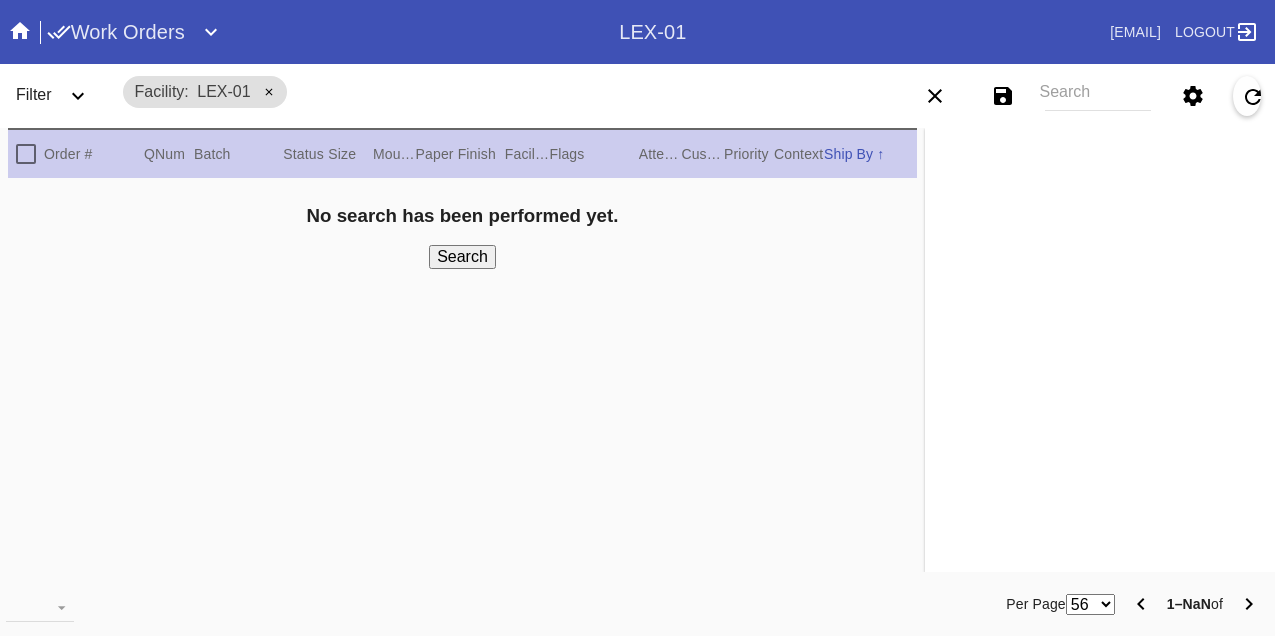 scroll, scrollTop: 0, scrollLeft: 0, axis: both 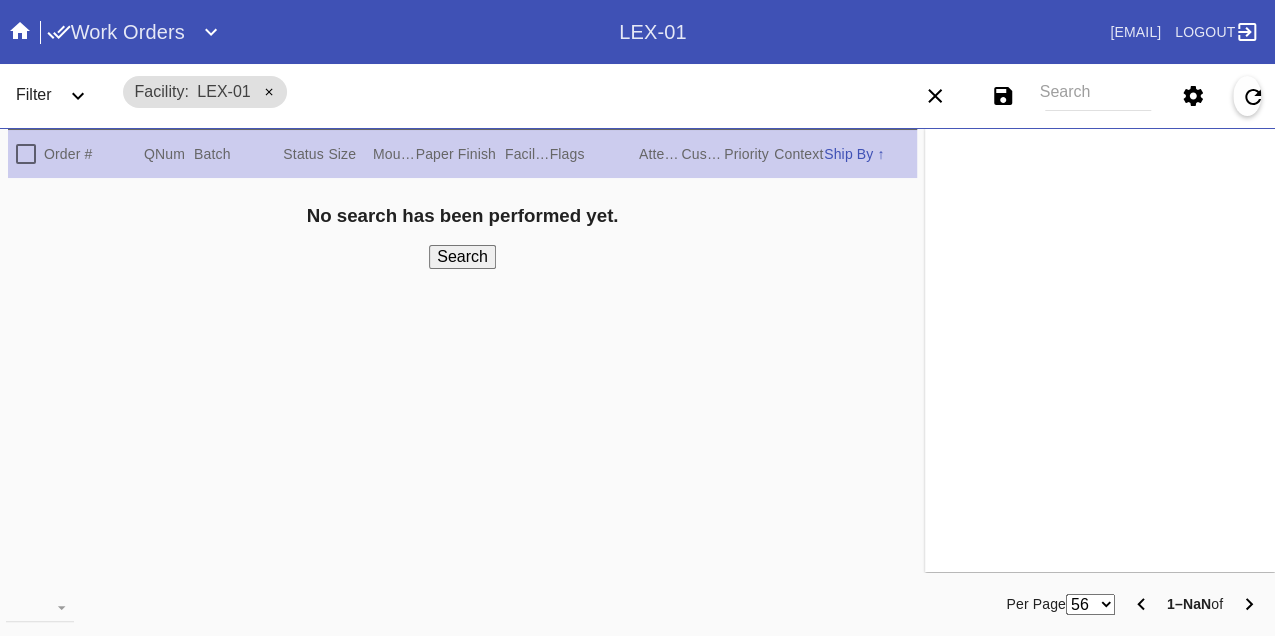 click on "Search" at bounding box center (1098, 96) 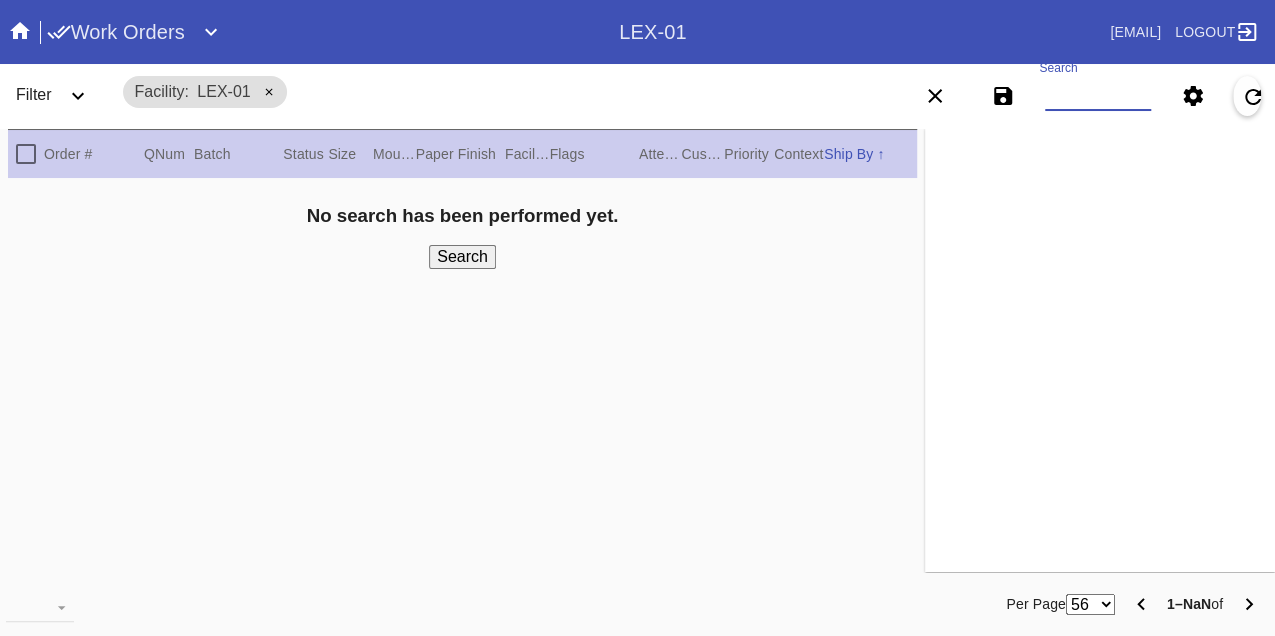 click on "Search" at bounding box center (1098, 96) 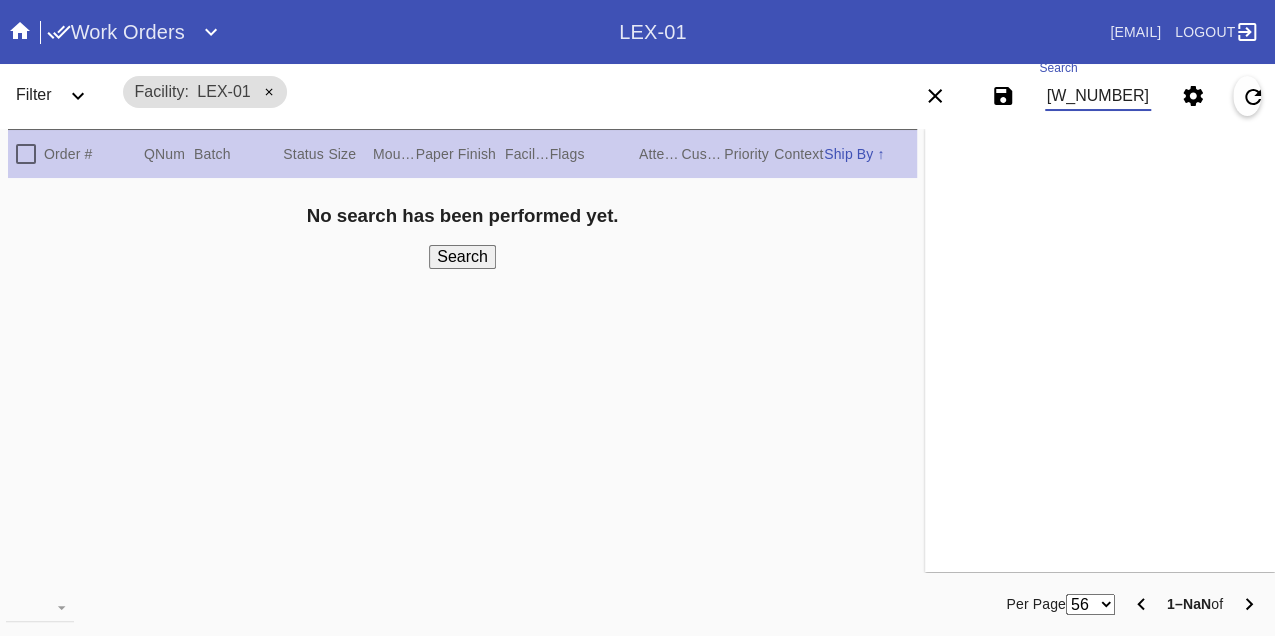 type on "W445413466643029" 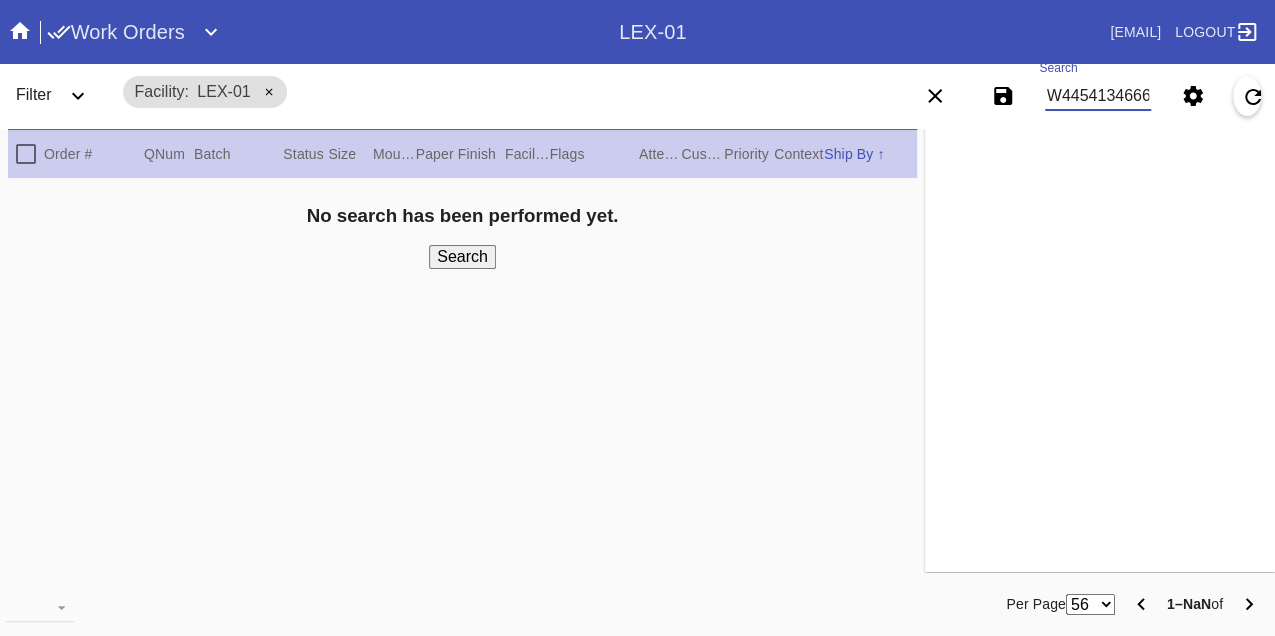 scroll, scrollTop: 0, scrollLeft: 48, axis: horizontal 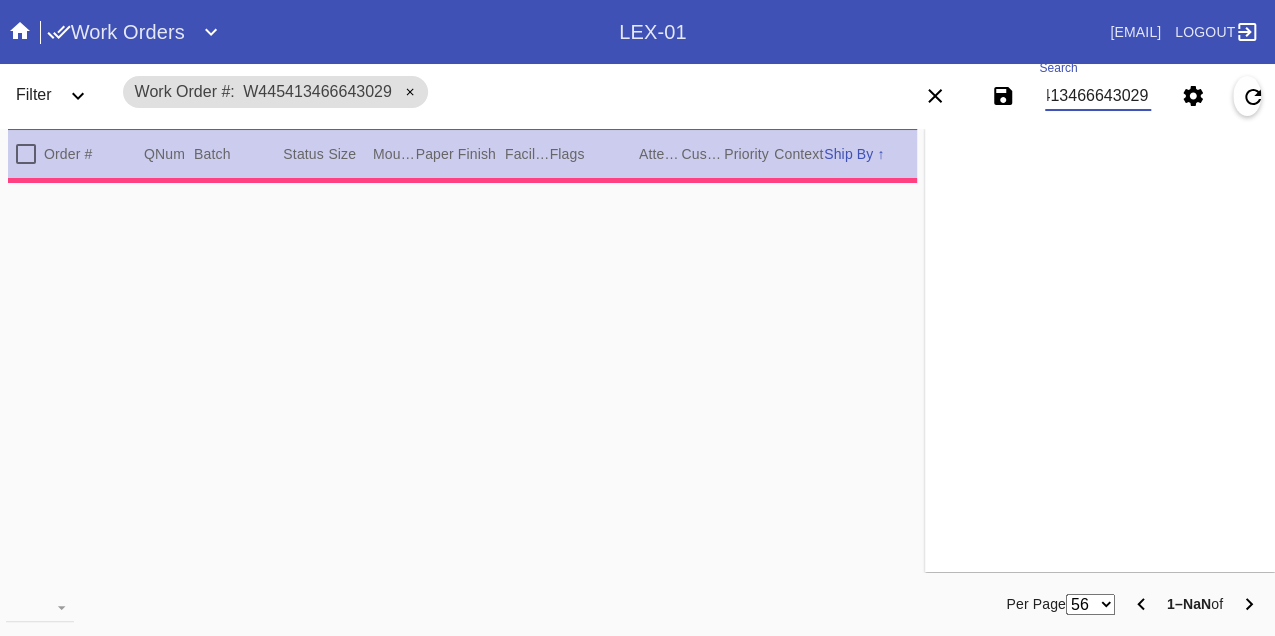 type on "1.75" 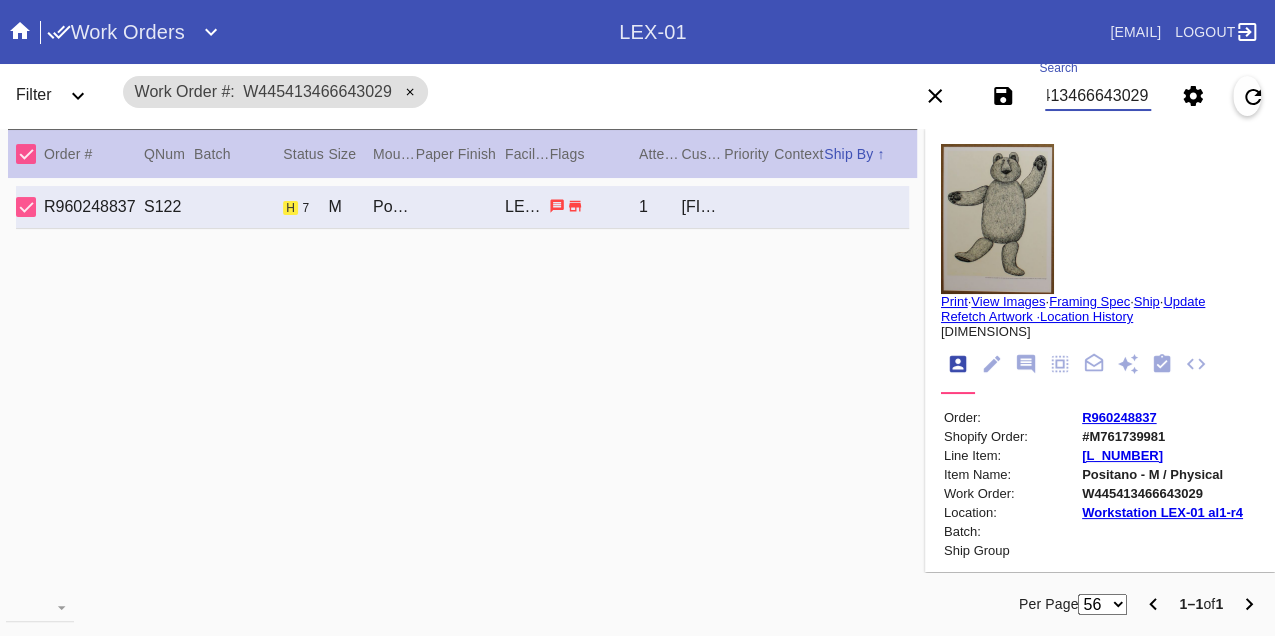 click on "W445413466643029" at bounding box center (1098, 96) 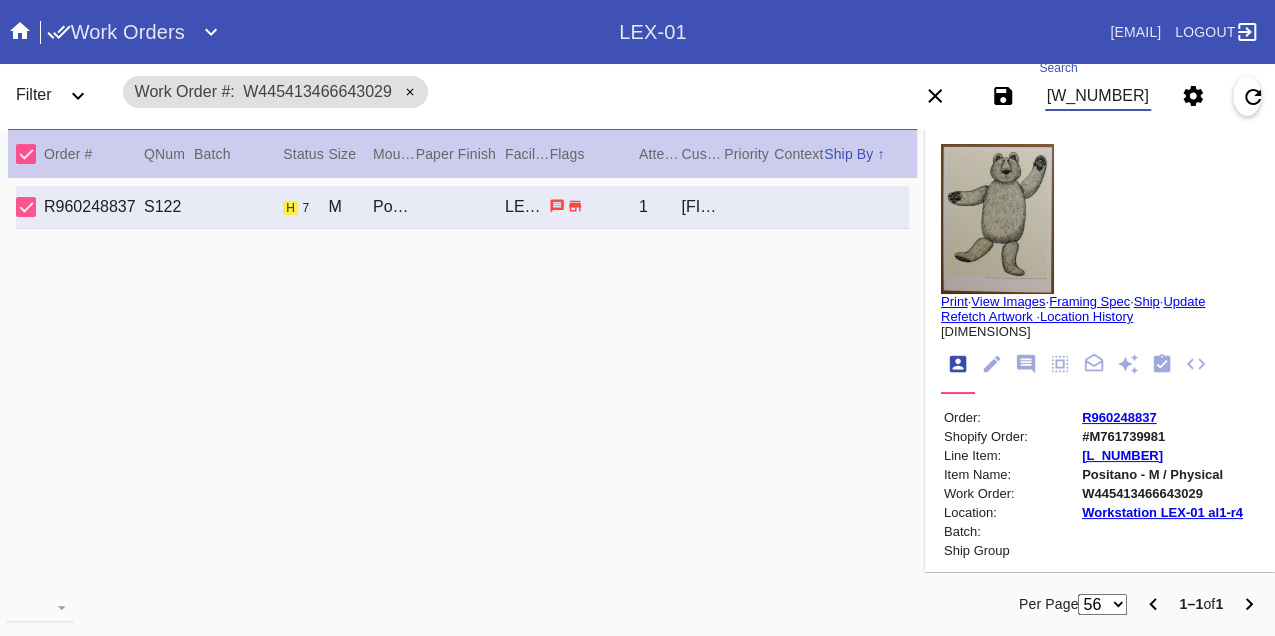 type on "W434695818079103" 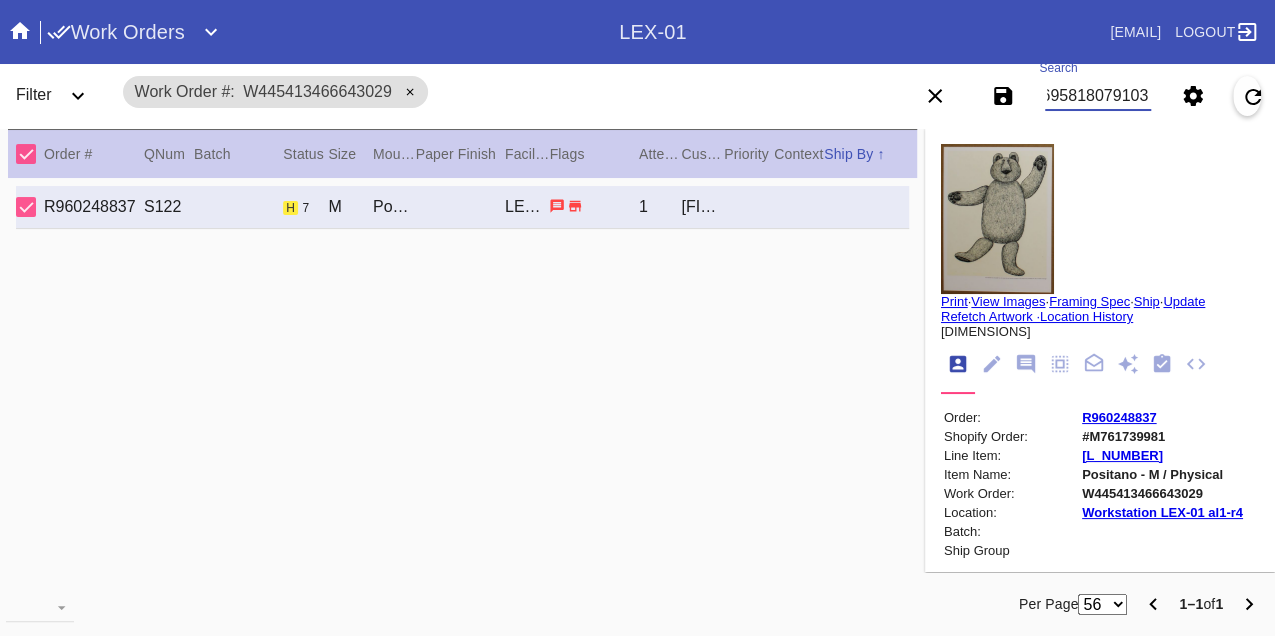 scroll, scrollTop: 0, scrollLeft: 48, axis: horizontal 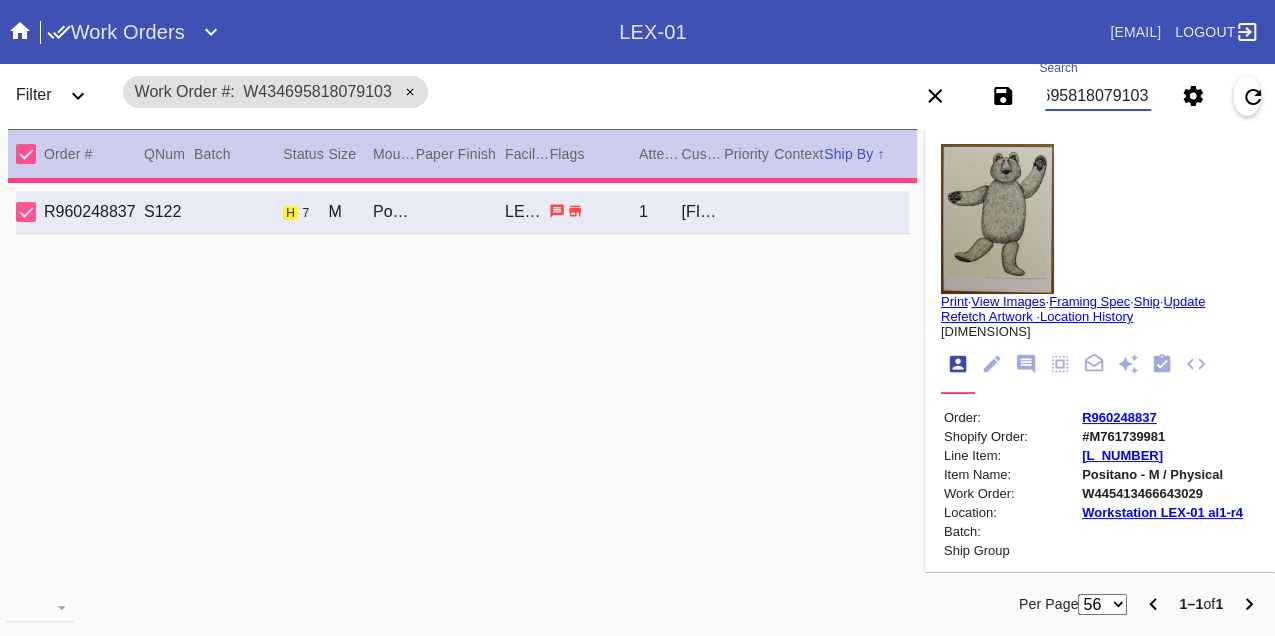 type on "3.0" 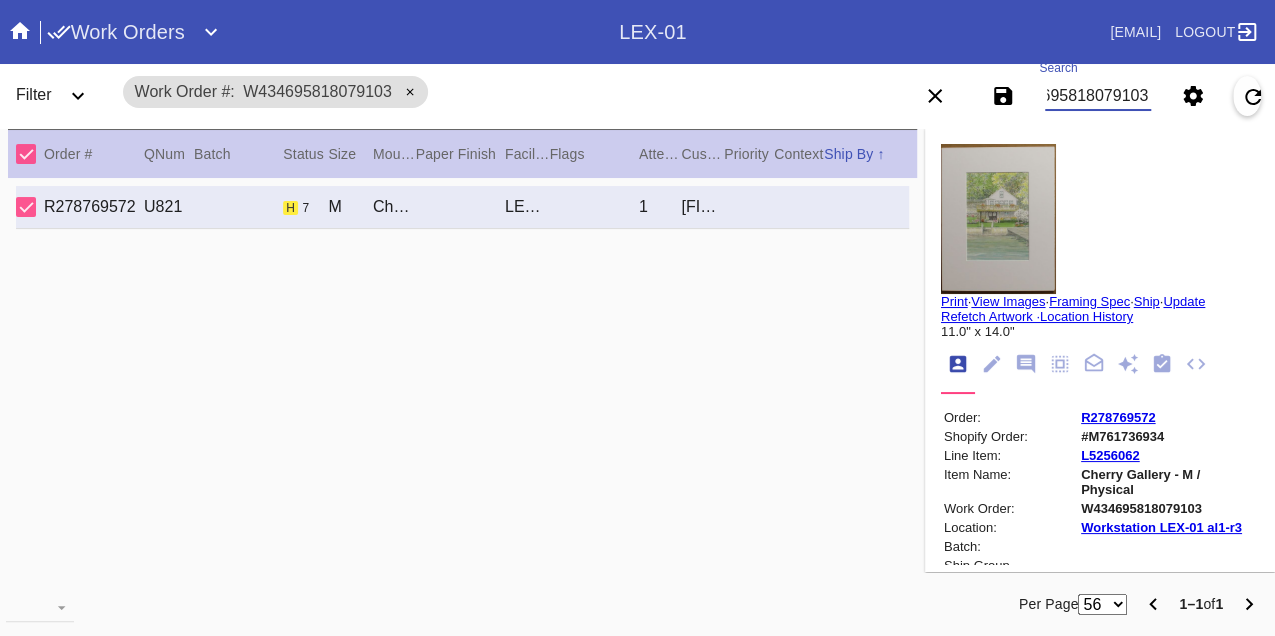 click on "W434695818079103" at bounding box center (1098, 96) 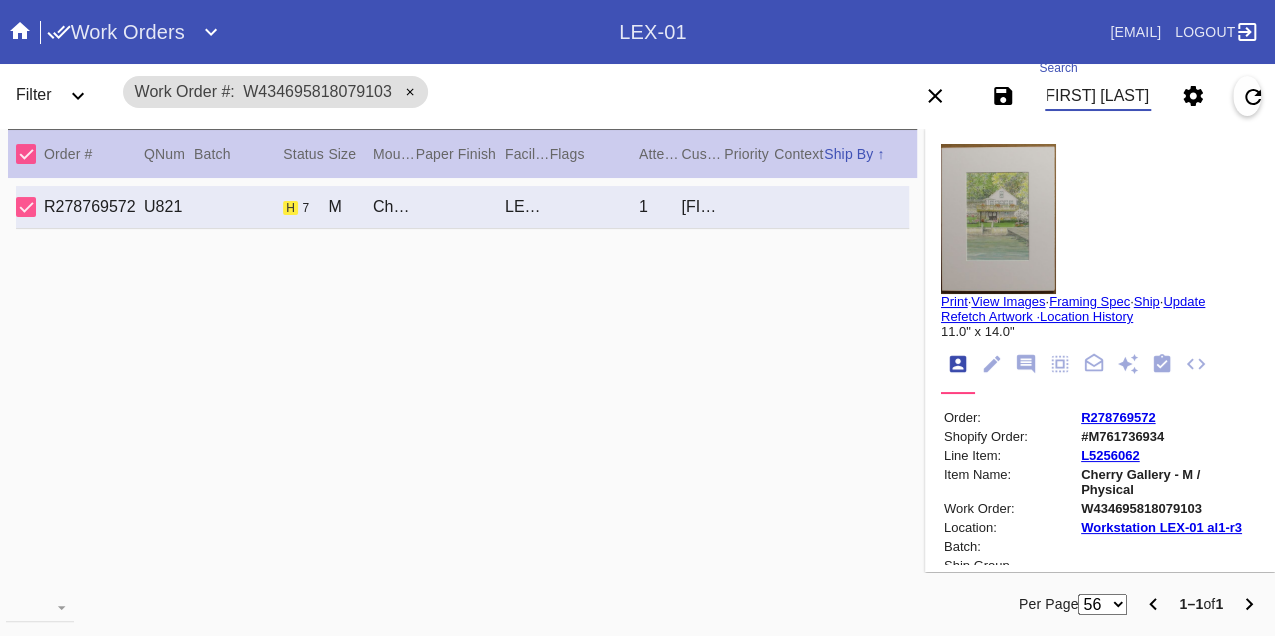 type on "W387642818182083" 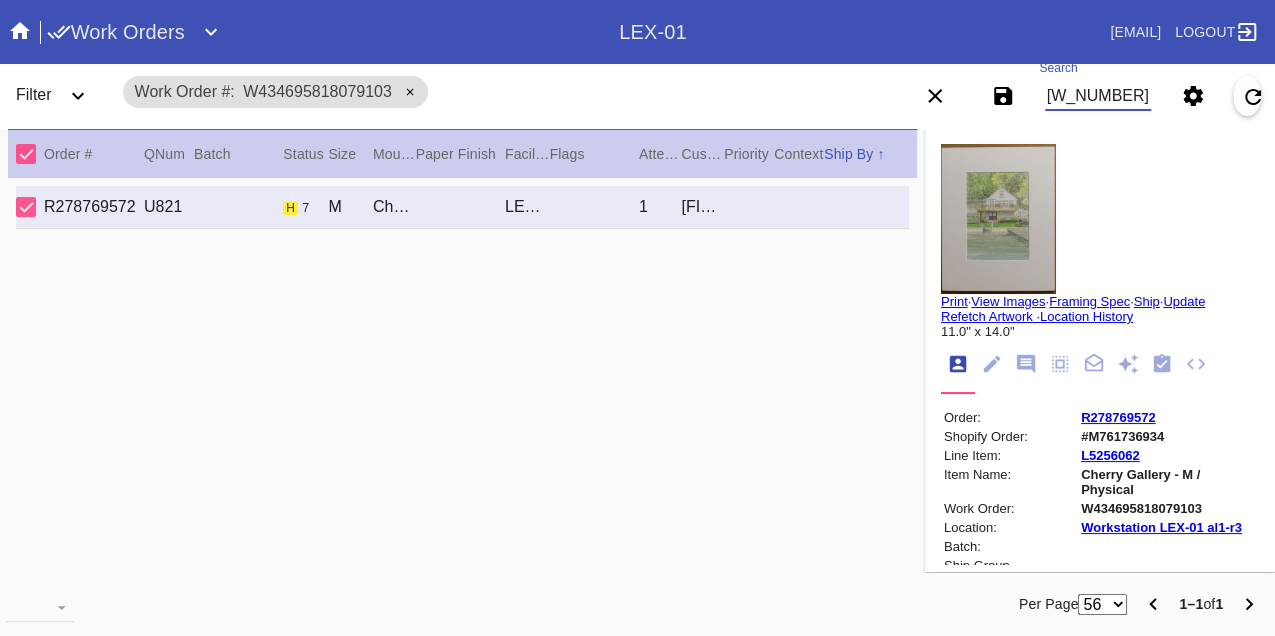 scroll, scrollTop: 0, scrollLeft: 48, axis: horizontal 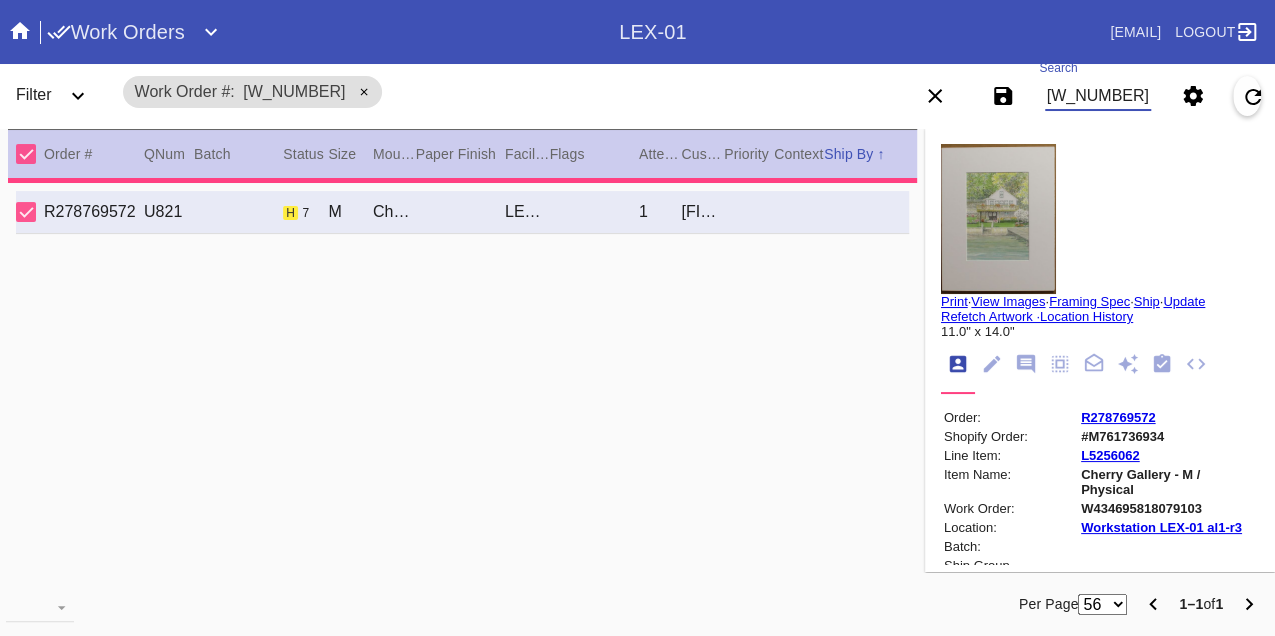 type on "2.5" 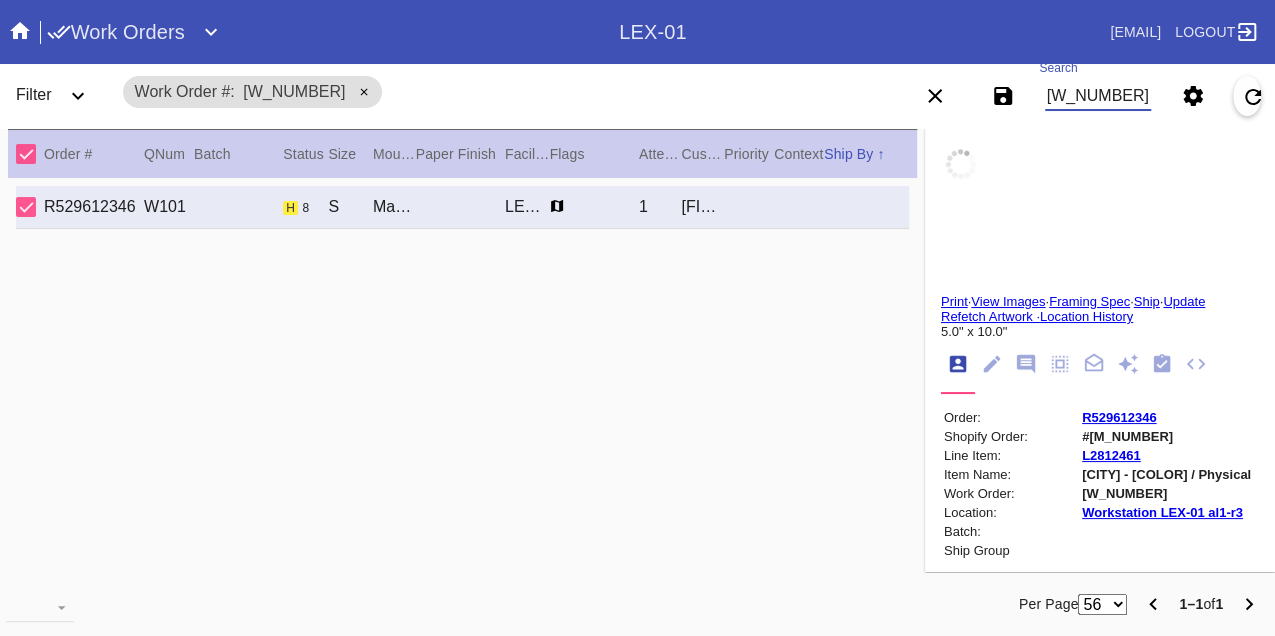 type on "I Wayan Gama Painting School
Keliki Village near Ubud
Bali 2025" 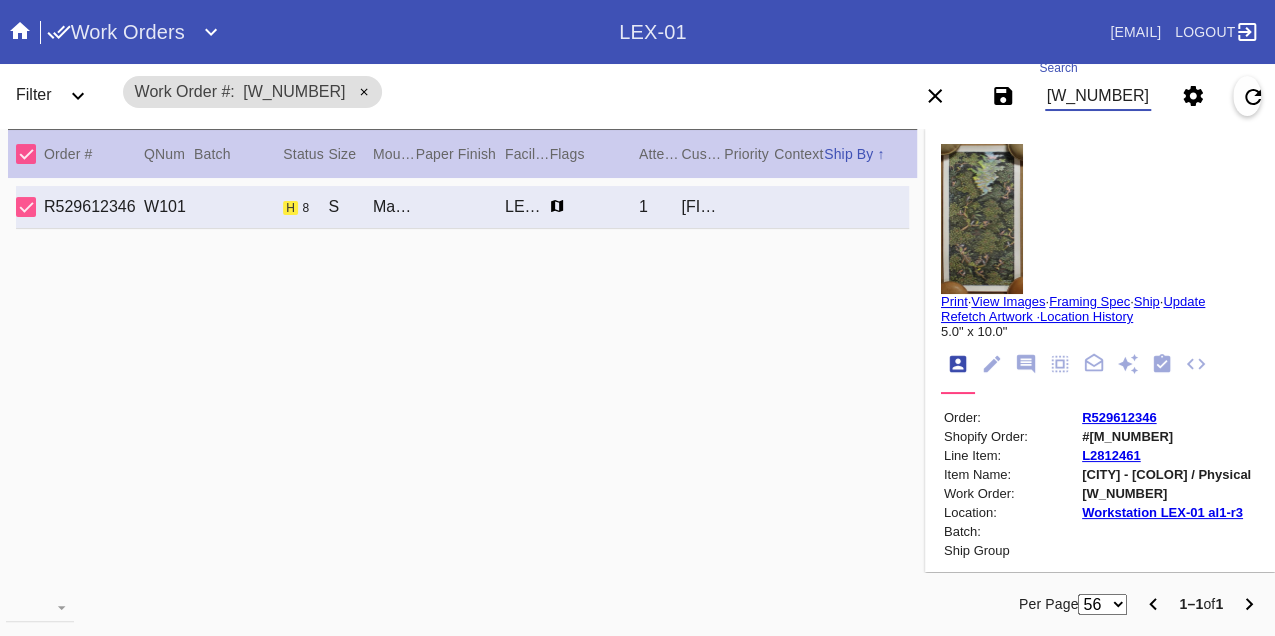 click on "W387642818182083" at bounding box center [1098, 96] 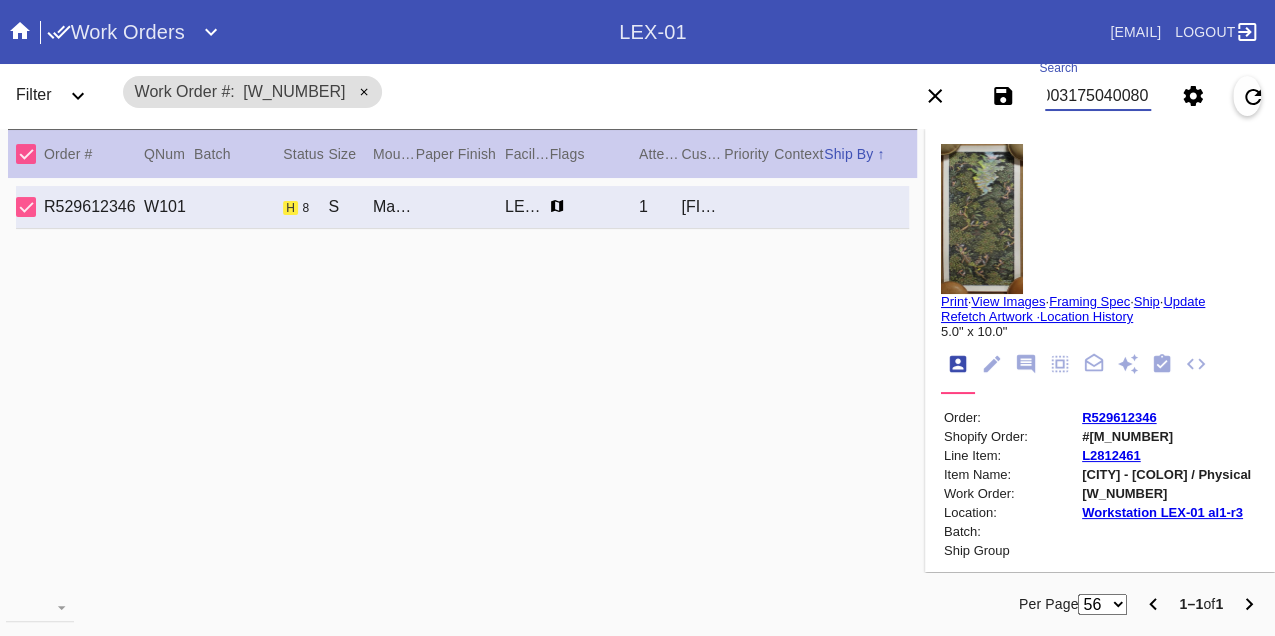 scroll, scrollTop: 0, scrollLeft: 48, axis: horizontal 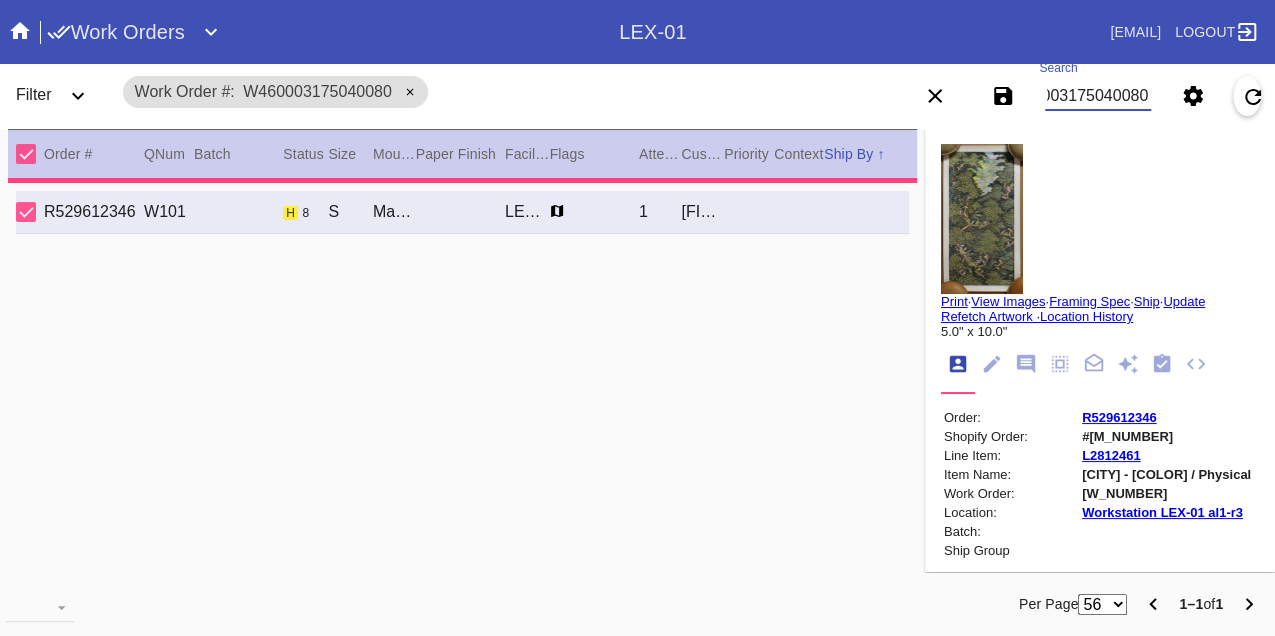 type on "9.0" 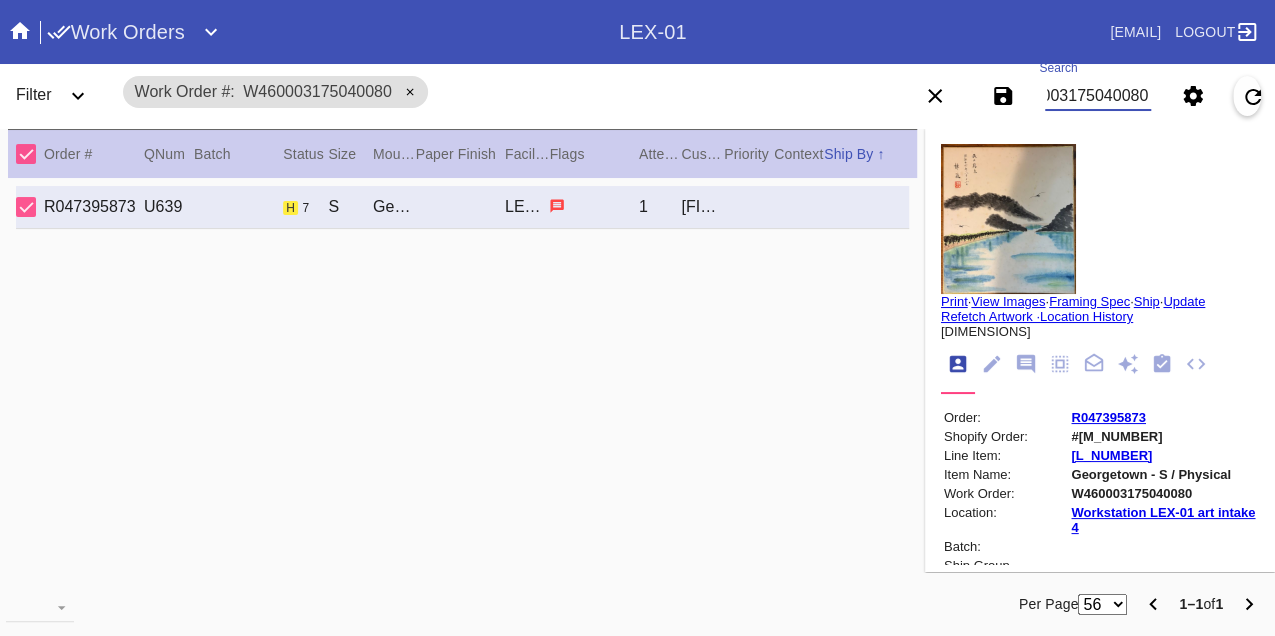 click on "W460003175040080" at bounding box center [1098, 96] 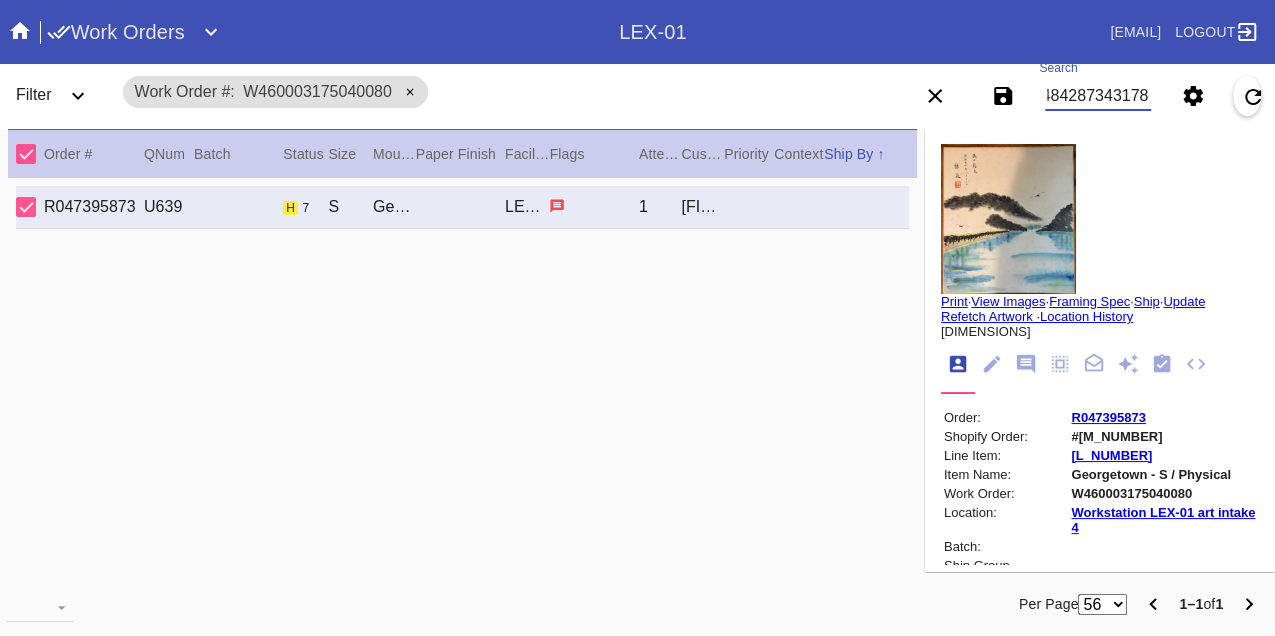 type on "W274842873431785" 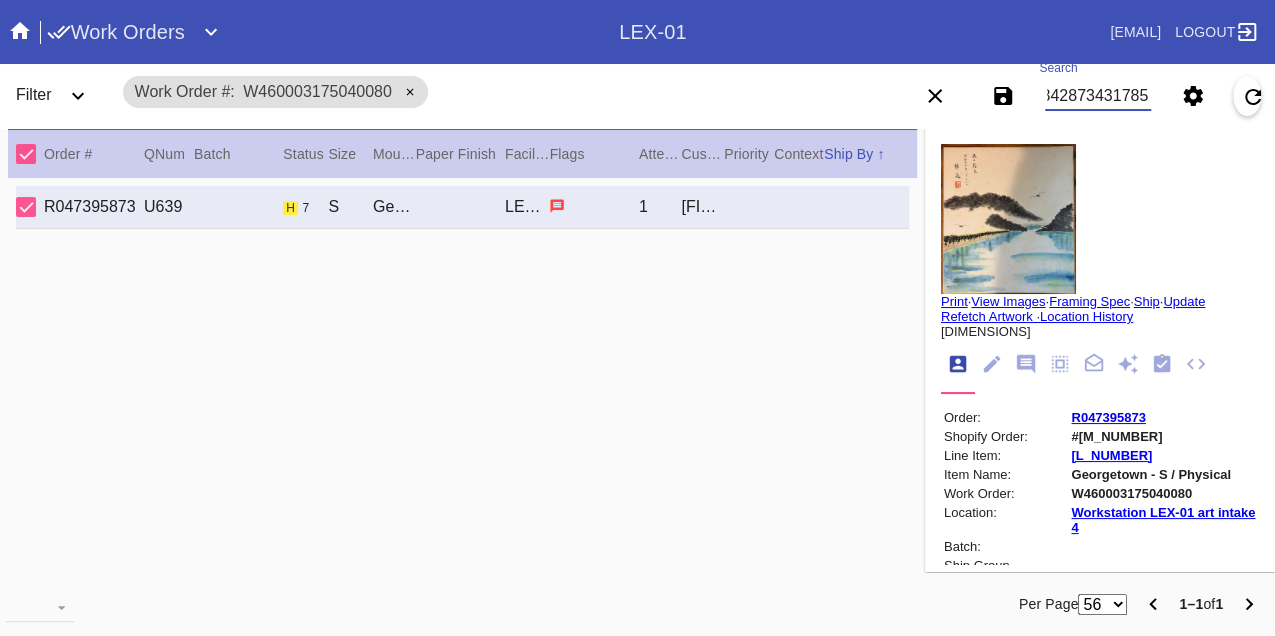 scroll, scrollTop: 0, scrollLeft: 48, axis: horizontal 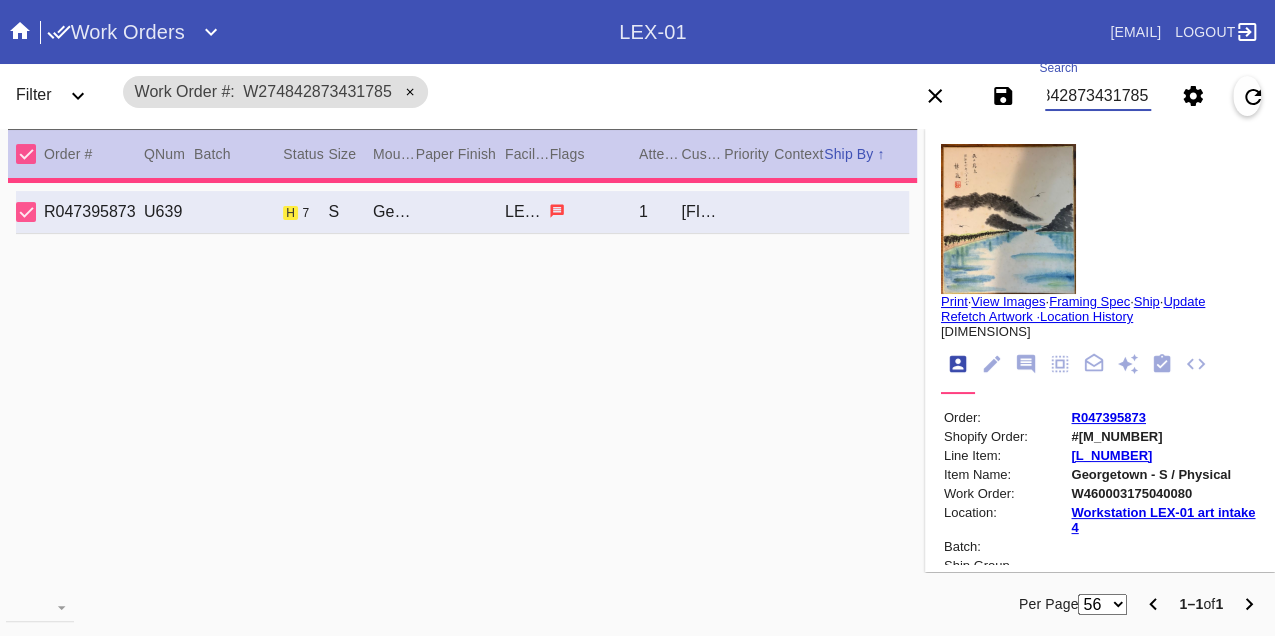 type on "pre-matted & mounted, scratches, specks" 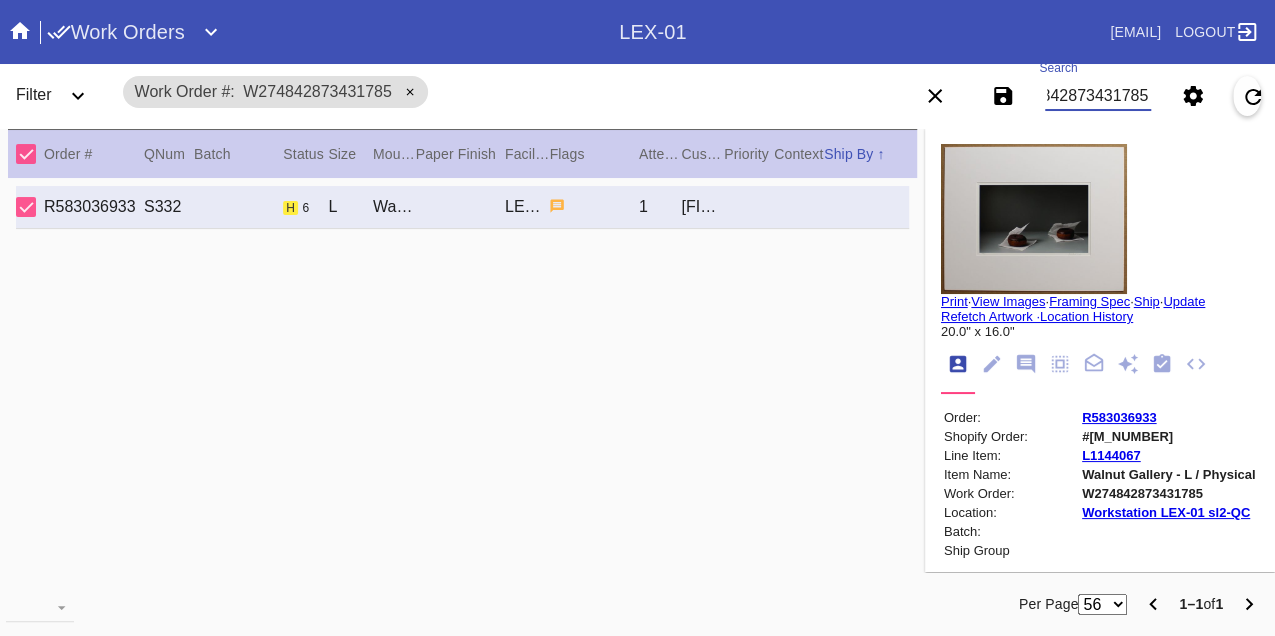 click on "W274842873431785" at bounding box center (1098, 96) 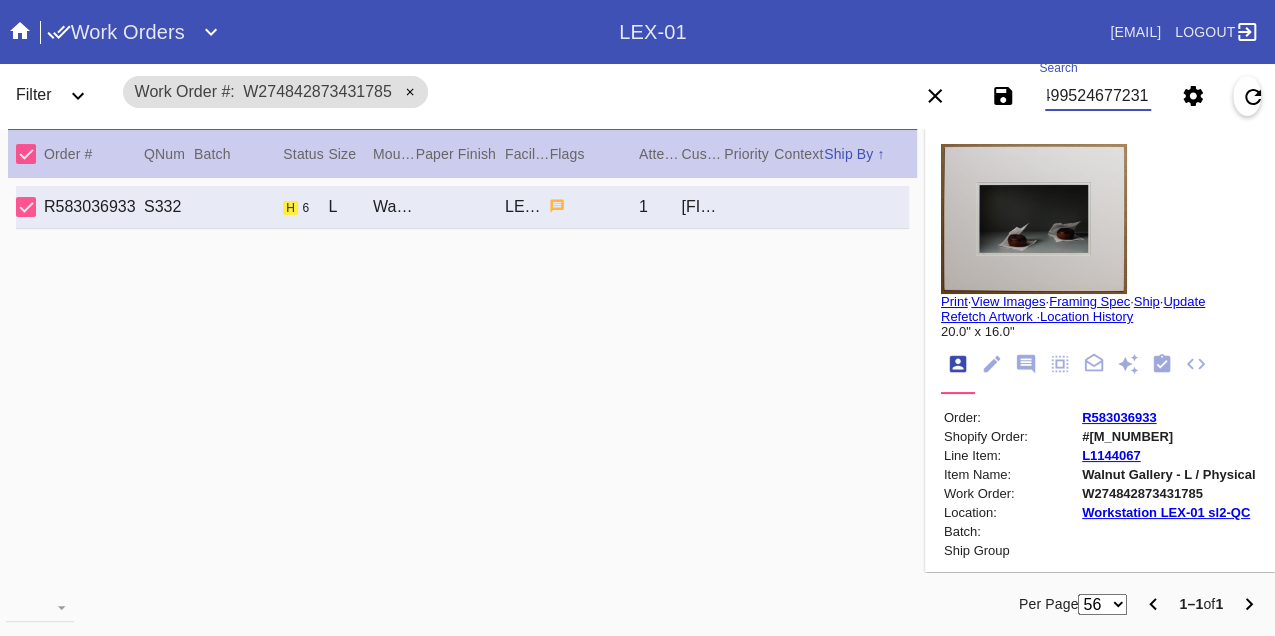 type on "W274995246772312" 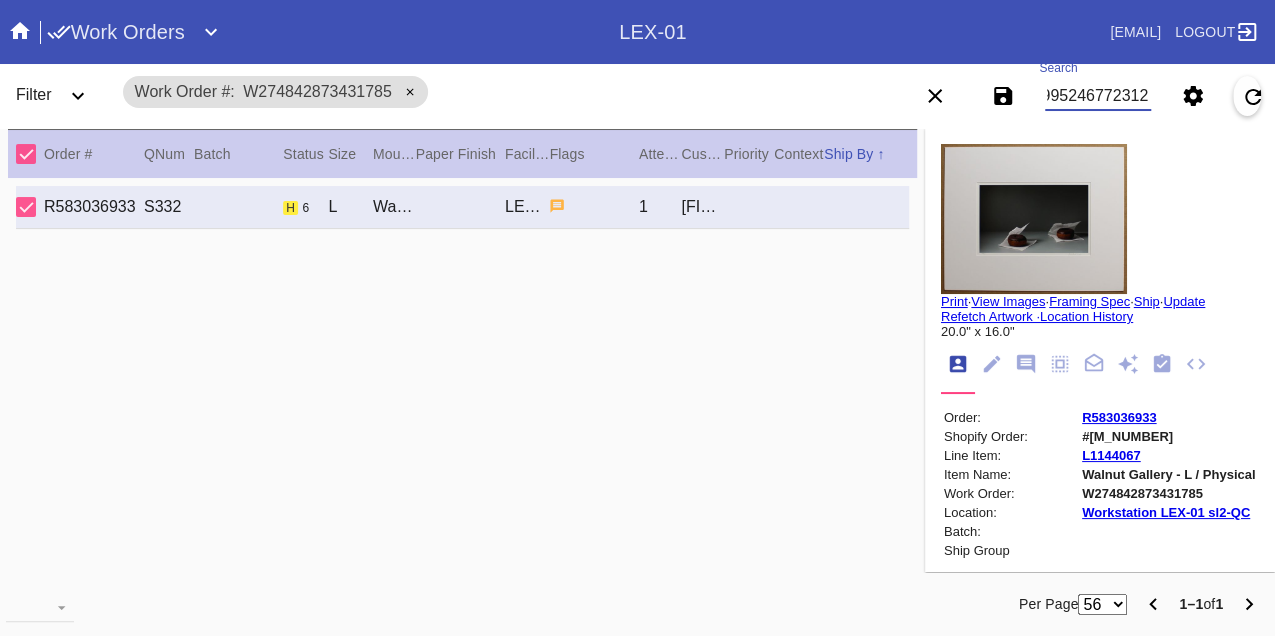 scroll, scrollTop: 0, scrollLeft: 48, axis: horizontal 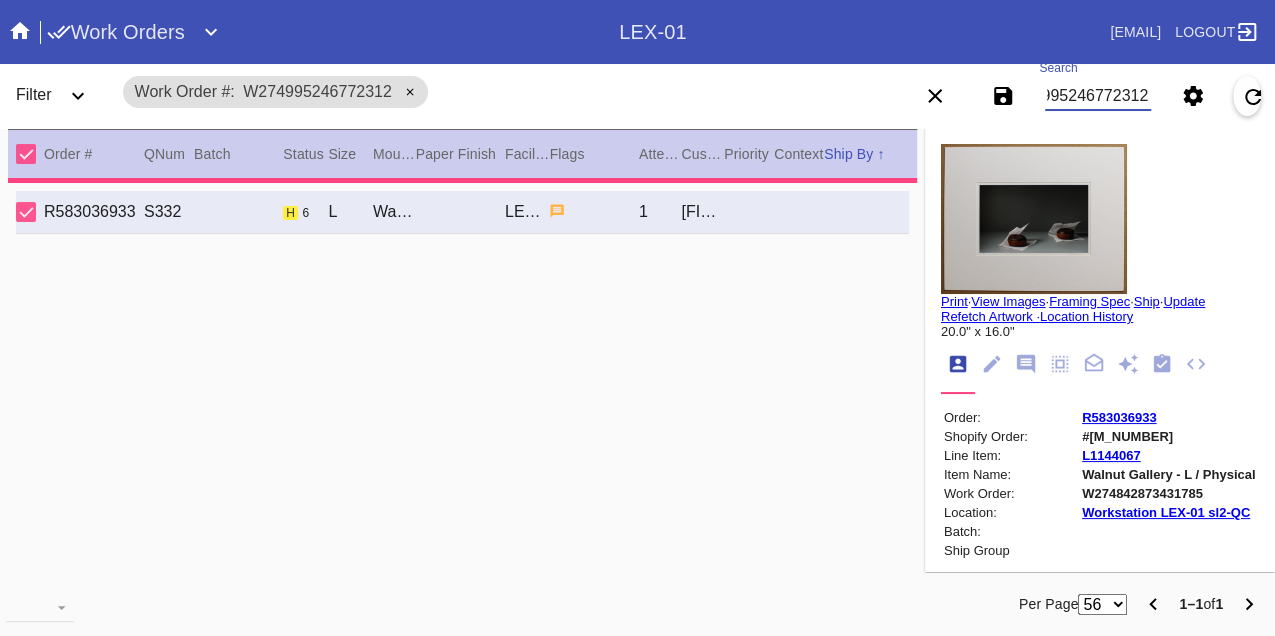 type 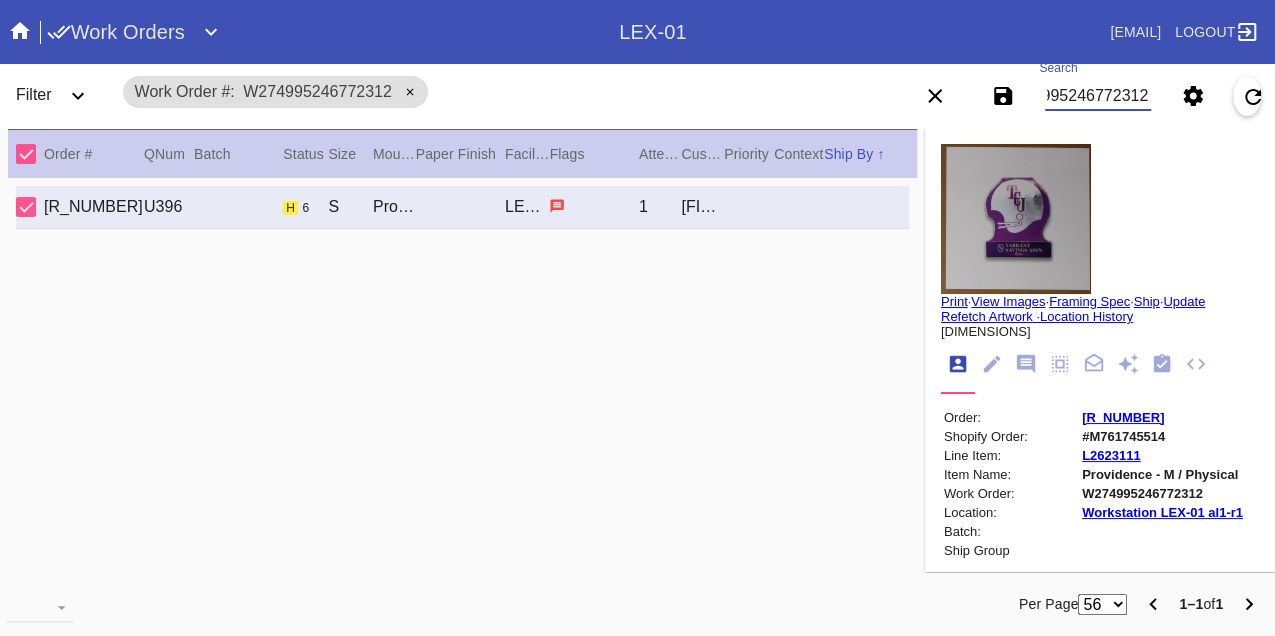 click on "W274995246772312" at bounding box center (1098, 96) 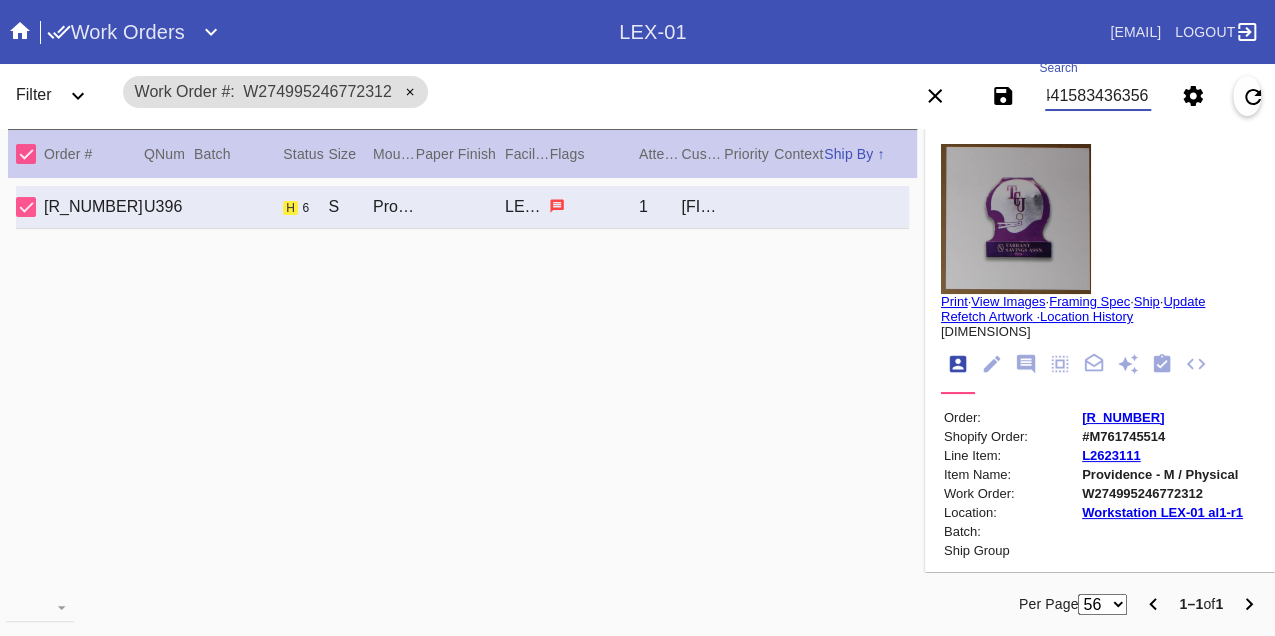 type on "W164415834363569" 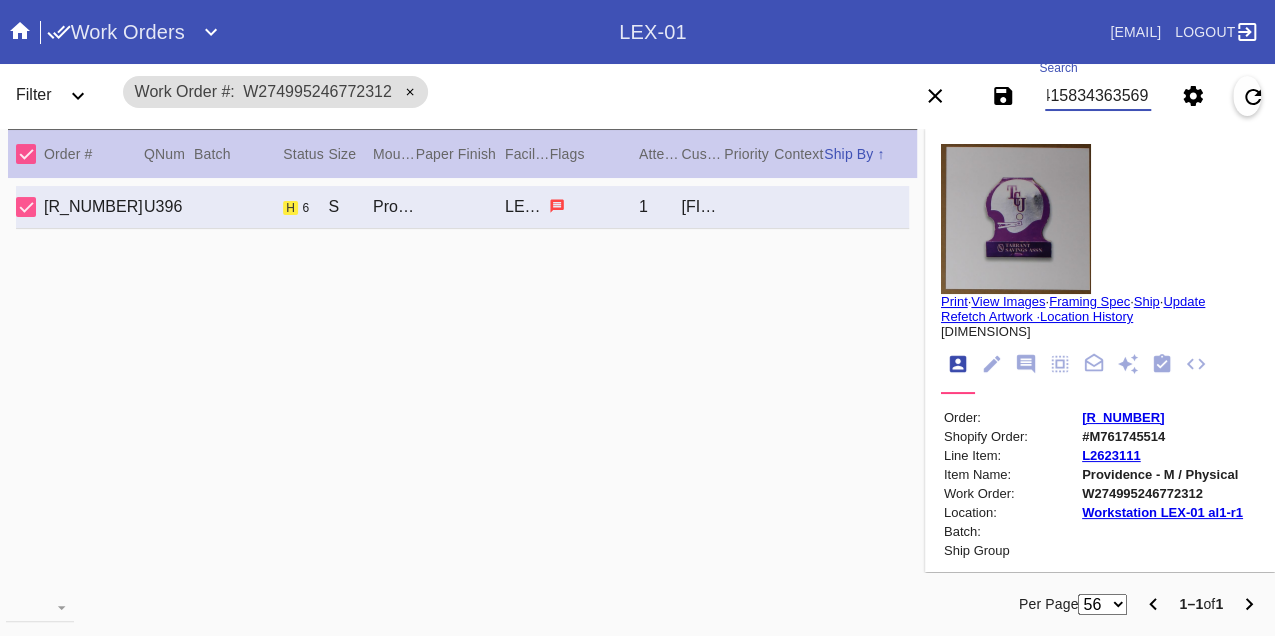 scroll, scrollTop: 0, scrollLeft: 48, axis: horizontal 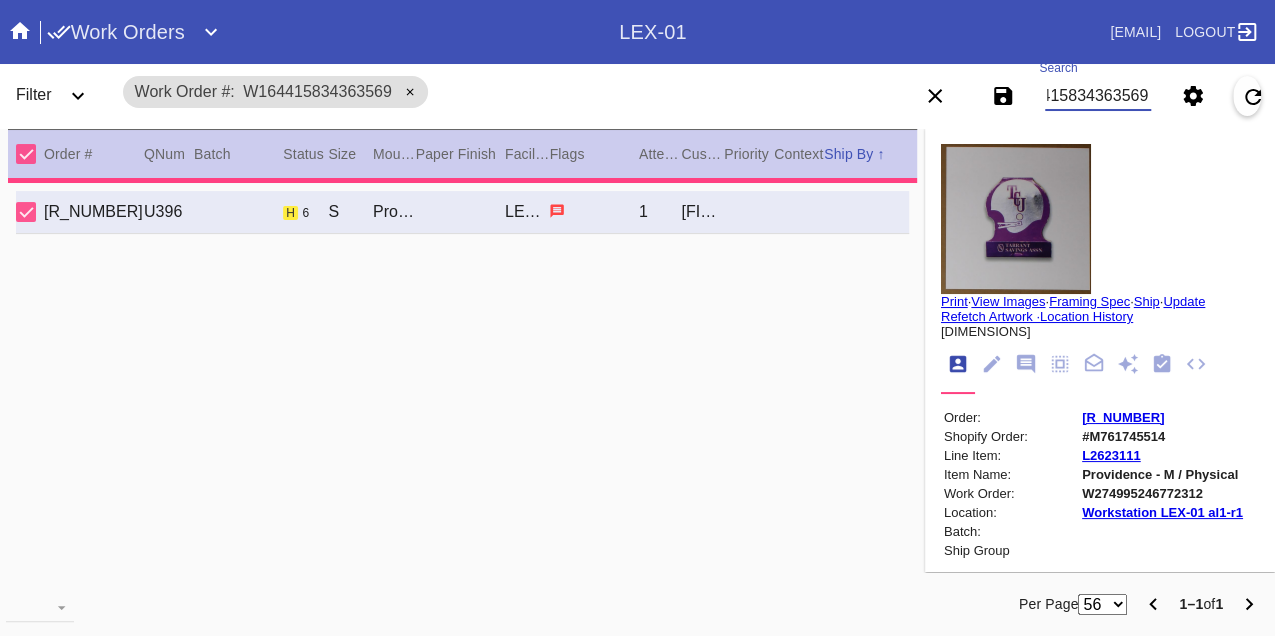 type on "2.75" 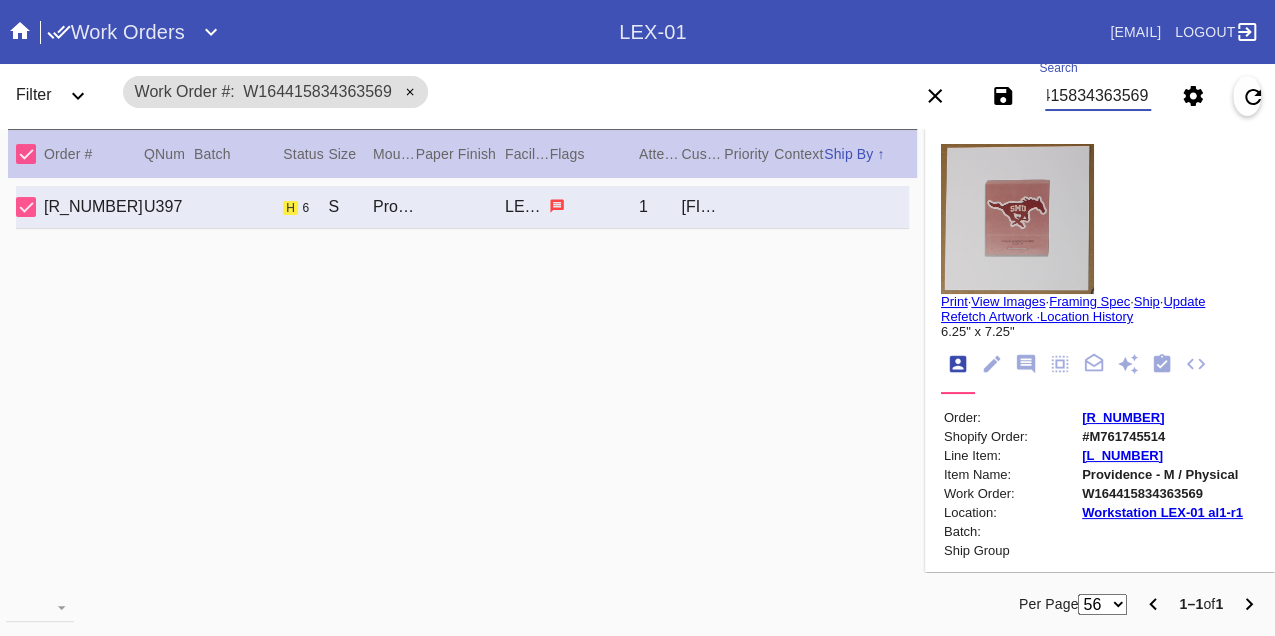 click on "W164415834363569" at bounding box center (1098, 96) 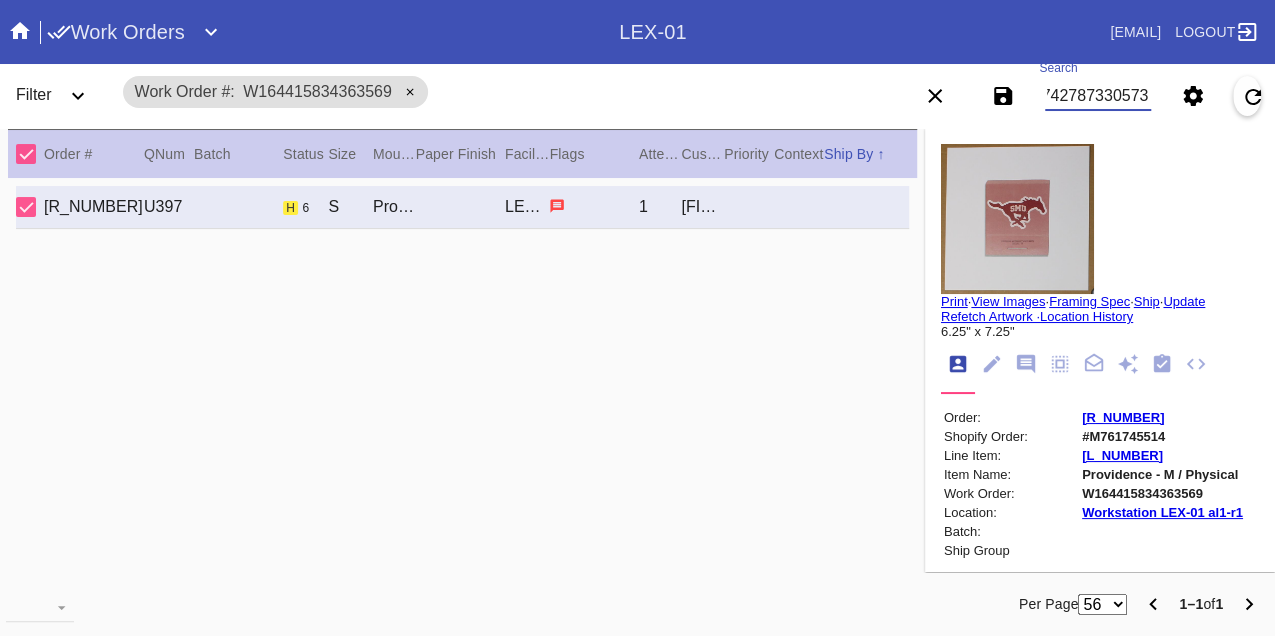 type on "W457427873305739" 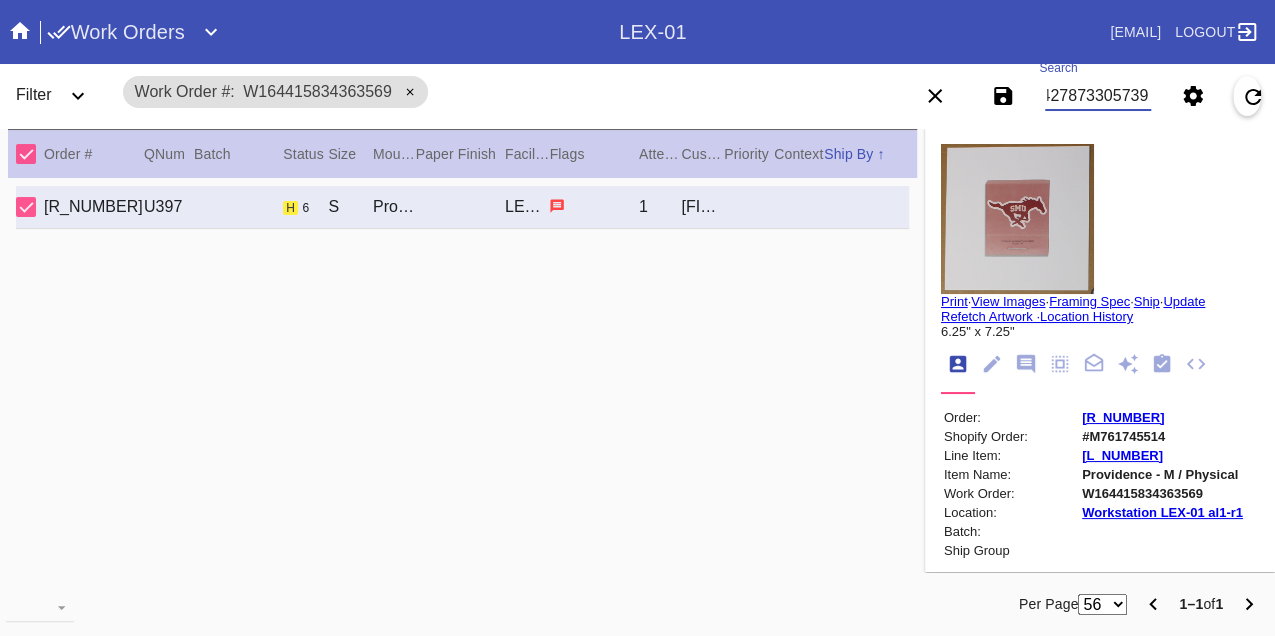 scroll, scrollTop: 0, scrollLeft: 48, axis: horizontal 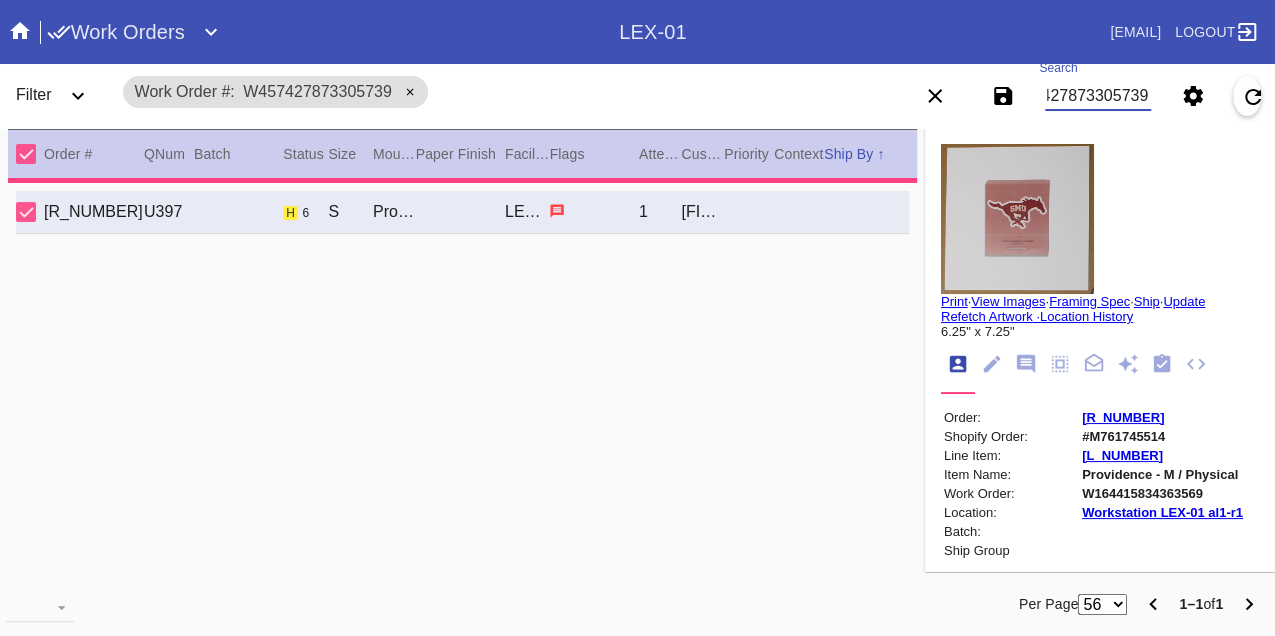 type on "1.5" 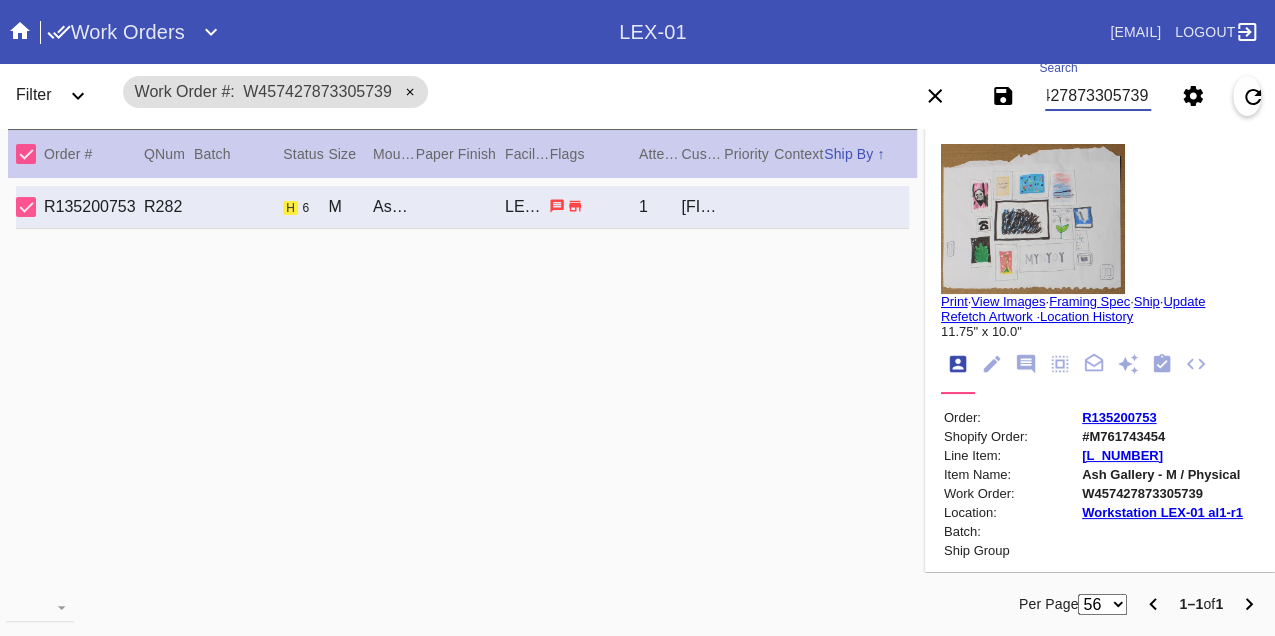 click on "W457427873305739" at bounding box center (1098, 96) 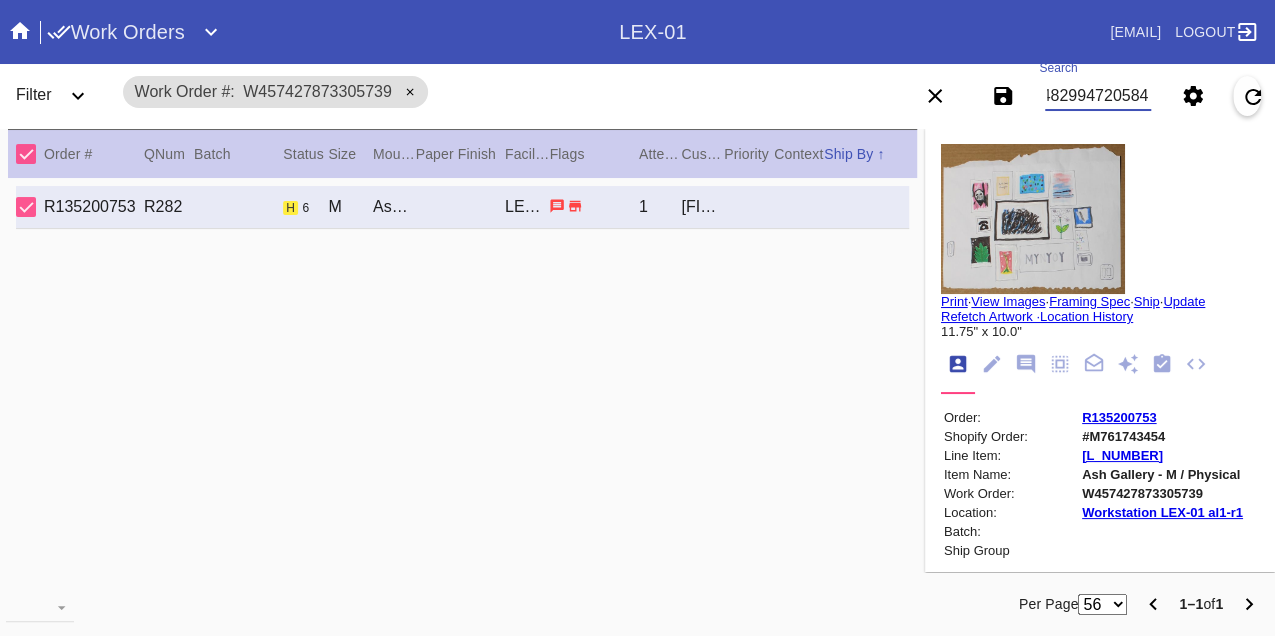 type on "W274829947205844" 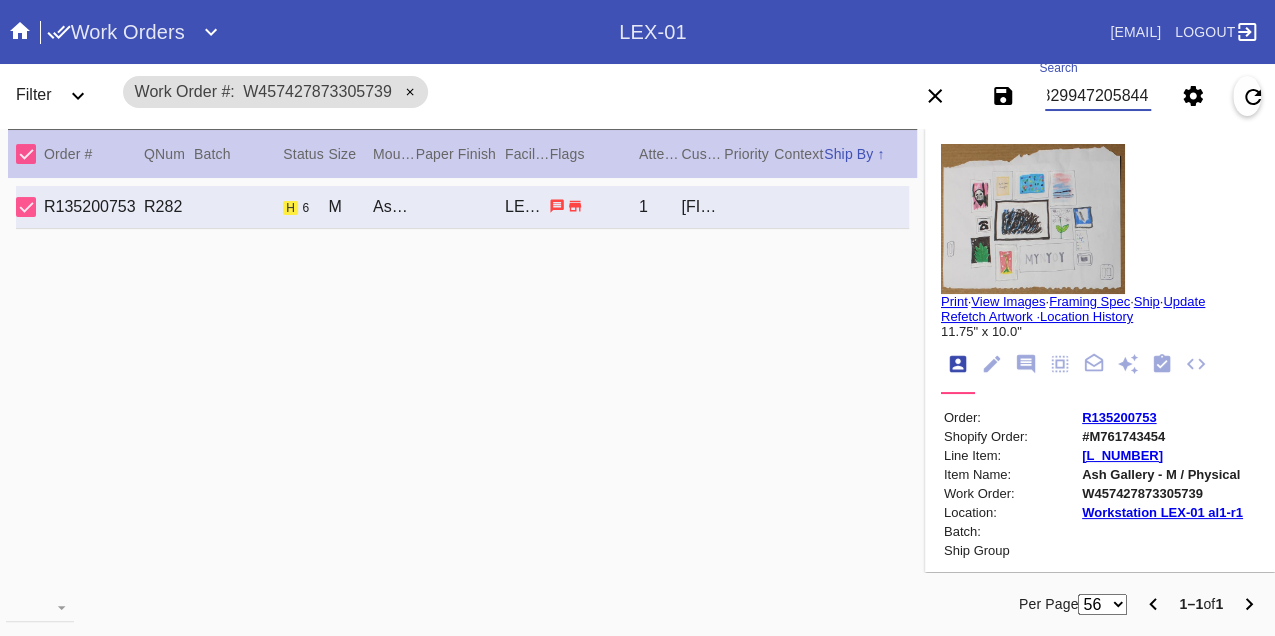 scroll, scrollTop: 0, scrollLeft: 48, axis: horizontal 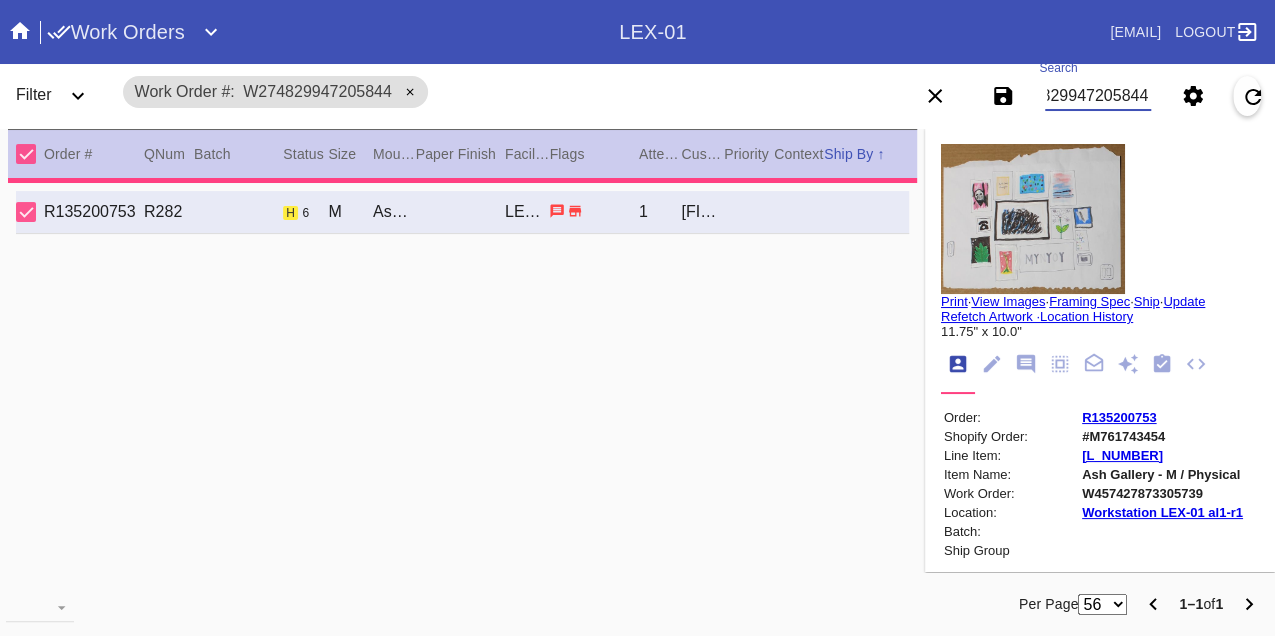 type on "3.0" 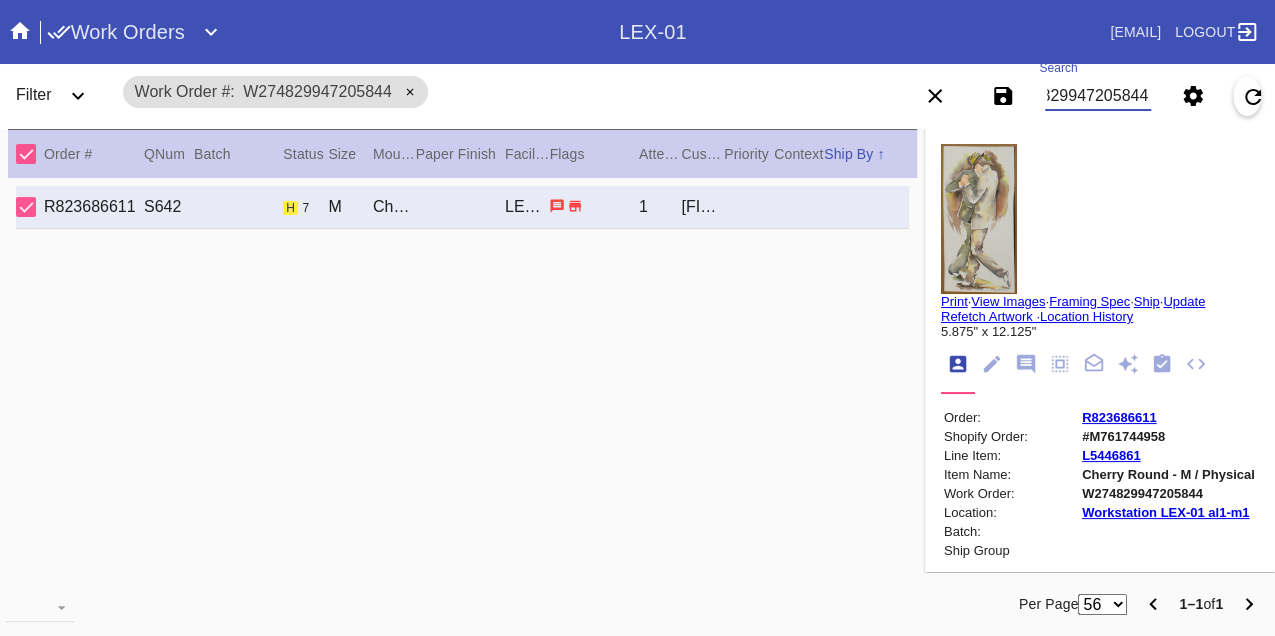 click on "W274829947205844" at bounding box center [1098, 96] 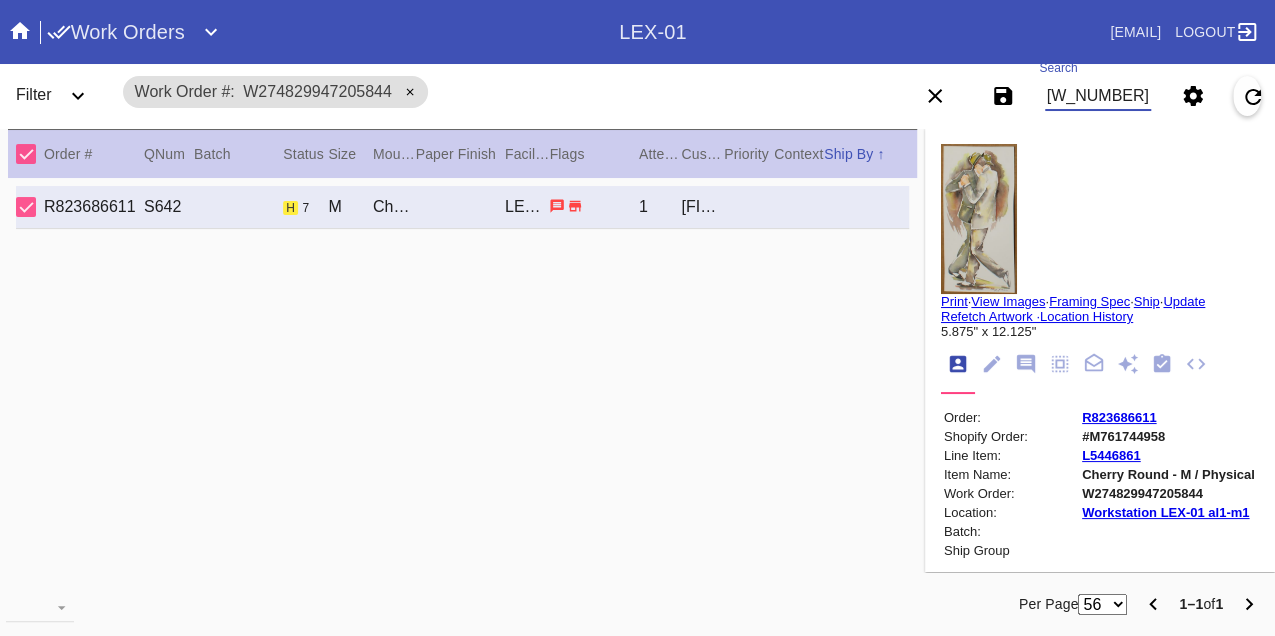 type on "W270541528483512" 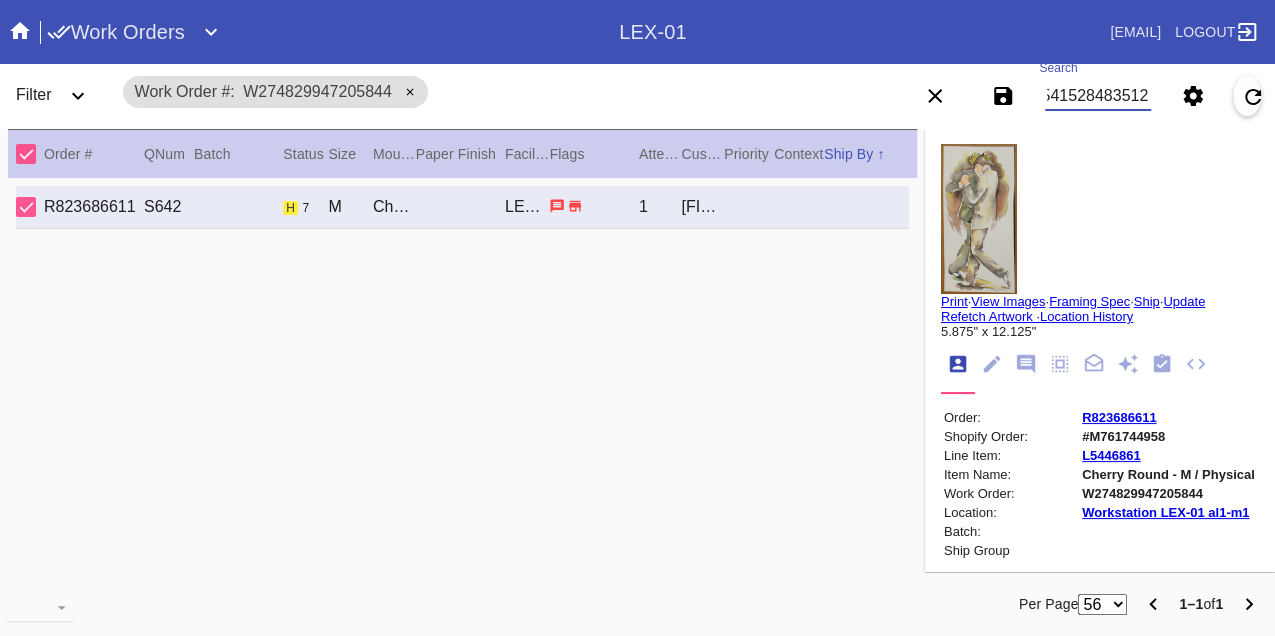 scroll, scrollTop: 0, scrollLeft: 48, axis: horizontal 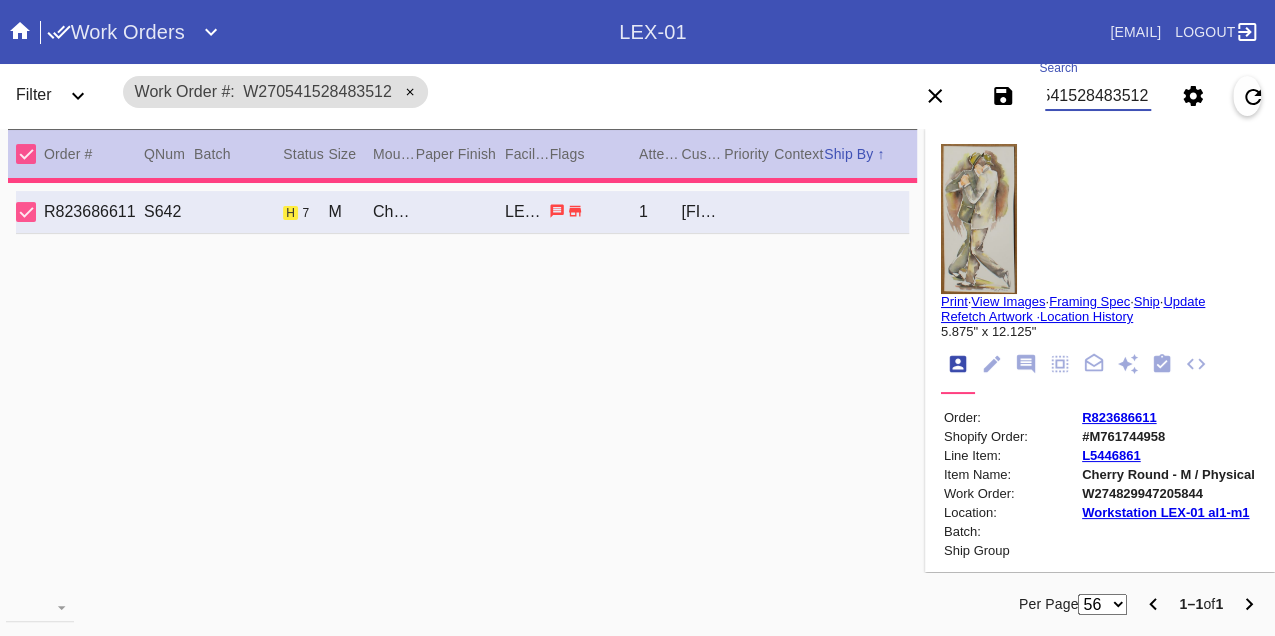 type on "0.0" 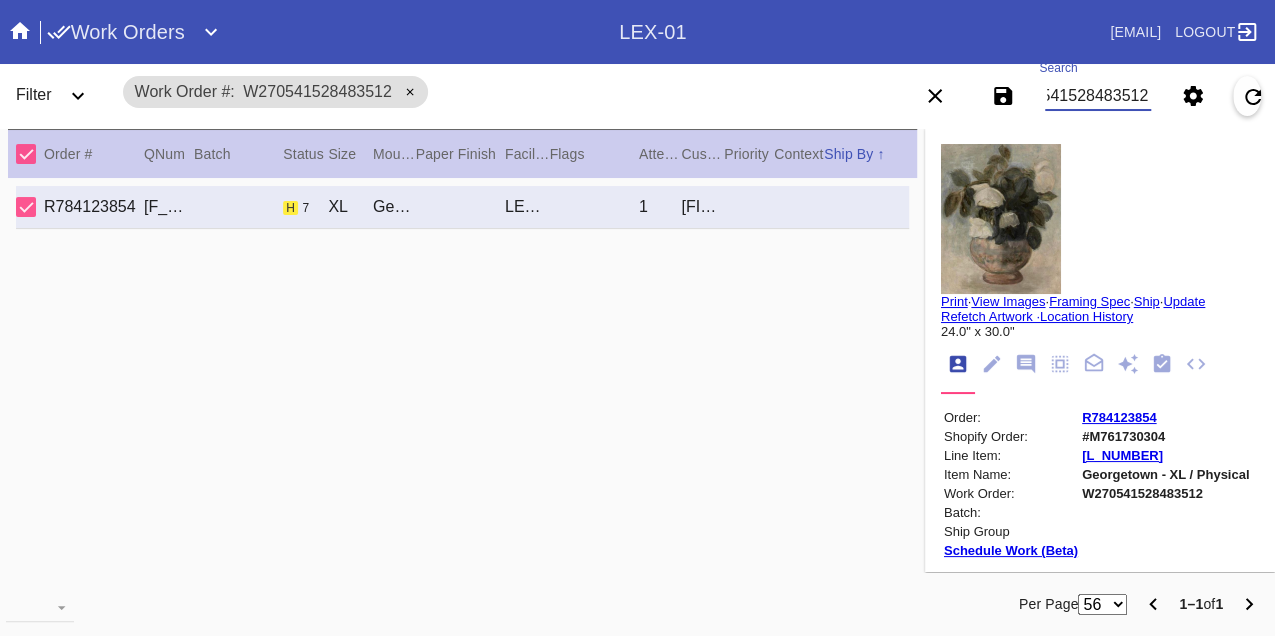 scroll, scrollTop: 0, scrollLeft: 0, axis: both 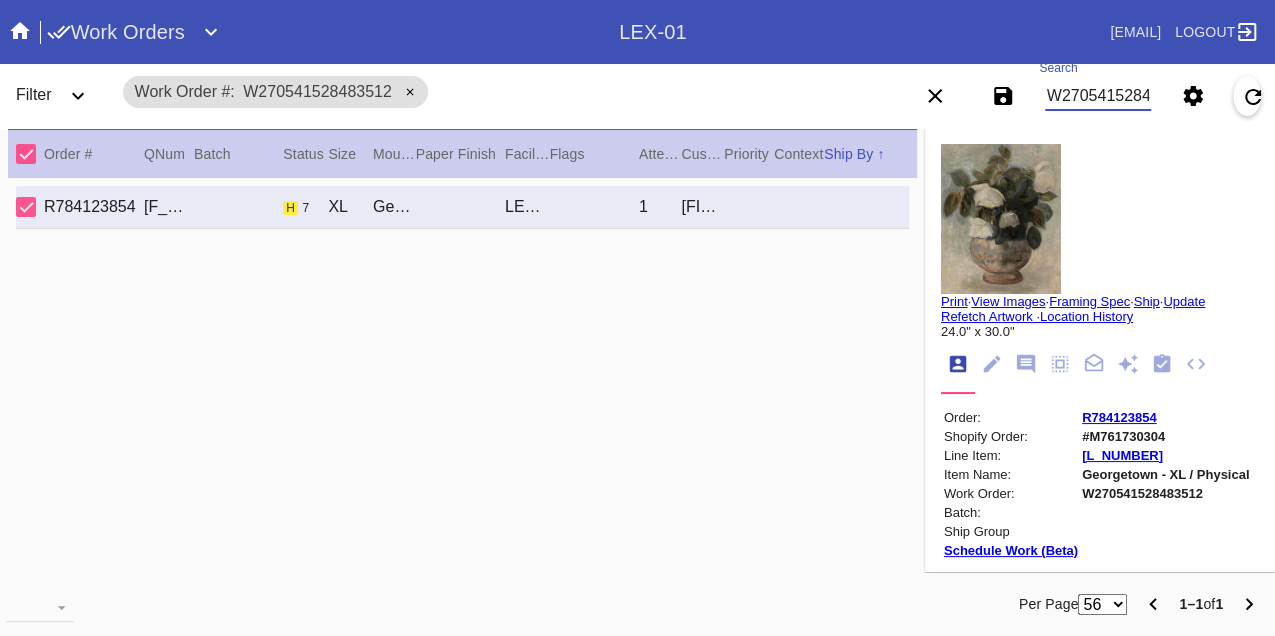 click on "W270541528483512" at bounding box center [1098, 96] 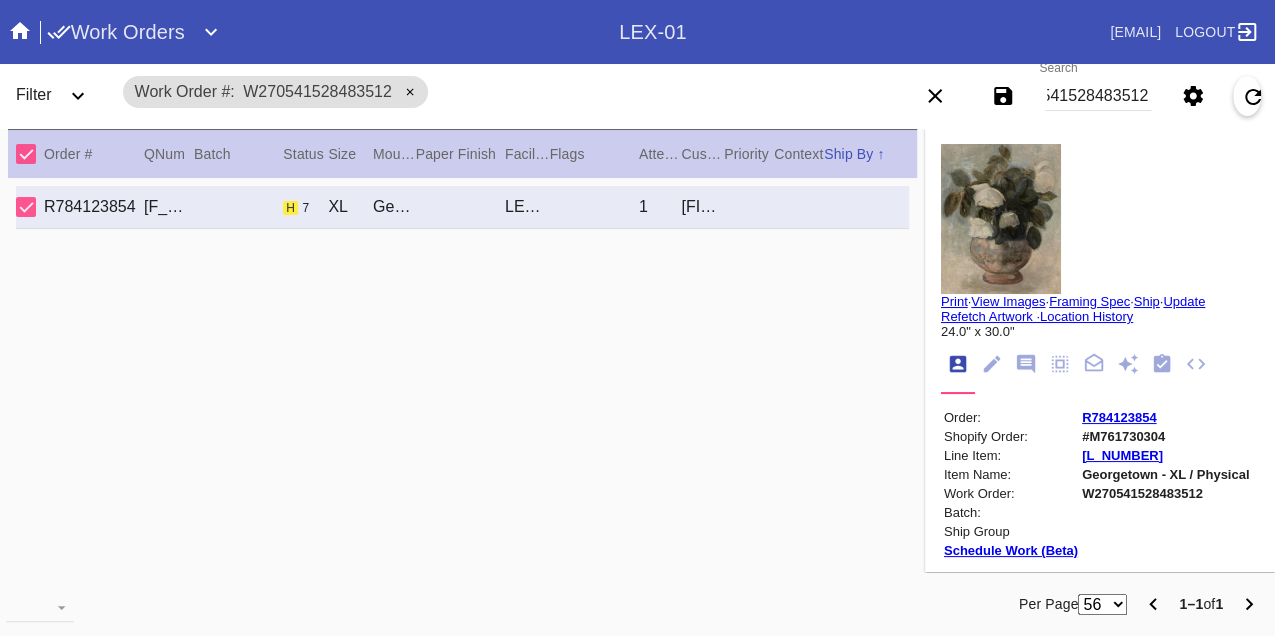 scroll, scrollTop: 0, scrollLeft: 0, axis: both 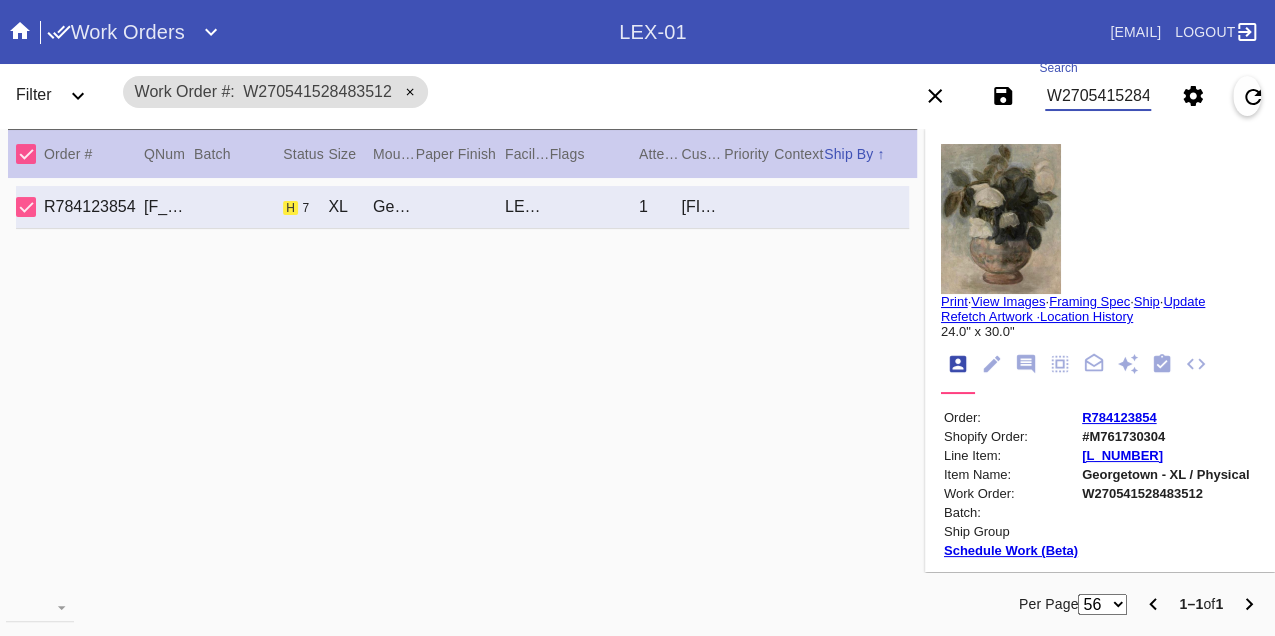 click on "W270541528483512" at bounding box center (1098, 96) 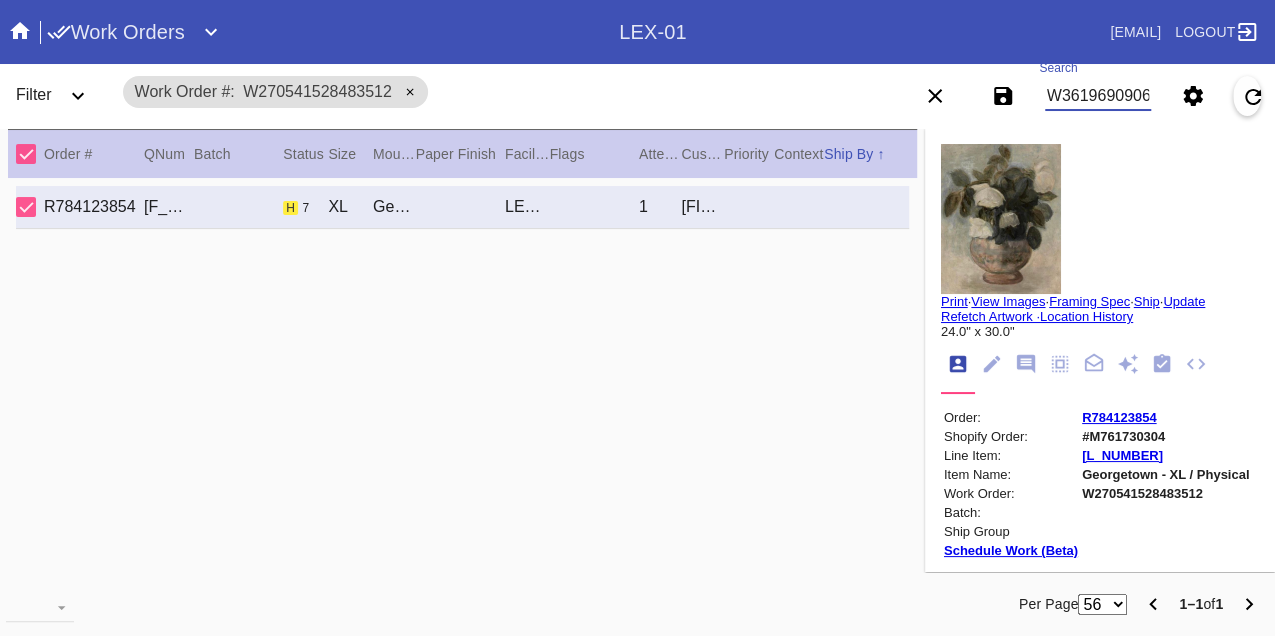 type on "W361969090630968" 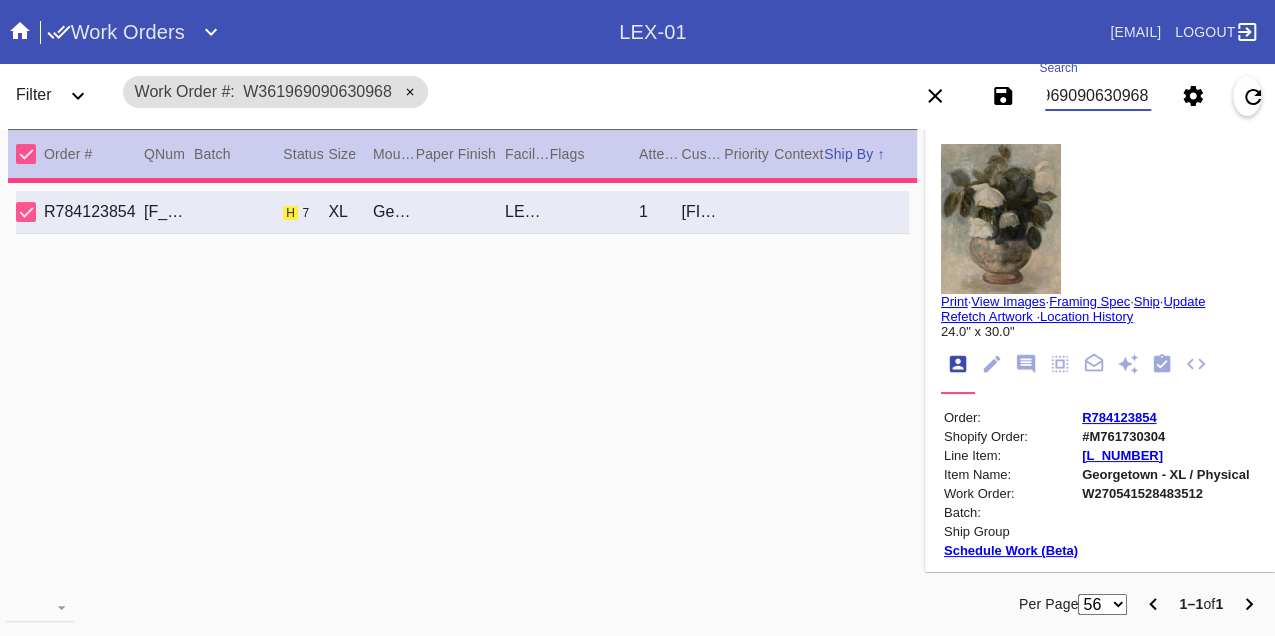 type on "2.5" 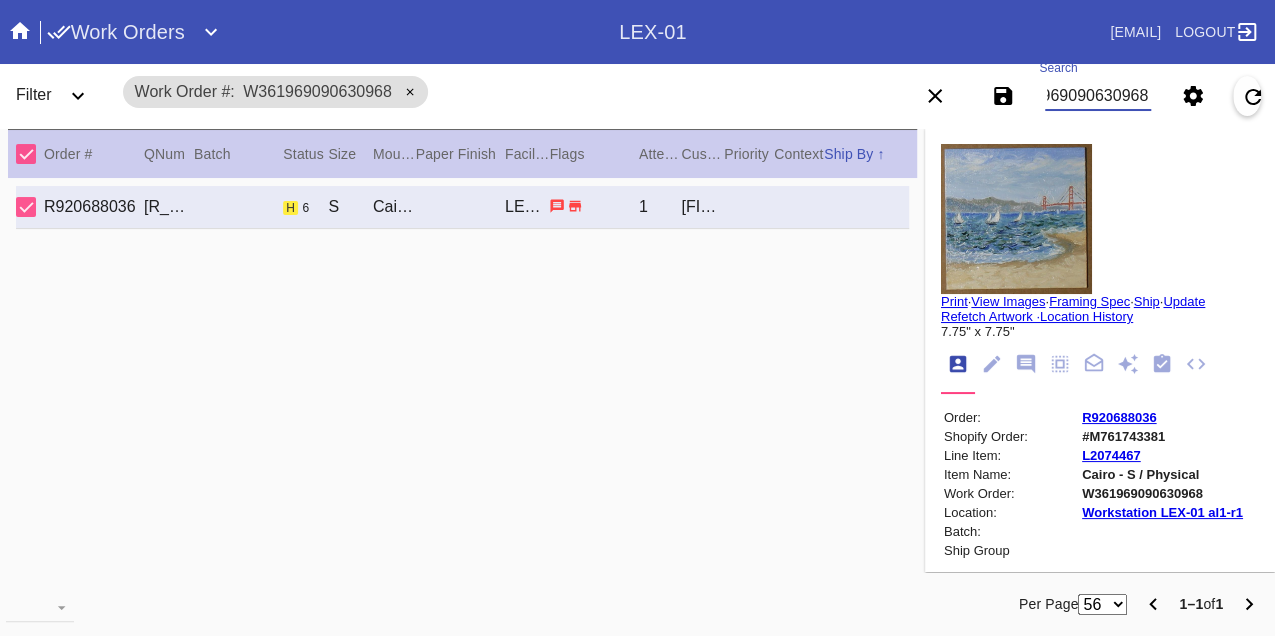 scroll, scrollTop: 0, scrollLeft: 0, axis: both 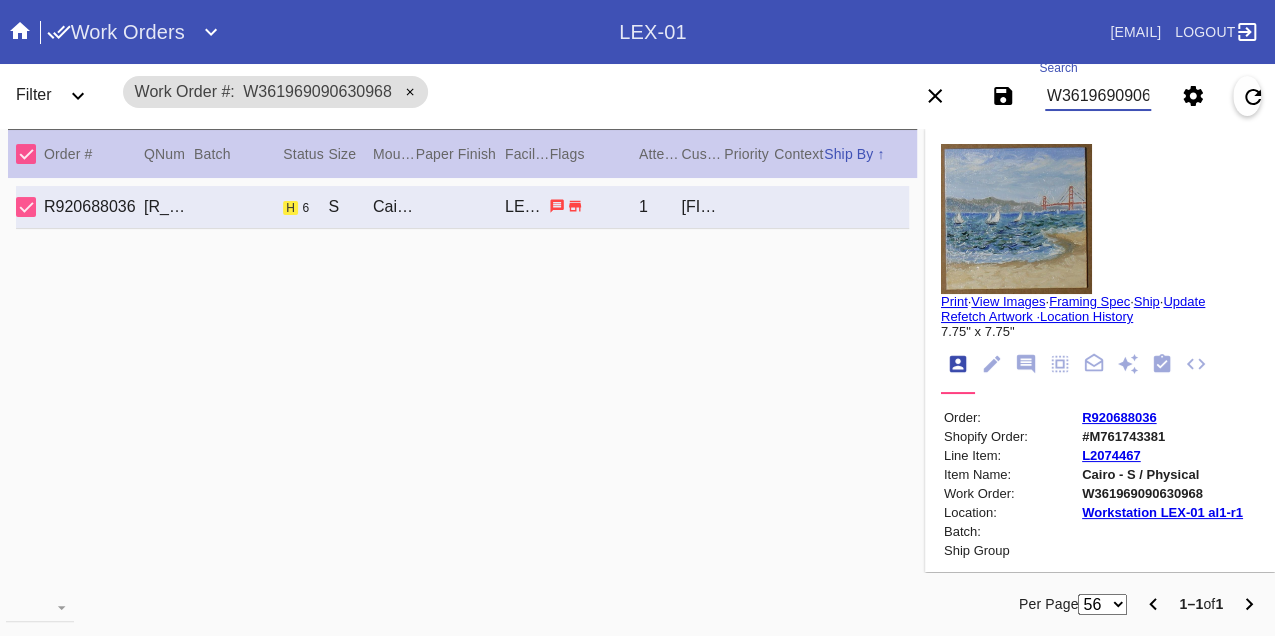click on "W361969090630968" at bounding box center (1098, 96) 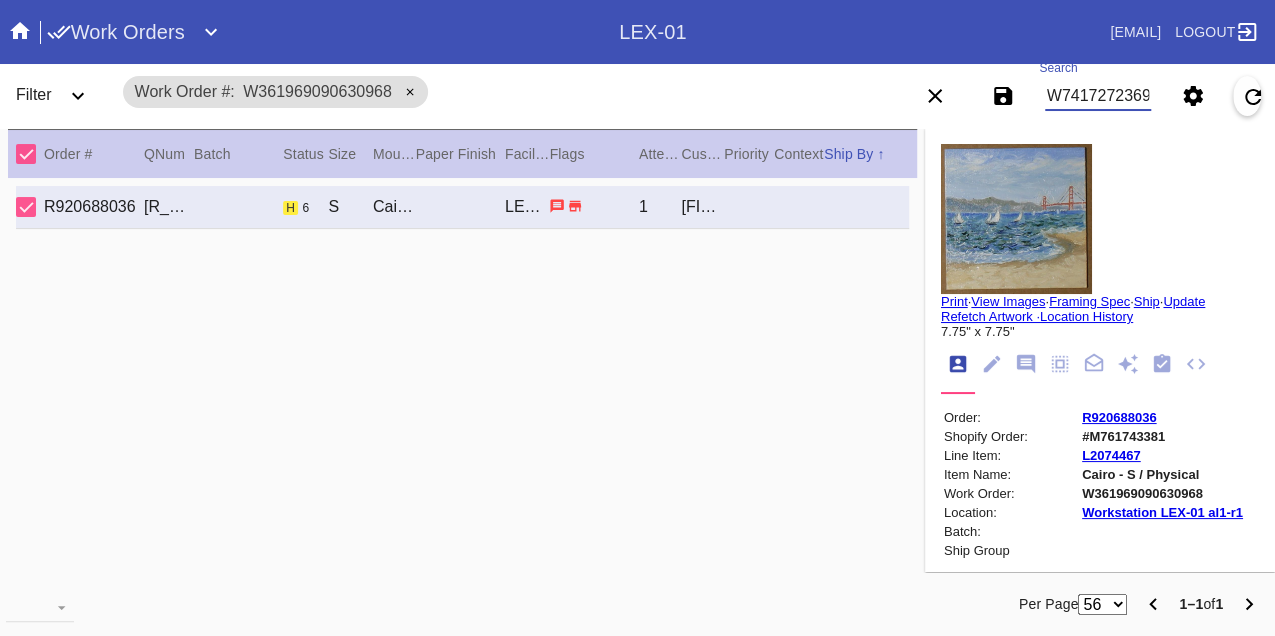 type on "W741727236910913" 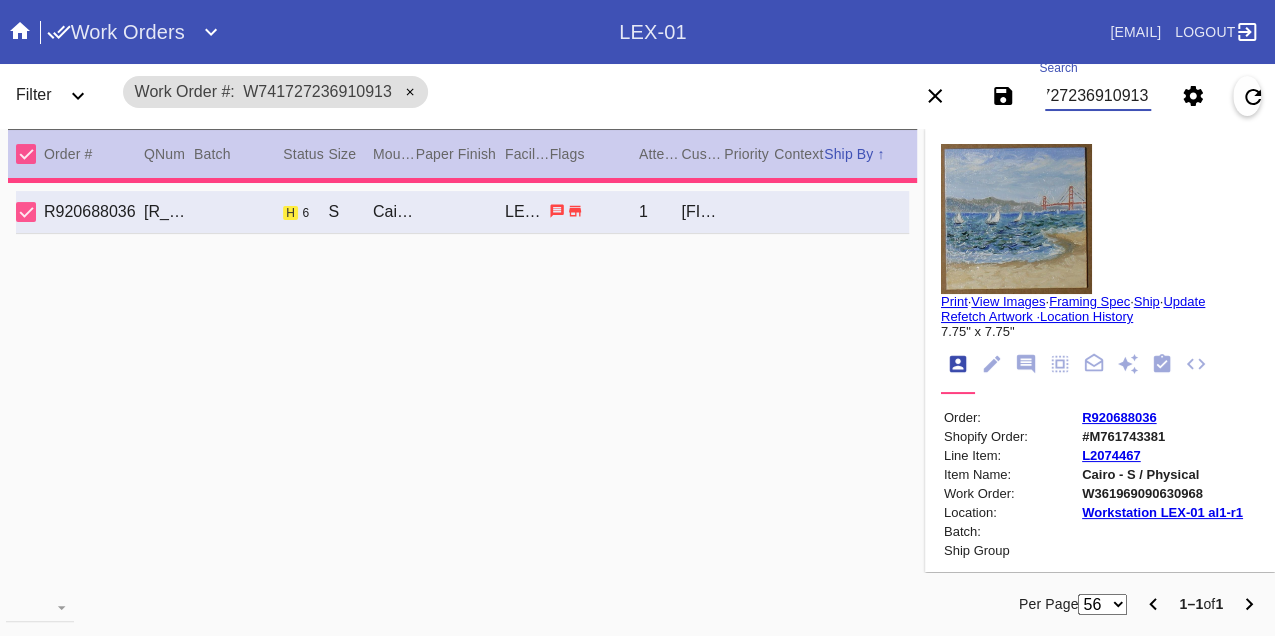 type on "1.125" 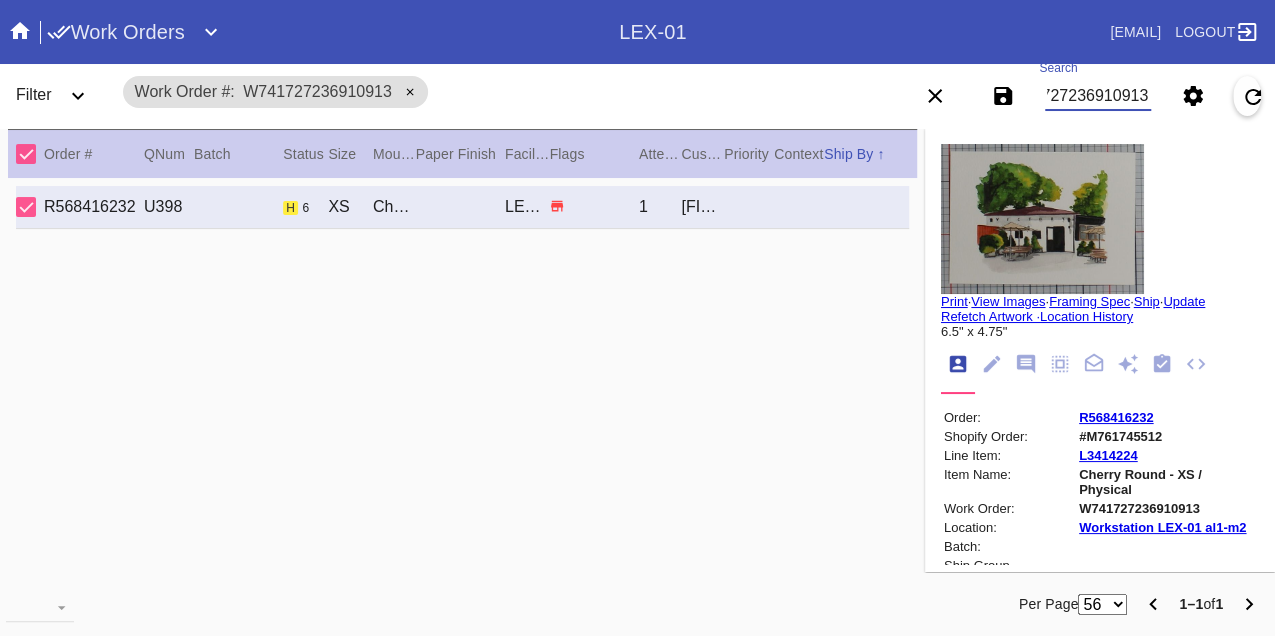 scroll, scrollTop: 0, scrollLeft: 0, axis: both 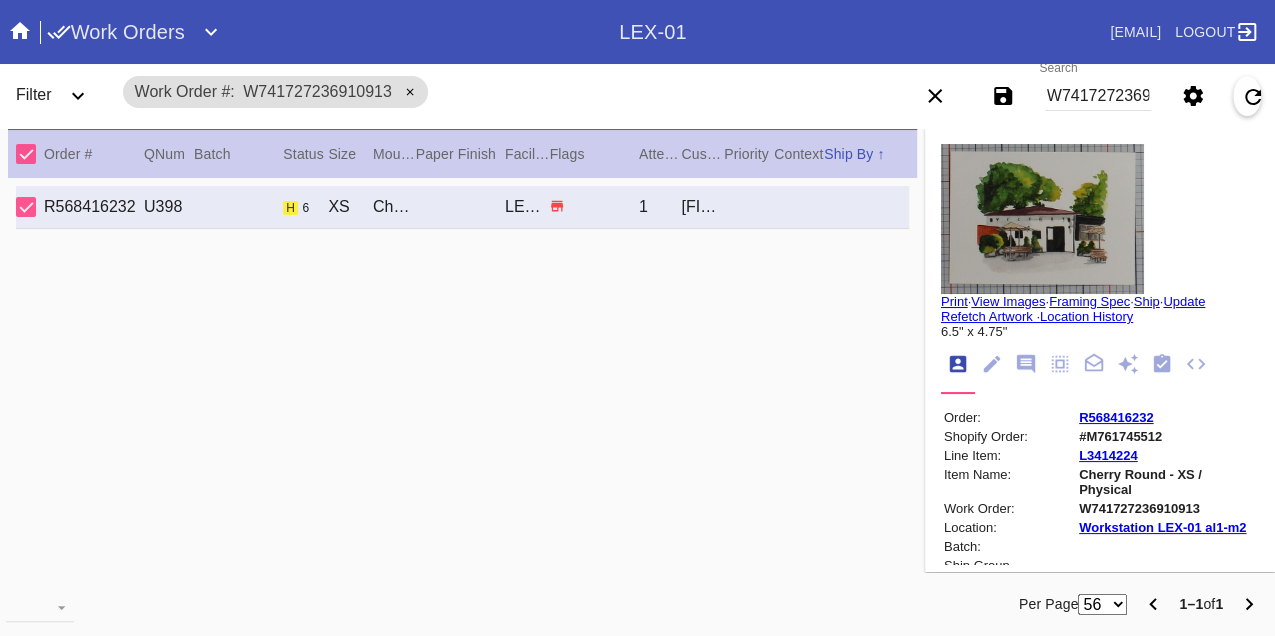 click on "W741727236910913" at bounding box center (1098, 96) 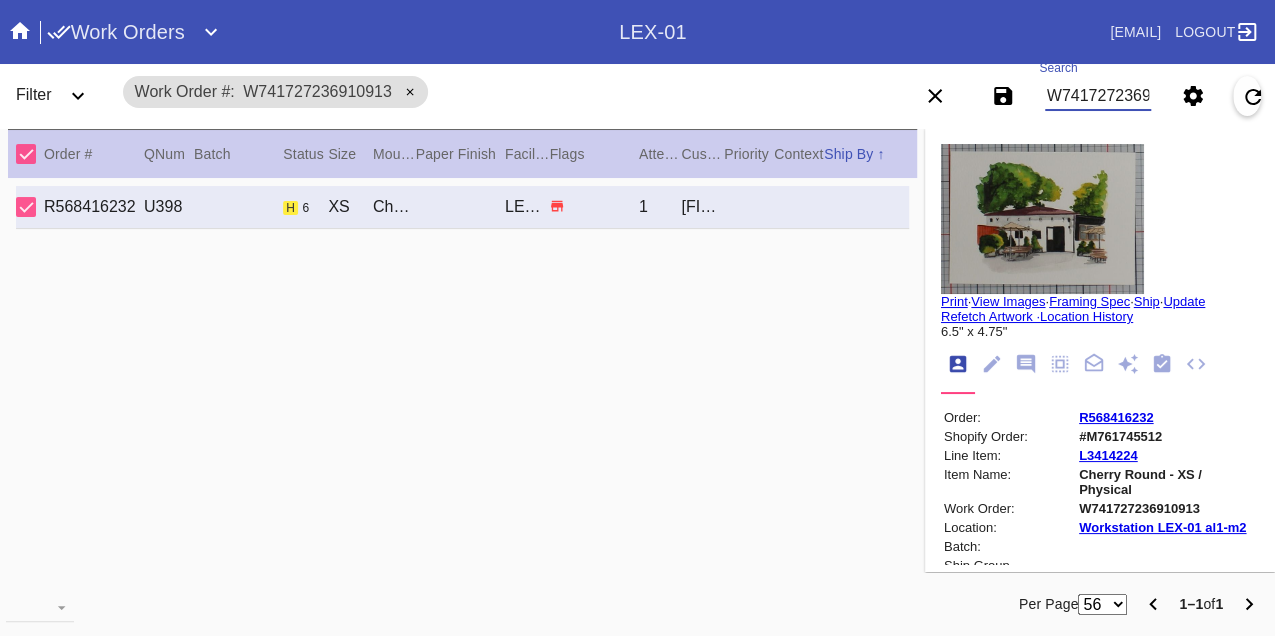 click on "W741727236910913" at bounding box center (1098, 96) 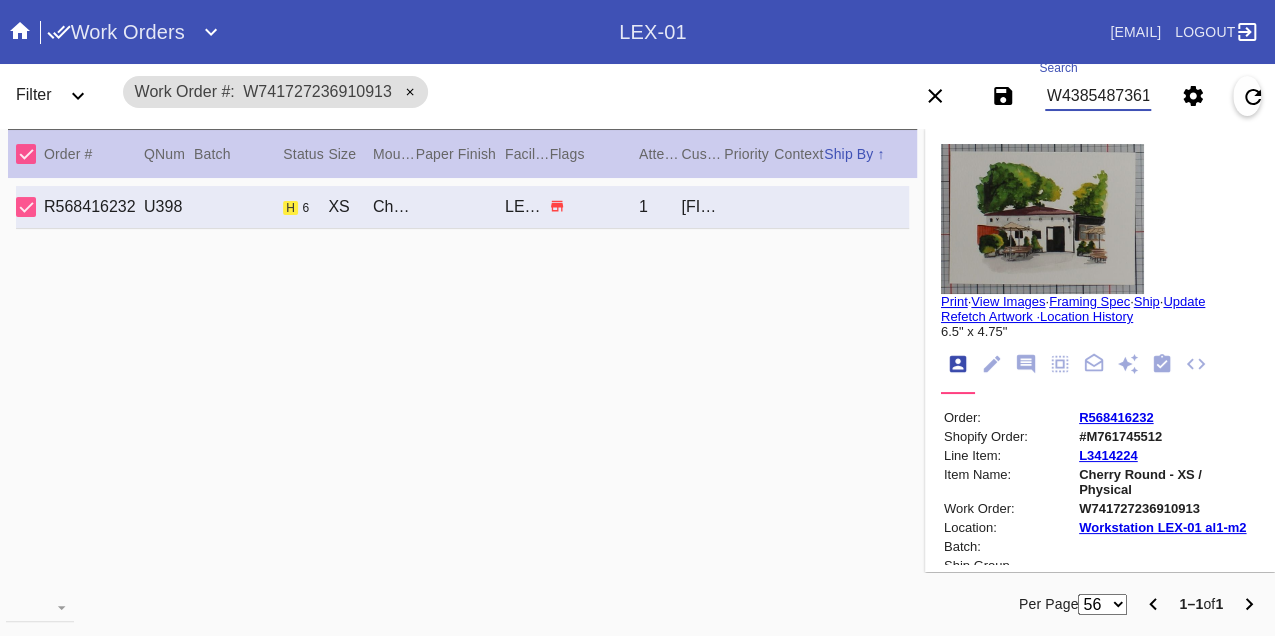 type on "W438548736141563" 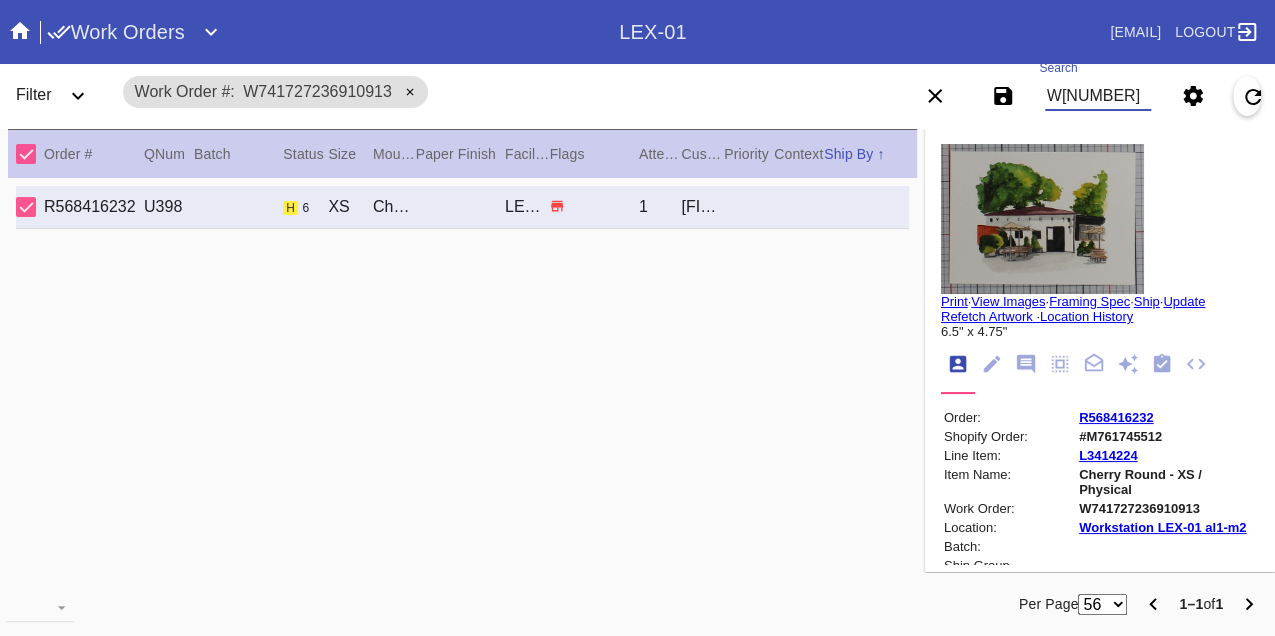scroll, scrollTop: 0, scrollLeft: 48, axis: horizontal 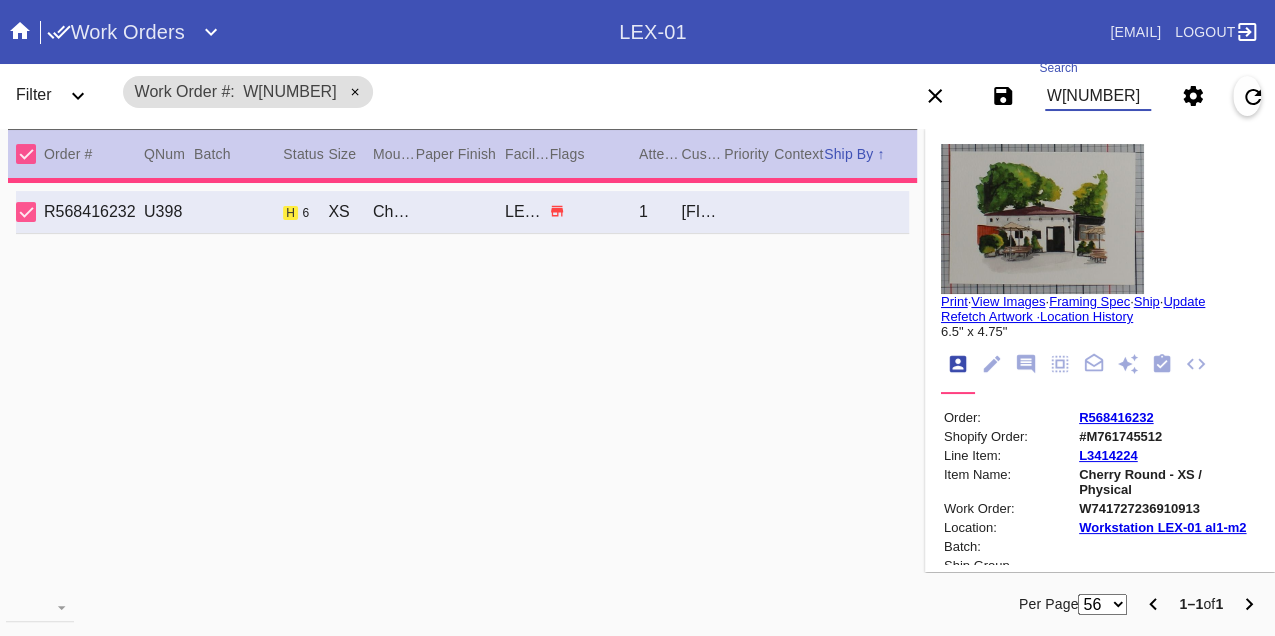 type on "4.0" 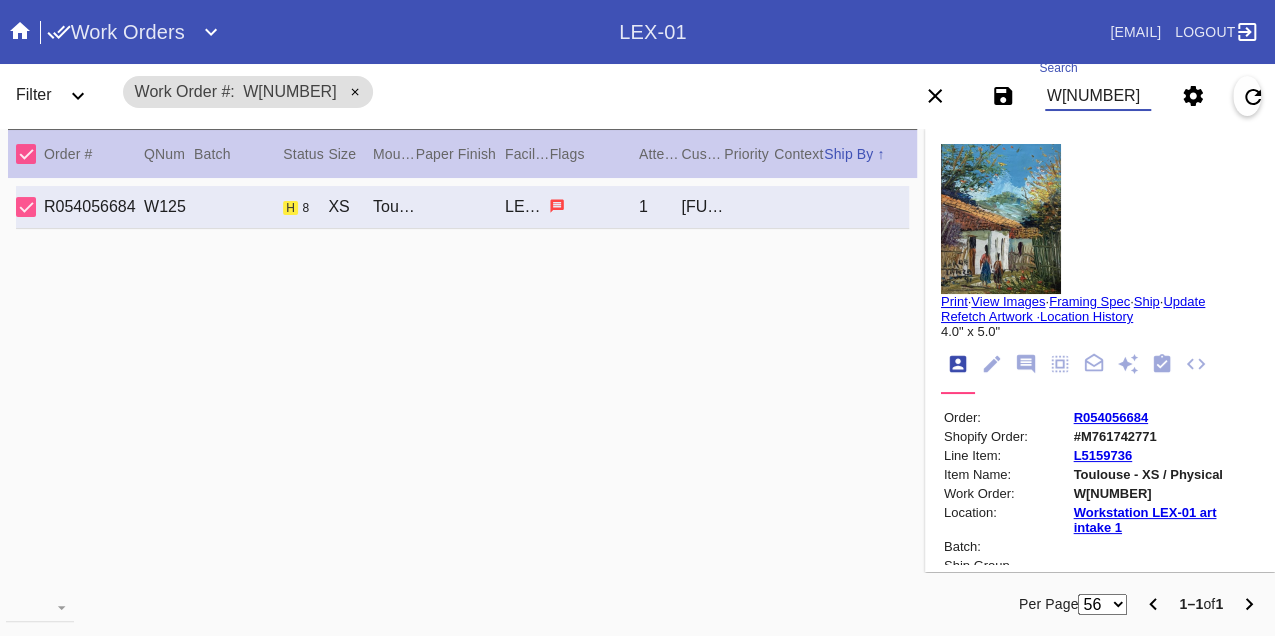 scroll, scrollTop: 0, scrollLeft: 0, axis: both 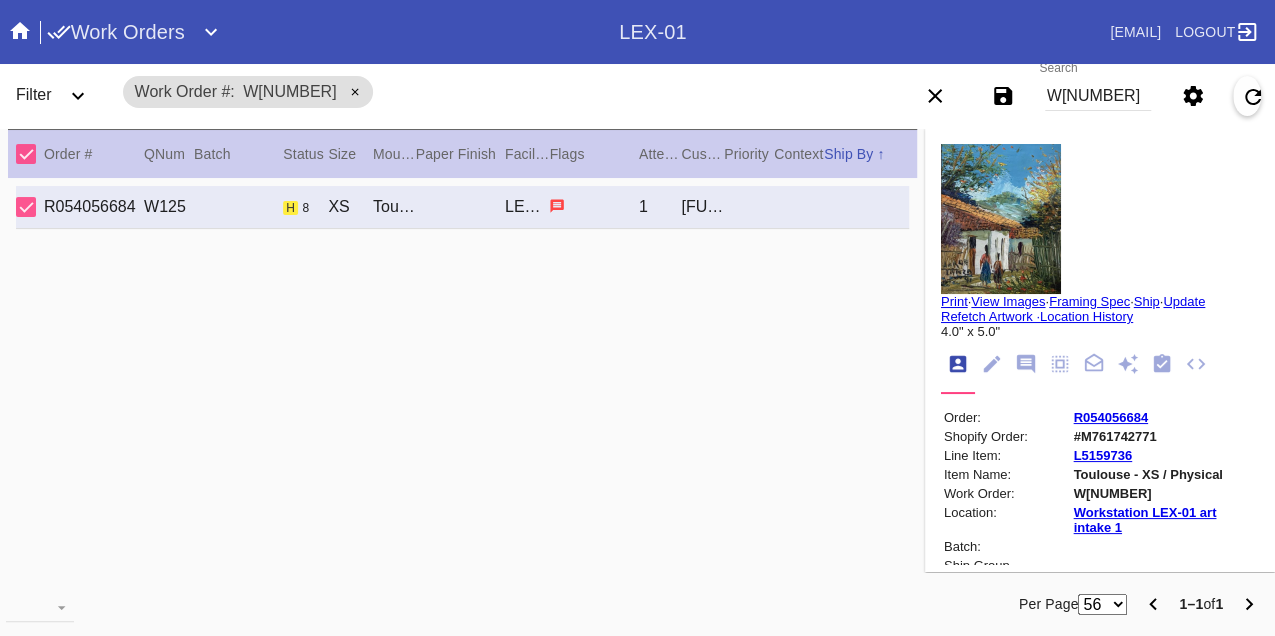 click on "W438548736141563" at bounding box center [1098, 96] 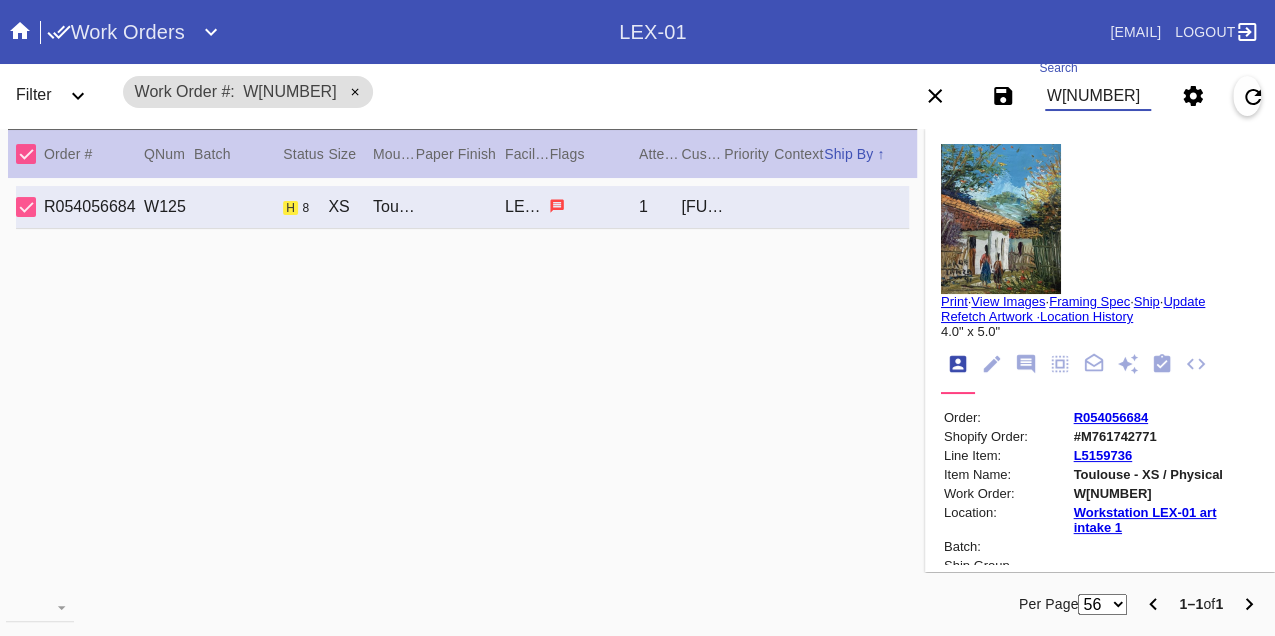 click on "W438548736141563" at bounding box center [1098, 96] 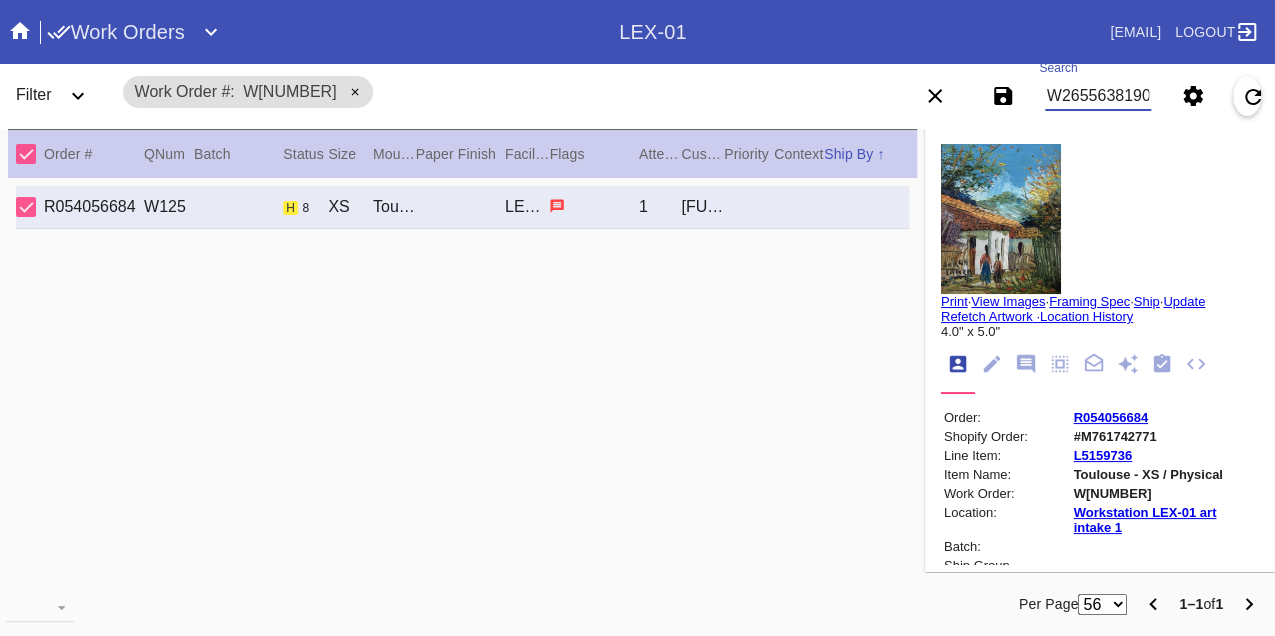 type on "W265563819042366" 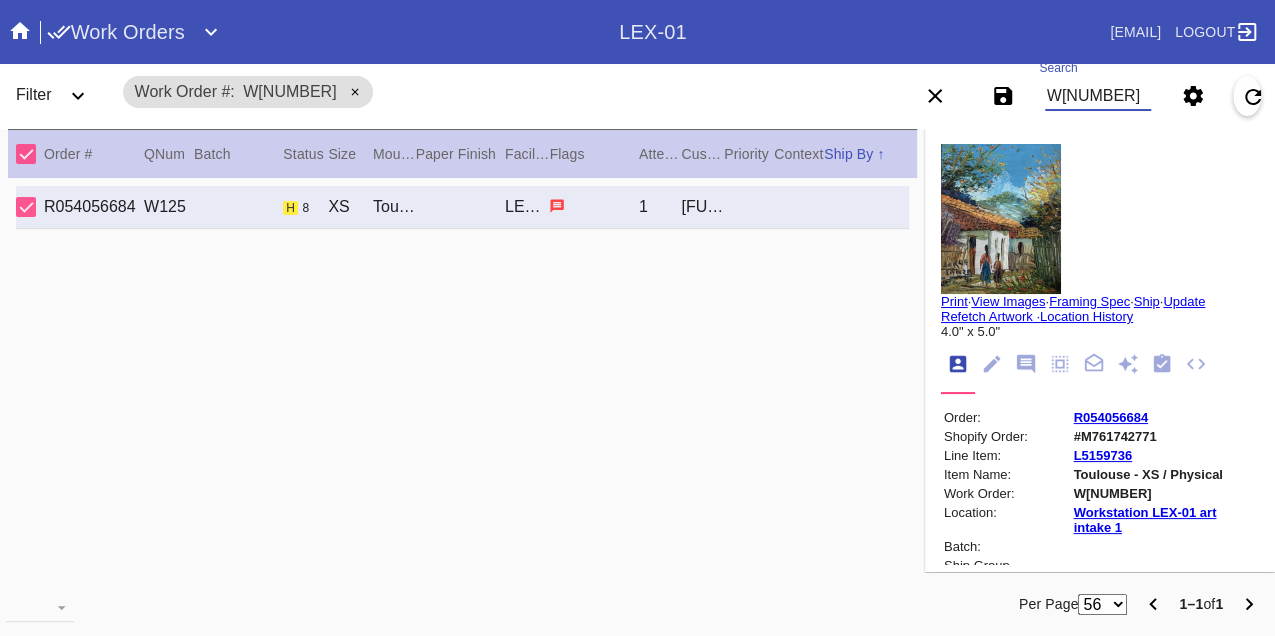 scroll, scrollTop: 0, scrollLeft: 48, axis: horizontal 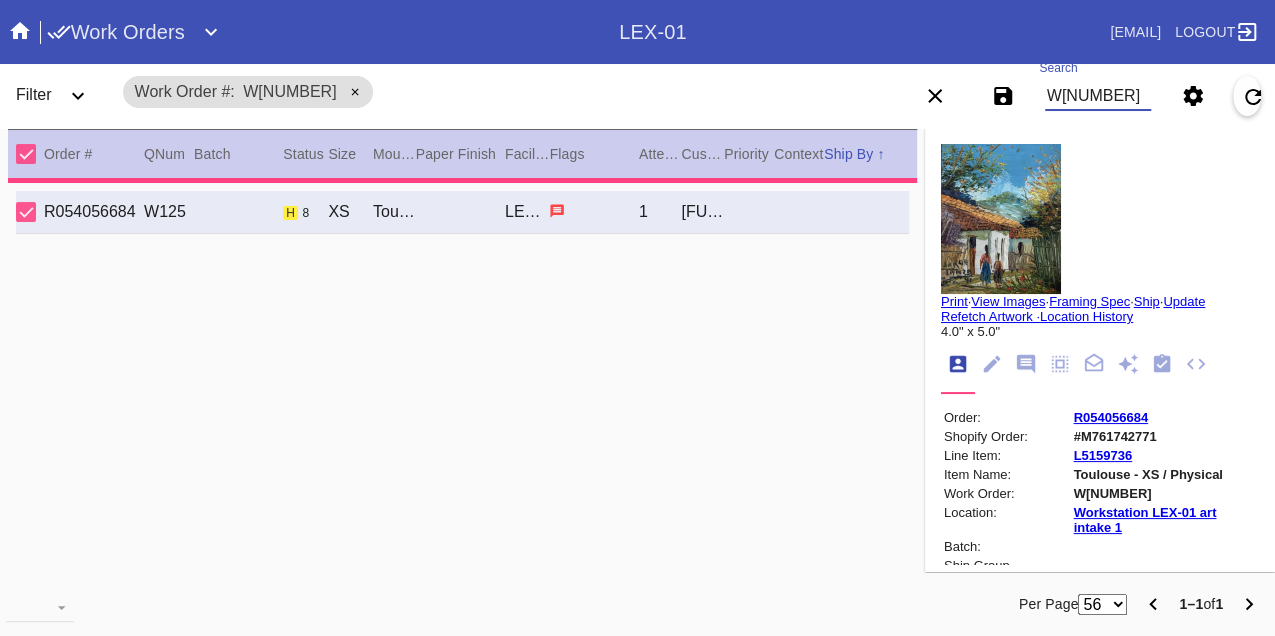 type on "1.5" 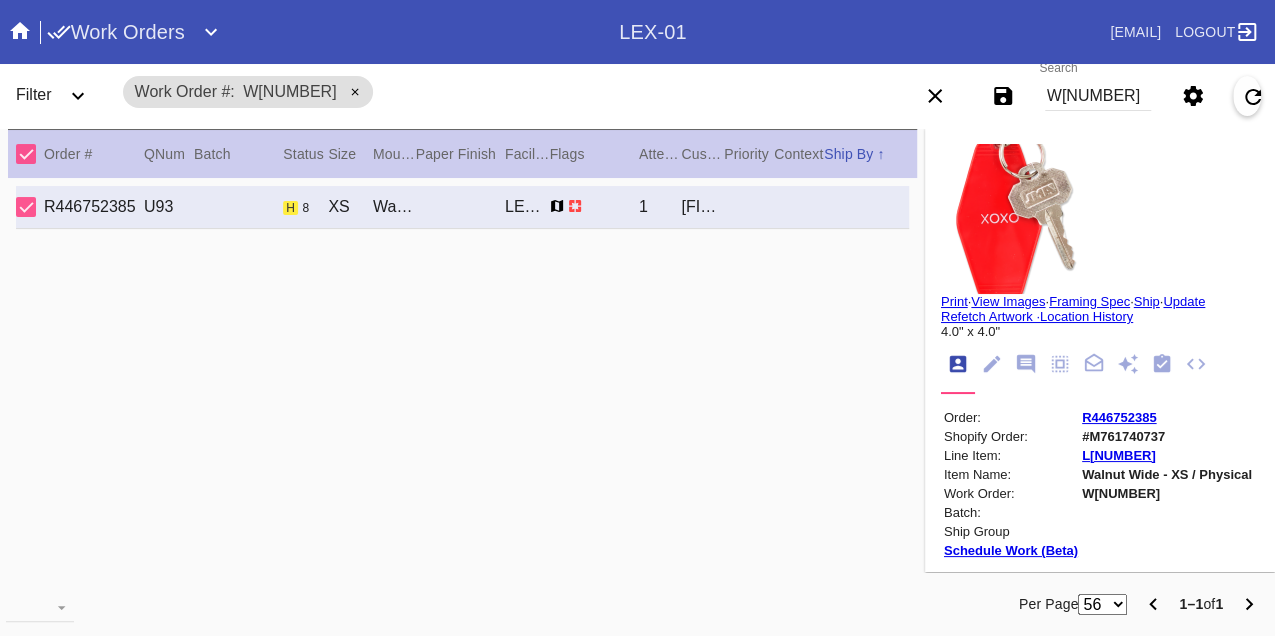 scroll, scrollTop: 0, scrollLeft: 0, axis: both 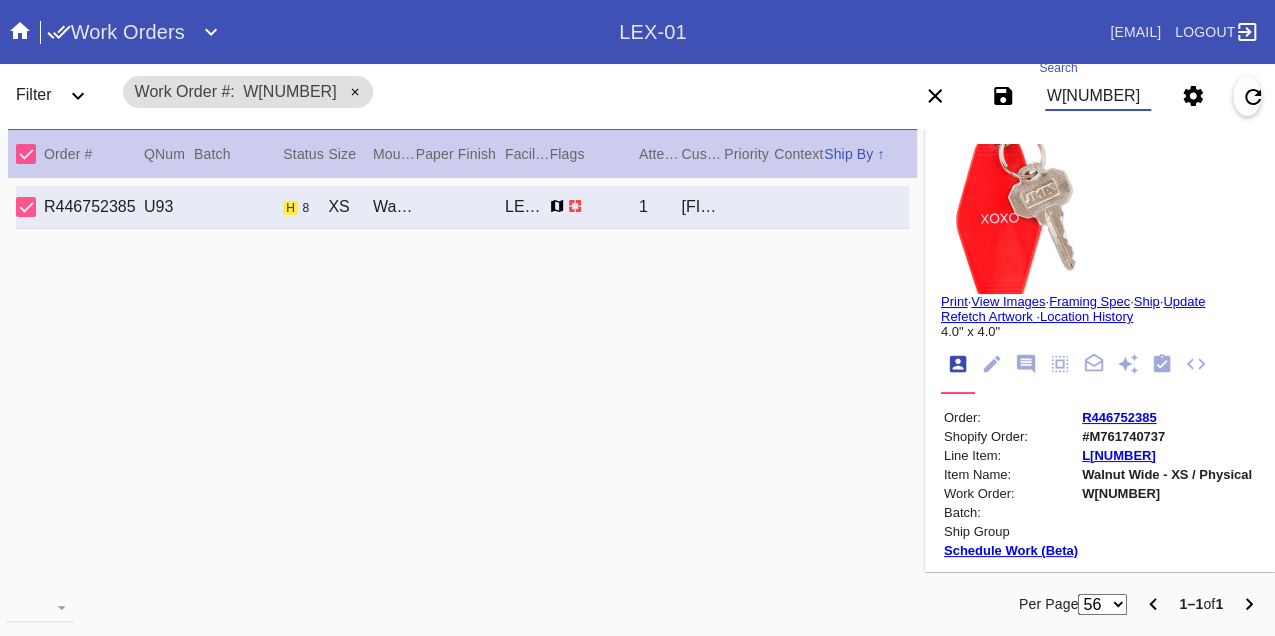 click on "W265563819042366" at bounding box center (1098, 96) 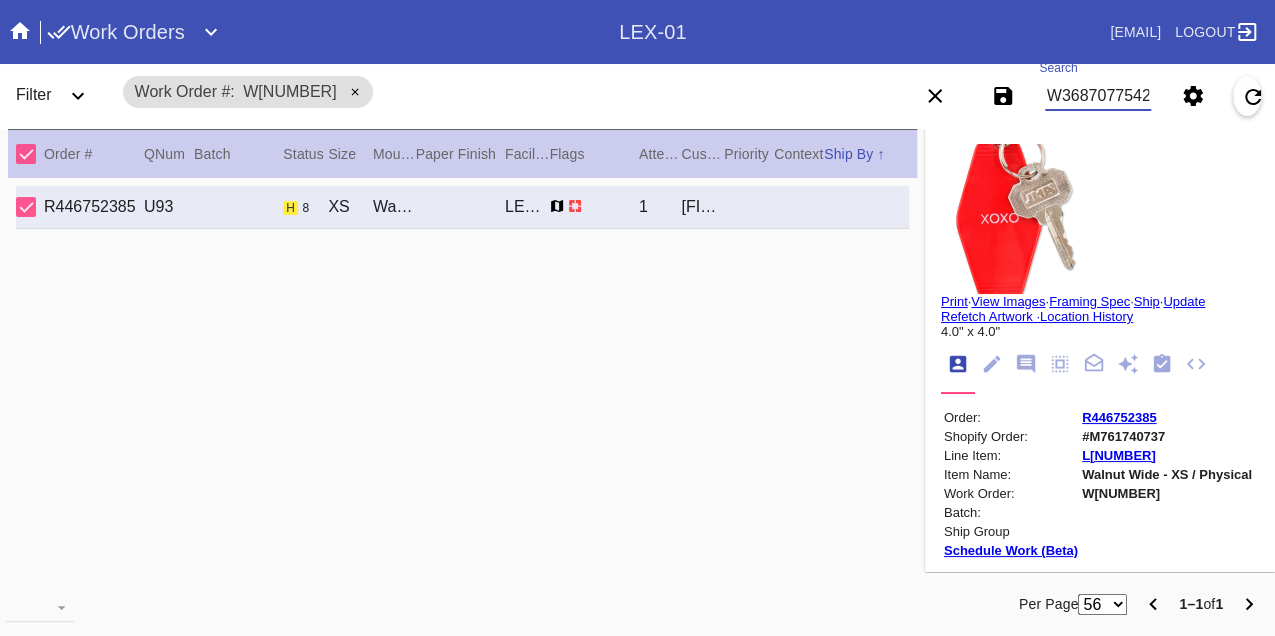 type on "W368707754211511" 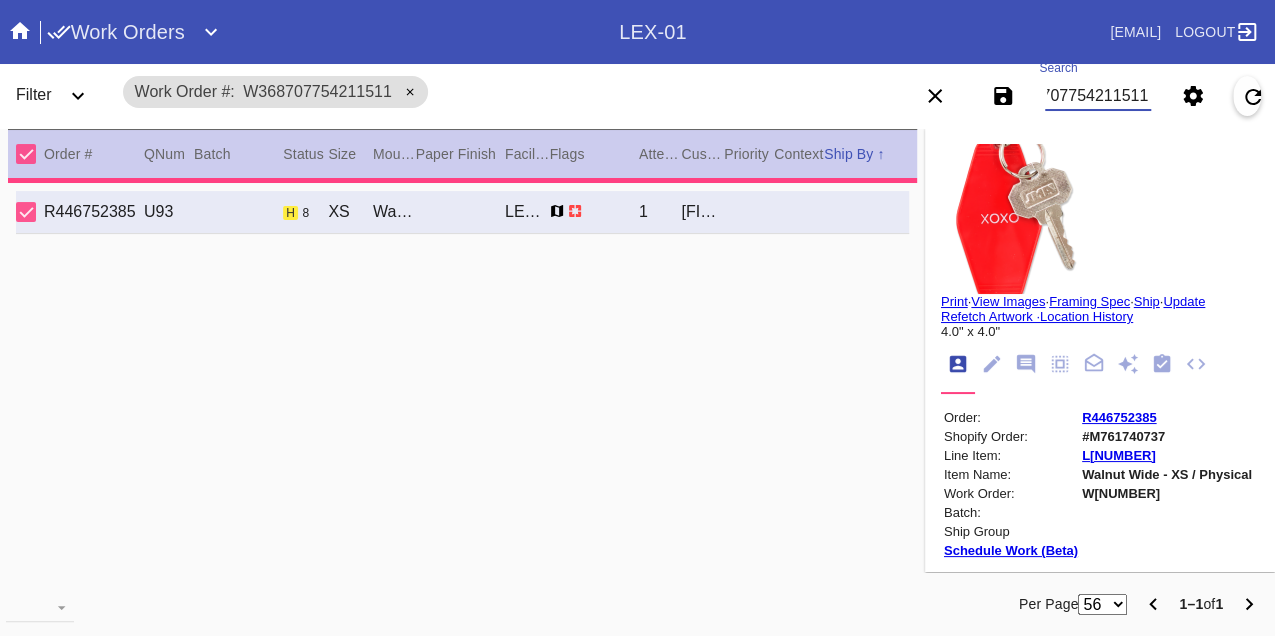 type on "5.75" 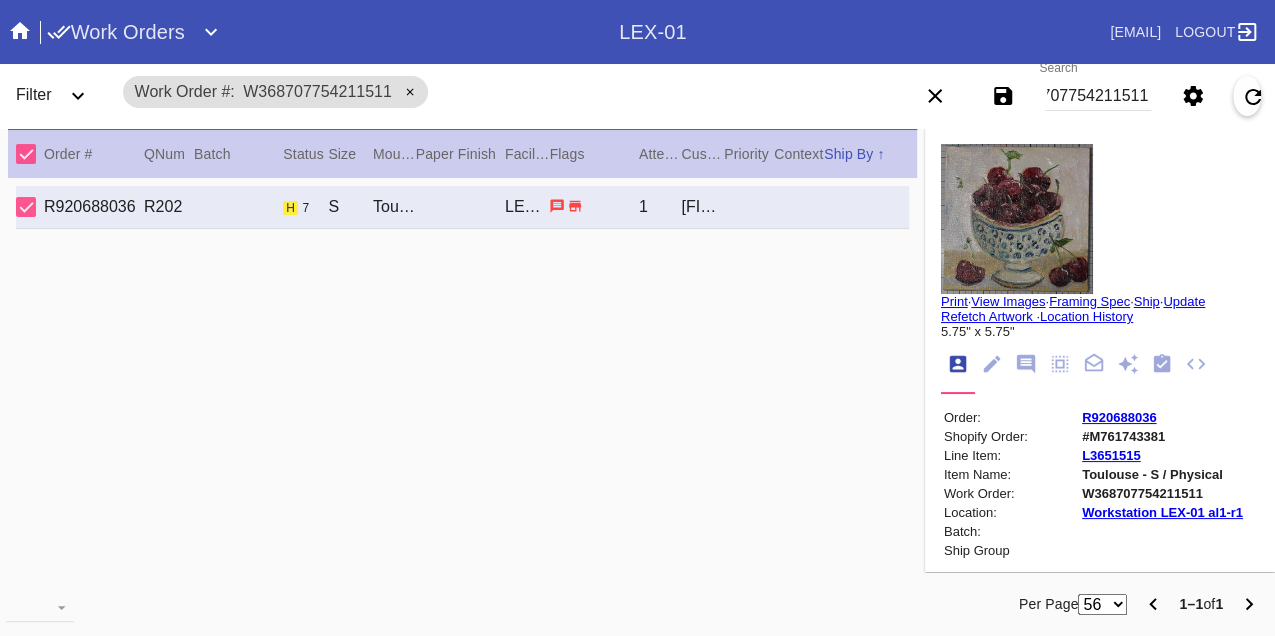 scroll, scrollTop: 0, scrollLeft: 0, axis: both 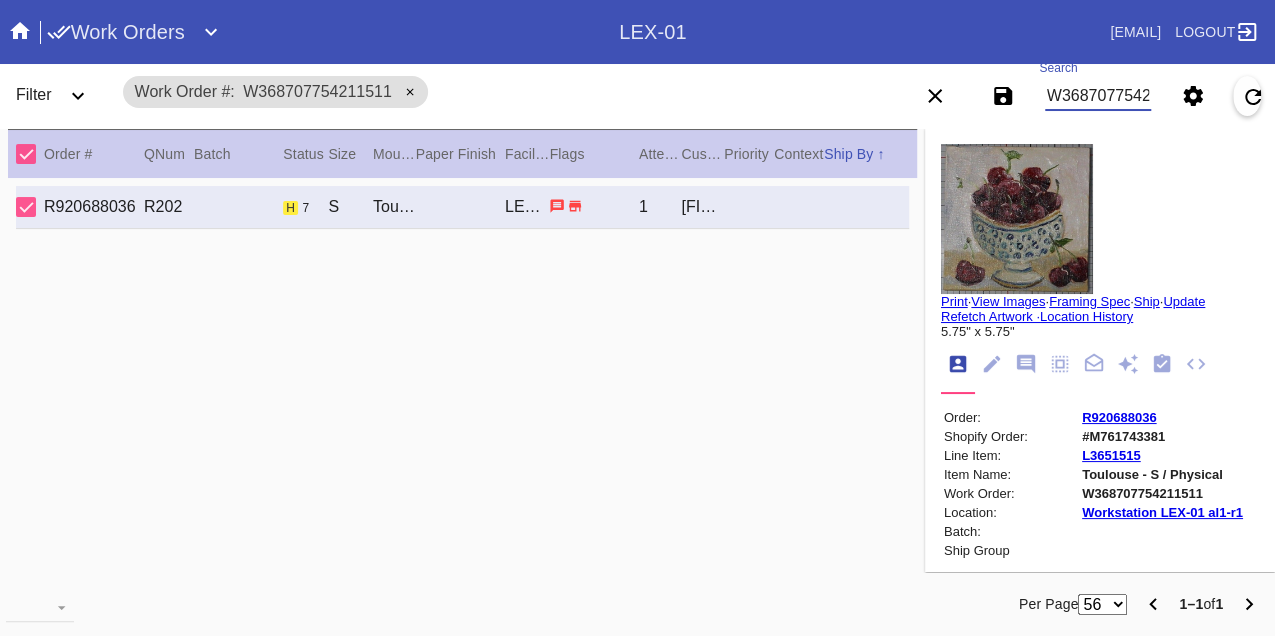 click on "W368707754211511" at bounding box center [1098, 96] 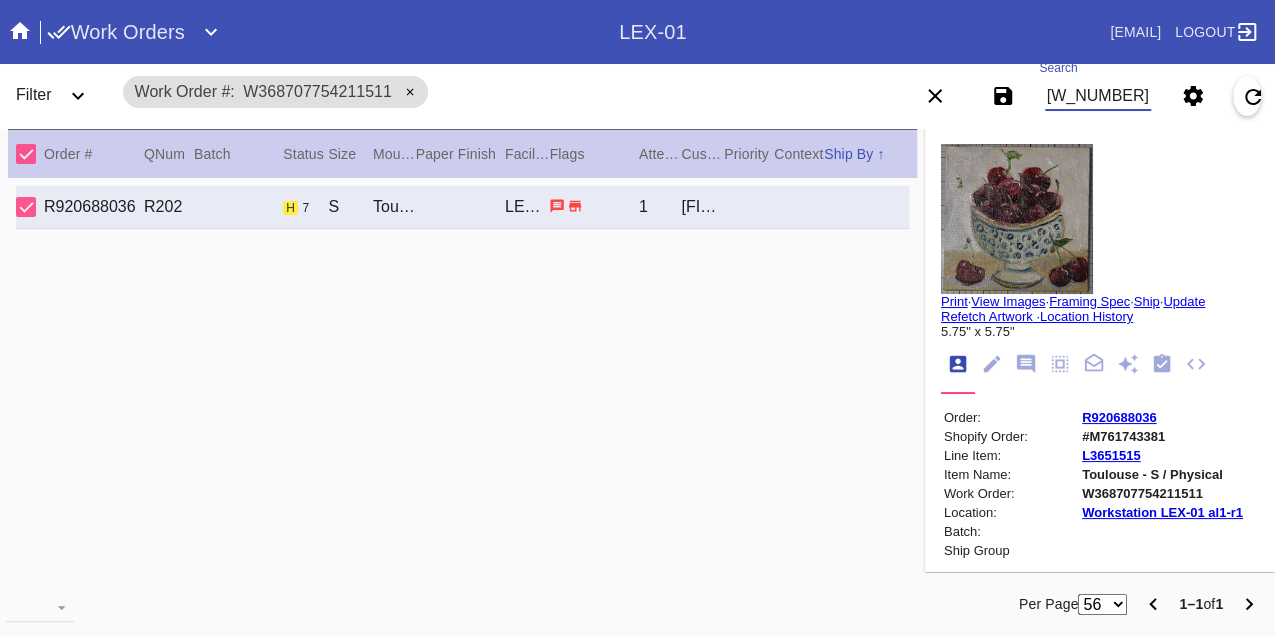 type on "W145847195440653" 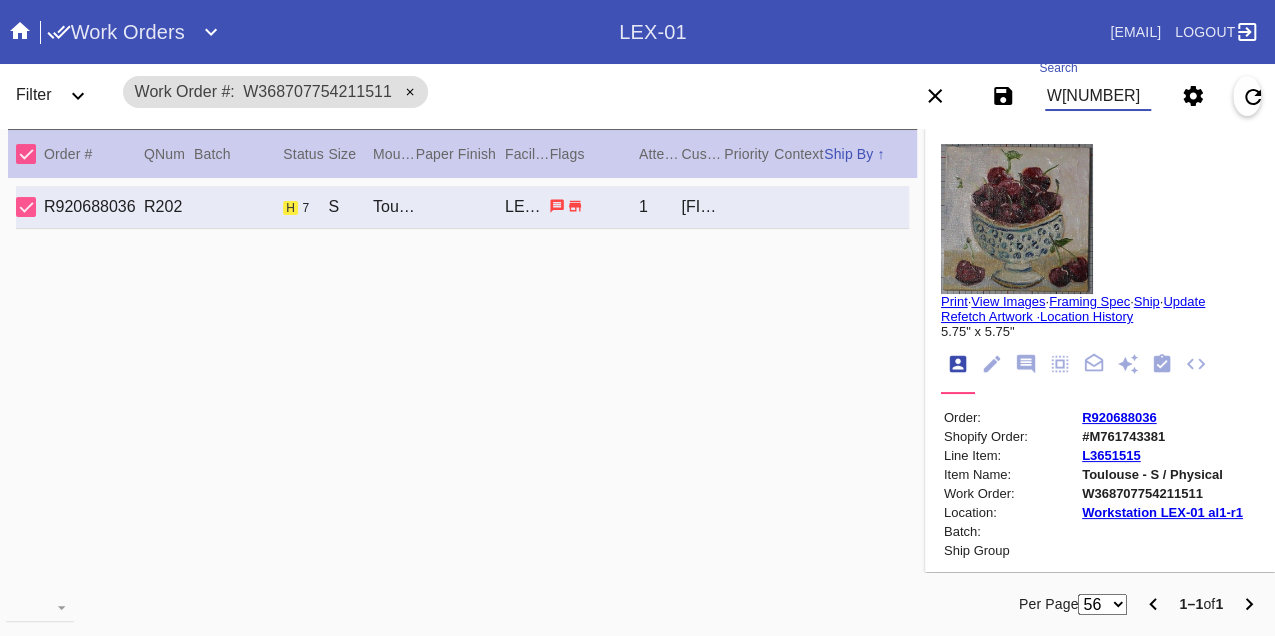 scroll, scrollTop: 0, scrollLeft: 48, axis: horizontal 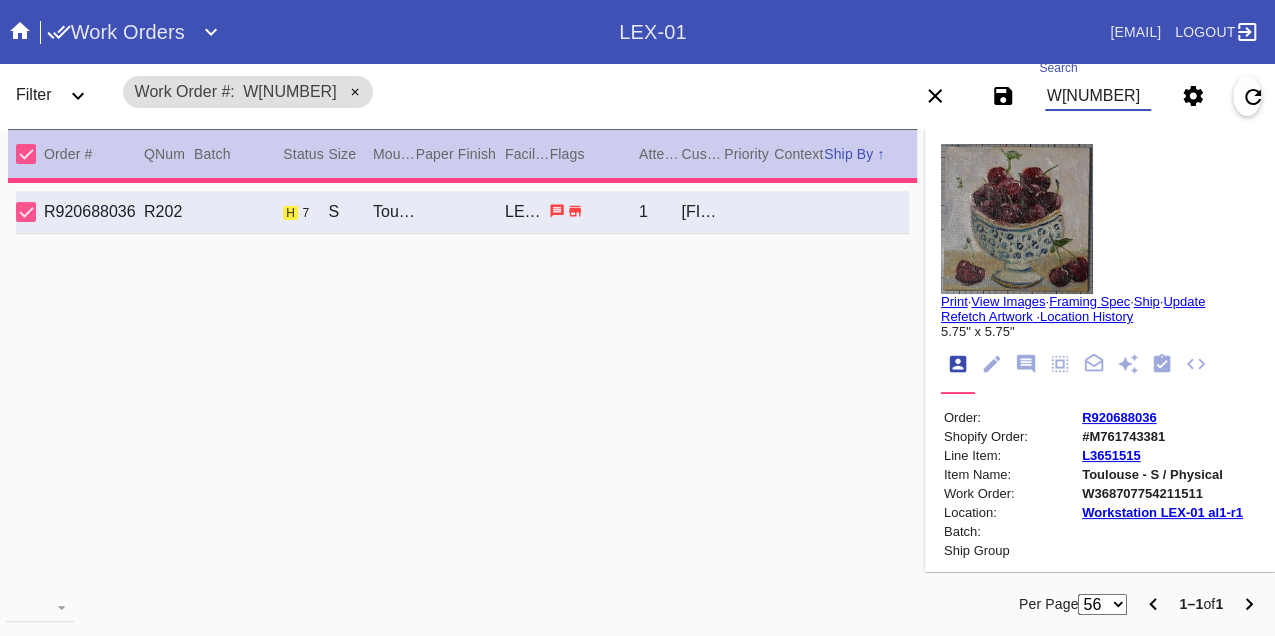 type on "PRO NOTE: mount as straight, and even as possible. TR 8.5" 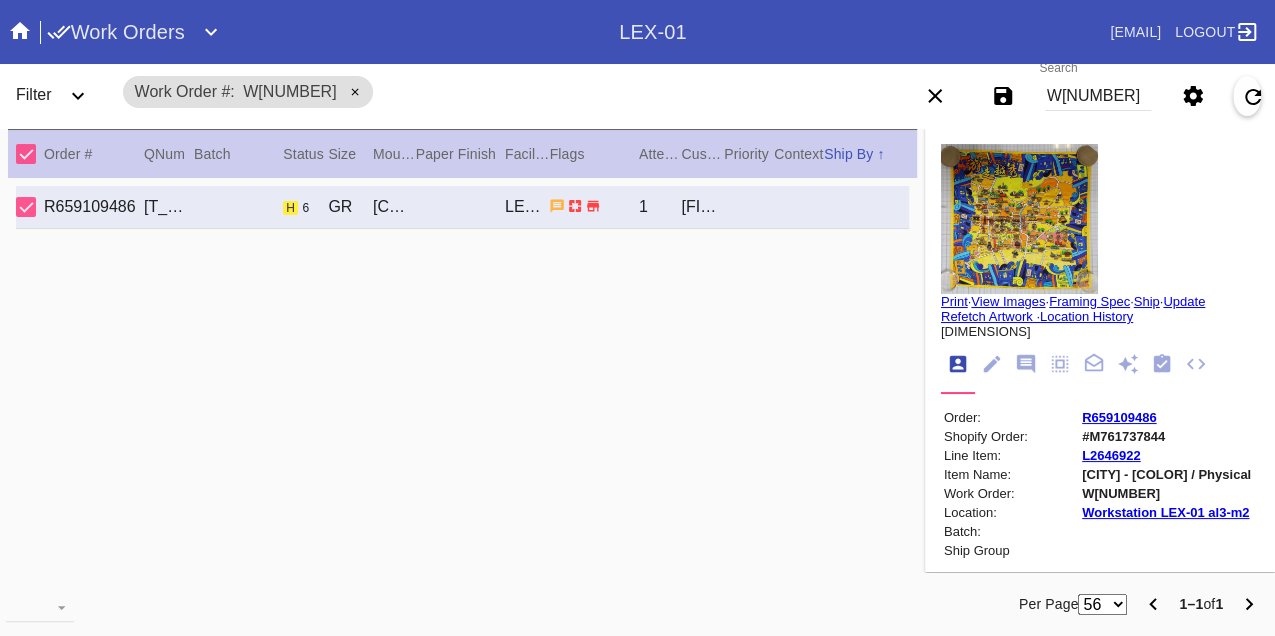 scroll, scrollTop: 0, scrollLeft: 0, axis: both 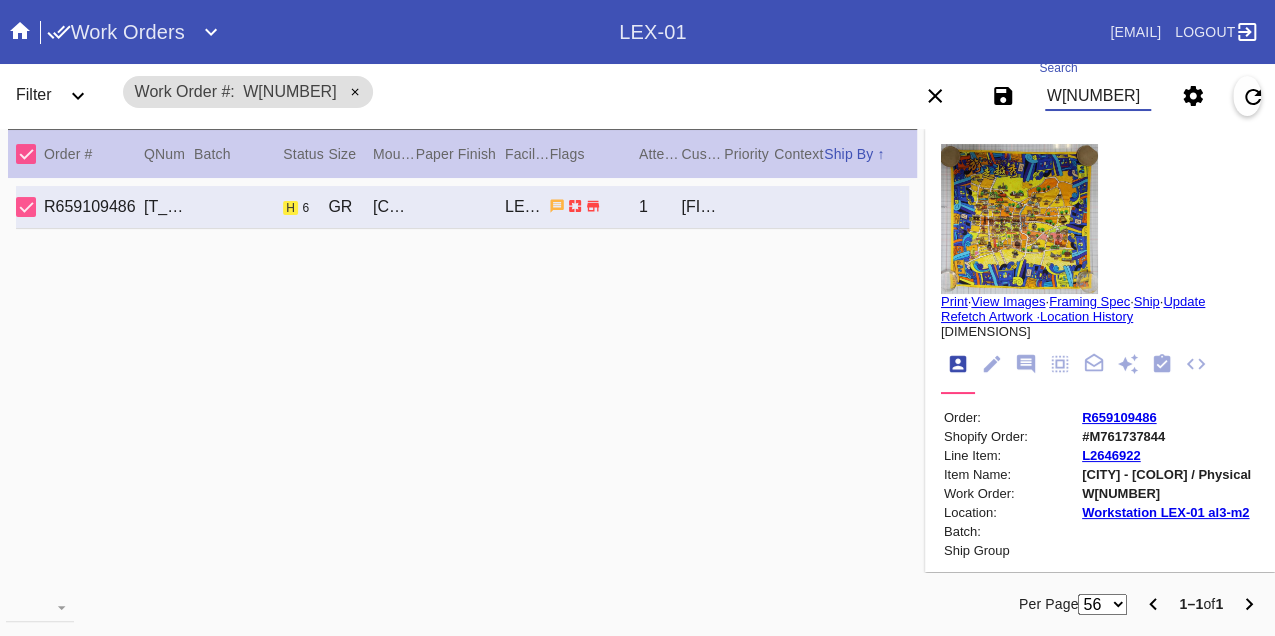 click on "W145847195440653" at bounding box center (1098, 96) 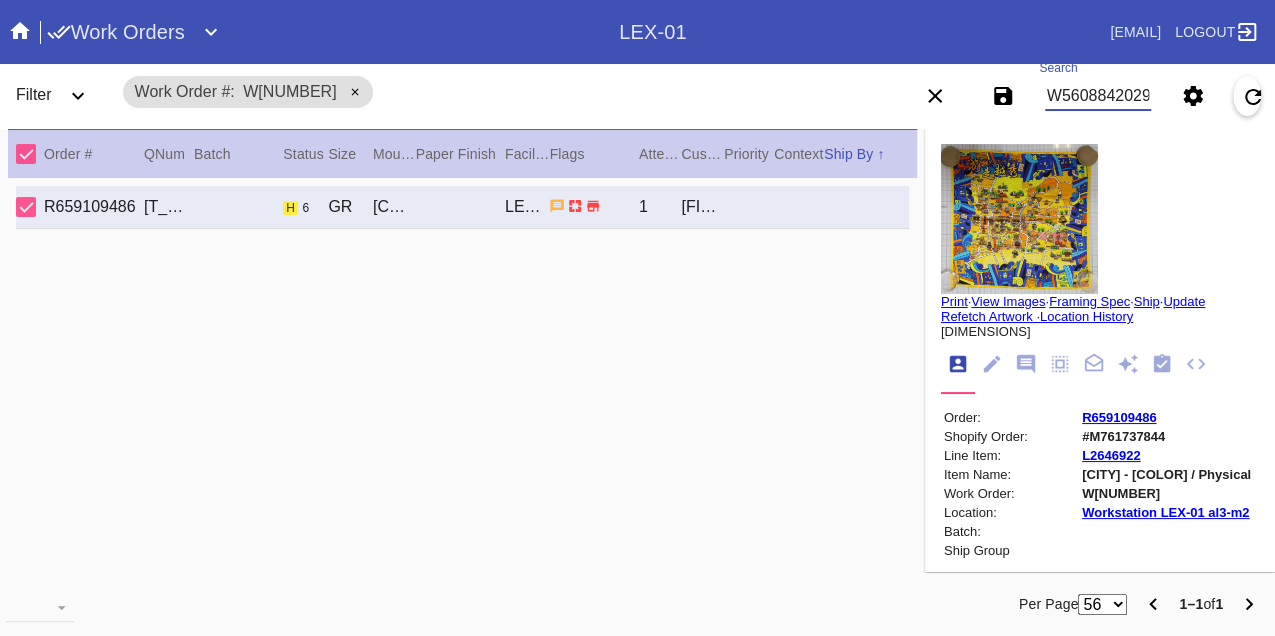 type on "W560884202991473" 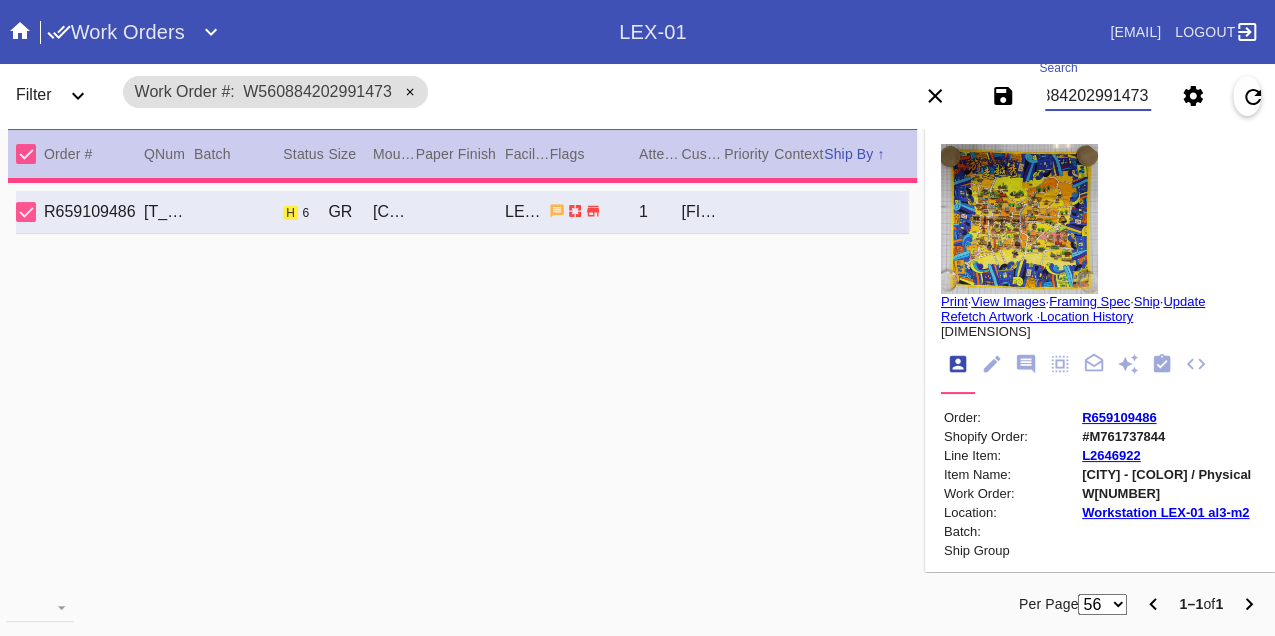 type on "Refer to customer image for mounting 6/30 KM" 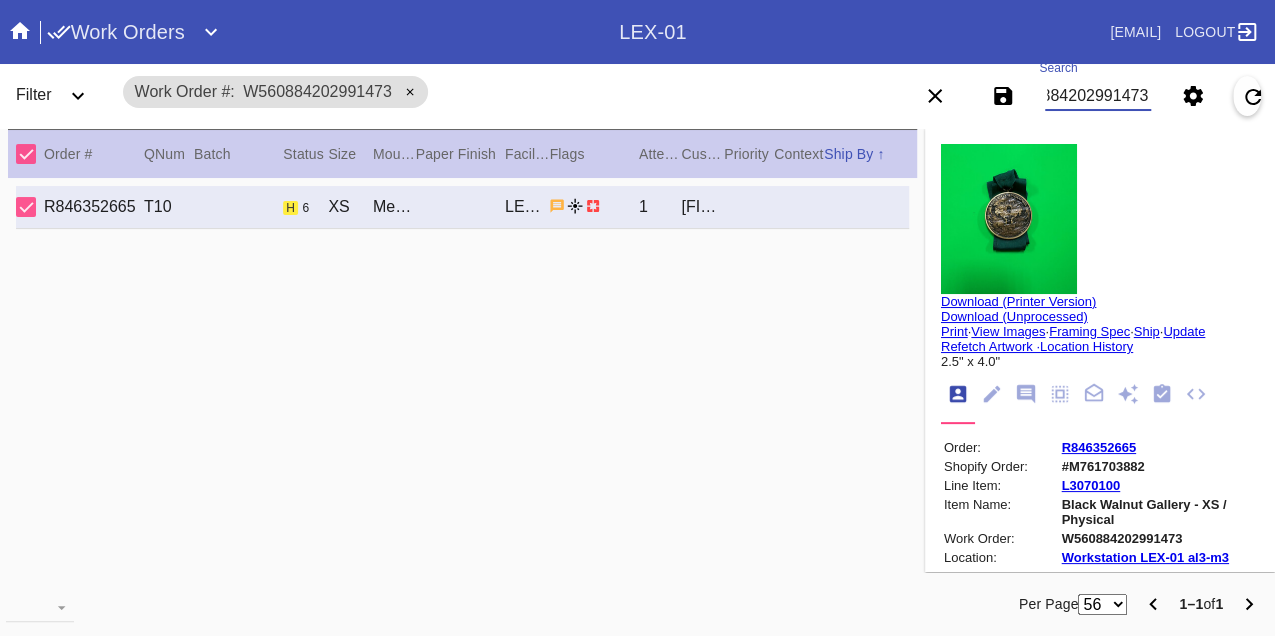 scroll, scrollTop: 0, scrollLeft: 0, axis: both 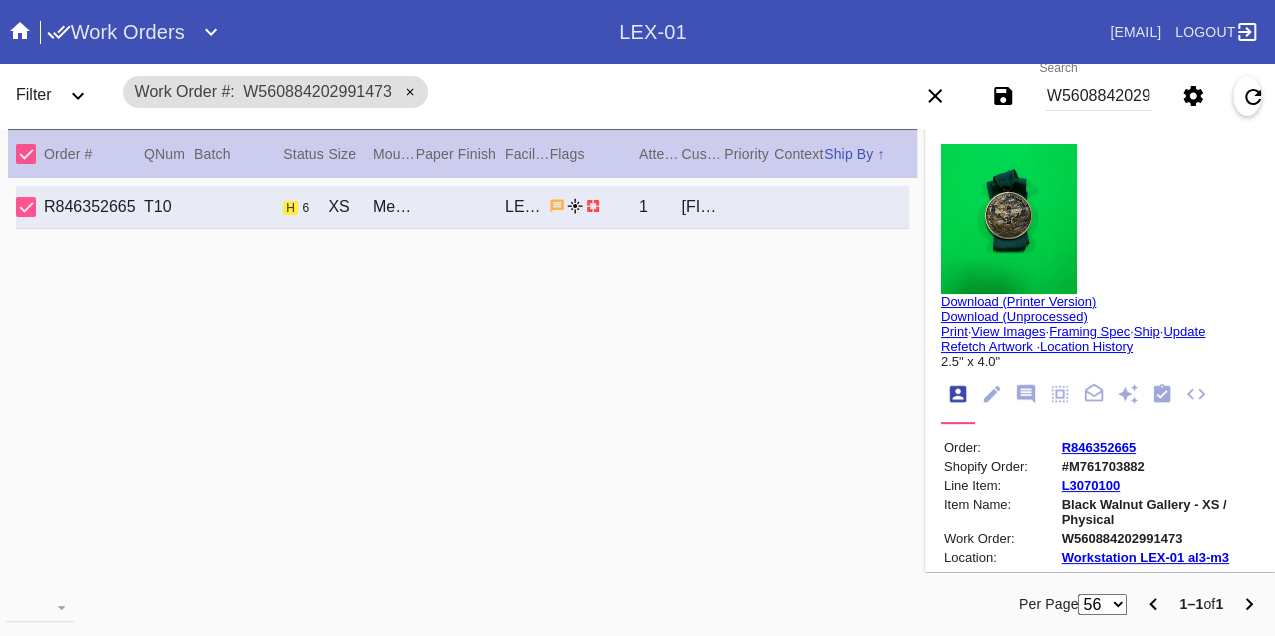 click on "W560884202991473" at bounding box center (1098, 96) 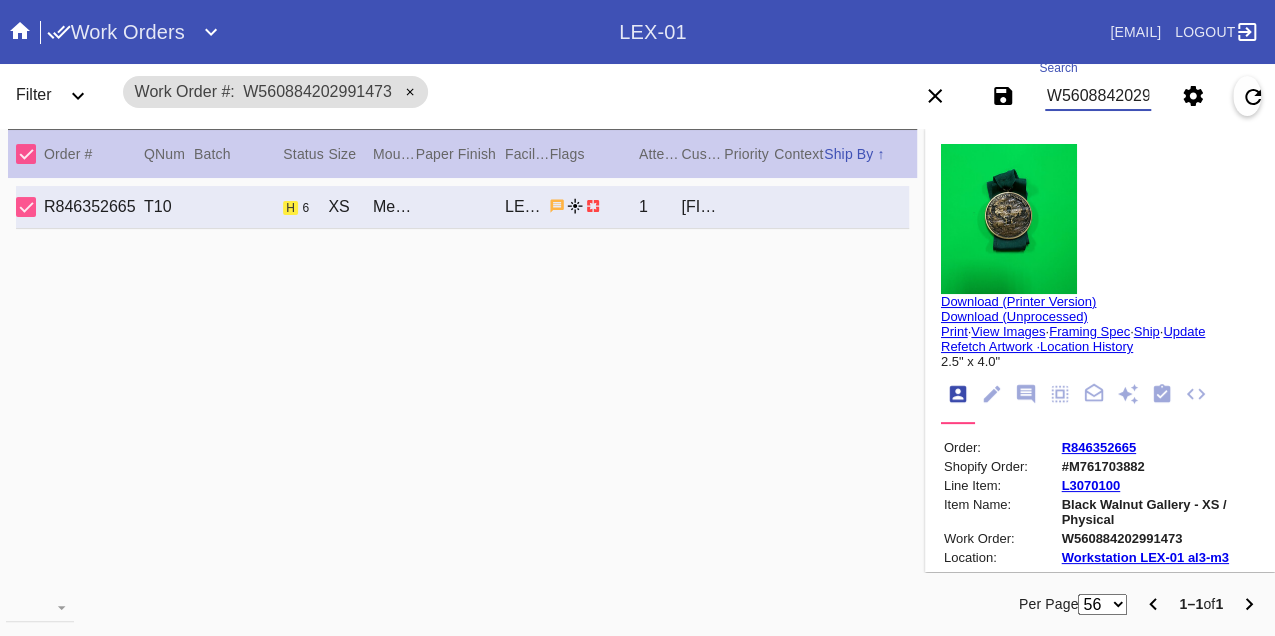 click on "W560884202991473" at bounding box center (1098, 96) 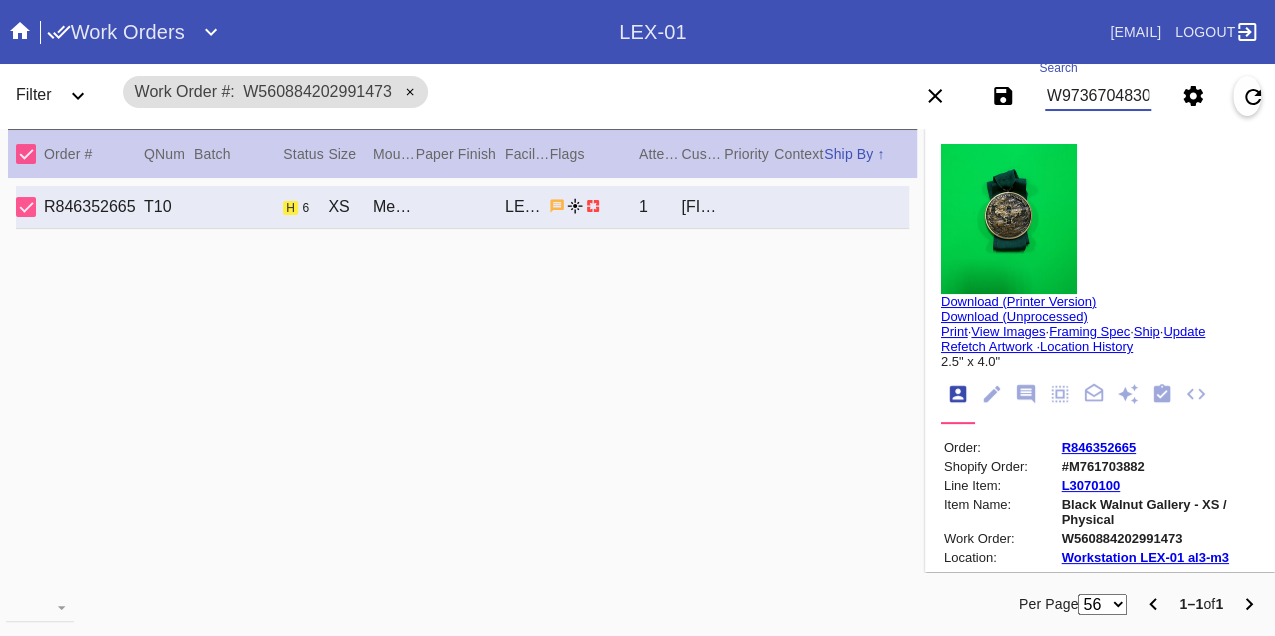 type on "W973670483002780" 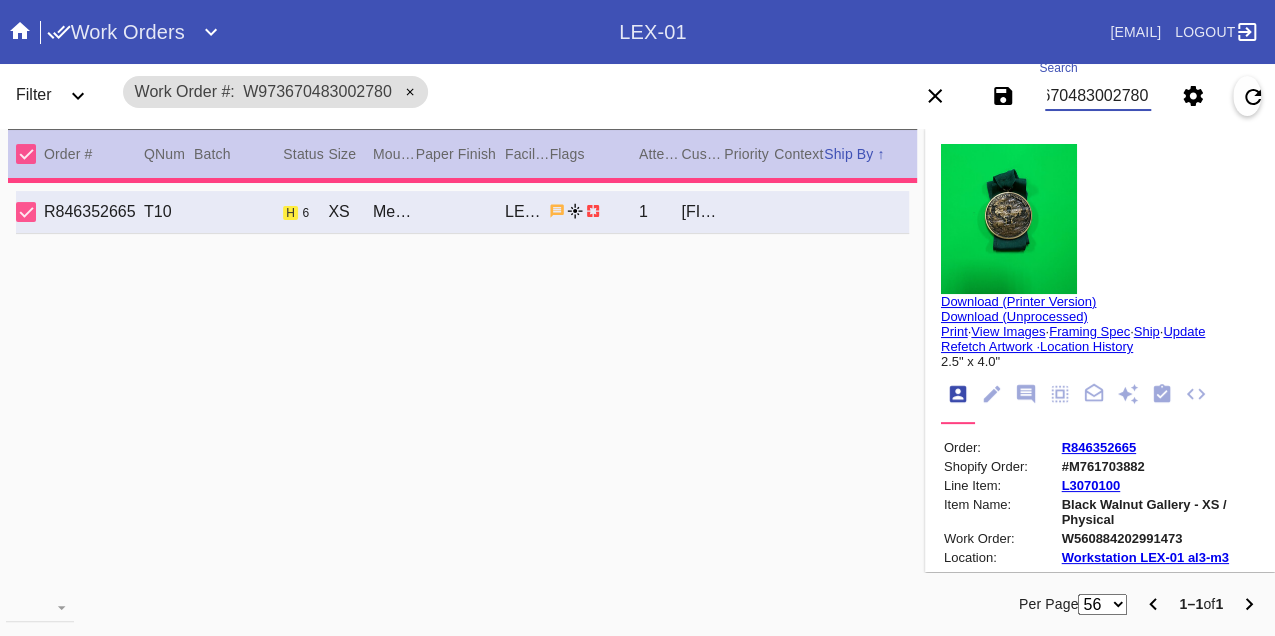 type 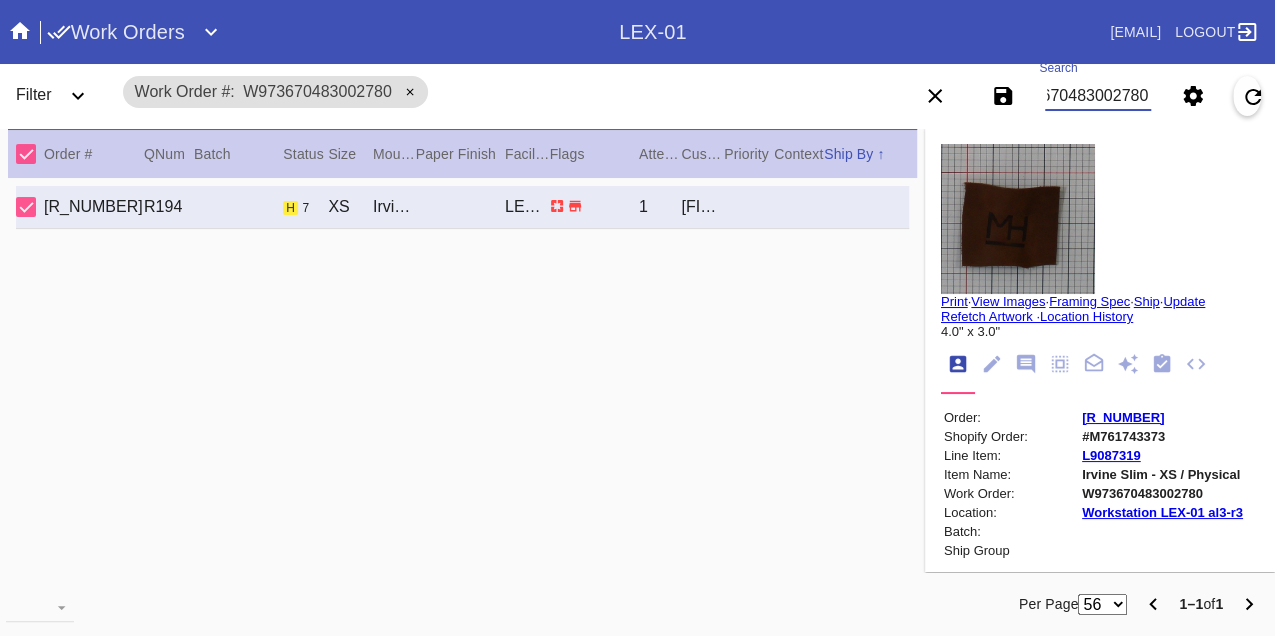 scroll, scrollTop: 0, scrollLeft: 0, axis: both 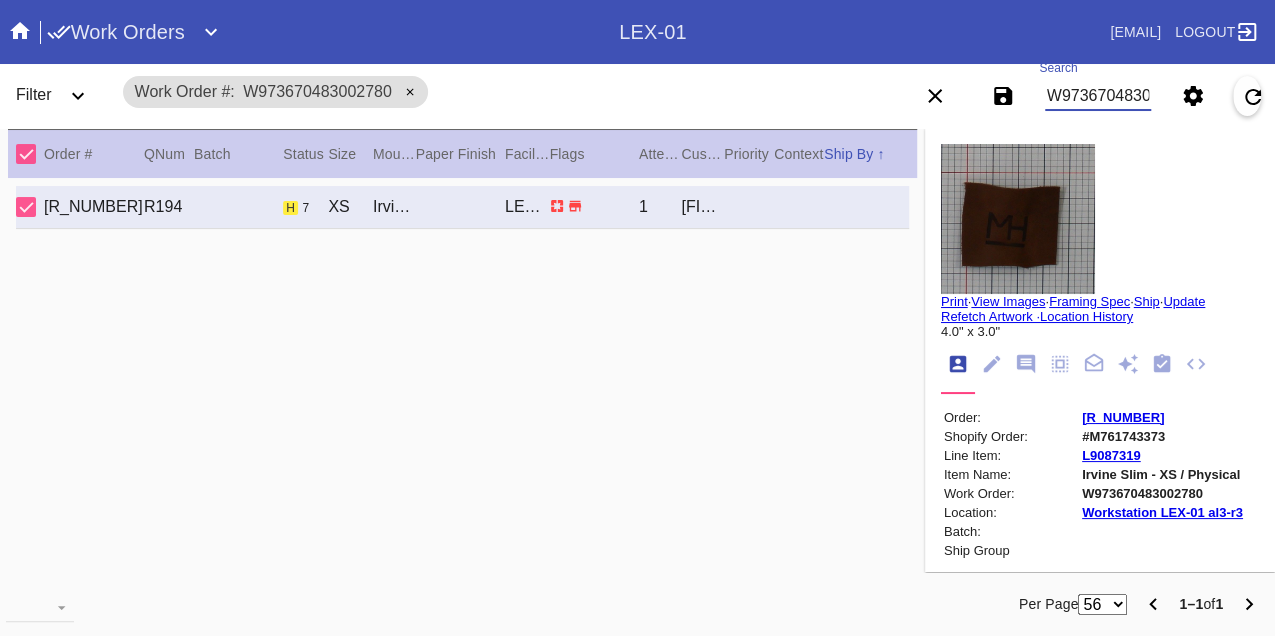click on "W973670483002780" at bounding box center [1098, 96] 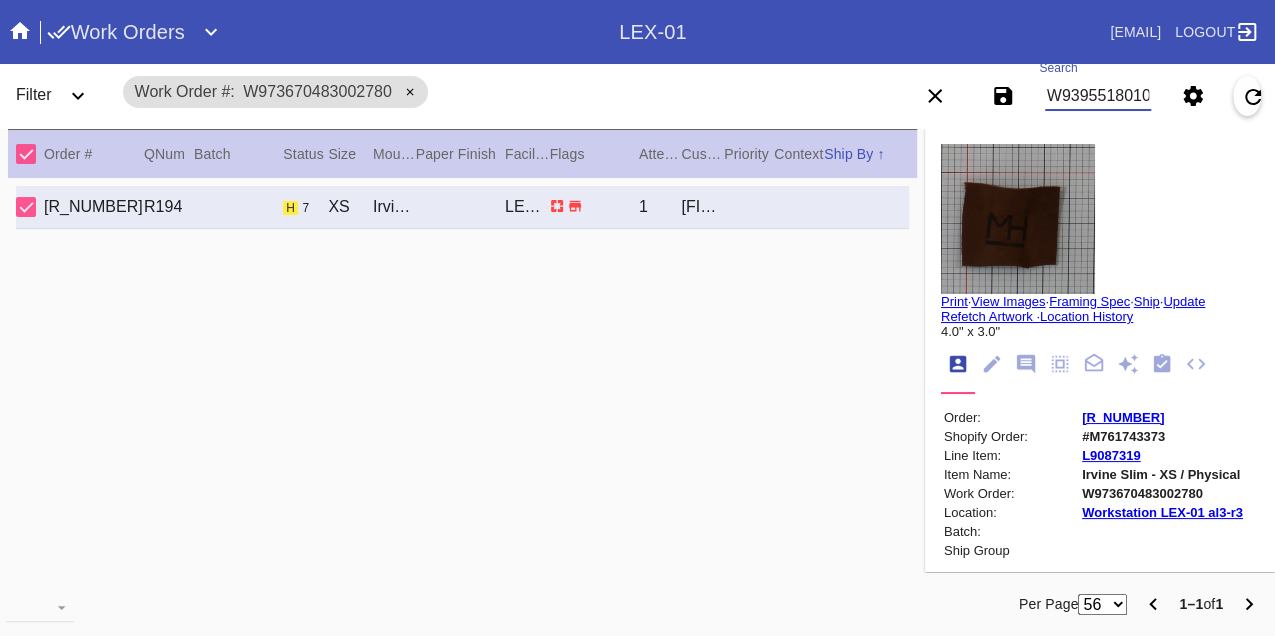 type on "W939551801074907" 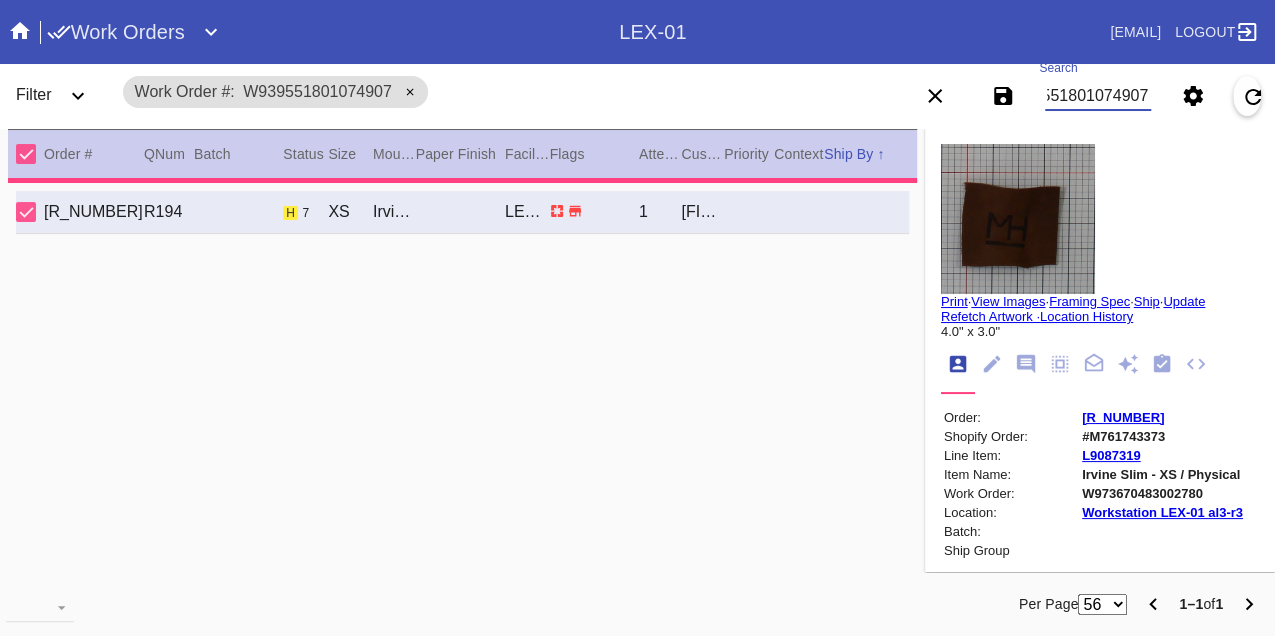 type on "PRO NOTE: mount flat. do not wrap, or sew. proceed with top matting. We did this for the other piece in this order and its shipped already.  TR 7.29" 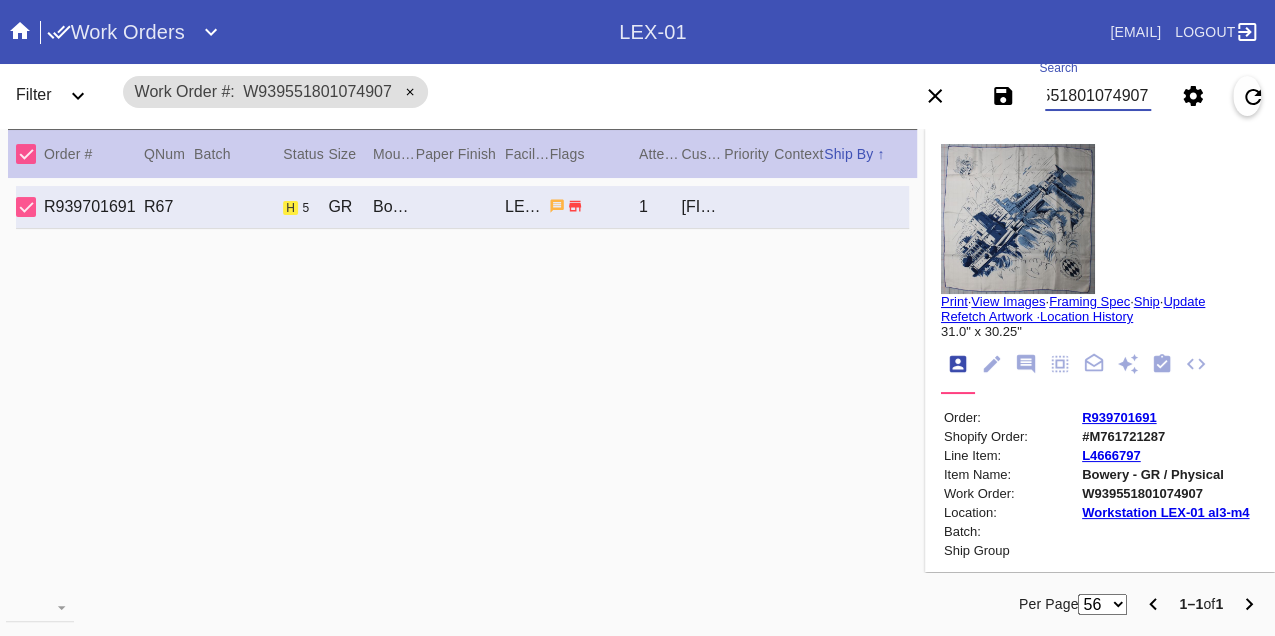 scroll, scrollTop: 0, scrollLeft: 0, axis: both 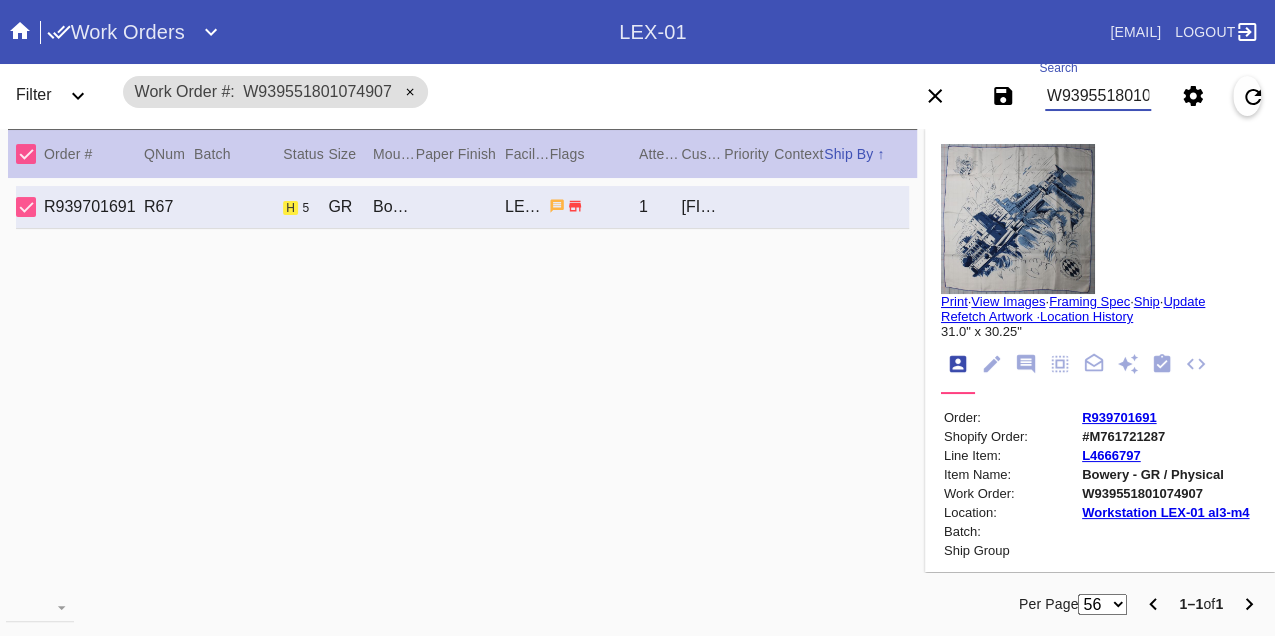 click on "W939551801074907" at bounding box center [1098, 96] 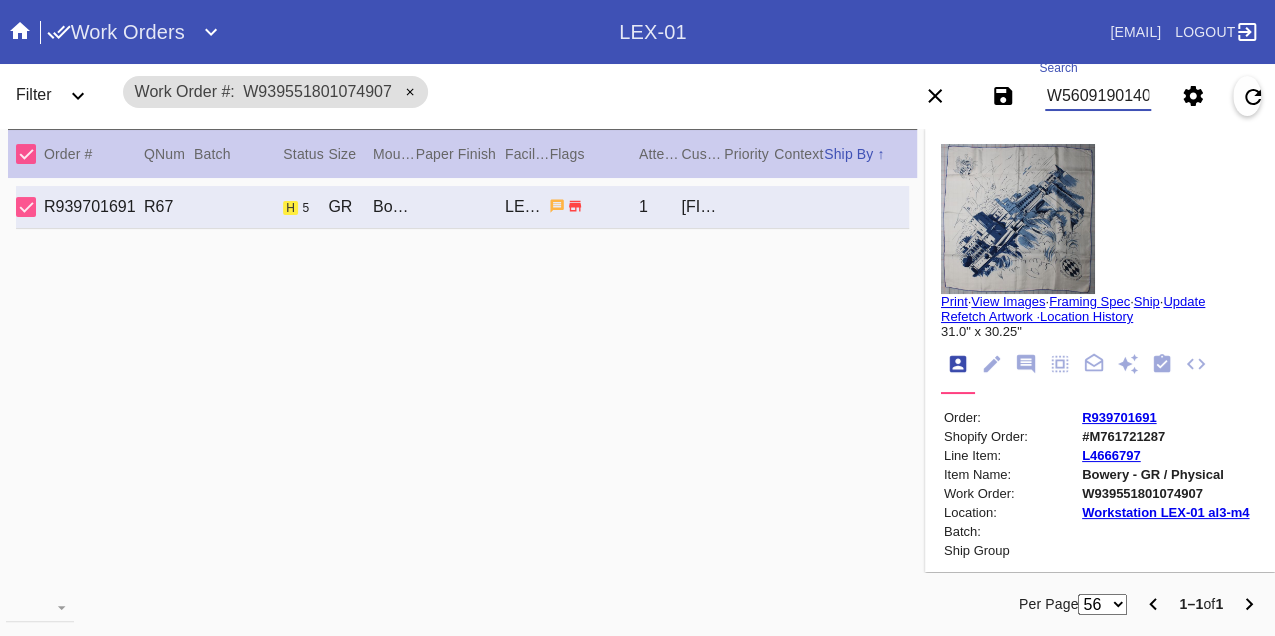 type on "W560919014018809" 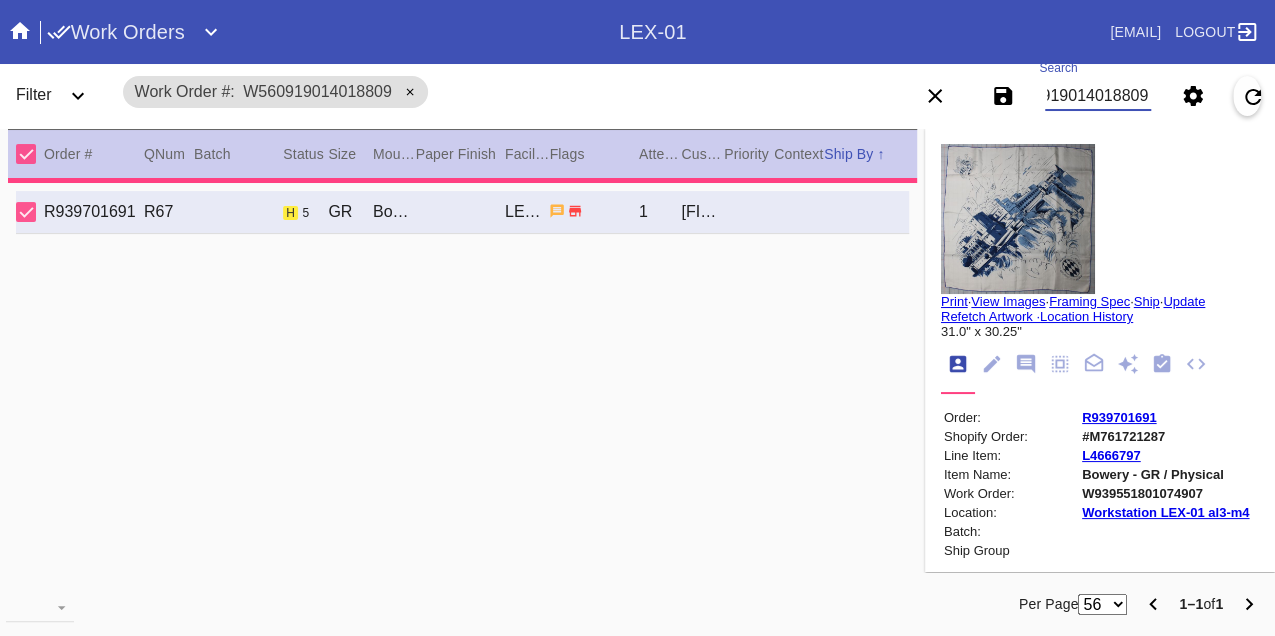type 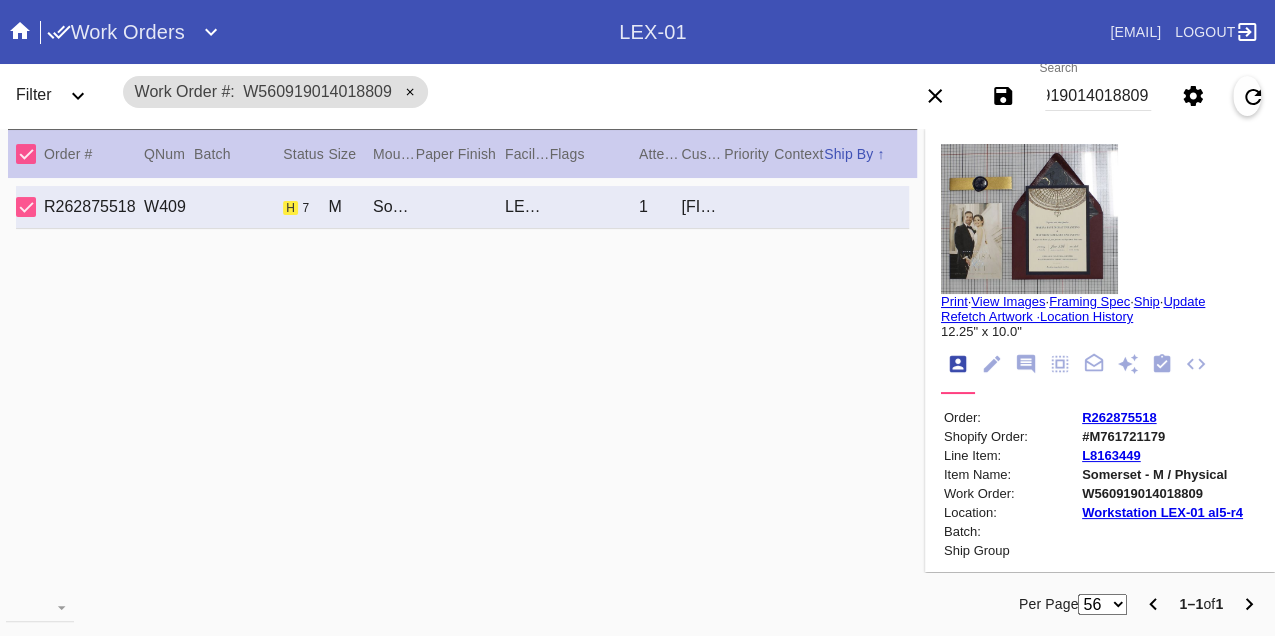 scroll, scrollTop: 0, scrollLeft: 0, axis: both 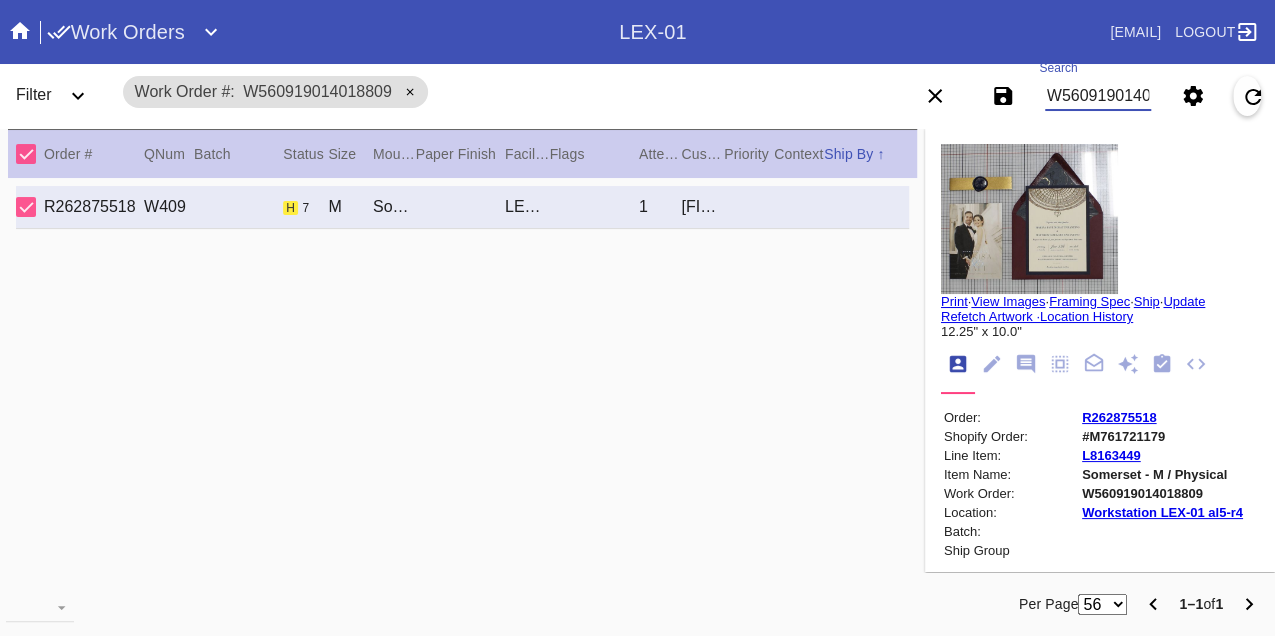click on "W560919014018809" at bounding box center (1098, 96) 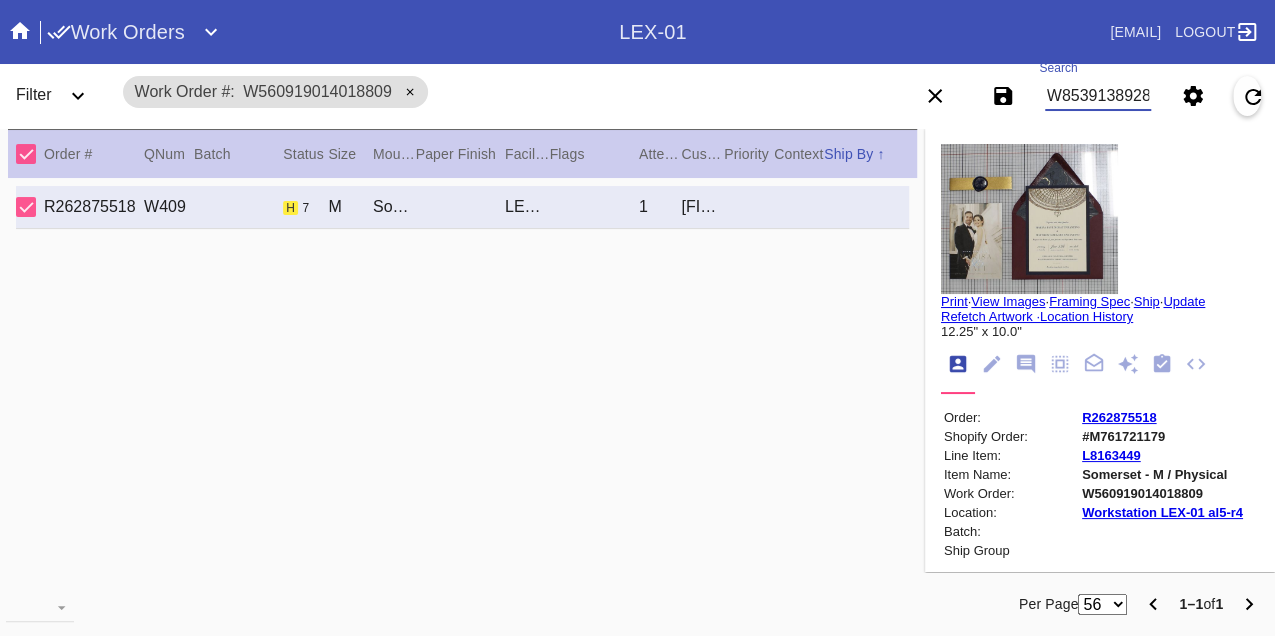type on "W853913892800703" 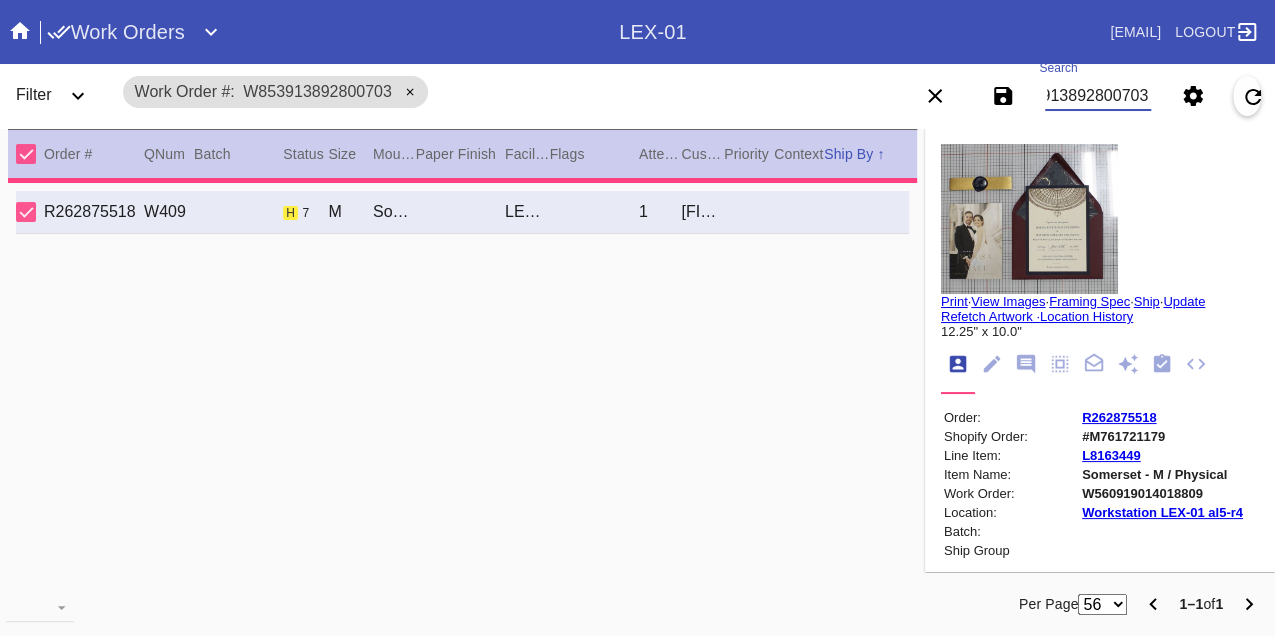 type on "1.5" 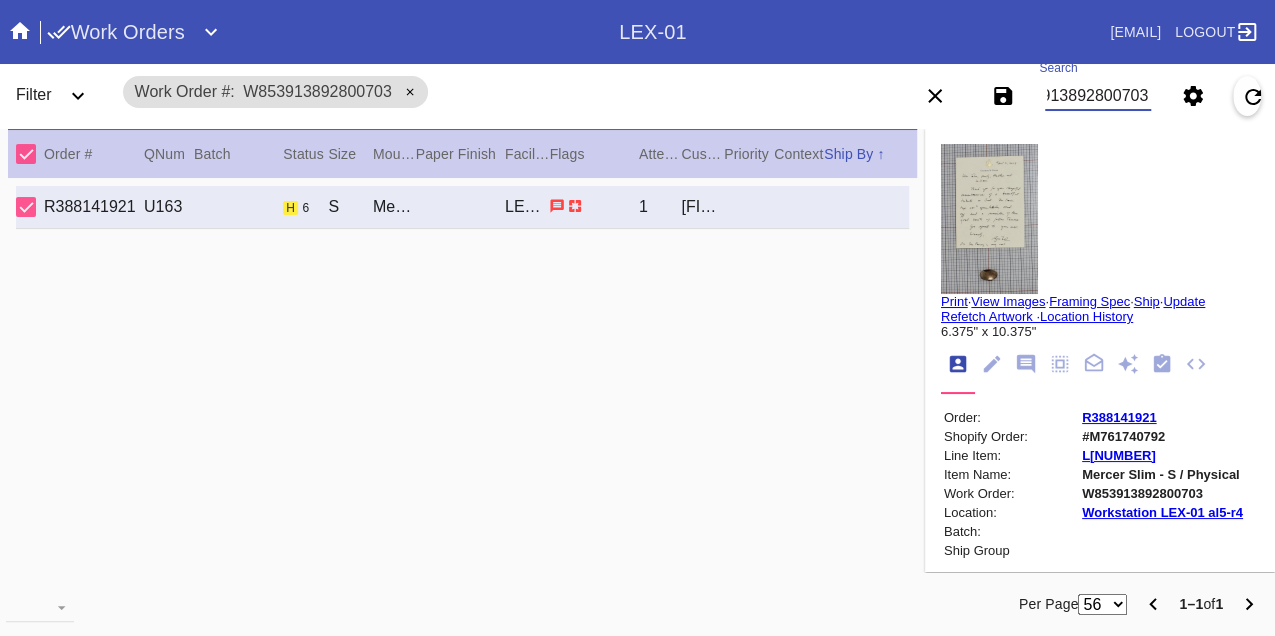 scroll, scrollTop: 0, scrollLeft: 0, axis: both 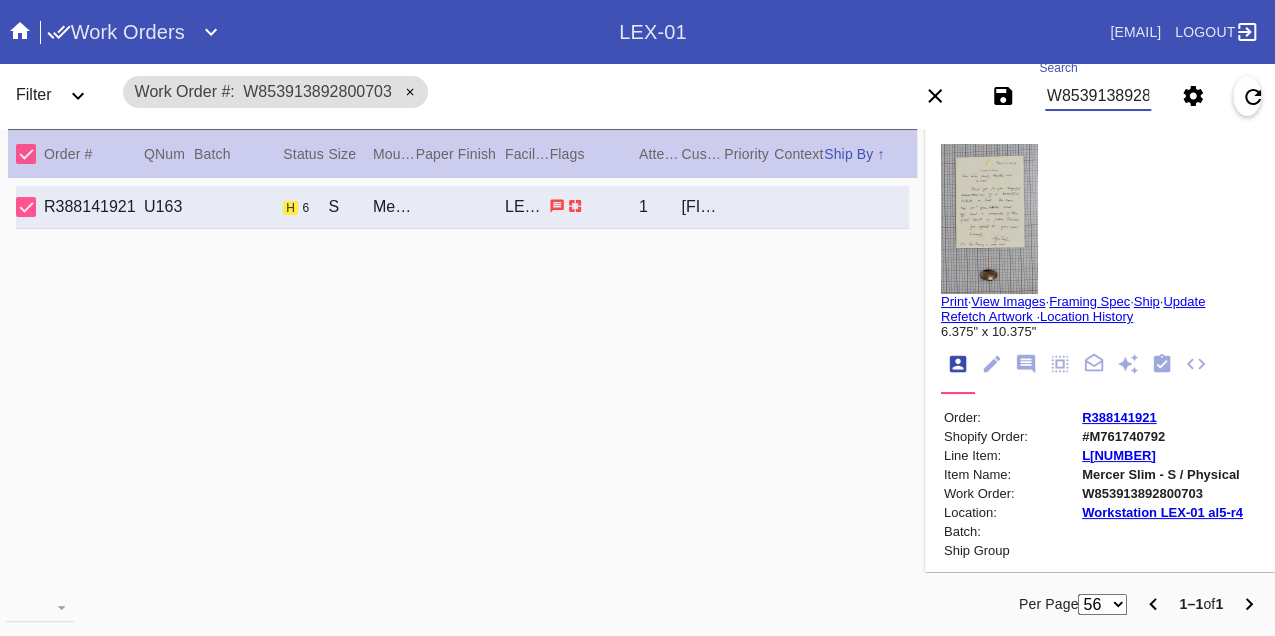 click on "W853913892800703" at bounding box center [1098, 96] 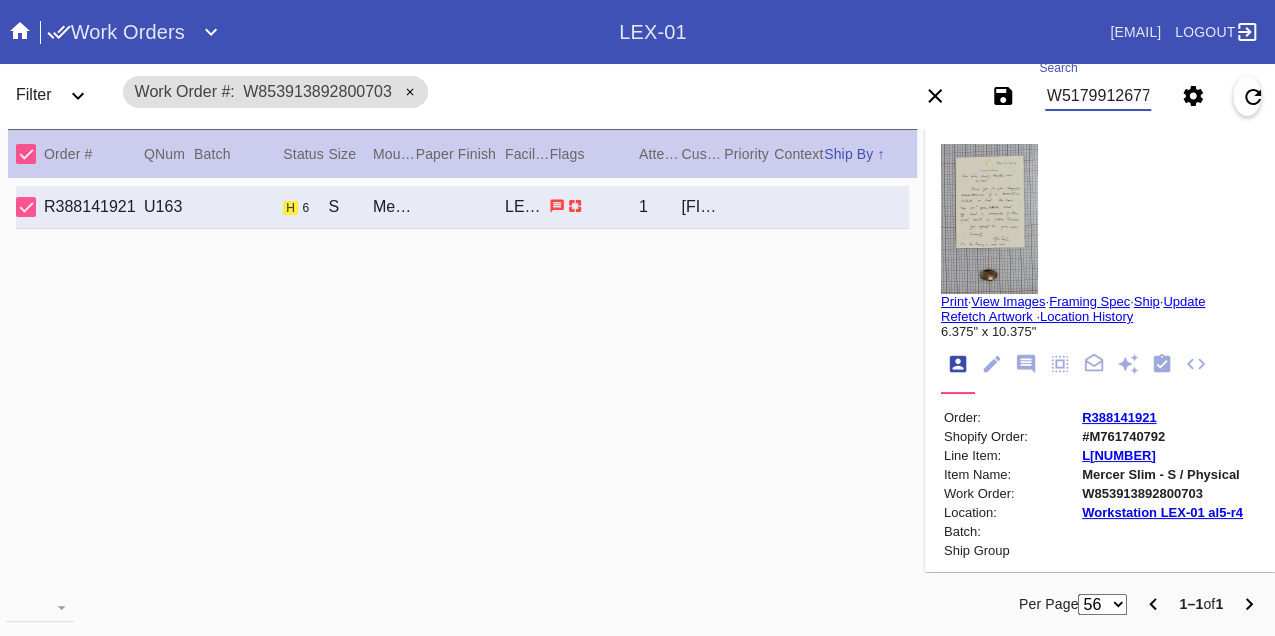 type on "W517991267711880" 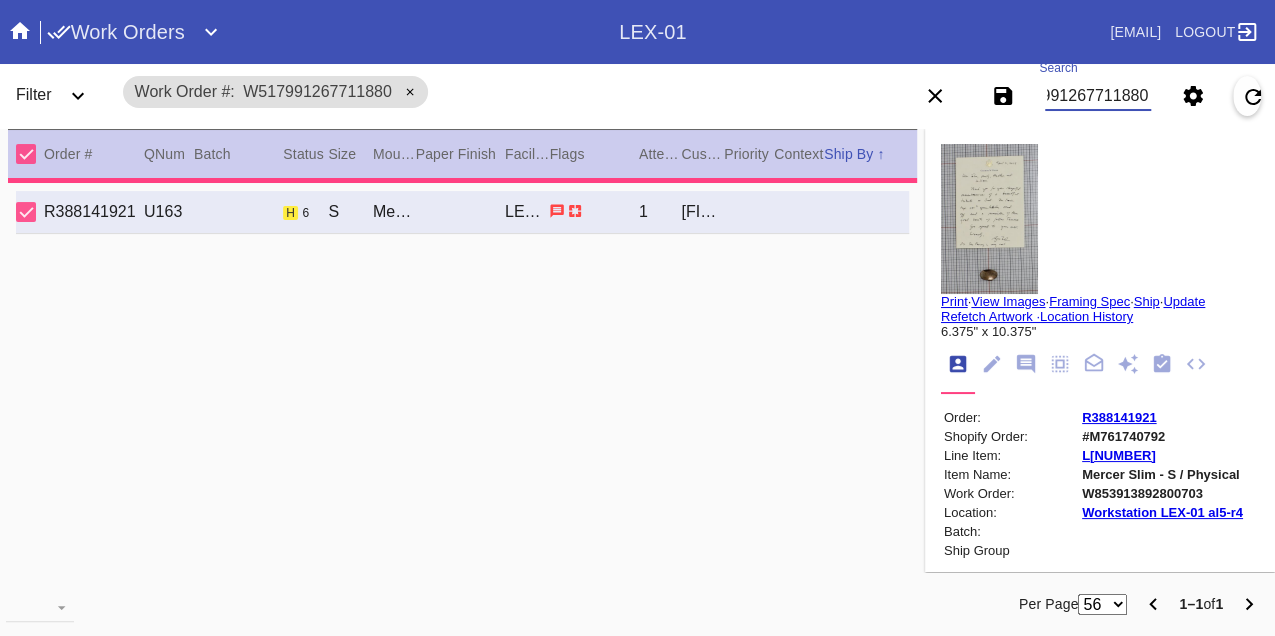 type on "2.0" 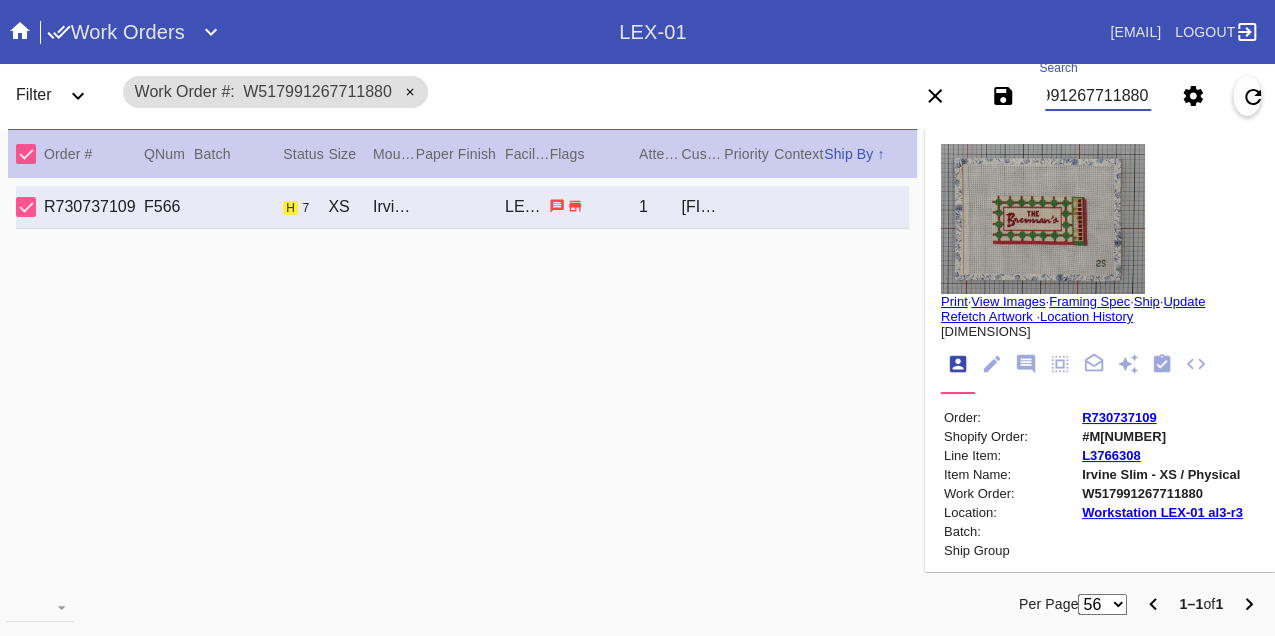 scroll, scrollTop: 0, scrollLeft: 0, axis: both 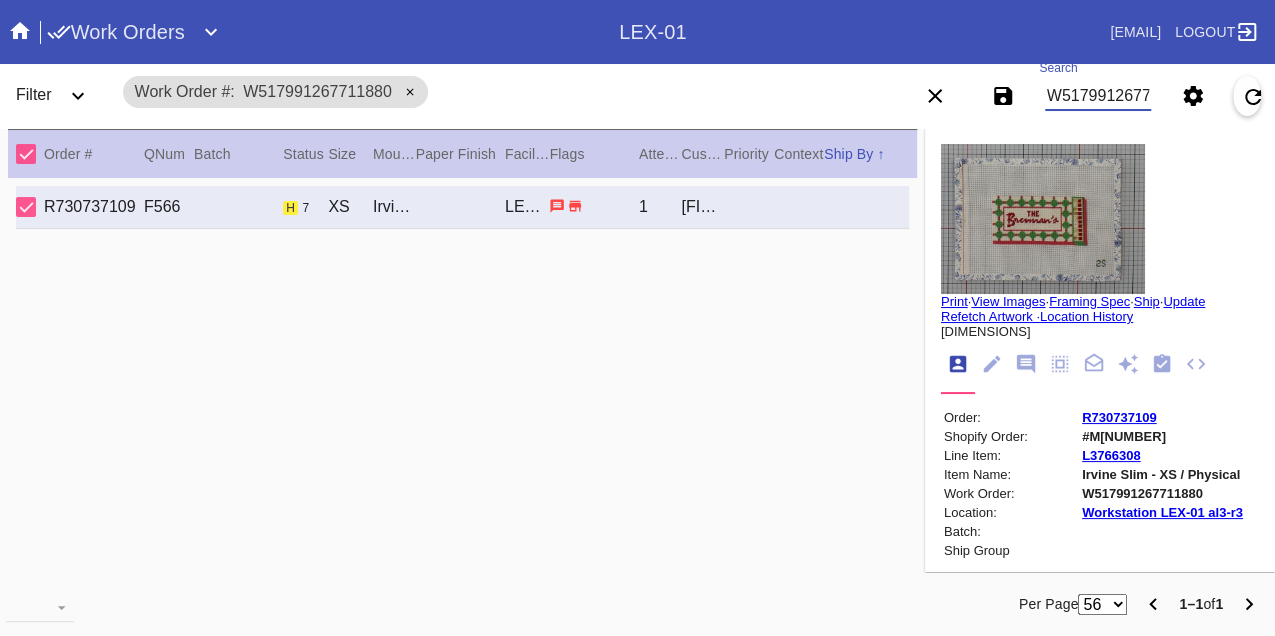 click on "W517991267711880" at bounding box center (1098, 96) 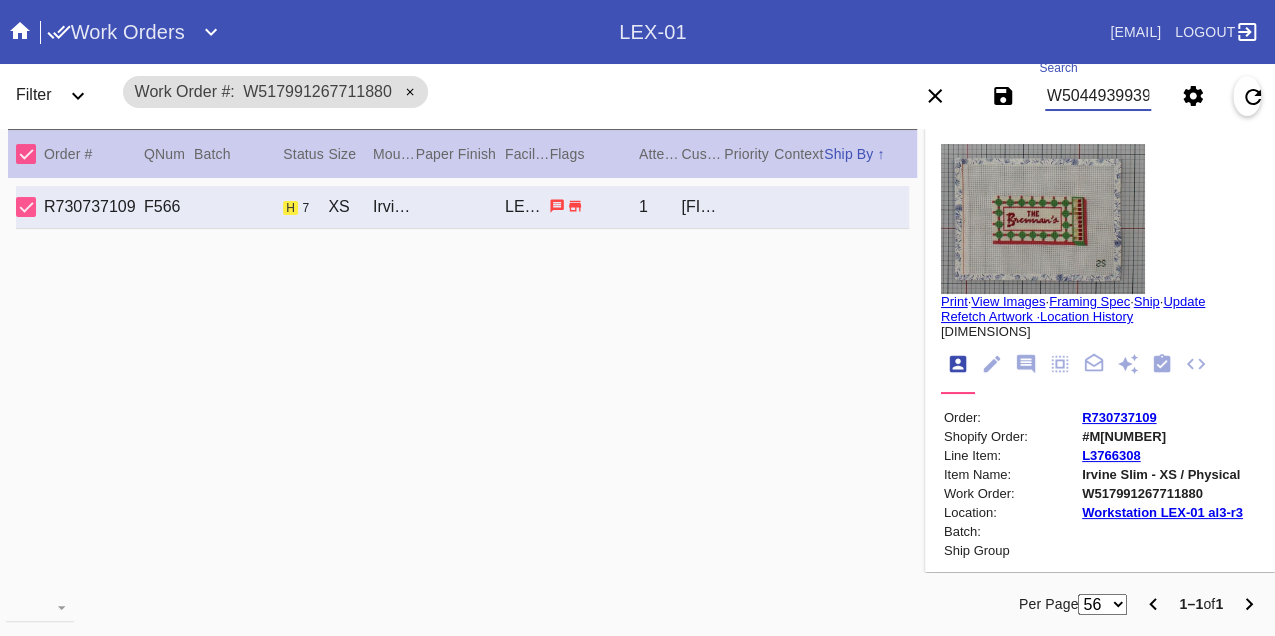 scroll, scrollTop: 0, scrollLeft: 48, axis: horizontal 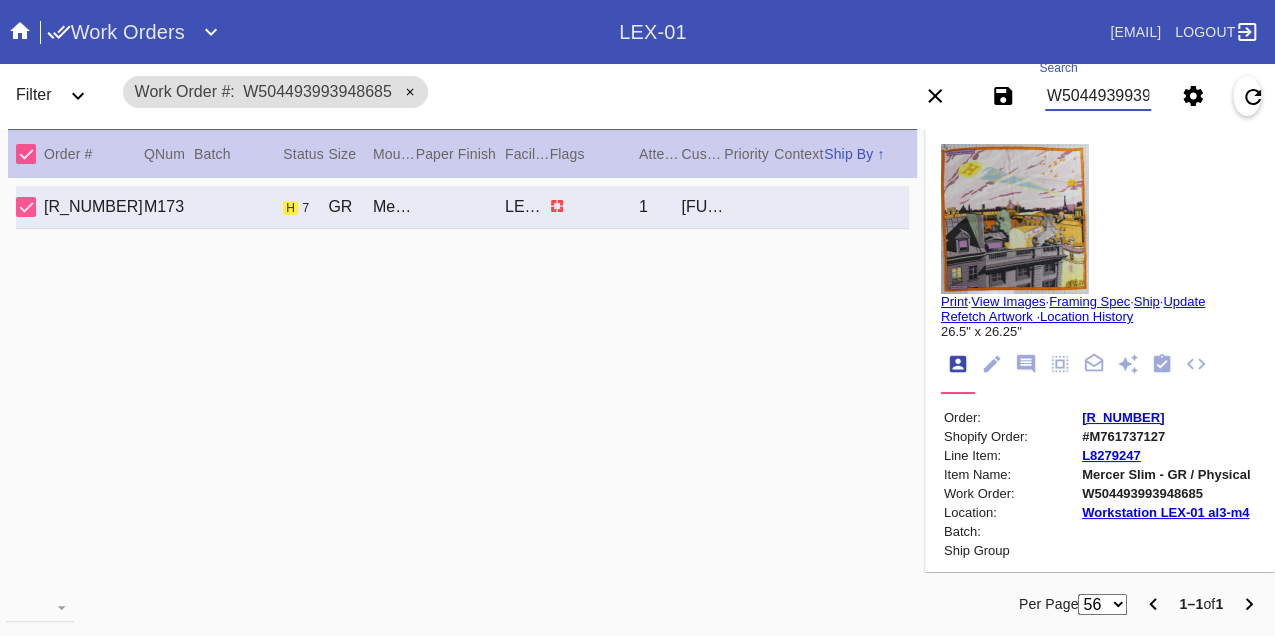 click on "W504493993948685" at bounding box center (1098, 96) 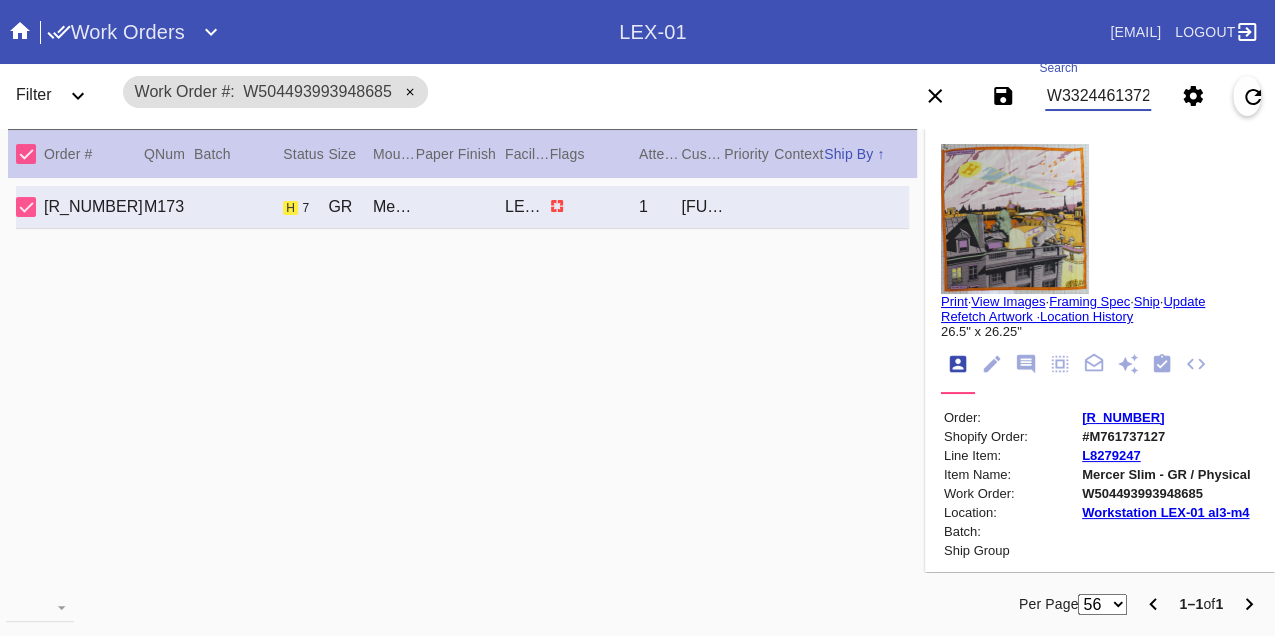 scroll, scrollTop: 0, scrollLeft: 48, axis: horizontal 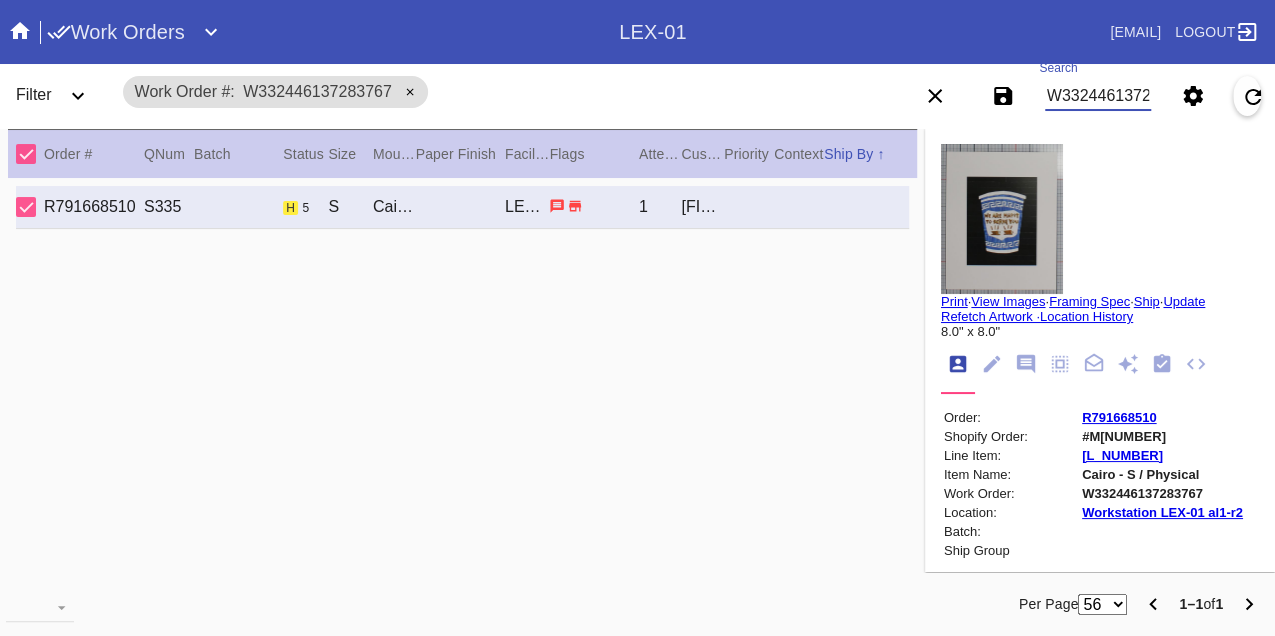 click on "W332446137283767" at bounding box center [1098, 96] 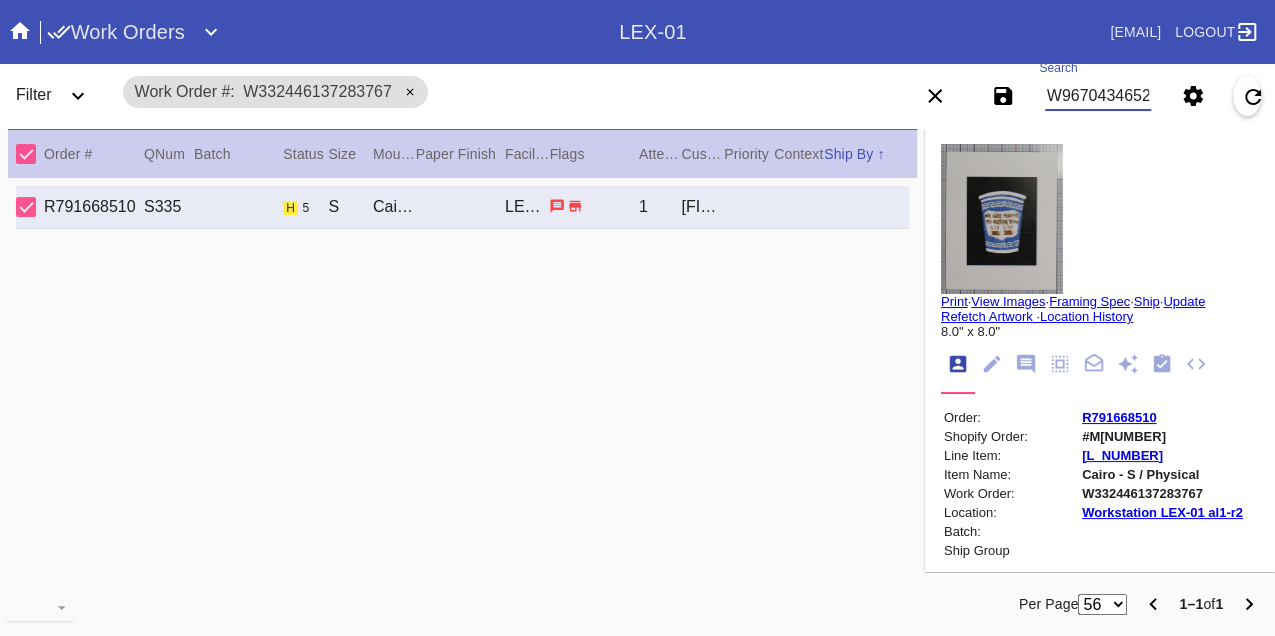 scroll, scrollTop: 0, scrollLeft: 48, axis: horizontal 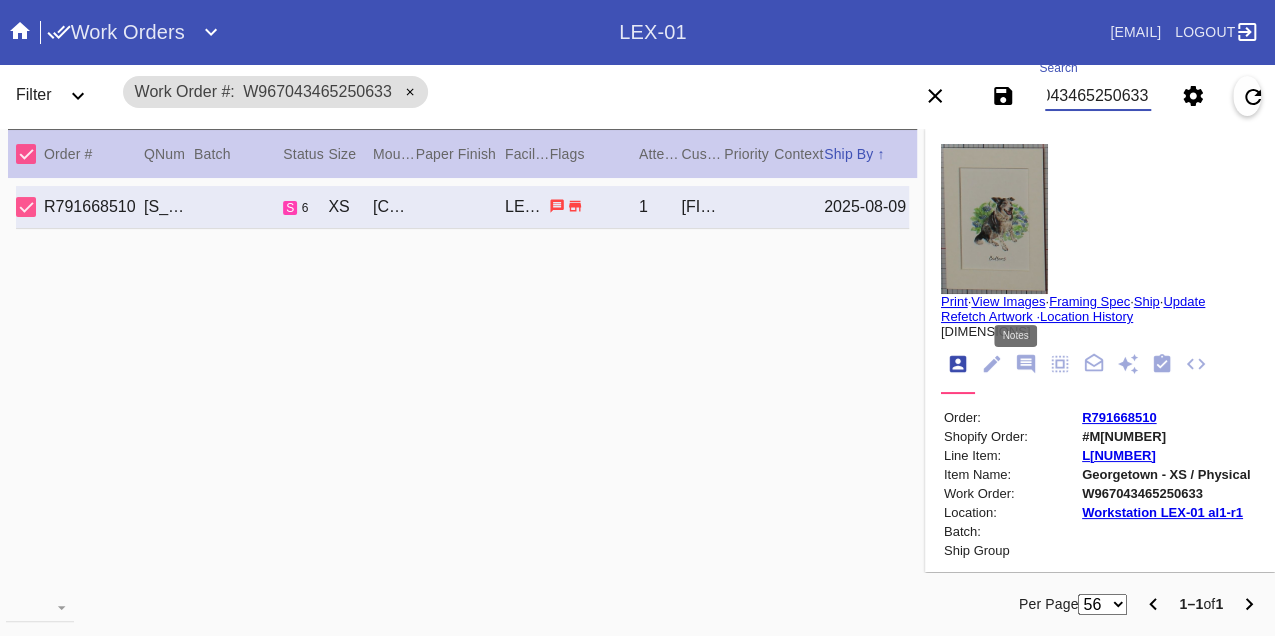 click 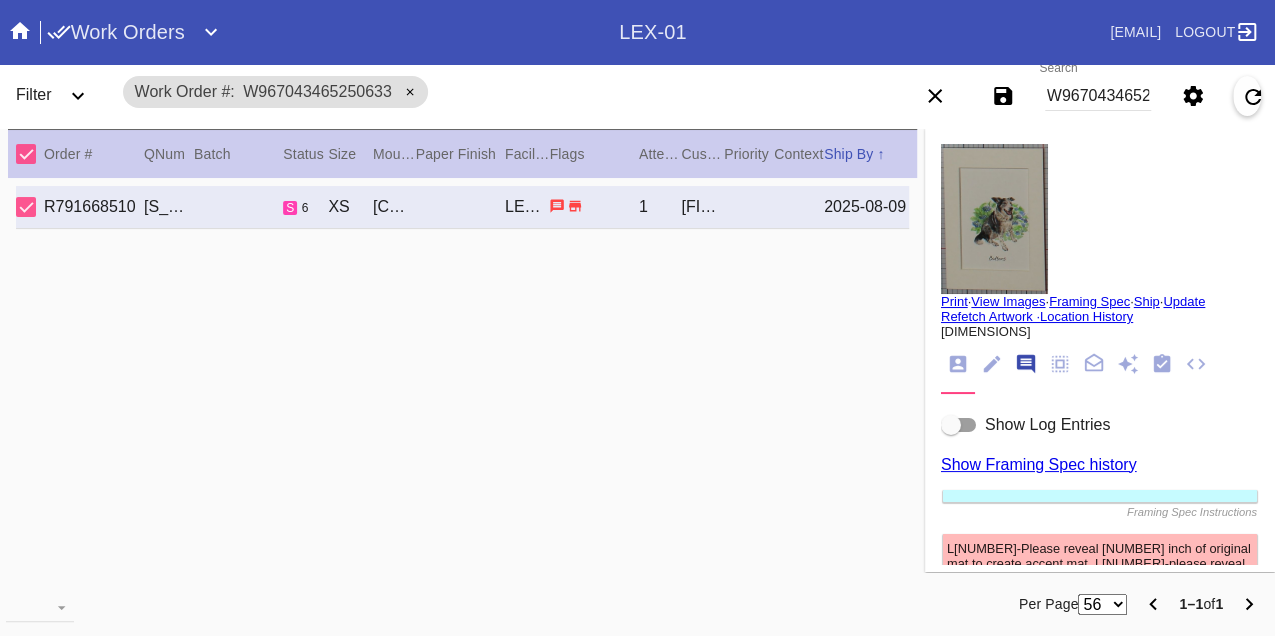 scroll, scrollTop: 122, scrollLeft: 0, axis: vertical 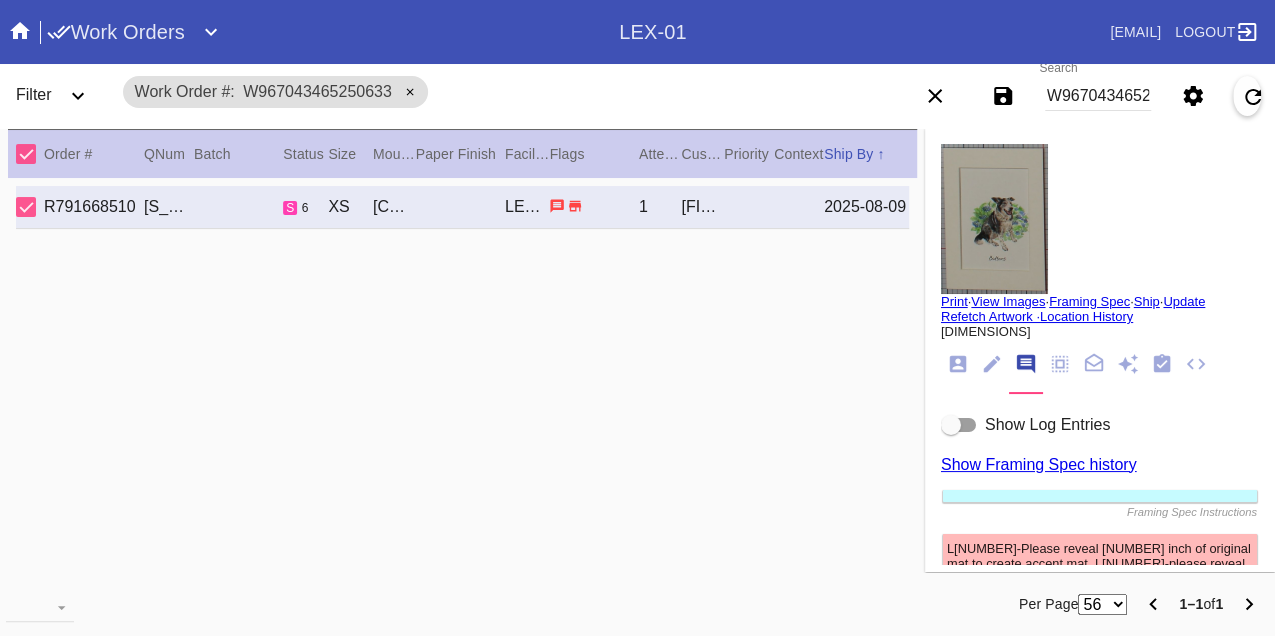 click at bounding box center [959, 425] 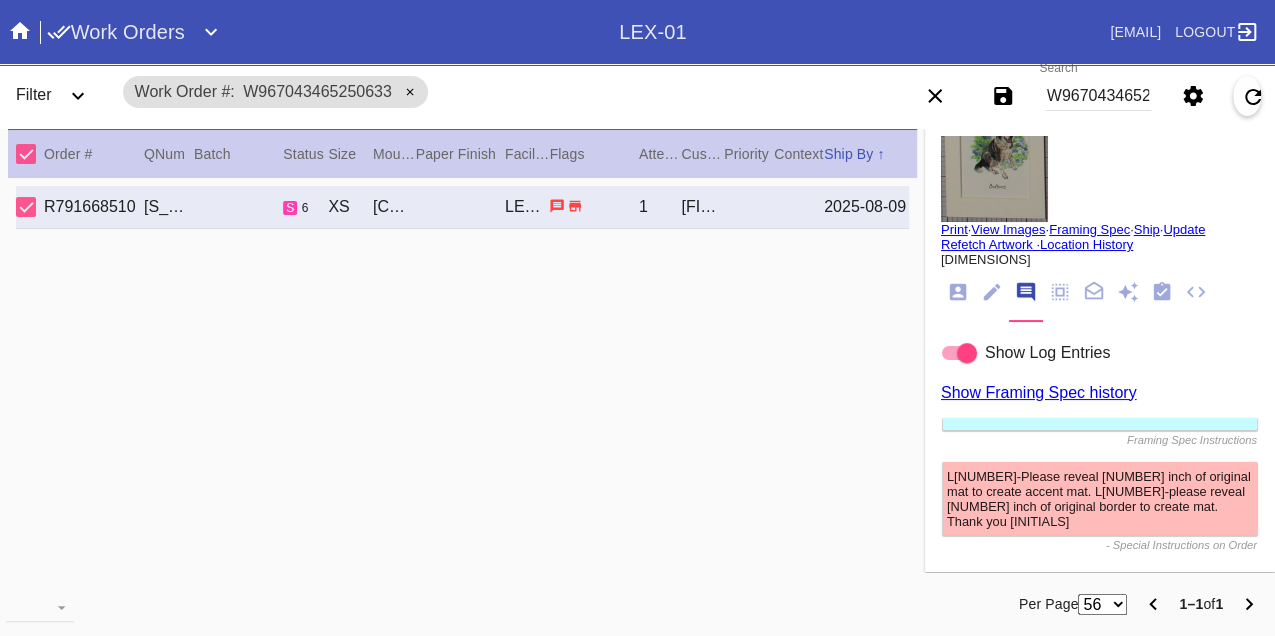 scroll, scrollTop: 0, scrollLeft: 0, axis: both 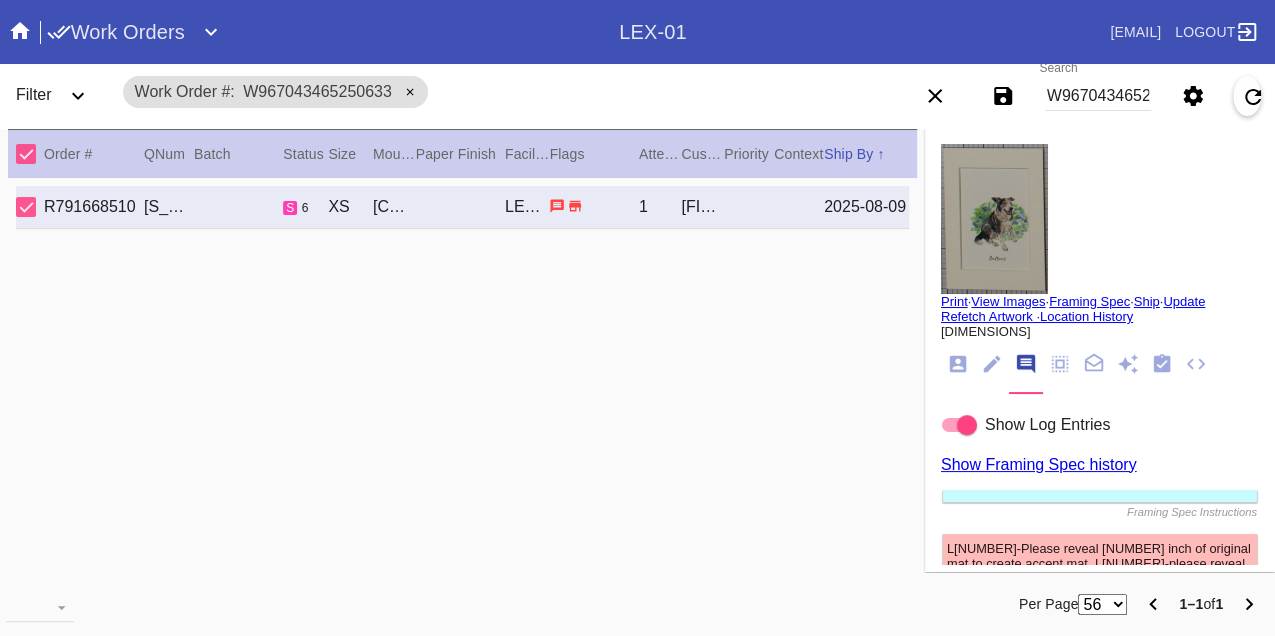 click on "W967043465250633" at bounding box center [1098, 96] 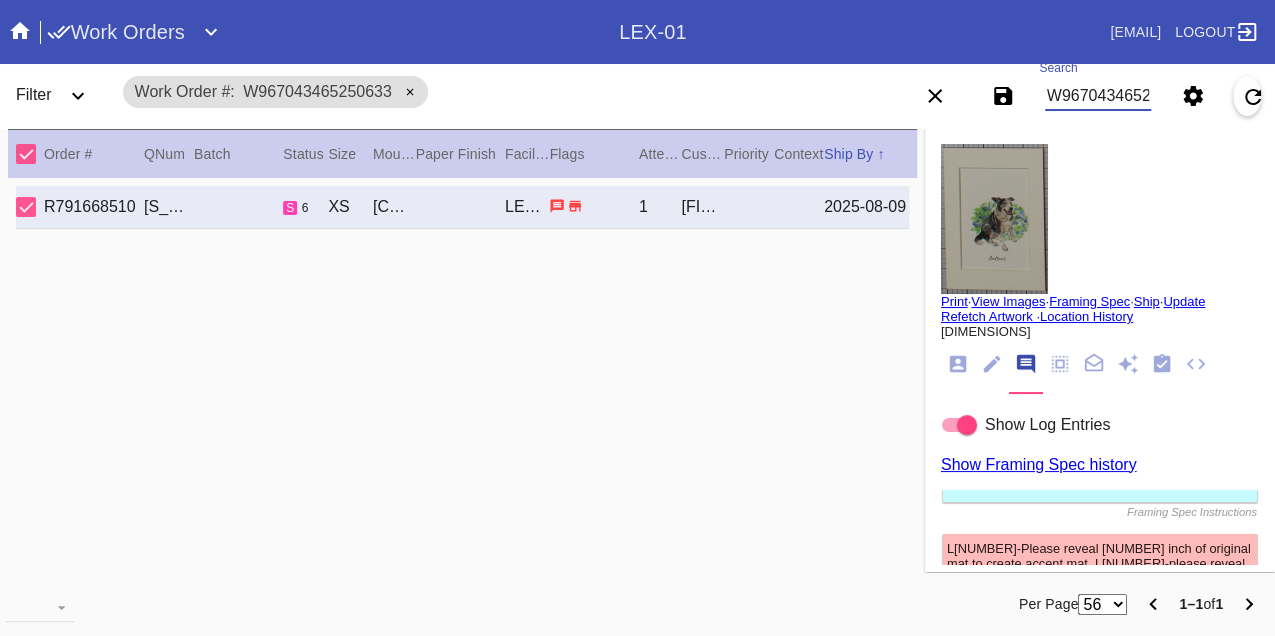 click on "W967043465250633" at bounding box center [1098, 96] 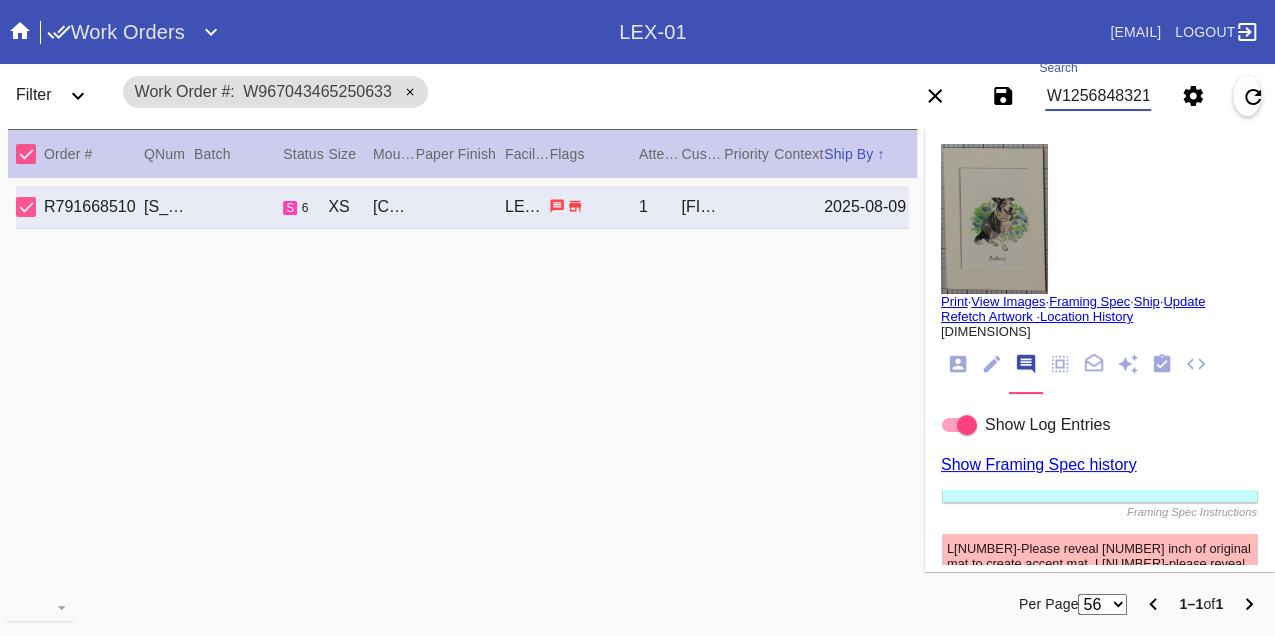 scroll, scrollTop: 0, scrollLeft: 48, axis: horizontal 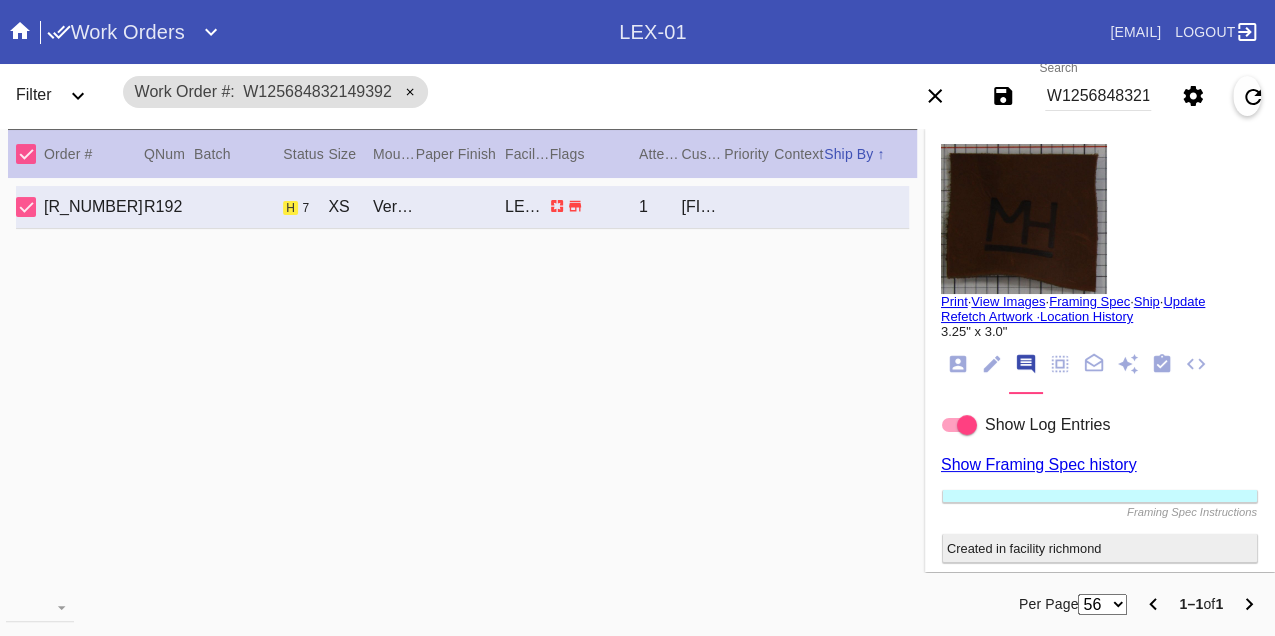 click on "W125684832149392" at bounding box center [1098, 96] 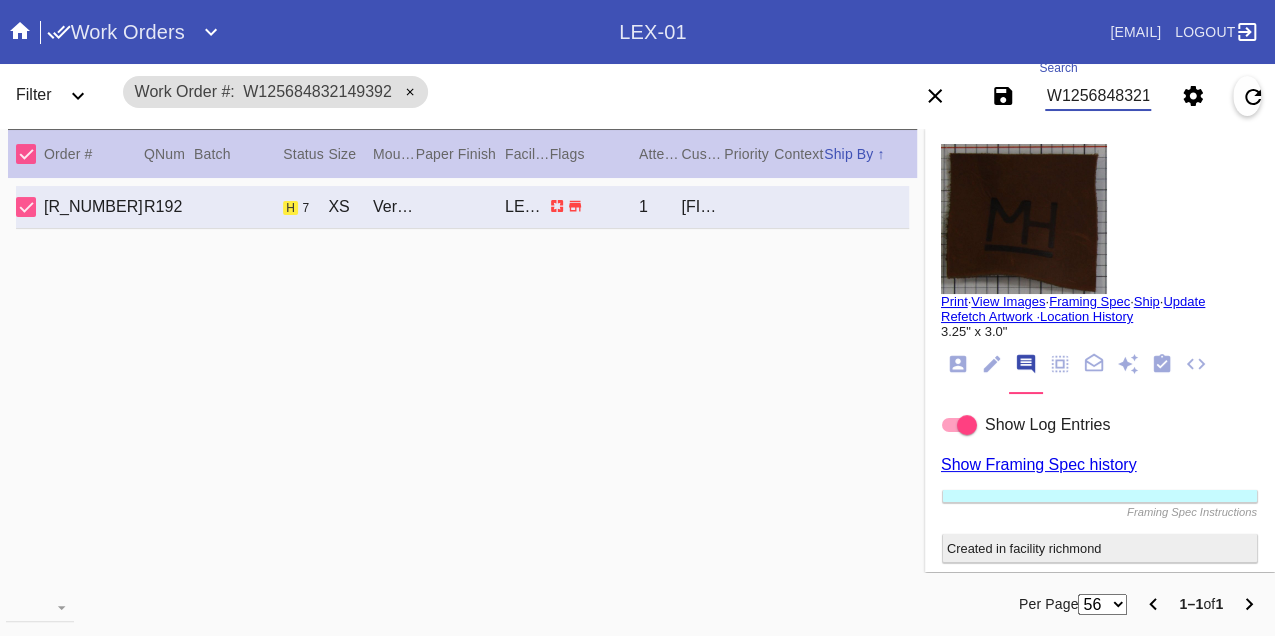 click on "W125684832149392" at bounding box center [1098, 96] 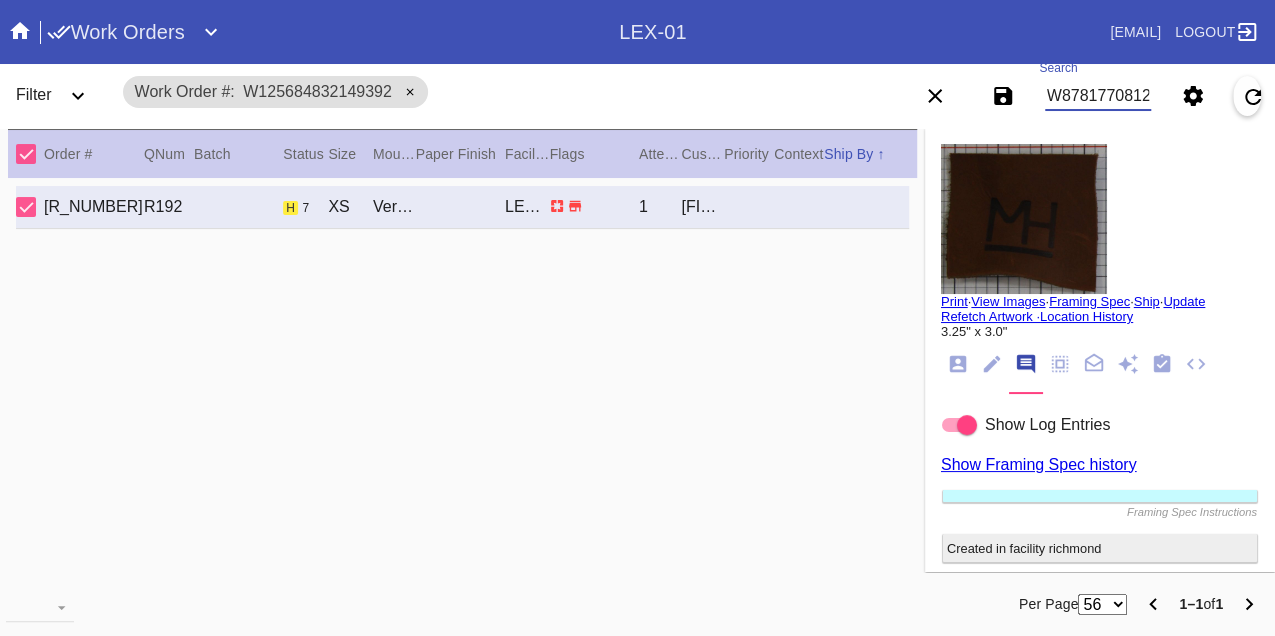 scroll, scrollTop: 0, scrollLeft: 48, axis: horizontal 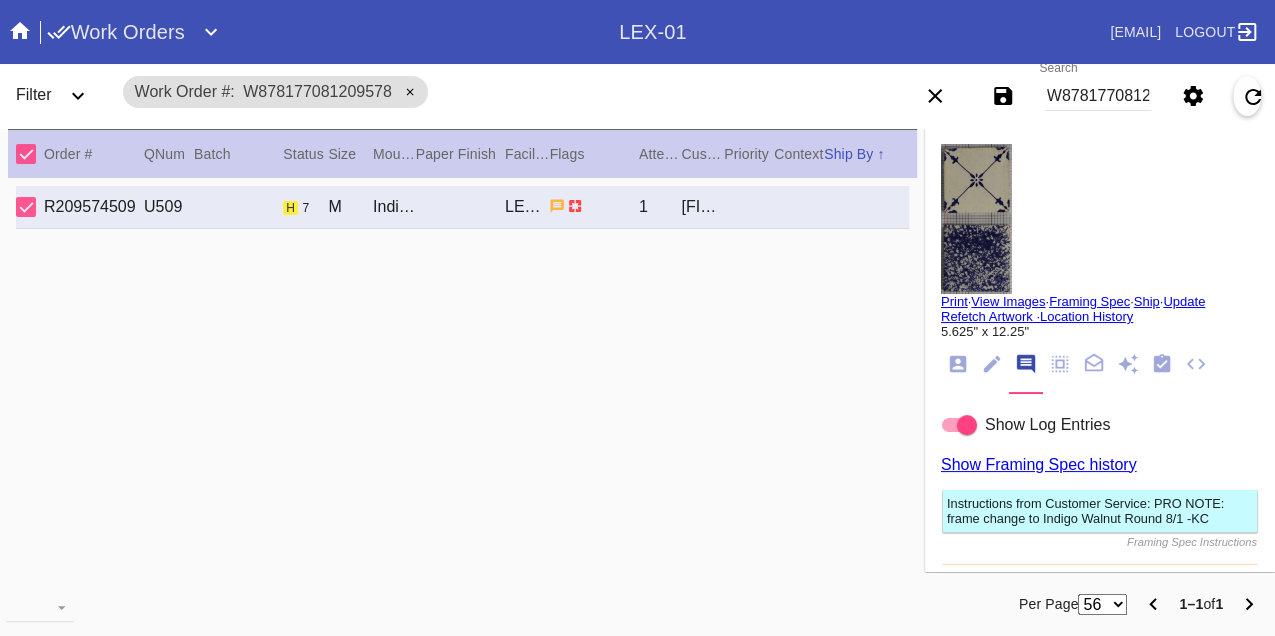 click on "W878177081209578" at bounding box center [1098, 96] 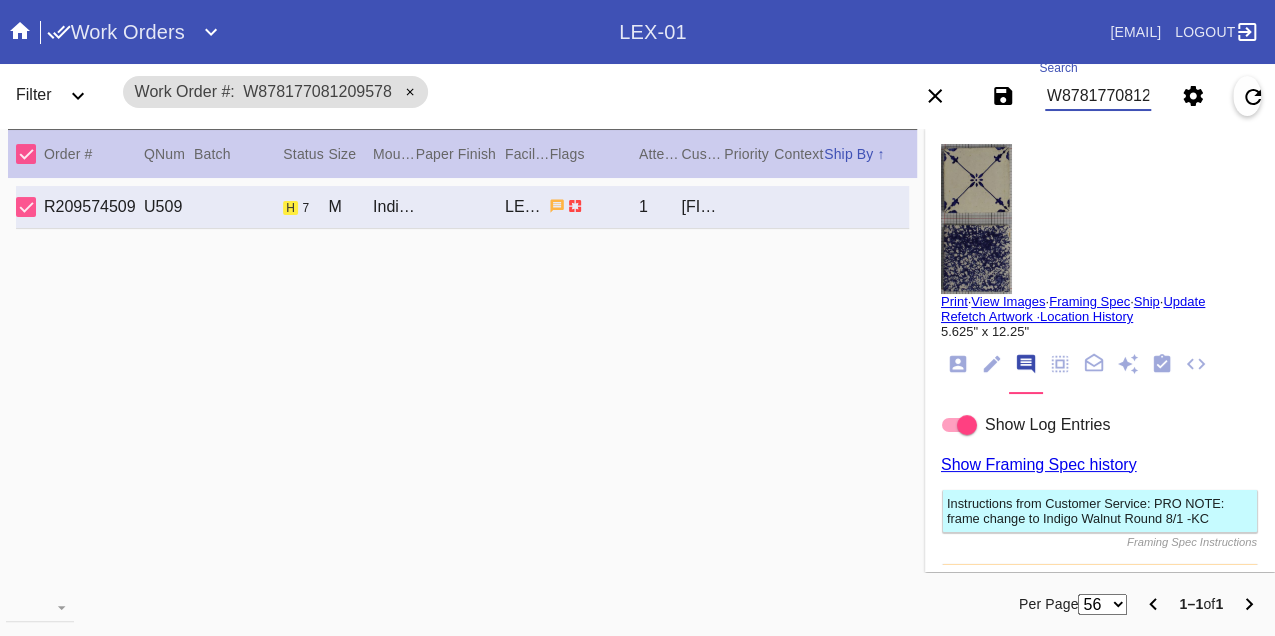 click on "W878177081209578" at bounding box center [1098, 96] 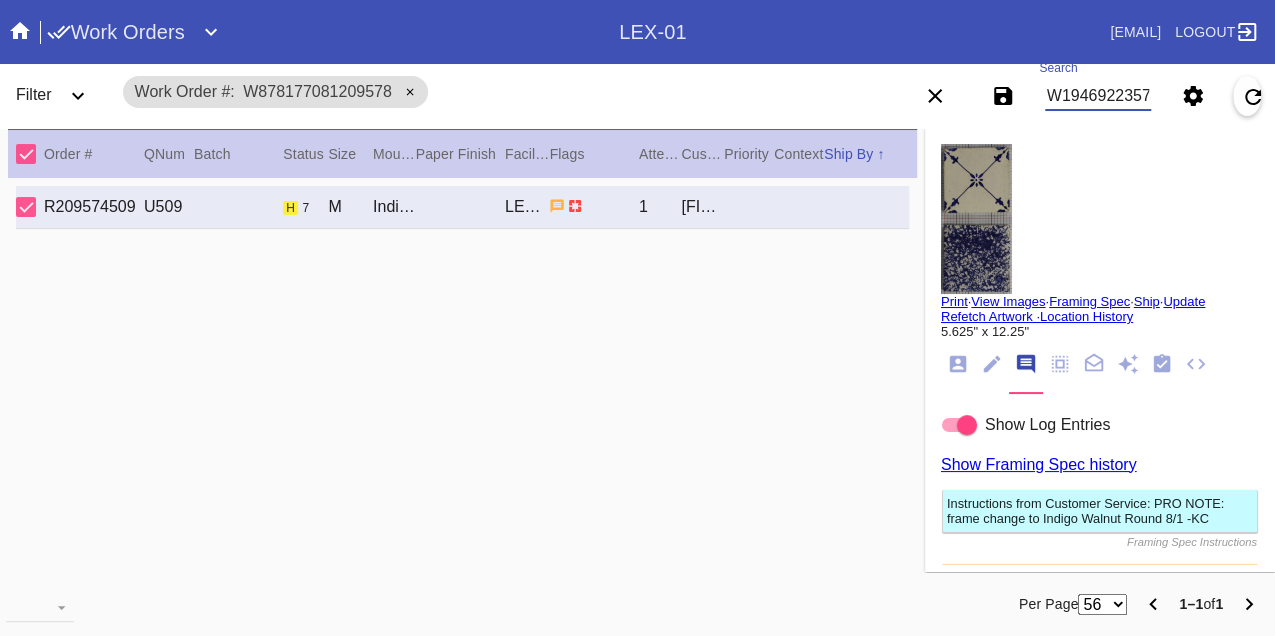 scroll, scrollTop: 0, scrollLeft: 48, axis: horizontal 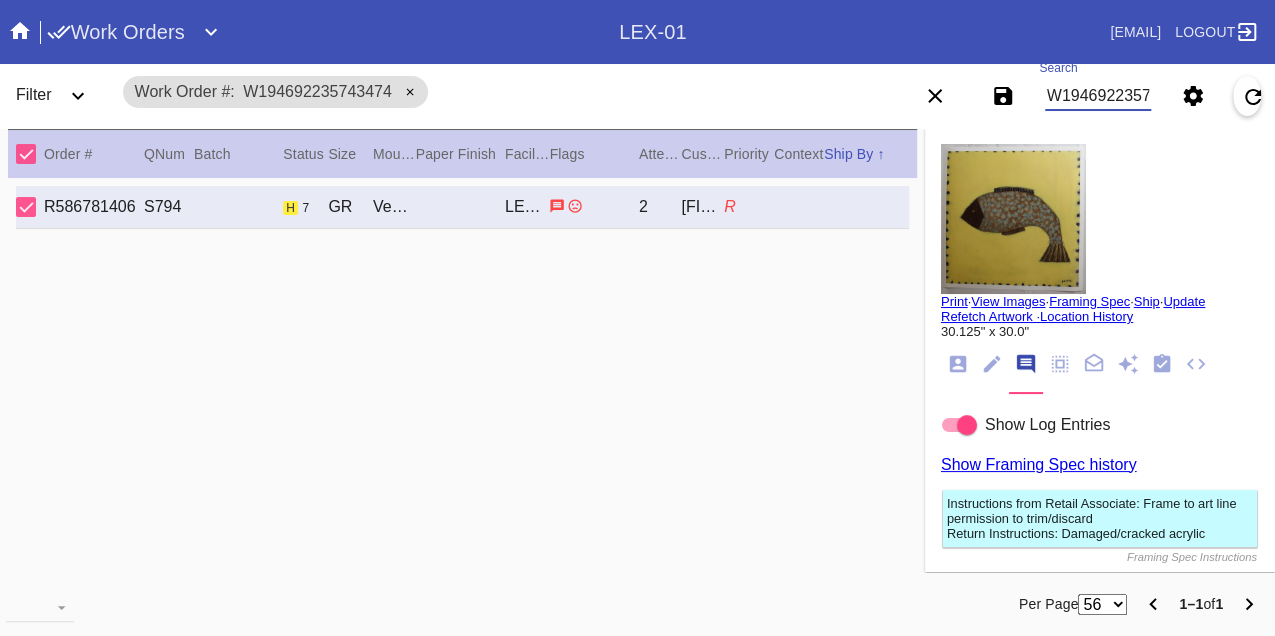 click on "W194692235743474" at bounding box center [1098, 96] 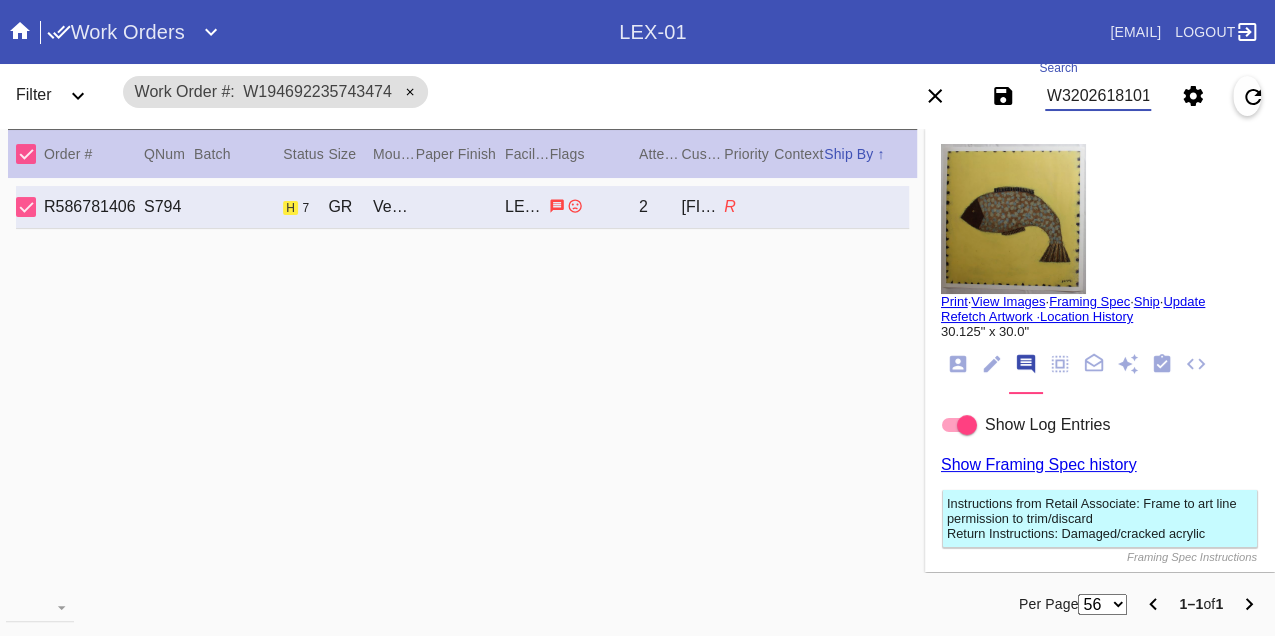 scroll, scrollTop: 0, scrollLeft: 48, axis: horizontal 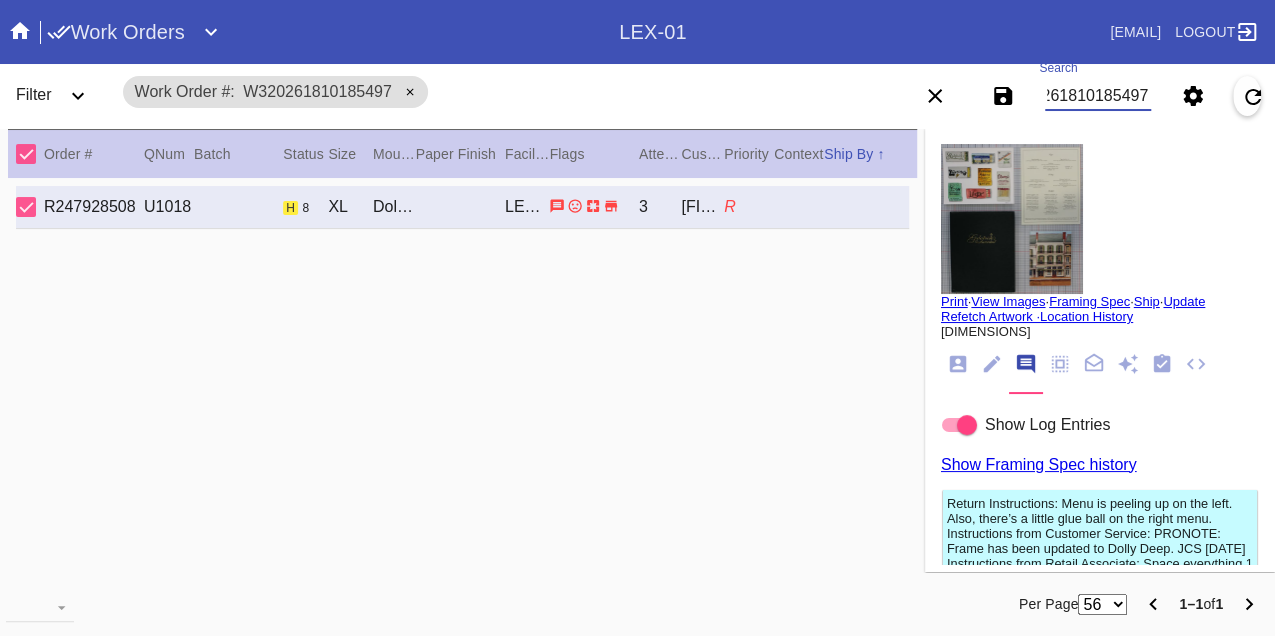 click on "W320261810185497" at bounding box center (1098, 96) 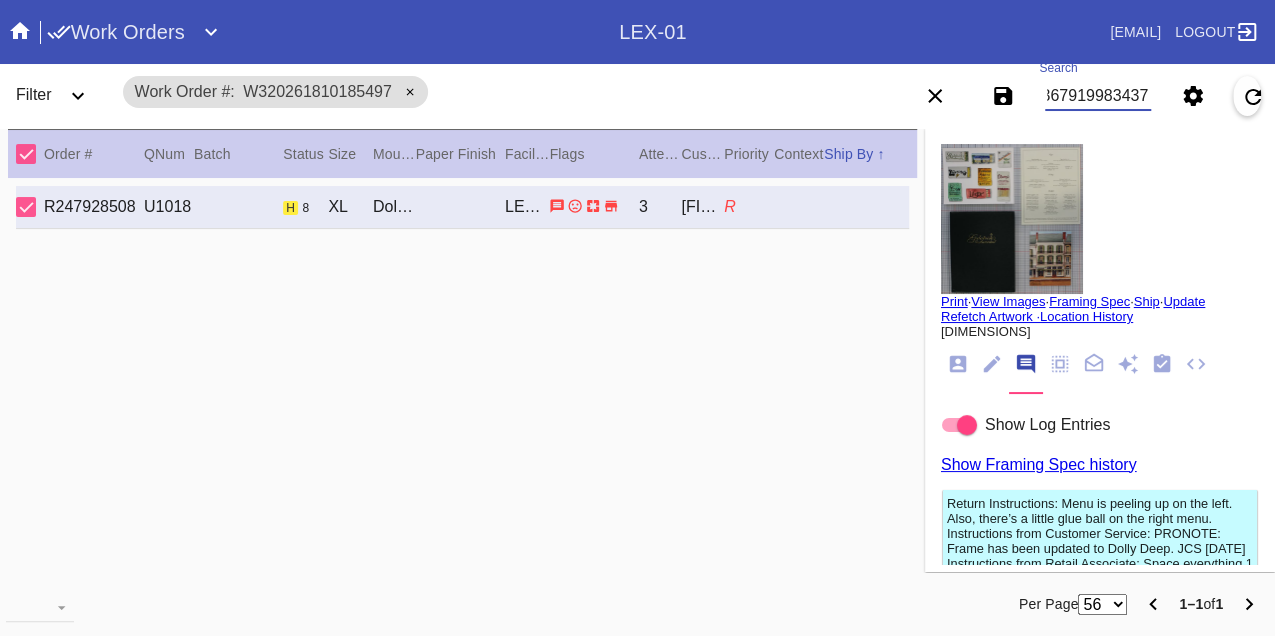 scroll, scrollTop: 0, scrollLeft: 48, axis: horizontal 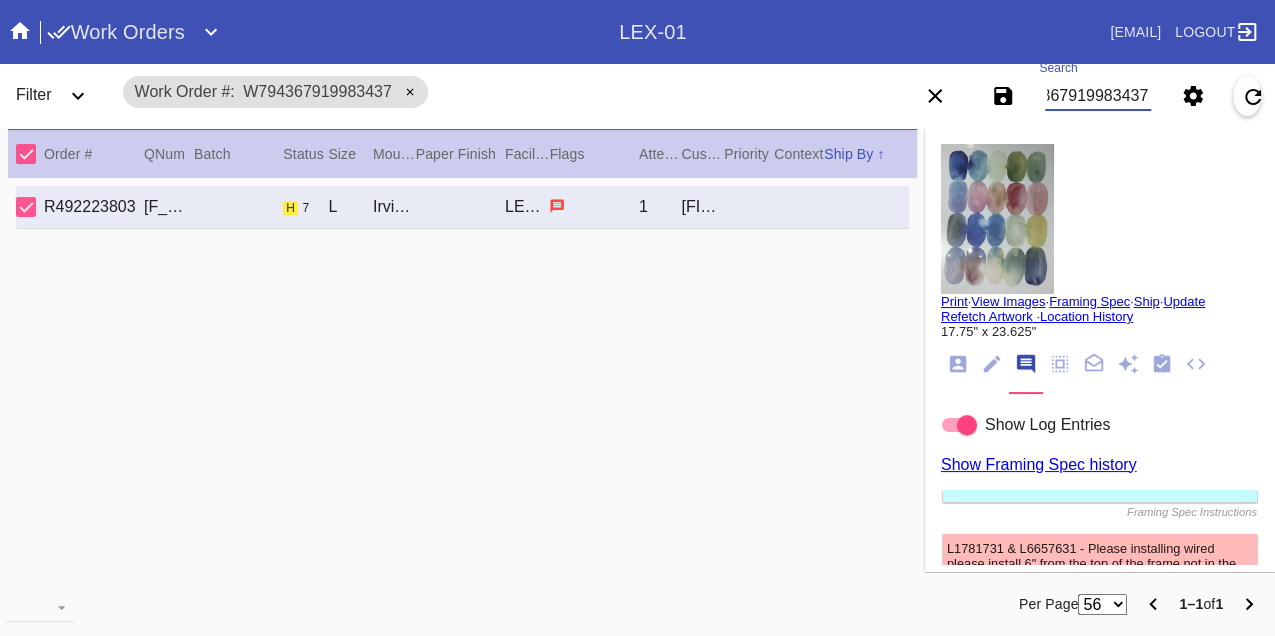 click on "W794367919983437" at bounding box center (1098, 96) 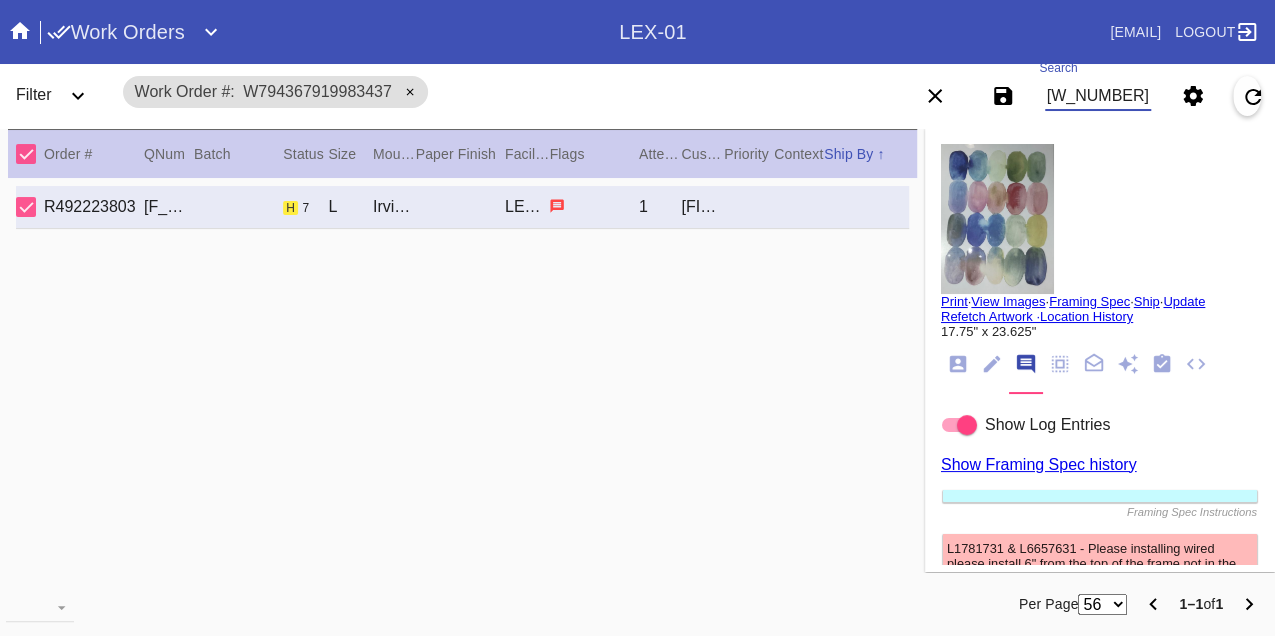 scroll, scrollTop: 0, scrollLeft: 48, axis: horizontal 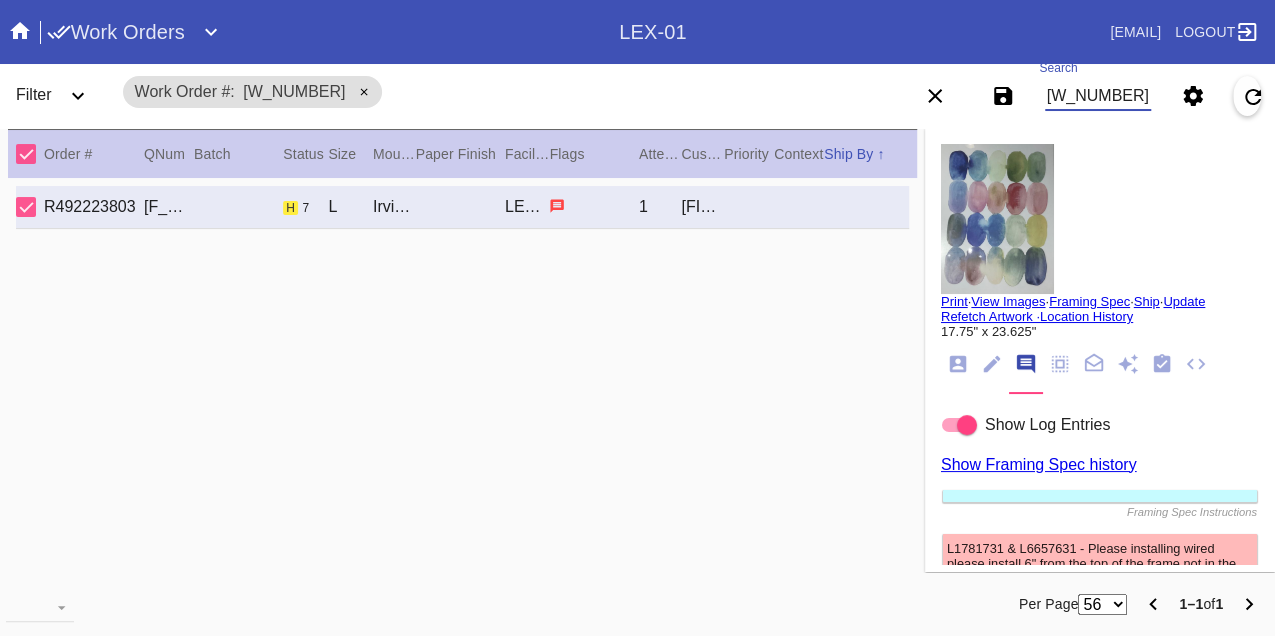 click on "W149239153625751" at bounding box center [1098, 96] 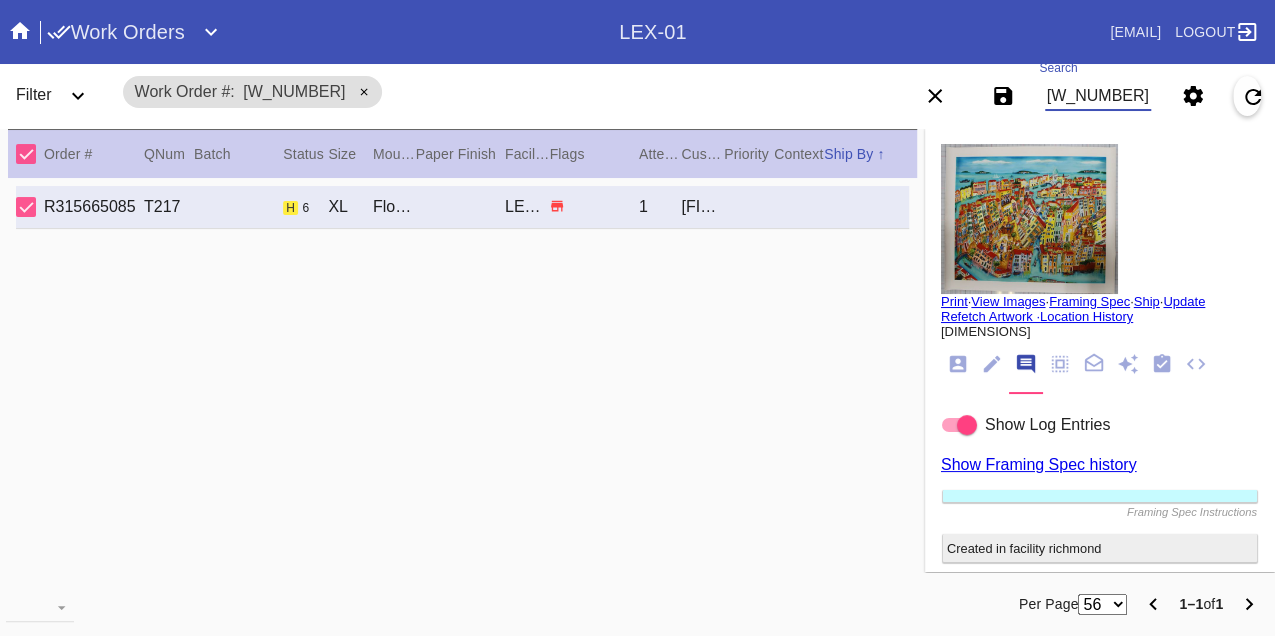 click on "W825501776948211" at bounding box center (1098, 96) 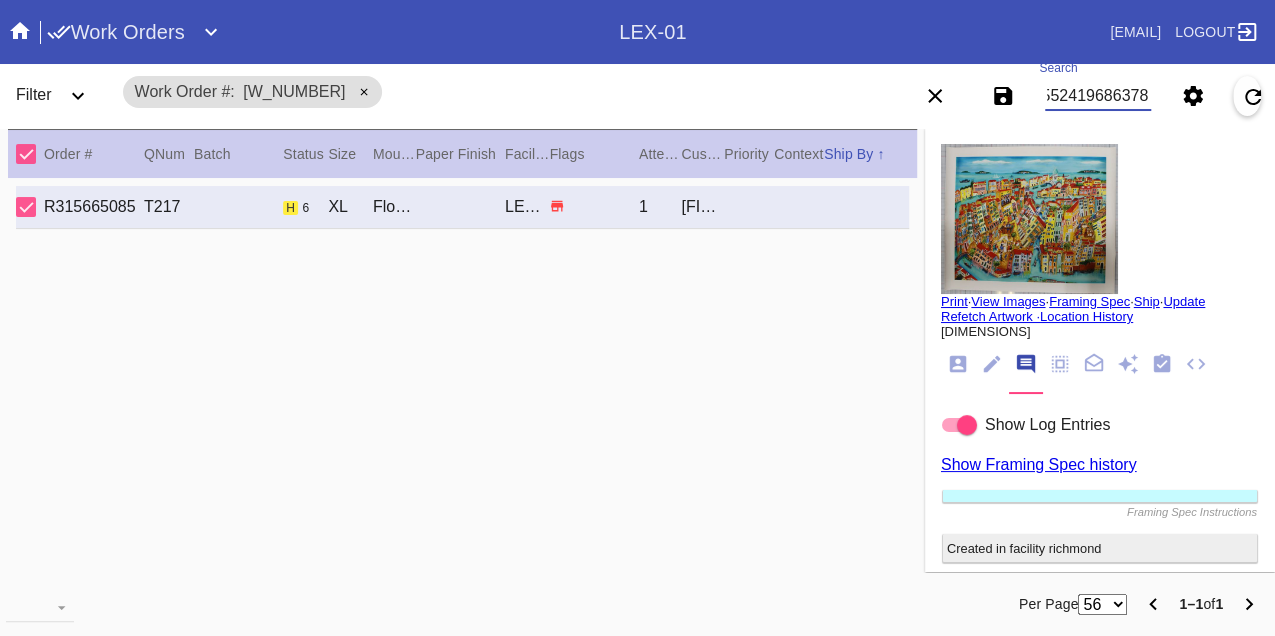 scroll, scrollTop: 0, scrollLeft: 48, axis: horizontal 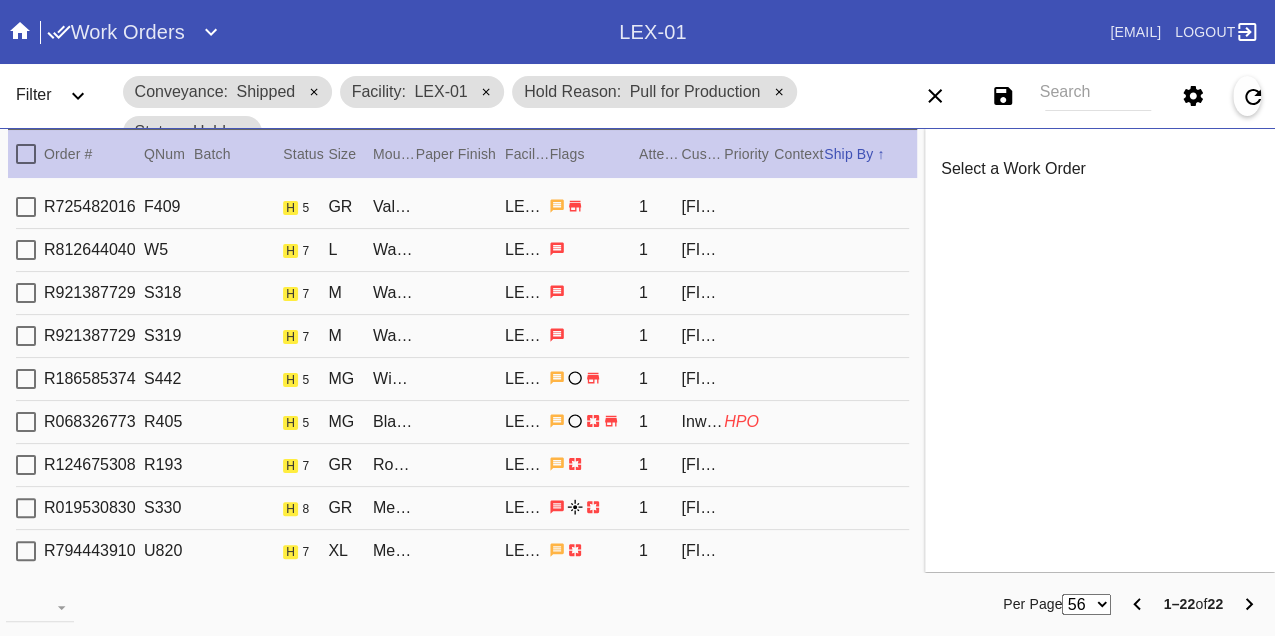 click on "R725482016 F409 h   5 GR Valencia Deep / Canvas [CITY] 1 [FIRST] [LAST]" at bounding box center [462, 207] 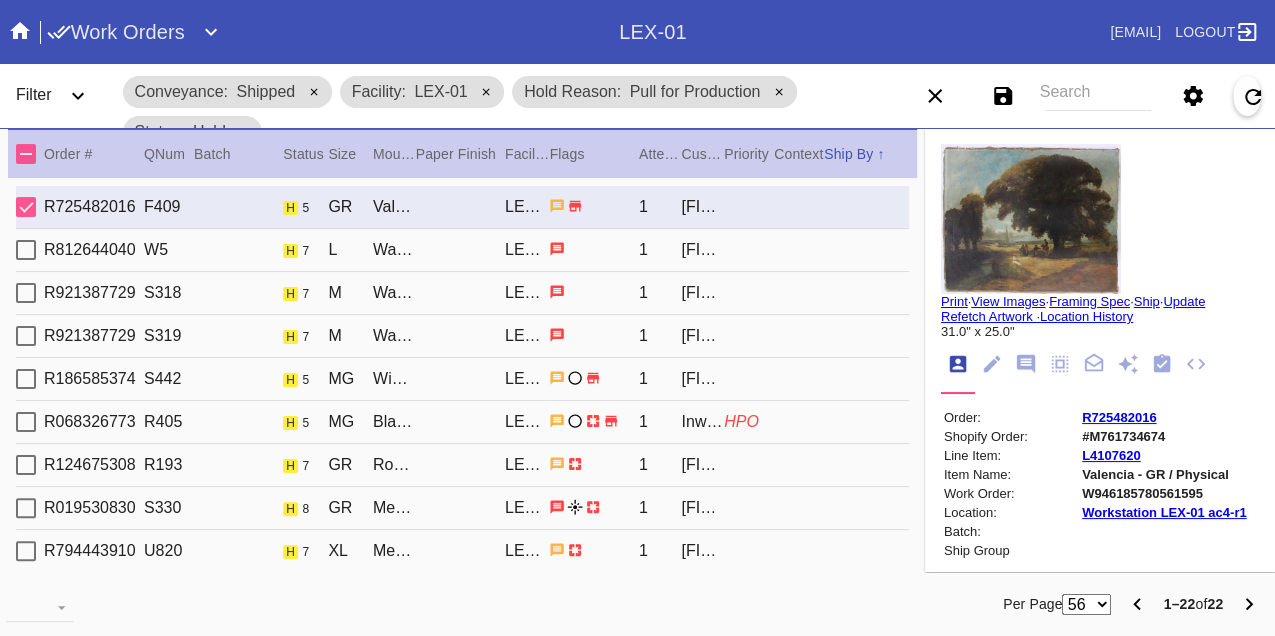 click on "R812644040 W5 h   7 L Waverley / No Mat LEX-01 1 Rachel Villarespe" at bounding box center [462, 250] 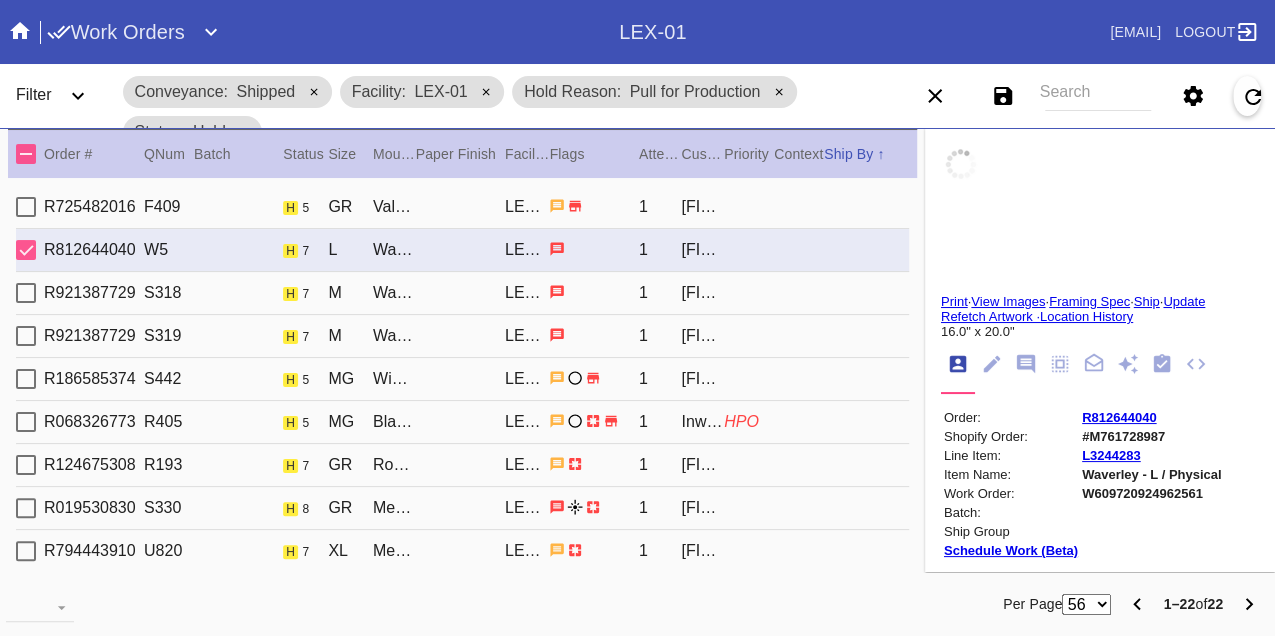 type 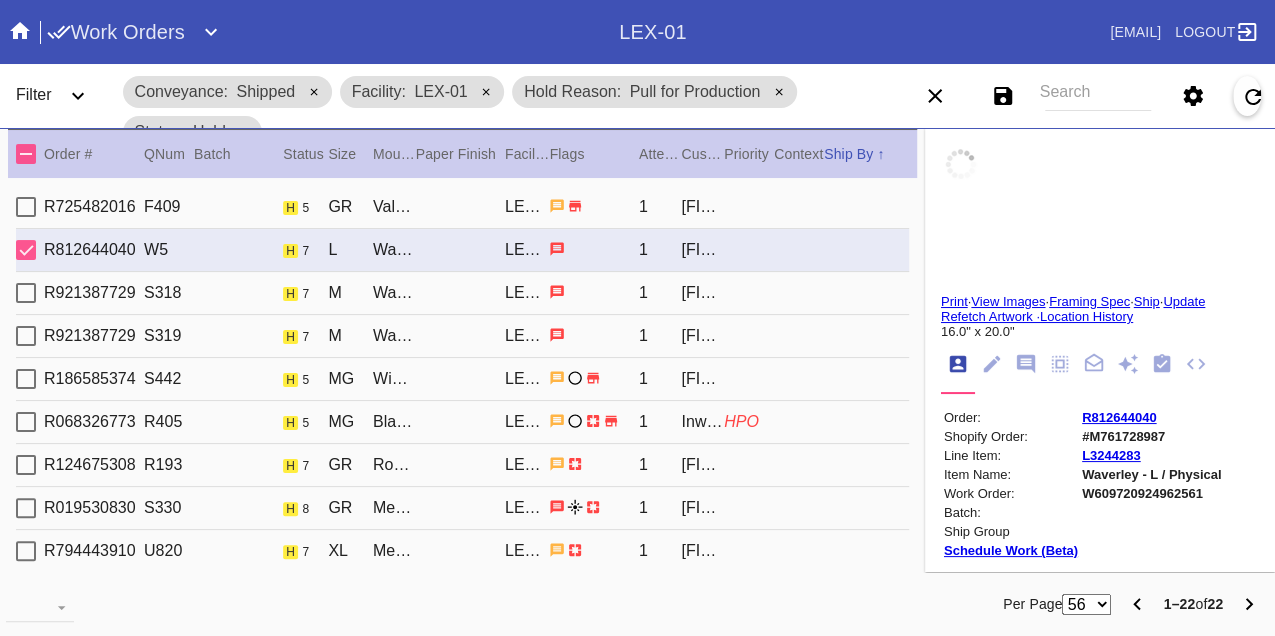 type on "16.0" 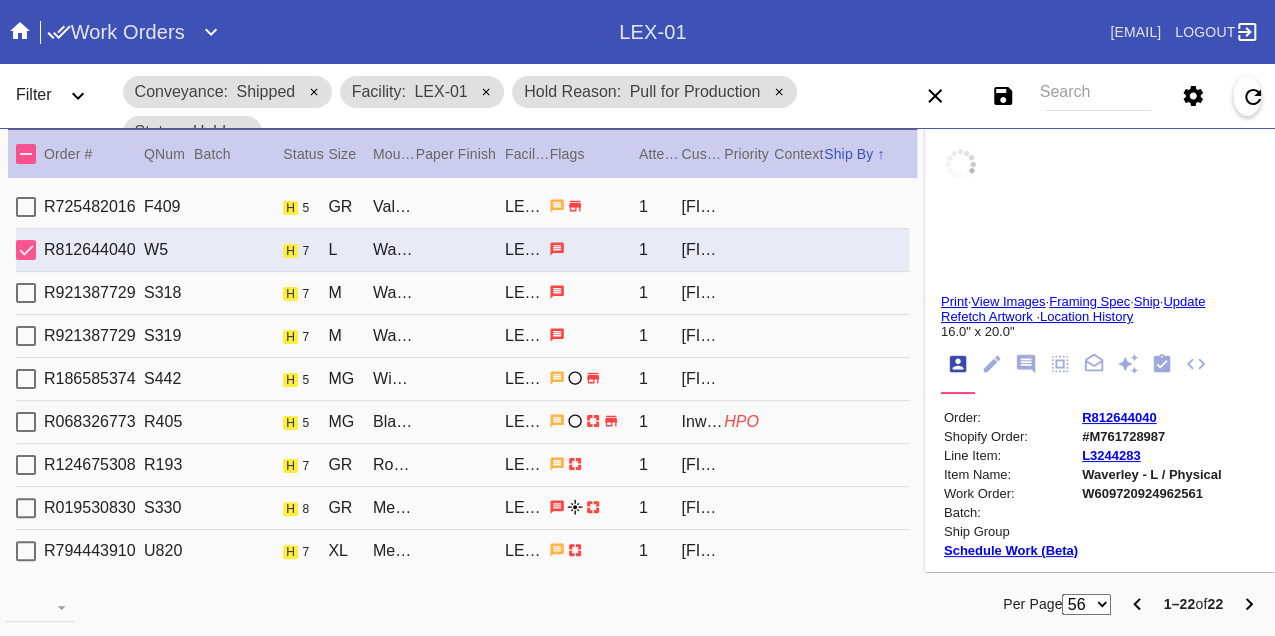 type 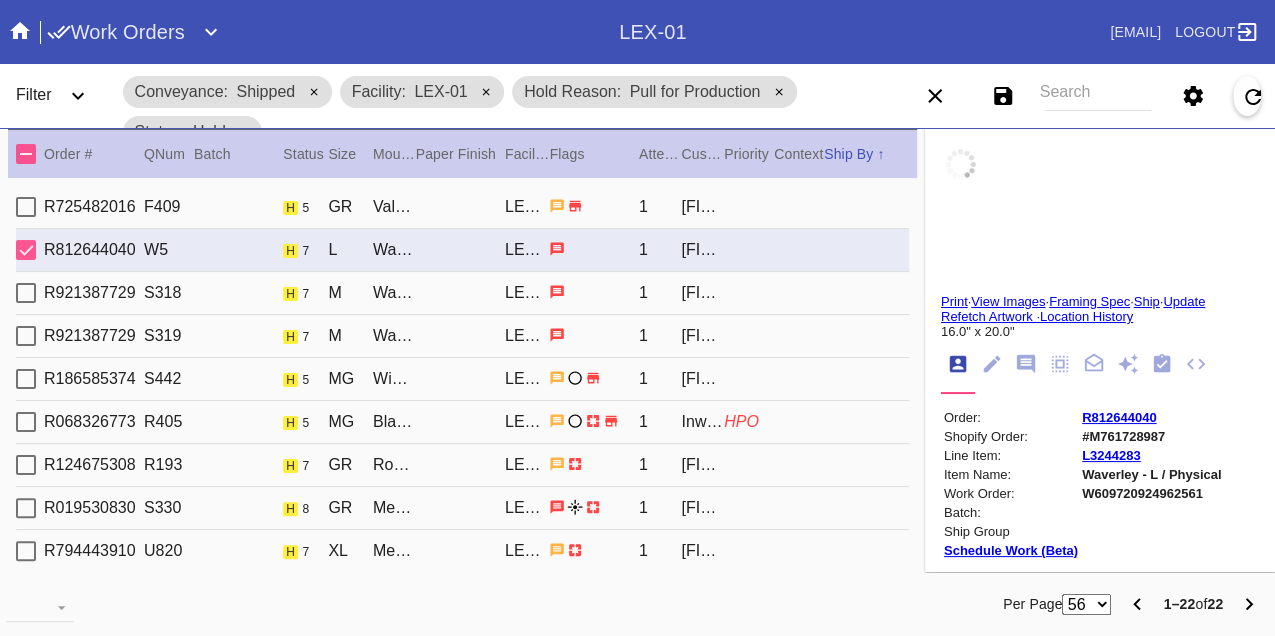type 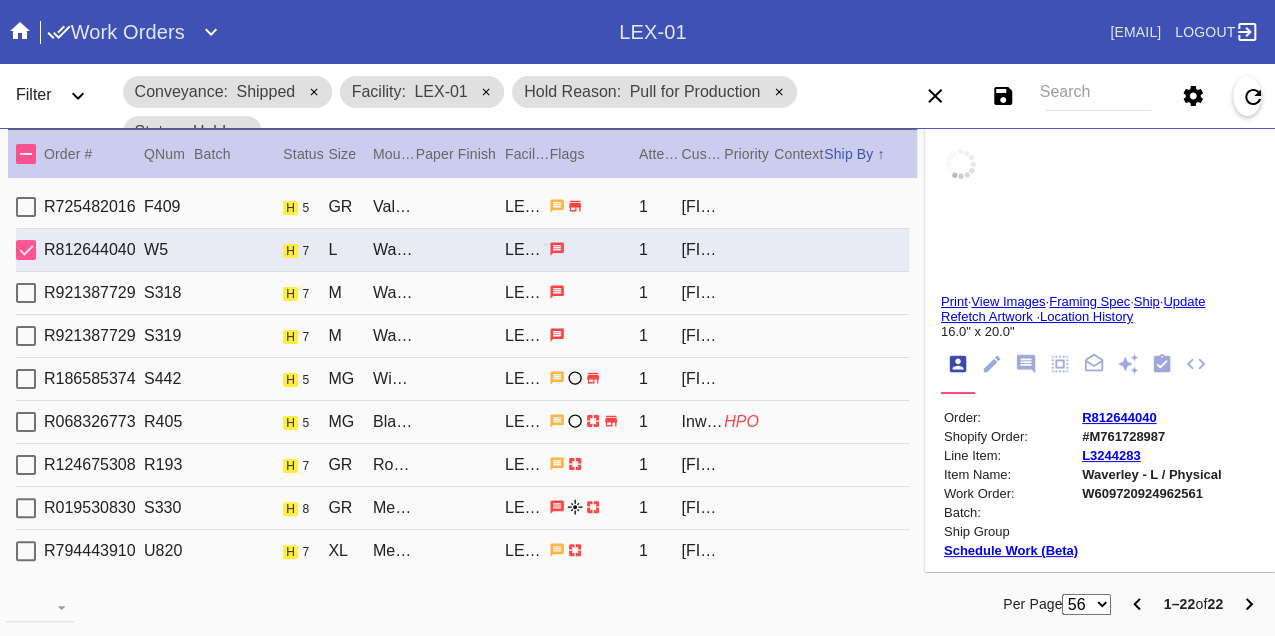 type on "[DATE]" 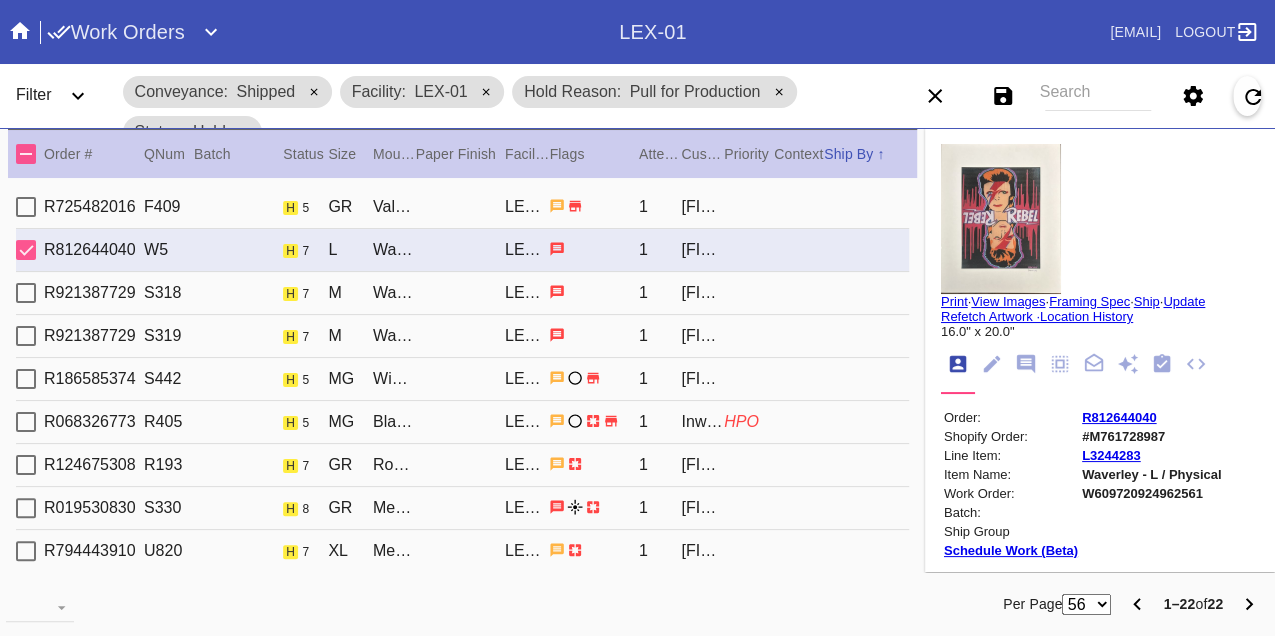 click on "R921387729 S318 h   7 M Walnut Mini / Digital White LEX-01 1 Linnea Erickson" at bounding box center (462, 293) 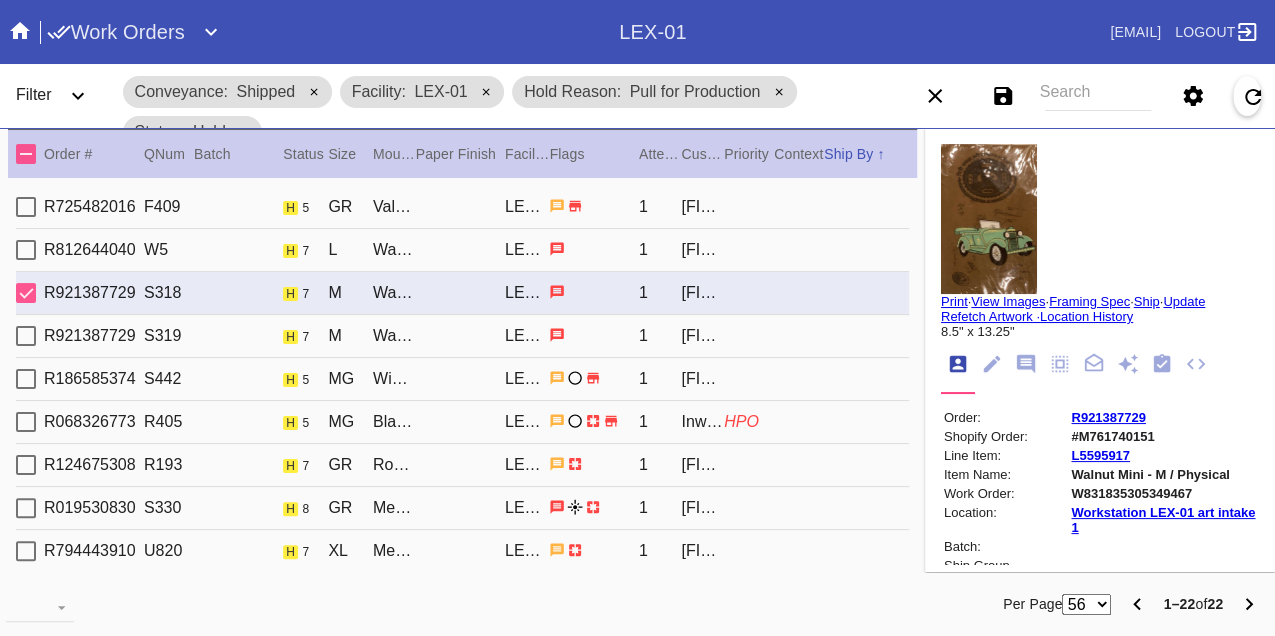 click on "R921387729 S319 h   7 M Walnut Mini / Digital White LEX-01 1 Linnea Erickson" at bounding box center [462, 336] 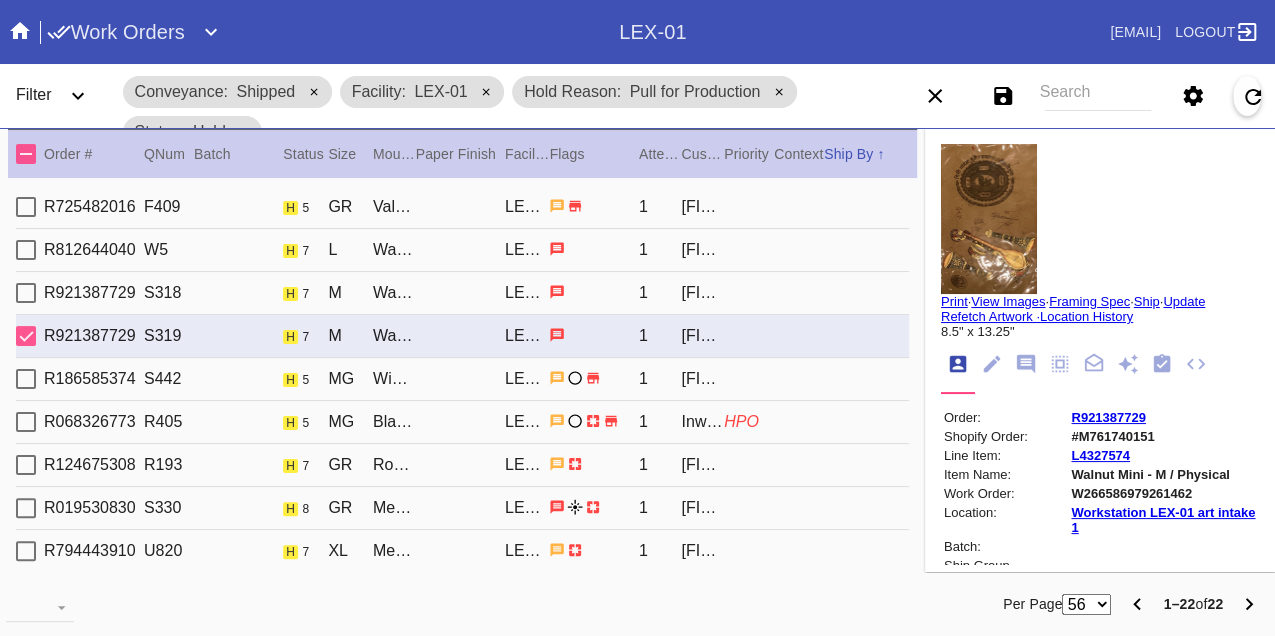 click on "R186585374 S442 h   5 MG Windsor / No Mat LEX-01 1 Laura Oakes" at bounding box center (462, 379) 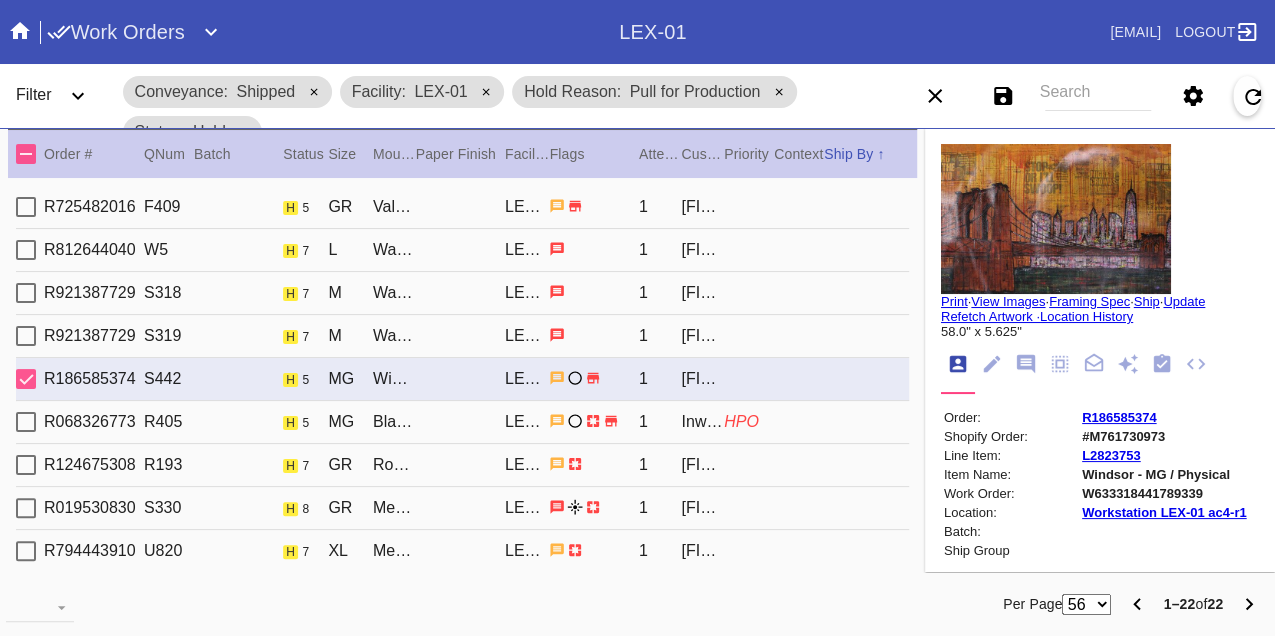 click on "R068326773 R405 h   5 MG Black Walnut (Wide) / White LEX-01 1 Inwood Village
HPO" at bounding box center (462, 422) 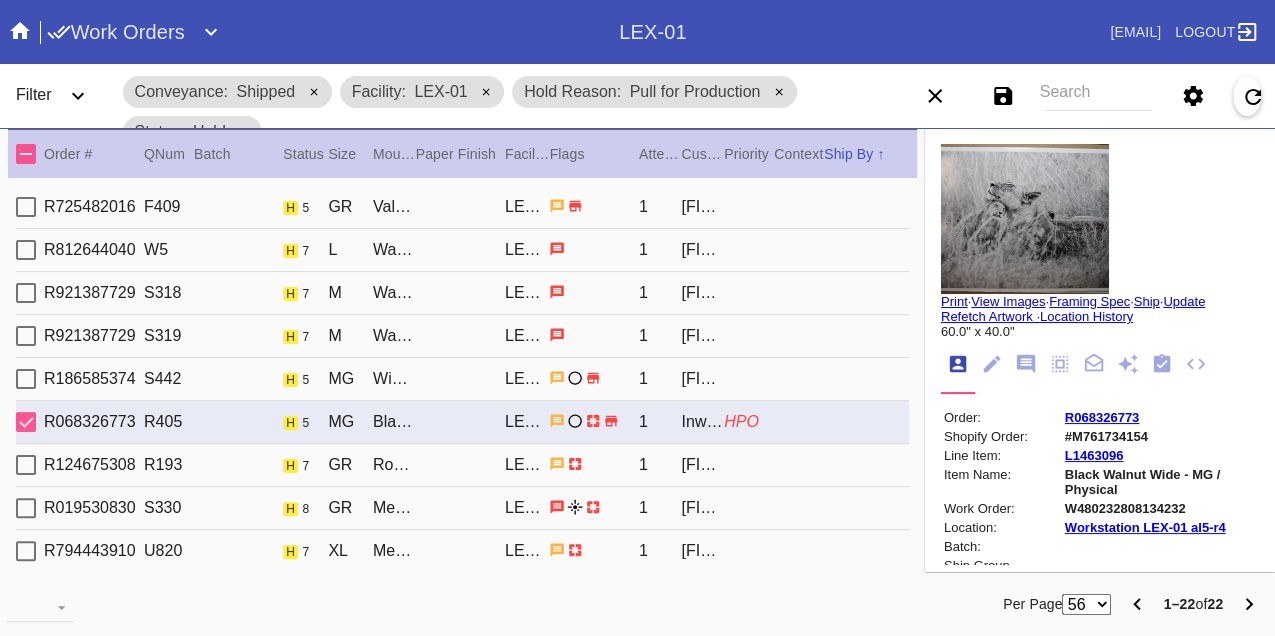 click on "R124675308 R193 h   7 GR Rome / No Mat LEX-01 1 [PERSON]" at bounding box center (462, 465) 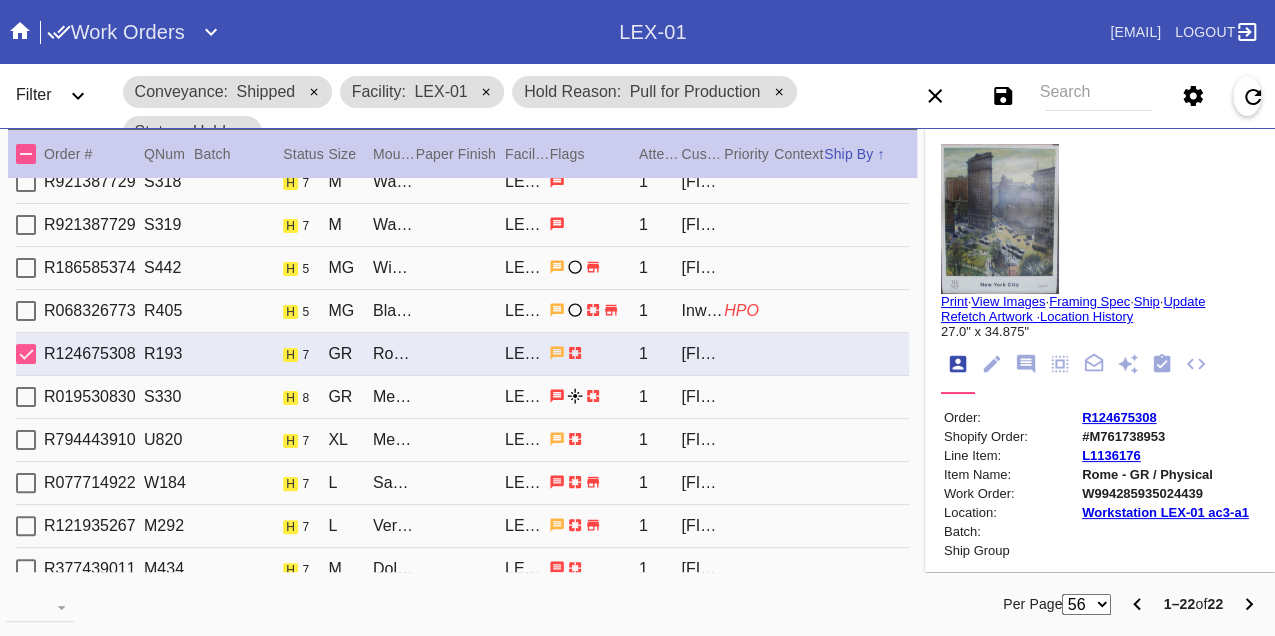 scroll, scrollTop: 222, scrollLeft: 0, axis: vertical 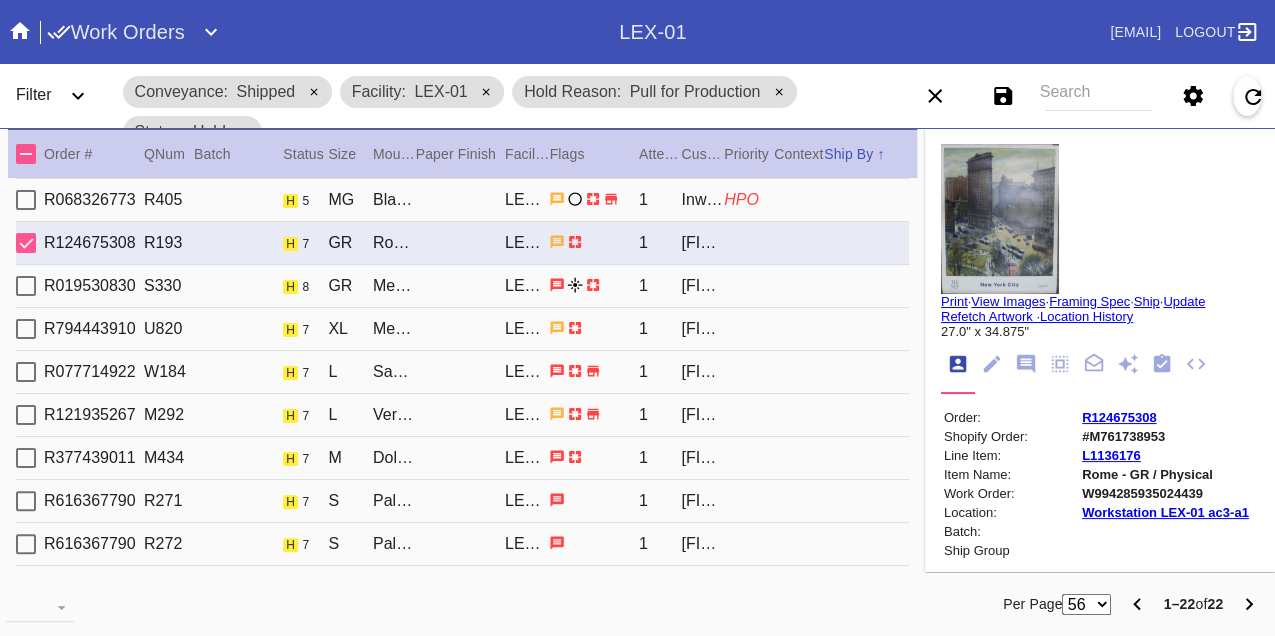 click on "[ORDER_ID] [DIMENSIONS] [ITEM_NAME] / Float Mounting (+$[PRICE]) [LOCATION] [NUMBER] [PERSON_NAME]" at bounding box center (462, 286) 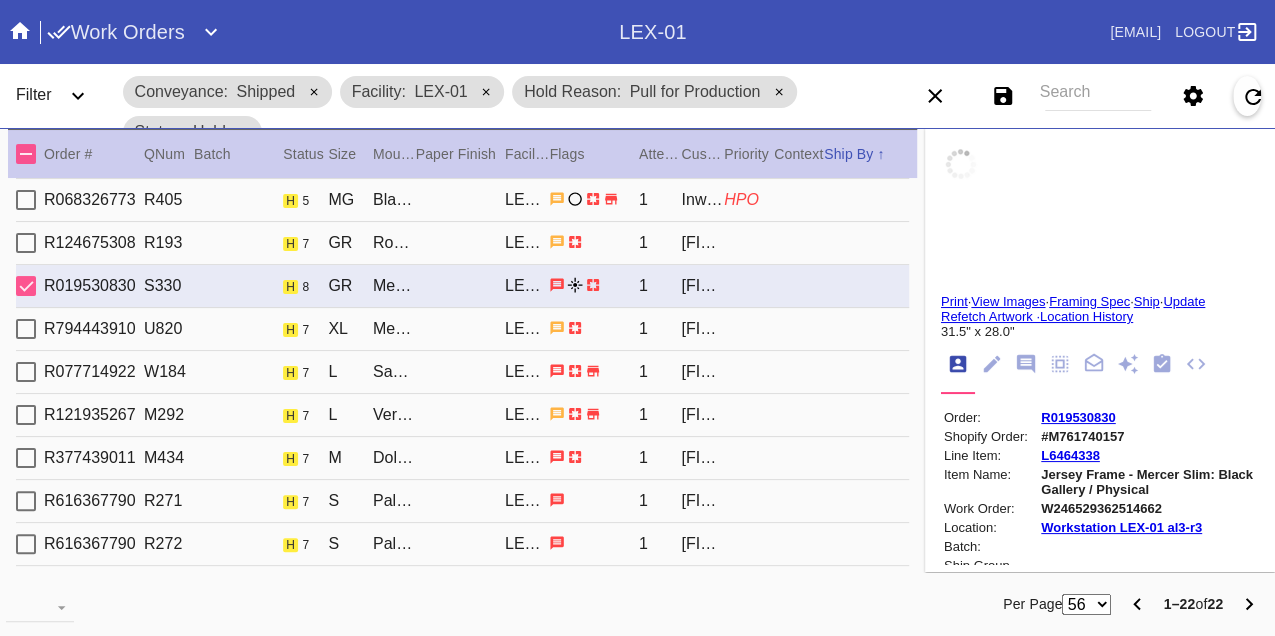 type on "[PERSON]" 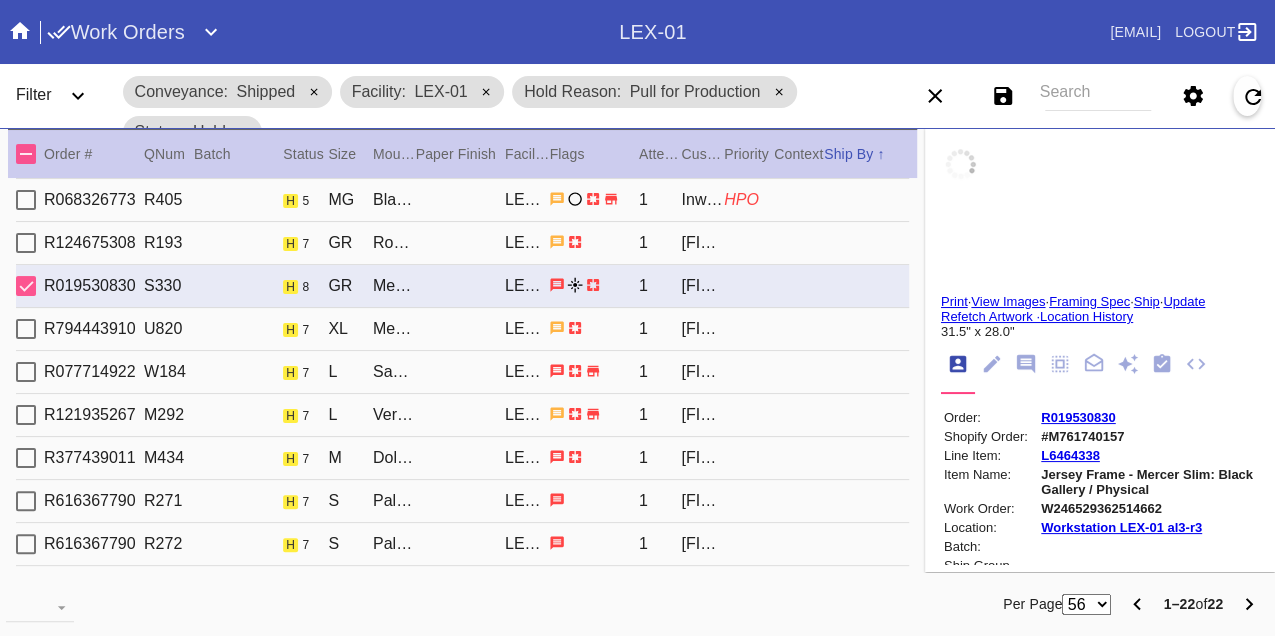 type on "CORNELL HOCKEY" 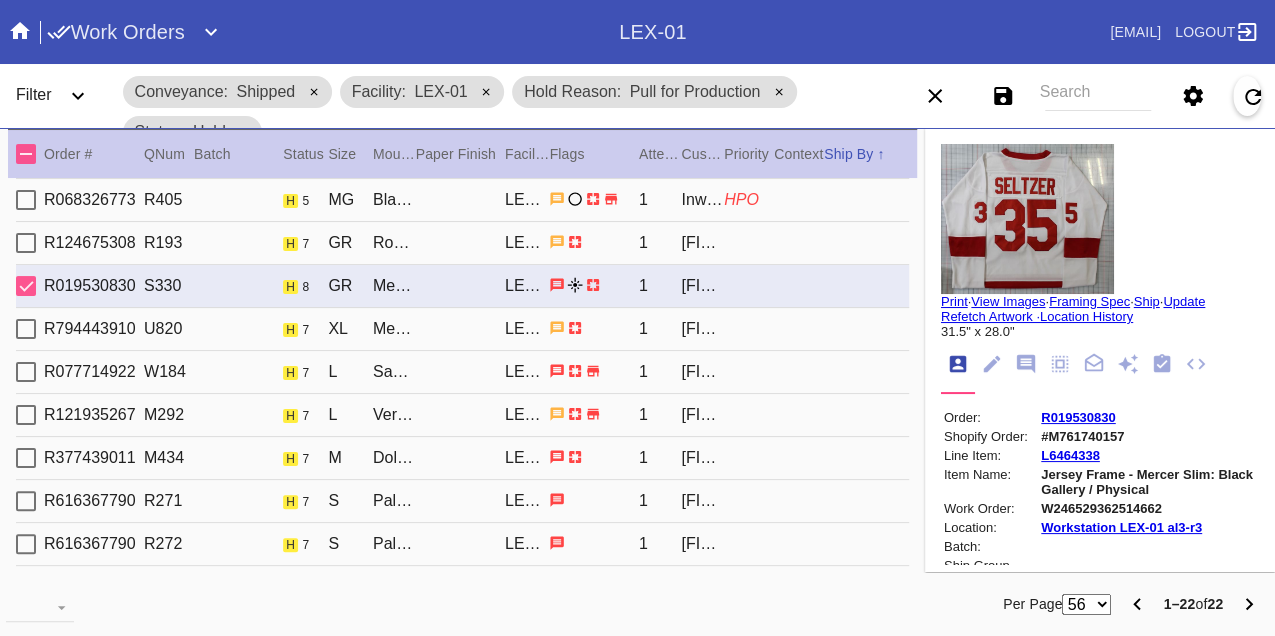 click on "R794443910 U820 h   7 XL Mercer Slim / White LEX-01 1 Stephen A Harlan" at bounding box center [462, 329] 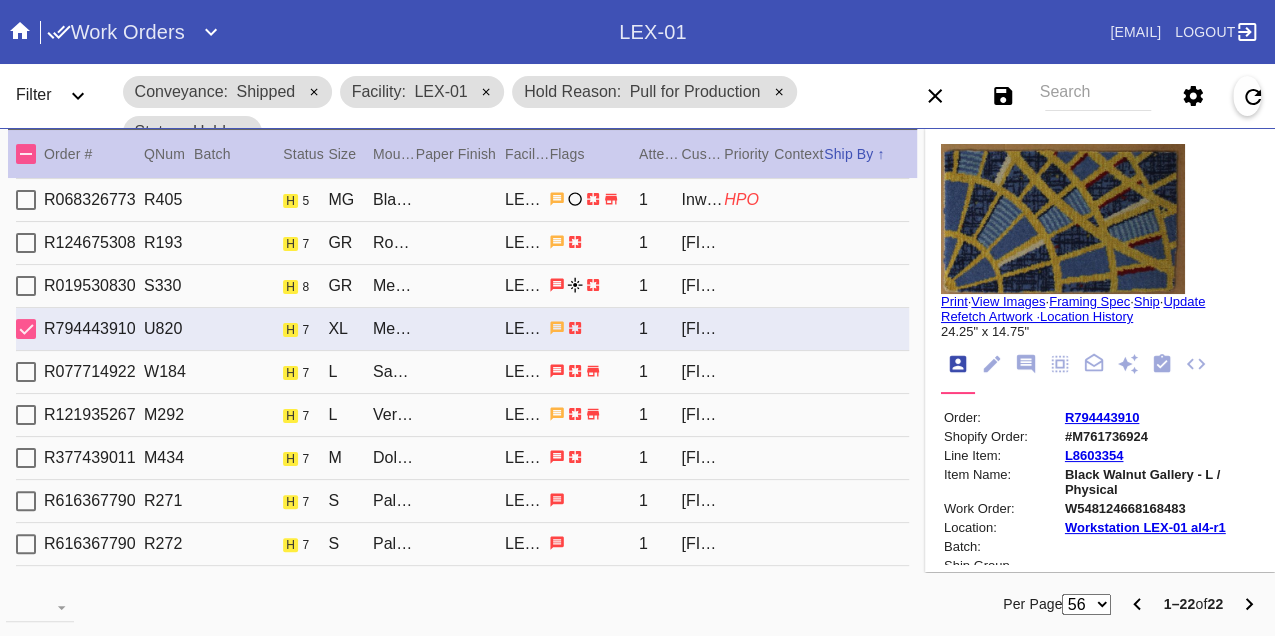 click on "R077714922 W184 h   7 L Santorini / White LEX-01 1 [PERSON]" at bounding box center (462, 372) 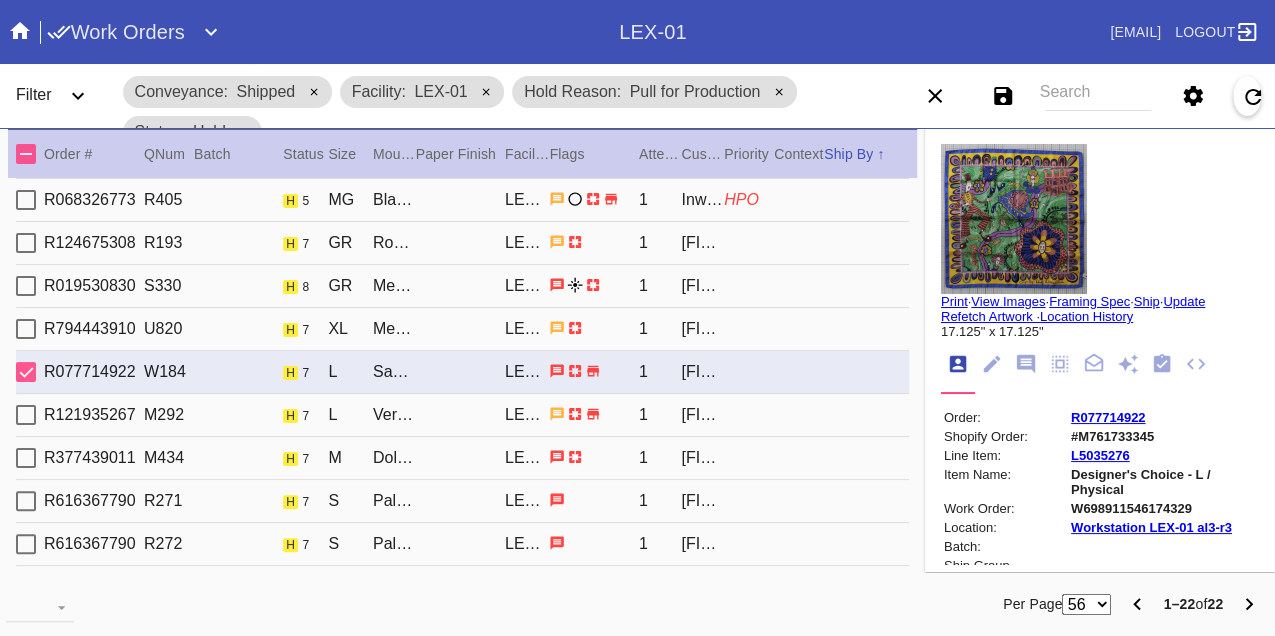 click on "R121935267 M292 h   7 L Verona / White LEX-01 1 Rebecca Kelly" at bounding box center [462, 415] 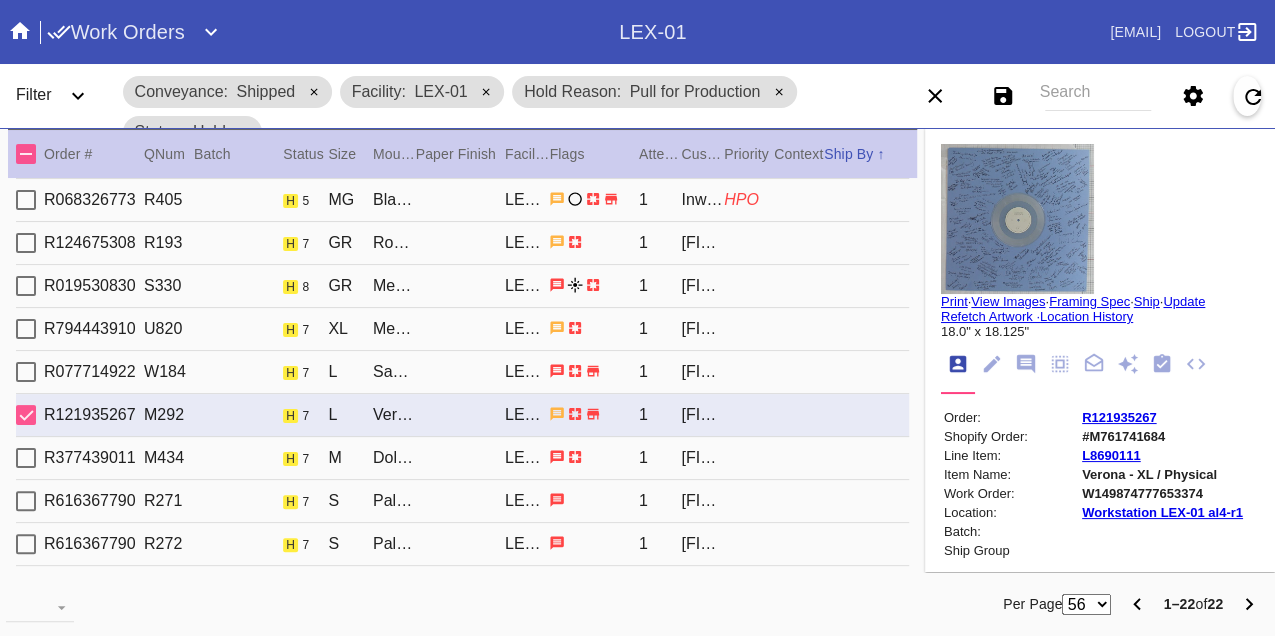click on "R377439011 M434 h   7 M Dolly (Medium) / White LEX-01 1 Grace Smith" at bounding box center [462, 458] 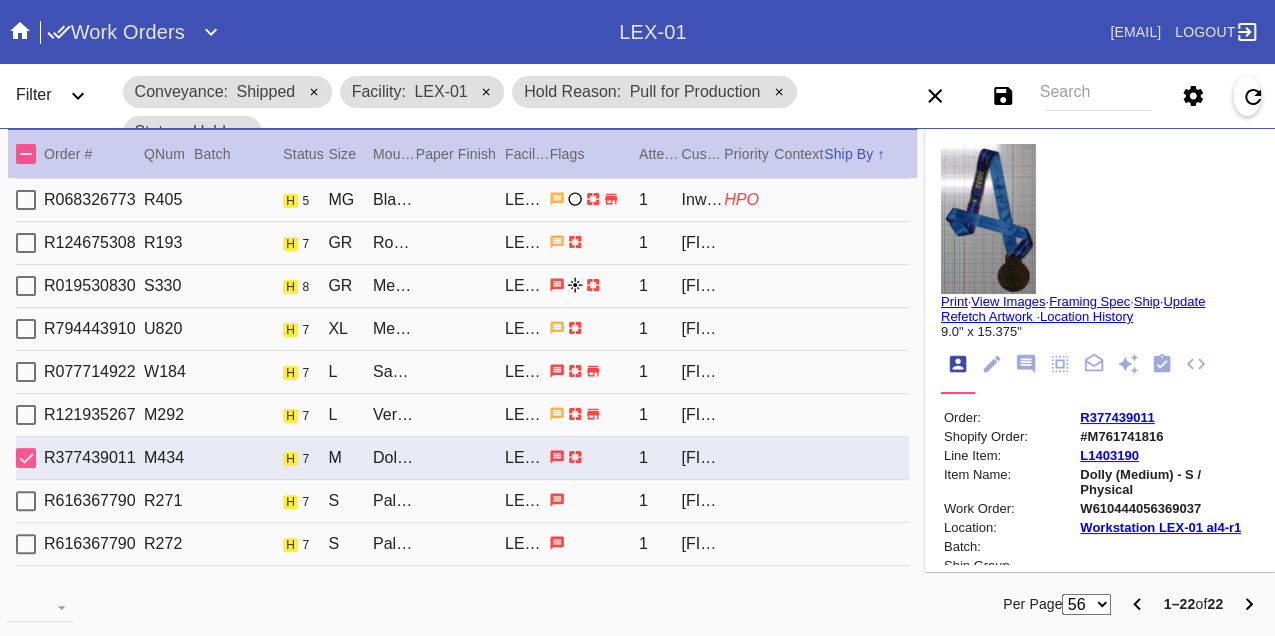 click on "R616367790 R271 h   7 S Palmer / Cream - Linen LEX-01 1 Margaret Spisich" at bounding box center [462, 501] 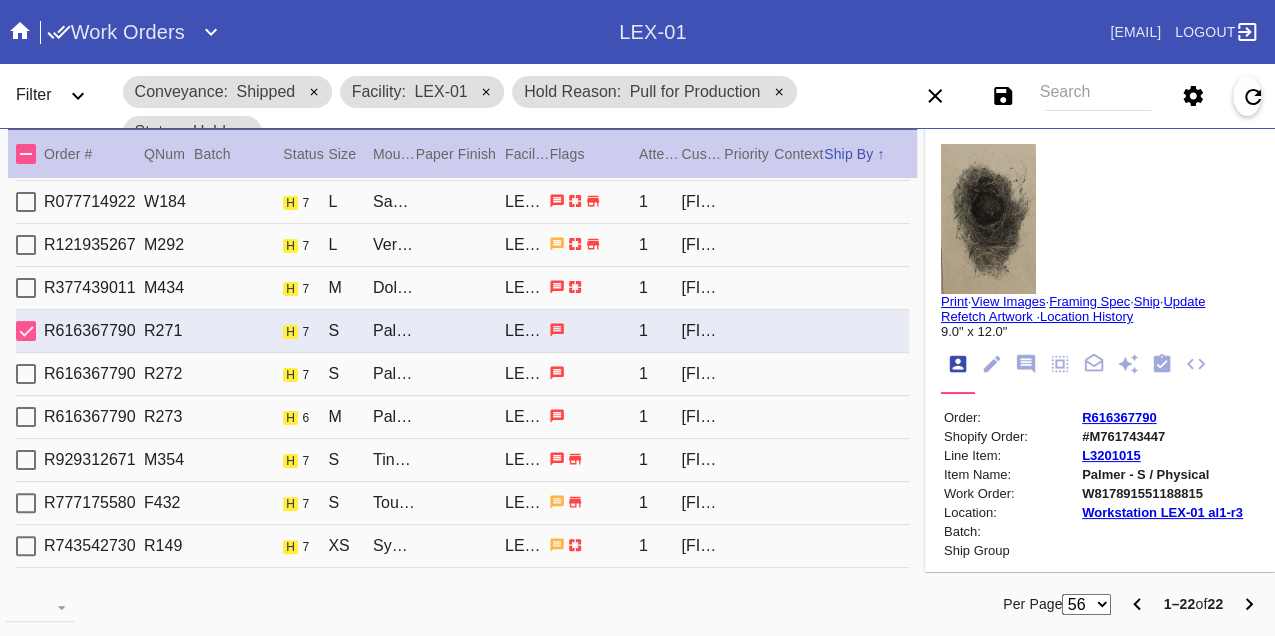 scroll, scrollTop: 444, scrollLeft: 0, axis: vertical 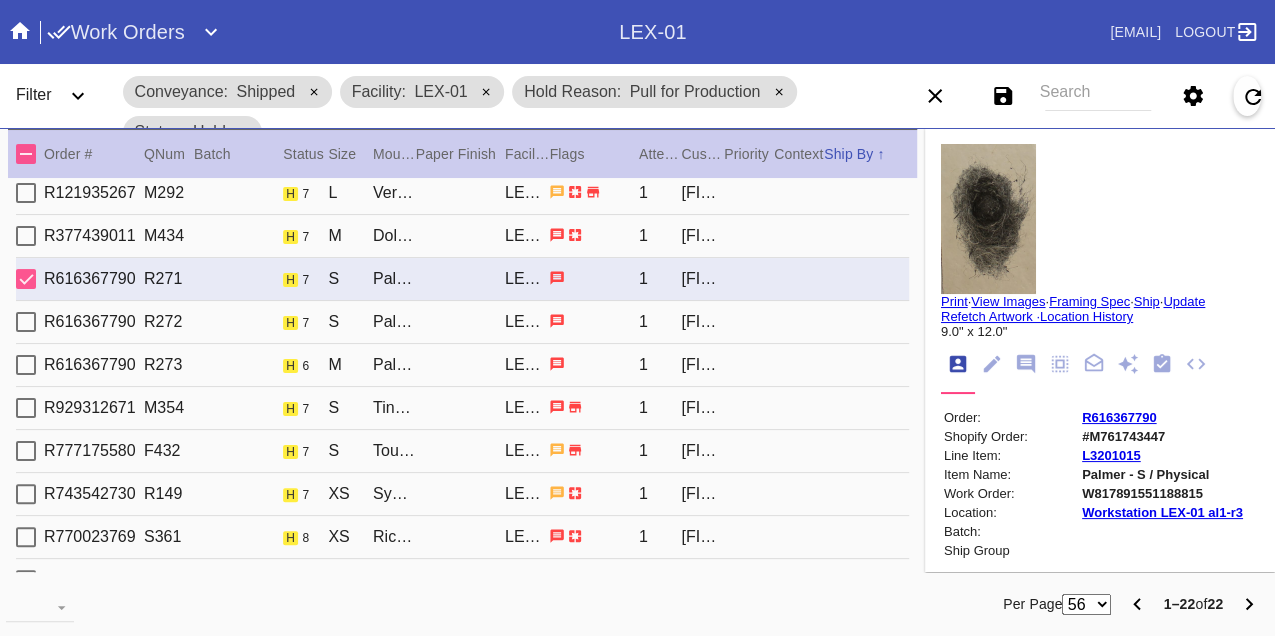 click on "R616367790 R272 h   7 S Palmer / Cream - Linen LEX-01 1 Margaret Spisich" at bounding box center [462, 322] 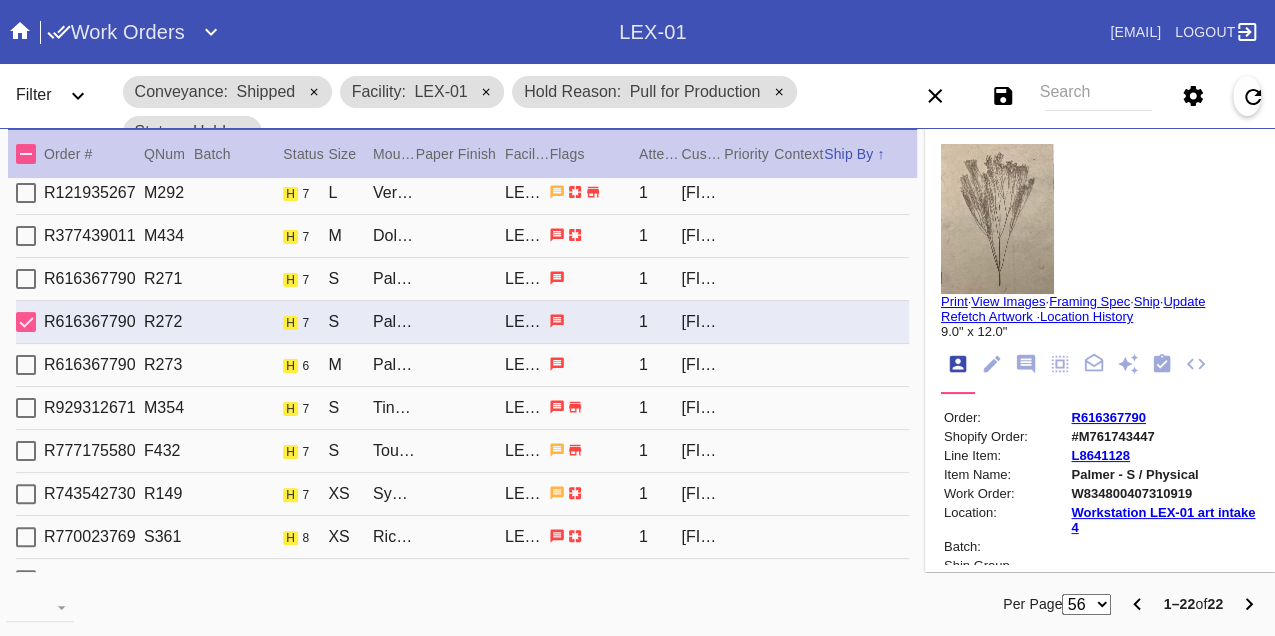 click on "R616367790 R273 h   6 M Palmer / Cream - Linen LEX-01 1 Margaret Spisich" at bounding box center [462, 365] 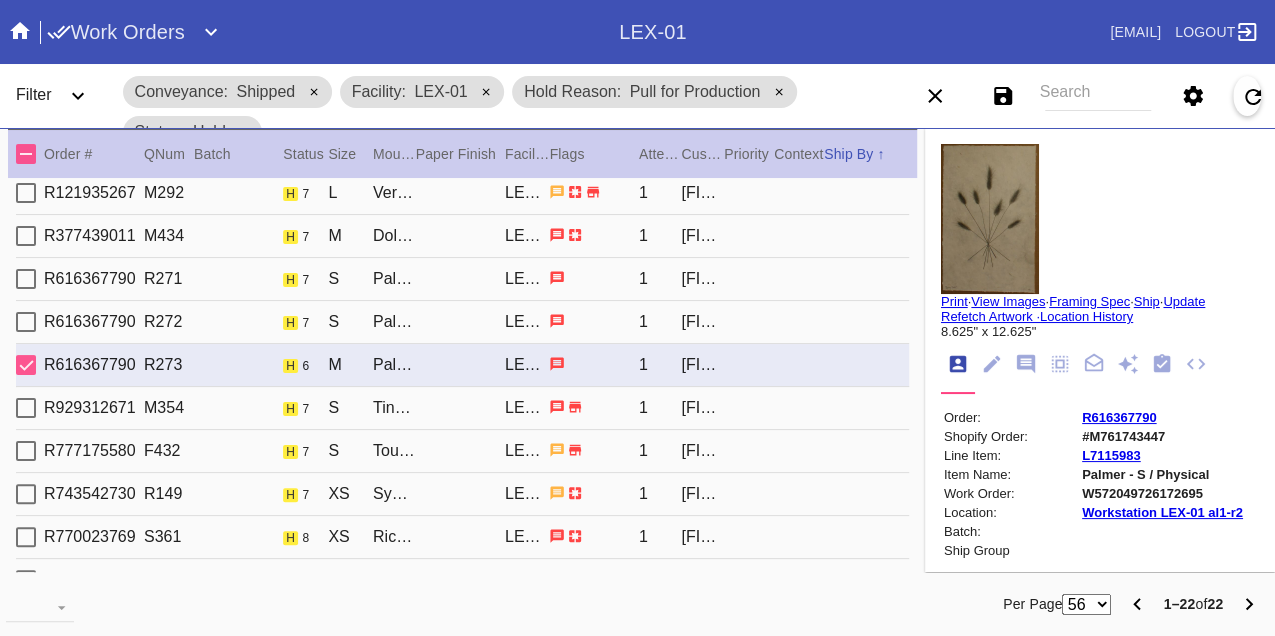 click on "R929312671 M354 h   7 S Tinsel / Blush LEX-01 1 Marla Strauss" at bounding box center [462, 408] 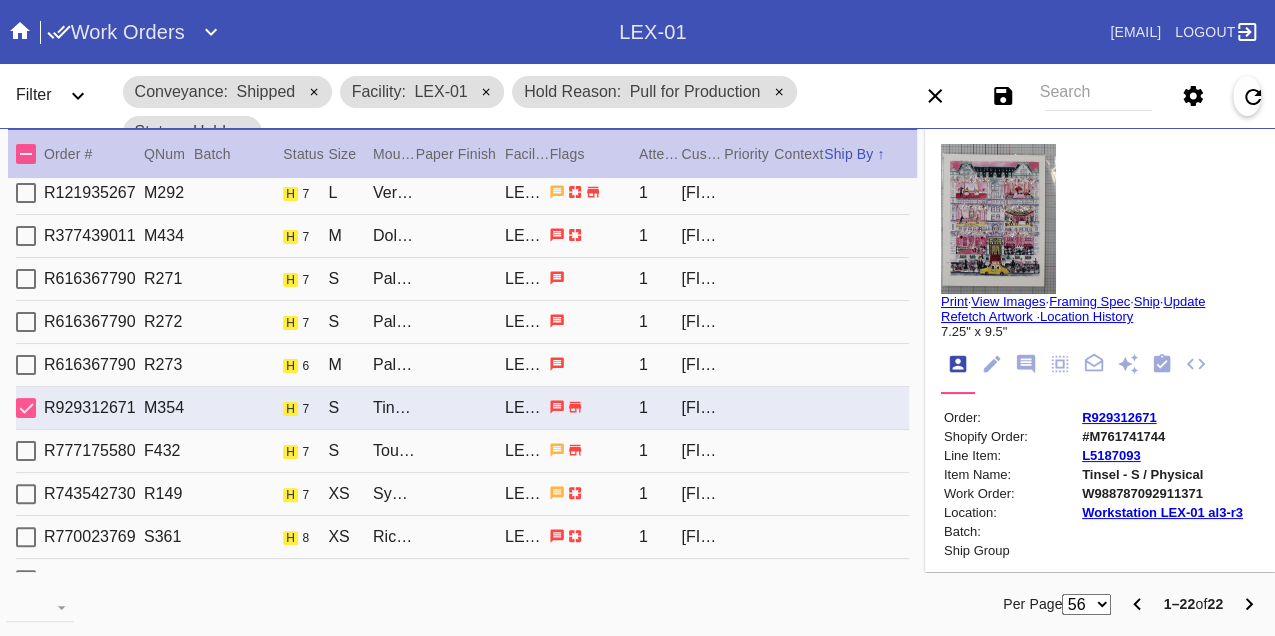 click on "R777175580 F432 h   7 S Toulouse / Pale Green - Silk LEX-01 1 Matthew Miller" at bounding box center (462, 451) 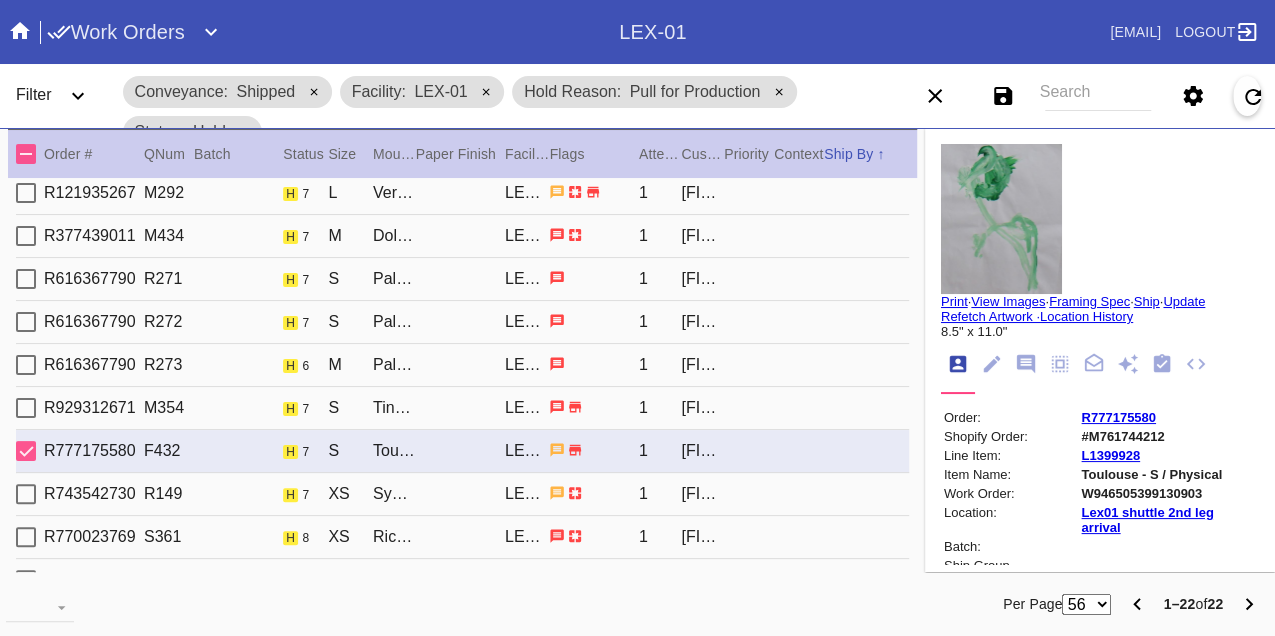 click on "R616367790 R271 h   7 S Palmer / Cream - Linen LEX-01 1 Margaret Spisich" at bounding box center [462, 279] 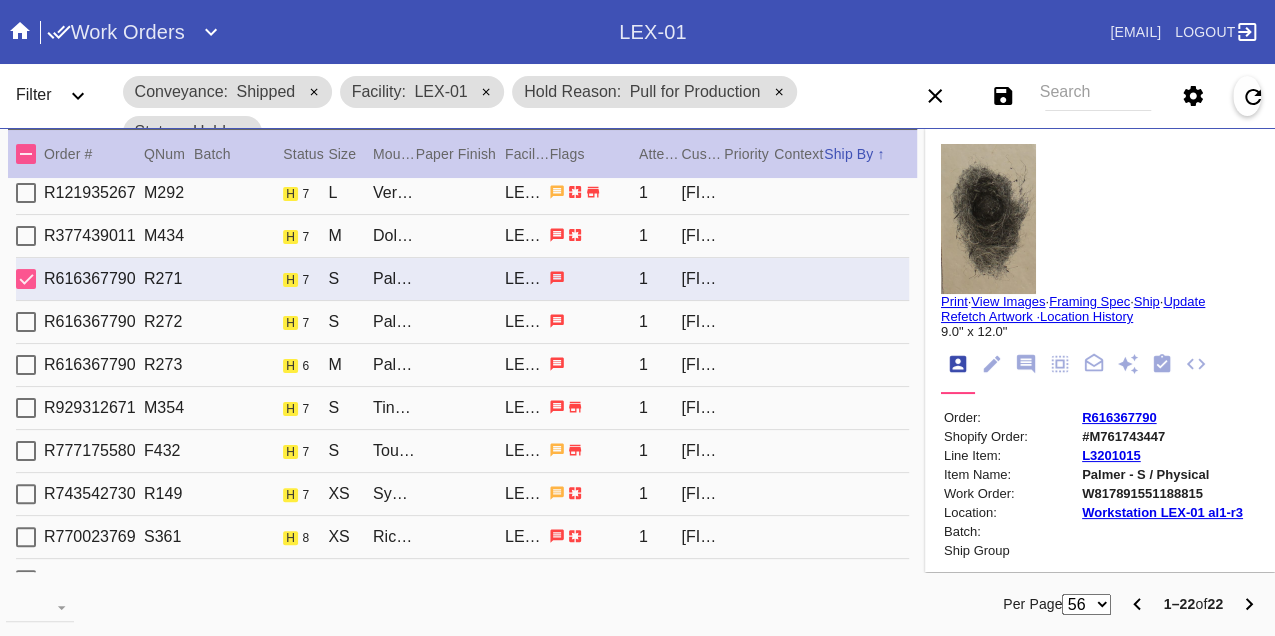 click on "R616367790 R272 h   7 S Palmer / Cream - Linen LEX-01 1 Margaret Spisich" at bounding box center [462, 322] 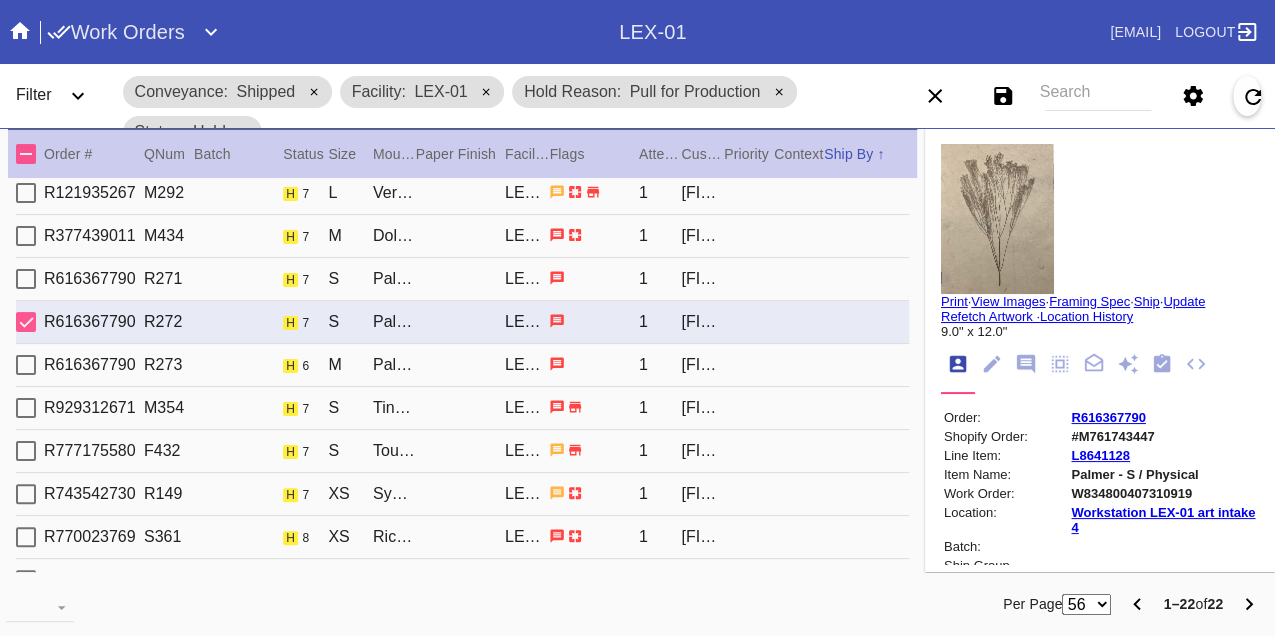 click on "R616367790 R273 h   6 M Palmer / Cream - Linen LEX-01 1 Margaret Spisich" at bounding box center (462, 365) 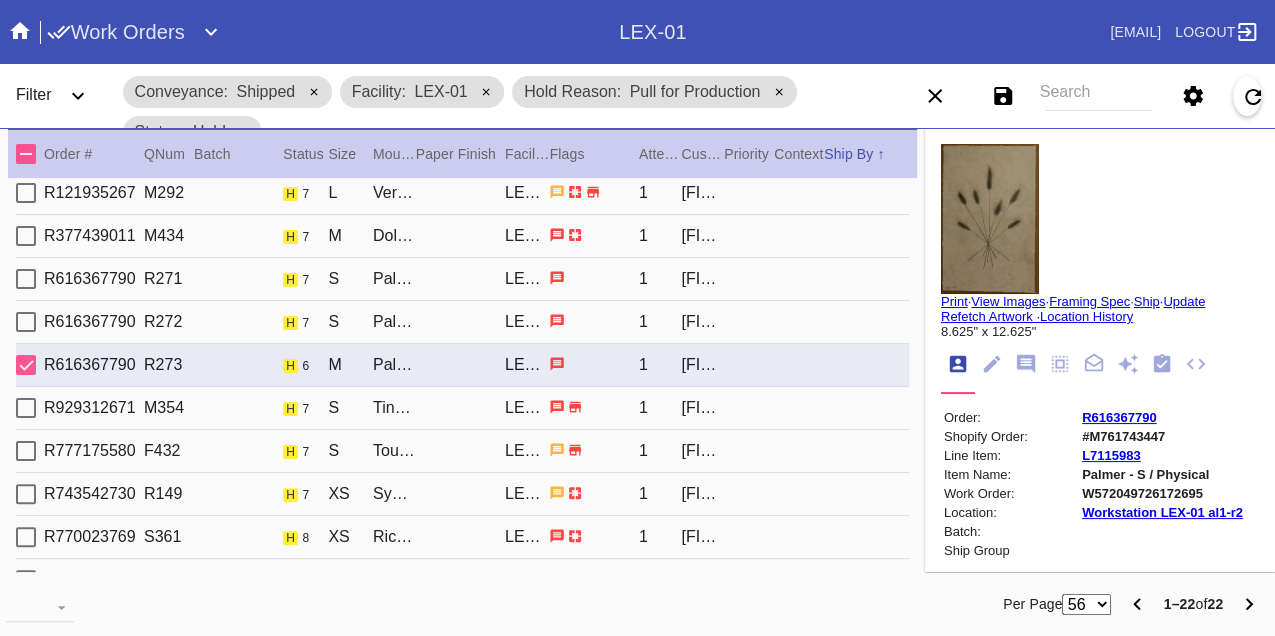 click on "R929312671 M354 h   7 S Tinsel / Blush LEX-01 1 Marla Strauss" at bounding box center [462, 408] 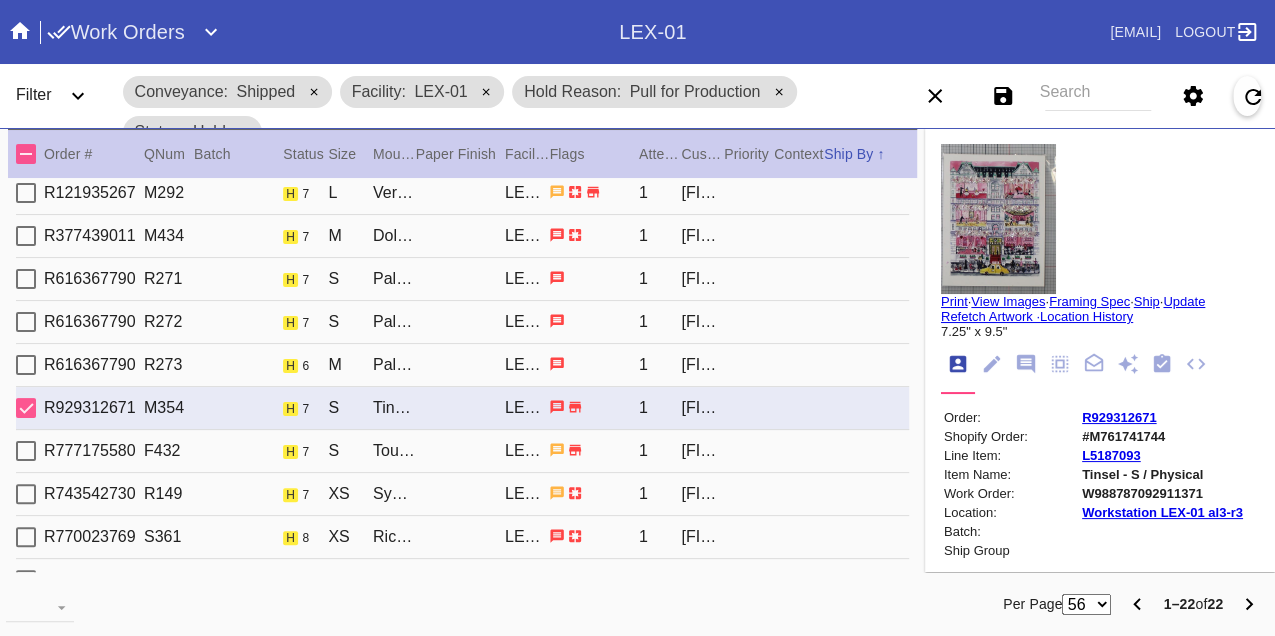 click on "R777175580 F432 h   7 S Toulouse / Pale Green - Silk LEX-01 1 Matthew Miller" at bounding box center [462, 451] 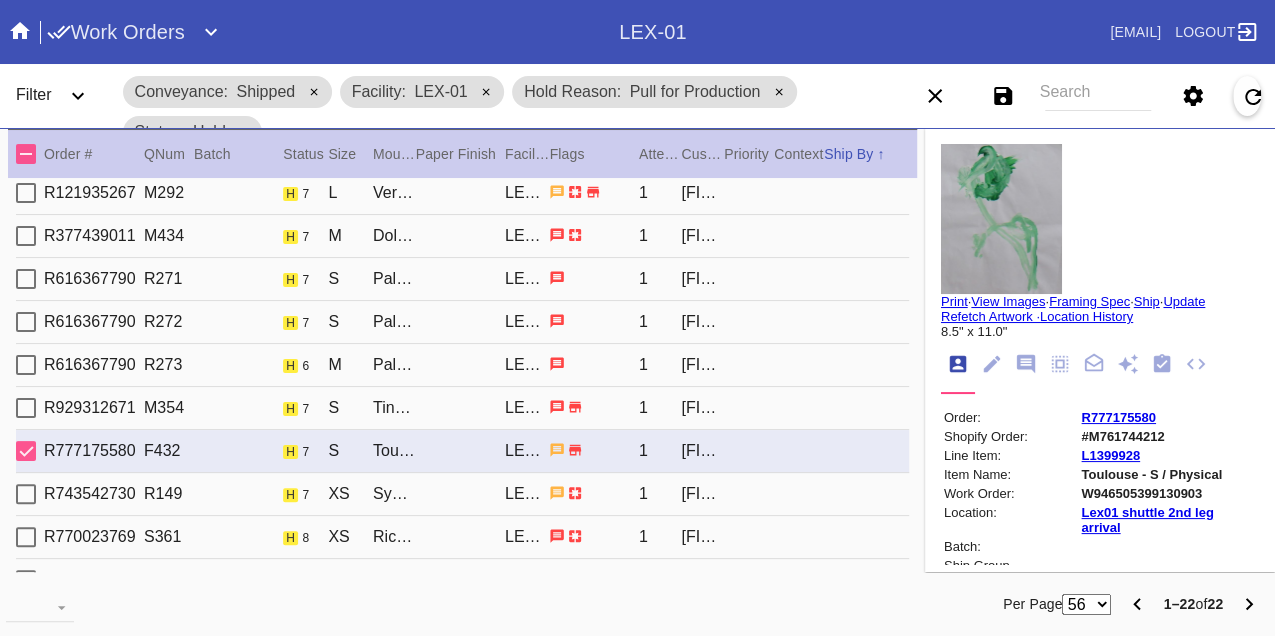 click on "R743542730 R149 h   7 XS Sydney / No Mat LEX-01 1 Jordan Lindbeck" at bounding box center [462, 494] 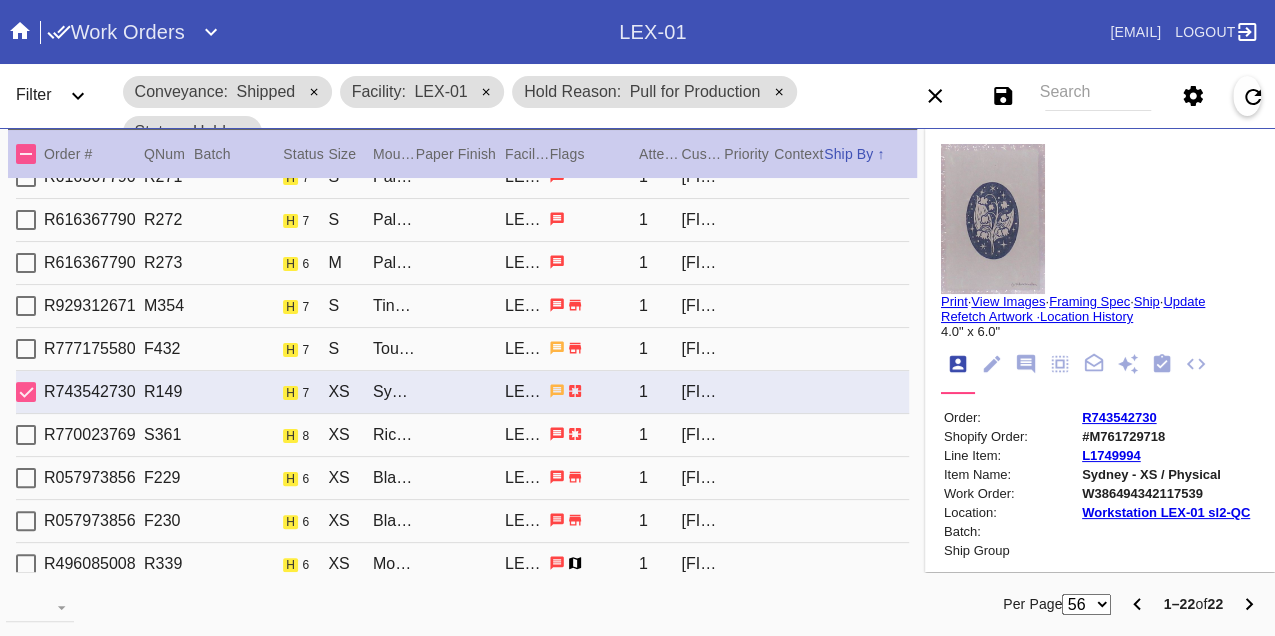 scroll, scrollTop: 568, scrollLeft: 0, axis: vertical 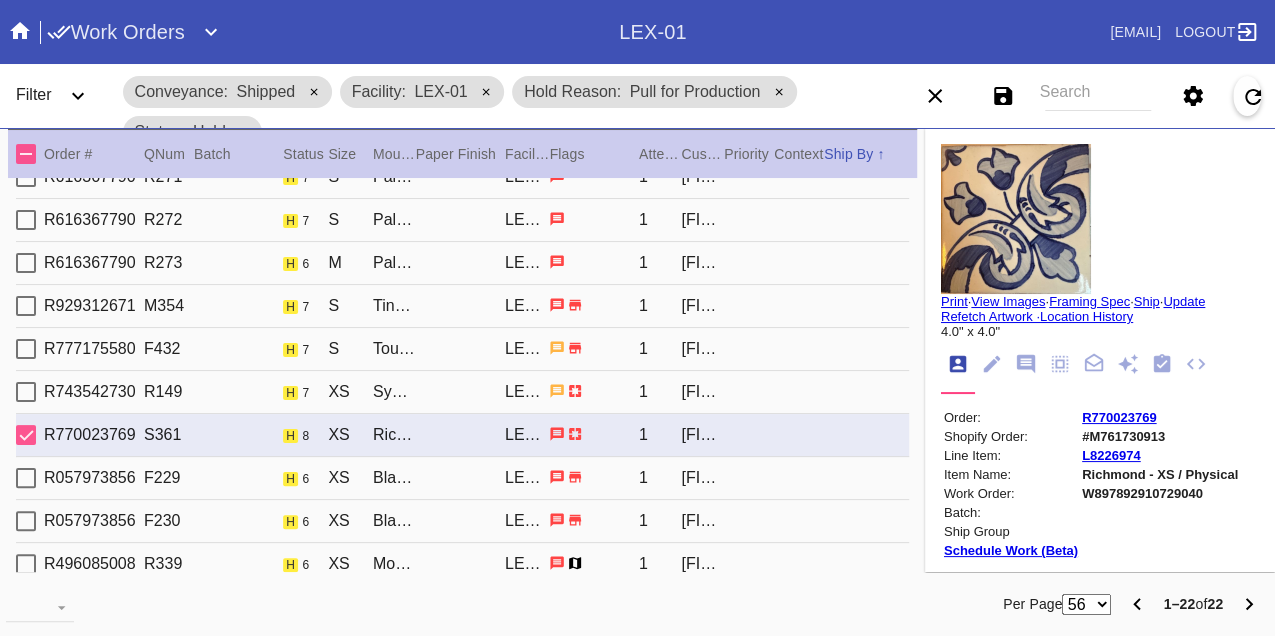 click on "R057973856 F229 h   6 XS Black Walnut Mini / No Mat LEX-01 1 Adina Poupko" at bounding box center [462, 478] 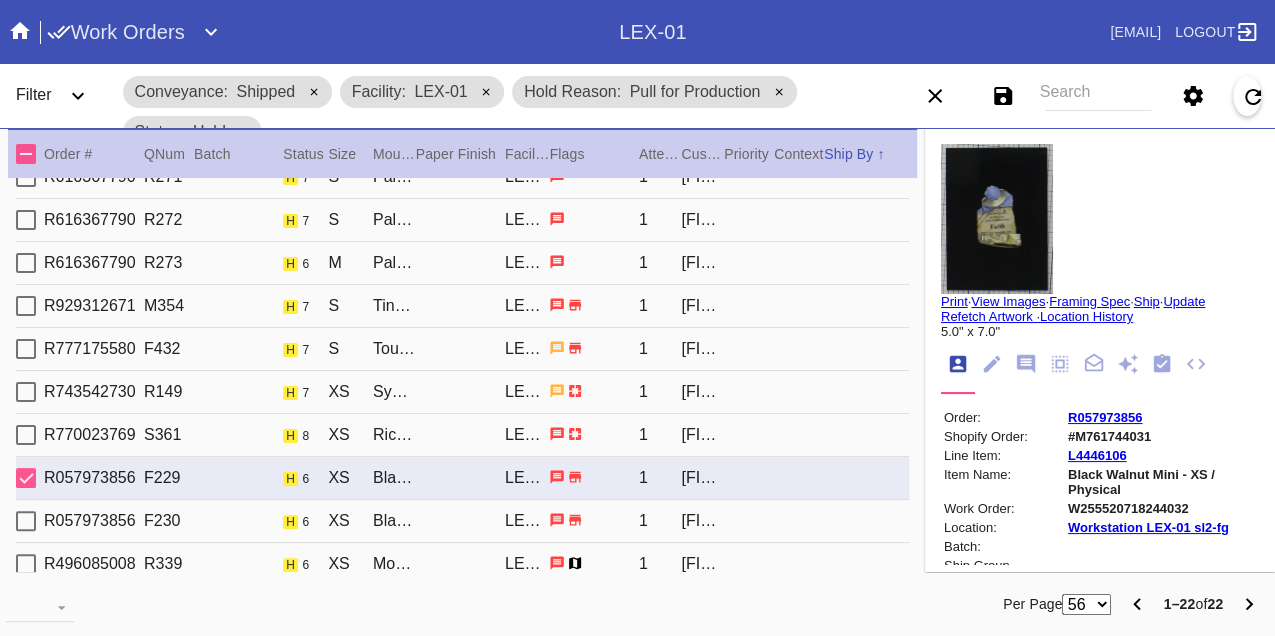 click on "R057973856 F230 h   6 XS Black Walnut Mini / No Mat LEX-01 1 Adina Poupko" at bounding box center (462, 521) 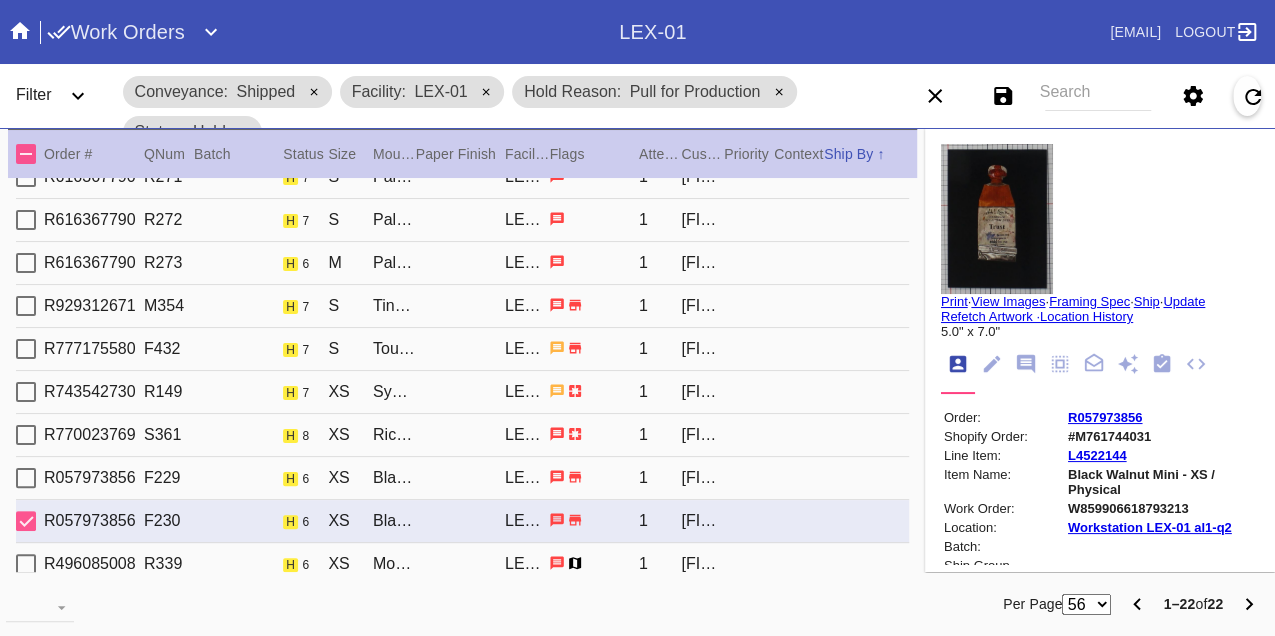 click on "R496085008 R339 h   6 XS Montclare / Cream - Linen LEX-01 1 Erica DiPaolo" at bounding box center (462, 564) 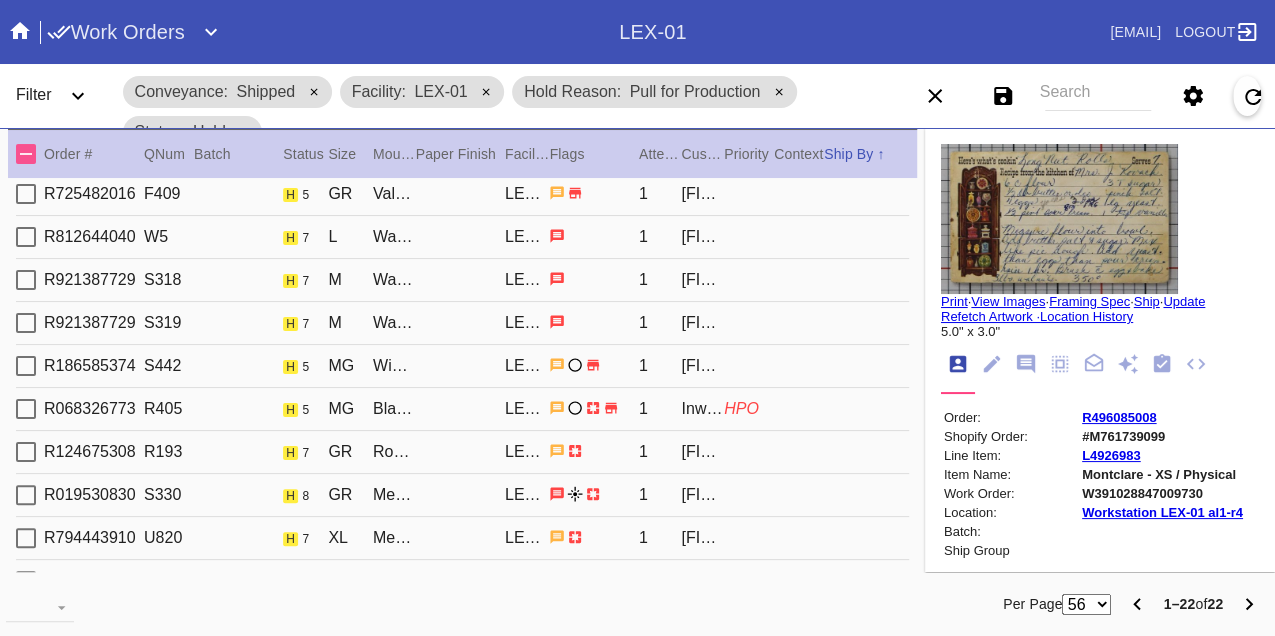 scroll, scrollTop: 0, scrollLeft: 0, axis: both 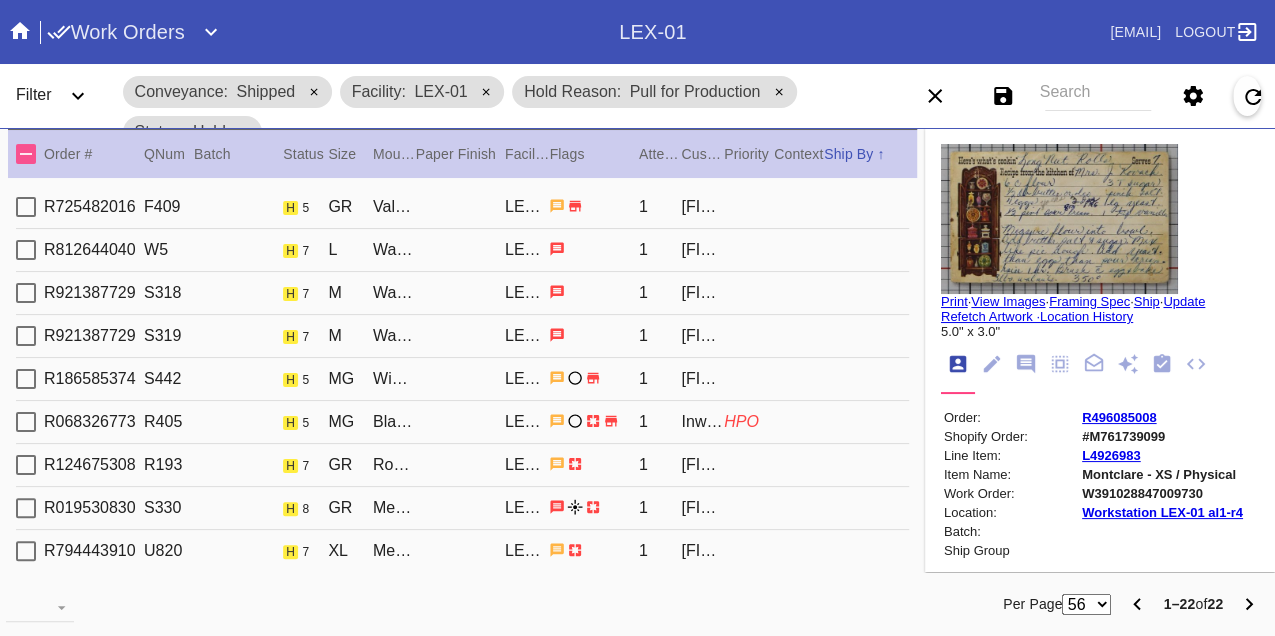 click on "[ORDER_ID] [DIMENSIONS] [ITEM_NAME] / Canvas [LOCATION] [NUMBER] [PERSON_NAME]" at bounding box center (462, 207) 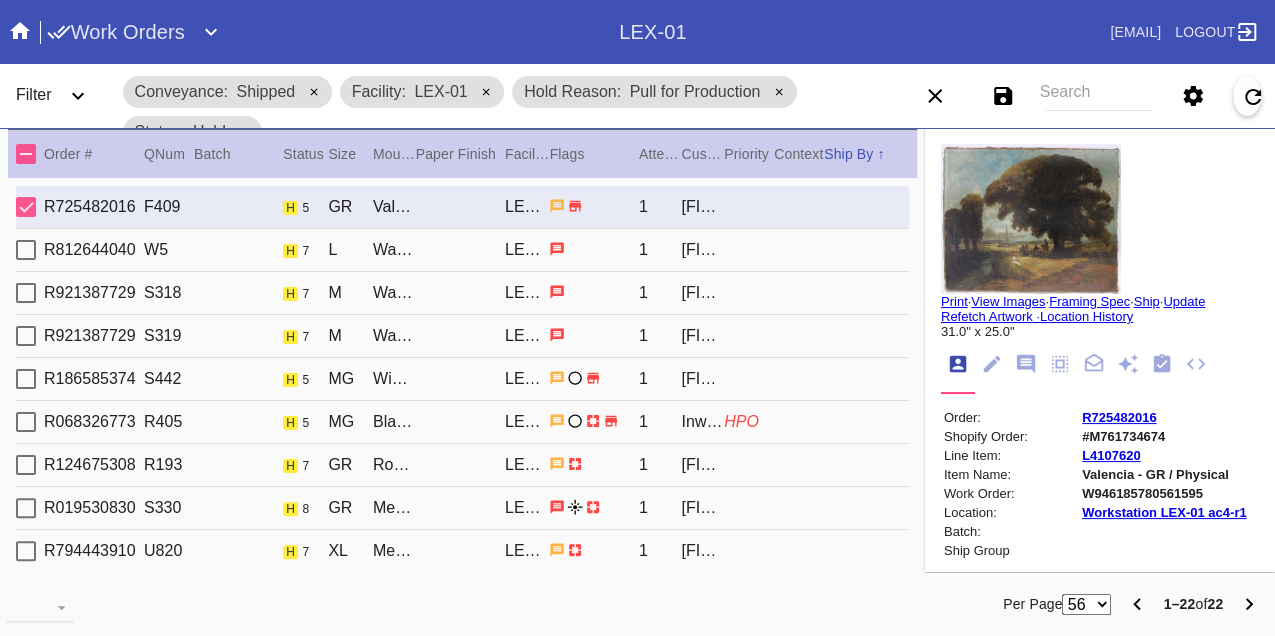 click on "W946185780561595" at bounding box center [1164, 493] 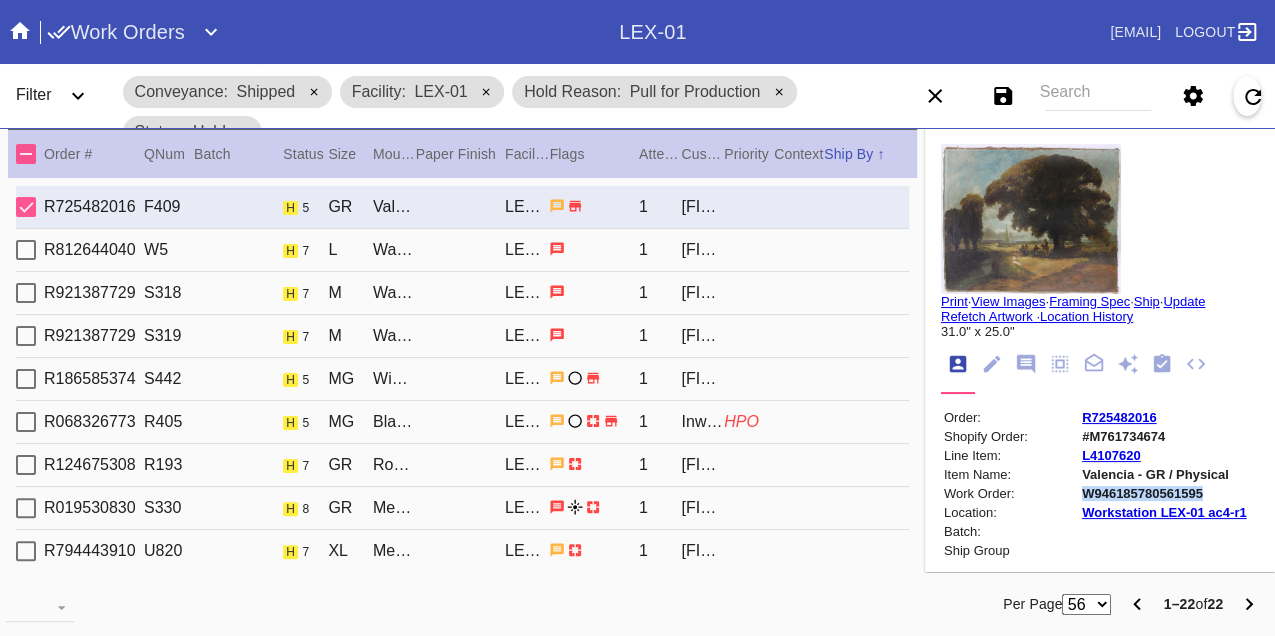 click on "W946185780561595" at bounding box center (1164, 493) 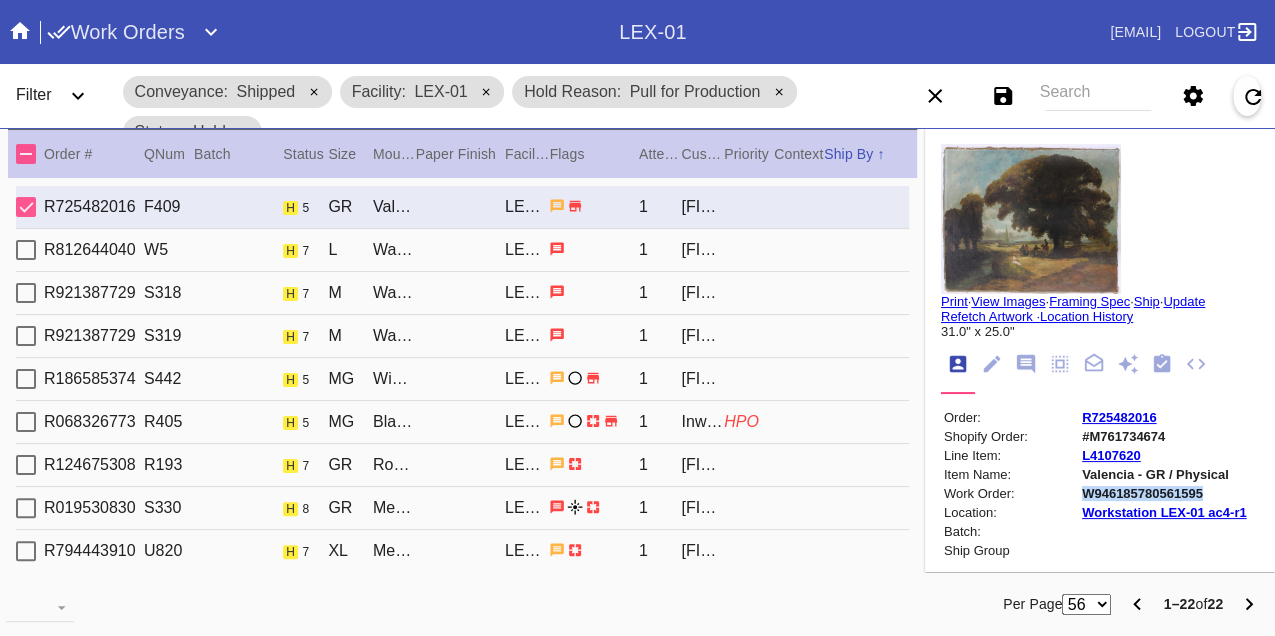 copy on "W946185780561595" 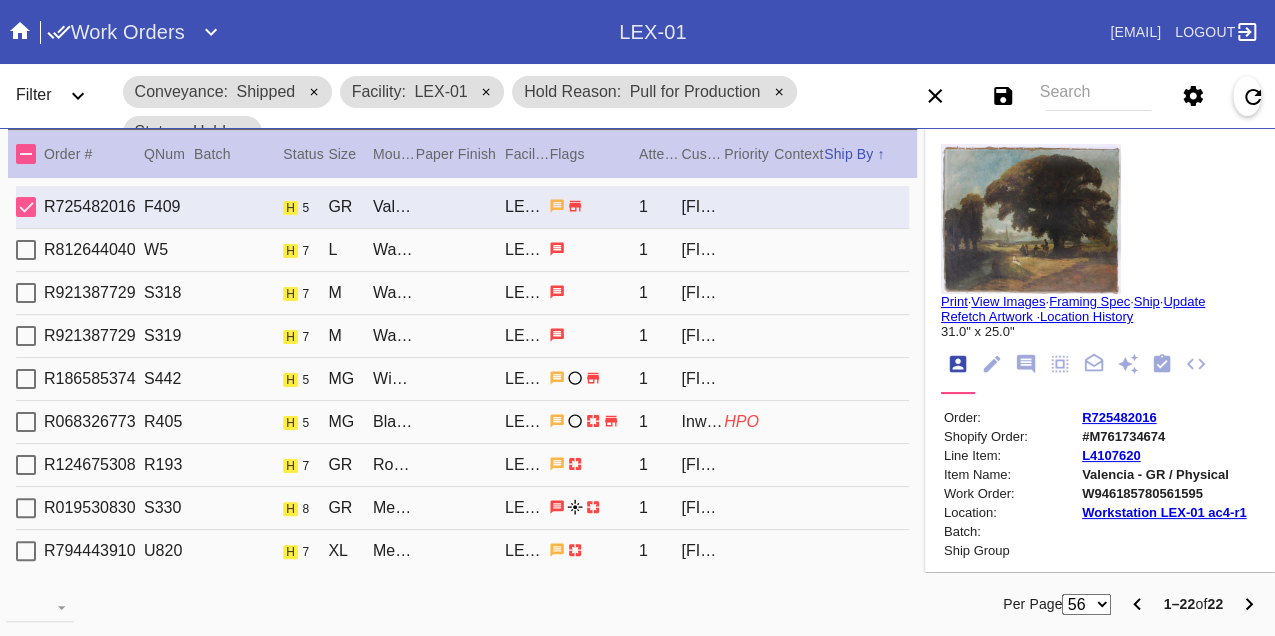 click on "R812644040 W5 h   7 L Waverley / No Mat LEX-01 1 Rachel Villarespe" at bounding box center (462, 250) 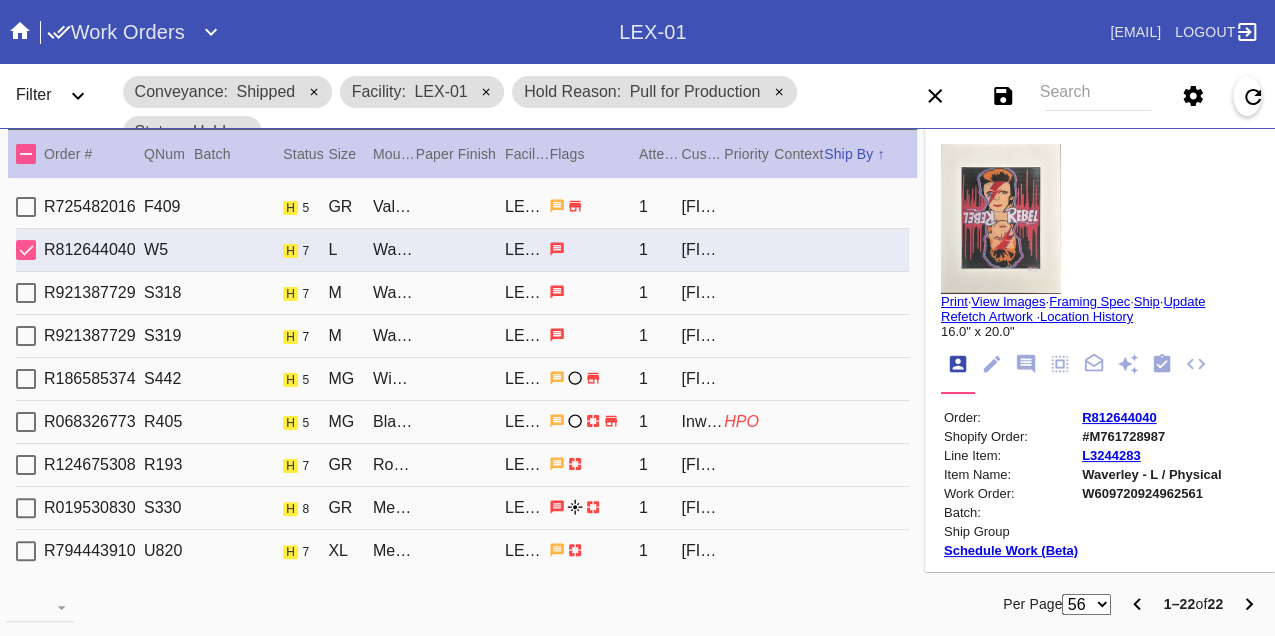 click on "R921387729 S318 h   7 M Walnut Mini / Digital White LEX-01 1 Linnea Erickson" at bounding box center (462, 293) 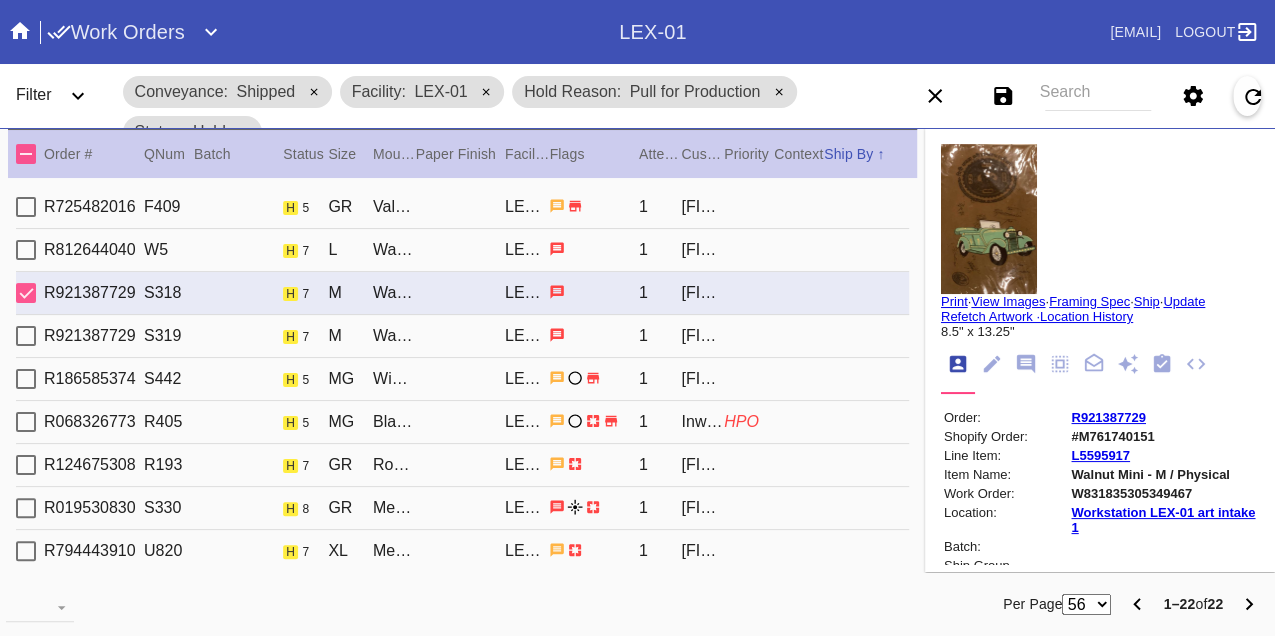 click on "W831835305349467" at bounding box center (1163, 493) 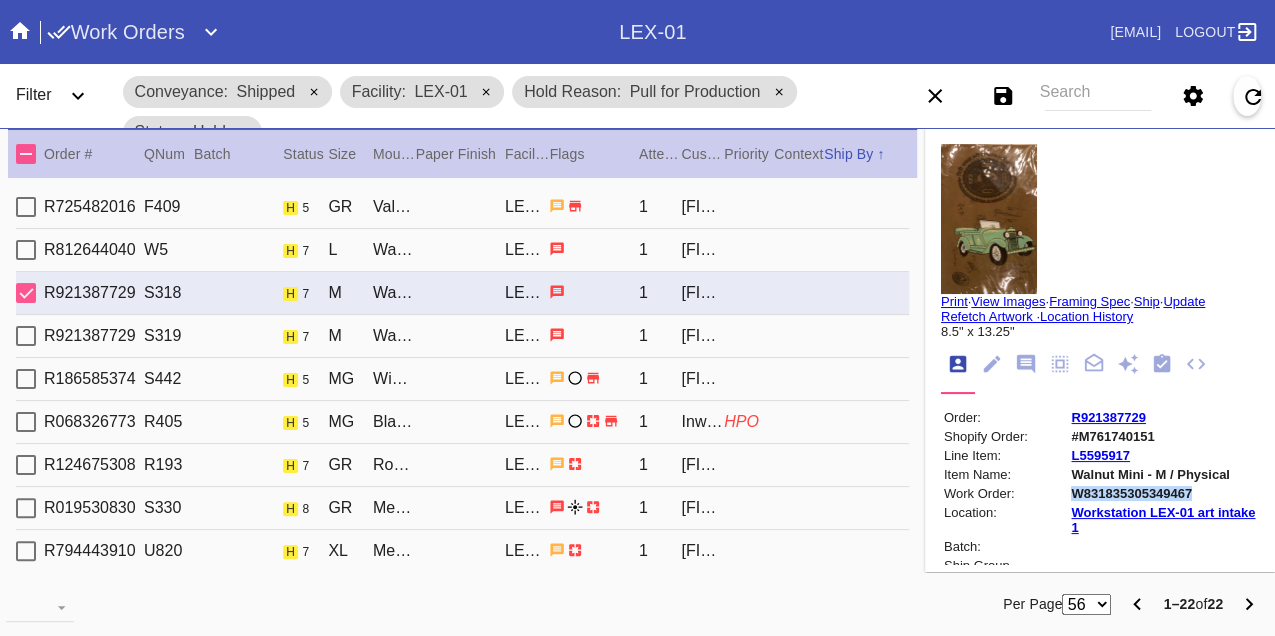click on "W831835305349467" at bounding box center [1163, 493] 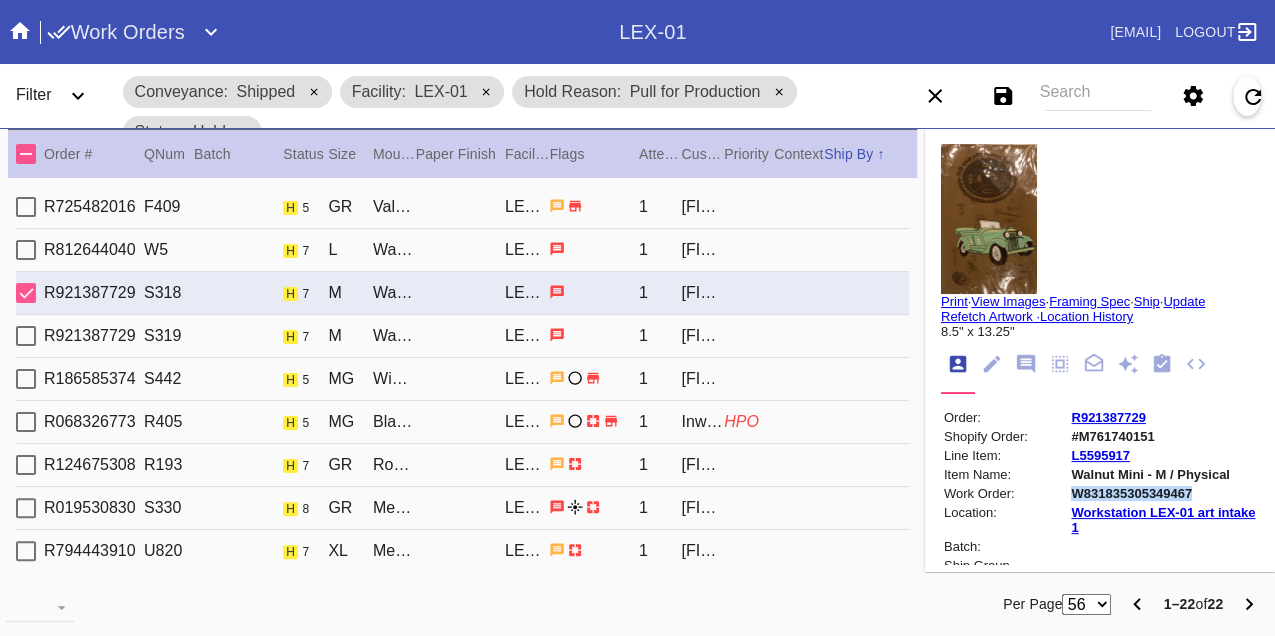copy on "W831835305349467" 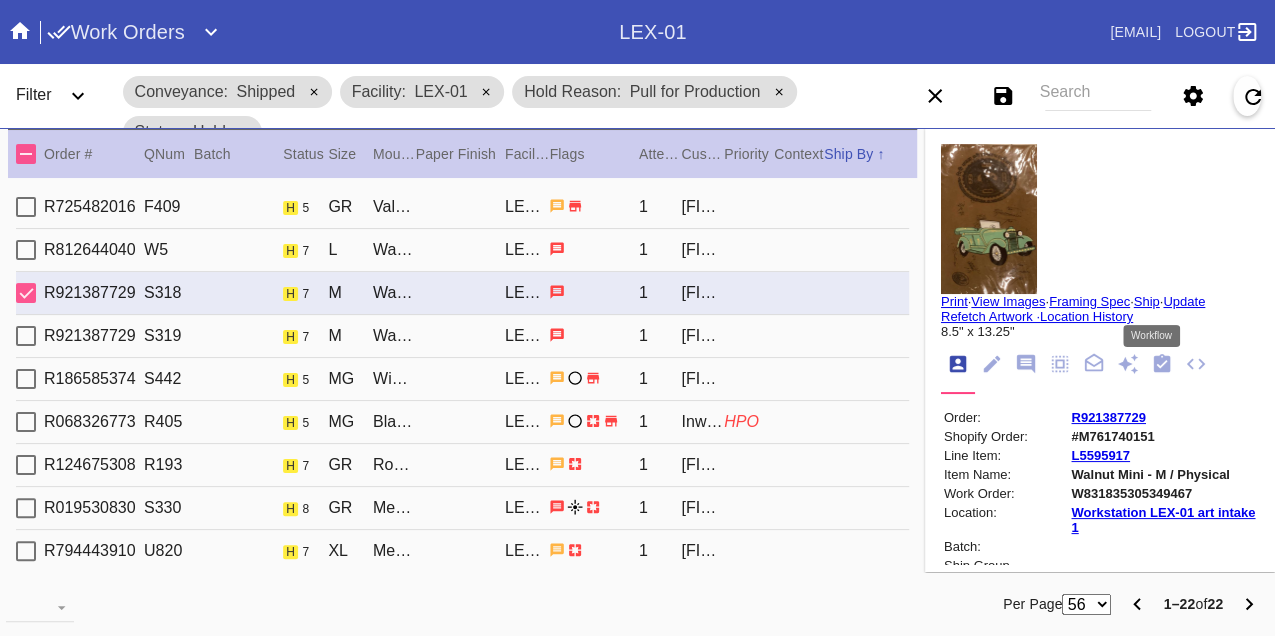 click 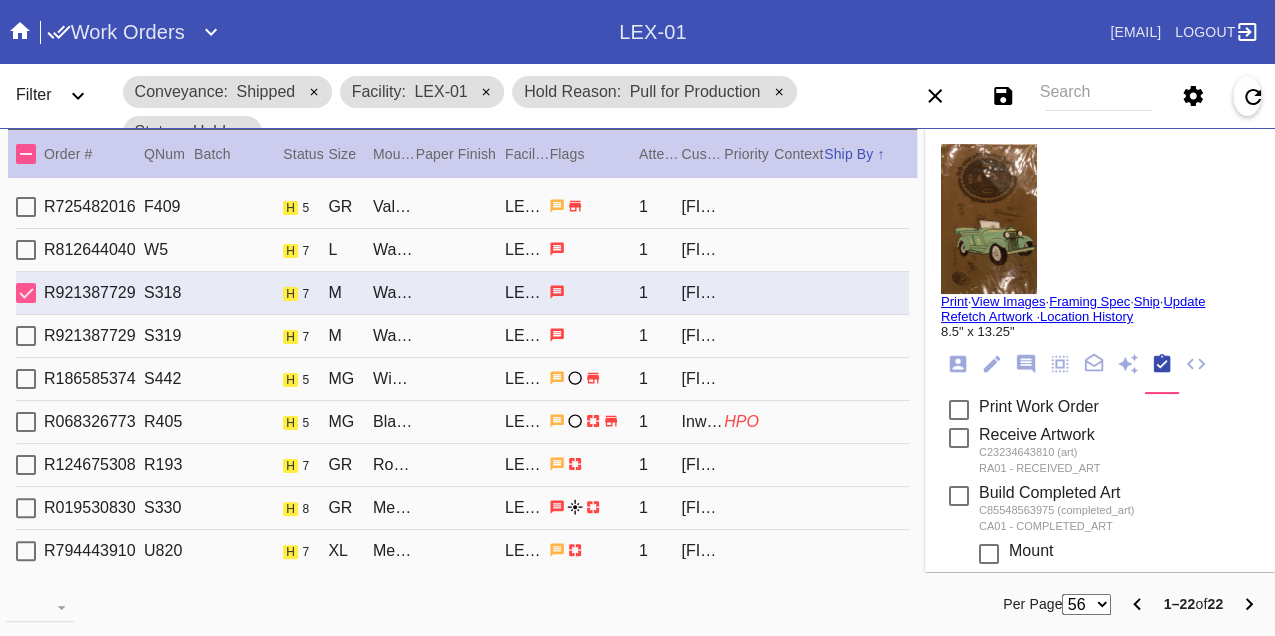 scroll, scrollTop: 398, scrollLeft: 0, axis: vertical 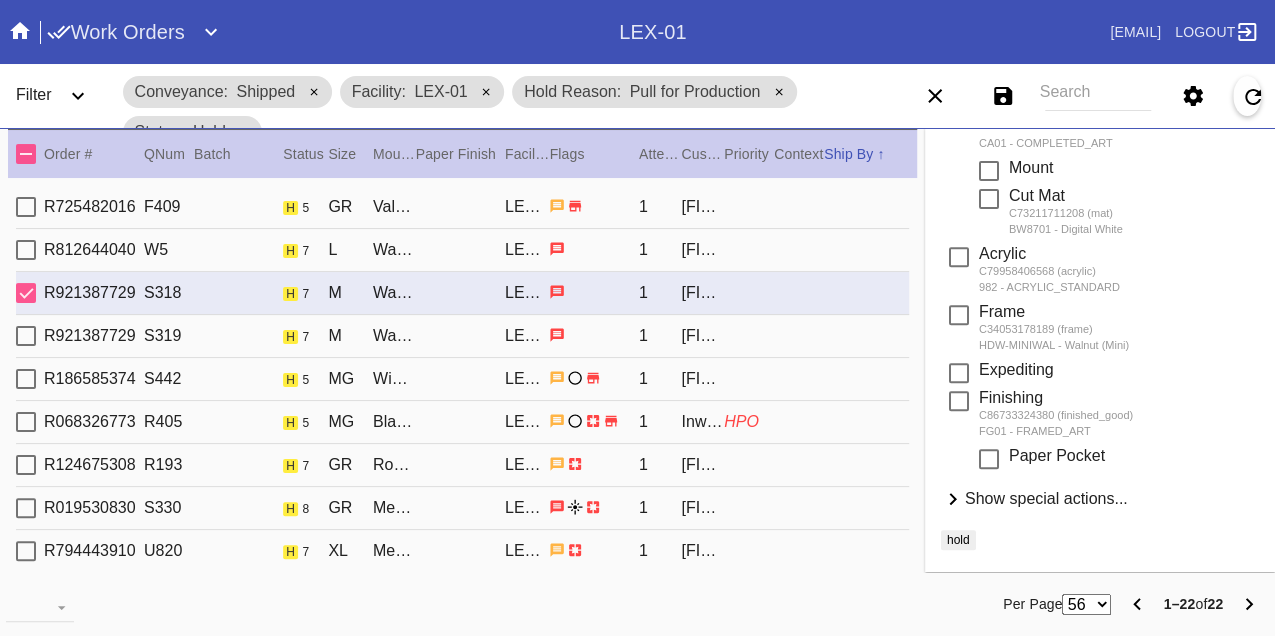 click on "Show special actions..." at bounding box center (1046, 498) 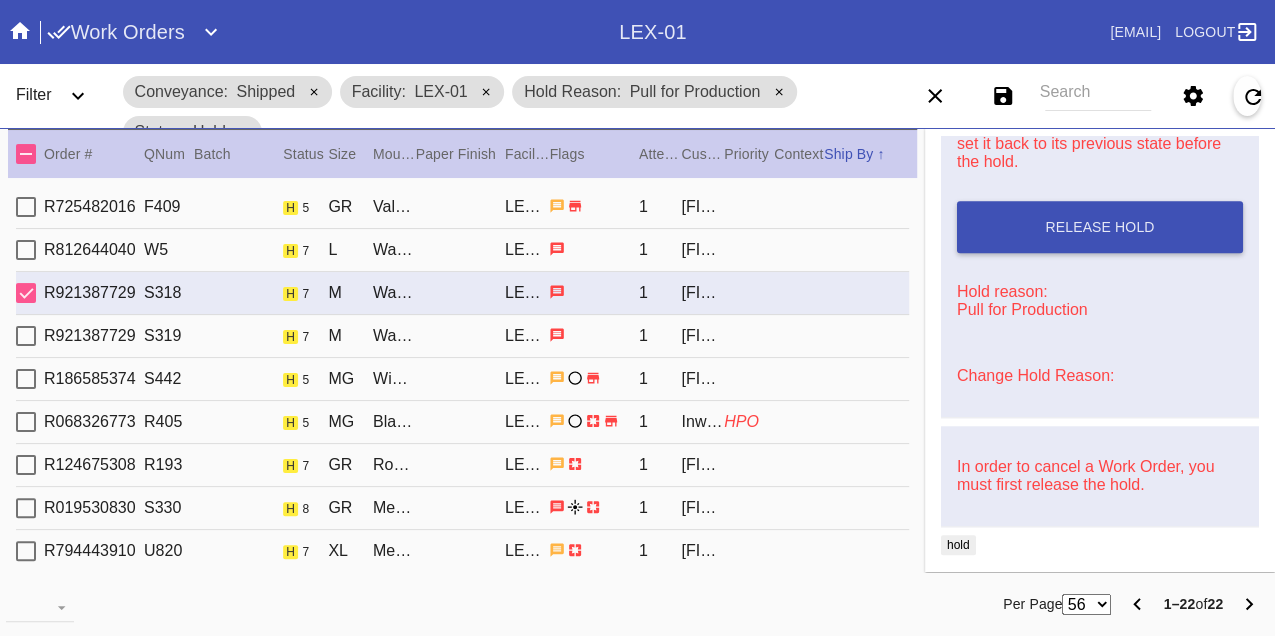 scroll, scrollTop: 842, scrollLeft: 0, axis: vertical 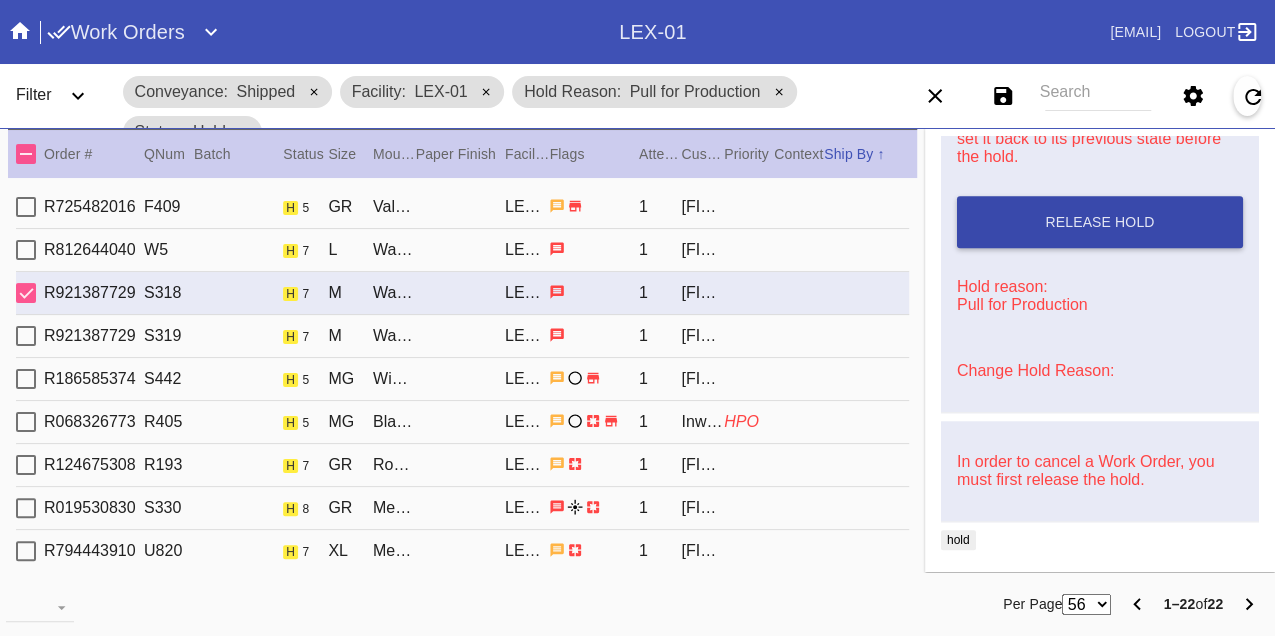 click on "Release Hold" at bounding box center [1100, 222] 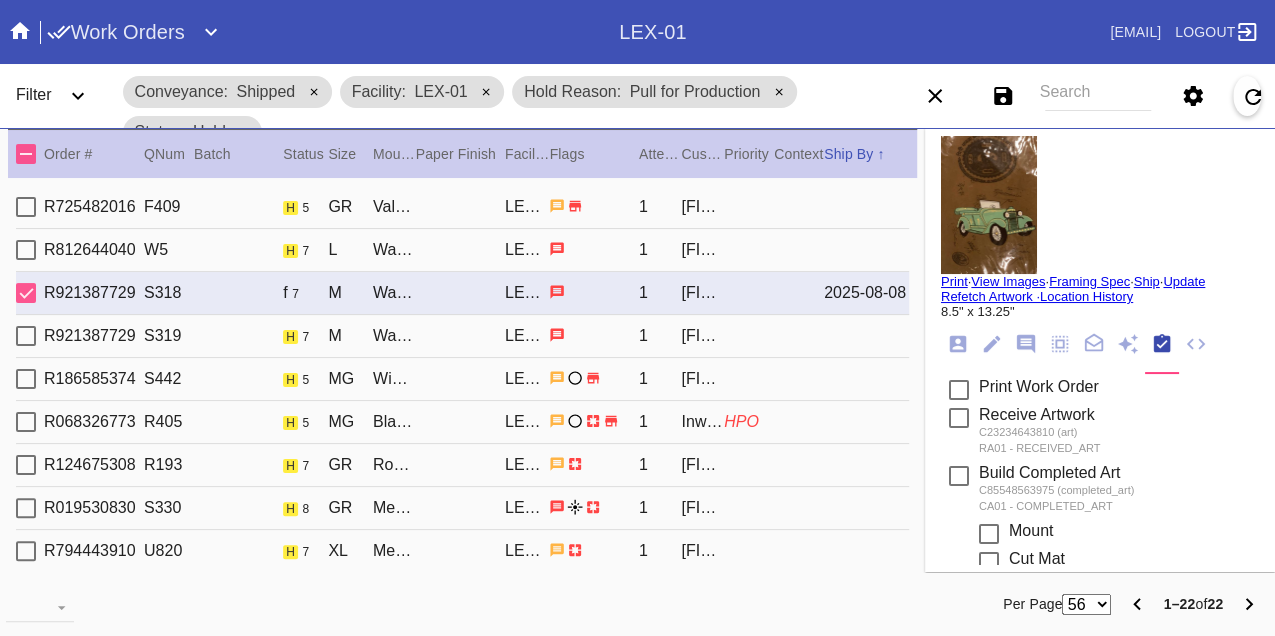 scroll, scrollTop: 0, scrollLeft: 0, axis: both 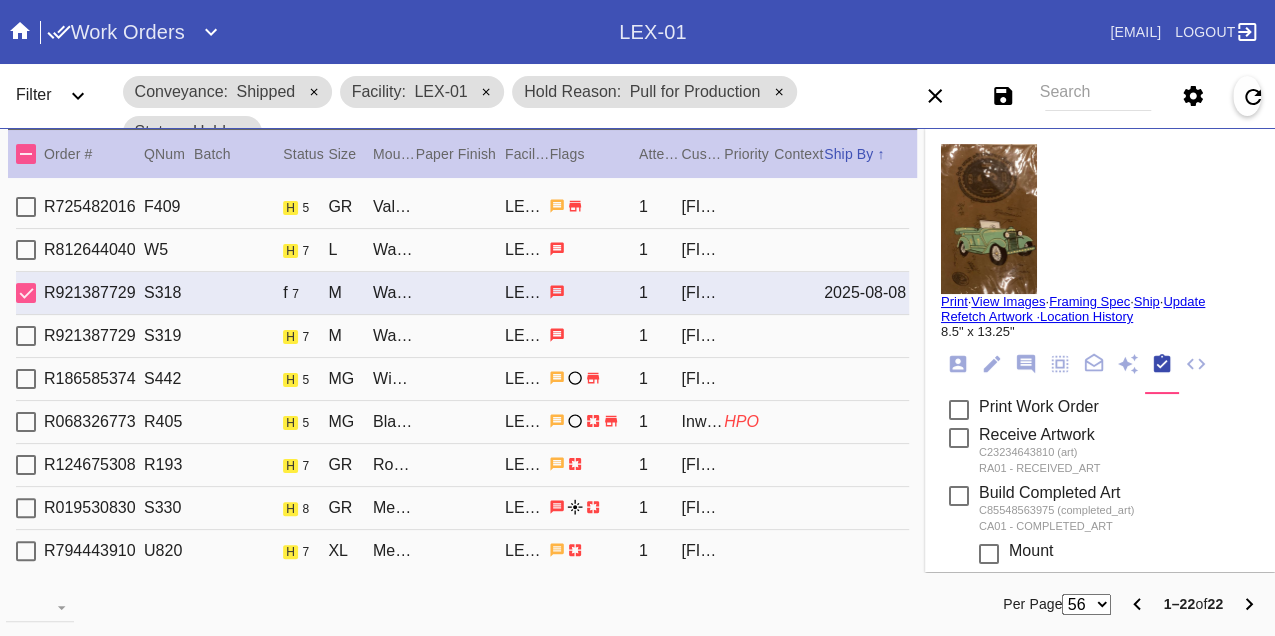 click on "Print" at bounding box center (954, 301) 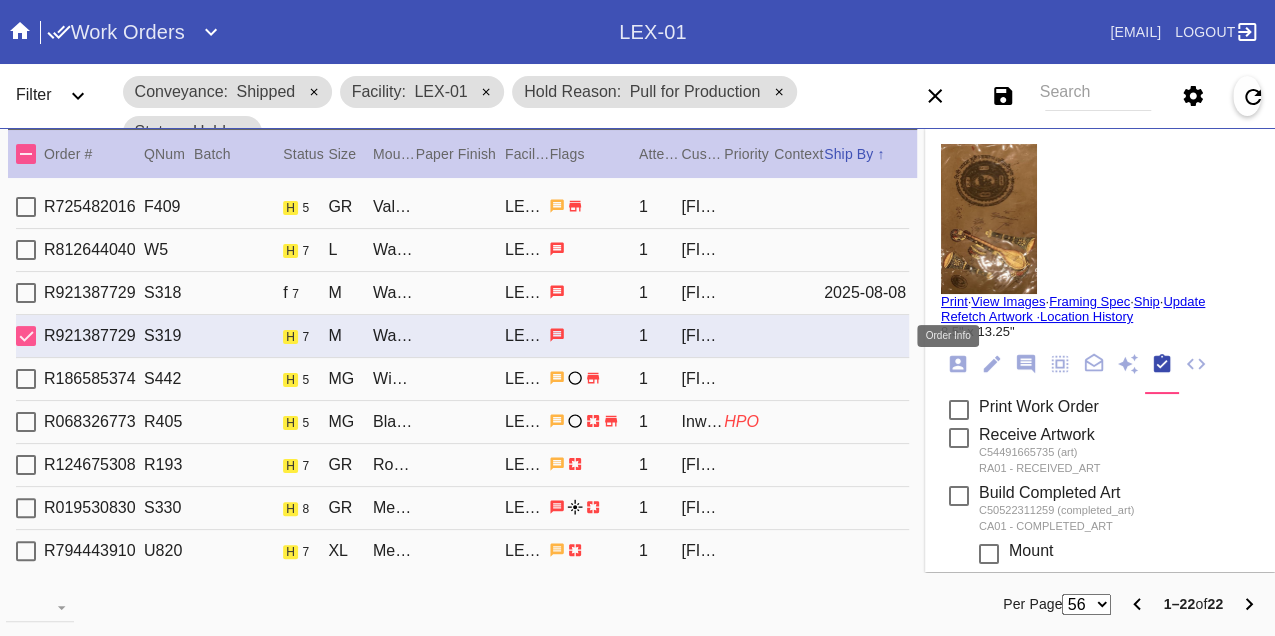 click 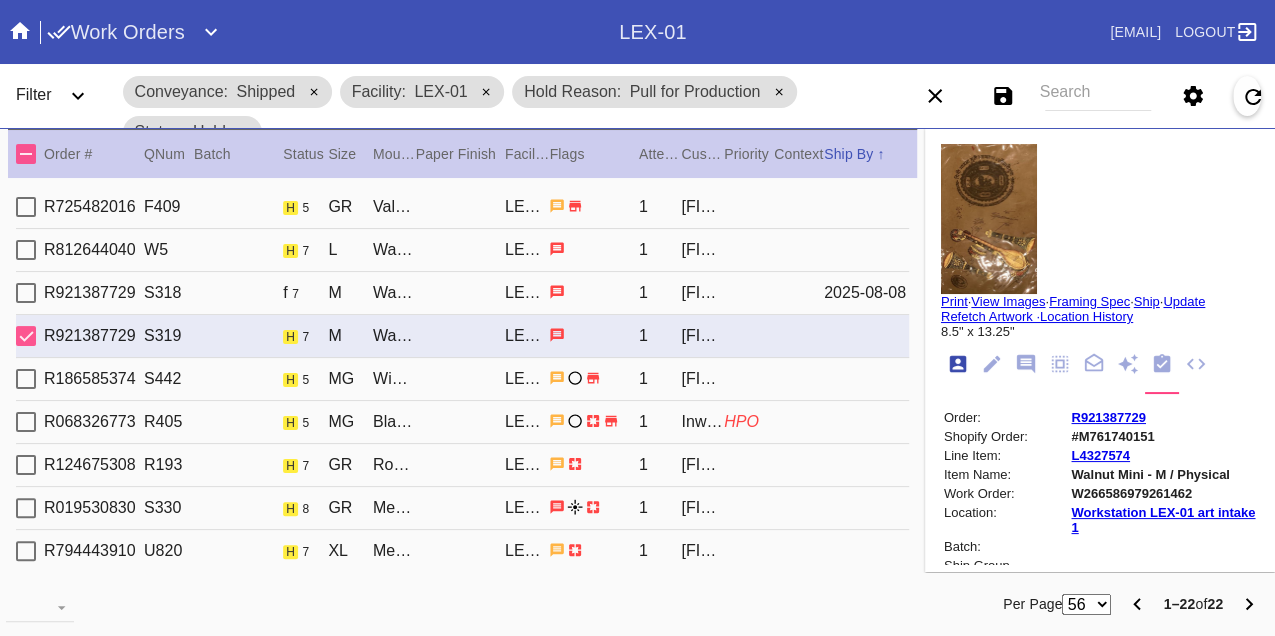 scroll, scrollTop: 24, scrollLeft: 0, axis: vertical 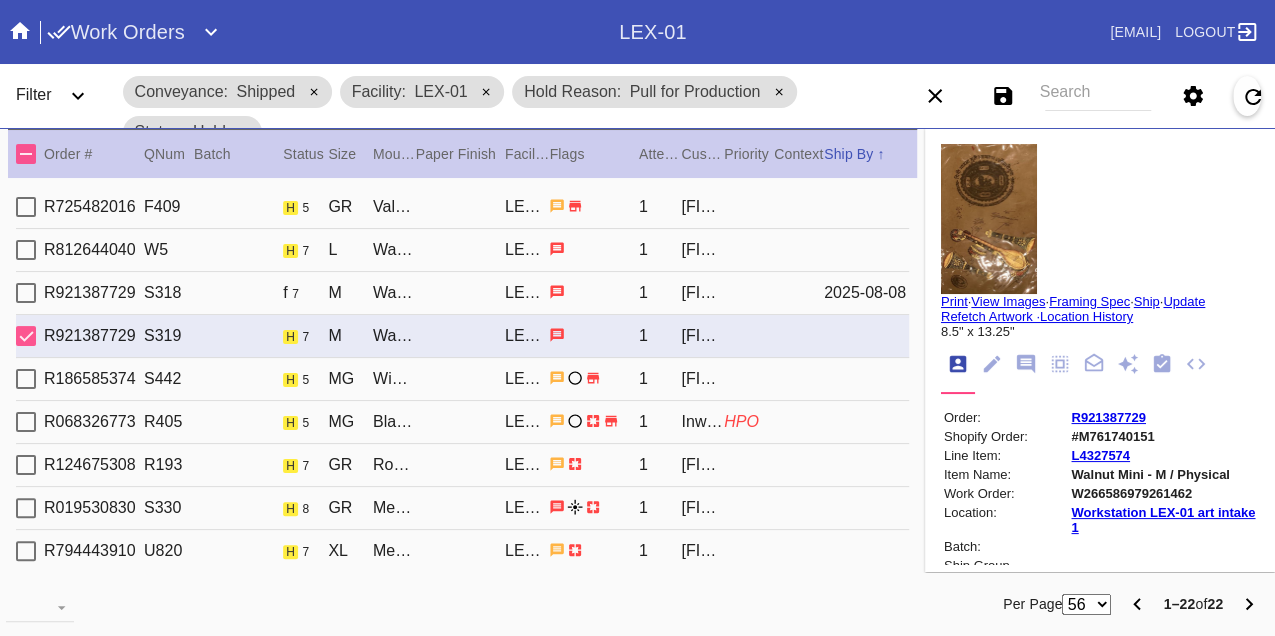 click on "W266586979261462" at bounding box center [1163, 493] 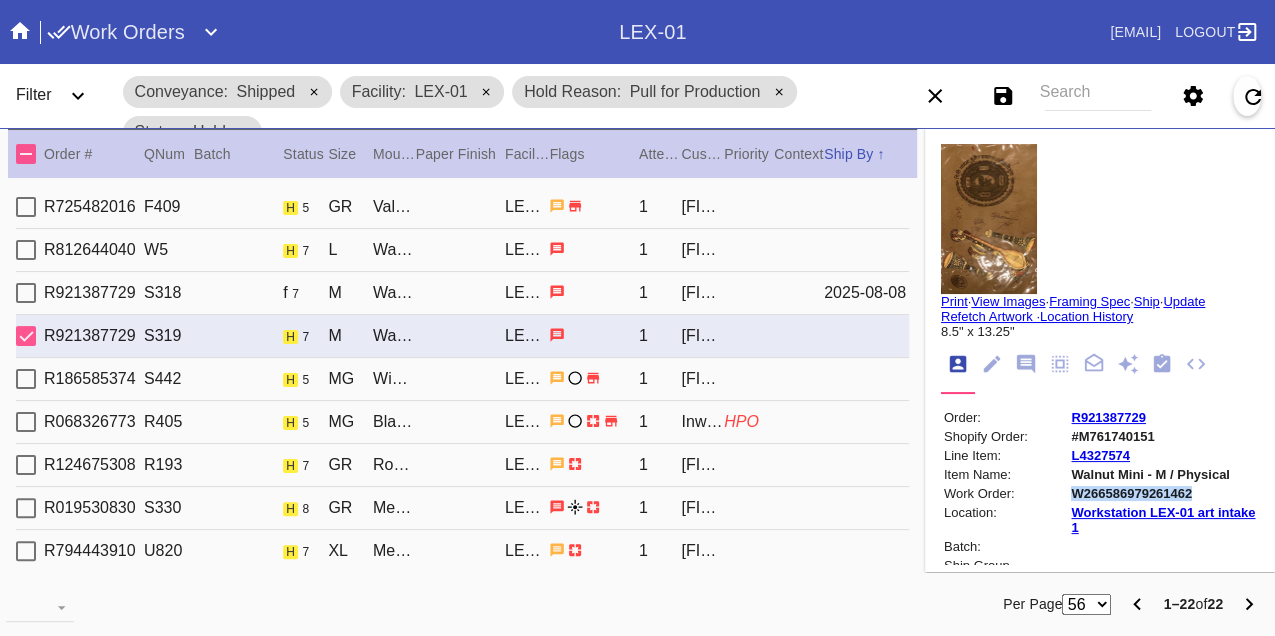 click on "W266586979261462" at bounding box center [1163, 493] 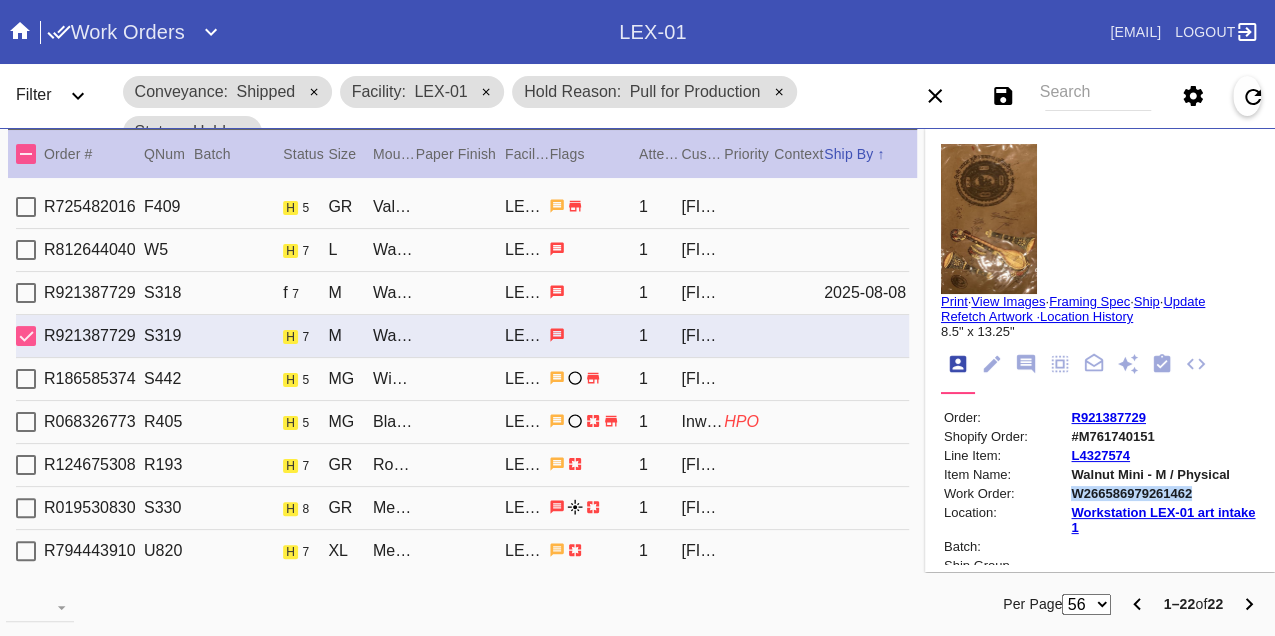 copy on "W266586979261462" 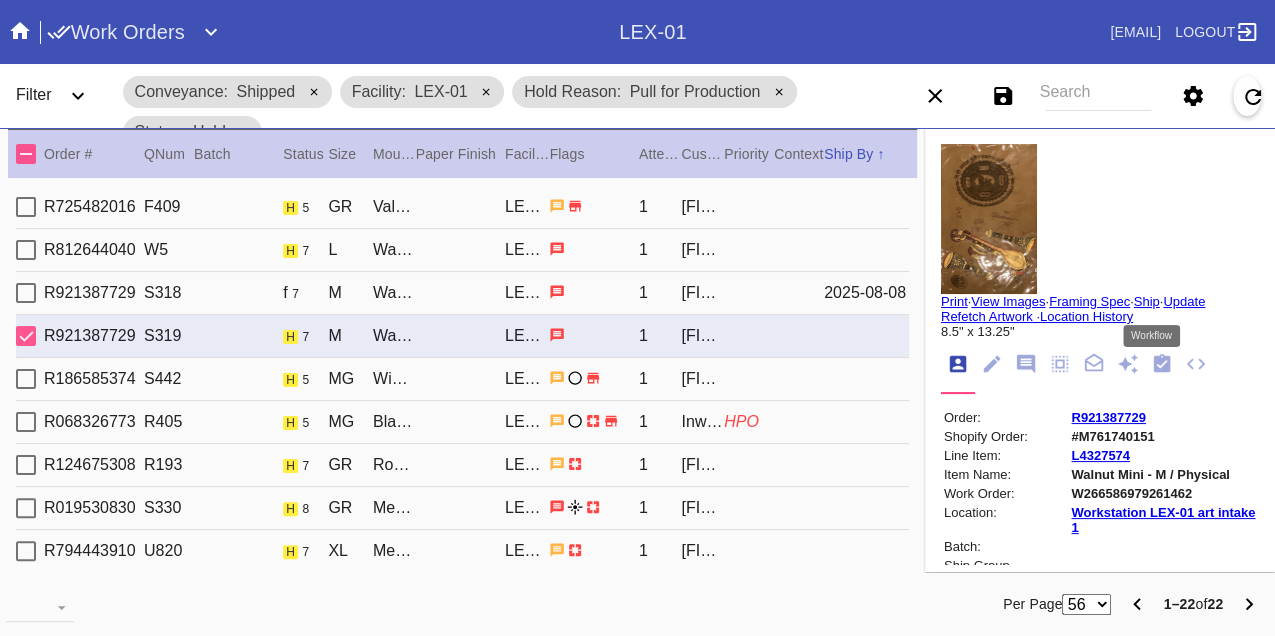 click 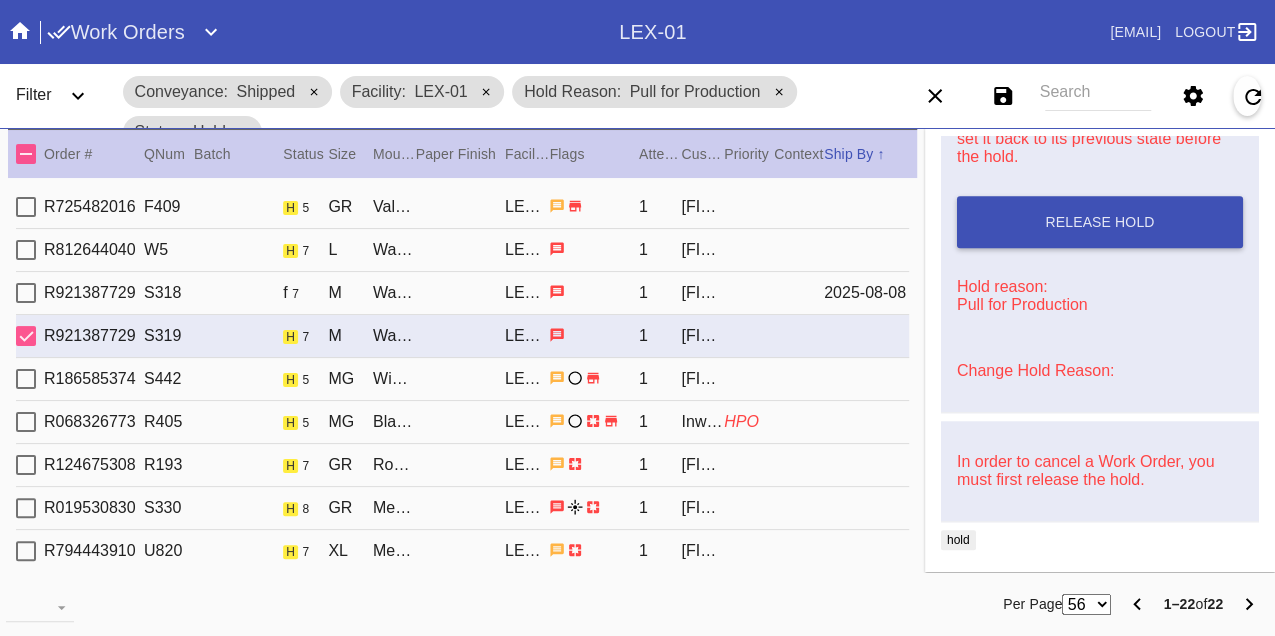 scroll, scrollTop: 858, scrollLeft: 0, axis: vertical 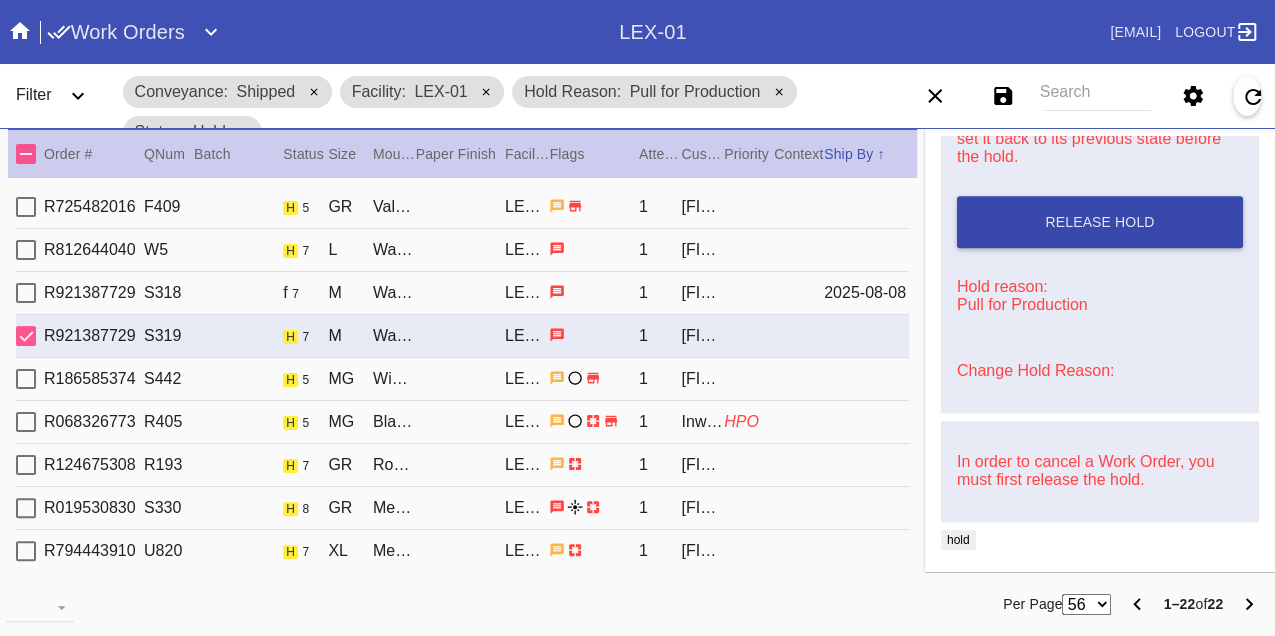 click on "Release Hold" at bounding box center (1099, 222) 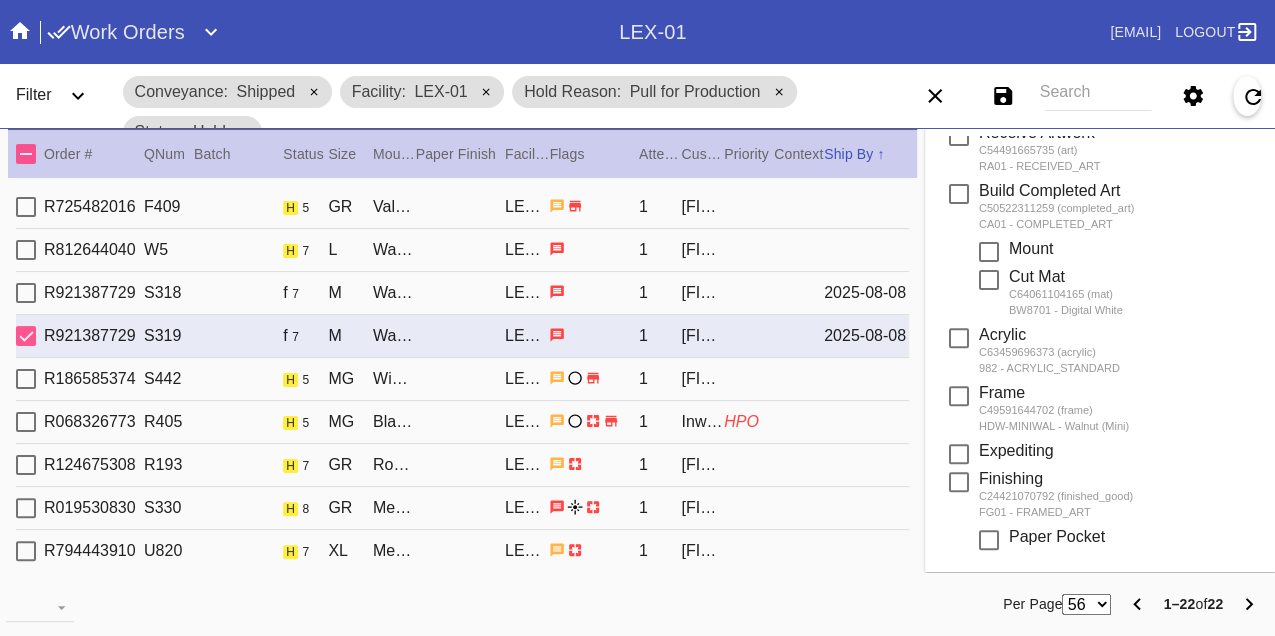 scroll, scrollTop: 0, scrollLeft: 0, axis: both 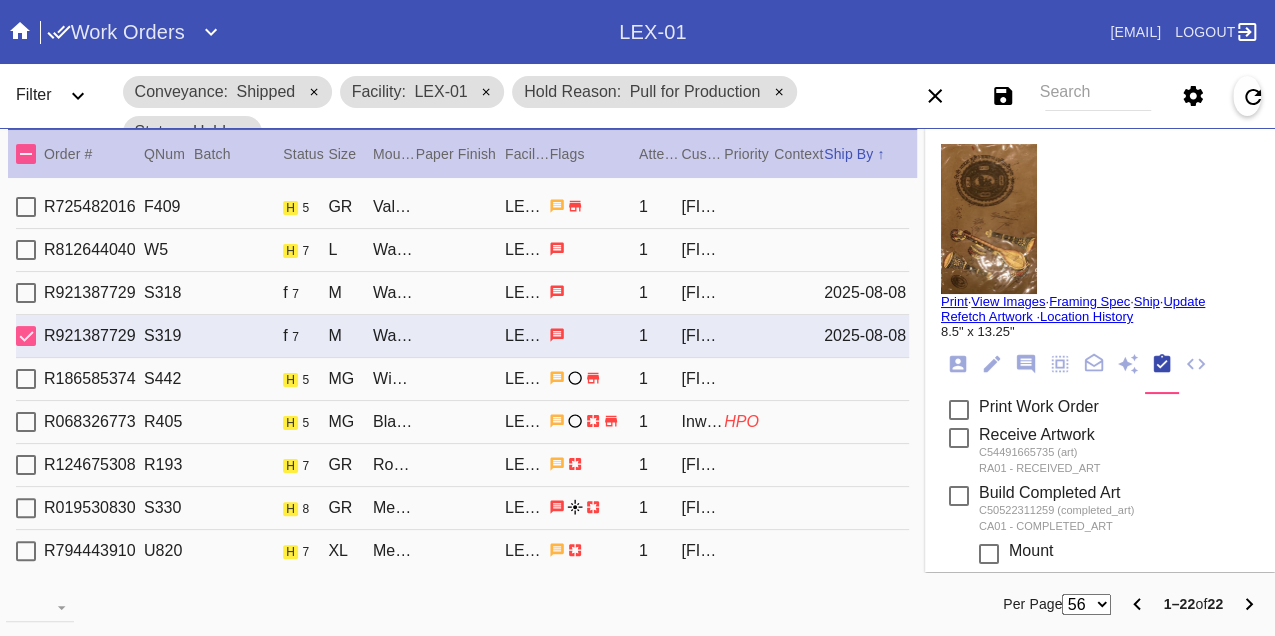 click on "Print" at bounding box center (954, 301) 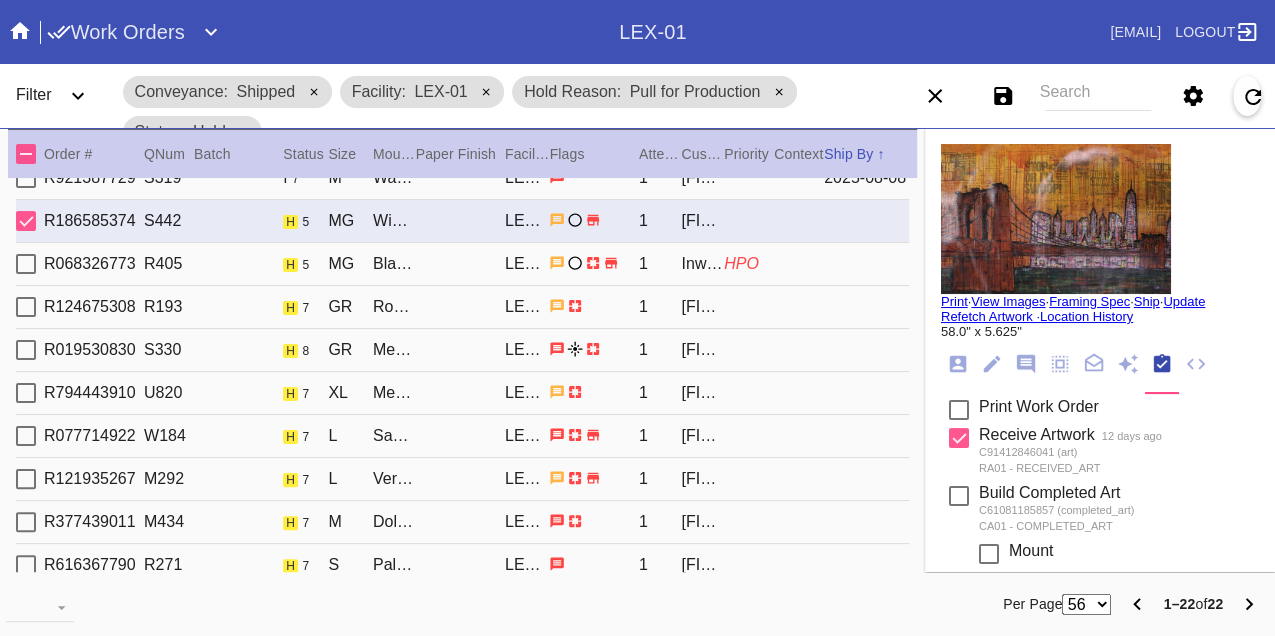 scroll, scrollTop: 111, scrollLeft: 0, axis: vertical 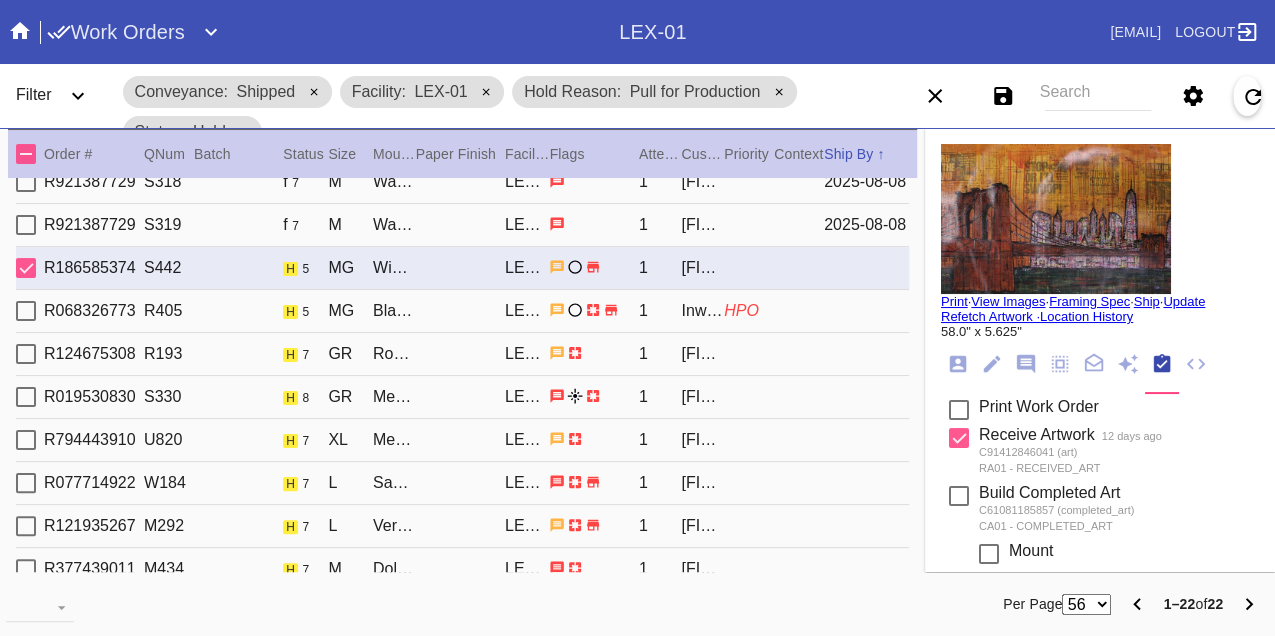 click on "R068326773 R405 h   5 MG Black Walnut (Wide) / White LEX-01 1 Inwood Village
HPO" at bounding box center (462, 311) 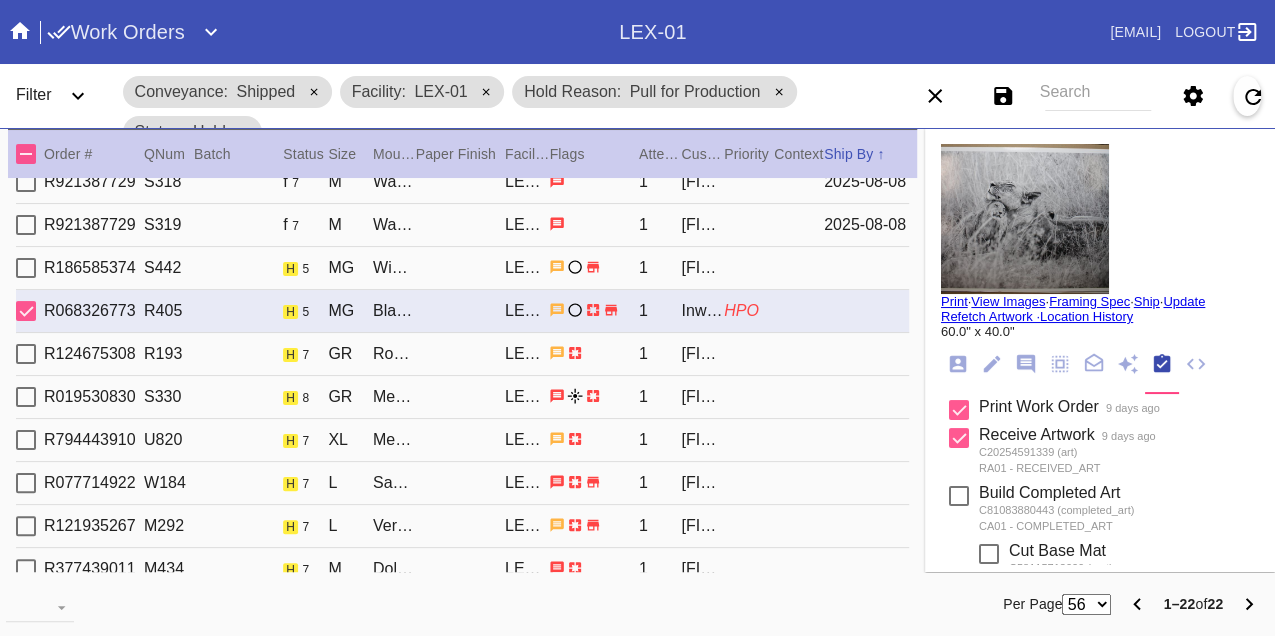 click on "R124675308 R193 h   7 GR Rome / No Mat LEX-01 1 Cary Sun" at bounding box center [462, 354] 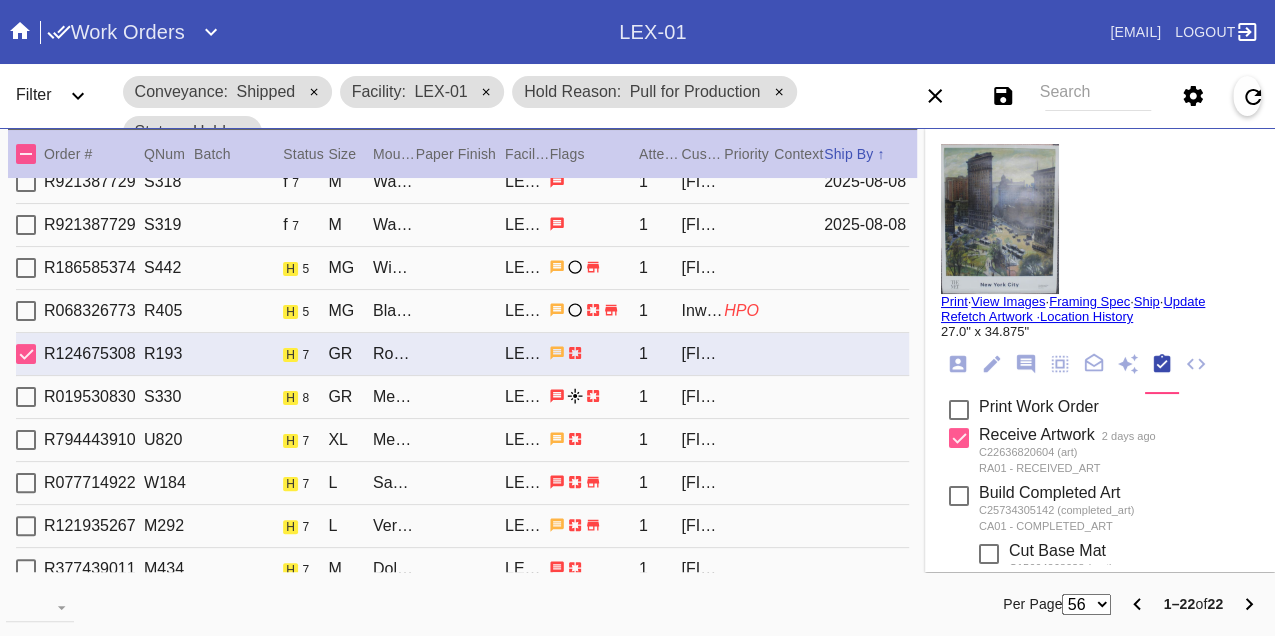 click on "R794443910 U820 h   7 XL Mercer Slim / White LEX-01 1 Stephen A Harlan" at bounding box center (462, 440) 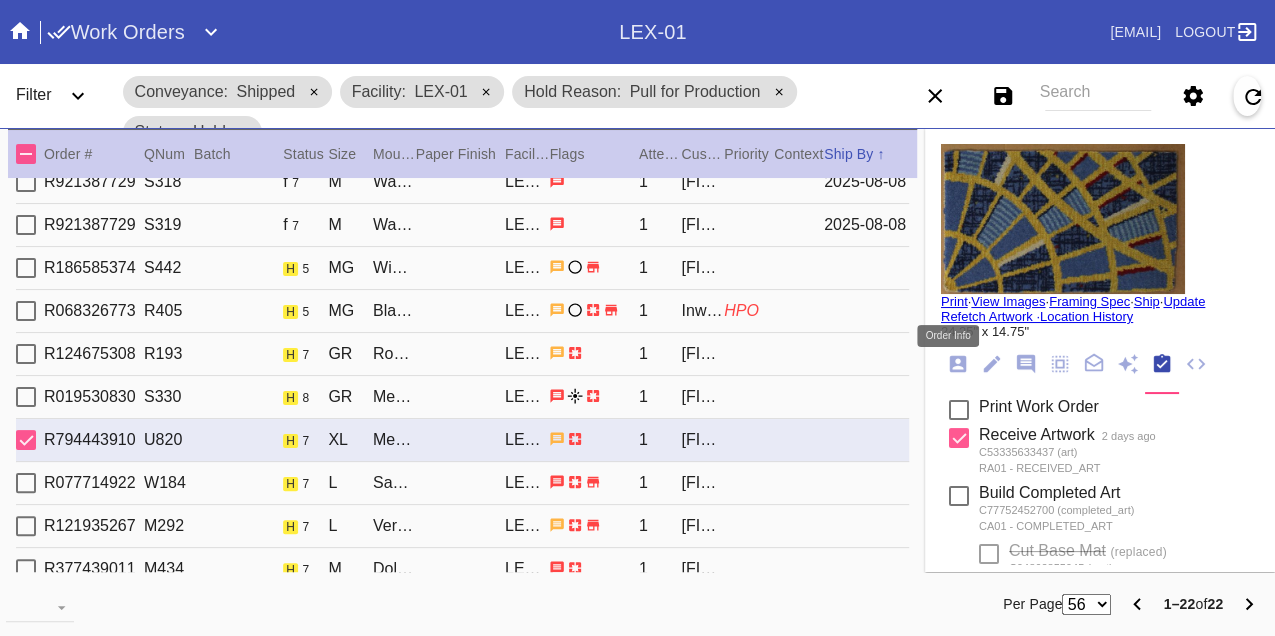 click 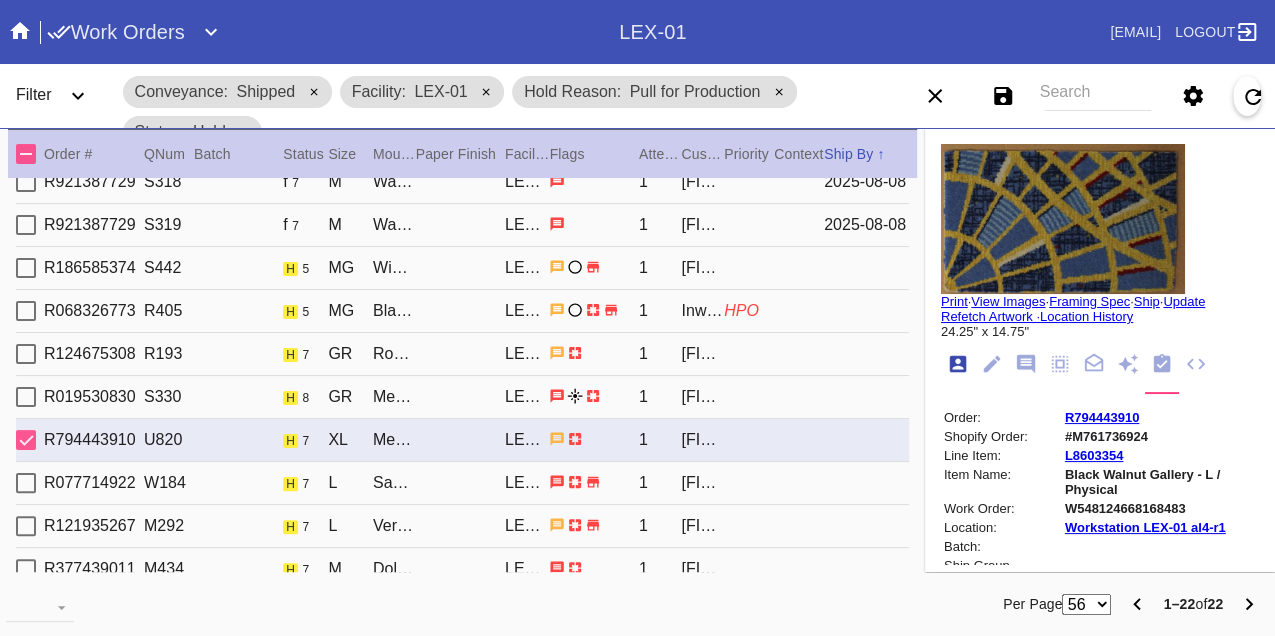 scroll, scrollTop: 24, scrollLeft: 0, axis: vertical 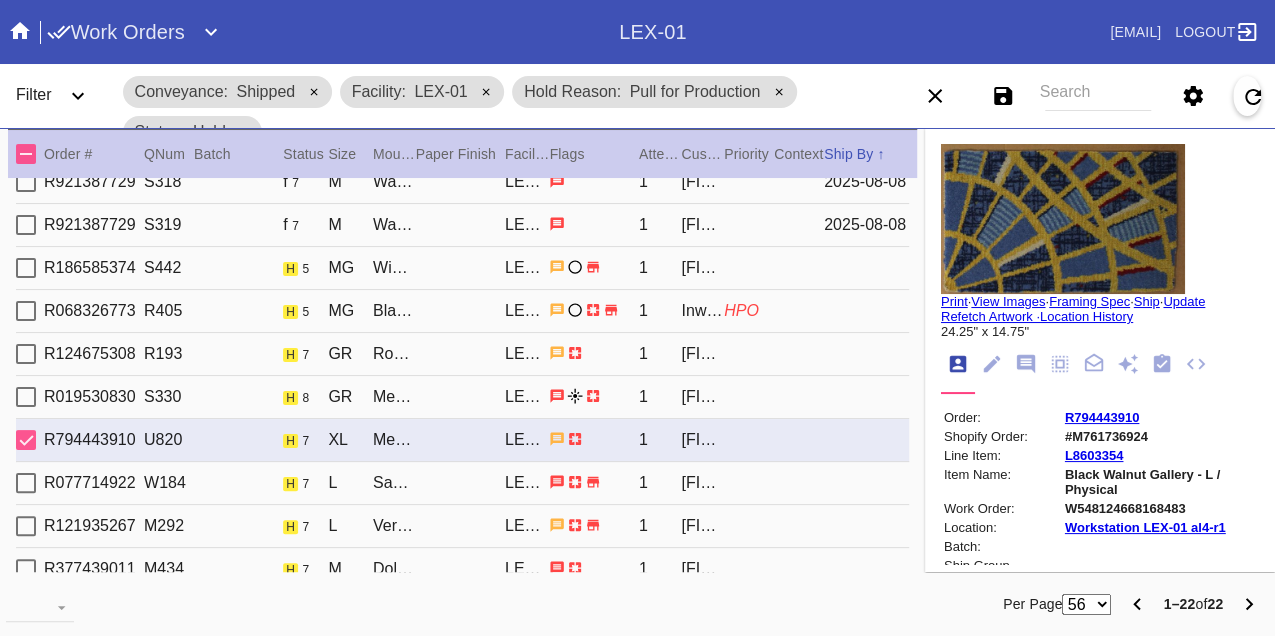 click on "W548124668168483" at bounding box center (1160, 508) 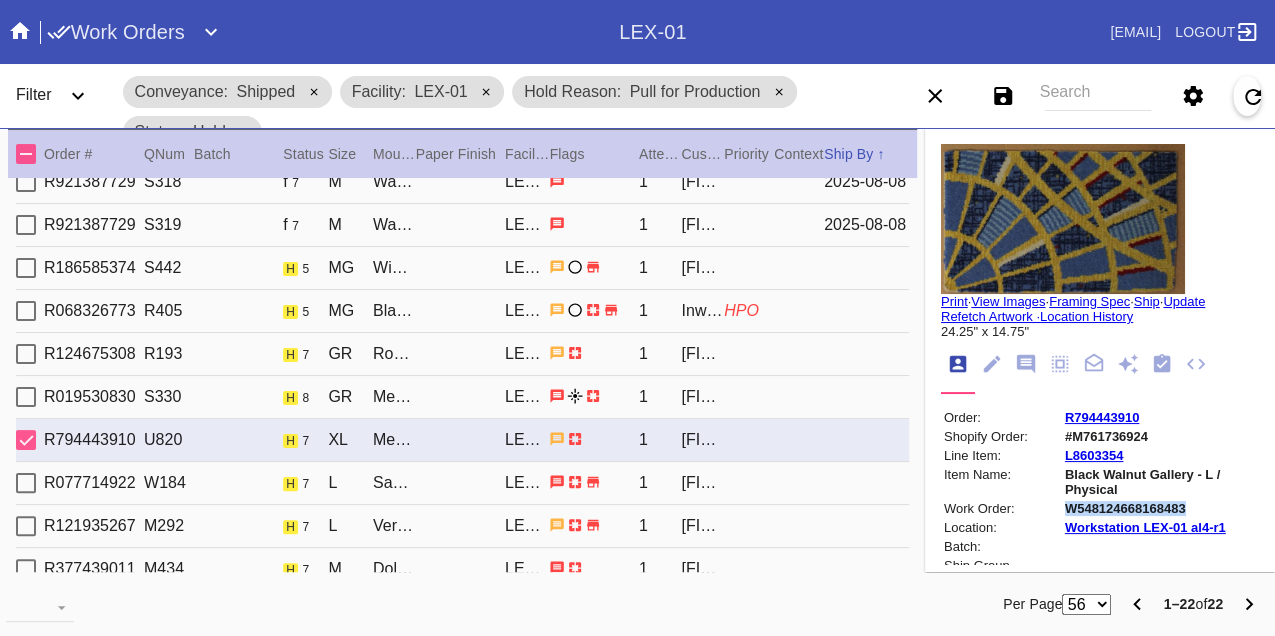 click on "W548124668168483" at bounding box center (1160, 508) 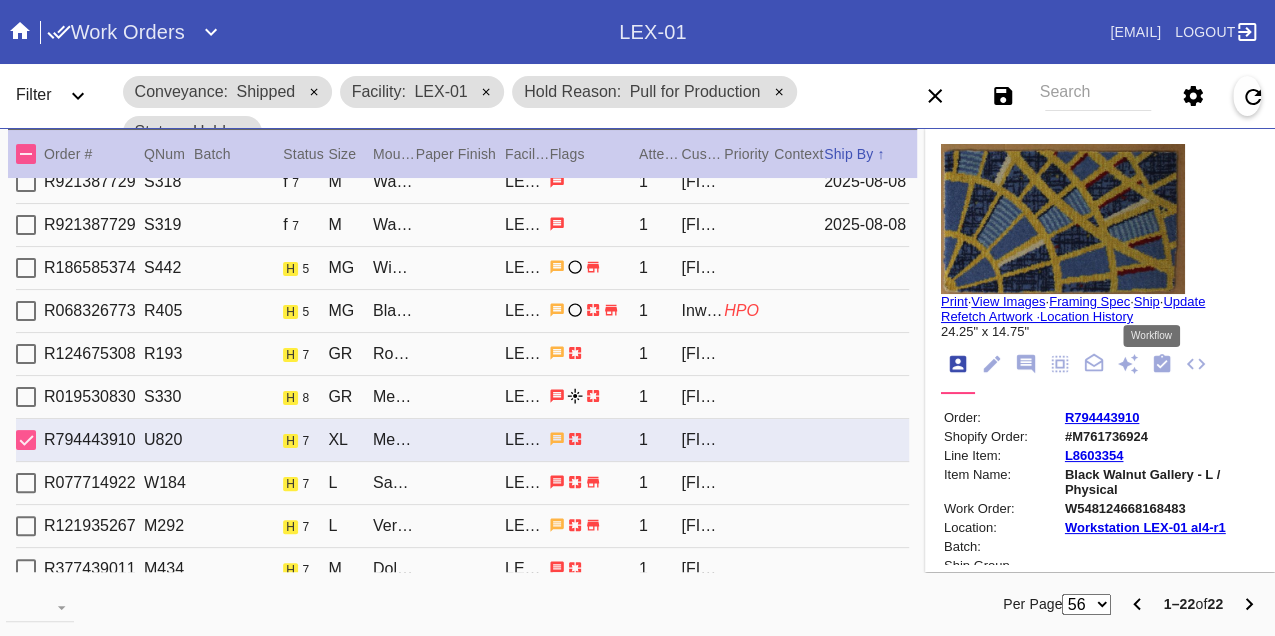 click 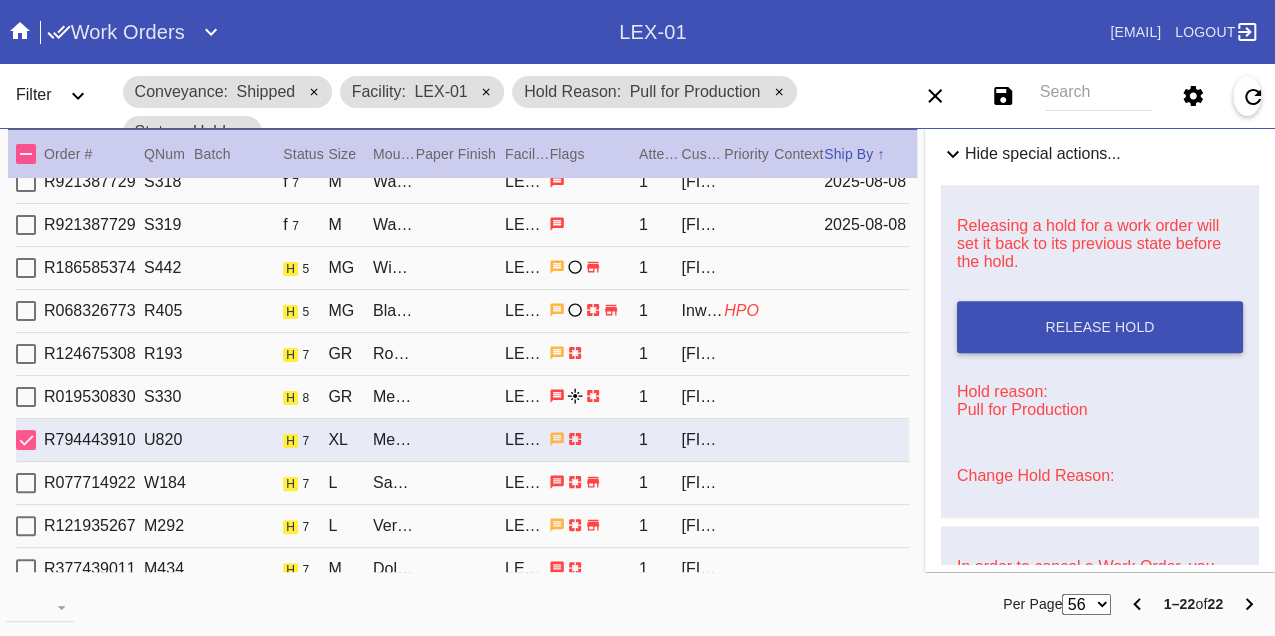 scroll, scrollTop: 1000, scrollLeft: 0, axis: vertical 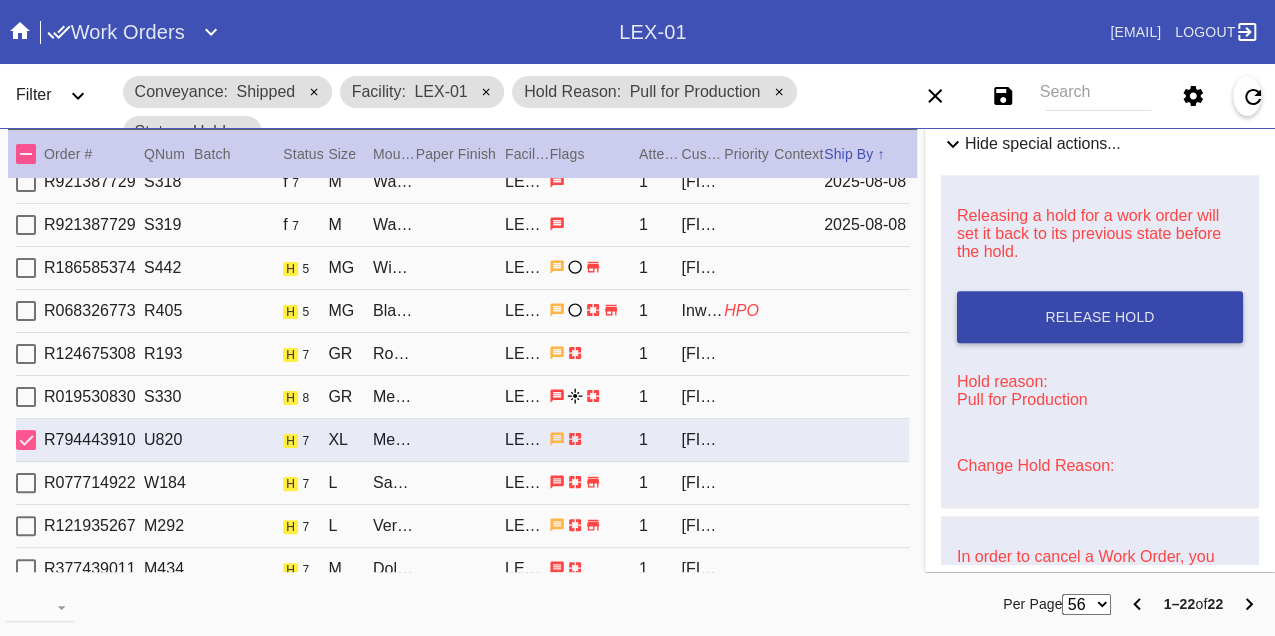 click on "Release Hold" at bounding box center (1099, 317) 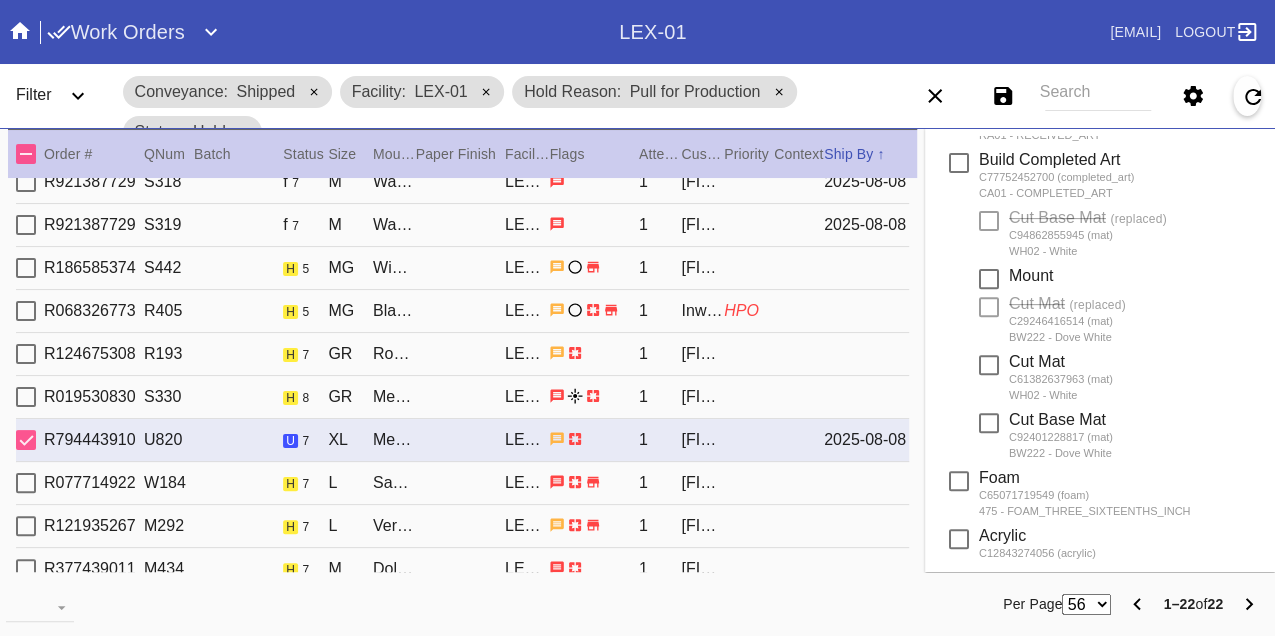 scroll, scrollTop: 0, scrollLeft: 0, axis: both 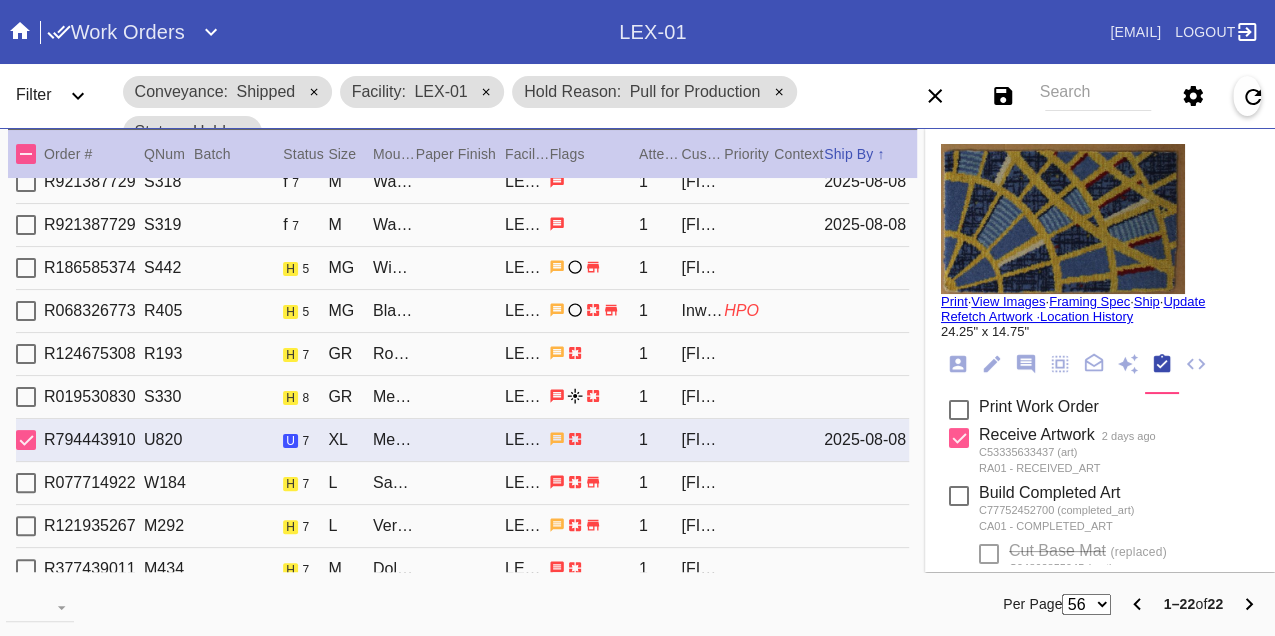 click on "Print" at bounding box center [954, 301] 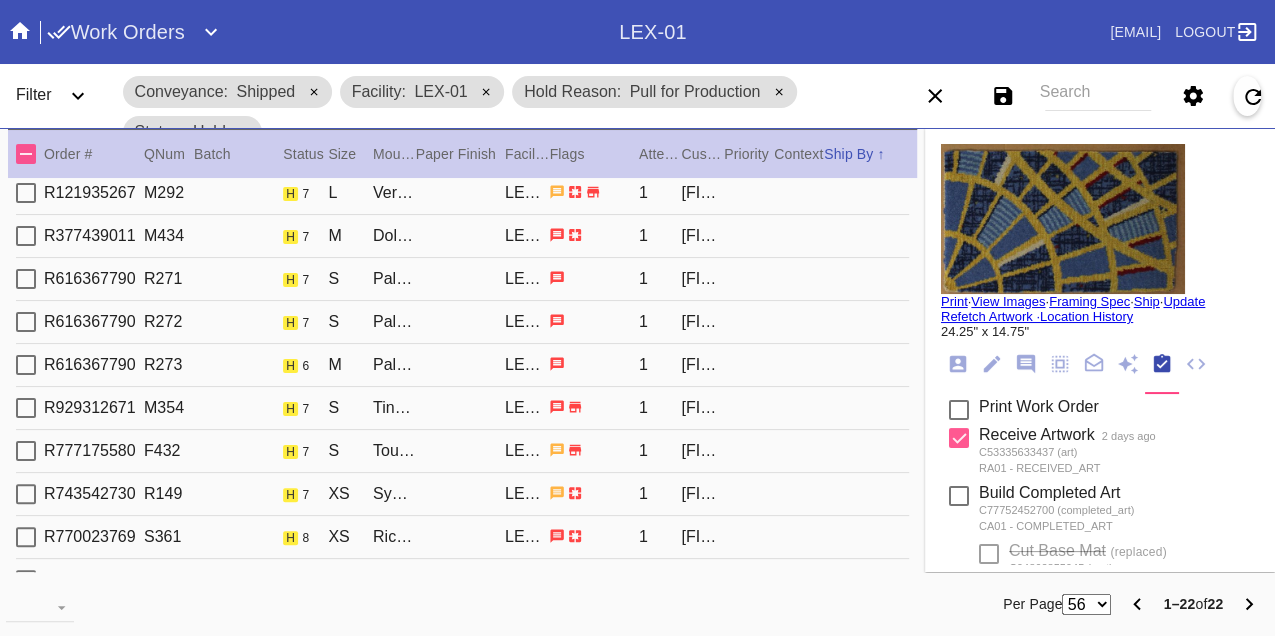 scroll, scrollTop: 333, scrollLeft: 0, axis: vertical 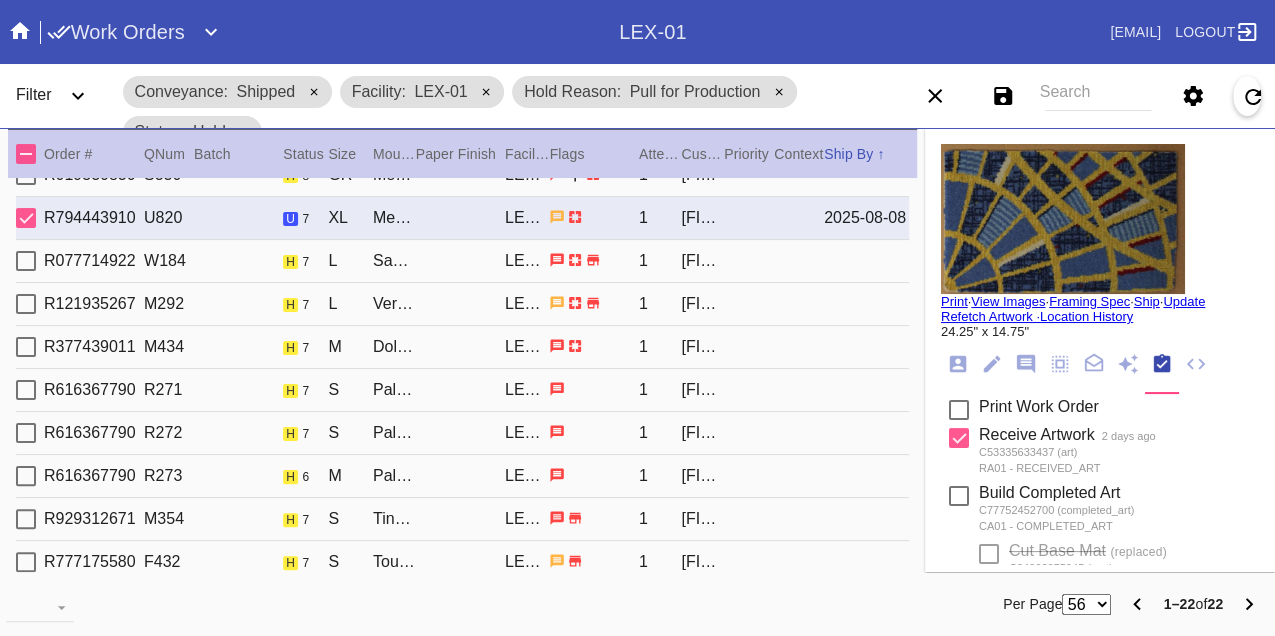 click on "R077714922 W184 h   7 L Santorini / White LEX-01 1 Marilyn Sullivan" at bounding box center (462, 261) 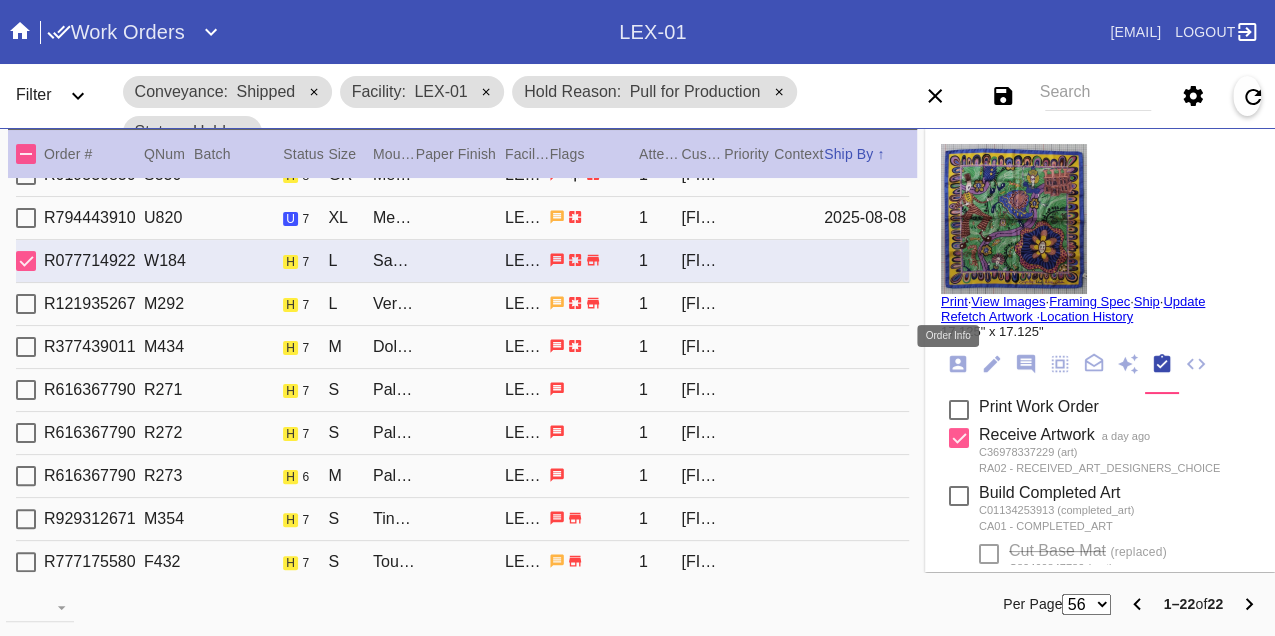 click 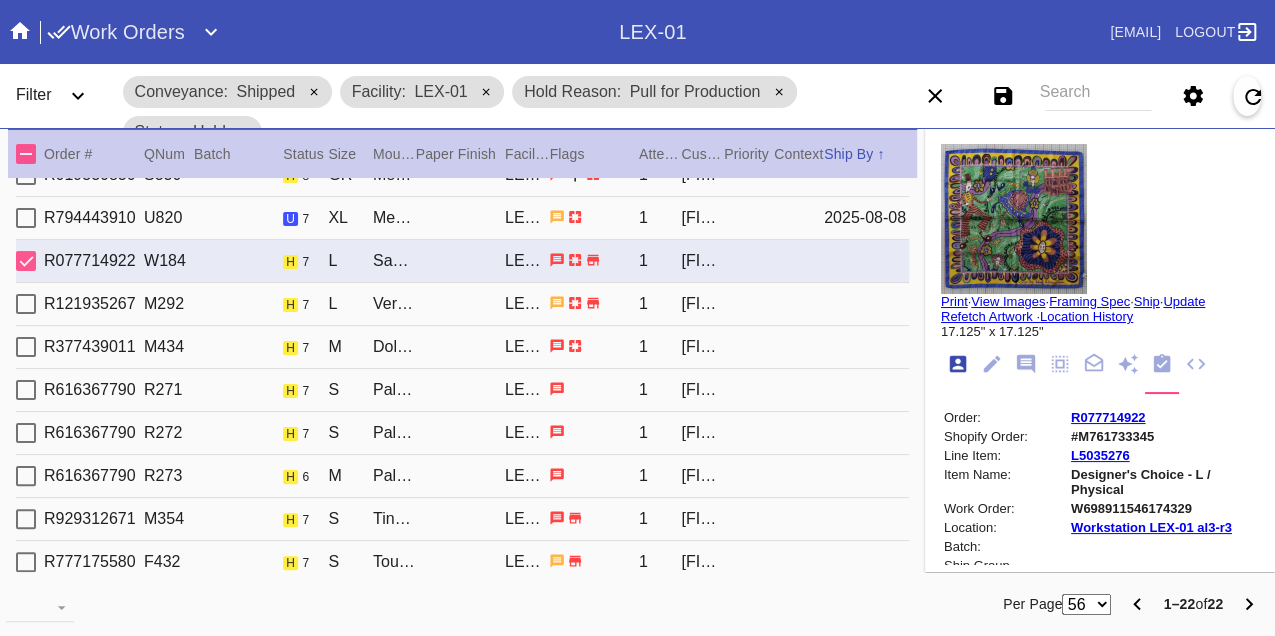 scroll, scrollTop: 24, scrollLeft: 0, axis: vertical 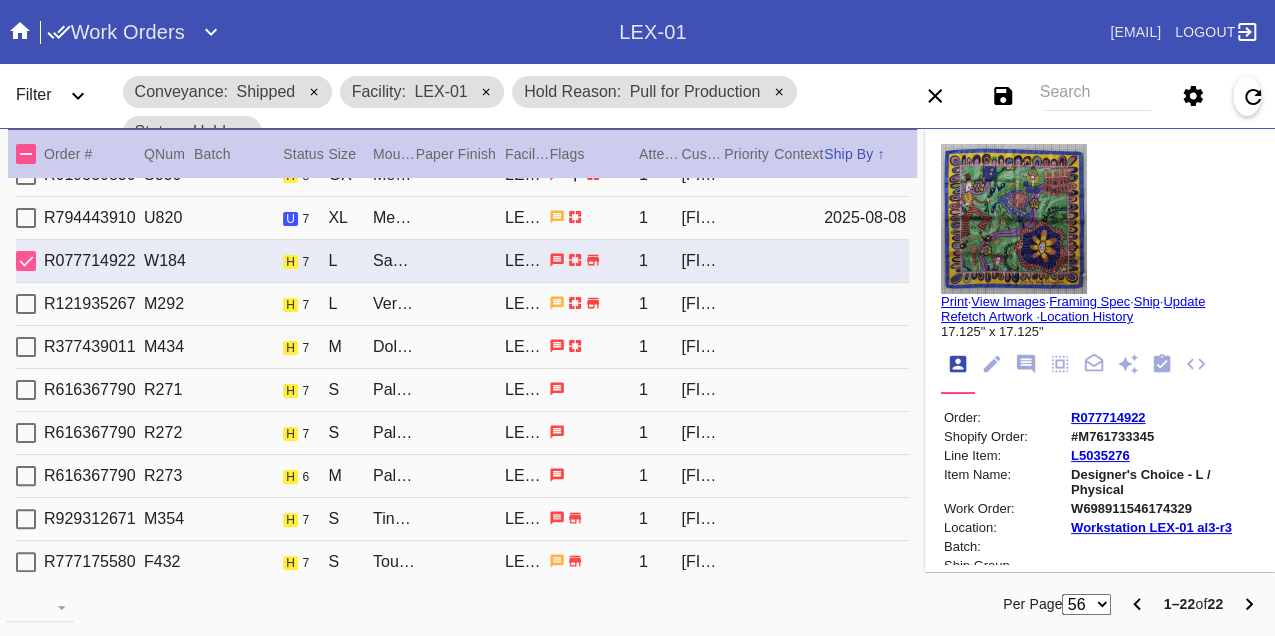 click on "W698911546174329" at bounding box center [1163, 508] 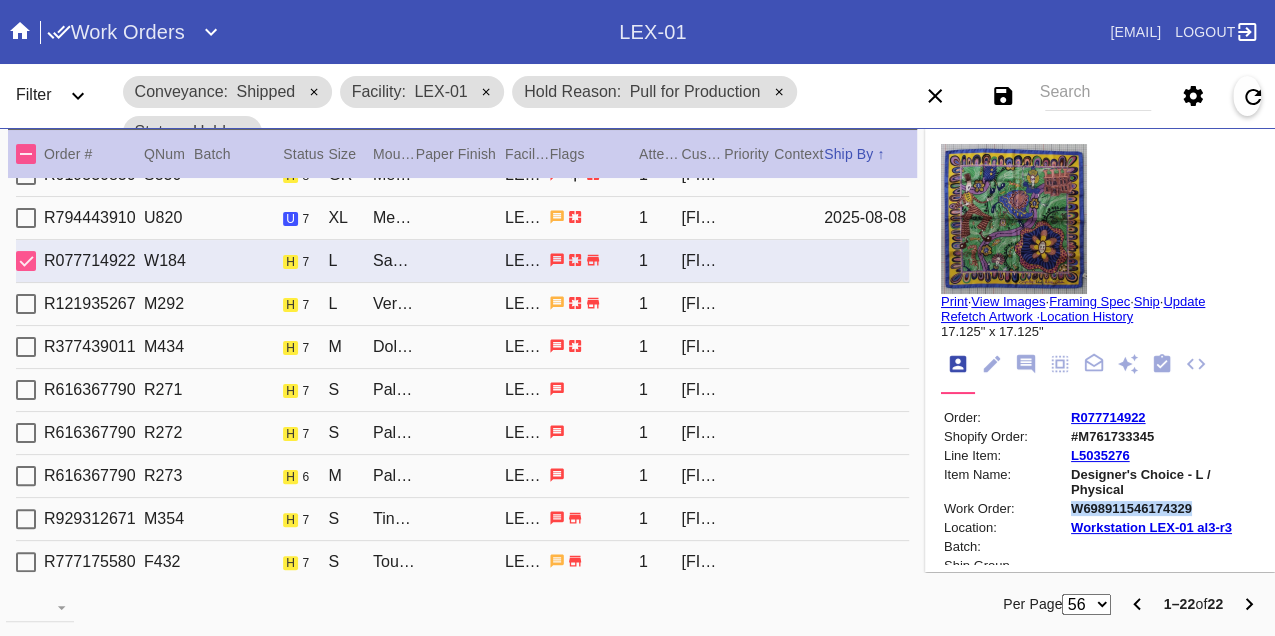 click on "W698911546174329" at bounding box center [1163, 508] 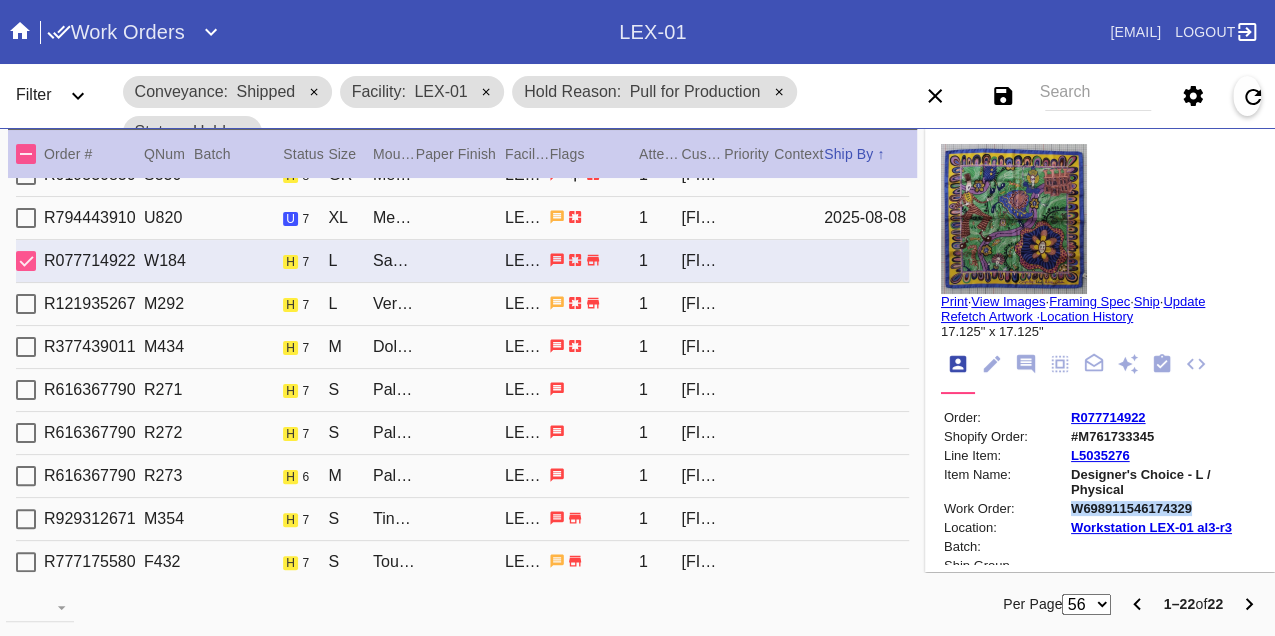 click on "Print" at bounding box center (954, 301) 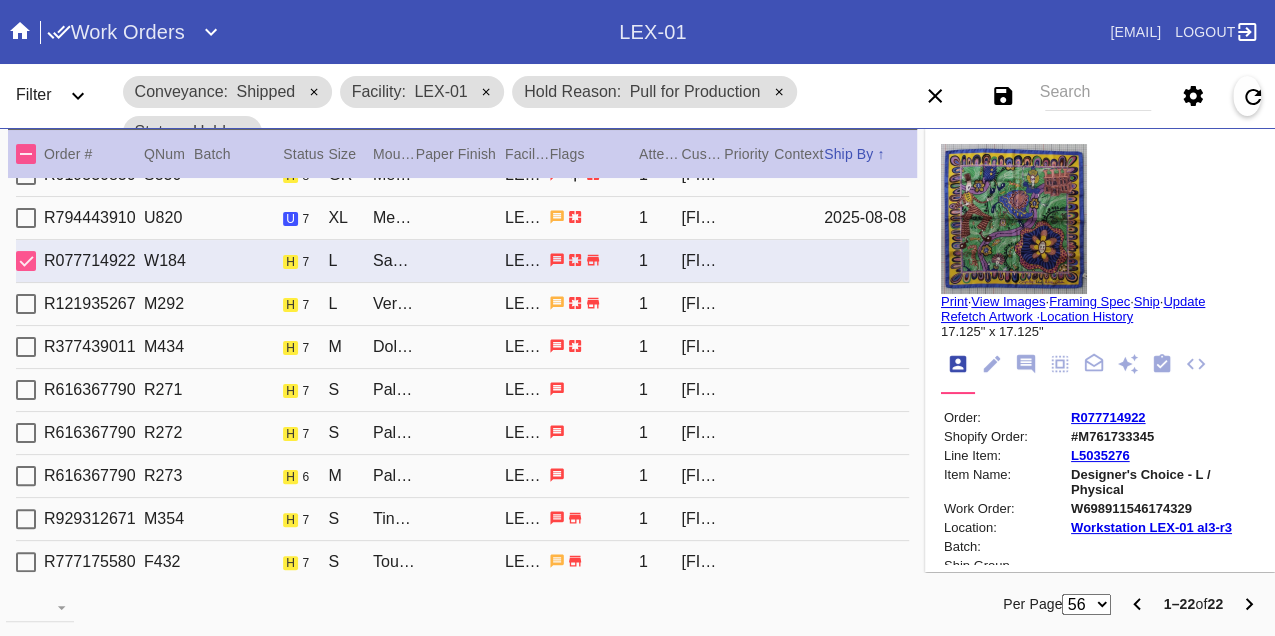 click on "R121935267 M292 h   7 L Verona / White LEX-01 1 Rebecca Kelly" at bounding box center [462, 304] 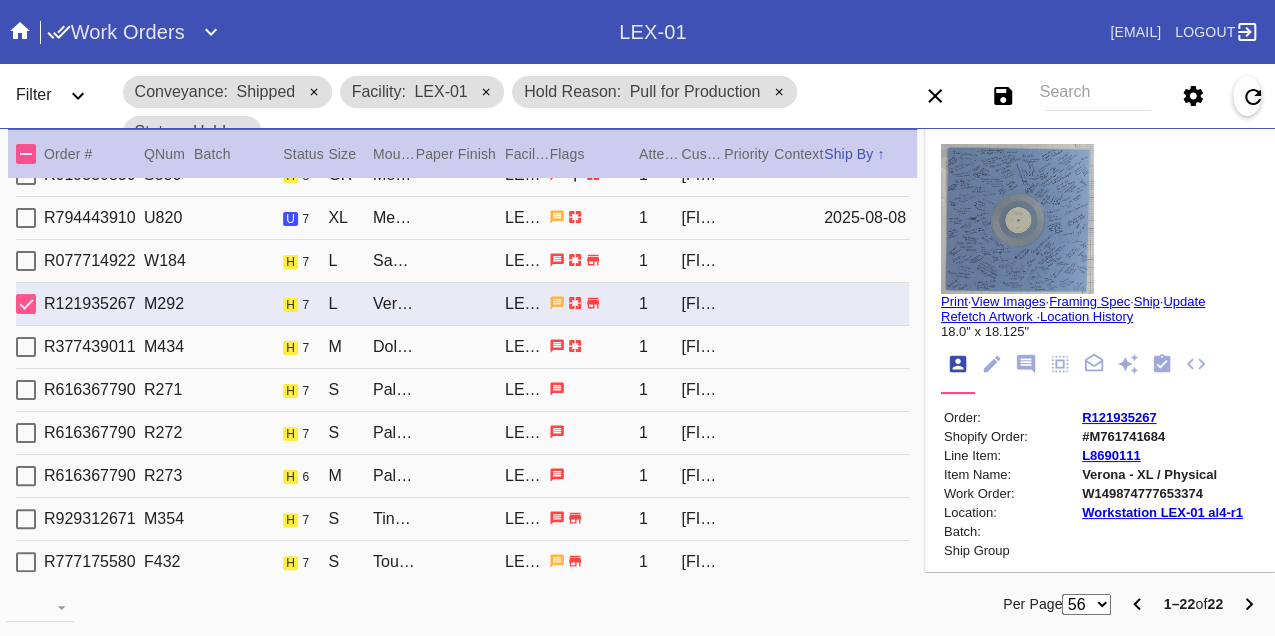click on "W149874777653374" at bounding box center [1162, 493] 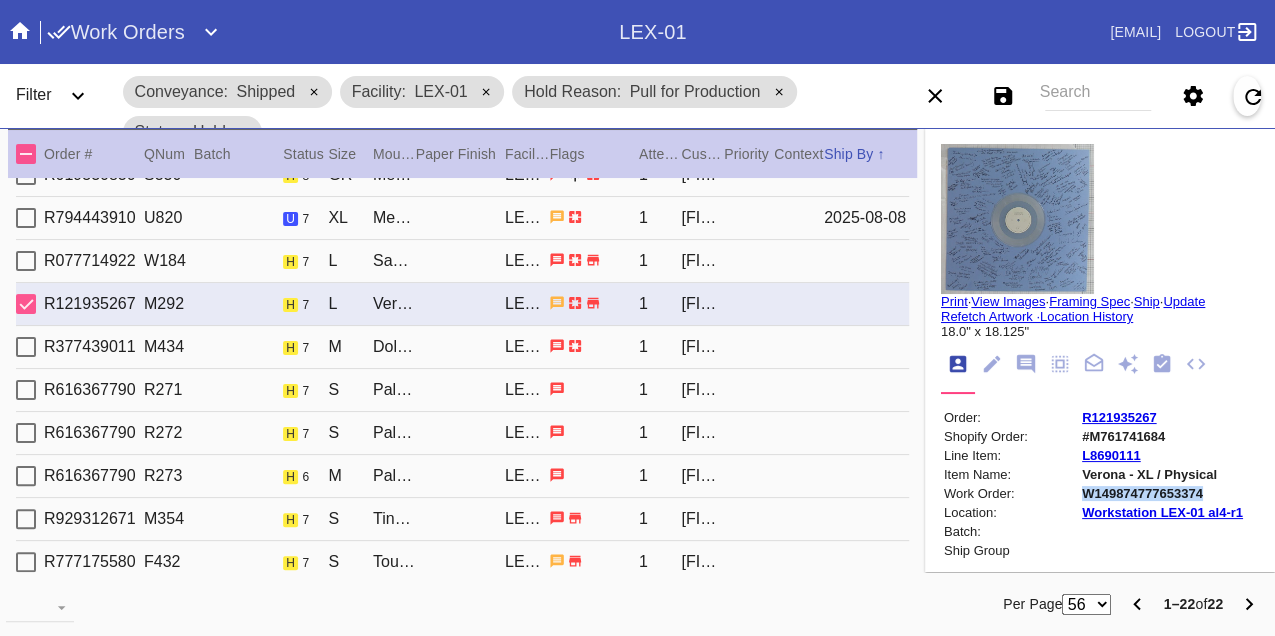 click on "W149874777653374" at bounding box center (1162, 493) 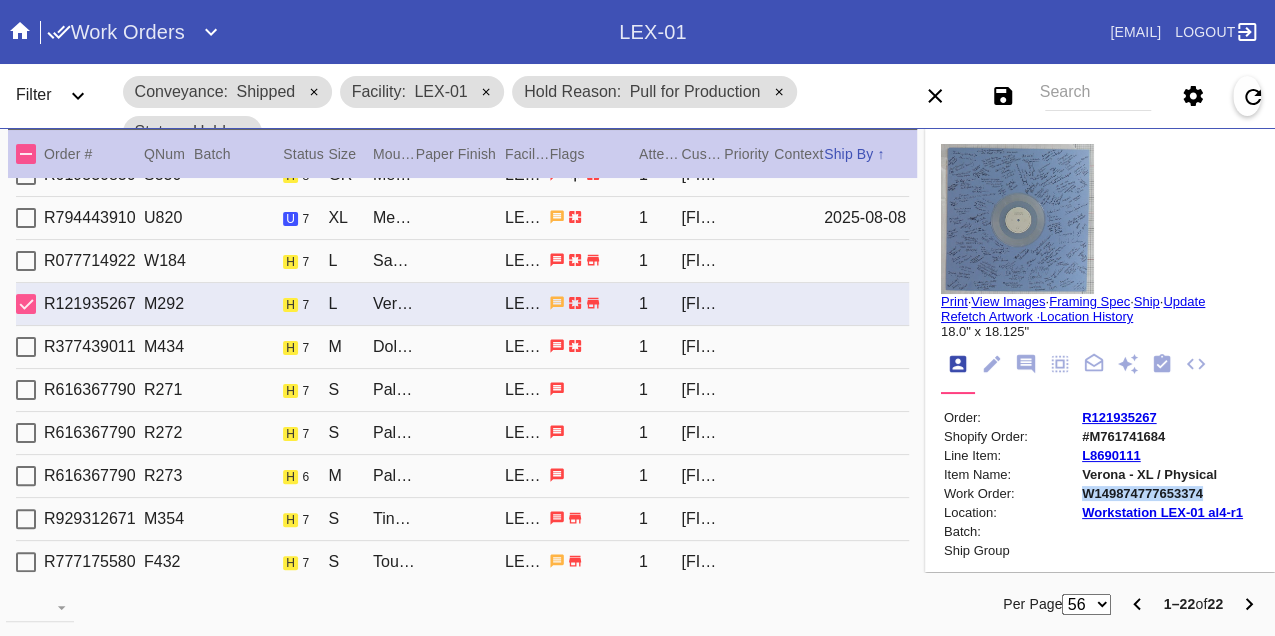 copy on "W149874777653374" 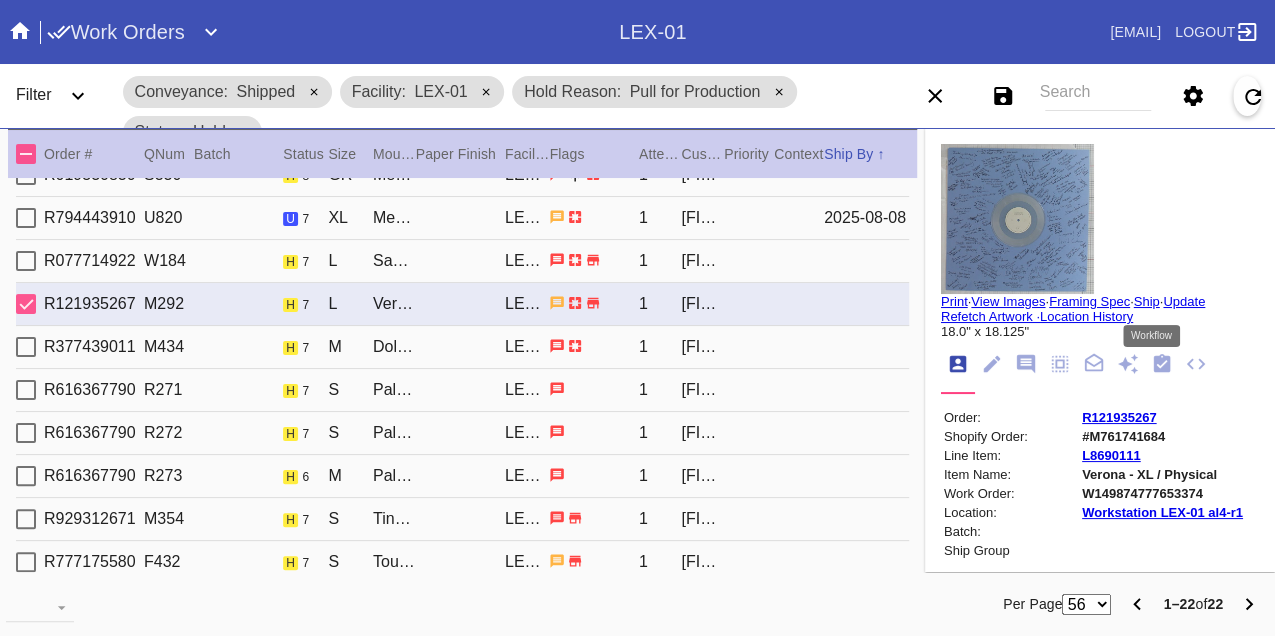 click 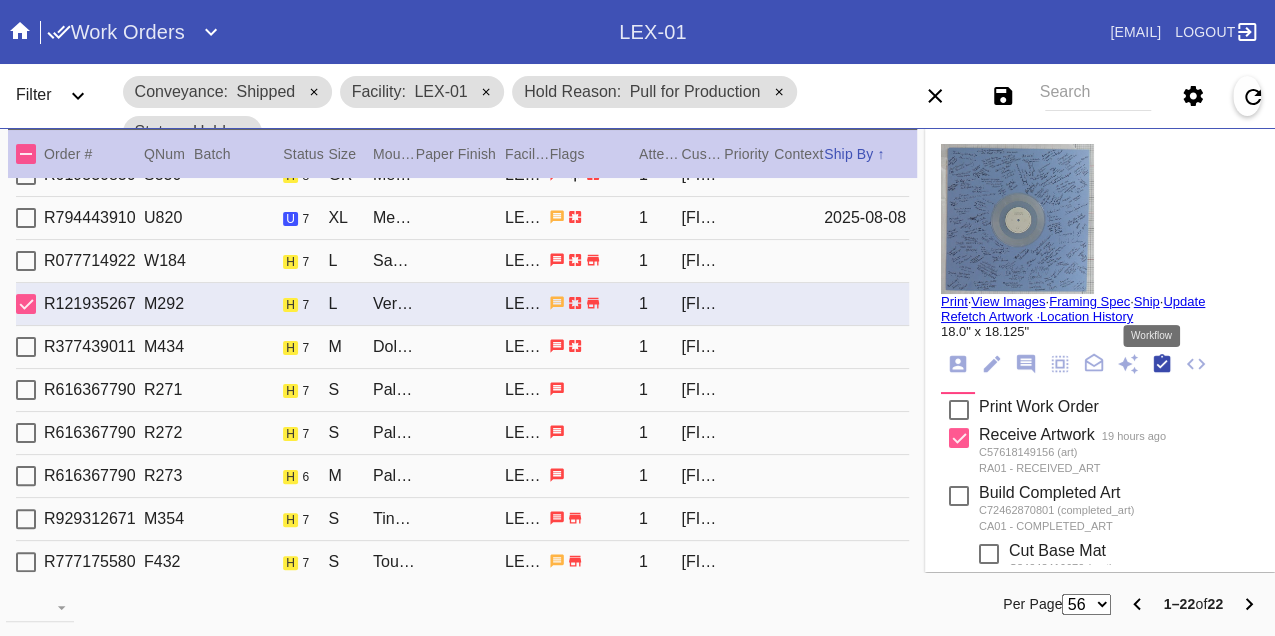 scroll, scrollTop: 318, scrollLeft: 0, axis: vertical 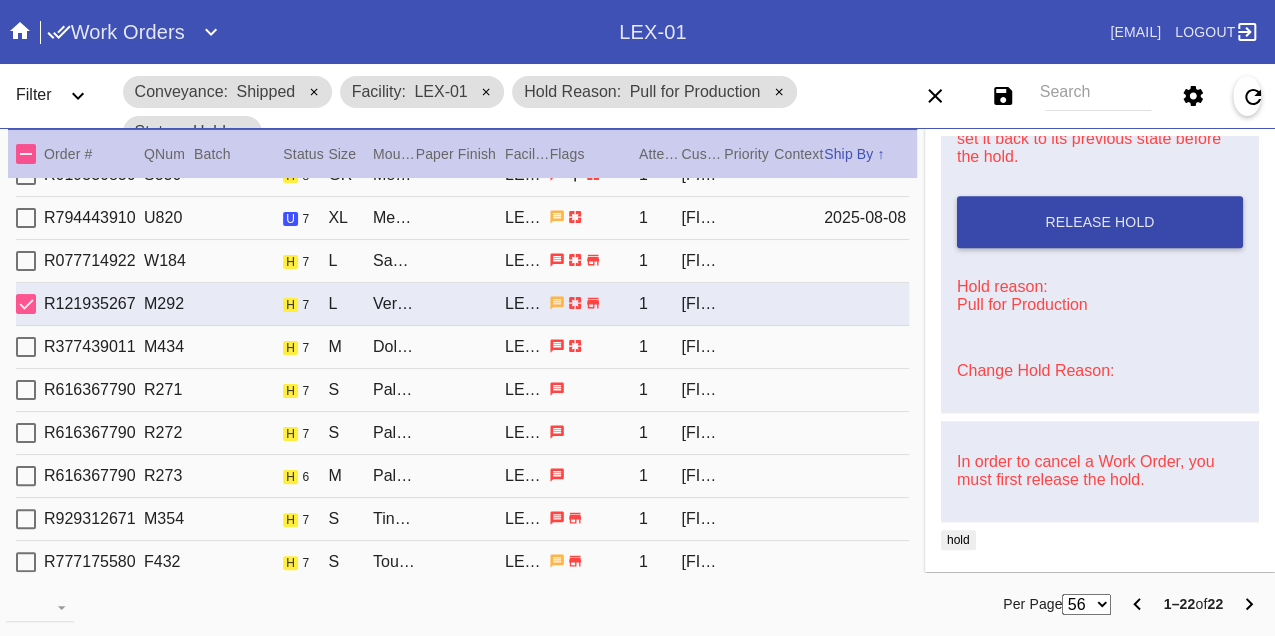 click on "Release Hold" at bounding box center (1100, 222) 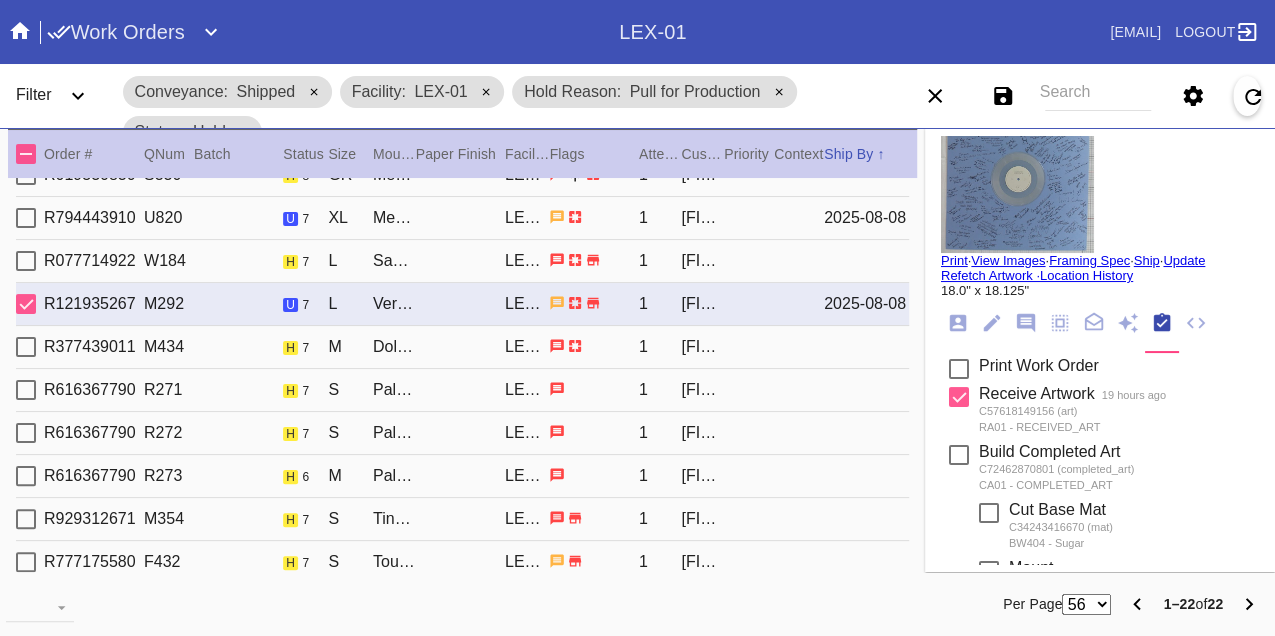 scroll, scrollTop: 0, scrollLeft: 0, axis: both 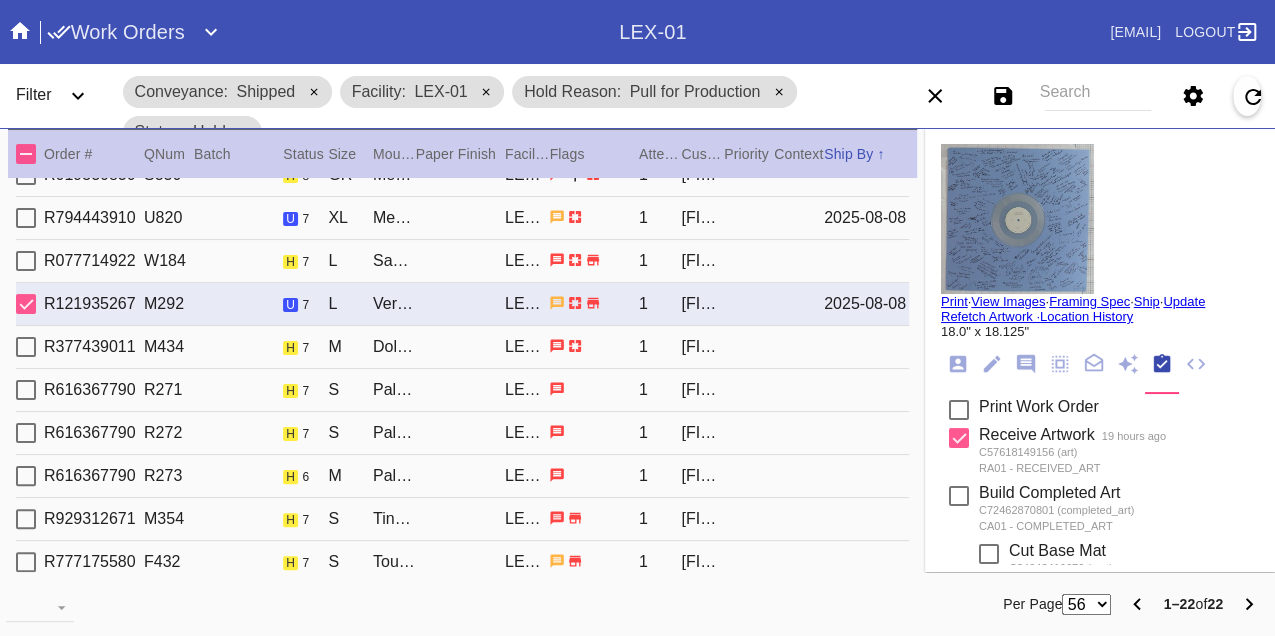 click on "Print" at bounding box center (954, 301) 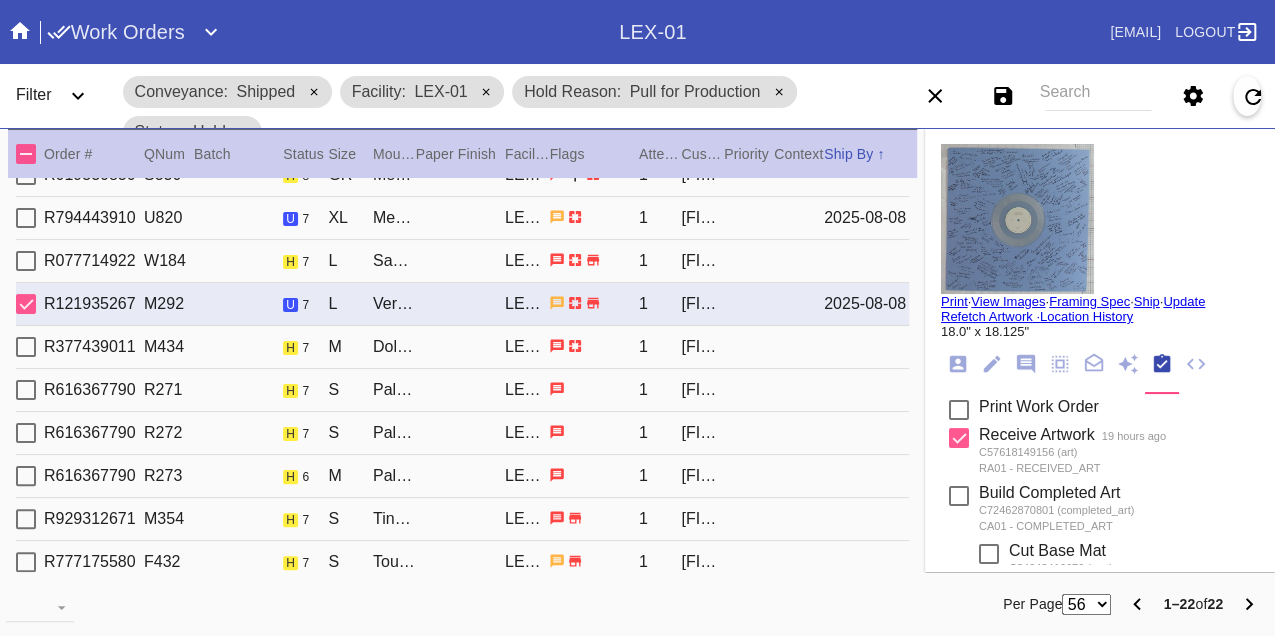 click on "R377439011 M434 h   7 M Dolly (Medium) / White LEX-01 1 Grace Smith" at bounding box center (462, 347) 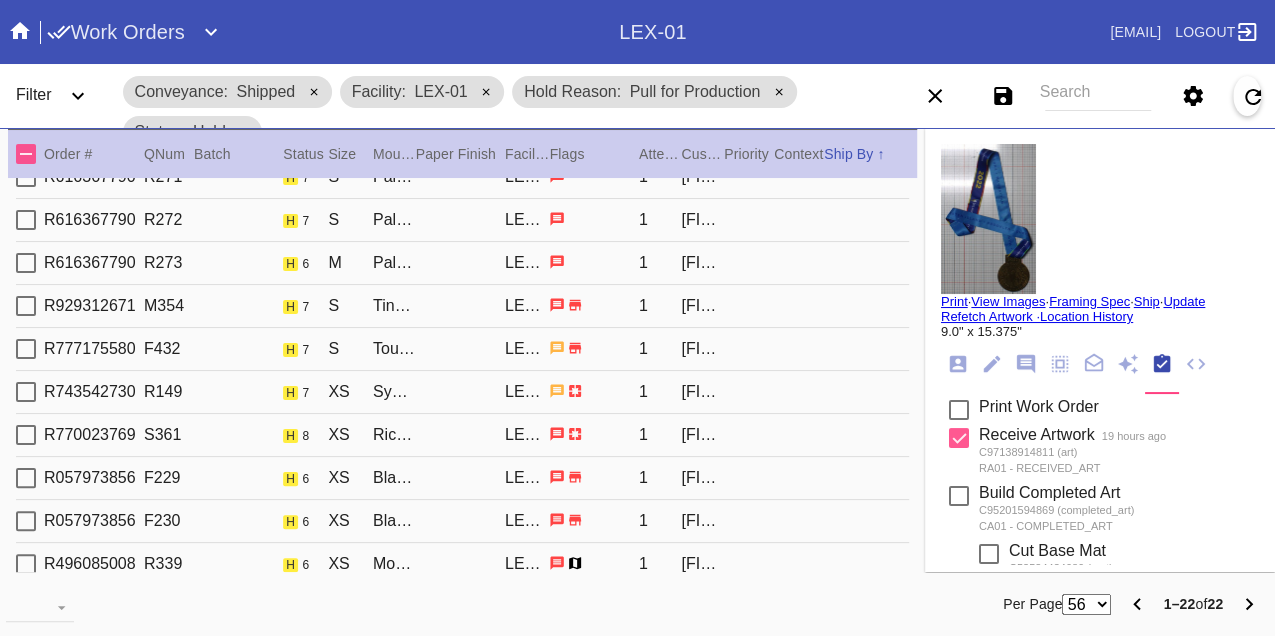 scroll, scrollTop: 444, scrollLeft: 0, axis: vertical 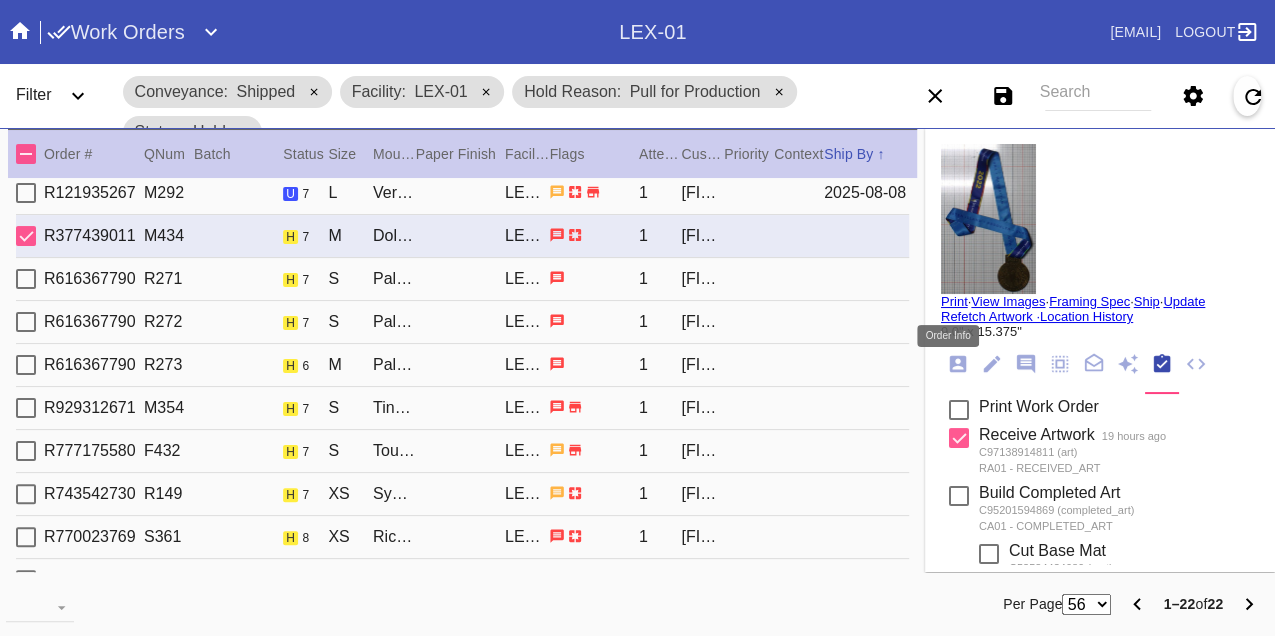 click 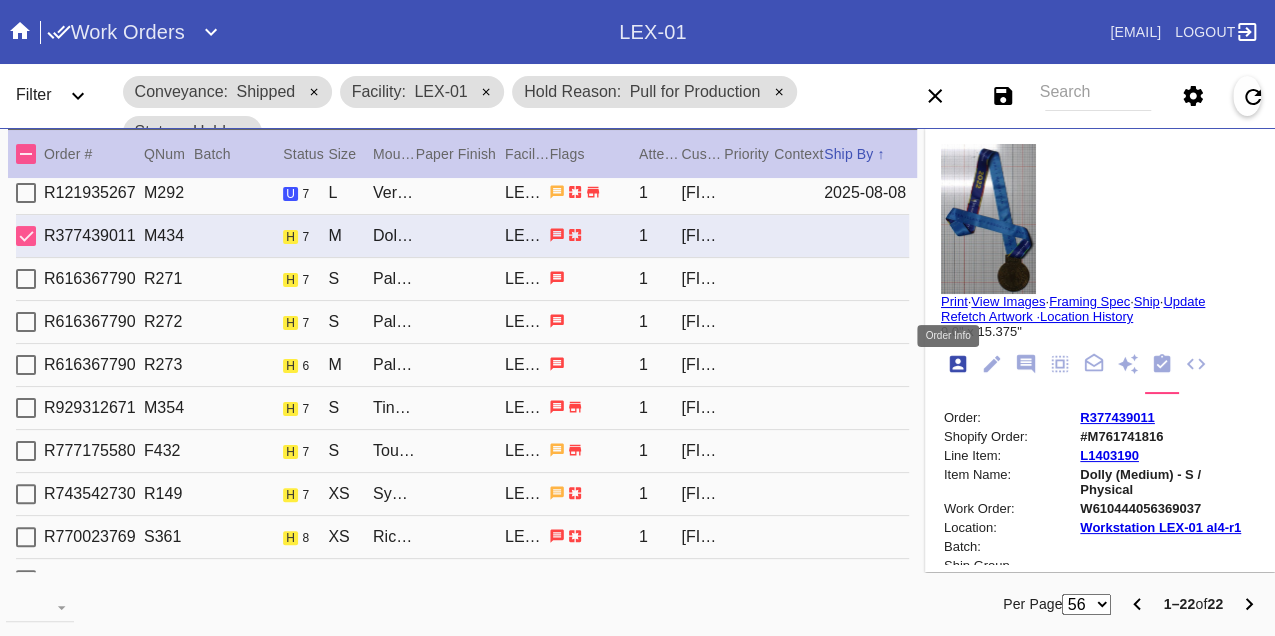 scroll, scrollTop: 24, scrollLeft: 0, axis: vertical 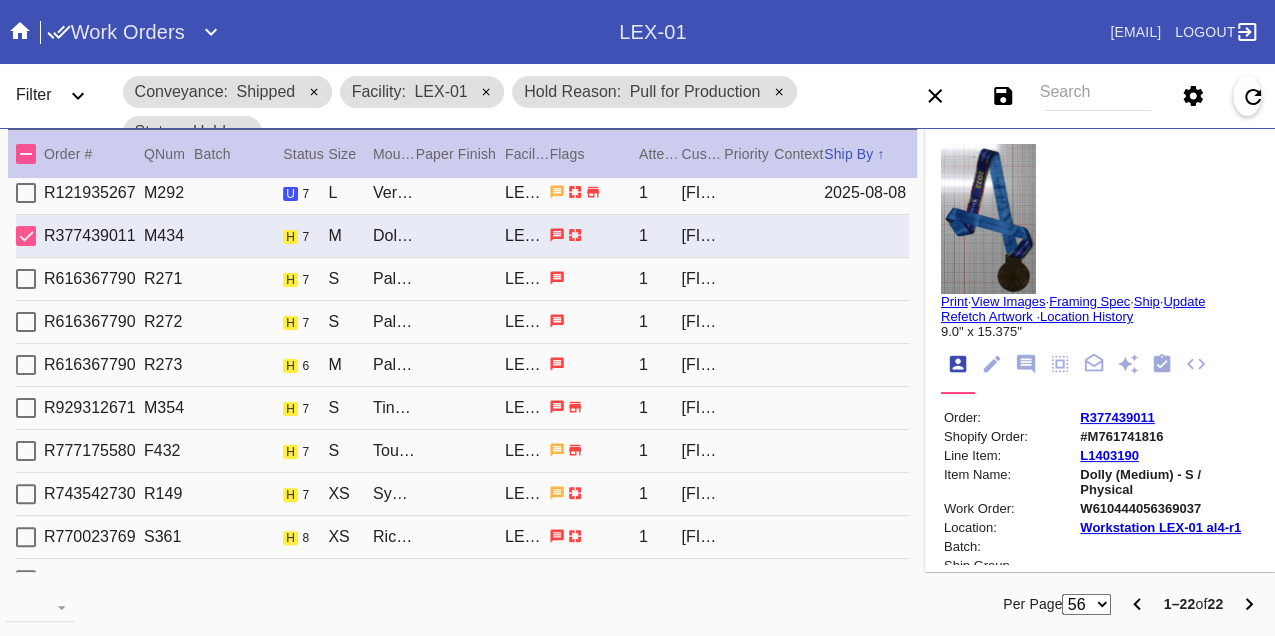 click on "W610444056369037" at bounding box center [1168, 508] 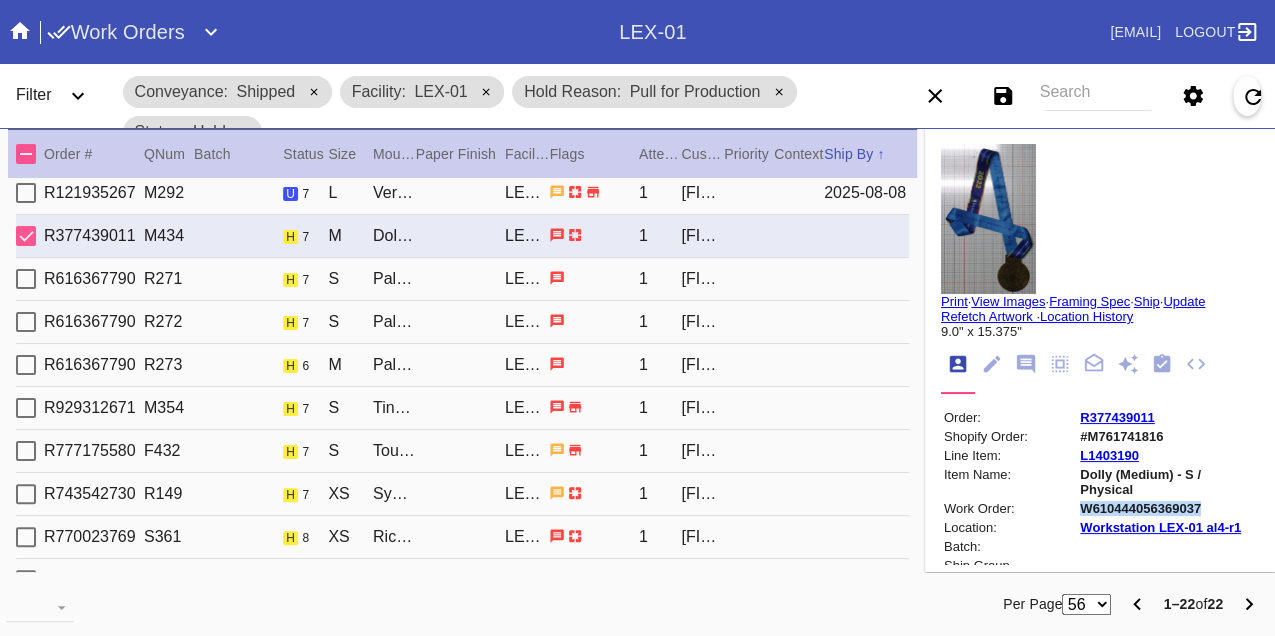 click on "W610444056369037" at bounding box center (1168, 508) 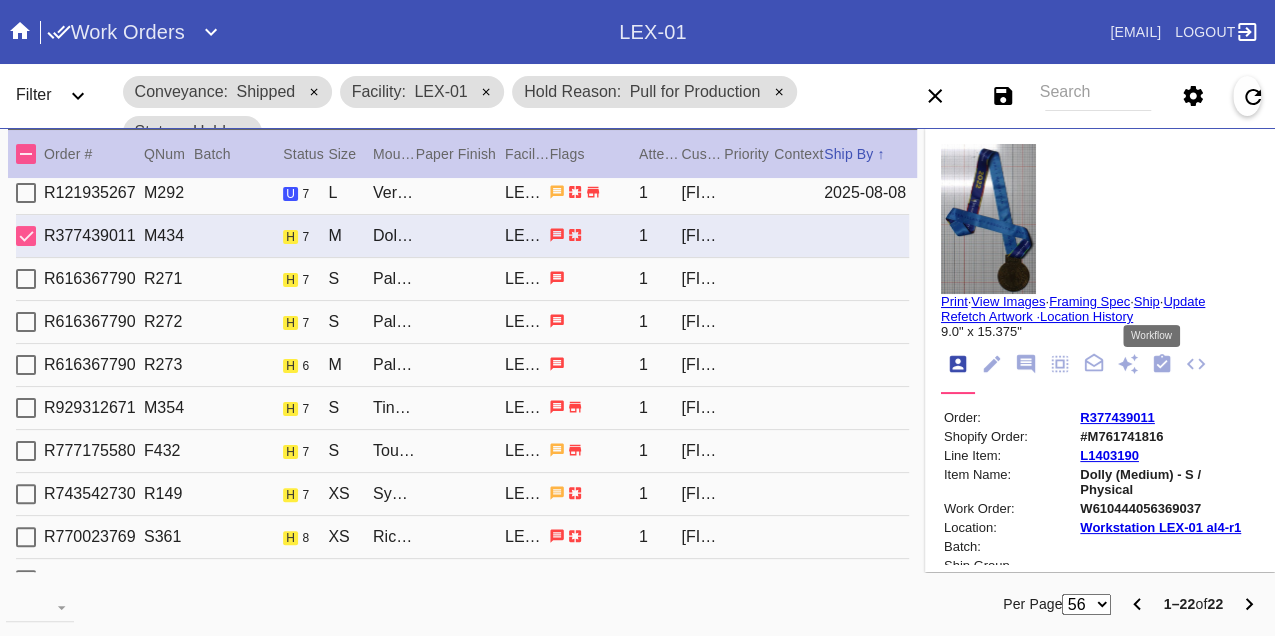click 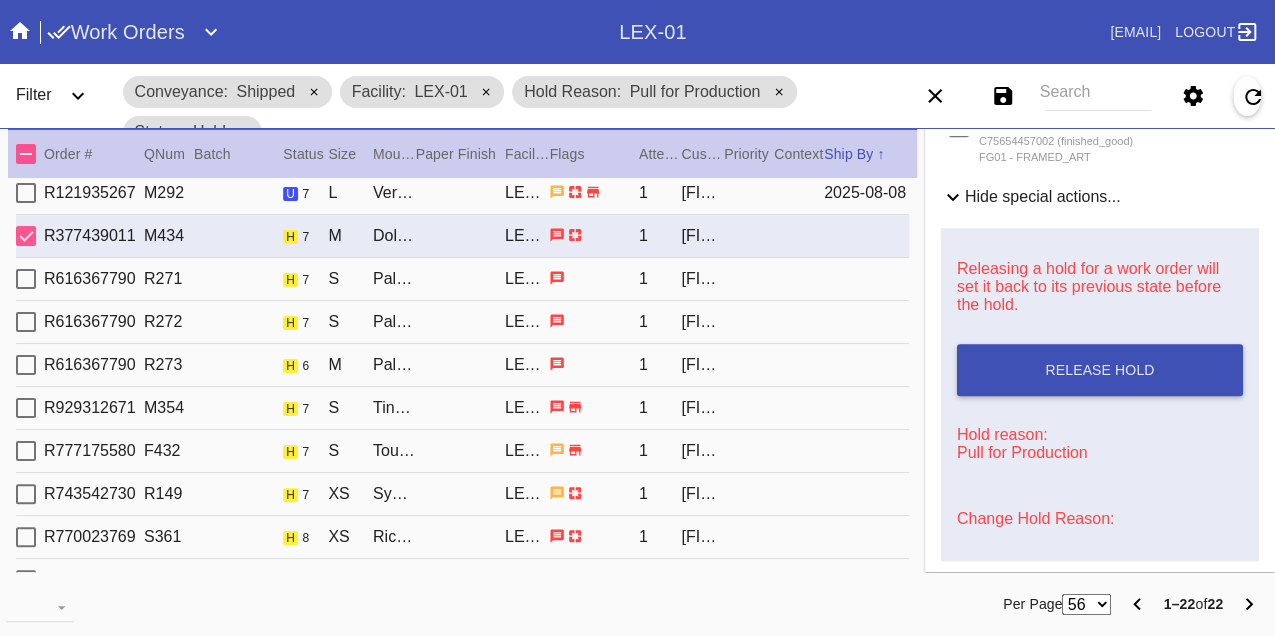 scroll, scrollTop: 948, scrollLeft: 0, axis: vertical 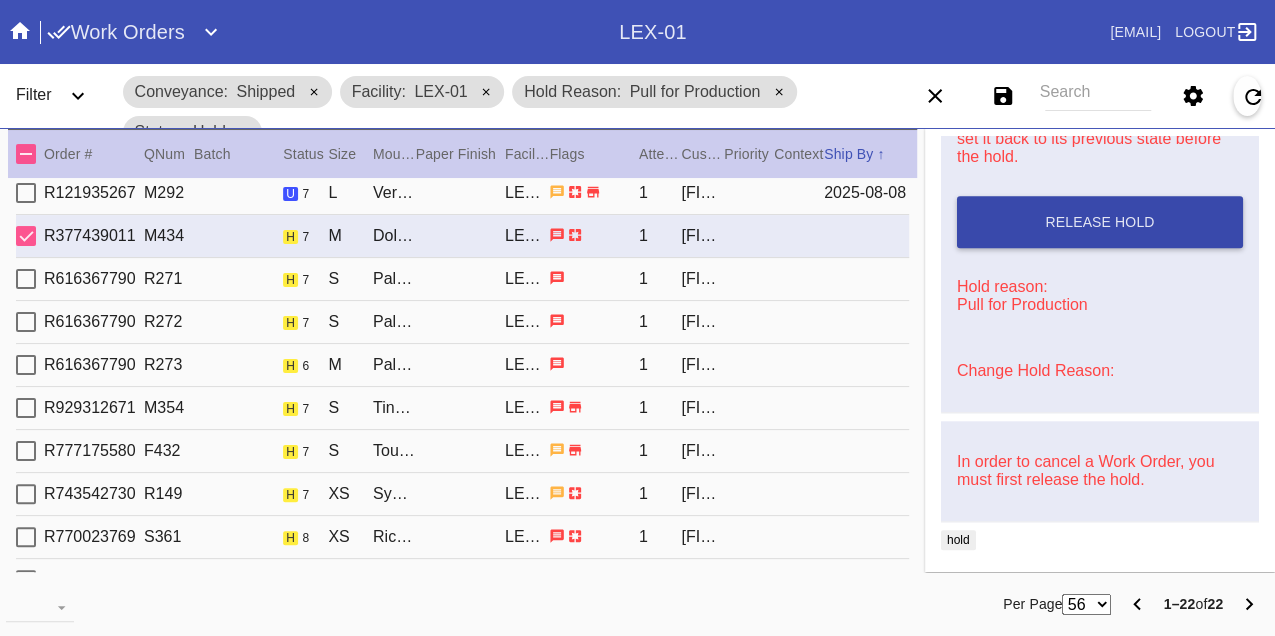 click on "Release Hold" at bounding box center [1099, 222] 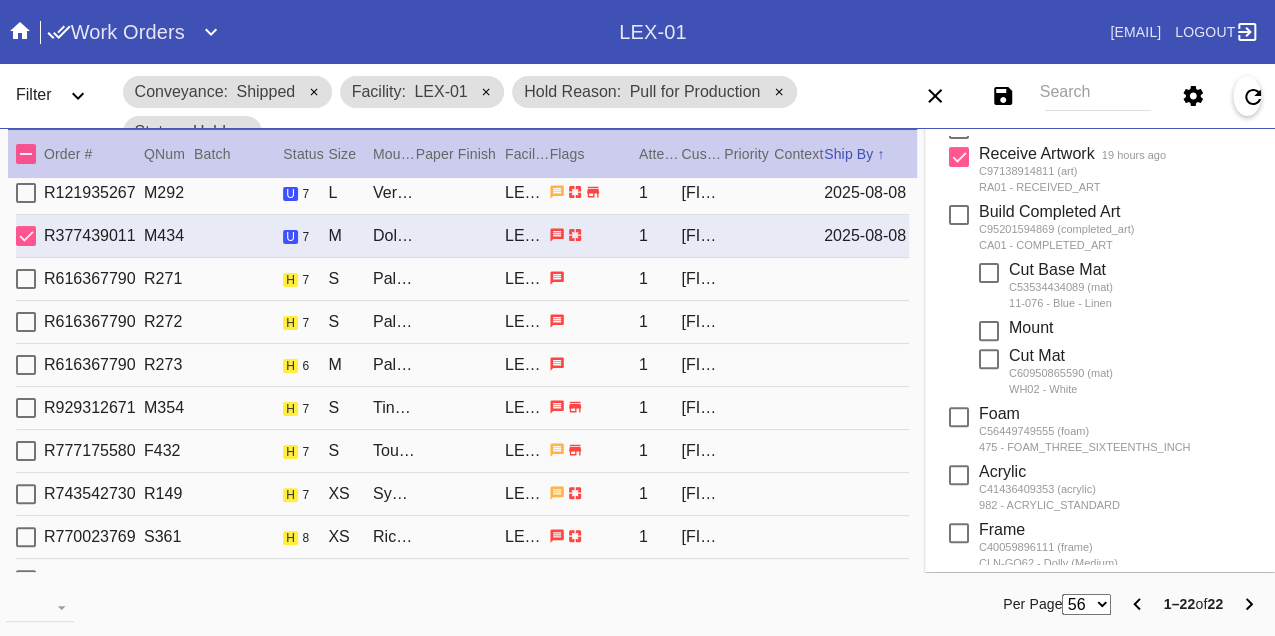 scroll, scrollTop: 0, scrollLeft: 0, axis: both 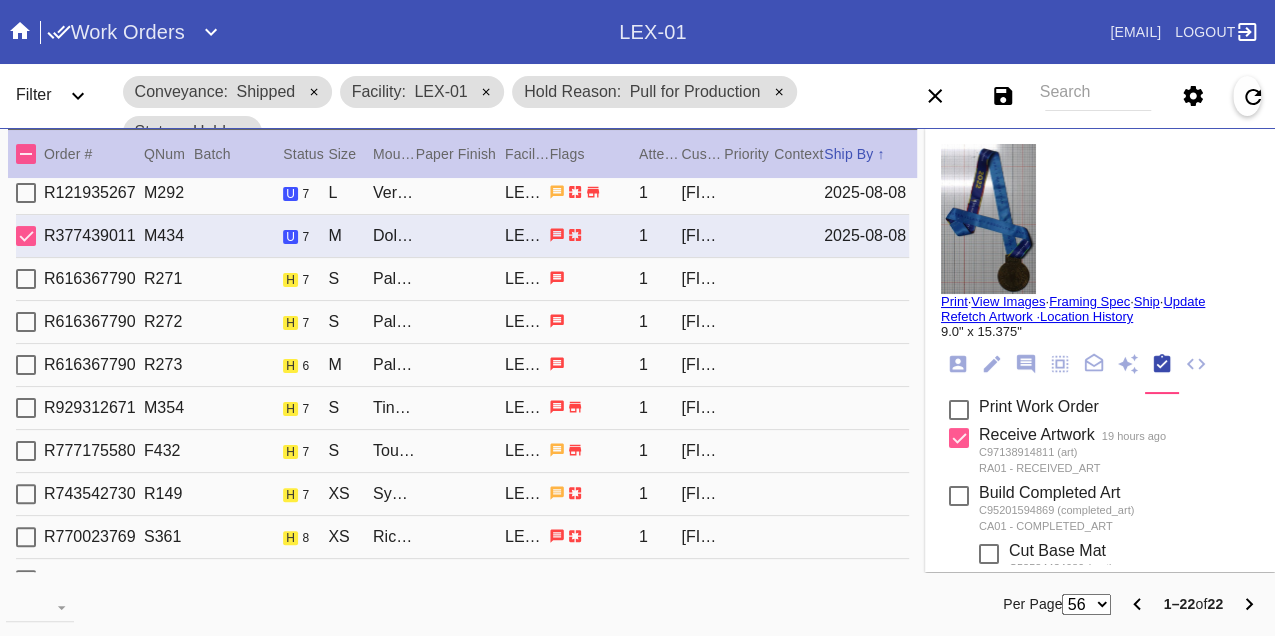 click on "Print" at bounding box center [954, 301] 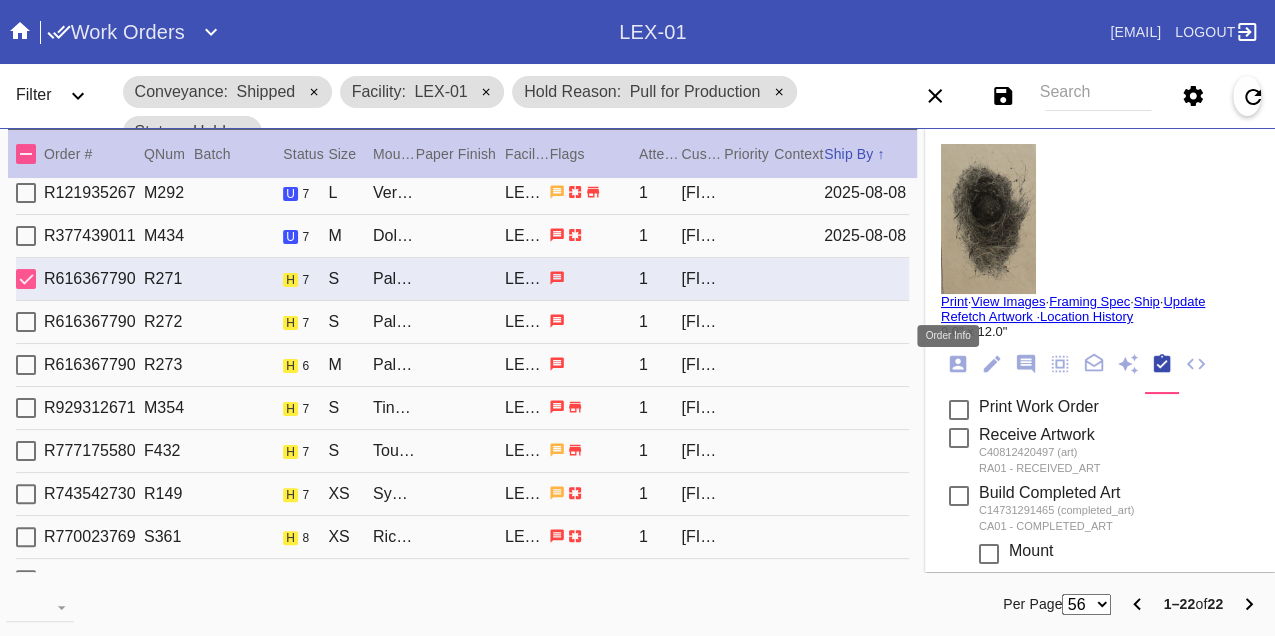 click 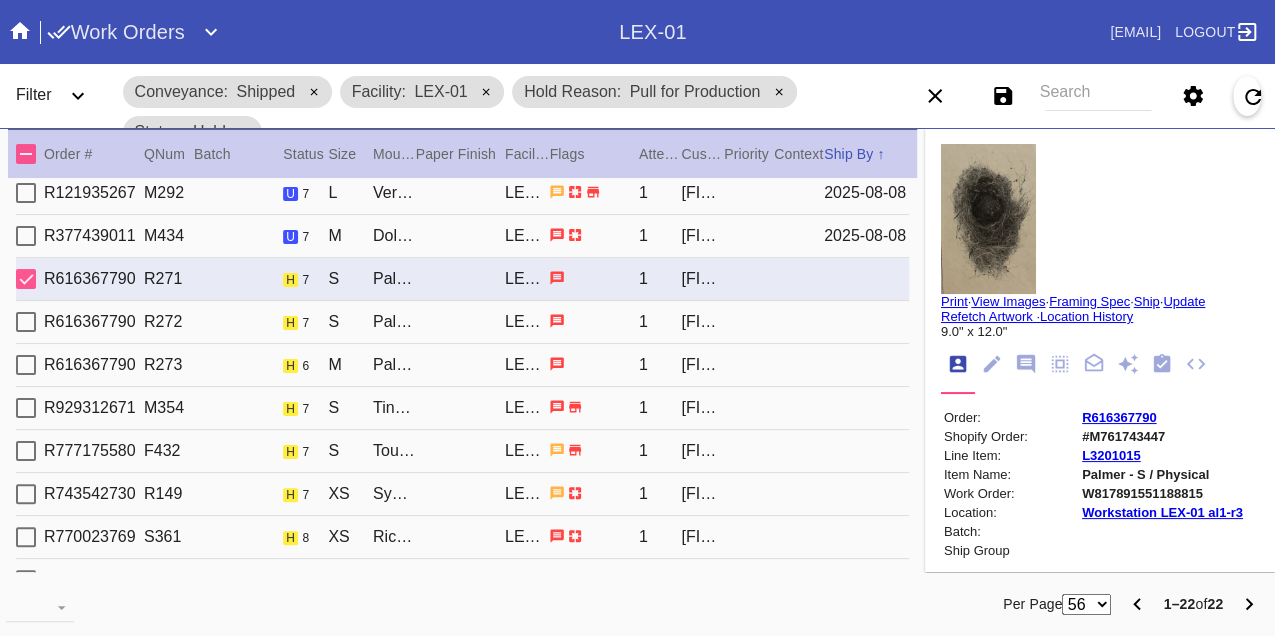 click on "W817891551188815" at bounding box center [1162, 493] 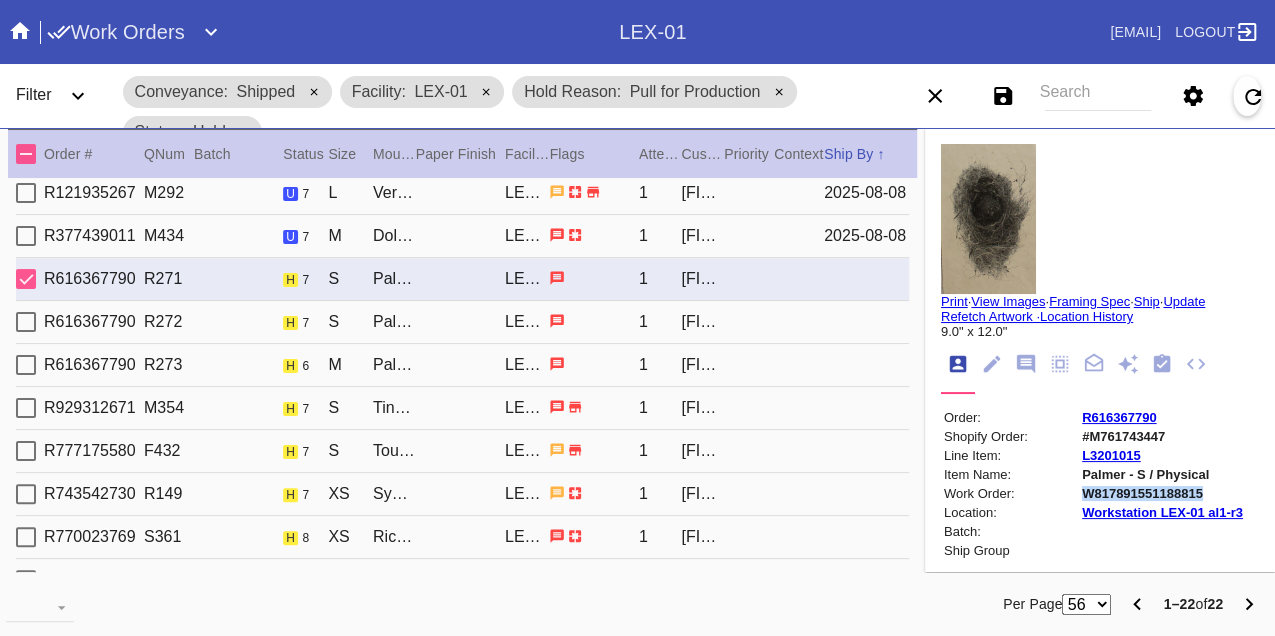 click on "W817891551188815" at bounding box center (1162, 493) 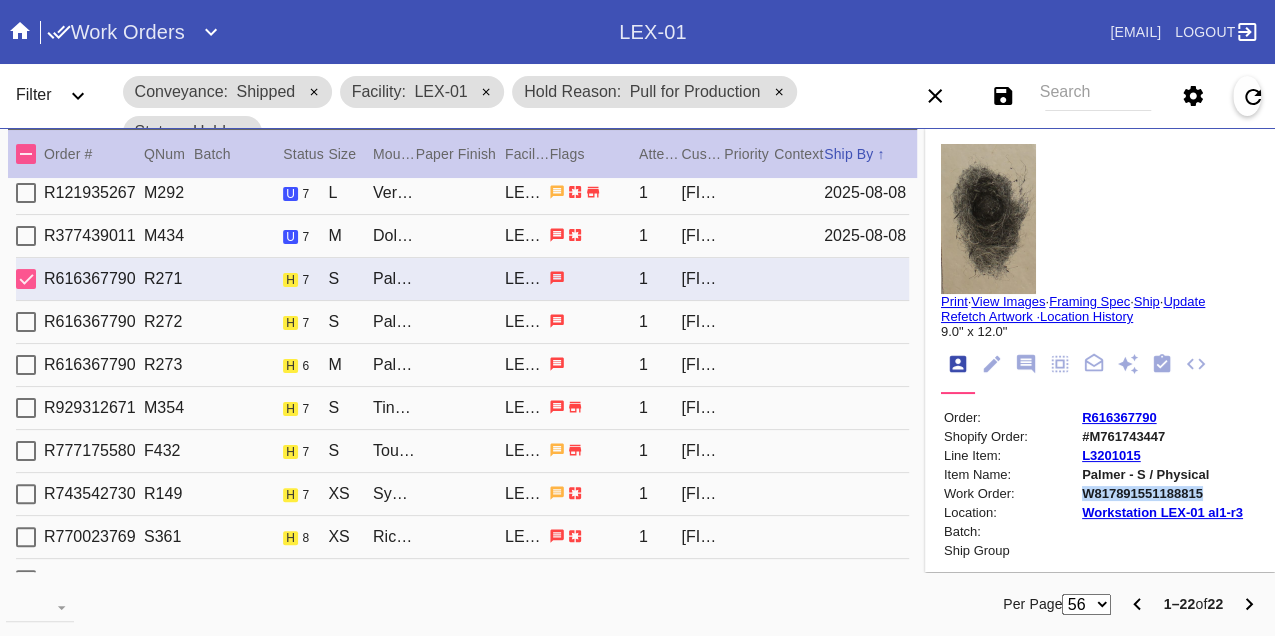 copy on "W817891551188815" 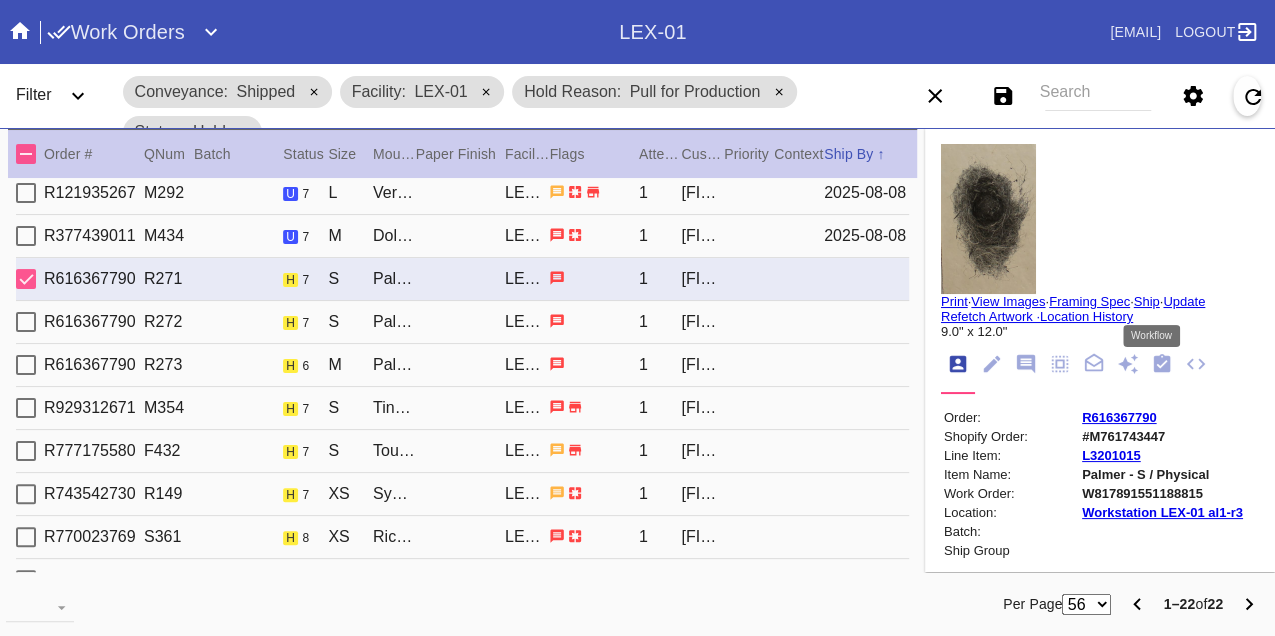 click 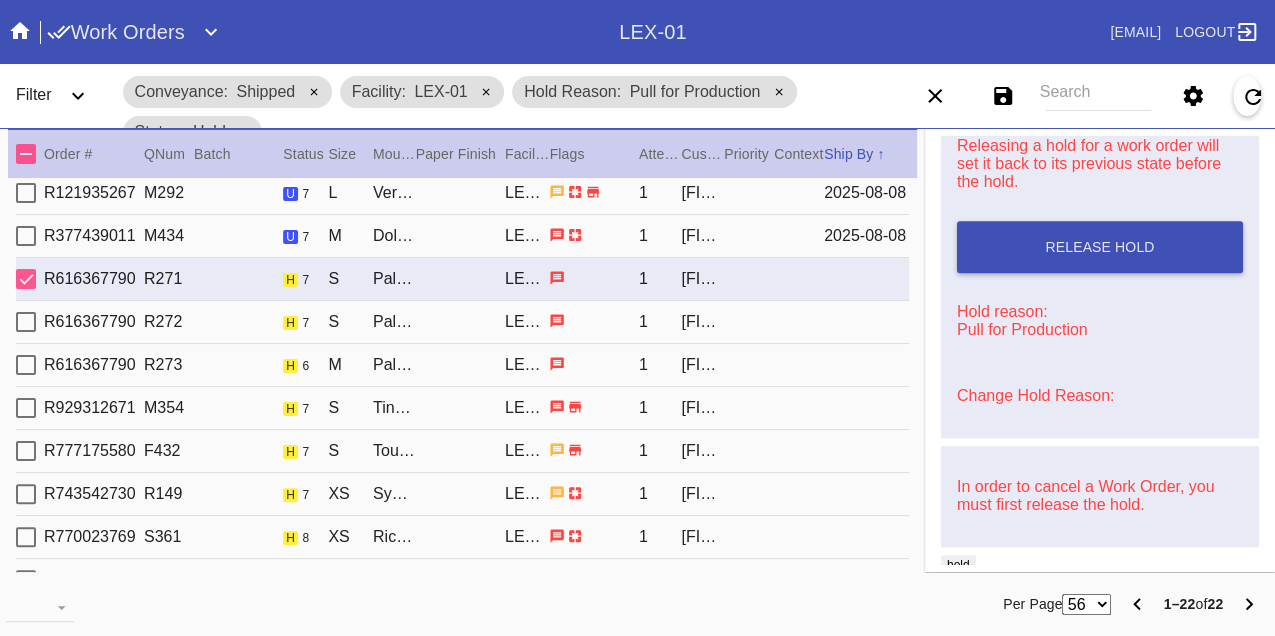 scroll, scrollTop: 829, scrollLeft: 0, axis: vertical 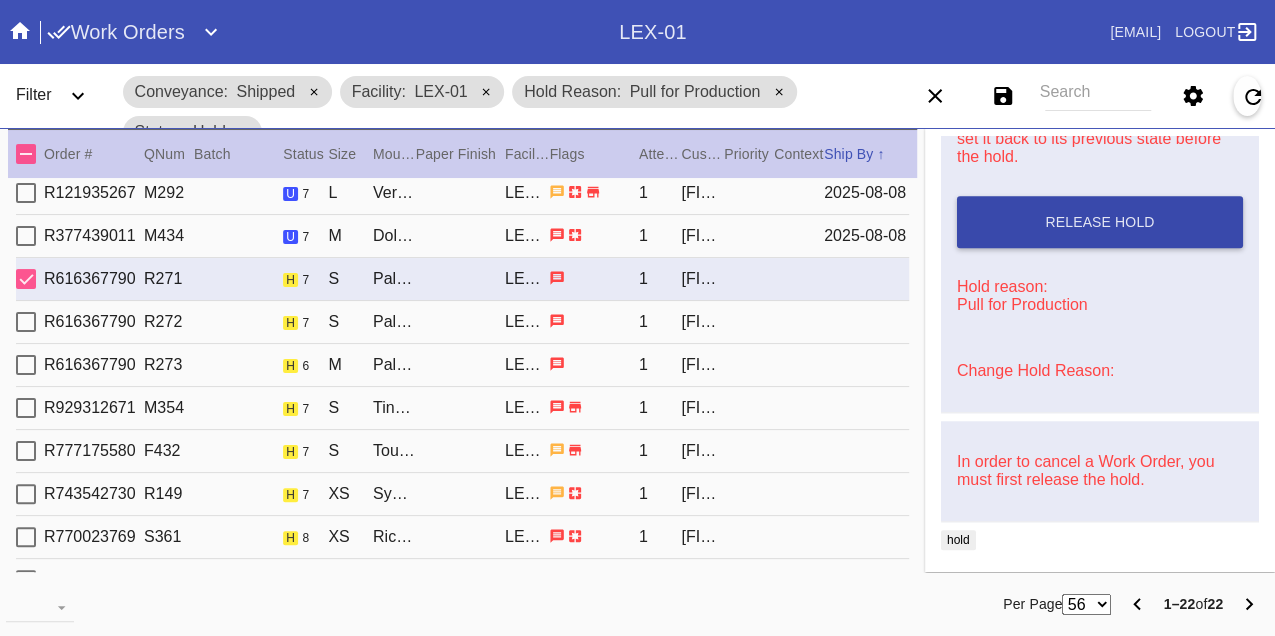click on "Release Hold" at bounding box center [1100, 222] 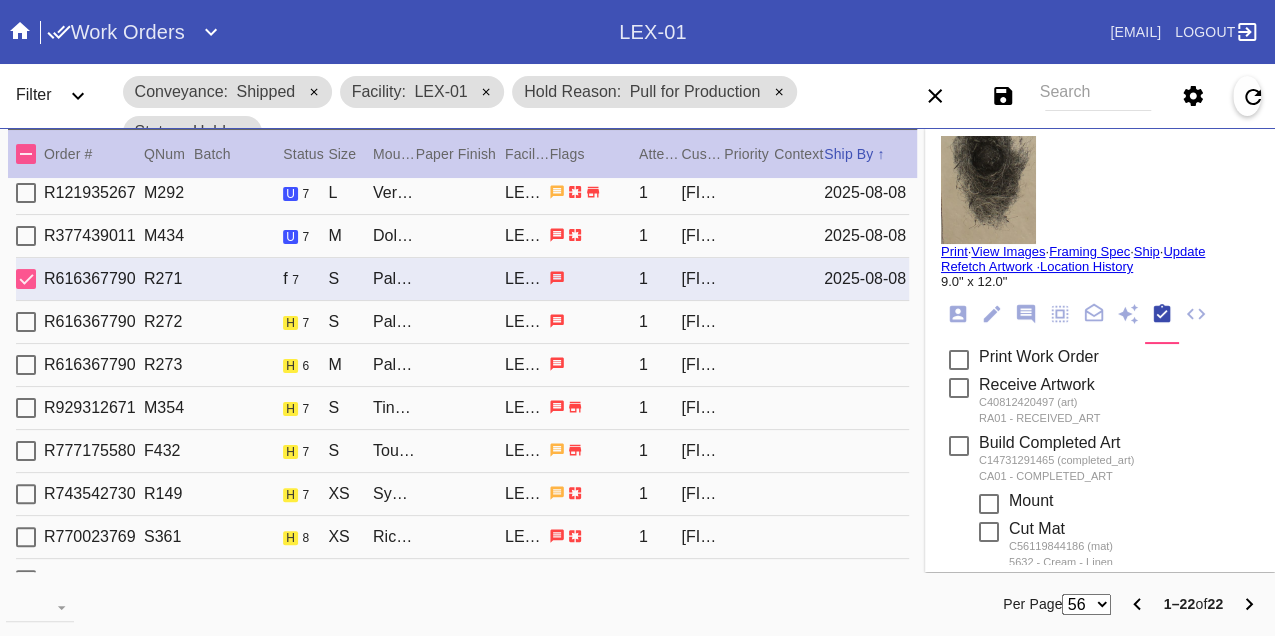 scroll, scrollTop: 0, scrollLeft: 0, axis: both 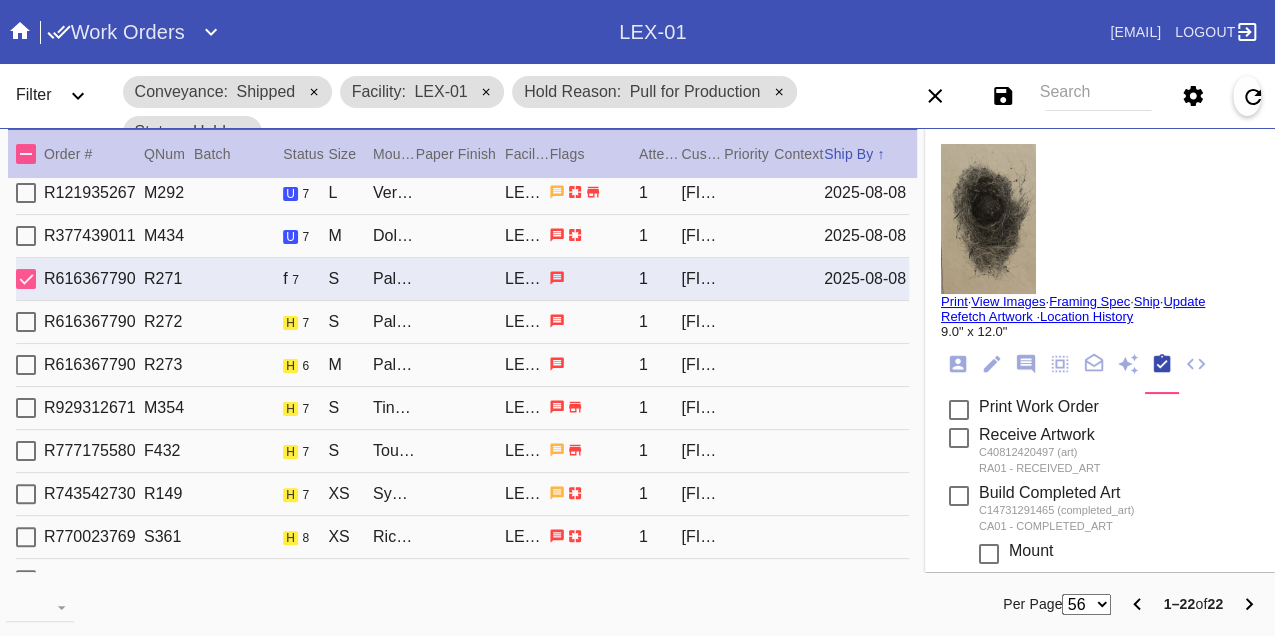click on "Print" at bounding box center [954, 301] 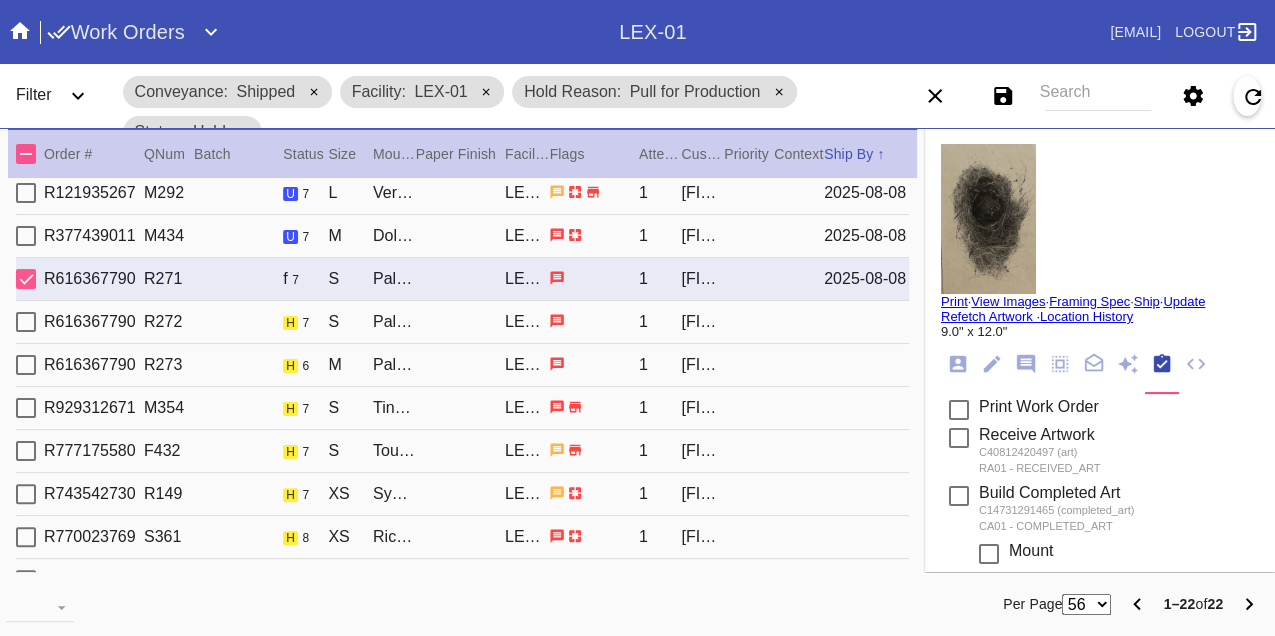click on "R616367790 R272 h   7 S Palmer / Cream - Linen LEX-01 1 Margaret Spisich" at bounding box center [462, 322] 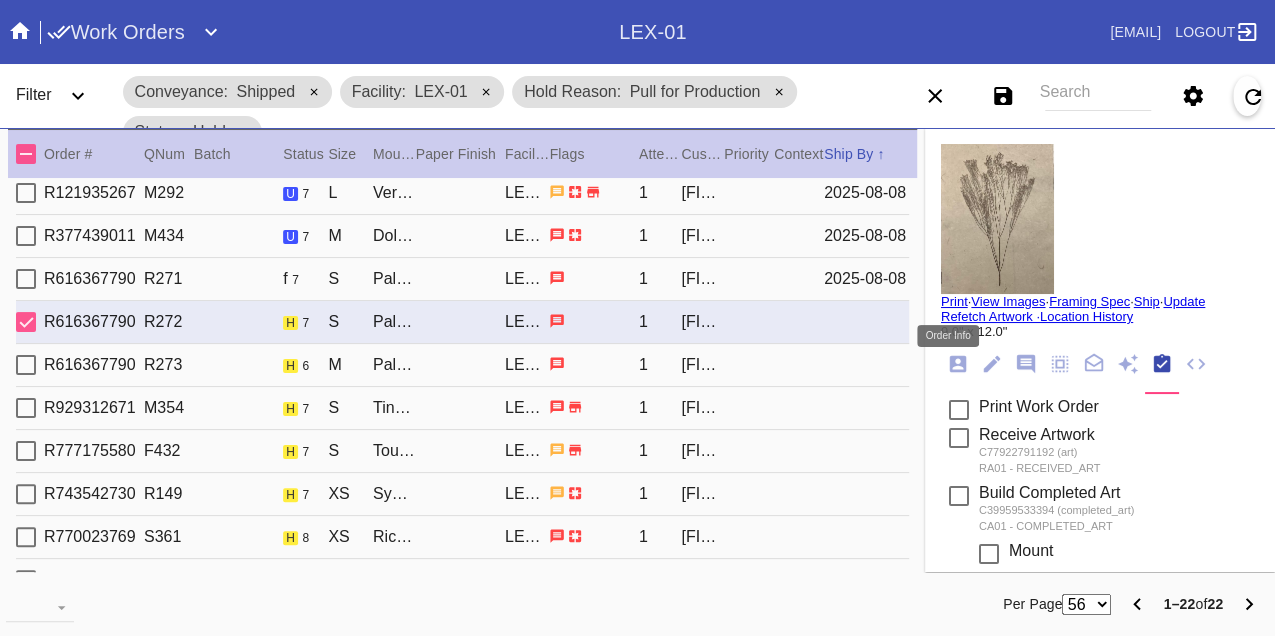 click 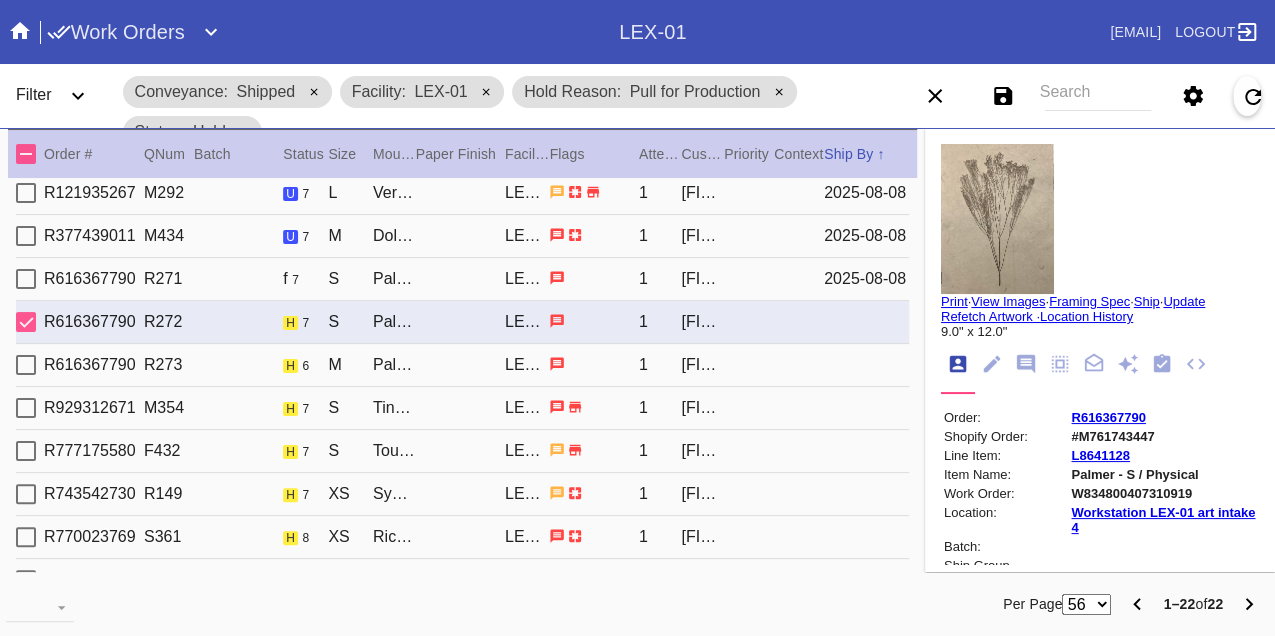 click on "W834800407310919" at bounding box center [1163, 493] 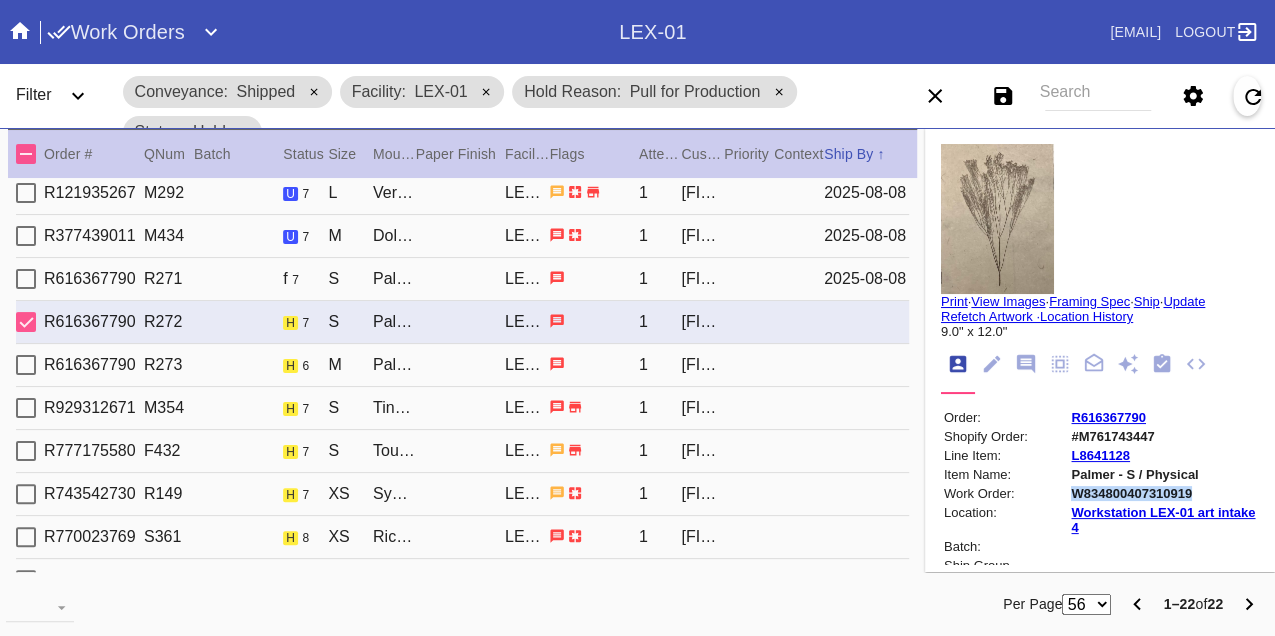 click on "W834800407310919" at bounding box center [1163, 493] 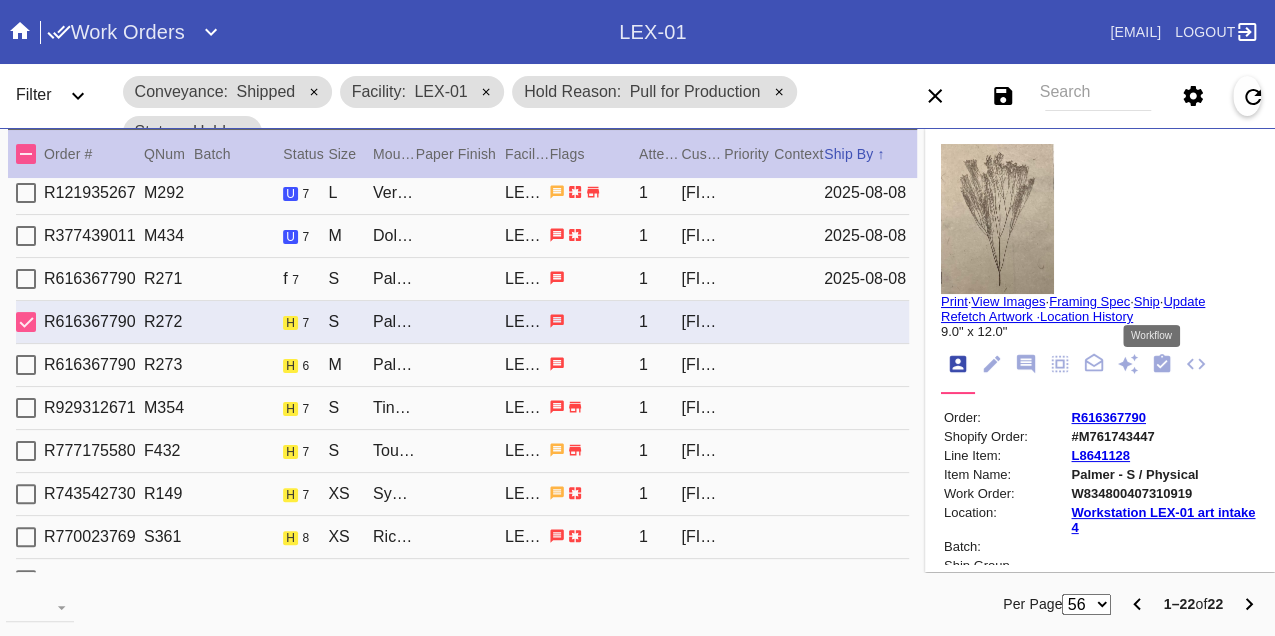 drag, startPoint x: 1150, startPoint y: 361, endPoint x: 1142, endPoint y: 374, distance: 15.264338 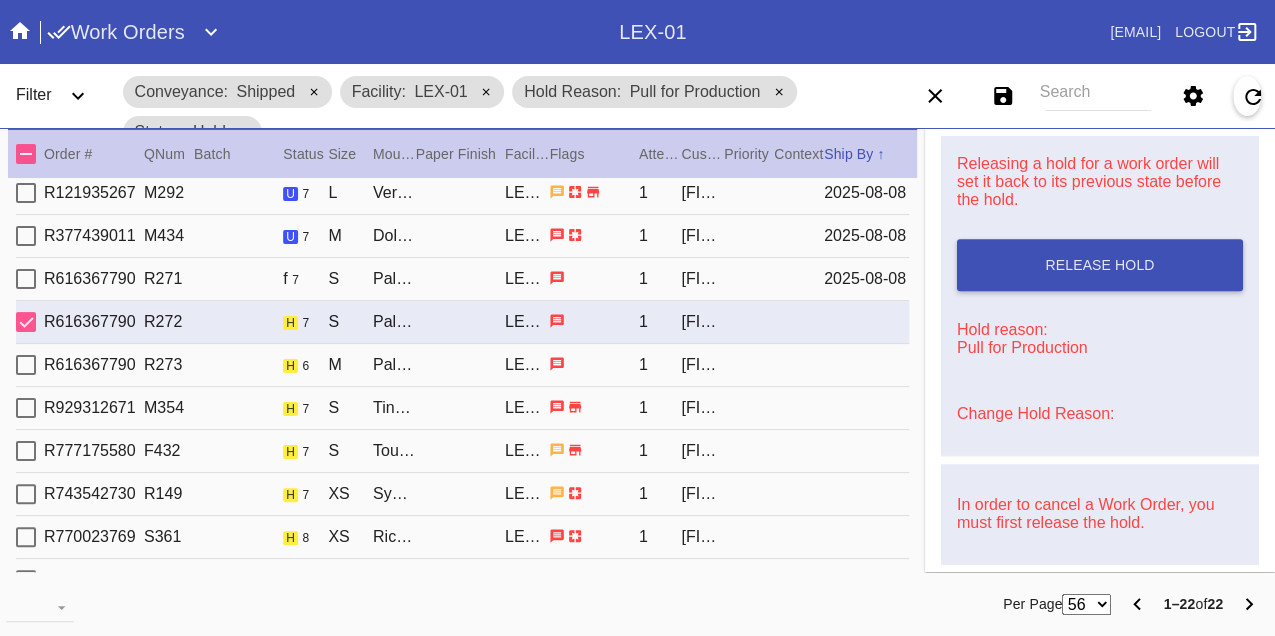 scroll, scrollTop: 829, scrollLeft: 0, axis: vertical 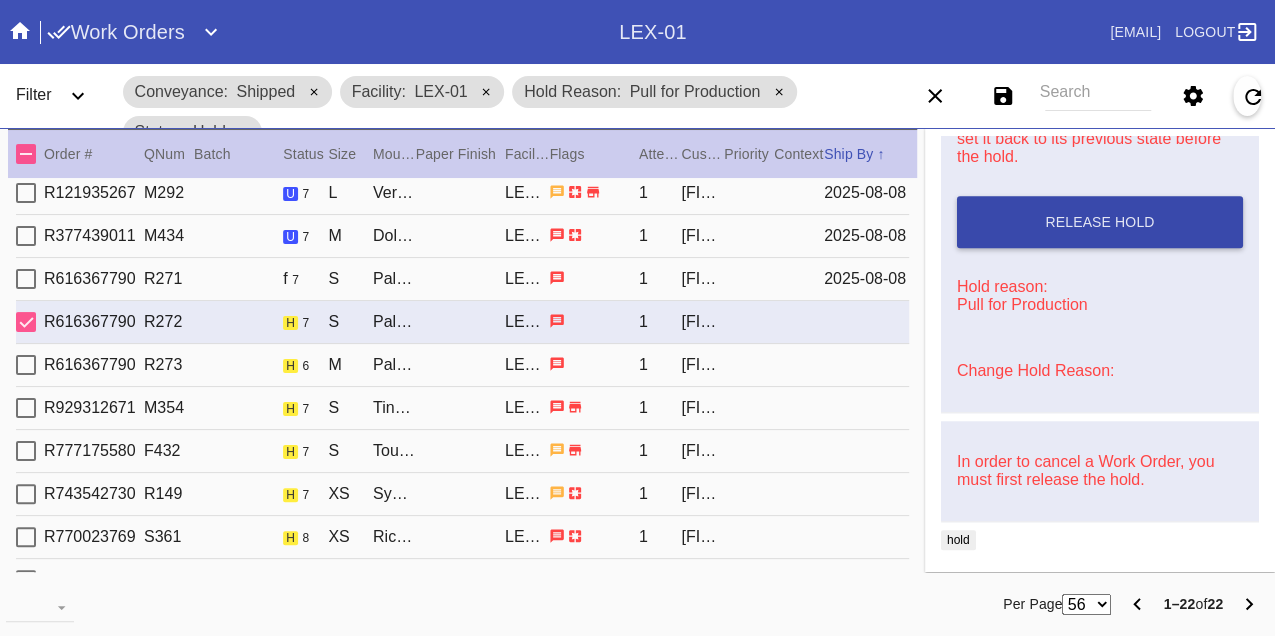 click on "Release Hold" at bounding box center [1099, 222] 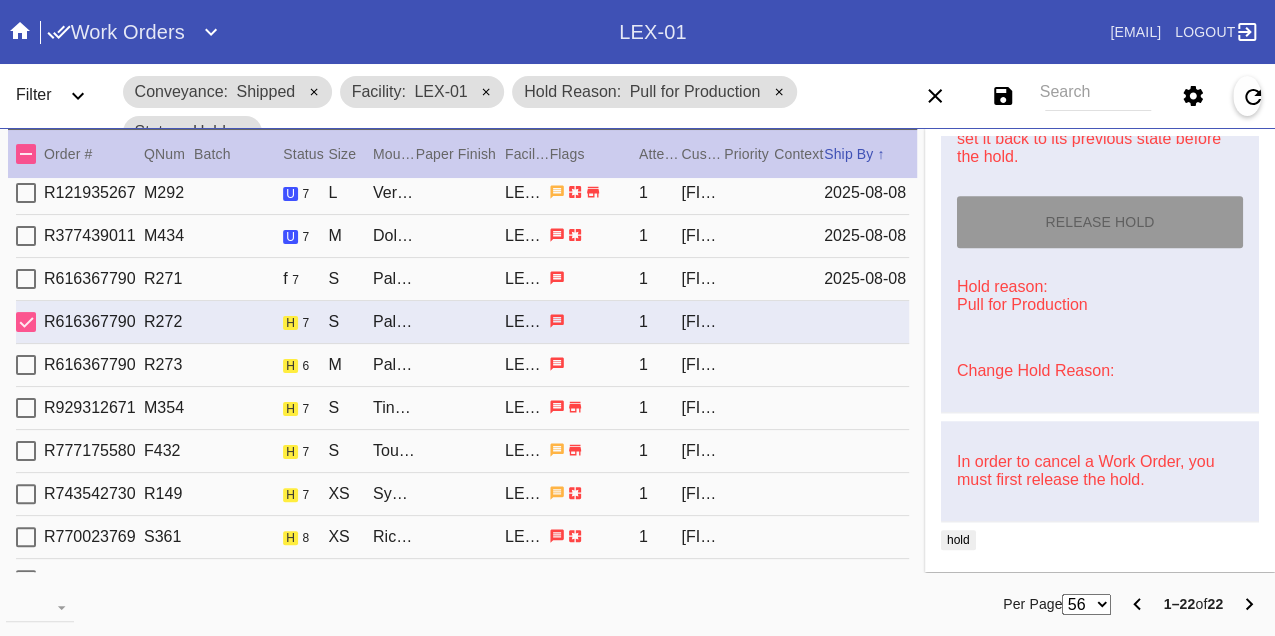 scroll, scrollTop: 21, scrollLeft: 0, axis: vertical 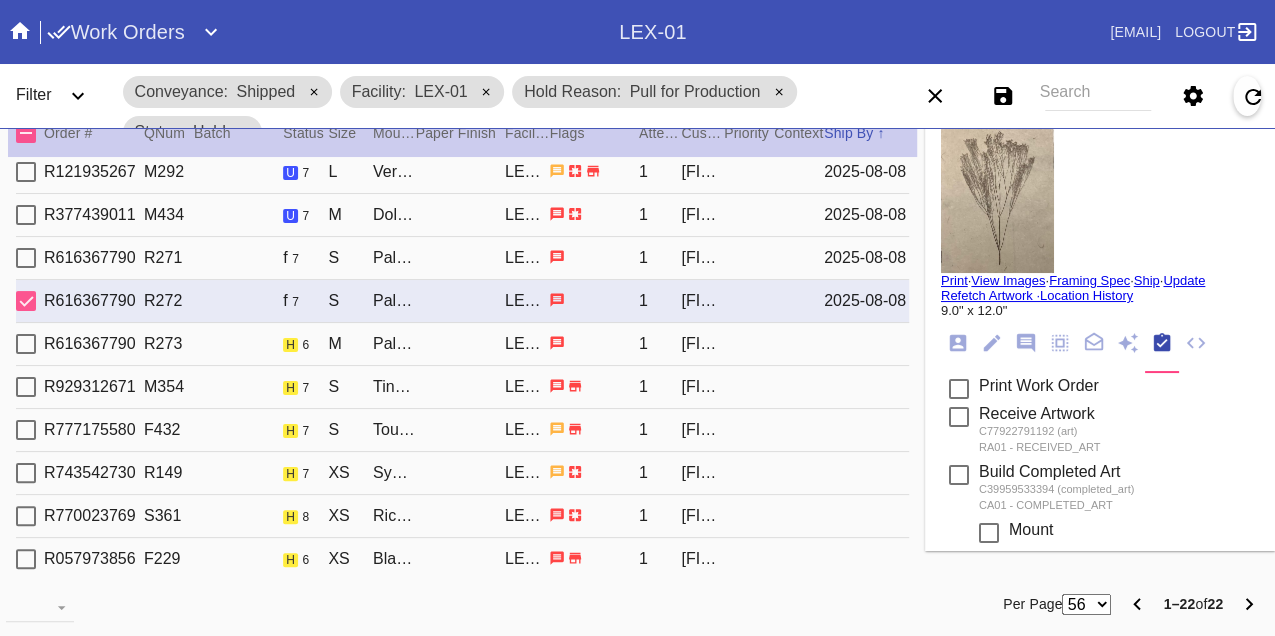 click on "Print" at bounding box center (954, 280) 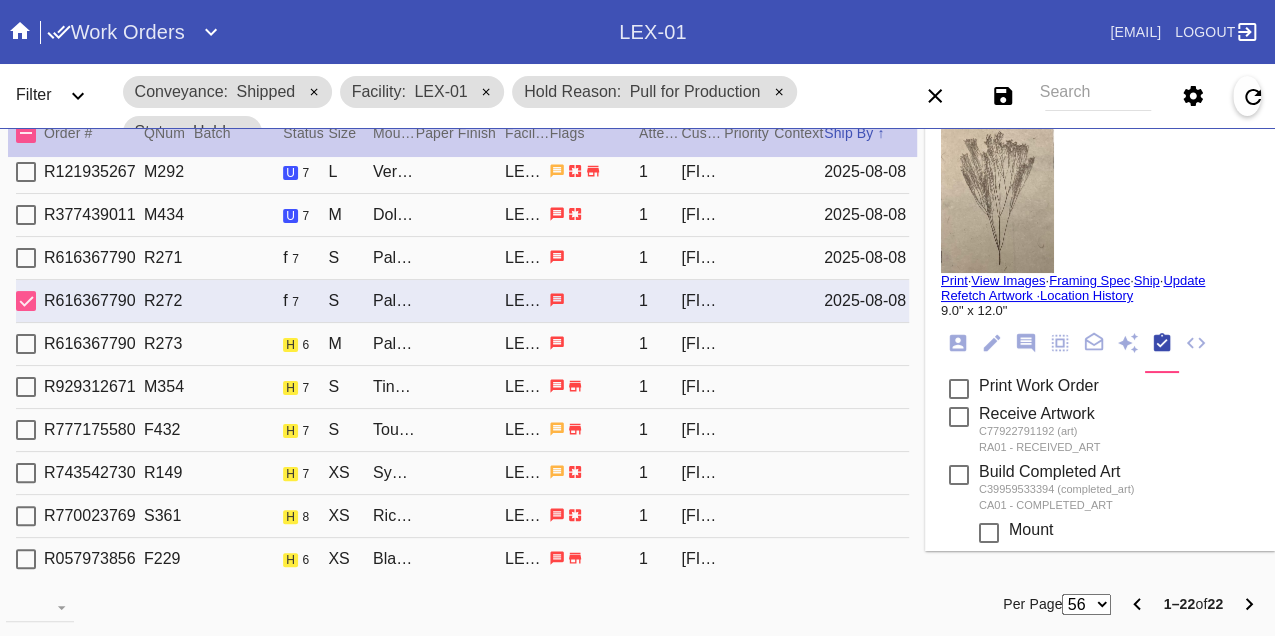 click on "R616367790 R273 h   6 M Palmer / Cream - Linen LEX-01 1 Margaret Spisich" at bounding box center [462, 344] 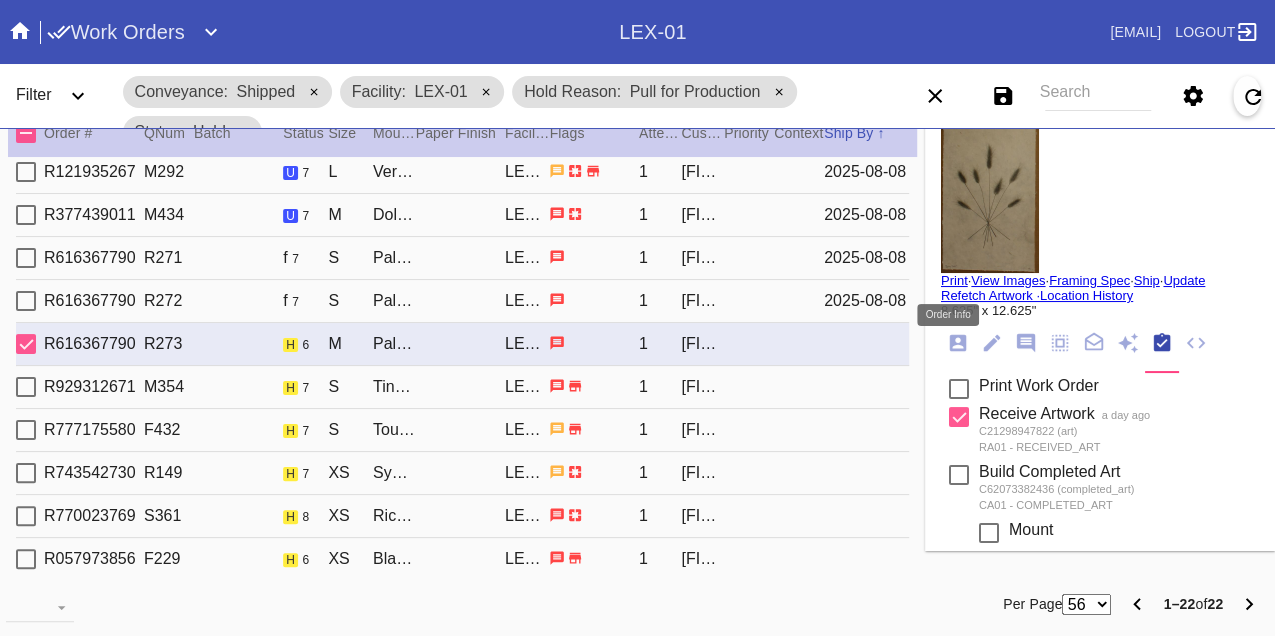 click 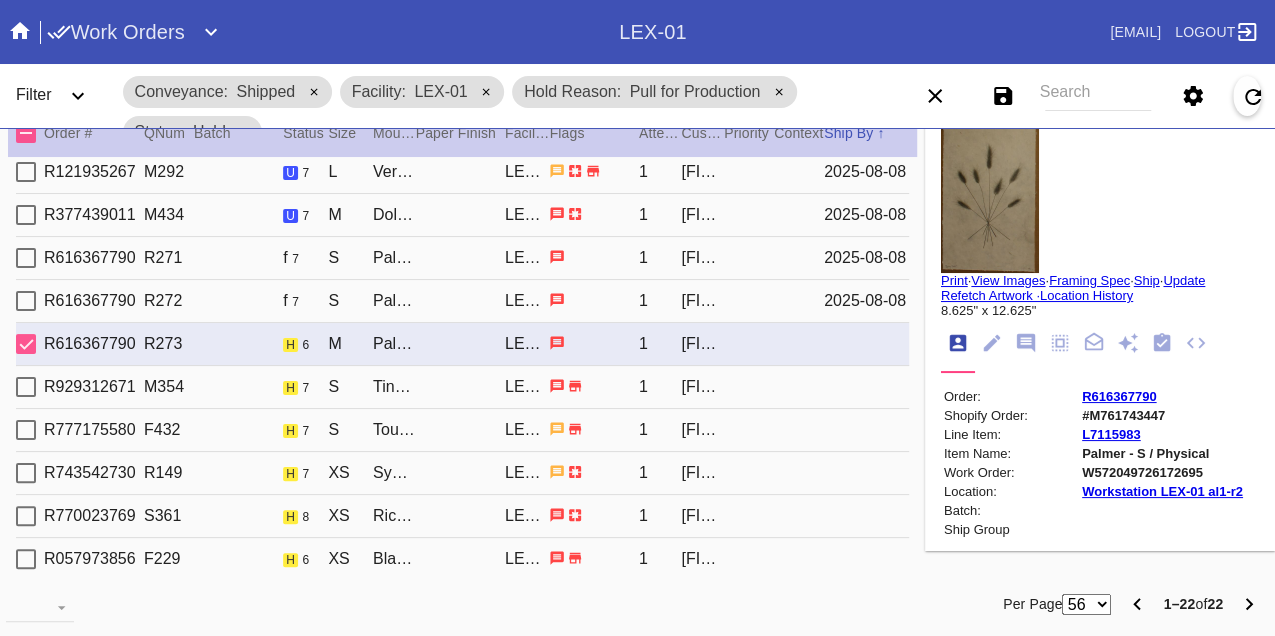 click on "W572049726172695" at bounding box center (1162, 472) 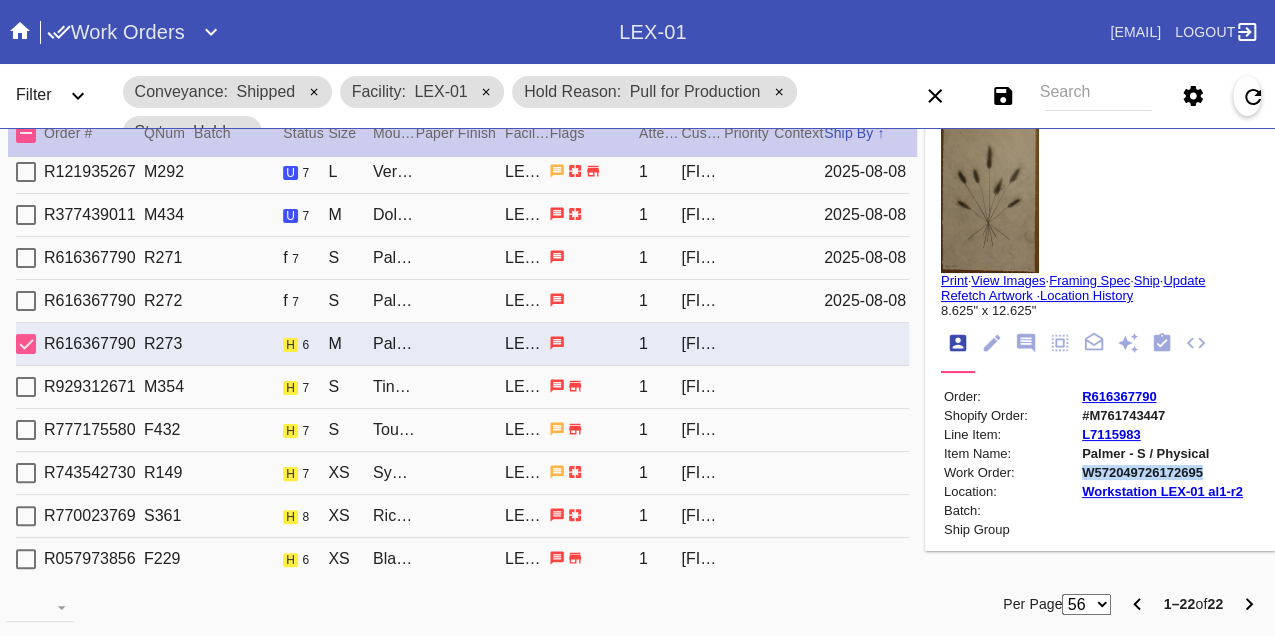click on "W572049726172695" at bounding box center [1162, 472] 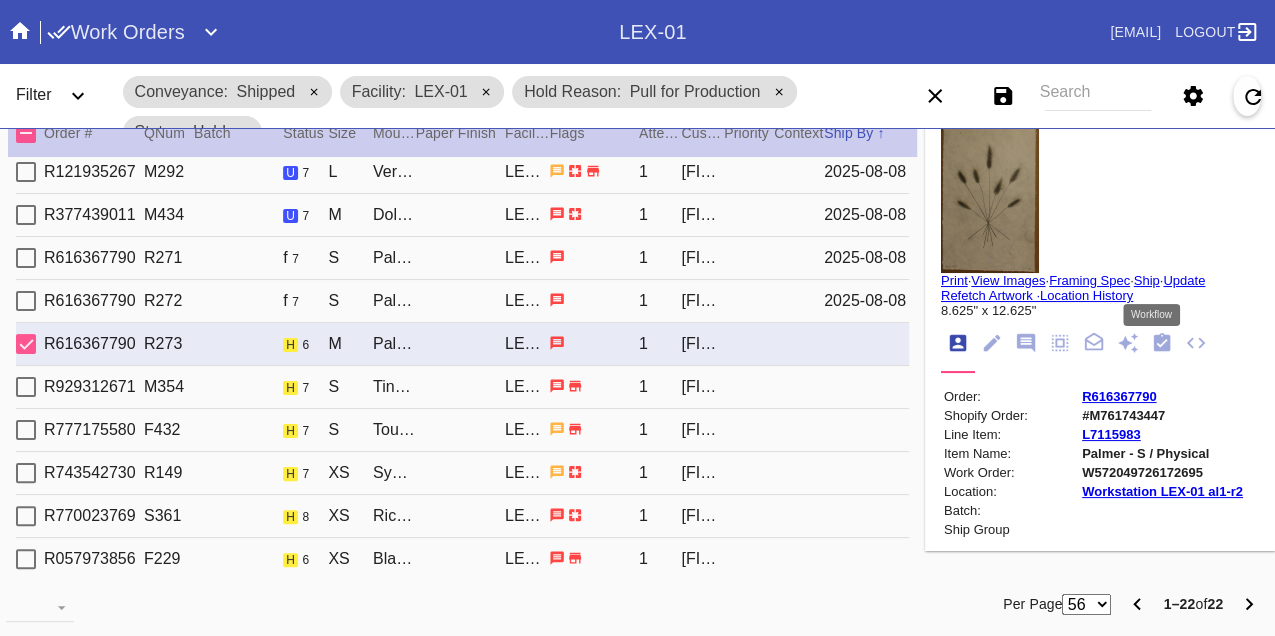 click 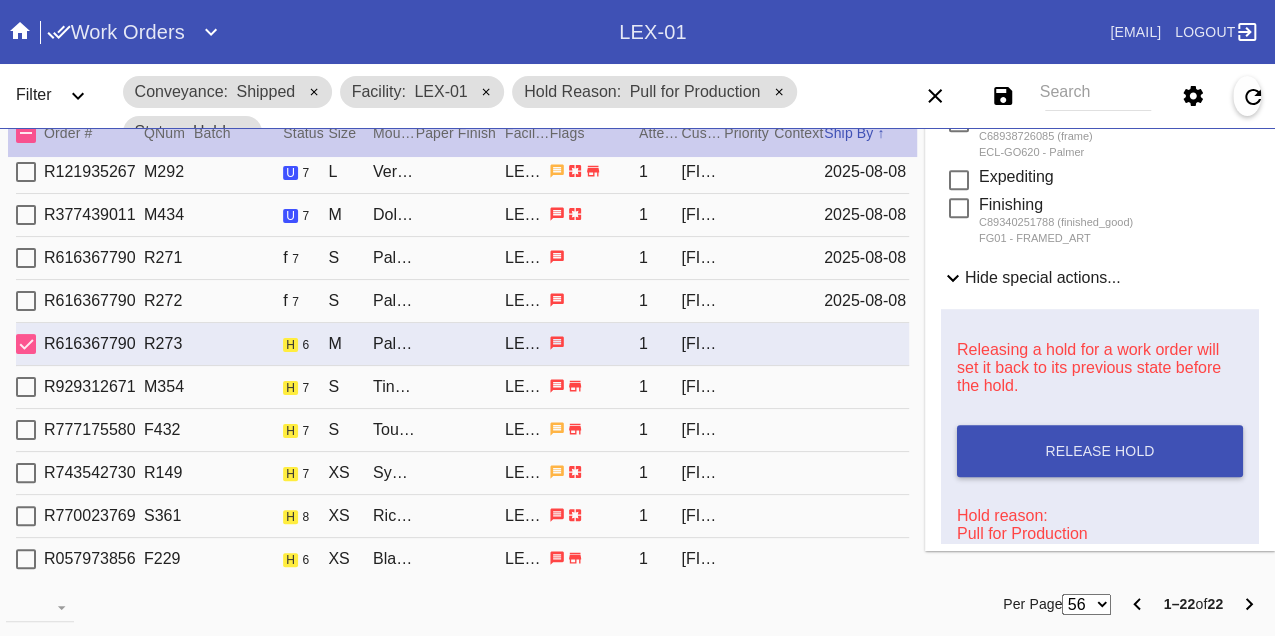 scroll, scrollTop: 829, scrollLeft: 0, axis: vertical 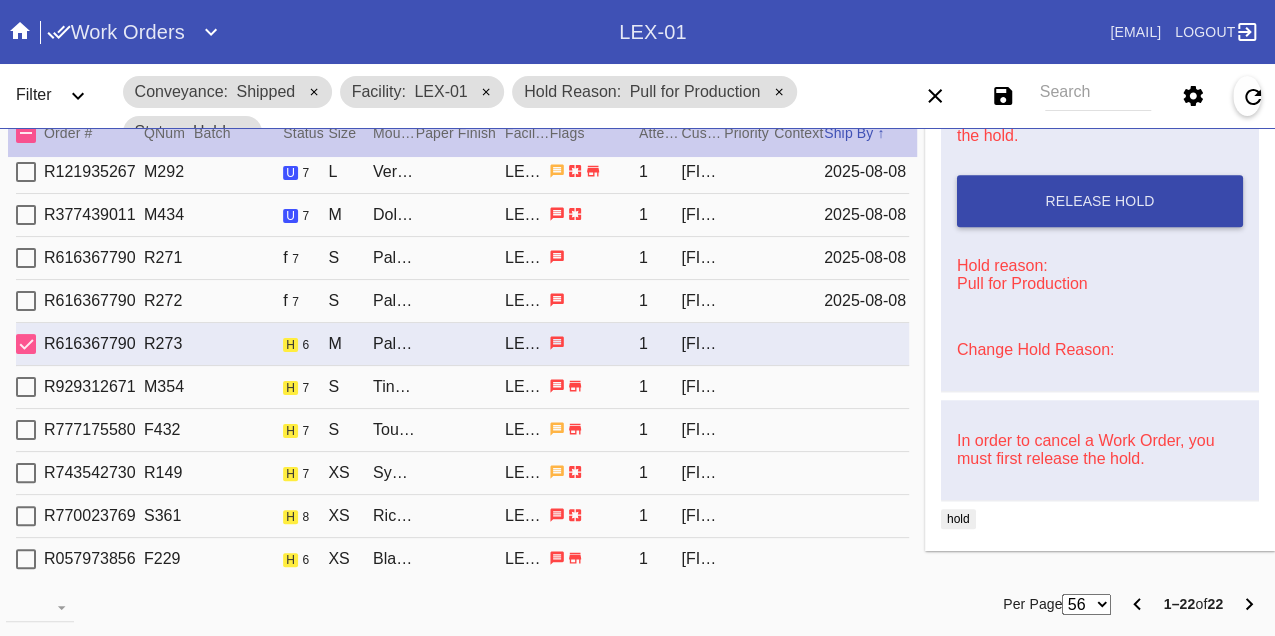 click on "Release Hold" at bounding box center (1099, 201) 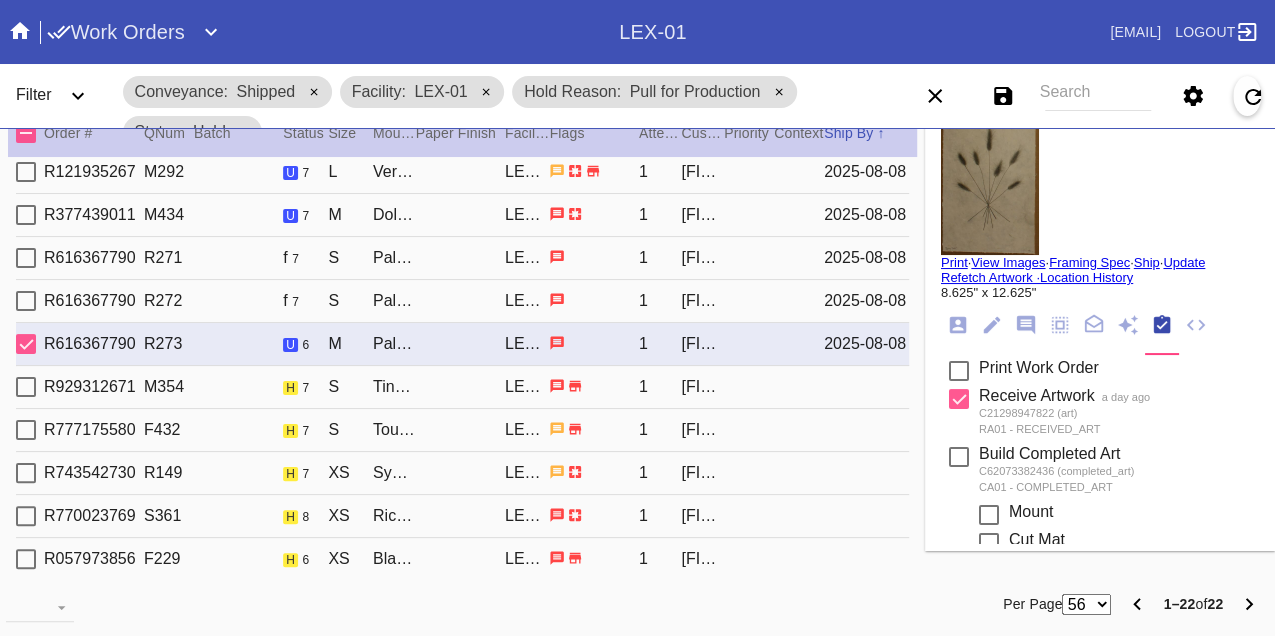 scroll, scrollTop: 0, scrollLeft: 0, axis: both 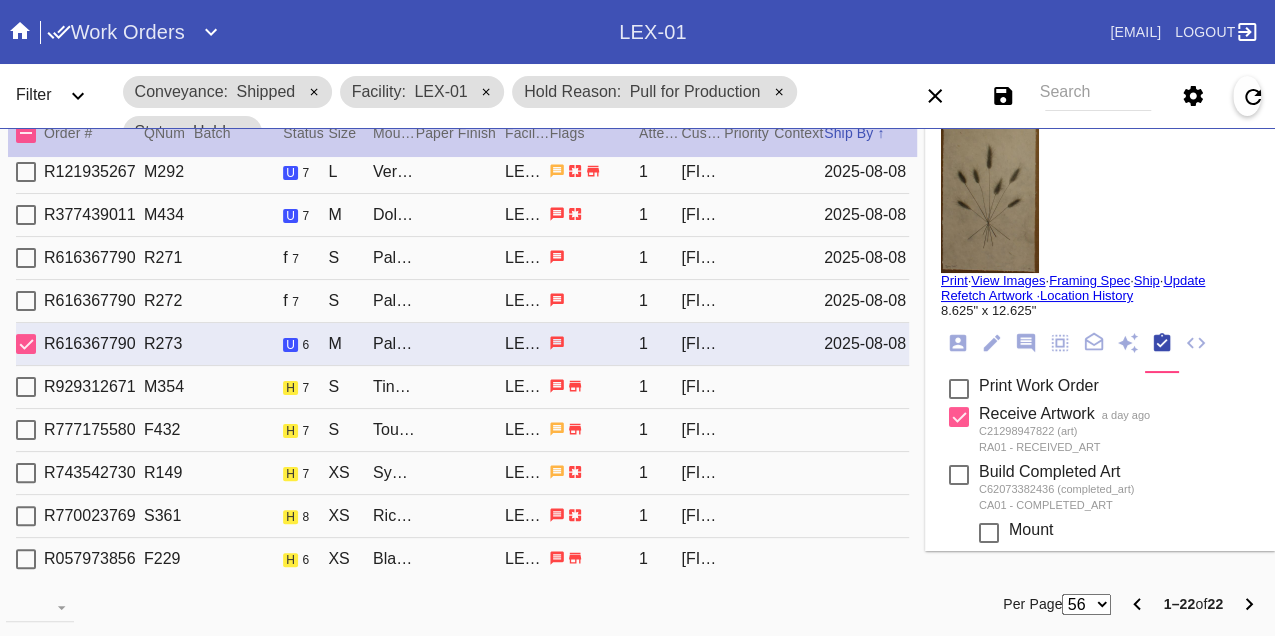 click on "Print" at bounding box center [954, 280] 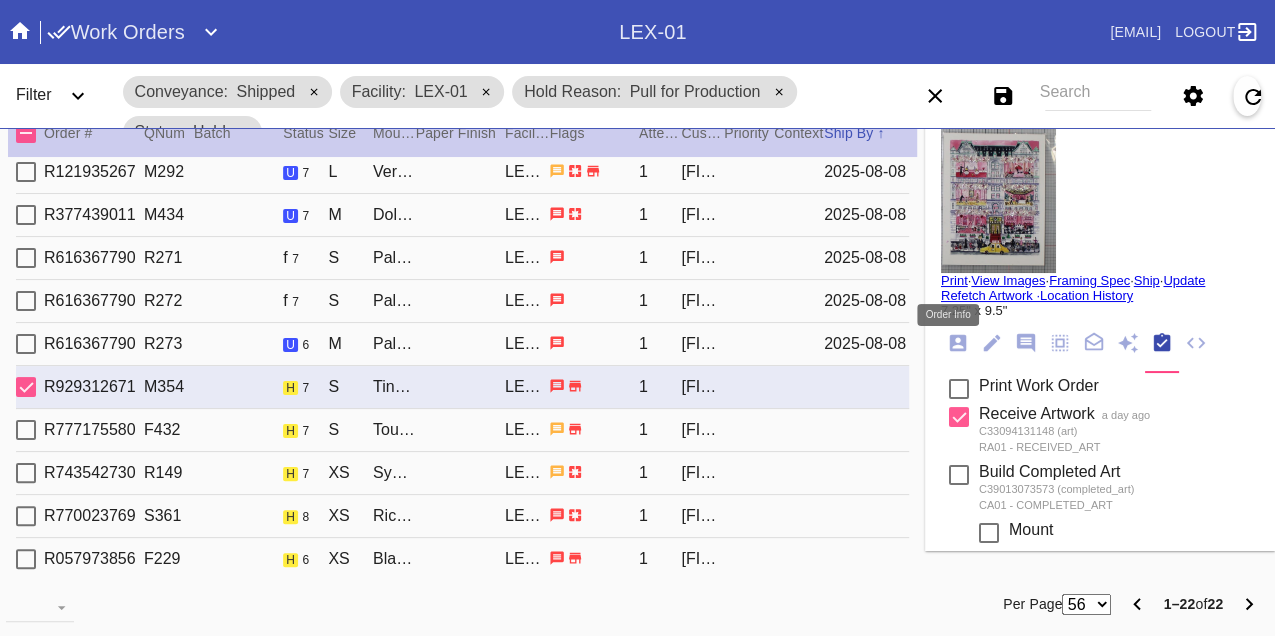 click 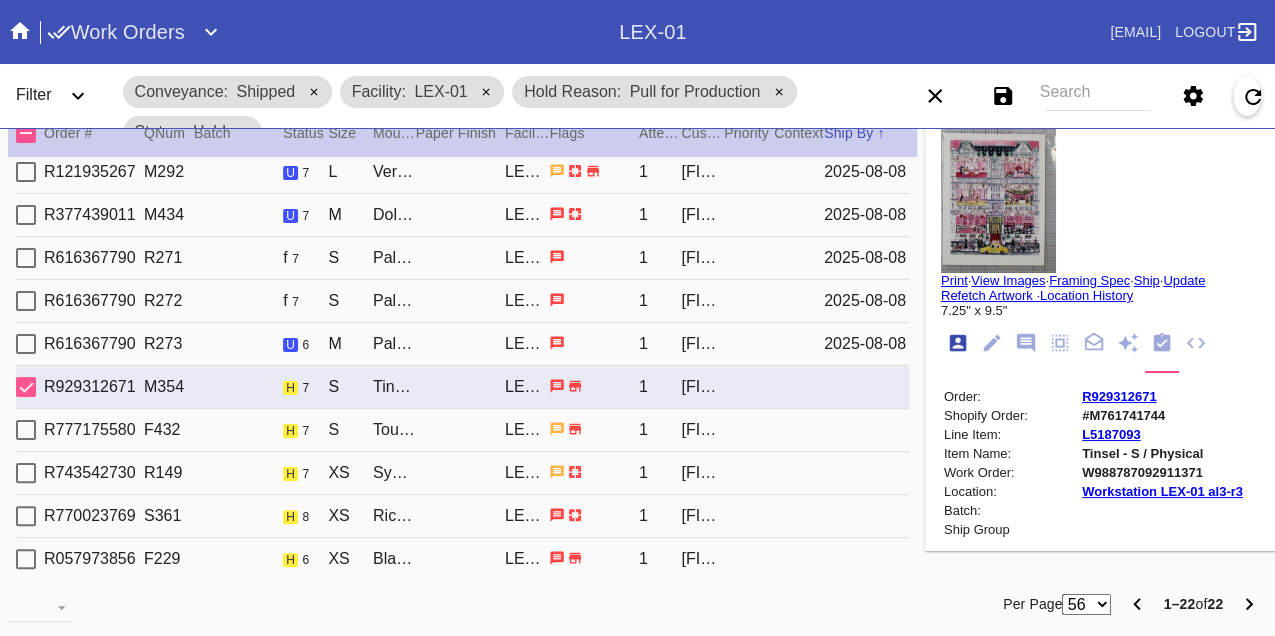 scroll, scrollTop: 24, scrollLeft: 0, axis: vertical 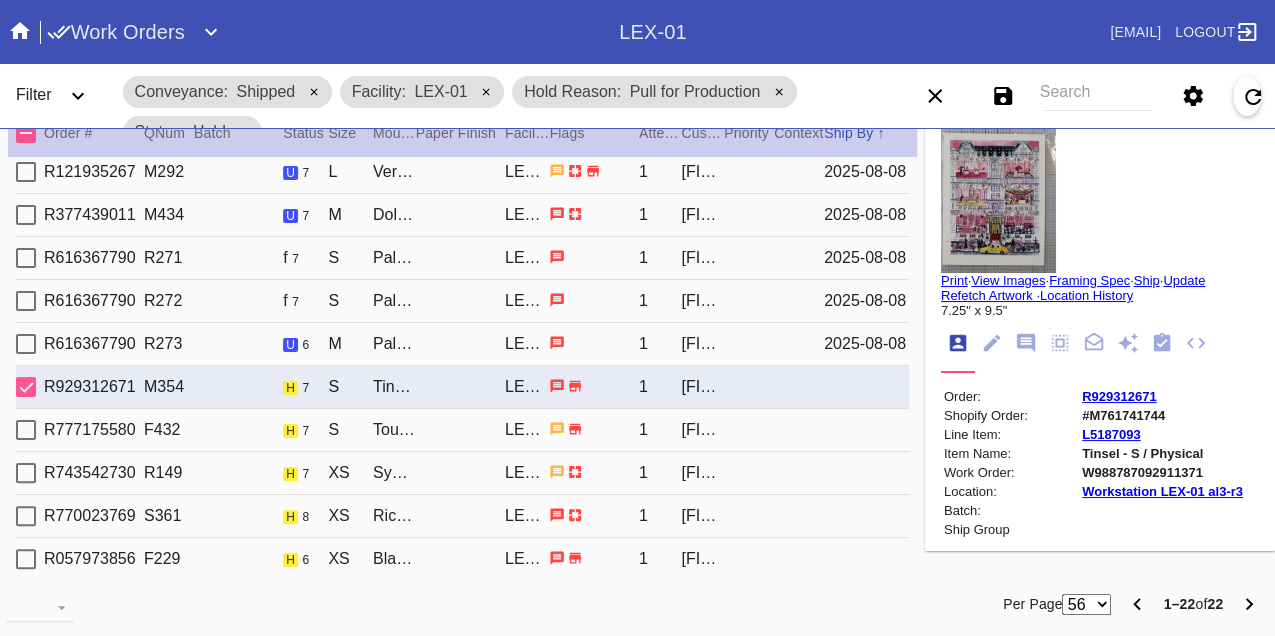 click on "W988787092911371" at bounding box center (1162, 472) 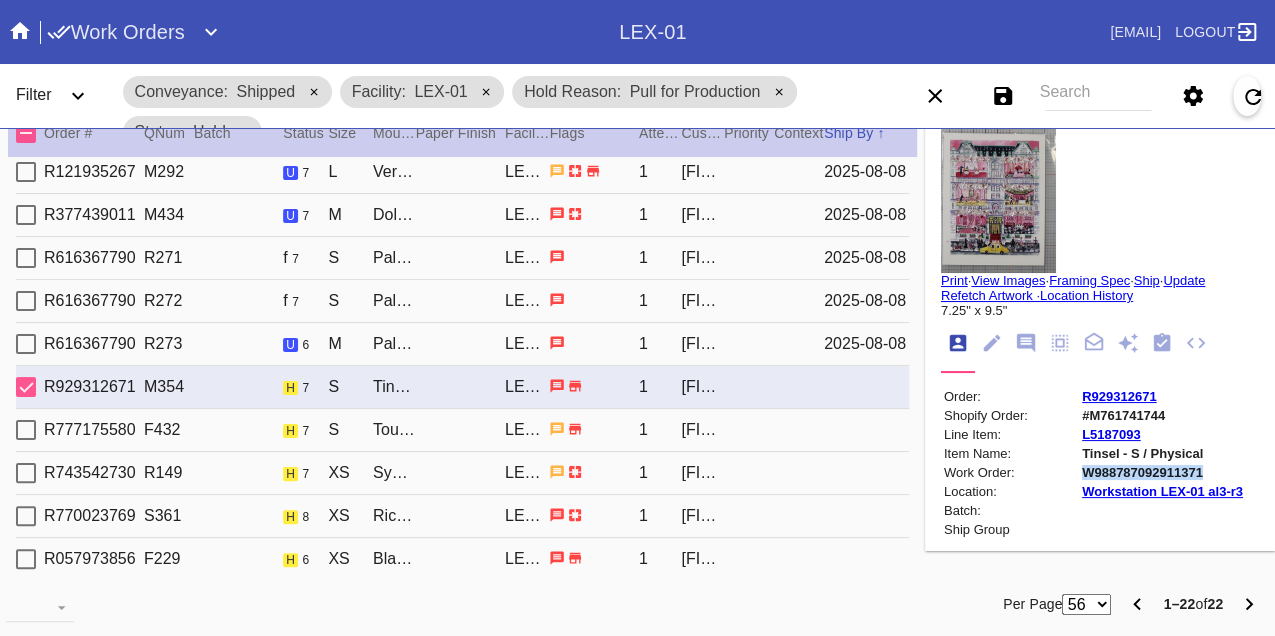 click on "W988787092911371" at bounding box center [1162, 472] 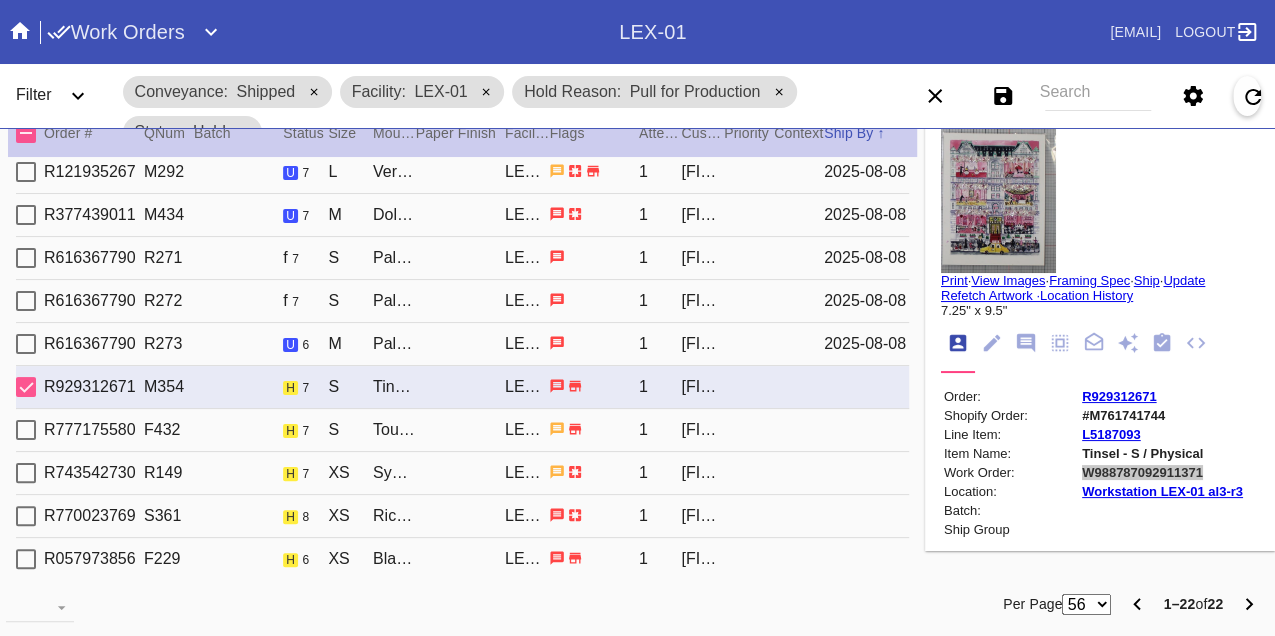 scroll, scrollTop: 568, scrollLeft: 0, axis: vertical 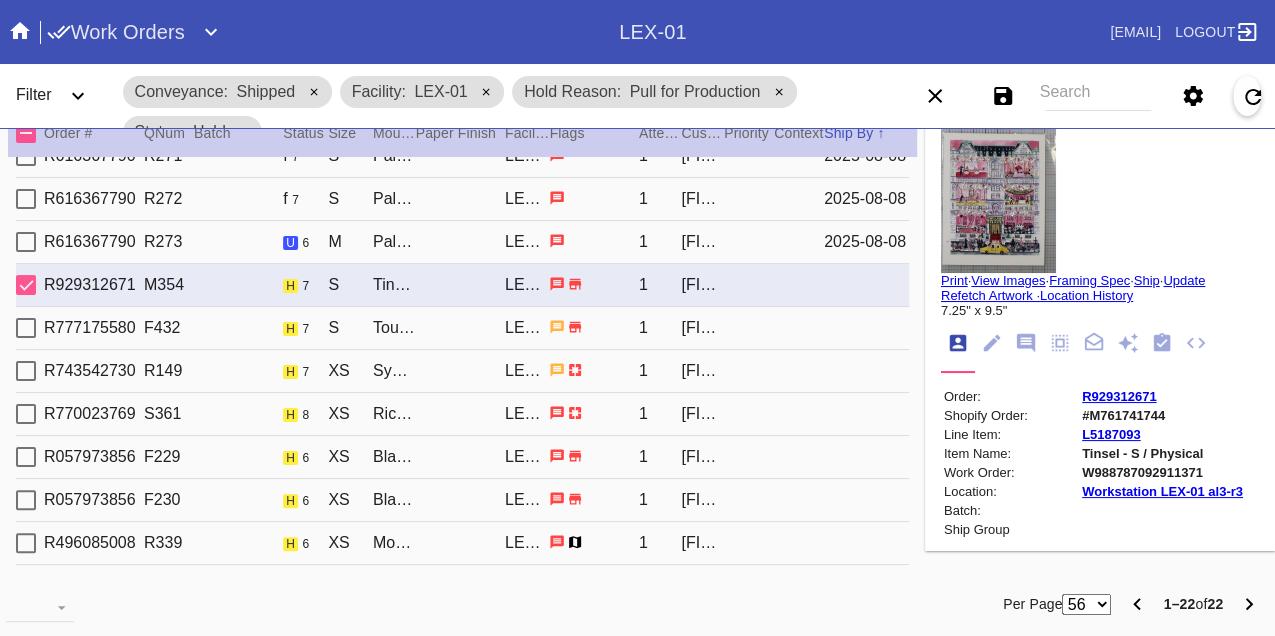 click on "R777175580 F432 h   7 S Toulouse / Pale Green - Silk LEX-01 1 Matthew Miller" at bounding box center [462, 328] 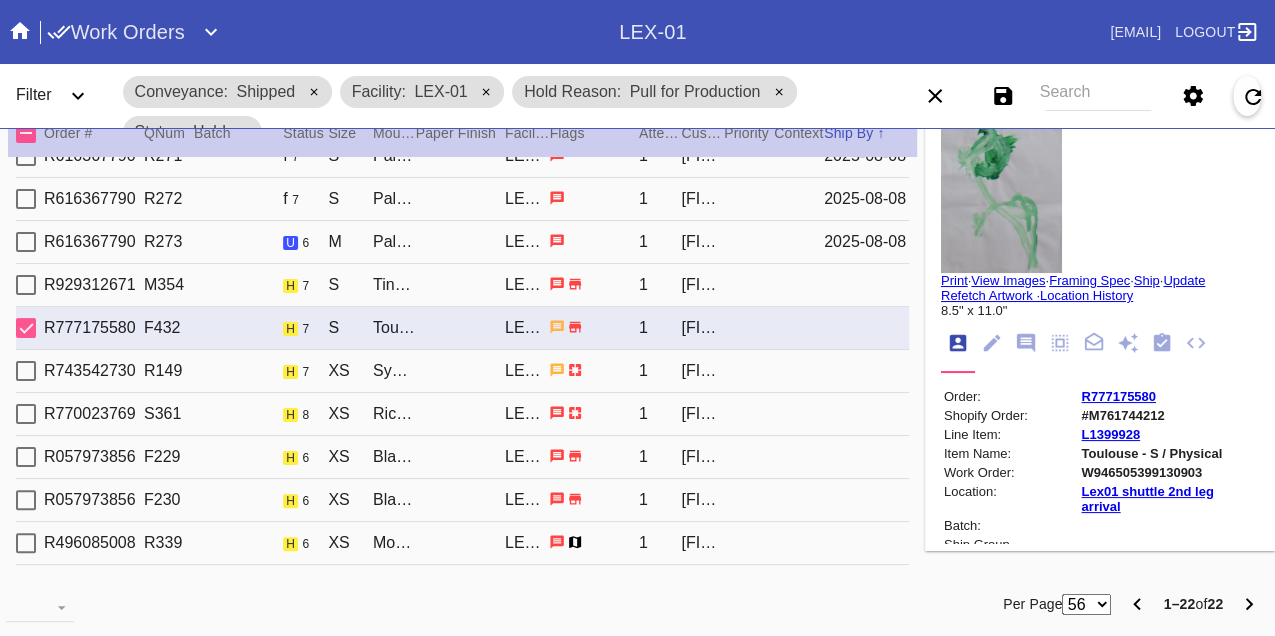 click on "W946505399130903" at bounding box center (1169, 472) 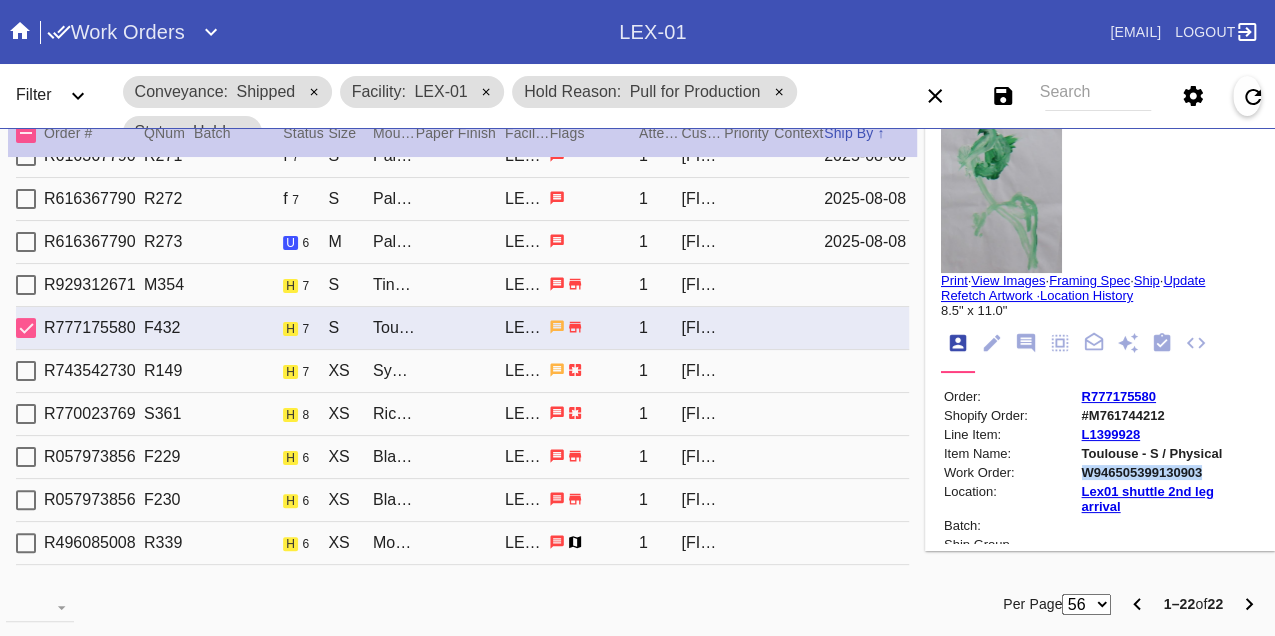 click on "W946505399130903" at bounding box center [1169, 472] 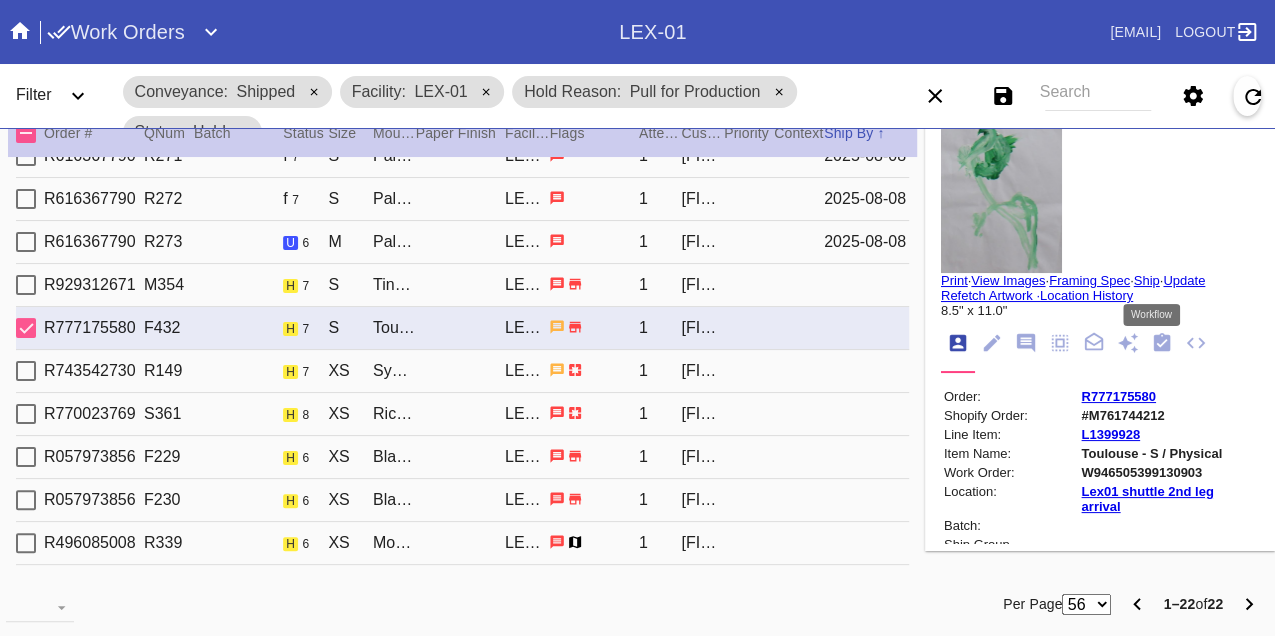 click 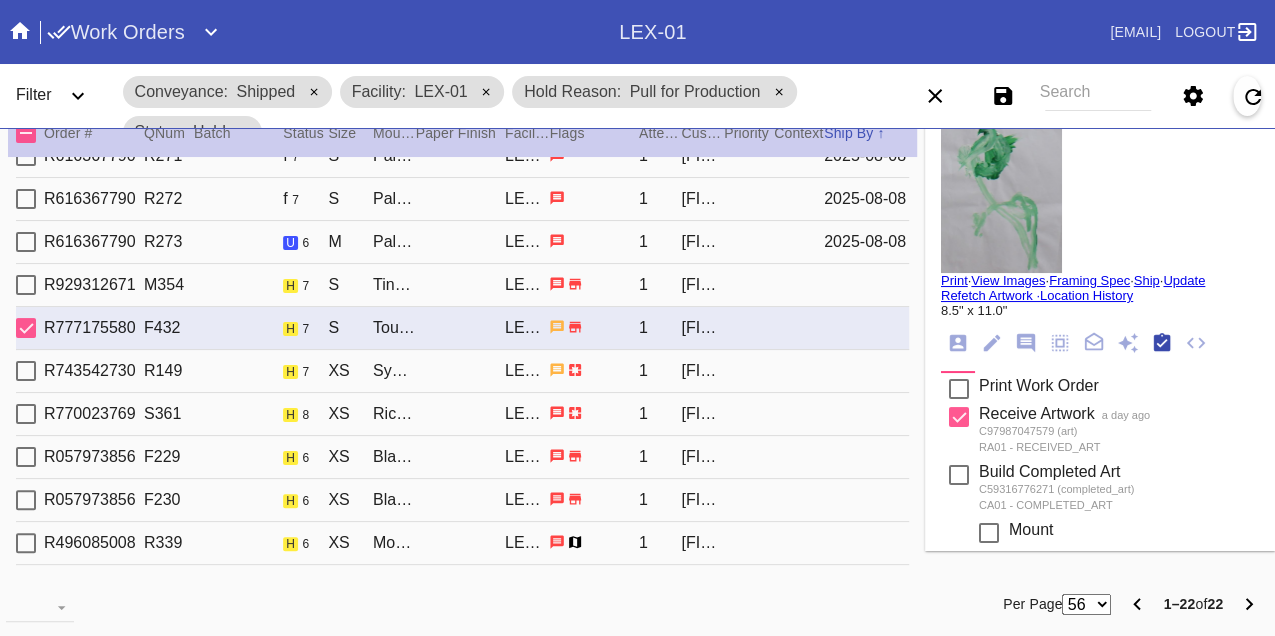 scroll, scrollTop: 318, scrollLeft: 0, axis: vertical 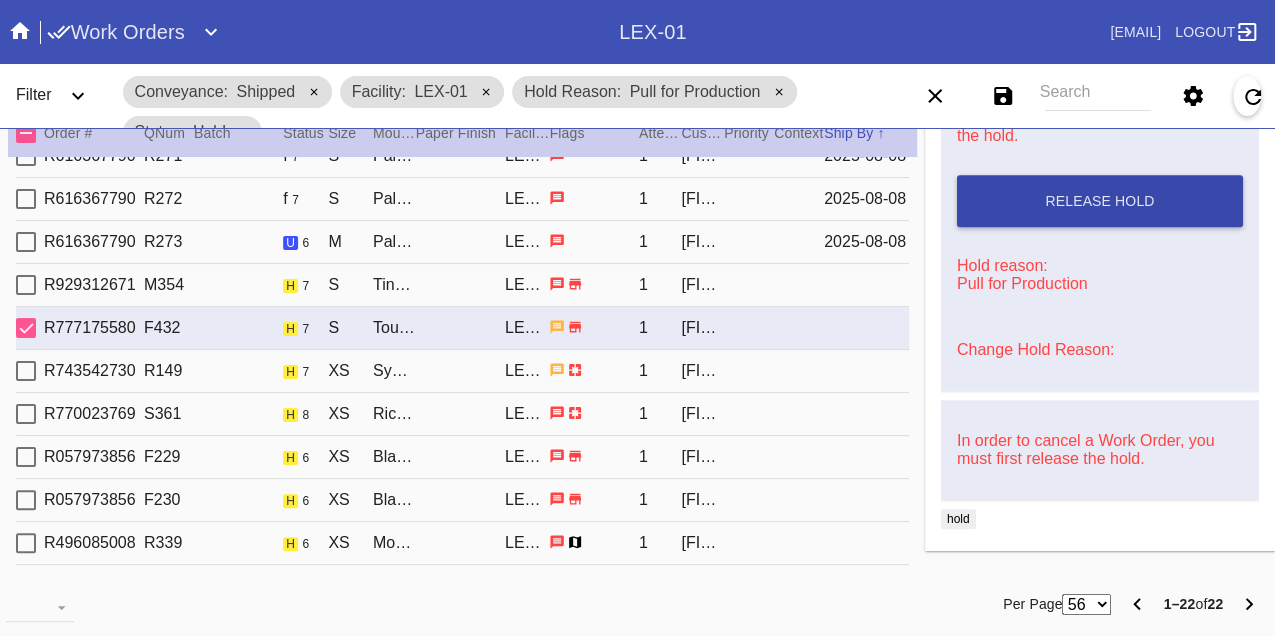 click on "Release Hold" at bounding box center [1100, 201] 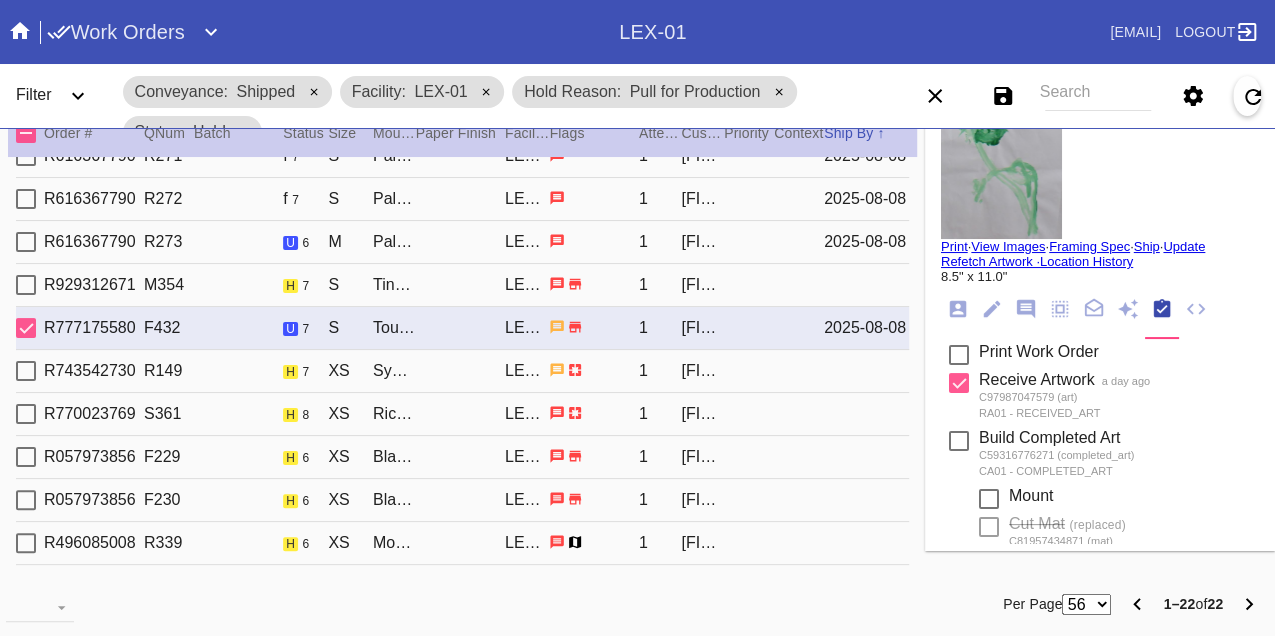 scroll, scrollTop: 0, scrollLeft: 0, axis: both 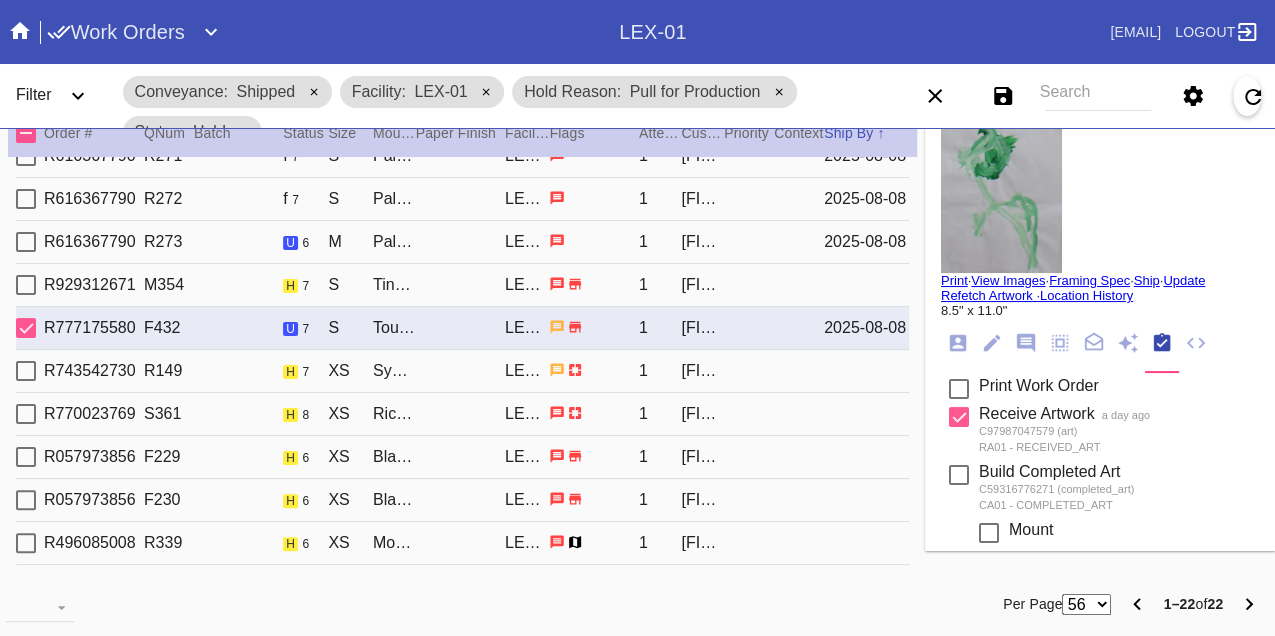 click on "Print" at bounding box center [954, 280] 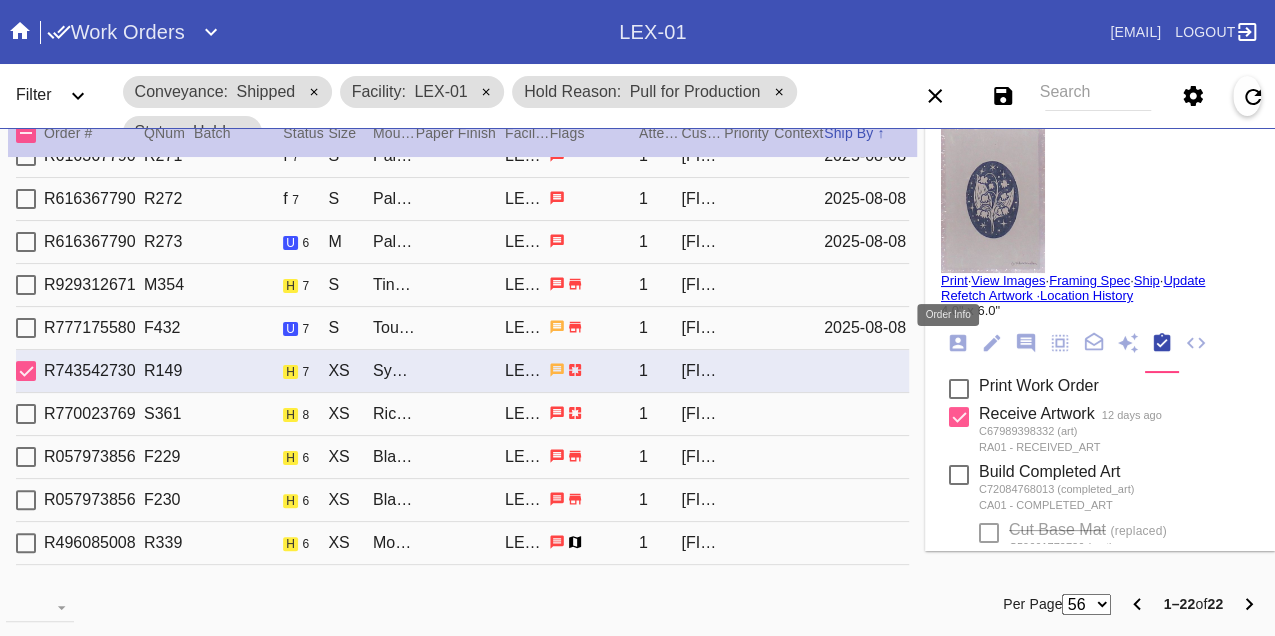 click 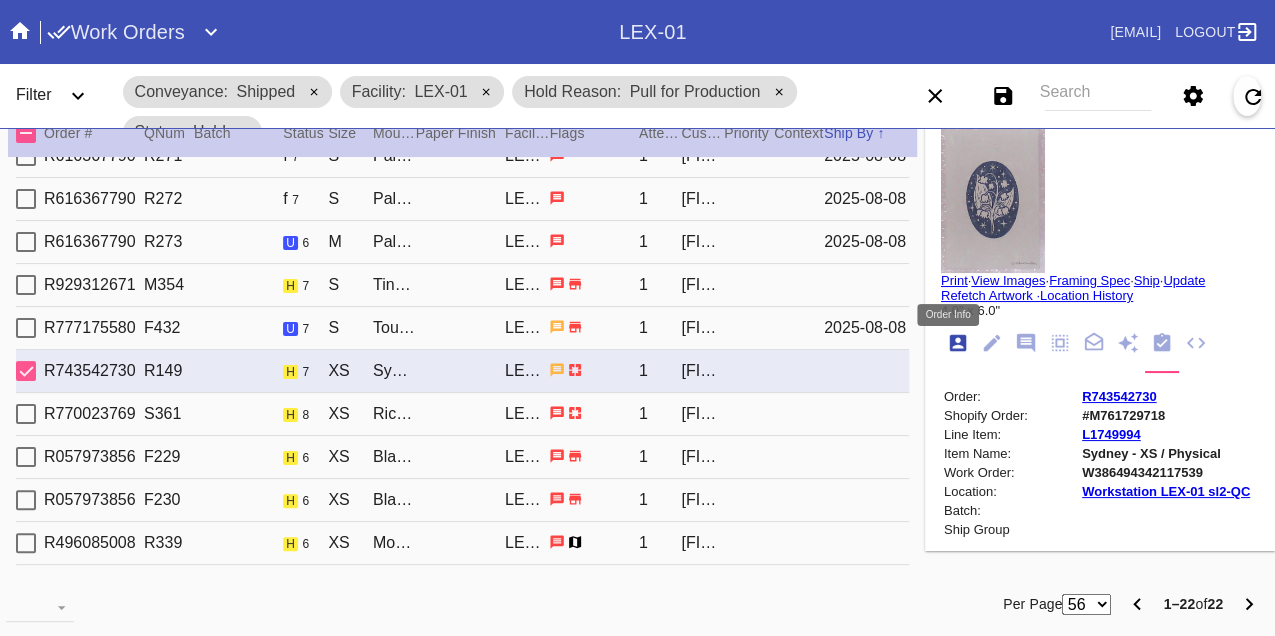 scroll, scrollTop: 24, scrollLeft: 0, axis: vertical 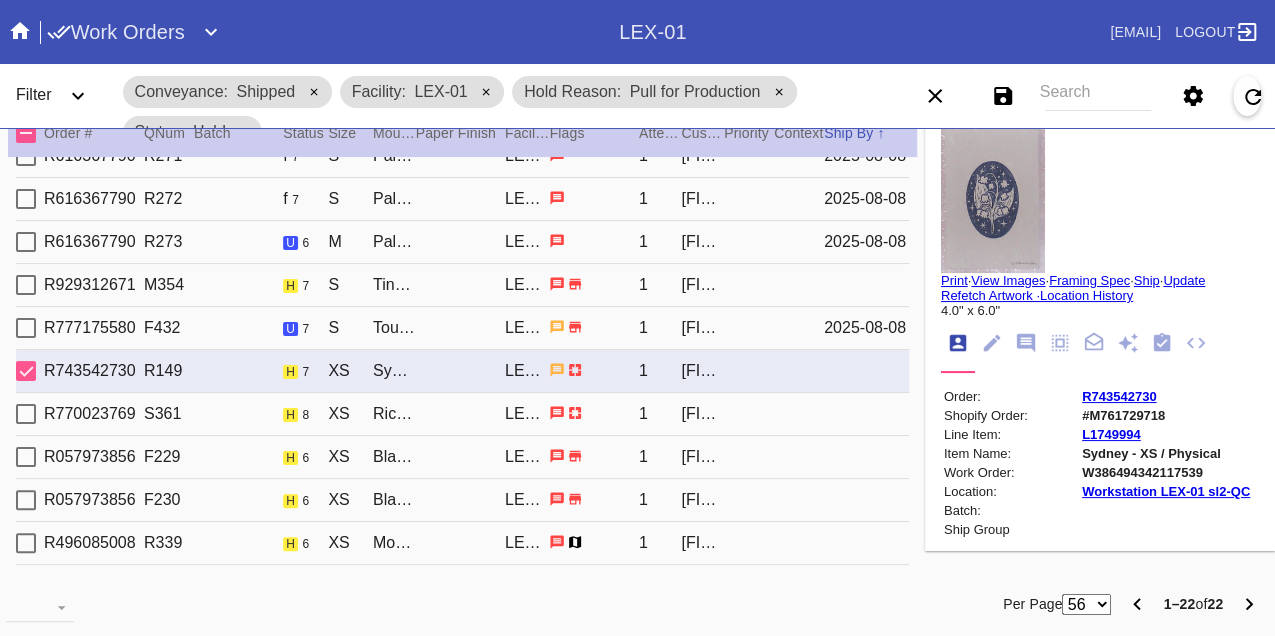 click on "W386494342117539" at bounding box center [1166, 472] 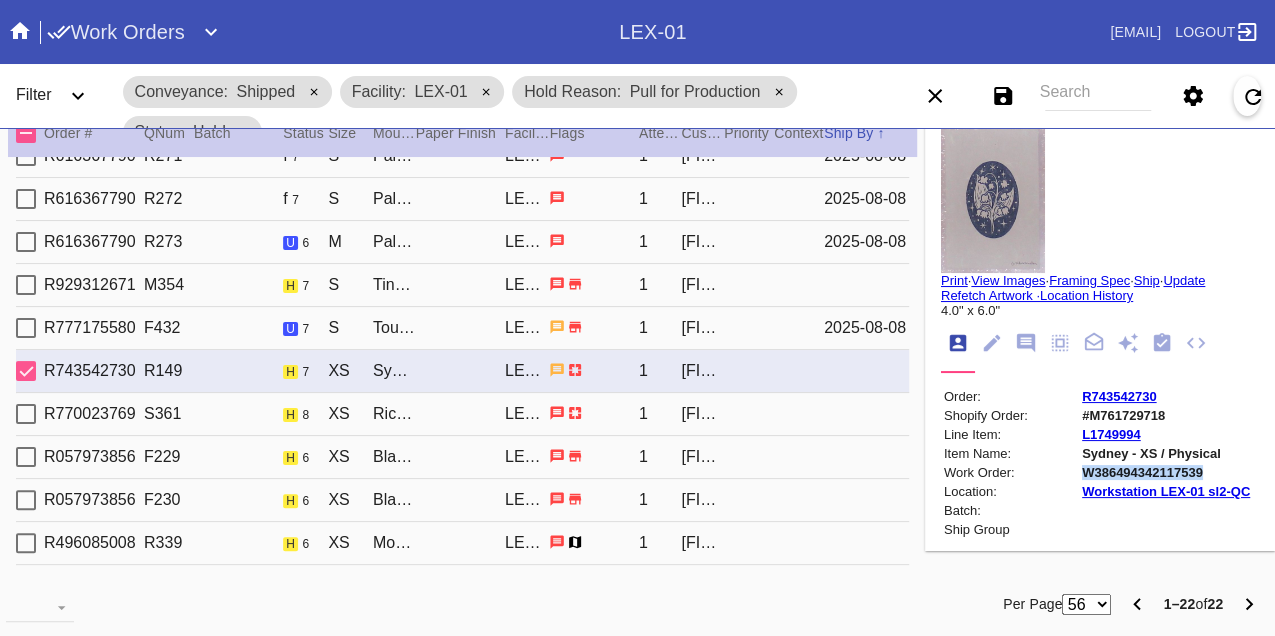 click on "W386494342117539" at bounding box center [1166, 472] 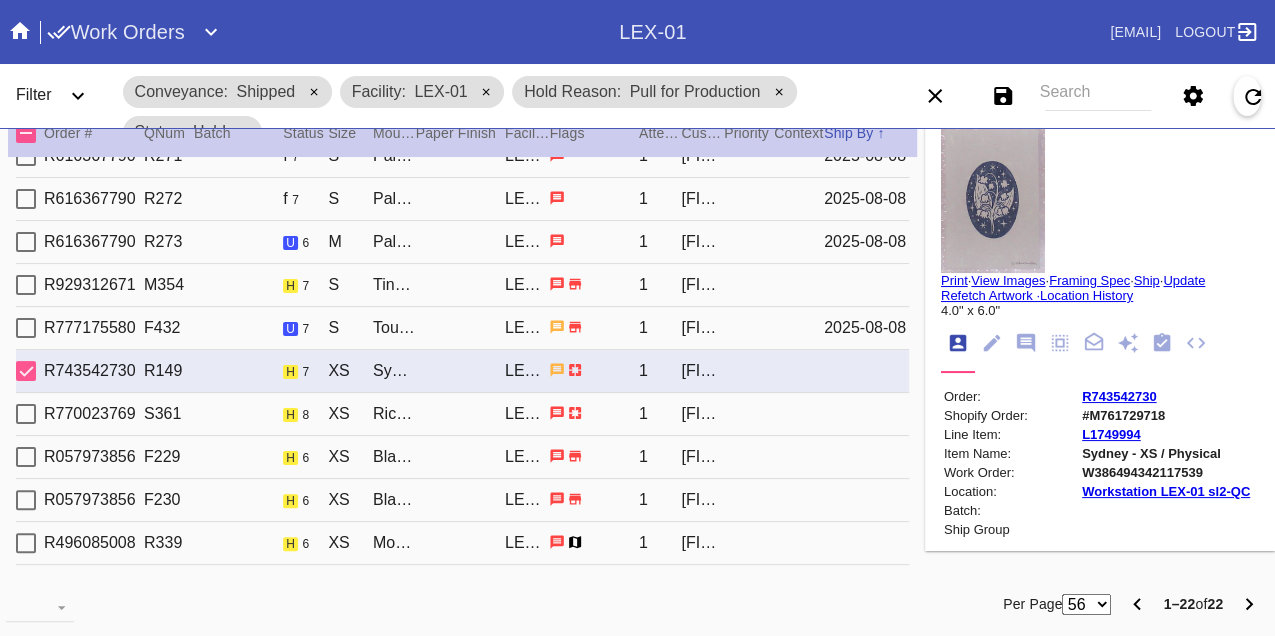 click on "R770023769 S361 h   8 XS Richmond / Dove White LEX-01 1 Zeynep Vural" at bounding box center [462, 414] 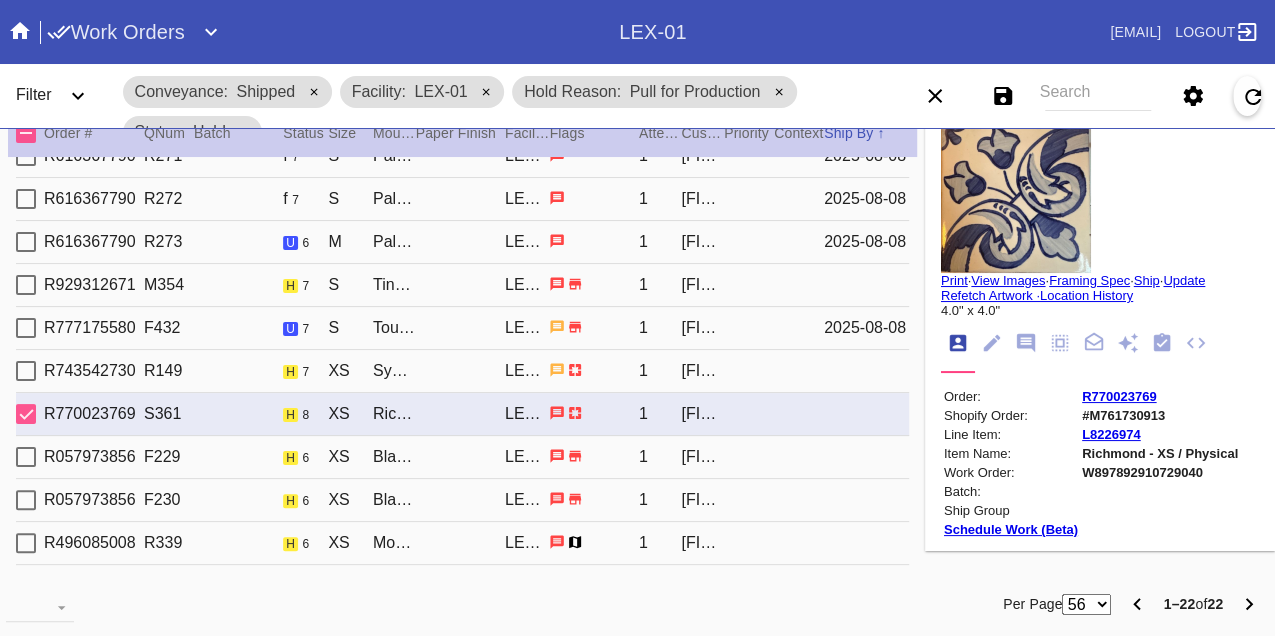 click on "W897892910729040" at bounding box center [1160, 472] 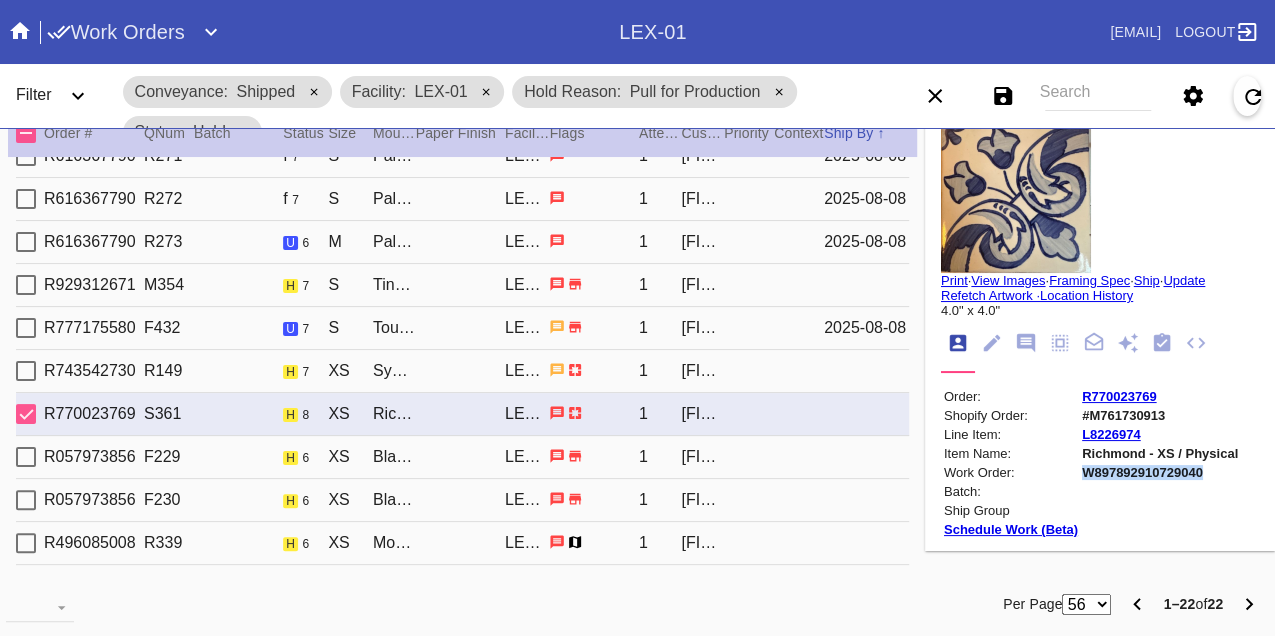 click on "W897892910729040" at bounding box center (1160, 472) 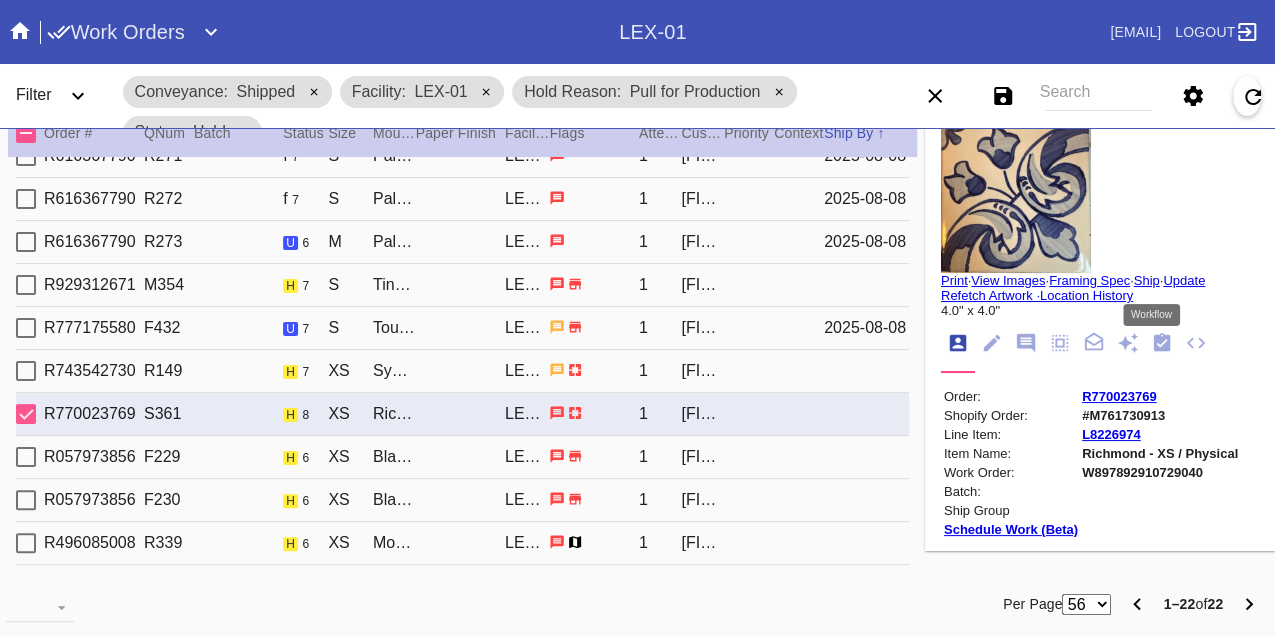 drag, startPoint x: 1153, startPoint y: 343, endPoint x: 1124, endPoint y: 382, distance: 48.60041 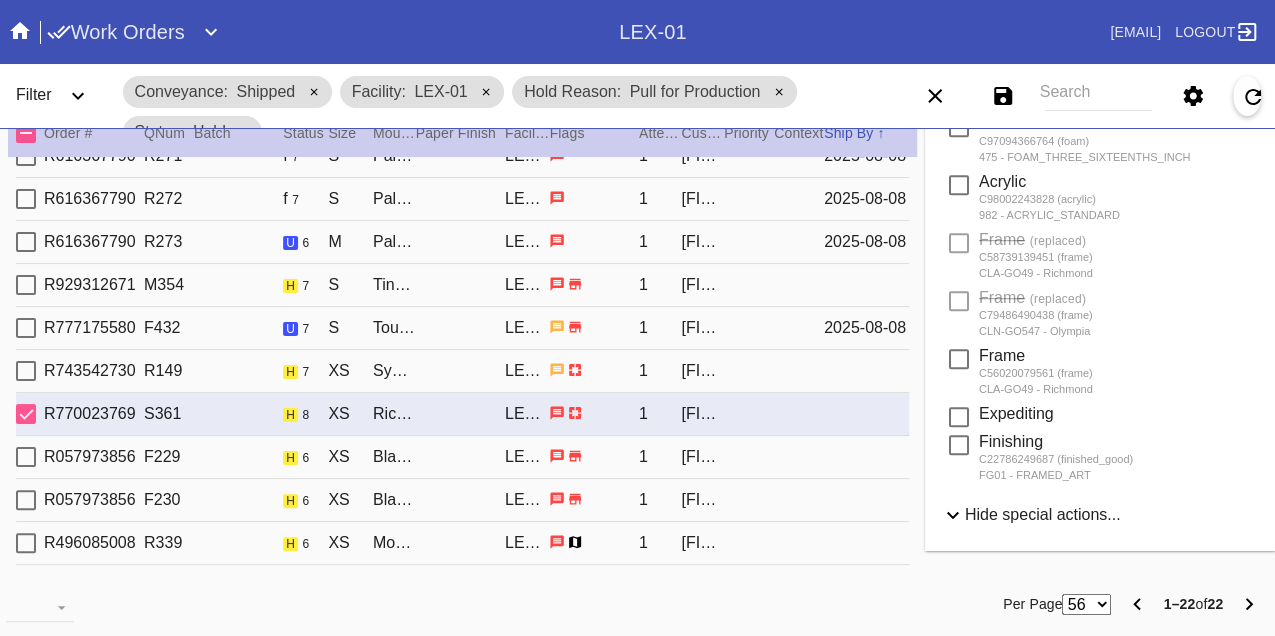 scroll, scrollTop: 1111, scrollLeft: 0, axis: vertical 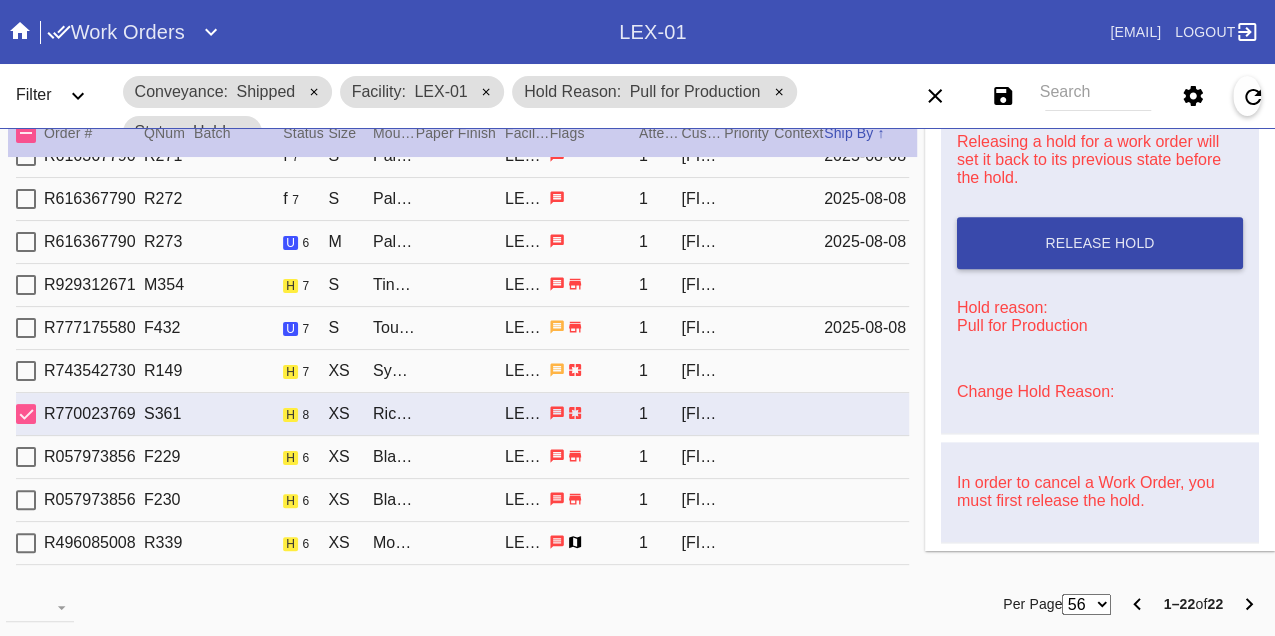 click on "Release Hold" at bounding box center (1100, 243) 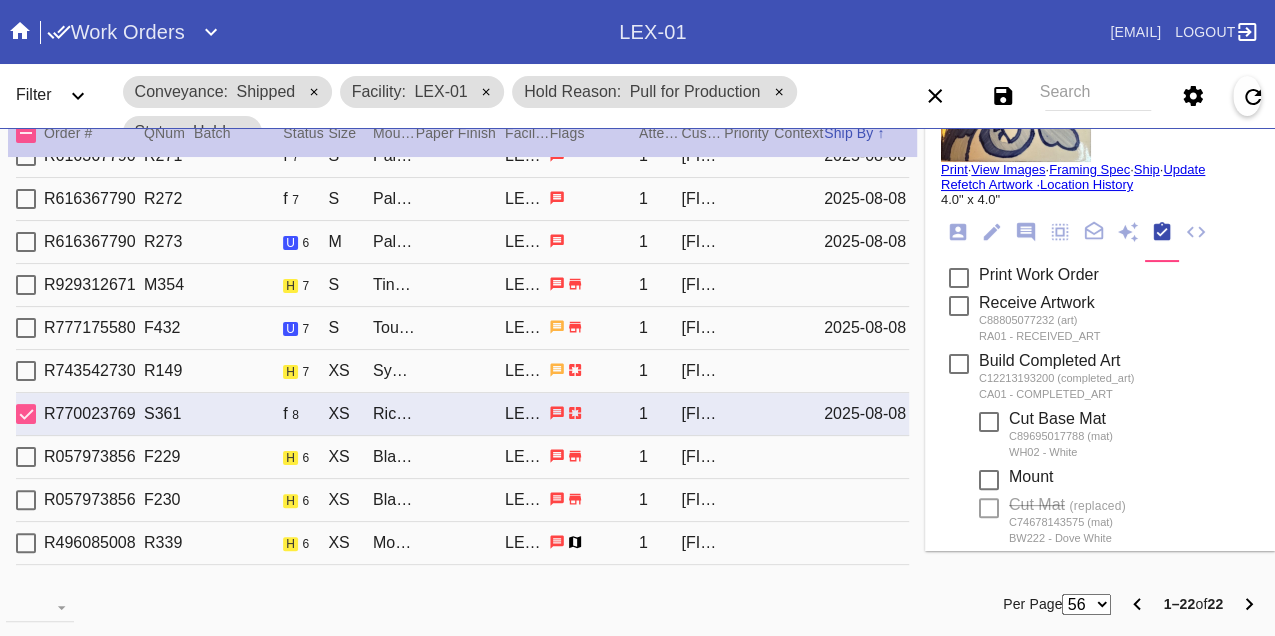 scroll, scrollTop: 0, scrollLeft: 0, axis: both 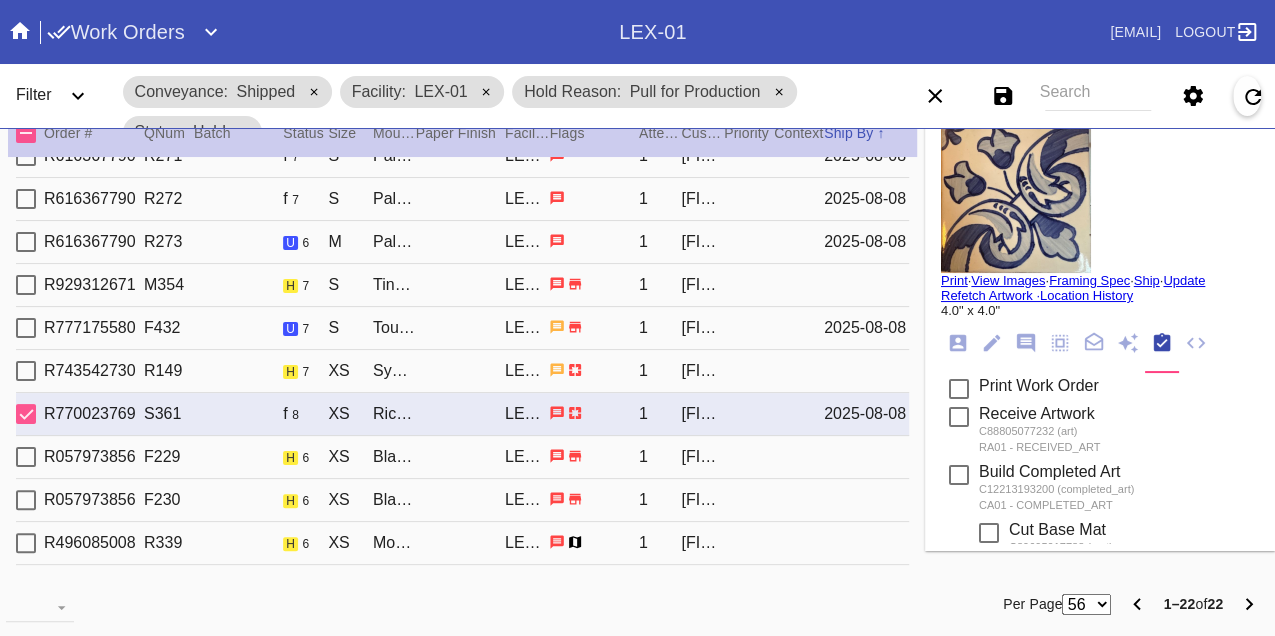 click on "Print" at bounding box center (954, 280) 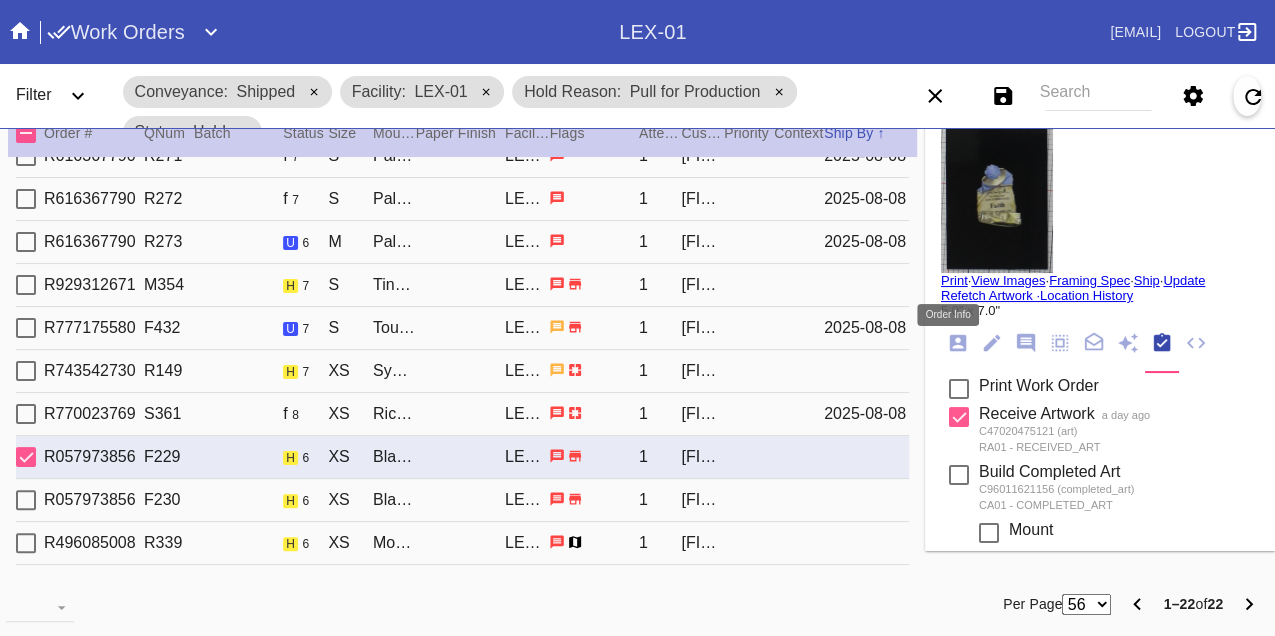 click 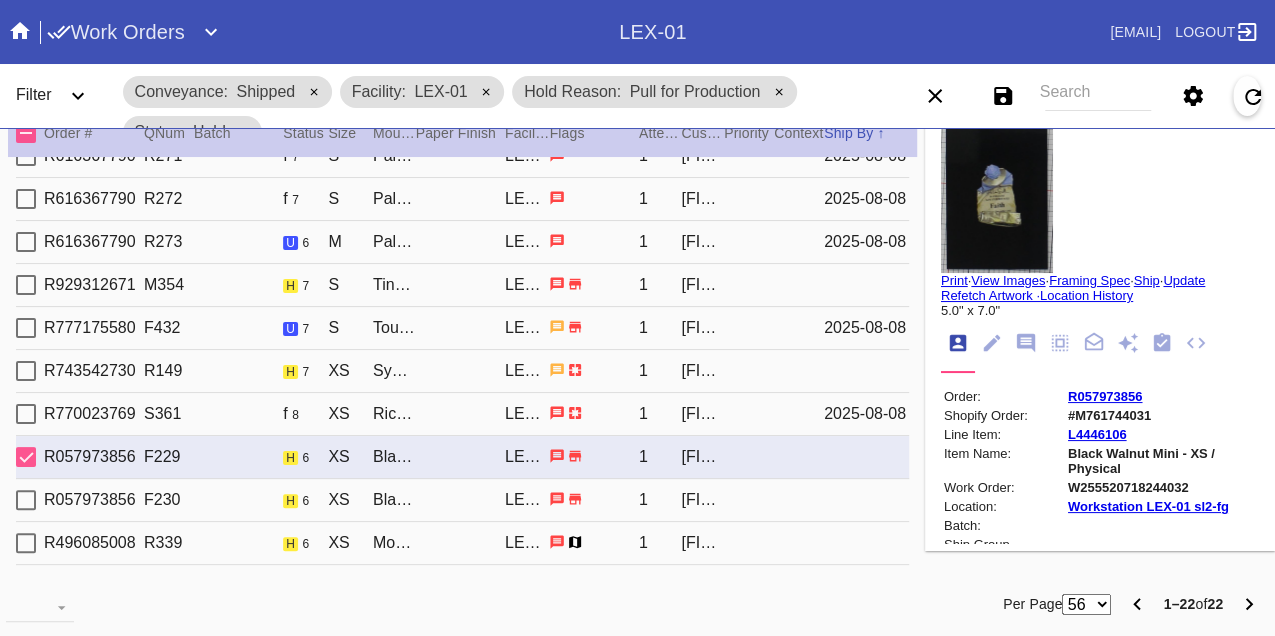click on "W255520718244032" at bounding box center (1162, 487) 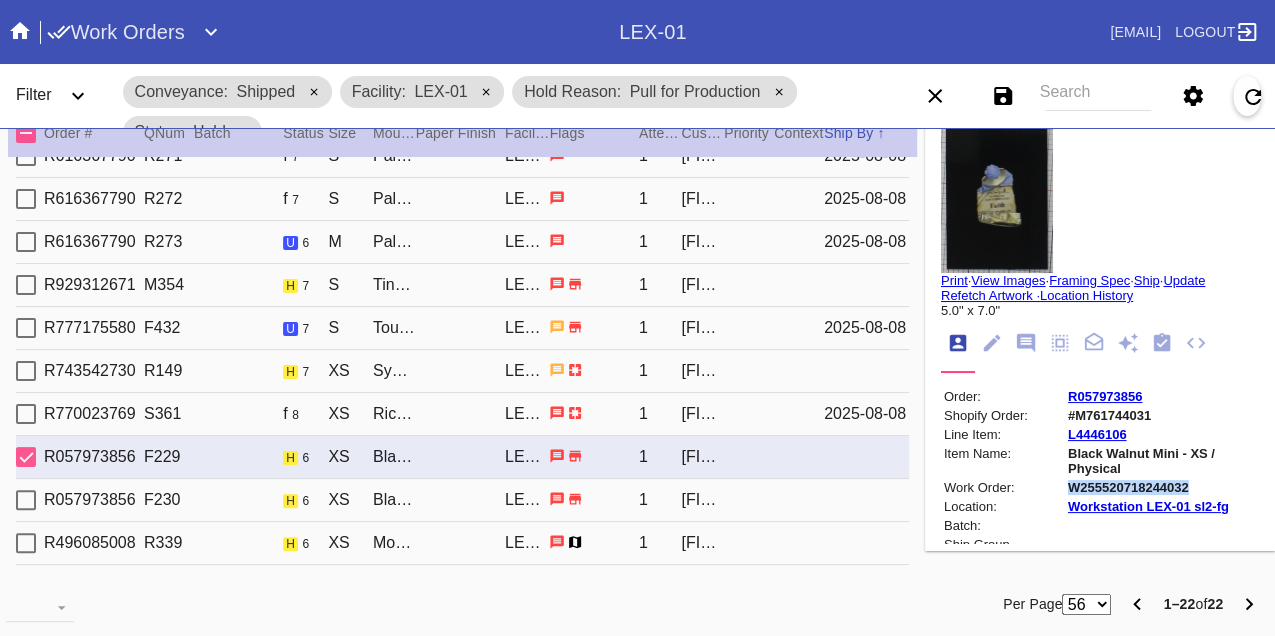 click on "W255520718244032" at bounding box center (1162, 487) 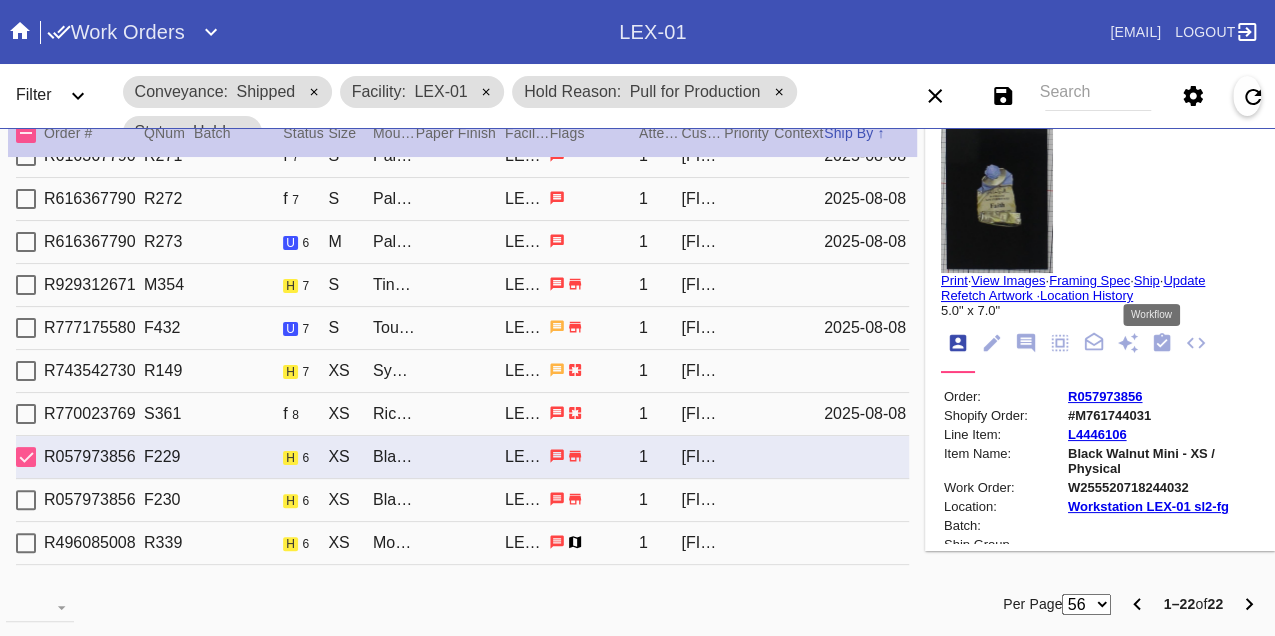 click 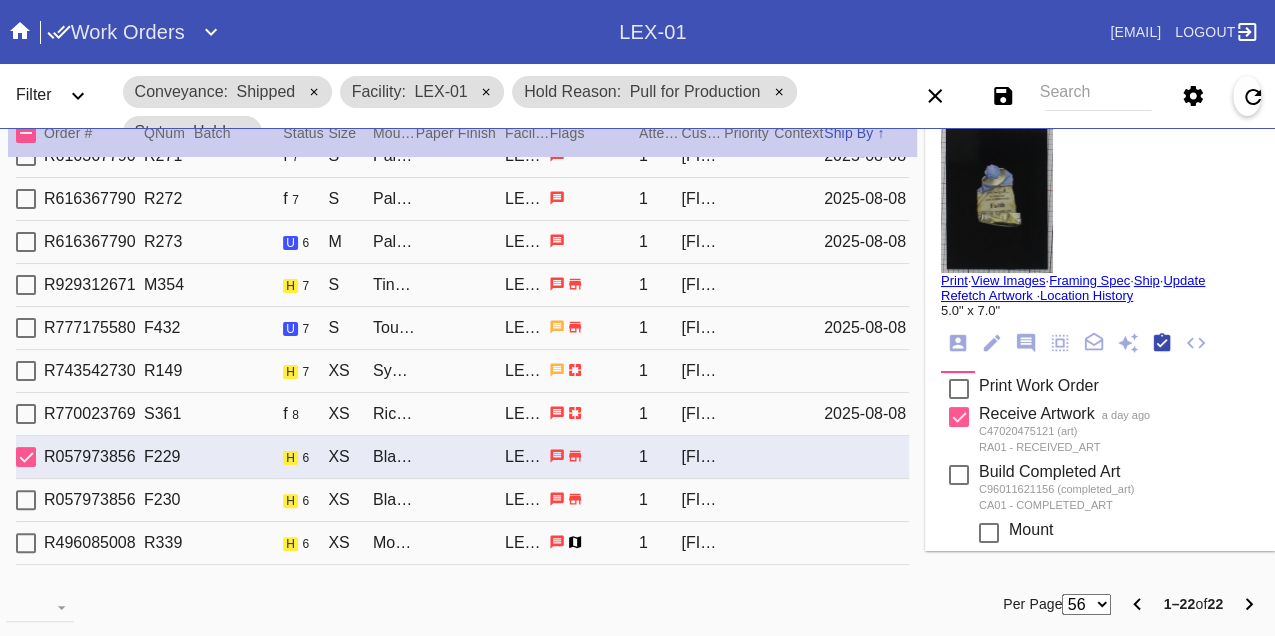 scroll, scrollTop: 318, scrollLeft: 0, axis: vertical 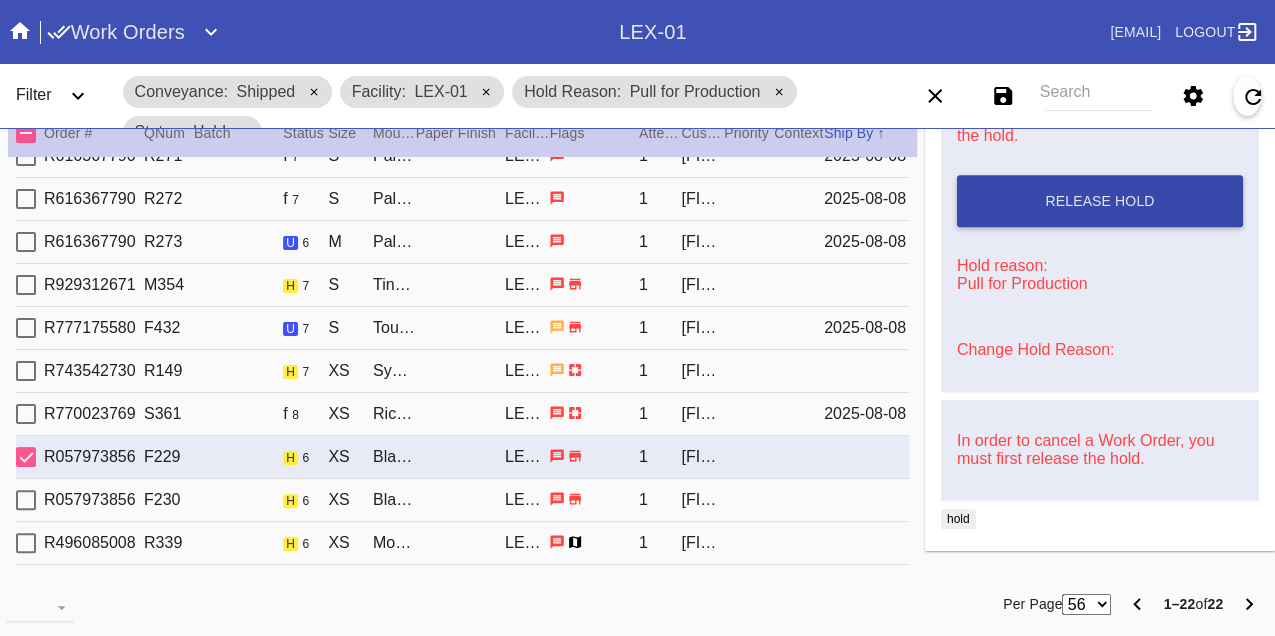 click on "Release Hold" at bounding box center (1100, 201) 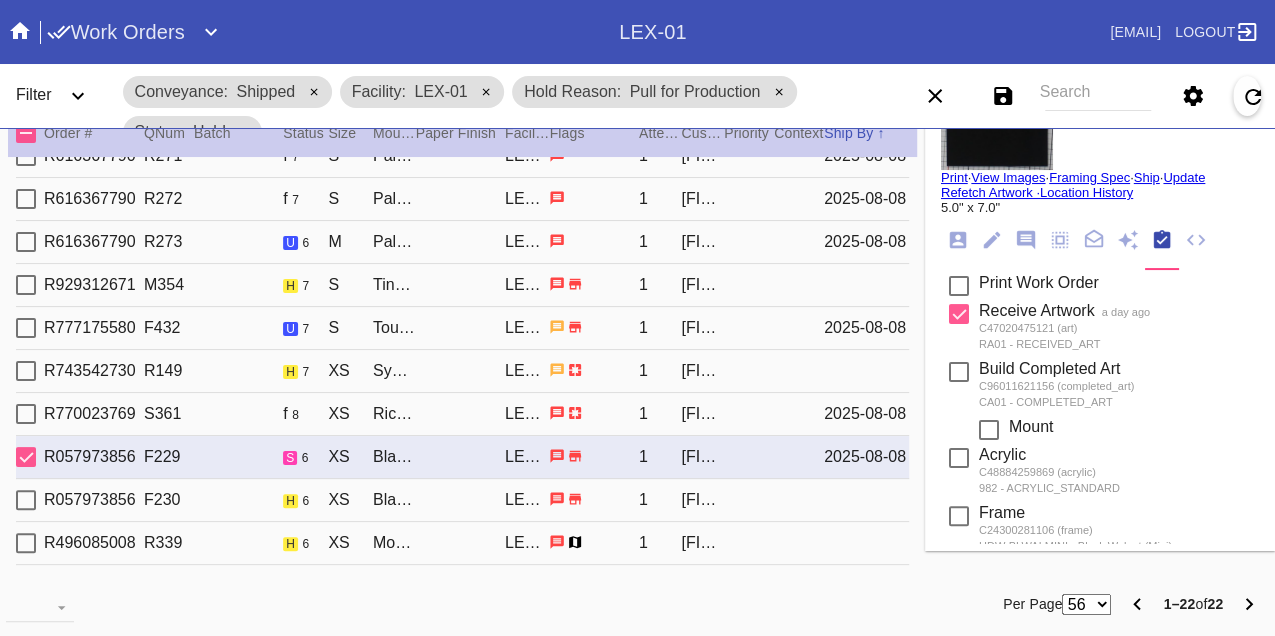 scroll, scrollTop: 0, scrollLeft: 0, axis: both 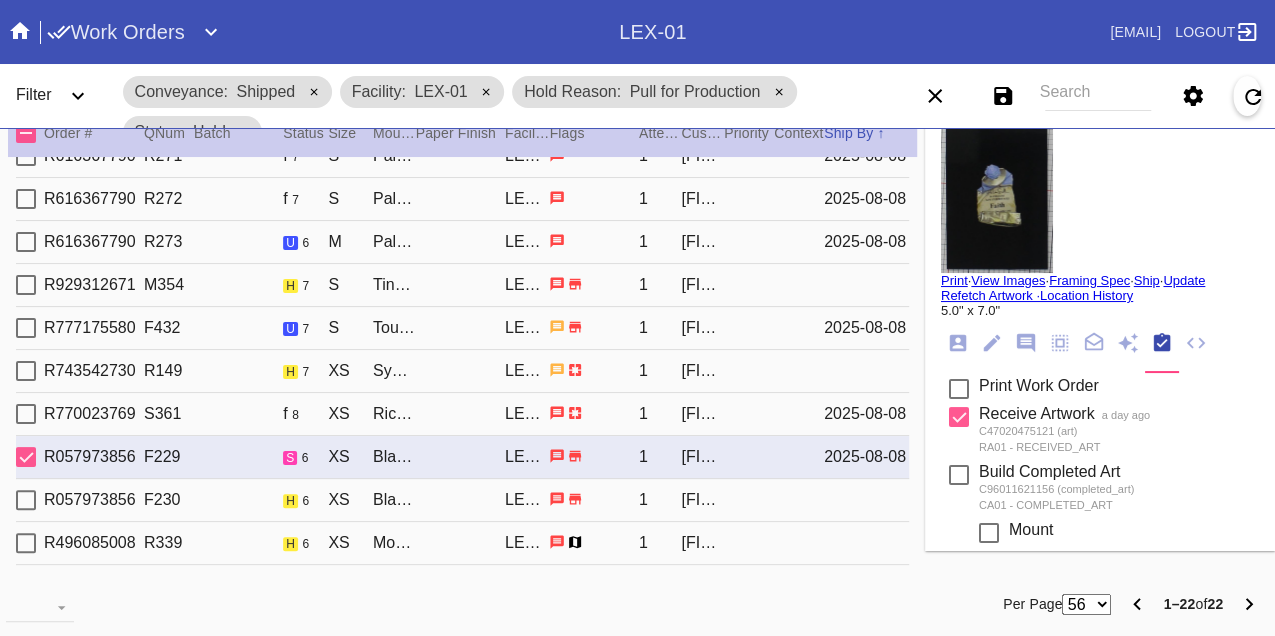 click on "Print" at bounding box center (954, 280) 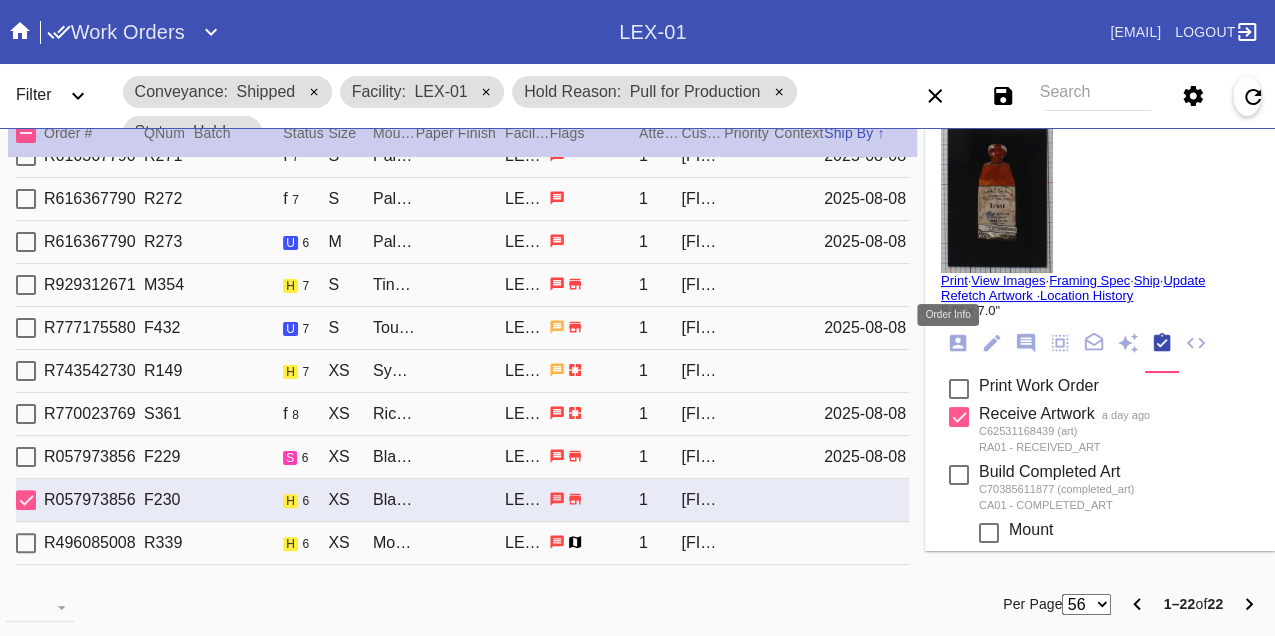 click 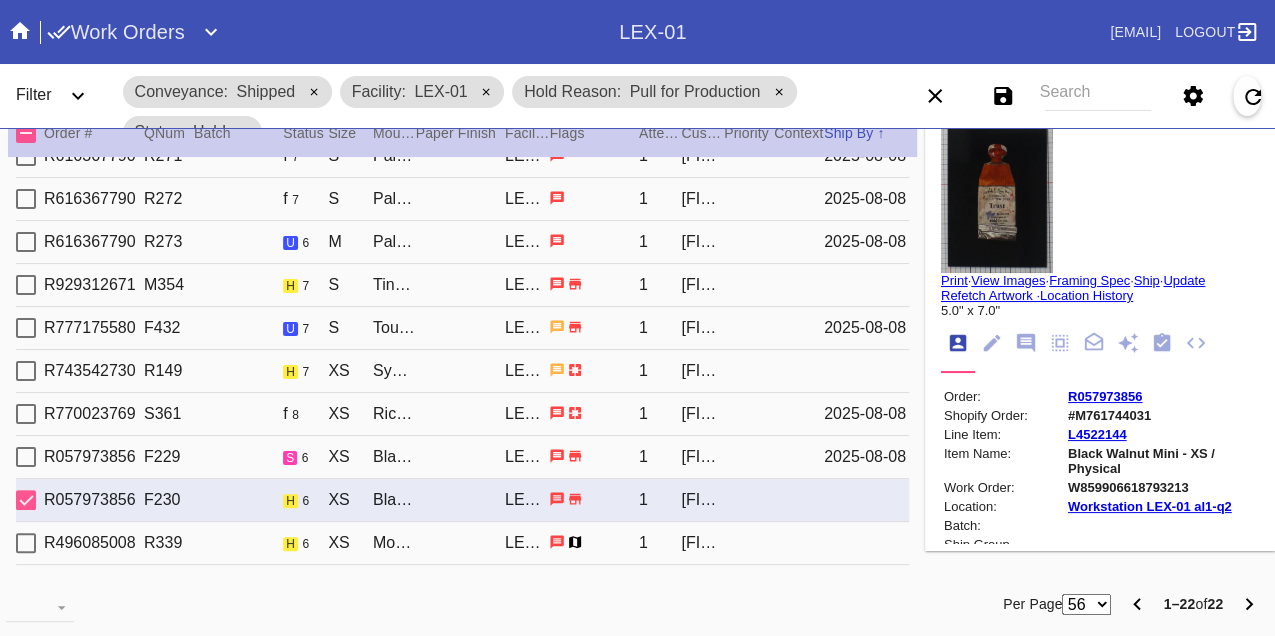 click on "W859906618793213" at bounding box center [1162, 487] 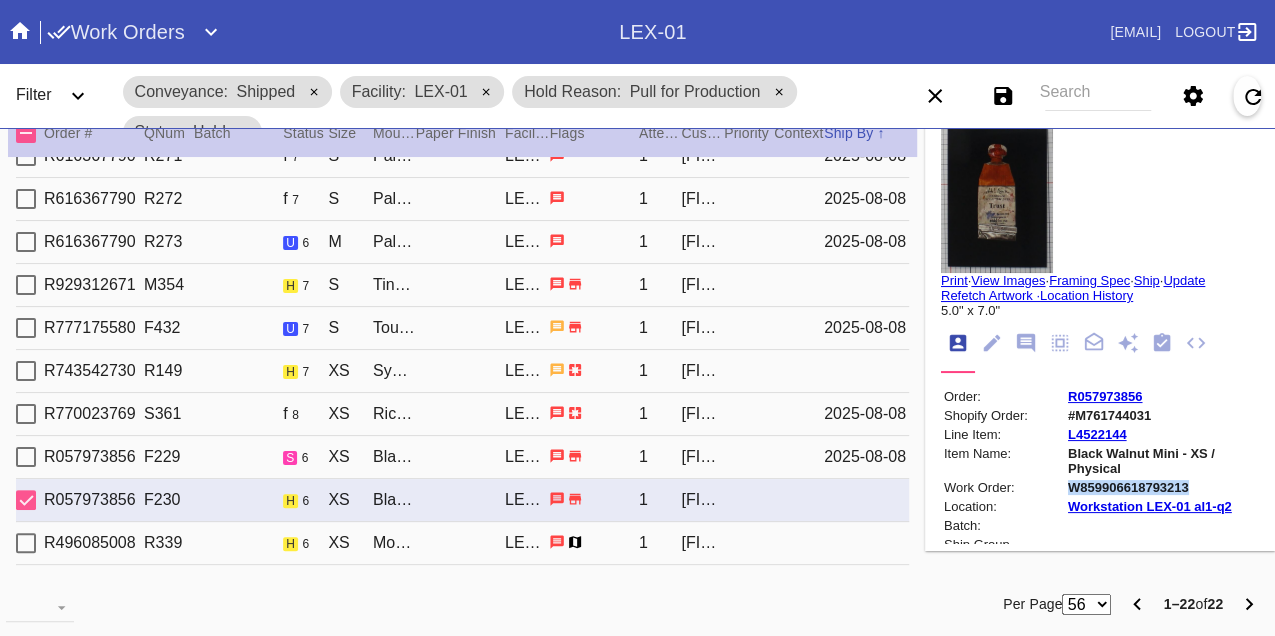 click on "W859906618793213" at bounding box center (1162, 487) 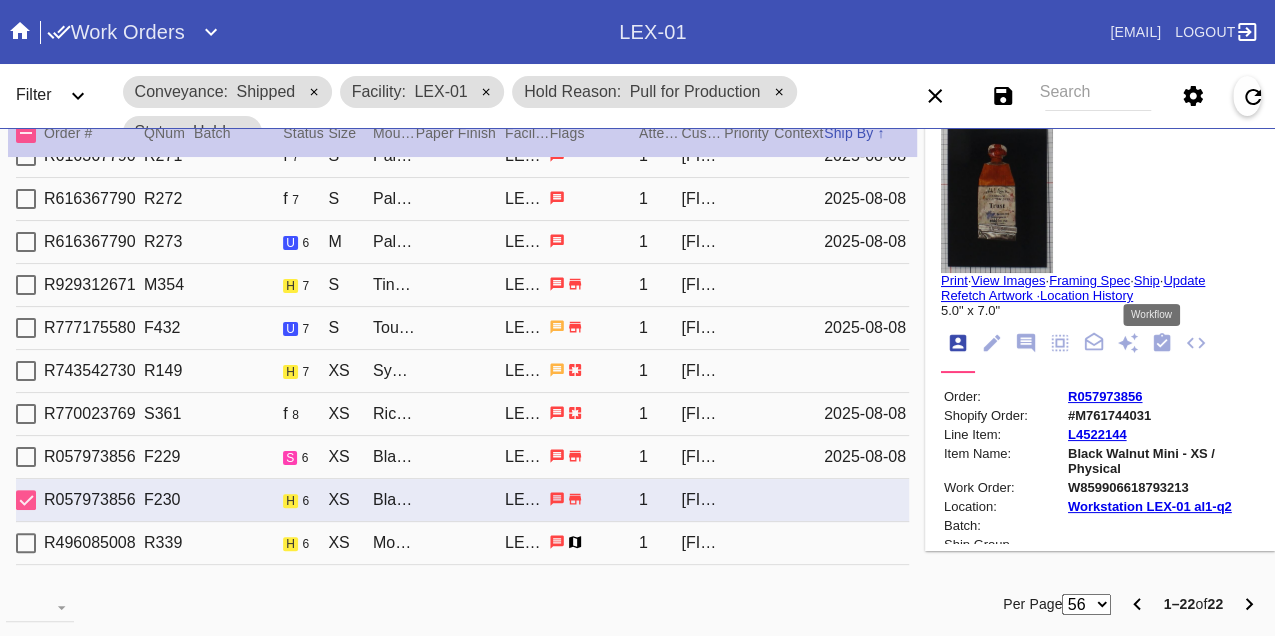 click 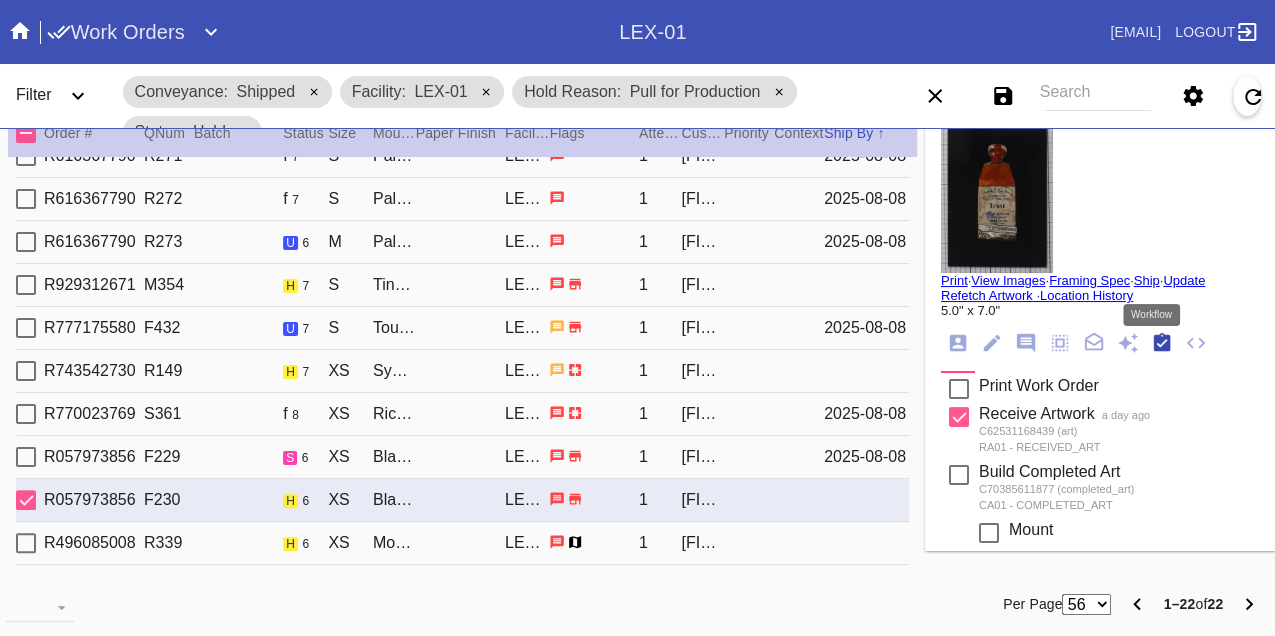 scroll, scrollTop: 318, scrollLeft: 0, axis: vertical 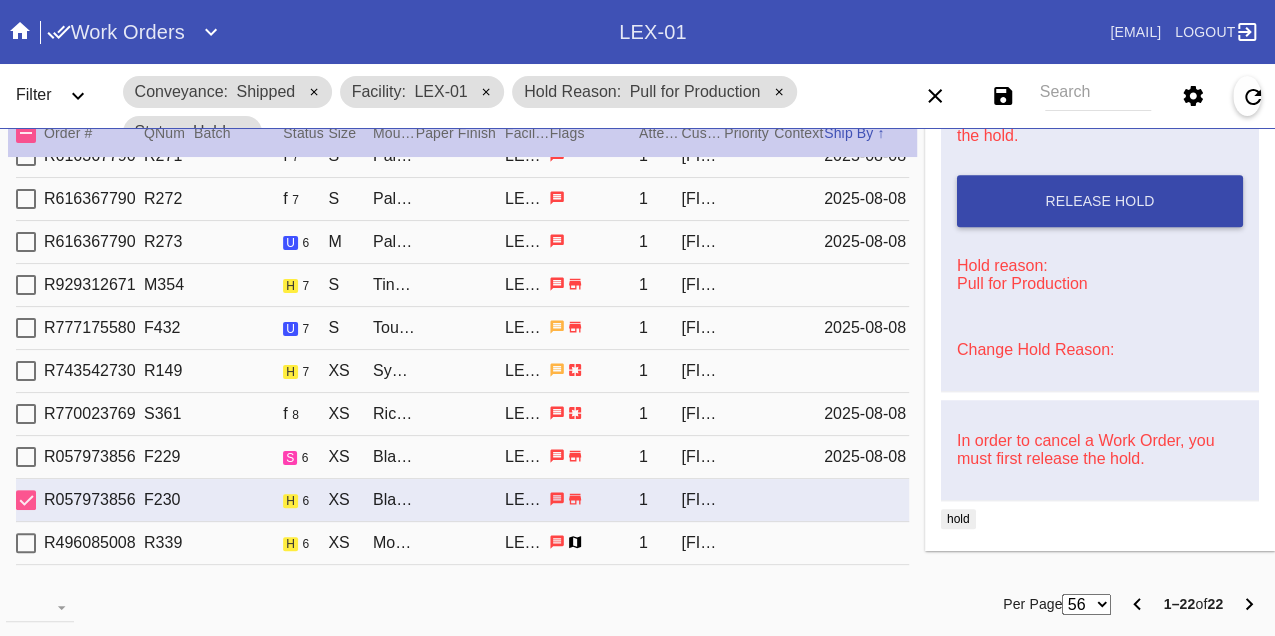 click on "Release Hold" at bounding box center [1099, 201] 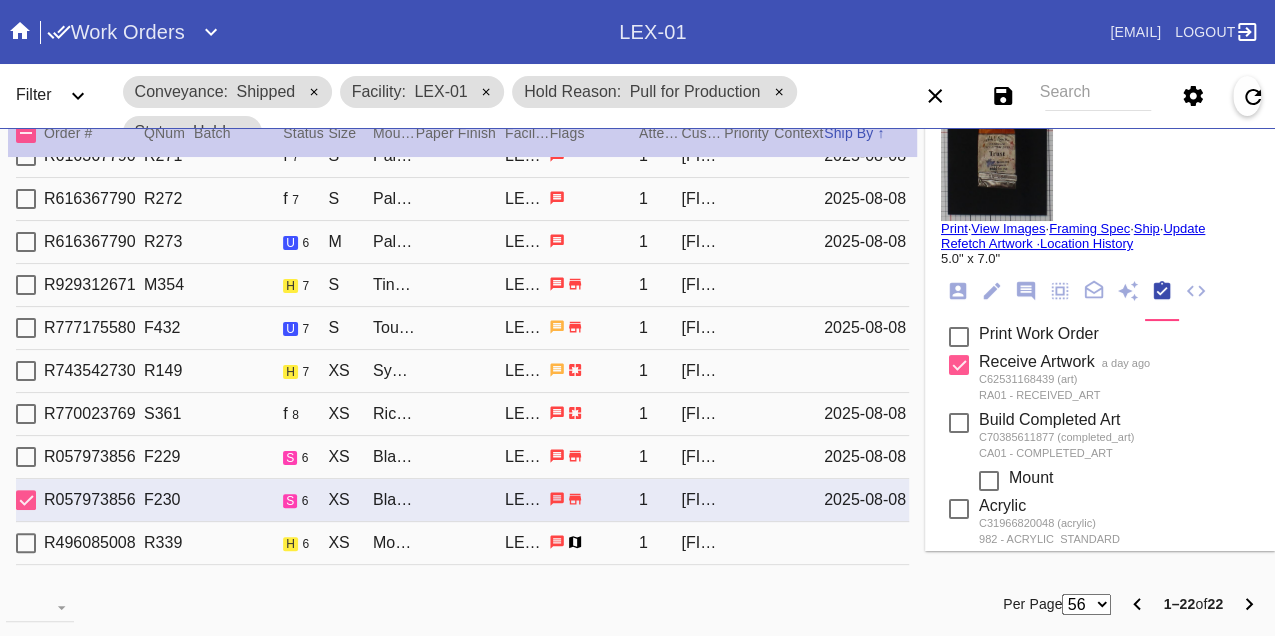 scroll, scrollTop: 0, scrollLeft: 0, axis: both 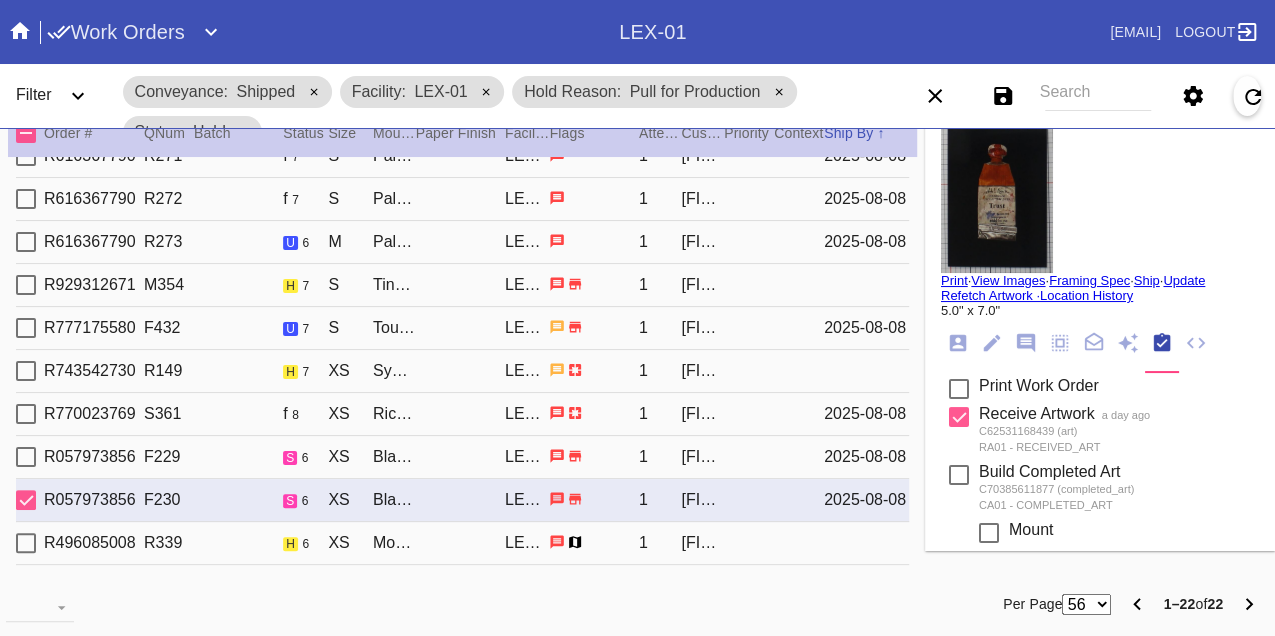 click on "Print" at bounding box center [954, 280] 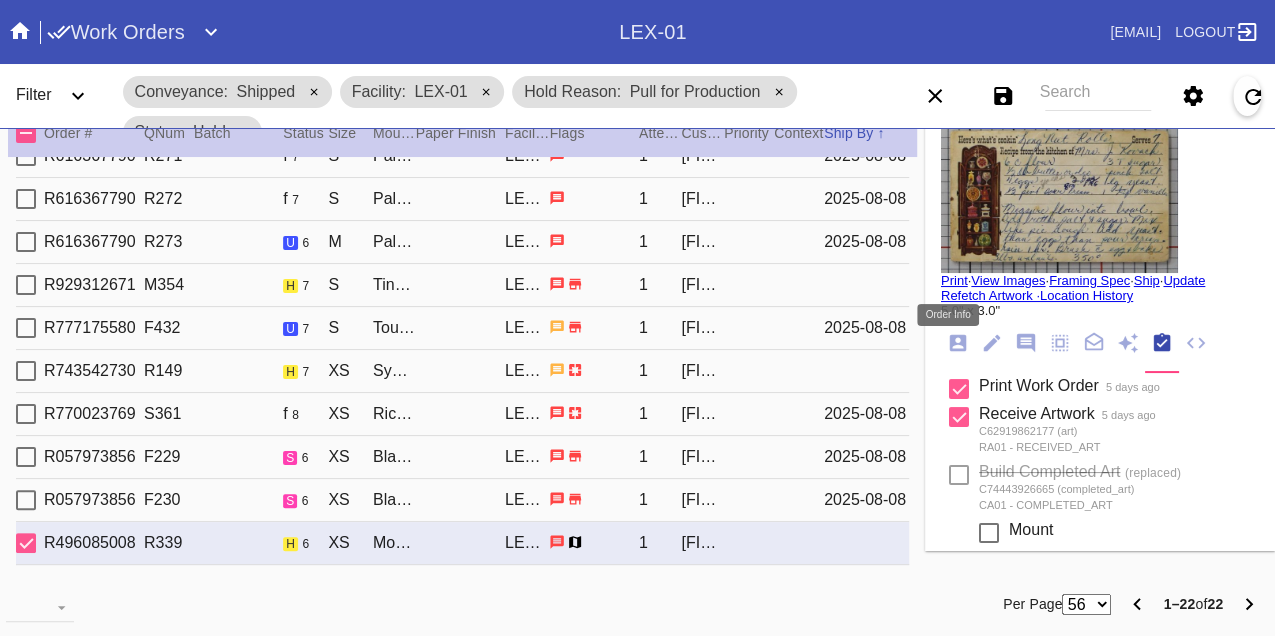 click 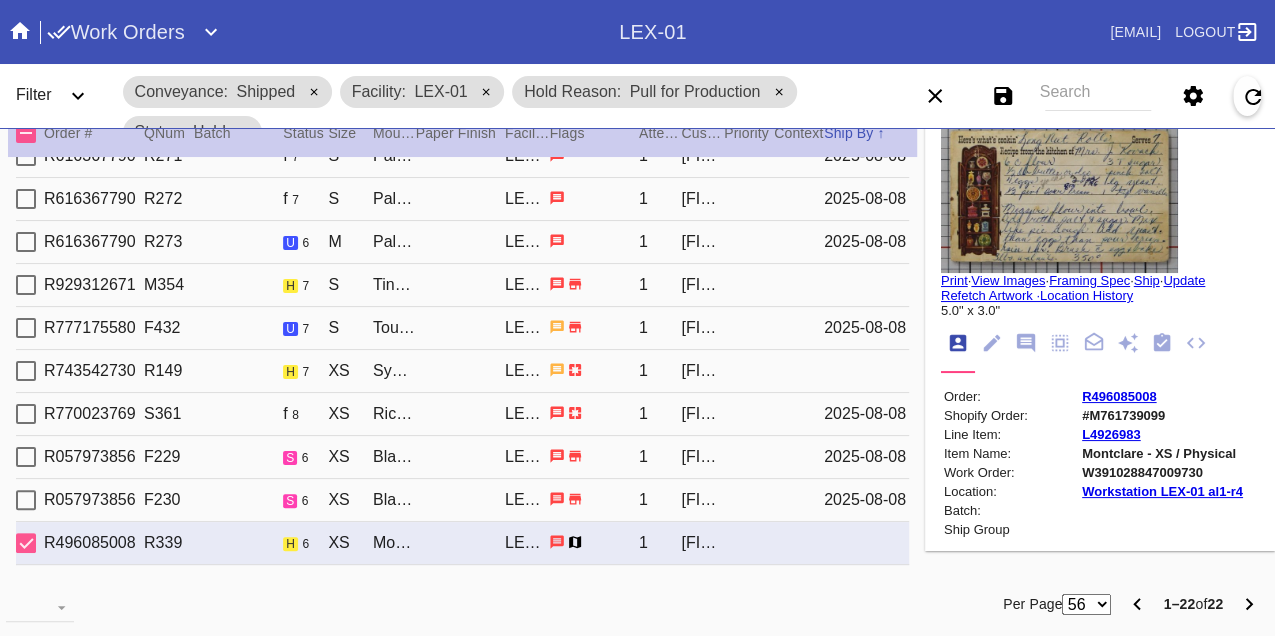 click on "W391028847009730" at bounding box center [1162, 472] 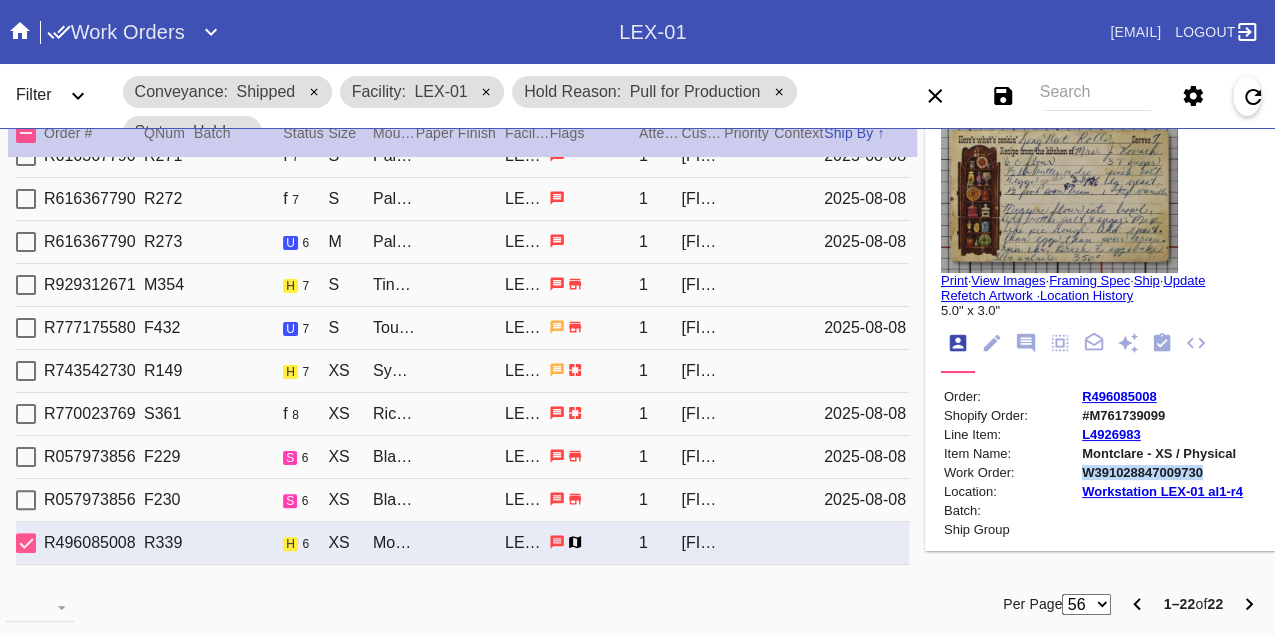 click on "W391028847009730" at bounding box center [1162, 472] 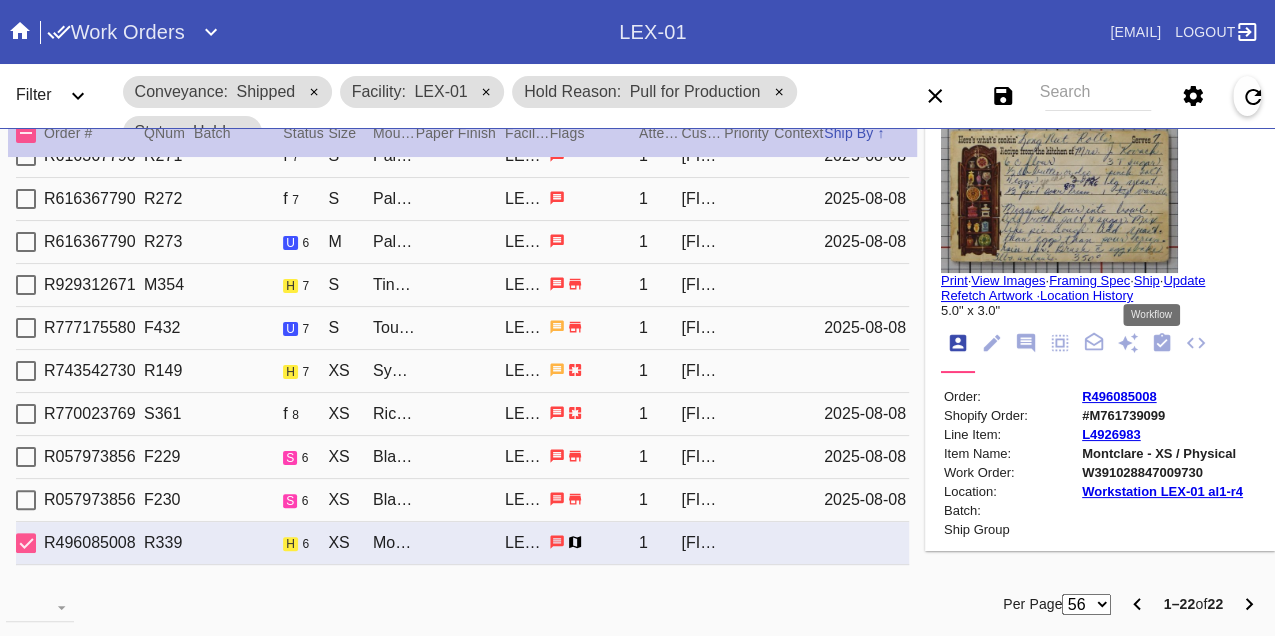 click 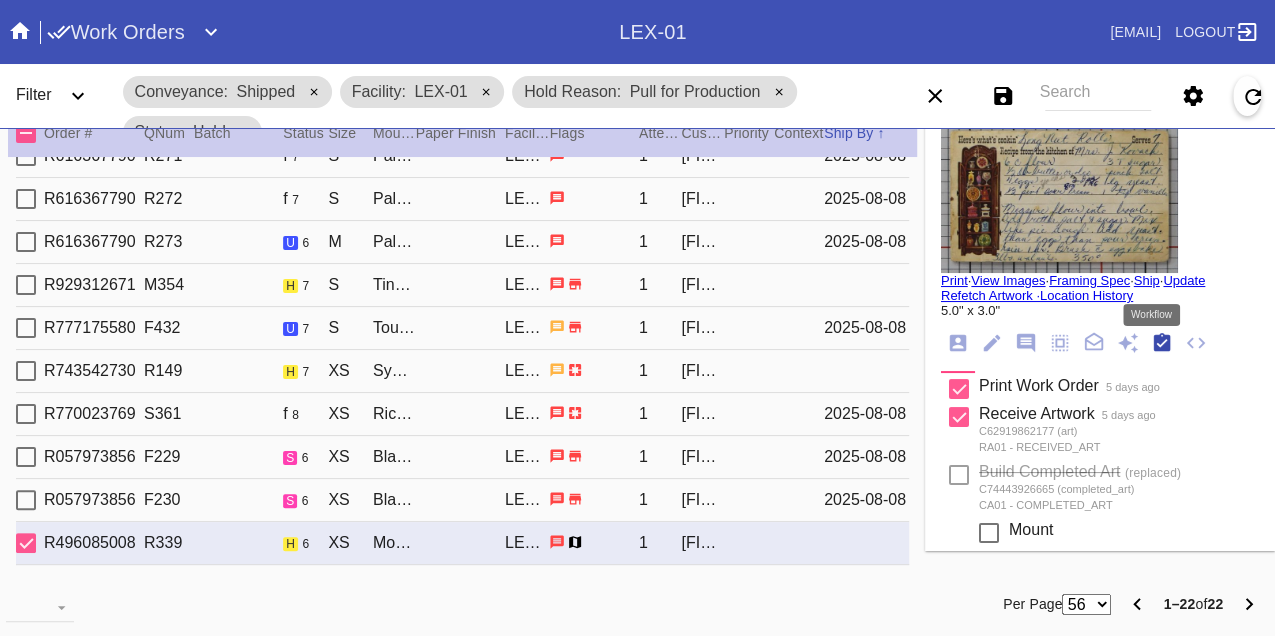 scroll, scrollTop: 318, scrollLeft: 0, axis: vertical 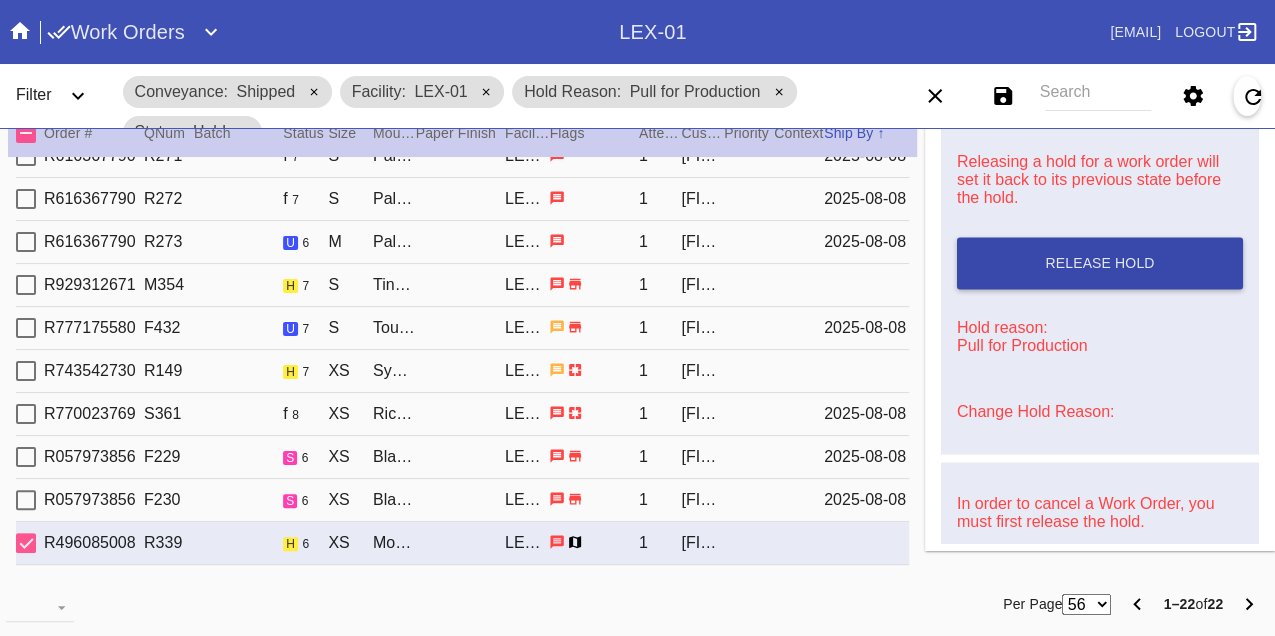 click on "Release Hold" at bounding box center [1100, 263] 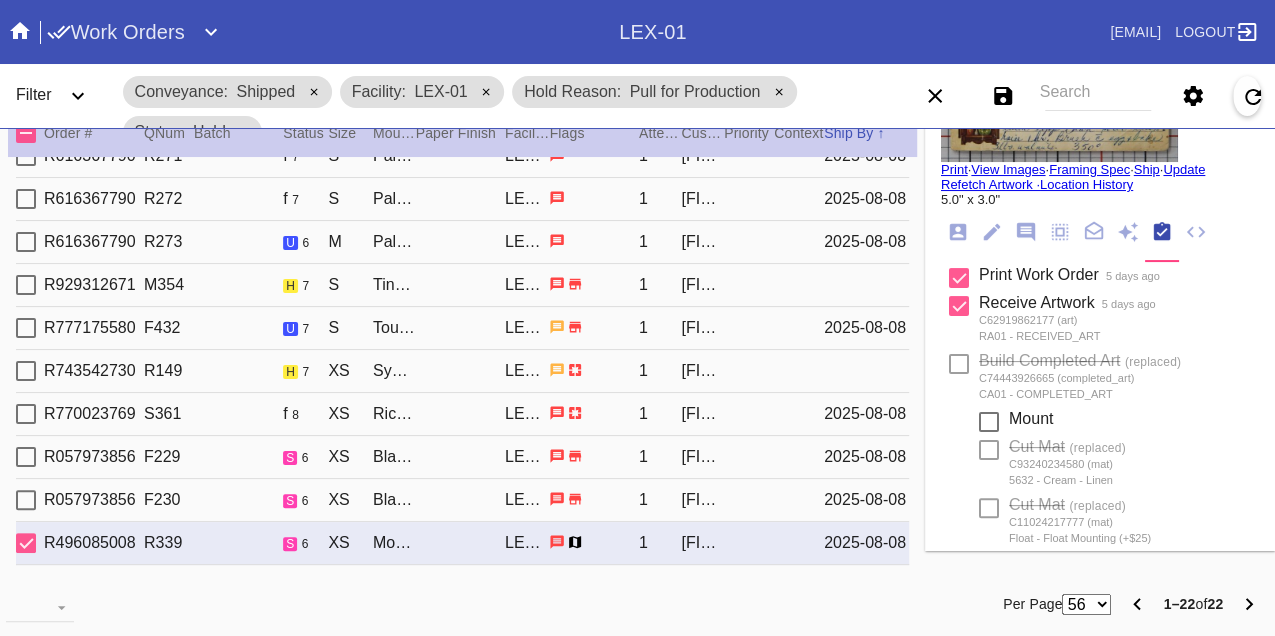 scroll, scrollTop: 0, scrollLeft: 0, axis: both 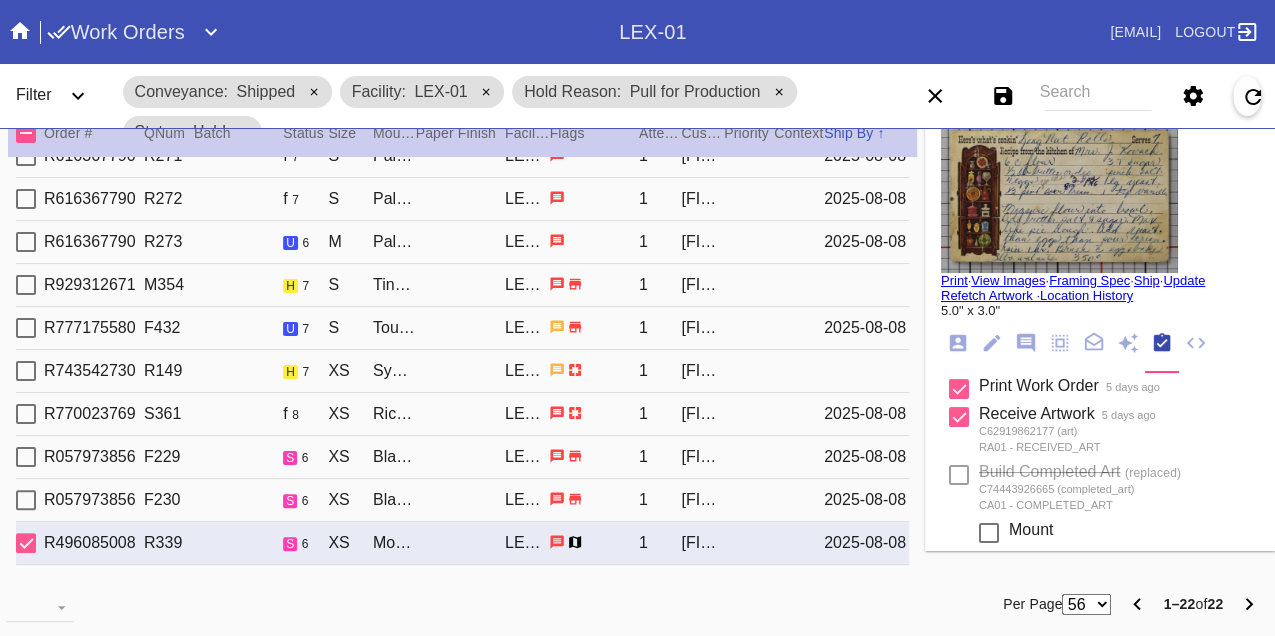click on "Print" at bounding box center (954, 280) 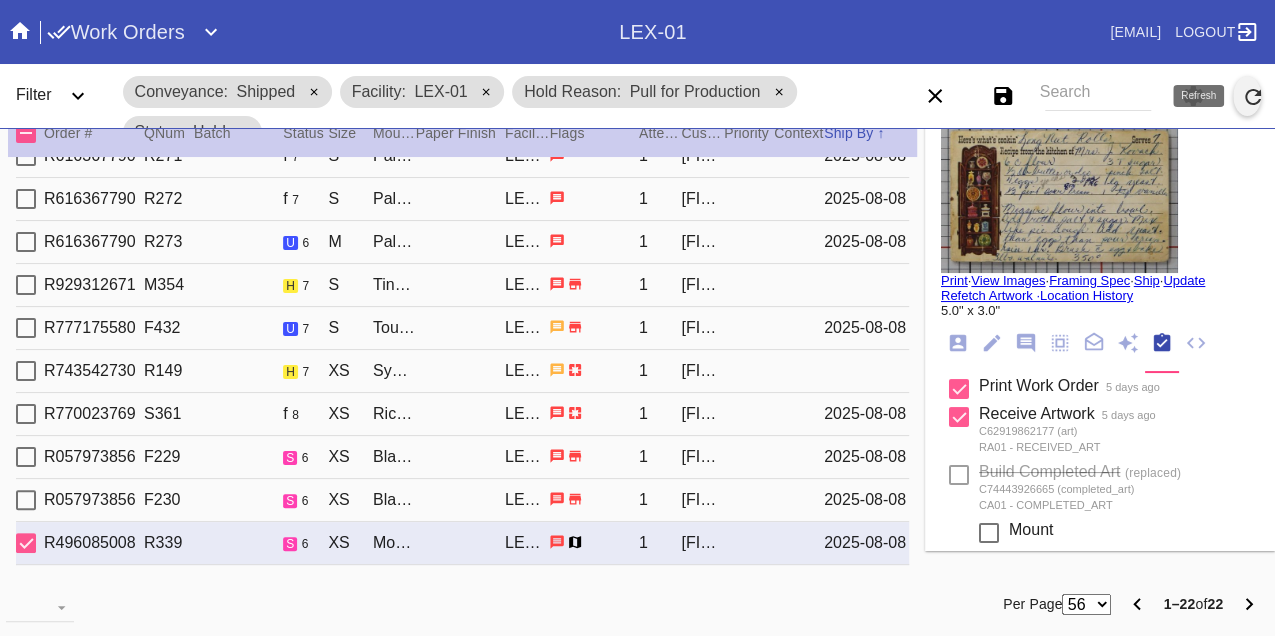 click 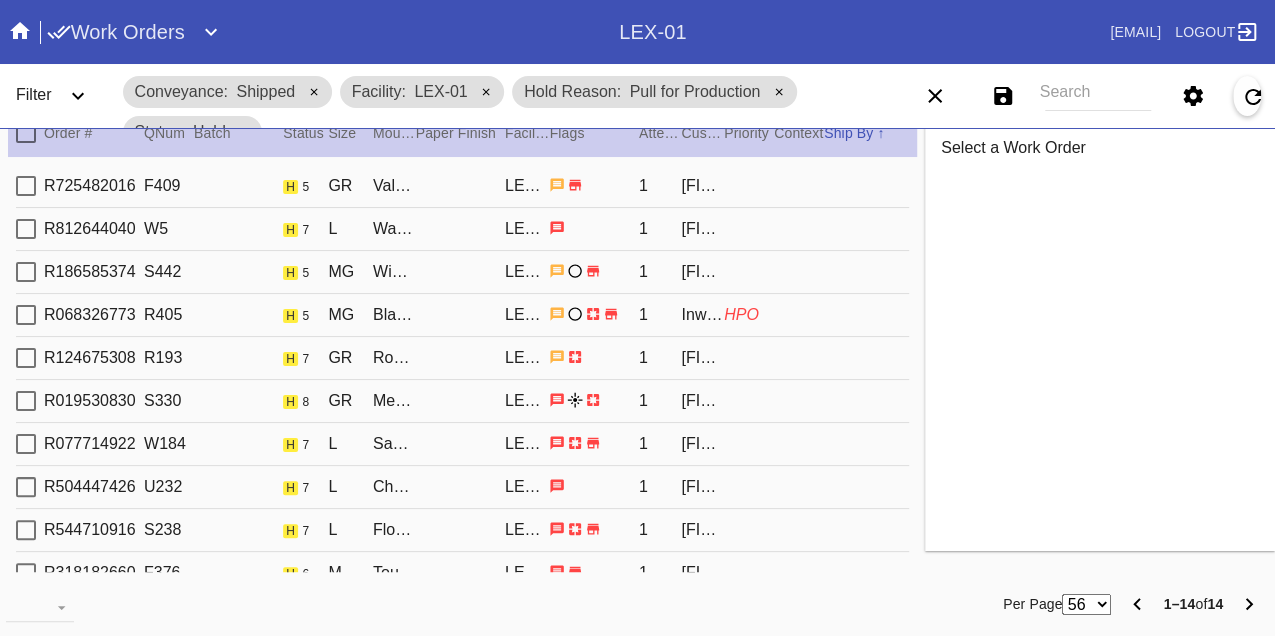 scroll, scrollTop: 216, scrollLeft: 0, axis: vertical 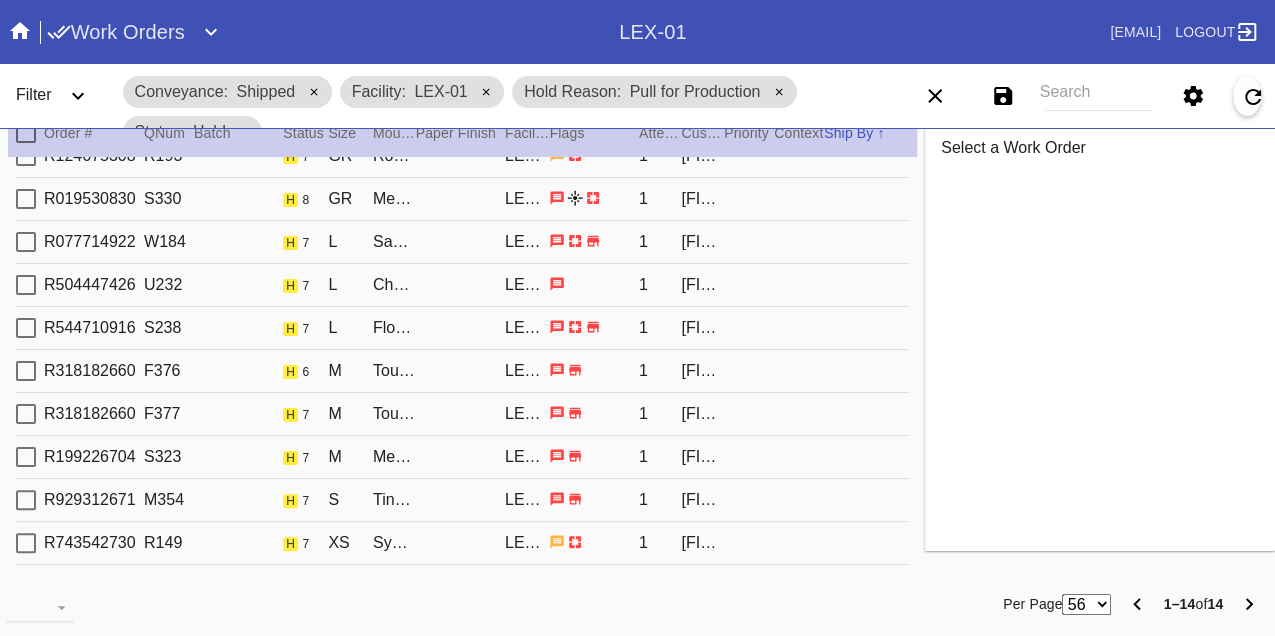click on "R743542730 R149 h   7 XS Sydney / No Mat LEX-01 1 Jordan Lindbeck" at bounding box center (462, 543) 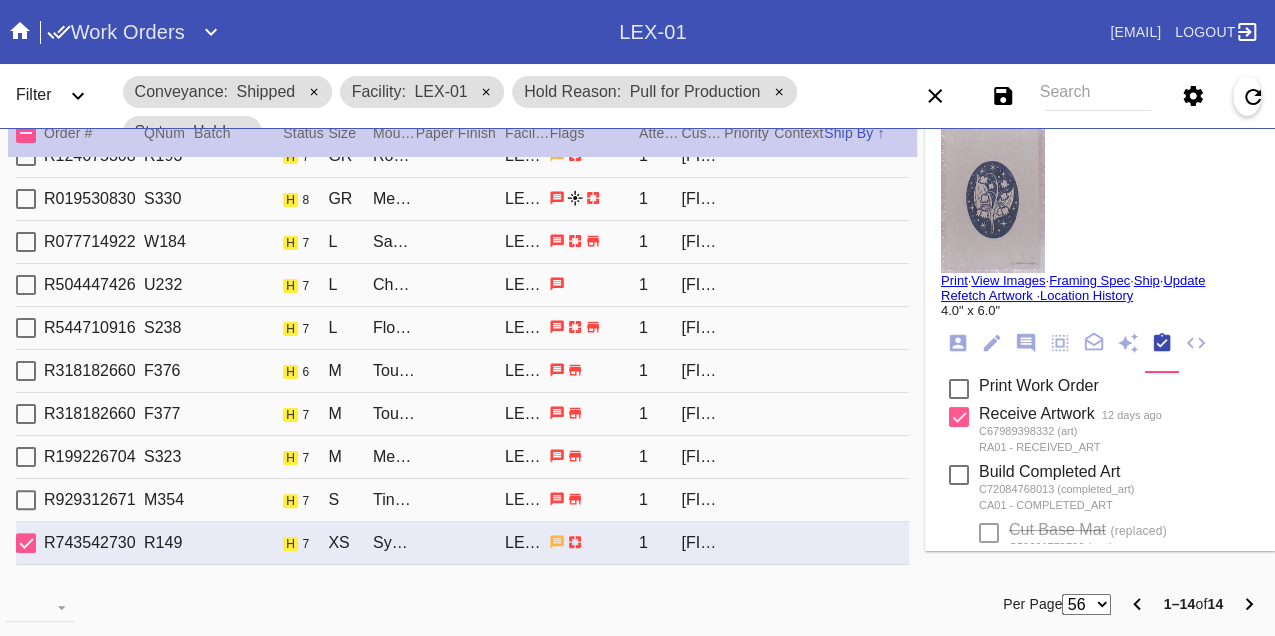 click on "R929312671 M354 h   7 S Tinsel / Blush LEX-01 1 Marla Strauss" at bounding box center (462, 500) 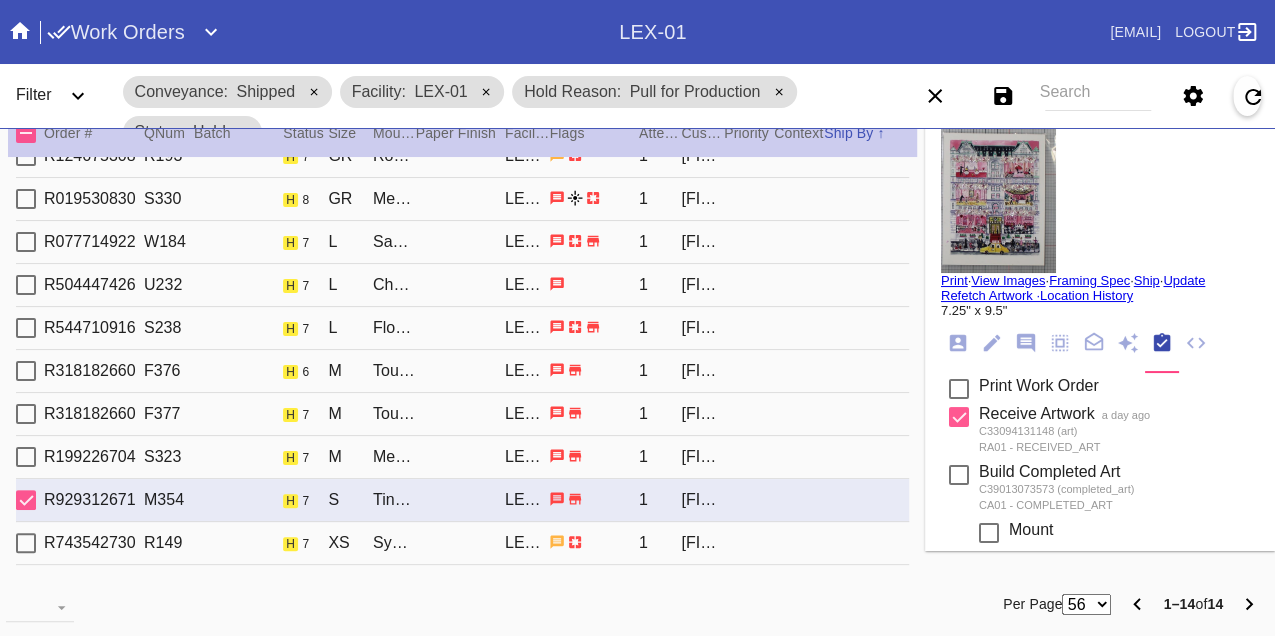 click on "R199226704 S323 h   7 M Mercer Slim / Dove White LEX-01 1 Dan Schwartz" at bounding box center [462, 457] 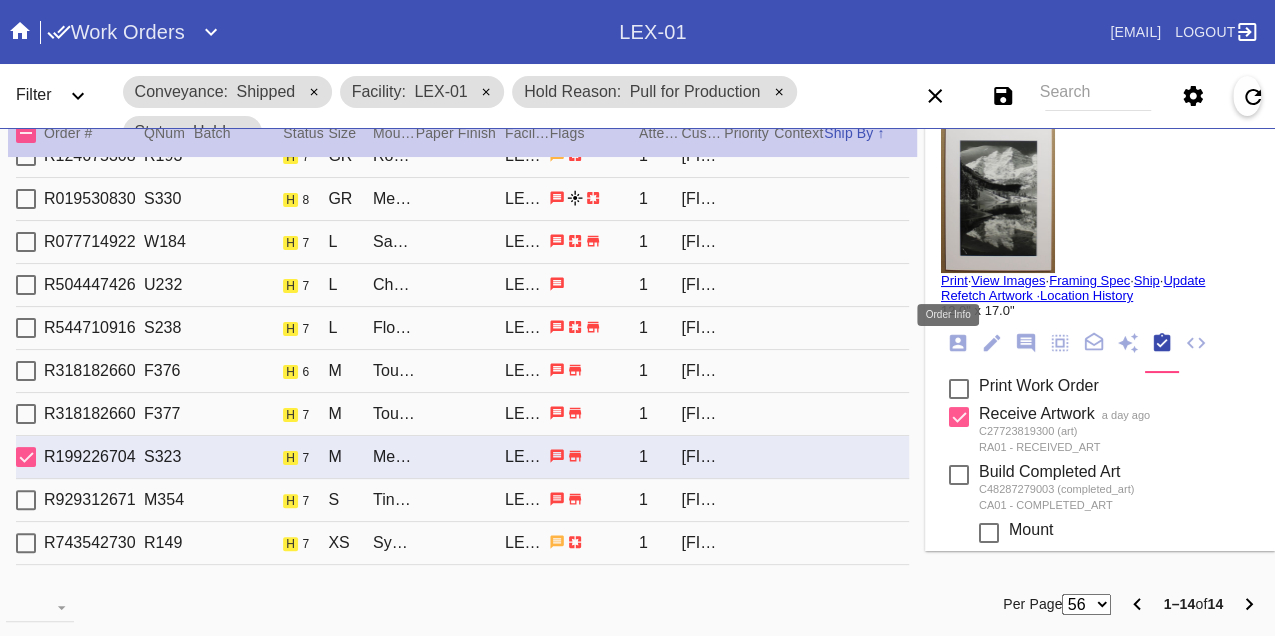 click 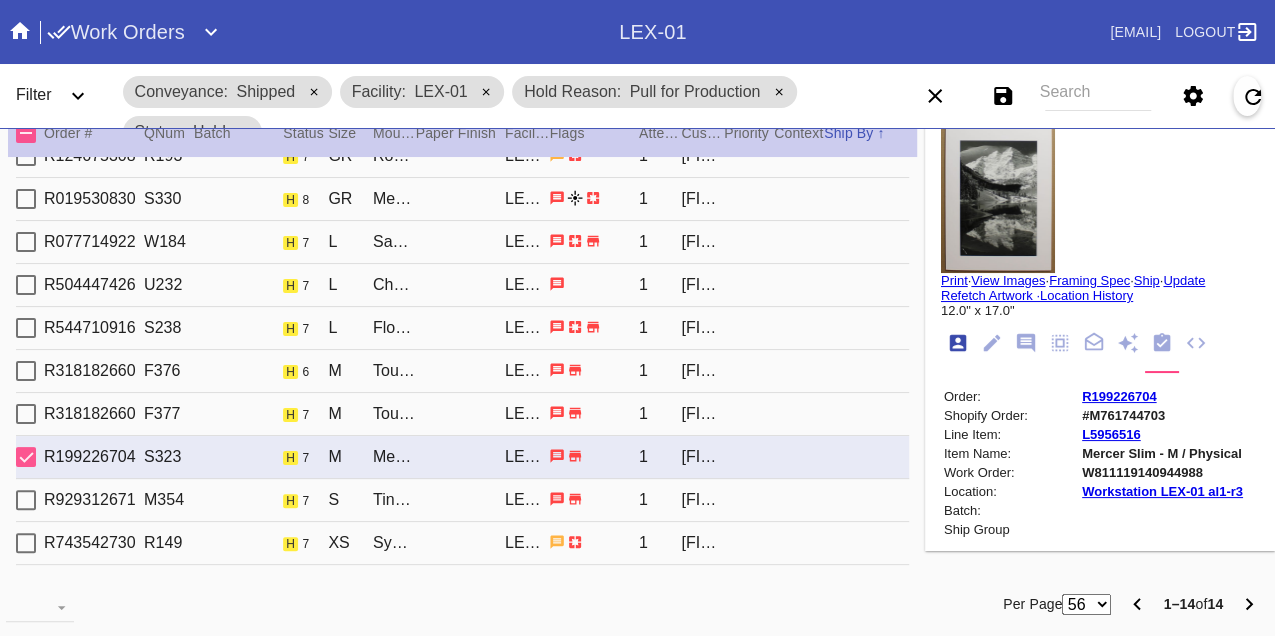 scroll, scrollTop: 24, scrollLeft: 0, axis: vertical 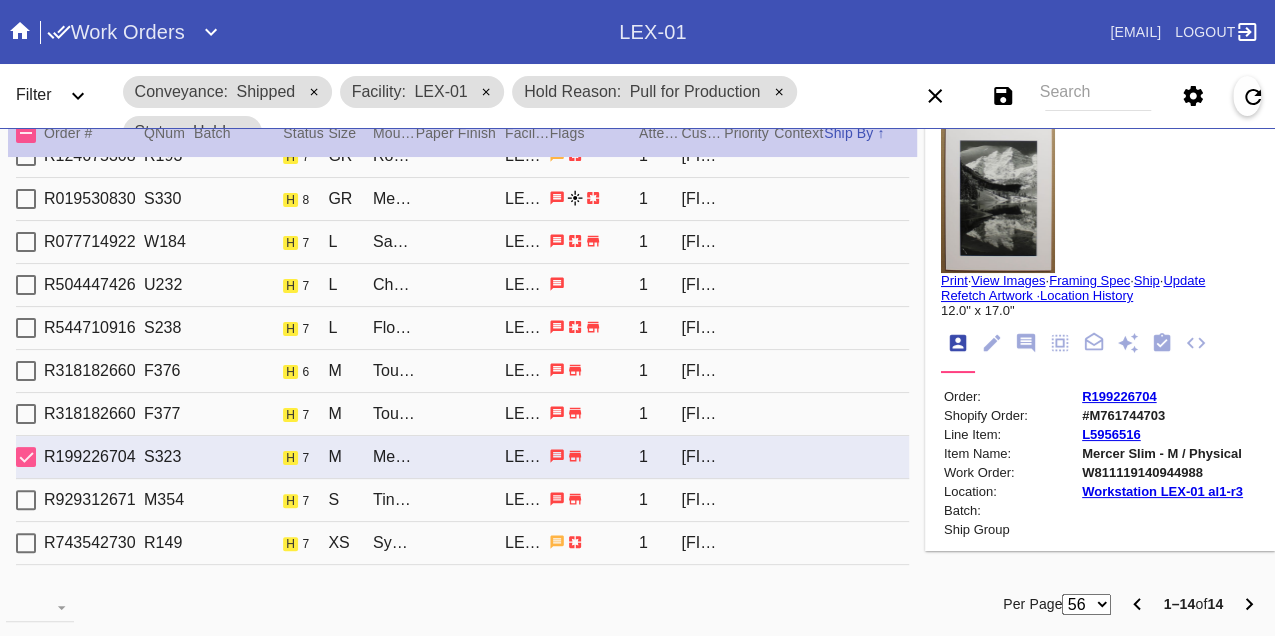 click on "W811119140944988" at bounding box center (1162, 472) 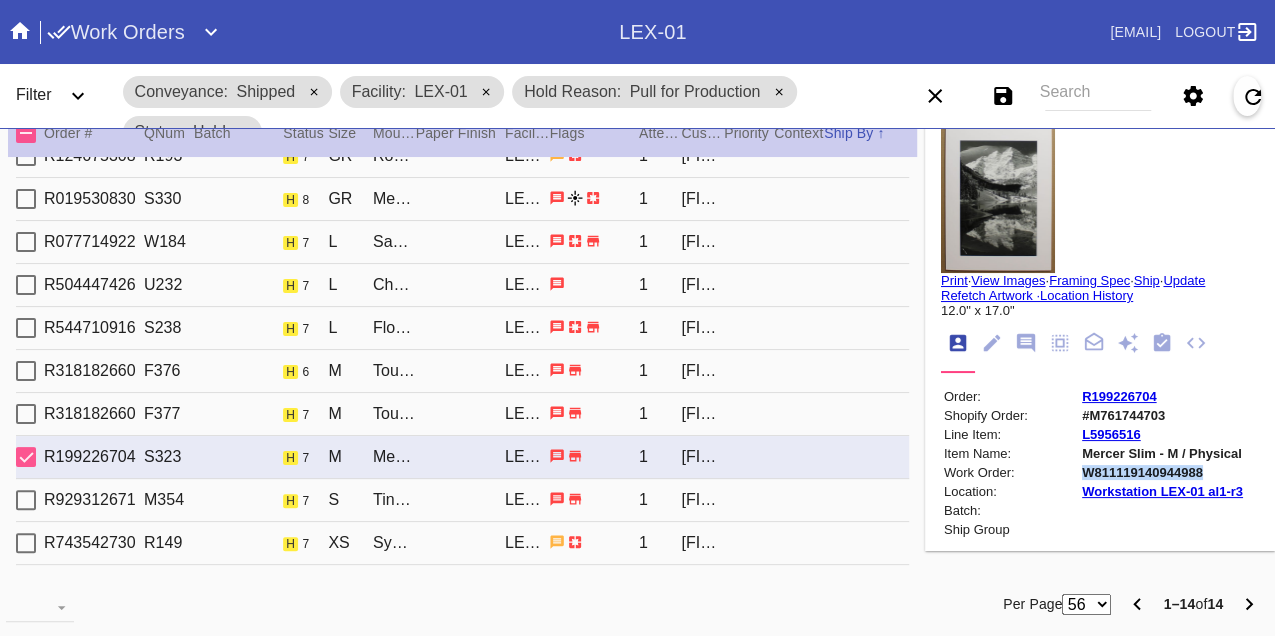 click on "W811119140944988" at bounding box center [1162, 472] 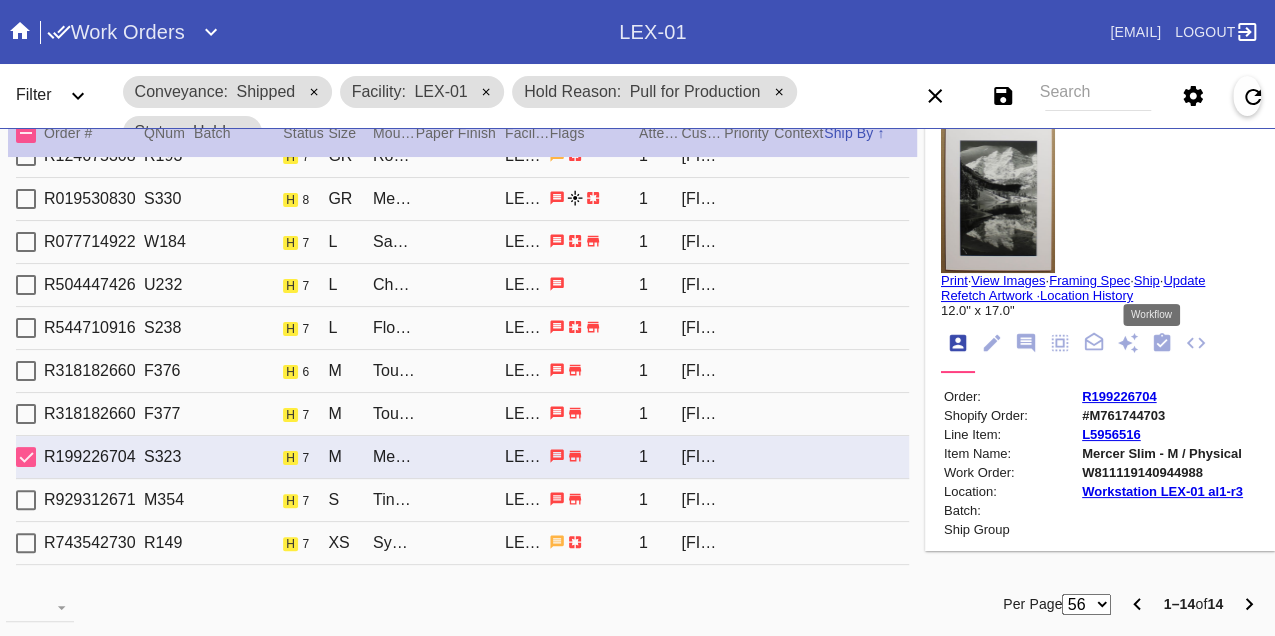 click 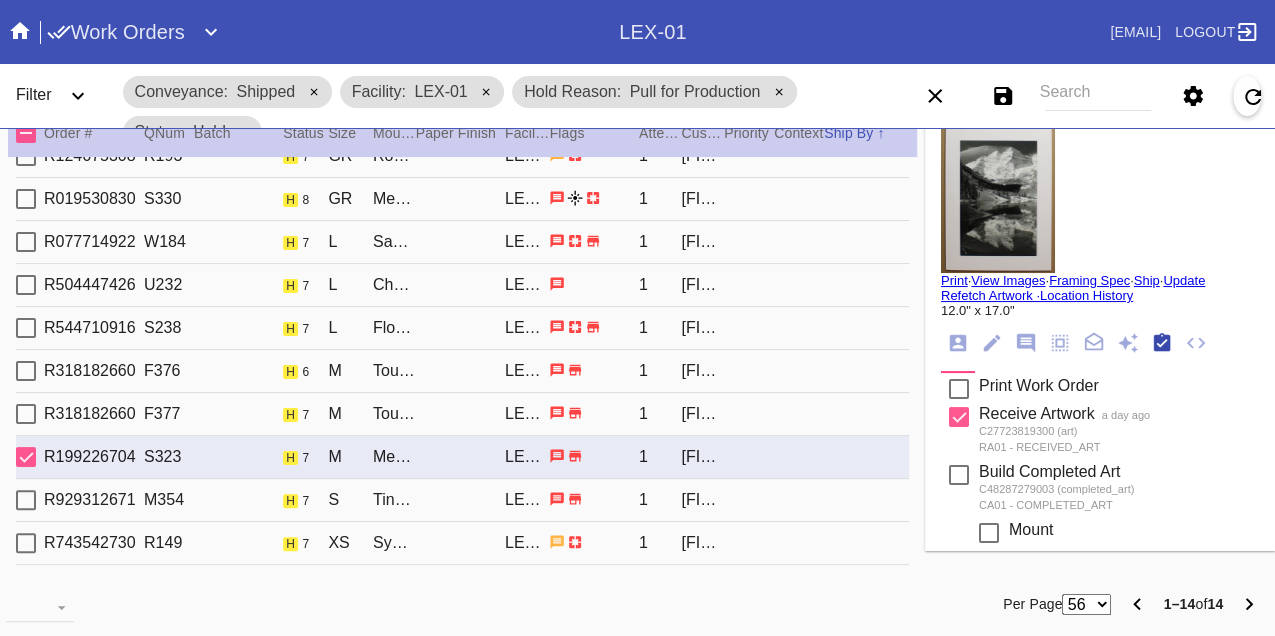 scroll, scrollTop: 318, scrollLeft: 0, axis: vertical 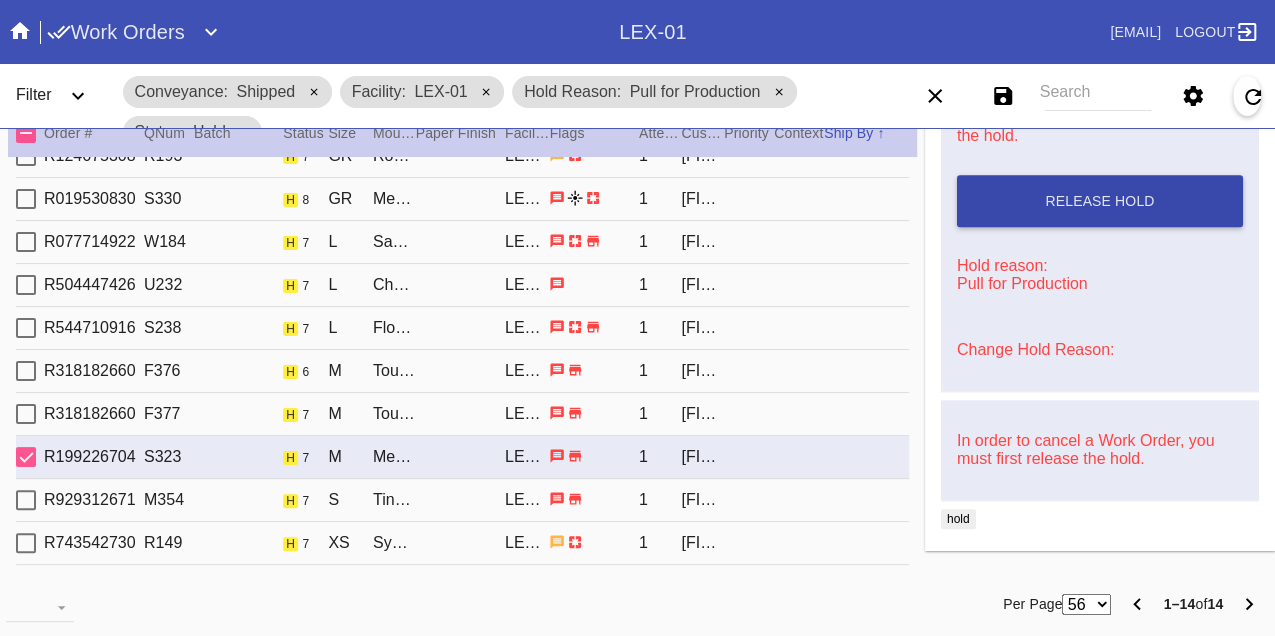 click on "Release Hold" at bounding box center [1099, 201] 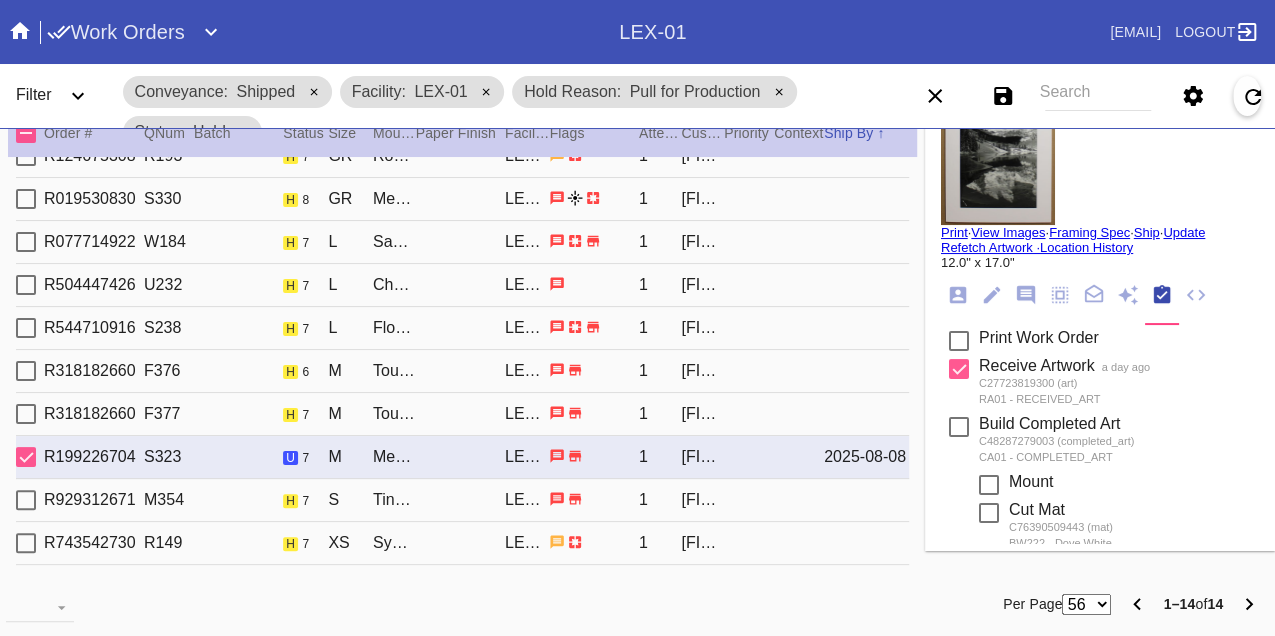 scroll, scrollTop: 0, scrollLeft: 0, axis: both 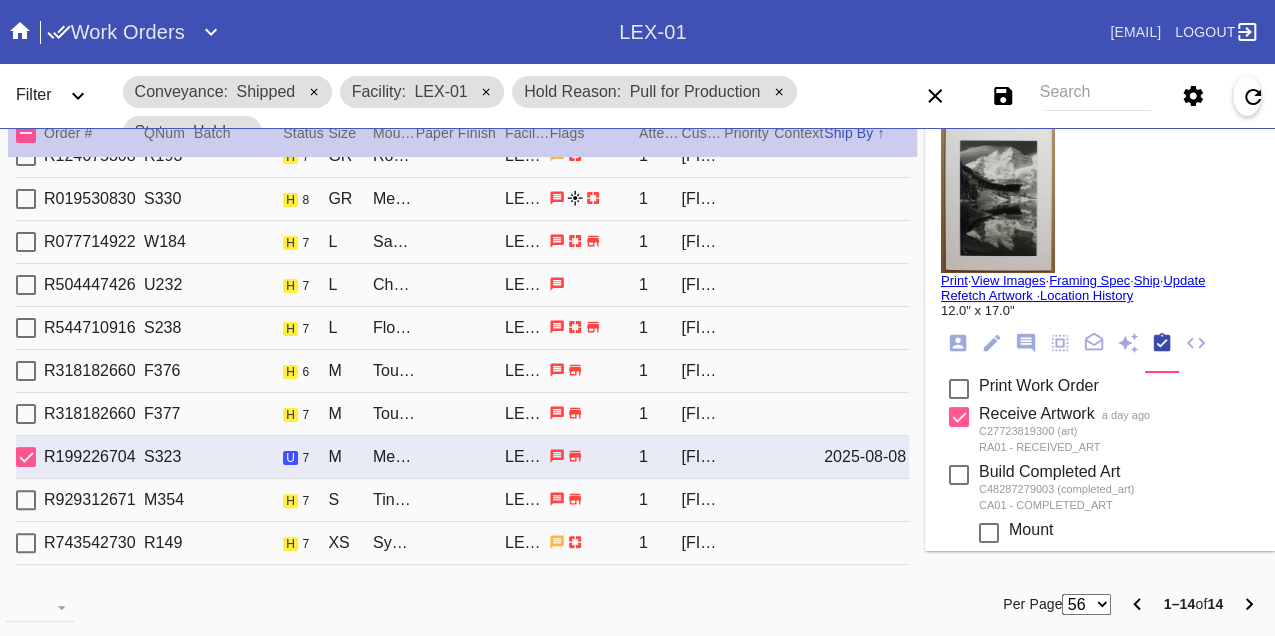 click on "Print" at bounding box center (954, 280) 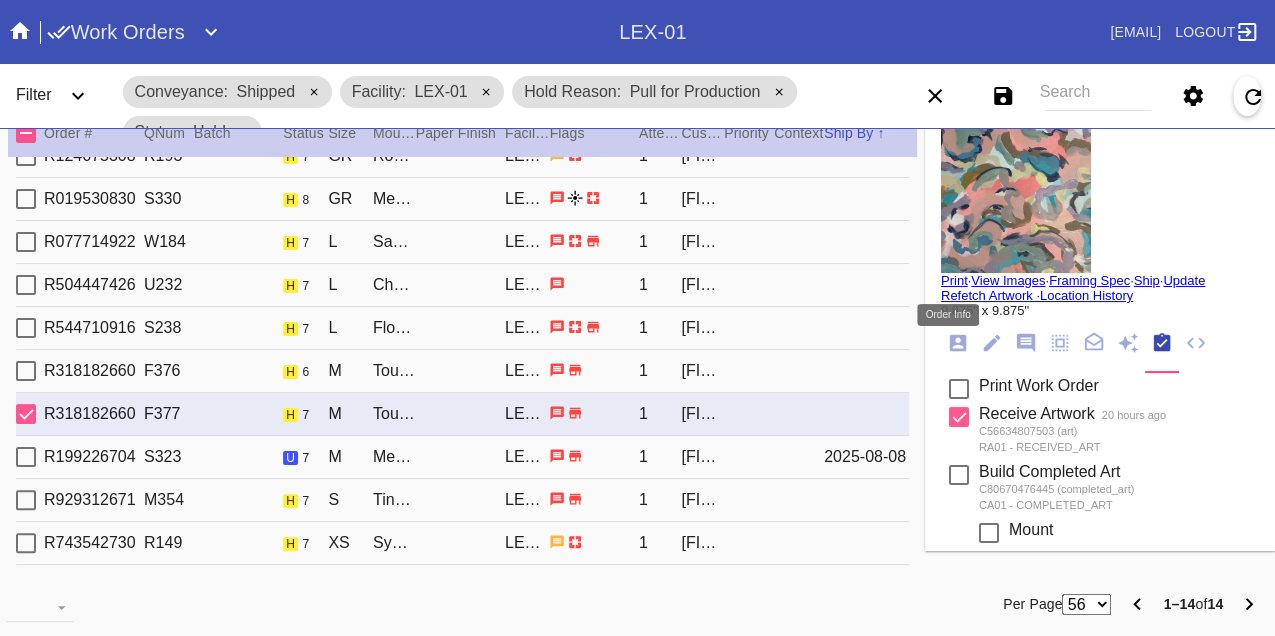 click 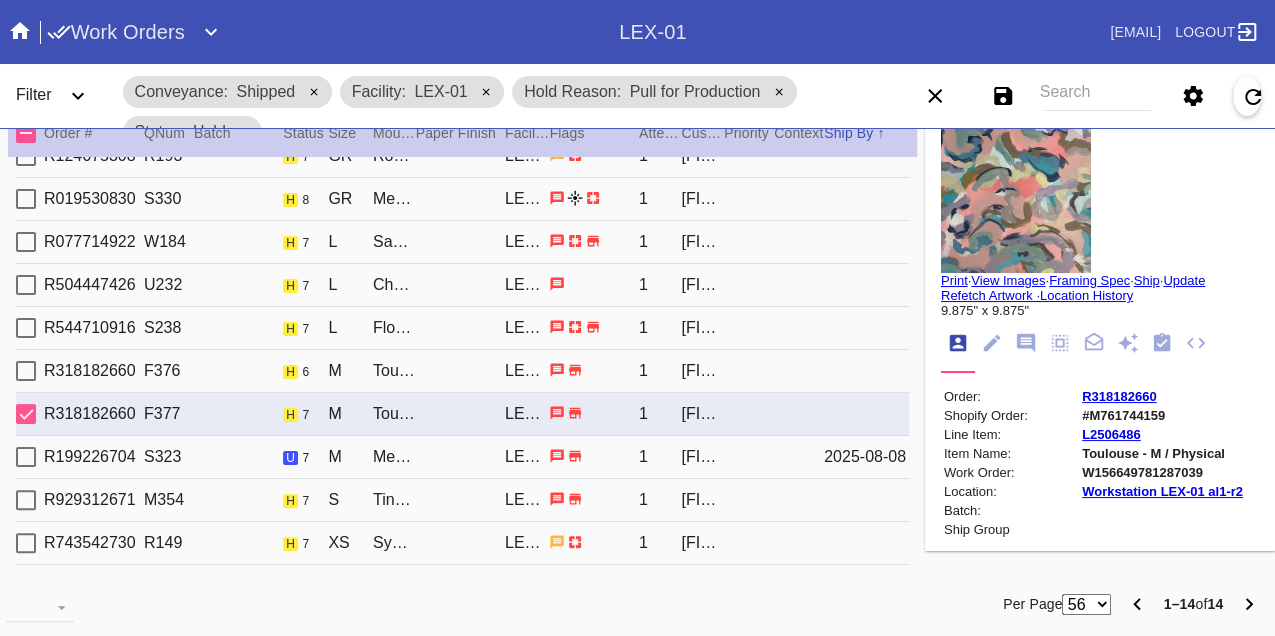 click on "W156649781287039" at bounding box center [1162, 472] 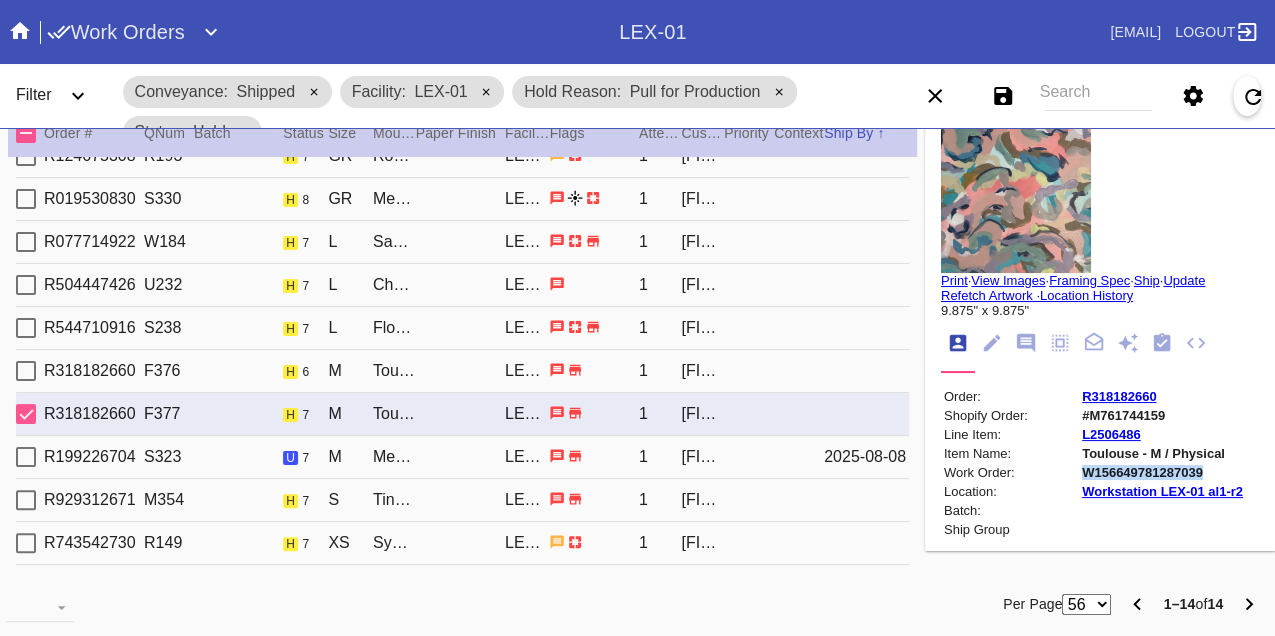 click on "W156649781287039" at bounding box center (1162, 472) 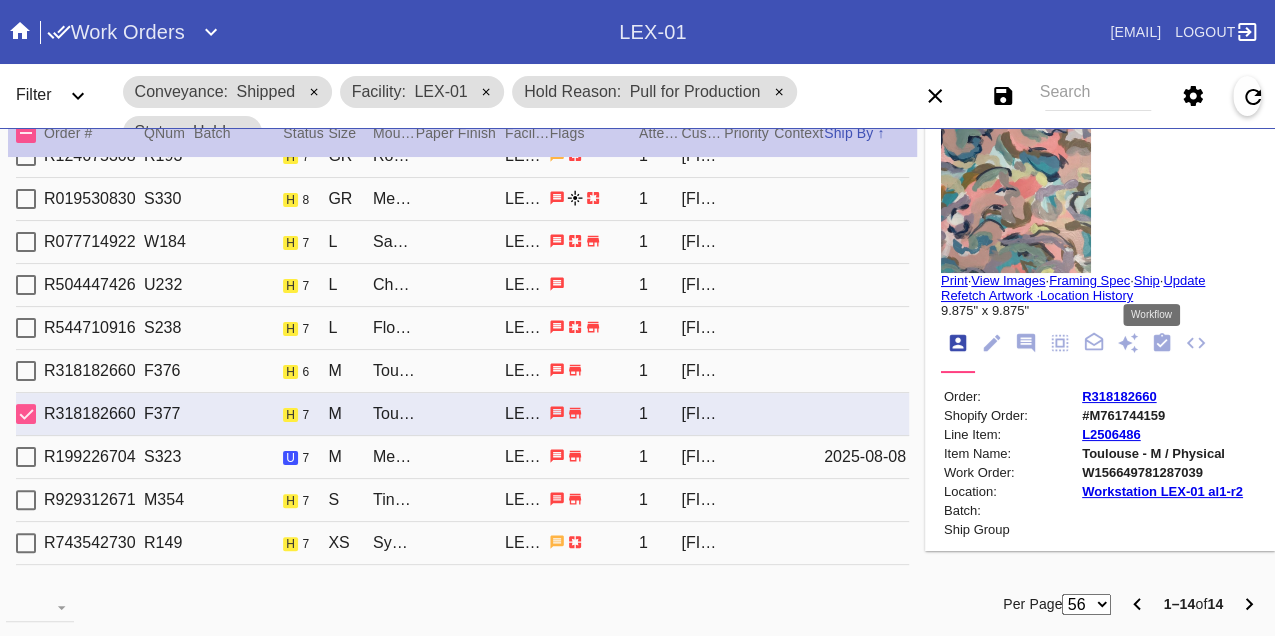 click 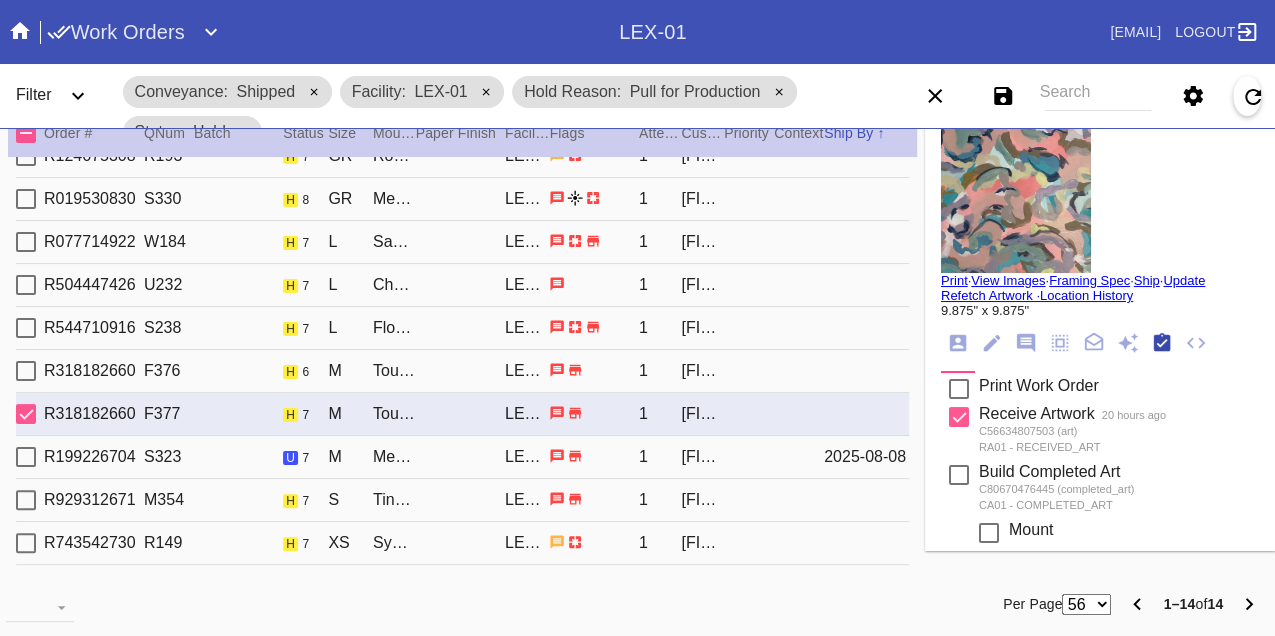 scroll, scrollTop: 318, scrollLeft: 0, axis: vertical 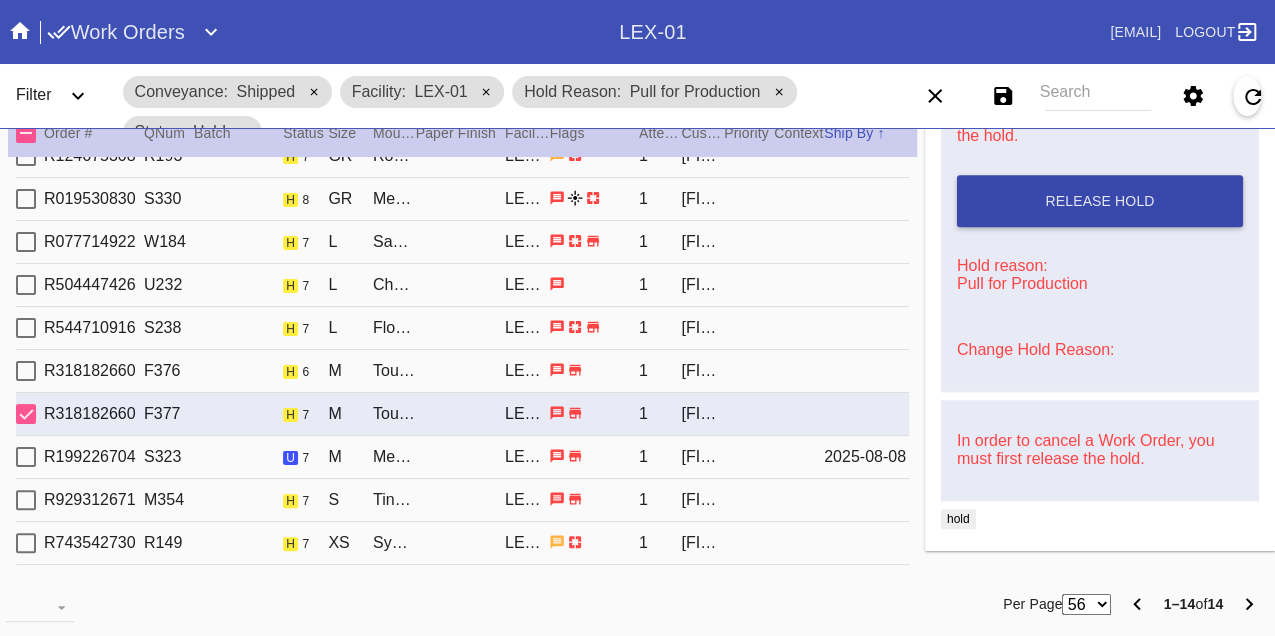 click on "Release Hold" at bounding box center (1100, 201) 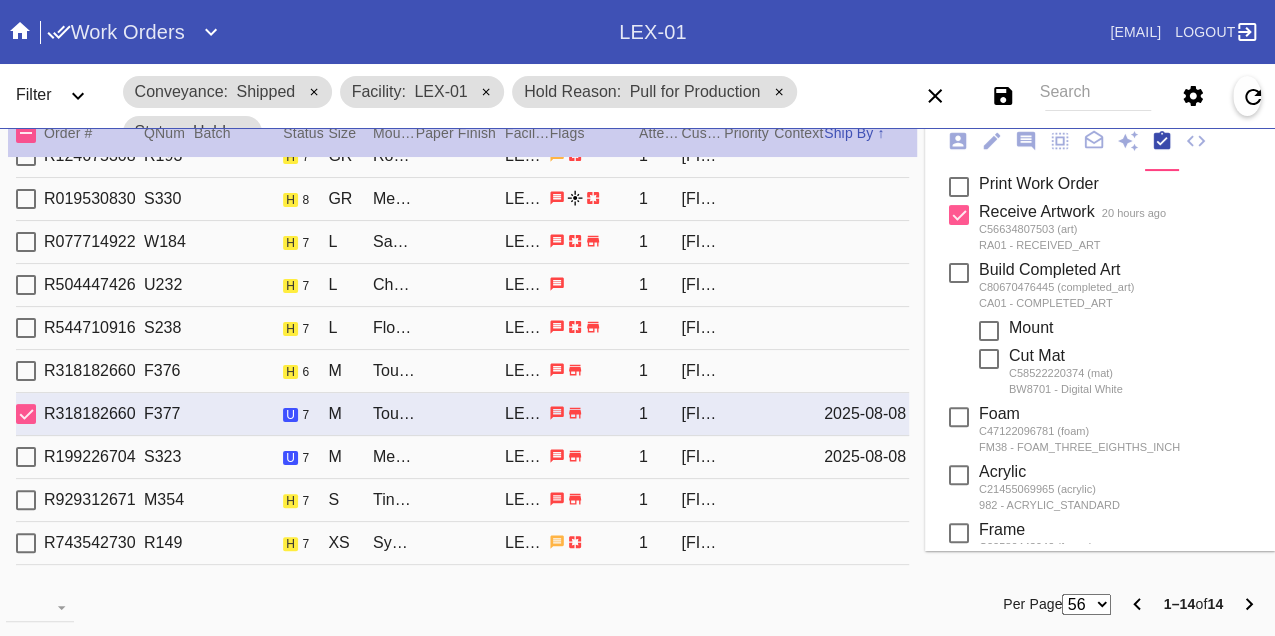 scroll, scrollTop: 0, scrollLeft: 0, axis: both 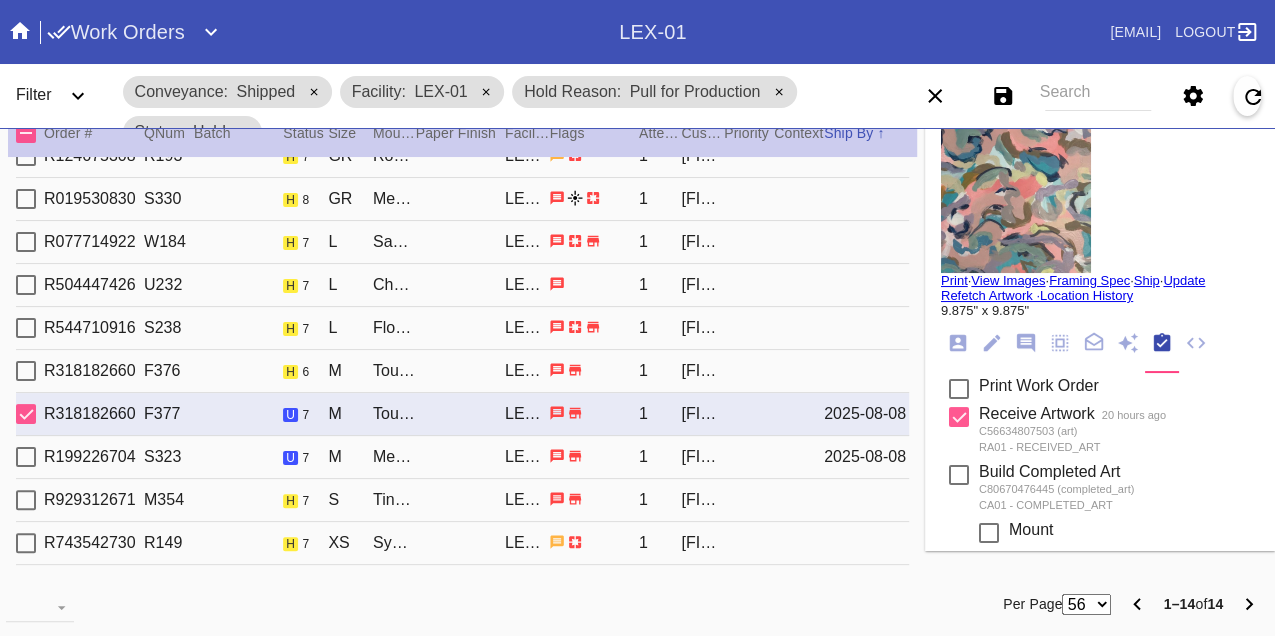 click on "Print" at bounding box center (954, 280) 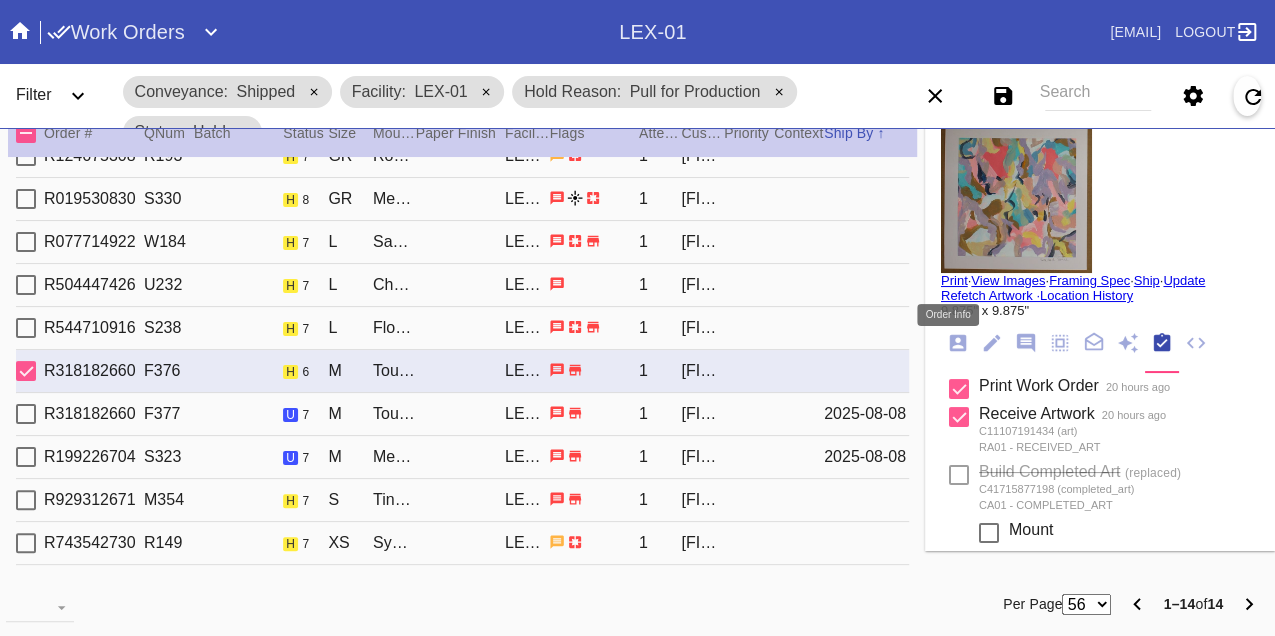 click 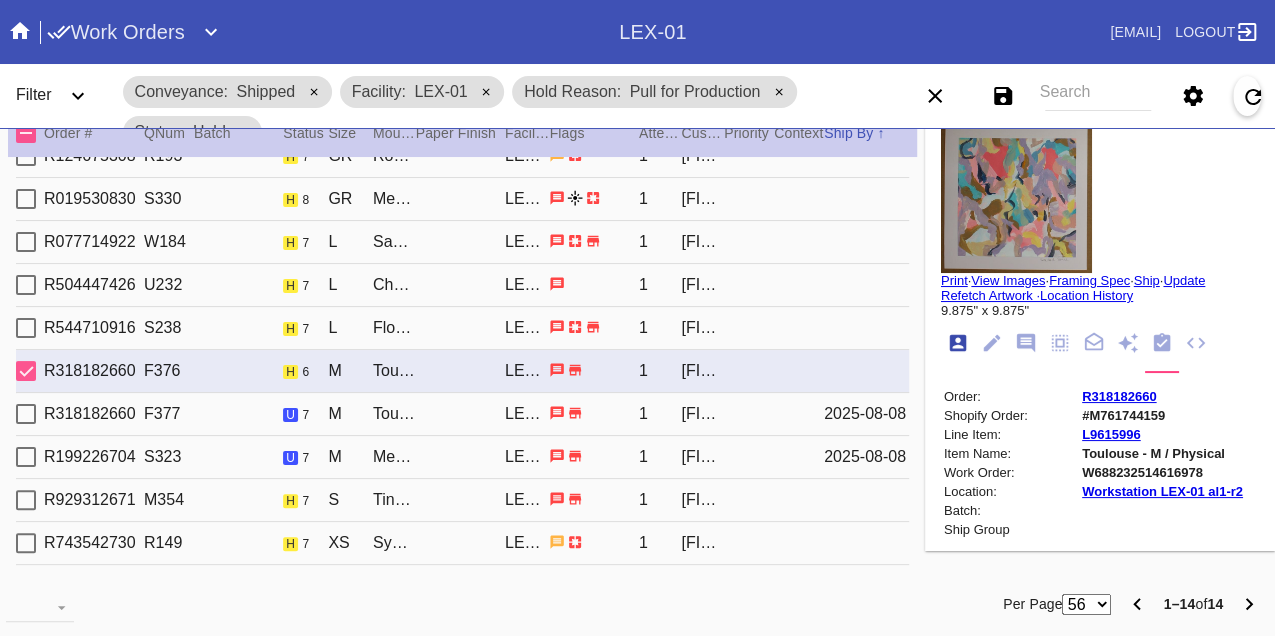 scroll, scrollTop: 24, scrollLeft: 0, axis: vertical 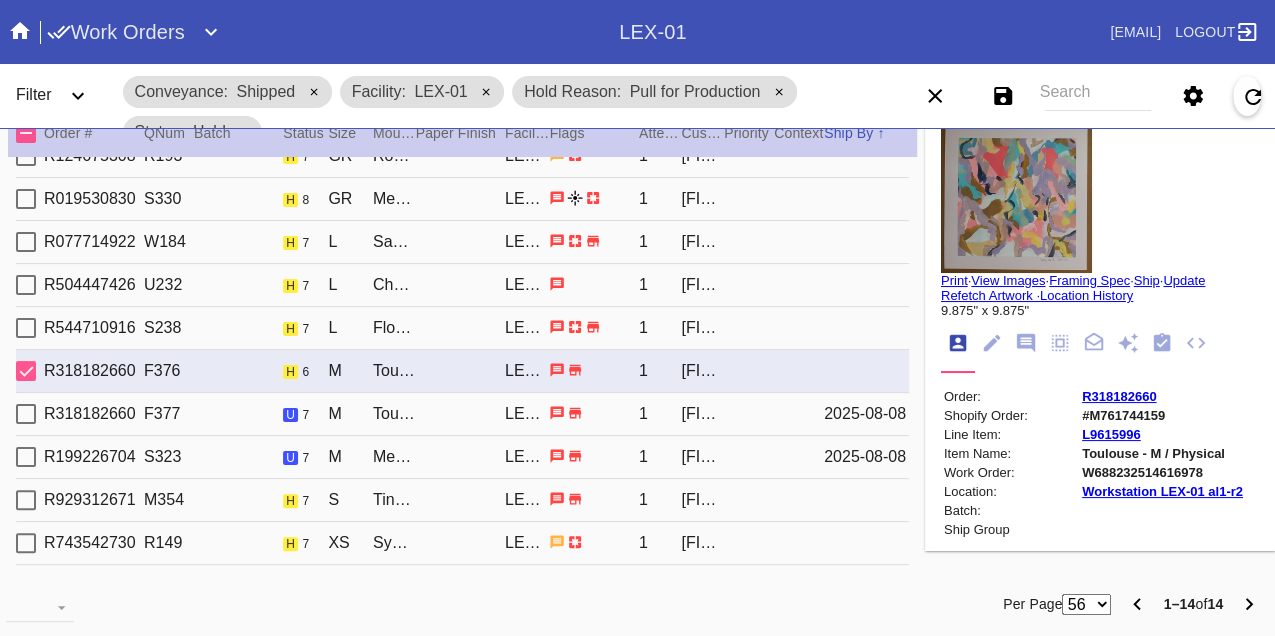click on "W688232514616978" at bounding box center (1162, 472) 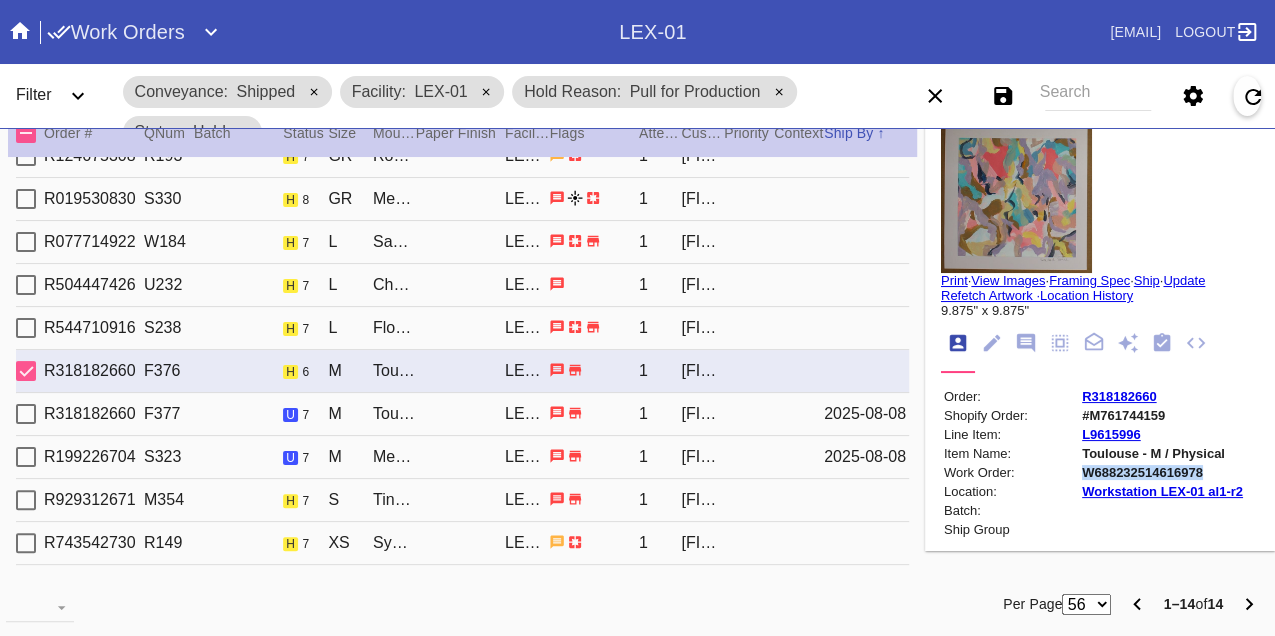 click on "W688232514616978" at bounding box center [1162, 472] 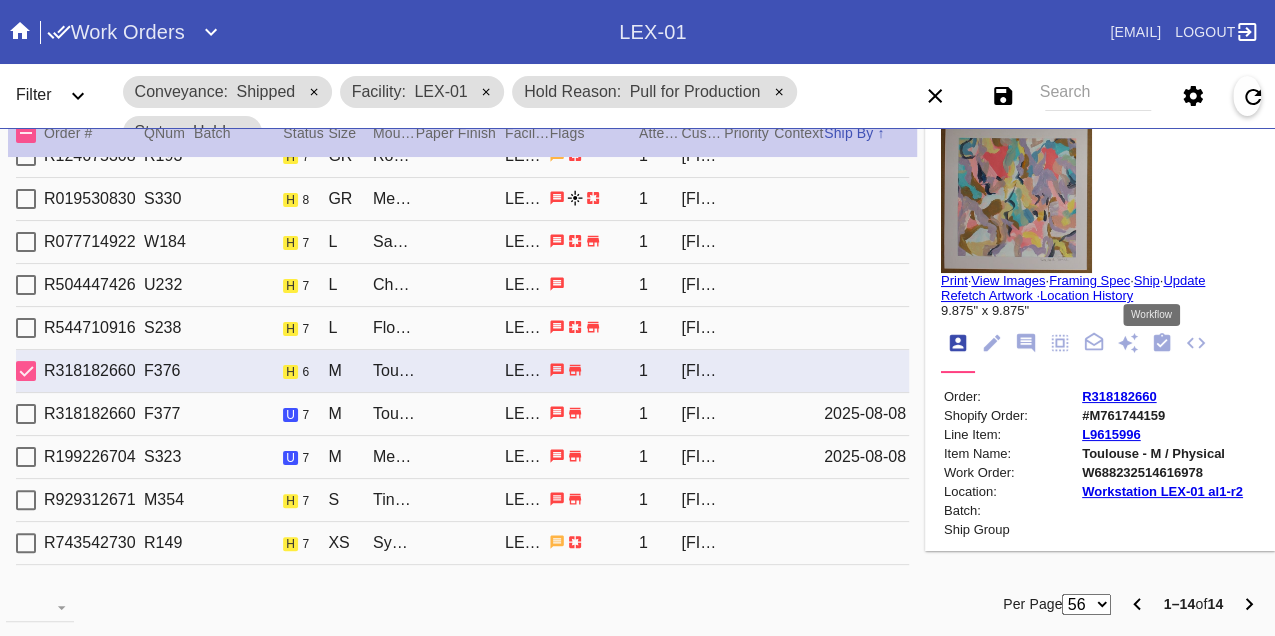 click 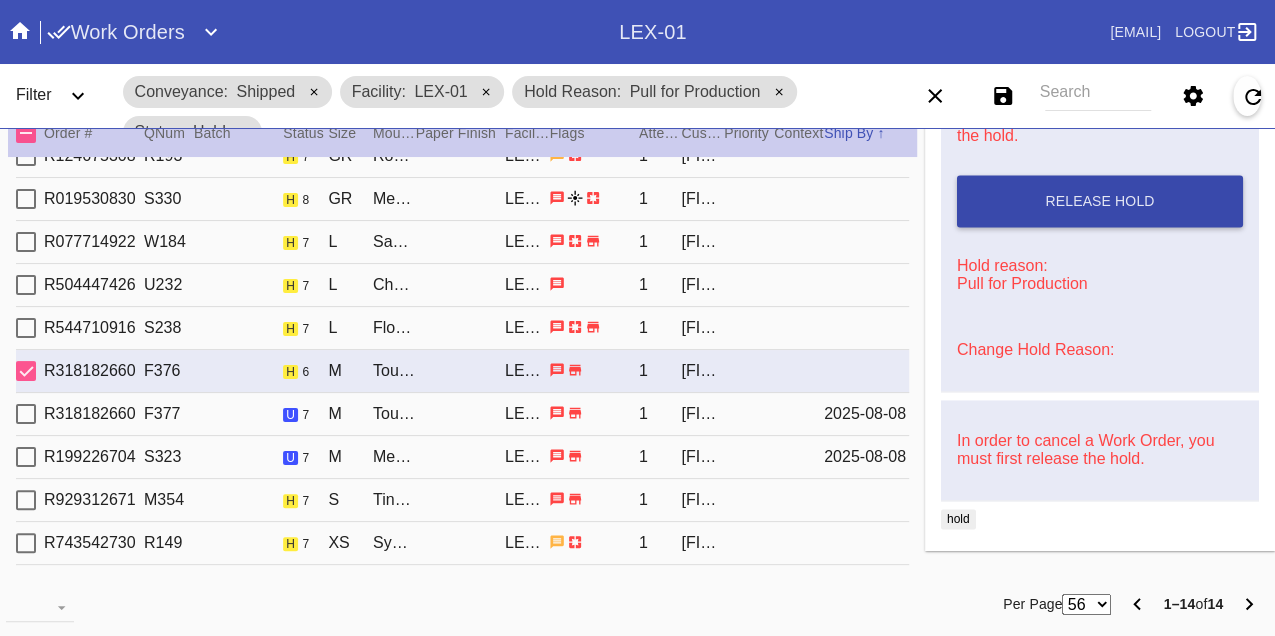 click on "Release Hold" at bounding box center [1099, 201] 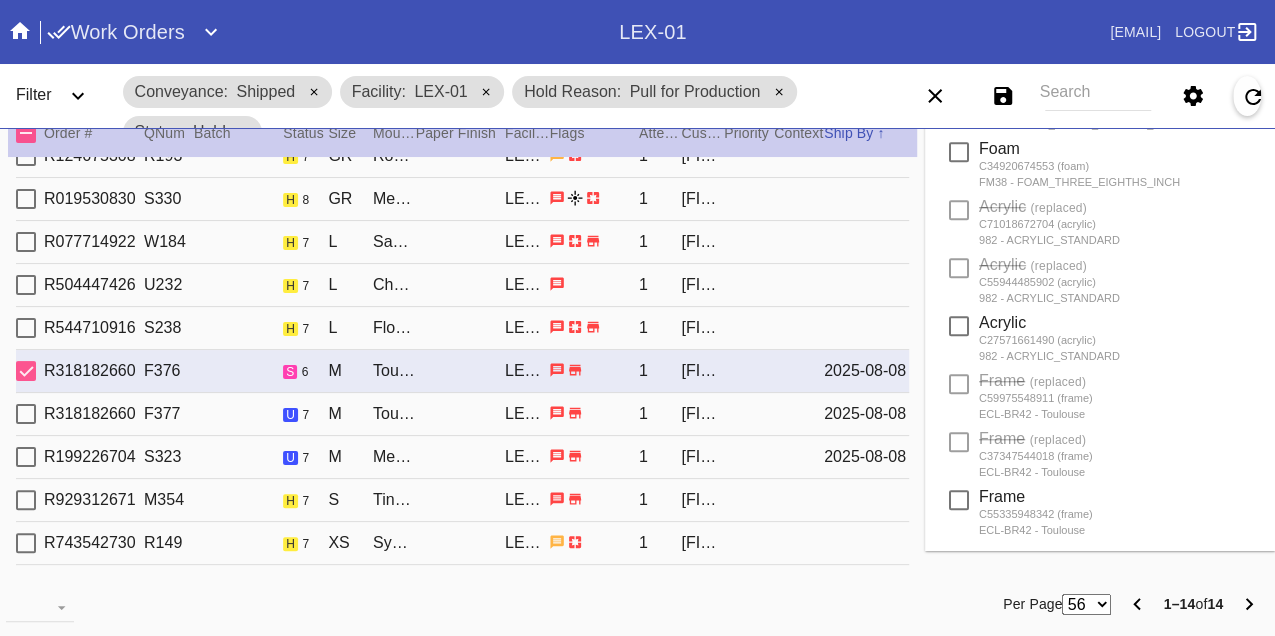 scroll, scrollTop: 0, scrollLeft: 0, axis: both 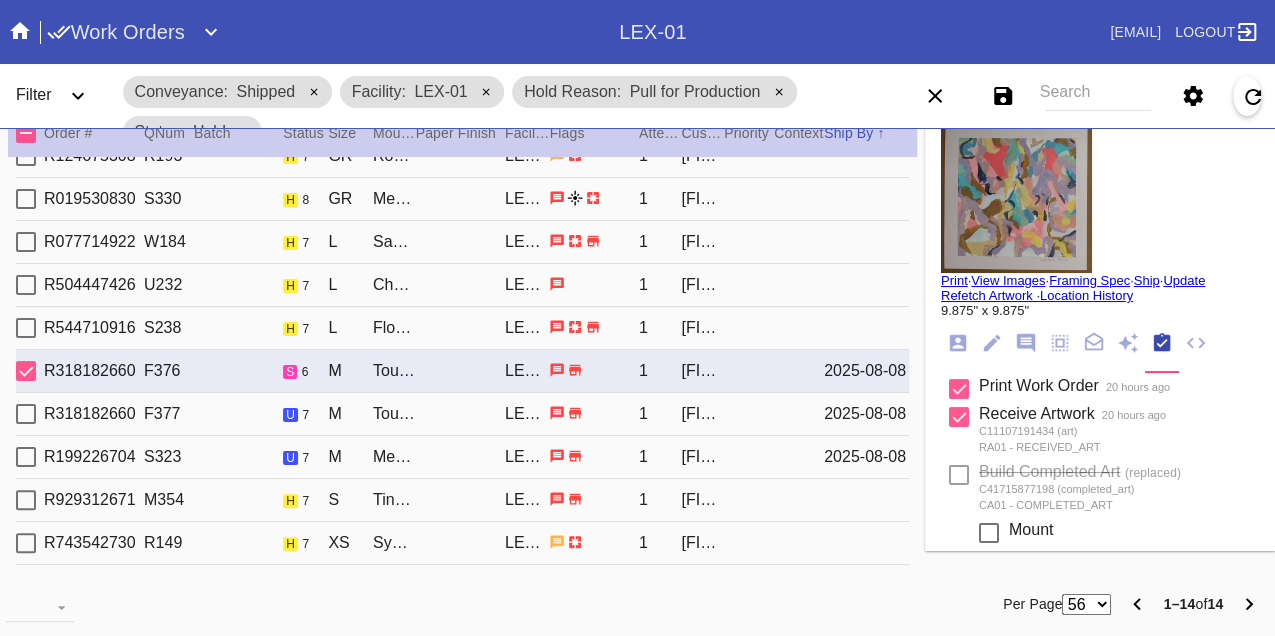 click on "Print" at bounding box center [954, 280] 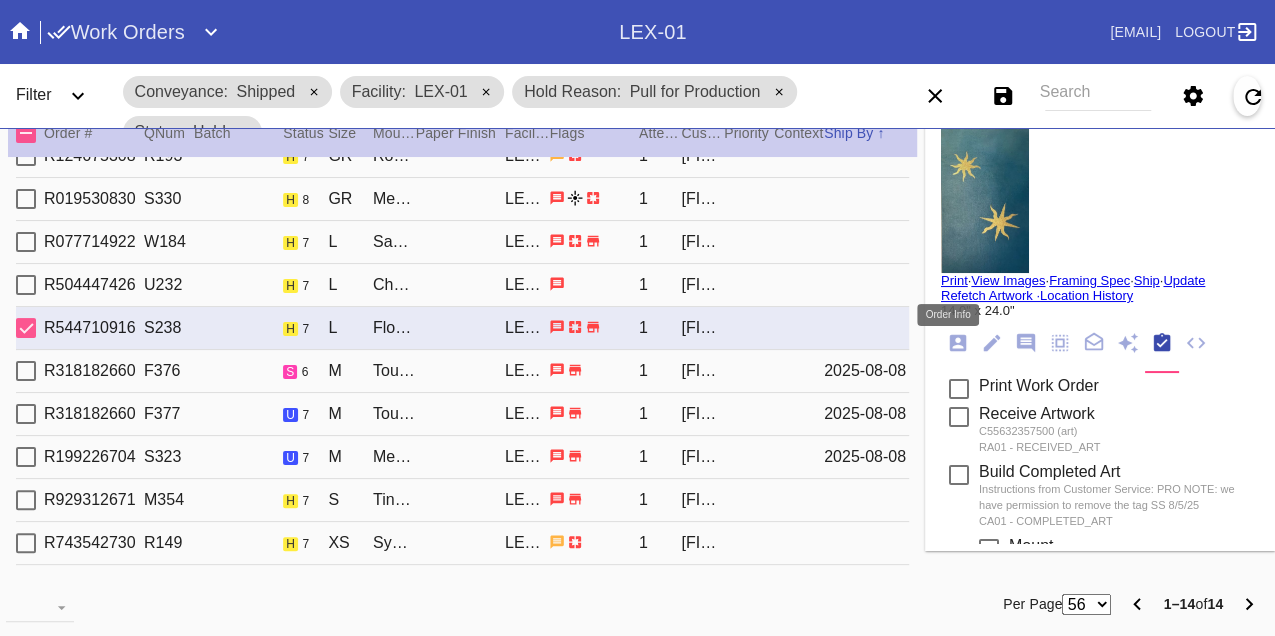 click 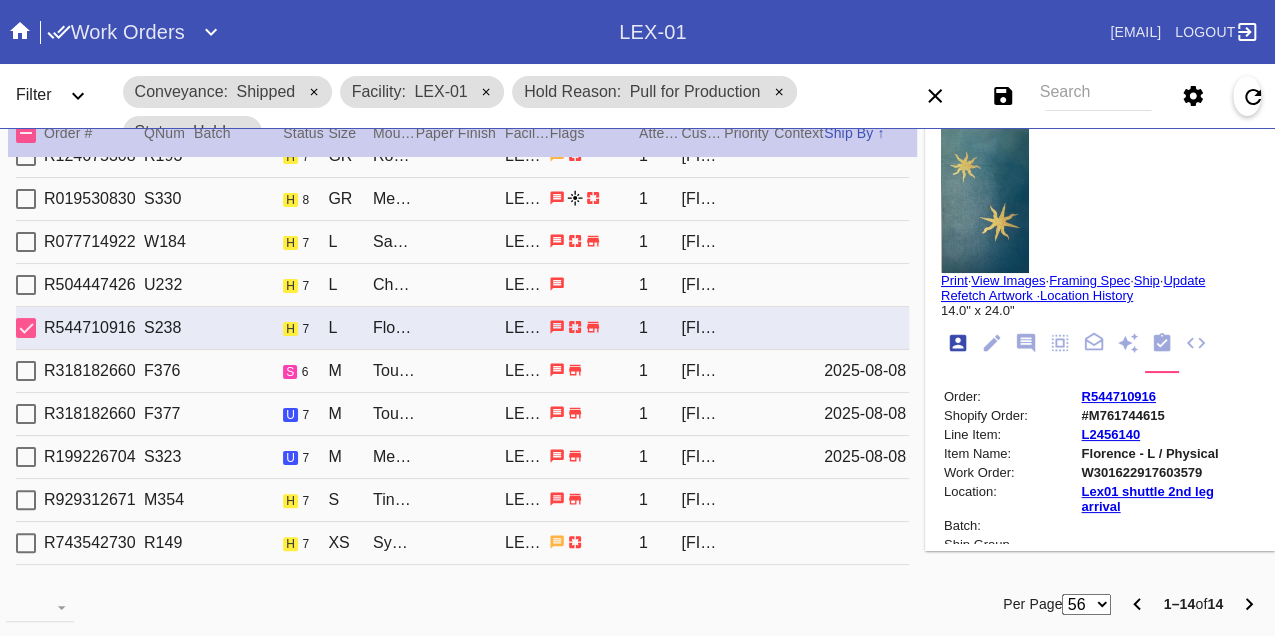 scroll, scrollTop: 24, scrollLeft: 0, axis: vertical 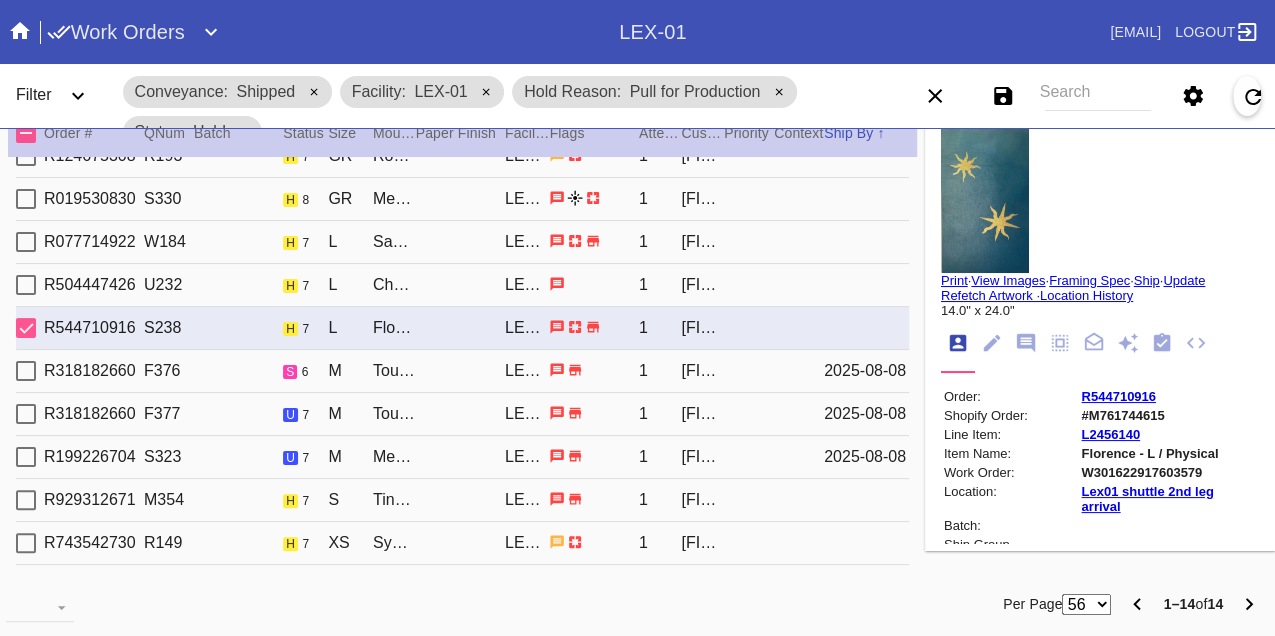 click on "W301622917603579" at bounding box center [1169, 472] 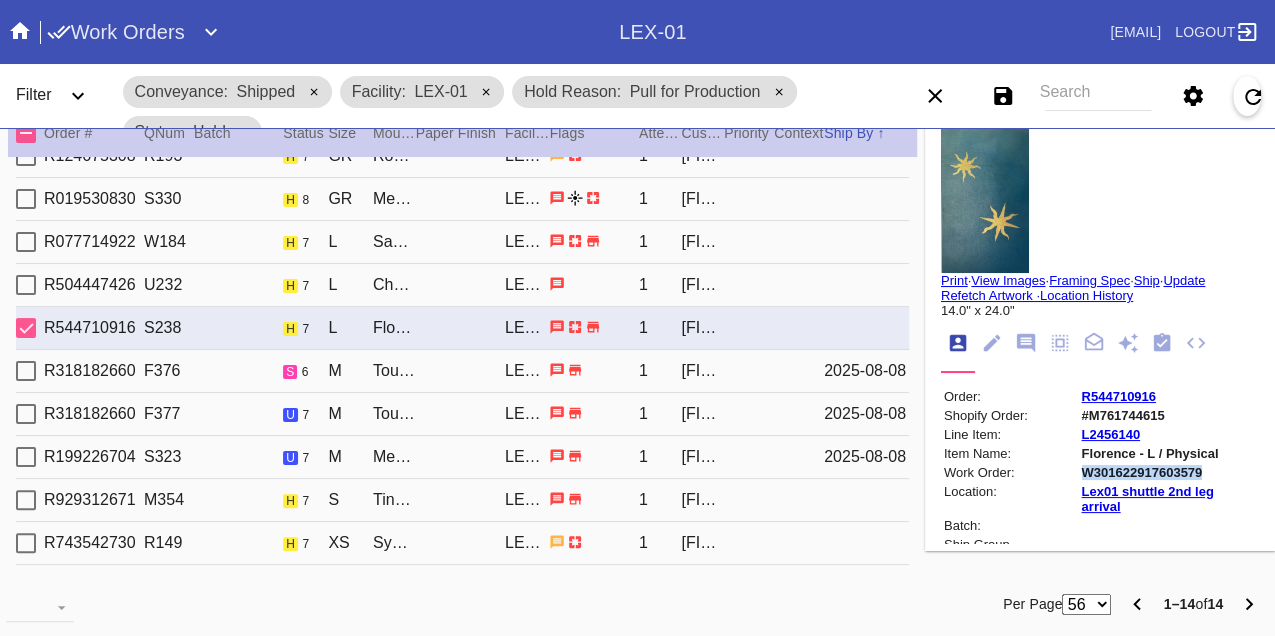 click on "W301622917603579" at bounding box center (1169, 472) 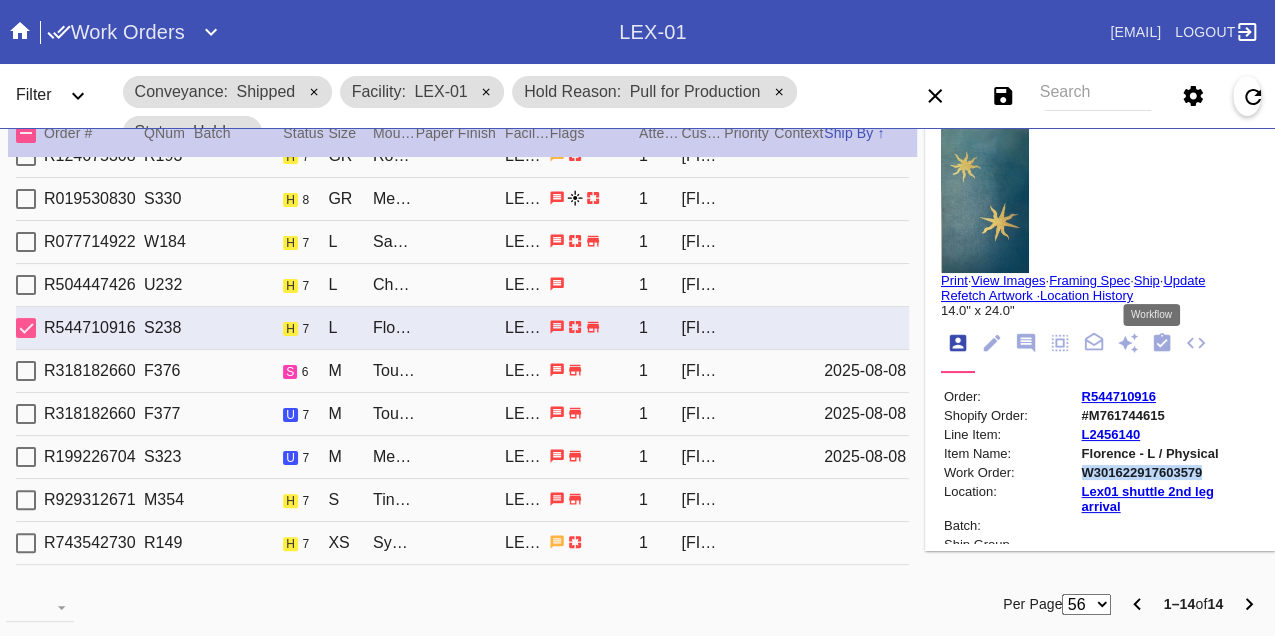click 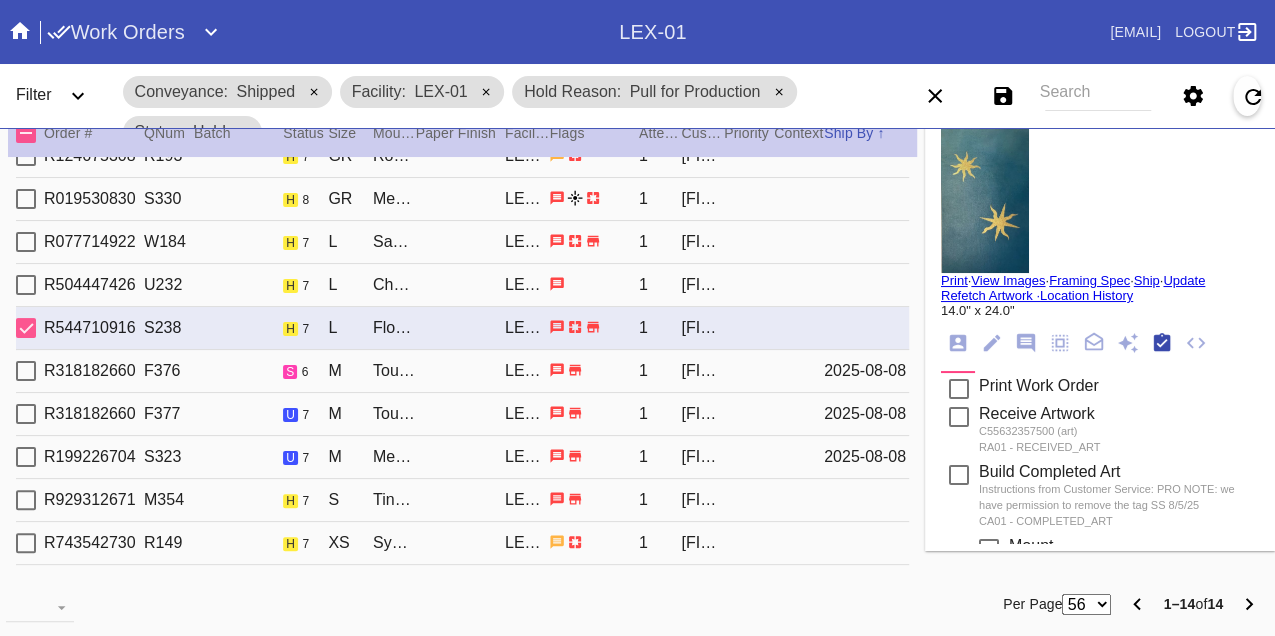 scroll, scrollTop: 318, scrollLeft: 0, axis: vertical 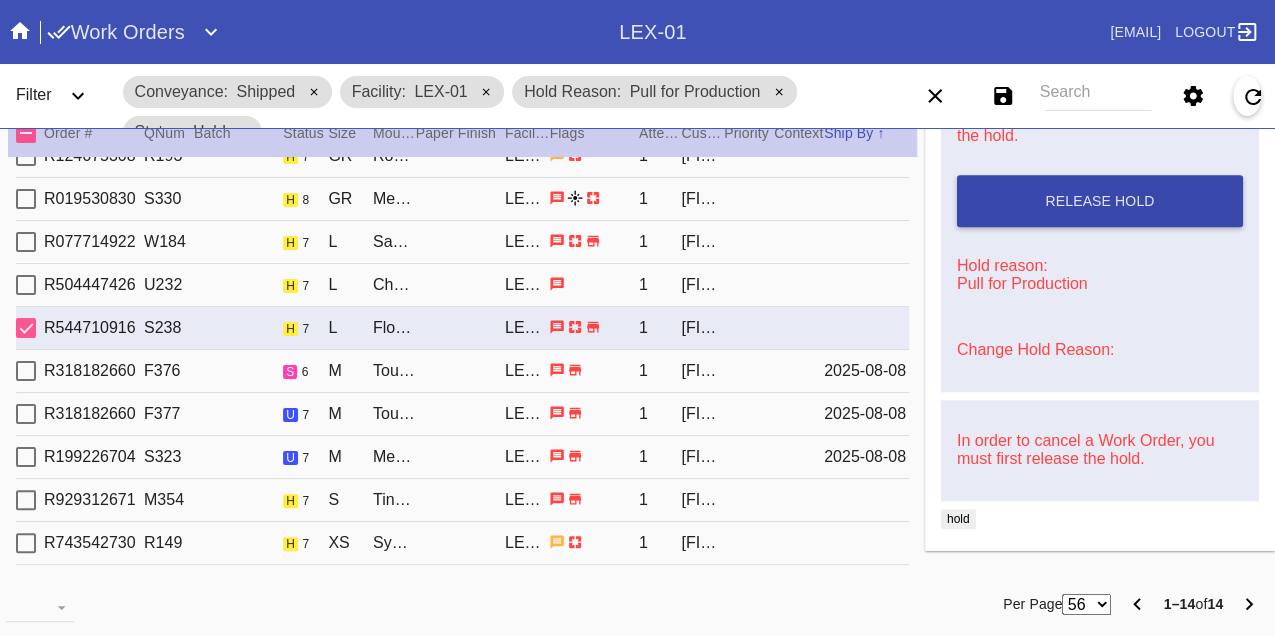 click on "Release Hold" at bounding box center (1100, 201) 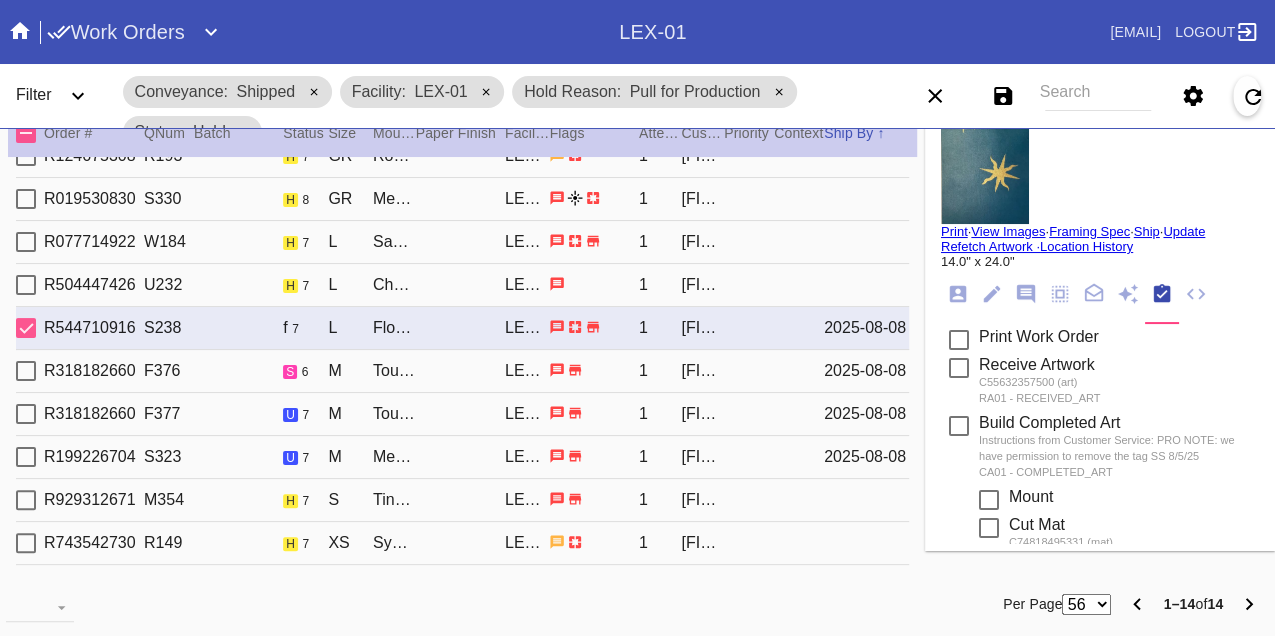 scroll, scrollTop: 0, scrollLeft: 0, axis: both 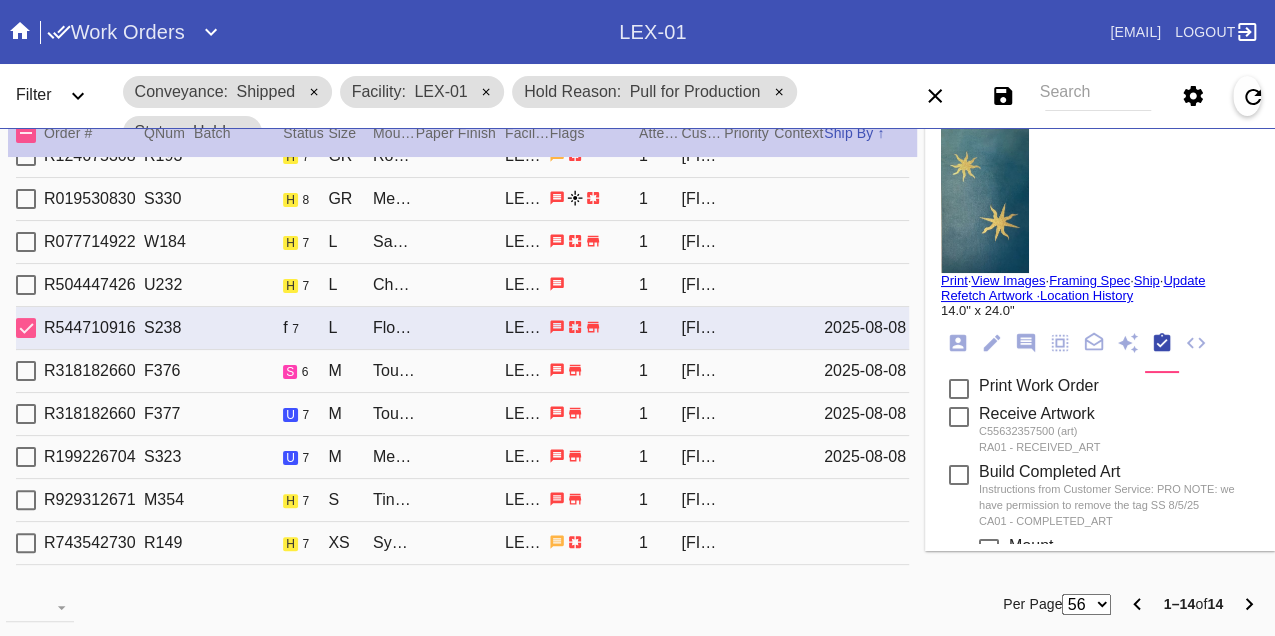 click on "Print" at bounding box center [954, 280] 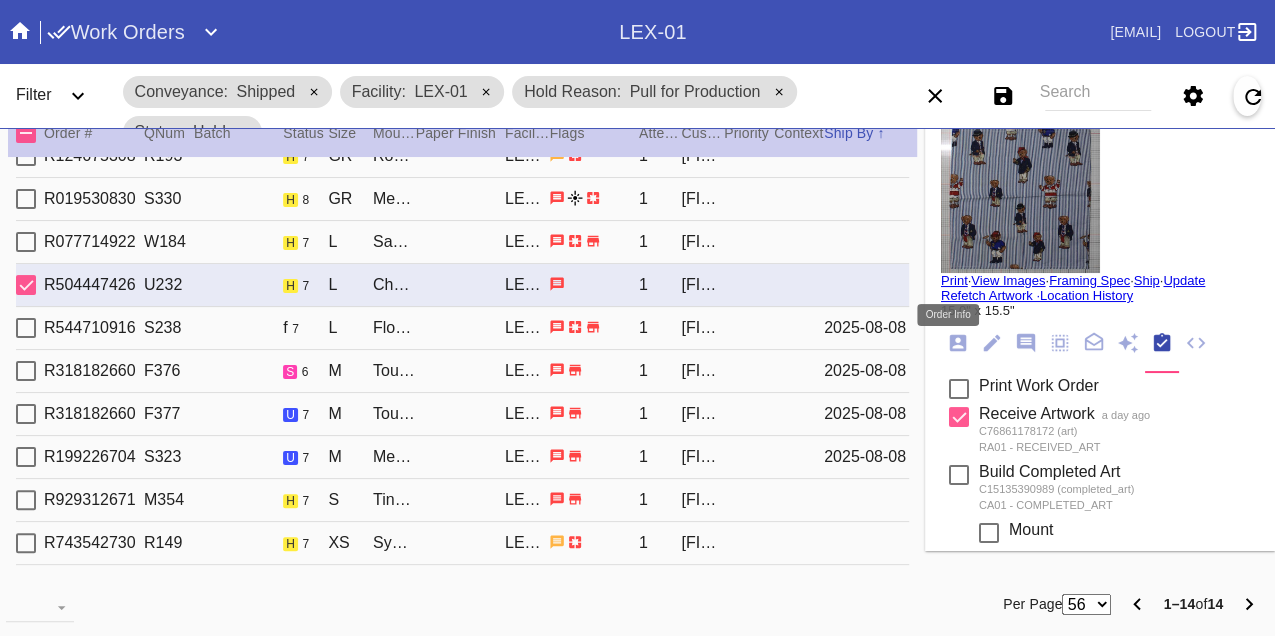 click 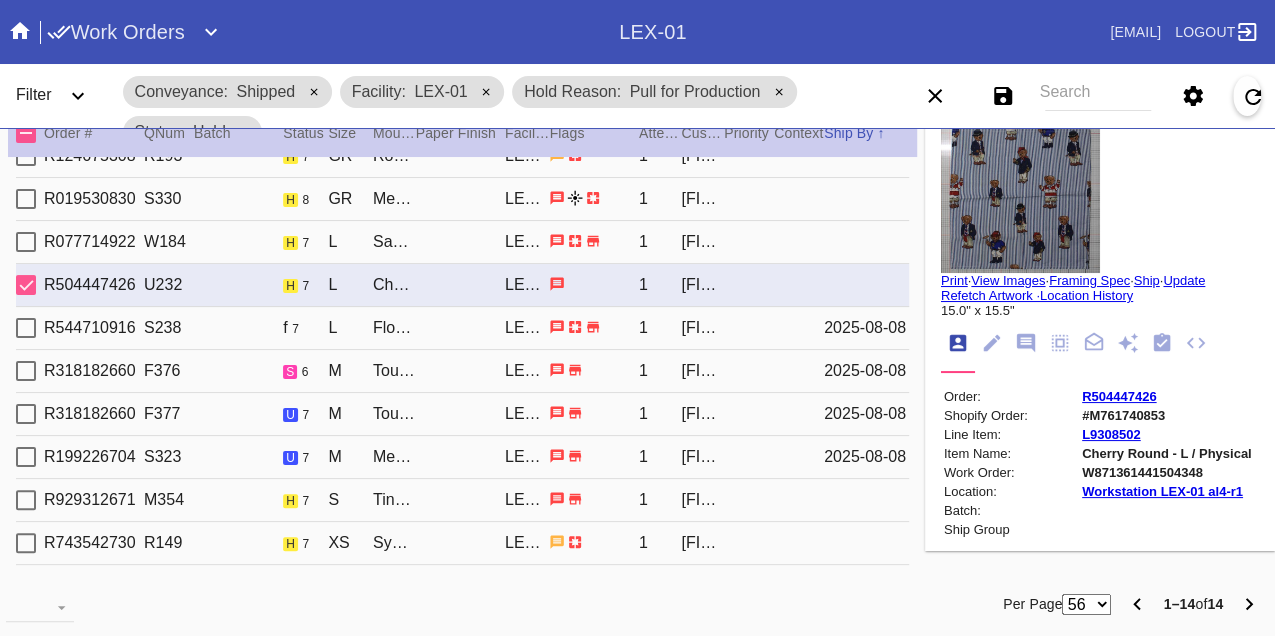 click on "W871361441504348" at bounding box center [1167, 472] 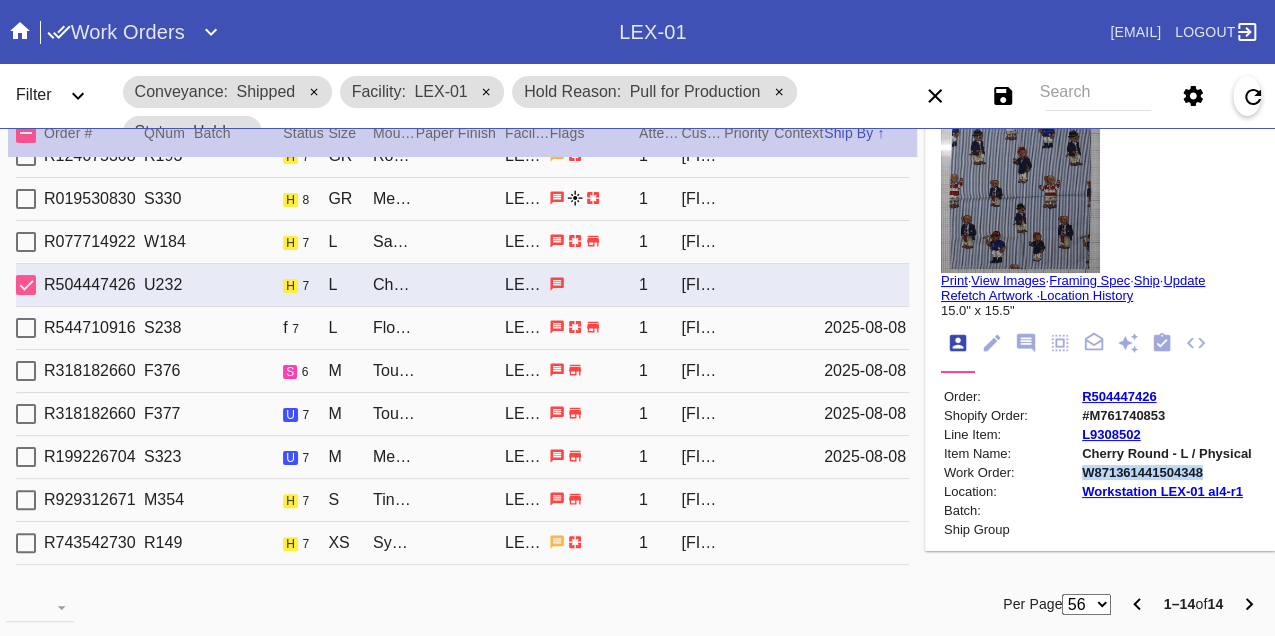 click on "W871361441504348" at bounding box center (1167, 472) 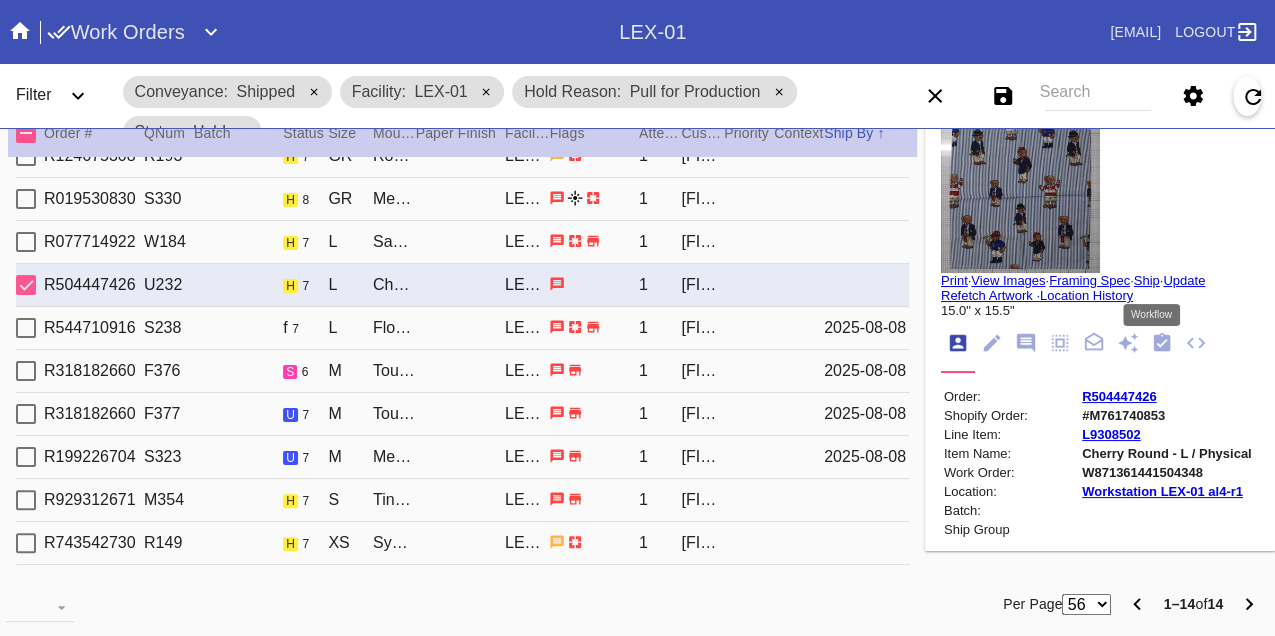 click 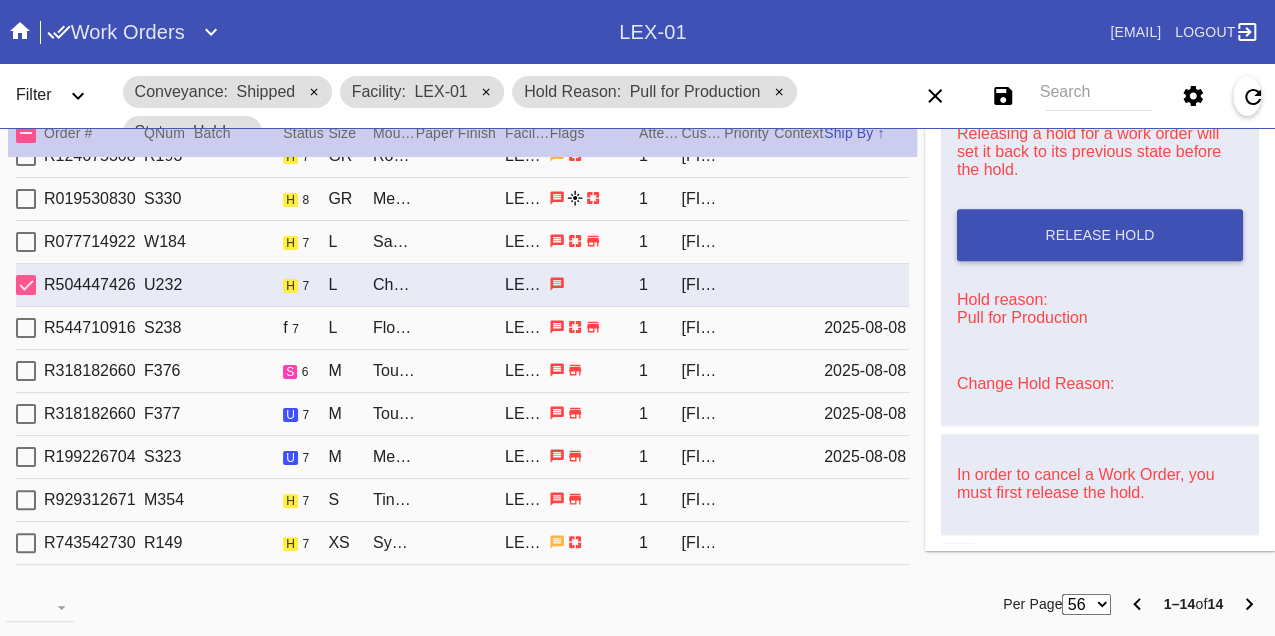 scroll, scrollTop: 829, scrollLeft: 0, axis: vertical 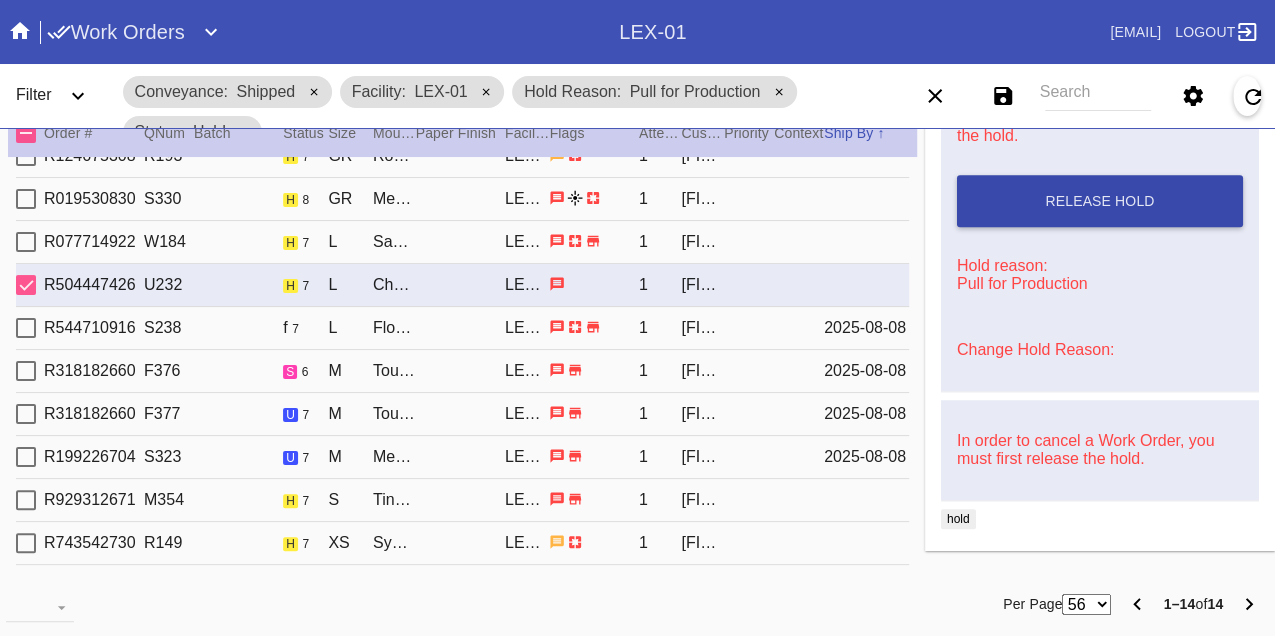 click on "Release Hold" at bounding box center (1100, 201) 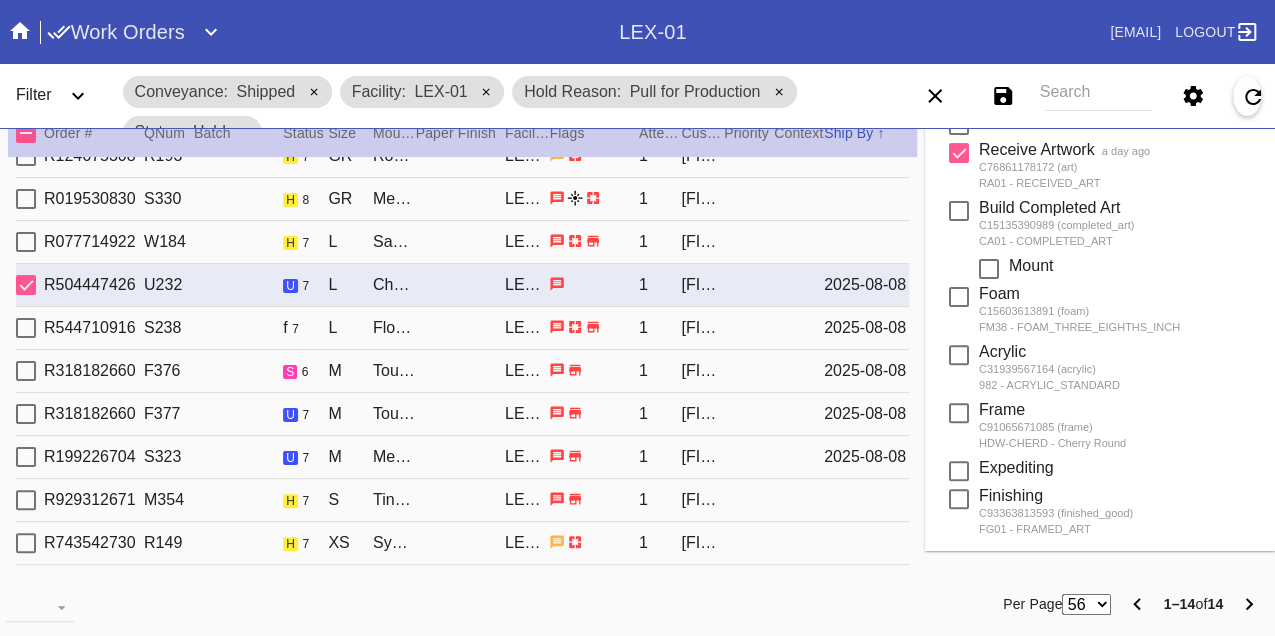 scroll, scrollTop: 0, scrollLeft: 0, axis: both 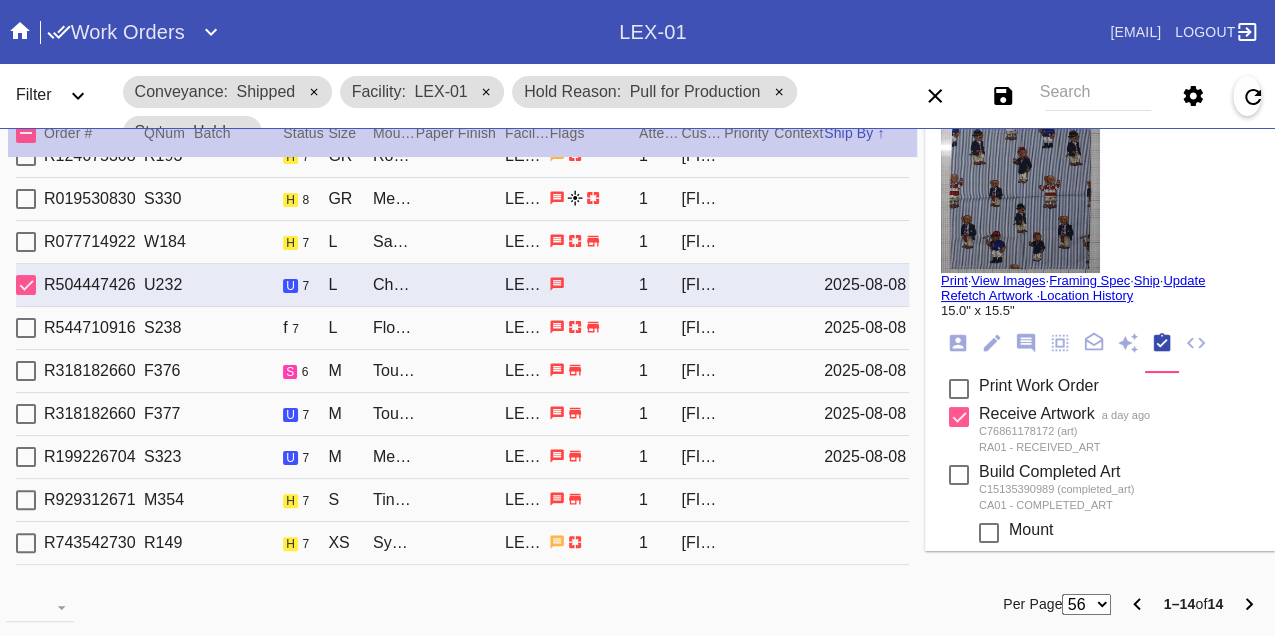 click on "Print" at bounding box center (954, 280) 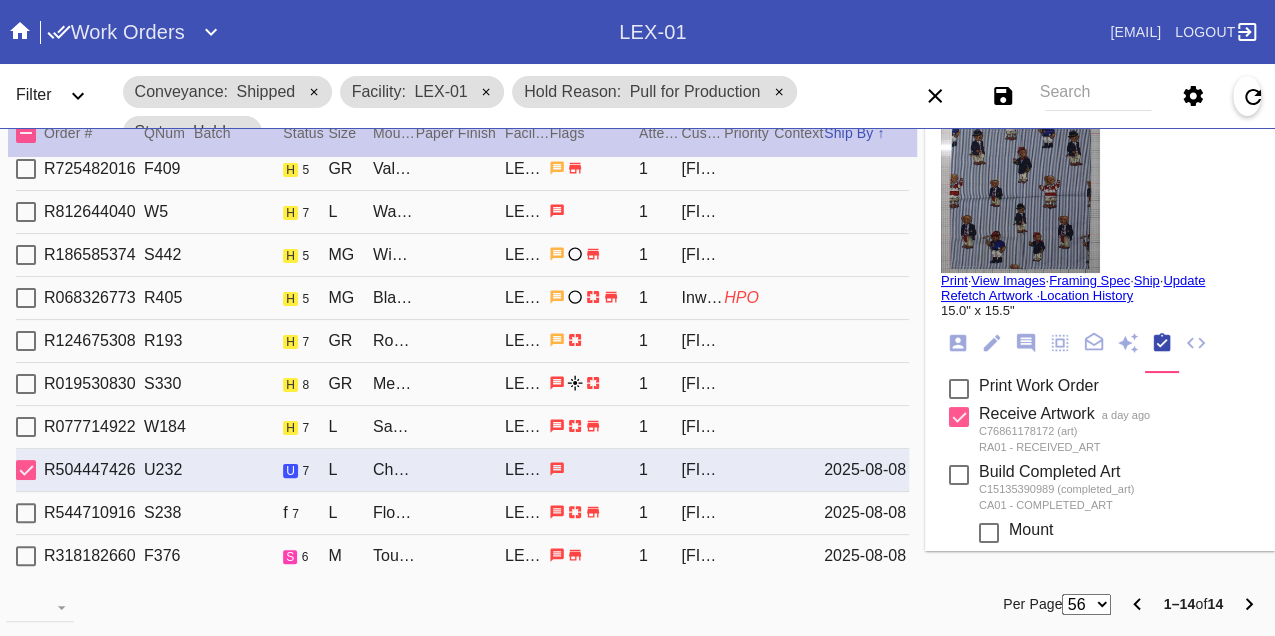 scroll, scrollTop: 0, scrollLeft: 0, axis: both 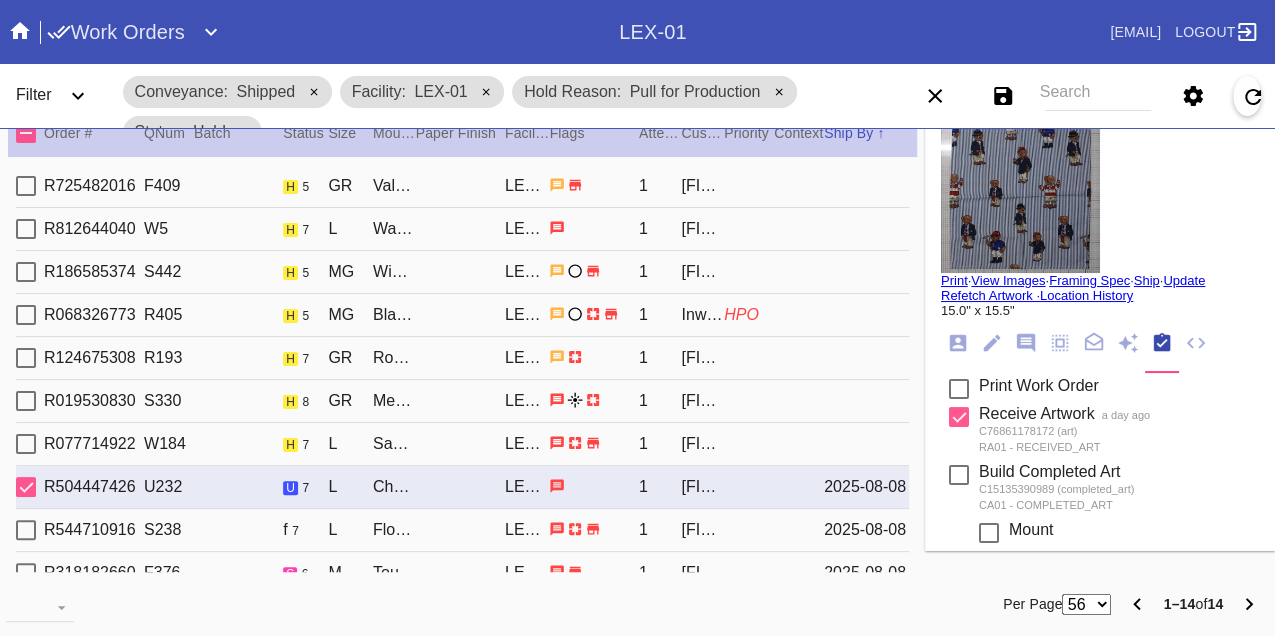 click on "R077714922 W184 h   7 L Santorini / White LEX-01 1 Marilyn Sullivan" at bounding box center (462, 444) 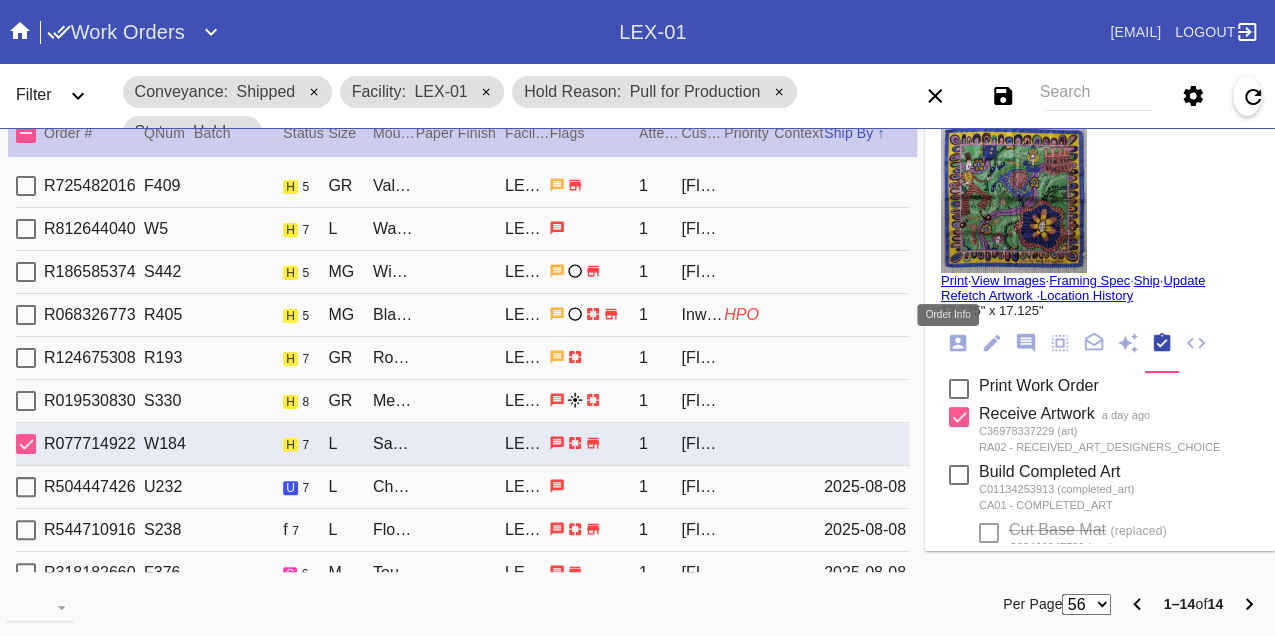 click 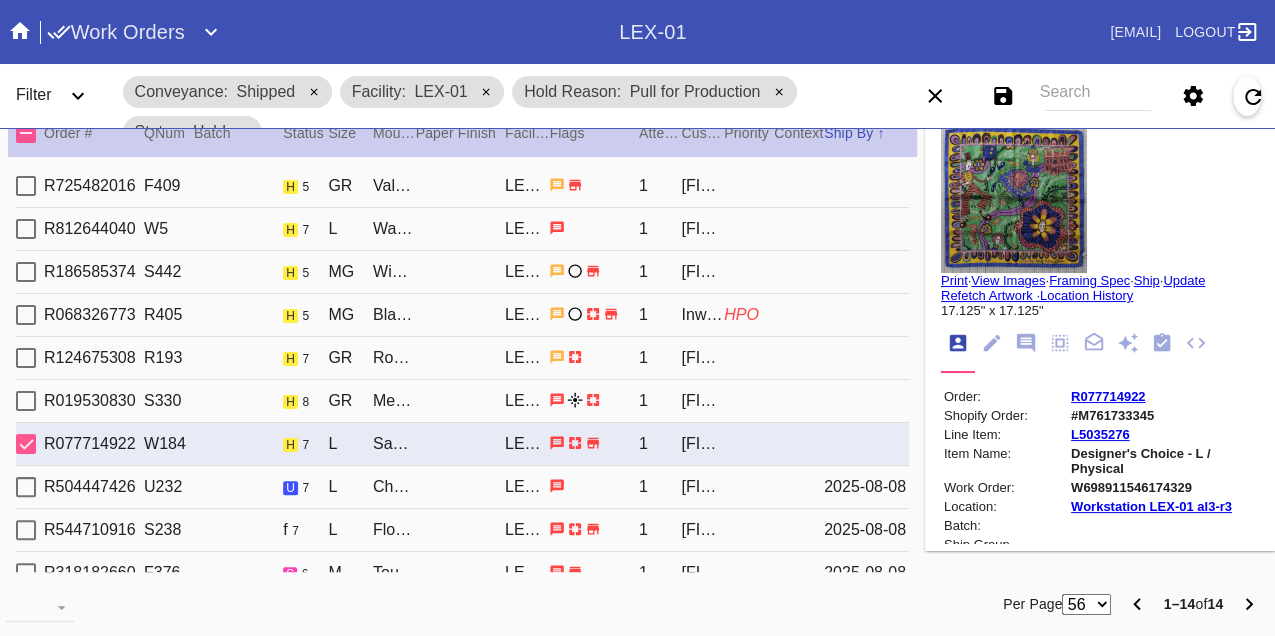 click on "W698911546174329" at bounding box center [1163, 487] 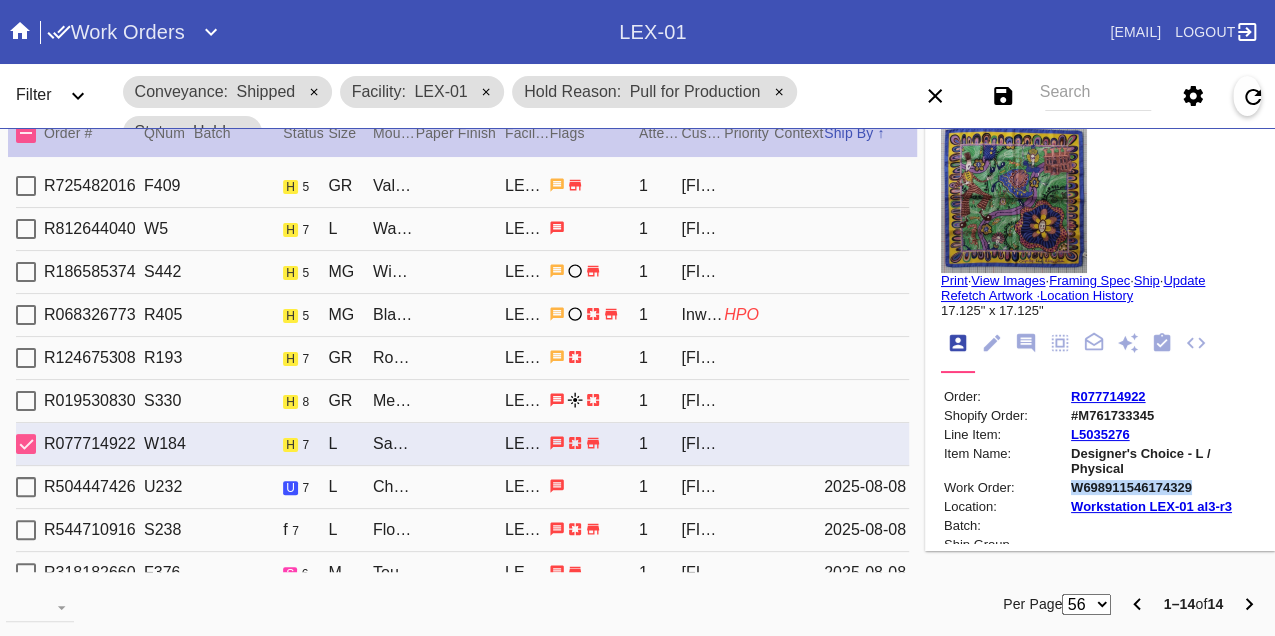 click on "W698911546174329" at bounding box center [1163, 487] 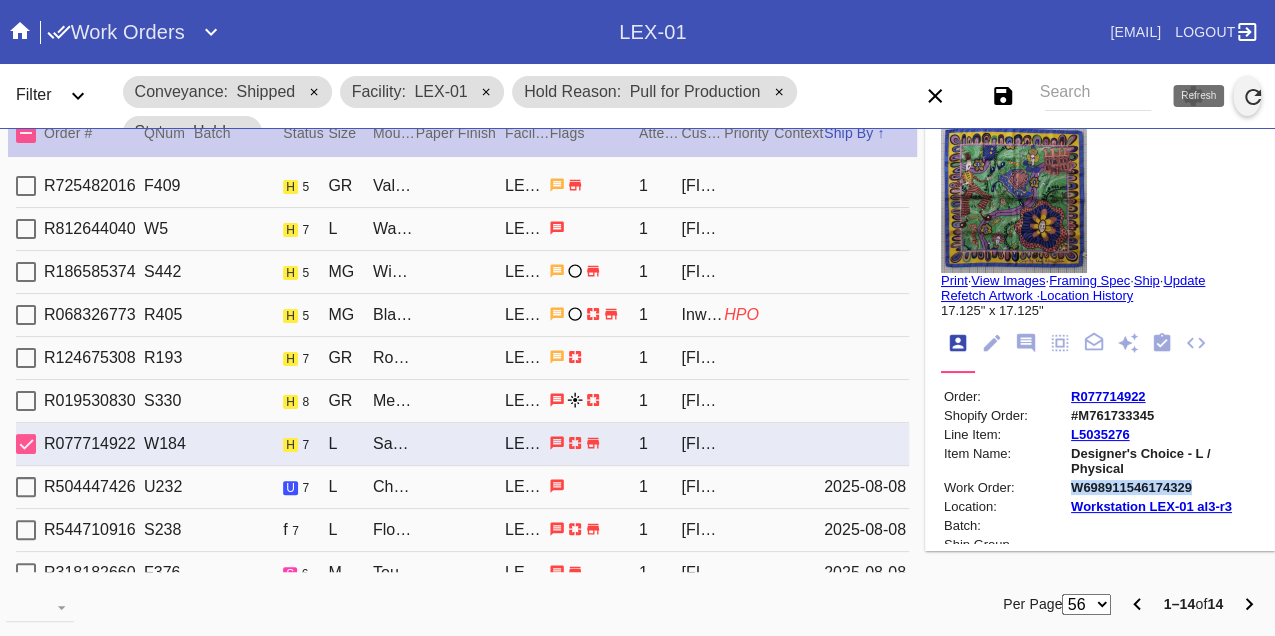 click 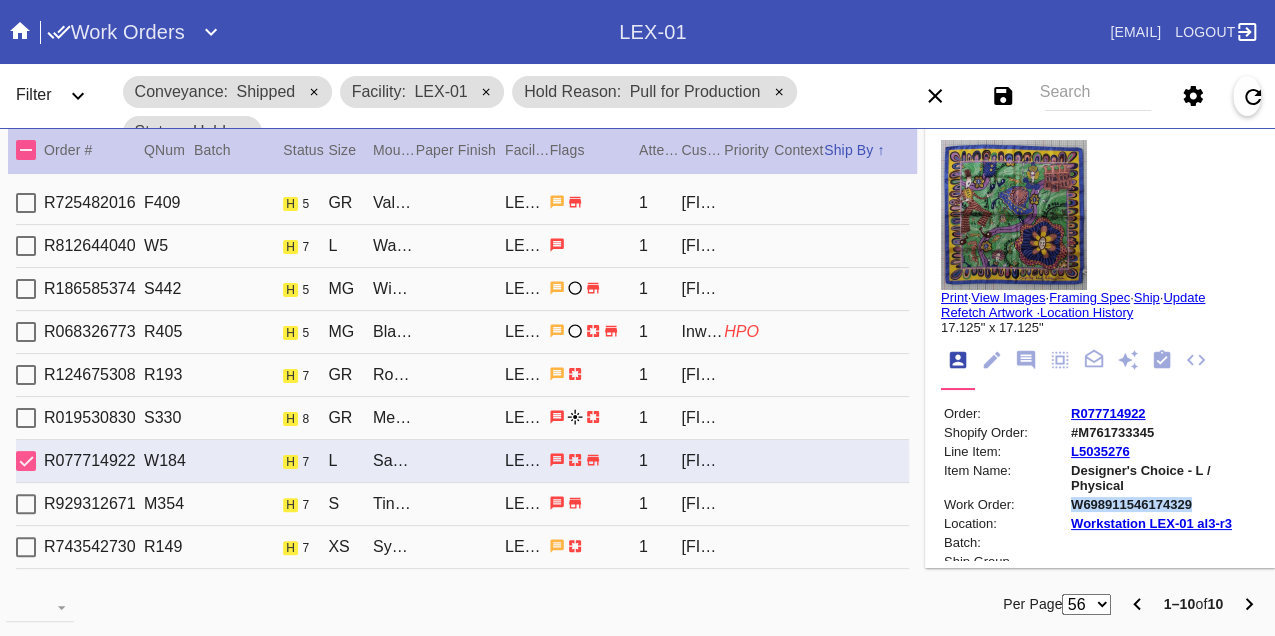 scroll, scrollTop: 0, scrollLeft: 0, axis: both 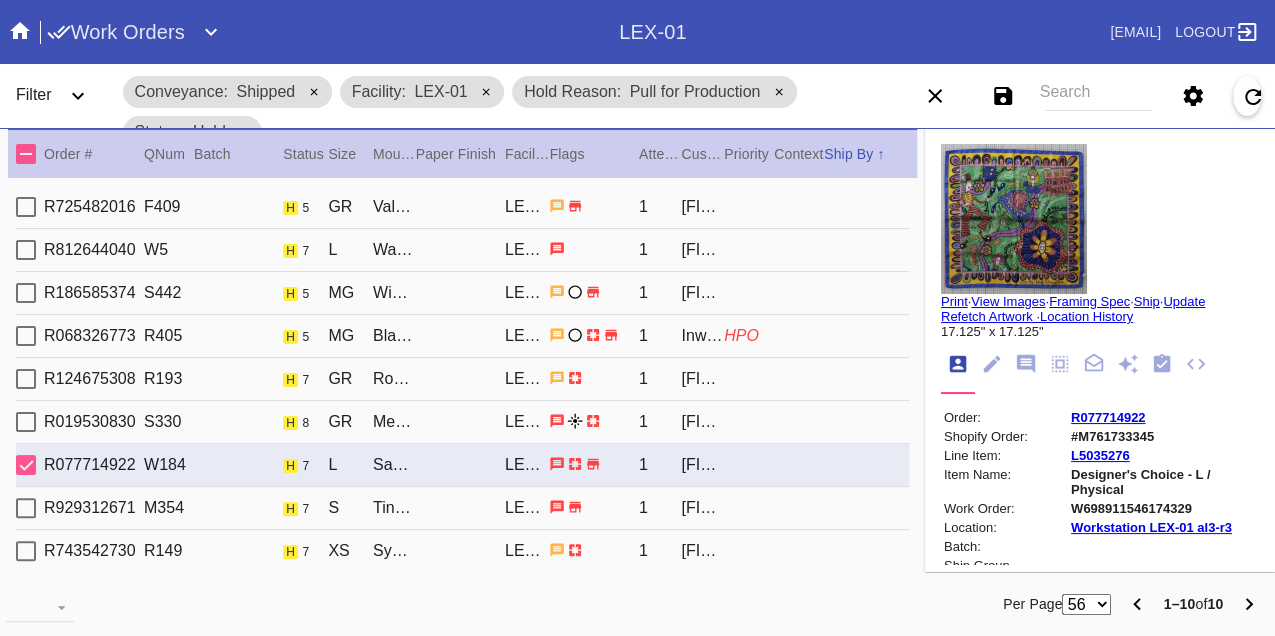 click on "R725482016 F409 h   5 GR Valencia Deep / Canvas LEX-01 1 Steurat OSHA" at bounding box center [462, 207] 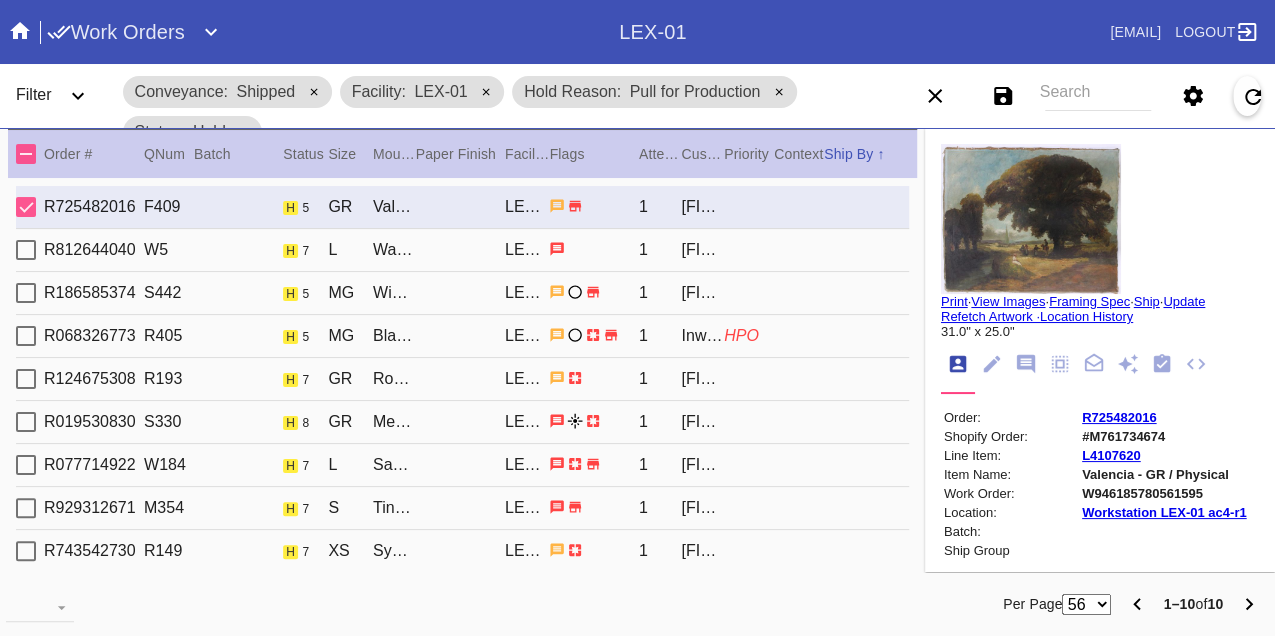 click on "R812644040 W5 h   7 L Waverley / No Mat LEX-01 1 Rachel Villarespe" at bounding box center [462, 250] 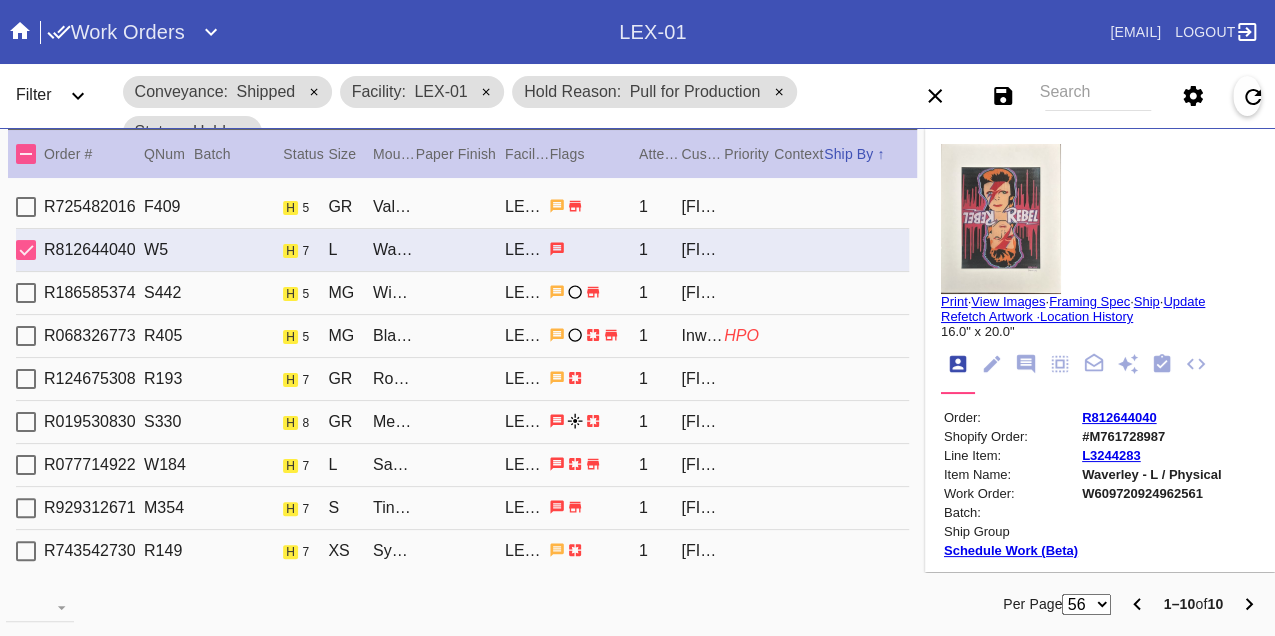 click on "R186585374 S442 h   5 MG Windsor / No Mat LEX-01 1 Laura Oakes" at bounding box center (462, 293) 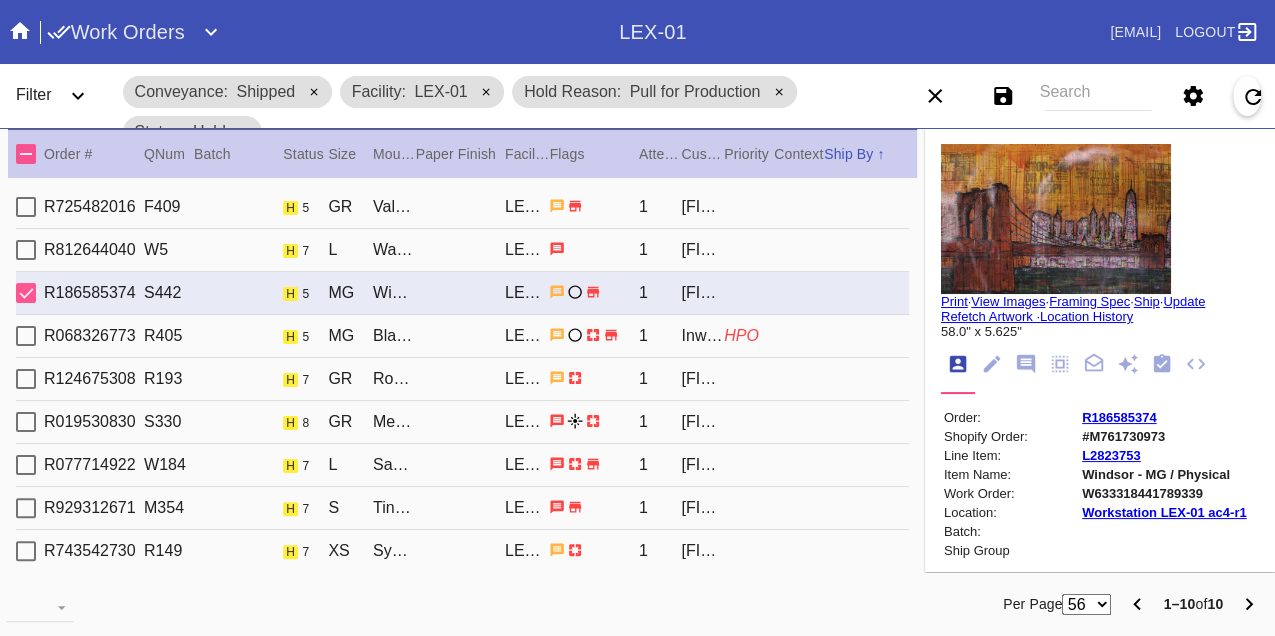 click on "R068326773 R405 h   5 MG Black Walnut (Wide) / White LEX-01 1 Inwood Village
HPO" at bounding box center [462, 336] 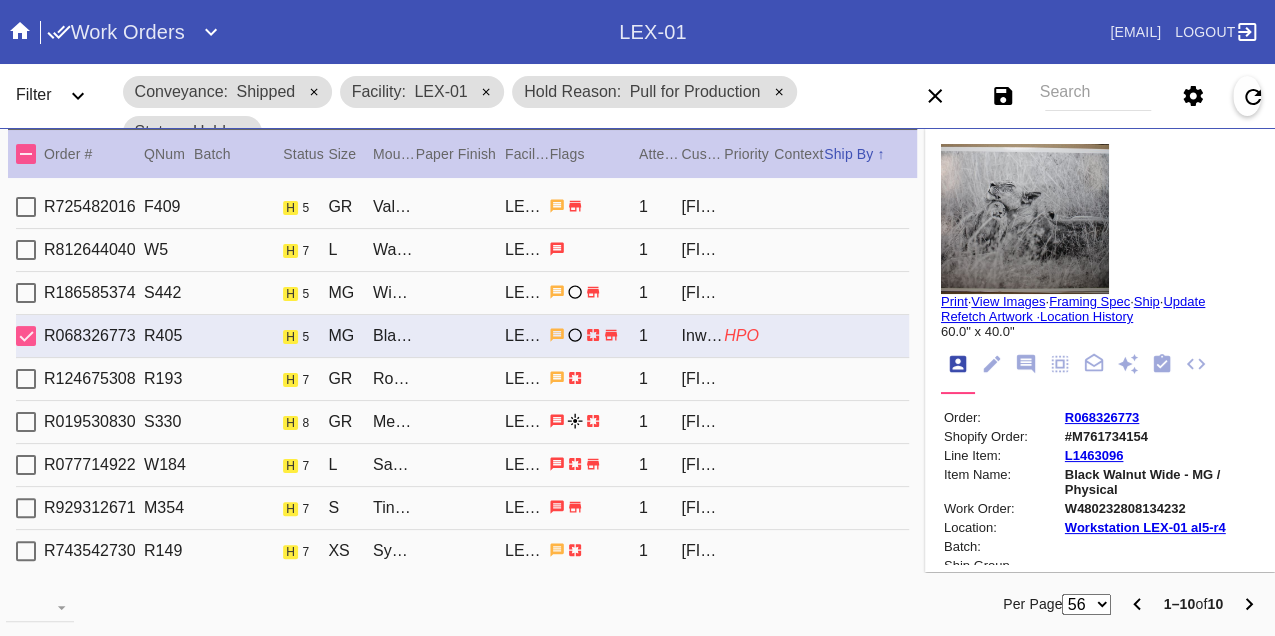 click on "R124675308 R193 h   7 GR Rome / No Mat LEX-01 1 Cary Sun" at bounding box center (462, 379) 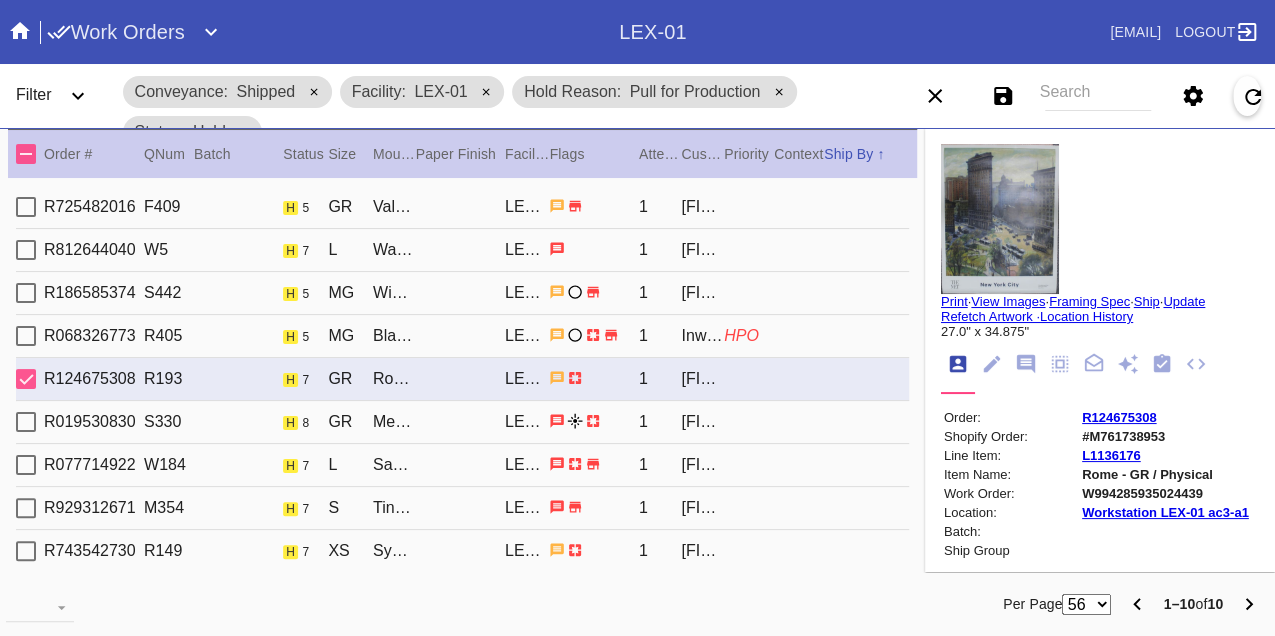 click on "R019530830 S330 h   8 GR Mercer Slim / Float Mounting (+$25) LEX-01 1 Caleigh Leyton" at bounding box center (462, 422) 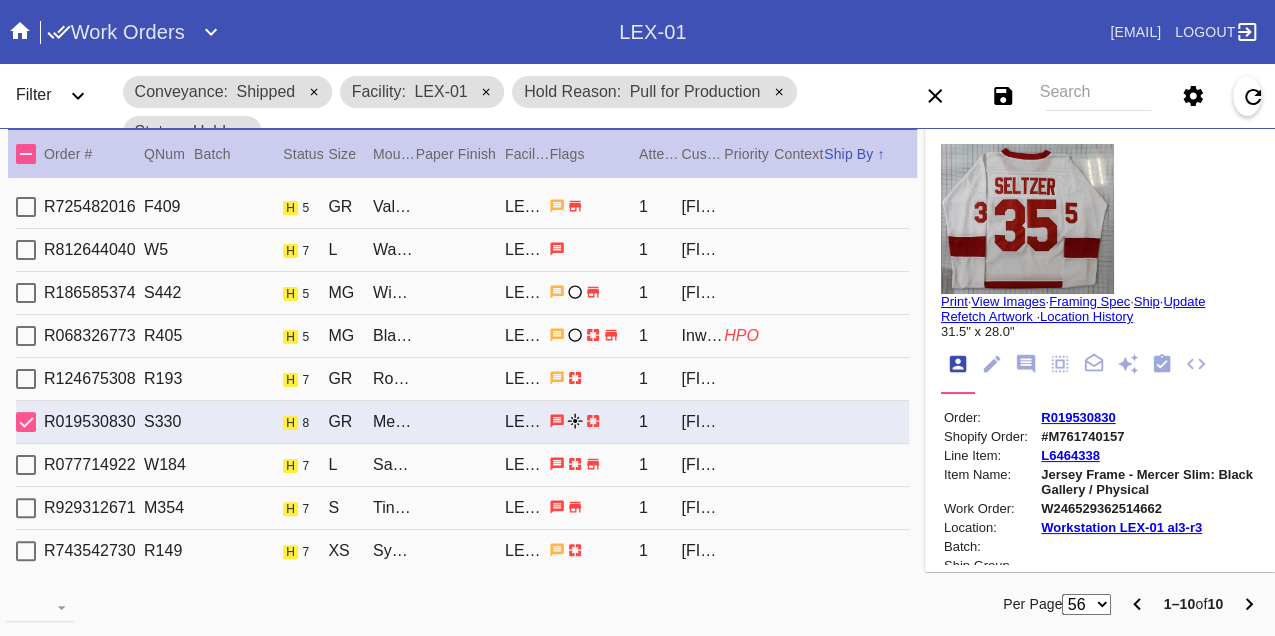 click on "R077714922 W184 h   7 L Santorini / White LEX-01 1 Marilyn Sullivan" at bounding box center (462, 465) 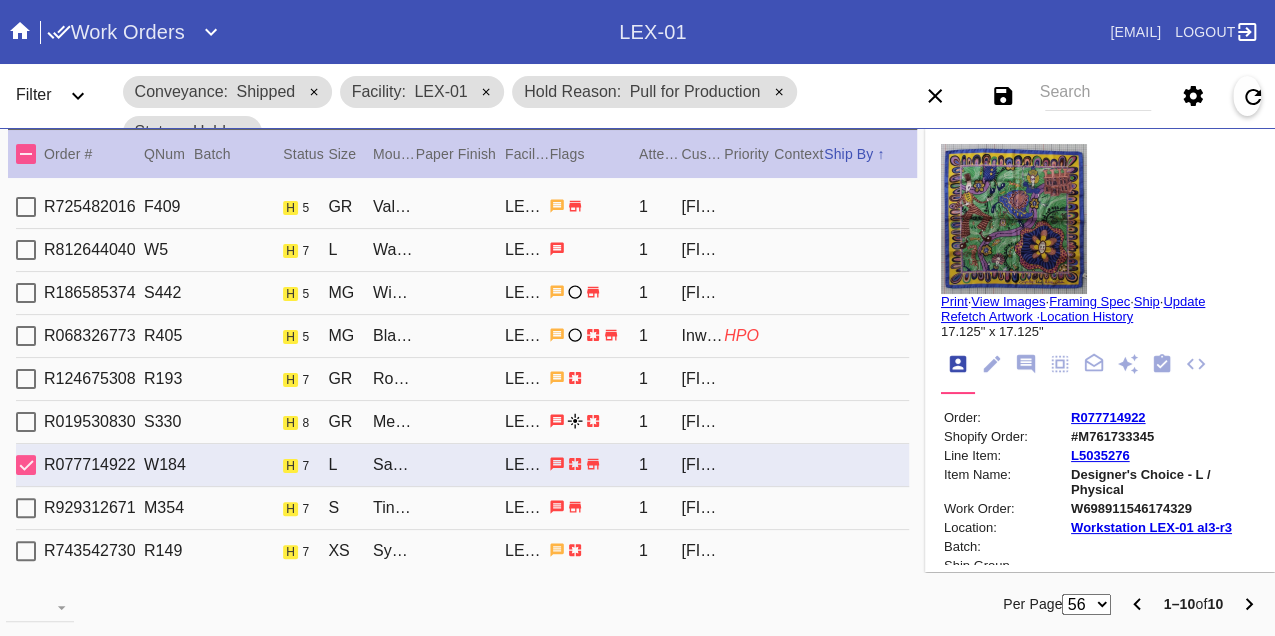 click on "R929312671 M354 h   7 S Tinsel / Blush LEX-01 1 Marla Strauss" at bounding box center (462, 508) 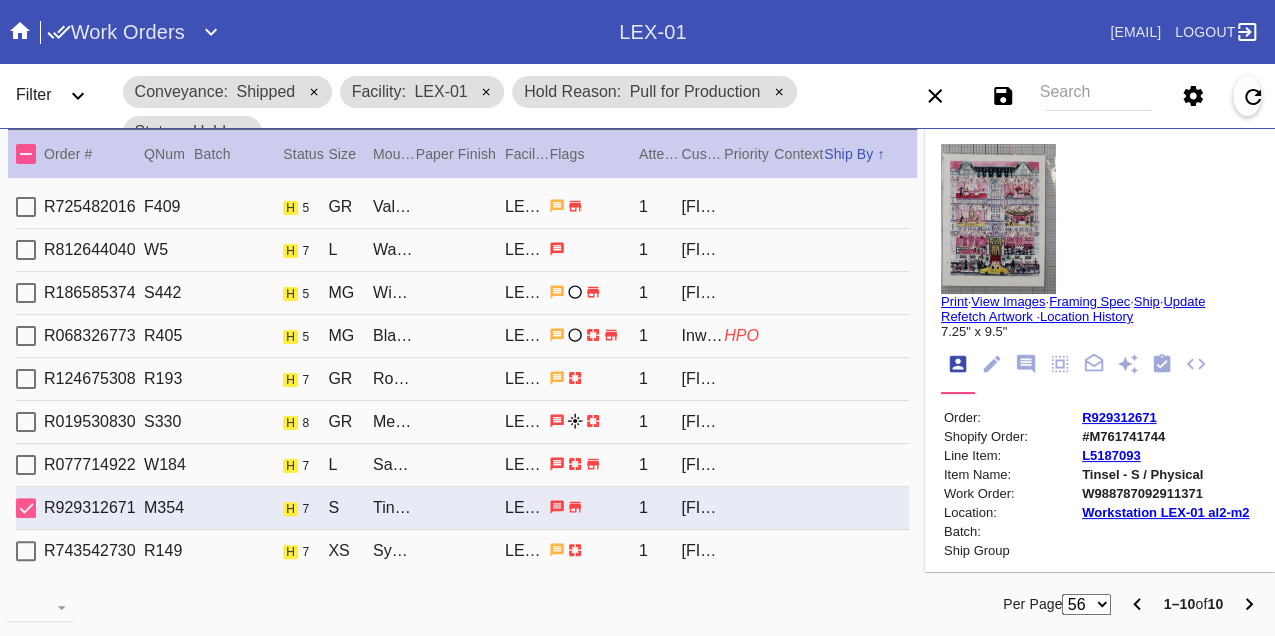 click on "R743542730 R149 h   7 XS Sydney / No Mat LEX-01 1 Jordan Lindbeck" at bounding box center (462, 551) 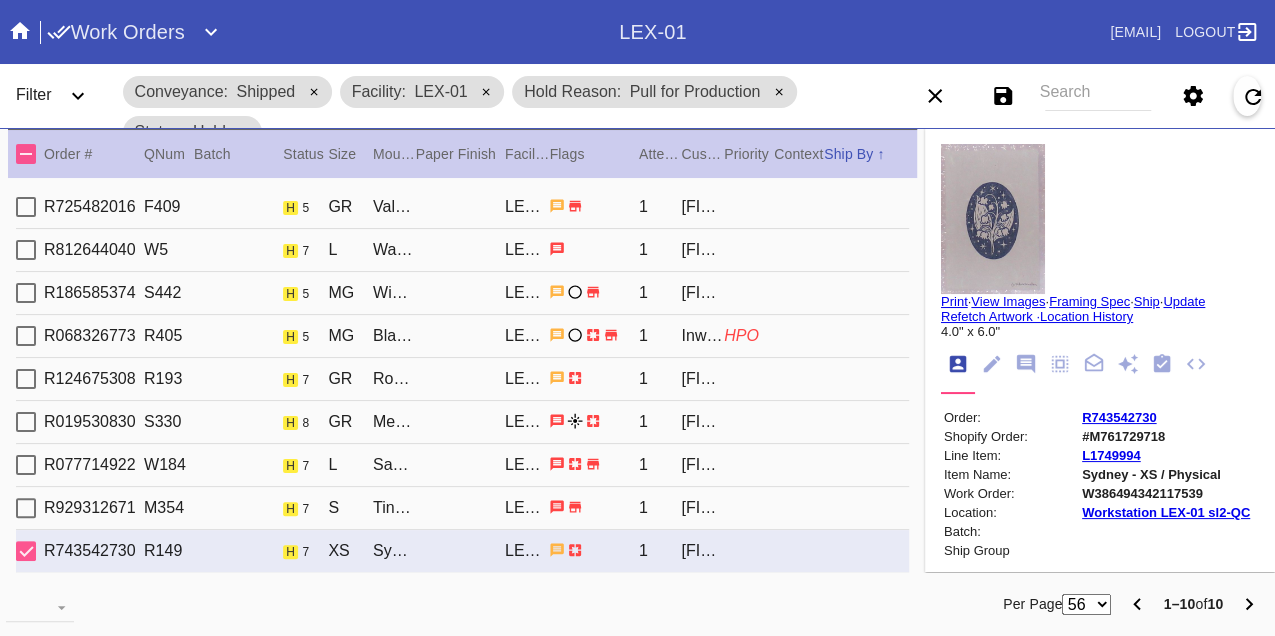 click on "R929312671 M354 h   7 S Tinsel / Blush LEX-01 1 Marla Strauss" at bounding box center [462, 508] 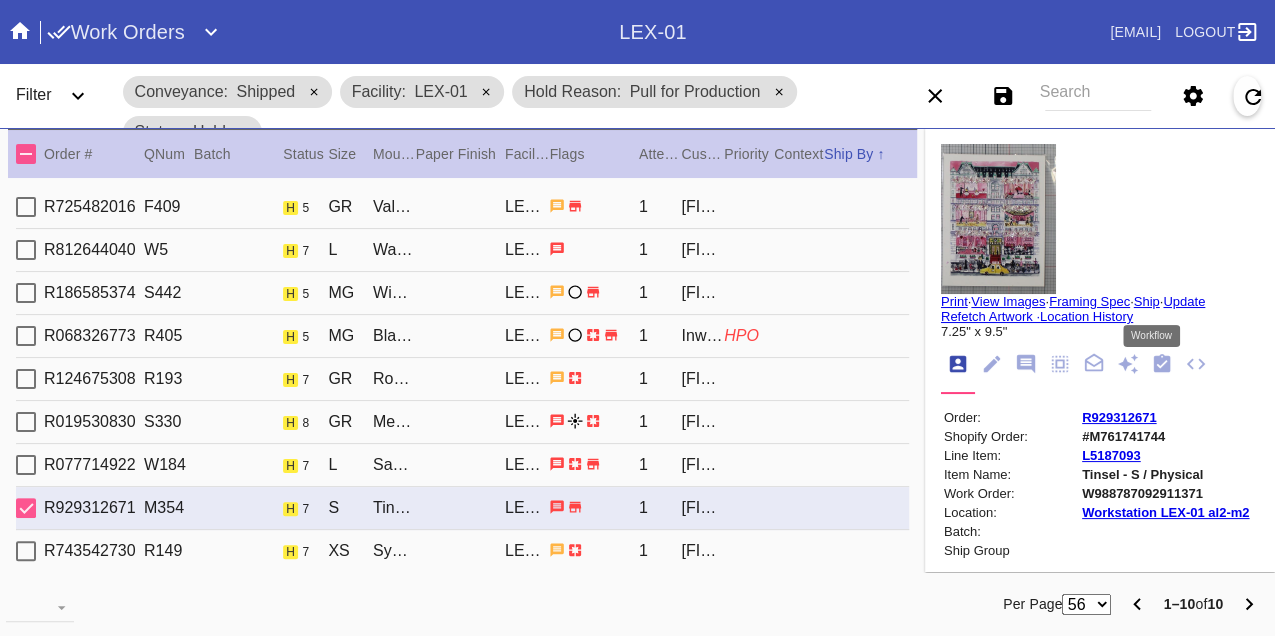 click 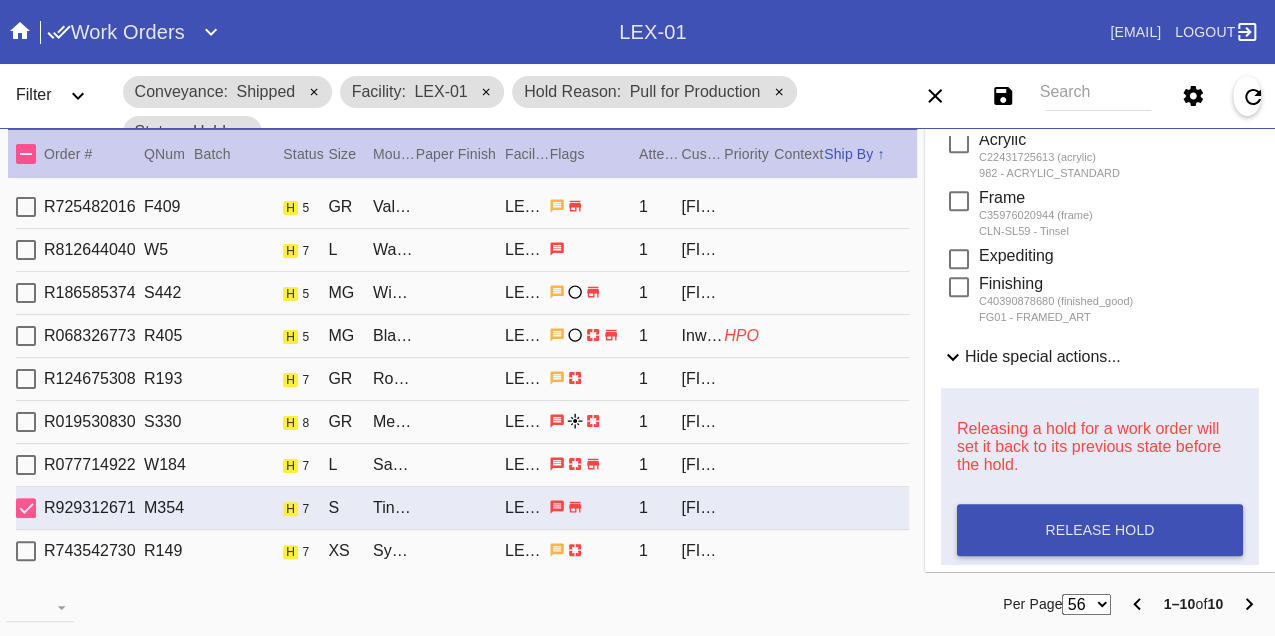 scroll, scrollTop: 888, scrollLeft: 0, axis: vertical 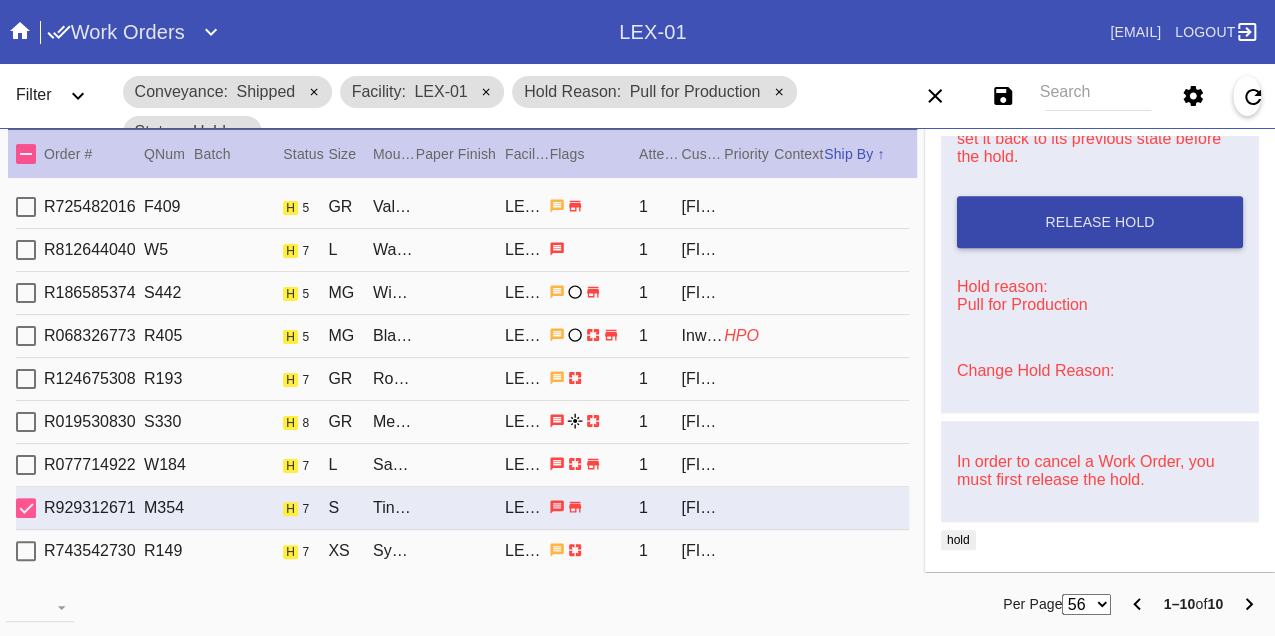 click on "Release Hold" at bounding box center [1099, 222] 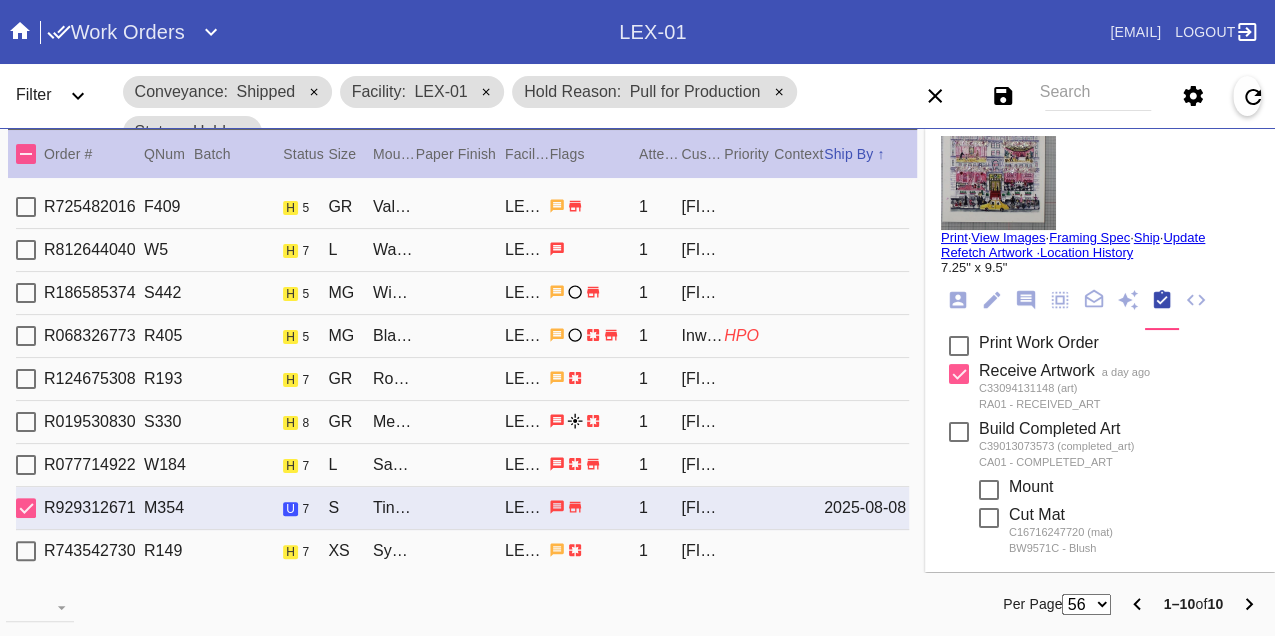 scroll, scrollTop: 0, scrollLeft: 0, axis: both 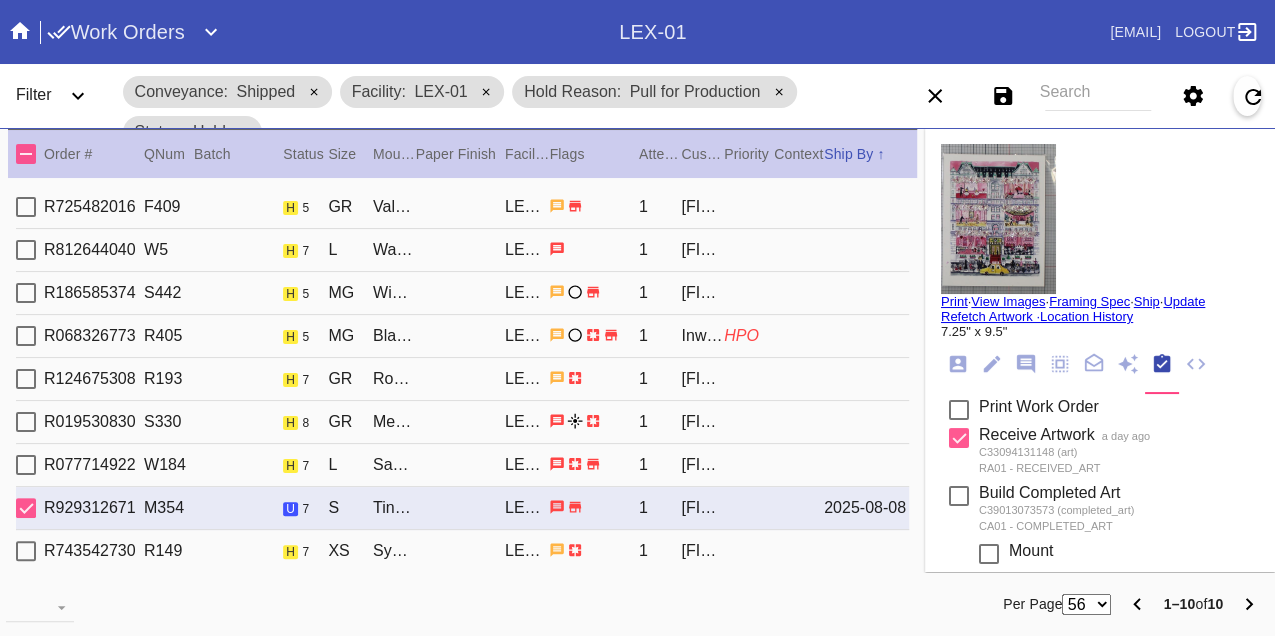 click on "Print" at bounding box center (954, 301) 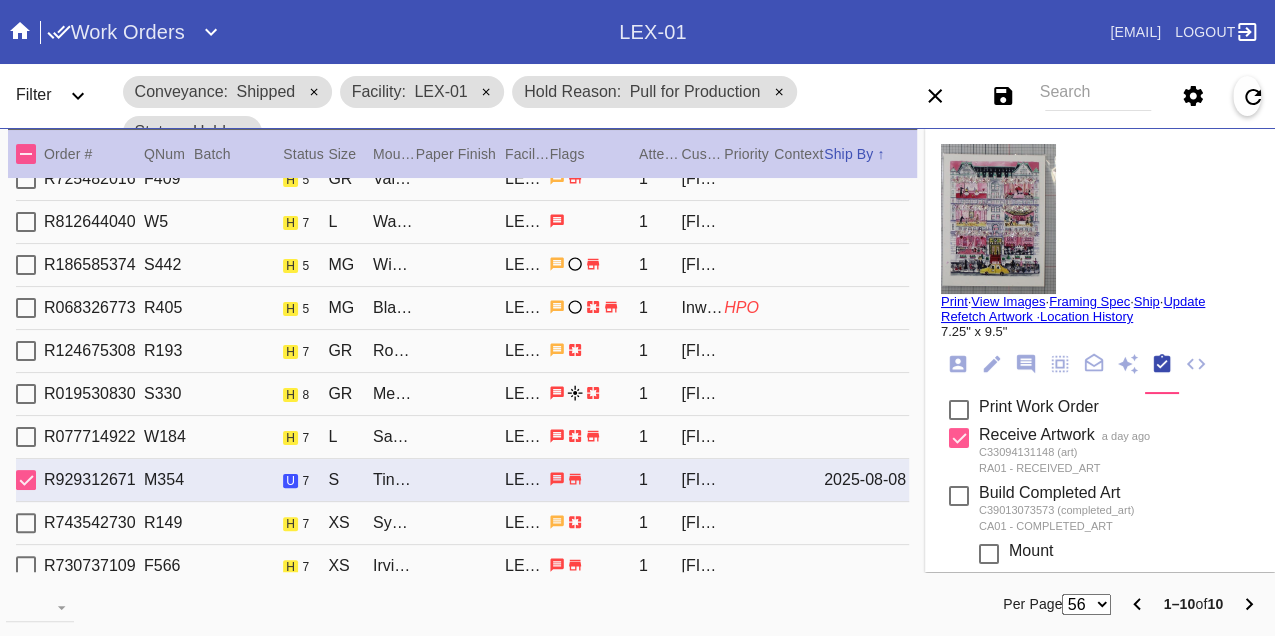 scroll, scrollTop: 40, scrollLeft: 0, axis: vertical 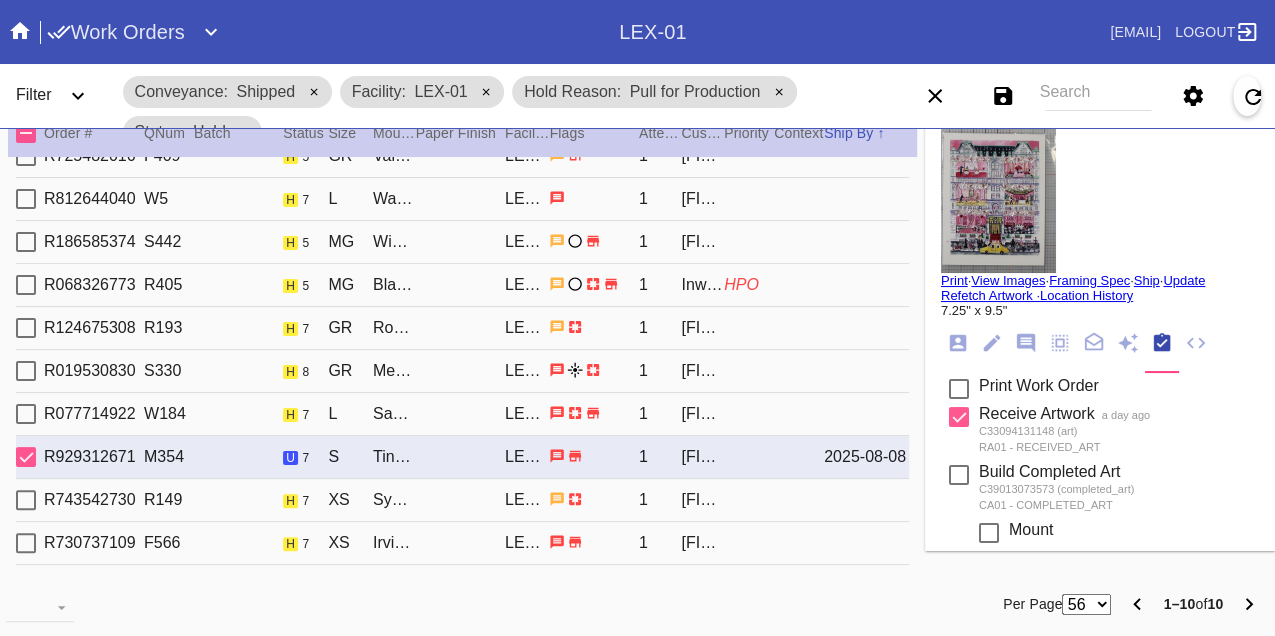 click on "R743542730 R149 h   7 XS Sydney / No Mat LEX-01 1 Jordan Lindbeck" at bounding box center [462, 500] 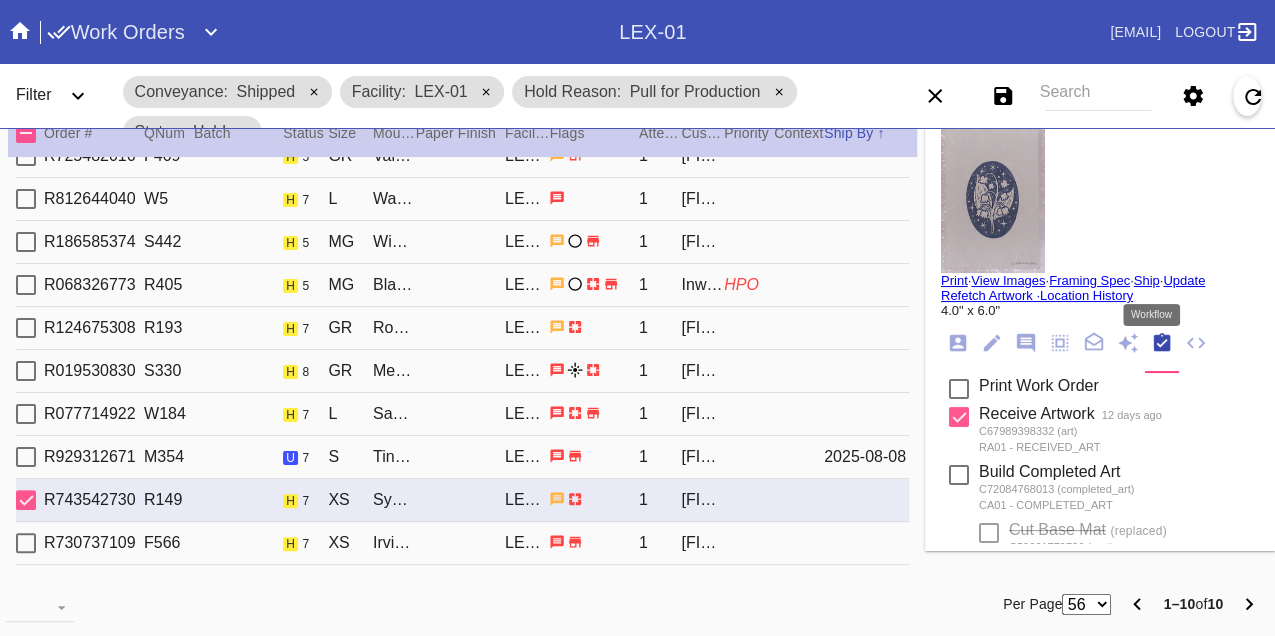 click 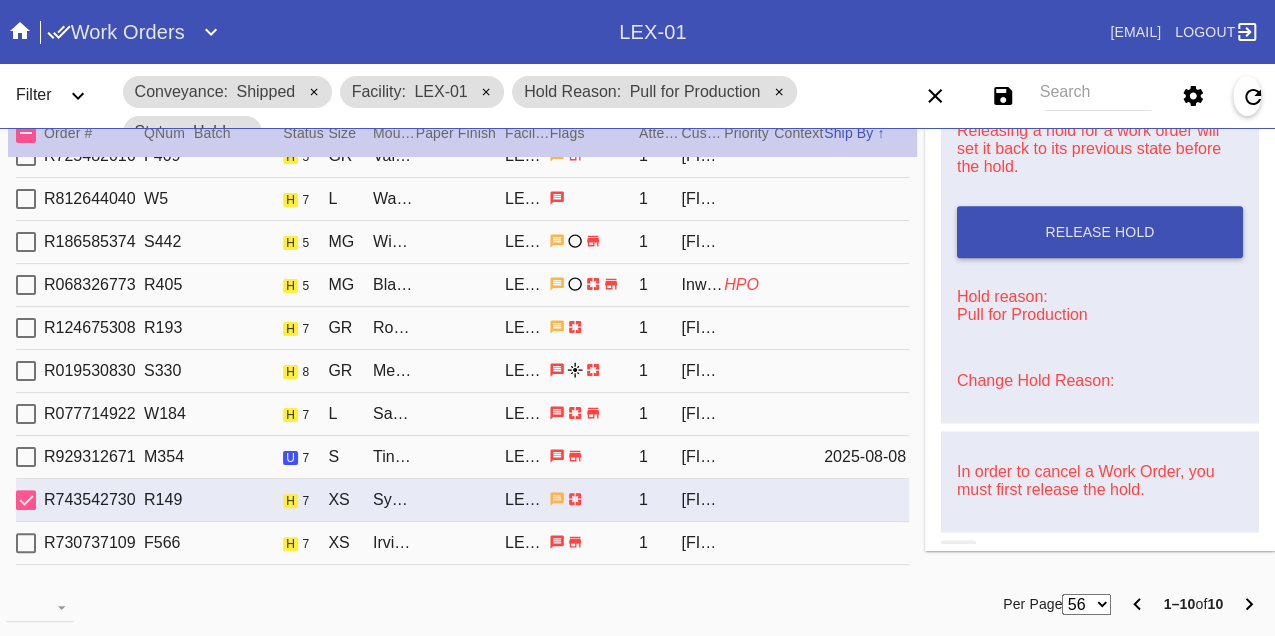 scroll, scrollTop: 1332, scrollLeft: 0, axis: vertical 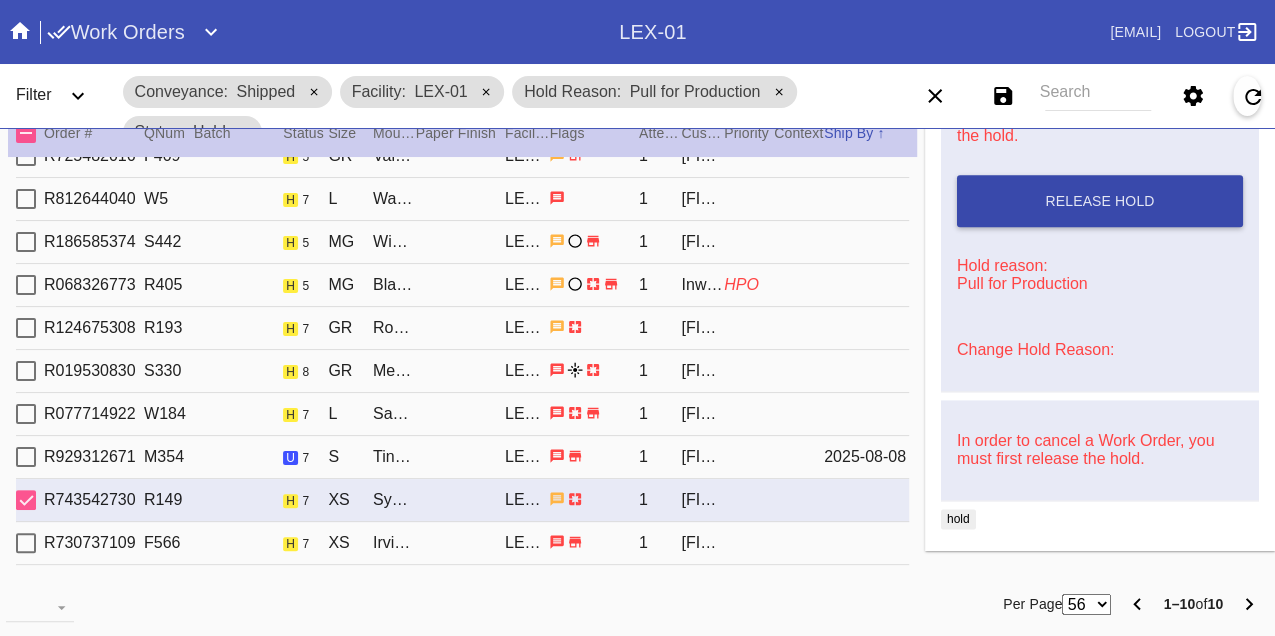 click on "Release Hold" at bounding box center [1099, 201] 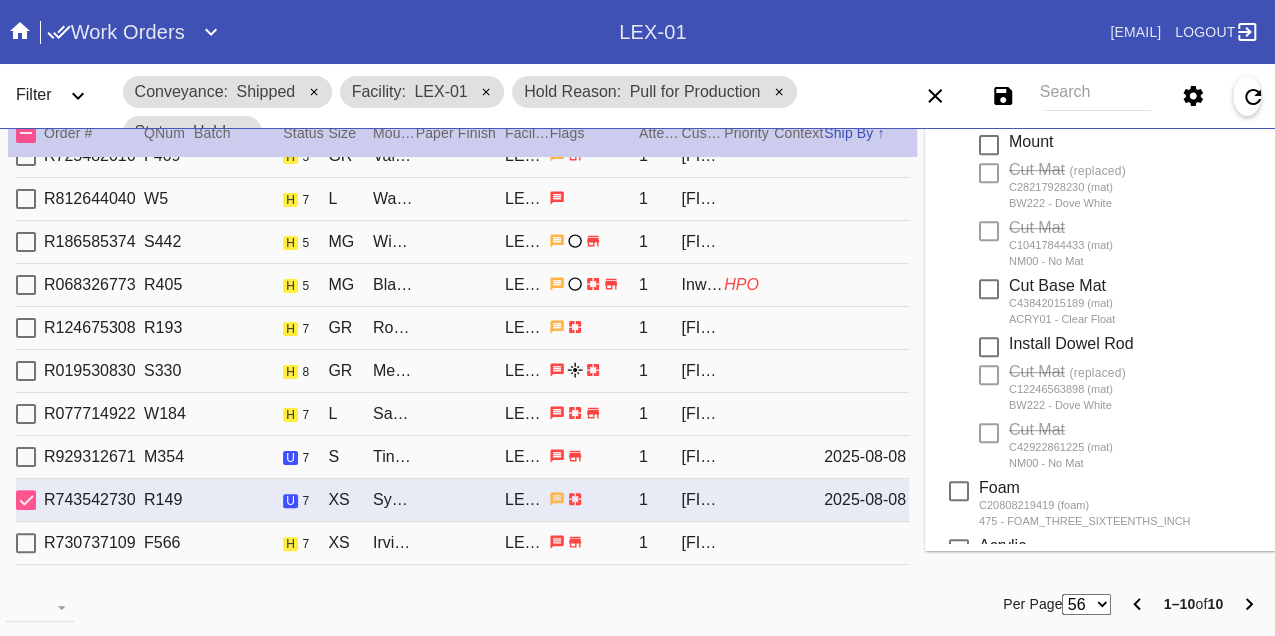 scroll, scrollTop: 0, scrollLeft: 0, axis: both 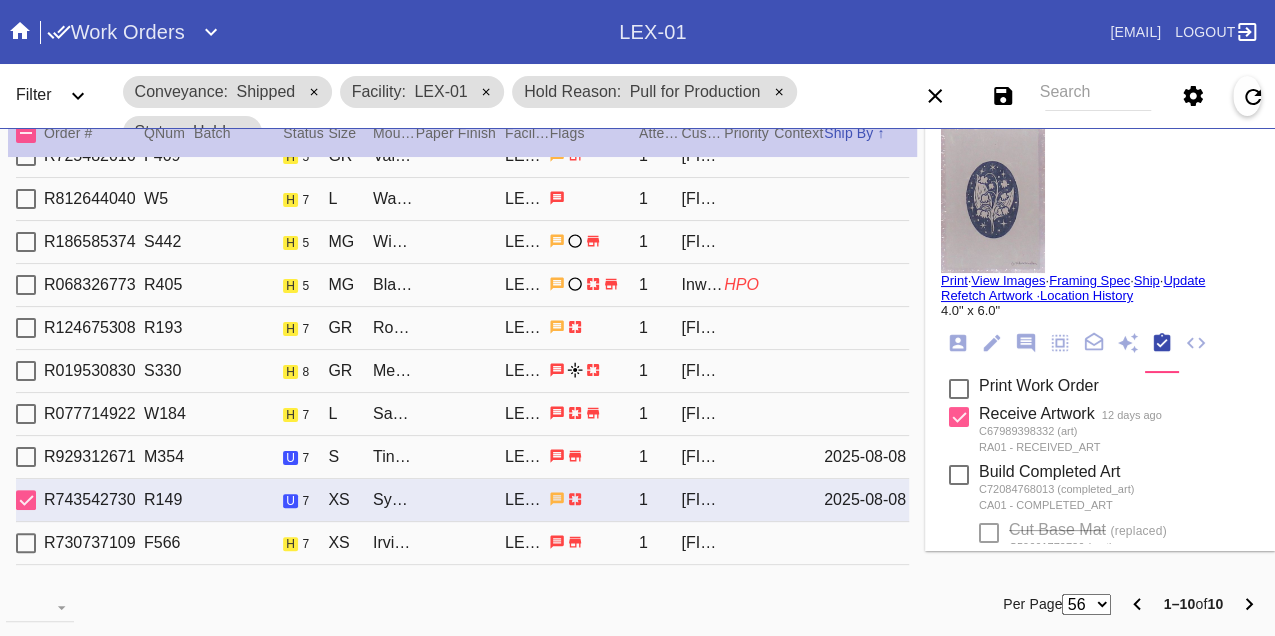 click on "Print" at bounding box center (954, 280) 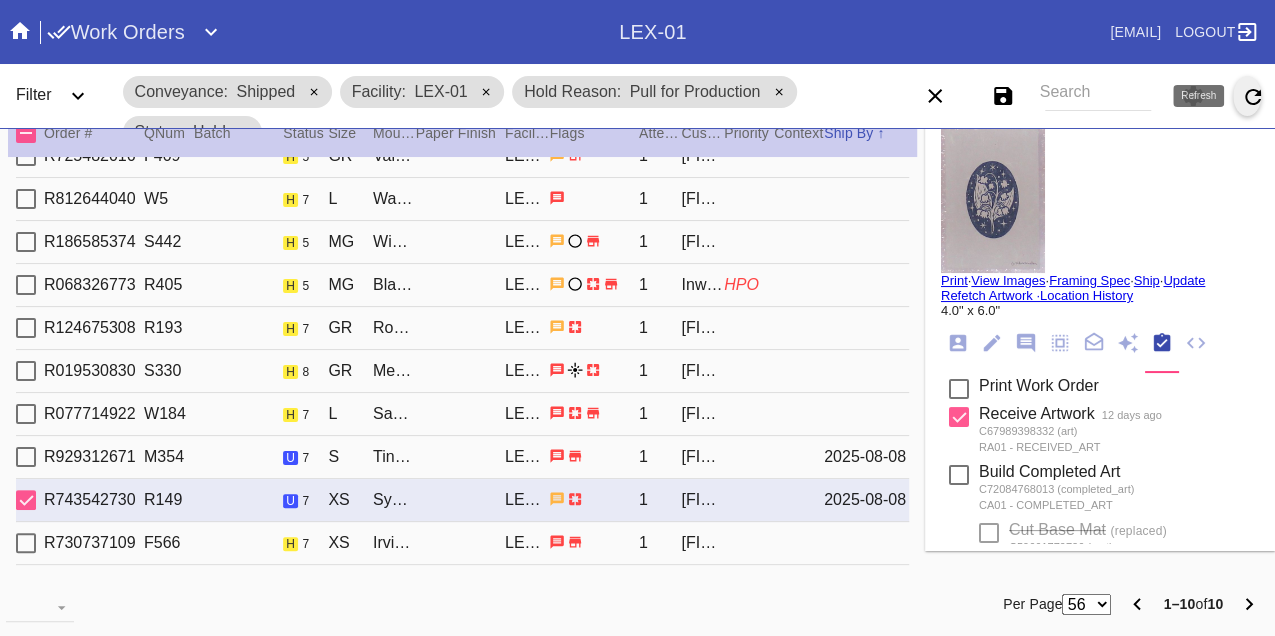 click 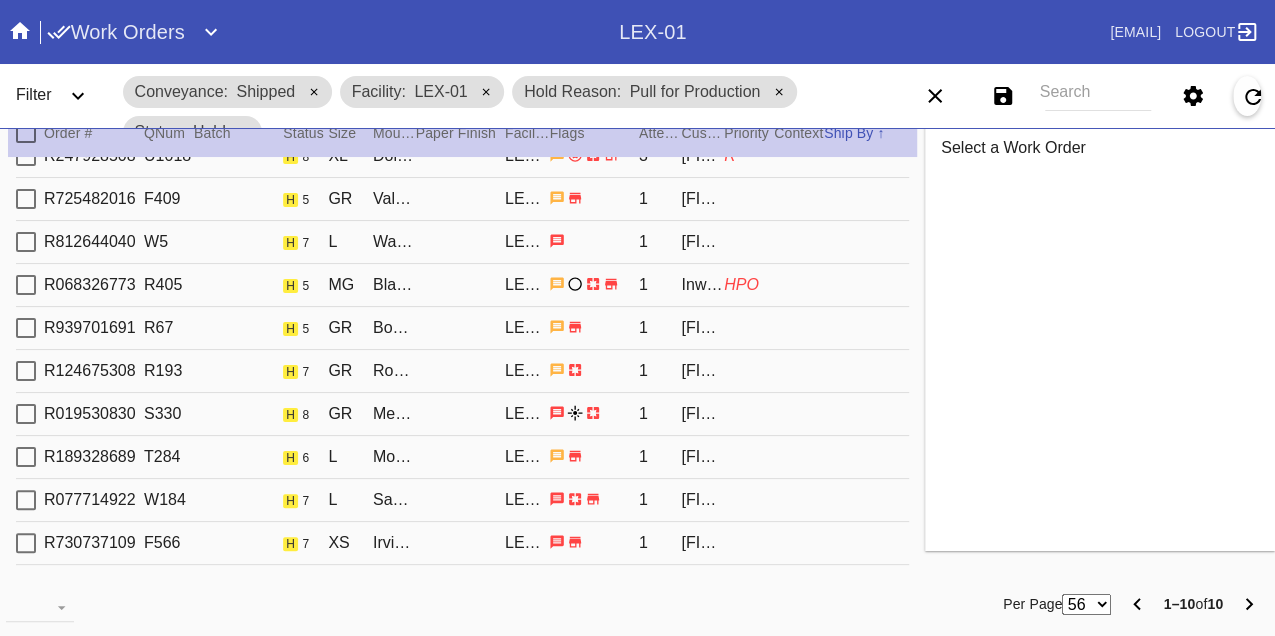 click on "R725482016 F409 h   5 GR Valencia Deep / Canvas LEX-01 1 Steurat OSHA" at bounding box center [462, 199] 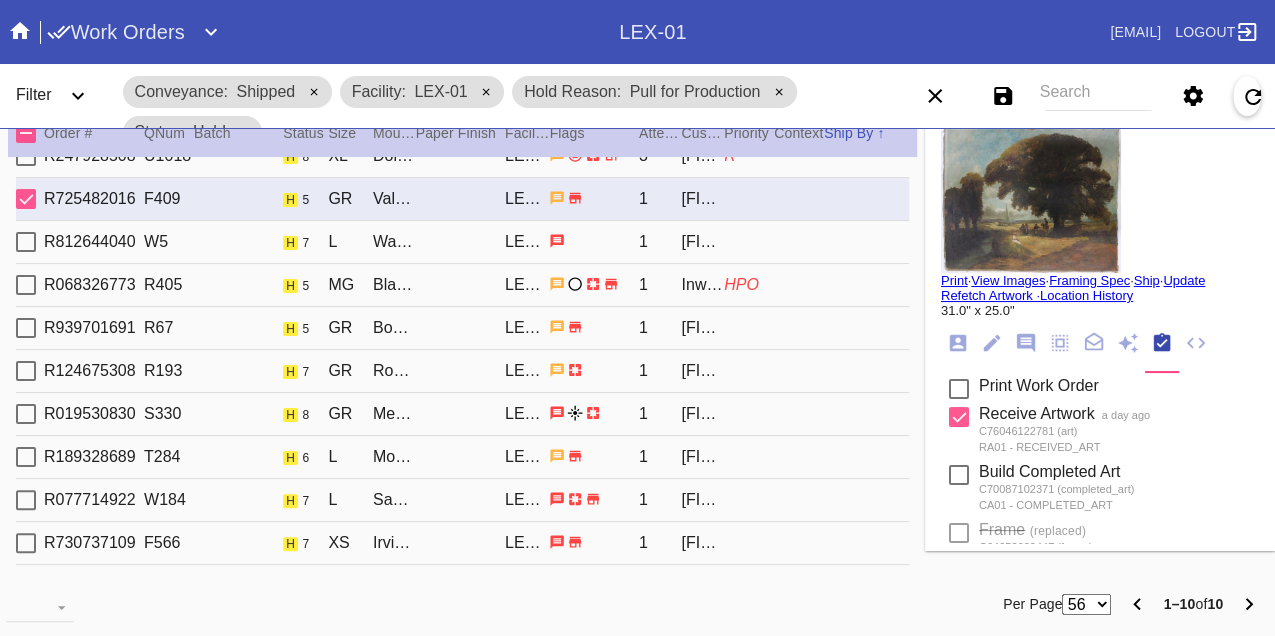 click on "R812644040 W5 h   7 L Waverley / No Mat LEX-01 1 Rachel Villarespe" at bounding box center [462, 242] 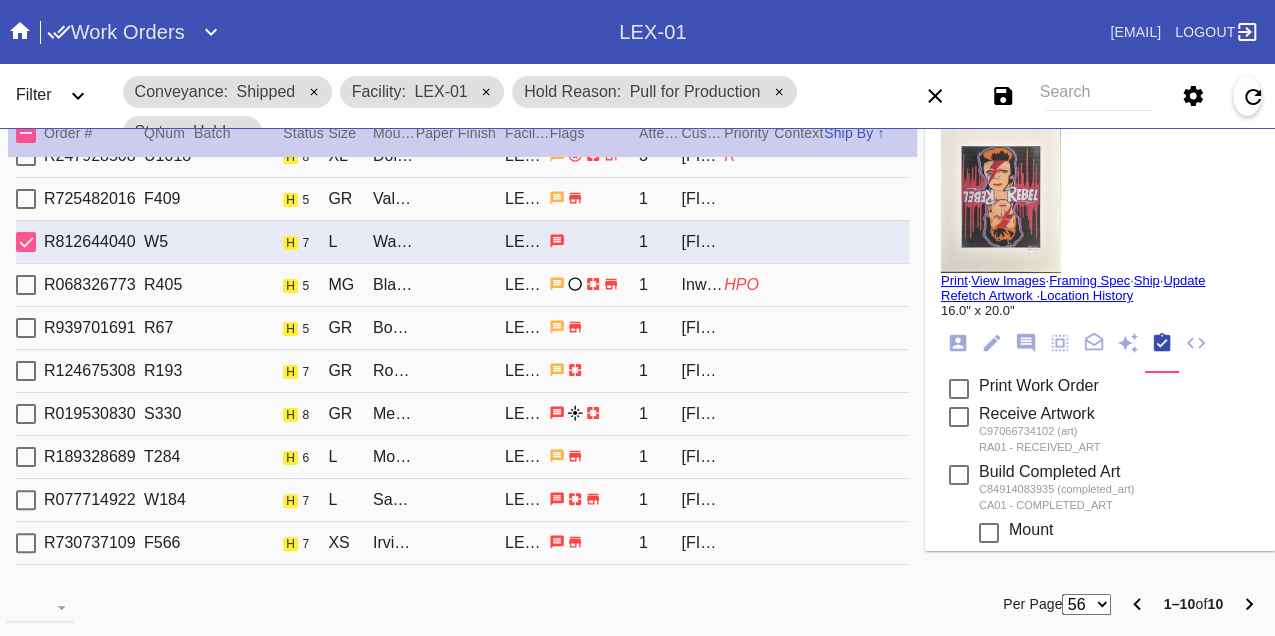 click on "R068326773 R405 h   5 MG Black Walnut (Wide) / White LEX-01 1 Inwood Village
HPO" at bounding box center (462, 285) 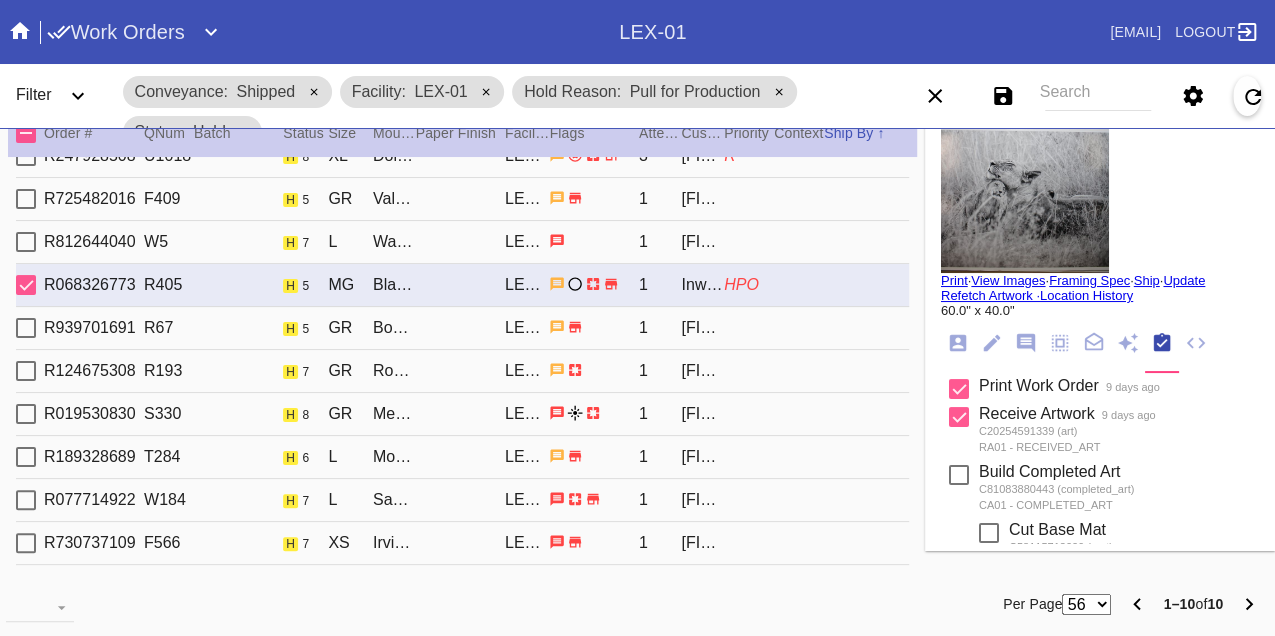 click on "R939701691 R67 h   5 GR Bowery / Ice Cream Oversized LEX-01 1 Laura Cordaro" at bounding box center (462, 328) 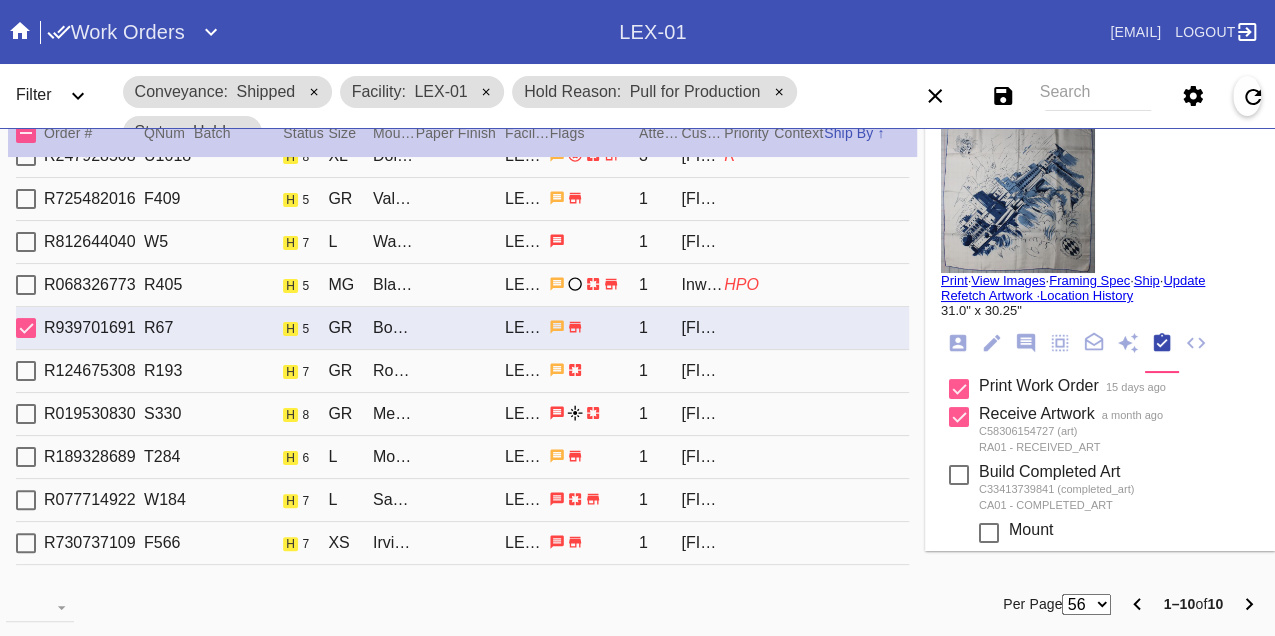 click on "R068326773 R405 h   5 MG Black Walnut (Wide) / White LEX-01 1 Inwood Village
HPO" at bounding box center [462, 285] 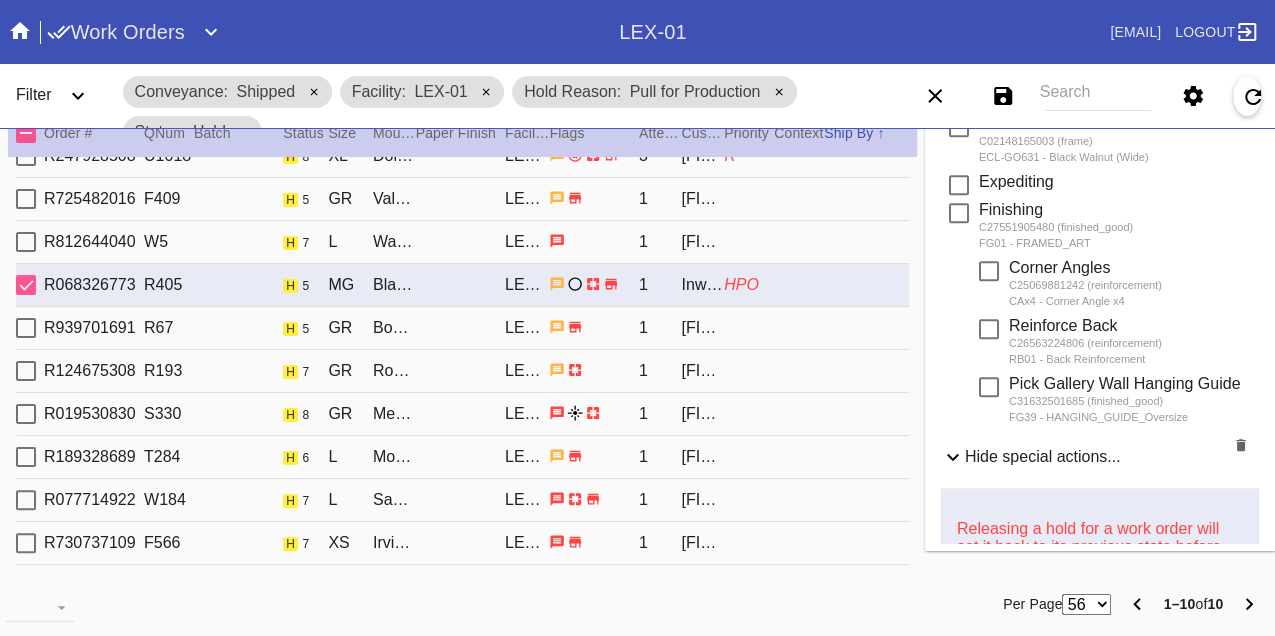 scroll, scrollTop: 1000, scrollLeft: 0, axis: vertical 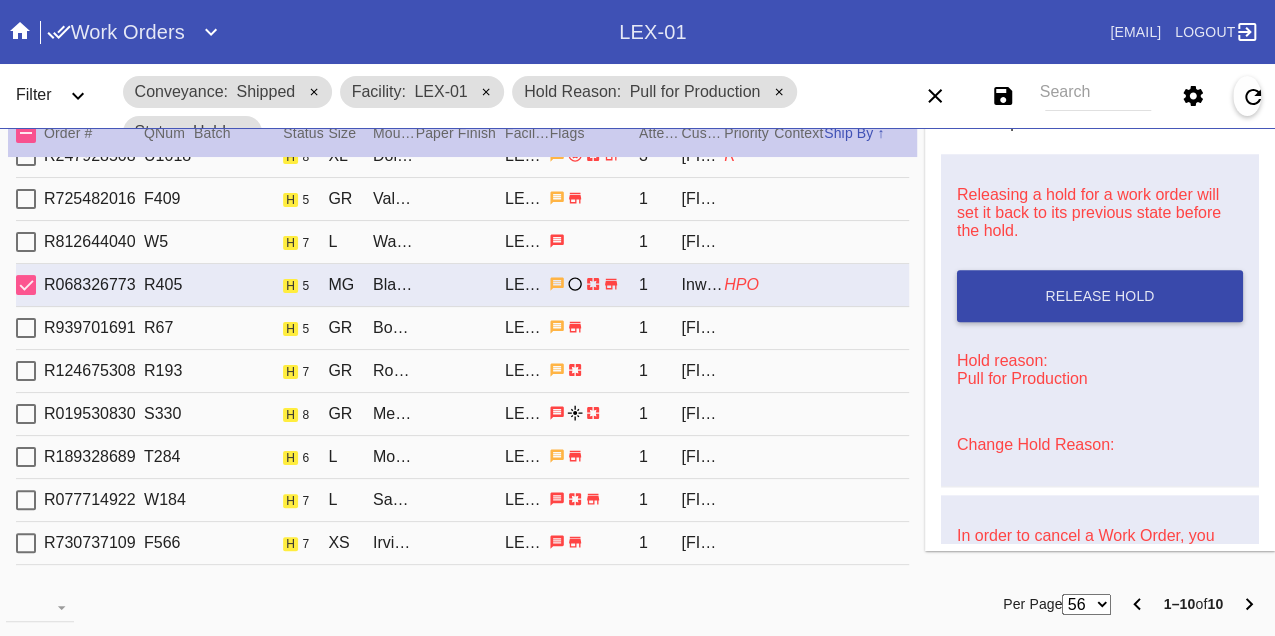 click on "Release Hold" at bounding box center [1100, 296] 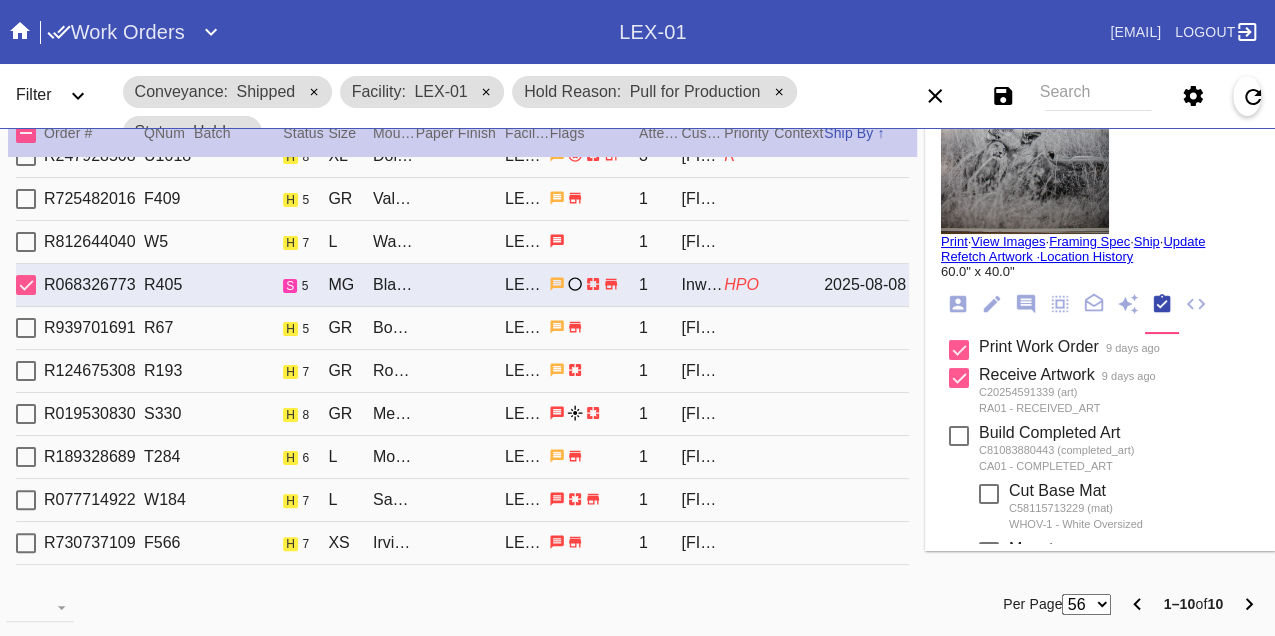 scroll, scrollTop: 0, scrollLeft: 0, axis: both 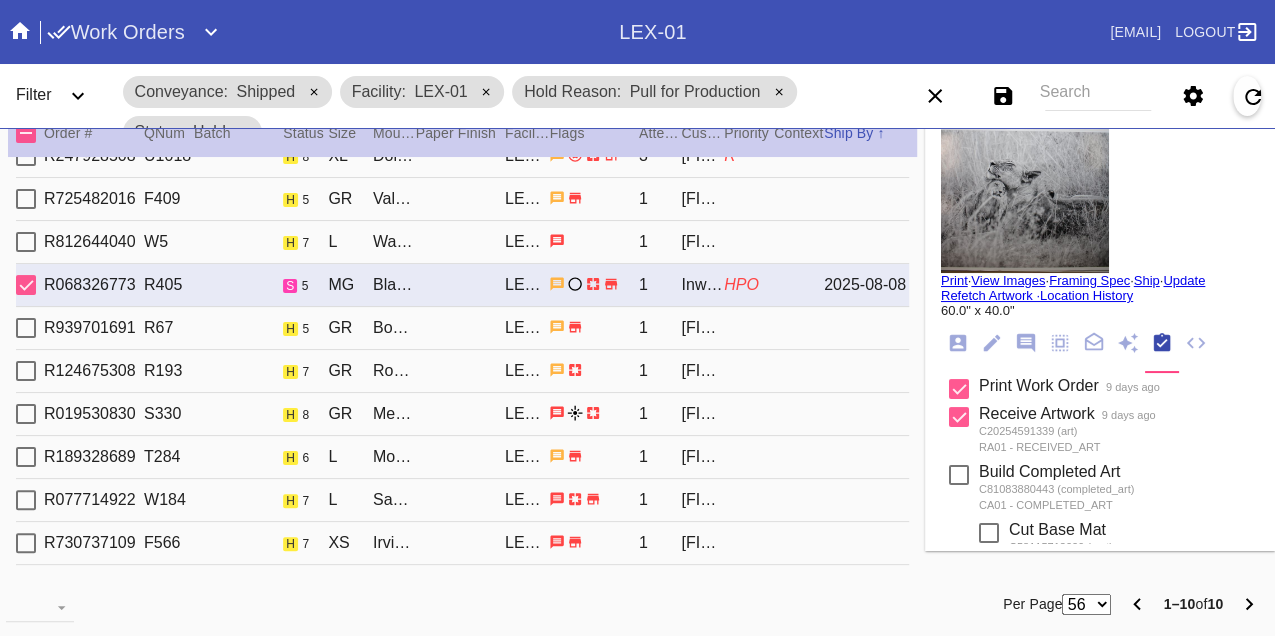 click on "R939701691 R67 h   5 GR Bowery / Ice Cream Oversized LEX-01 1 Laura Cordaro" at bounding box center [462, 328] 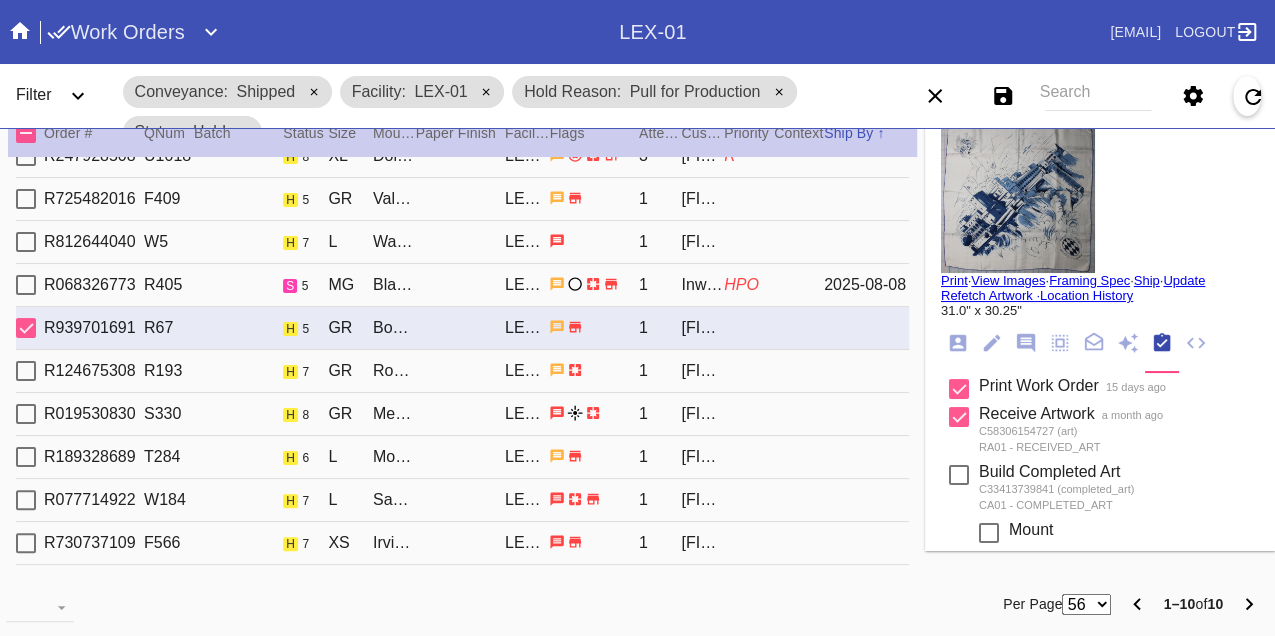 click on "R124675308 R193 h   7 GR Rome / No Mat LEX-01 1 Cary Sun" at bounding box center (462, 371) 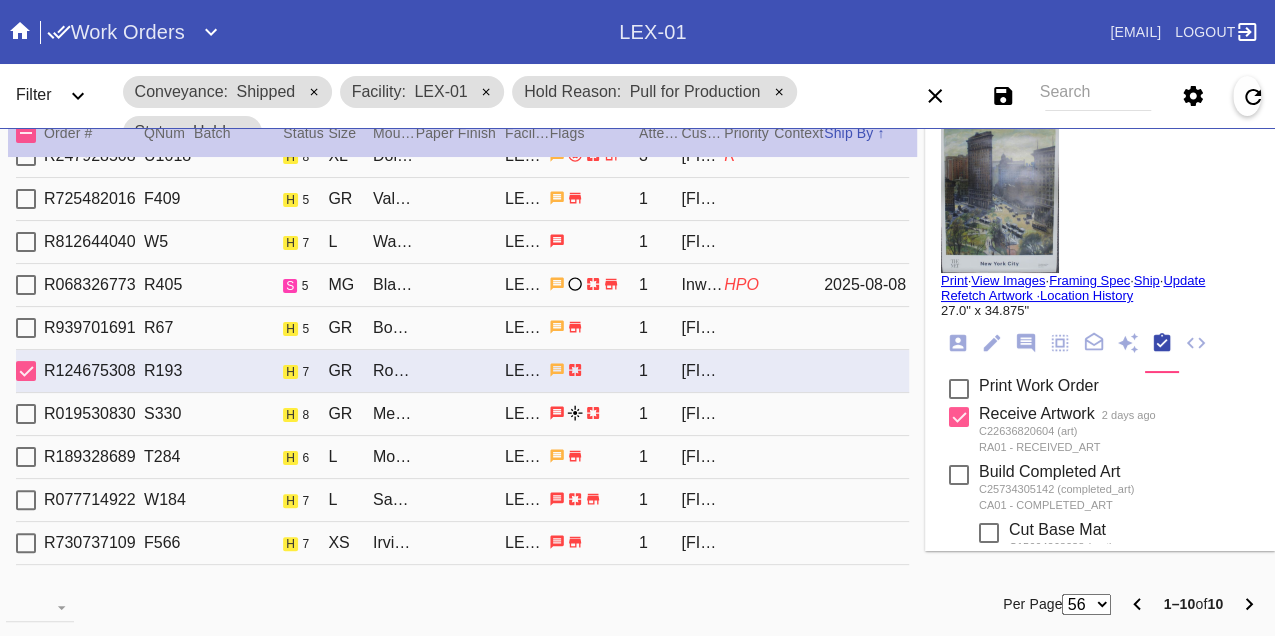 click on "R019530830 S330 h   8 GR Mercer Slim / Float Mounting (+$25) LEX-01 1 Caleigh Leyton" at bounding box center [462, 414] 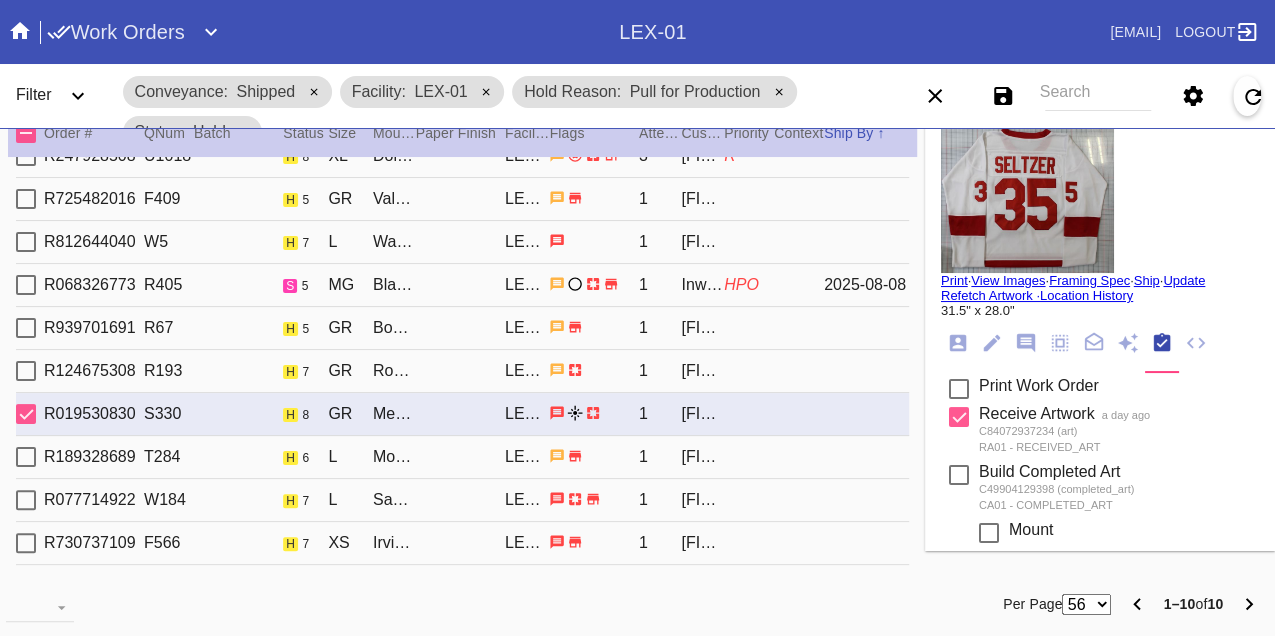 click on "R189328689 T284 h   6 L Montclare / Cream - Linen LEX-01 1 Natalie Reichman" at bounding box center [462, 457] 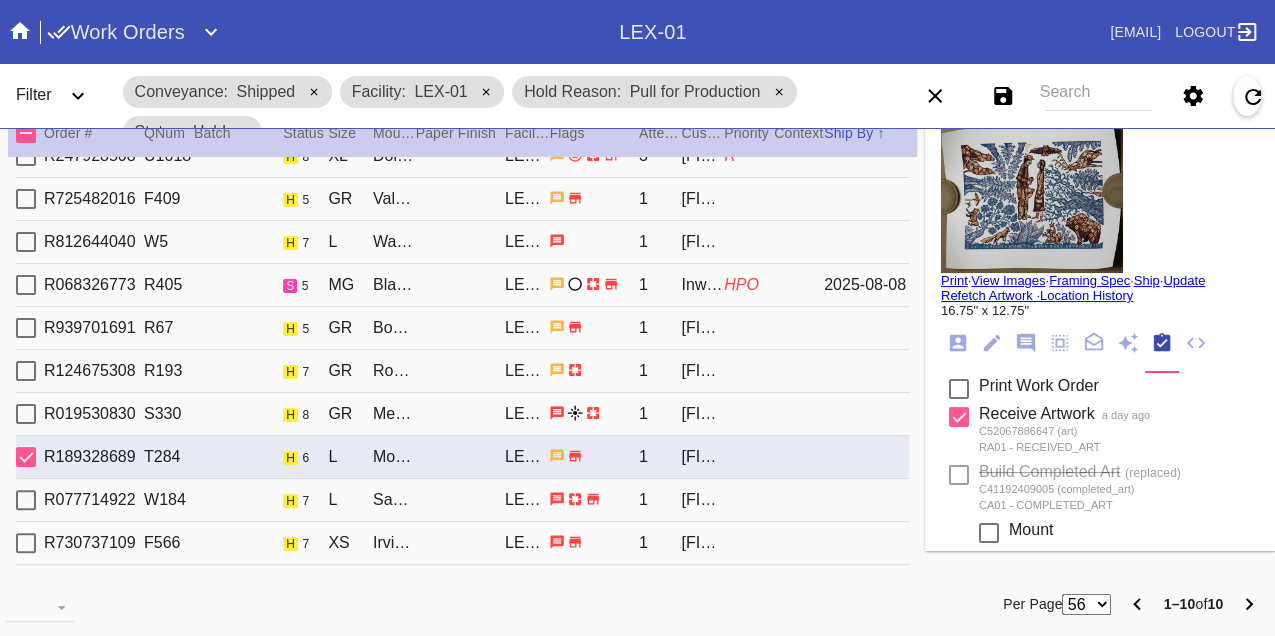click on "R077714922 W184 h   7 L Santorini / White LEX-01 1 Marilyn Sullivan" at bounding box center (462, 500) 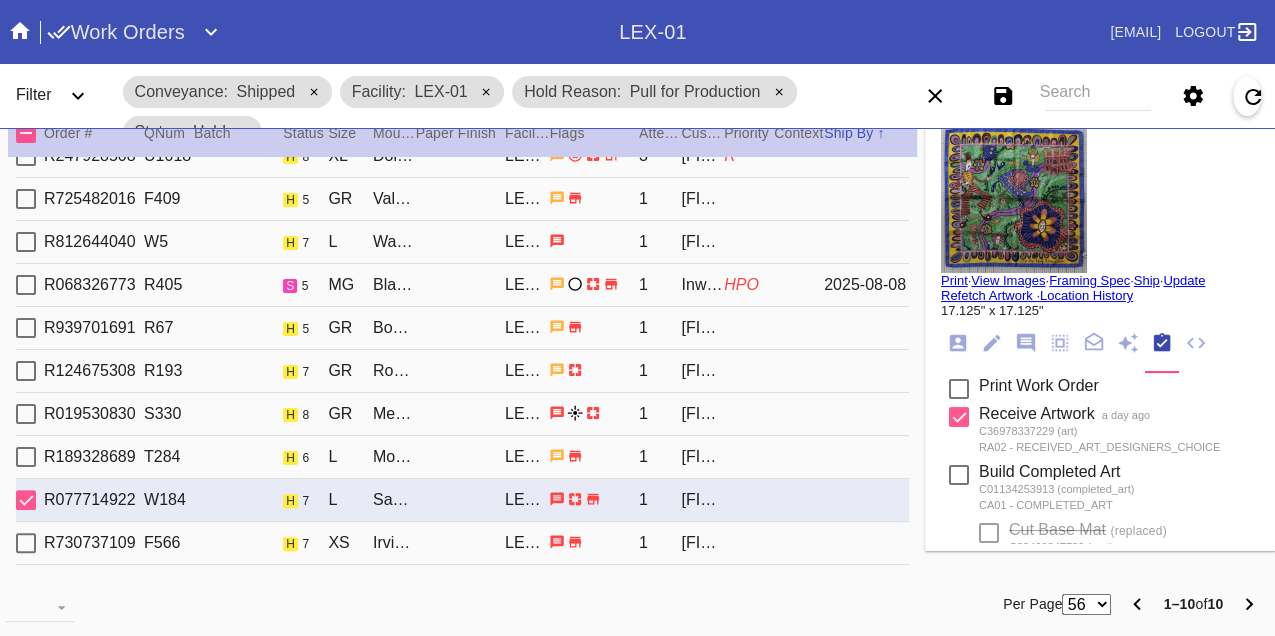 click on "R730737109 F566 h   7 XS Irvine Slim / Digital White LEX-01 1 Samantha Johnson" at bounding box center [462, 543] 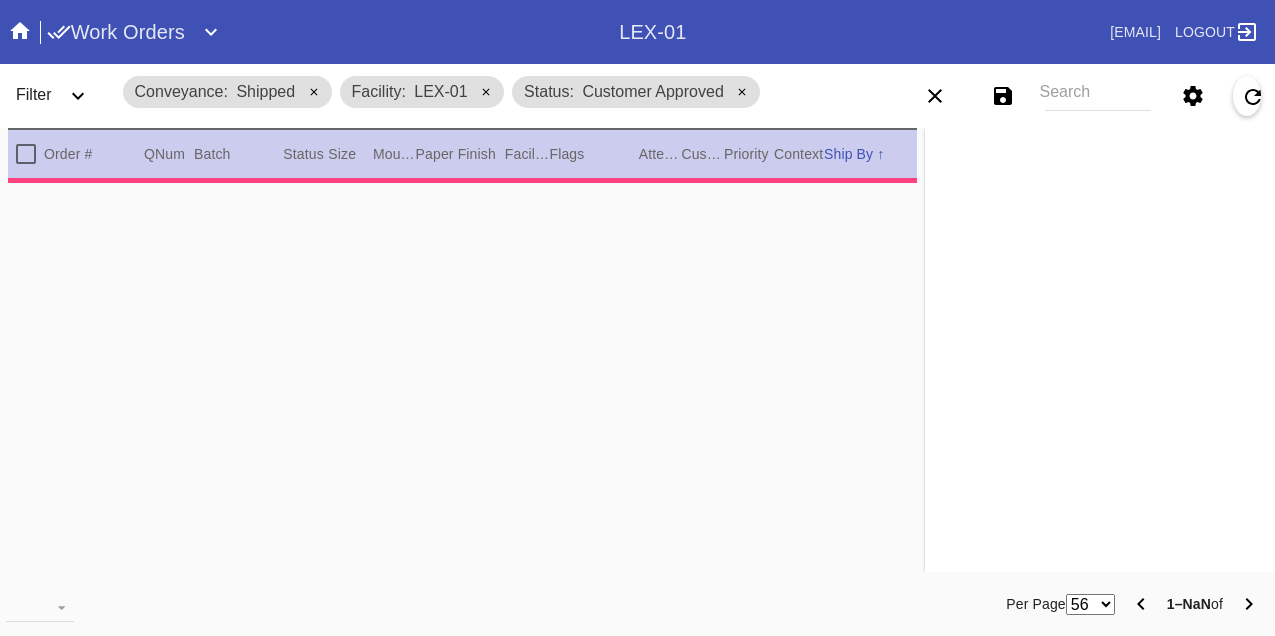 scroll, scrollTop: 0, scrollLeft: 0, axis: both 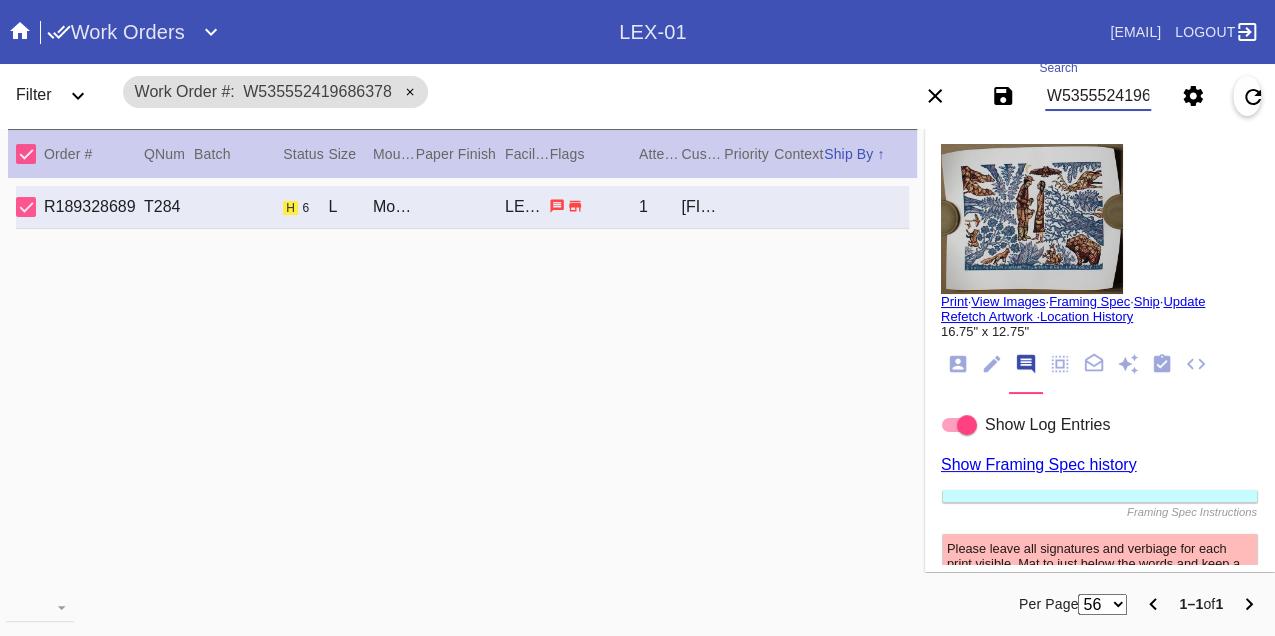 click on "W535552419686378" at bounding box center [1098, 96] 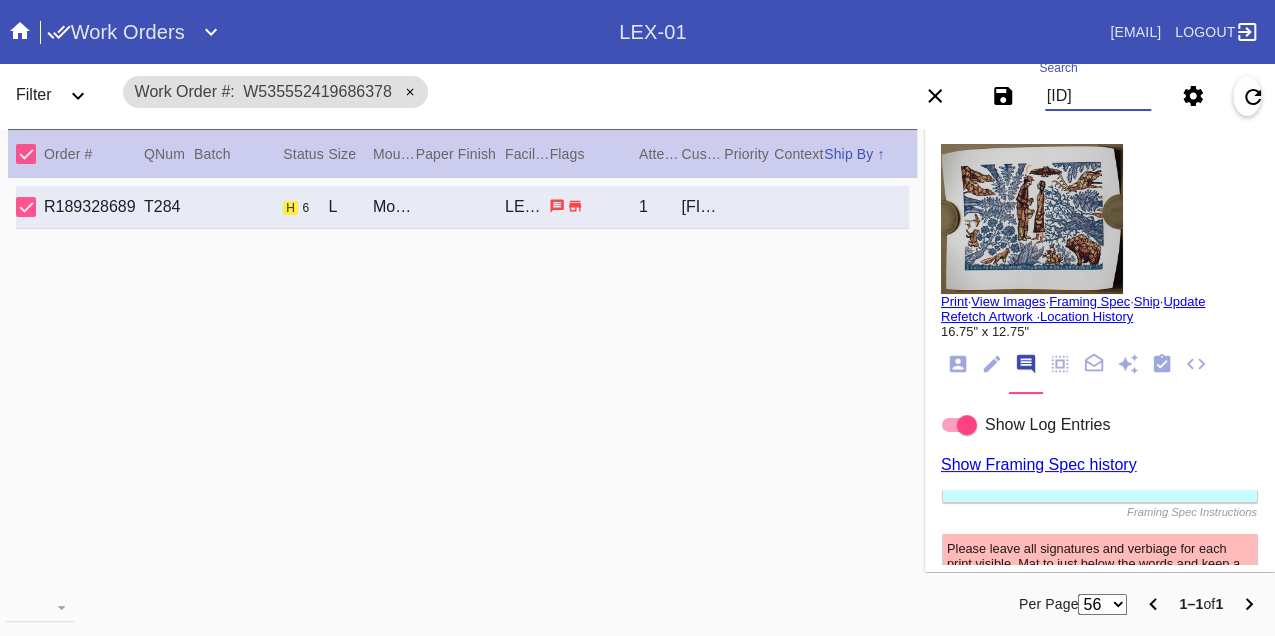 type on "W833064782302792" 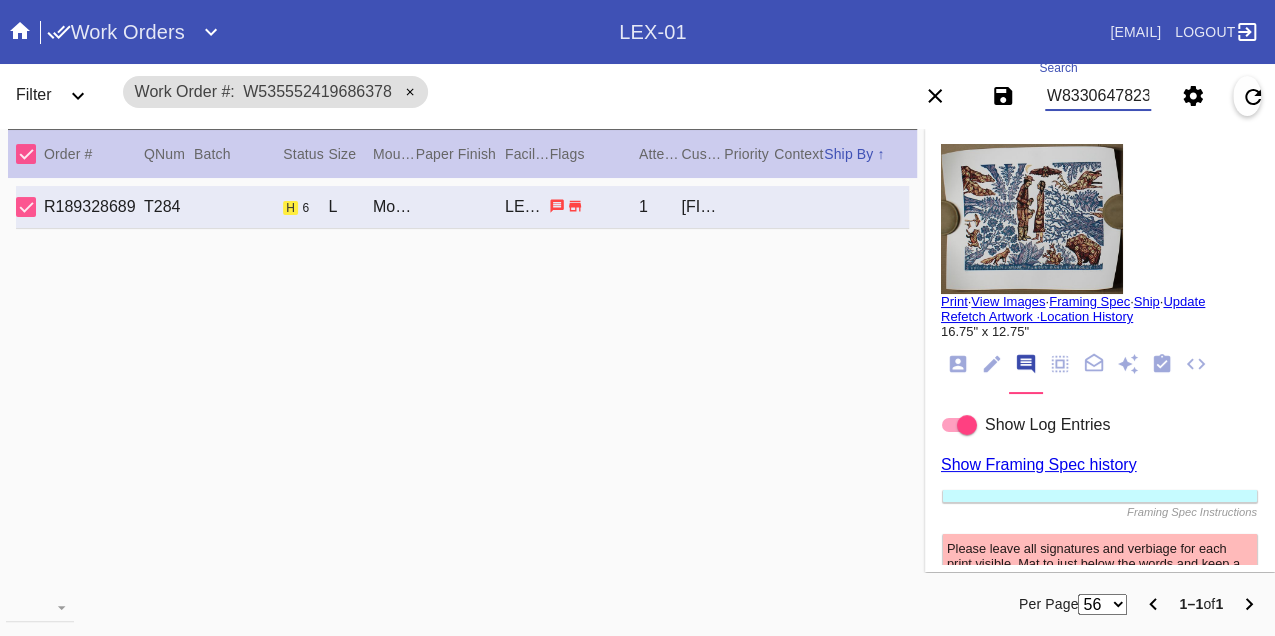 scroll, scrollTop: 0, scrollLeft: 48, axis: horizontal 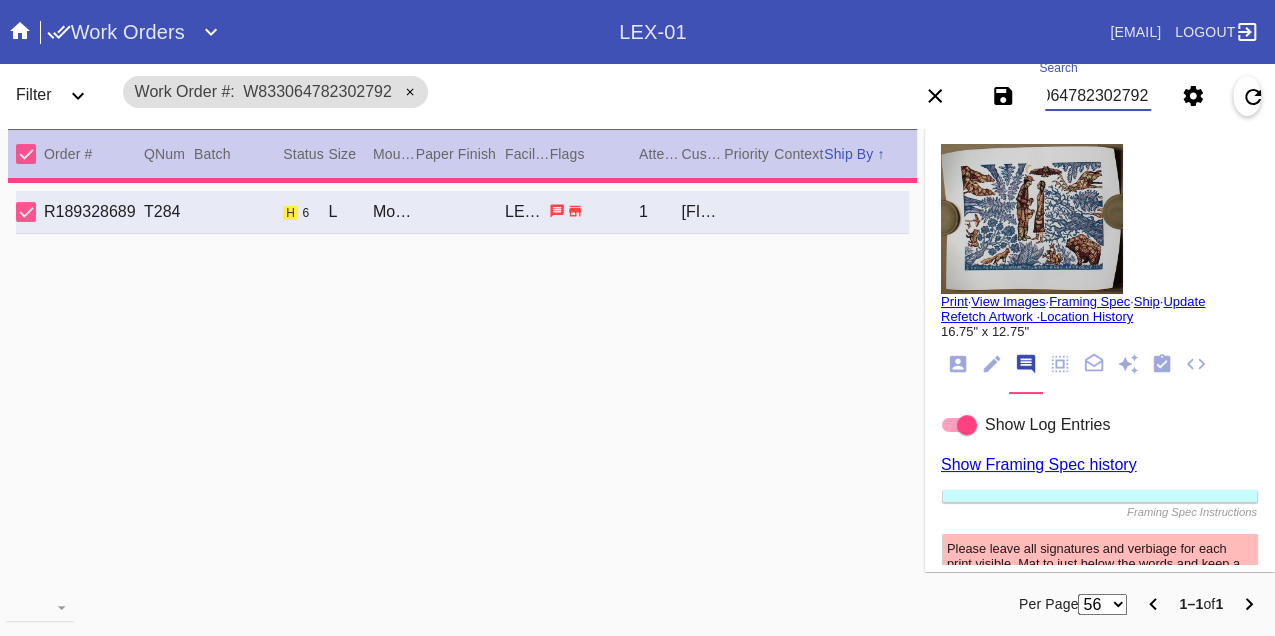 type on "3.0" 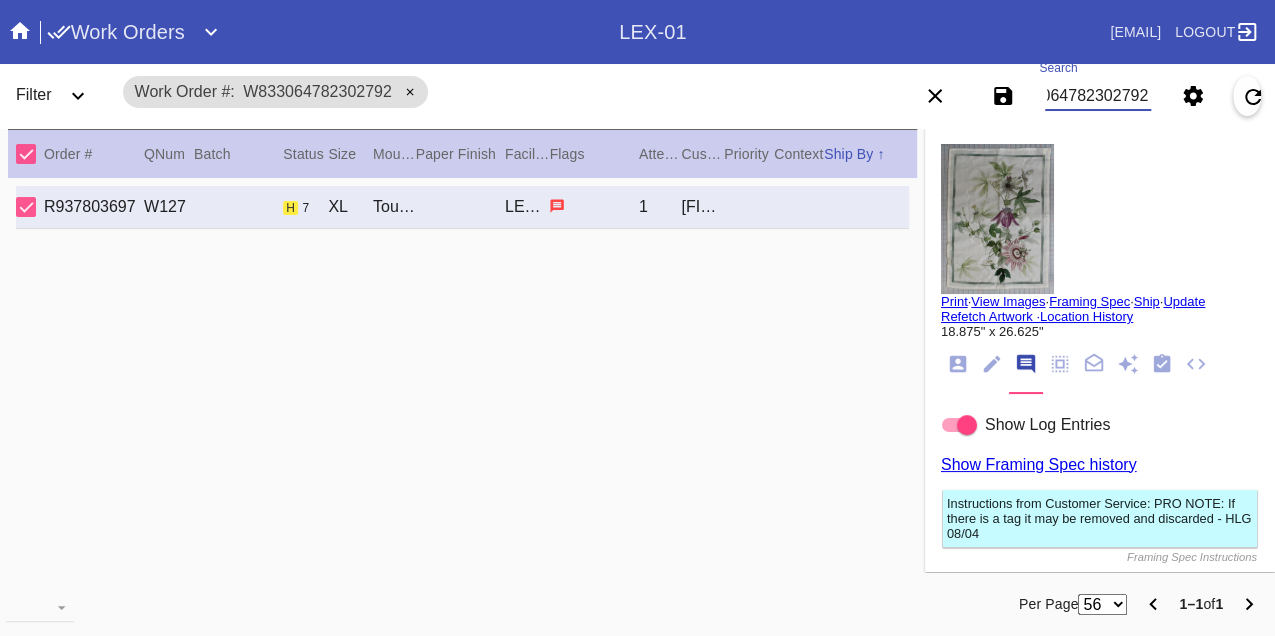 click on "W833064782302792" at bounding box center (1098, 96) 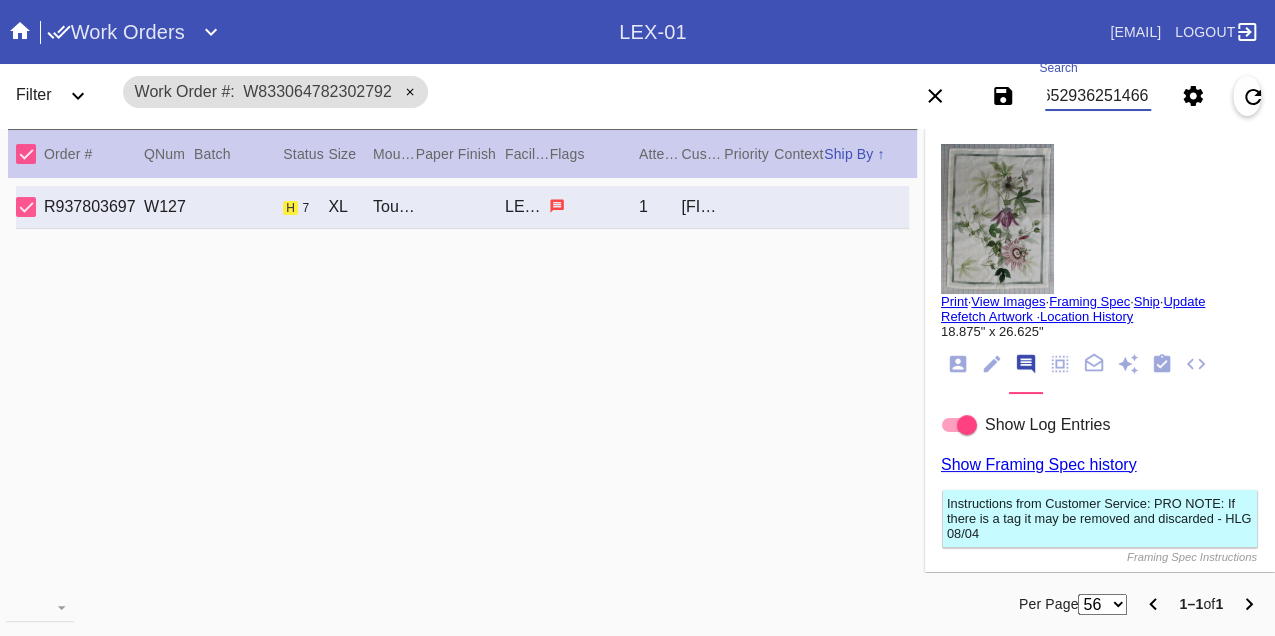 type on "[CREDIT_CARD_NUMBER]" 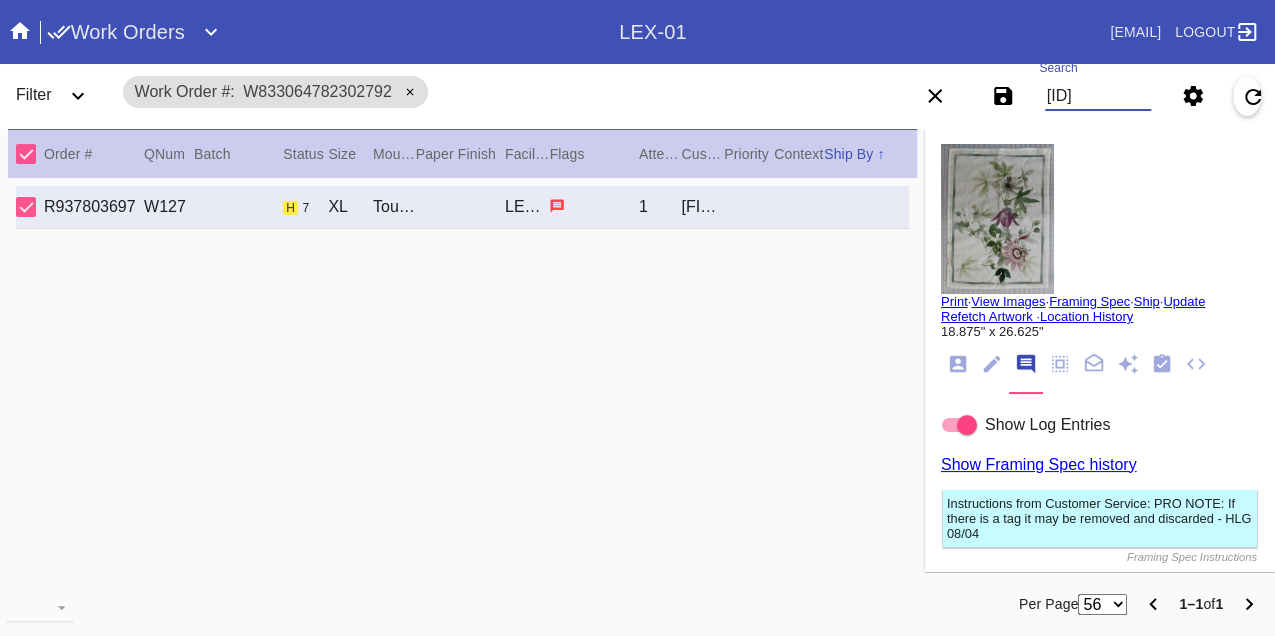 scroll, scrollTop: 0, scrollLeft: 48, axis: horizontal 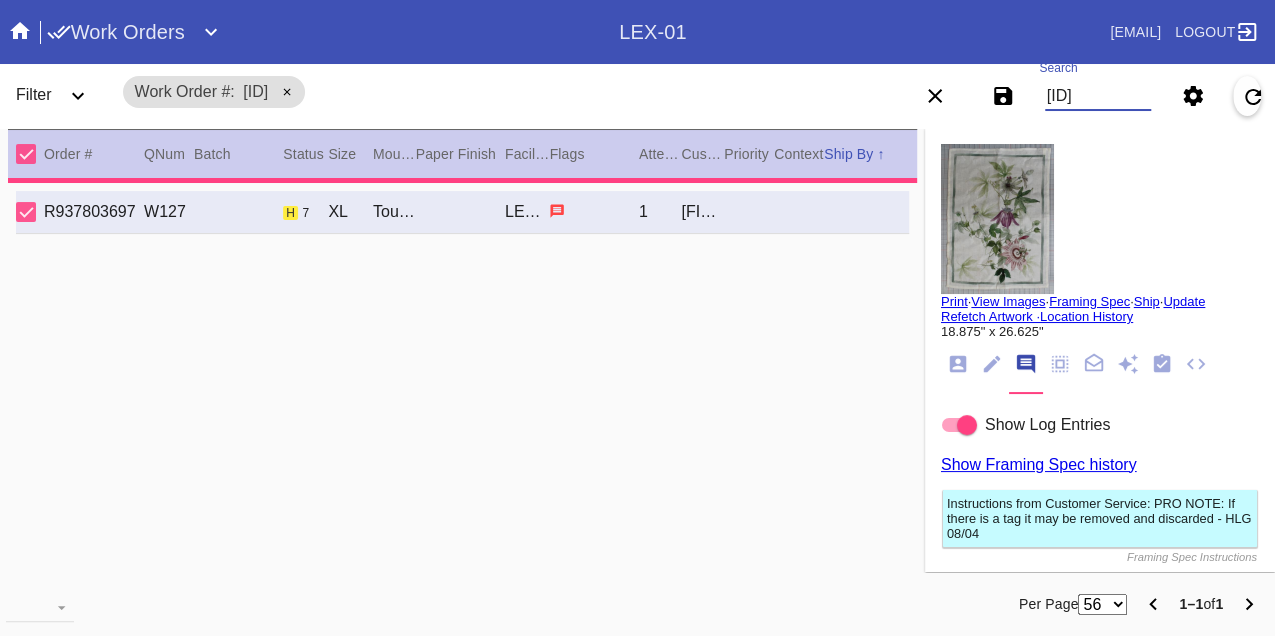 type on "2.0" 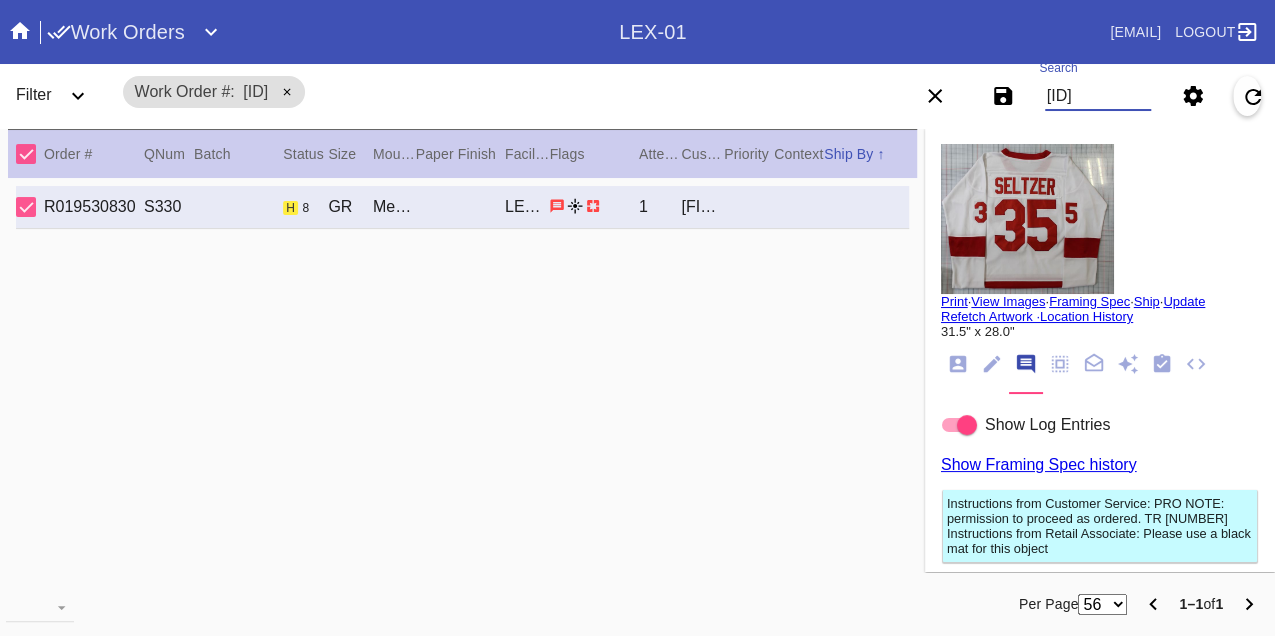 type on "[PERSON]" 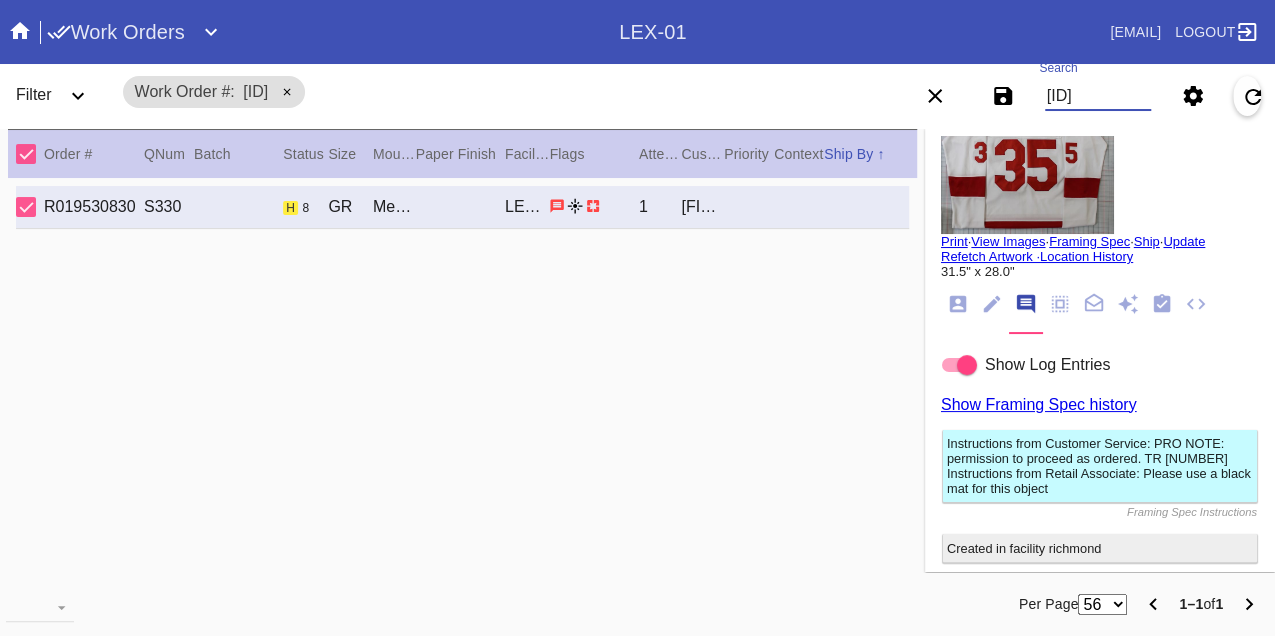 scroll, scrollTop: 0, scrollLeft: 0, axis: both 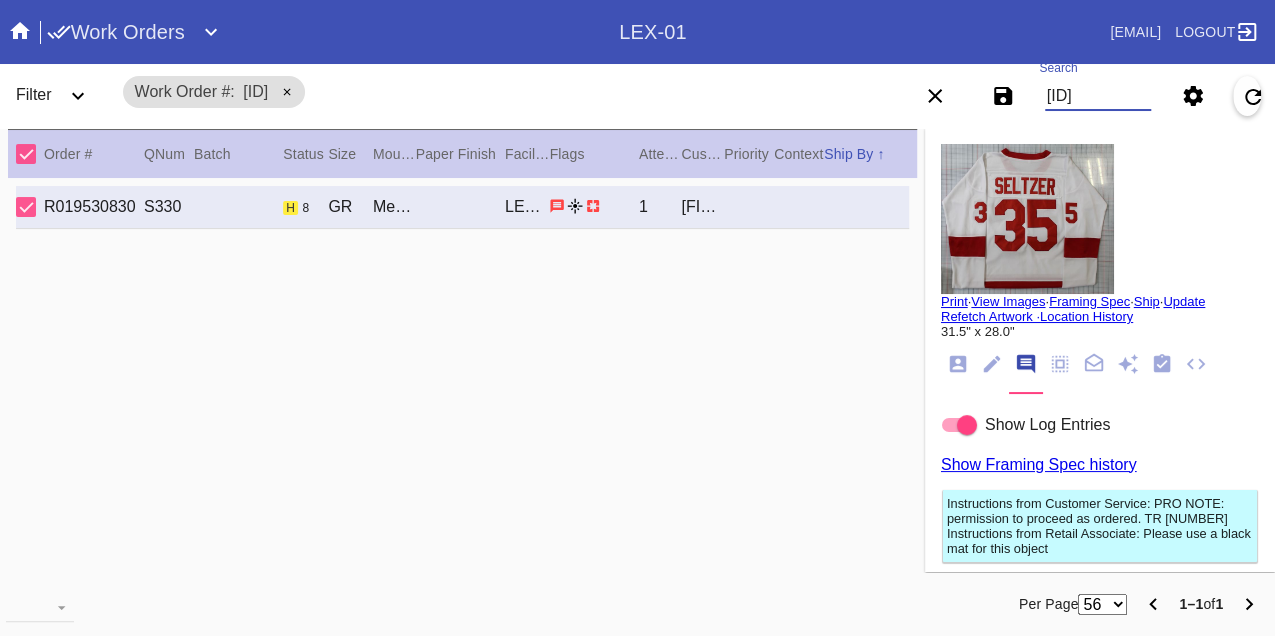click on "[CREDIT_CARD_NUMBER]" at bounding box center (1098, 96) 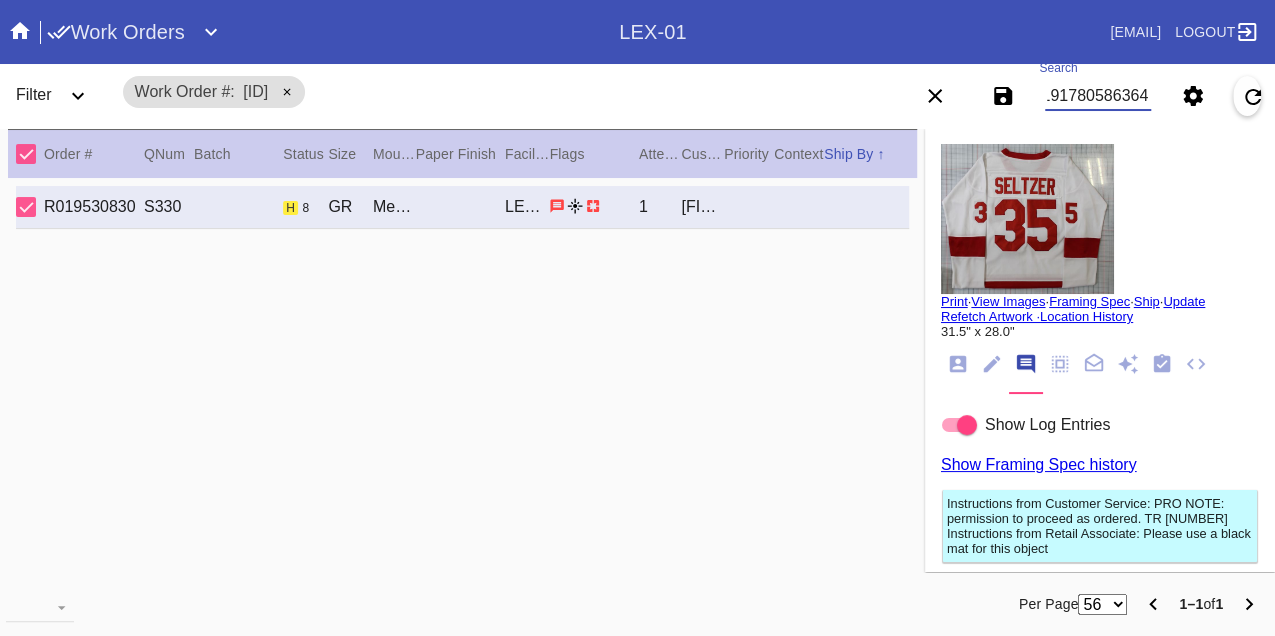 scroll, scrollTop: 0, scrollLeft: 48, axis: horizontal 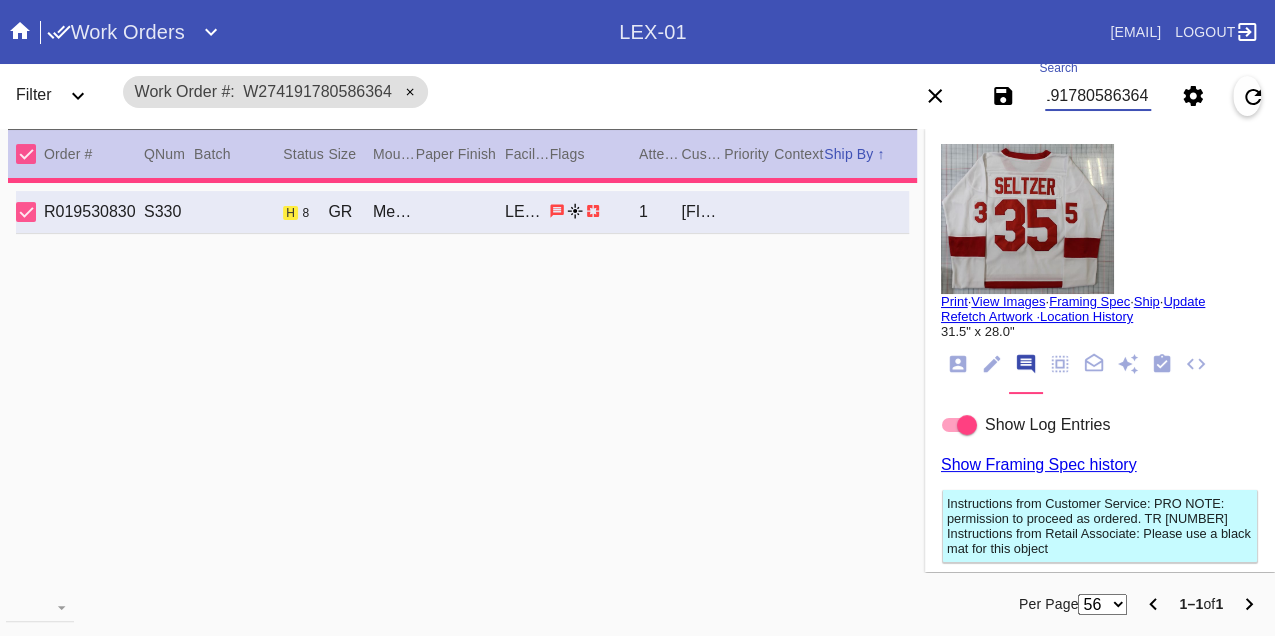 type on "1.5" 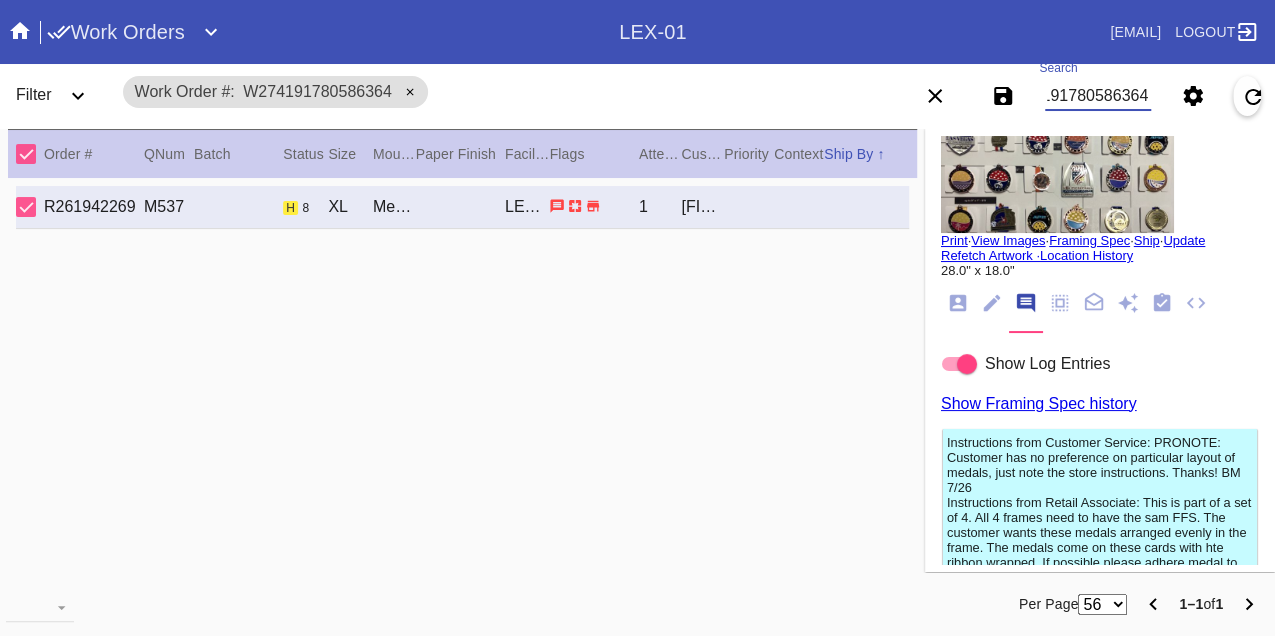 scroll, scrollTop: 0, scrollLeft: 0, axis: both 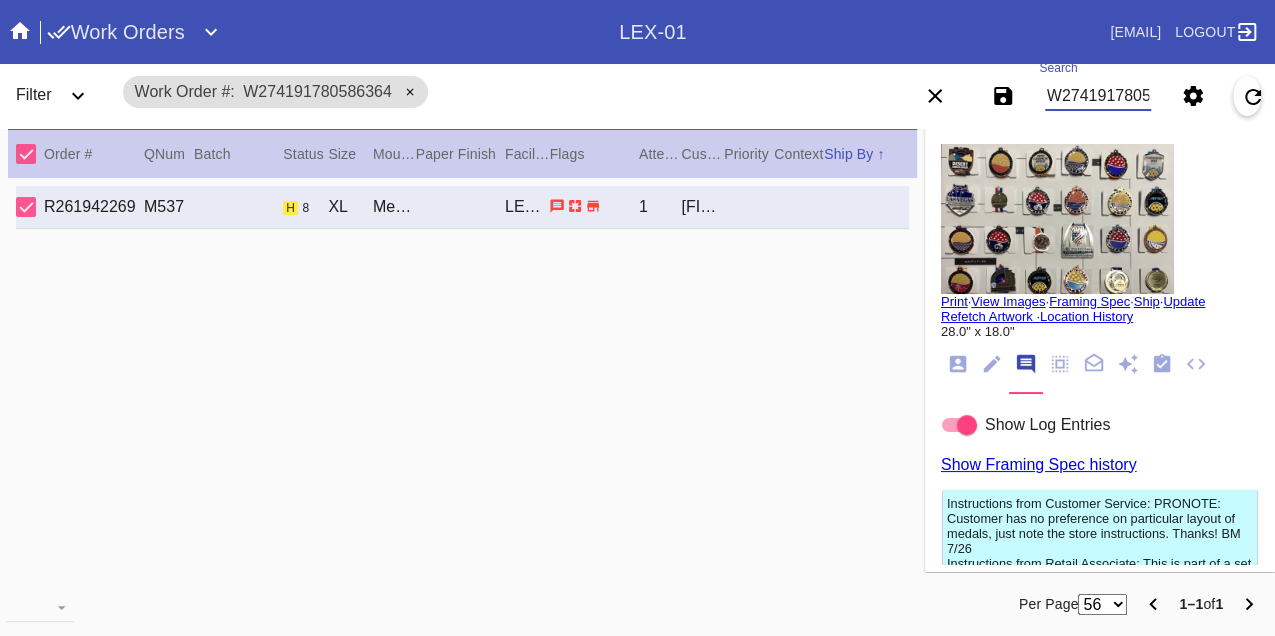 click on "W274191780586364" at bounding box center [1098, 96] 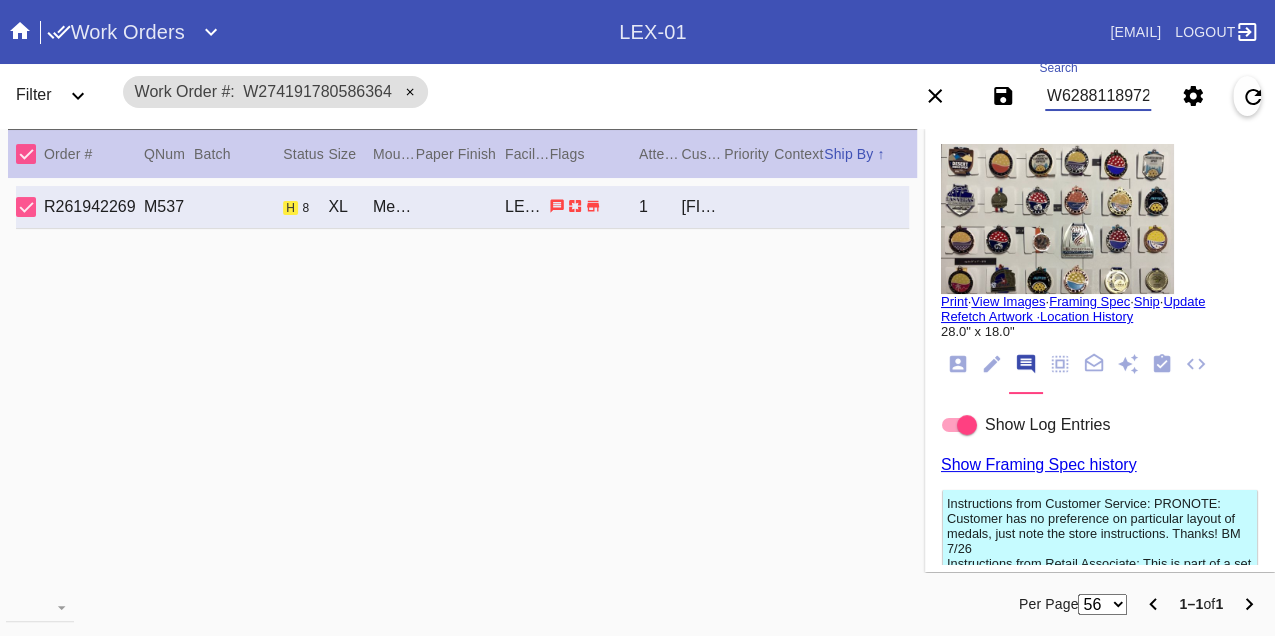 scroll, scrollTop: 0, scrollLeft: 48, axis: horizontal 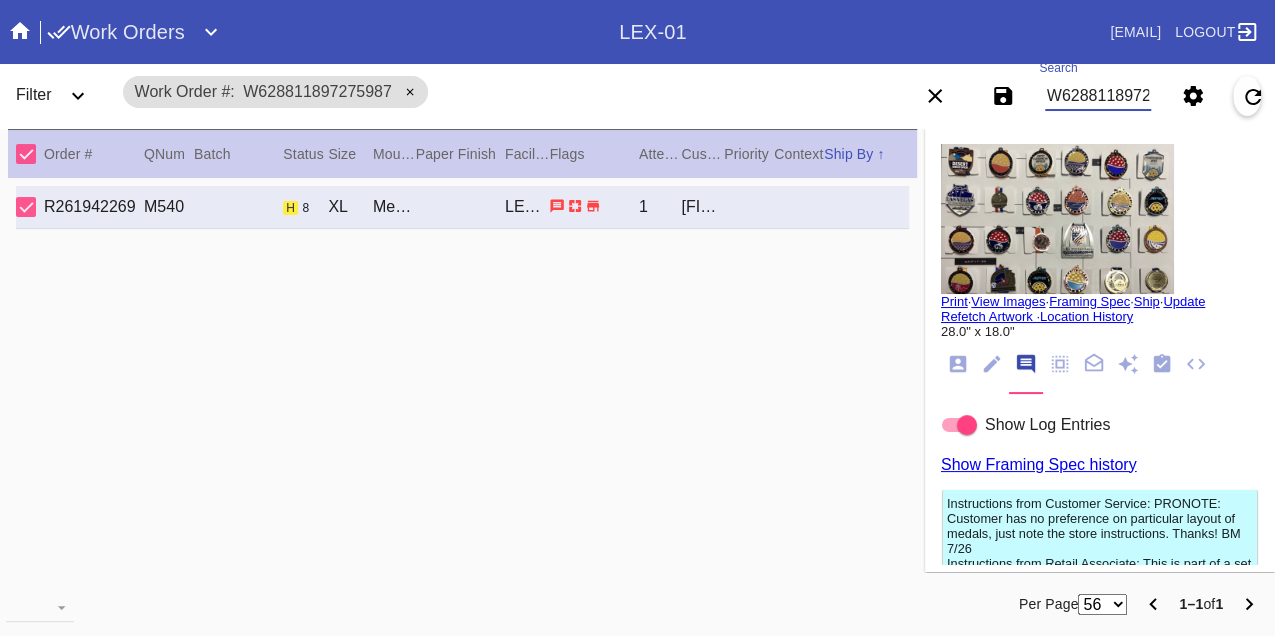 click on "W628811897275987" at bounding box center (1098, 96) 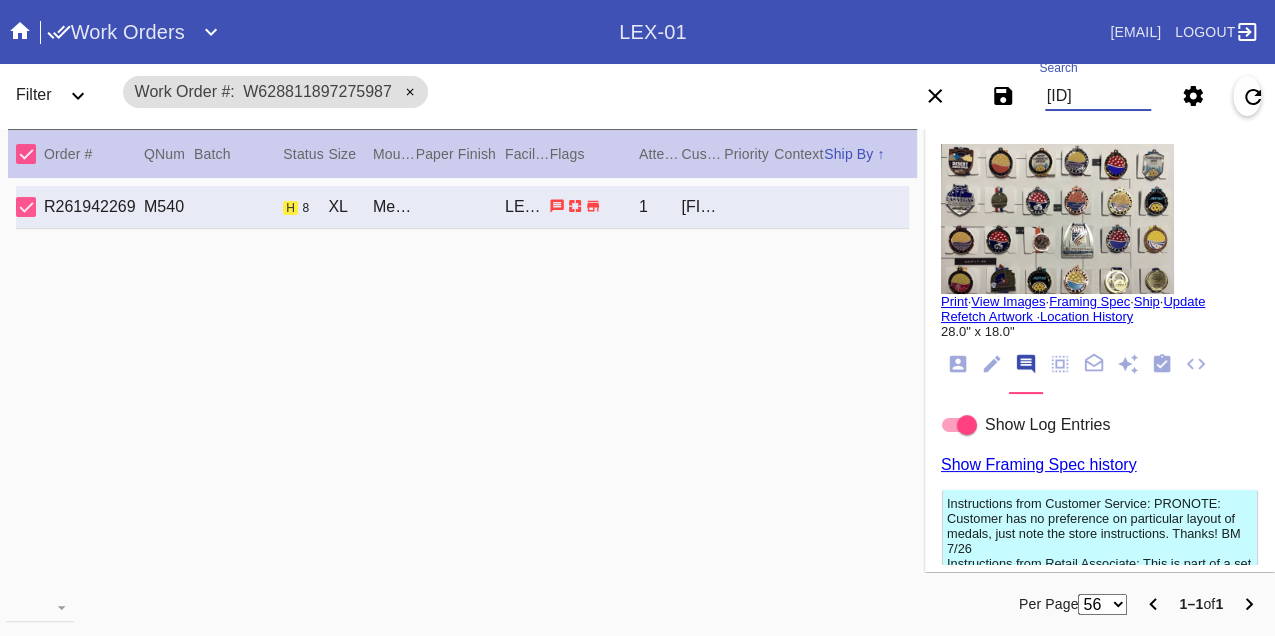 type on "W719887598967755" 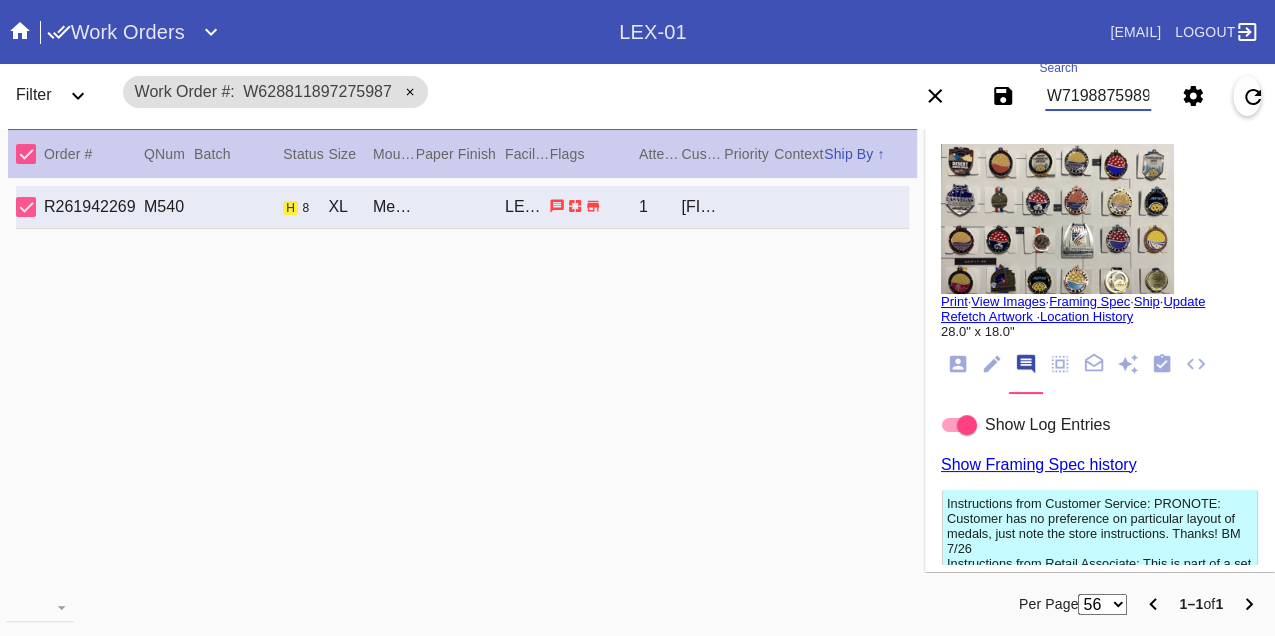 scroll, scrollTop: 0, scrollLeft: 48, axis: horizontal 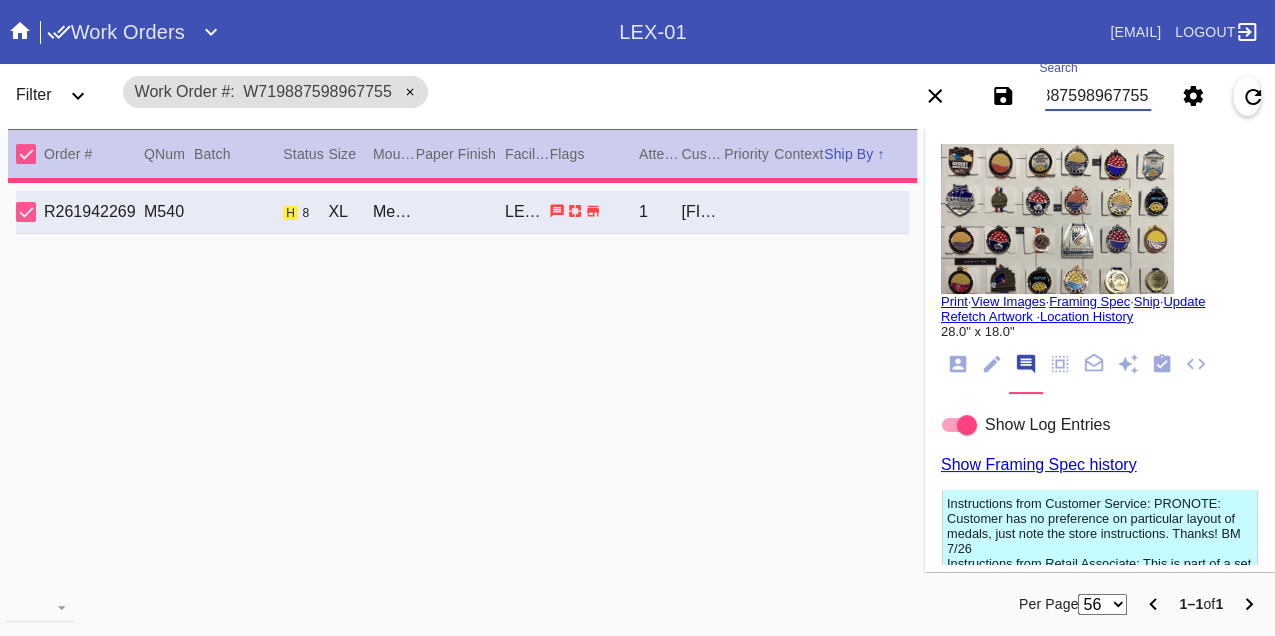 type on "23.375" 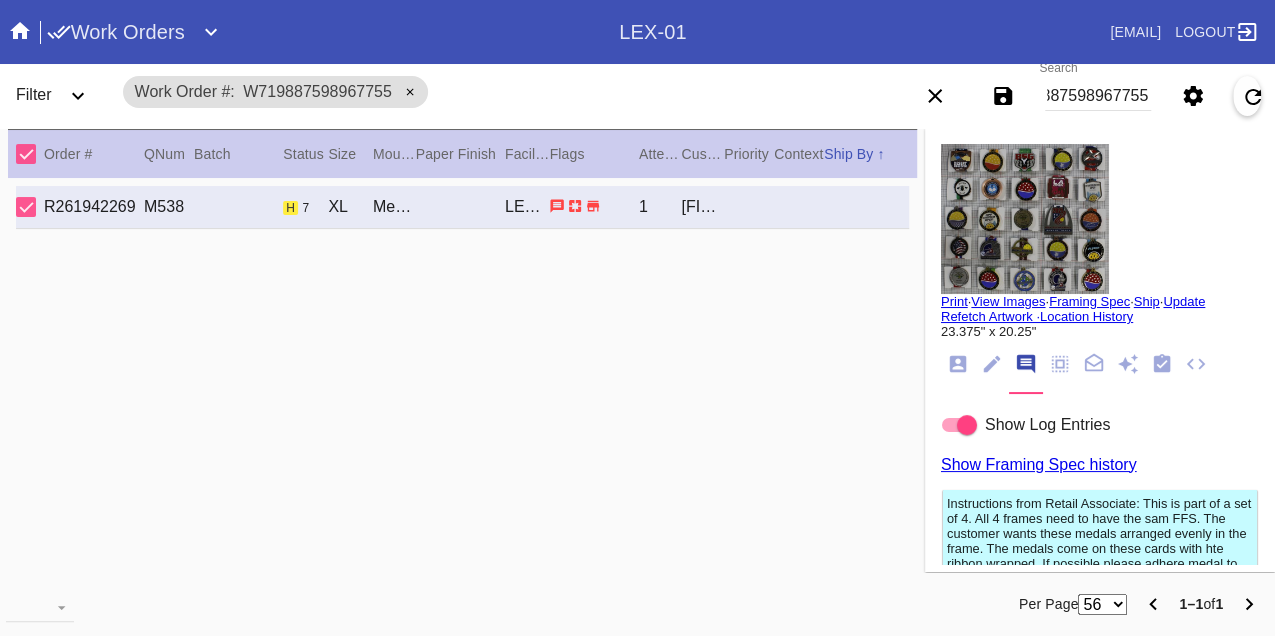 scroll, scrollTop: 0, scrollLeft: 0, axis: both 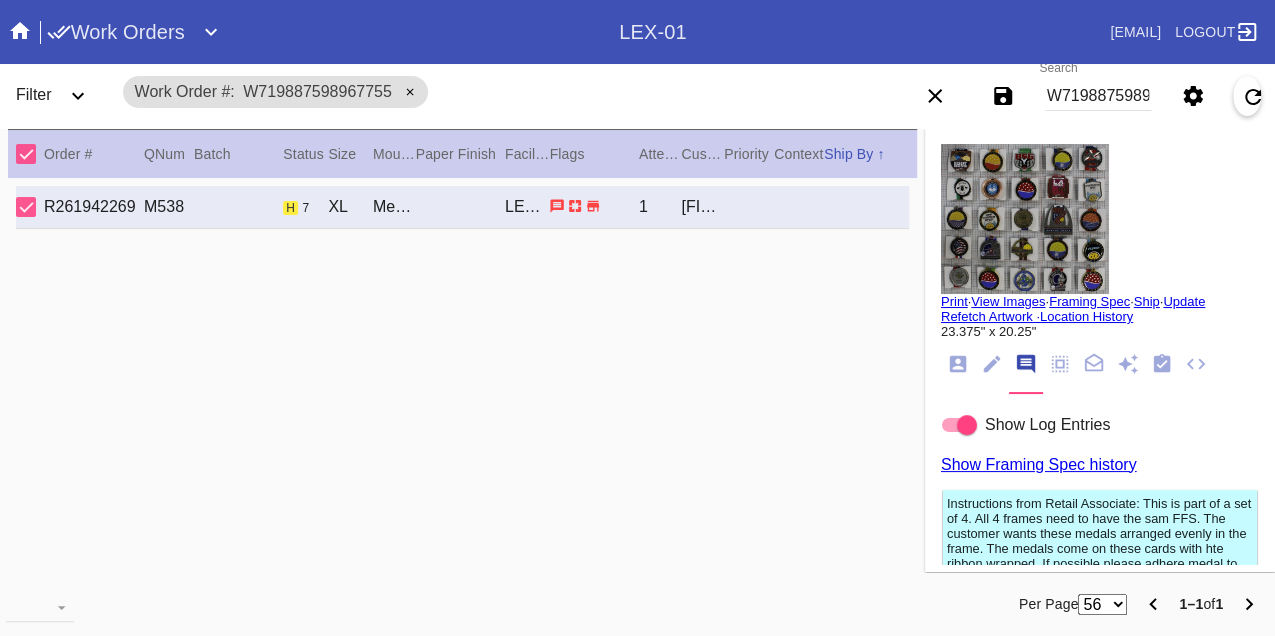 click on "W719887598967755" at bounding box center (1098, 96) 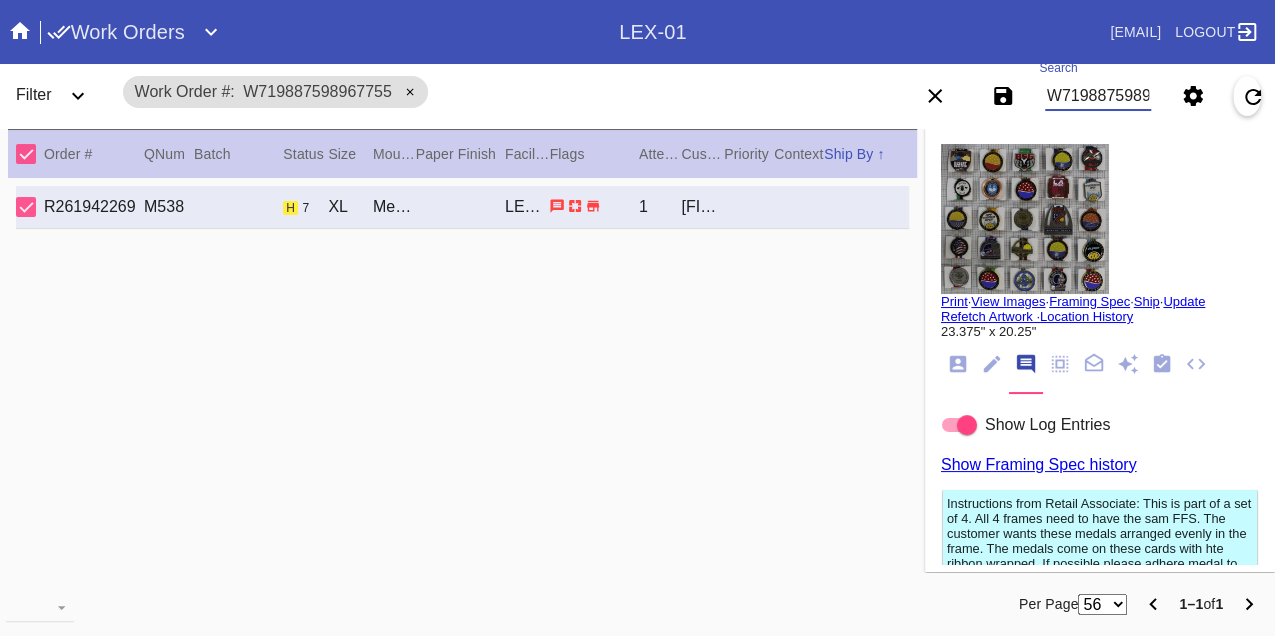 click on "W719887598967755" at bounding box center [1098, 96] 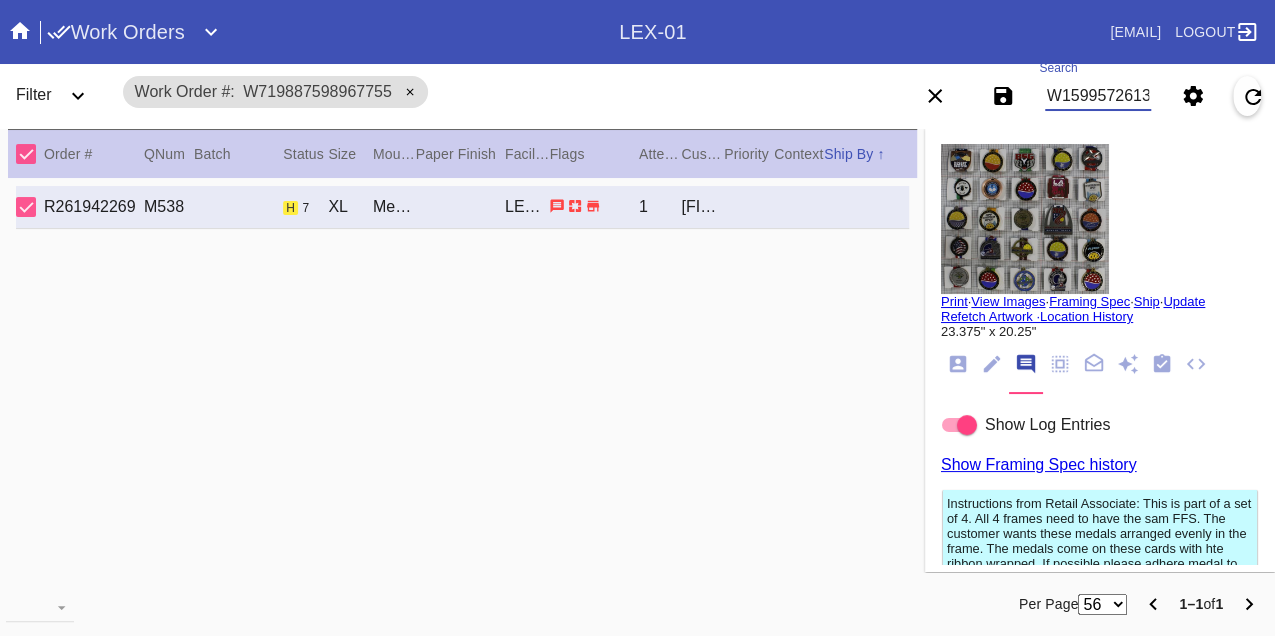 type on "W159957261391631" 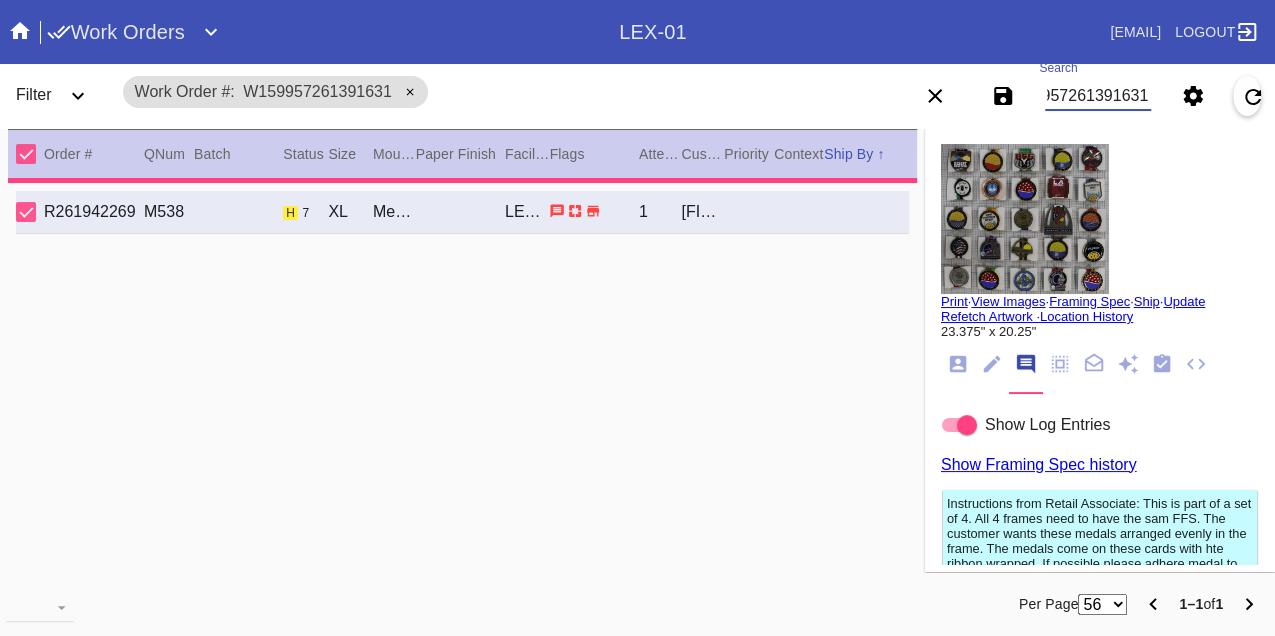 type on "28.0" 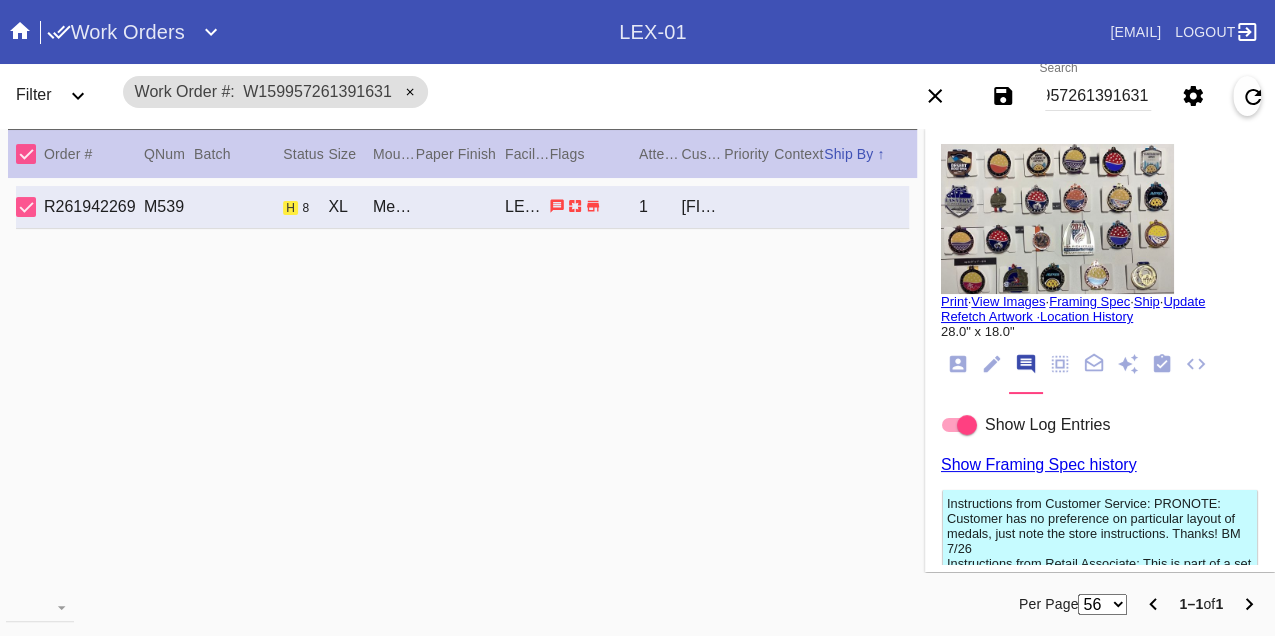 scroll, scrollTop: 0, scrollLeft: 0, axis: both 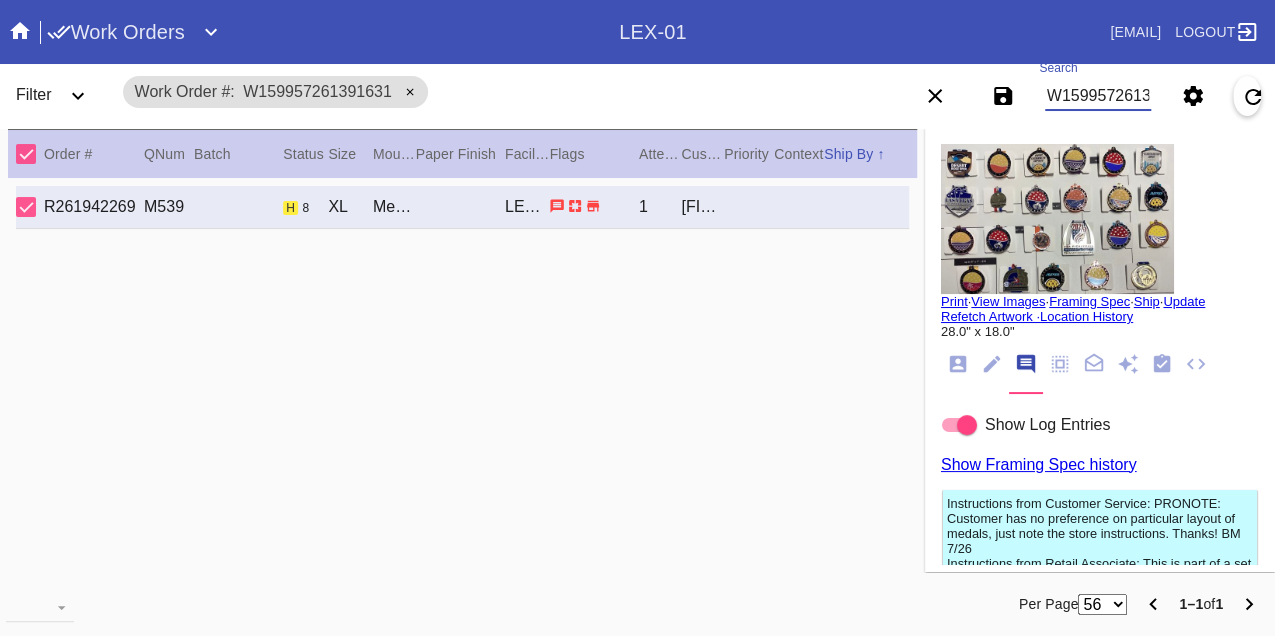 click on "W159957261391631" at bounding box center [1098, 96] 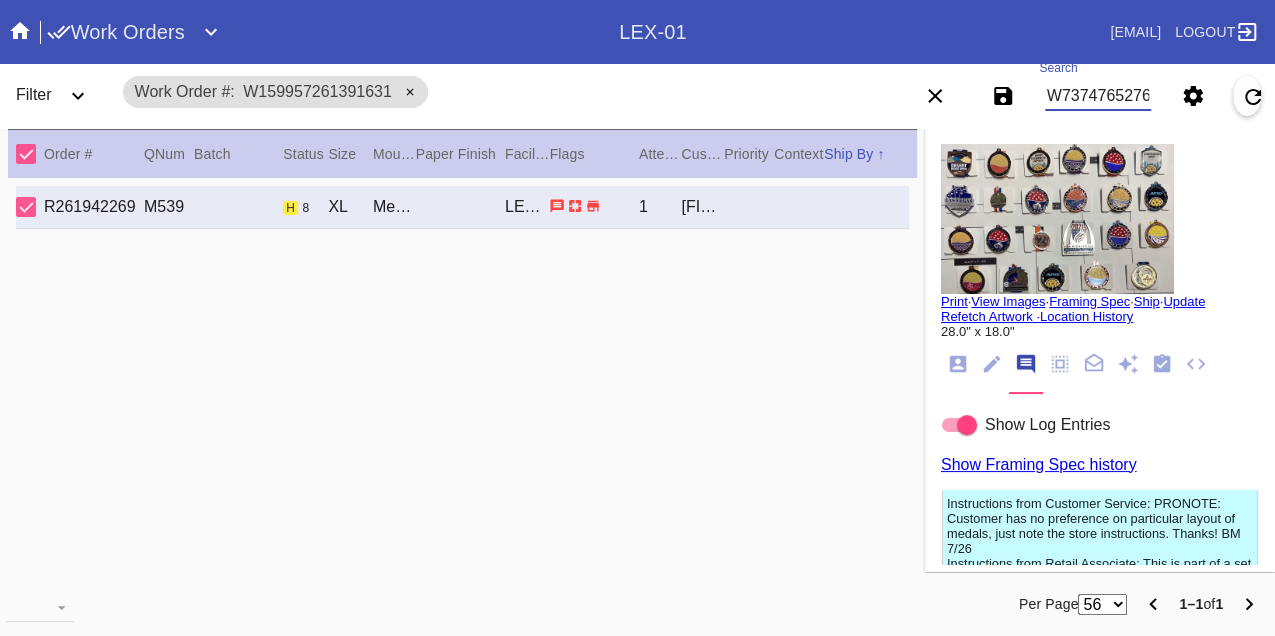 type on "W737476527640339" 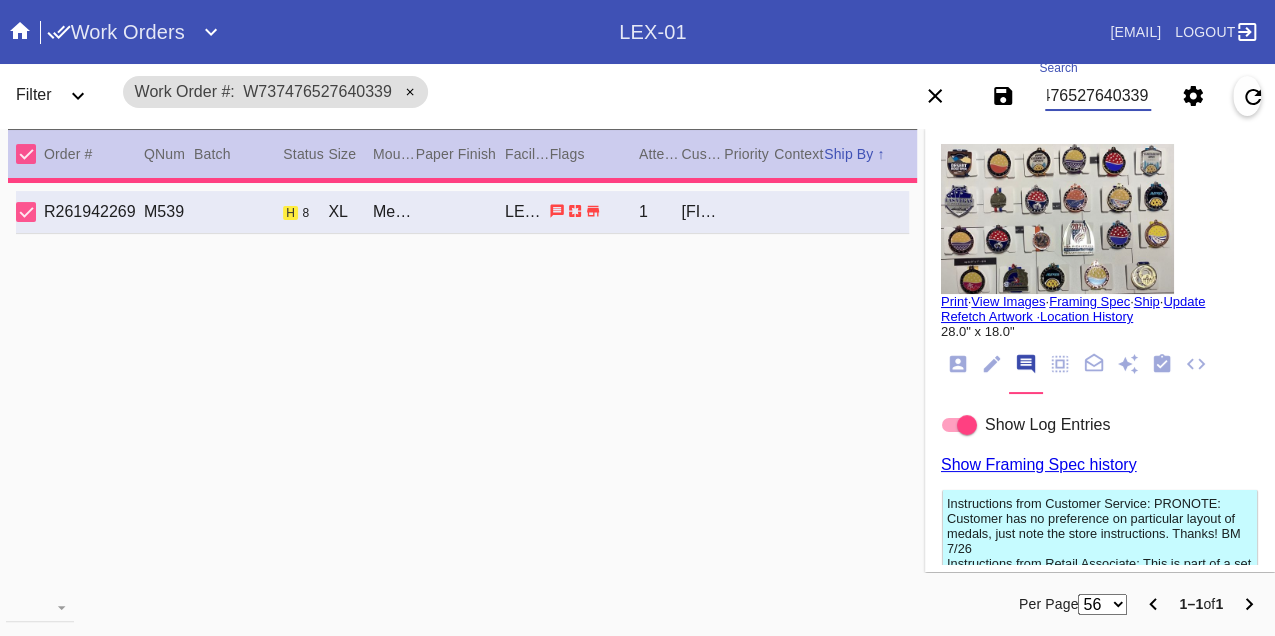 type on "2.5" 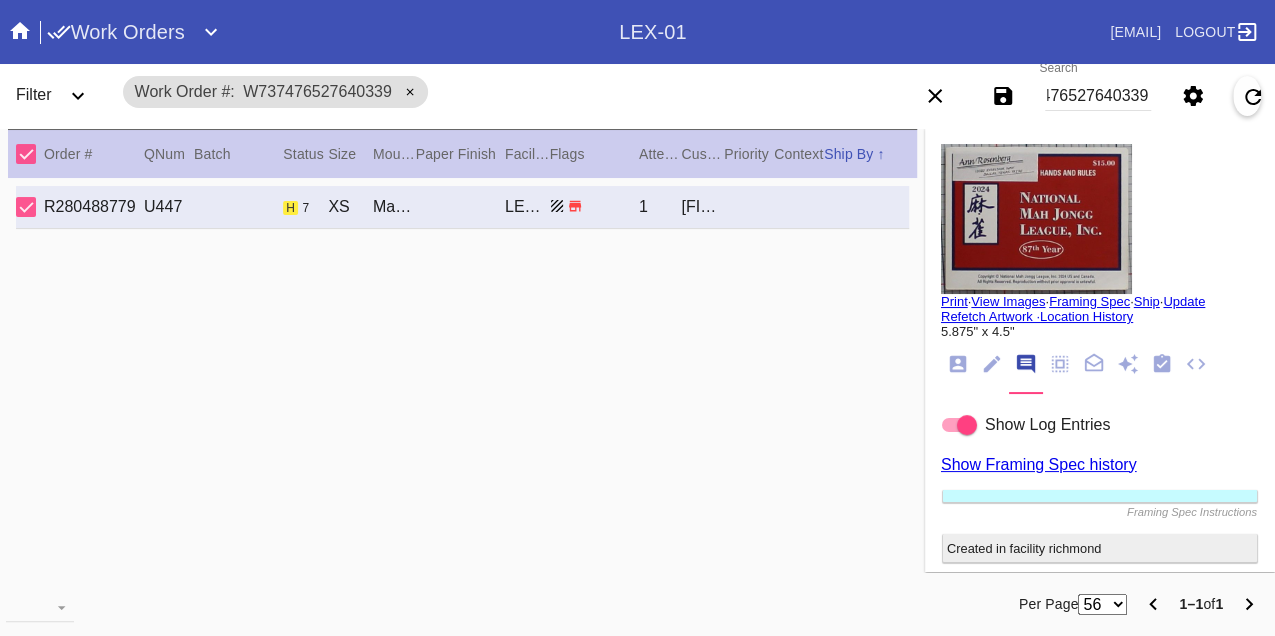 scroll, scrollTop: 0, scrollLeft: 0, axis: both 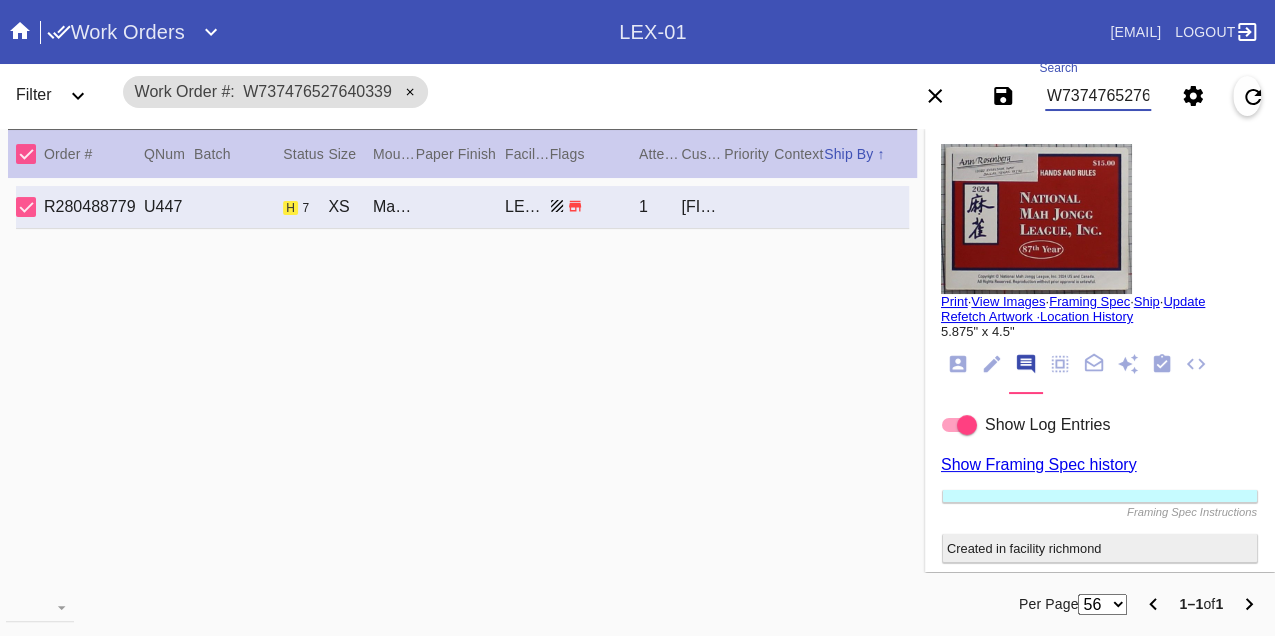 click on "W737476527640339" at bounding box center [1098, 96] 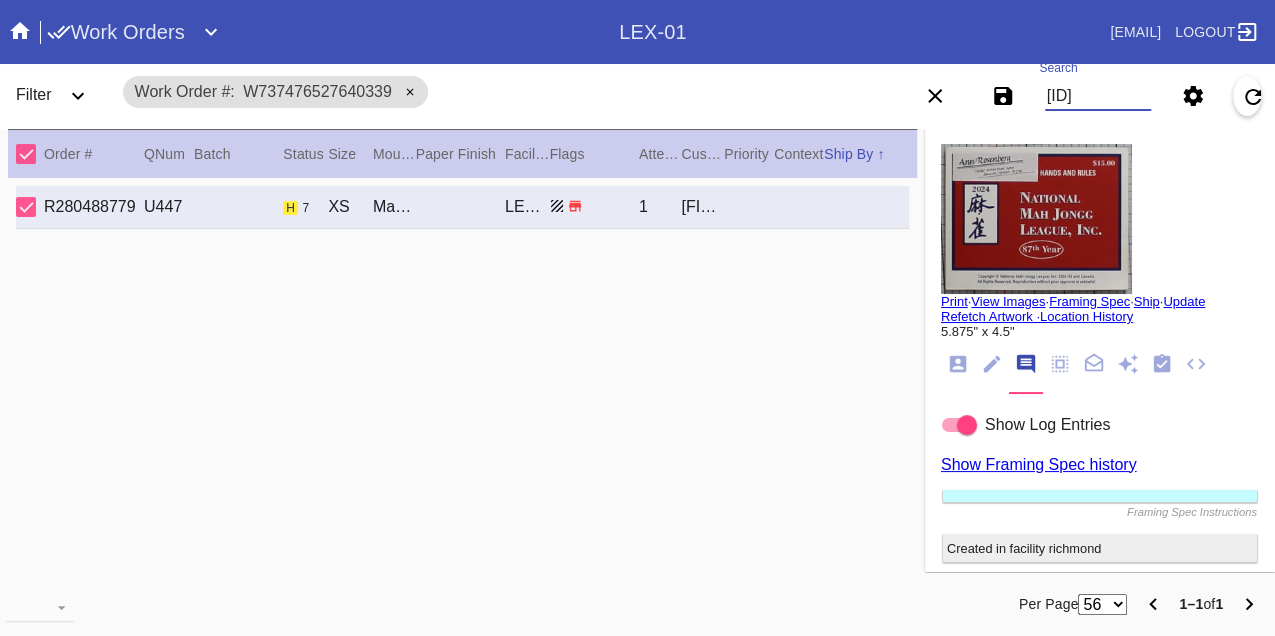 type on "W833064782302792" 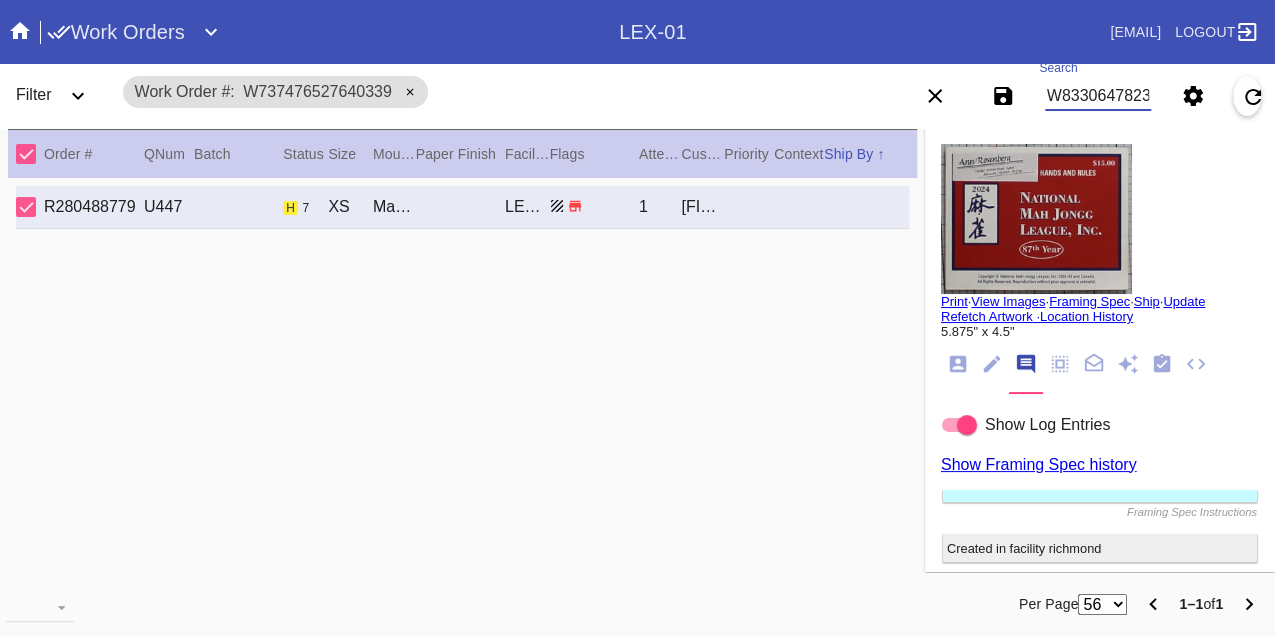 scroll, scrollTop: 0, scrollLeft: 48, axis: horizontal 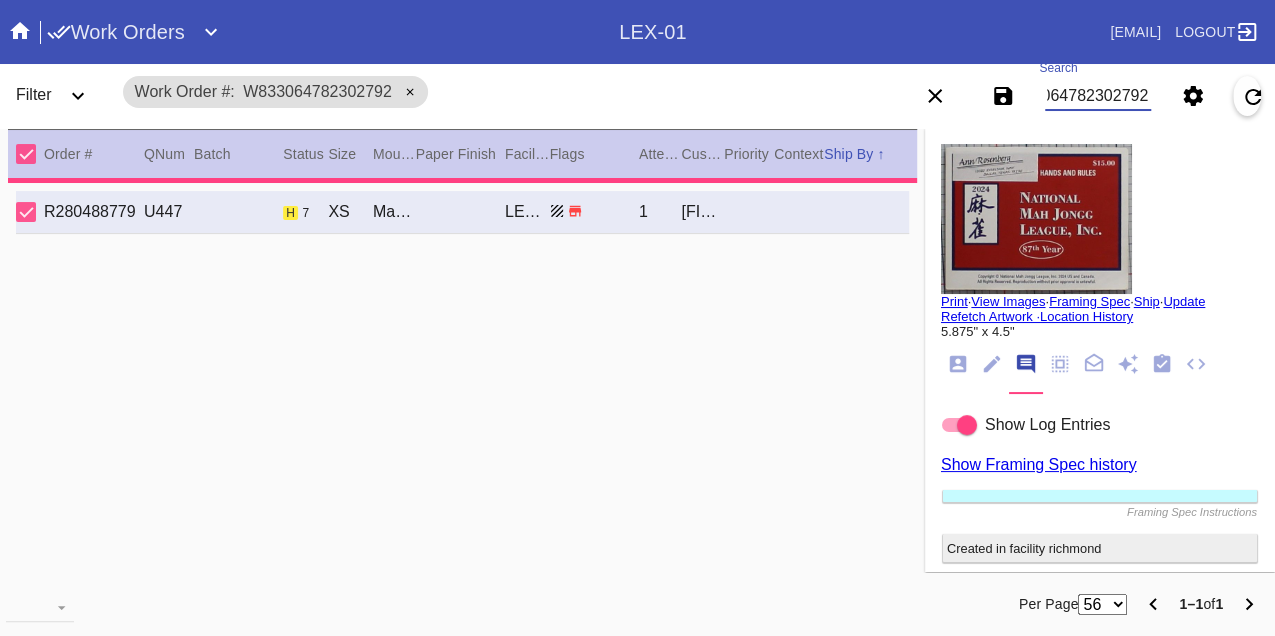 type on "3.0" 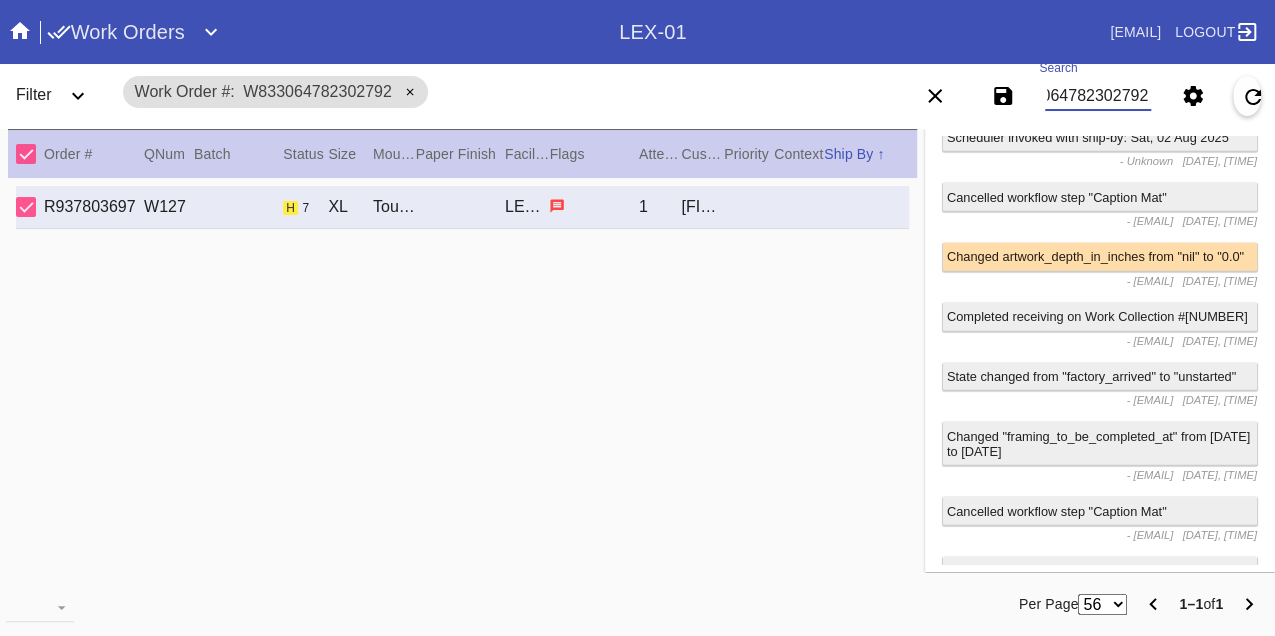 scroll, scrollTop: 2778, scrollLeft: 0, axis: vertical 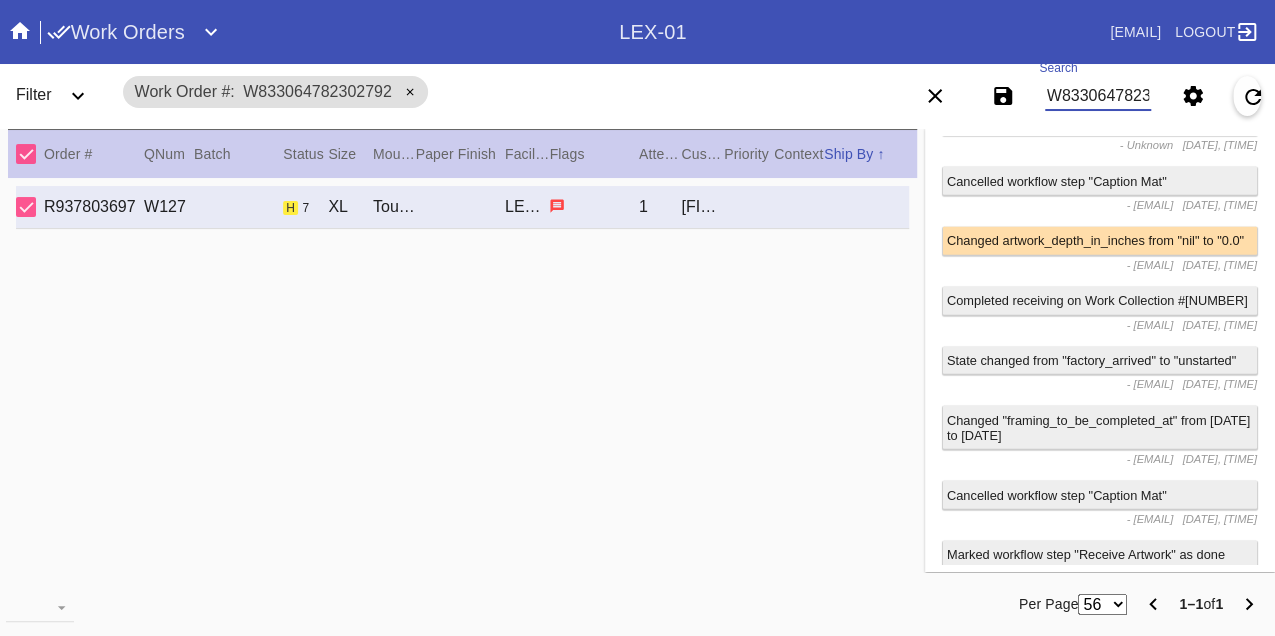 click on "W833064782302792" at bounding box center [1098, 96] 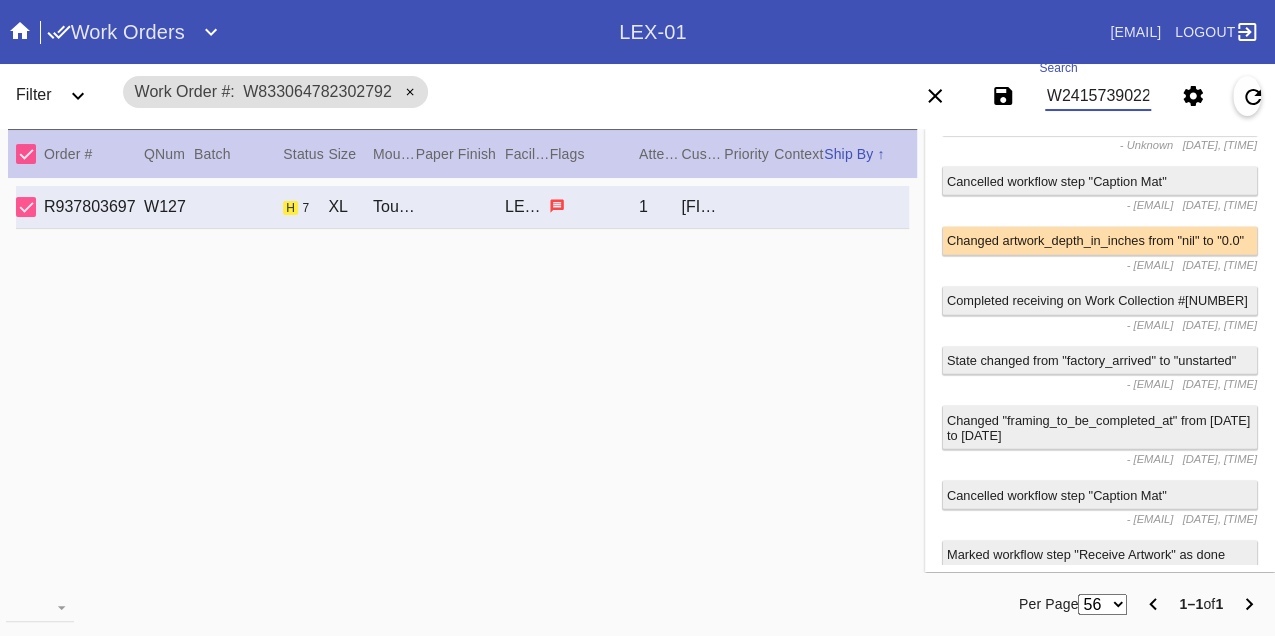 type on "W241573902271607" 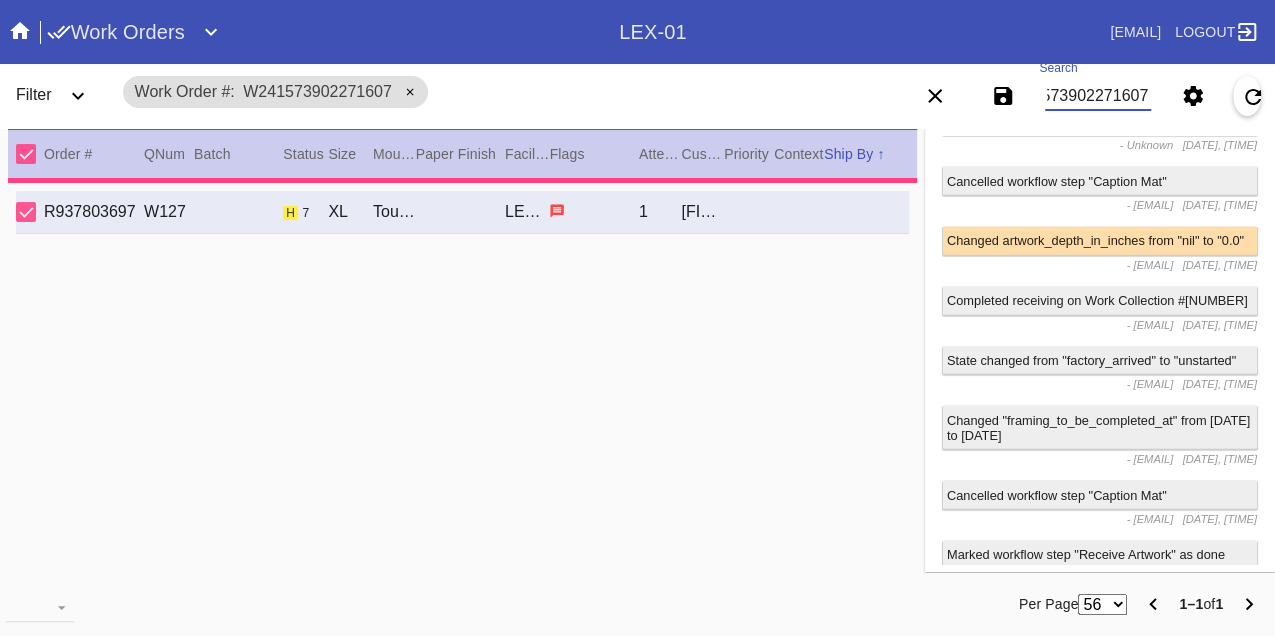 type on "1.5" 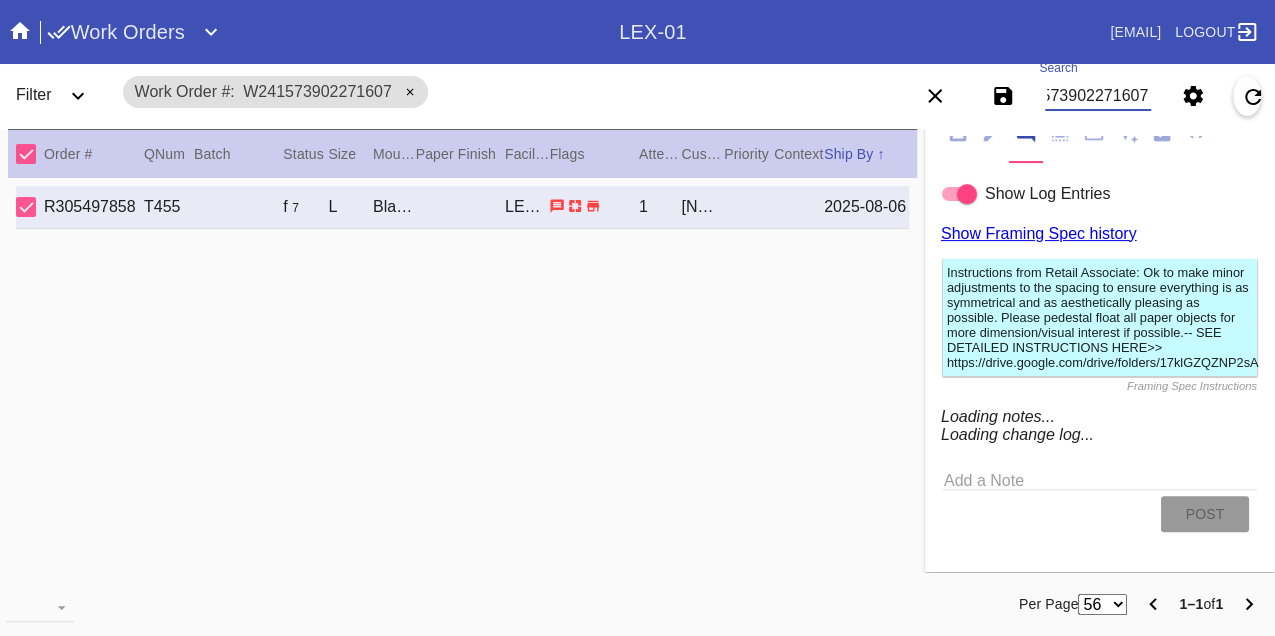 scroll, scrollTop: 2022, scrollLeft: 0, axis: vertical 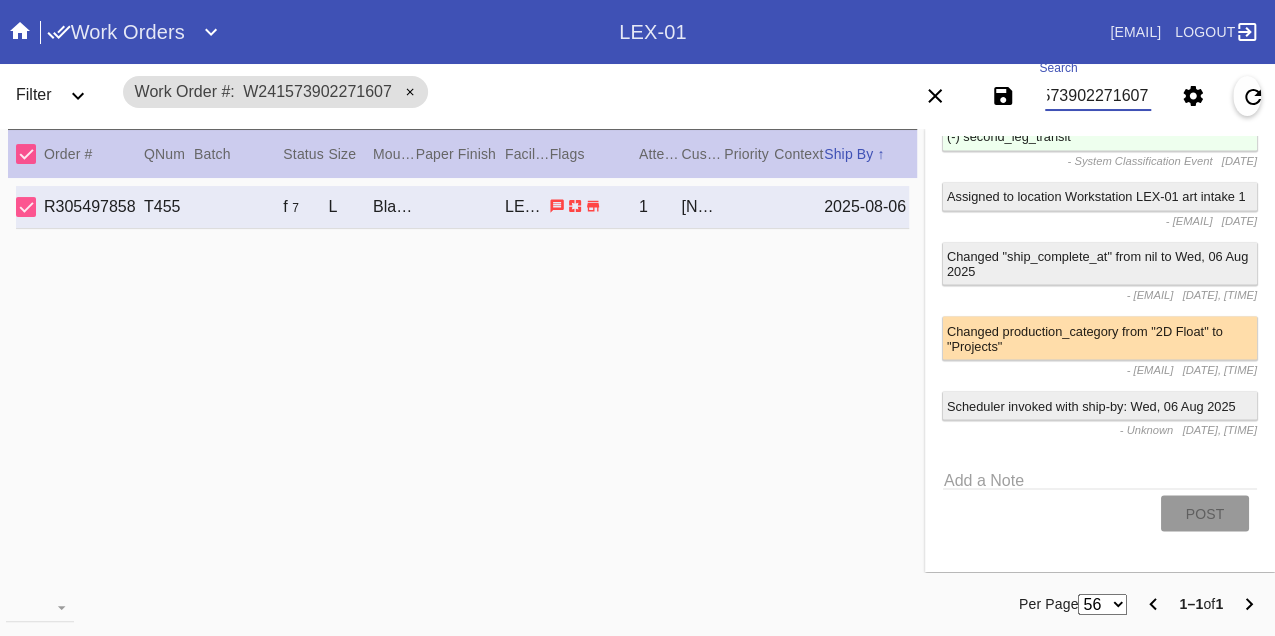 click on "W241573902271607" at bounding box center [1098, 96] 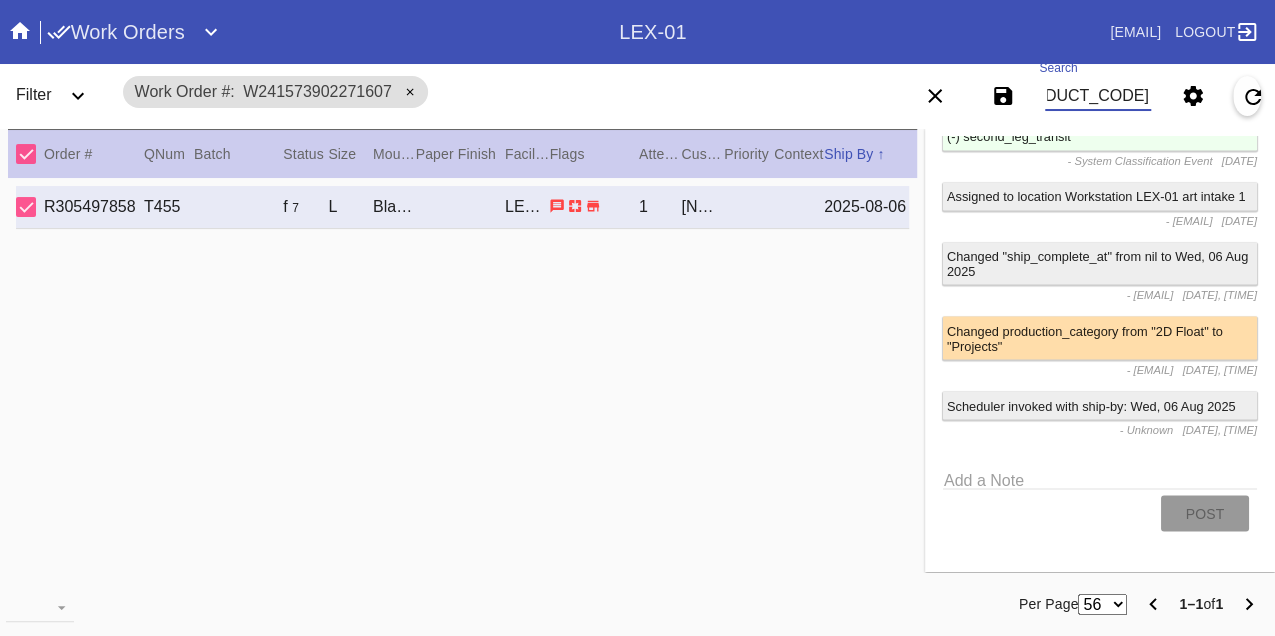 type on "W806130021519515" 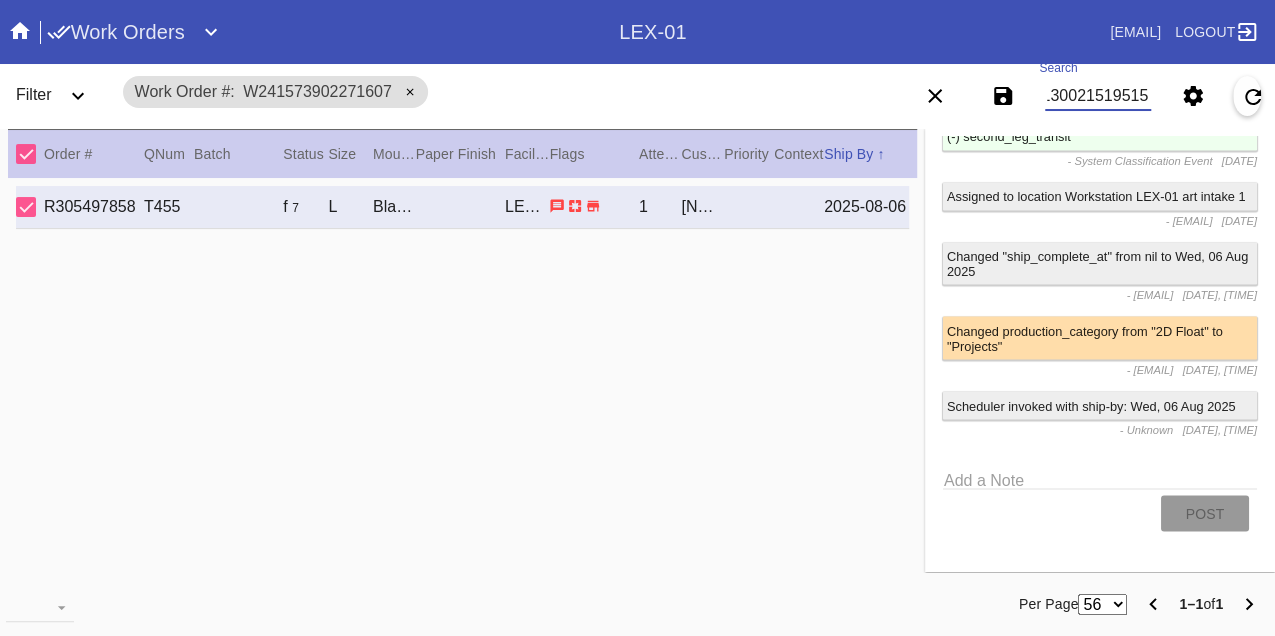 scroll, scrollTop: 0, scrollLeft: 48, axis: horizontal 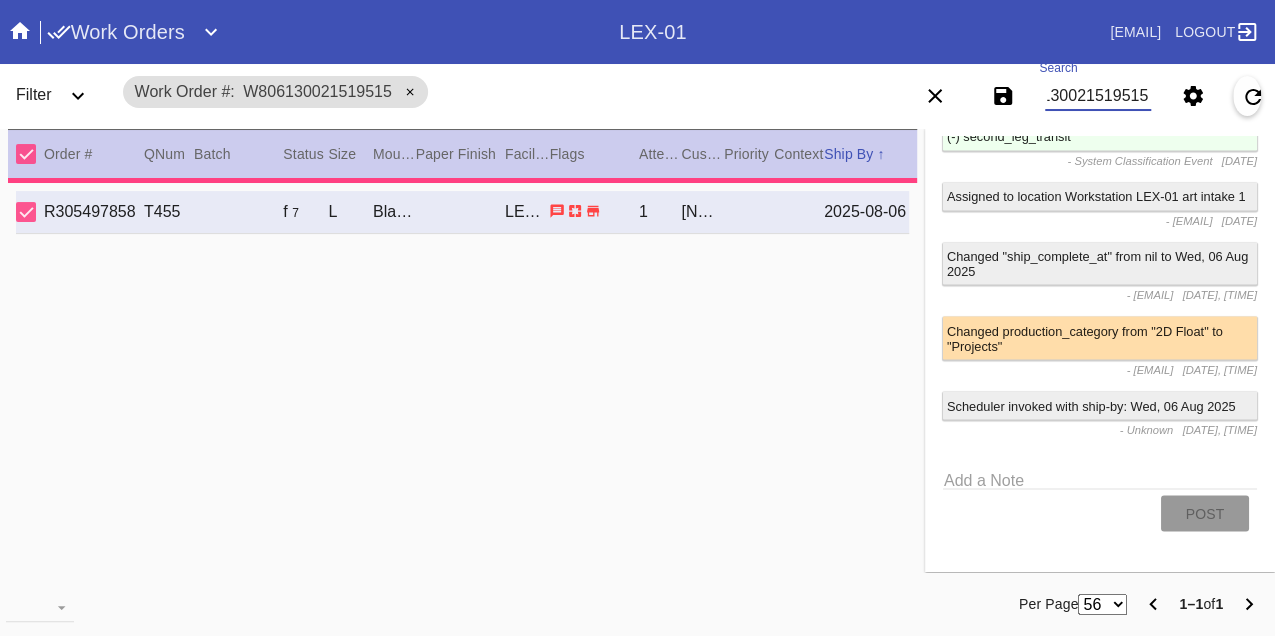 type on "0.0" 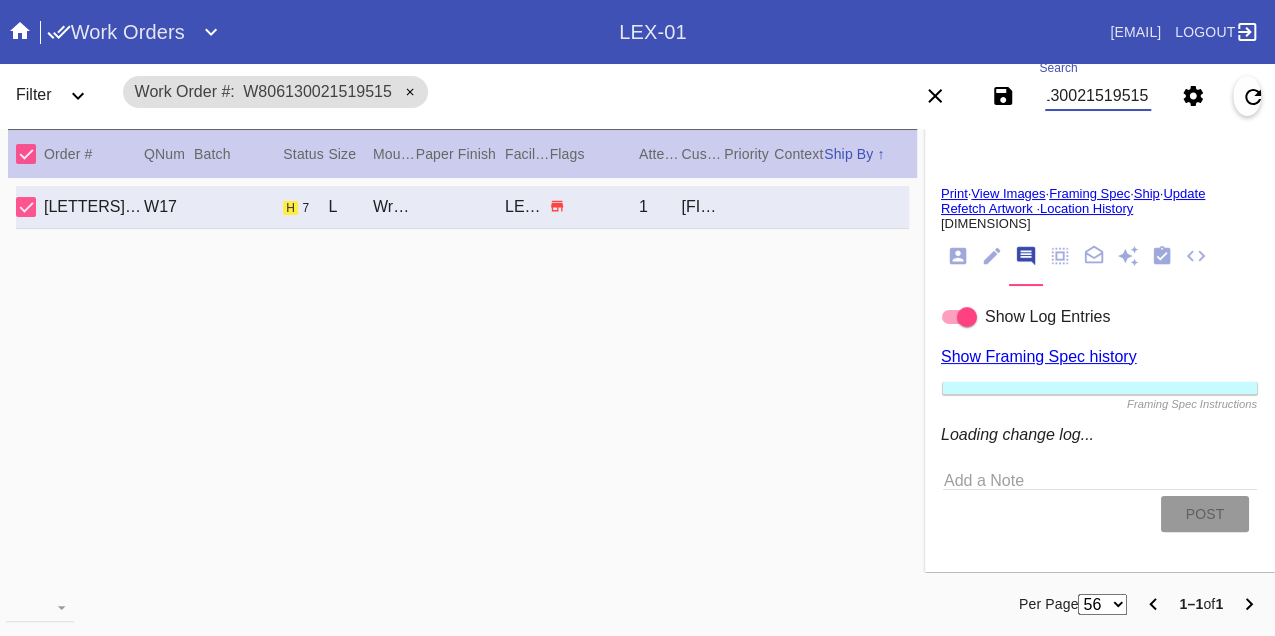 scroll, scrollTop: 2100, scrollLeft: 0, axis: vertical 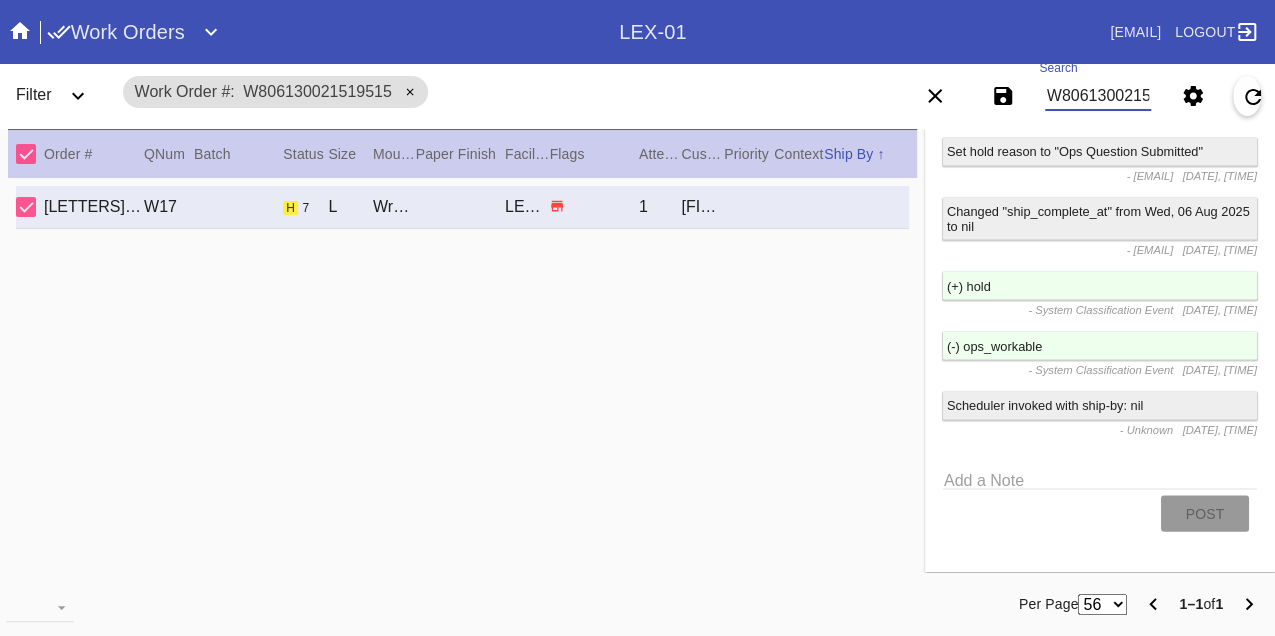 click on "W806130021519515" at bounding box center (1098, 96) 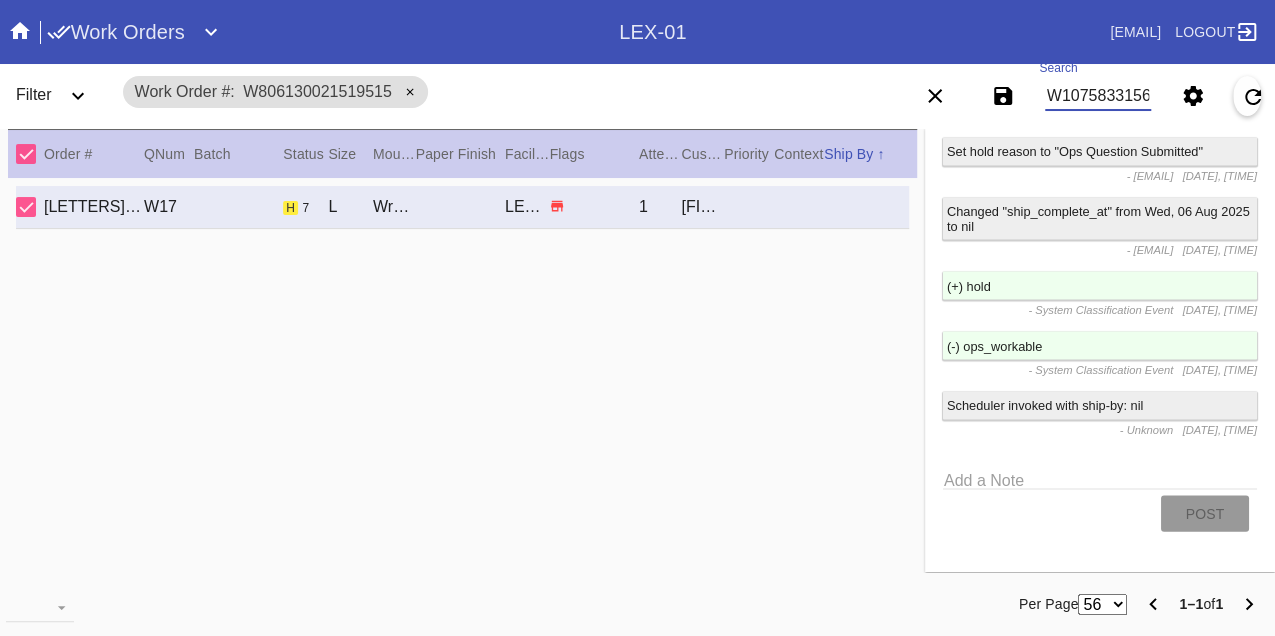 type on "W107583315658020" 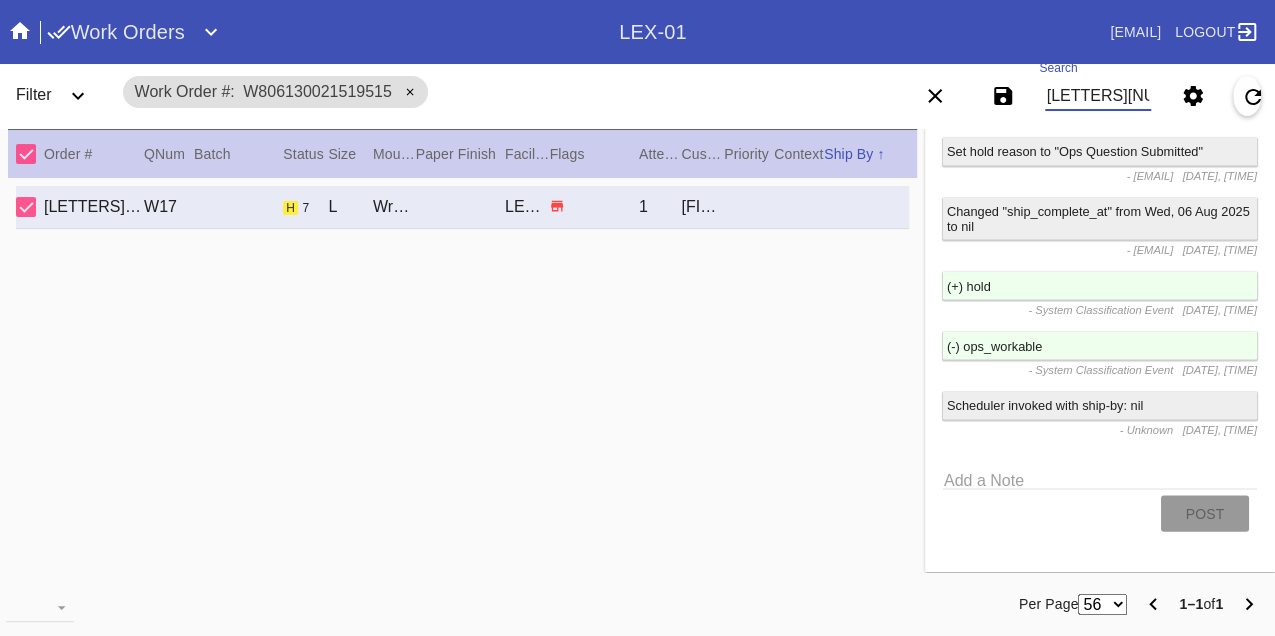 scroll, scrollTop: 0, scrollLeft: 48, axis: horizontal 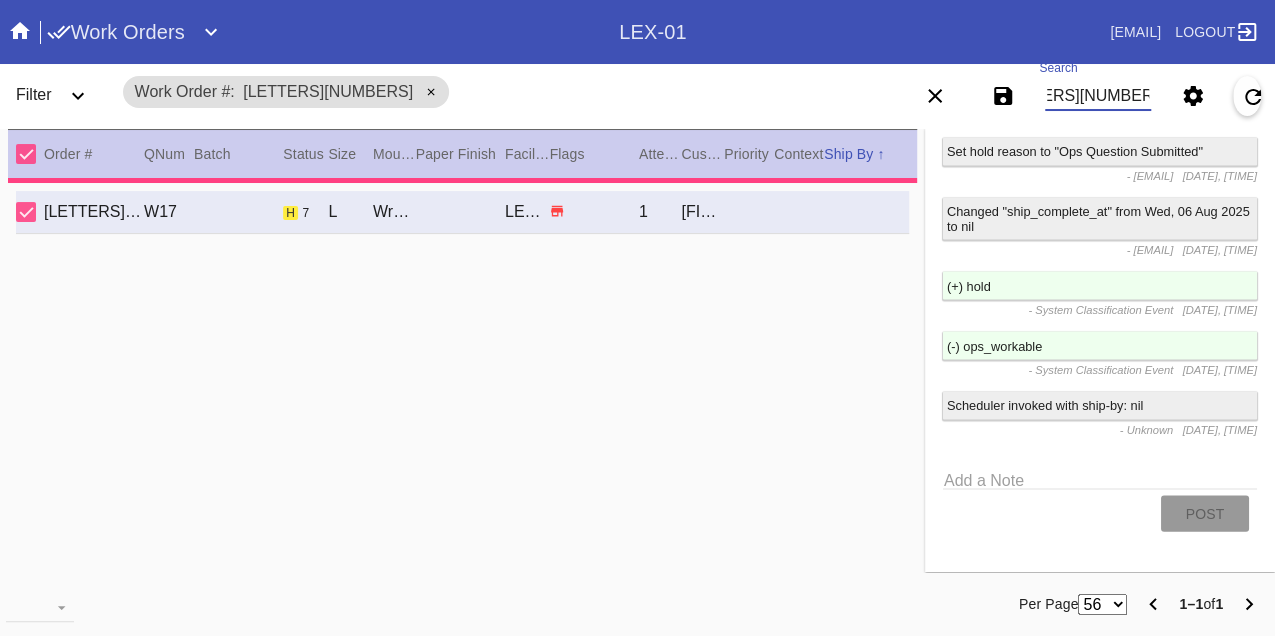 type on "3.0" 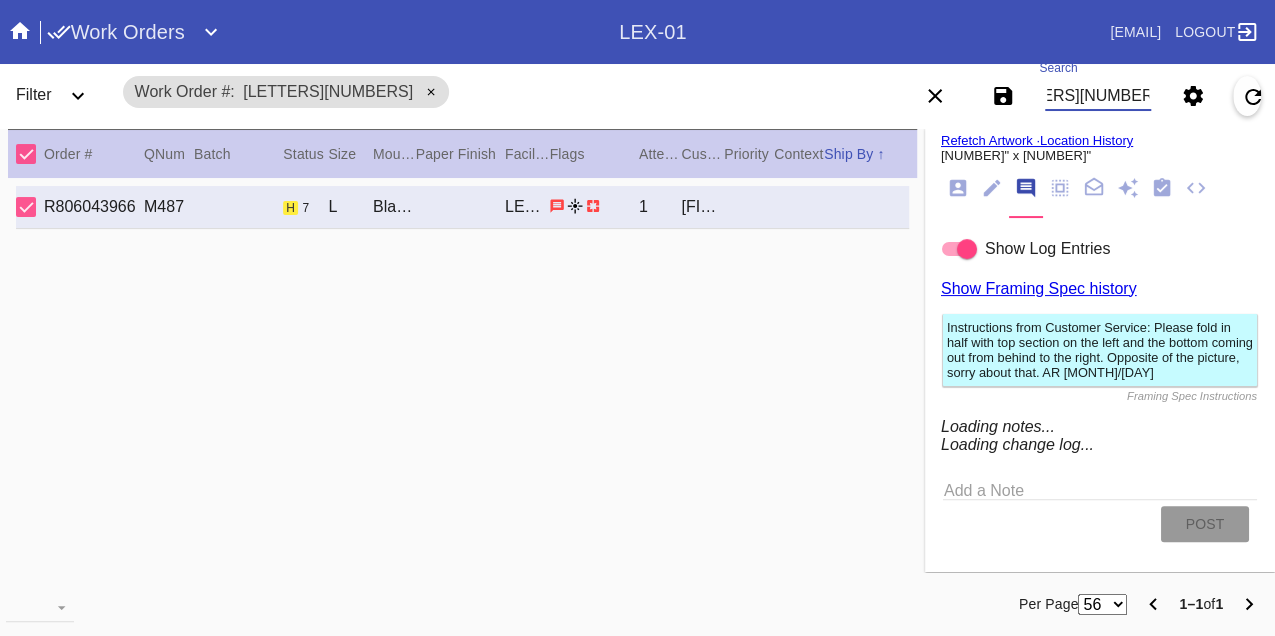 type on ""Big A"" 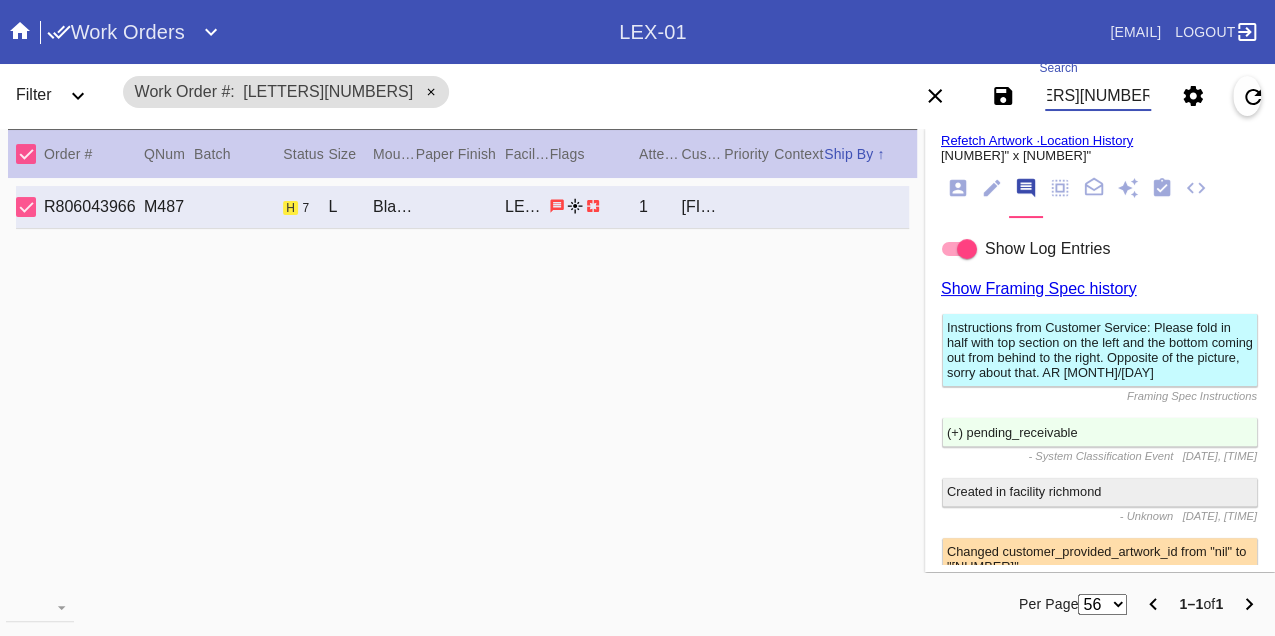 scroll, scrollTop: 2778, scrollLeft: 0, axis: vertical 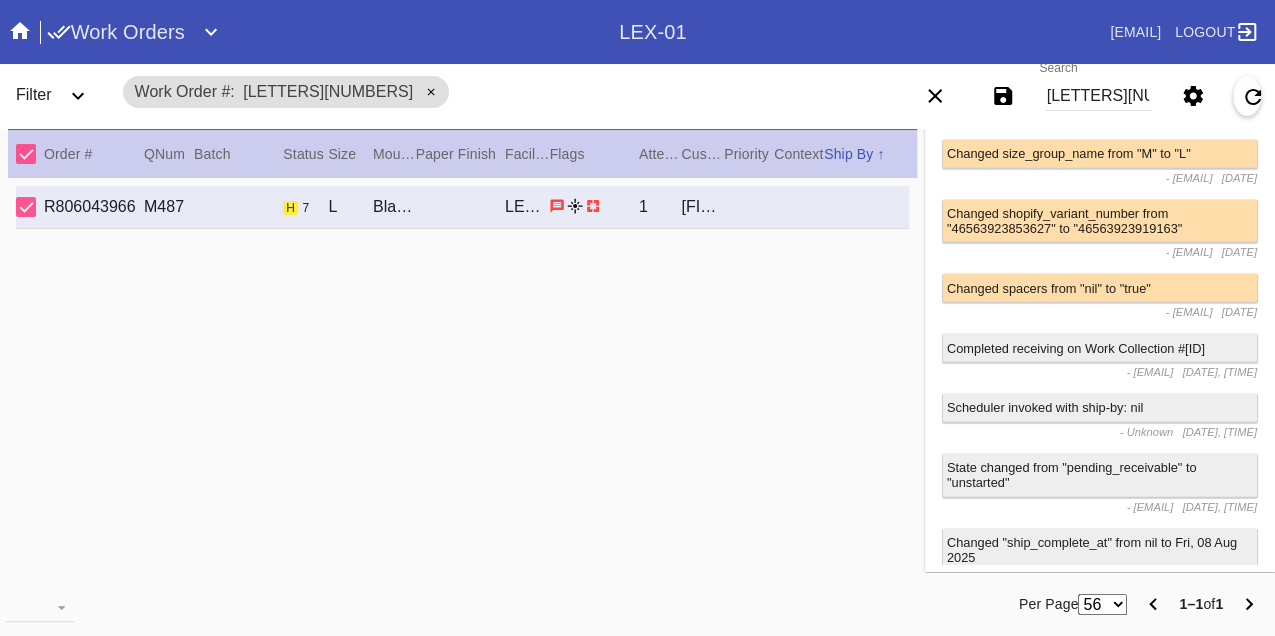 click on "W107583315658020" at bounding box center (1098, 96) 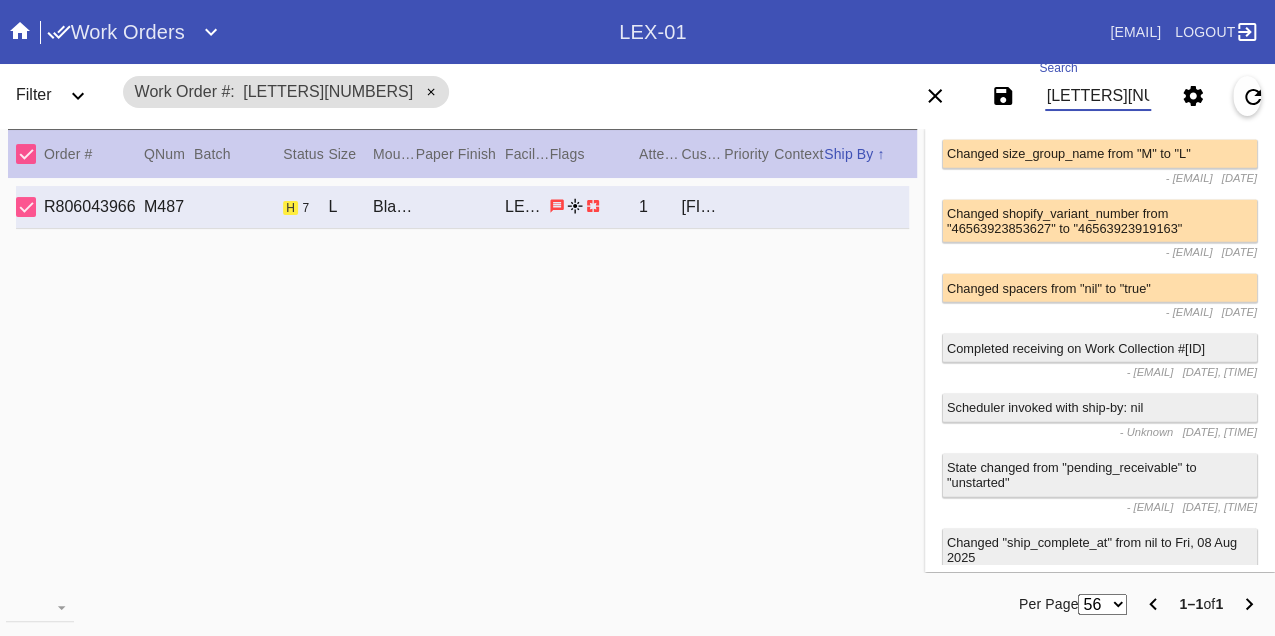 click on "W107583315658020" at bounding box center [1098, 96] 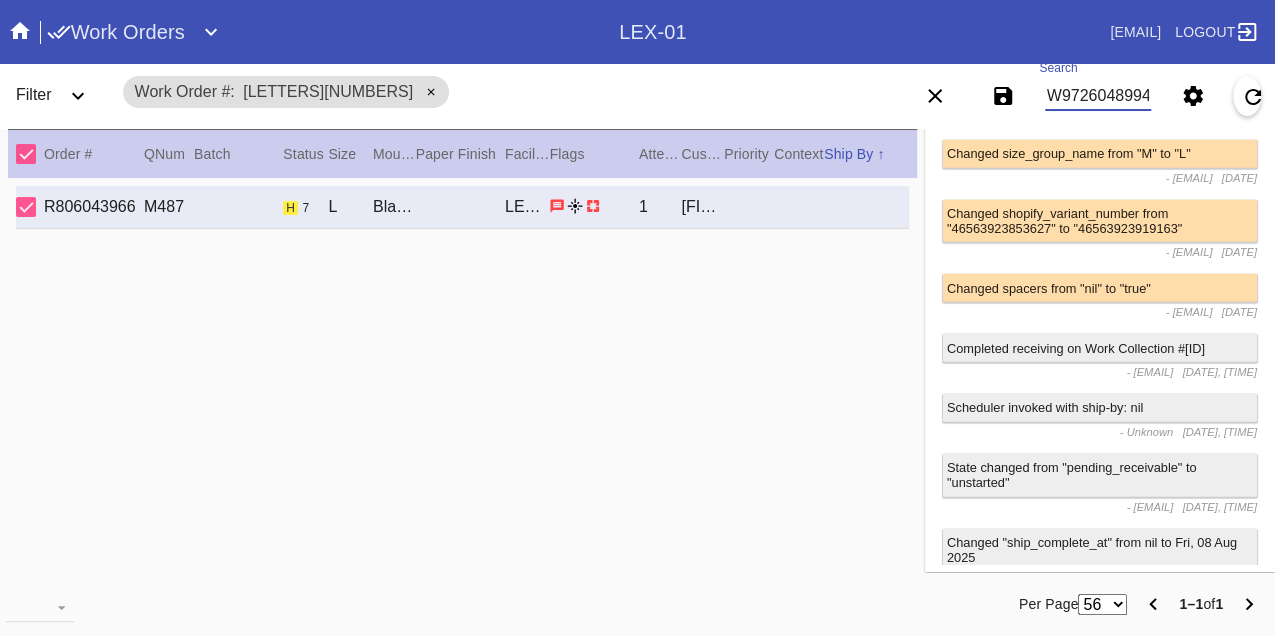type on "W972604899479026" 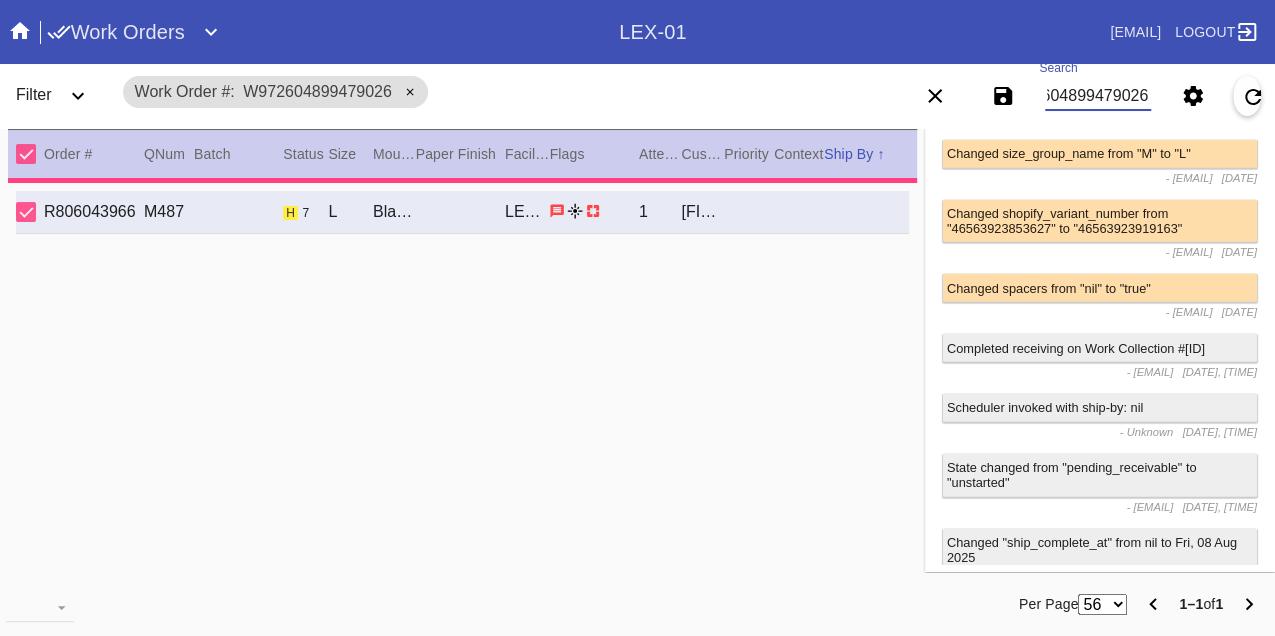 type on "1.5" 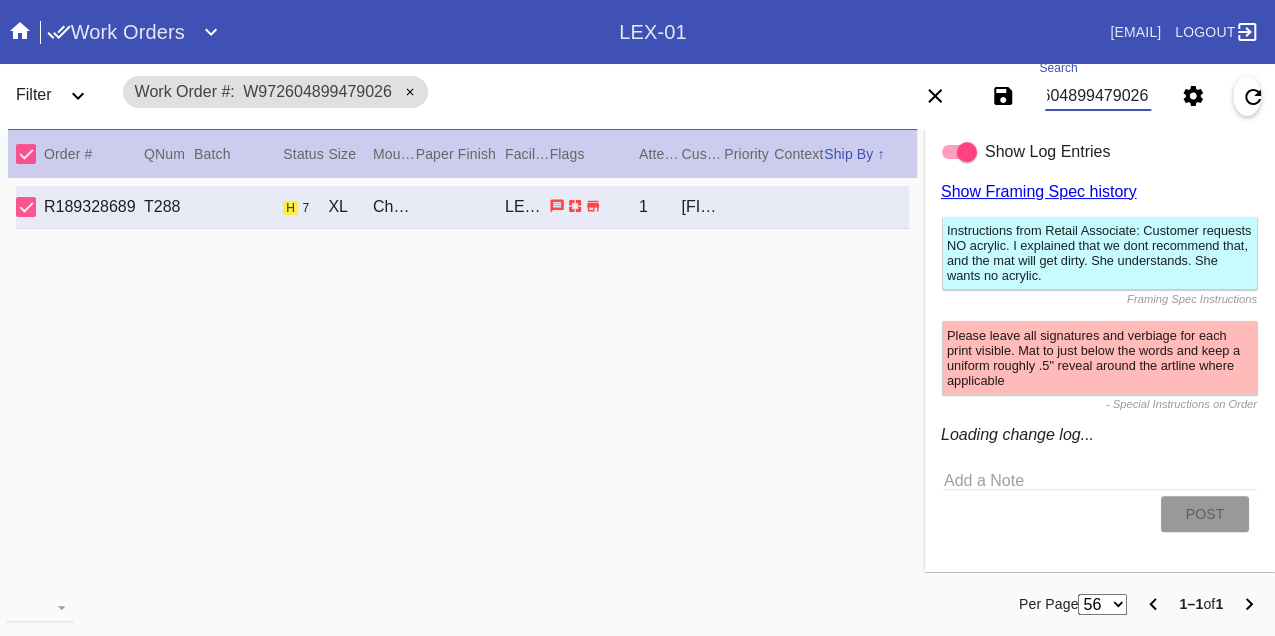 scroll, scrollTop: 2778, scrollLeft: 0, axis: vertical 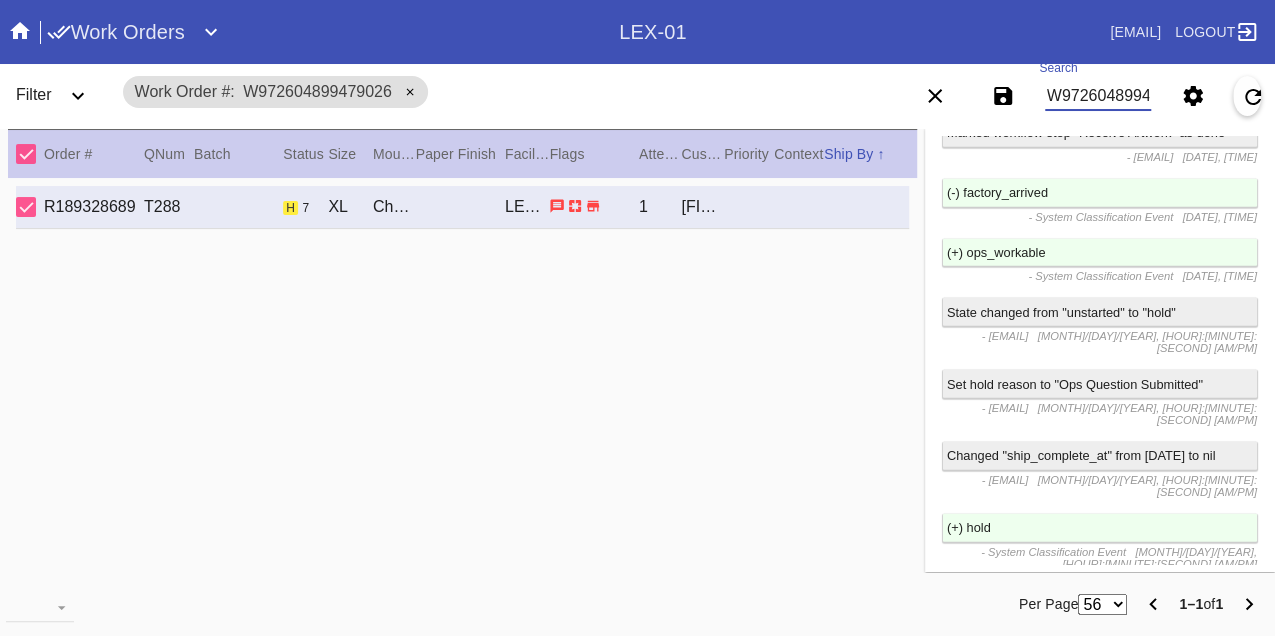 click on "W972604899479026" at bounding box center (1098, 96) 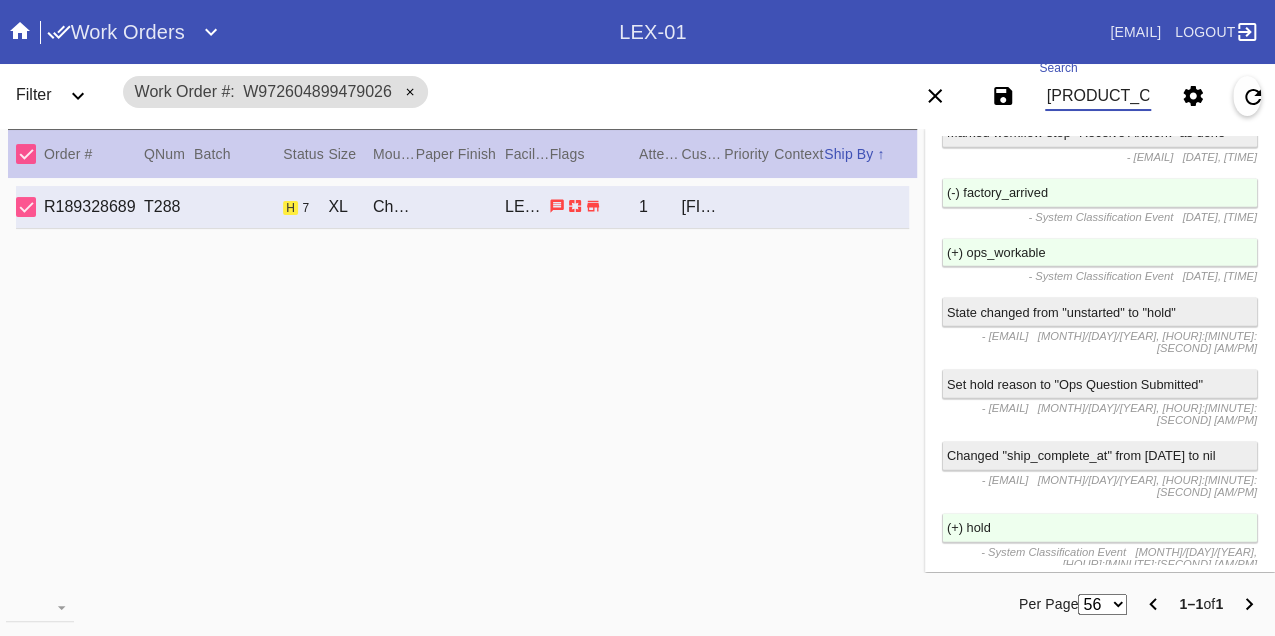 type on "W134070954919476" 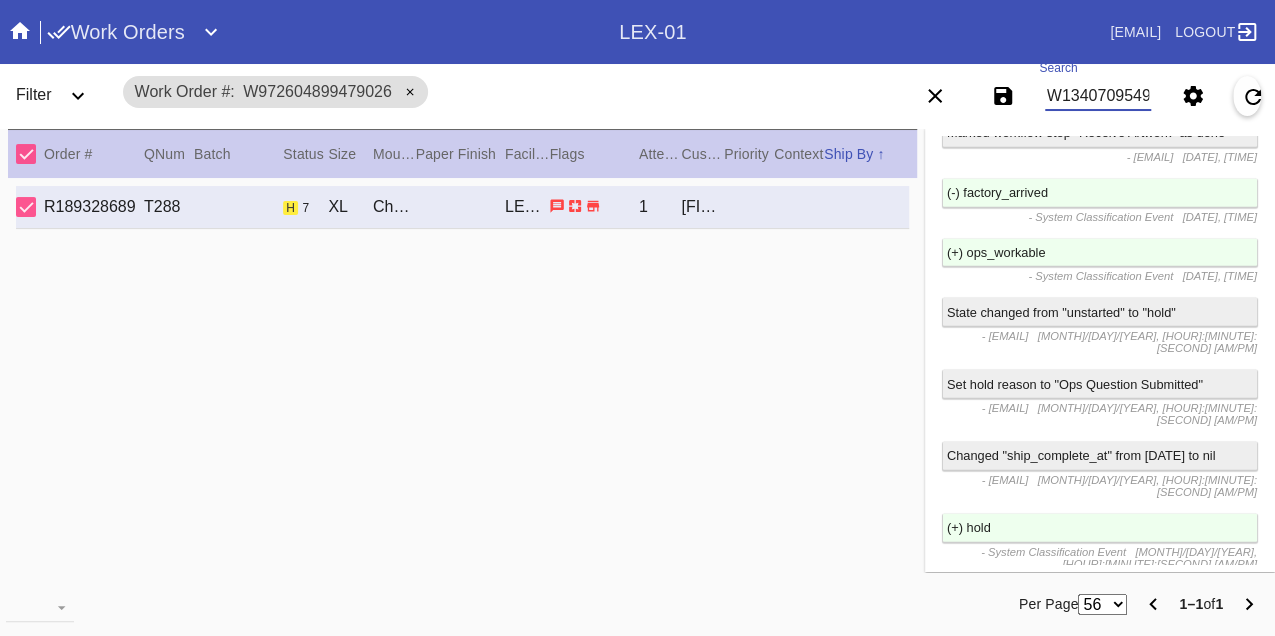 scroll, scrollTop: 0, scrollLeft: 48, axis: horizontal 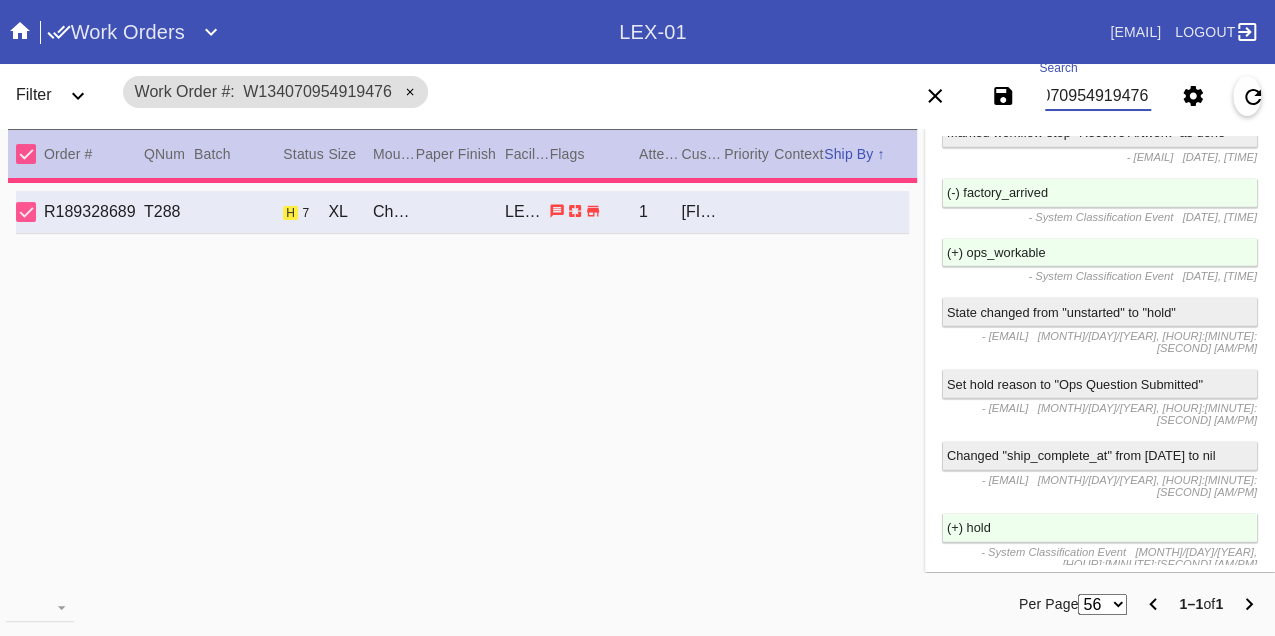 type on "2.5" 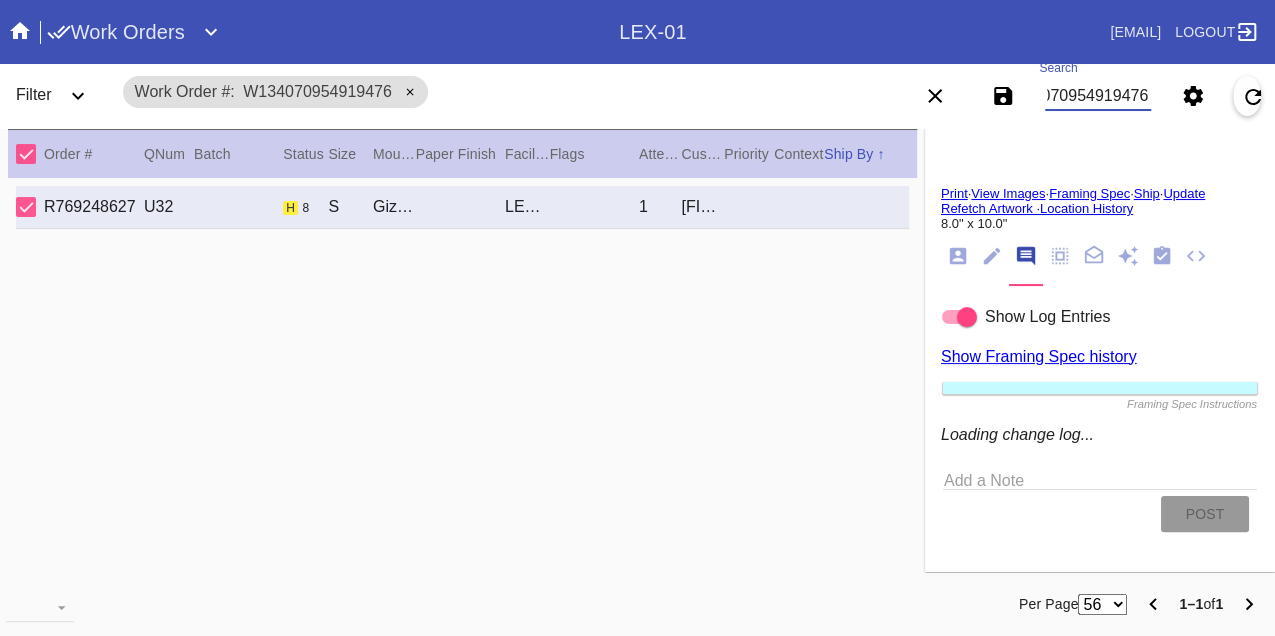 scroll, scrollTop: 1316, scrollLeft: 0, axis: vertical 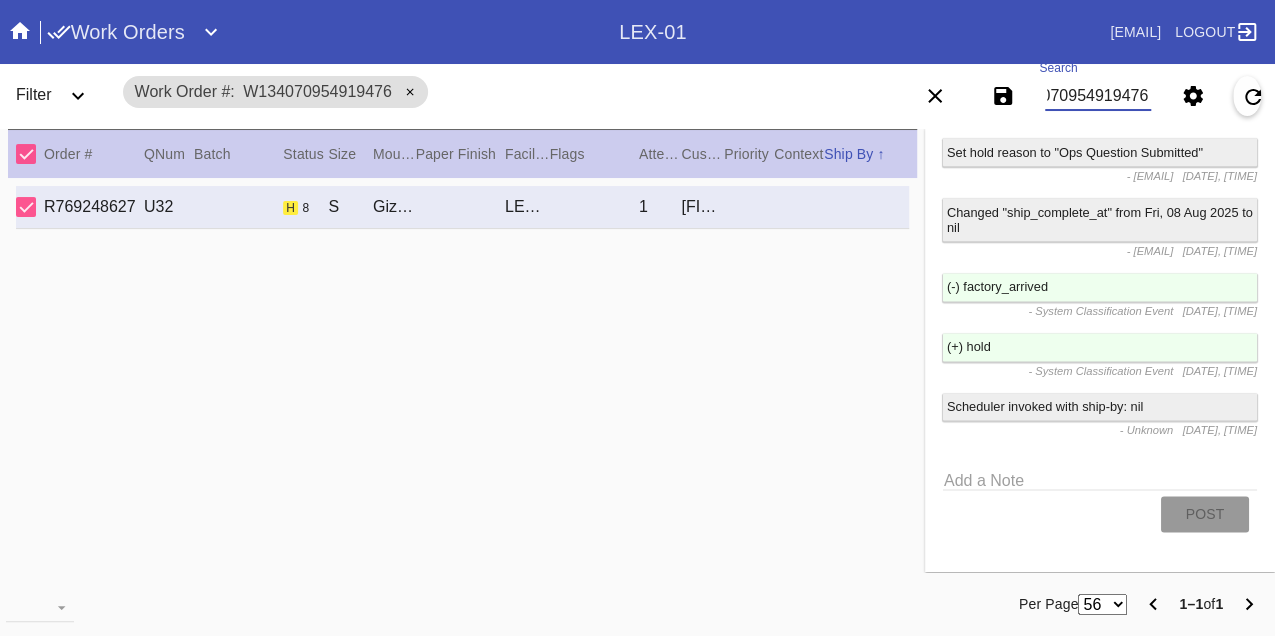 click on "W134070954919476" at bounding box center (1098, 96) 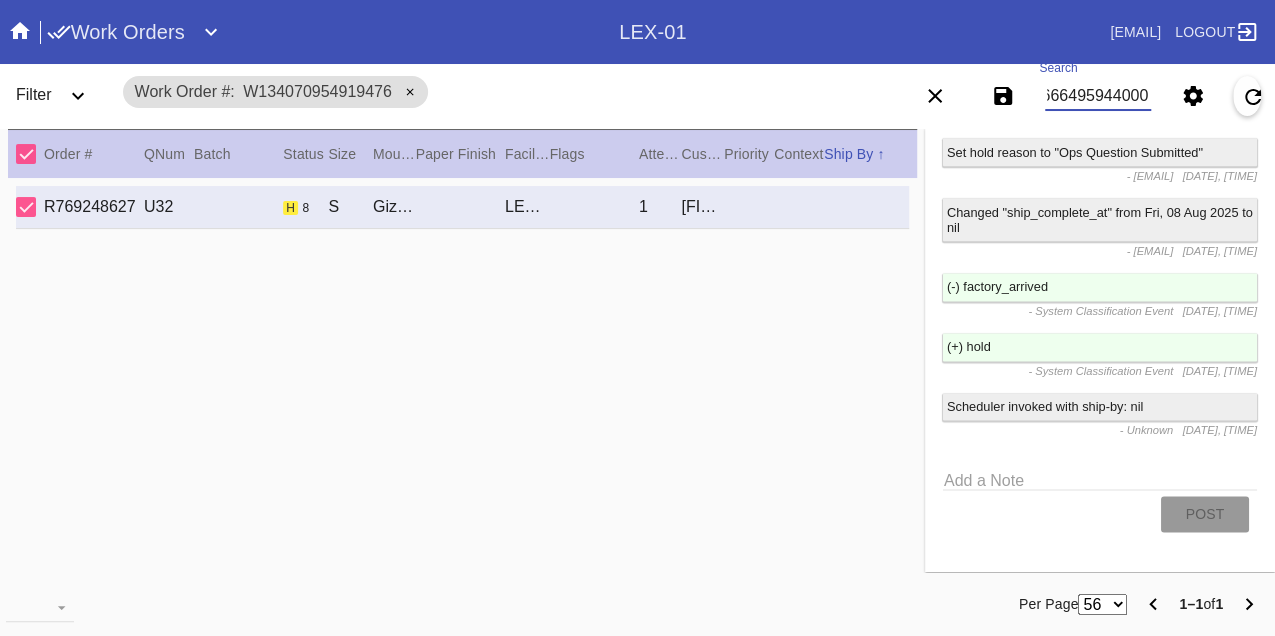 scroll, scrollTop: 0, scrollLeft: 48, axis: horizontal 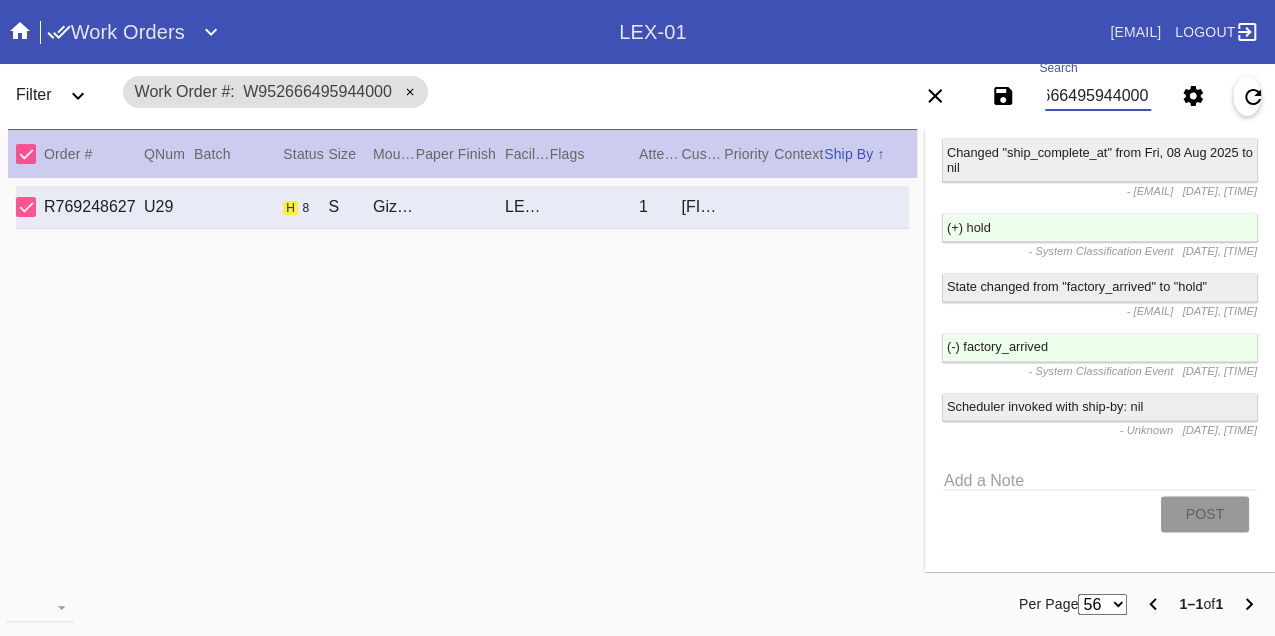 click on "W952666495944000" at bounding box center [1098, 96] 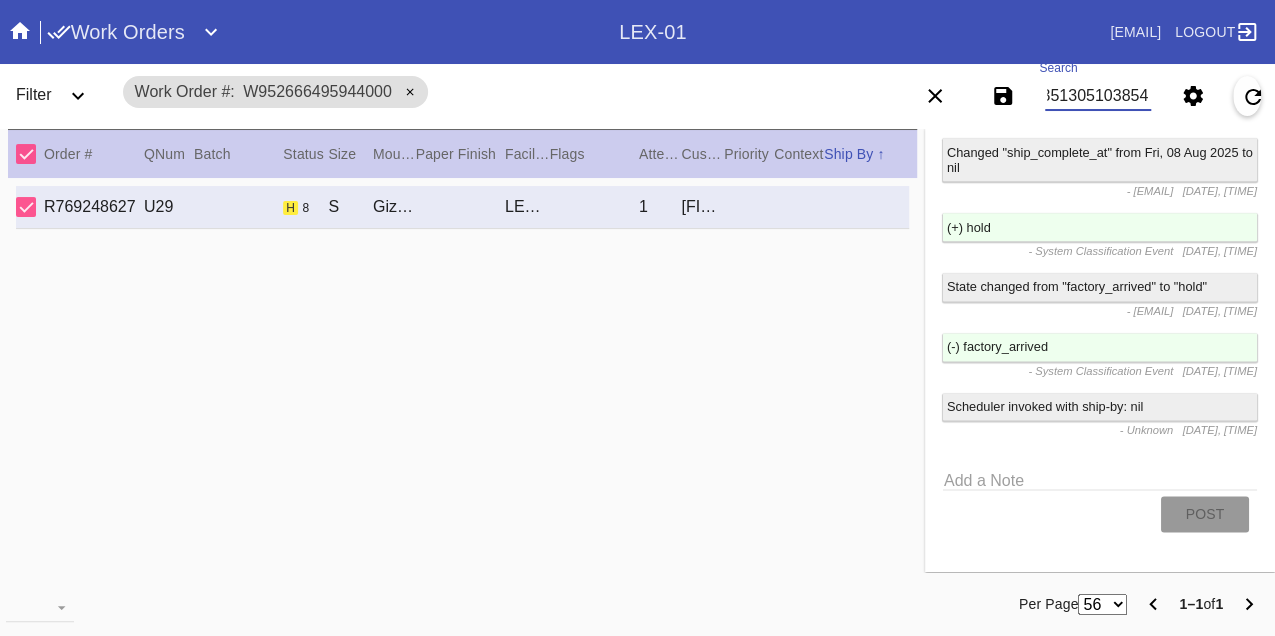 scroll, scrollTop: 0, scrollLeft: 48, axis: horizontal 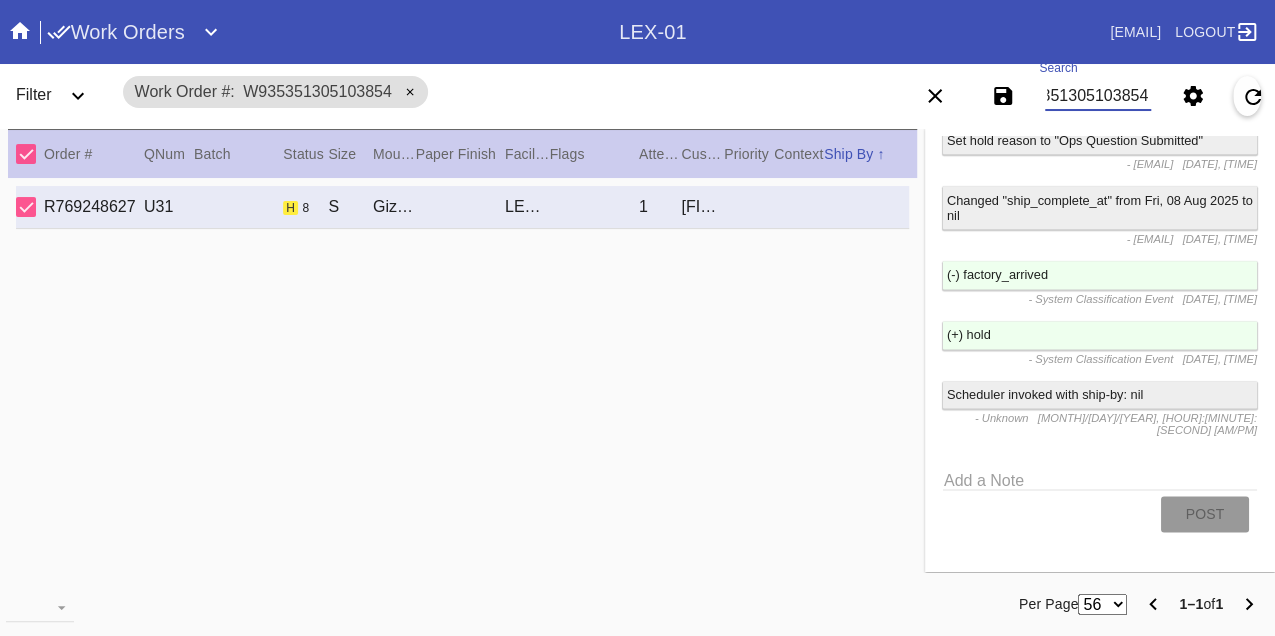 click on "W935351305103854" at bounding box center (1098, 96) 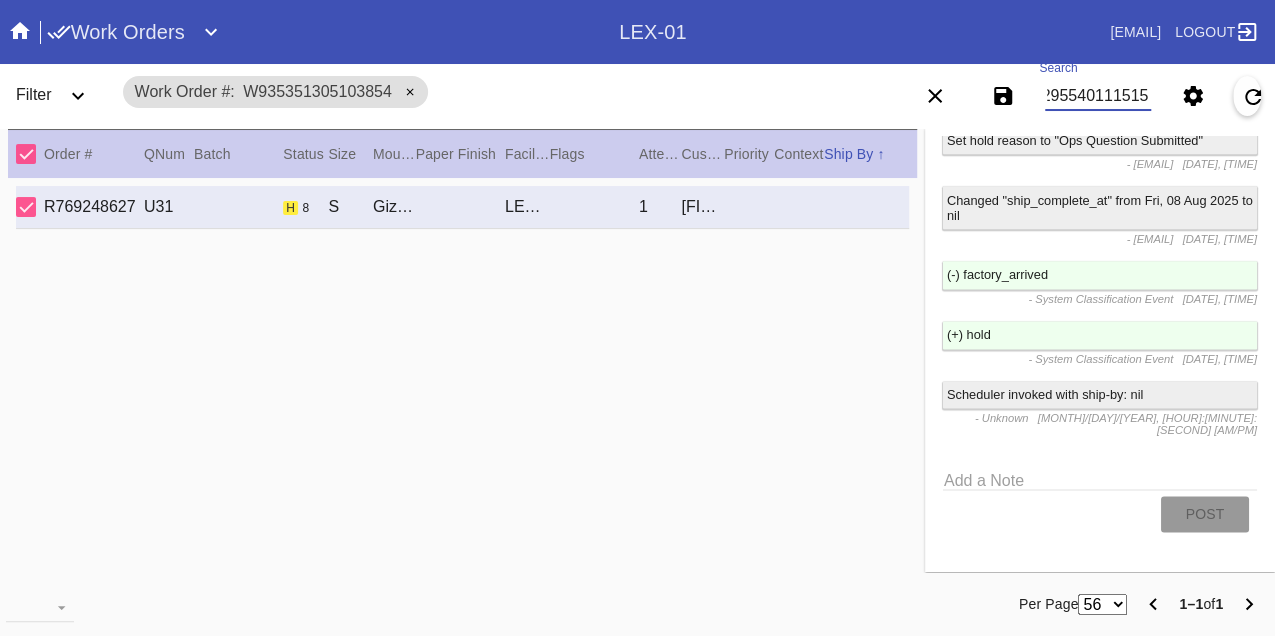 type on "W162955401115159" 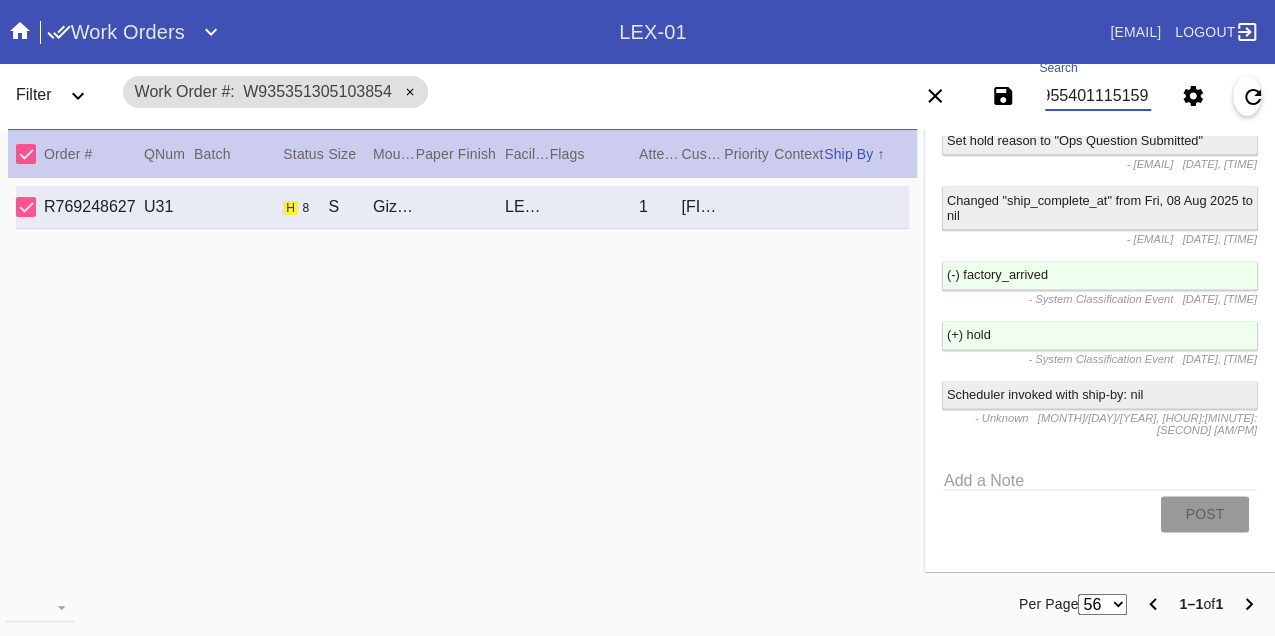 scroll, scrollTop: 0, scrollLeft: 48, axis: horizontal 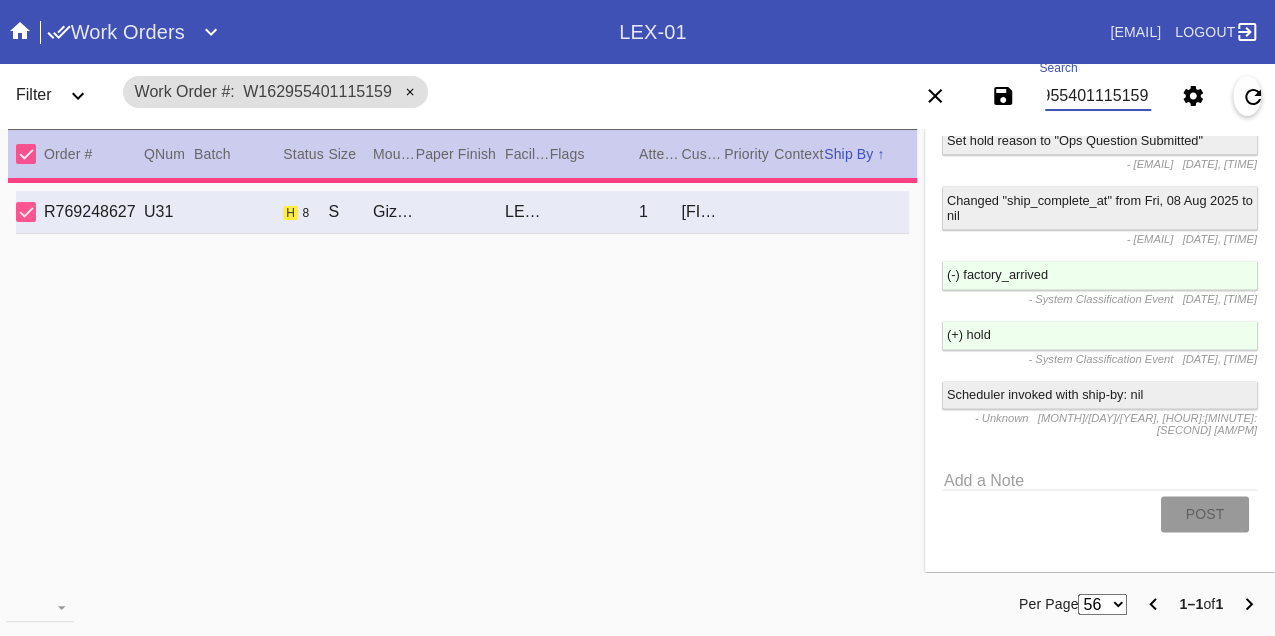 type on "1.5" 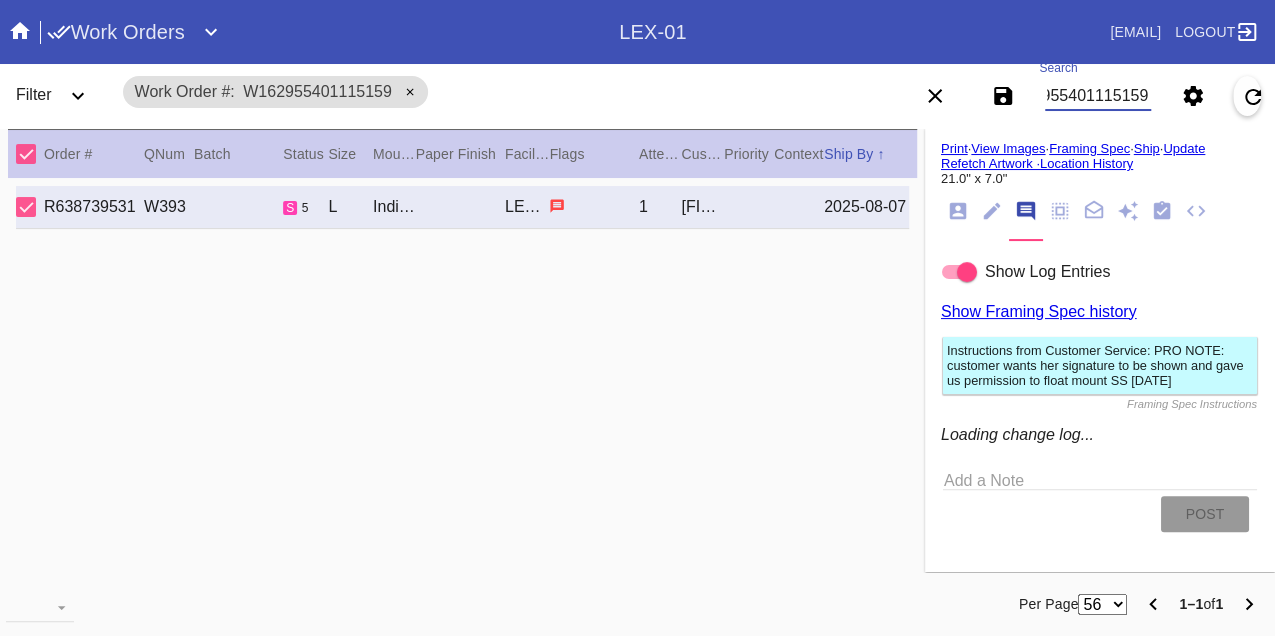 scroll, scrollTop: 2778, scrollLeft: 0, axis: vertical 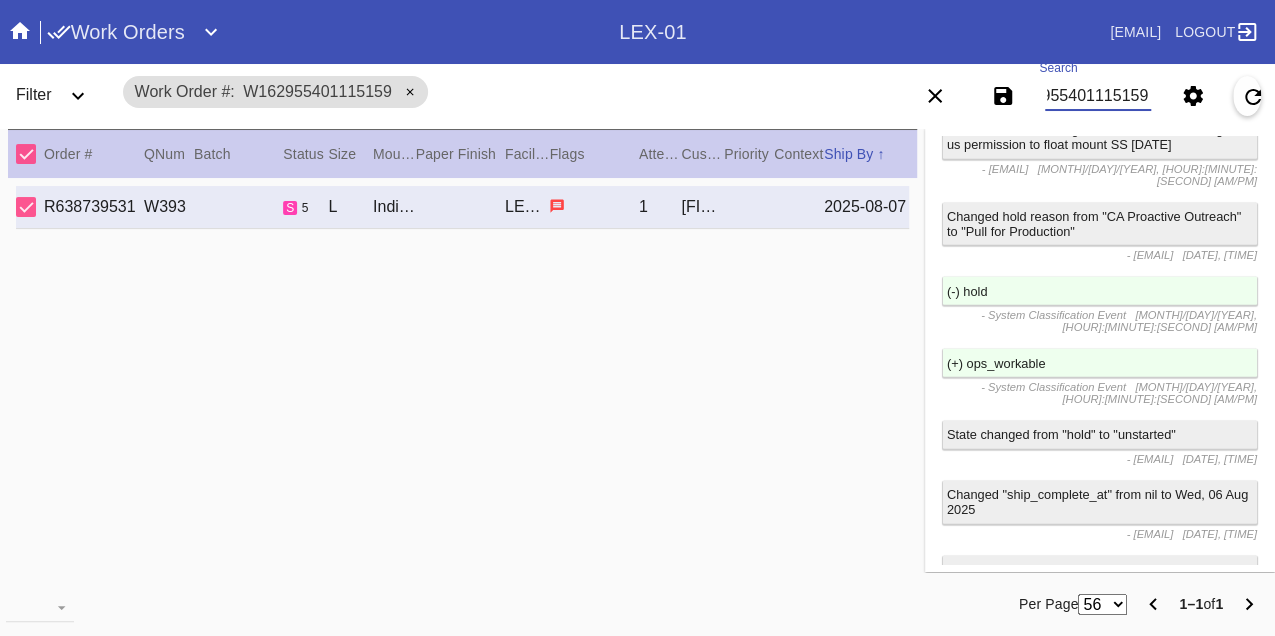 click on "W162955401115159" at bounding box center (1098, 96) 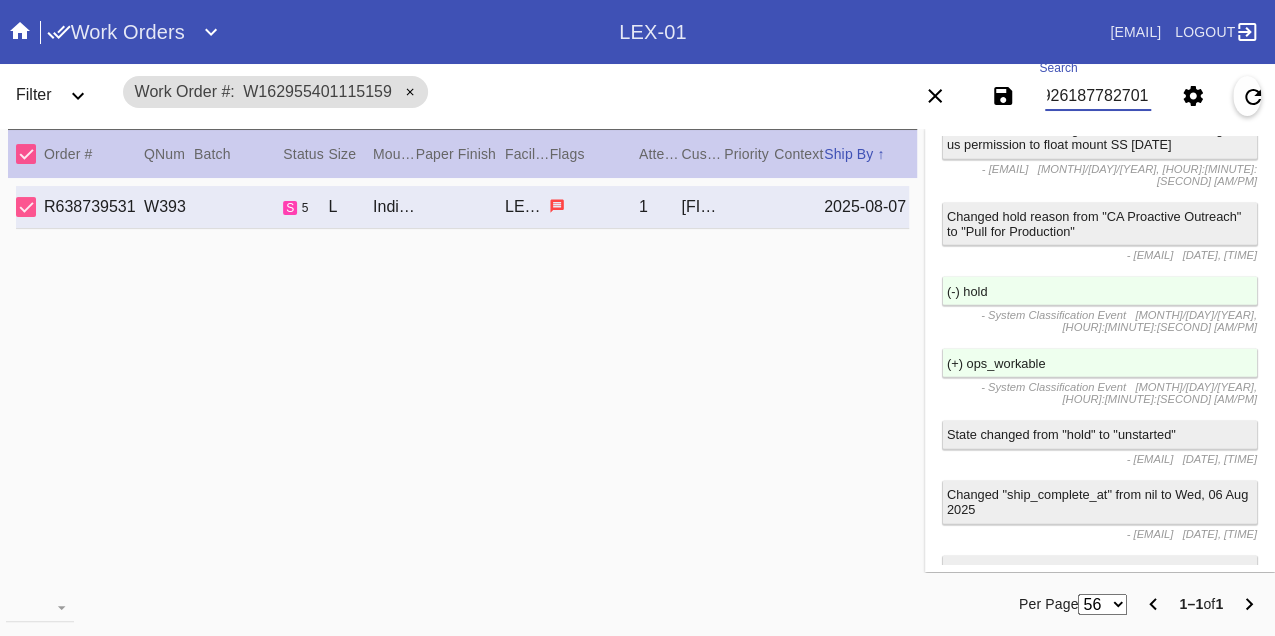 type on "W559261877827019" 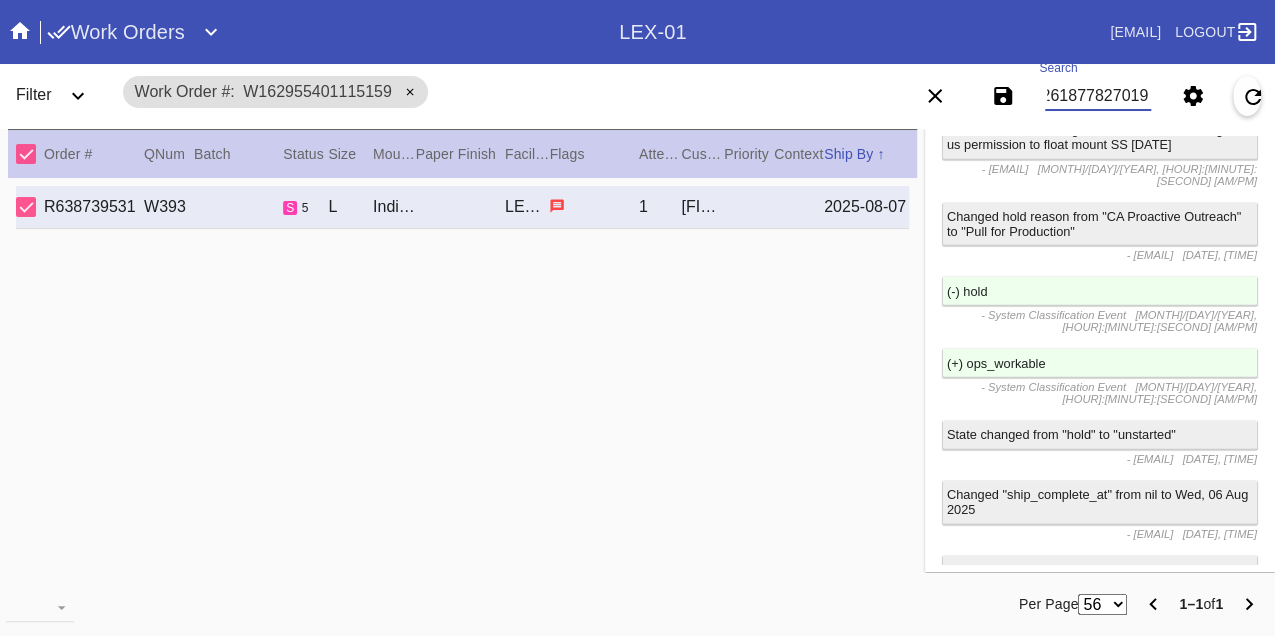 scroll, scrollTop: 0, scrollLeft: 48, axis: horizontal 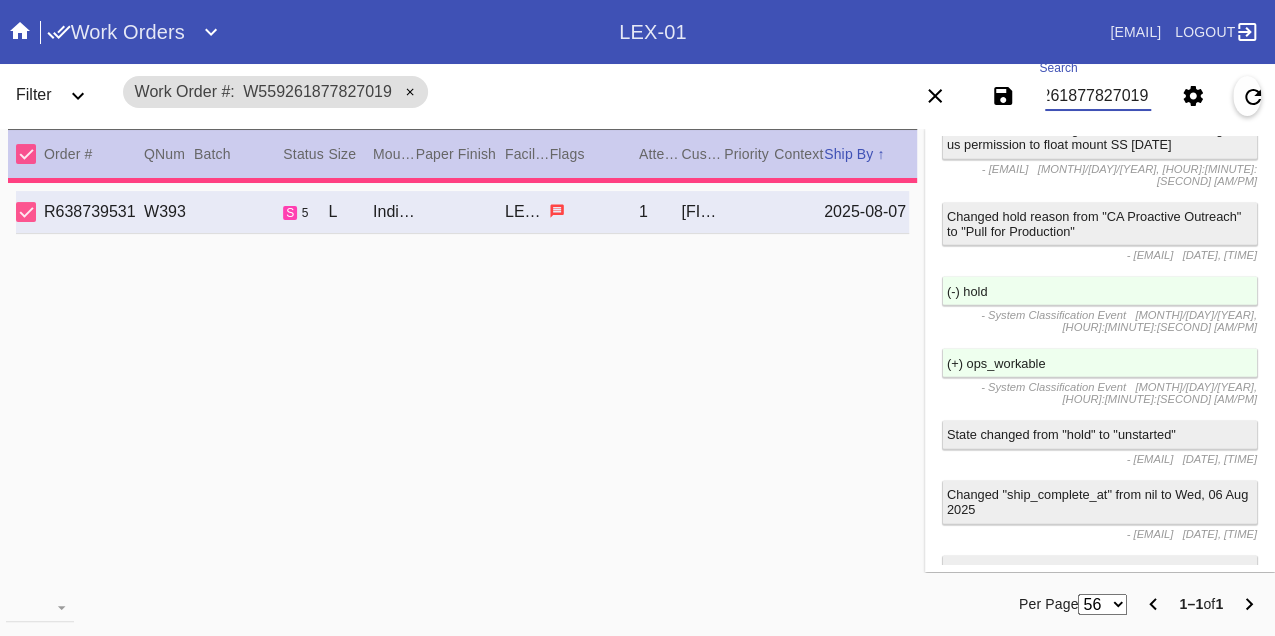 type on "2.5" 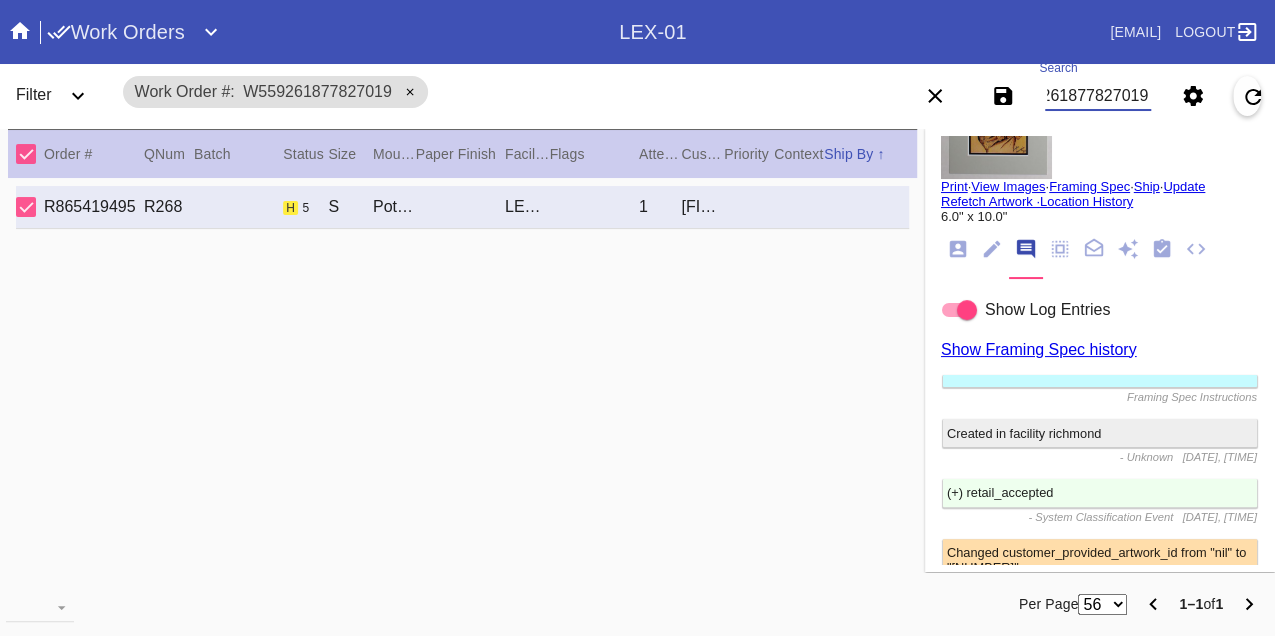 scroll, scrollTop: 2778, scrollLeft: 0, axis: vertical 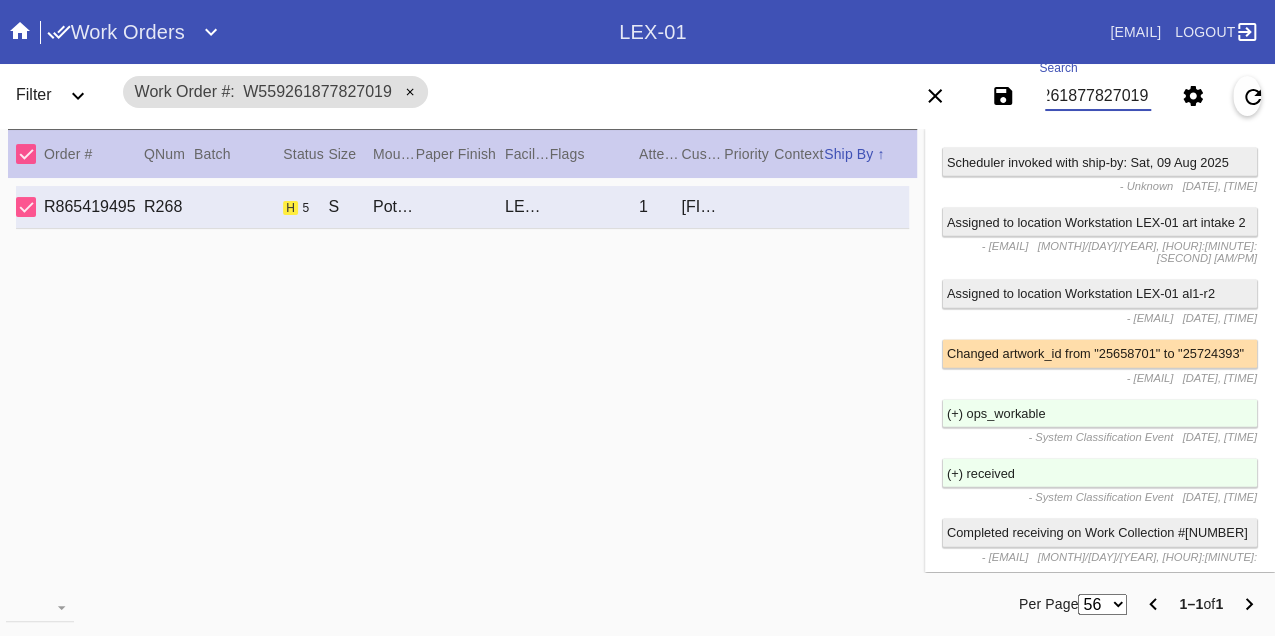 click on "W559261877827019" at bounding box center [1098, 96] 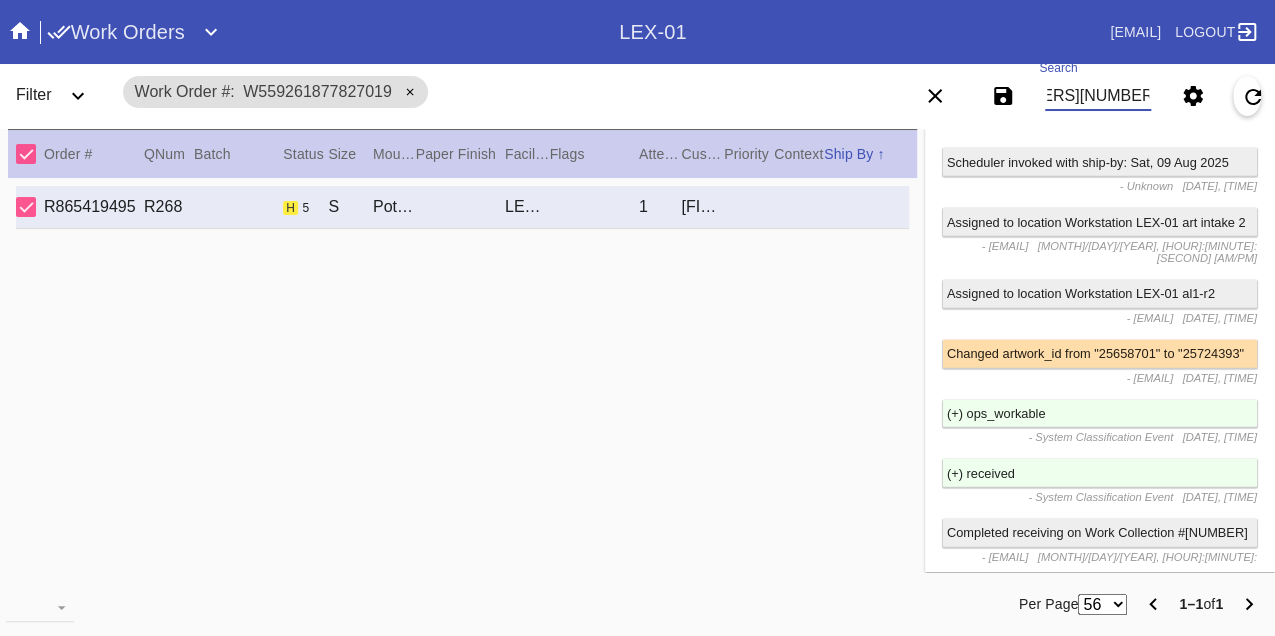 type on "W865466952145200" 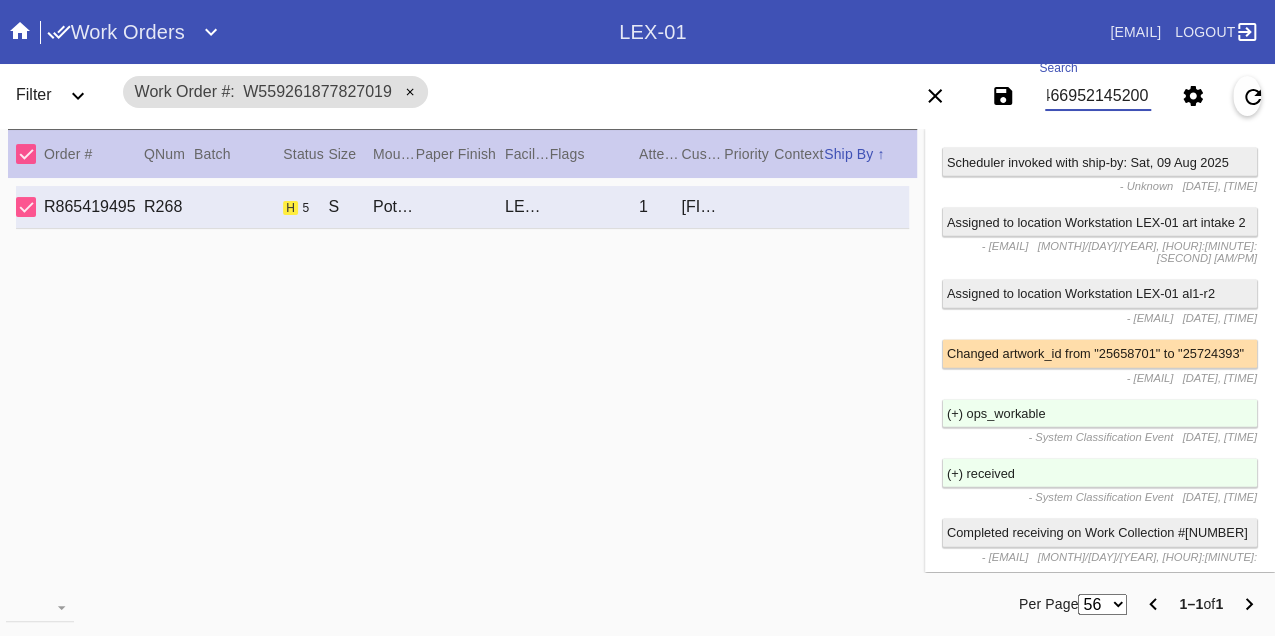 scroll, scrollTop: 0, scrollLeft: 48, axis: horizontal 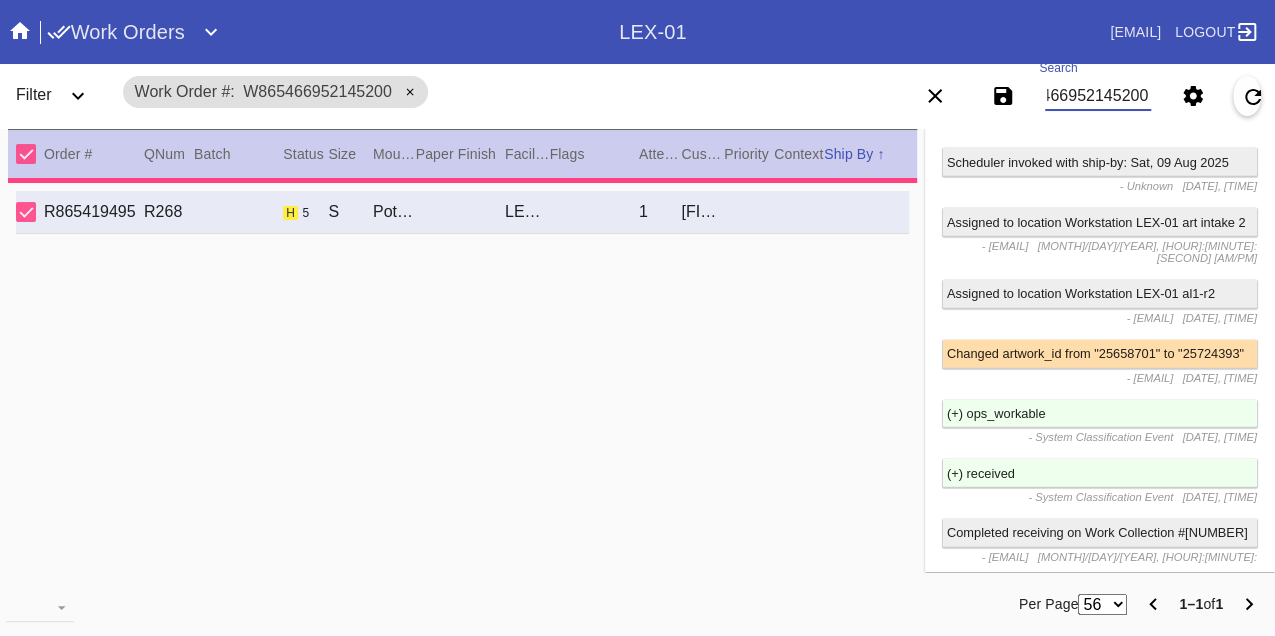 type on "1.5" 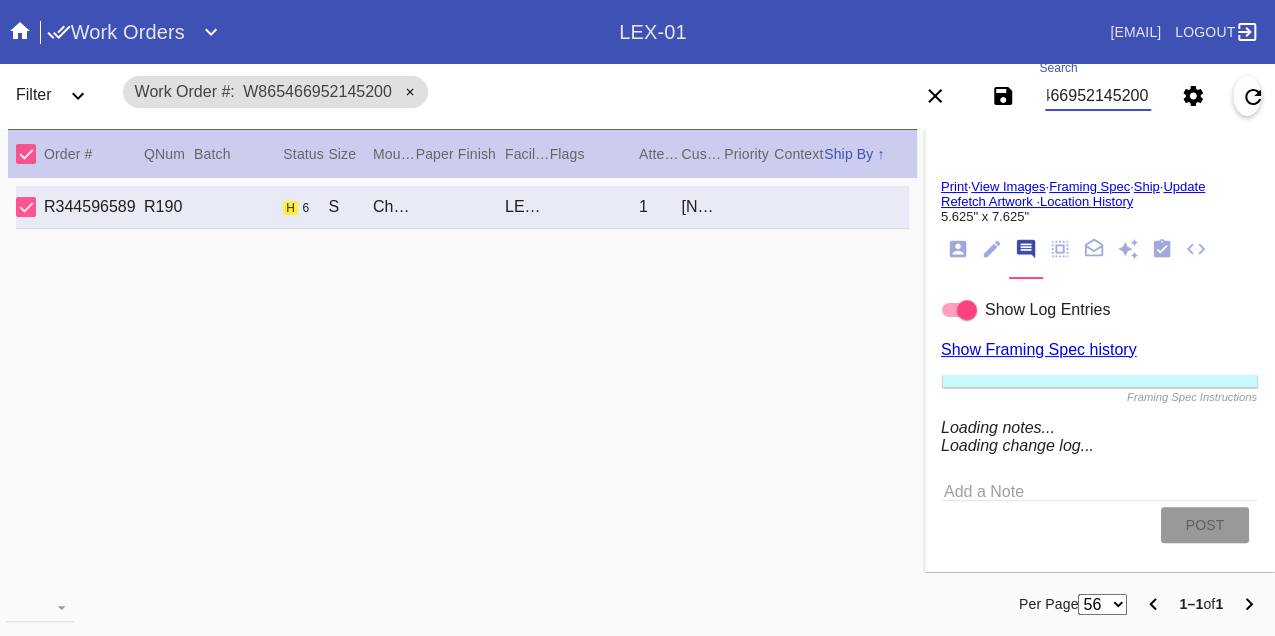 scroll, scrollTop: 2778, scrollLeft: 0, axis: vertical 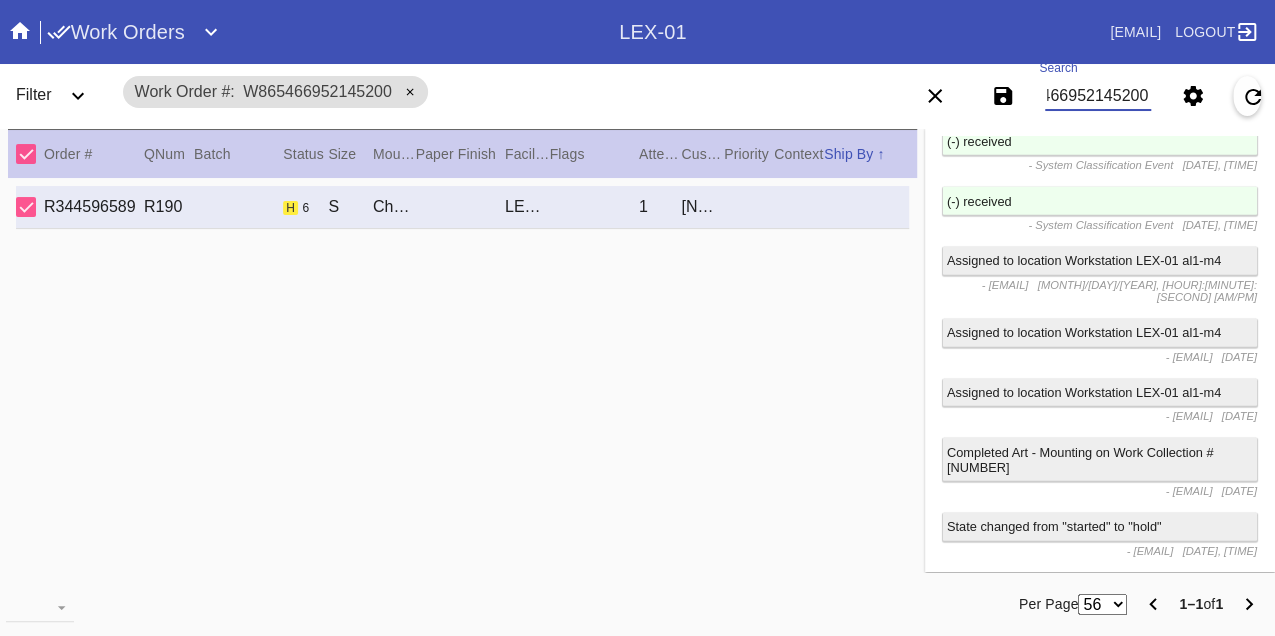 click on "W865466952145200" at bounding box center [1098, 96] 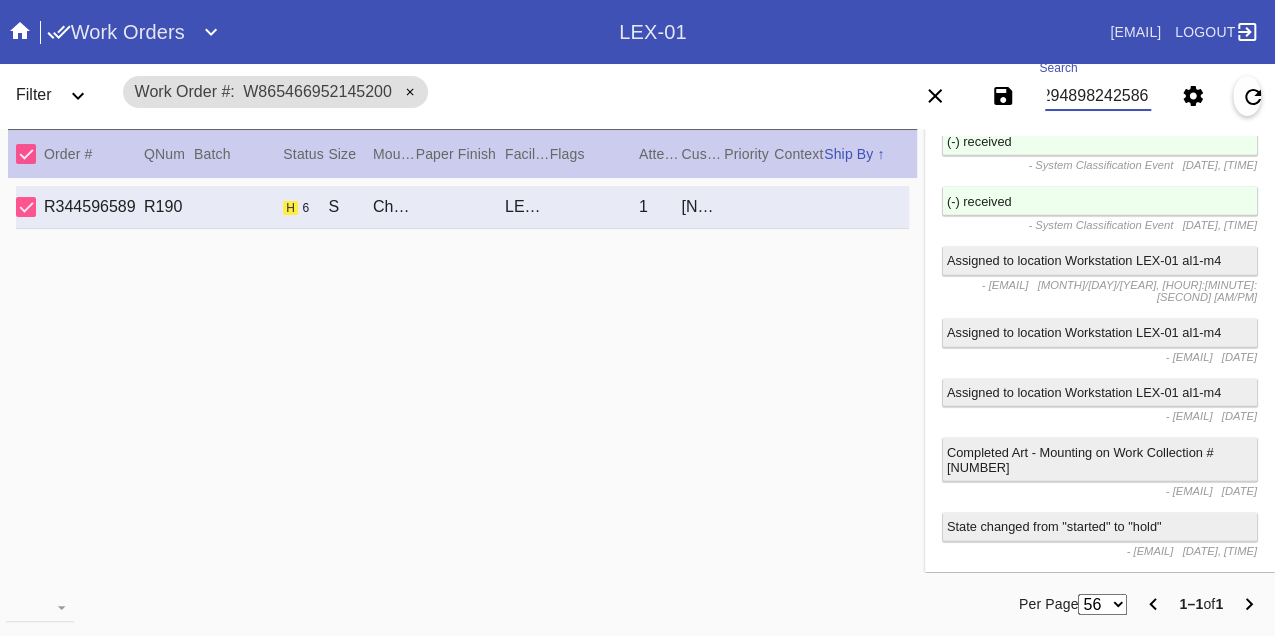 type on "W222948982425868" 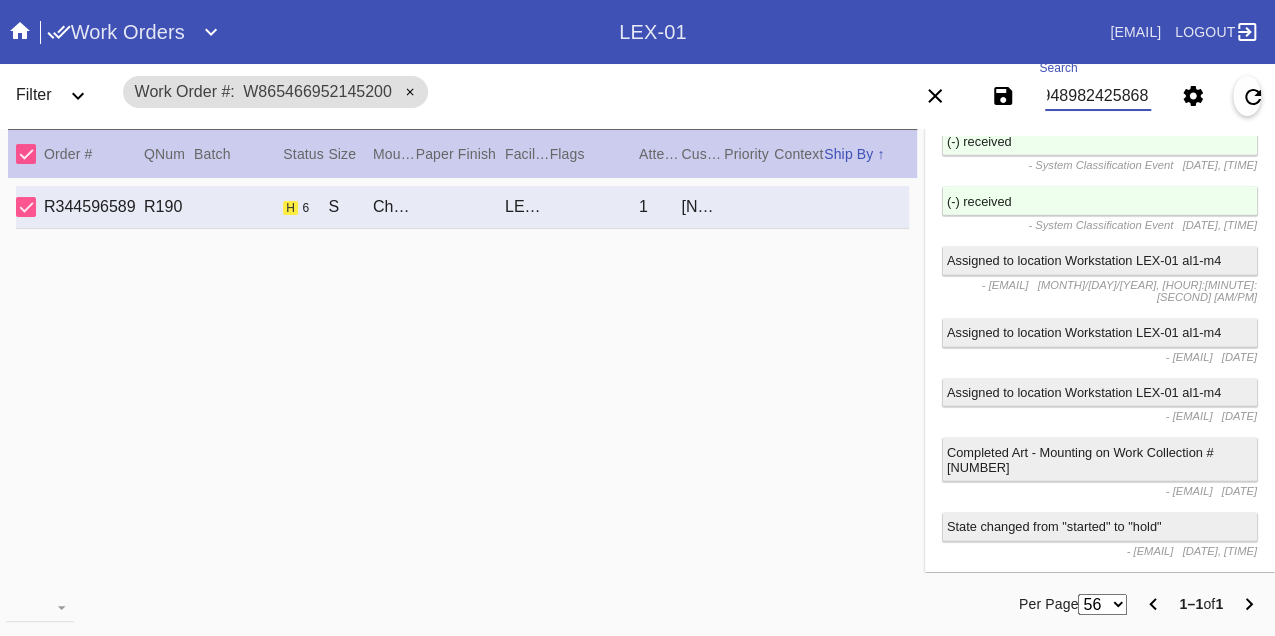 scroll, scrollTop: 0, scrollLeft: 48, axis: horizontal 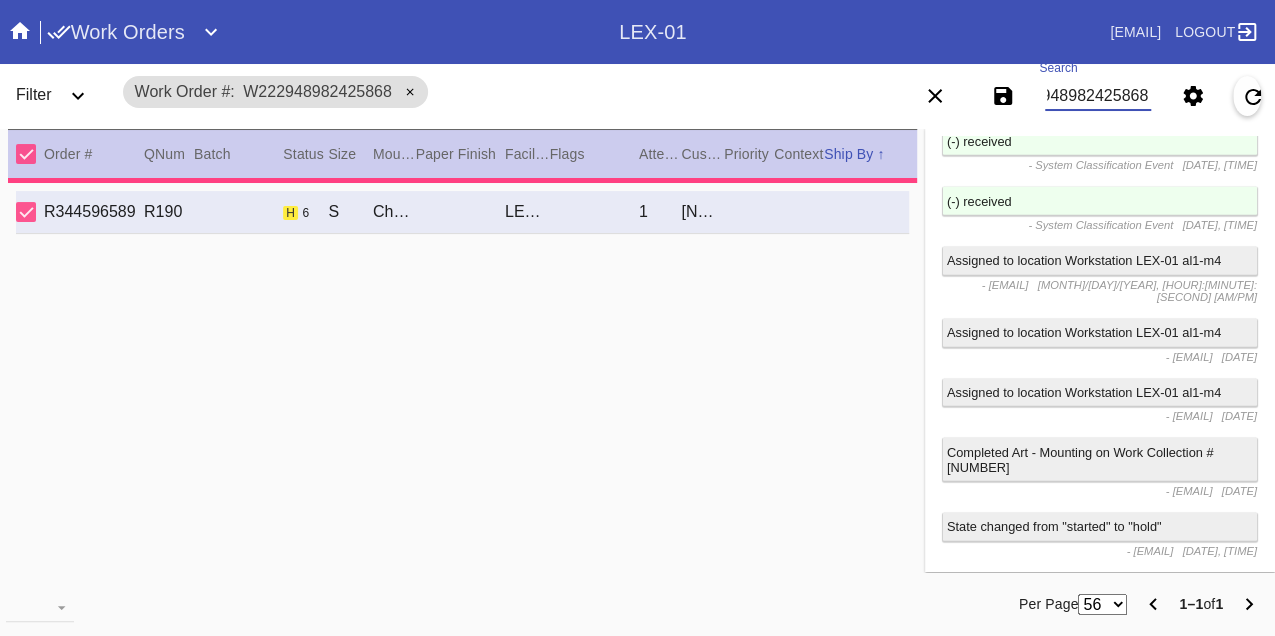 type on "9.0" 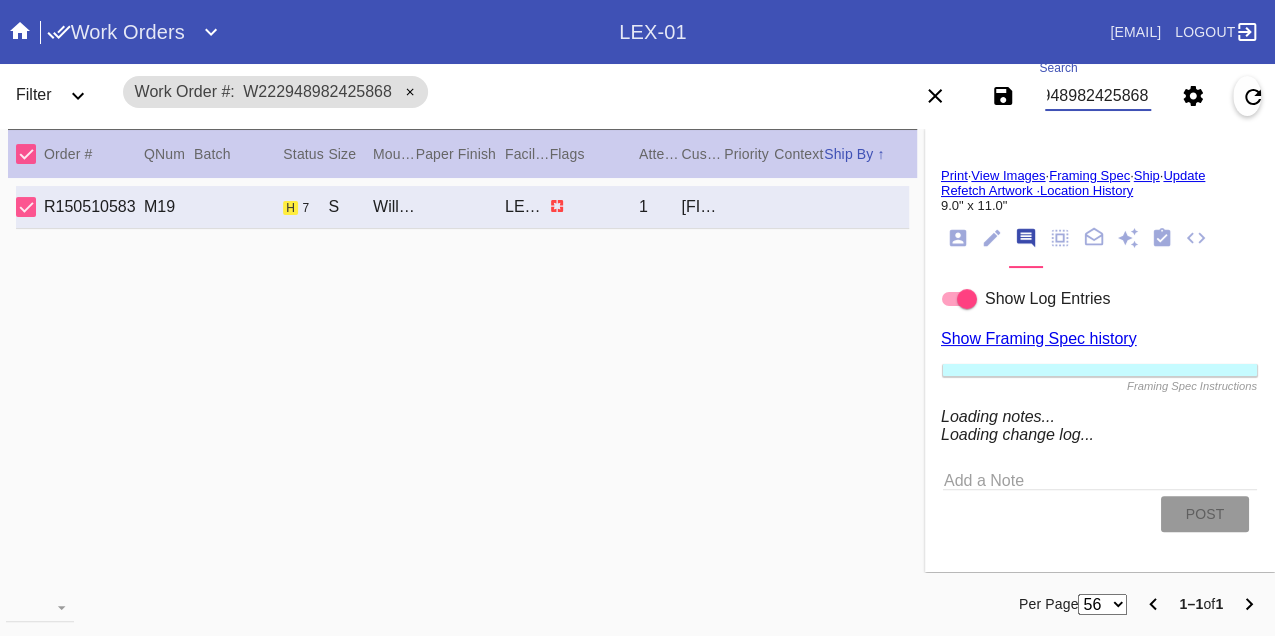 scroll, scrollTop: 1255, scrollLeft: 0, axis: vertical 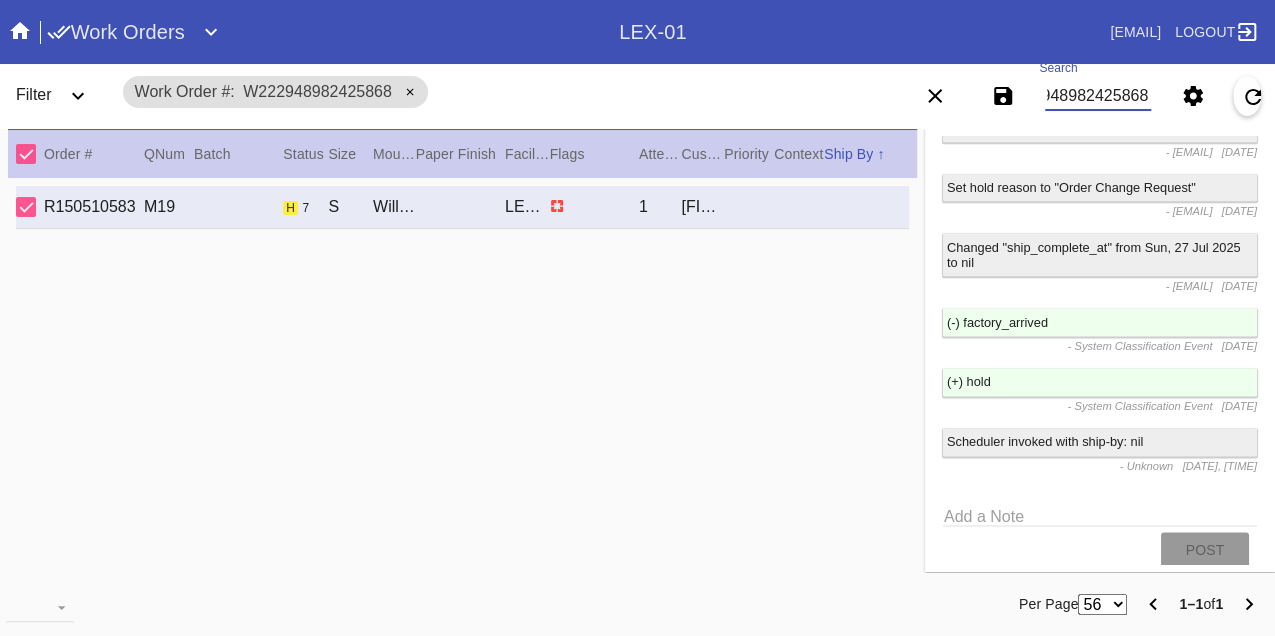click on "W222948982425868" at bounding box center (1098, 96) 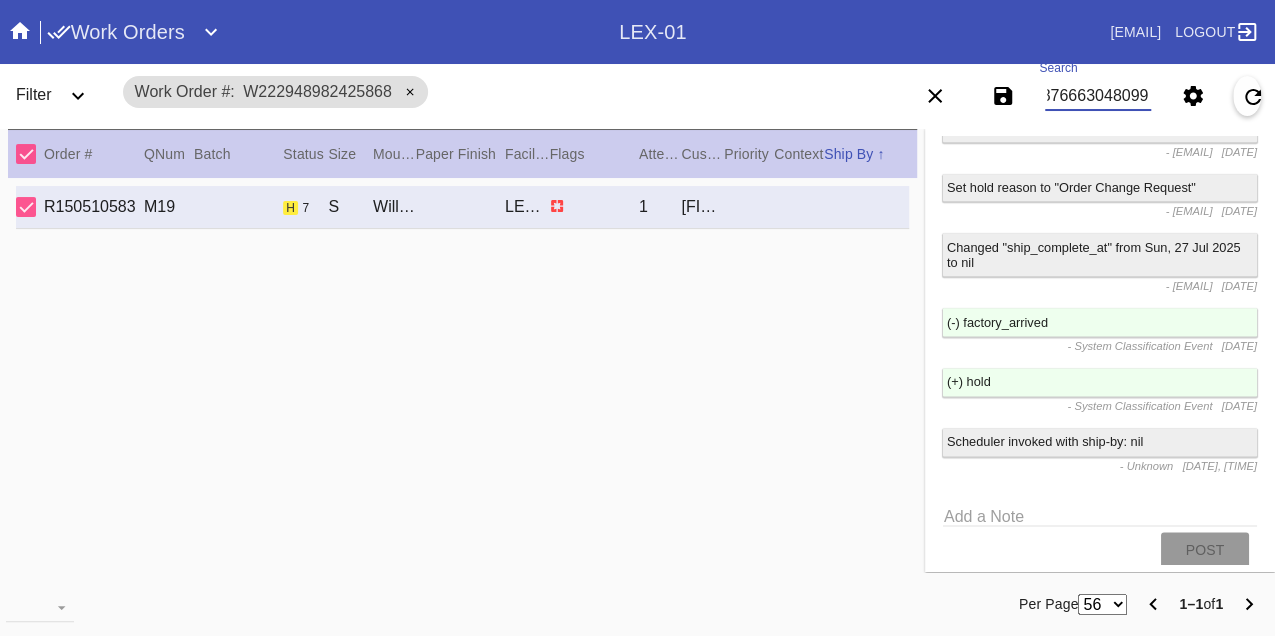 type on "W128766630480990" 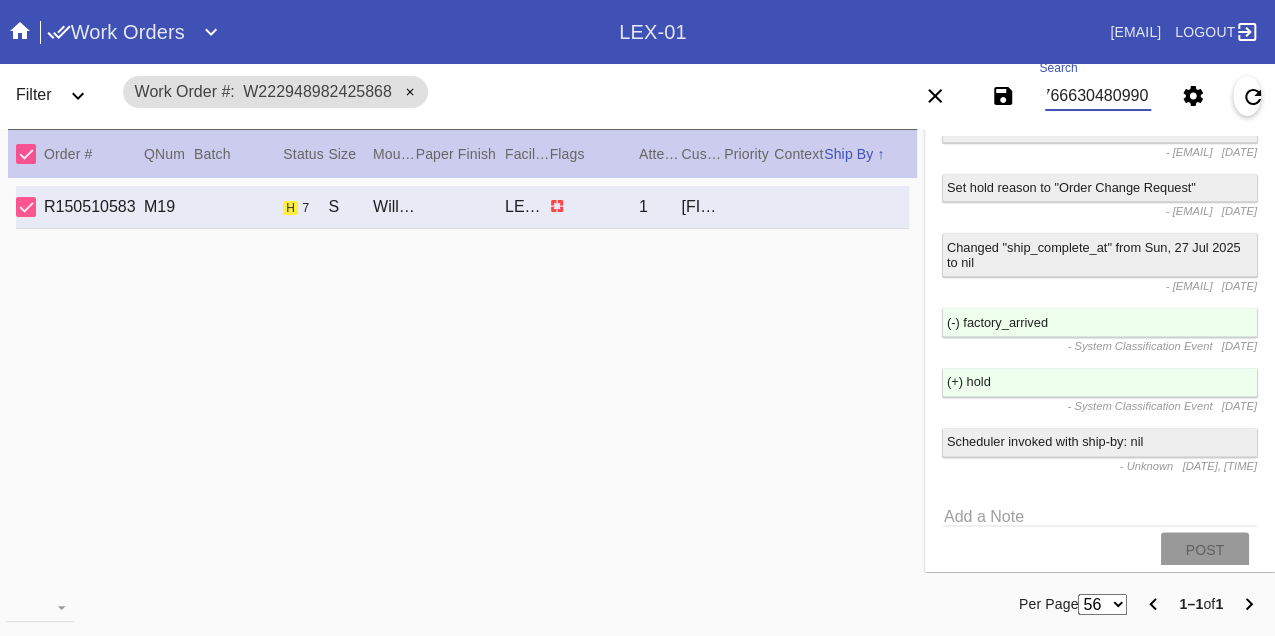 scroll, scrollTop: 0, scrollLeft: 48, axis: horizontal 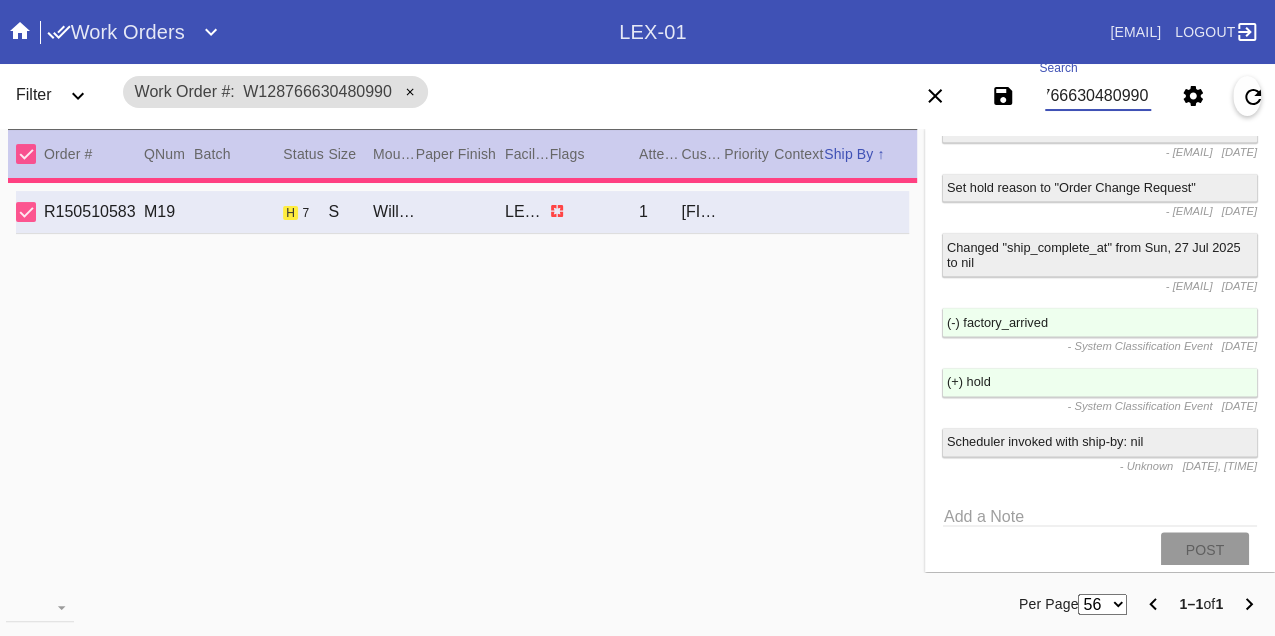 type on "3.0" 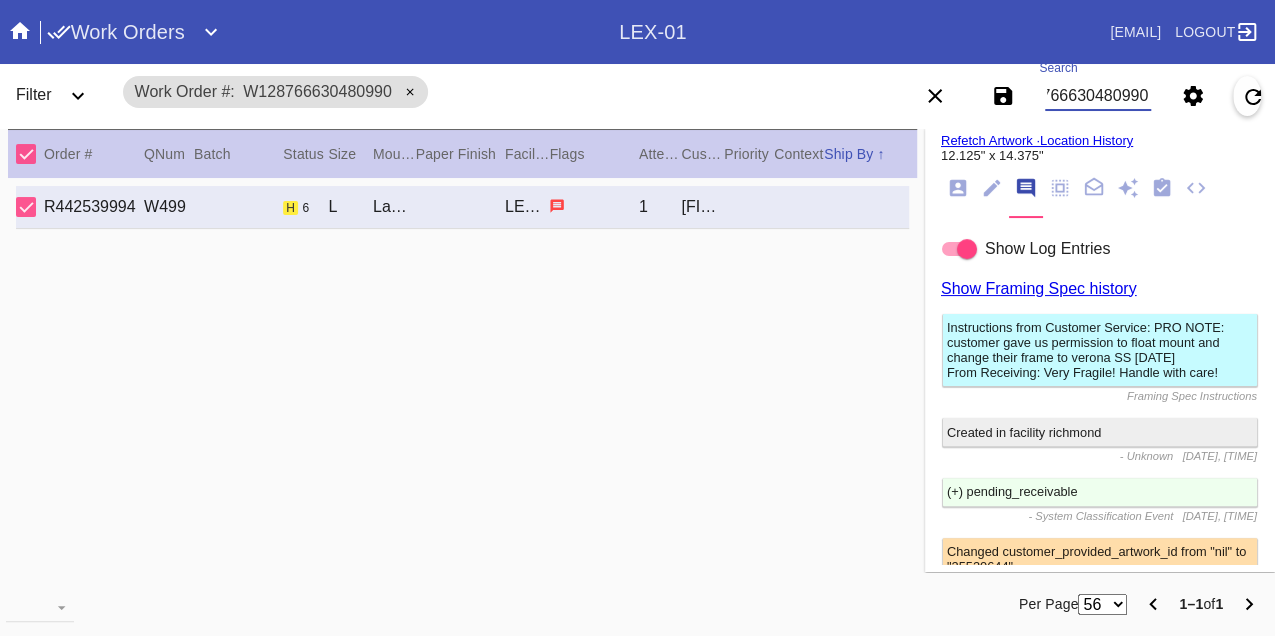 scroll, scrollTop: 2778, scrollLeft: 0, axis: vertical 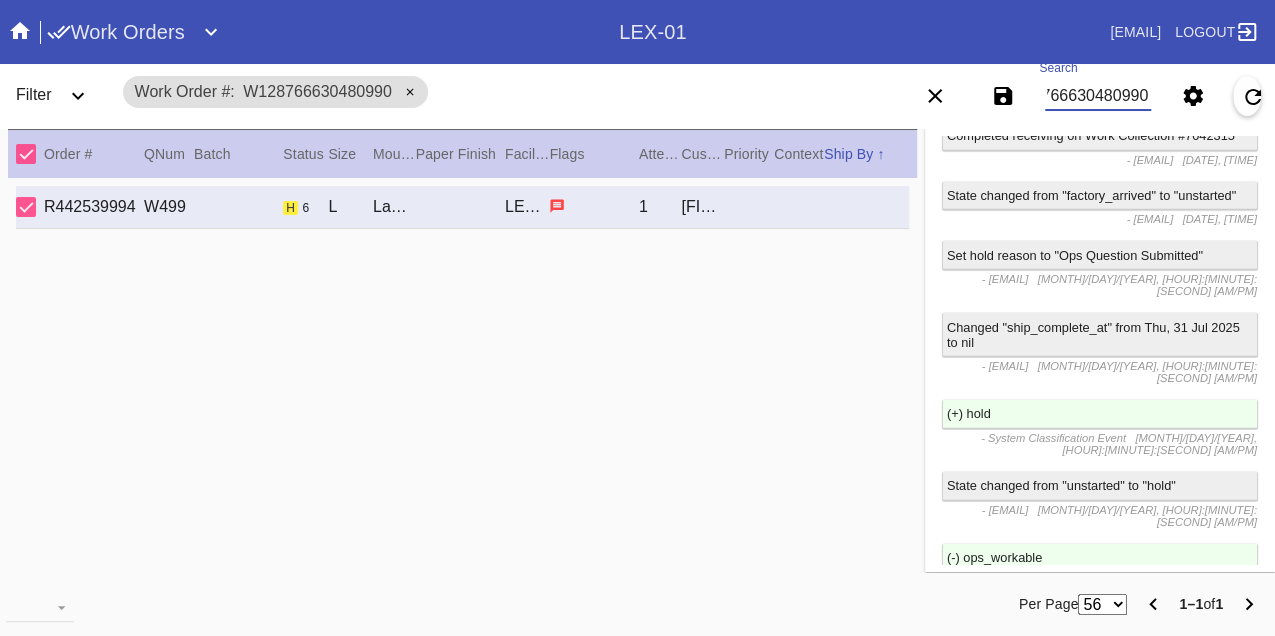 click on "W128766630480990" at bounding box center [1098, 96] 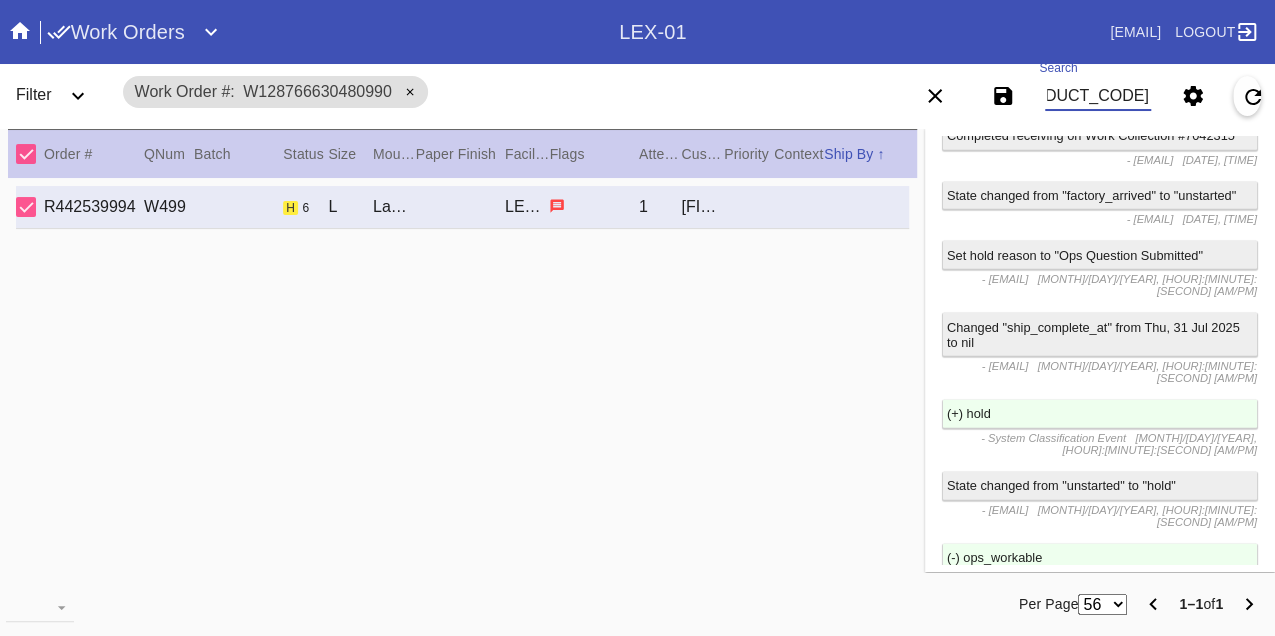 type on "W127377062753646" 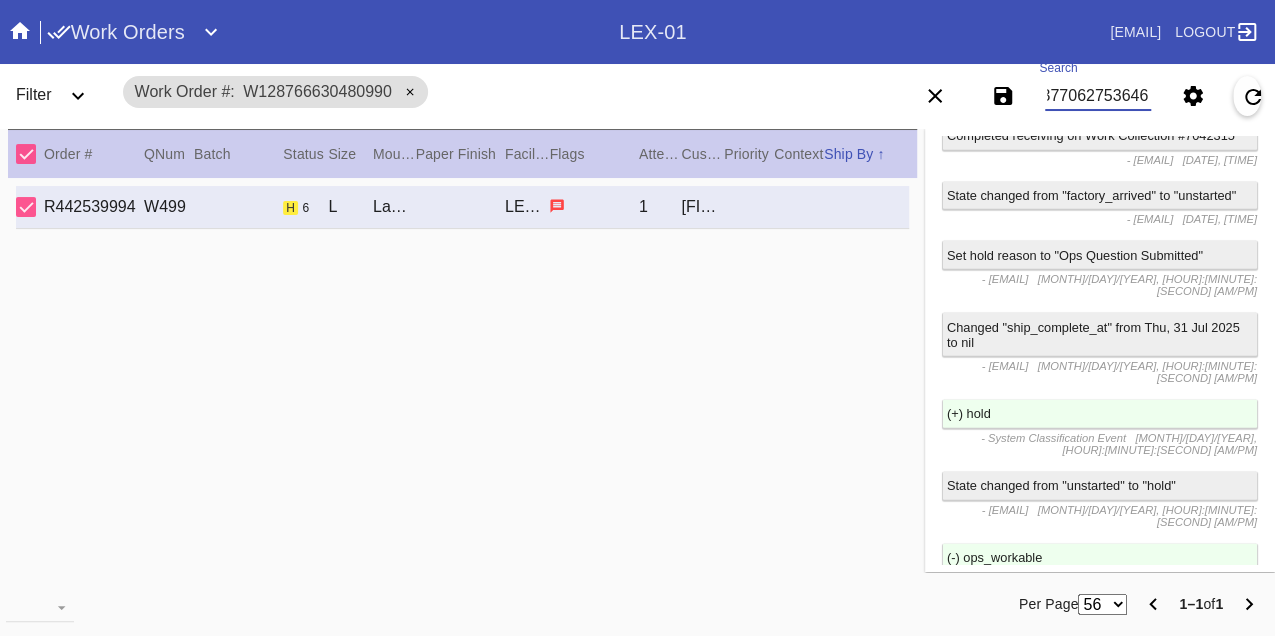 scroll, scrollTop: 0, scrollLeft: 48, axis: horizontal 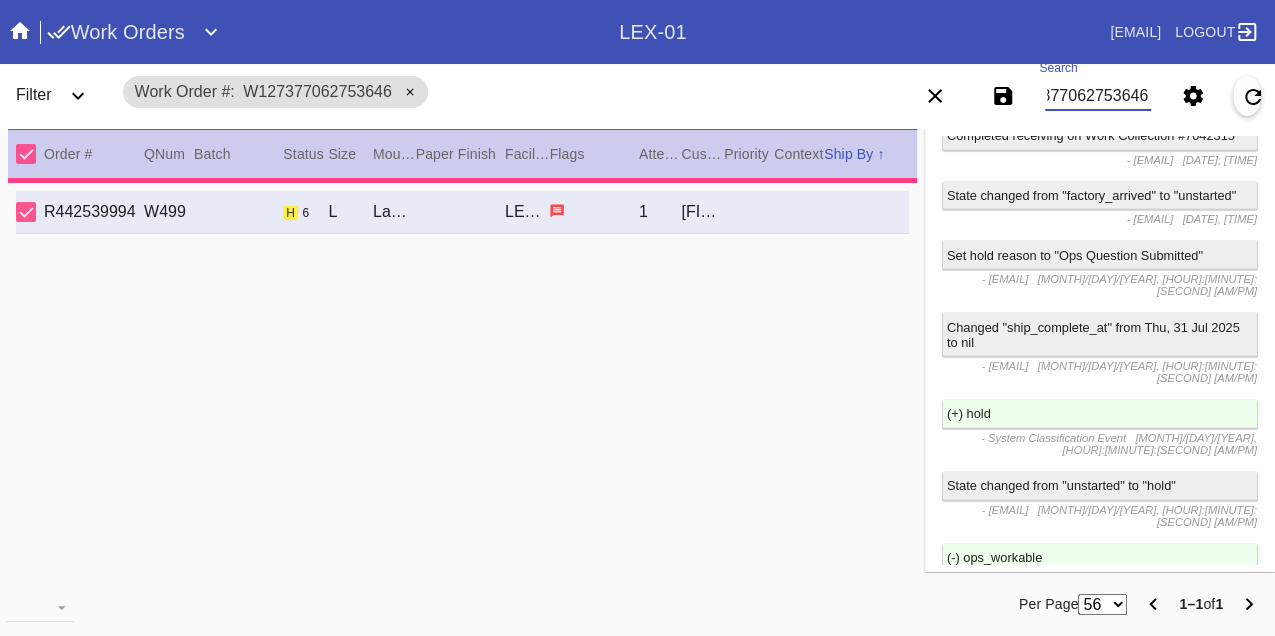 type on "2.5" 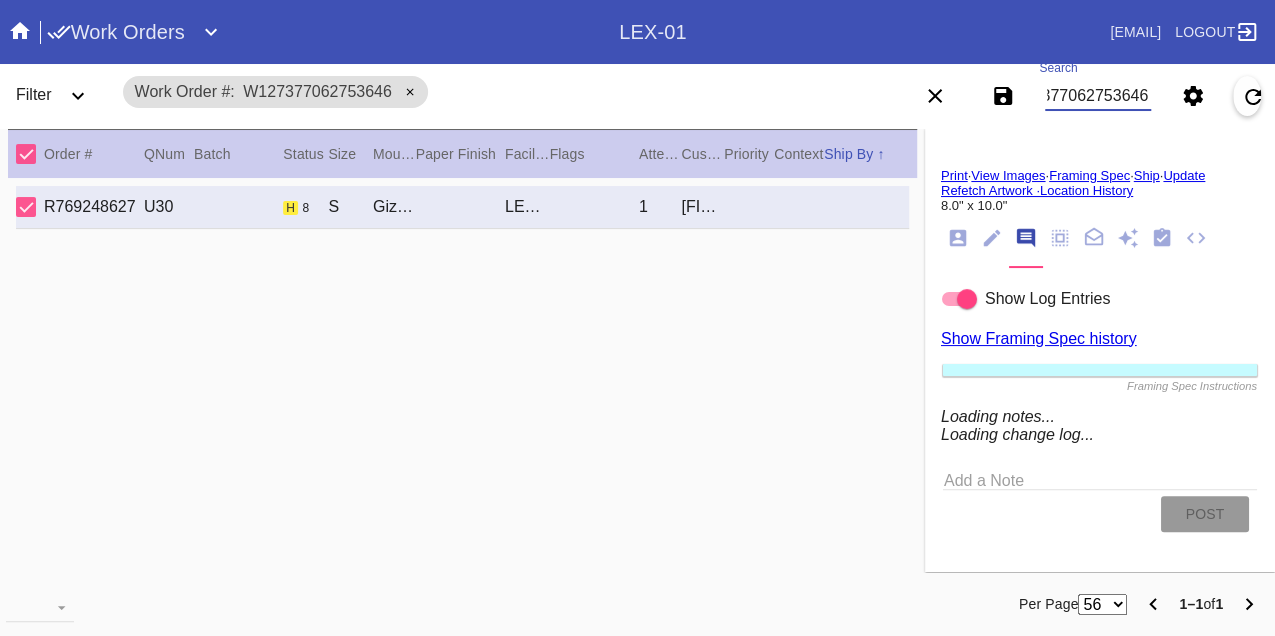 scroll, scrollTop: 1316, scrollLeft: 0, axis: vertical 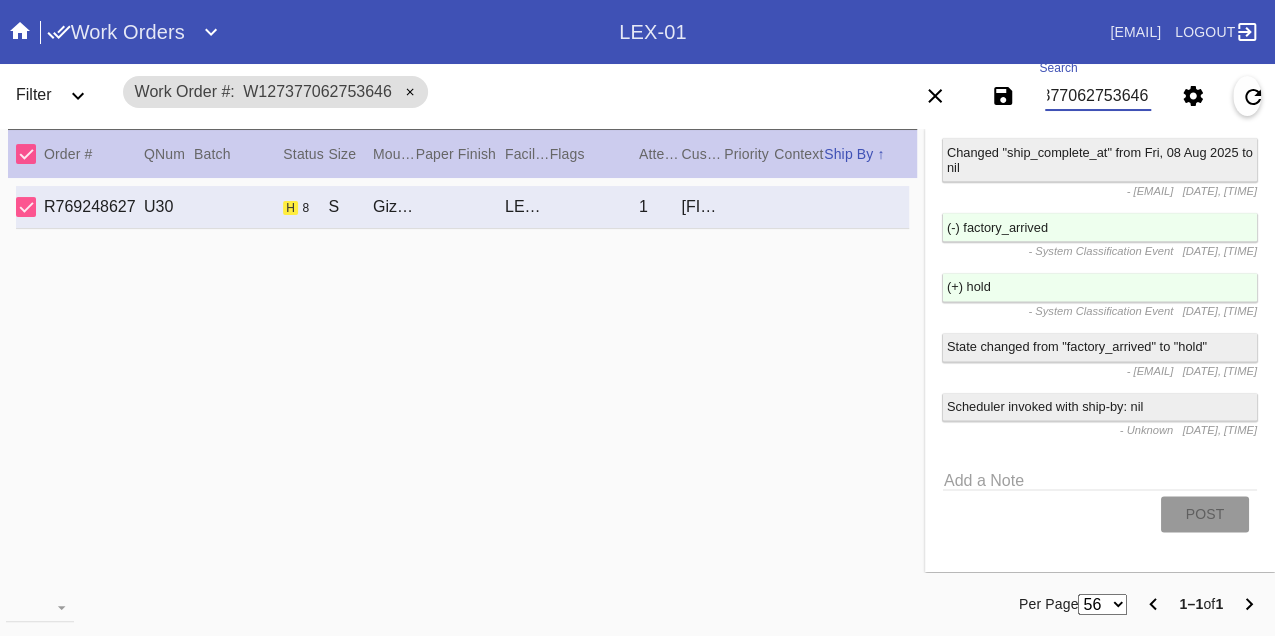 click on "W127377062753646" at bounding box center (1098, 96) 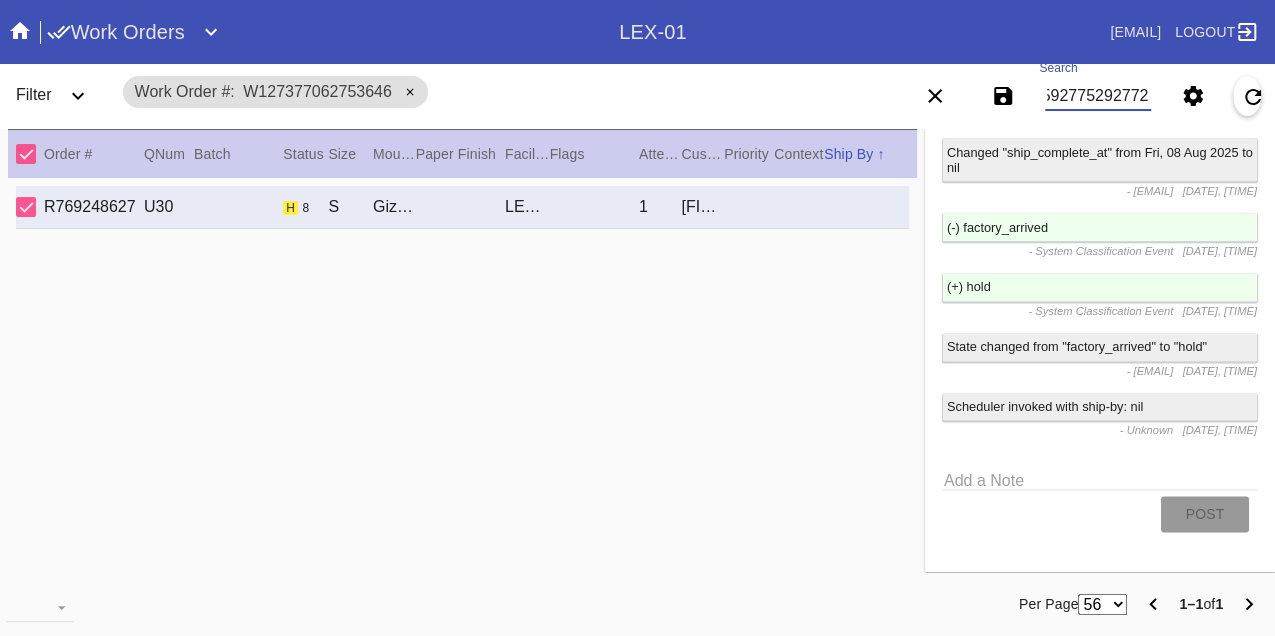 type on "W765927752927720" 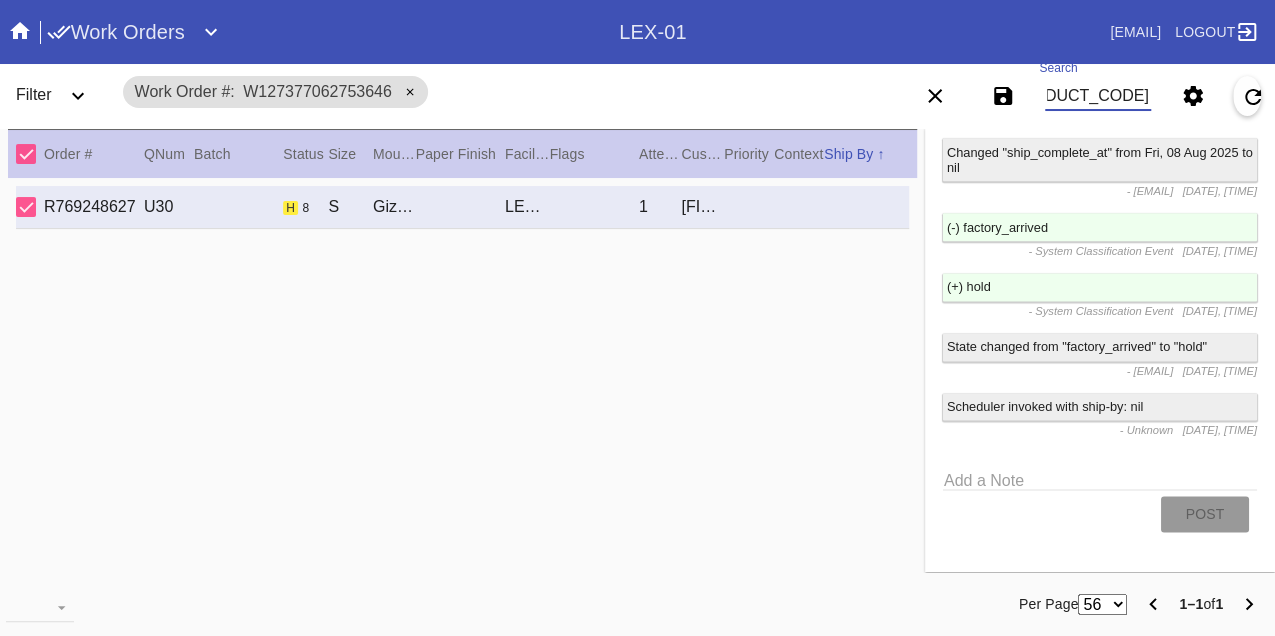 scroll, scrollTop: 0, scrollLeft: 48, axis: horizontal 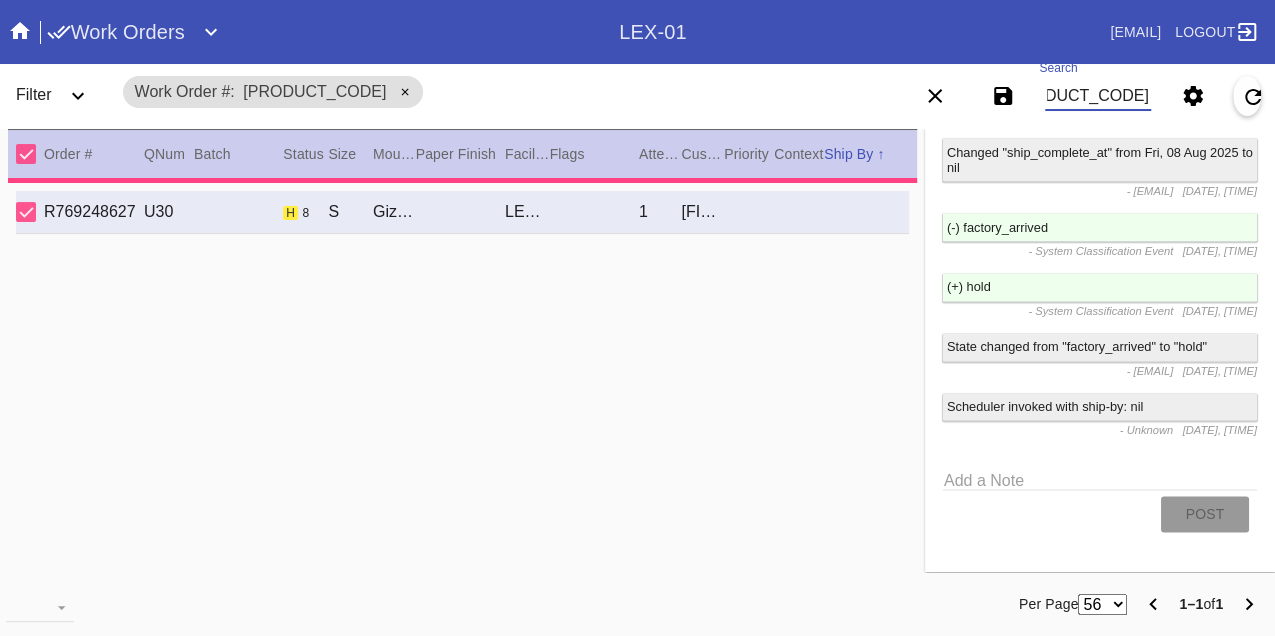 type on "1.5" 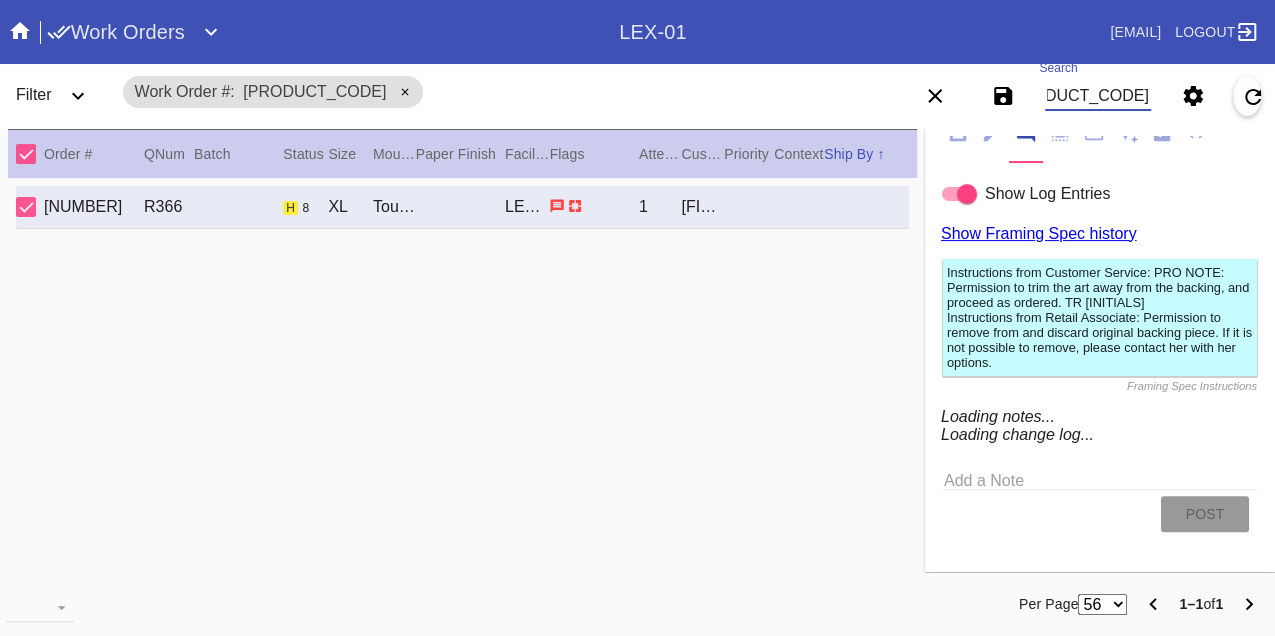 scroll, scrollTop: 2778, scrollLeft: 0, axis: vertical 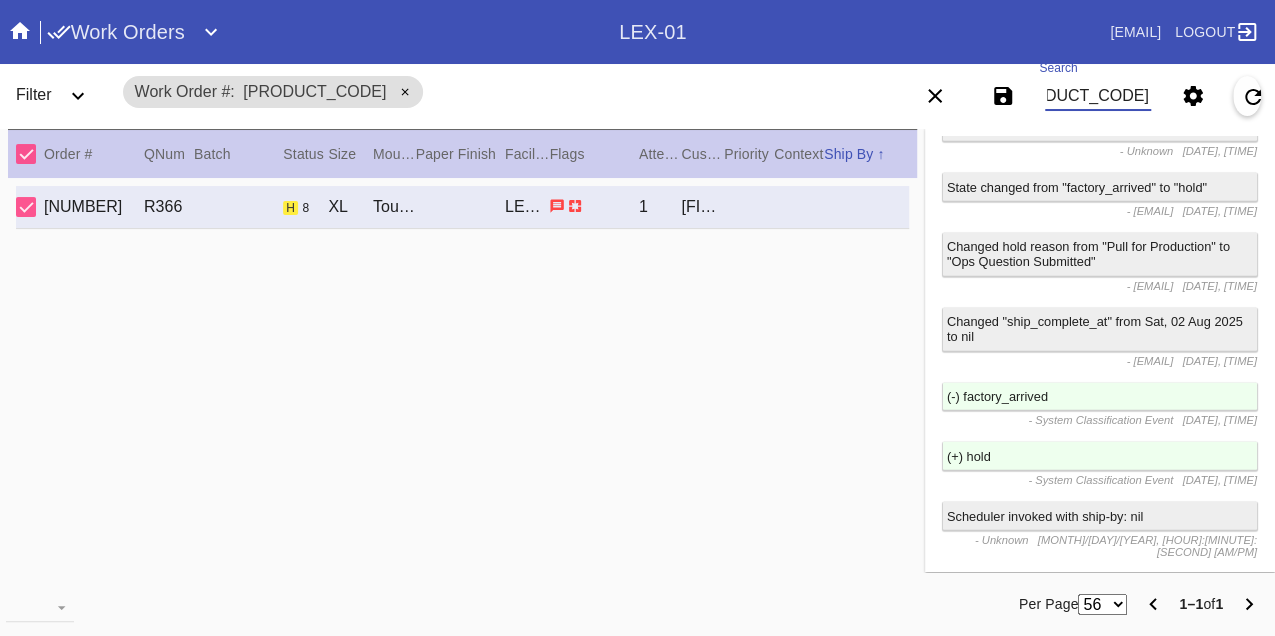 click on "W765927752927720" at bounding box center (1098, 96) 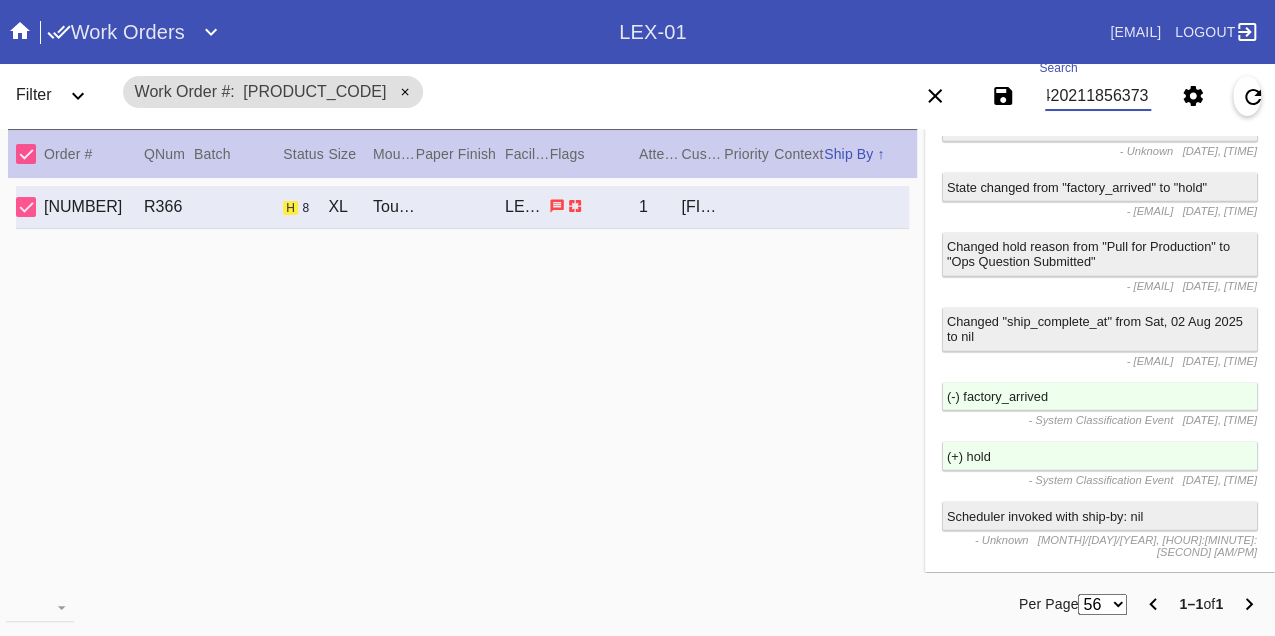 type on "W584202118563737" 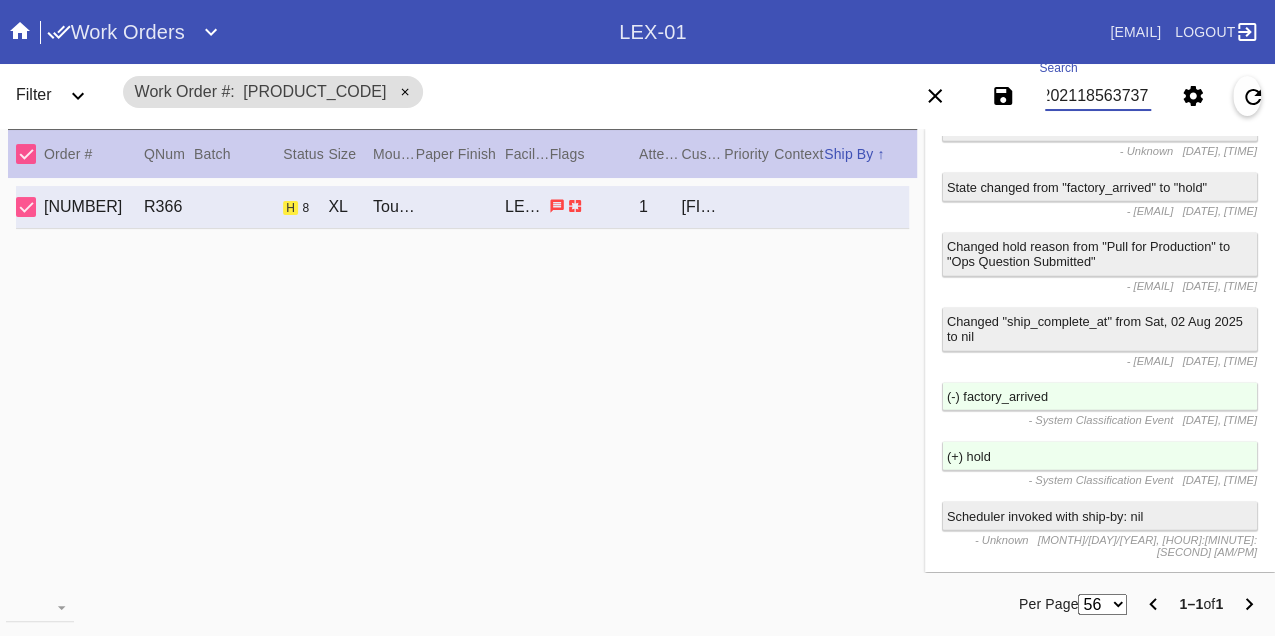 scroll, scrollTop: 0, scrollLeft: 48, axis: horizontal 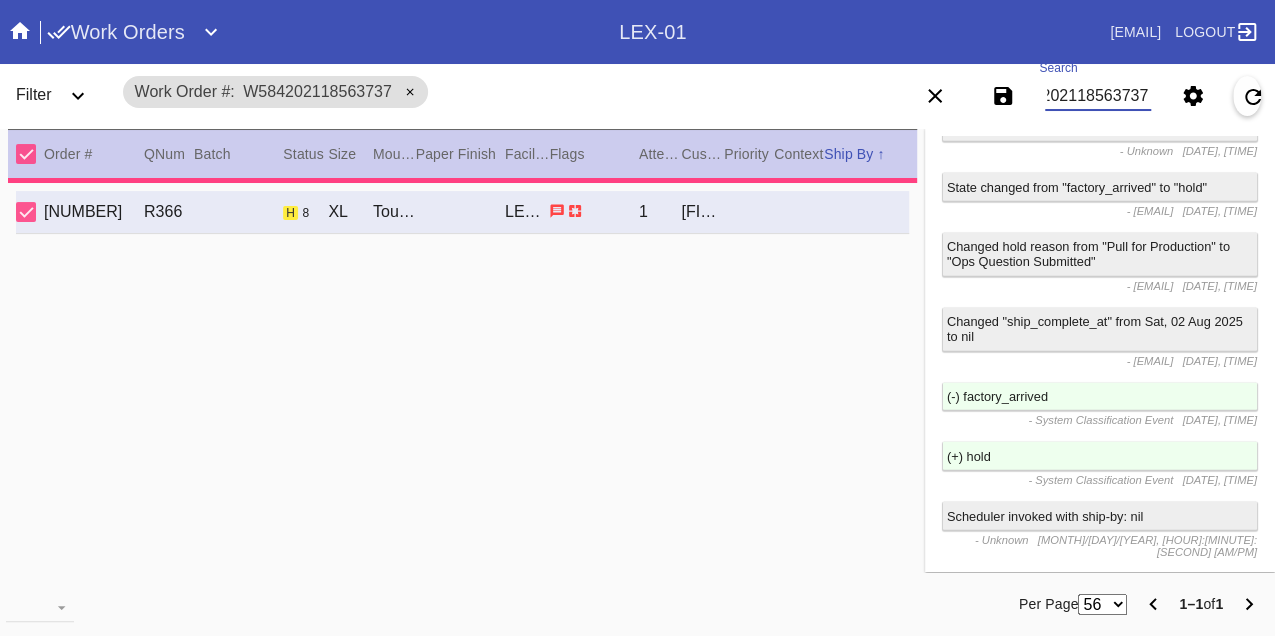 type on "13.0" 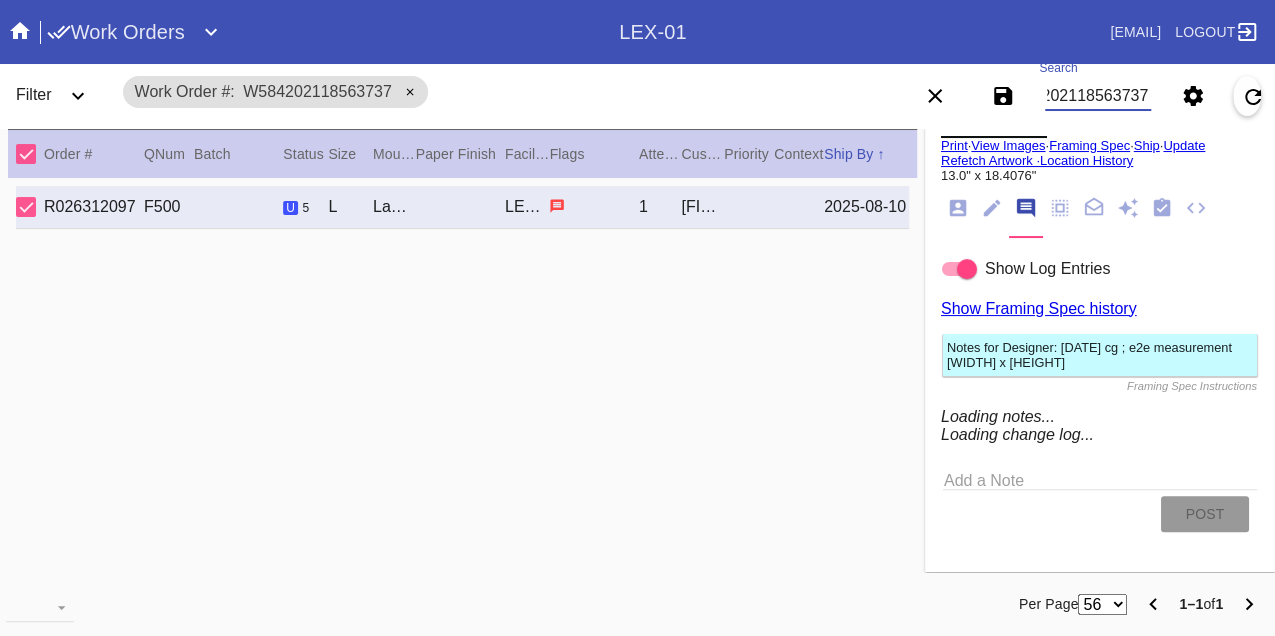 scroll, scrollTop: 2778, scrollLeft: 0, axis: vertical 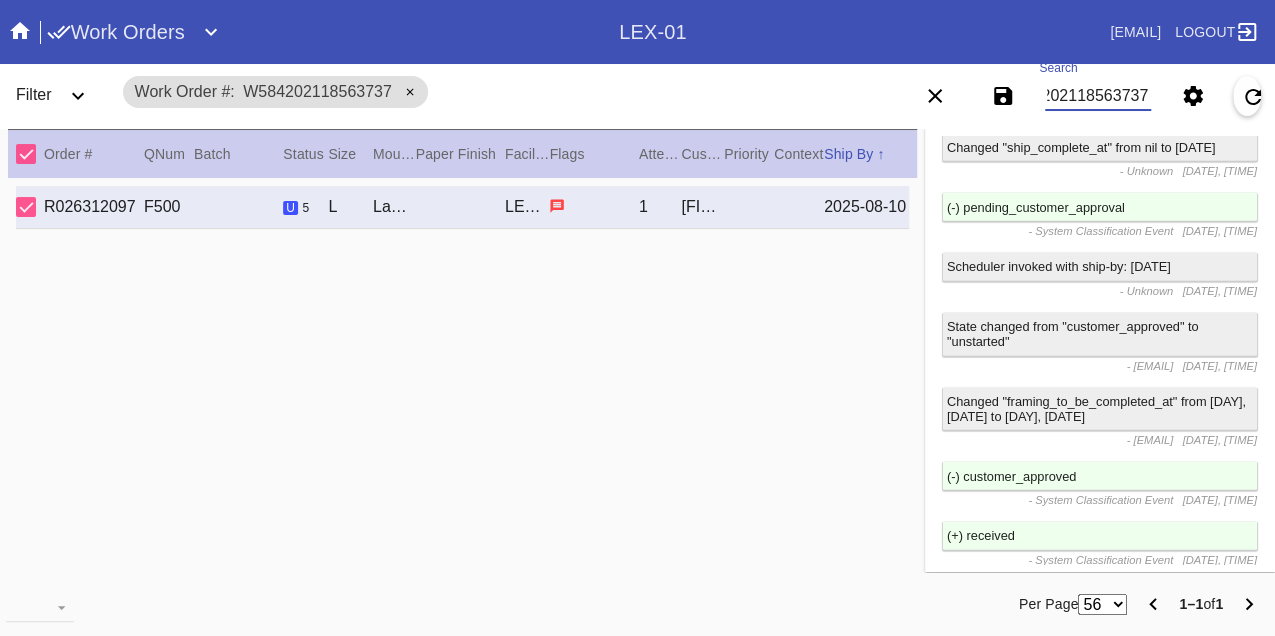 click on "W584202118563737" at bounding box center [1098, 96] 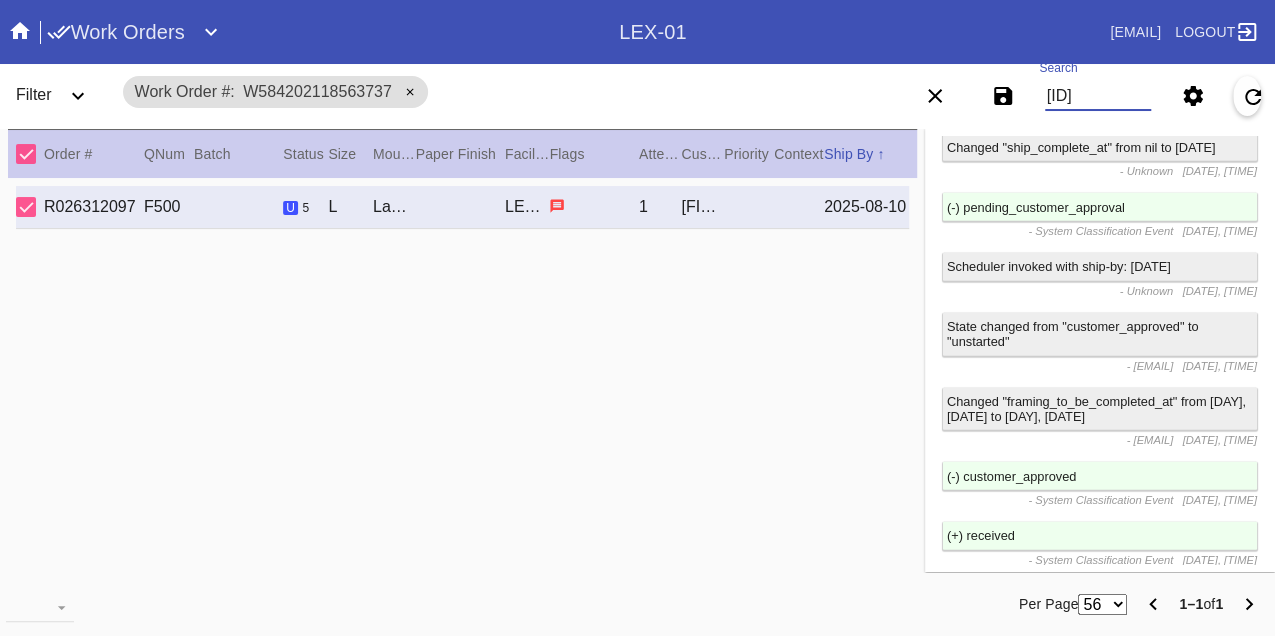 type on "W151792217421761" 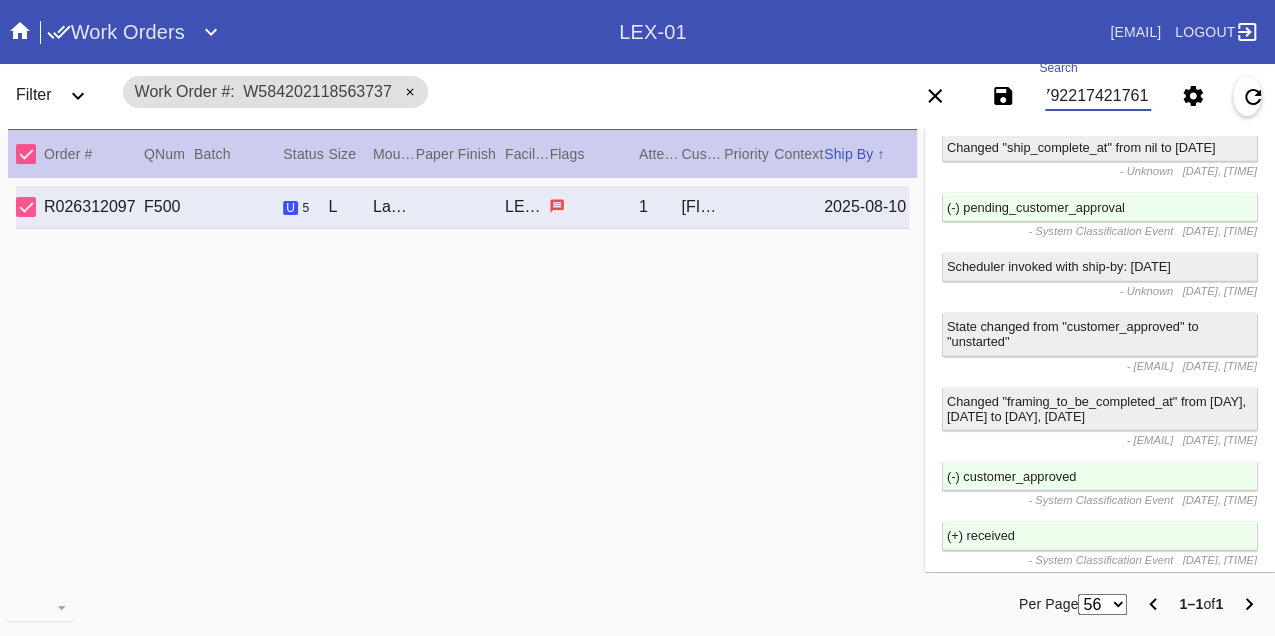 scroll, scrollTop: 0, scrollLeft: 48, axis: horizontal 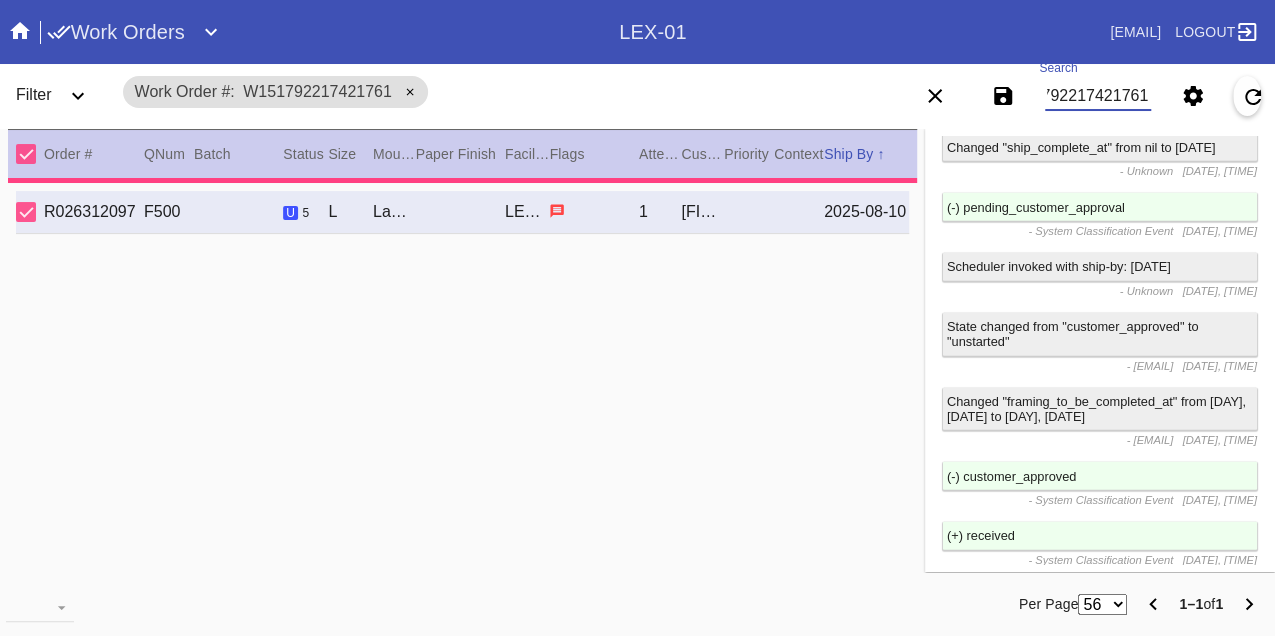 type on "30.125" 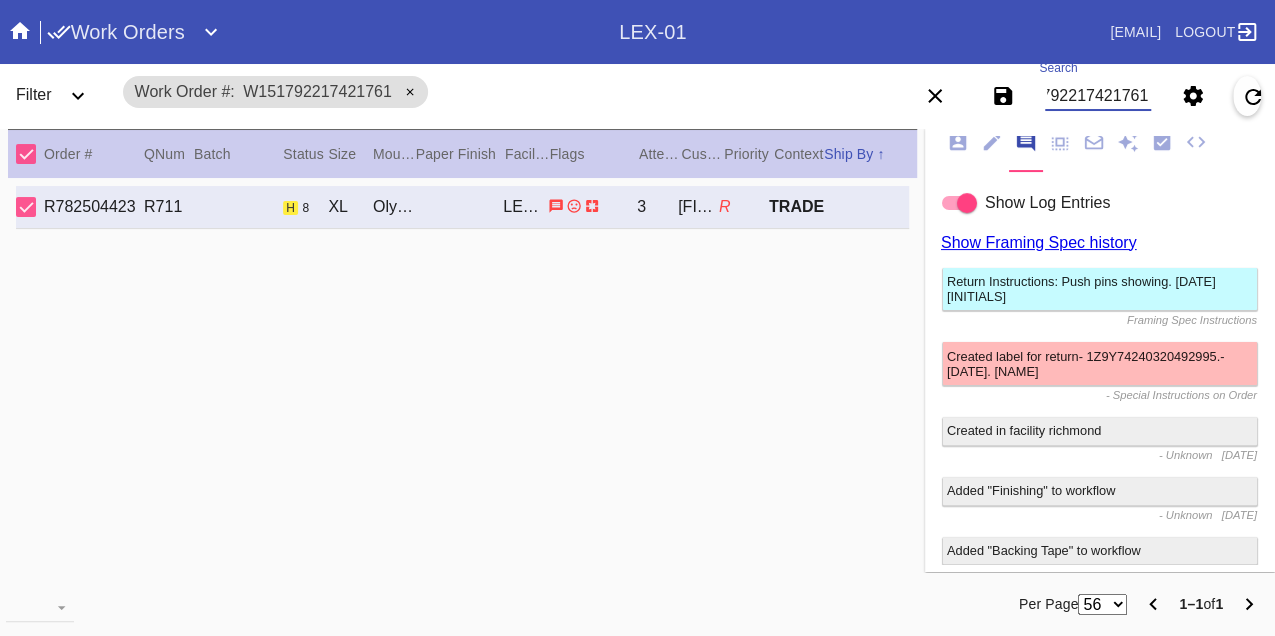scroll, scrollTop: 1962, scrollLeft: 0, axis: vertical 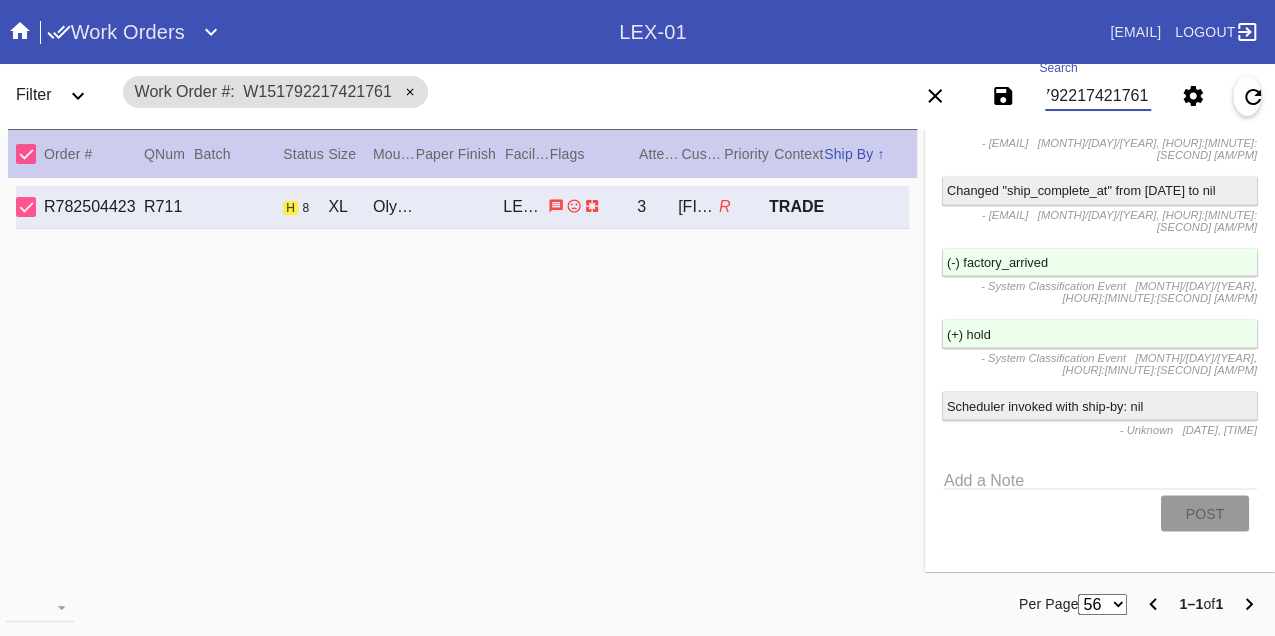 click on "W151792217421761" at bounding box center [1098, 96] 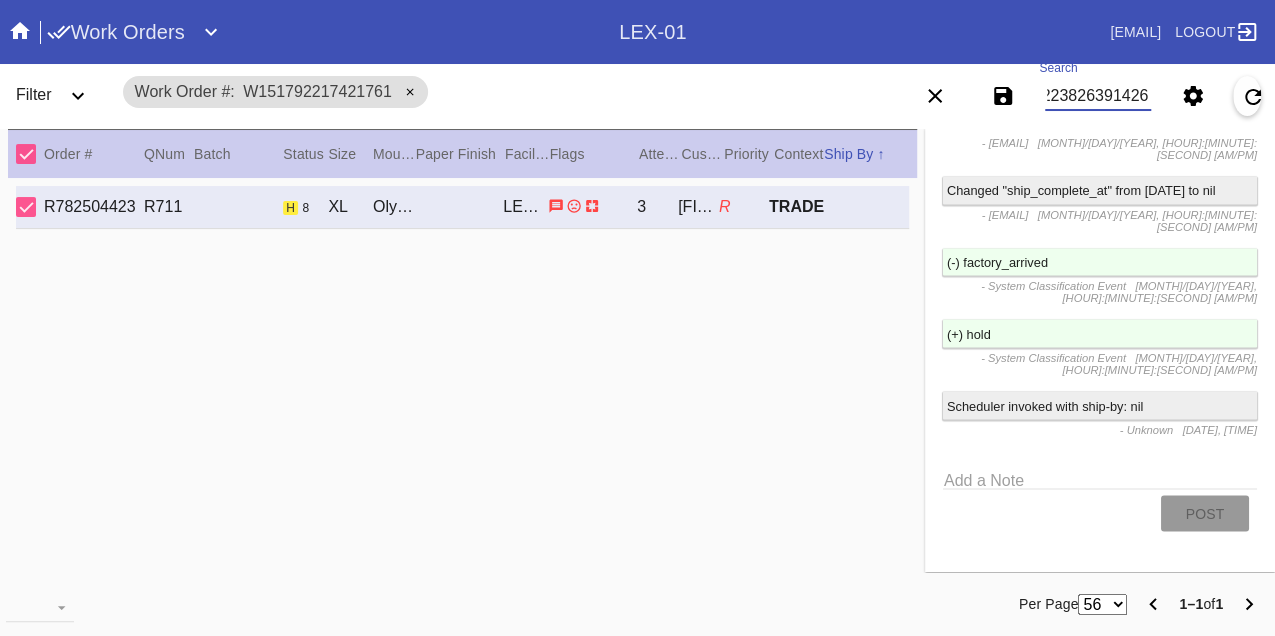 type on "W952238263914262" 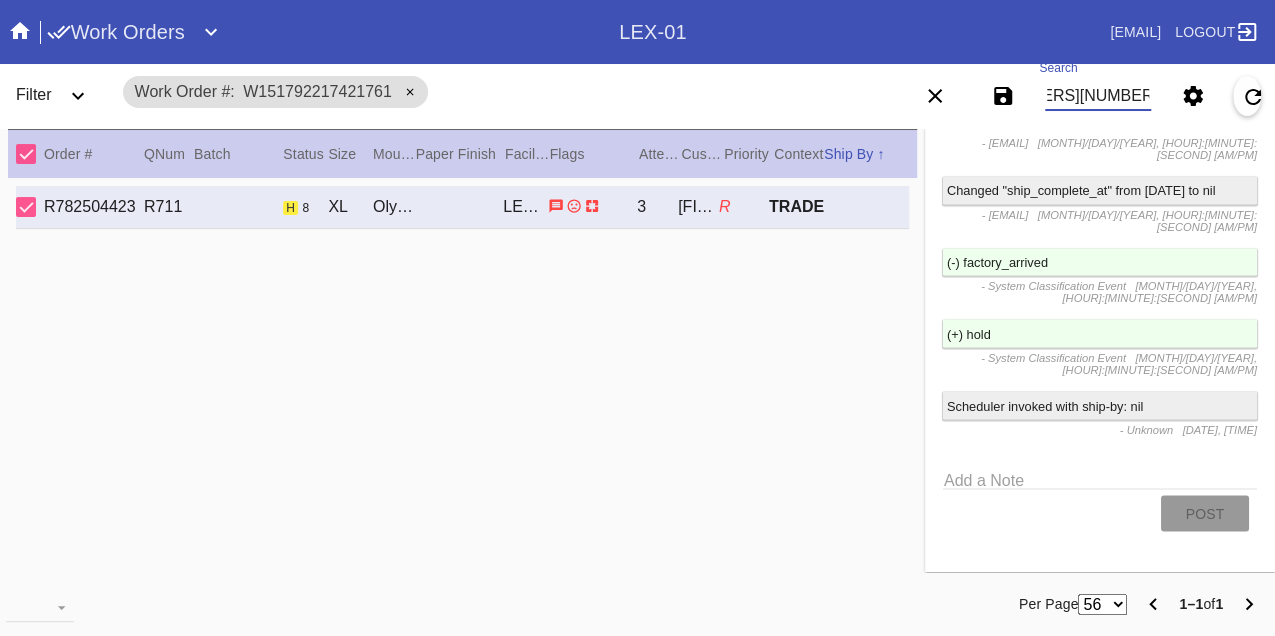 scroll, scrollTop: 0, scrollLeft: 48, axis: horizontal 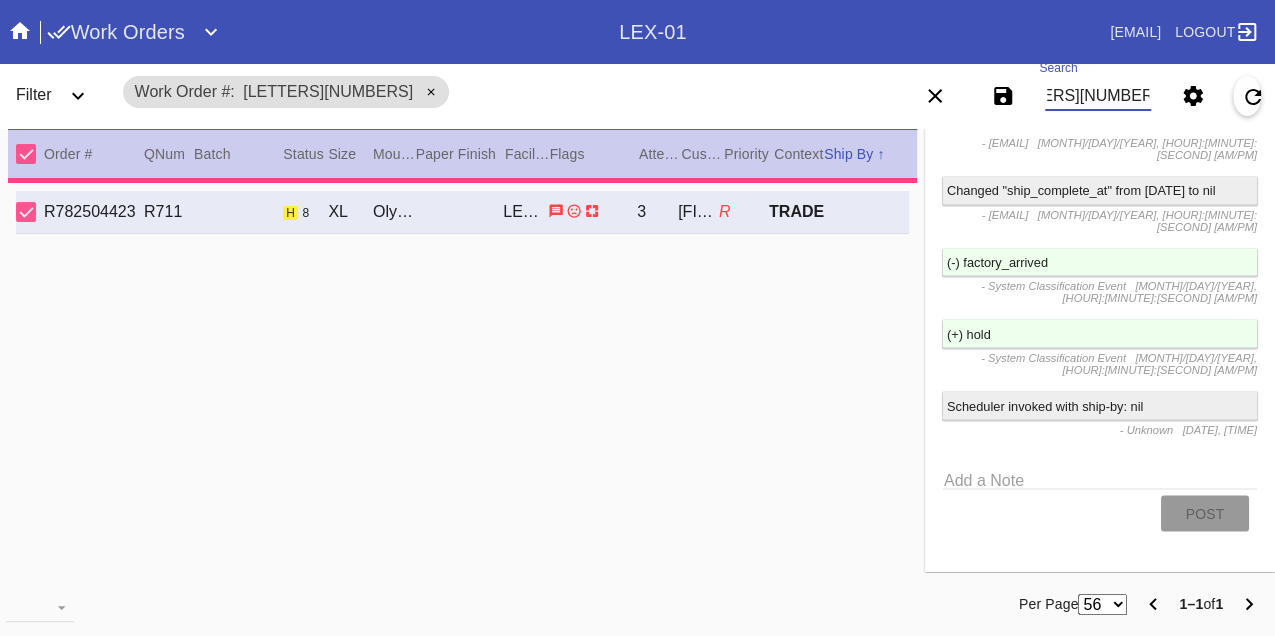 type on "39.5" 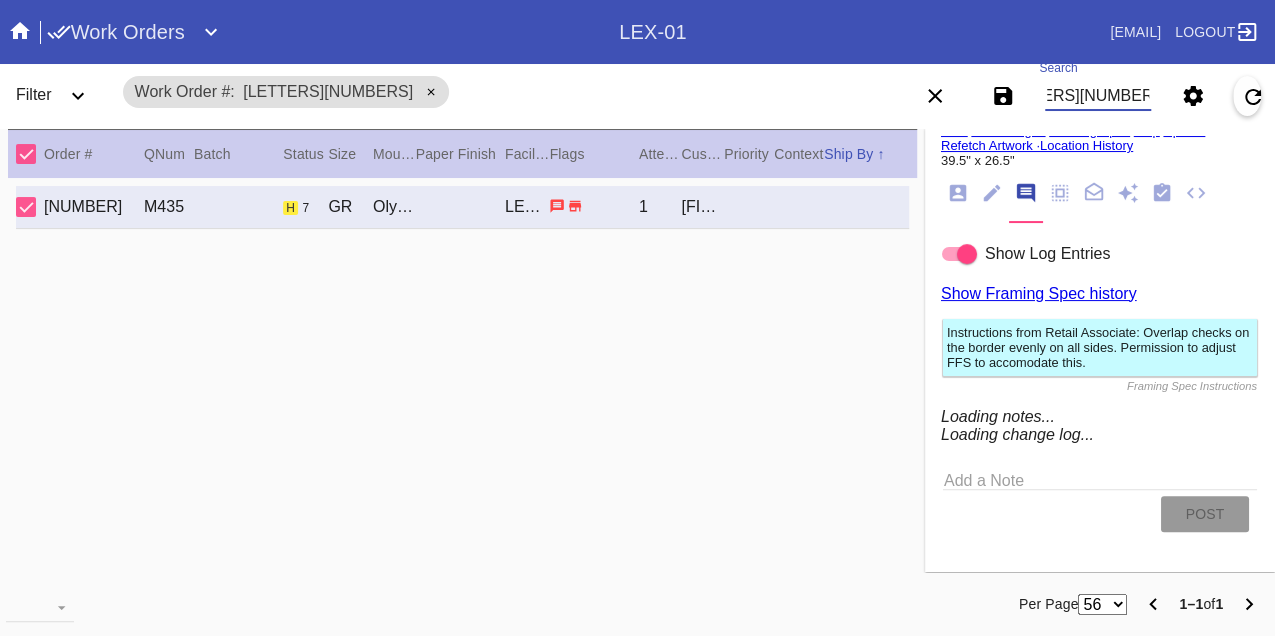scroll, scrollTop: 2778, scrollLeft: 0, axis: vertical 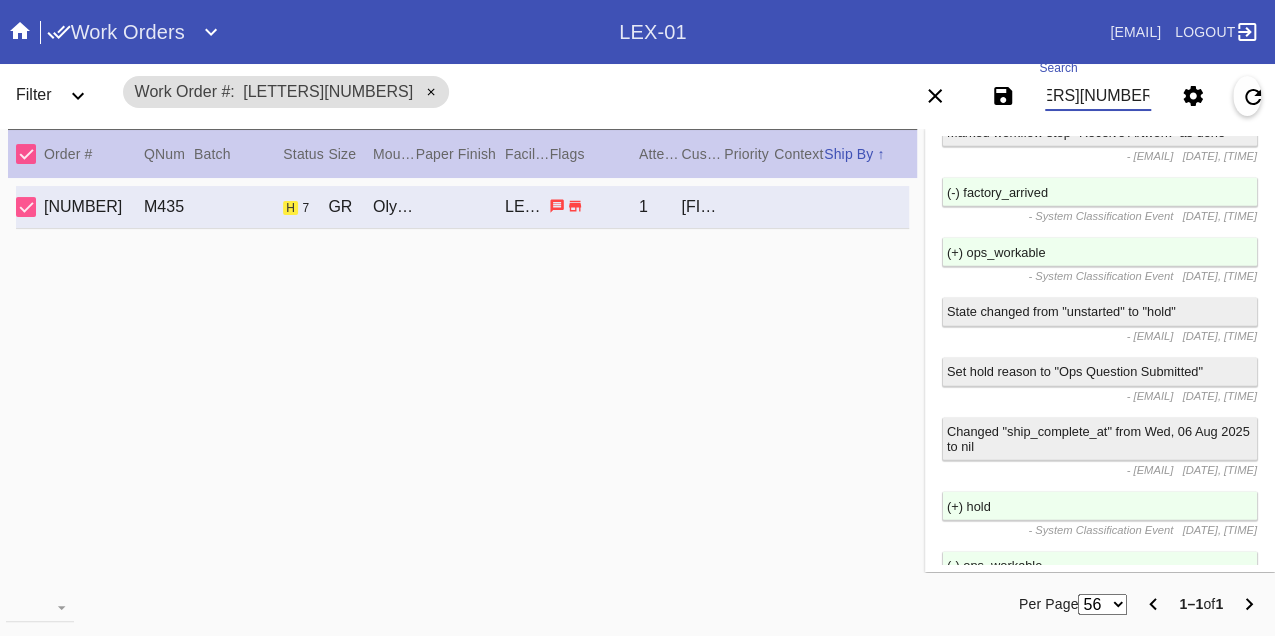 click on "W952238263914262" at bounding box center (1098, 96) 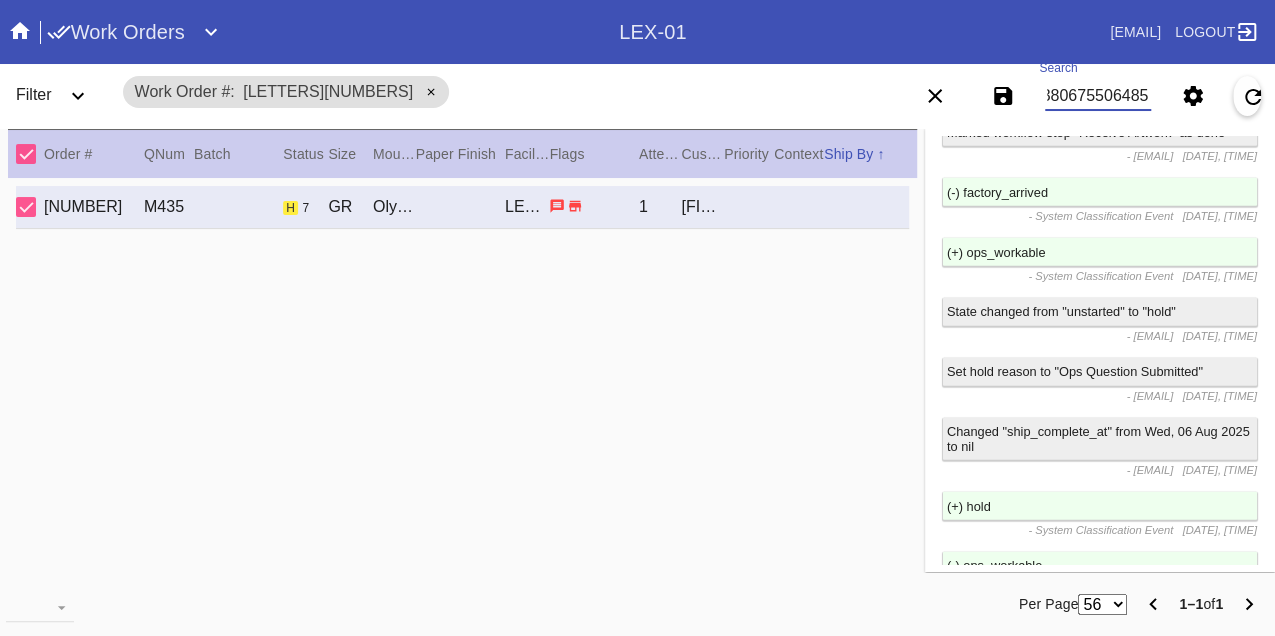 type on "W783806755064859" 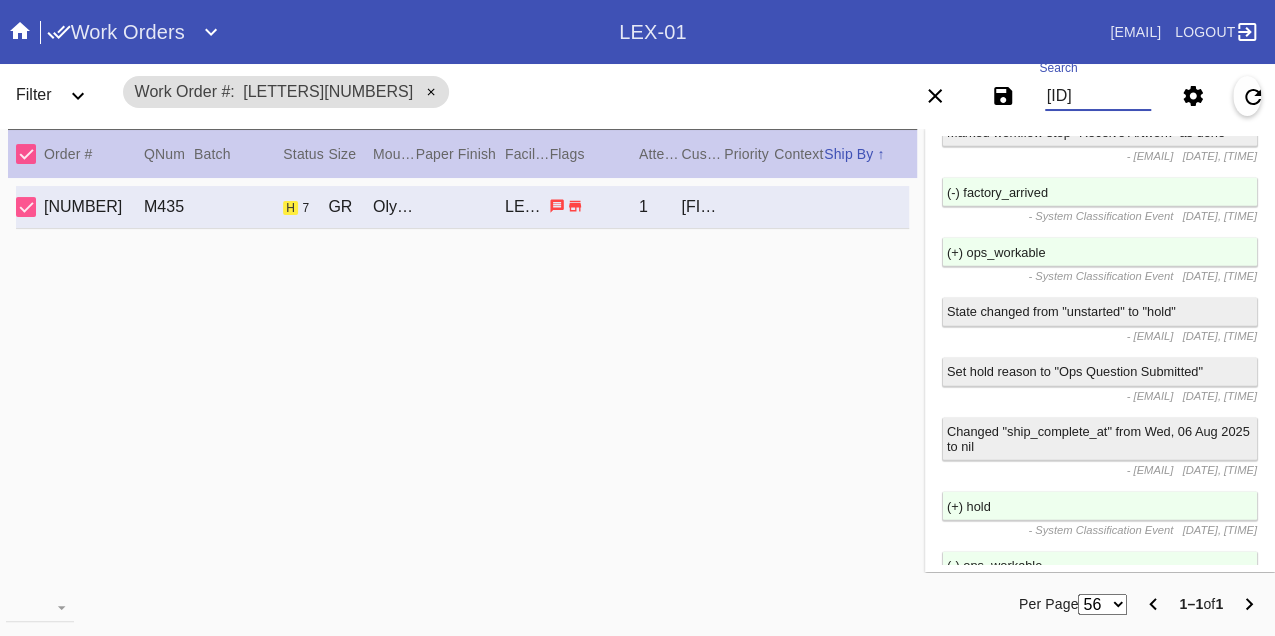 scroll, scrollTop: 0, scrollLeft: 48, axis: horizontal 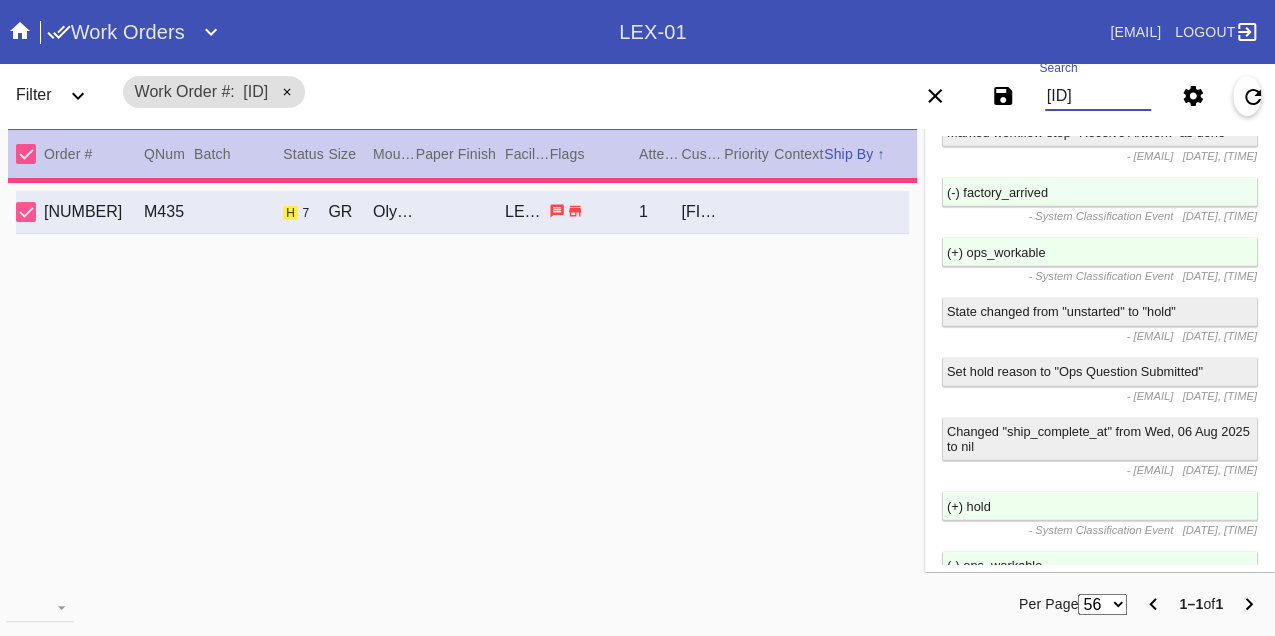 type on "38.75" 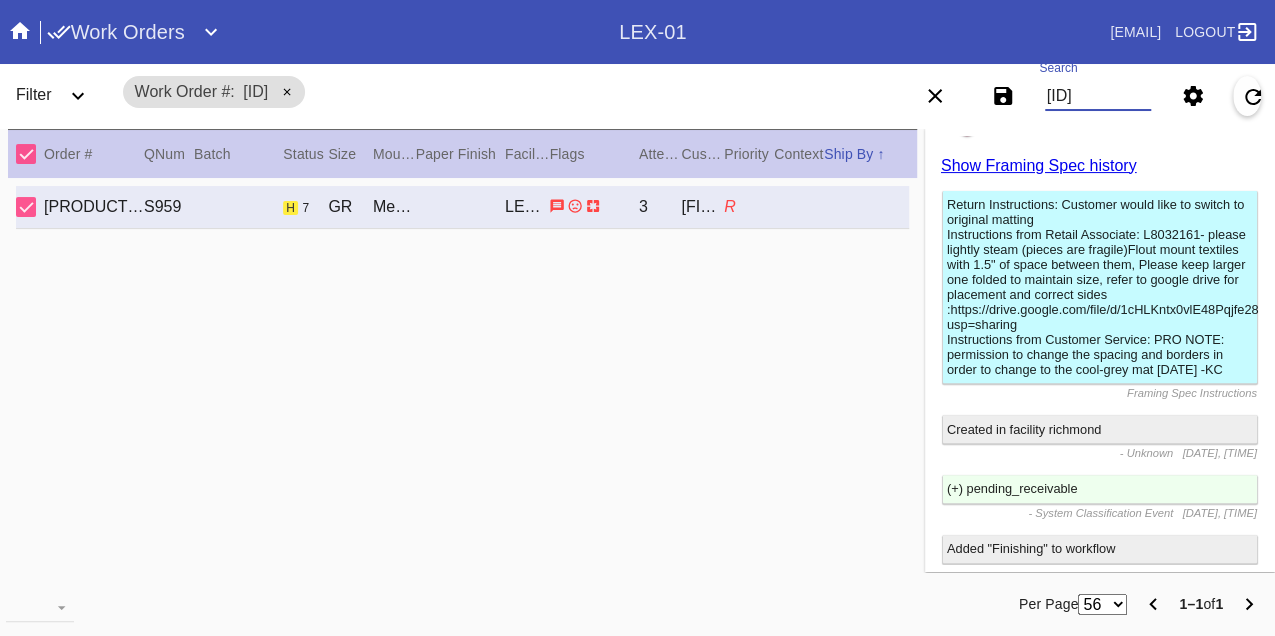 scroll, scrollTop: 2778, scrollLeft: 0, axis: vertical 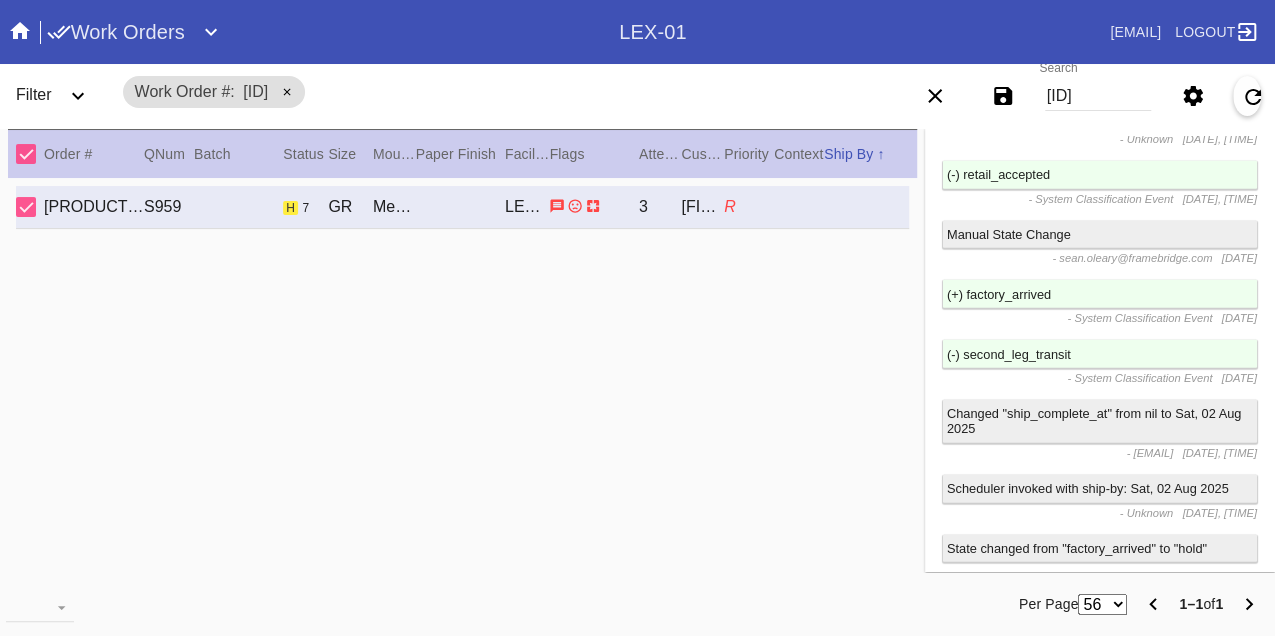 click on "W783806755064859" at bounding box center [1098, 96] 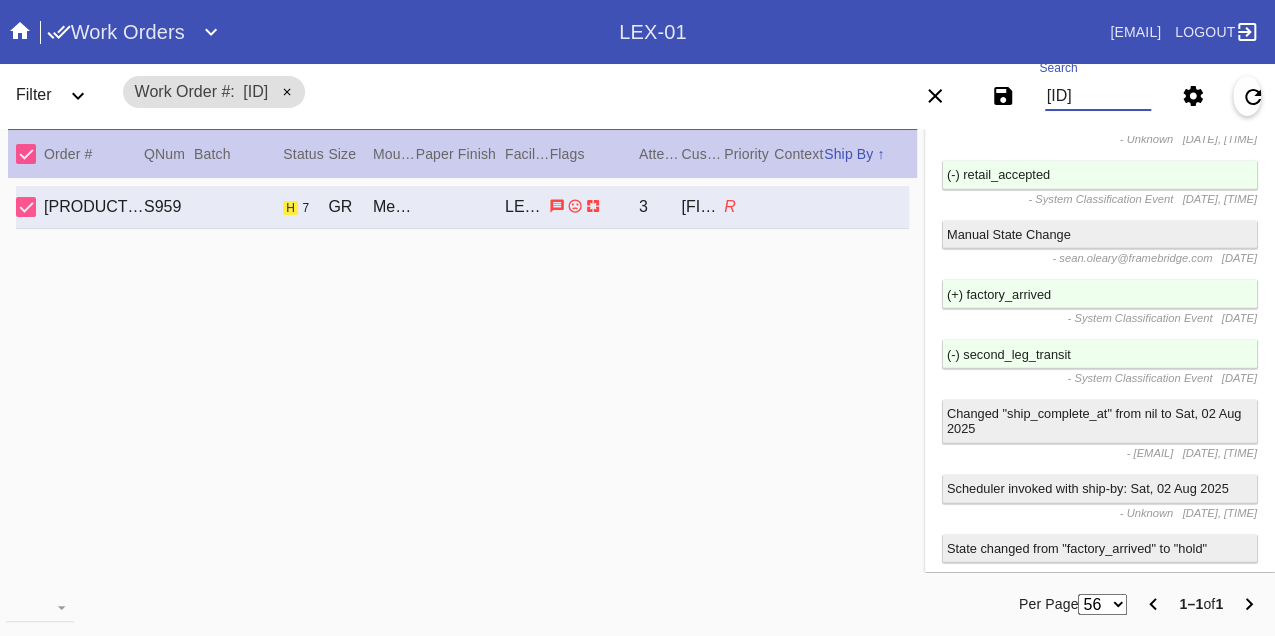 click on "W783806755064859" at bounding box center (1098, 96) 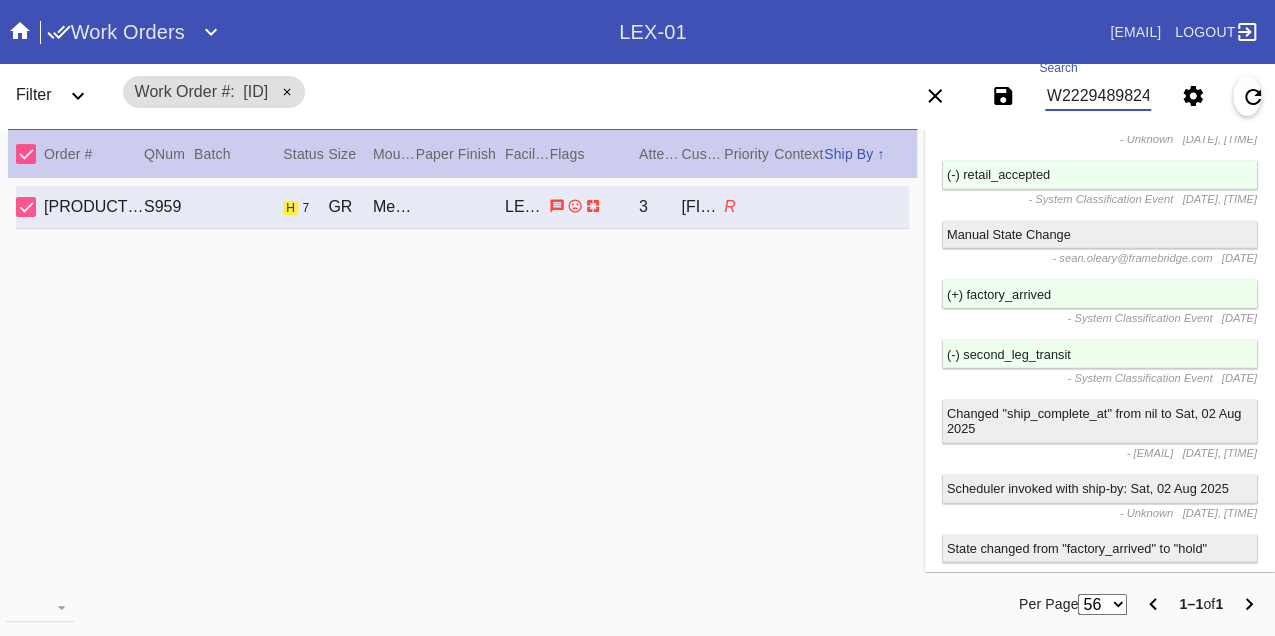 scroll, scrollTop: 0, scrollLeft: 48, axis: horizontal 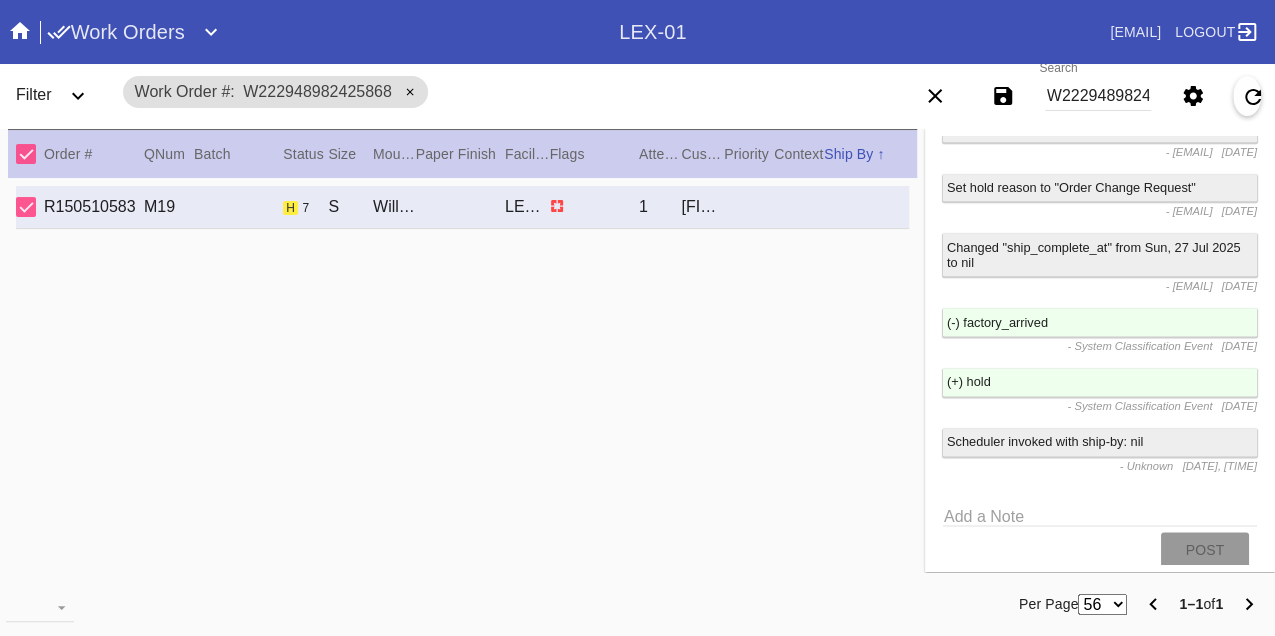 click on "W222948982425868" at bounding box center (1098, 96) 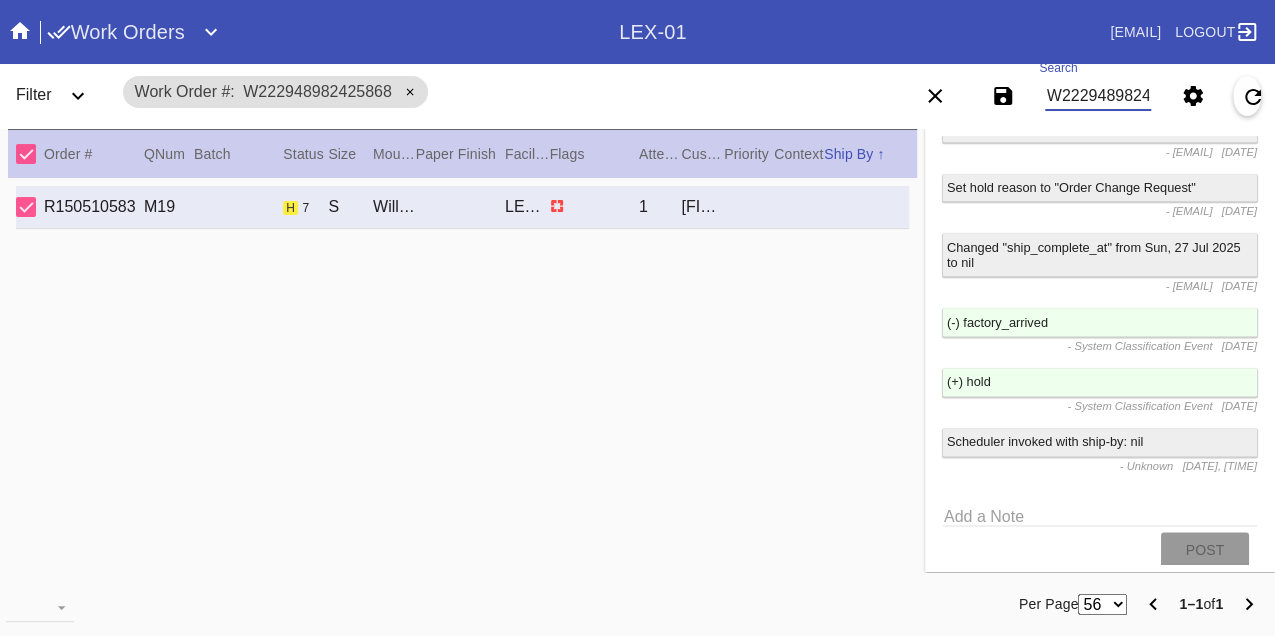 click on "W222948982425868" at bounding box center [1098, 96] 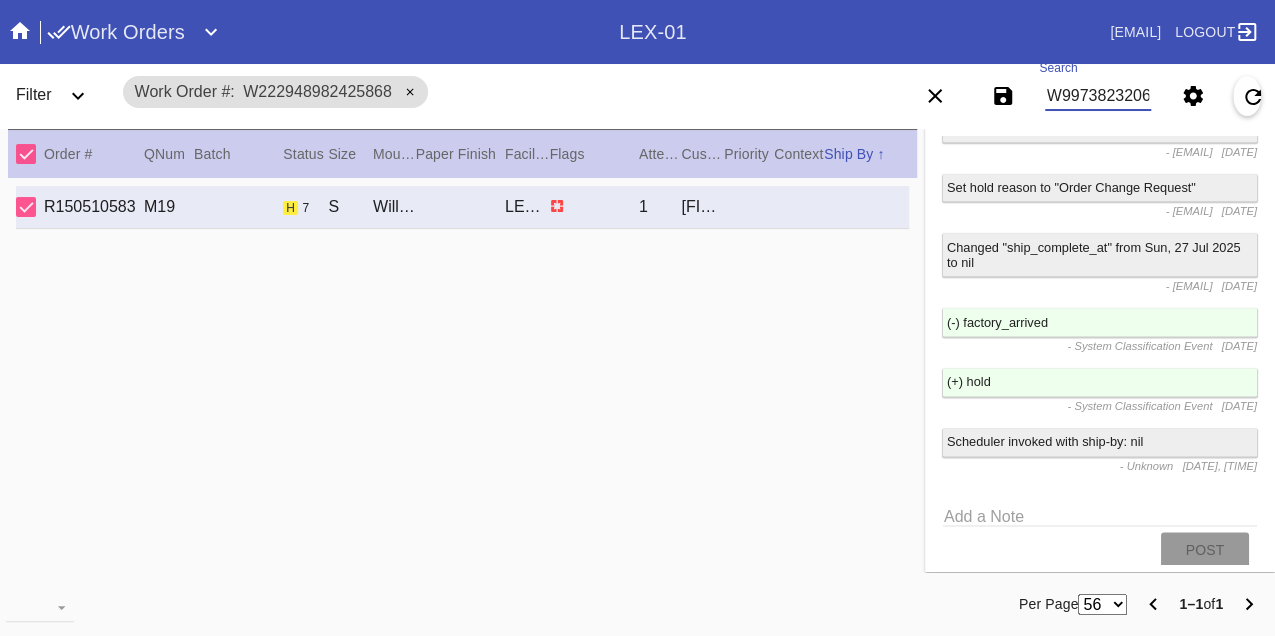 scroll, scrollTop: 0, scrollLeft: 48, axis: horizontal 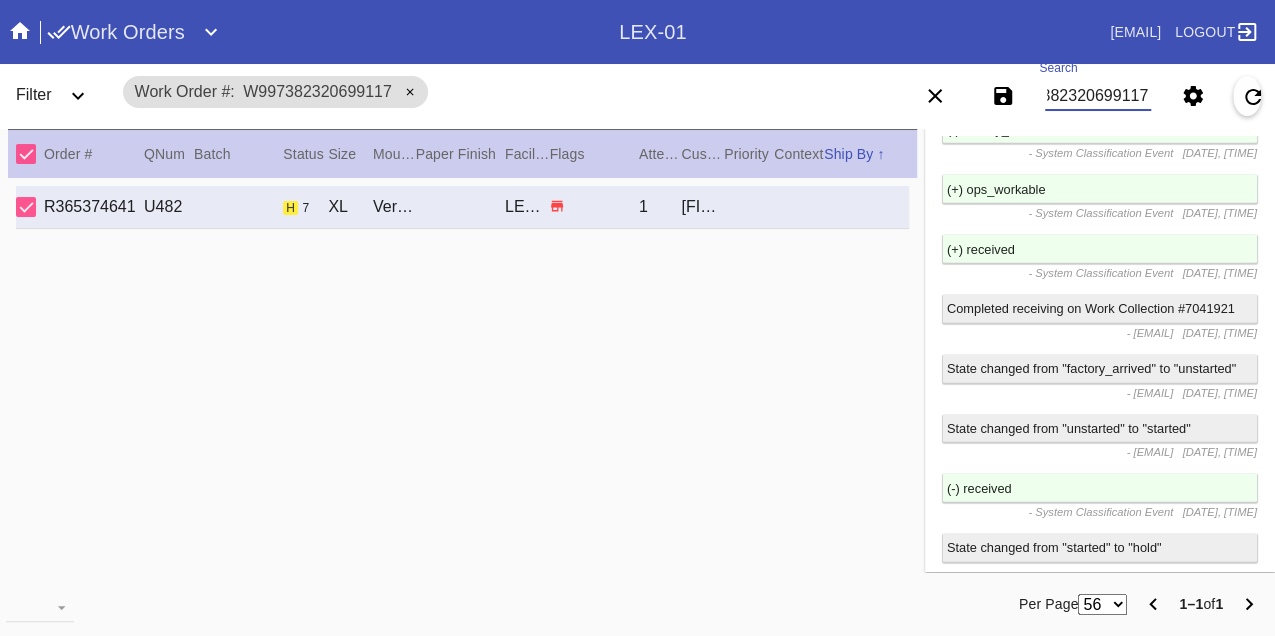 click on "W997382320699117" at bounding box center [1098, 96] 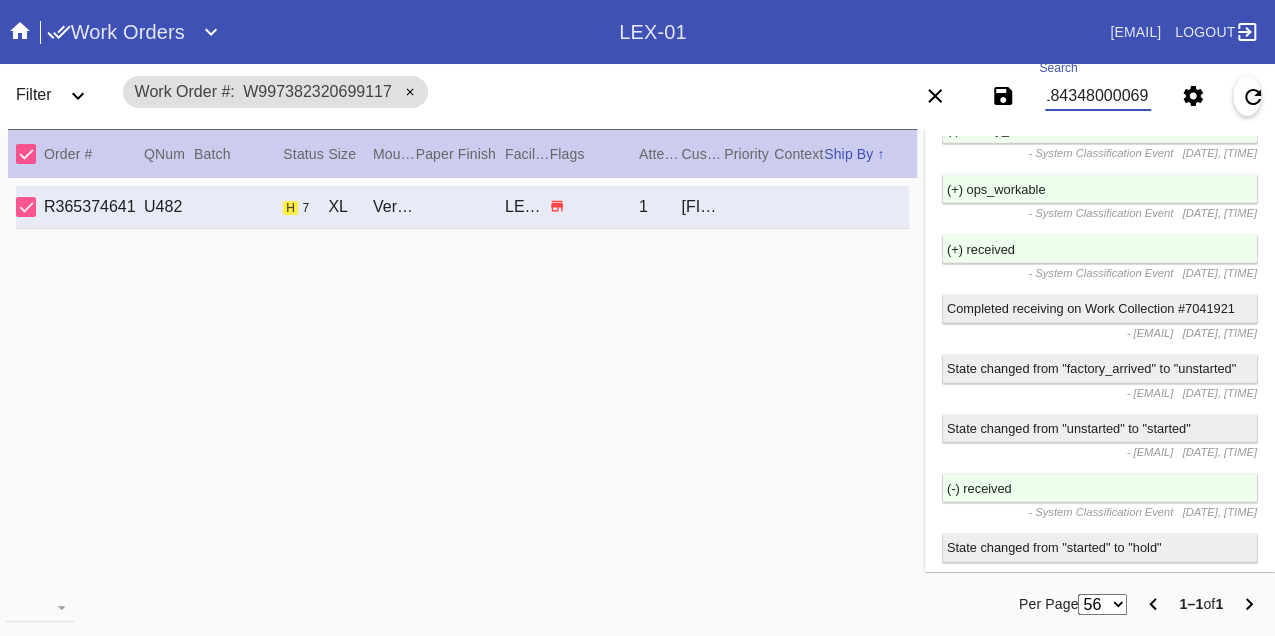 scroll, scrollTop: 0, scrollLeft: 48, axis: horizontal 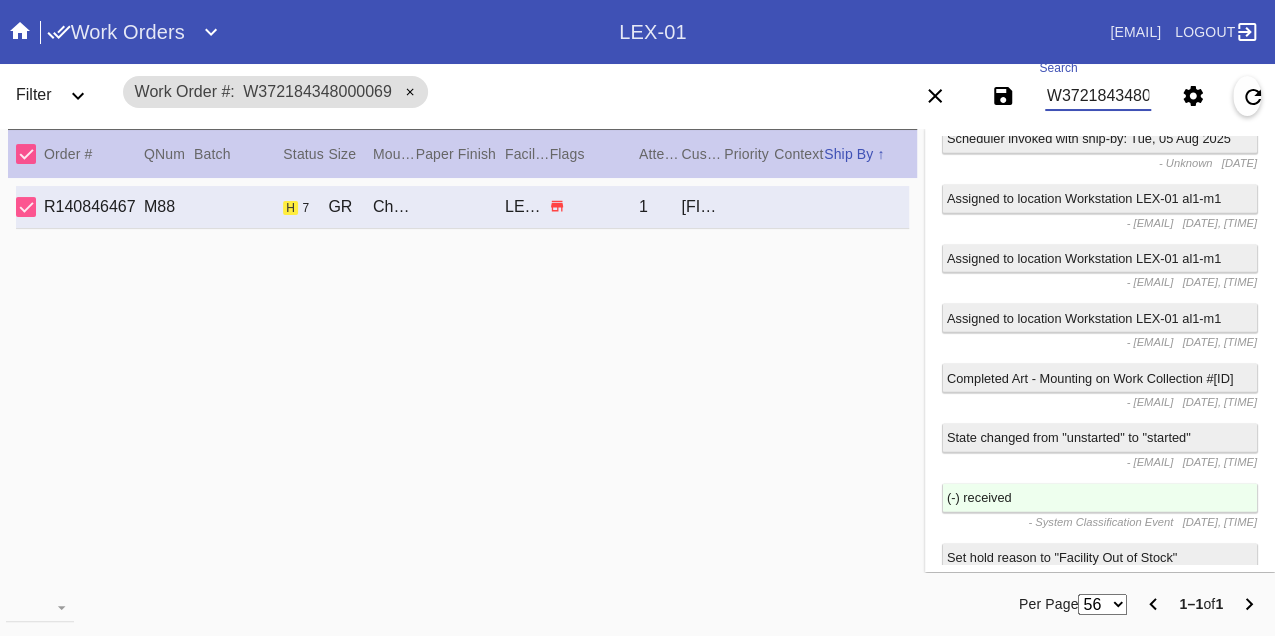 click on "W372184348000069" at bounding box center (1098, 96) 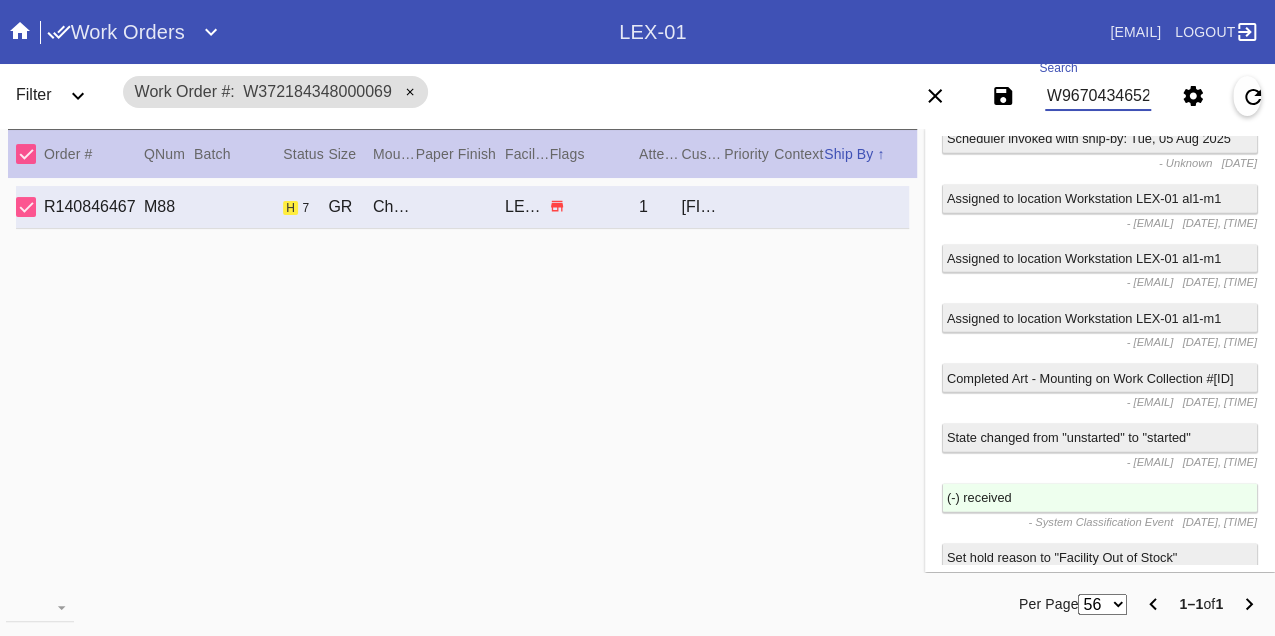 scroll, scrollTop: 0, scrollLeft: 48, axis: horizontal 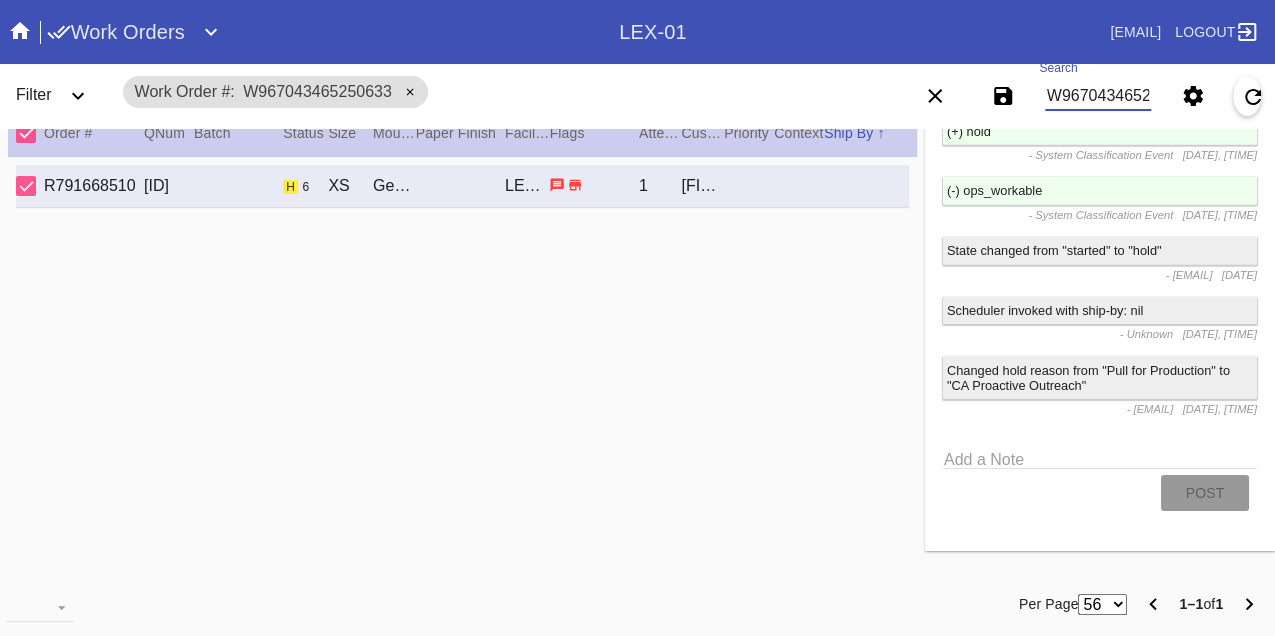 click on "W967043465250633" at bounding box center (1098, 96) 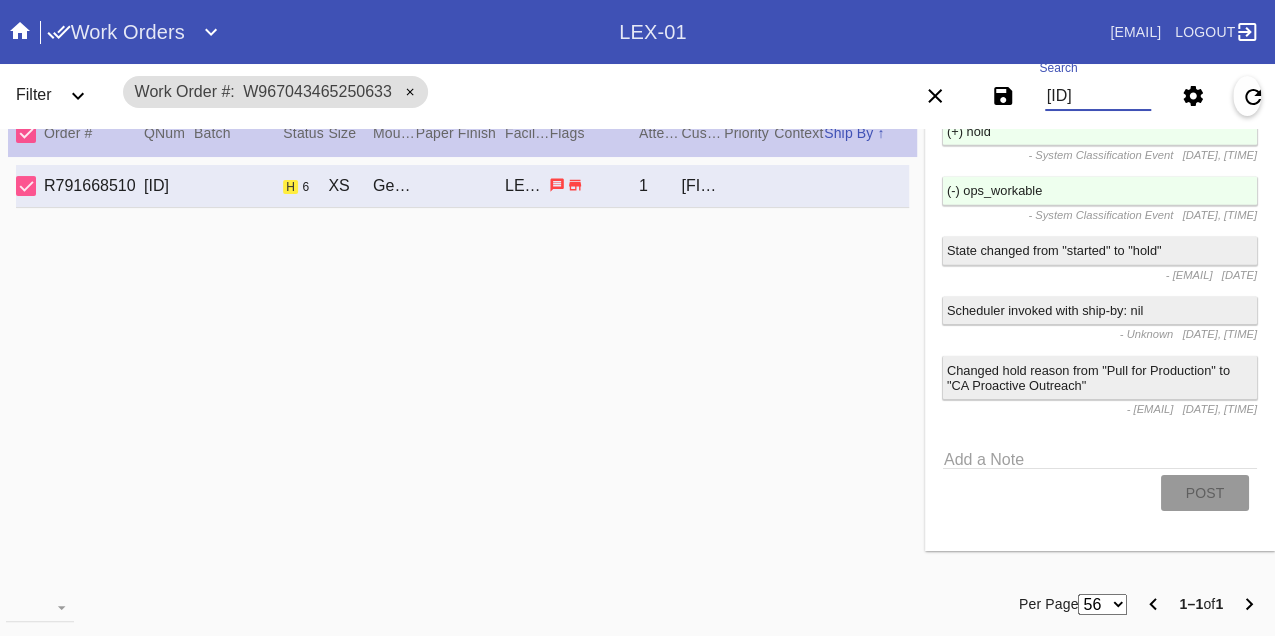 scroll, scrollTop: 0, scrollLeft: 48, axis: horizontal 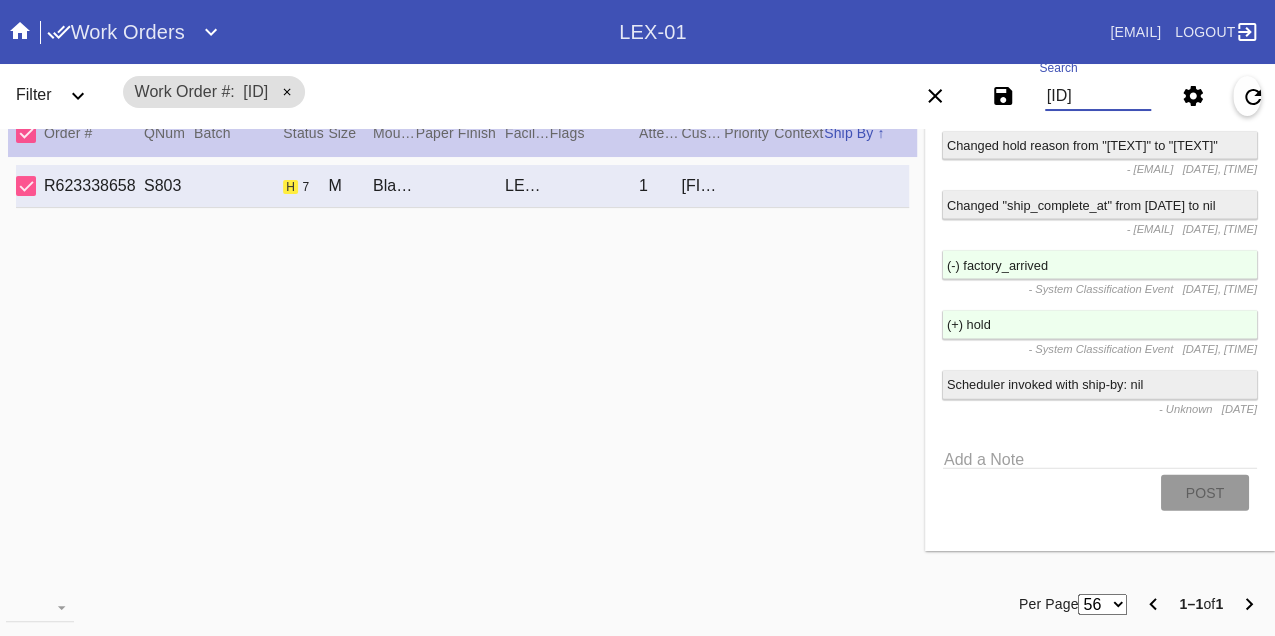 click on "W746175649318161" at bounding box center [1098, 96] 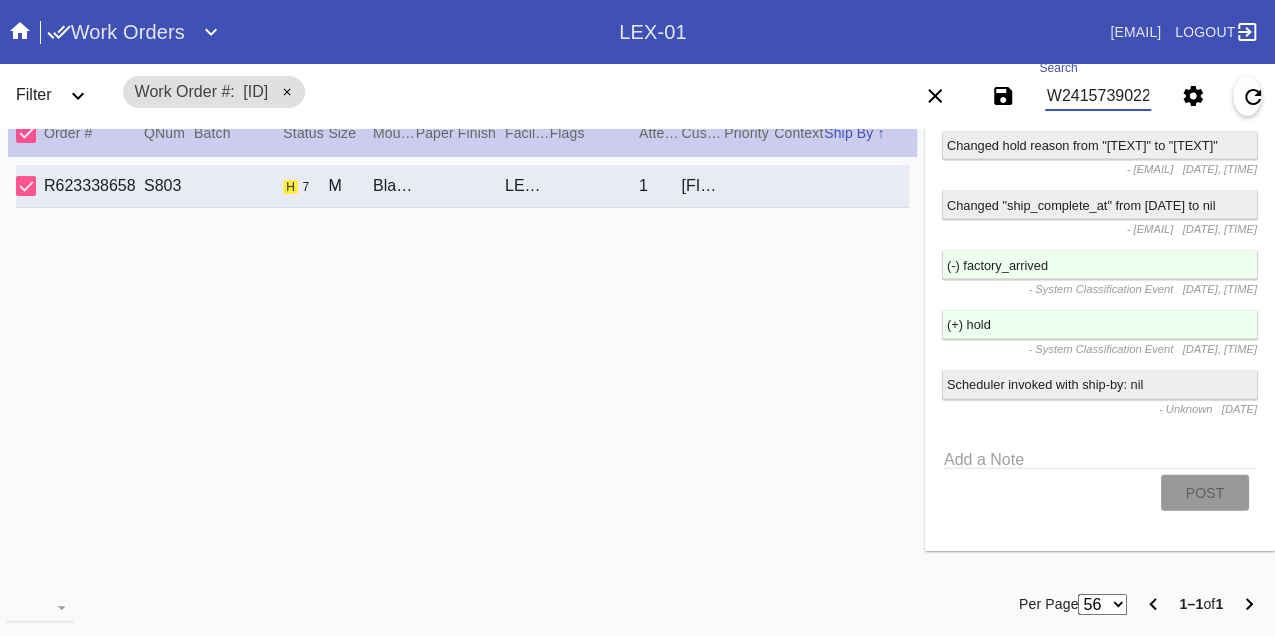 scroll, scrollTop: 0, scrollLeft: 48, axis: horizontal 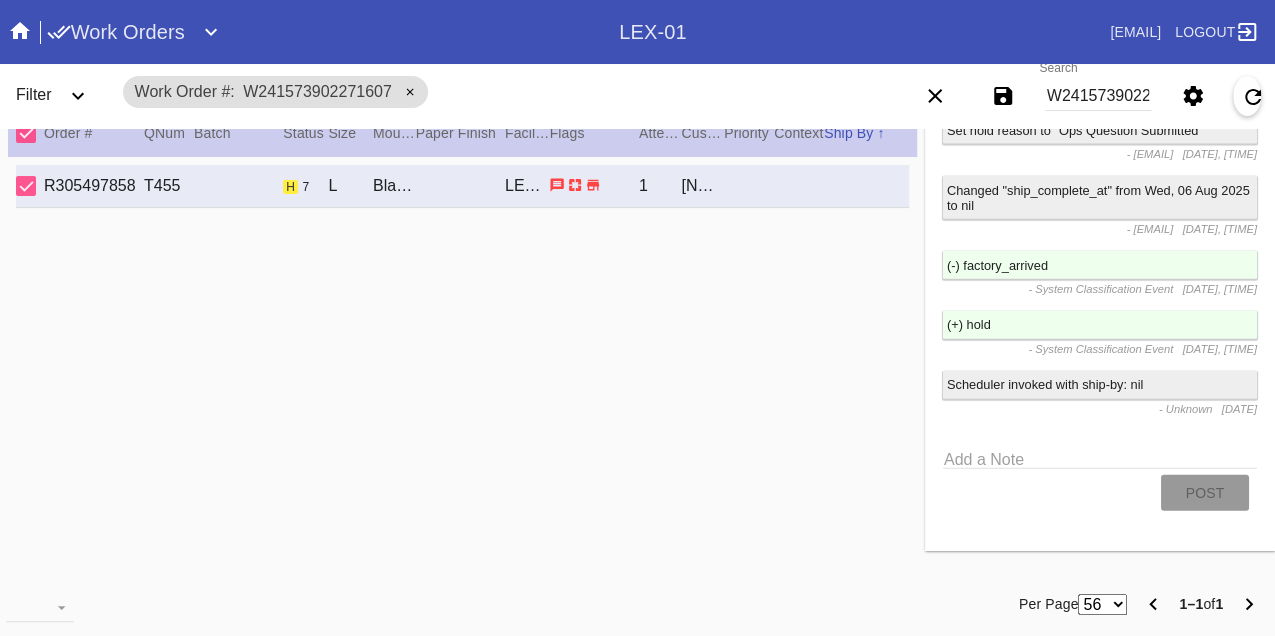 click on "W241573902271607" at bounding box center [1098, 96] 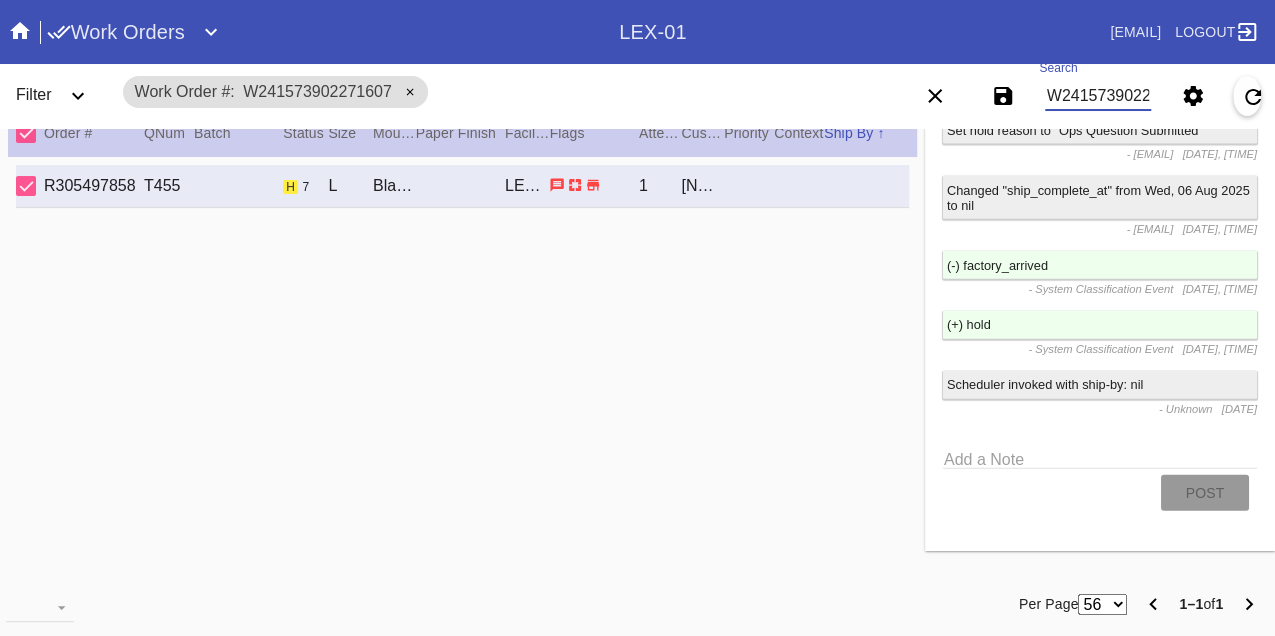 click on "W241573902271607" at bounding box center (1098, 96) 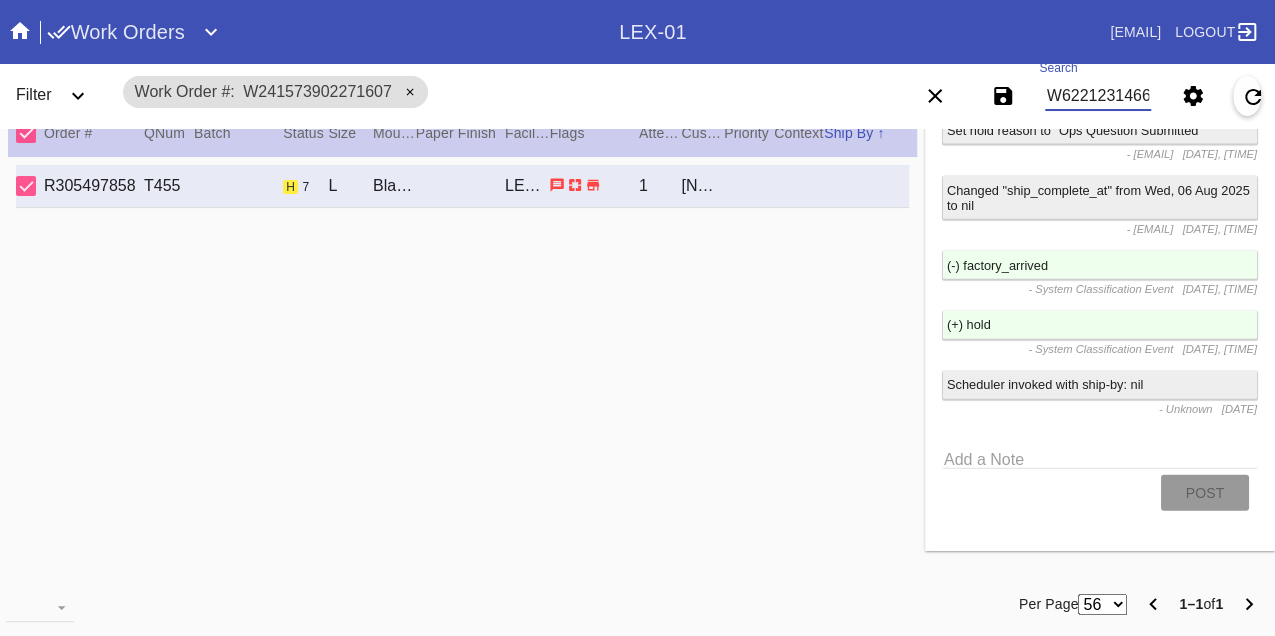 scroll, scrollTop: 0, scrollLeft: 48, axis: horizontal 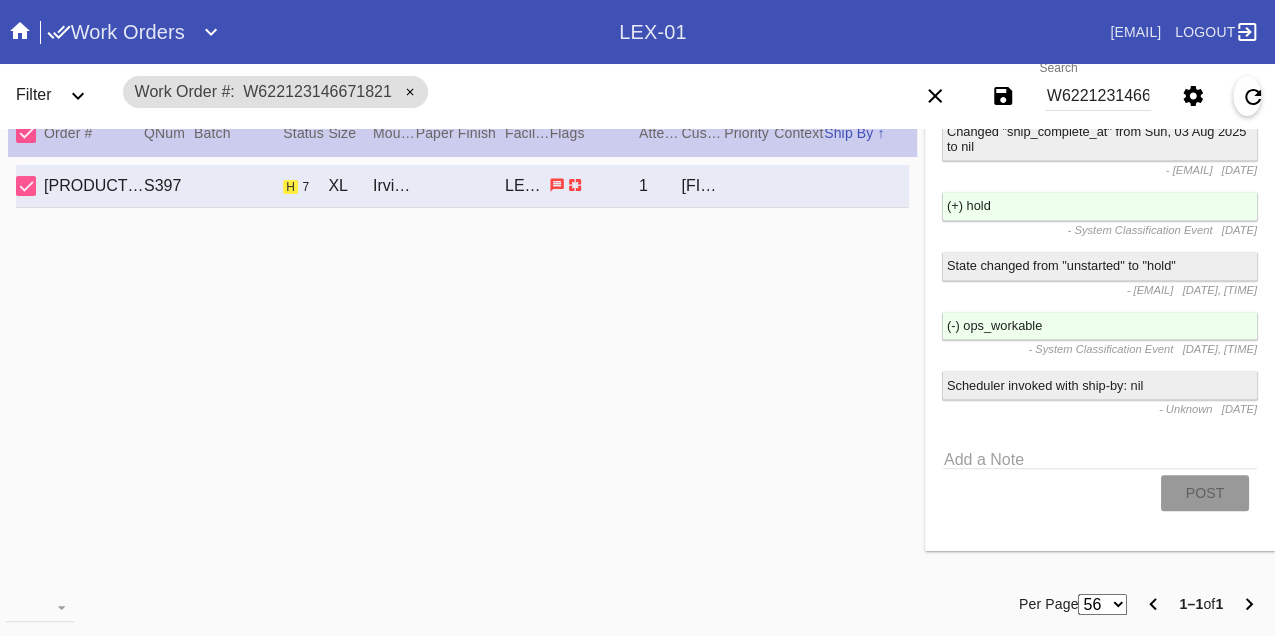 click on "W622123146671821" at bounding box center (1098, 96) 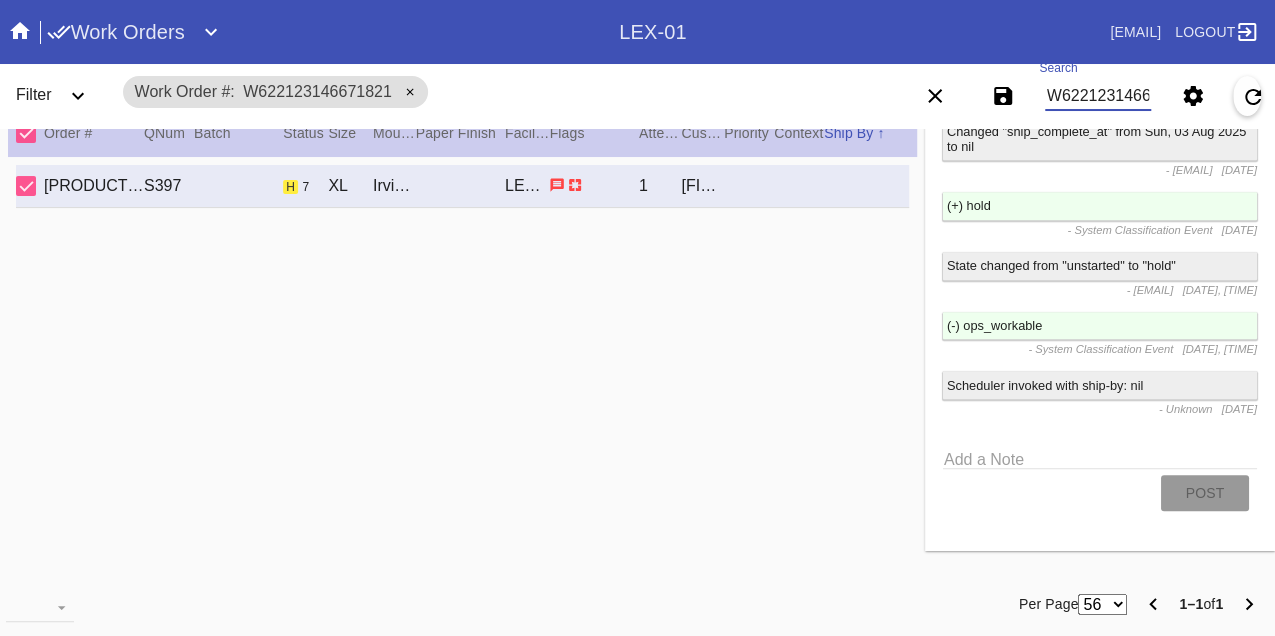 click on "W622123146671821" at bounding box center (1098, 96) 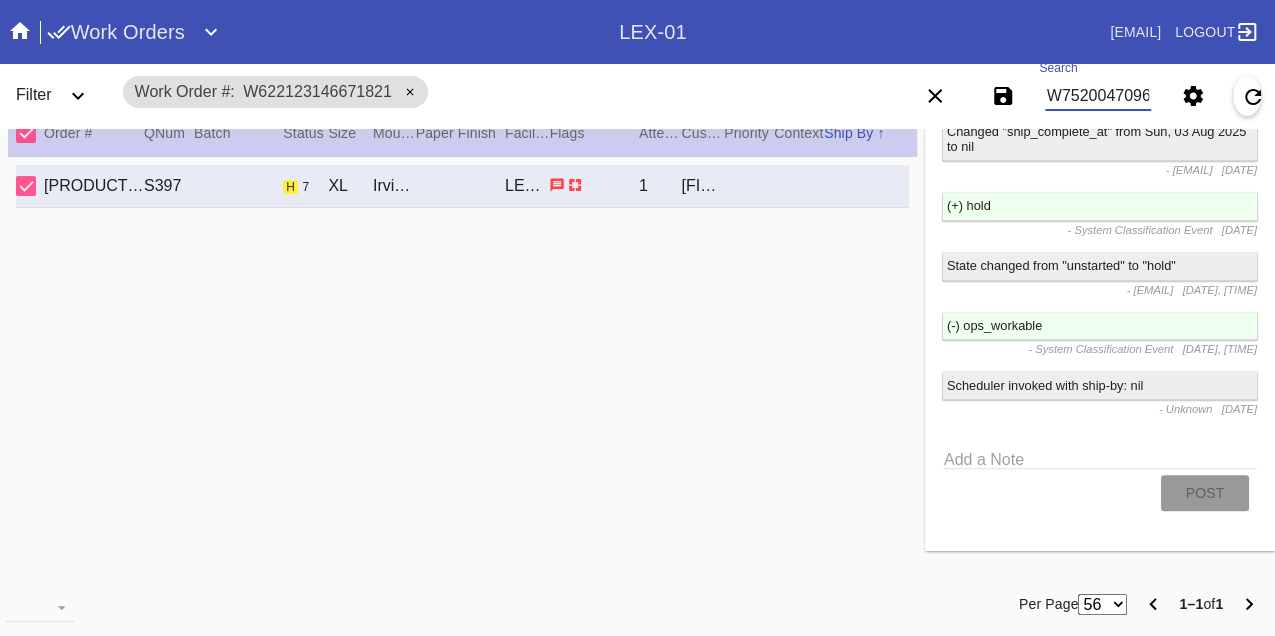 scroll, scrollTop: 0, scrollLeft: 48, axis: horizontal 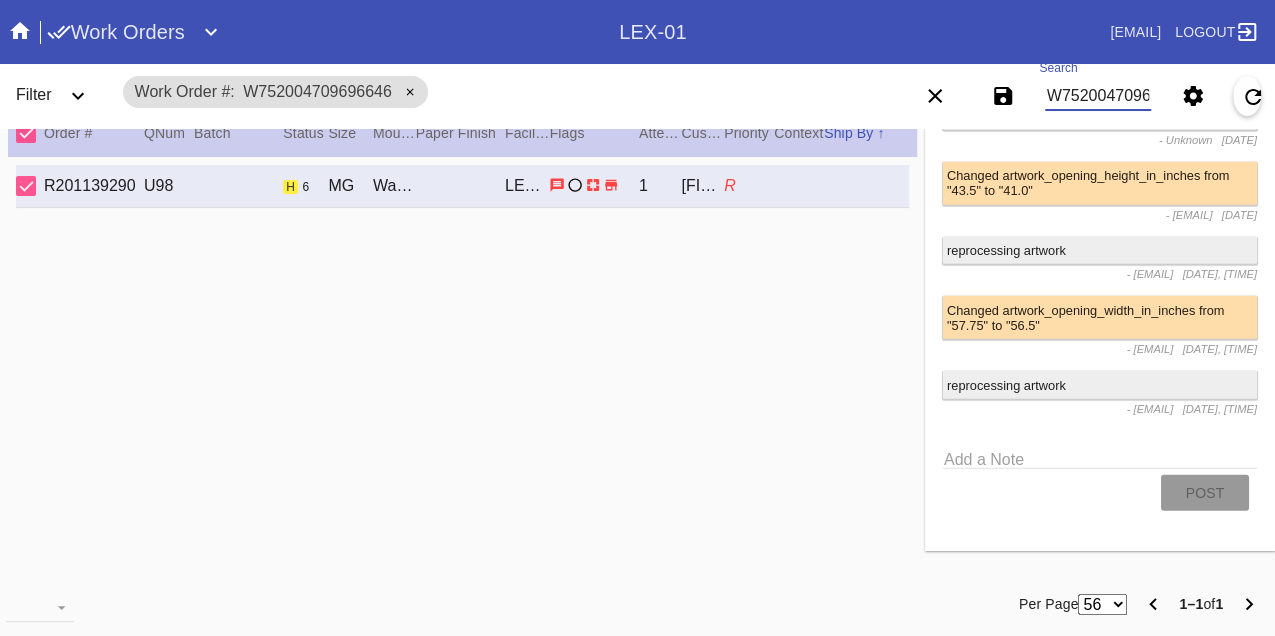 click on "W752004709696646" at bounding box center [1098, 96] 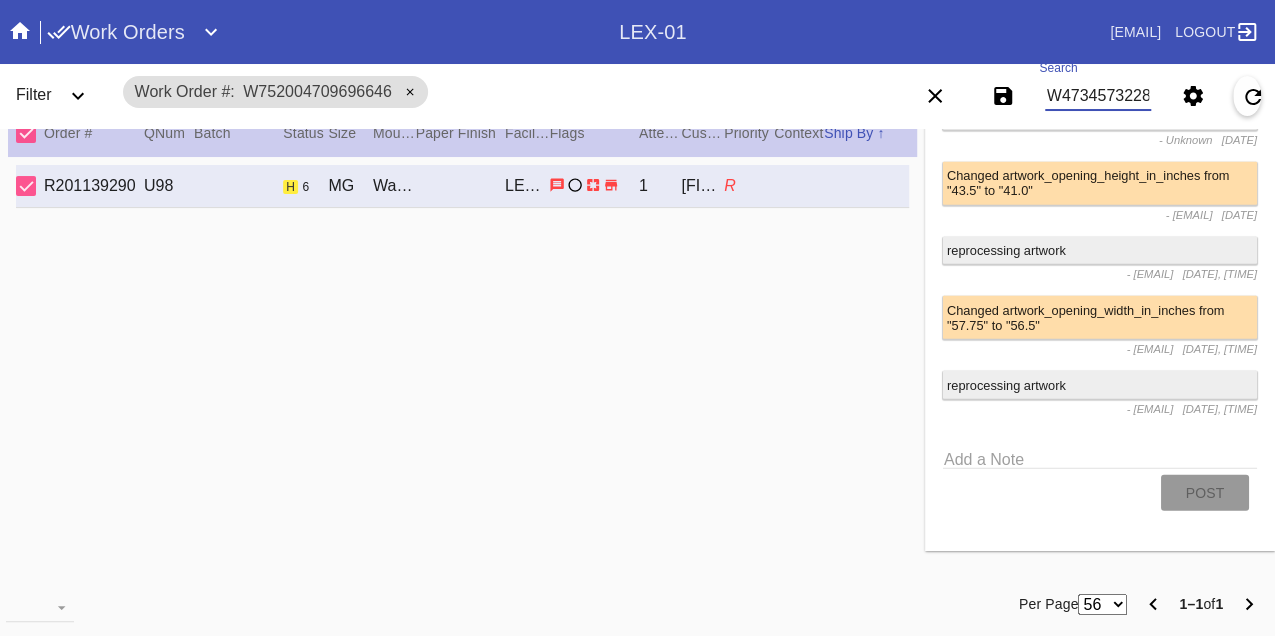 scroll, scrollTop: 0, scrollLeft: 48, axis: horizontal 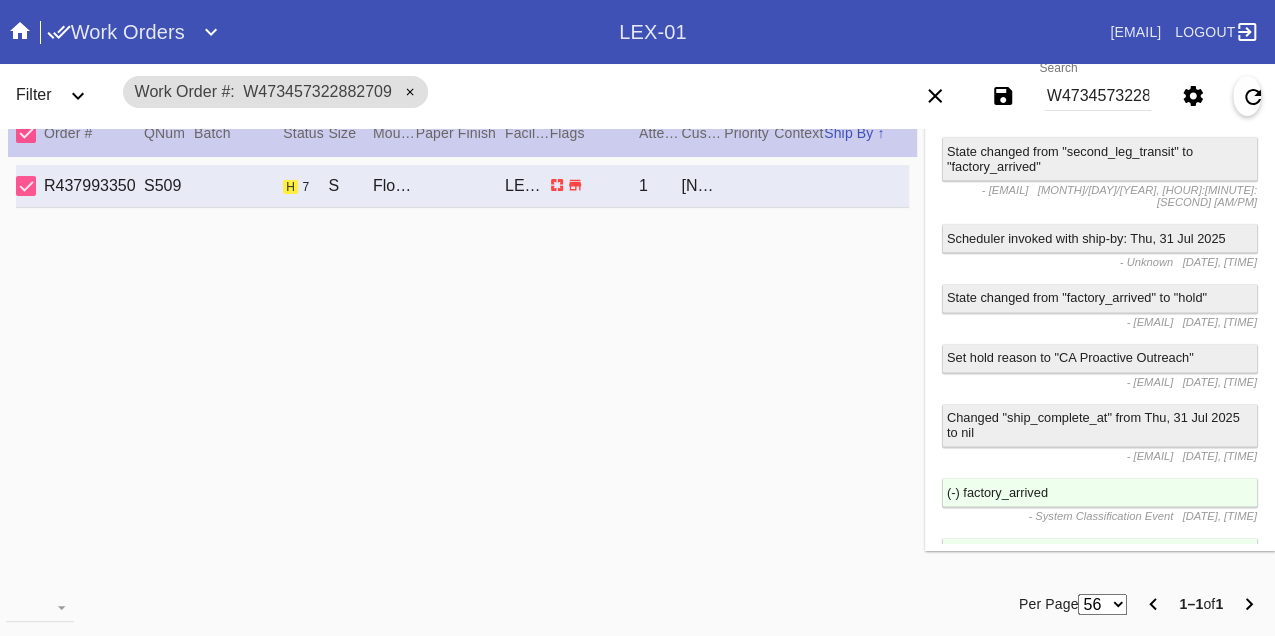 click on "W473457322882709" at bounding box center (1098, 96) 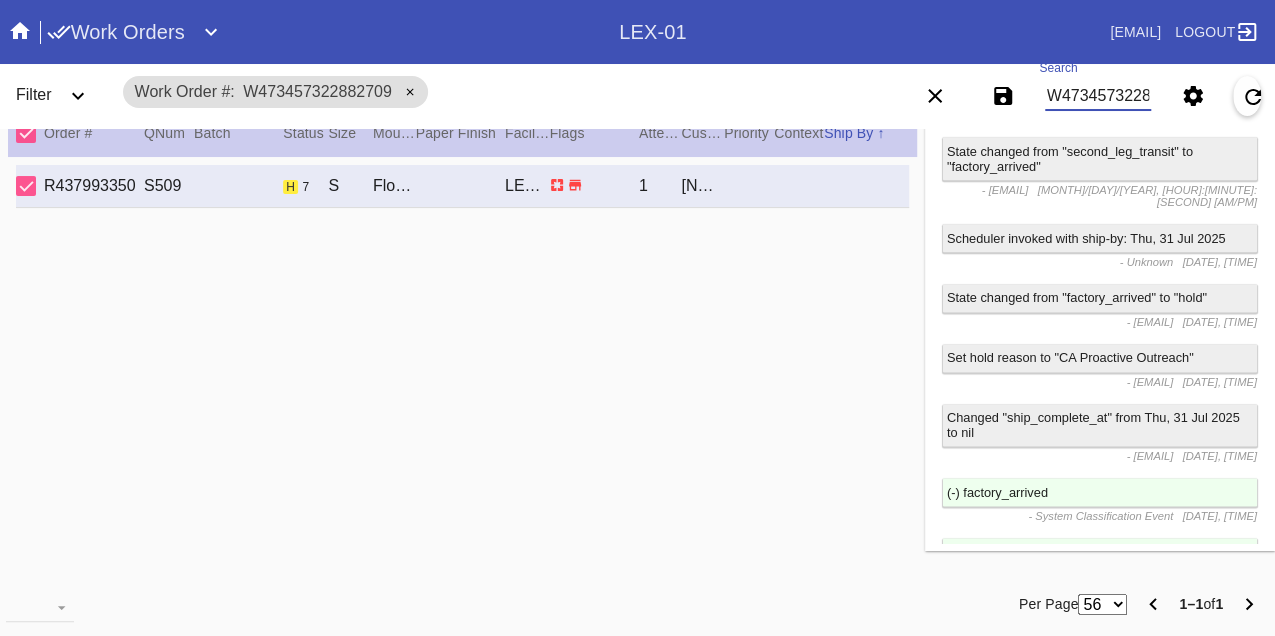 click on "W473457322882709" at bounding box center (1098, 96) 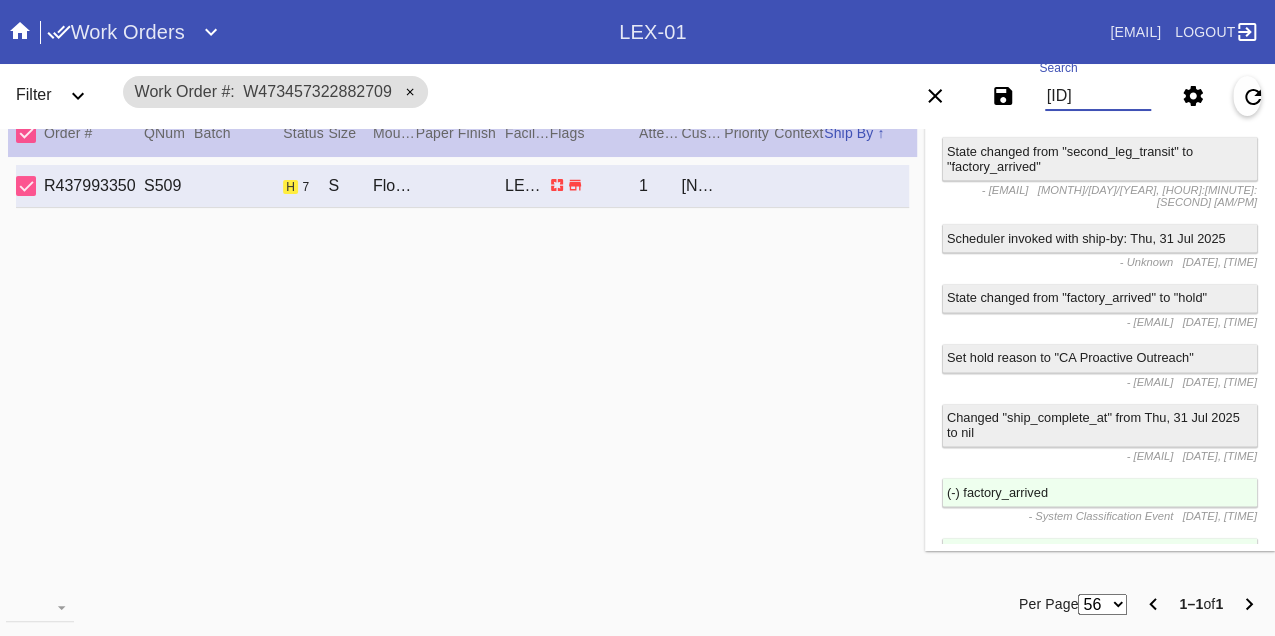 scroll, scrollTop: 0, scrollLeft: 48, axis: horizontal 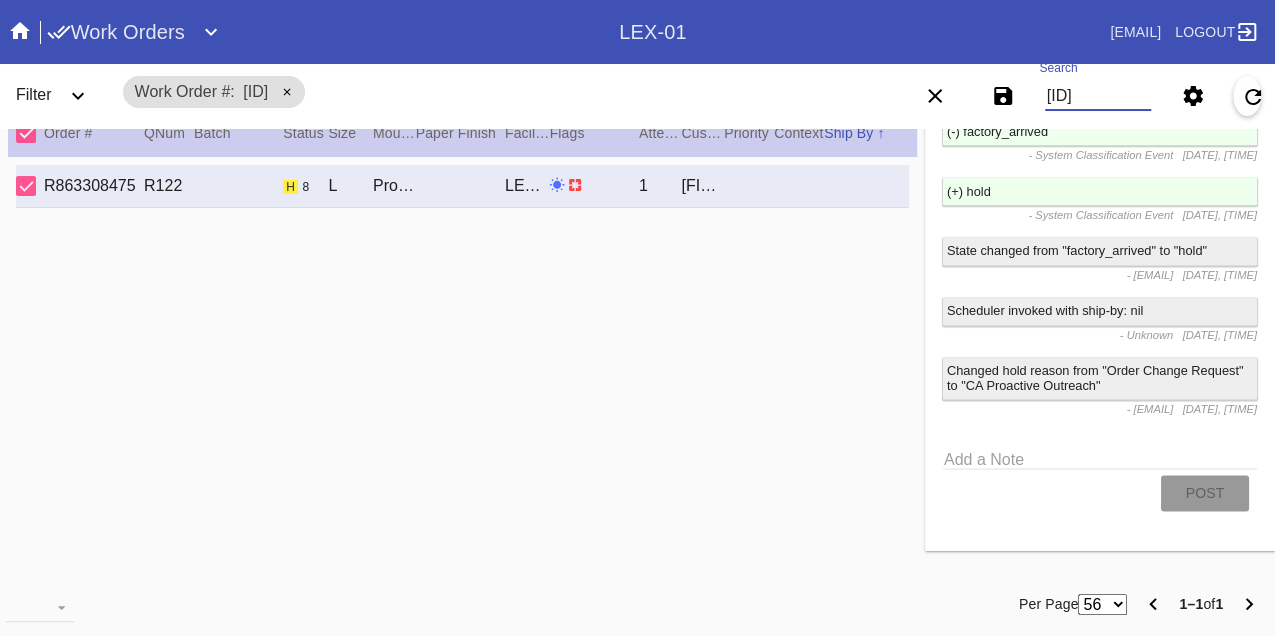 click on "W302541113369820" at bounding box center (1098, 96) 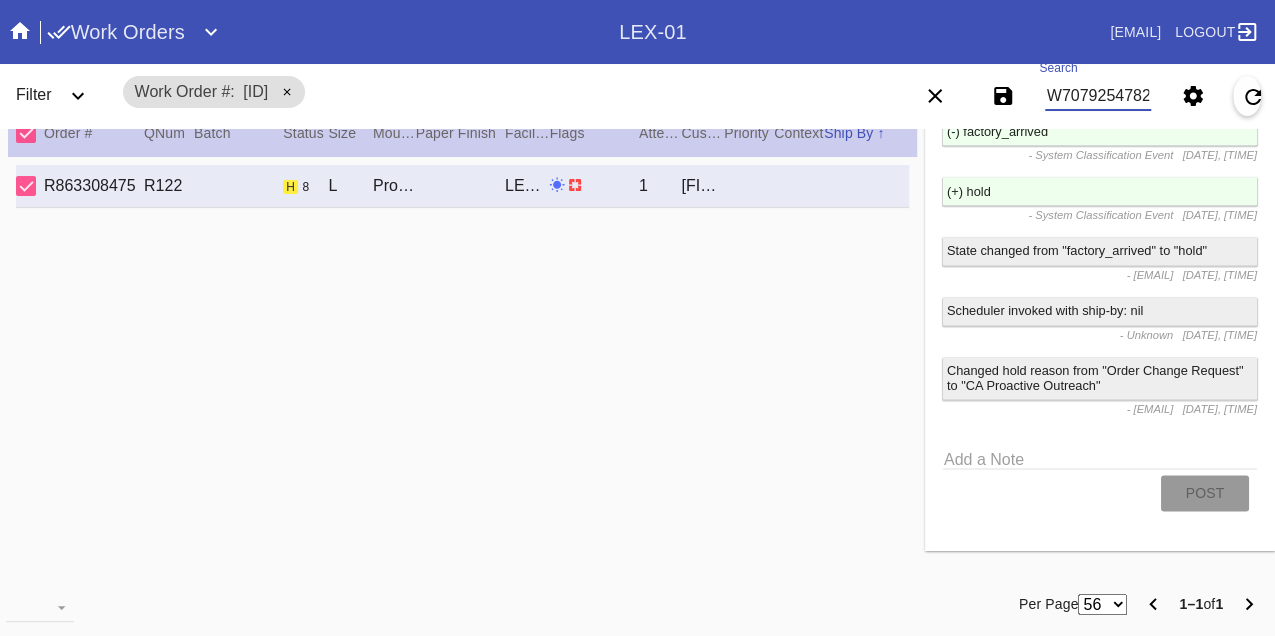 scroll, scrollTop: 0, scrollLeft: 48, axis: horizontal 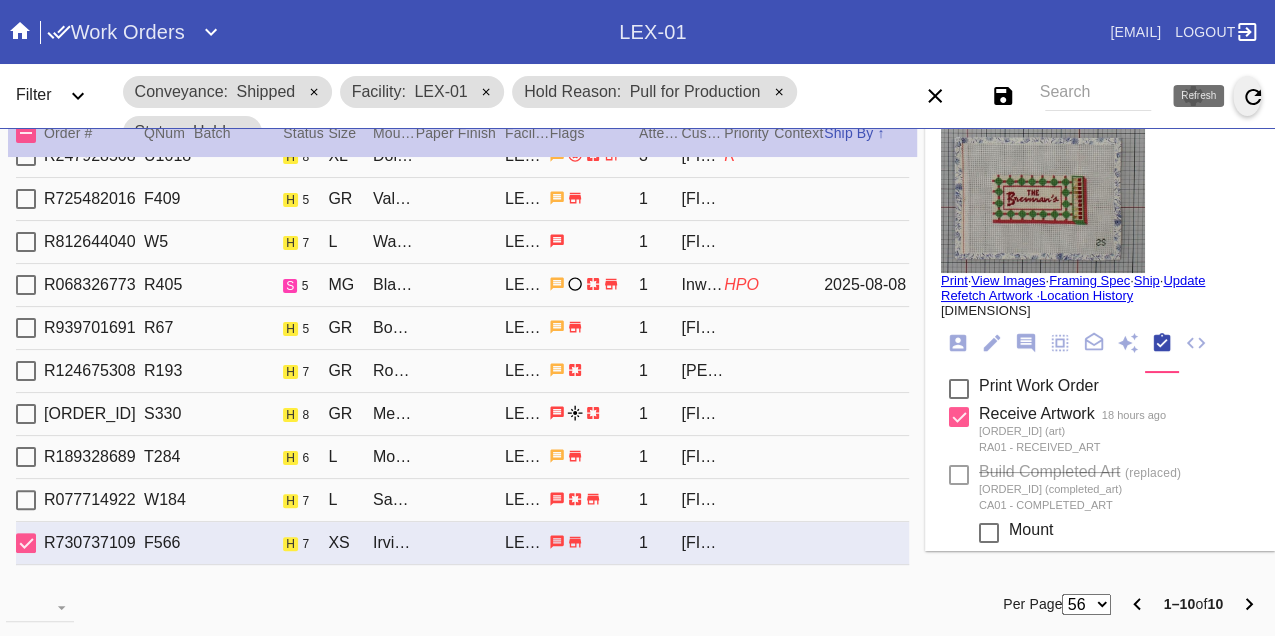 click 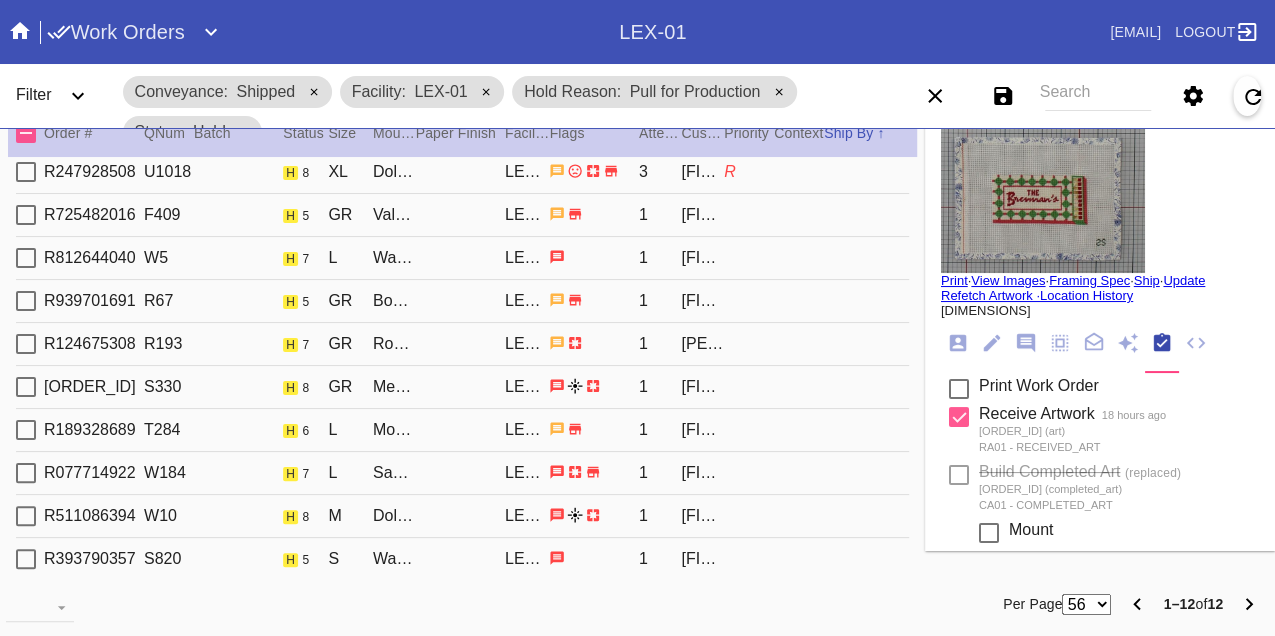 scroll, scrollTop: 0, scrollLeft: 0, axis: both 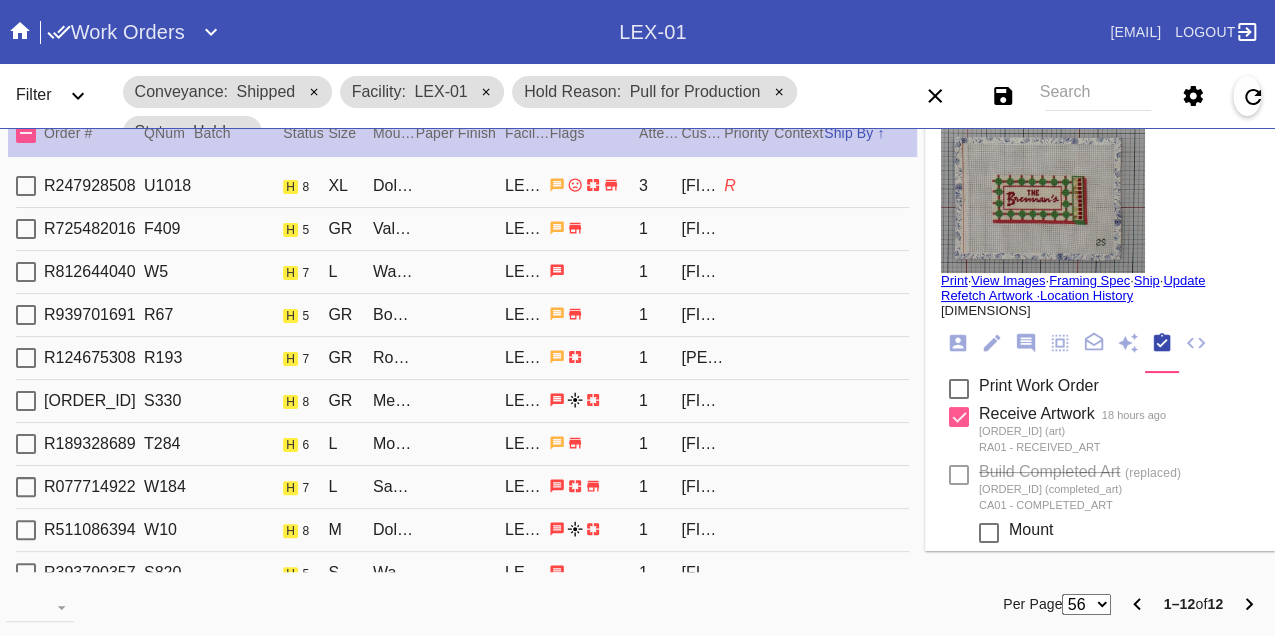 click on "R247928508 U1018 h   8 XL Dolly (Deep) / White LEX-01 3 [PERSON]
R" at bounding box center (462, 186) 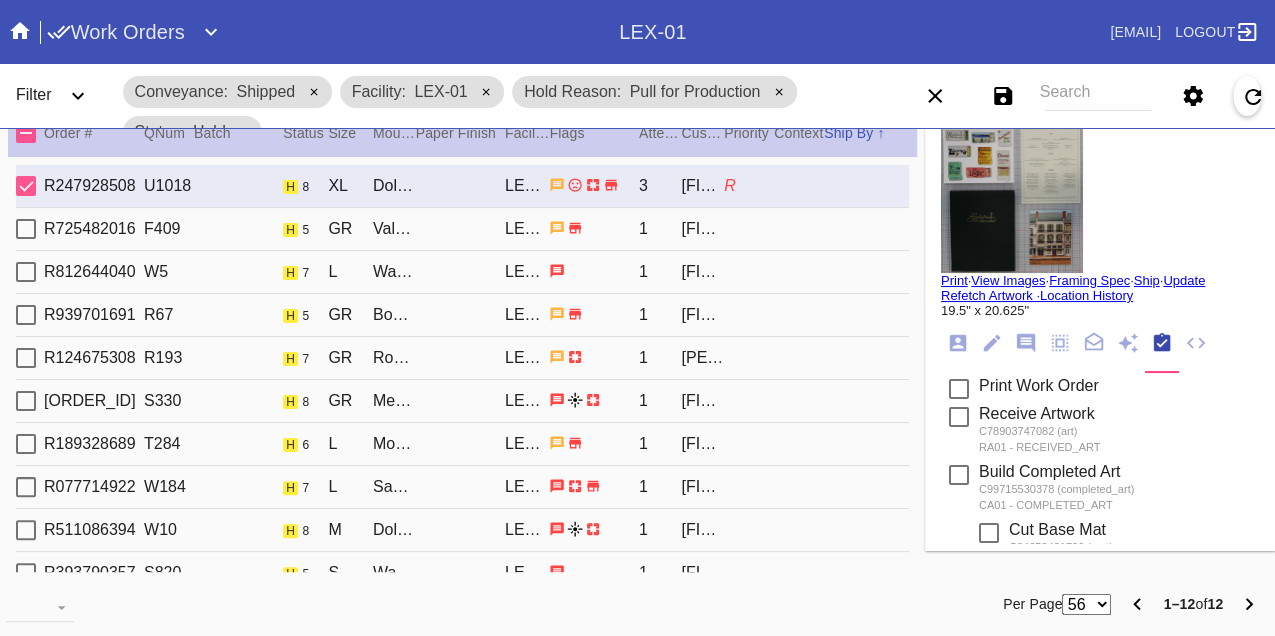 click on "[ORDER_ID] [DIMENSIONS] [ITEM_NAME] / Canvas [LOCATION] [NUMBER] [PERSON_NAME]" at bounding box center [462, 229] 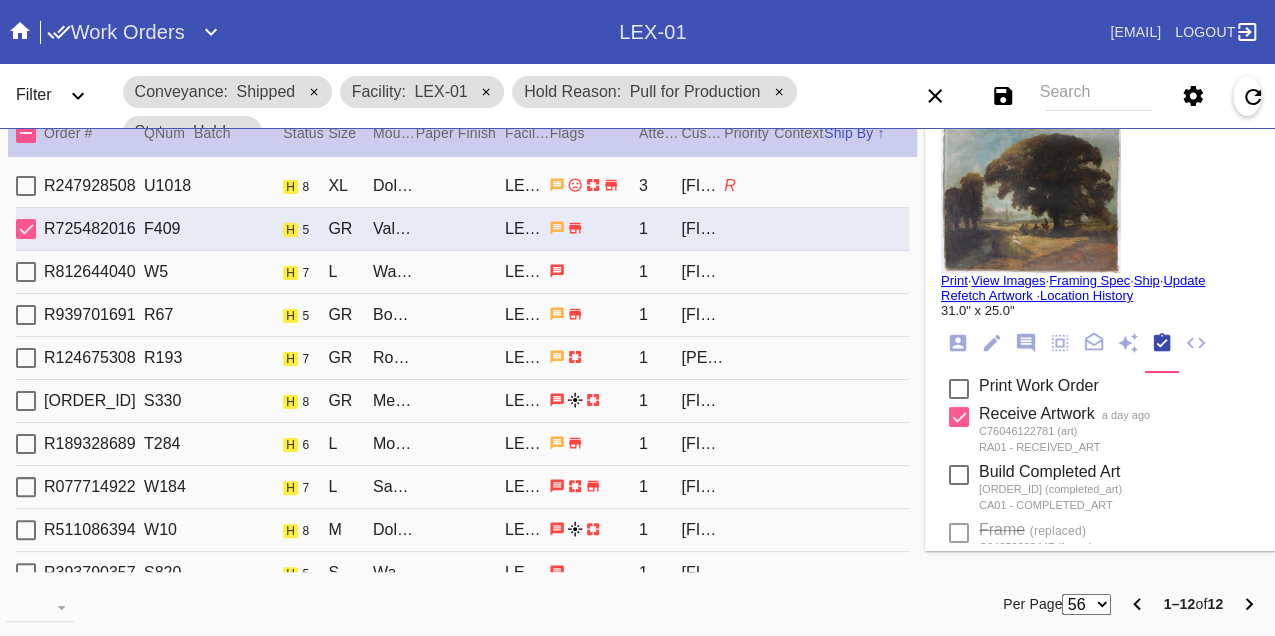click on "R812644040 W5 h   7 L Waverley / No Mat LEX-01 1 [FIRST] [LAST]" at bounding box center [462, 272] 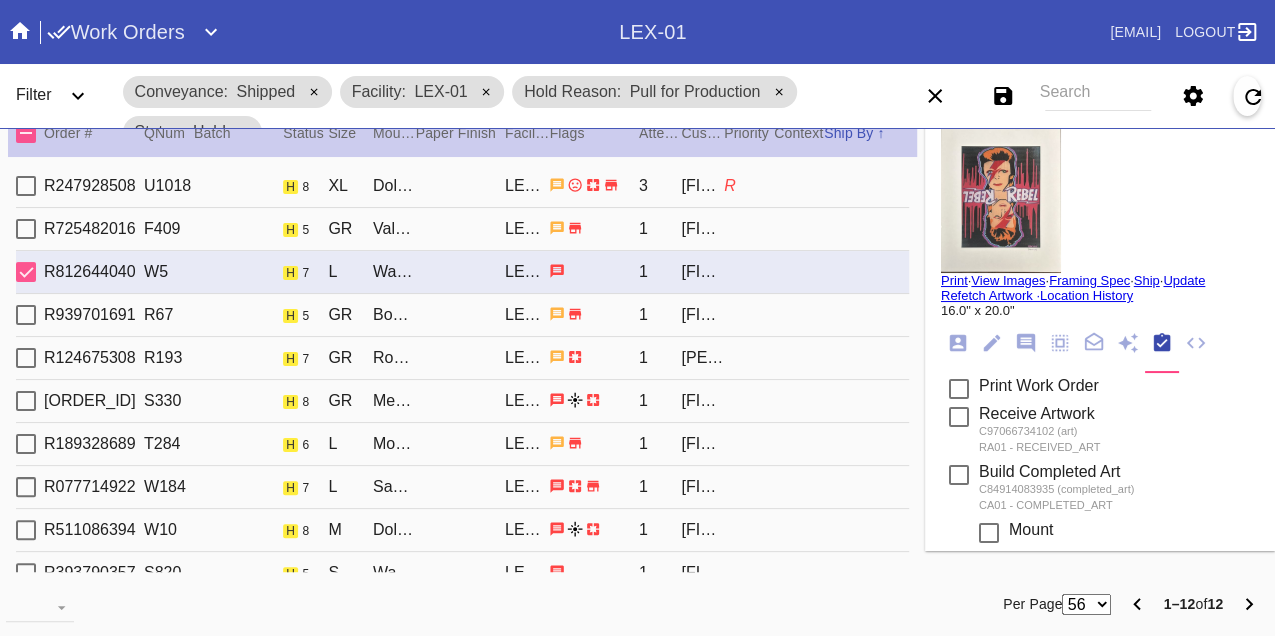 click on "R939701691 R67 h   5 GR Bowery / Ice Cream Oversized LEX-01 1 [FIRST] [LAST]" at bounding box center [462, 315] 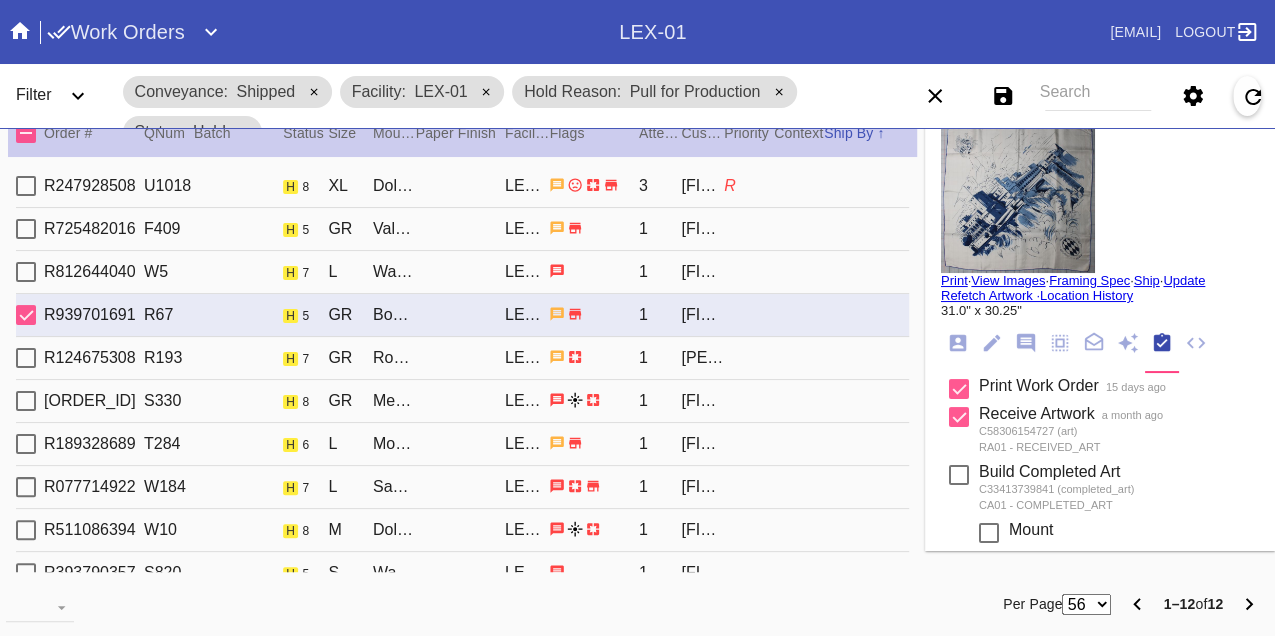 click on "R124675308 R193 h   7 GR Rome / No Mat LEX-01 1 [PERSON]" at bounding box center [462, 358] 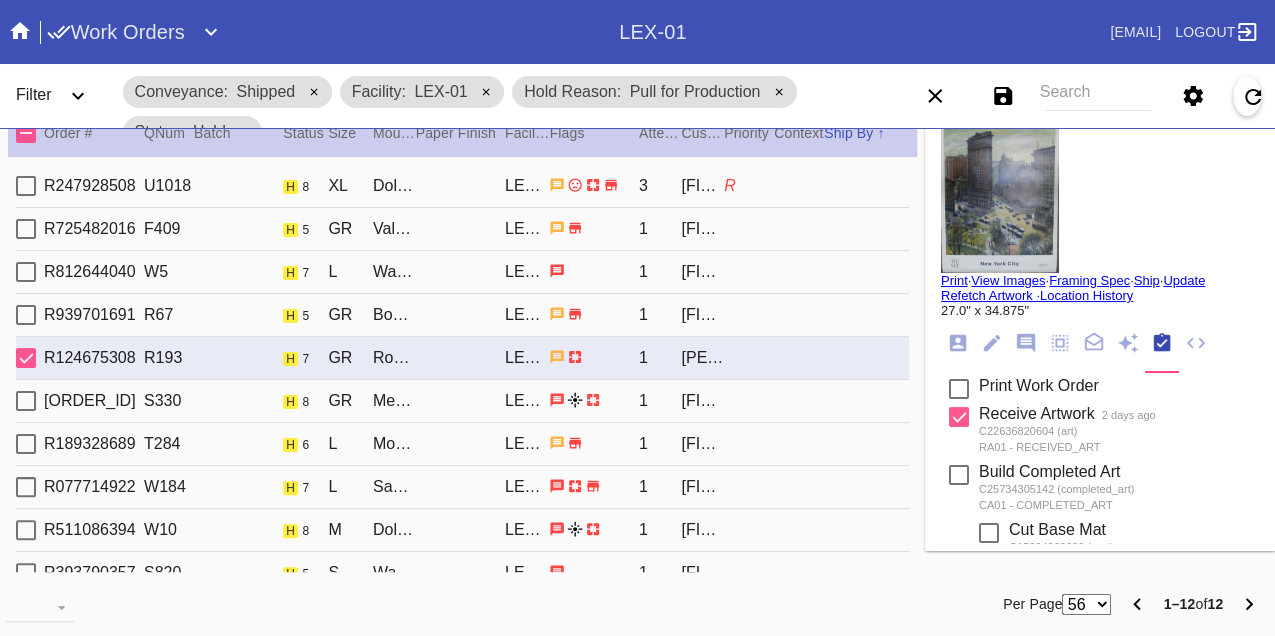 click on "[ORDER_ID] [DIMENSIONS] [ITEM_NAME] / Float Mounting (+$[PRICE]) [LOCATION] [NUMBER] [PERSON_NAME]" at bounding box center (462, 401) 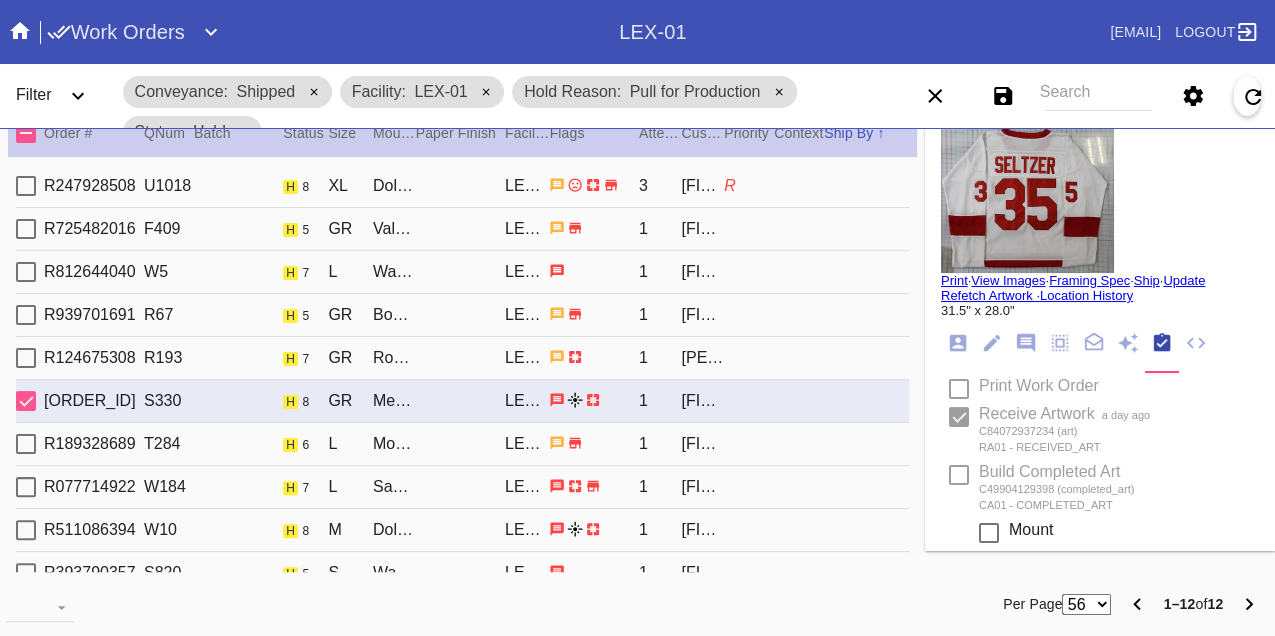 type on "[PERSON]" 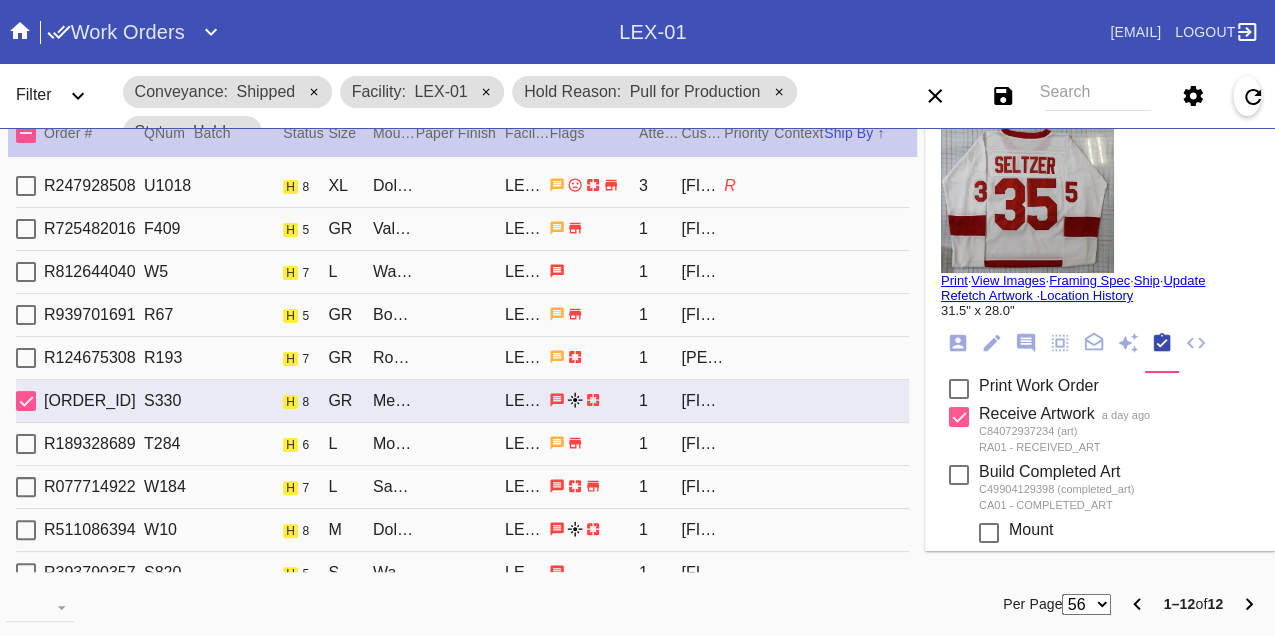 click on "R189328689 T284 h   6 L Montclare / Cream - Linen LEX-01 1 [FIRST] [LAST]" at bounding box center (462, 444) 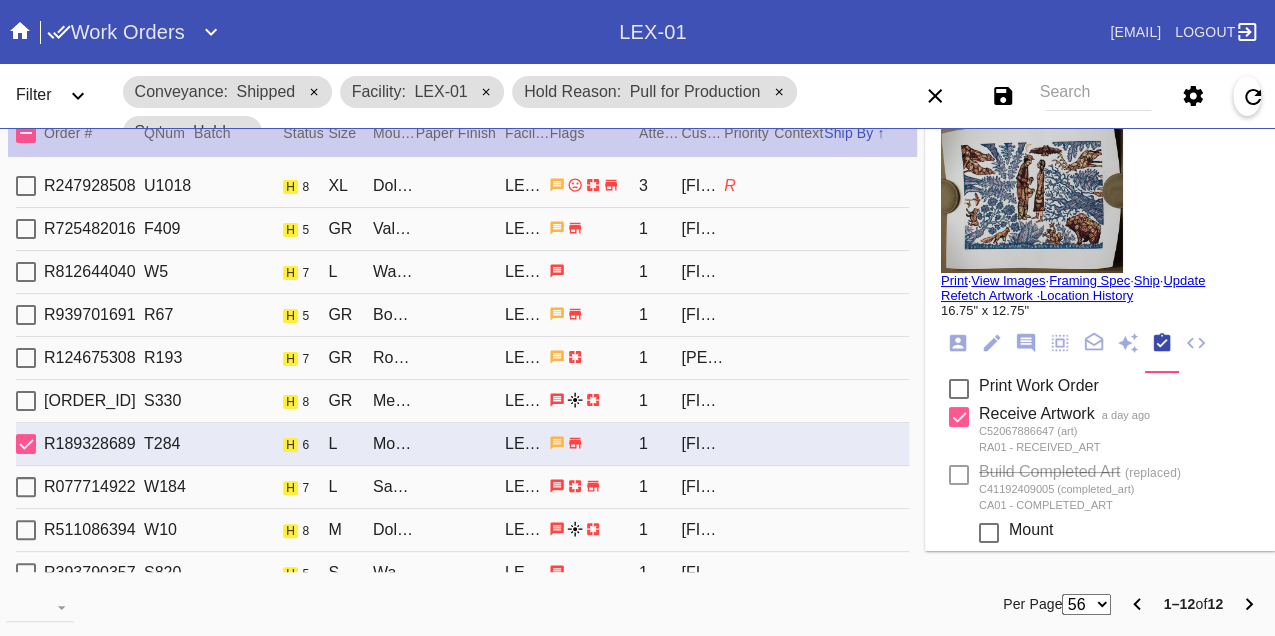 click on "R077714922 W184 h   7 L Santorini / White LEX-01 1 [PERSON]" at bounding box center (462, 487) 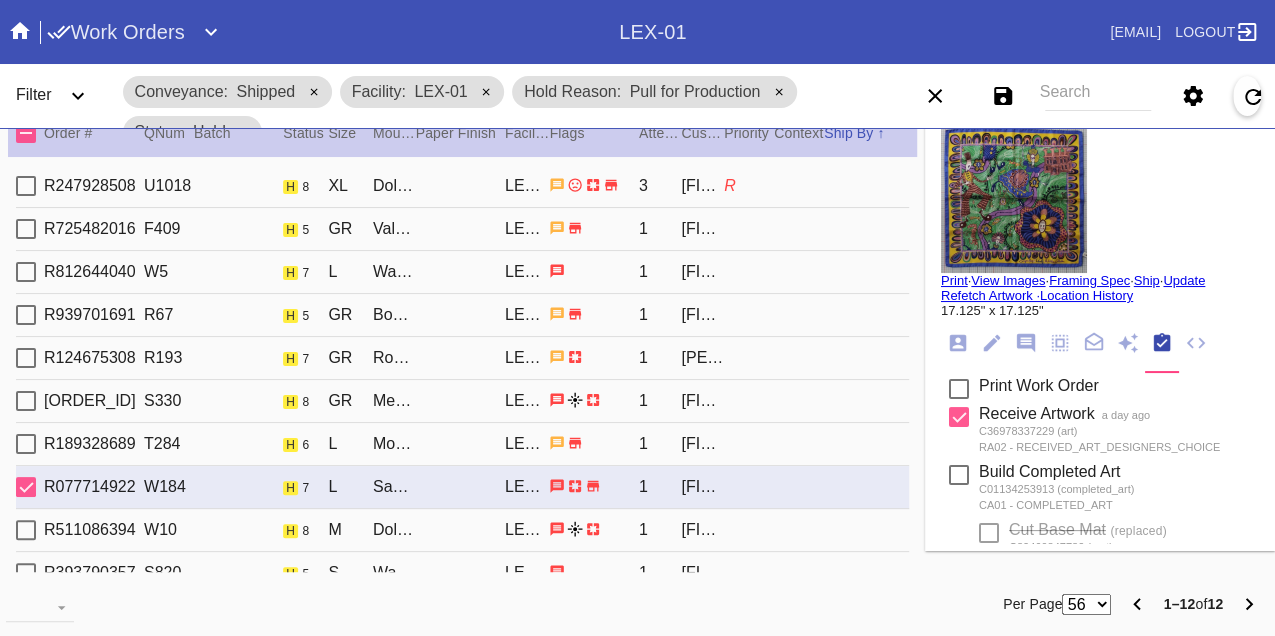 click on "R511086394 W10 h   8 M Dolly (Deep) / Dove White LEX-01 1 [FIRST] [LAST]" at bounding box center (462, 530) 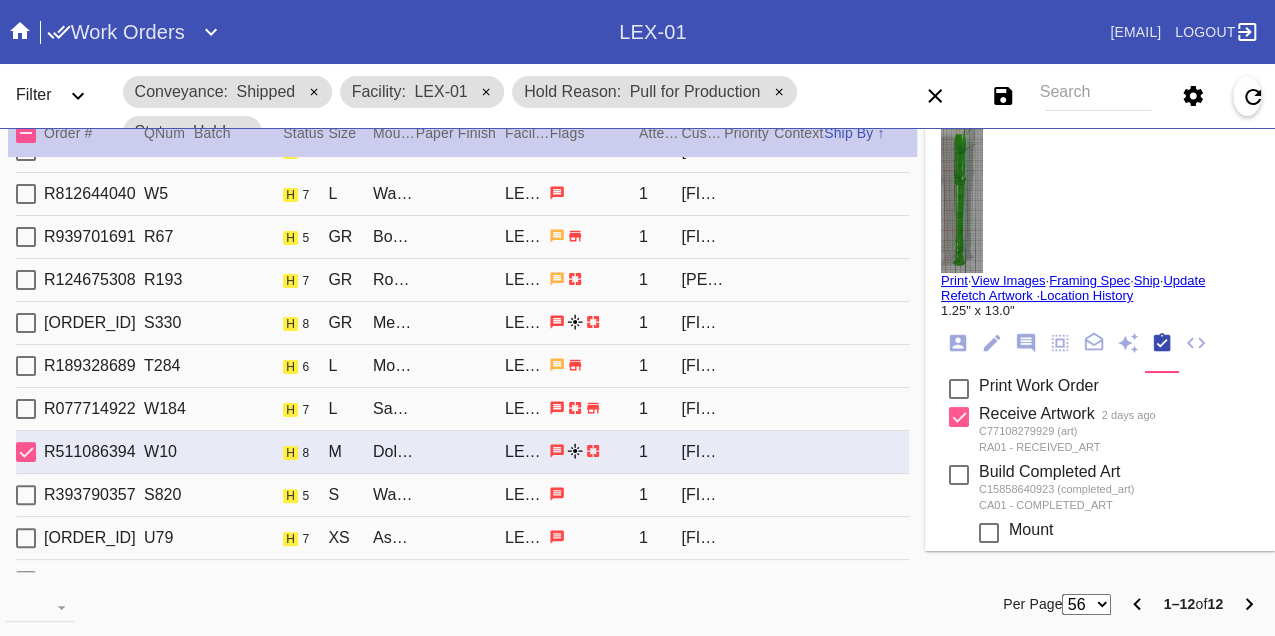 scroll, scrollTop: 128, scrollLeft: 0, axis: vertical 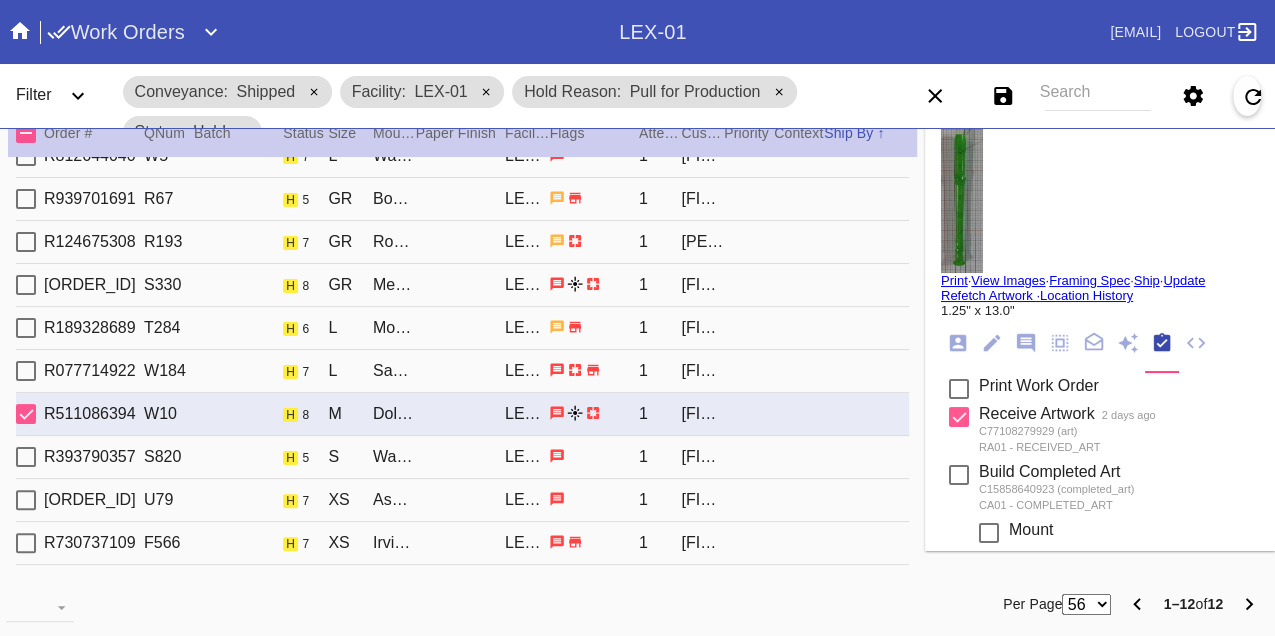 click on "R393790357 S820 h   5 S Walnut Canvas / Canvas LEX-01 1 [PERSON]" at bounding box center [462, 457] 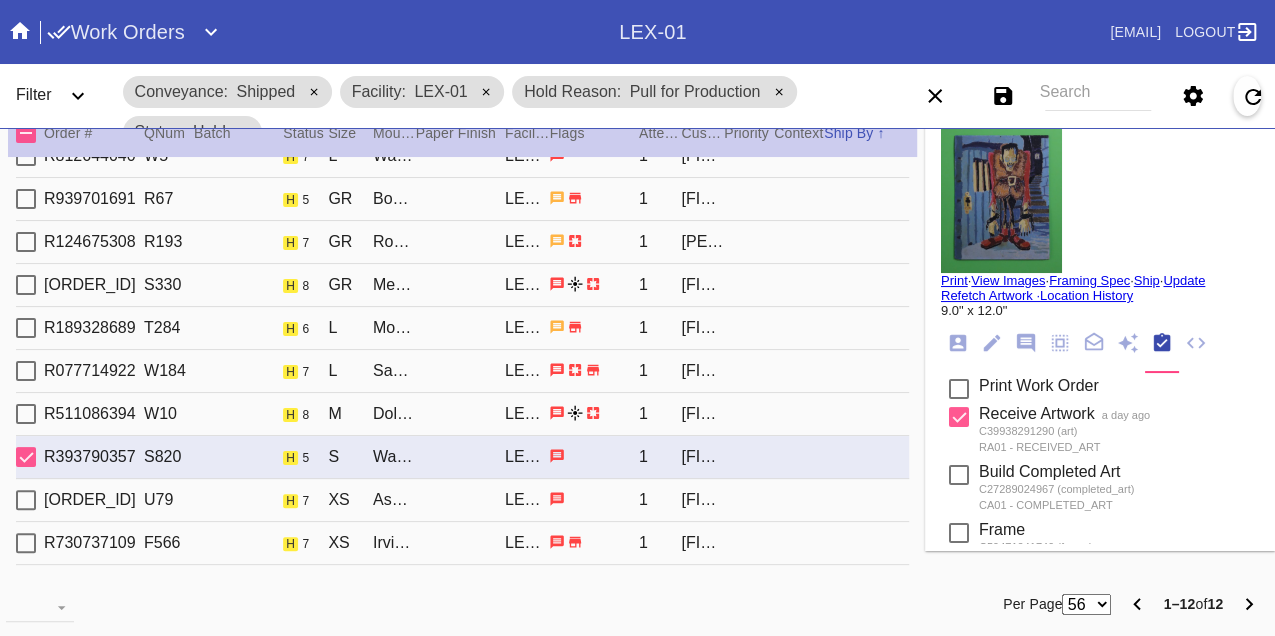 click on "[ORDER_ID] [SIZE] [NAME] / Cream - Linen LEX-01 1 [FIRST] [LAST]" at bounding box center (462, 500) 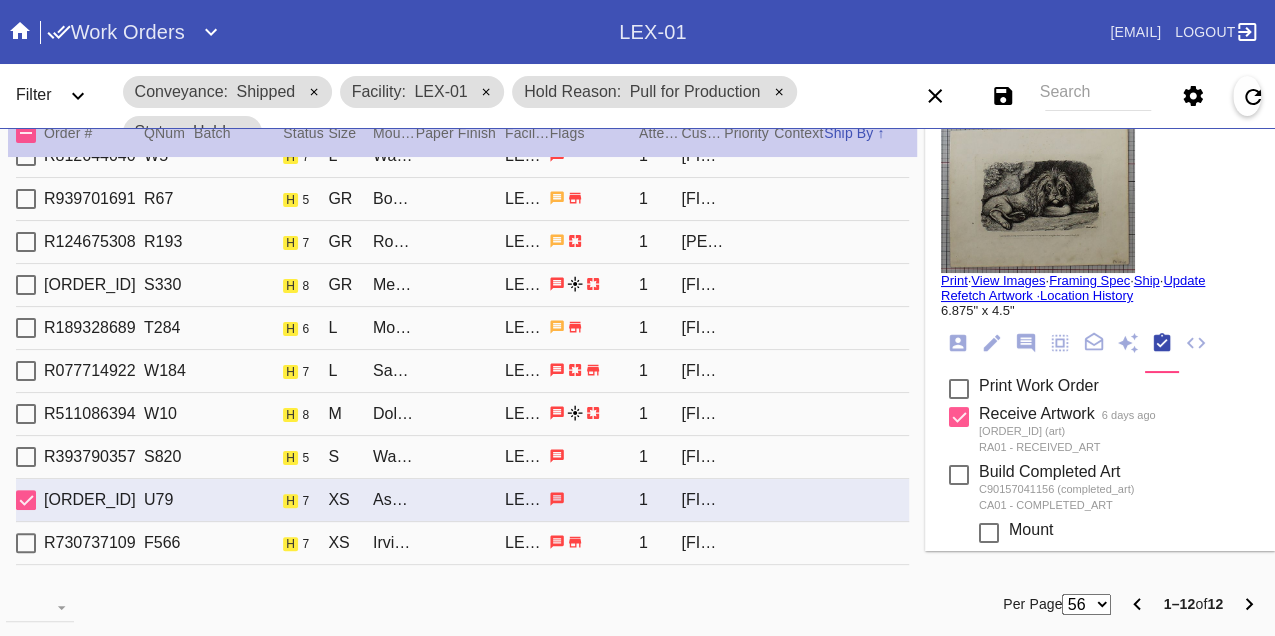 click on "R730737109 F566 h   7 XS Irvine Slim / Digital White LEX-01 1 [FIRST] [LAST]" at bounding box center [462, 543] 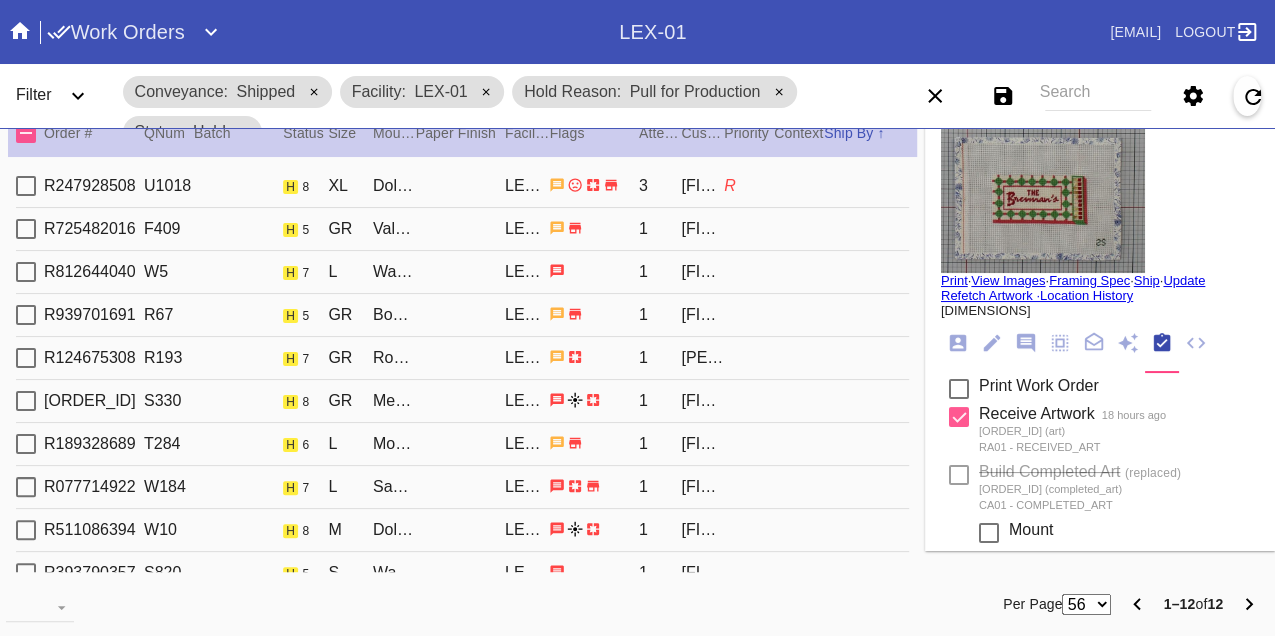 scroll, scrollTop: 0, scrollLeft: 0, axis: both 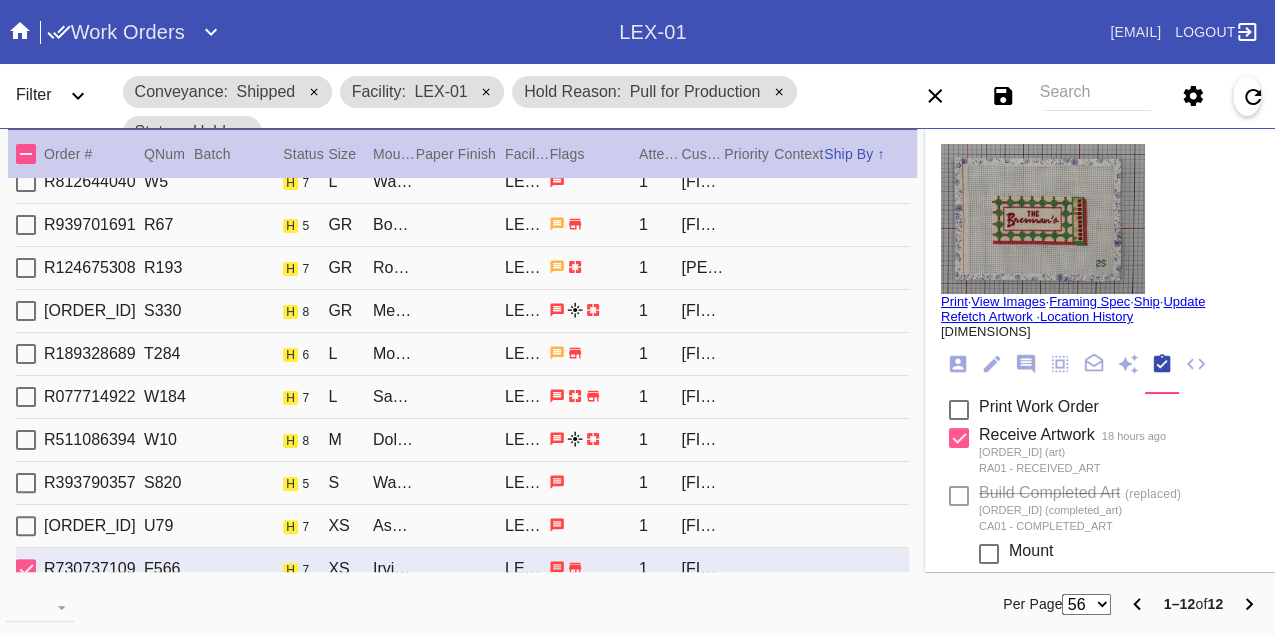 click on "[ORDER_ID] [DIMENSIONS] [ITEM_NAME] / Float Mounting (+$[PRICE]) [LOCATION] [NUMBER] [PERSON_NAME]" at bounding box center (462, 311) 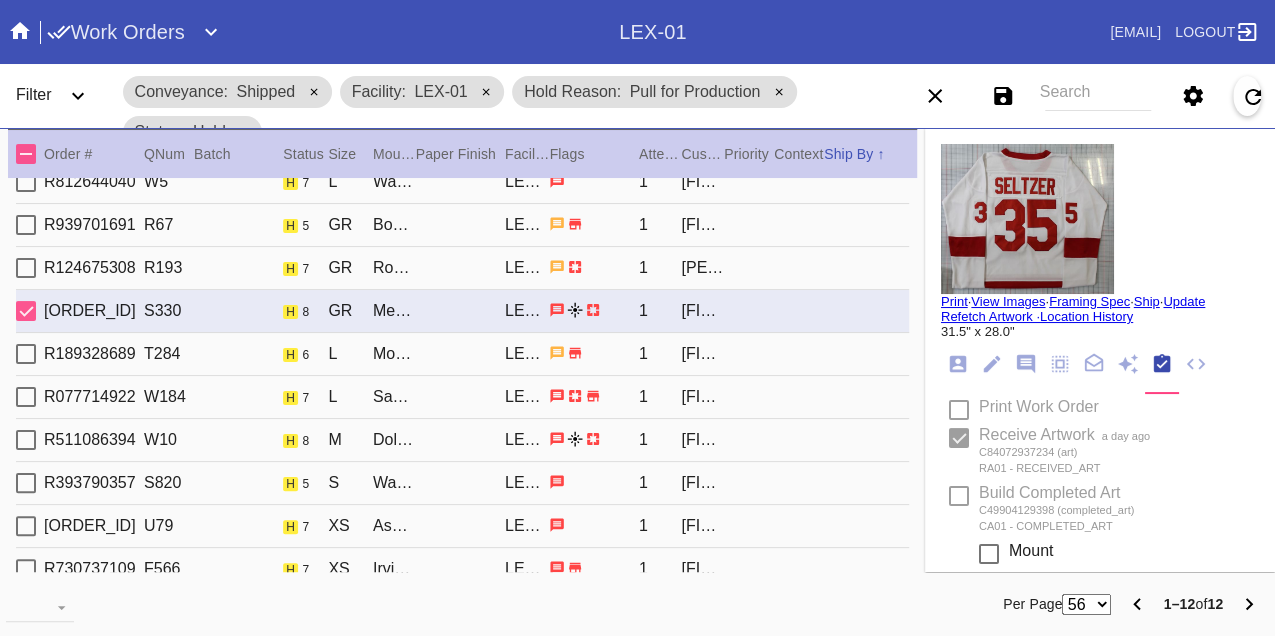 type on "[PERSON]" 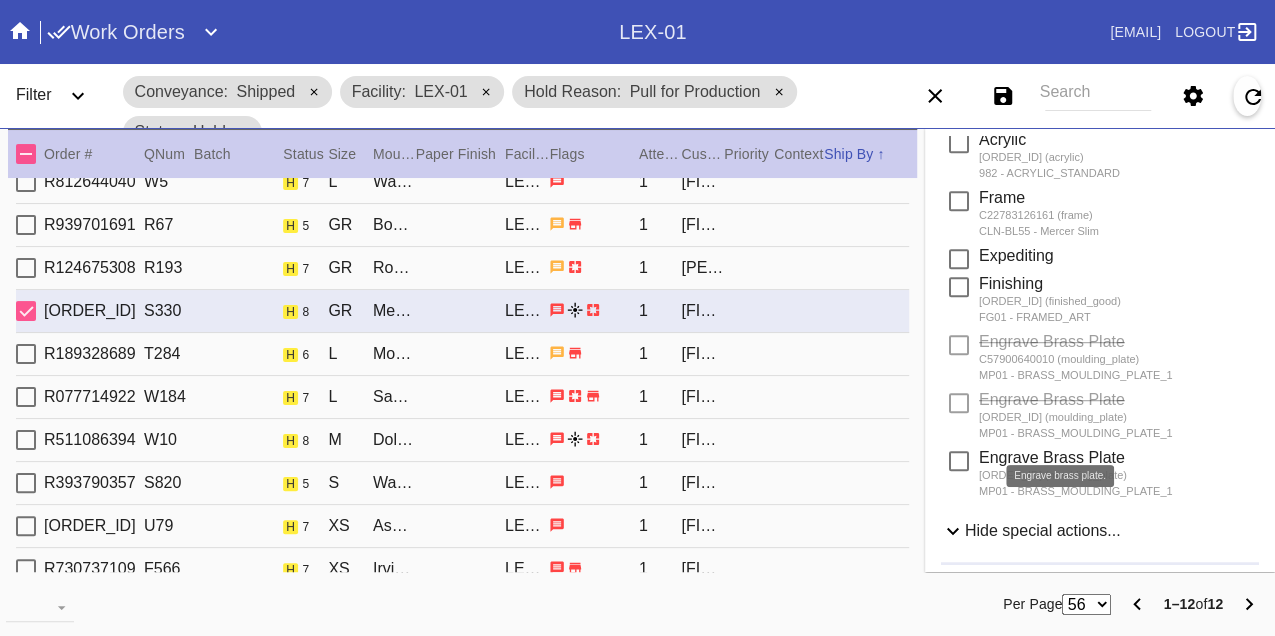 scroll, scrollTop: 1066, scrollLeft: 0, axis: vertical 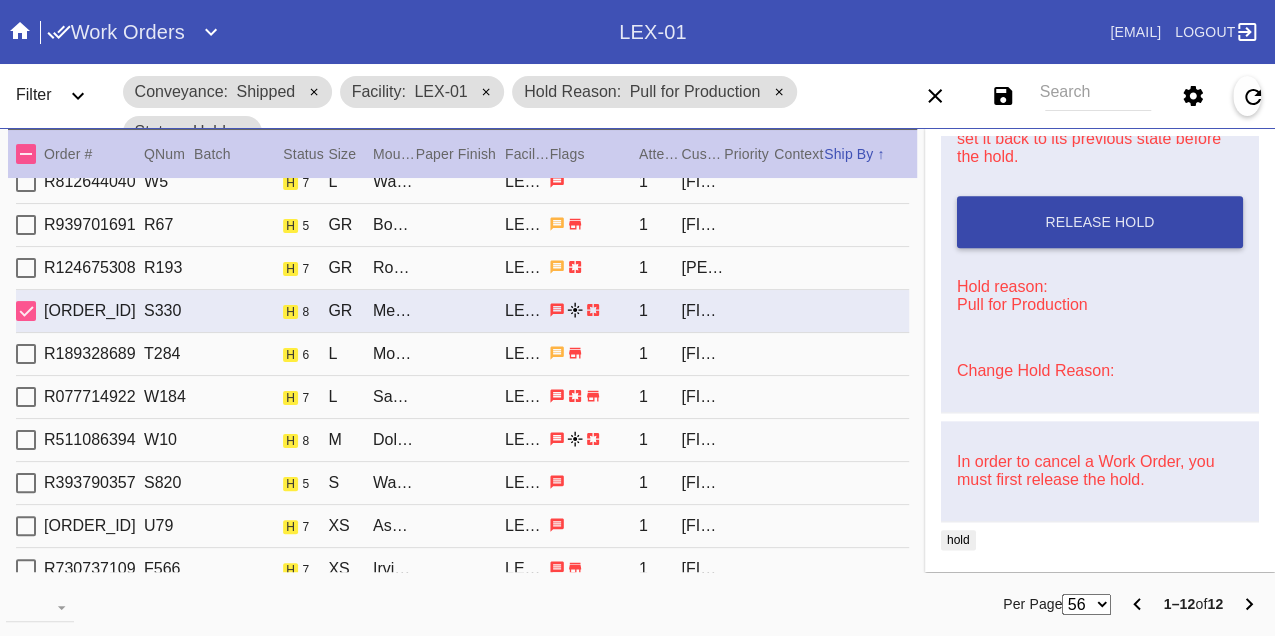 click on "Release Hold" at bounding box center [1100, 222] 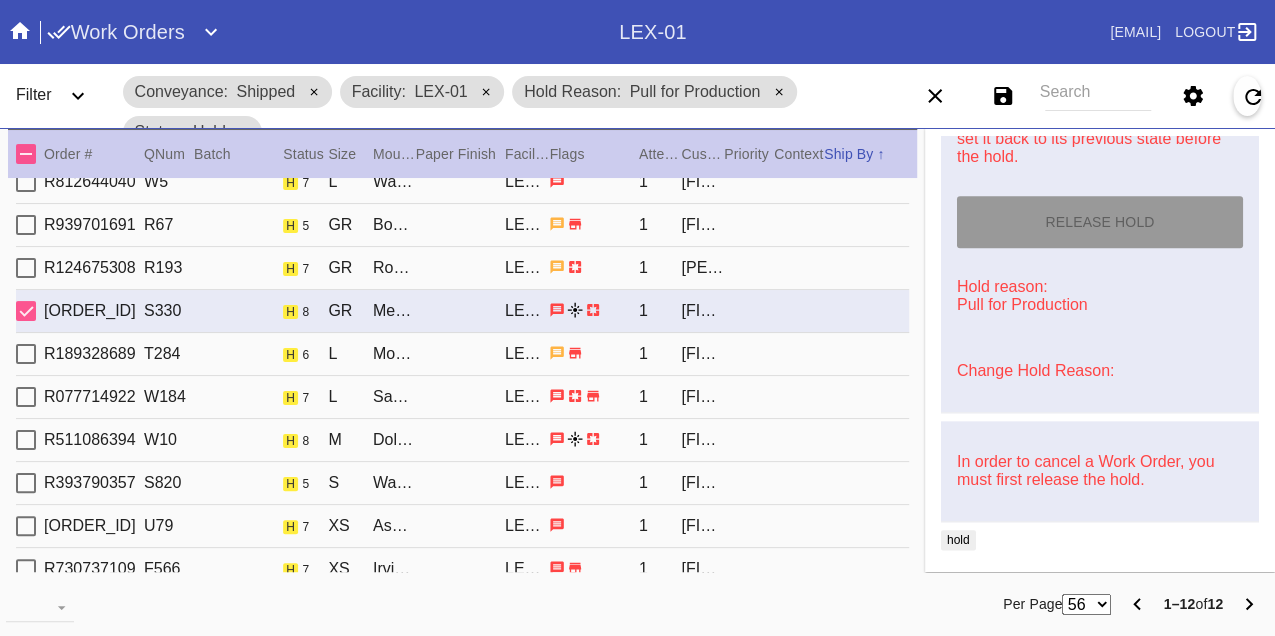 type on "8/8/2025" 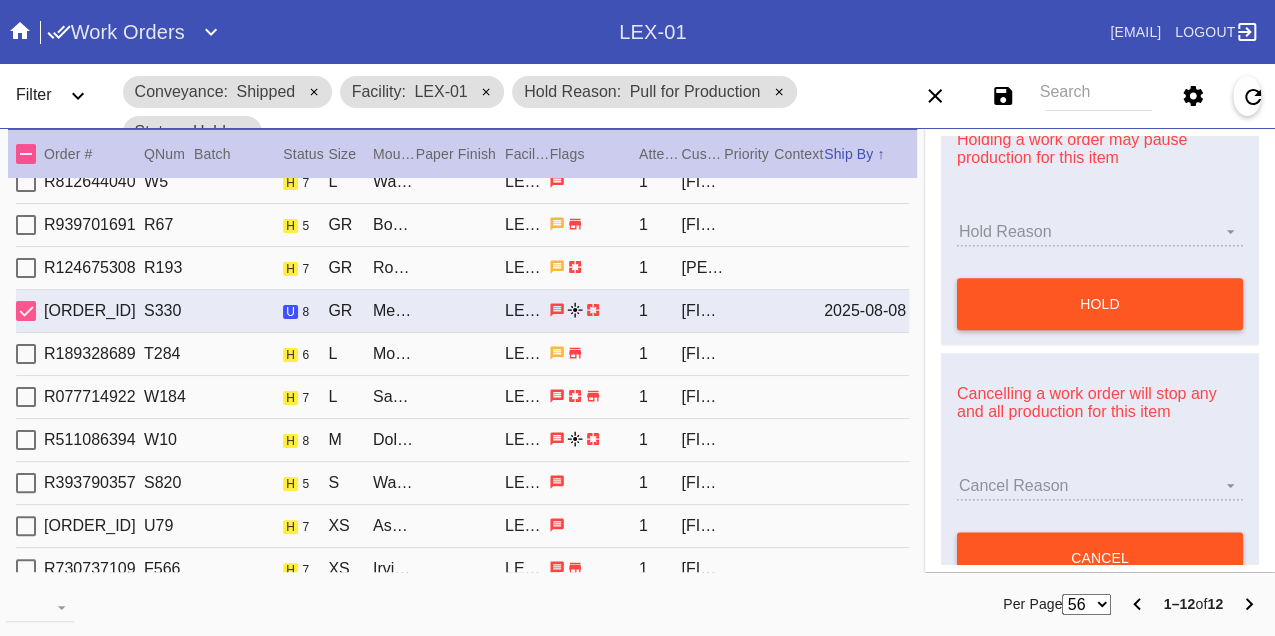 type on "[PERSON]" 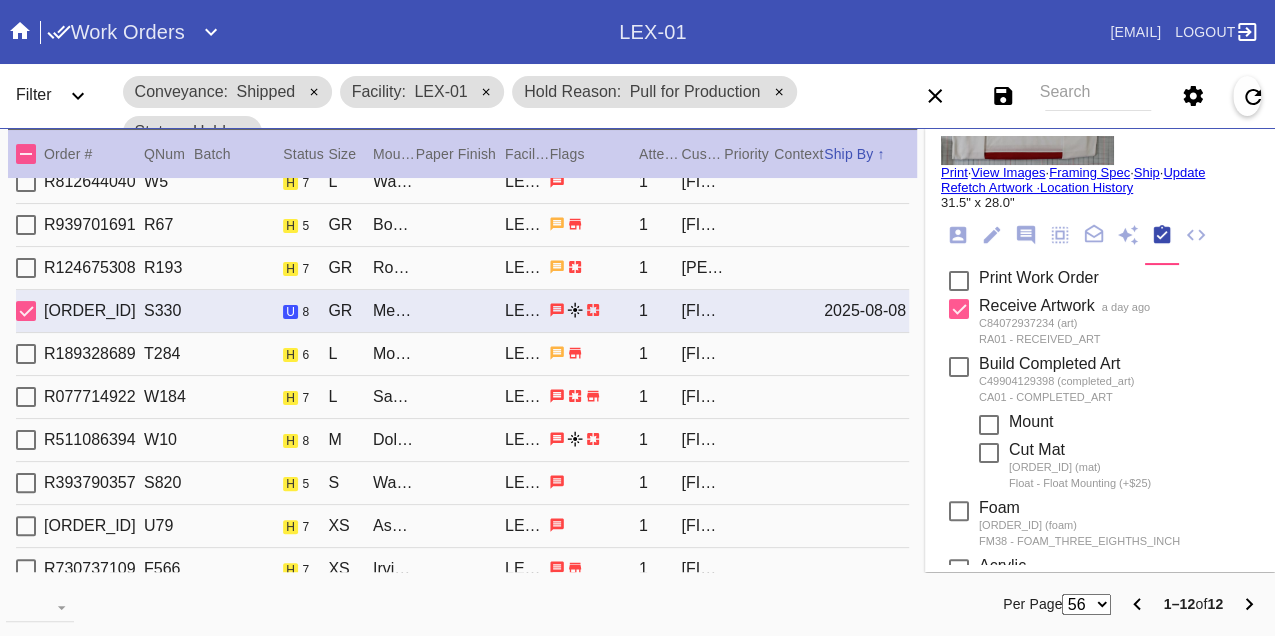 scroll, scrollTop: 0, scrollLeft: 0, axis: both 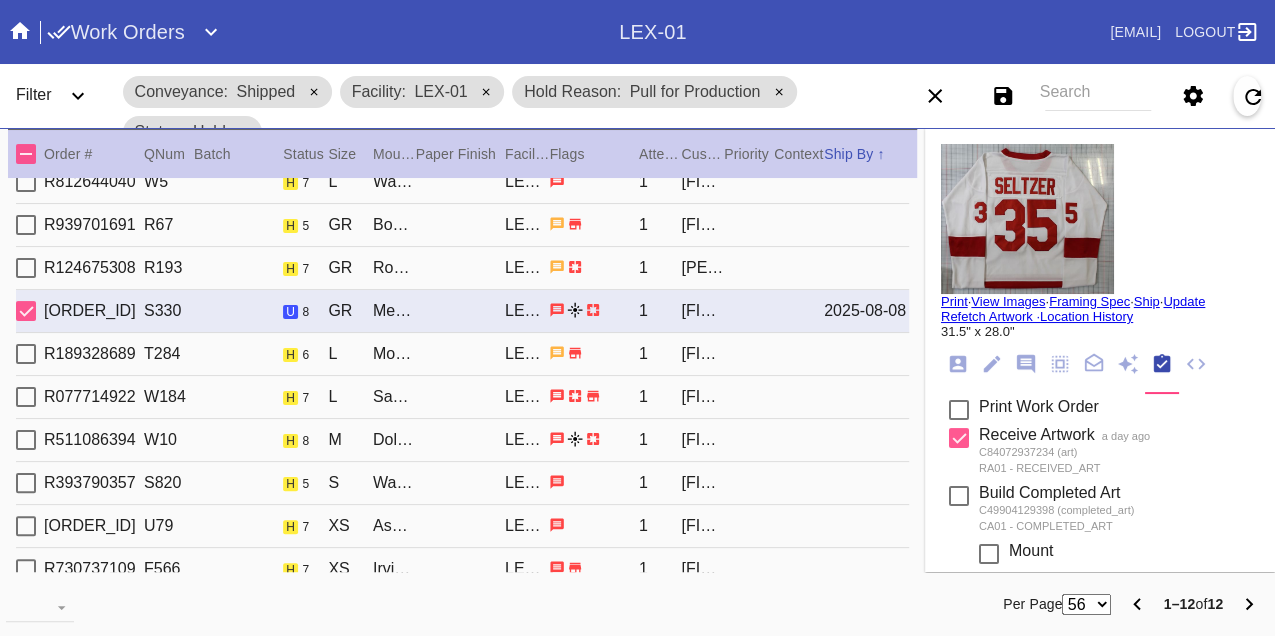 click on "Print" at bounding box center (954, 301) 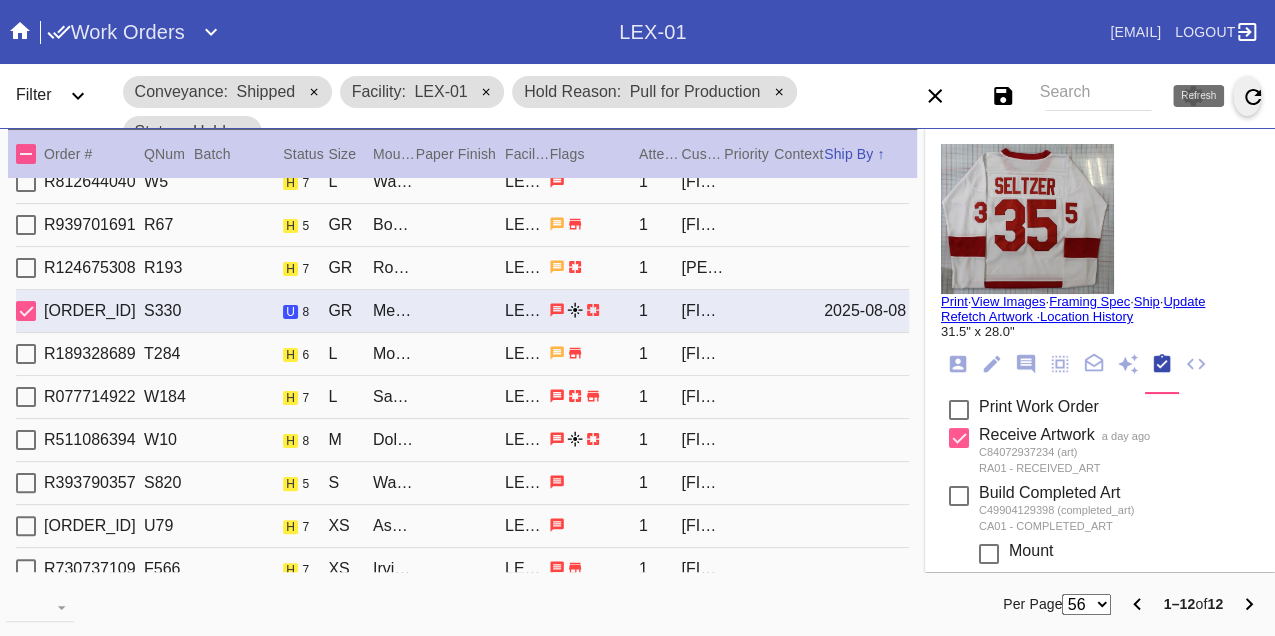 click 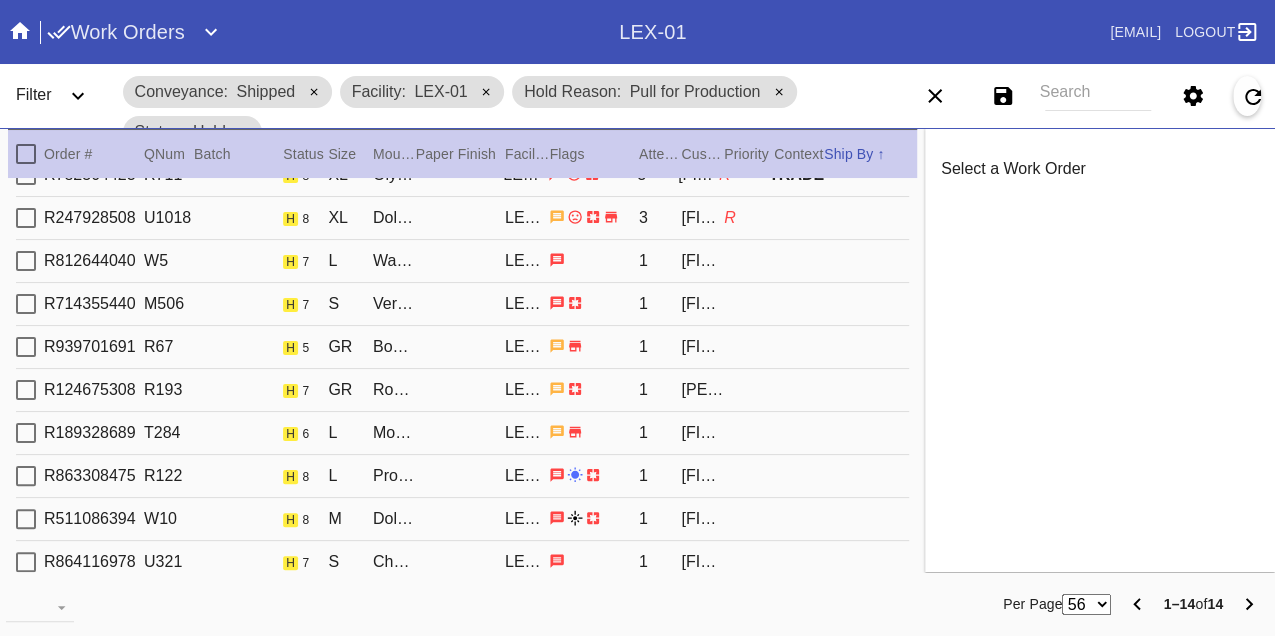 scroll, scrollTop: 0, scrollLeft: 0, axis: both 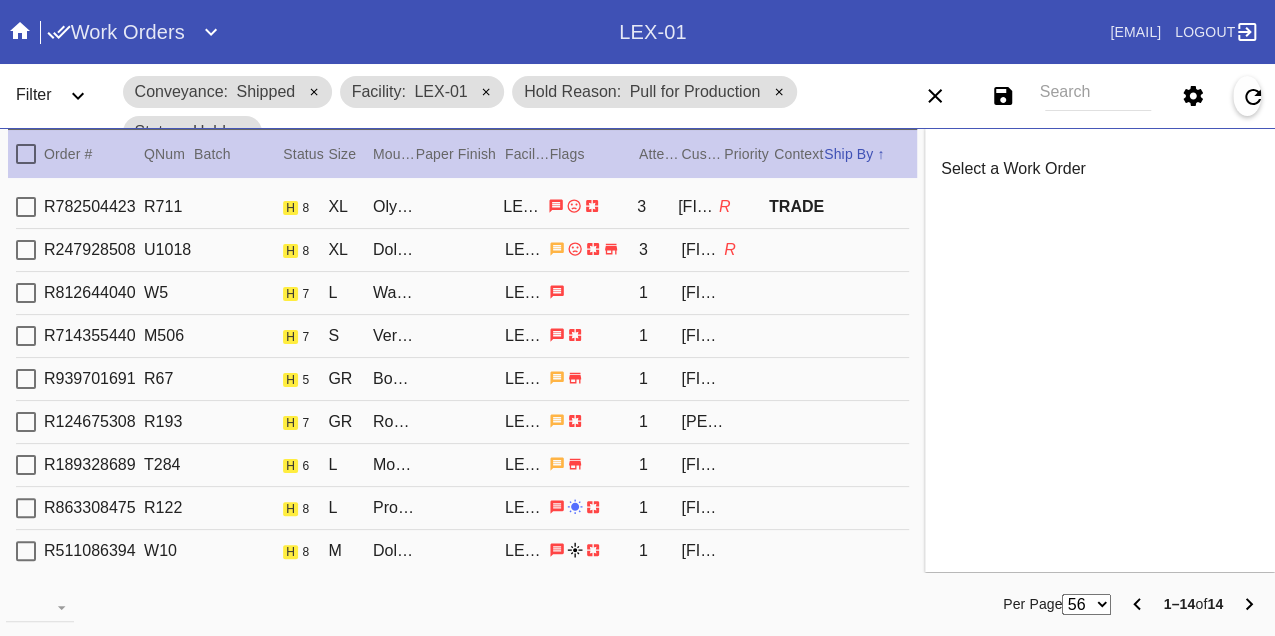 click on "R782504423 R711 h   8 XL Olympia / No Mat LEX-01 3 [FIRST] [LAST]
R
TRADE" at bounding box center (462, 207) 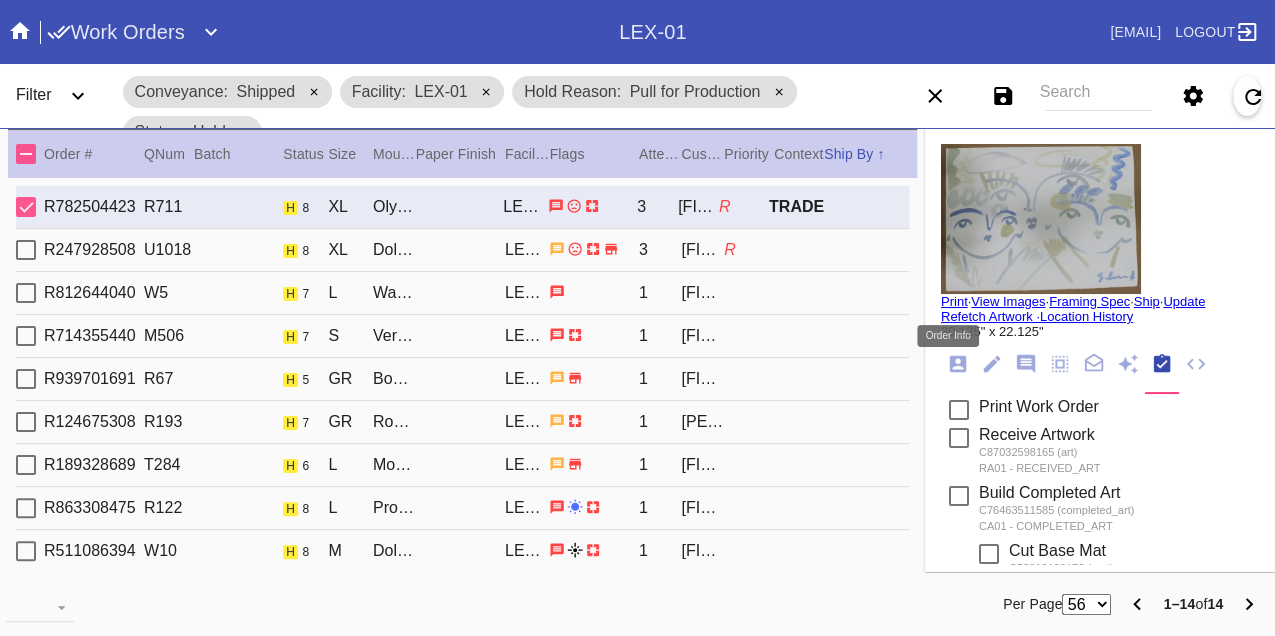 click 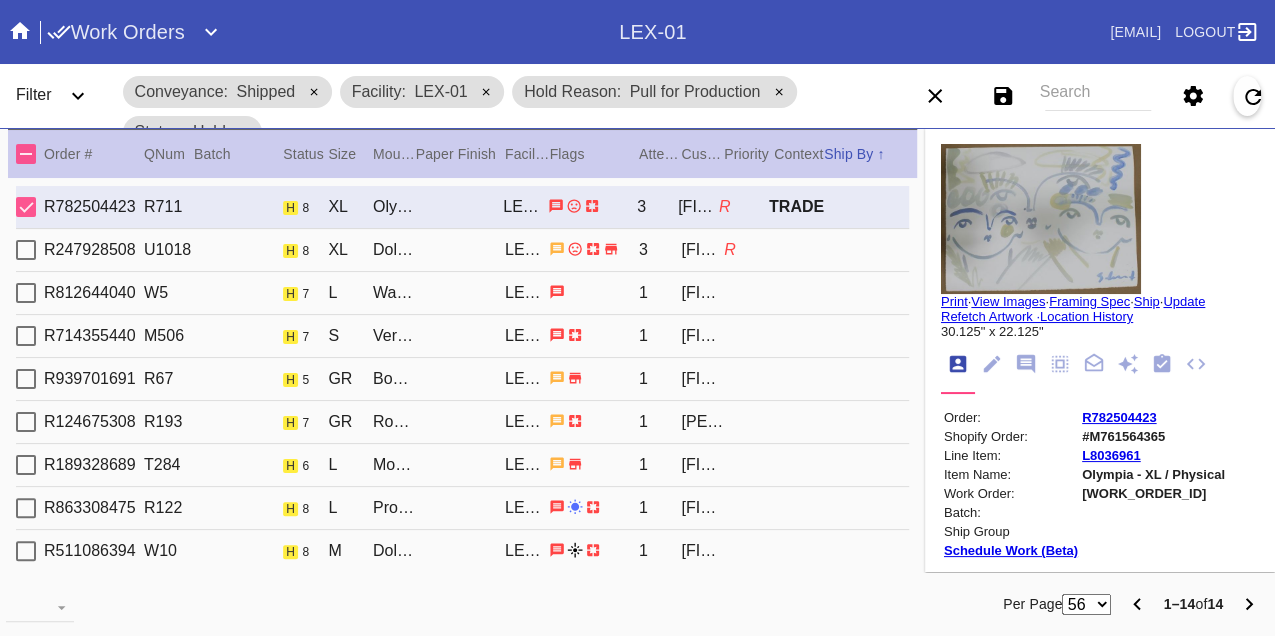 click on "[WORK_ORDER_ID]" at bounding box center [1153, 493] 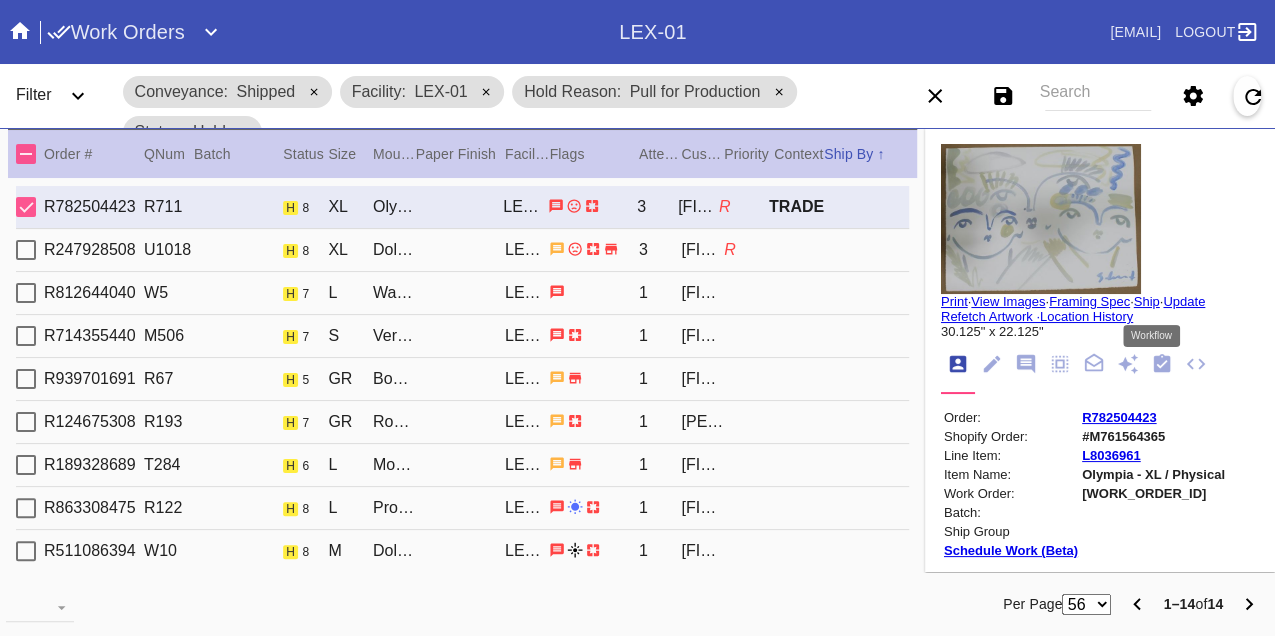 drag, startPoint x: 1149, startPoint y: 369, endPoint x: 1139, endPoint y: 374, distance: 11.18034 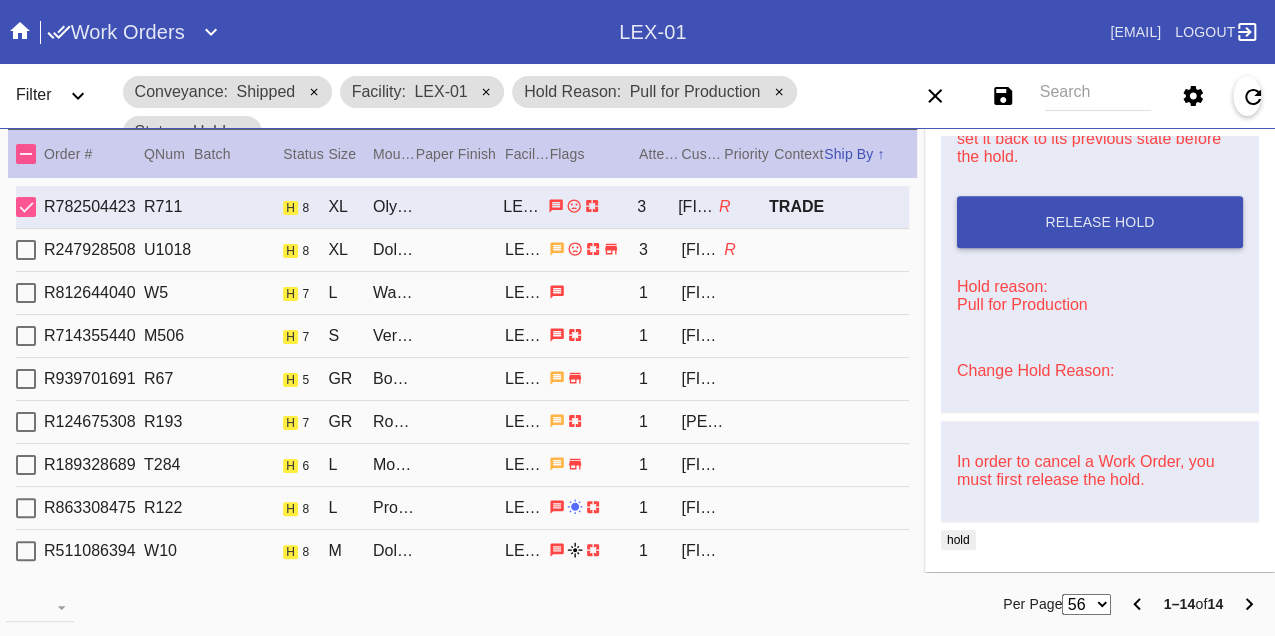 scroll, scrollTop: 1036, scrollLeft: 0, axis: vertical 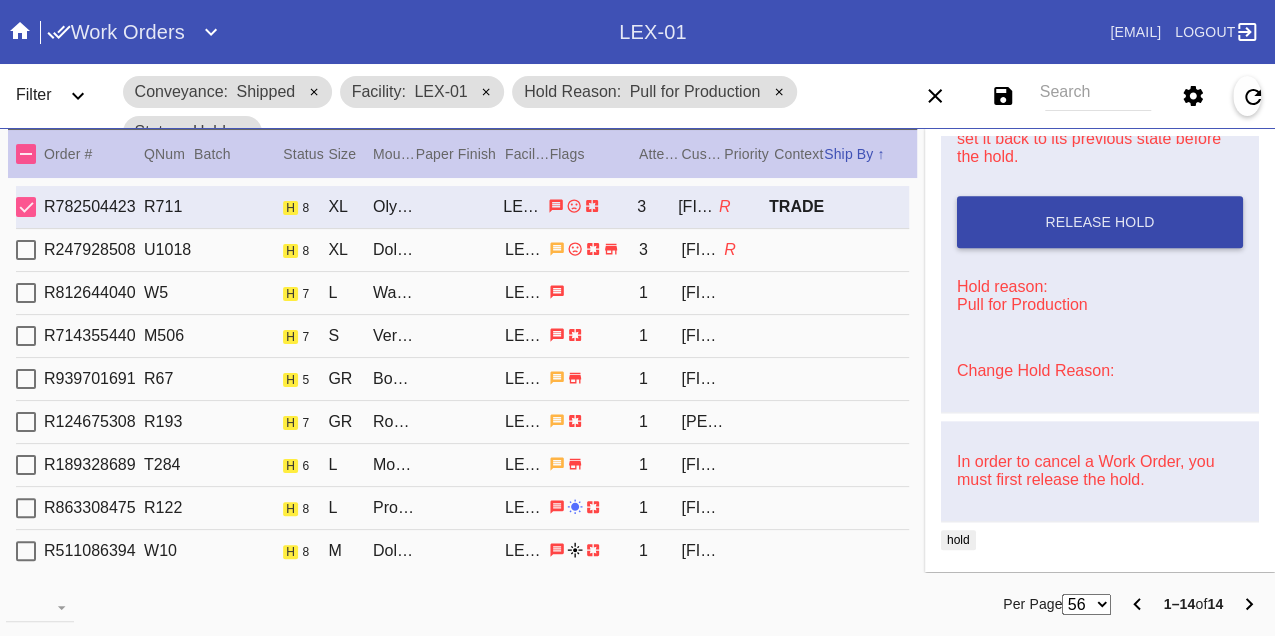 click on "Release Hold" at bounding box center (1100, 222) 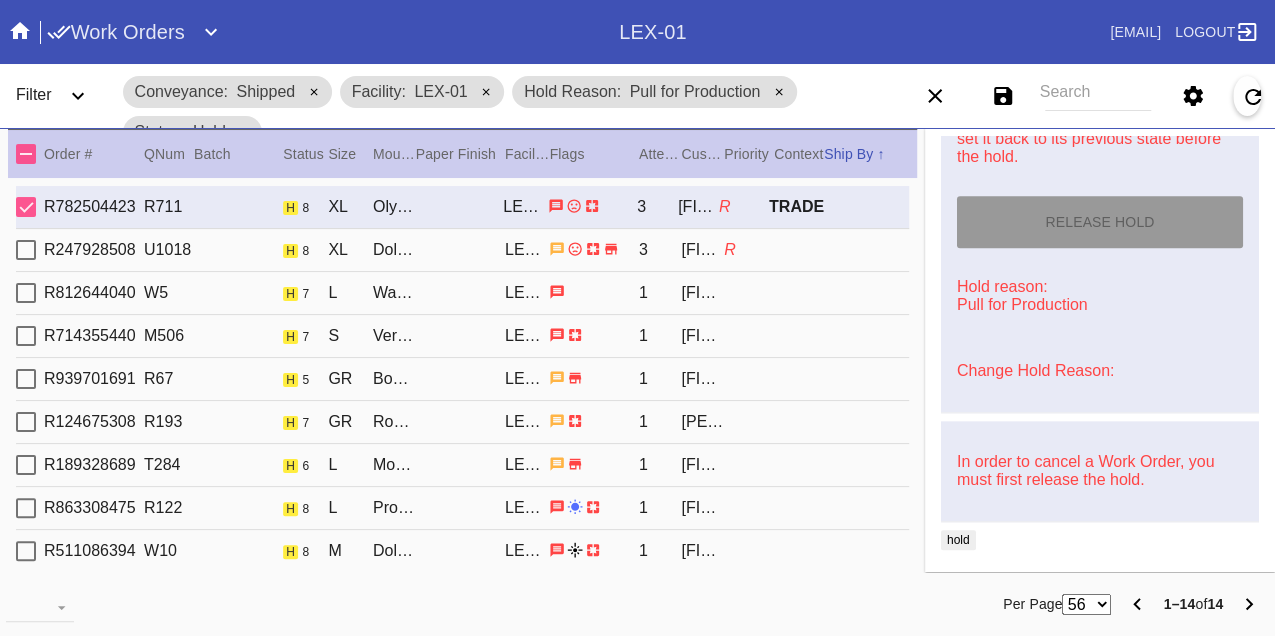 type on "8/8/2025" 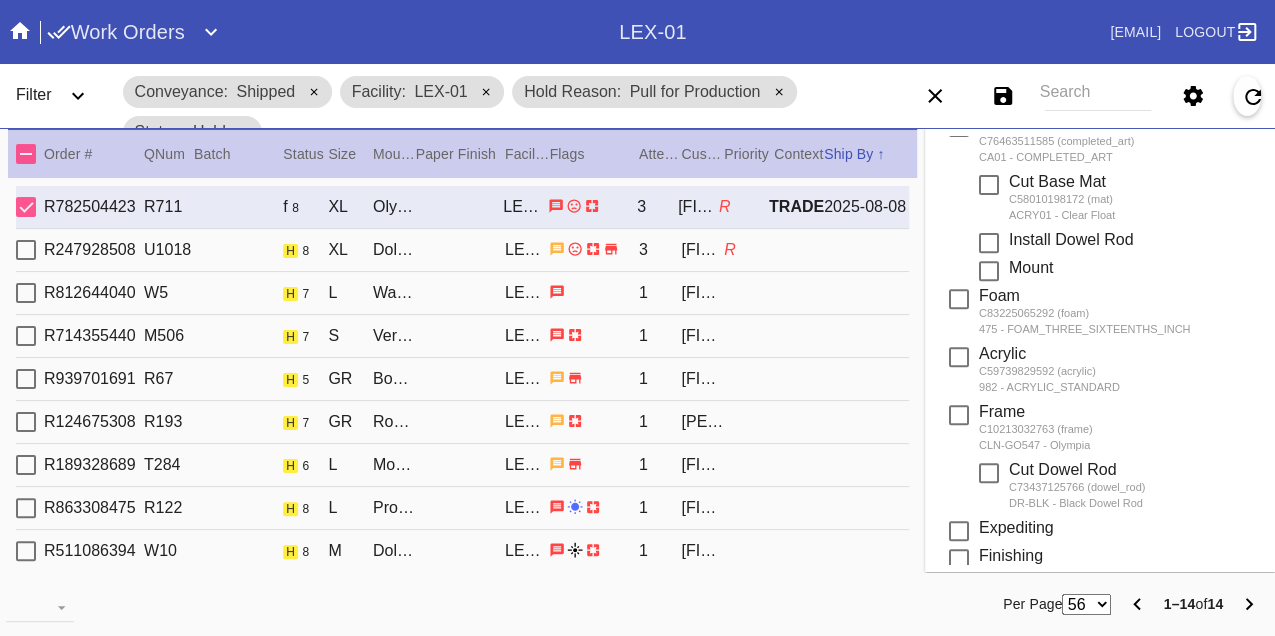 scroll, scrollTop: 0, scrollLeft: 0, axis: both 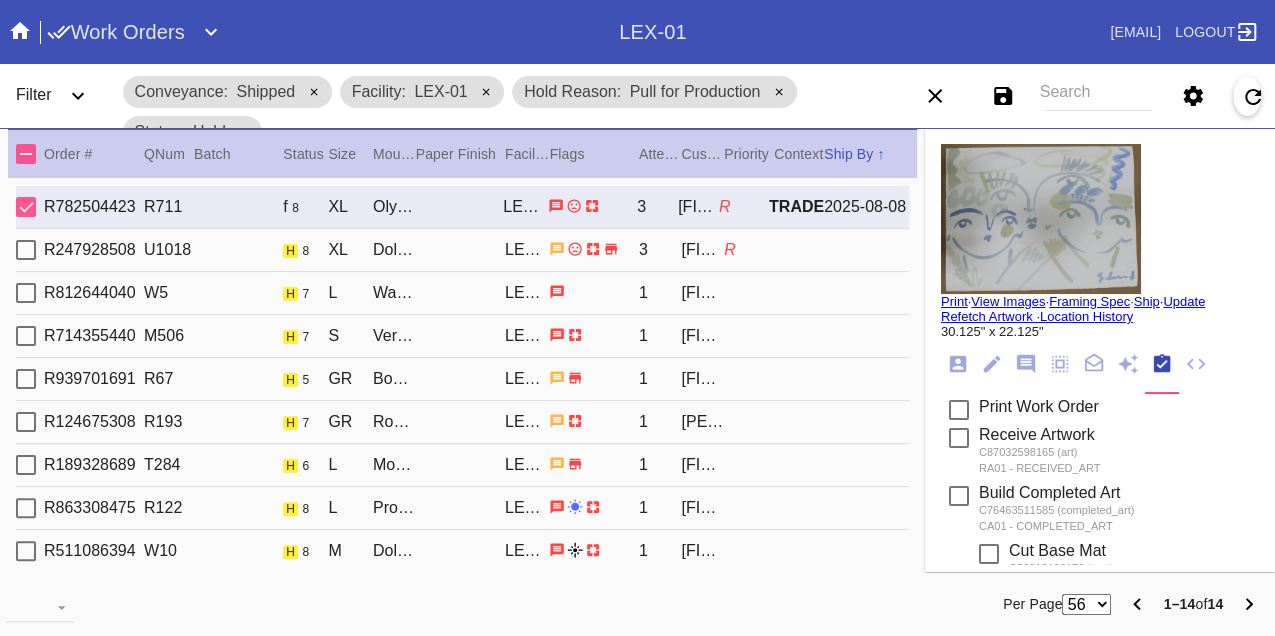 click on "Print" at bounding box center [954, 301] 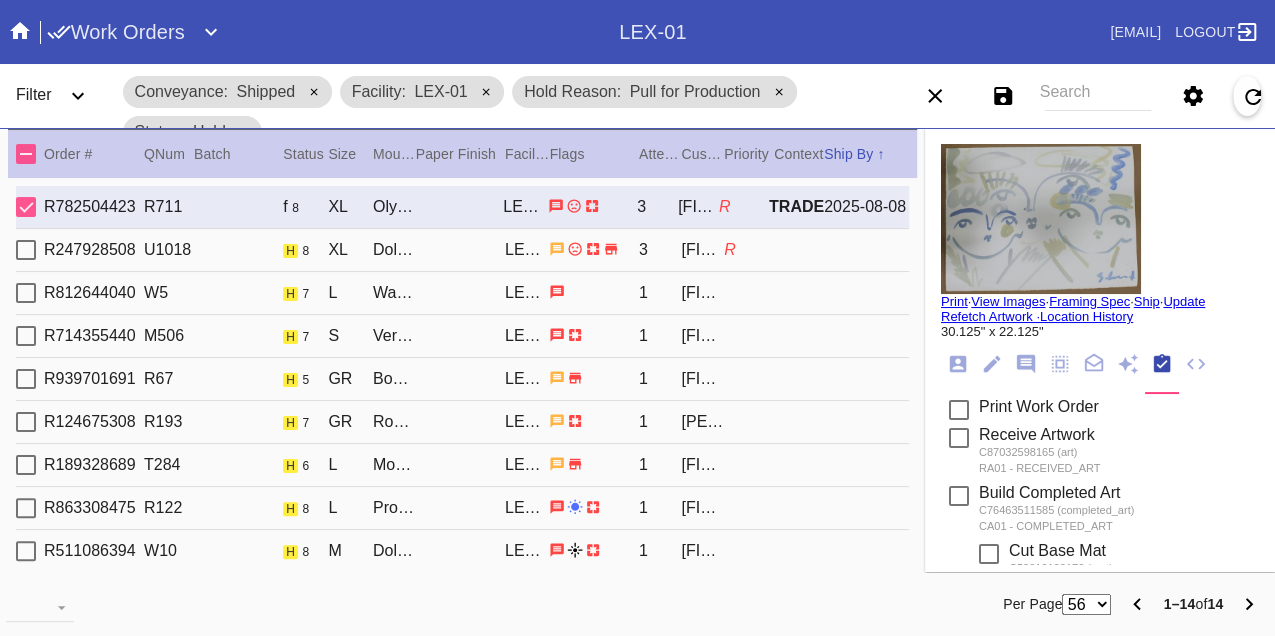 click on "R247928508 U1018 h   8 XL Dolly (Deep) / White LEX-01 3 [PERSON]
R" at bounding box center [462, 250] 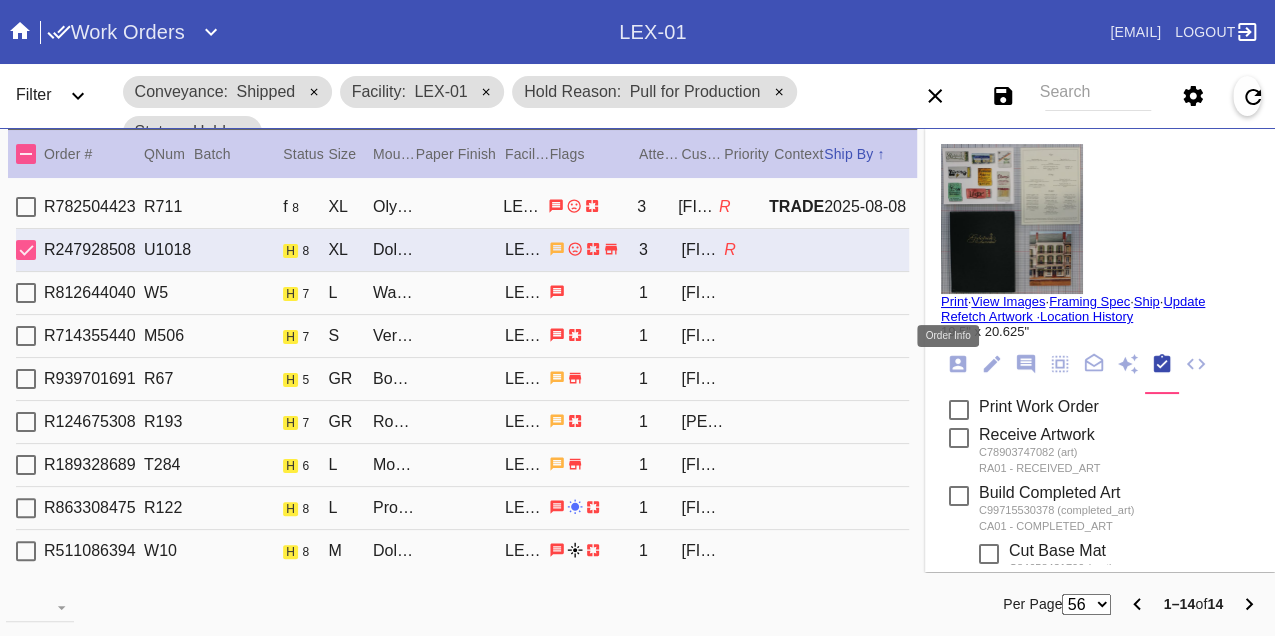 click 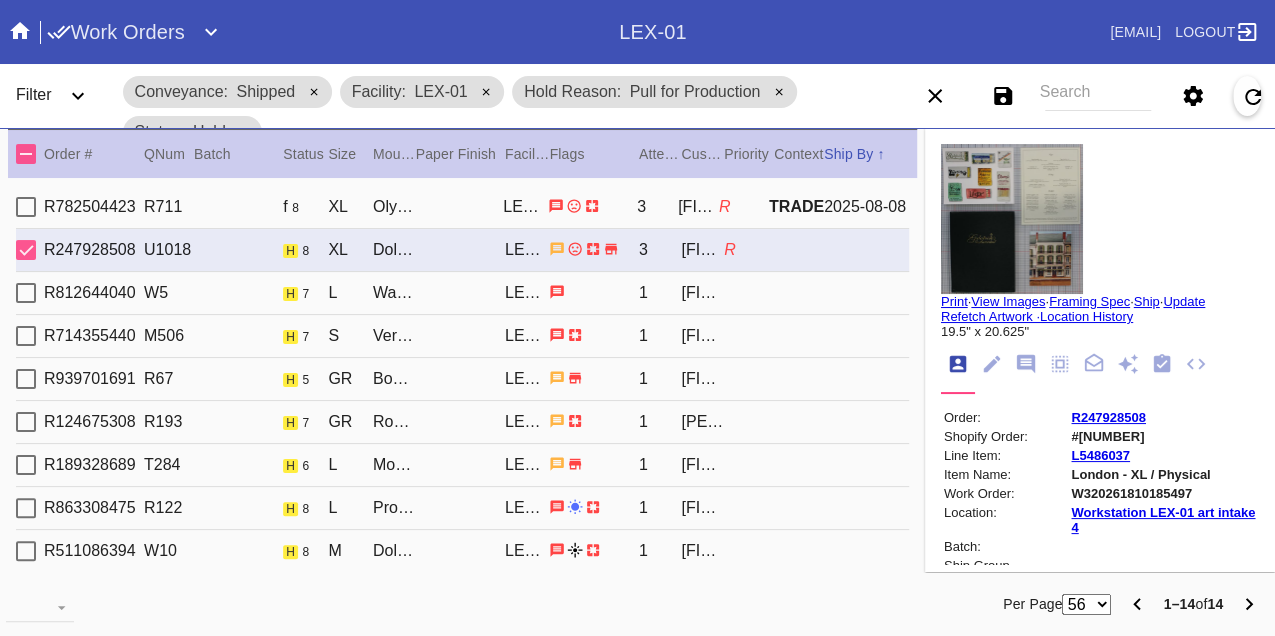 click on "W320261810185497" at bounding box center (1163, 493) 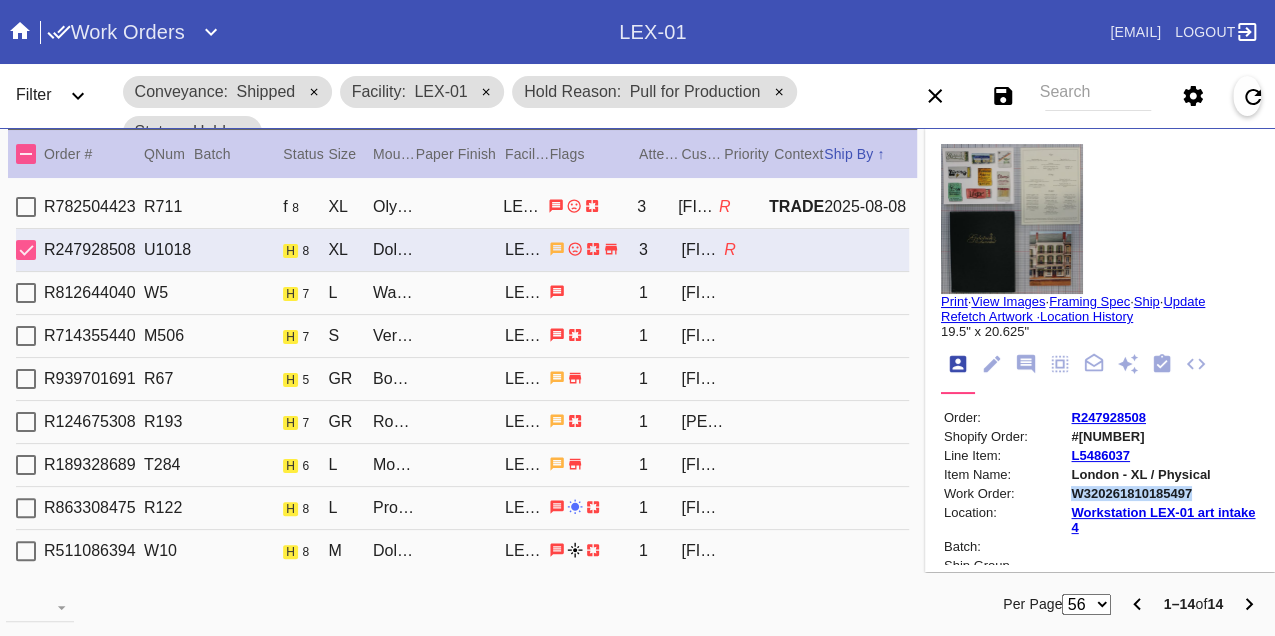 click on "W320261810185497" at bounding box center [1163, 493] 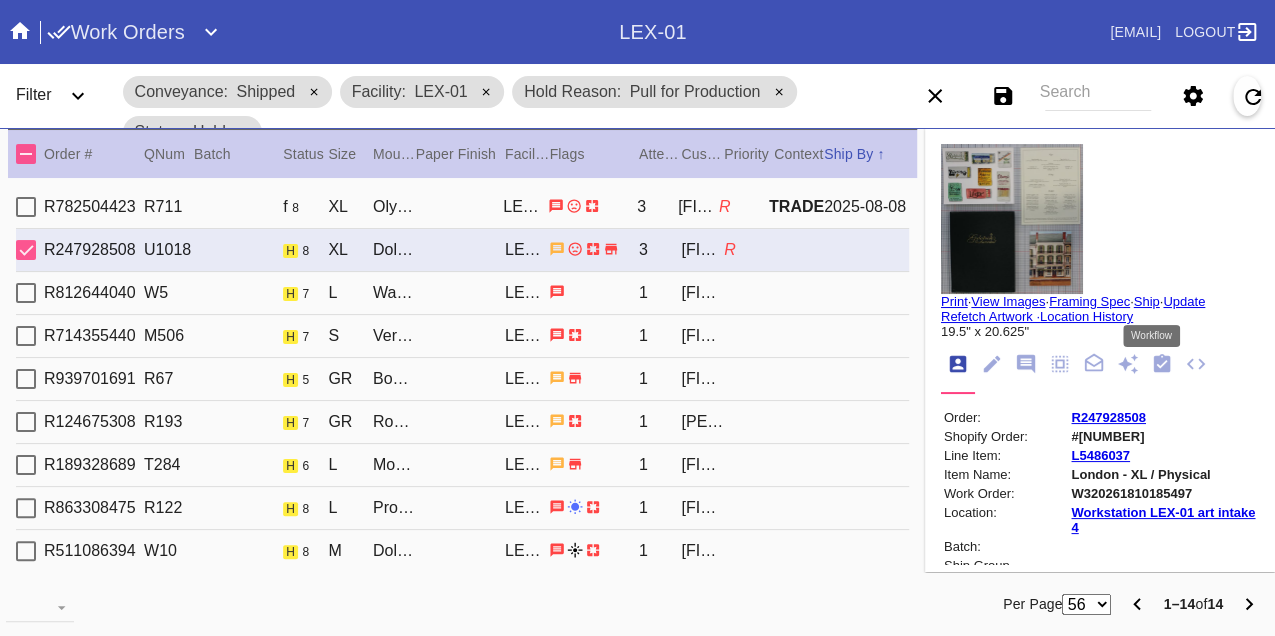 click 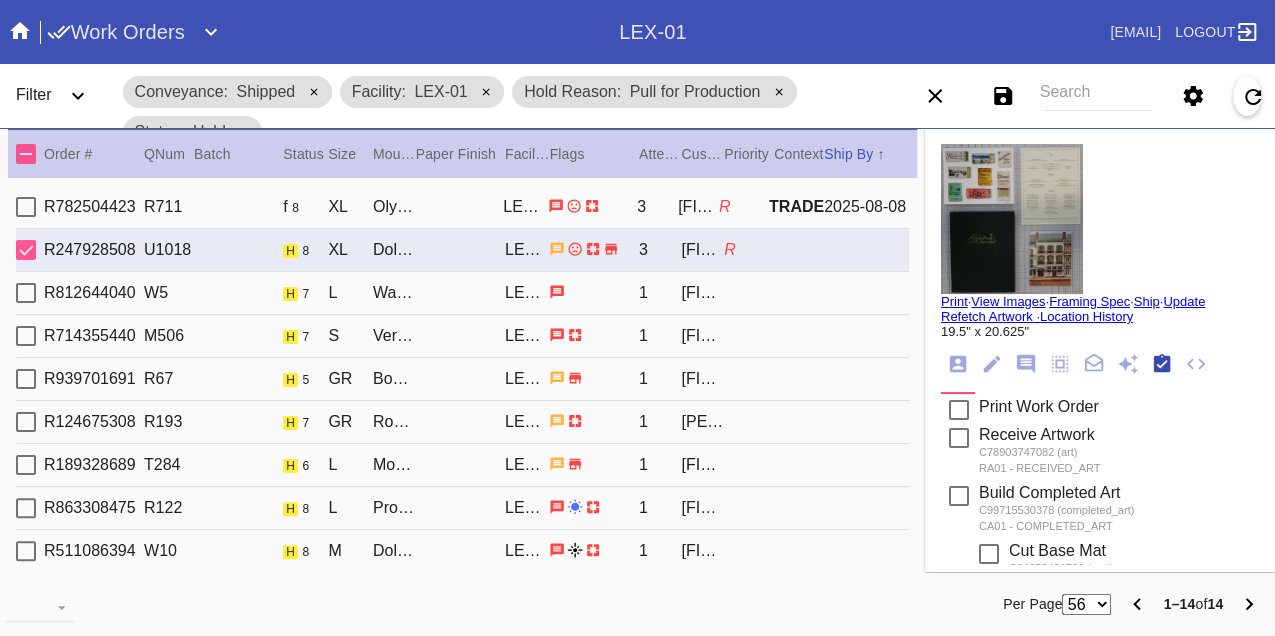 scroll, scrollTop: 318, scrollLeft: 0, axis: vertical 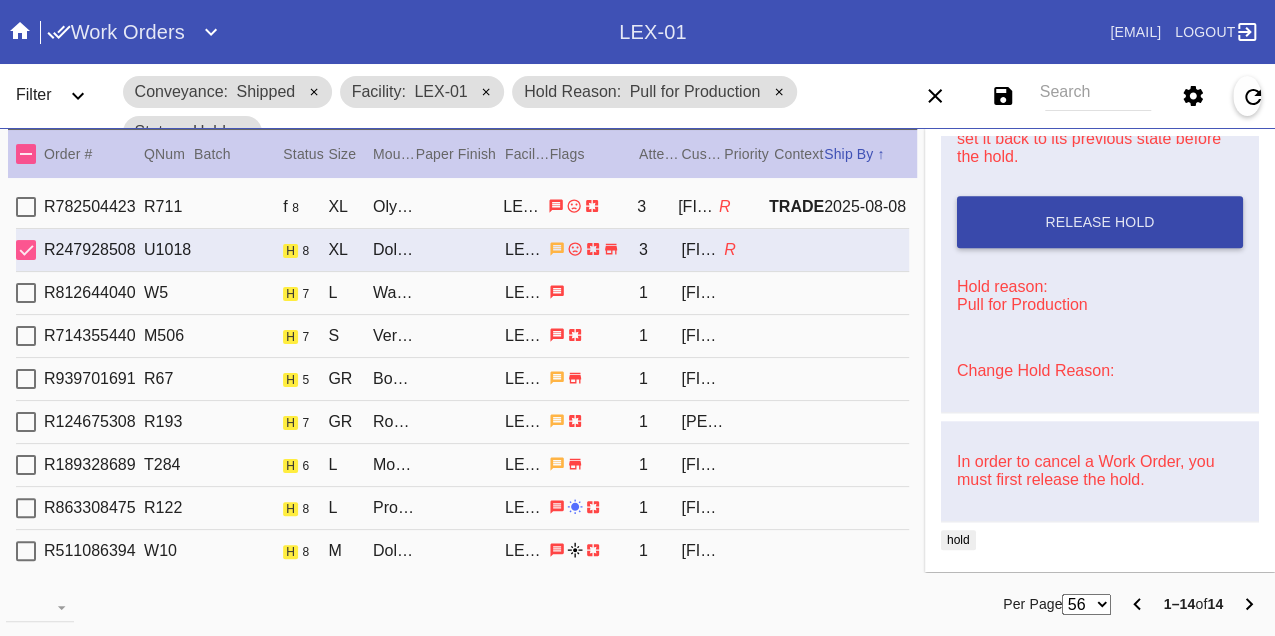 click on "Release Hold" at bounding box center (1099, 222) 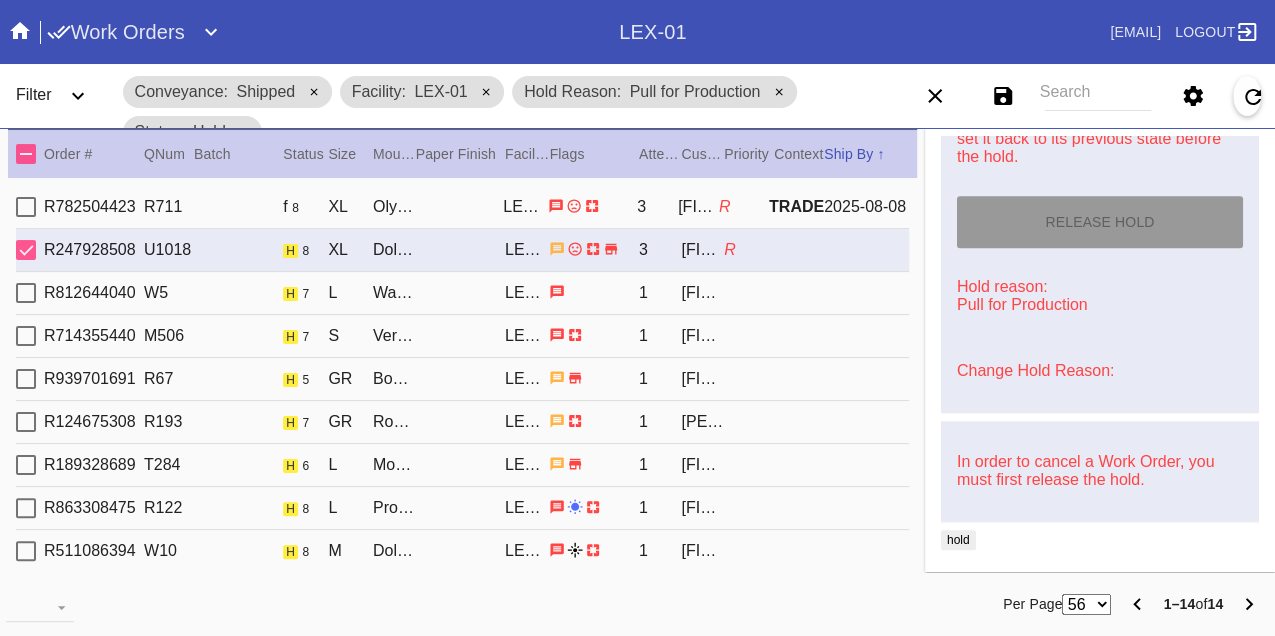 type on "8/8/2025" 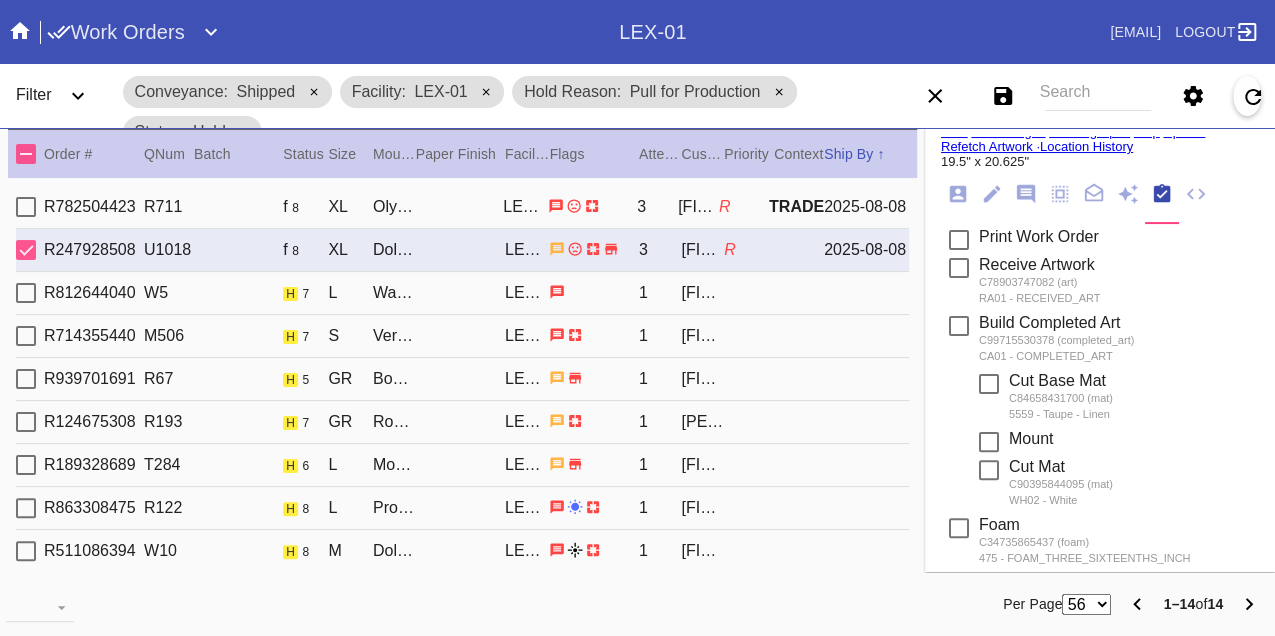 scroll, scrollTop: 0, scrollLeft: 0, axis: both 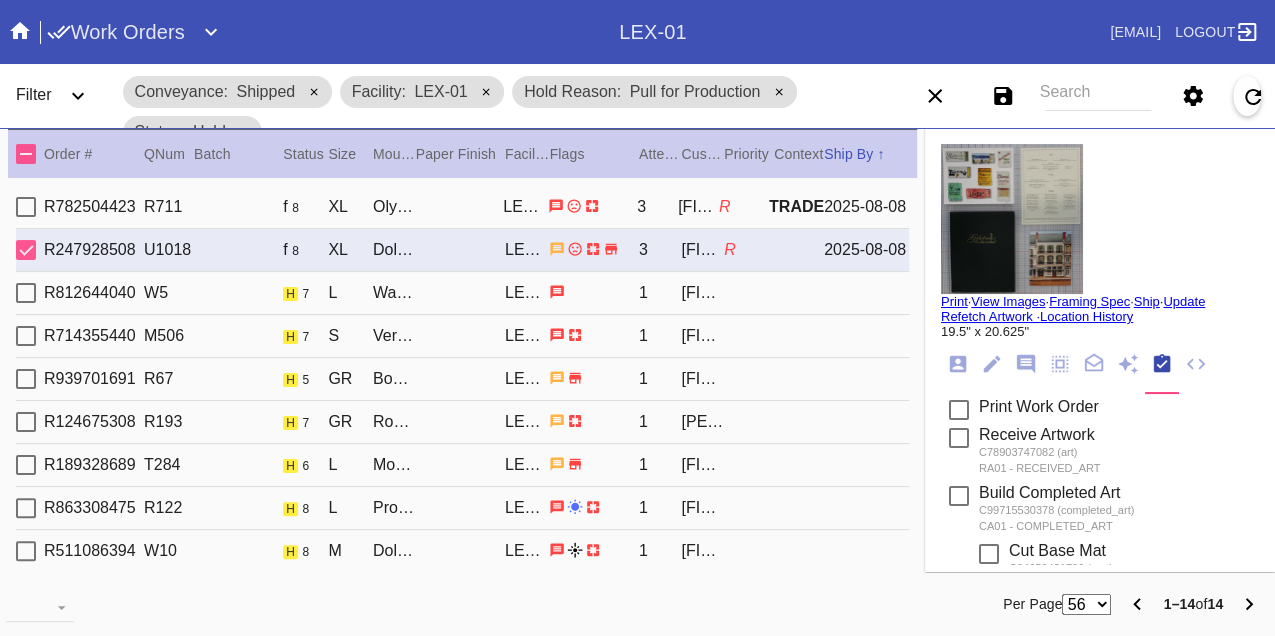 click on "Print" at bounding box center [954, 301] 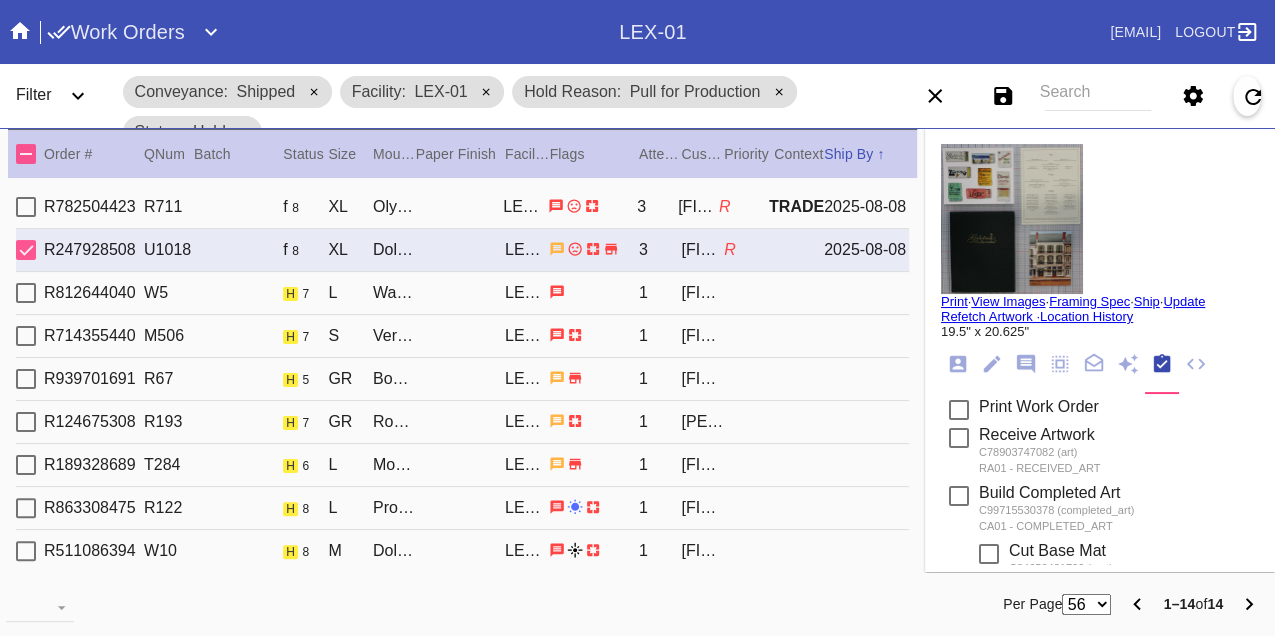 click on "R812644040 W5 h   7 L Waverley / No Mat LEX-01 1 Rachel Villarespe" at bounding box center [462, 293] 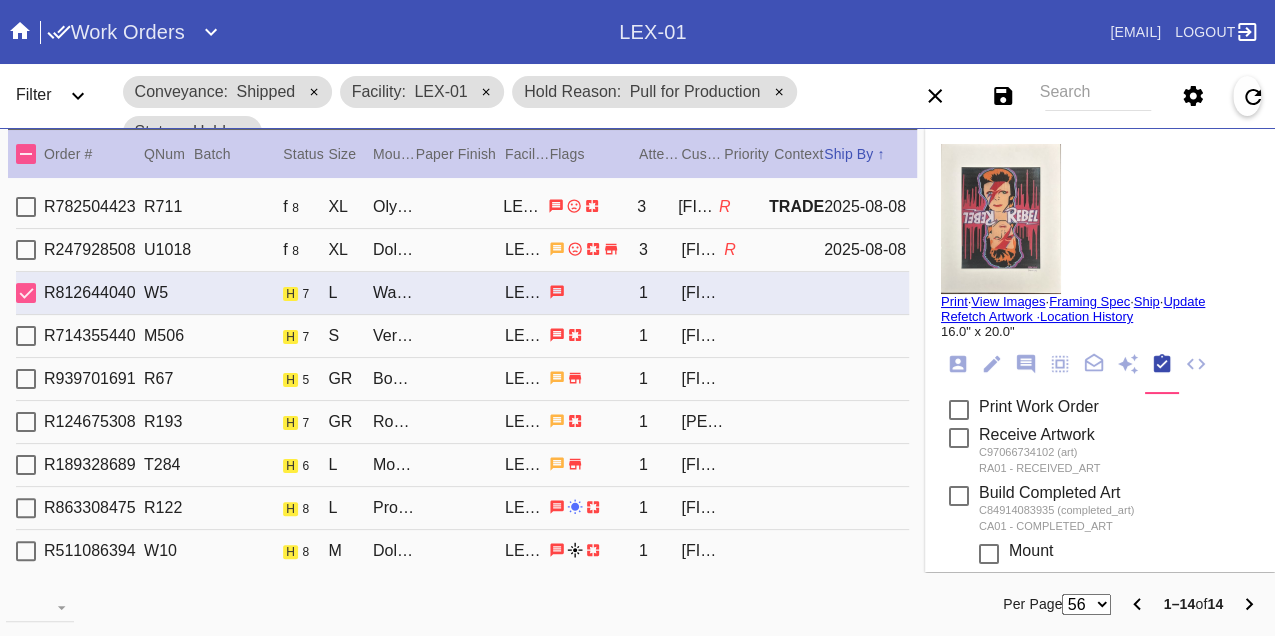 click on "R714355440 M506 h   7 S Verona / White LEX-01 1 Rima Abdul" at bounding box center (462, 336) 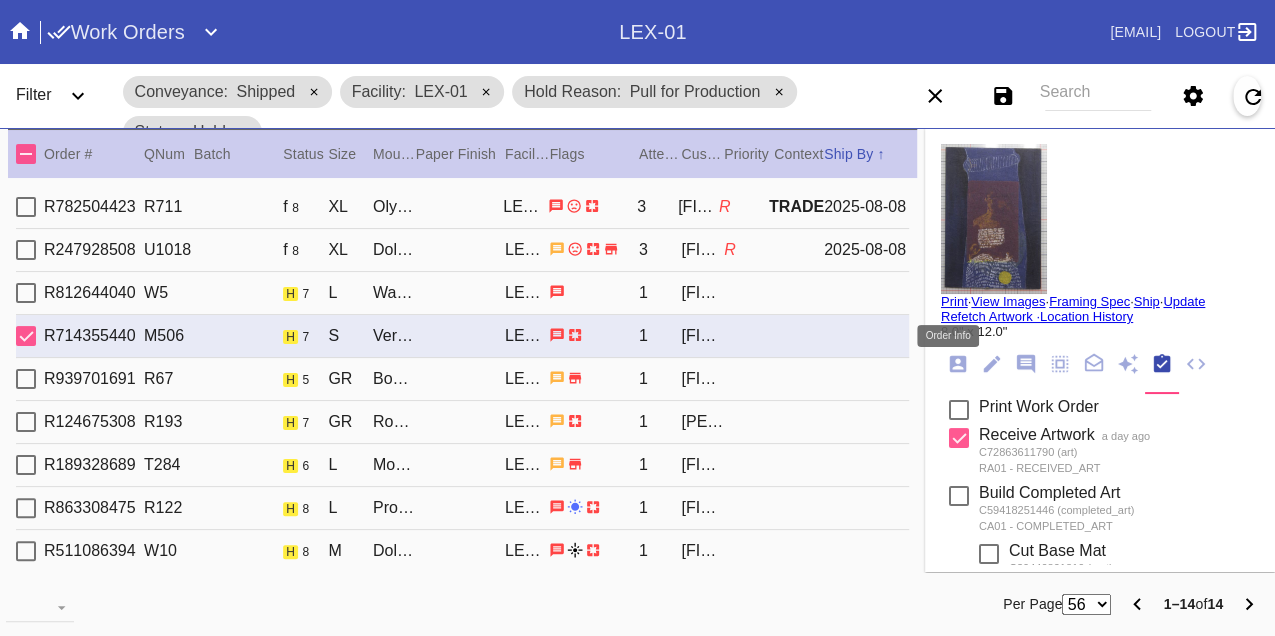 click 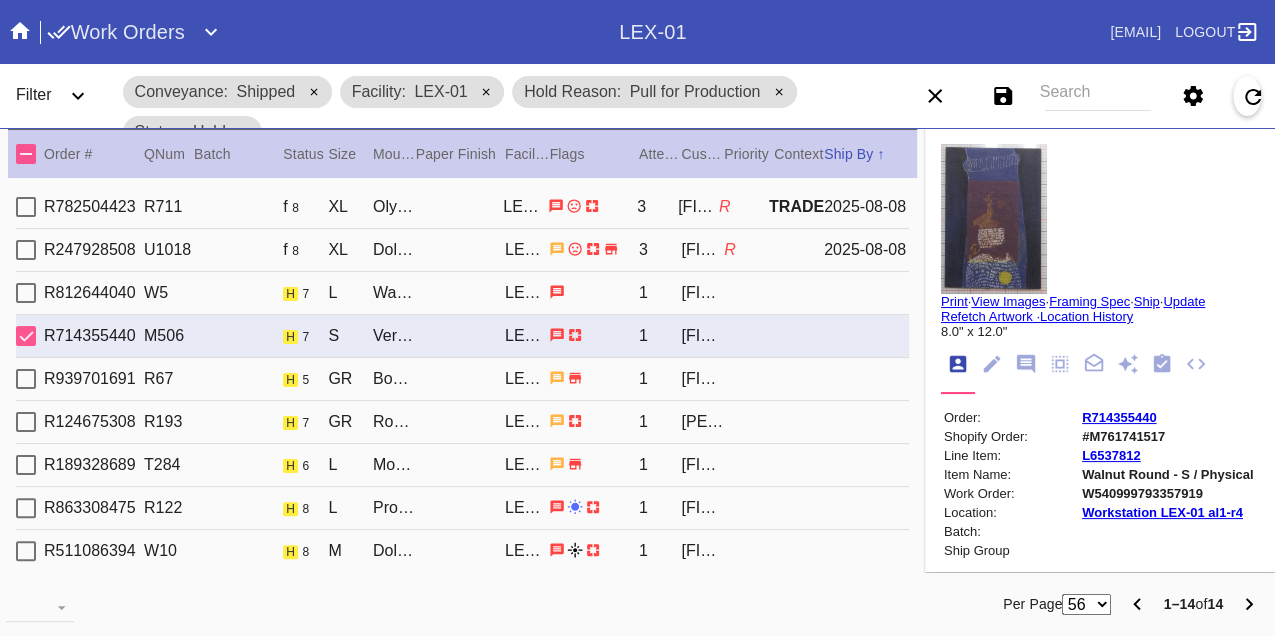 click on "W540999793357919" at bounding box center [1167, 493] 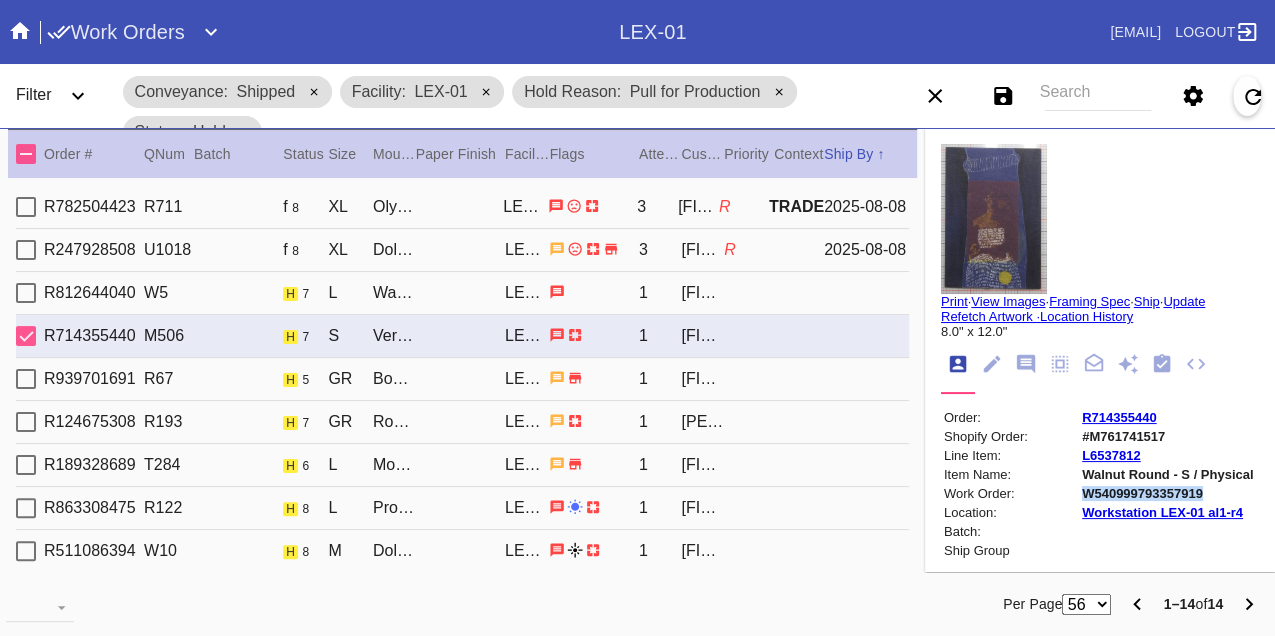 click on "W540999793357919" at bounding box center [1167, 493] 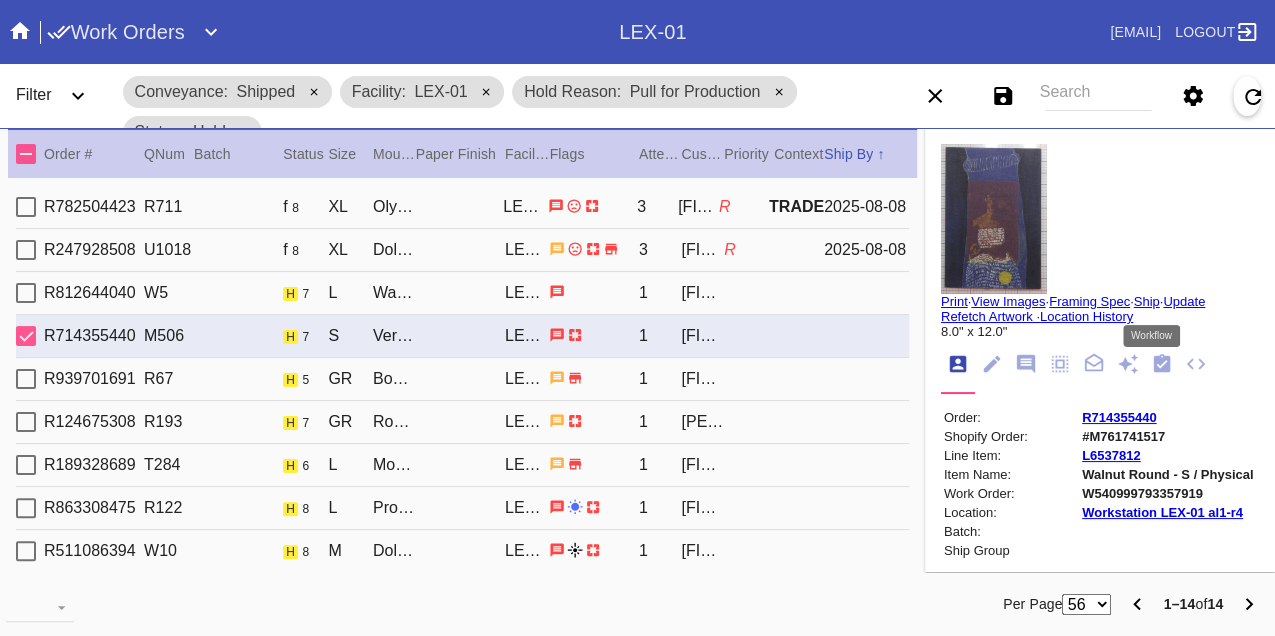 click 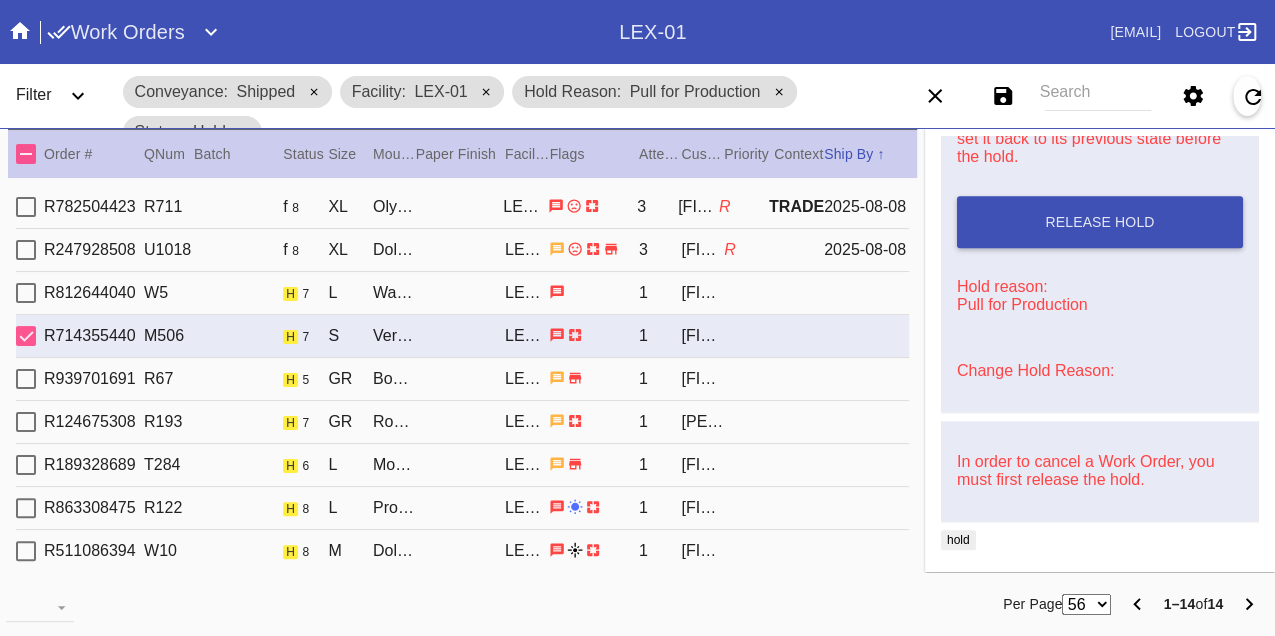 scroll, scrollTop: 1007, scrollLeft: 0, axis: vertical 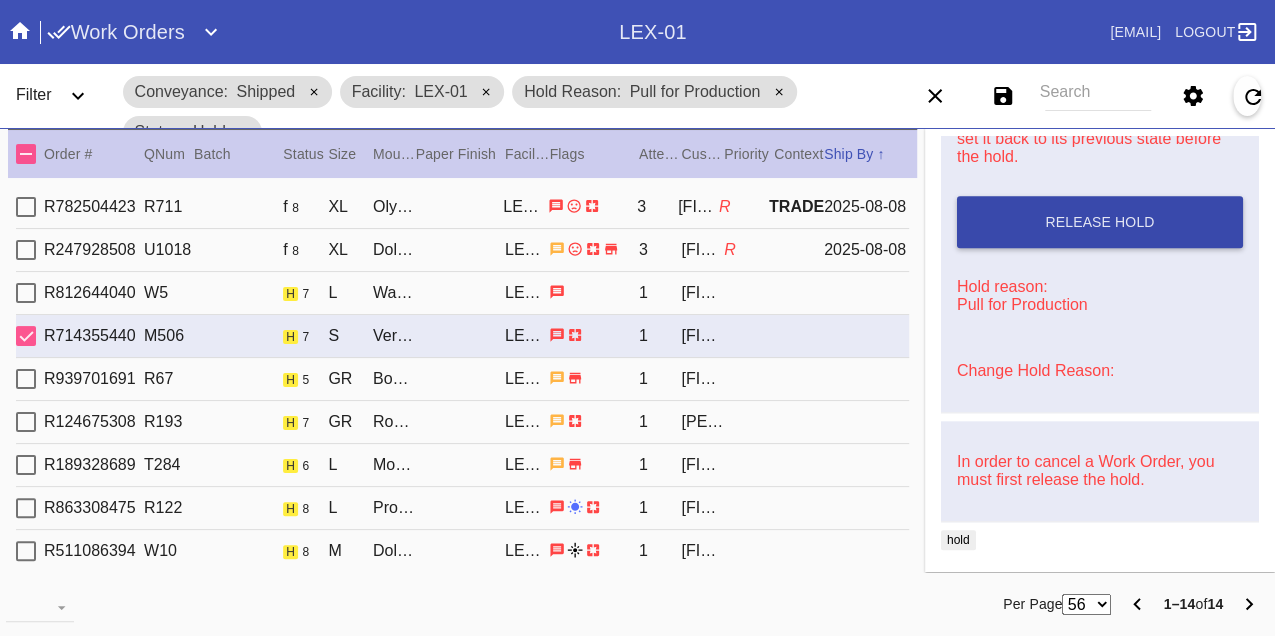 click on "Release Hold" at bounding box center (1100, 222) 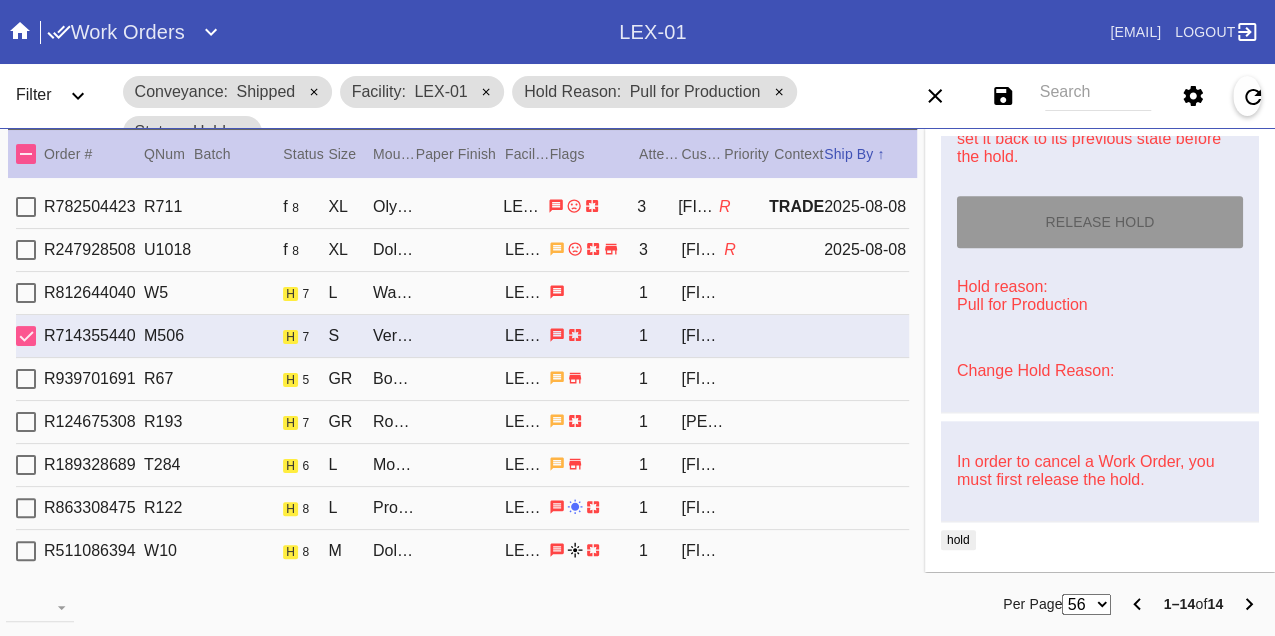 type on "8/8/2025" 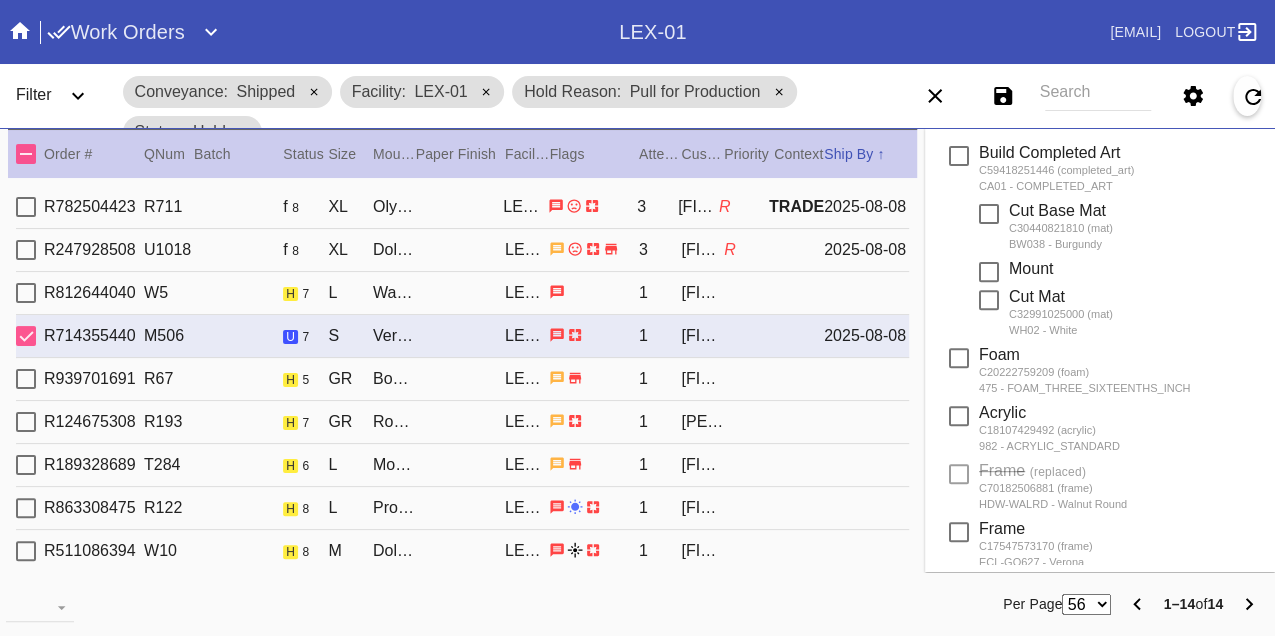 scroll, scrollTop: 0, scrollLeft: 0, axis: both 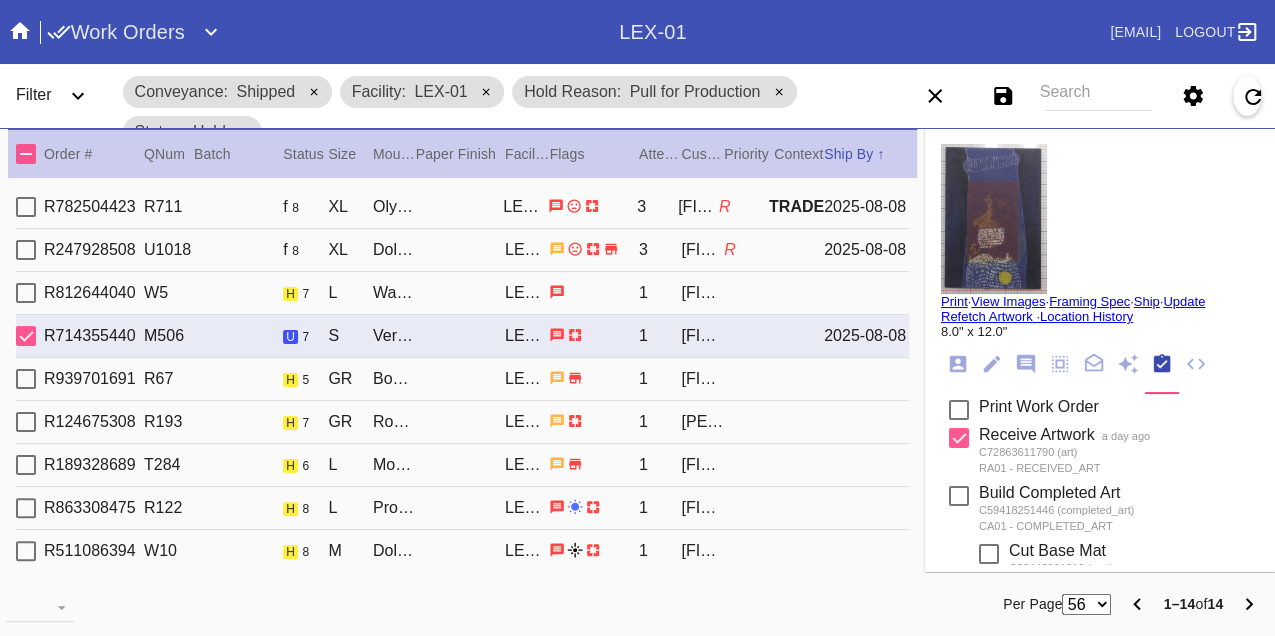 click on "Print" at bounding box center [954, 301] 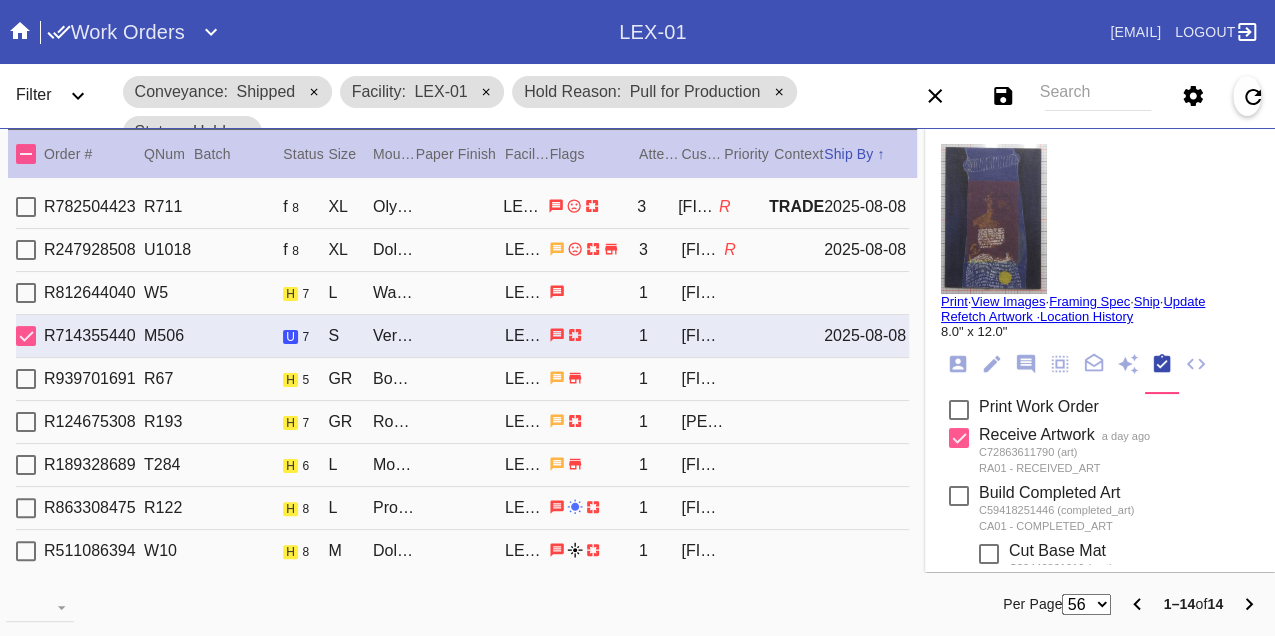 click on "R939701691 R67 h   5 GR Bowery / Ice Cream Oversized LEX-01 1 Laura Cordaro" at bounding box center (462, 379) 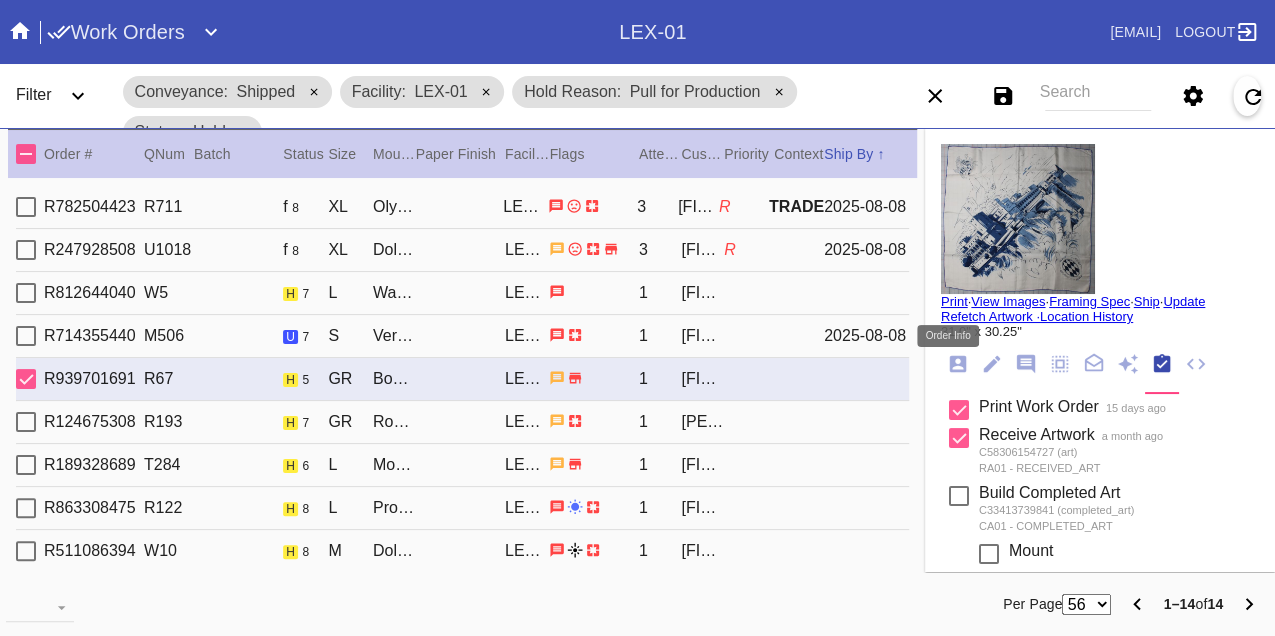 click 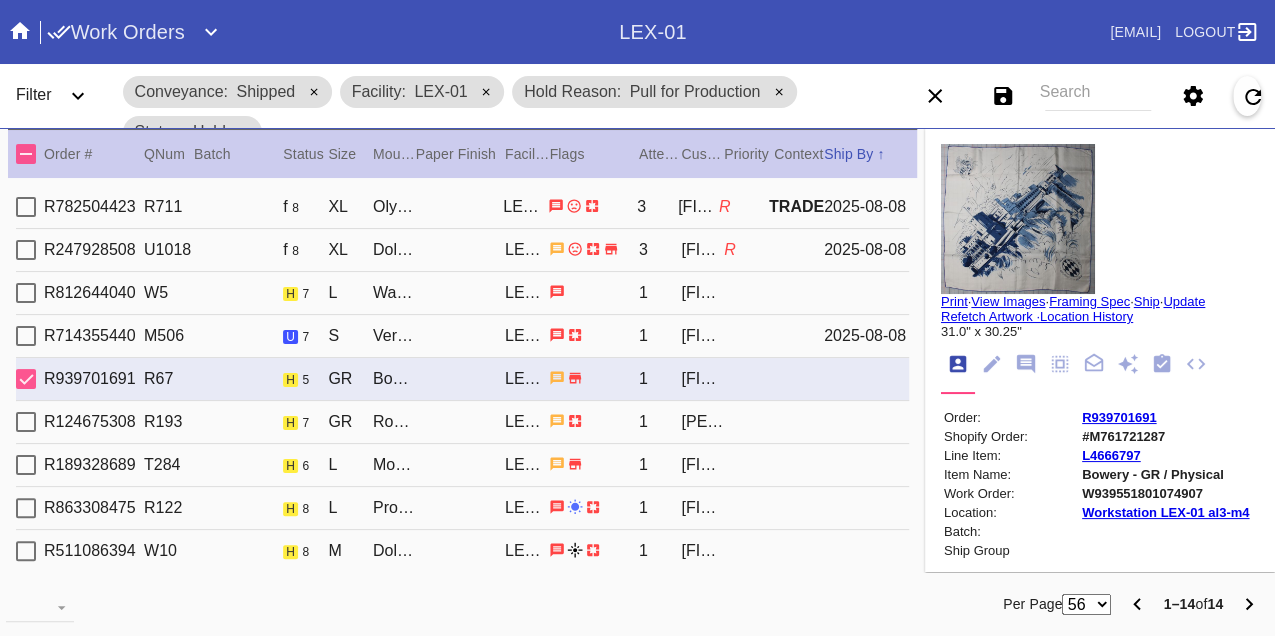 click on "W939551801074907" at bounding box center (1165, 493) 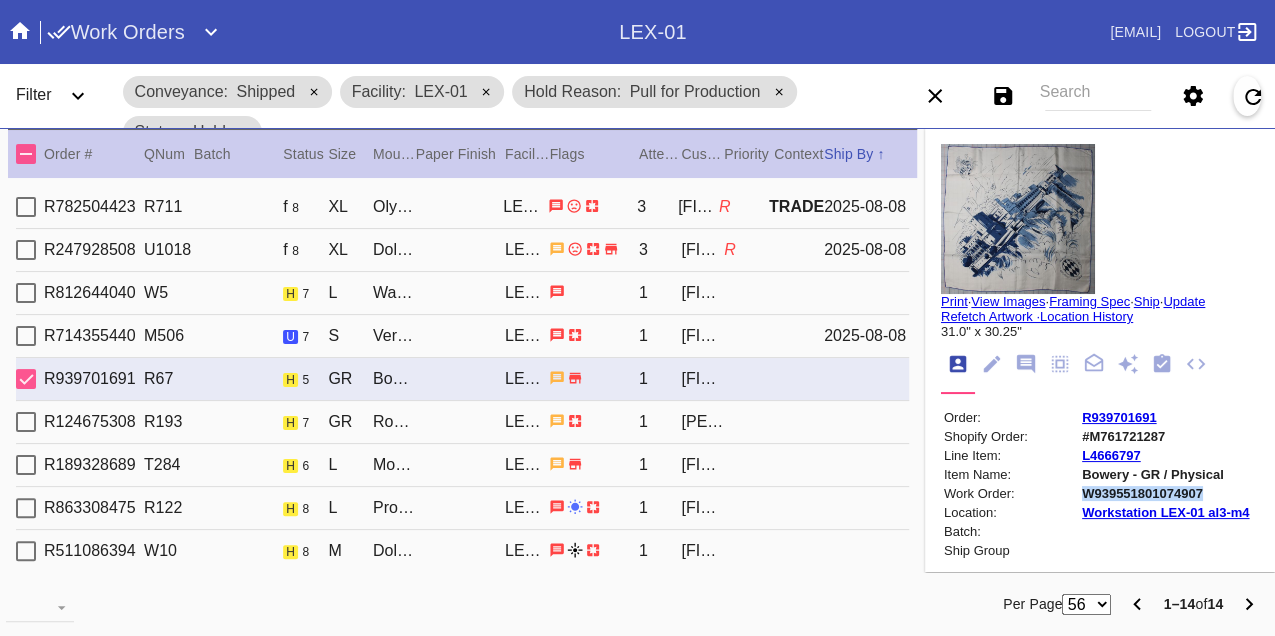 click on "W939551801074907" at bounding box center [1165, 493] 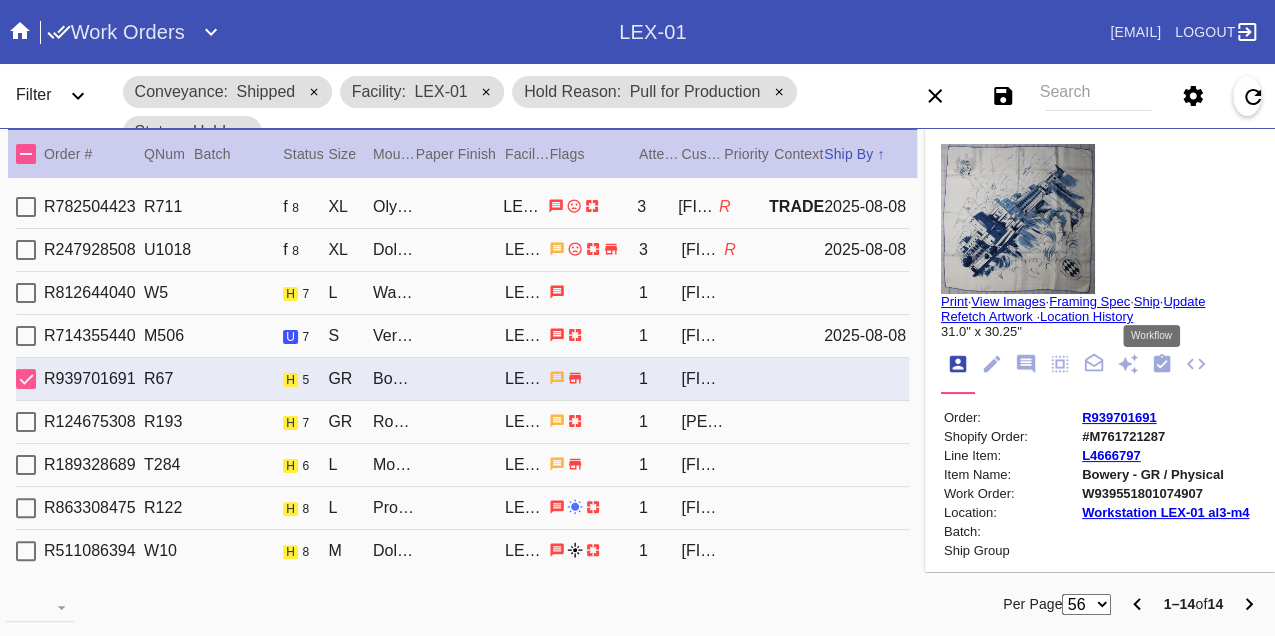 click 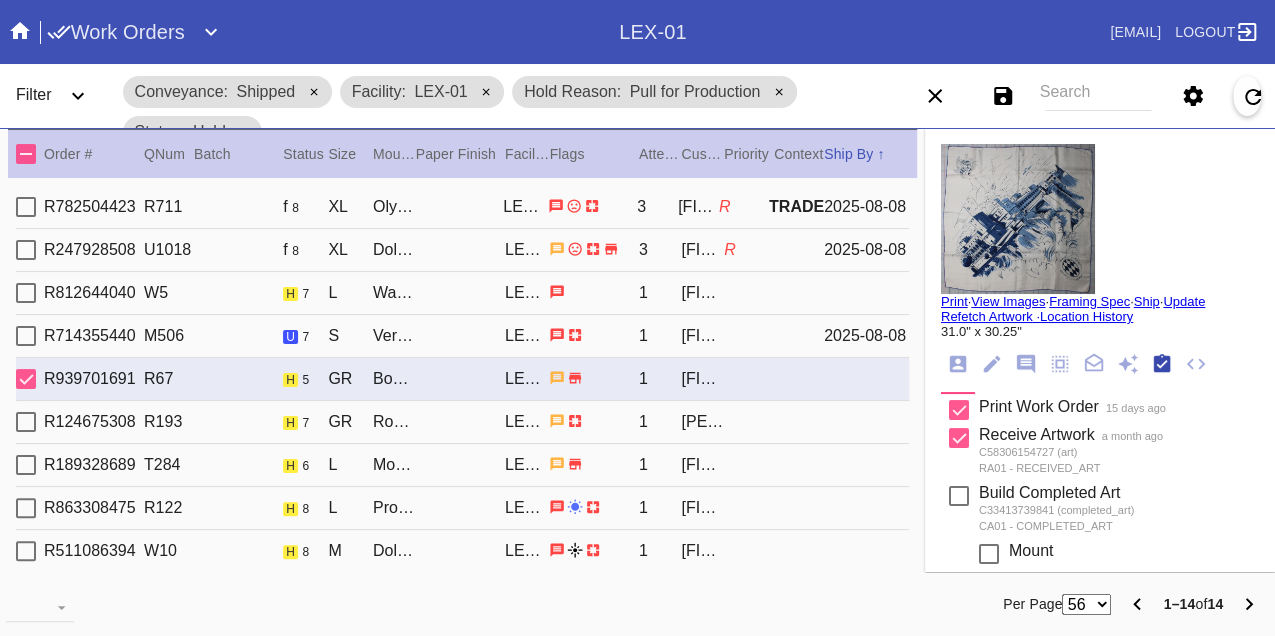 scroll, scrollTop: 318, scrollLeft: 0, axis: vertical 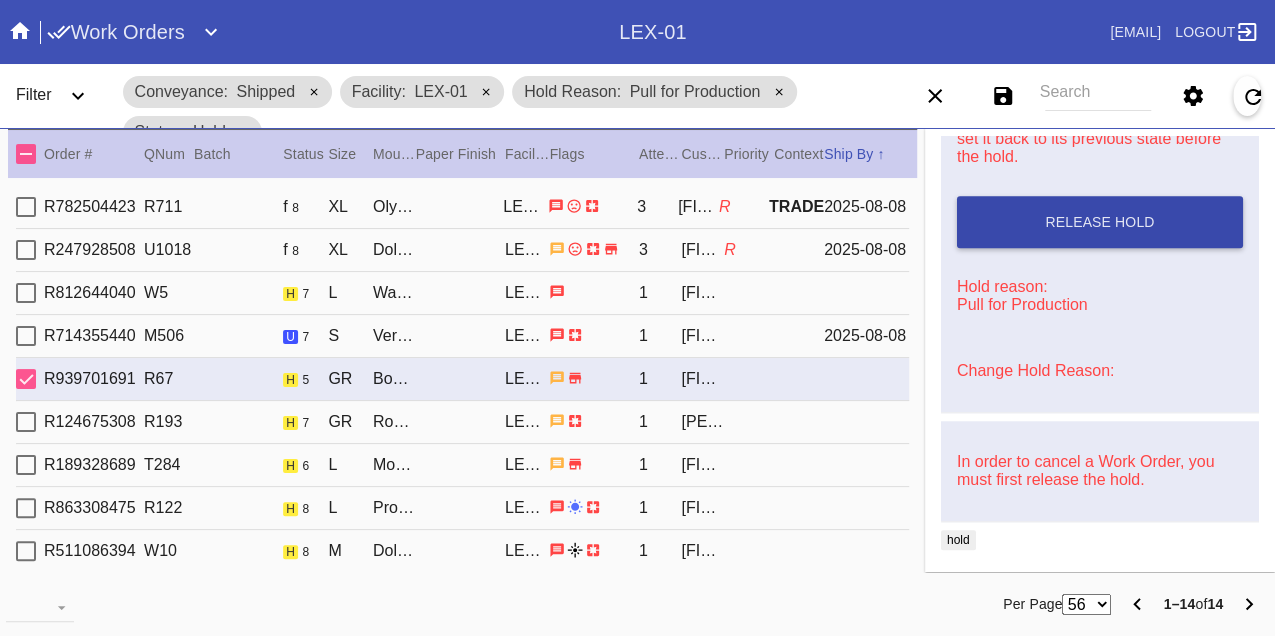 click on "Release Hold" at bounding box center (1099, 222) 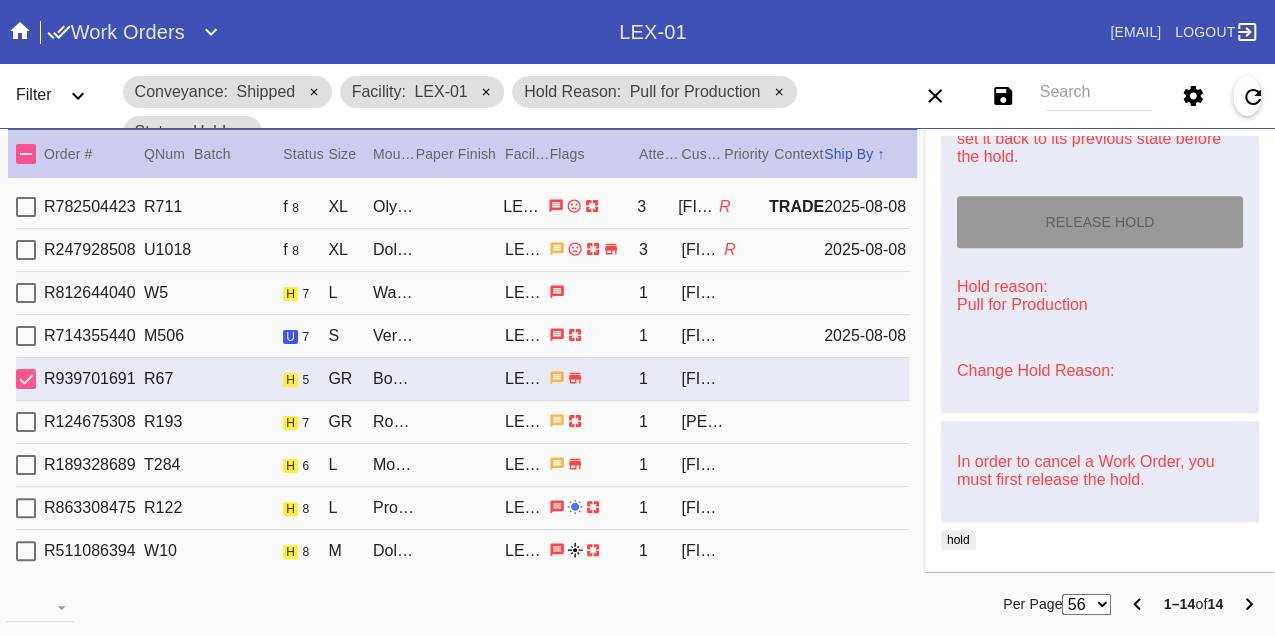 type on "8/8/2025" 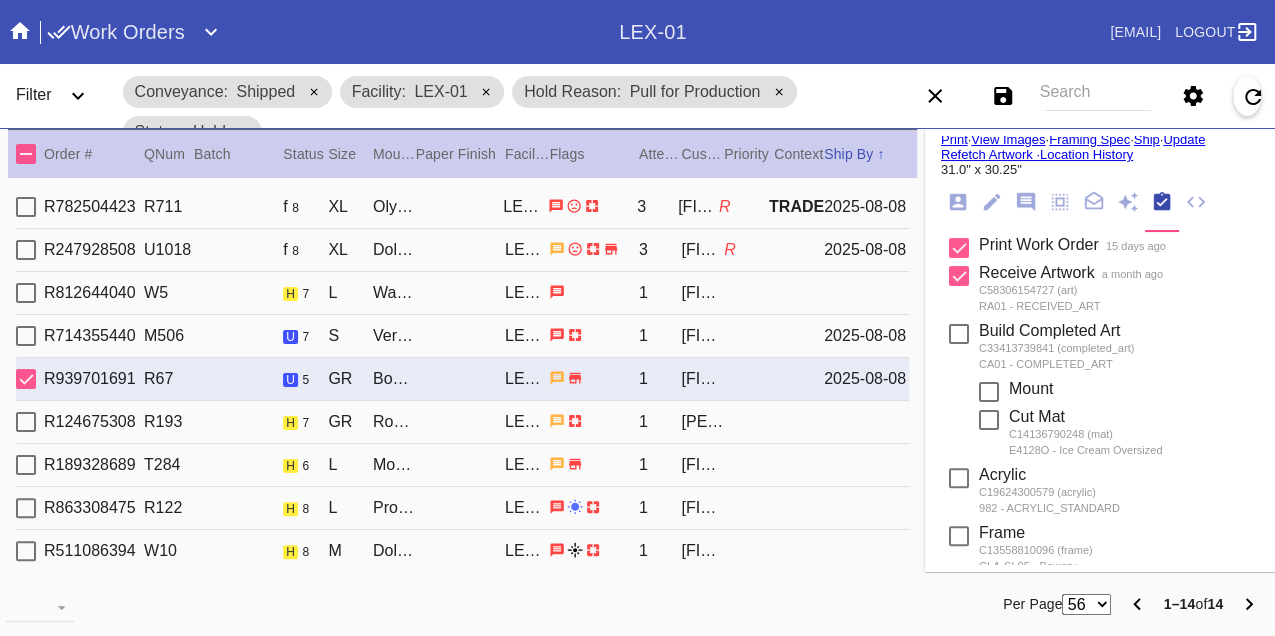scroll, scrollTop: 0, scrollLeft: 0, axis: both 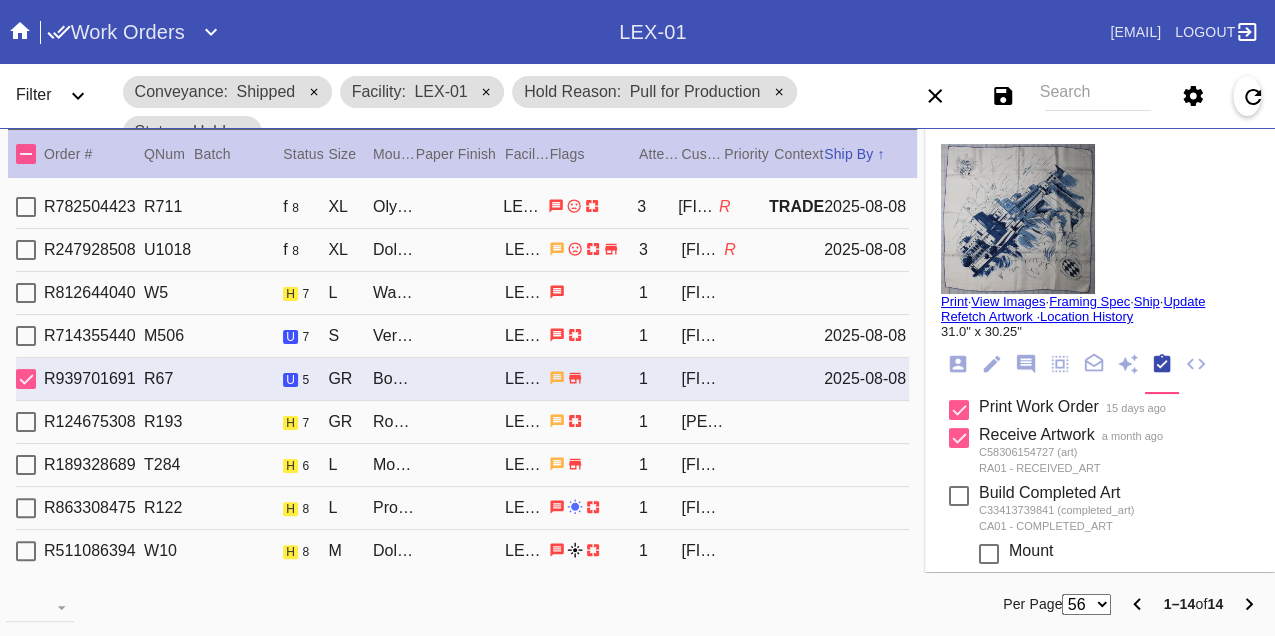 click on "Print" at bounding box center [954, 301] 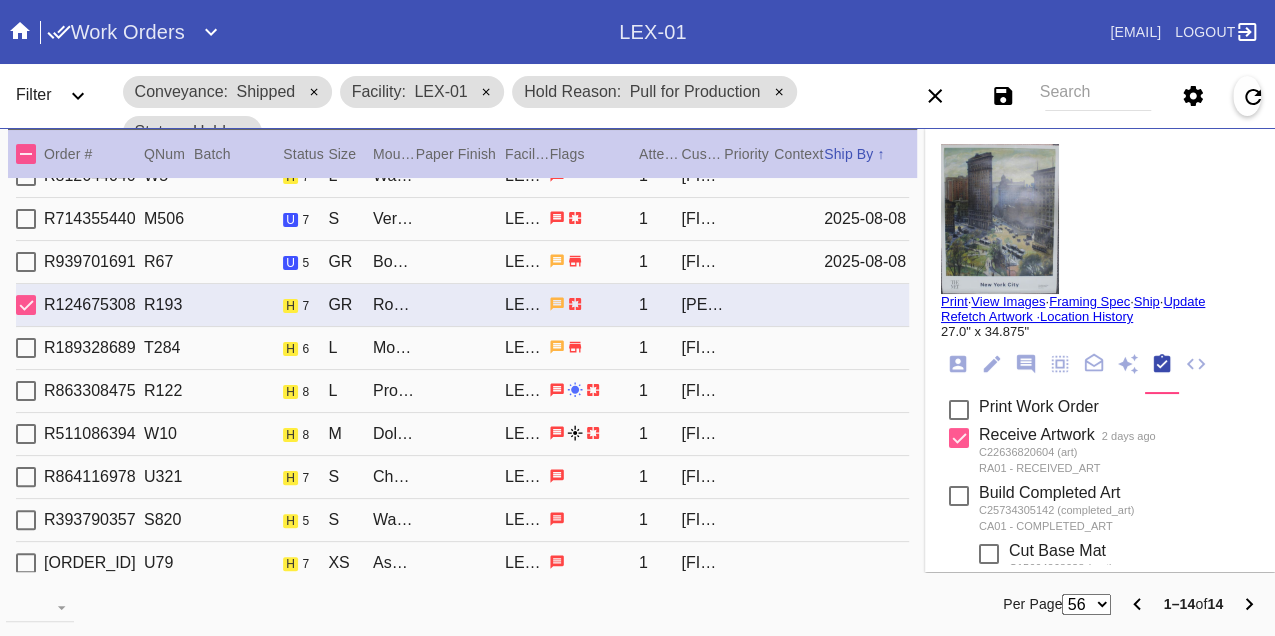 scroll, scrollTop: 216, scrollLeft: 0, axis: vertical 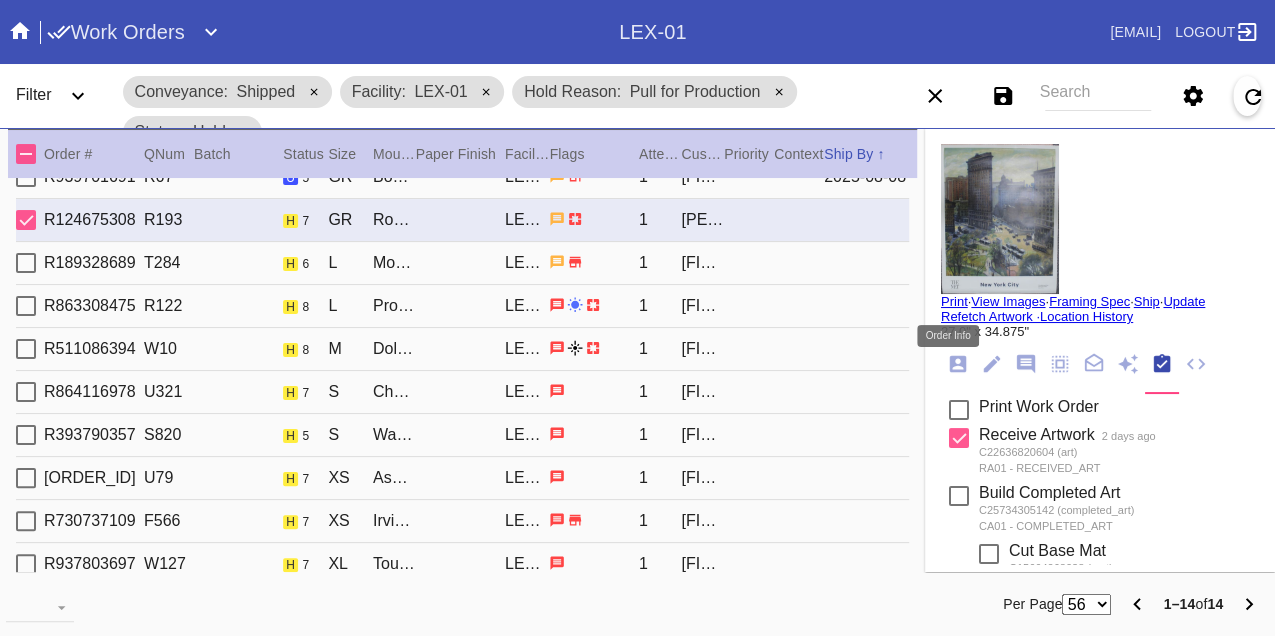 click 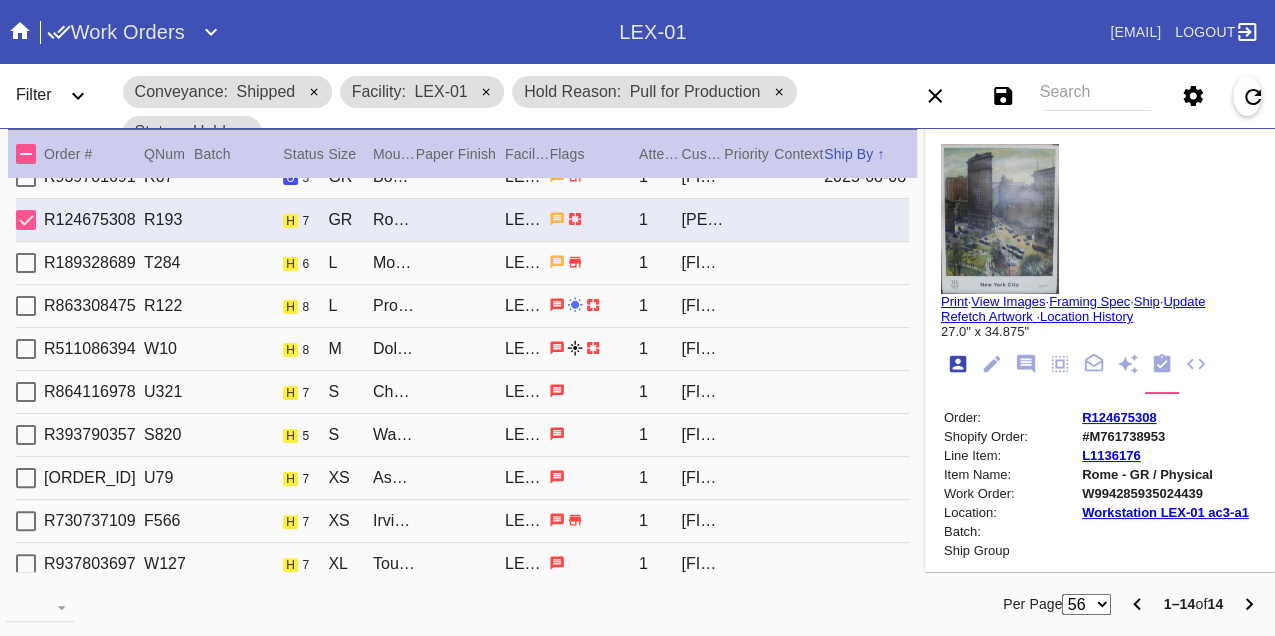 scroll, scrollTop: 24, scrollLeft: 0, axis: vertical 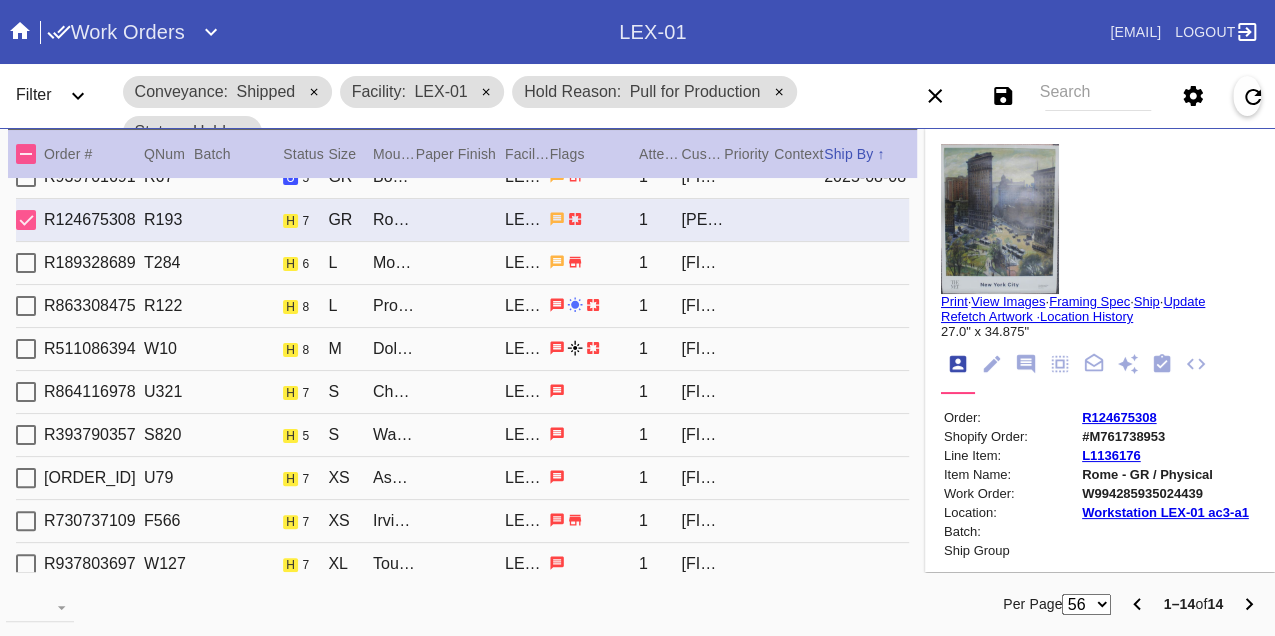 click on "W994285935024439" at bounding box center (1165, 493) 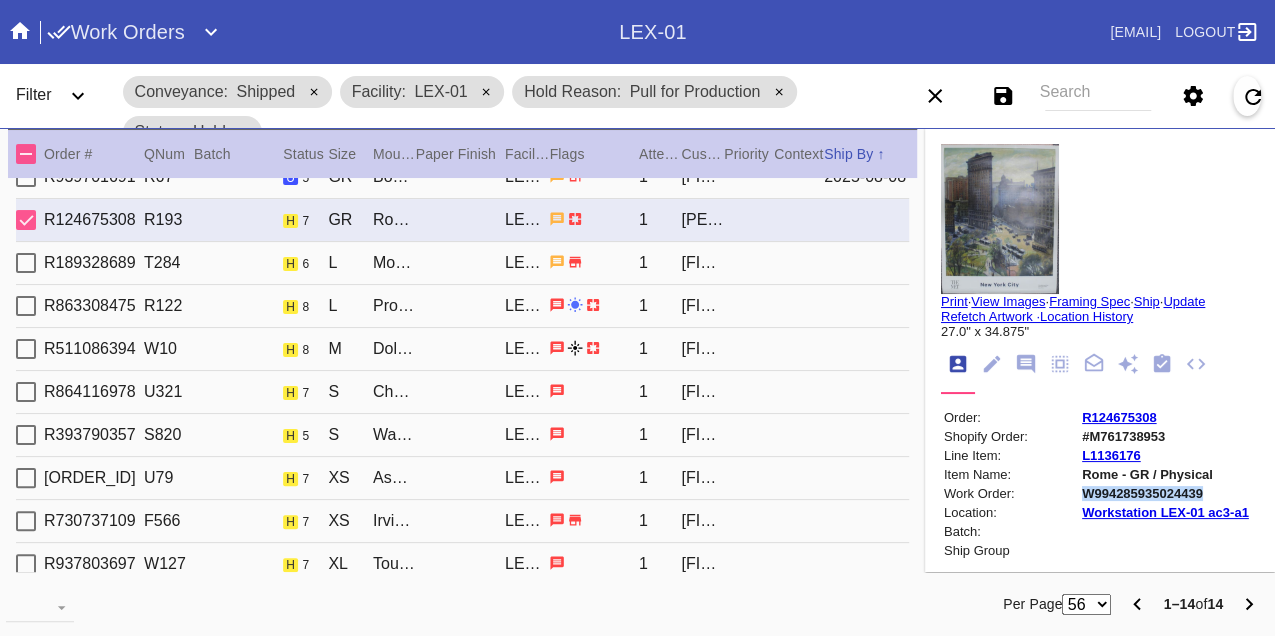 click on "W994285935024439" at bounding box center [1165, 493] 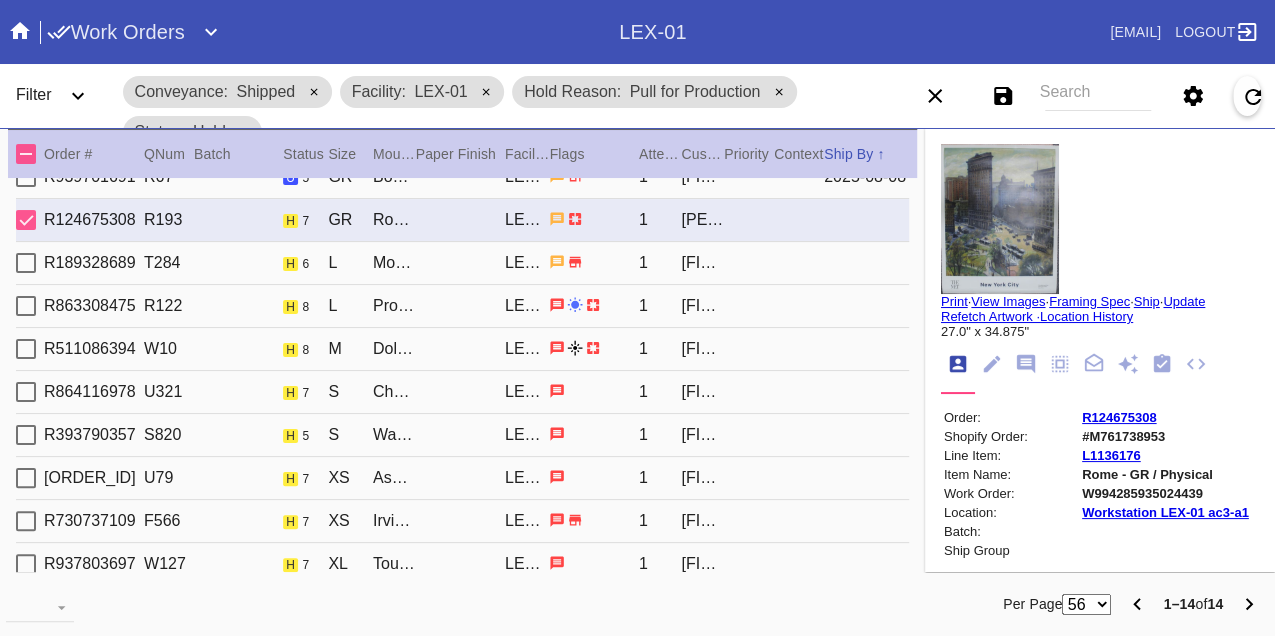 click on "R189328689 T284 h   6 L Montclare / Cream - Linen LEX-01 1 Natalie Reichman" at bounding box center (462, 263) 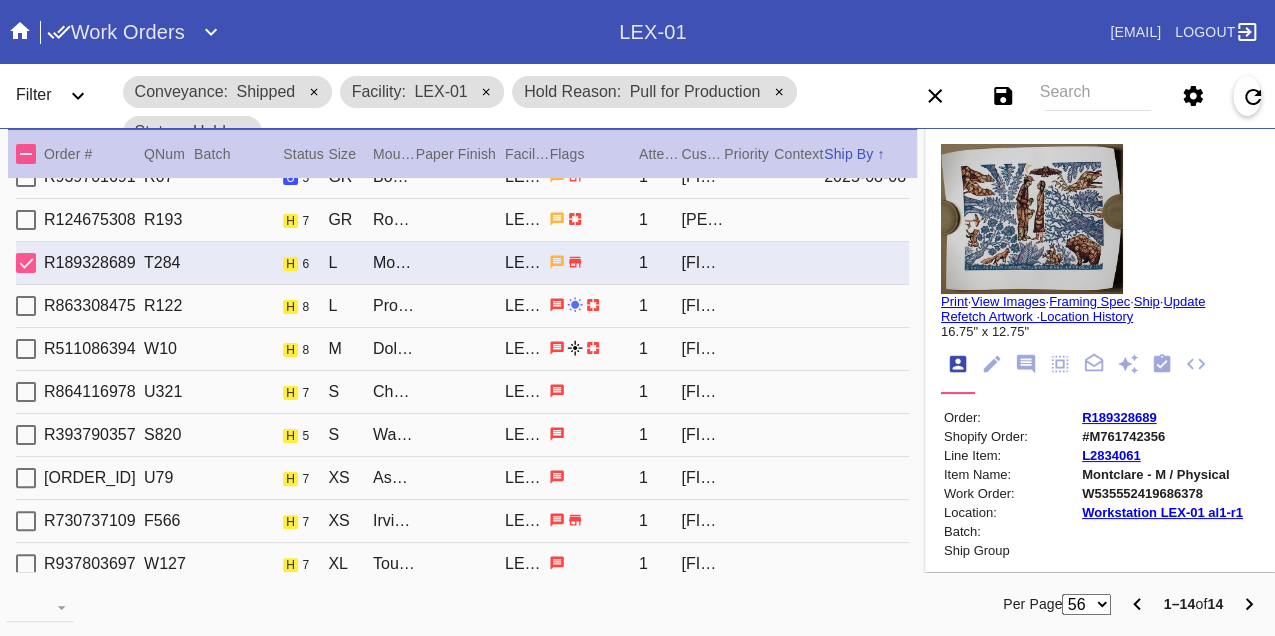 click on "W535552419686378" at bounding box center (1162, 493) 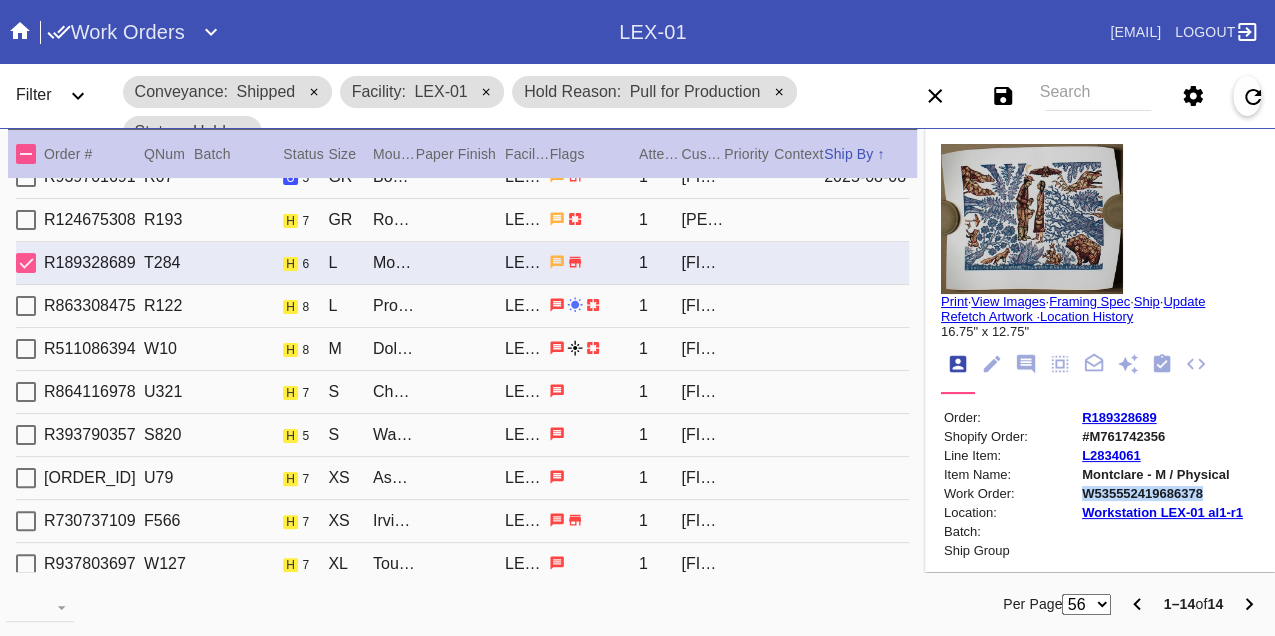 click on "W535552419686378" at bounding box center (1162, 493) 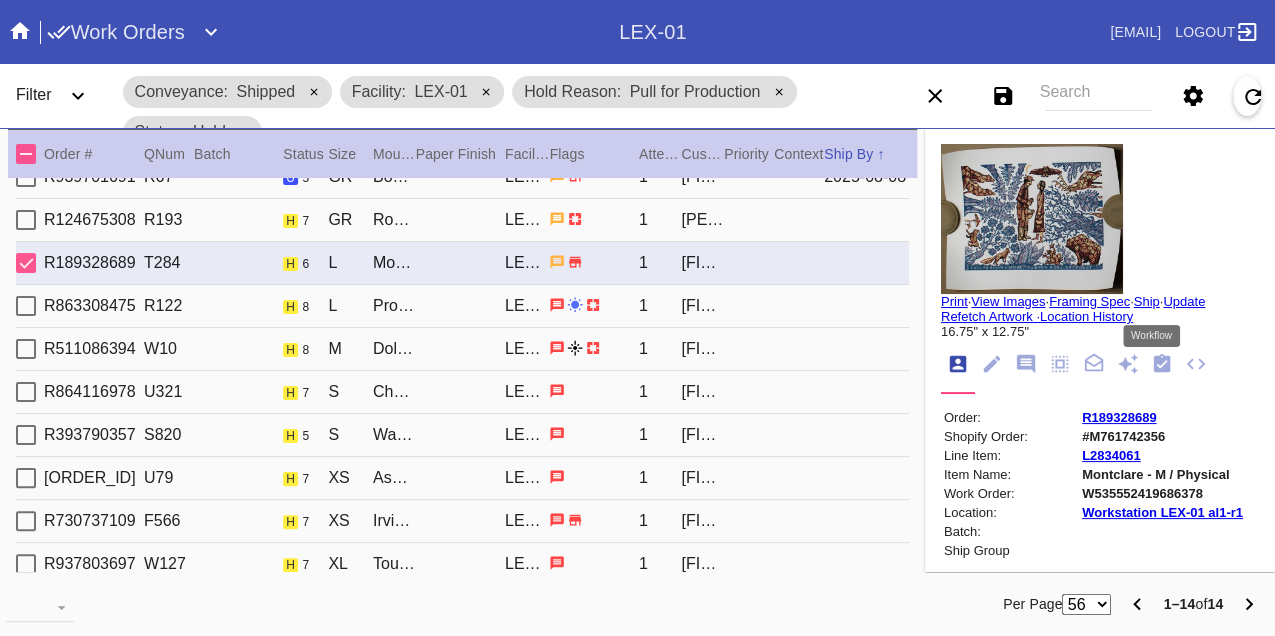 click 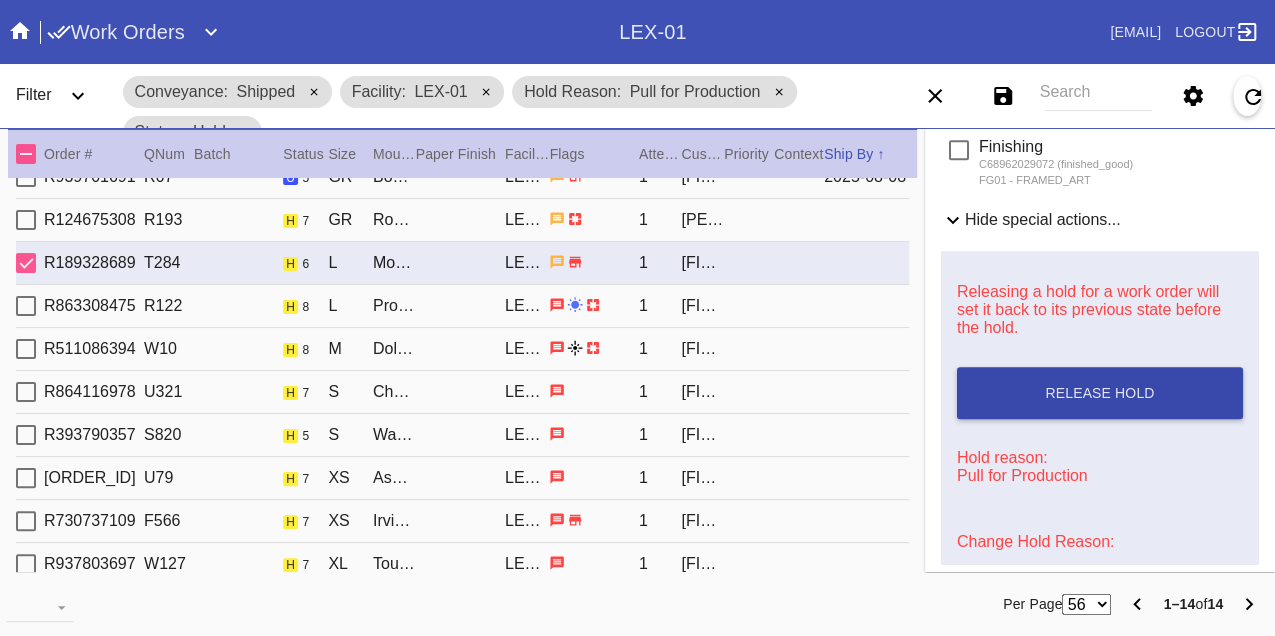scroll, scrollTop: 888, scrollLeft: 0, axis: vertical 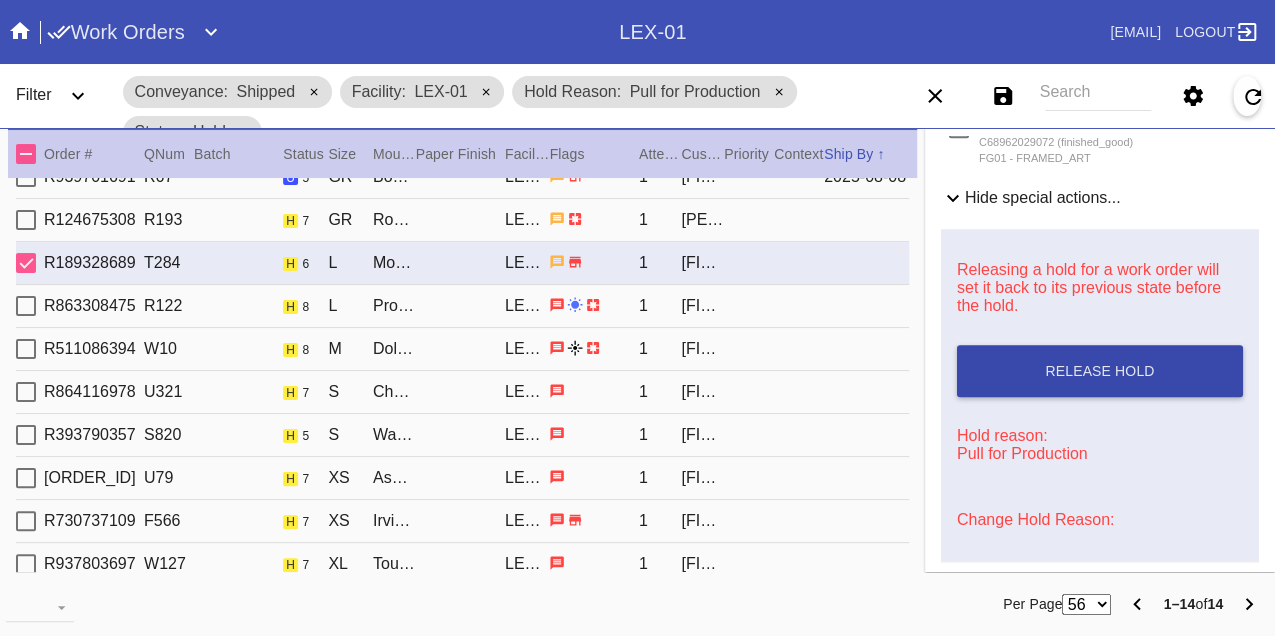 click on "Release Hold" at bounding box center [1100, 371] 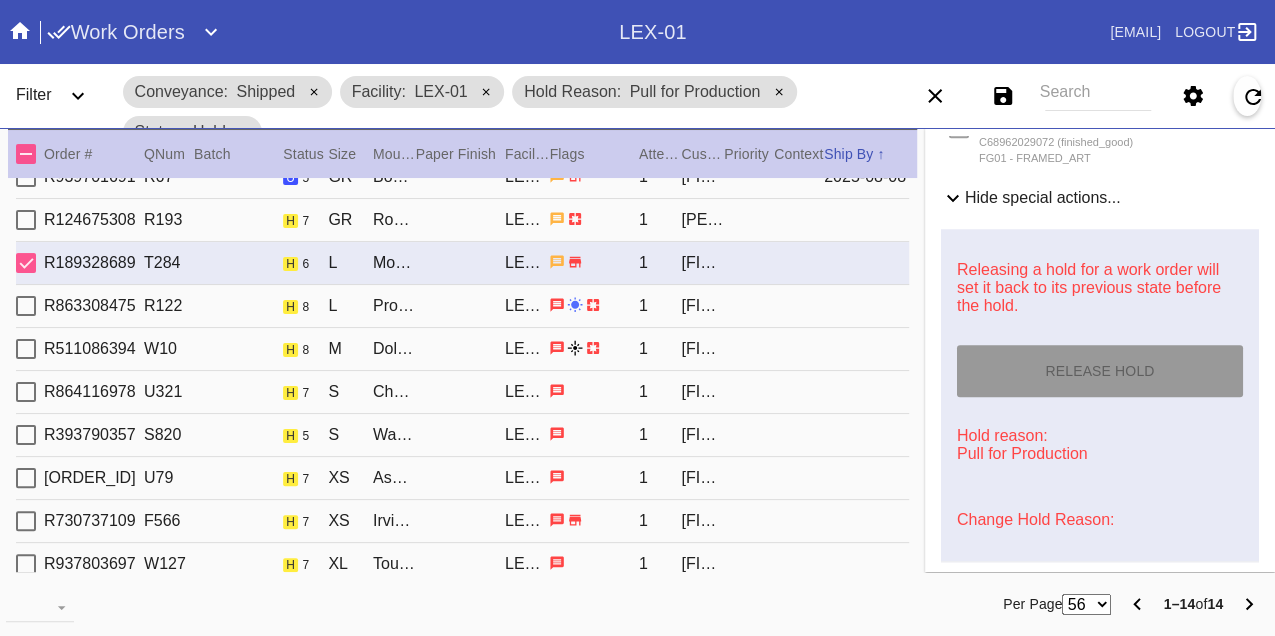 type on "8/8/2025" 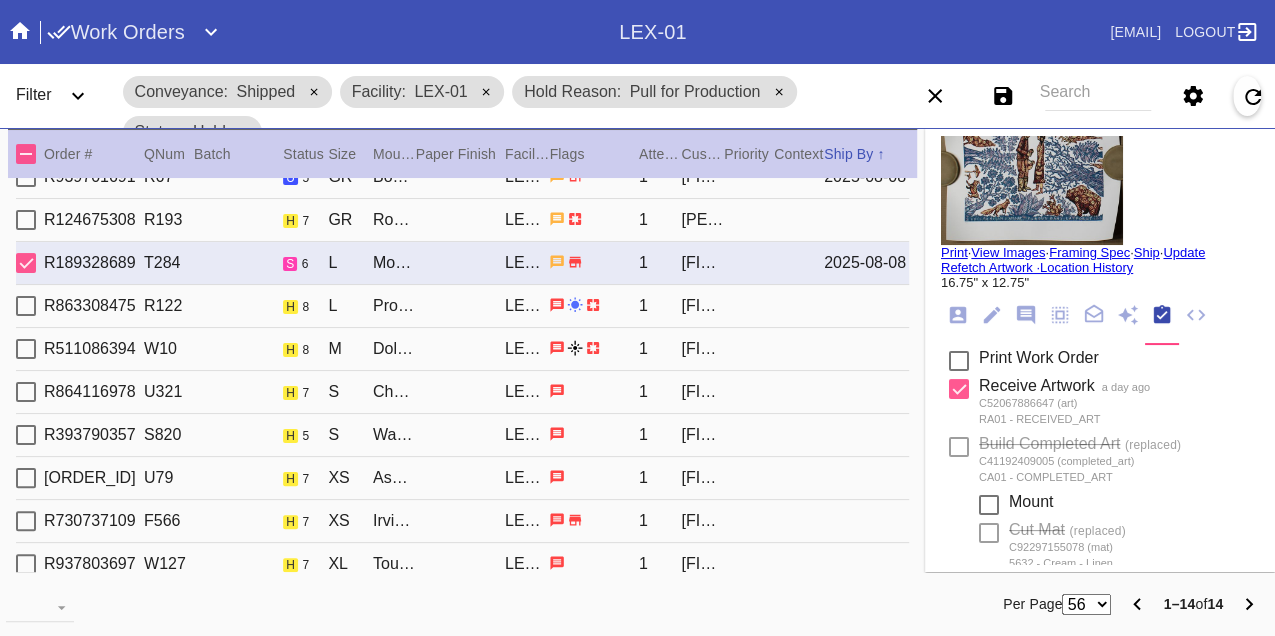 scroll, scrollTop: 0, scrollLeft: 0, axis: both 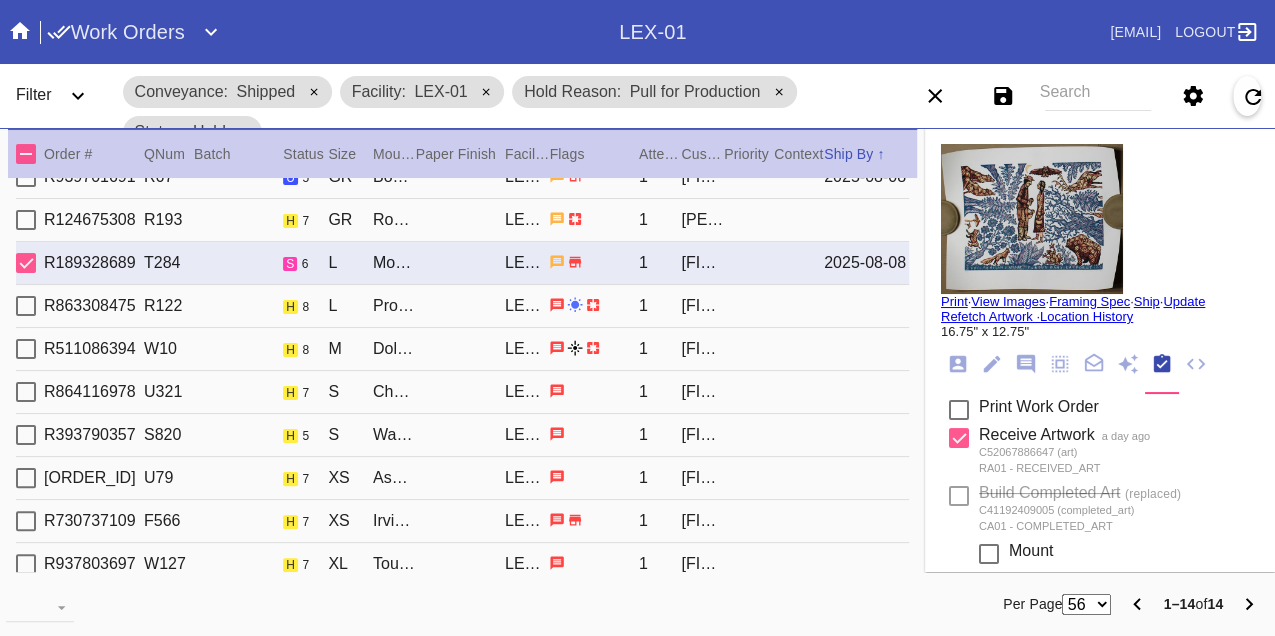 click on "Print" at bounding box center (954, 301) 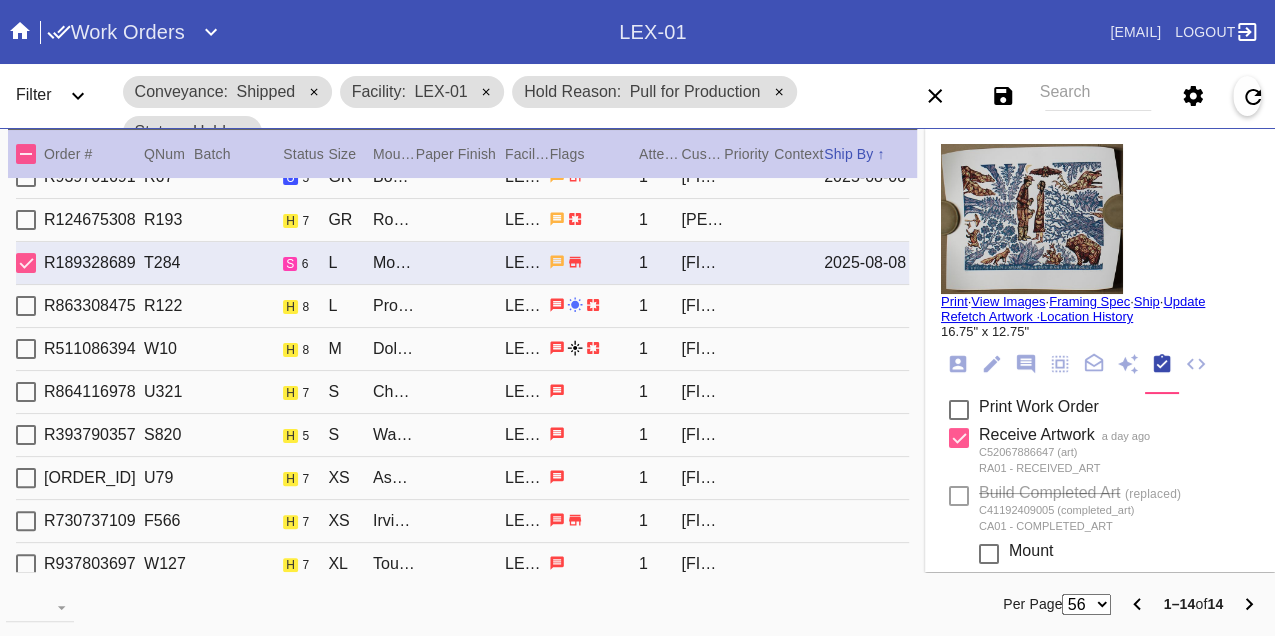 click on "R863308475 R122 h   8 L Providence / No Mat LEX-01 1 Aral Tasher" at bounding box center [462, 306] 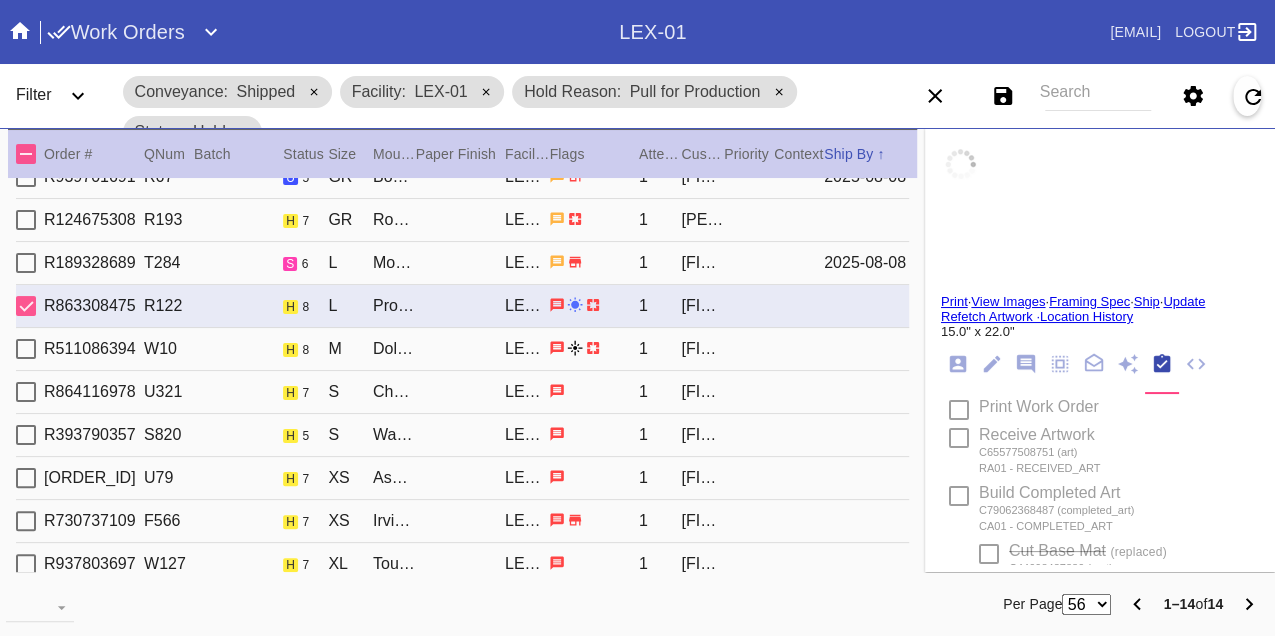 type 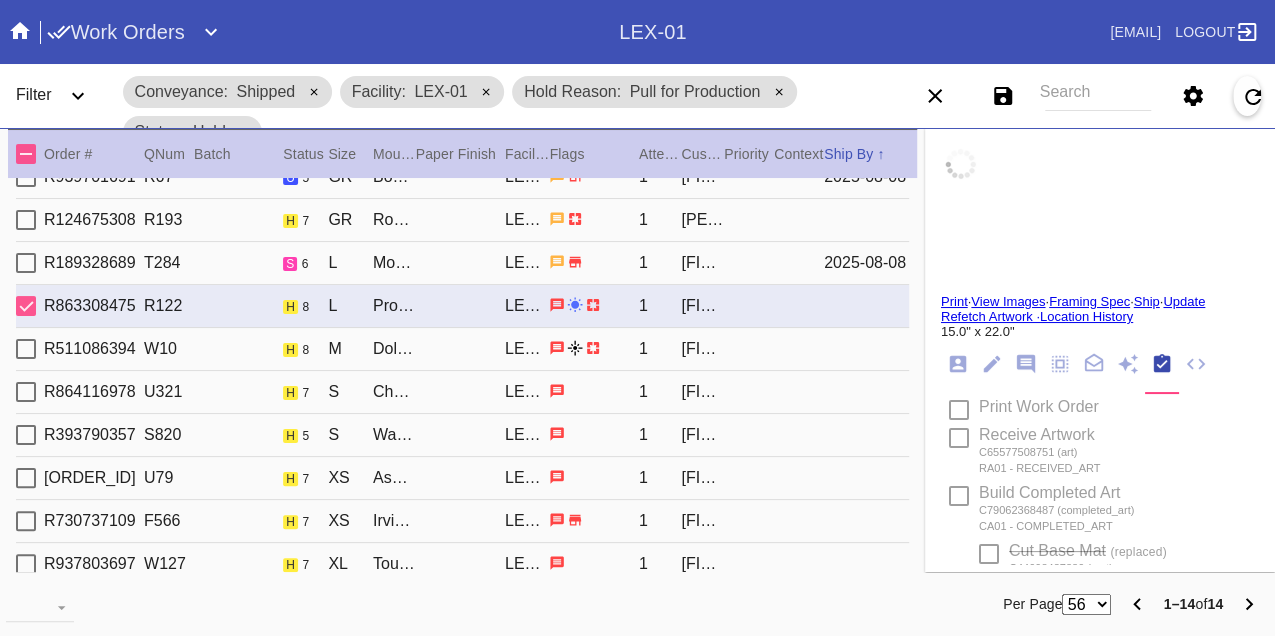 type on "15.0" 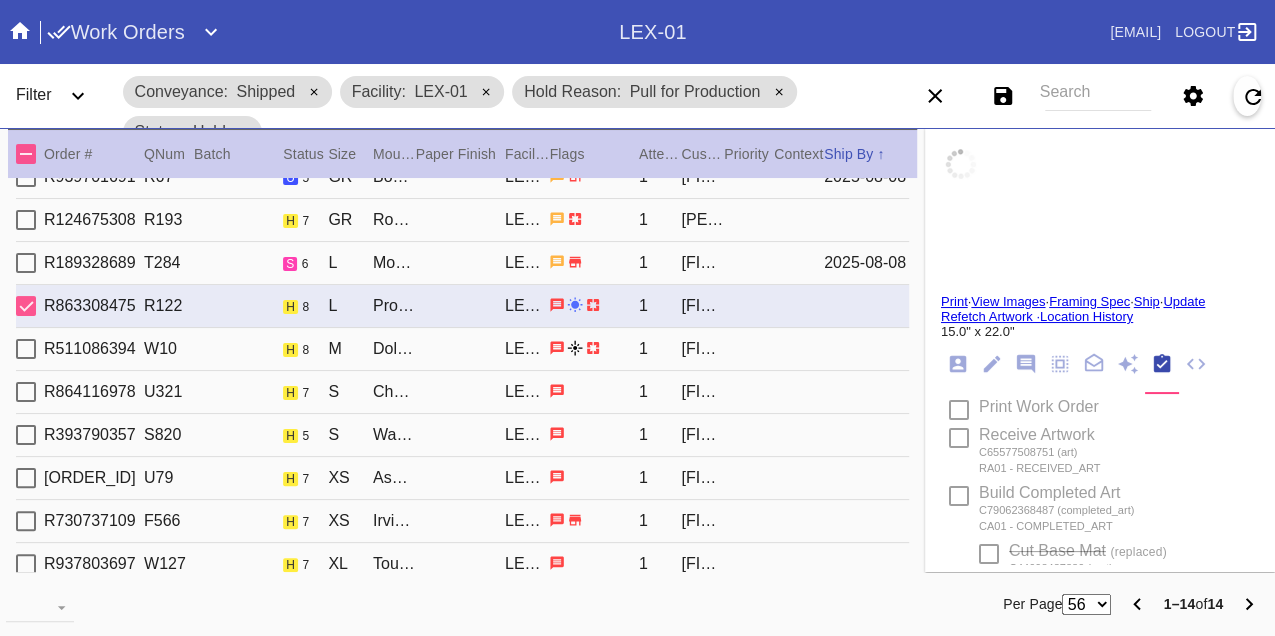 type on "22.0" 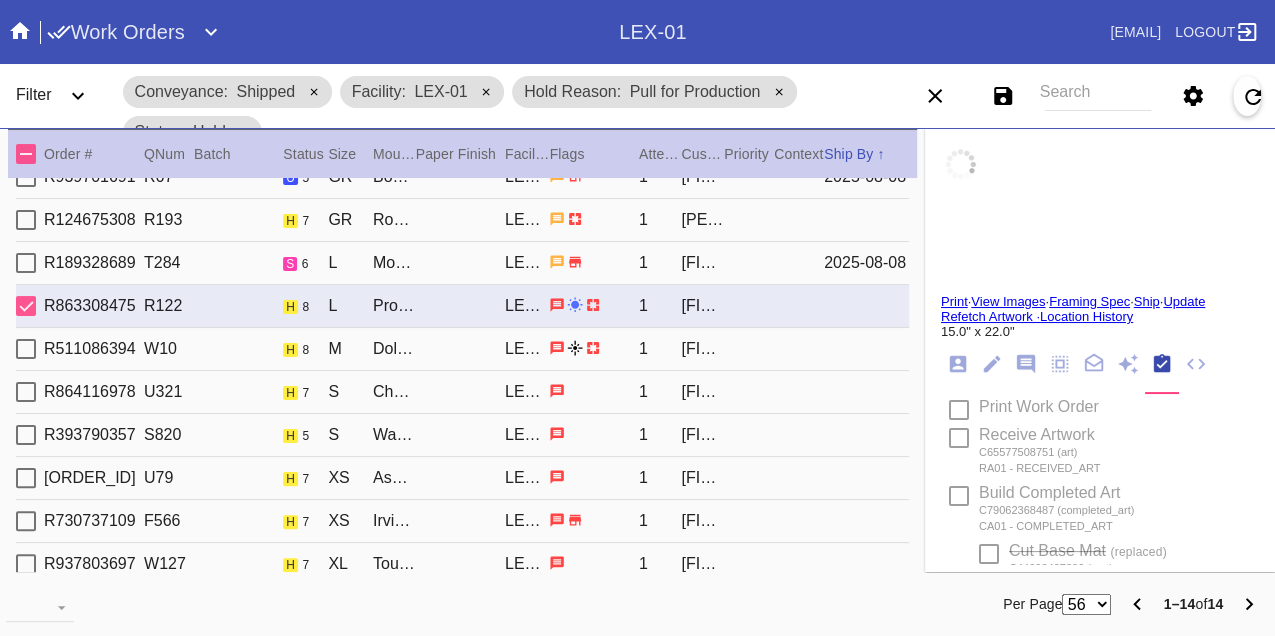 type 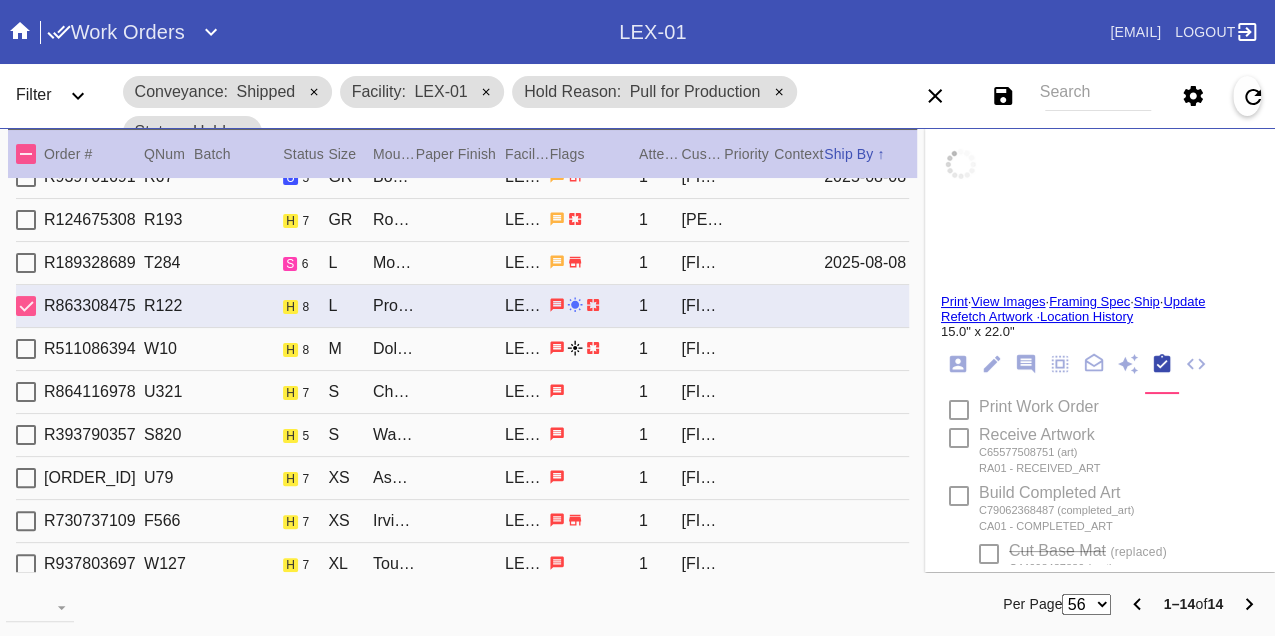 type 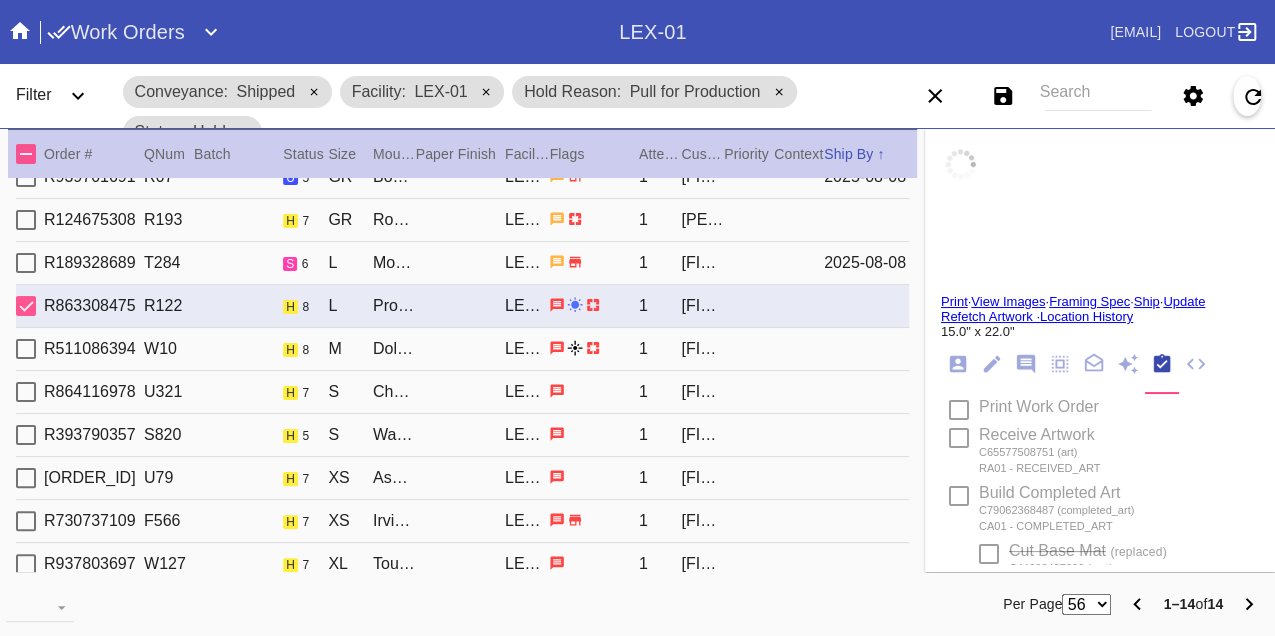 type on "7/31/2025" 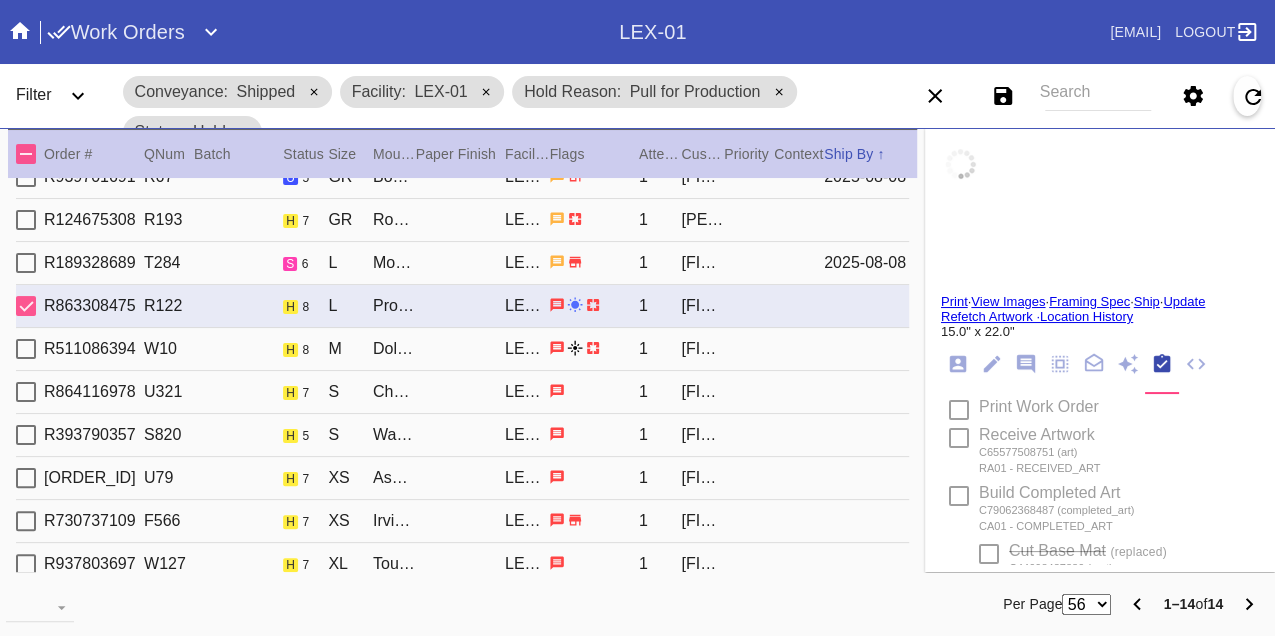 type 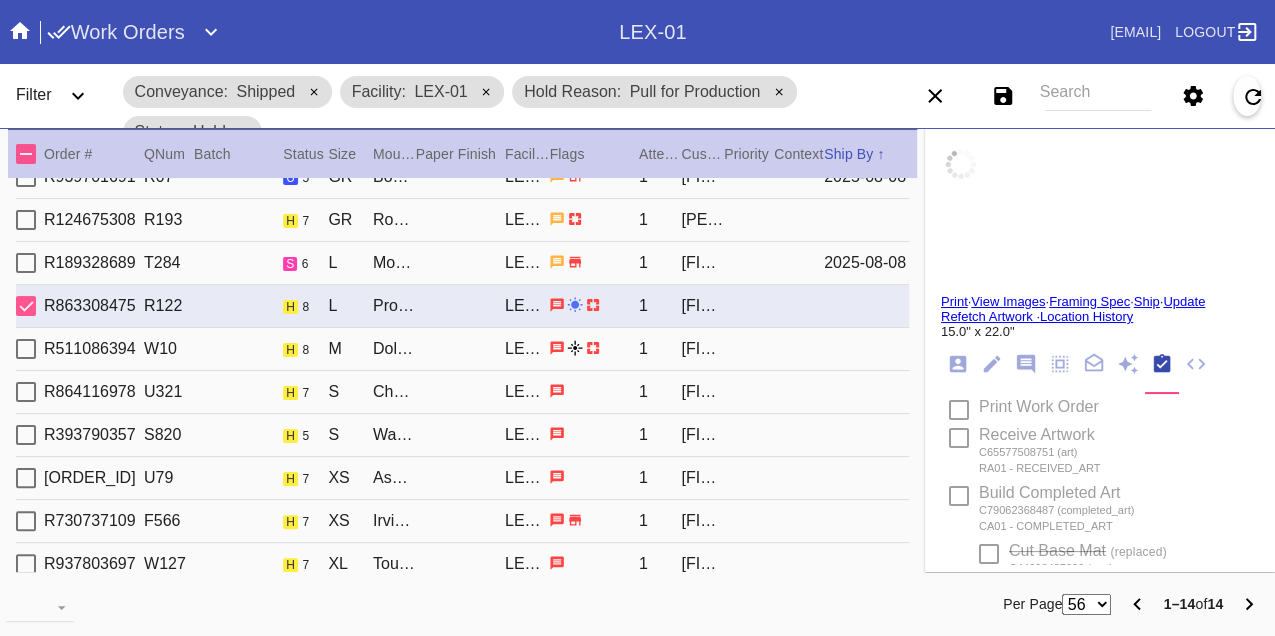 type on "1.5" 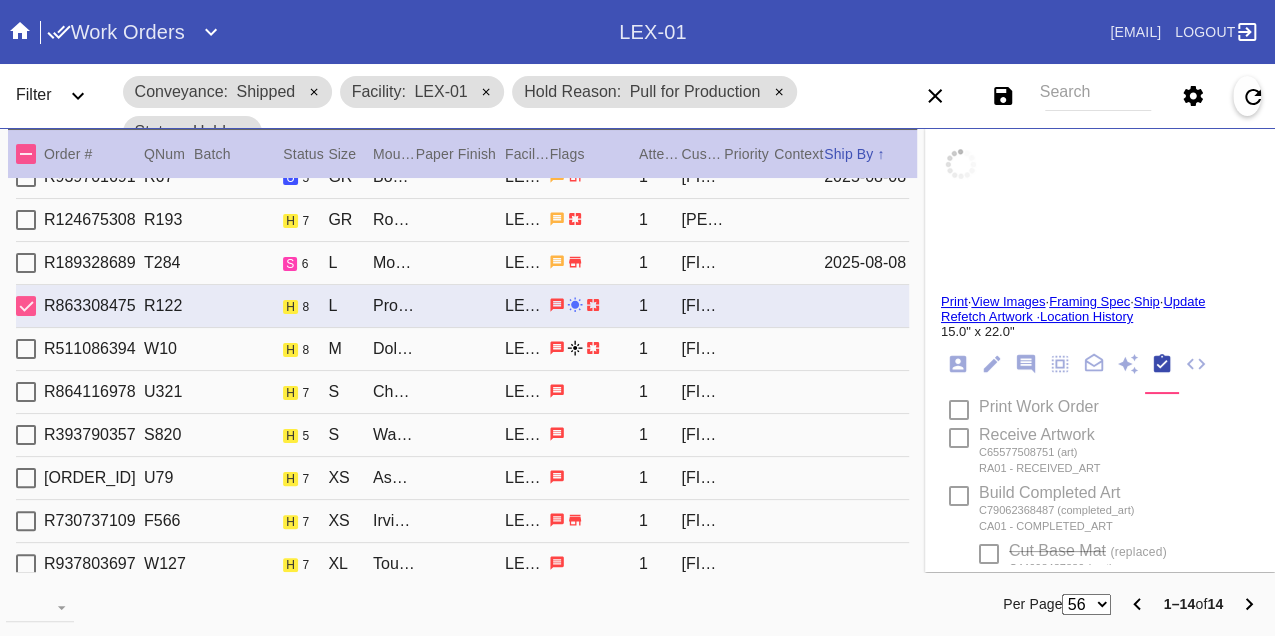 type on "1.5" 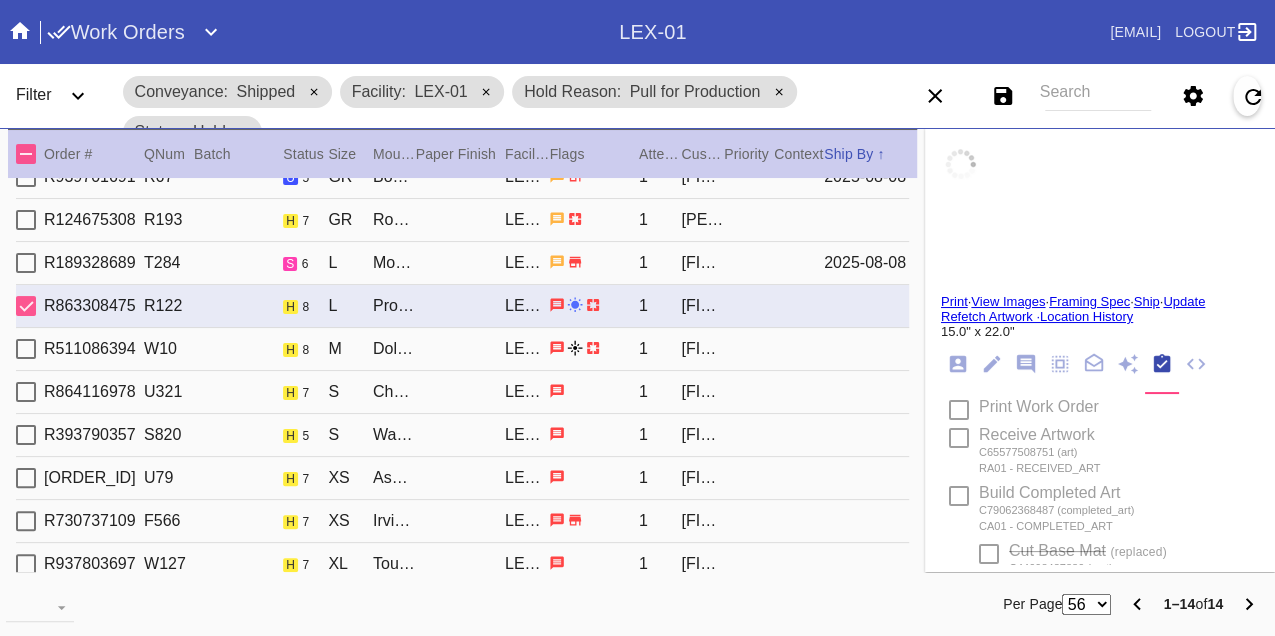 type on "1.5" 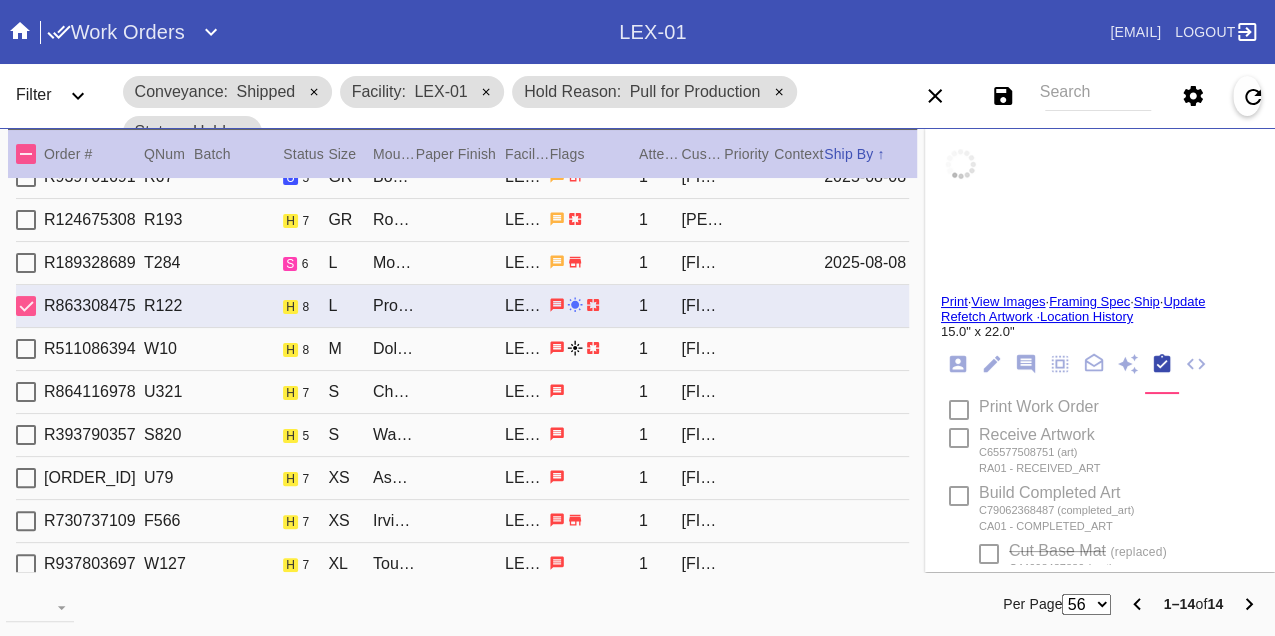 type on "1.5" 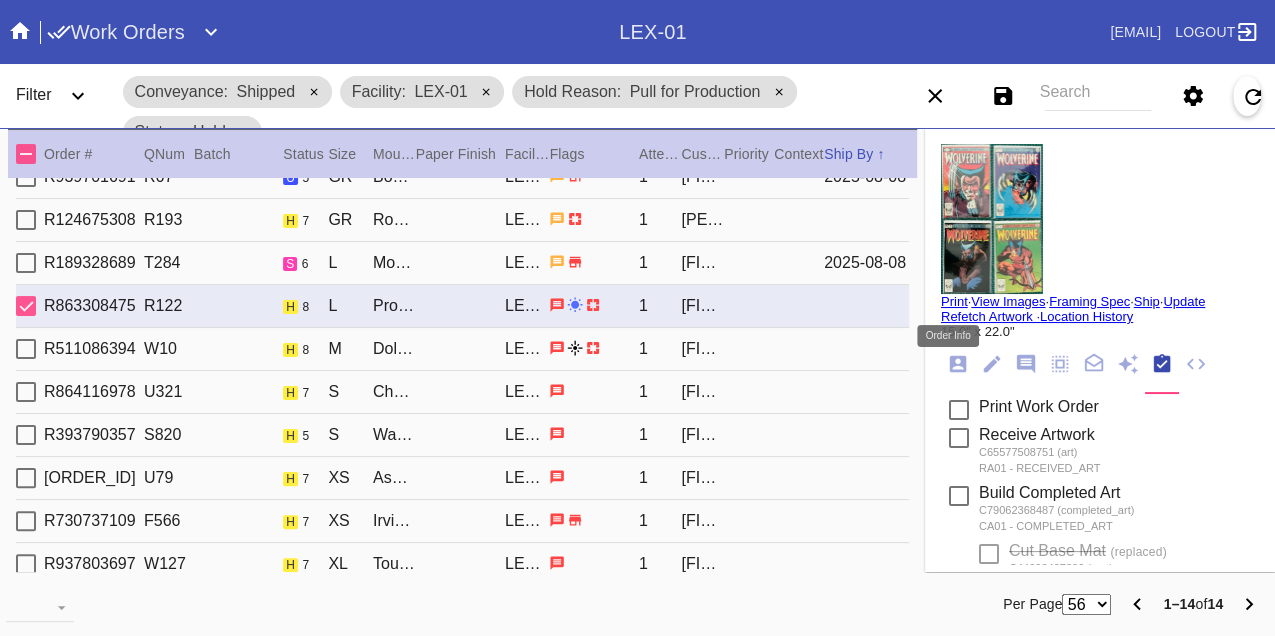 click 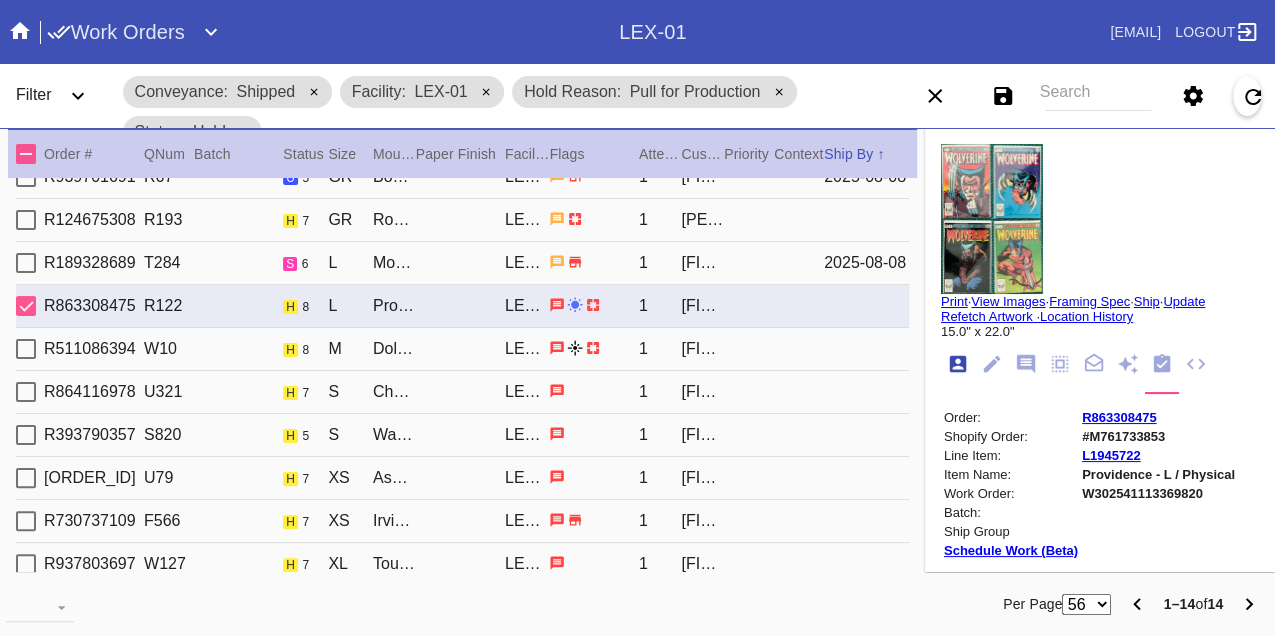 scroll, scrollTop: 24, scrollLeft: 0, axis: vertical 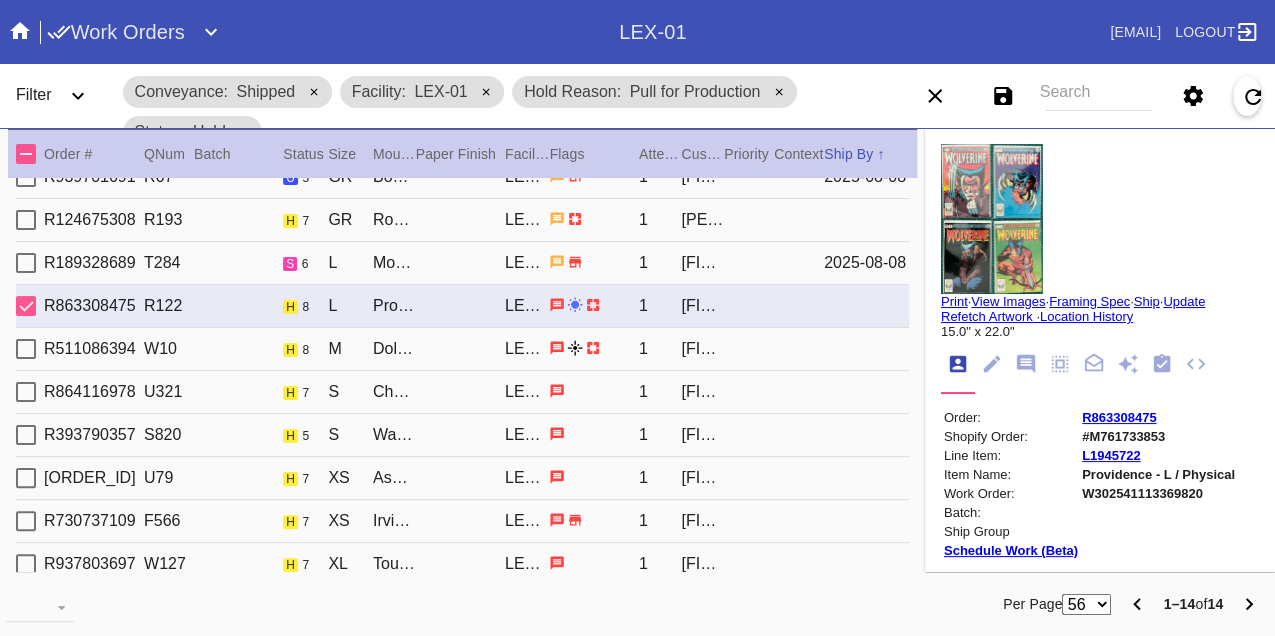 click on "W302541113369820" at bounding box center (1158, 493) 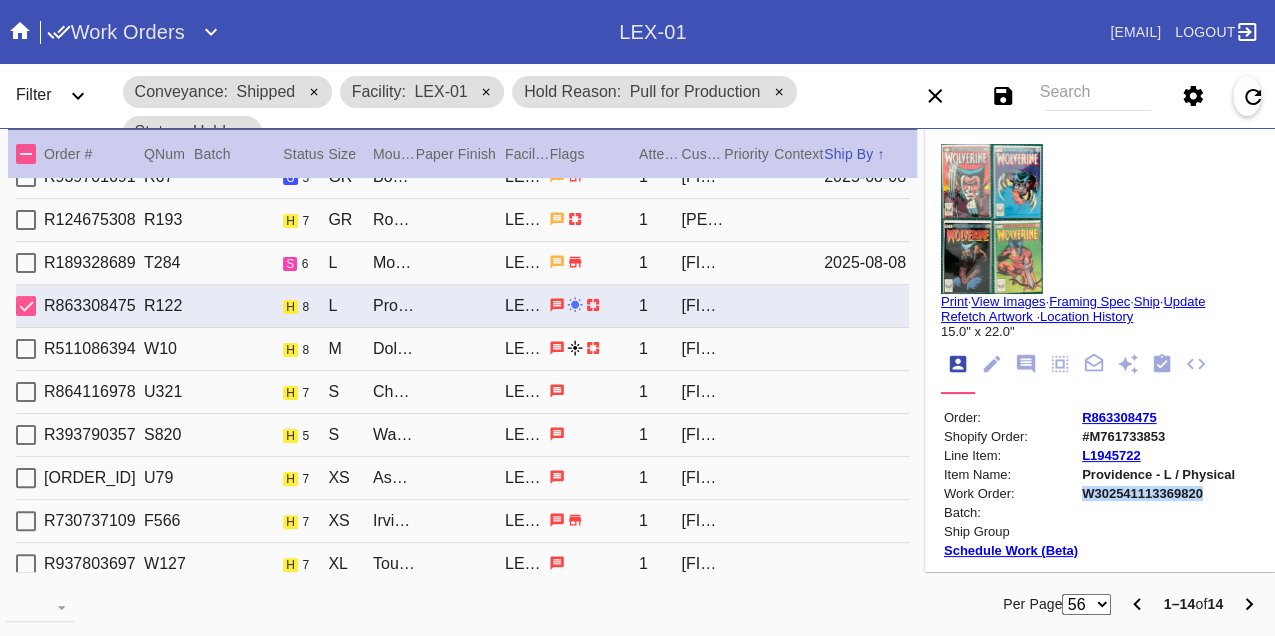 click on "W302541113369820" at bounding box center (1158, 493) 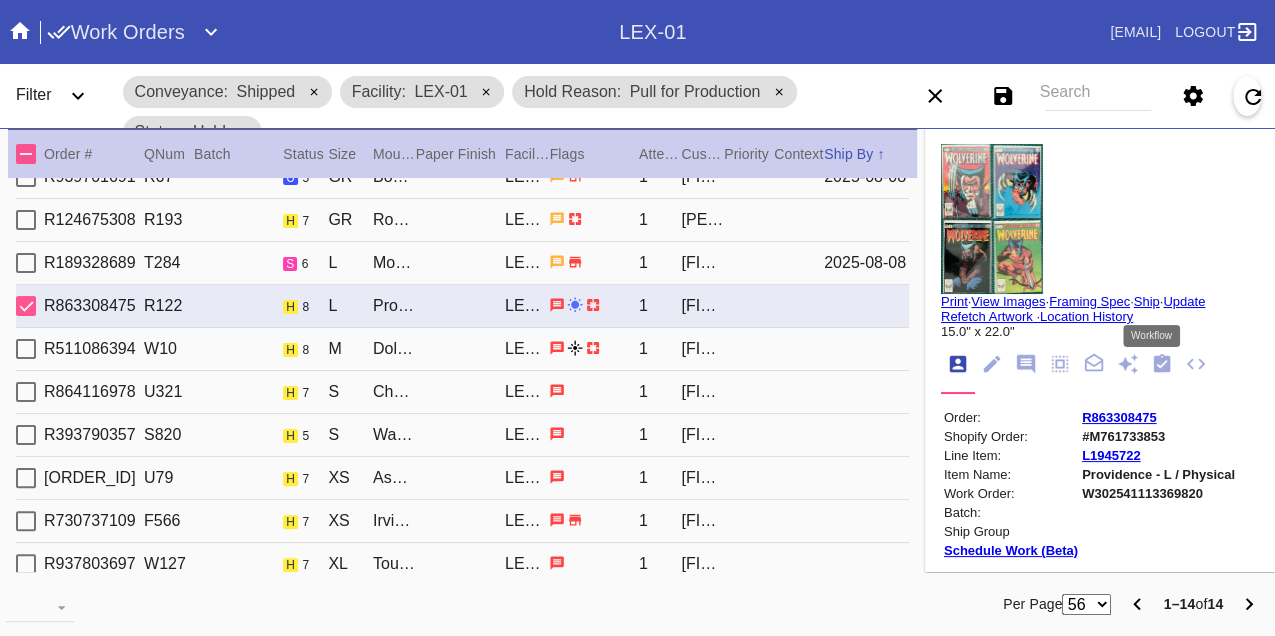 click 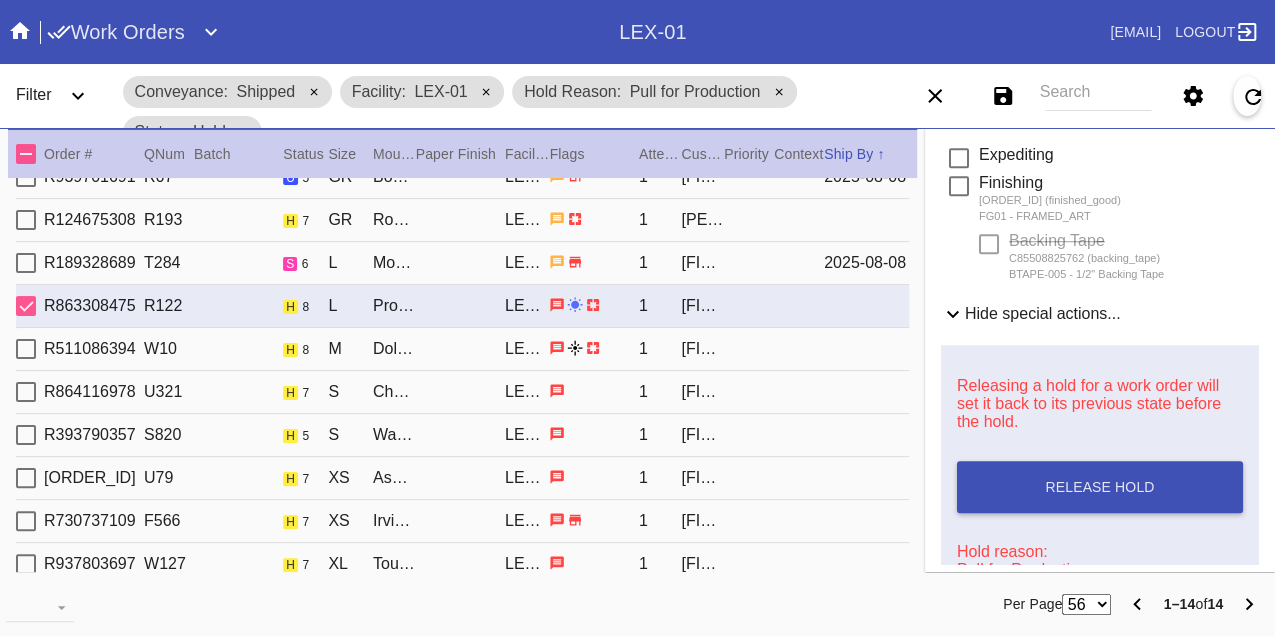 scroll, scrollTop: 1000, scrollLeft: 0, axis: vertical 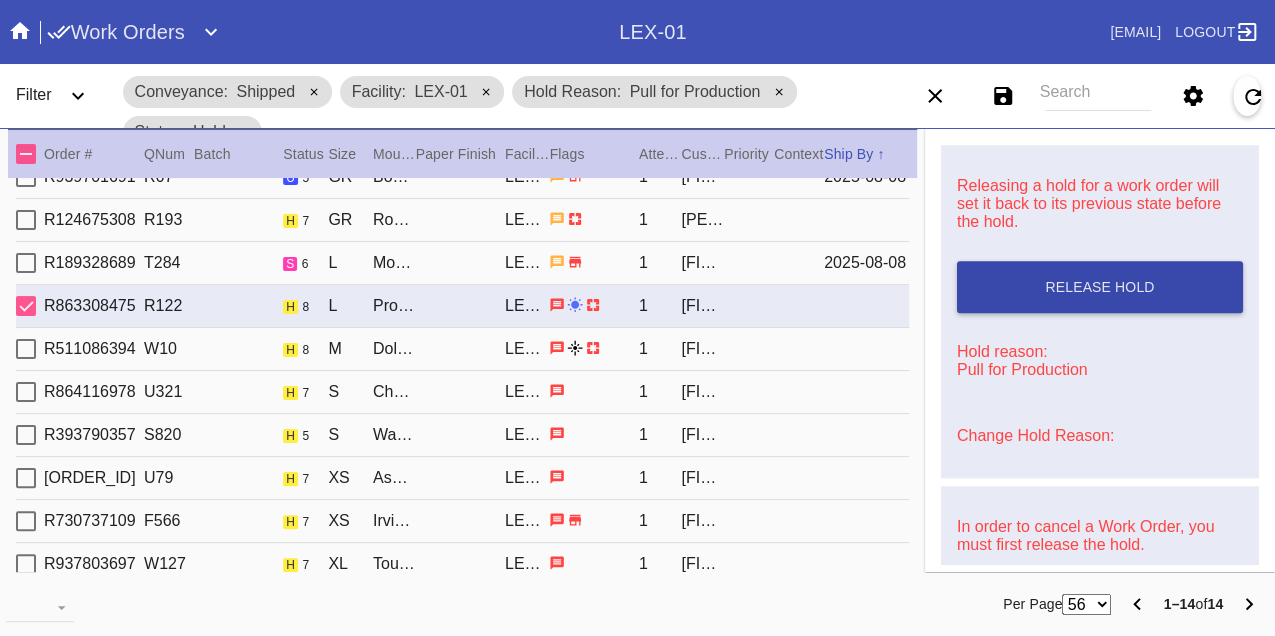 click on "Release Hold" at bounding box center (1100, 287) 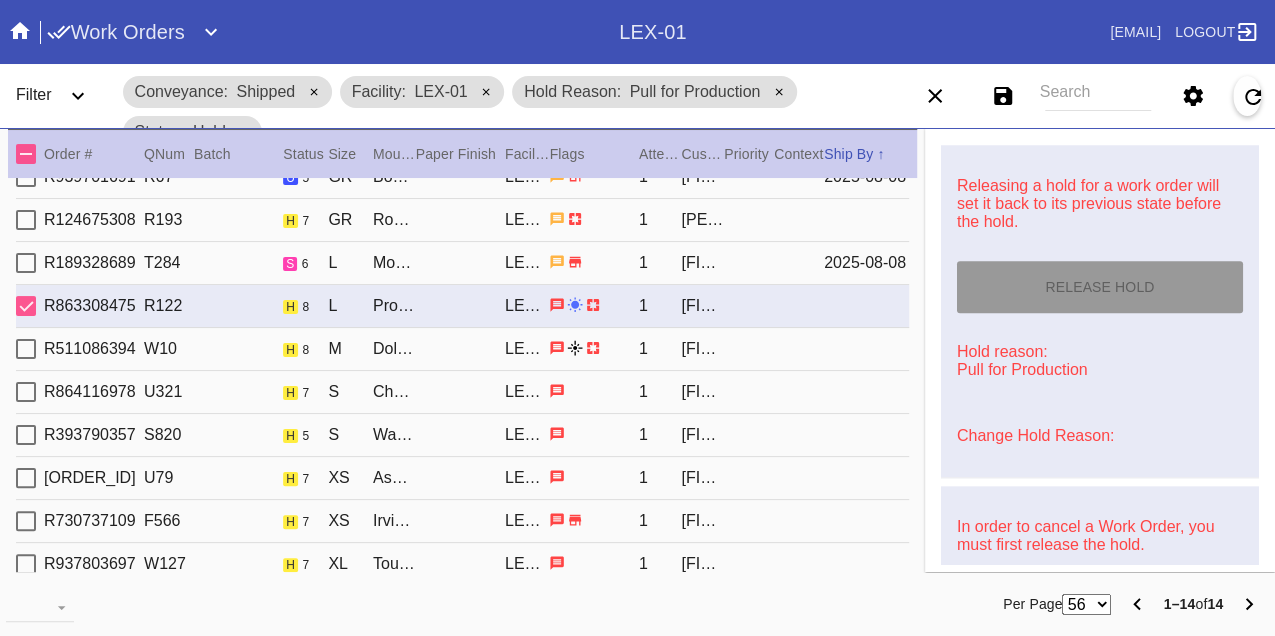 type on "8/8/2025" 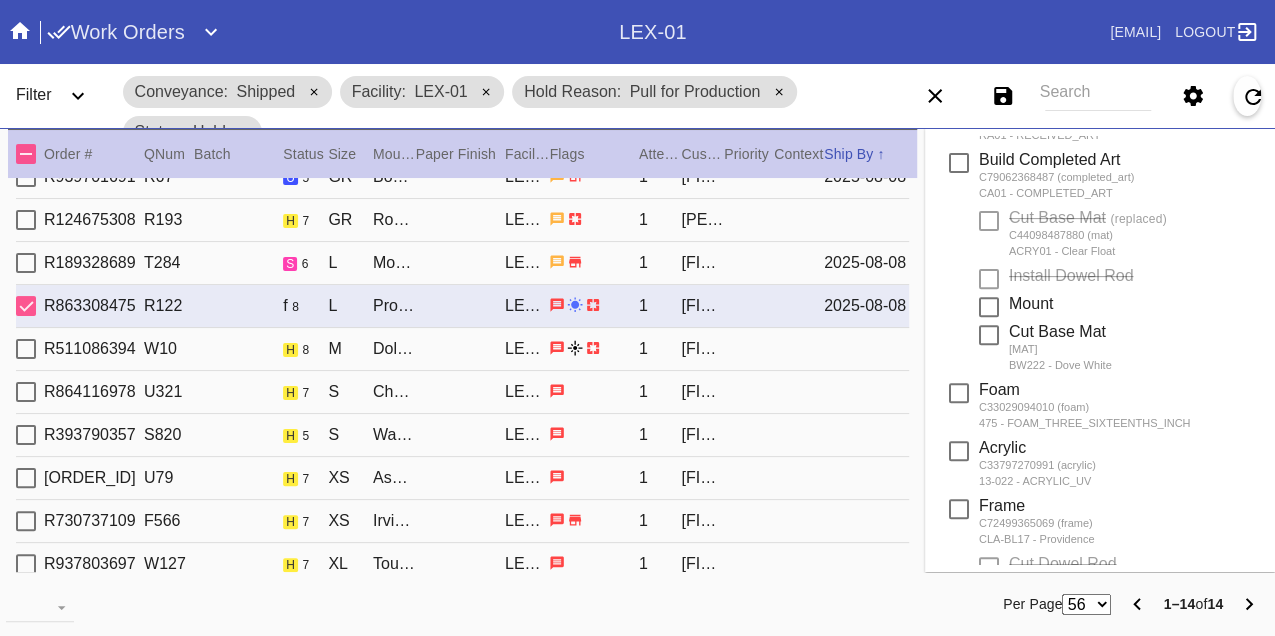scroll, scrollTop: 0, scrollLeft: 0, axis: both 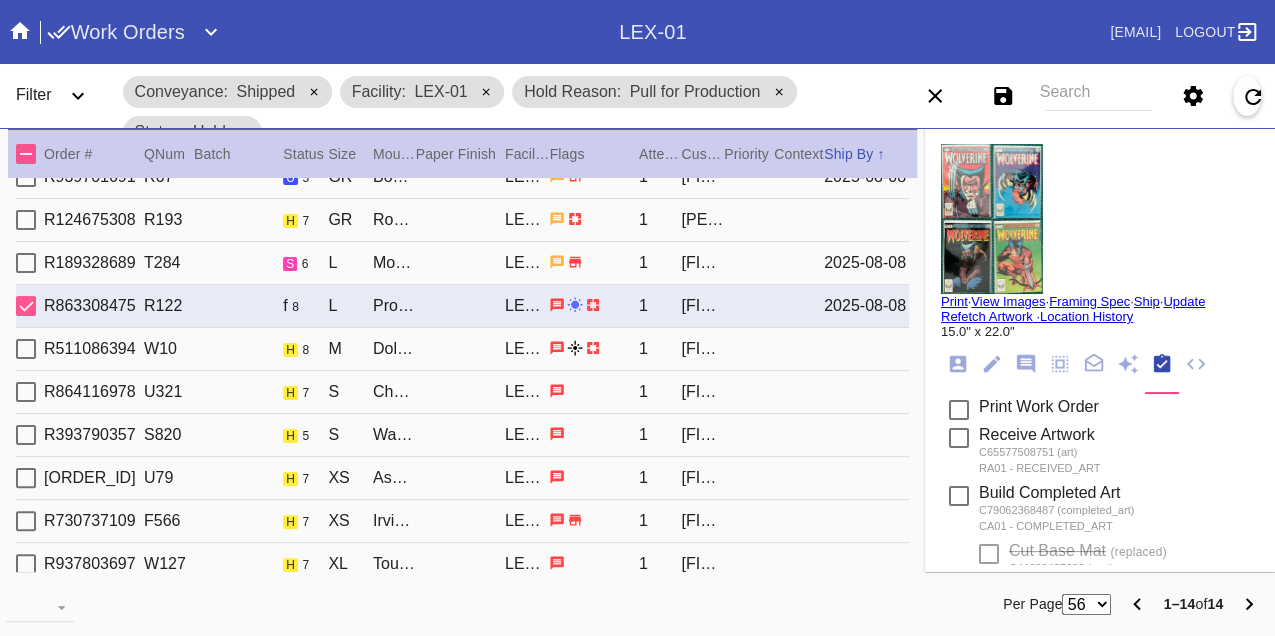 click on "Print" at bounding box center (954, 301) 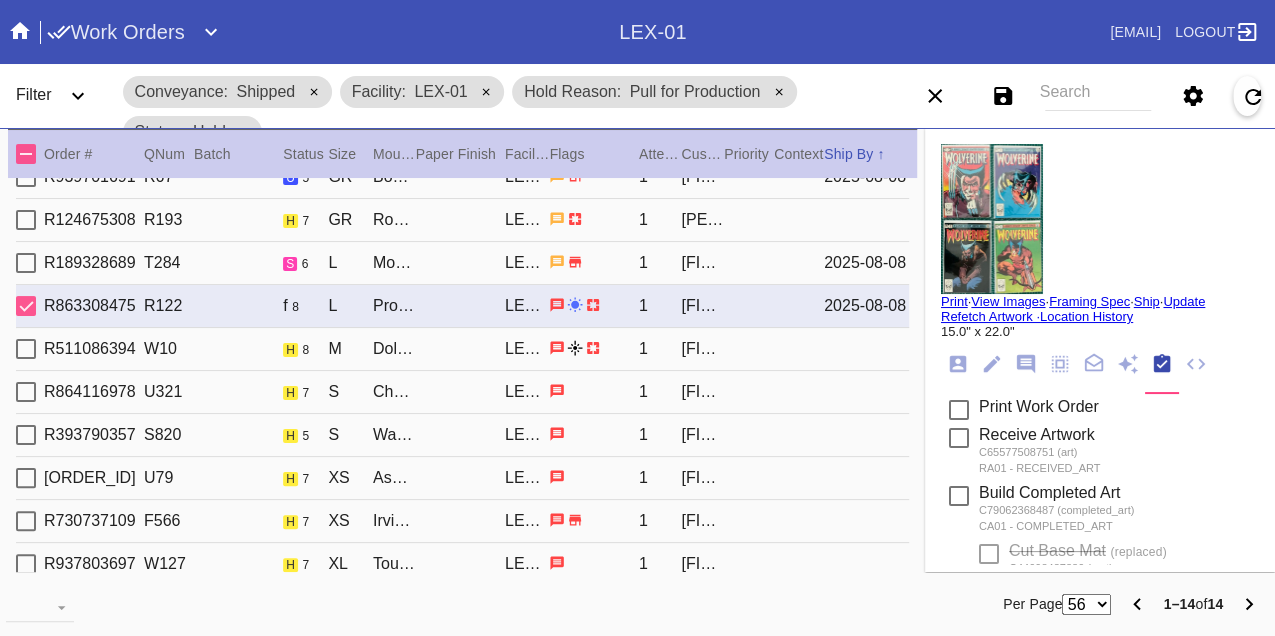click on "R511086394 W10 h   8 M Dolly (Deep) / Dove White LEX-01 1 Kathleen Hoover" at bounding box center (462, 349) 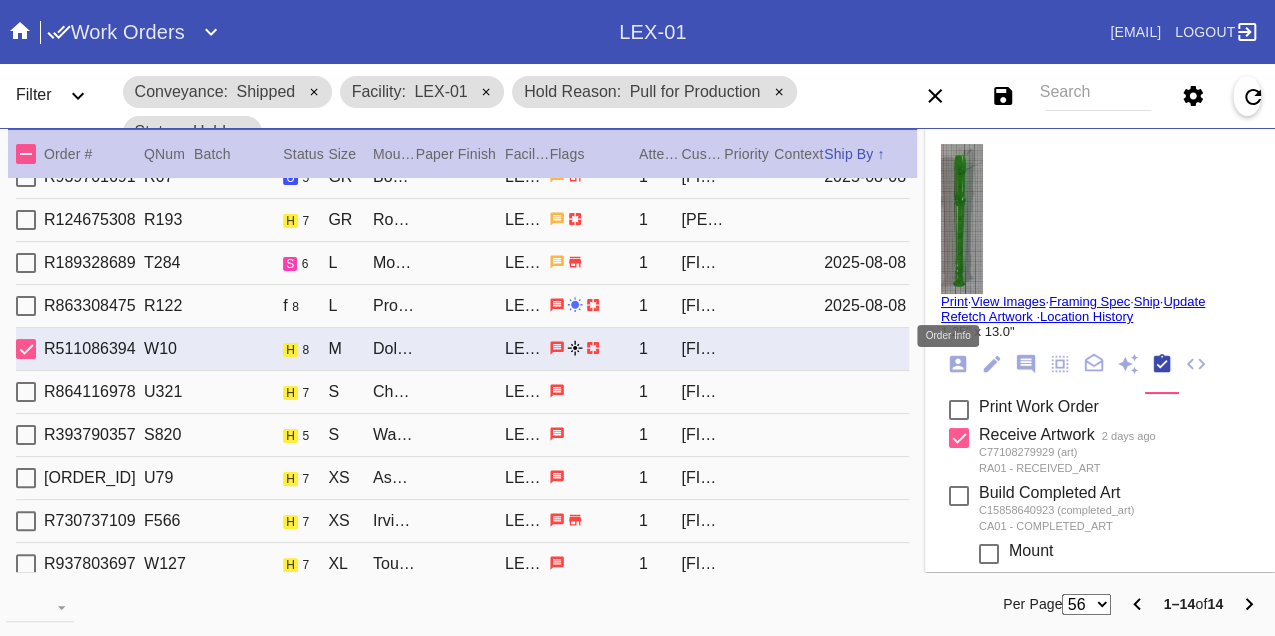 click 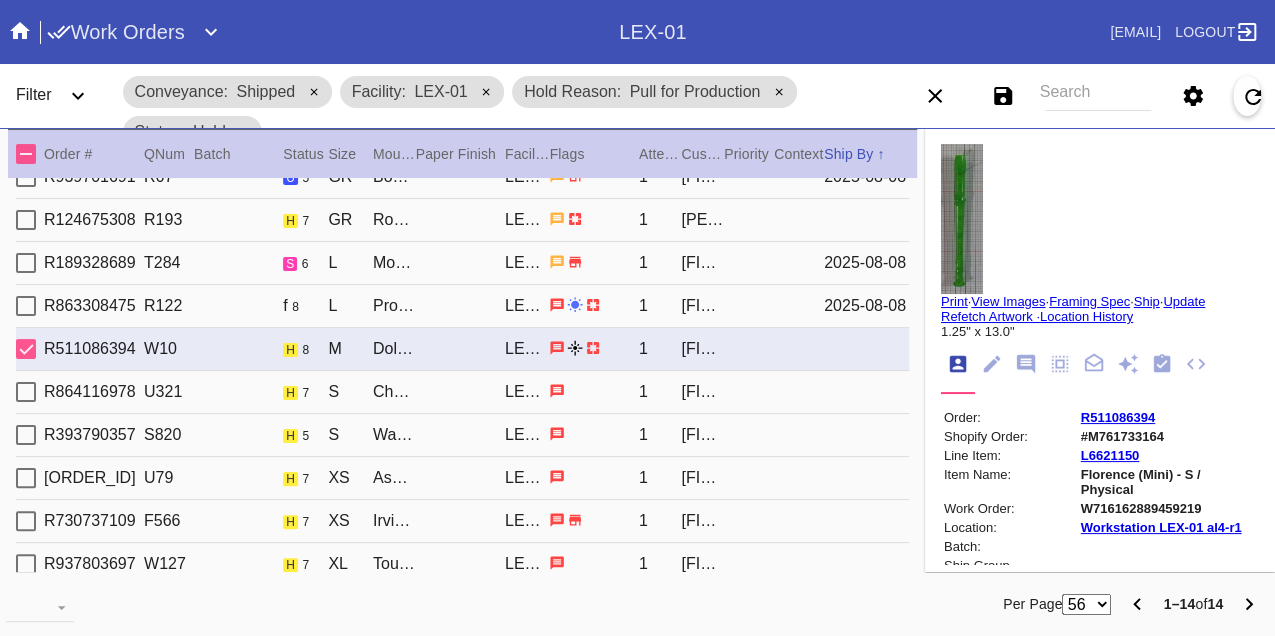 click on "W716162889459219" at bounding box center (1168, 508) 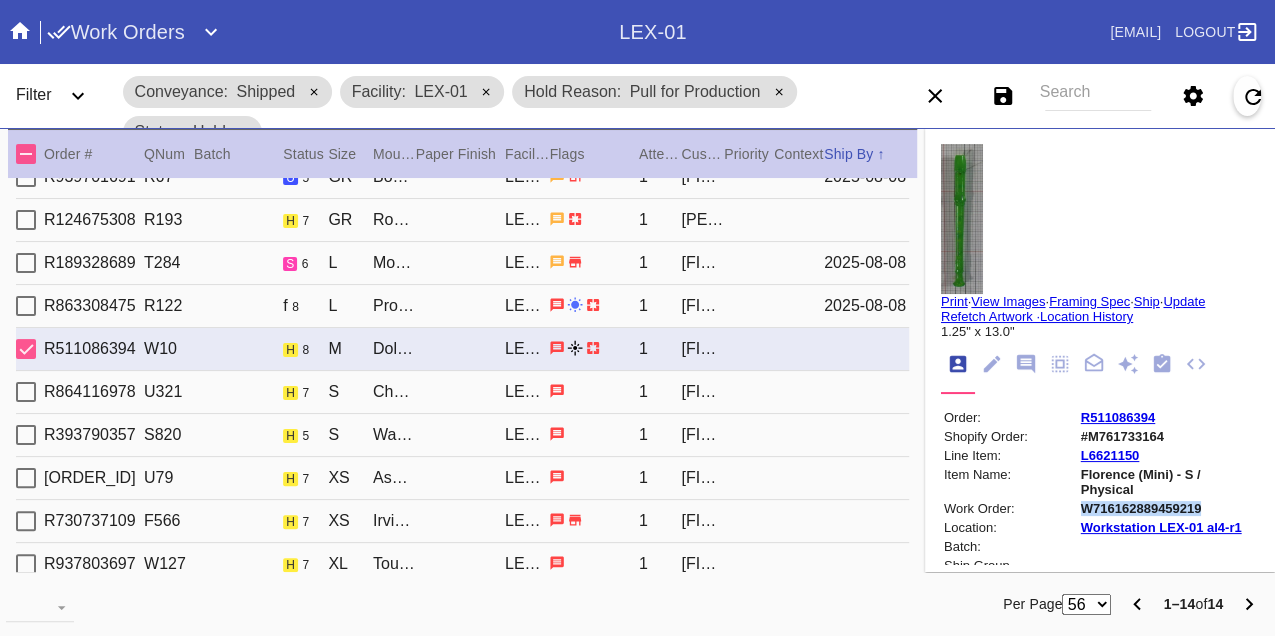 click on "W716162889459219" at bounding box center [1168, 508] 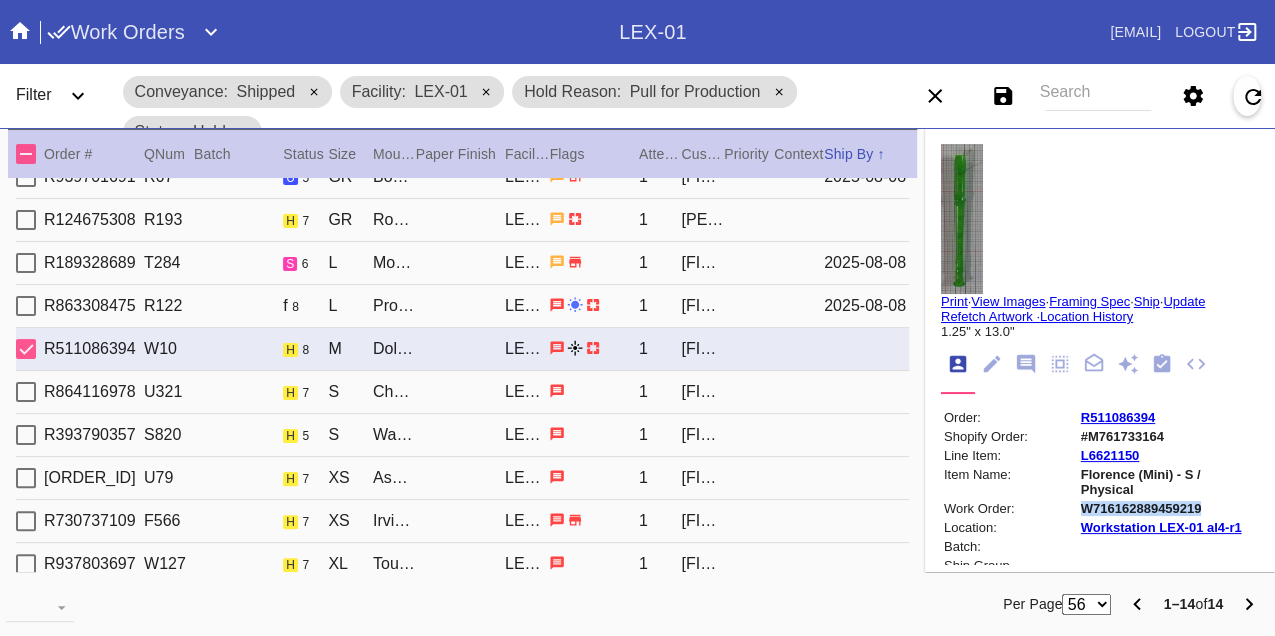 copy on "W716162889459219" 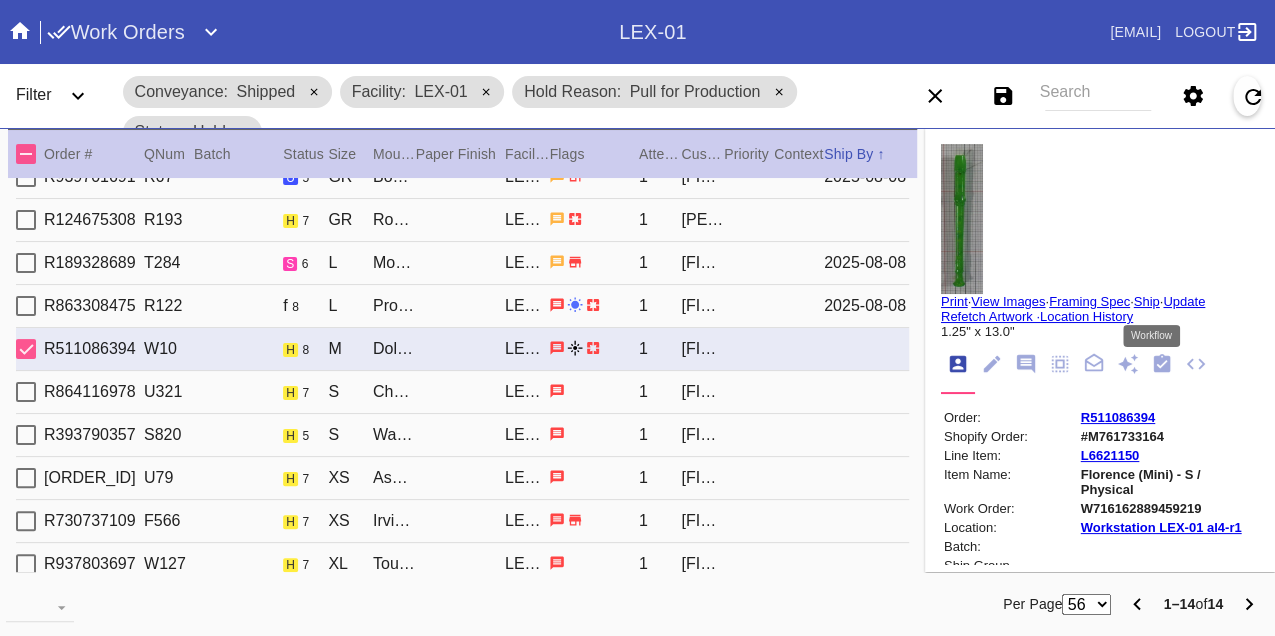 click 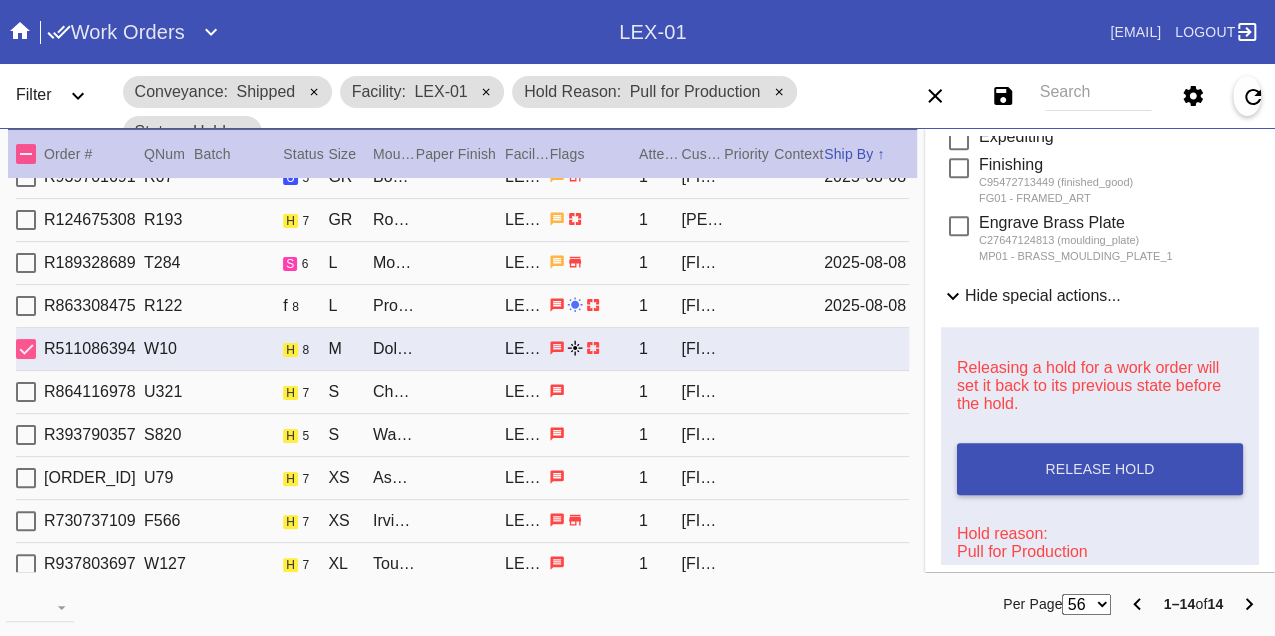 scroll, scrollTop: 1111, scrollLeft: 0, axis: vertical 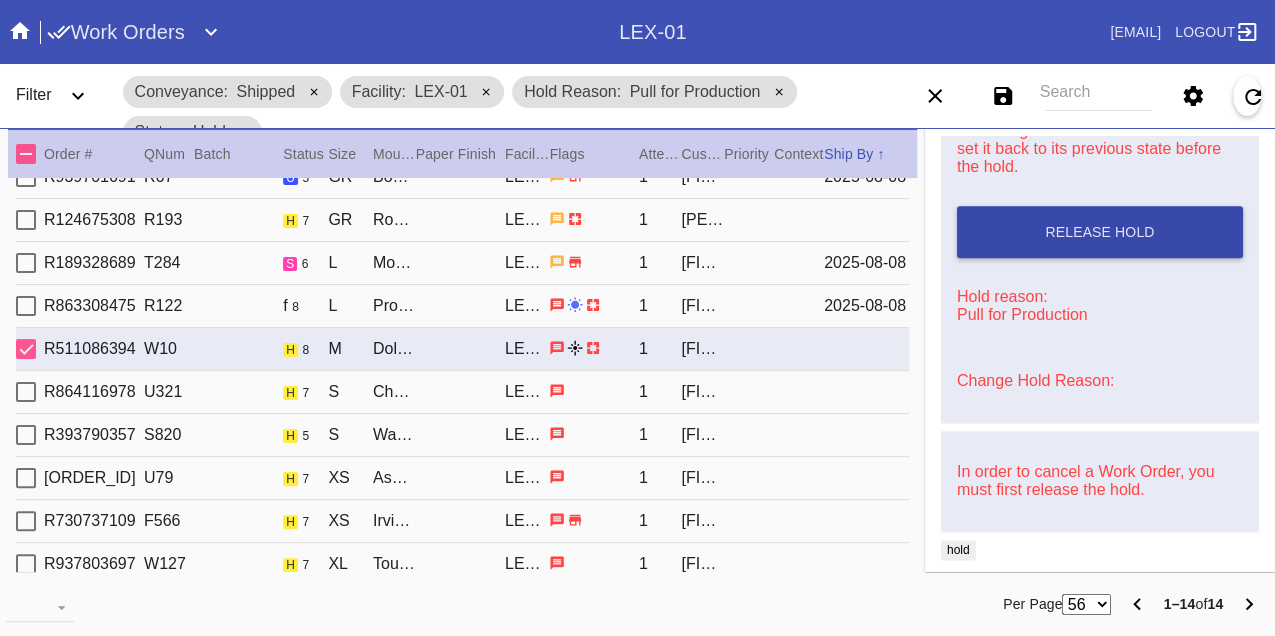 click on "Release Hold" at bounding box center [1100, 232] 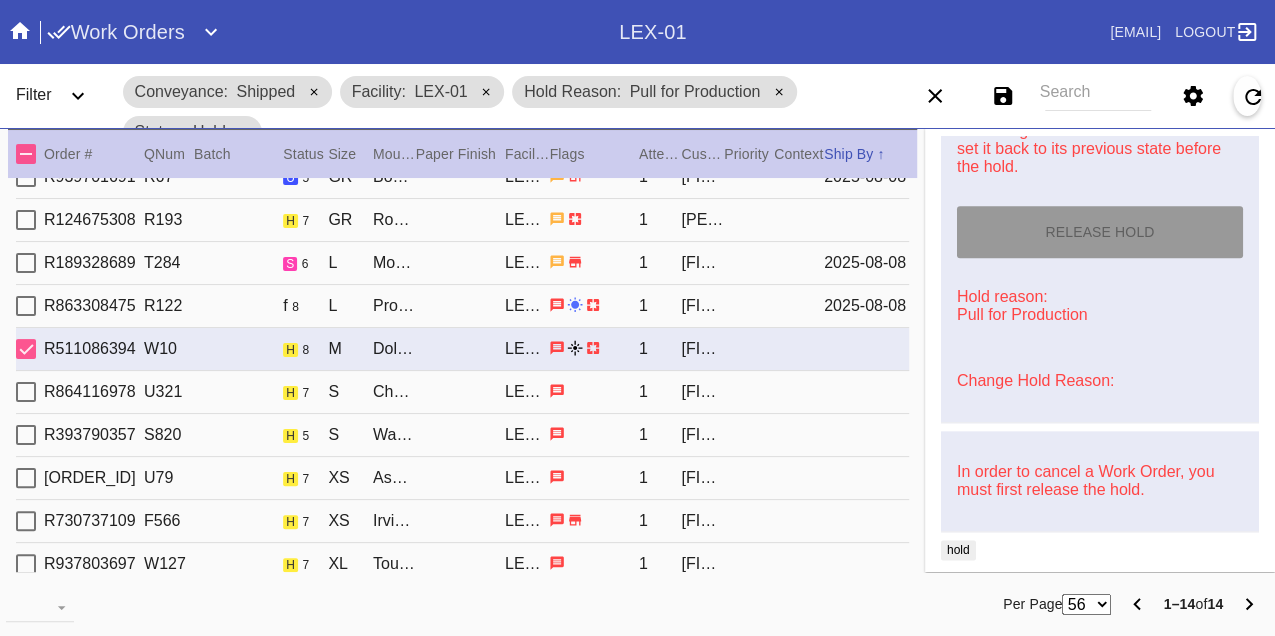 type on "8/8/2025" 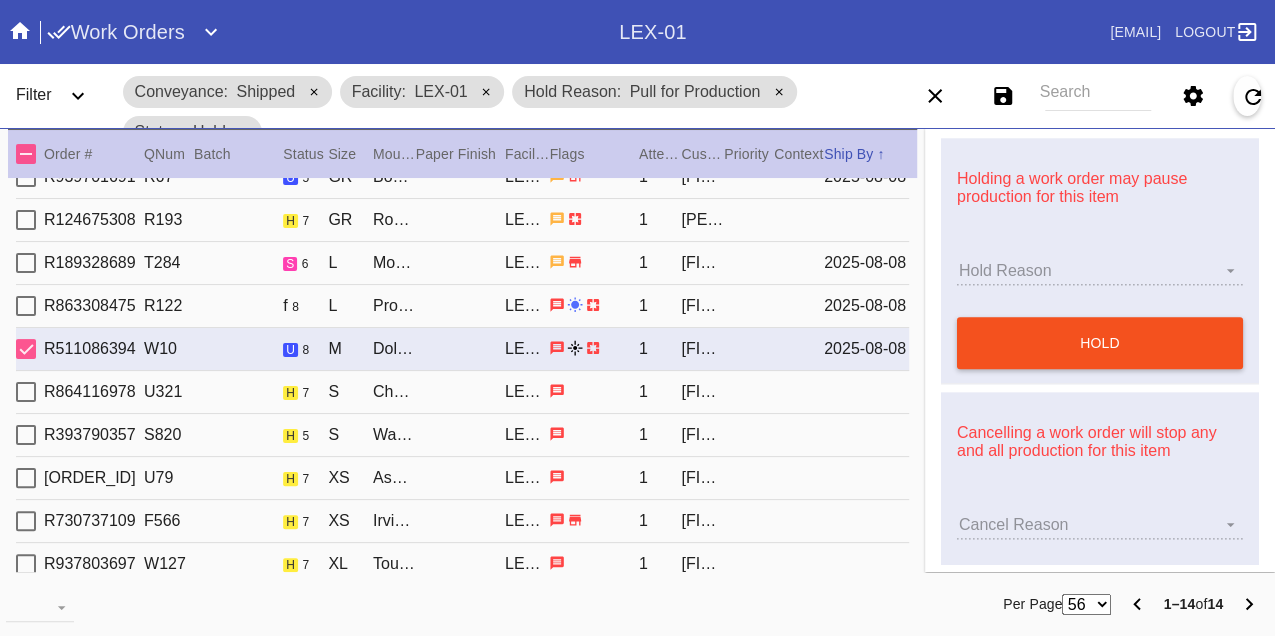 type on "The Flute of Happiness" 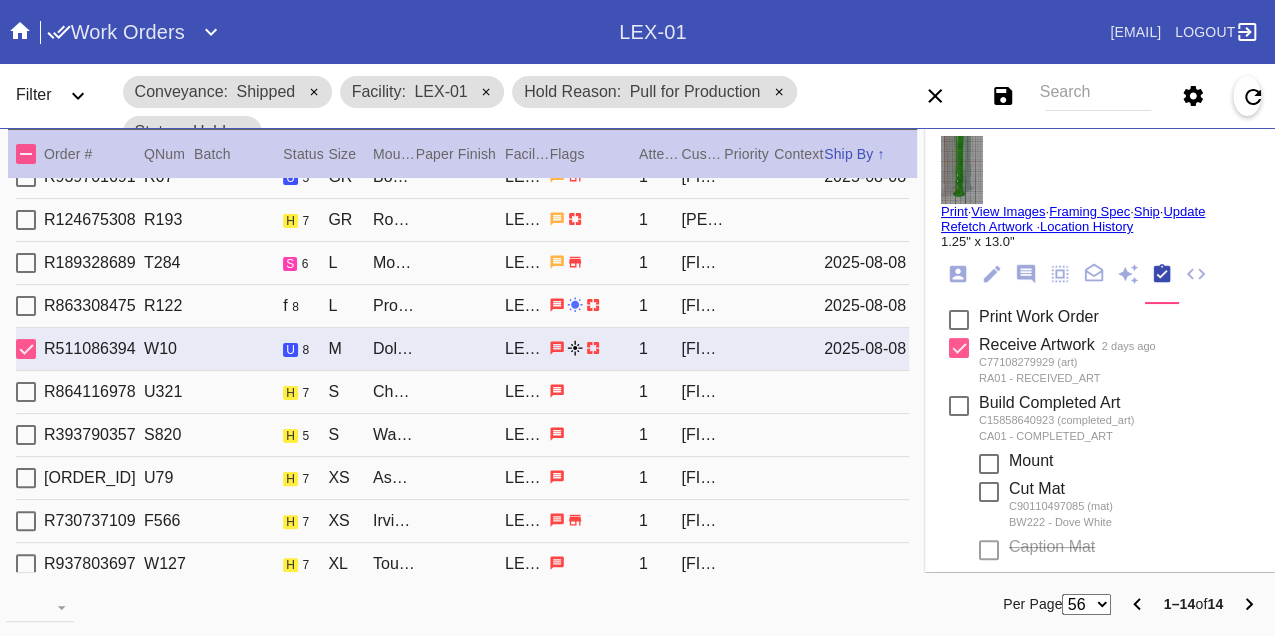 scroll, scrollTop: 0, scrollLeft: 0, axis: both 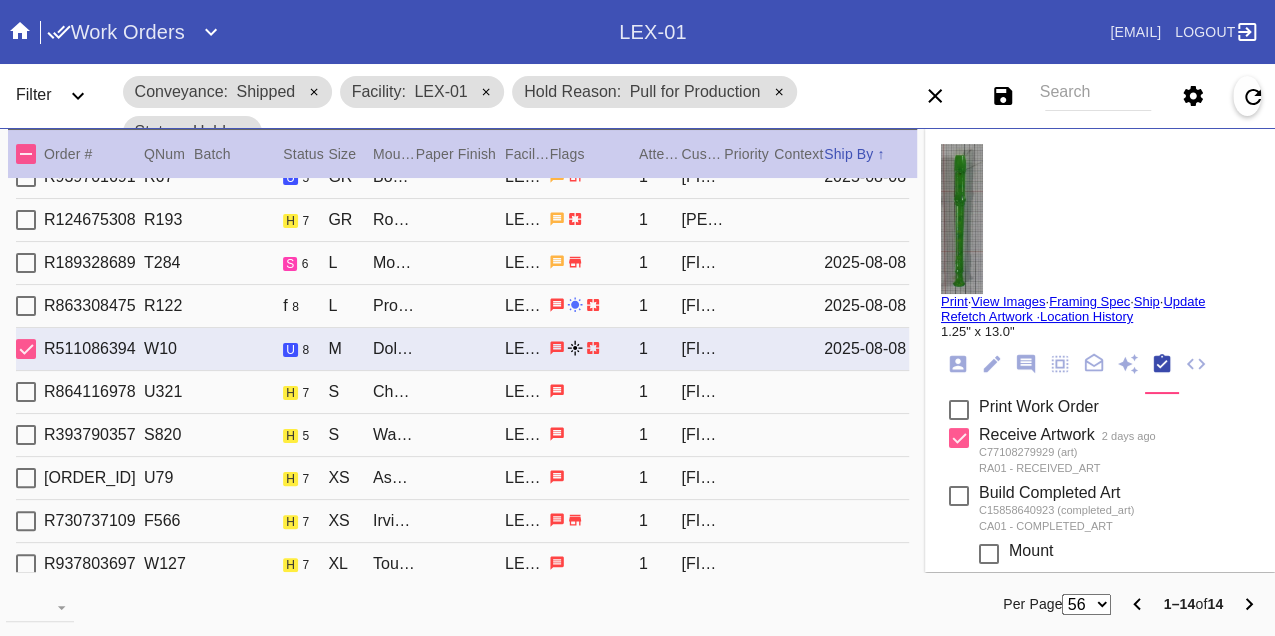 click on "Print" at bounding box center [954, 301] 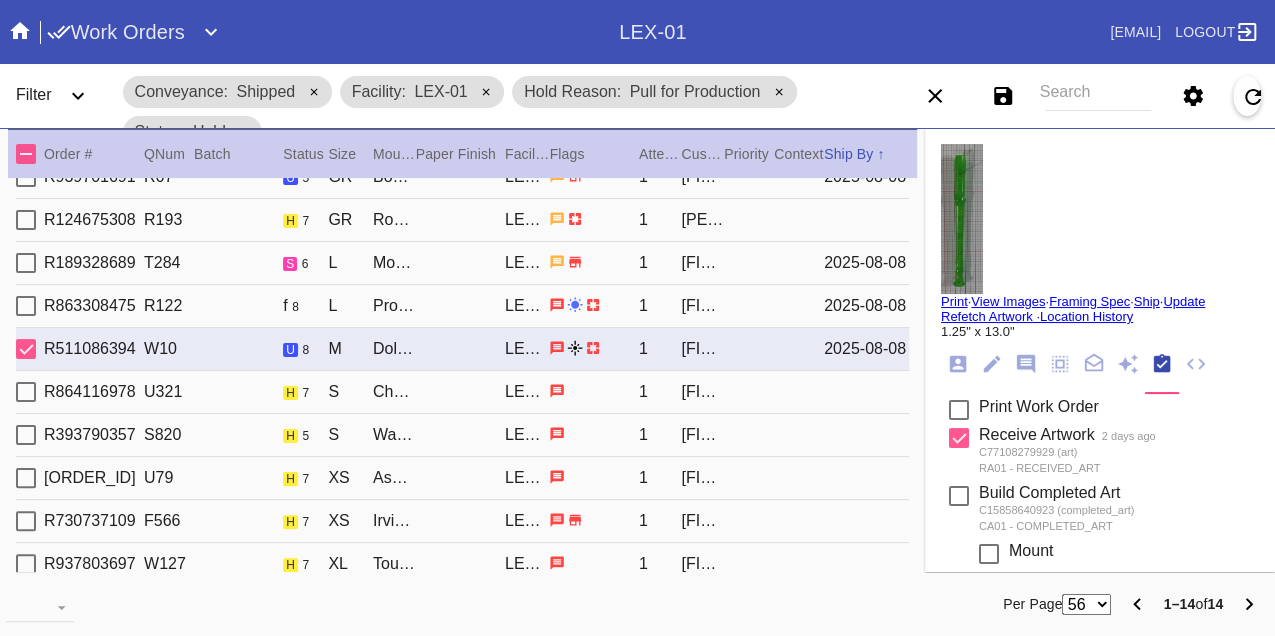 click on "R864116978 U321 h   7 S Cherry (Gallery) / Cream - Linen LEX-01 1 Kevin Philip" at bounding box center [462, 392] 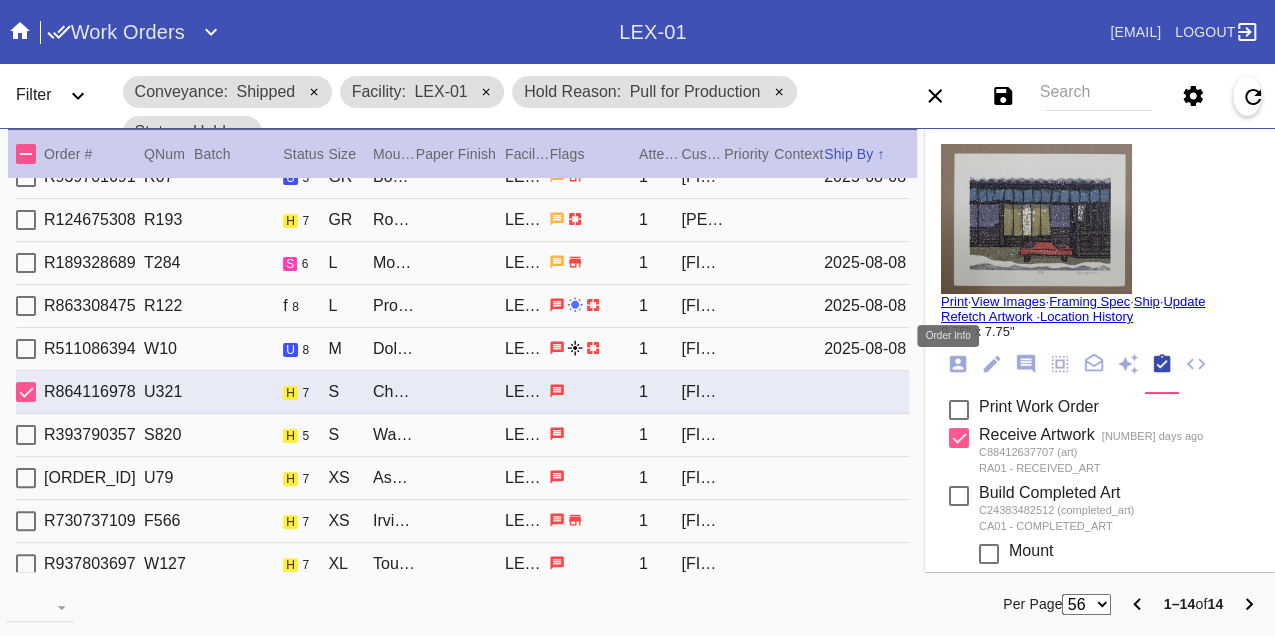 click 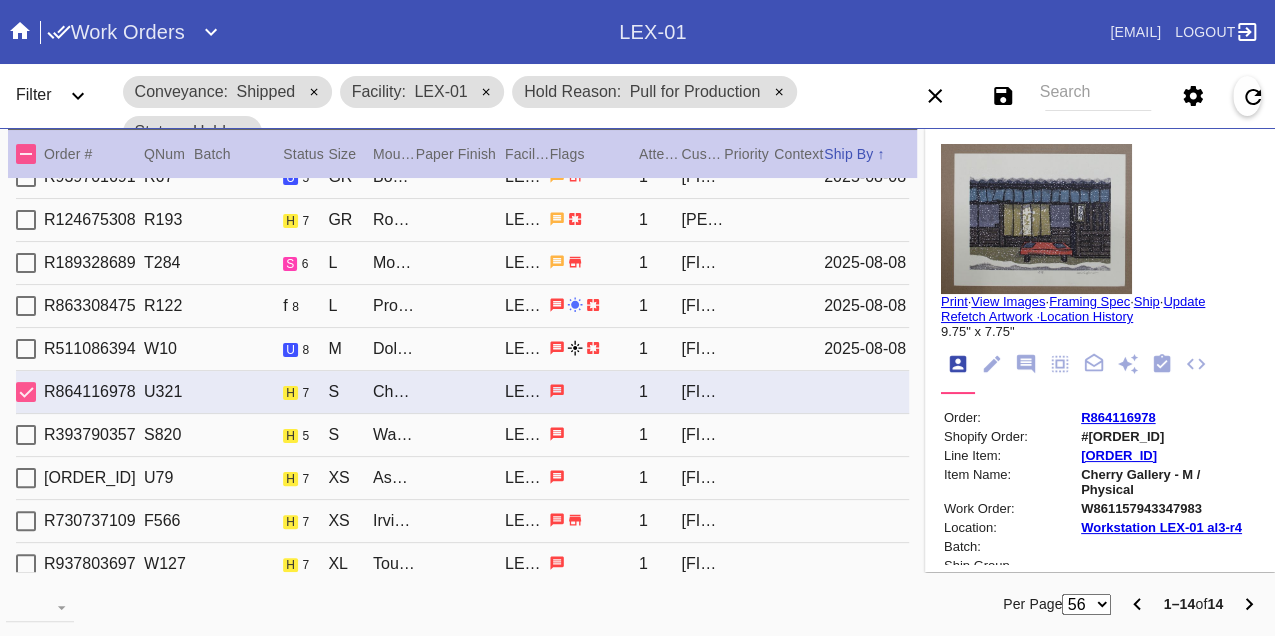 click on "W861157943347983" at bounding box center [1168, 508] 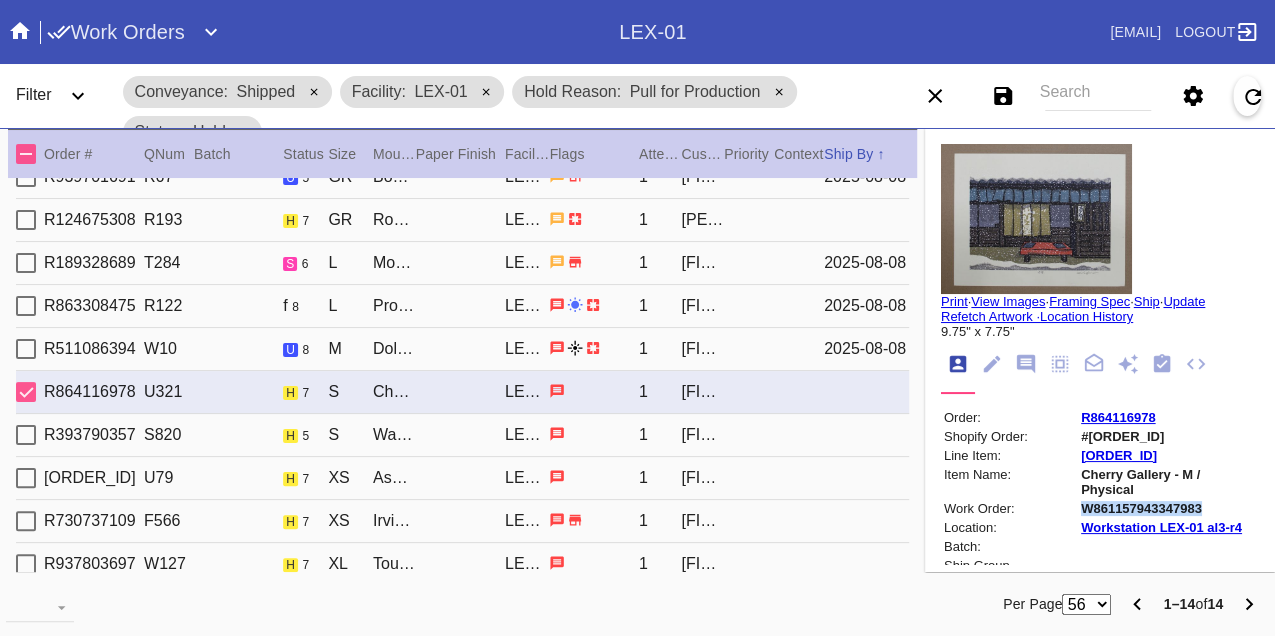 click on "W861157943347983" at bounding box center (1168, 508) 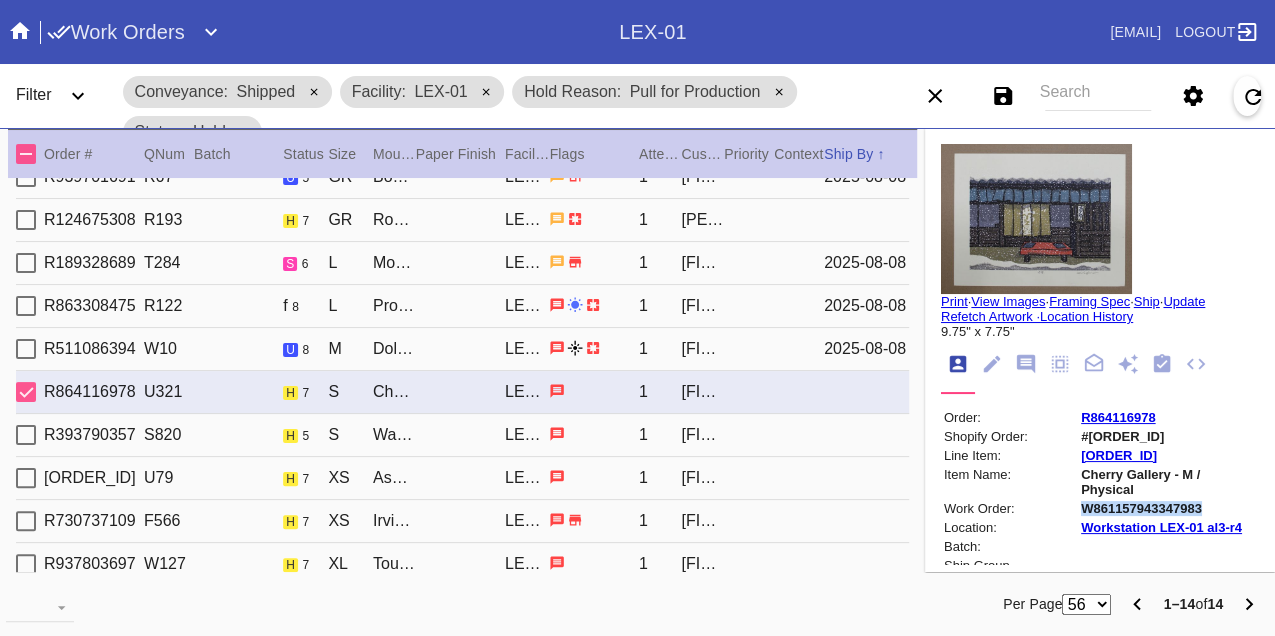 copy on "W861157943347983" 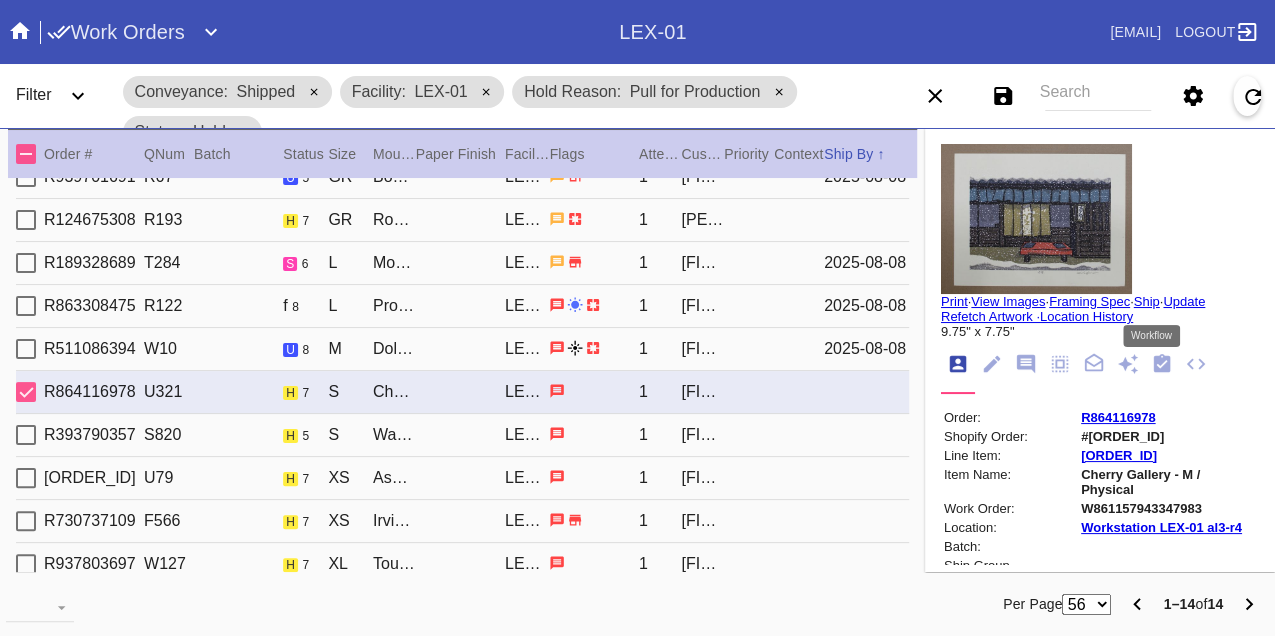 click 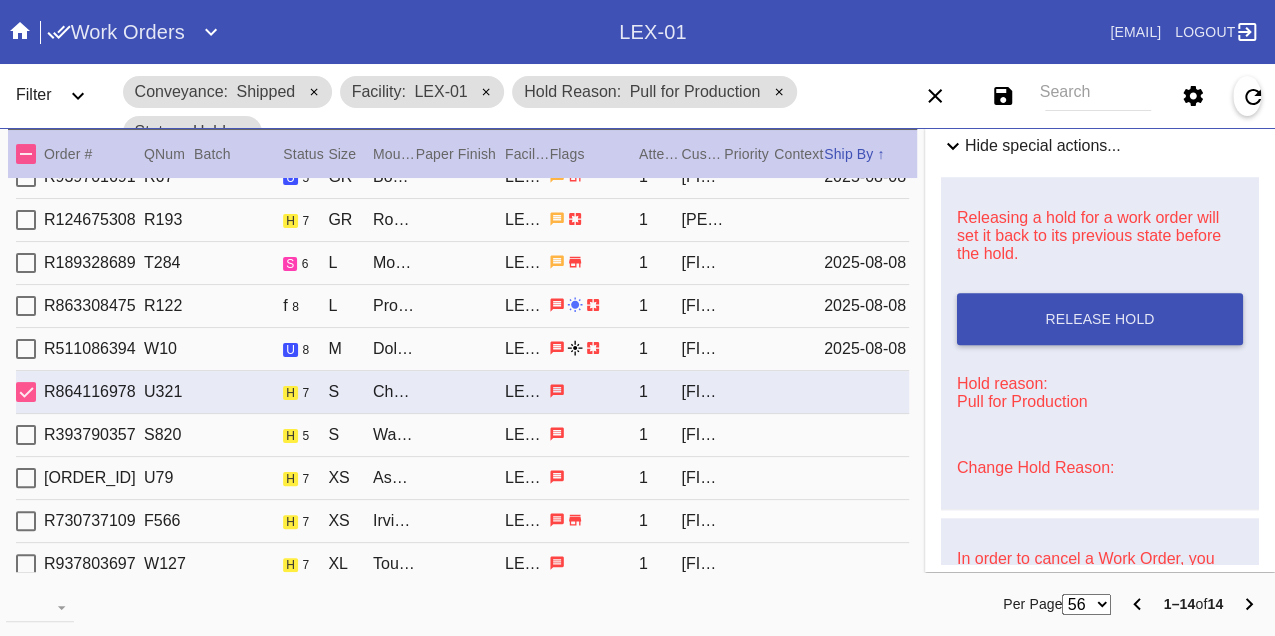 scroll, scrollTop: 888, scrollLeft: 0, axis: vertical 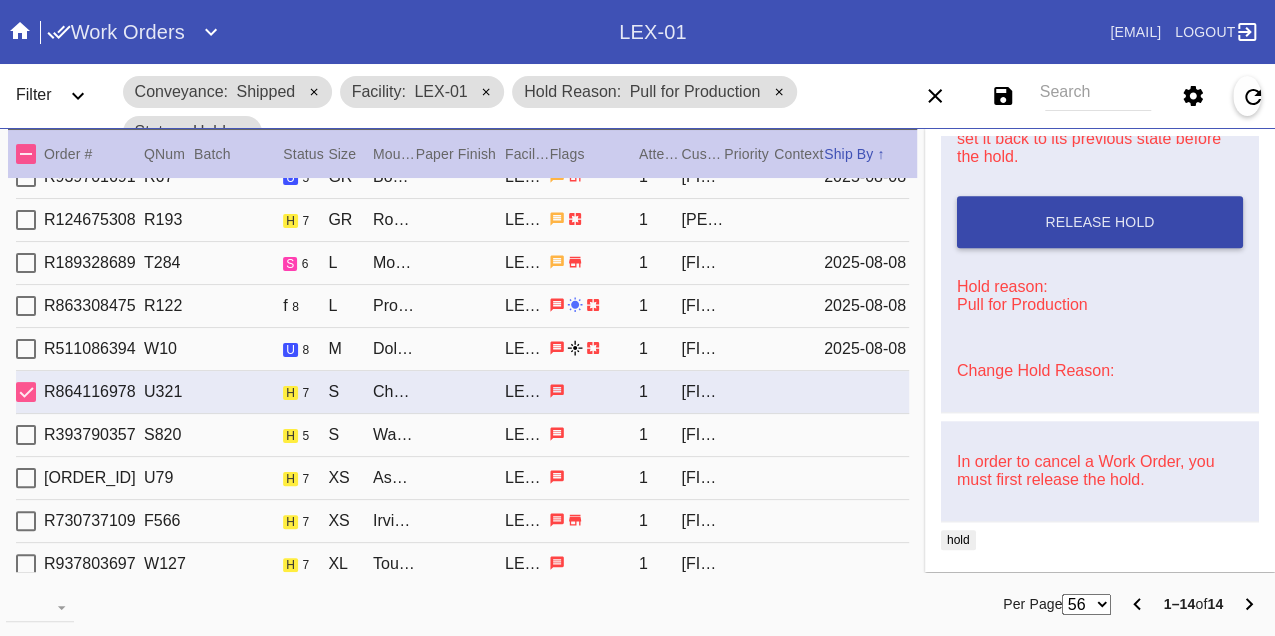 click on "Release Hold" at bounding box center (1100, 222) 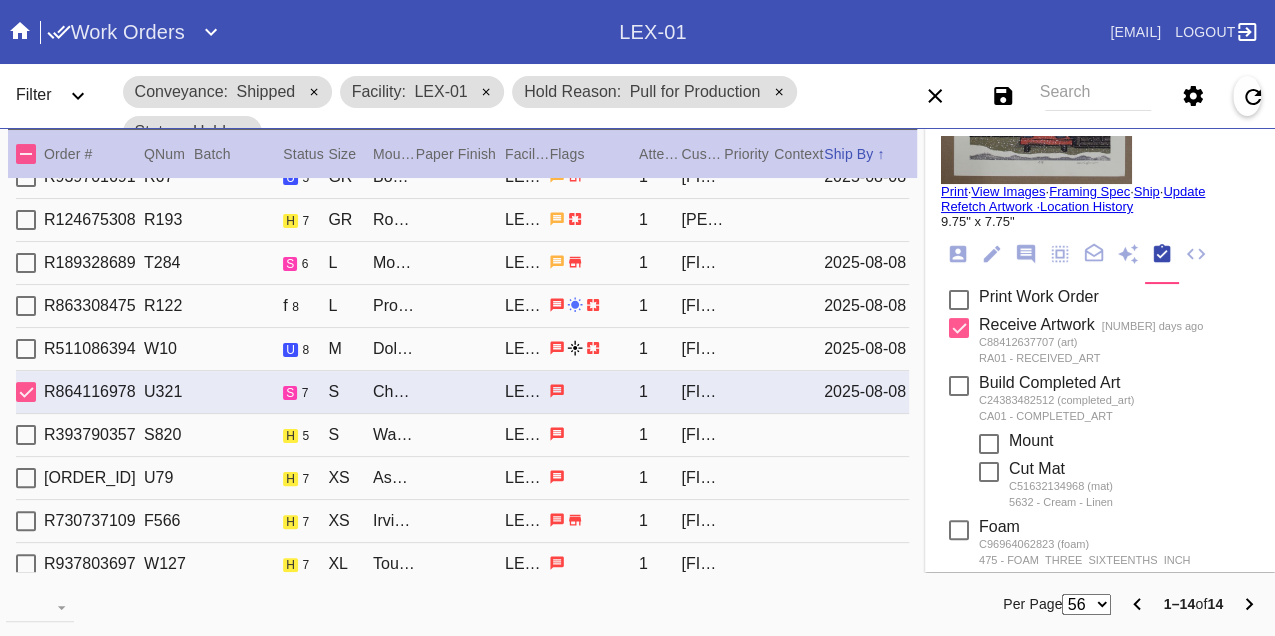 scroll, scrollTop: 0, scrollLeft: 0, axis: both 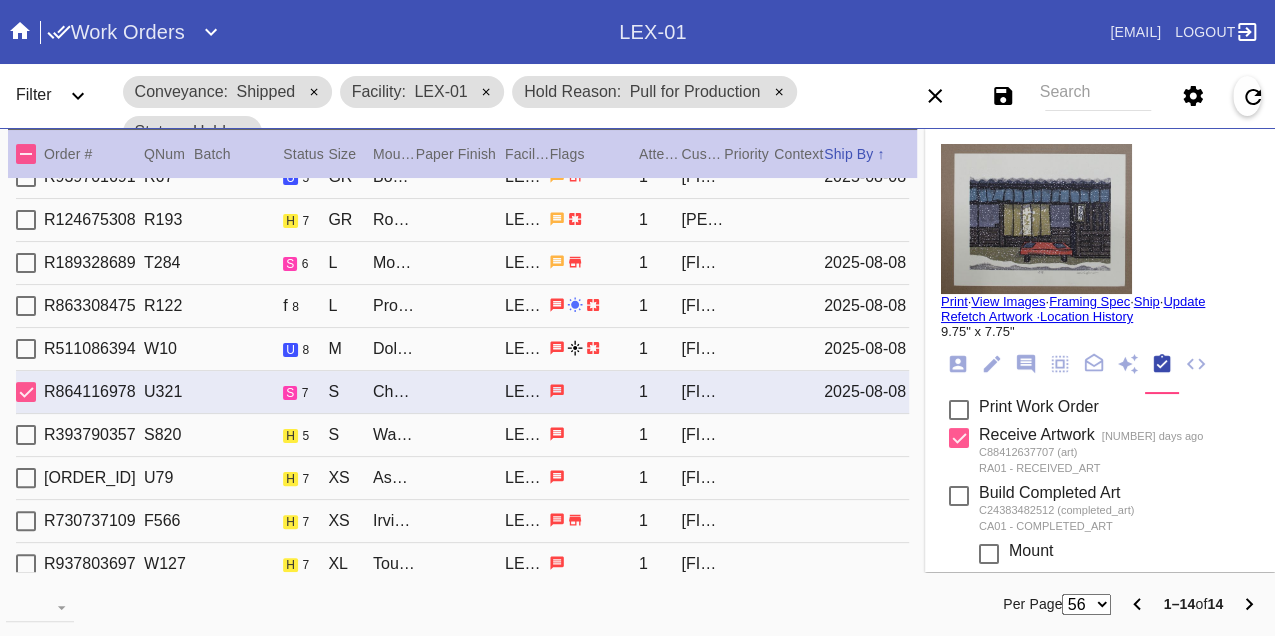 click on "Print" at bounding box center [954, 301] 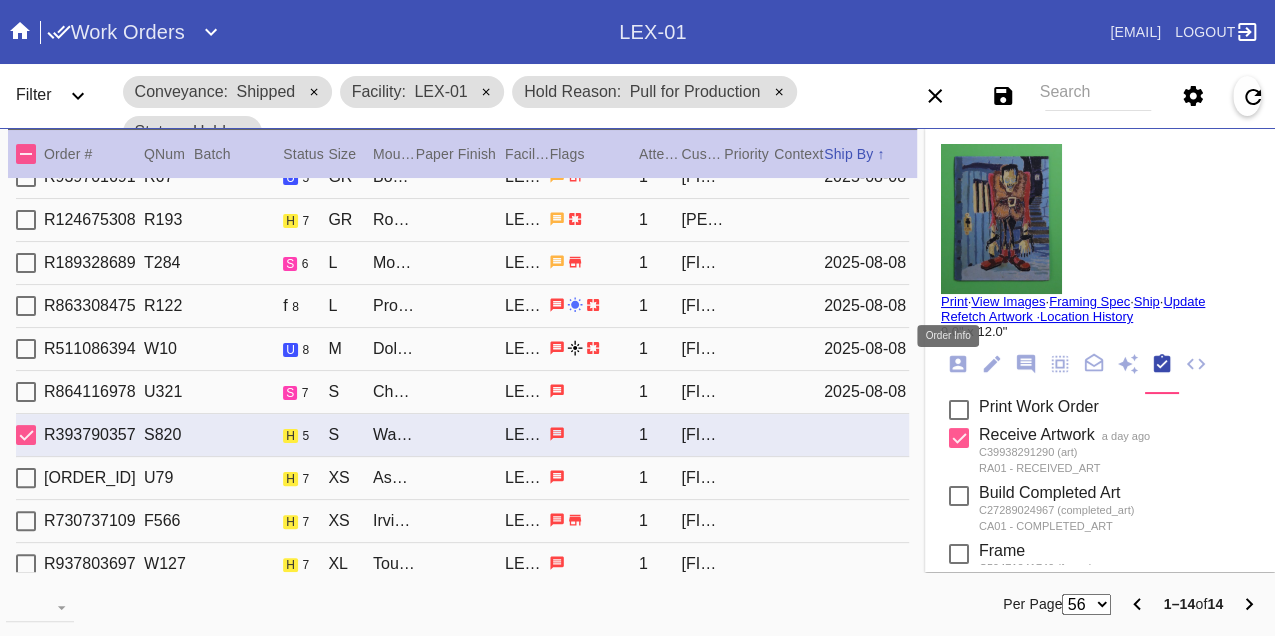 click 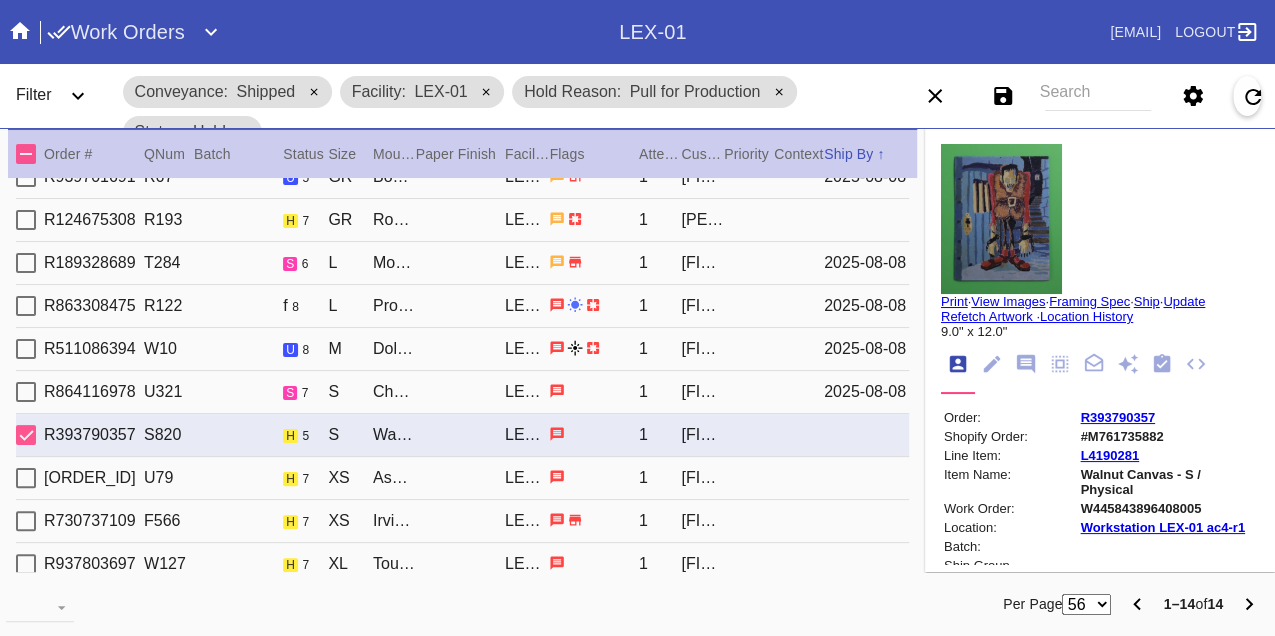 click on "W445843896408005" at bounding box center [1168, 508] 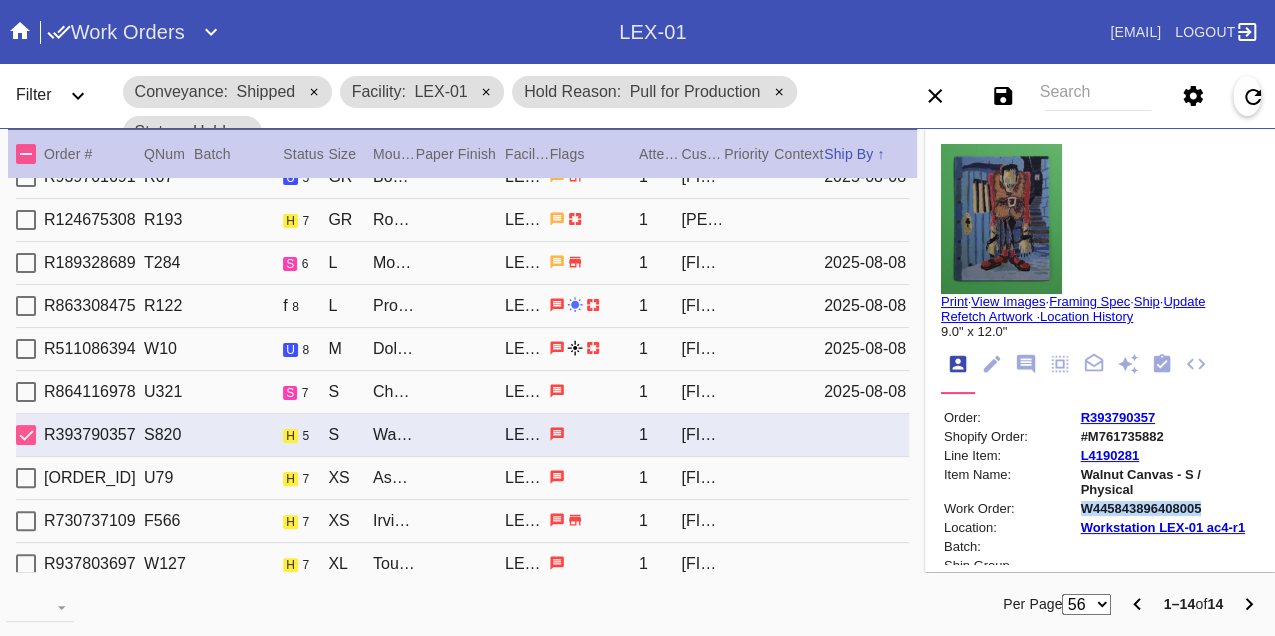 click on "W445843896408005" at bounding box center [1168, 508] 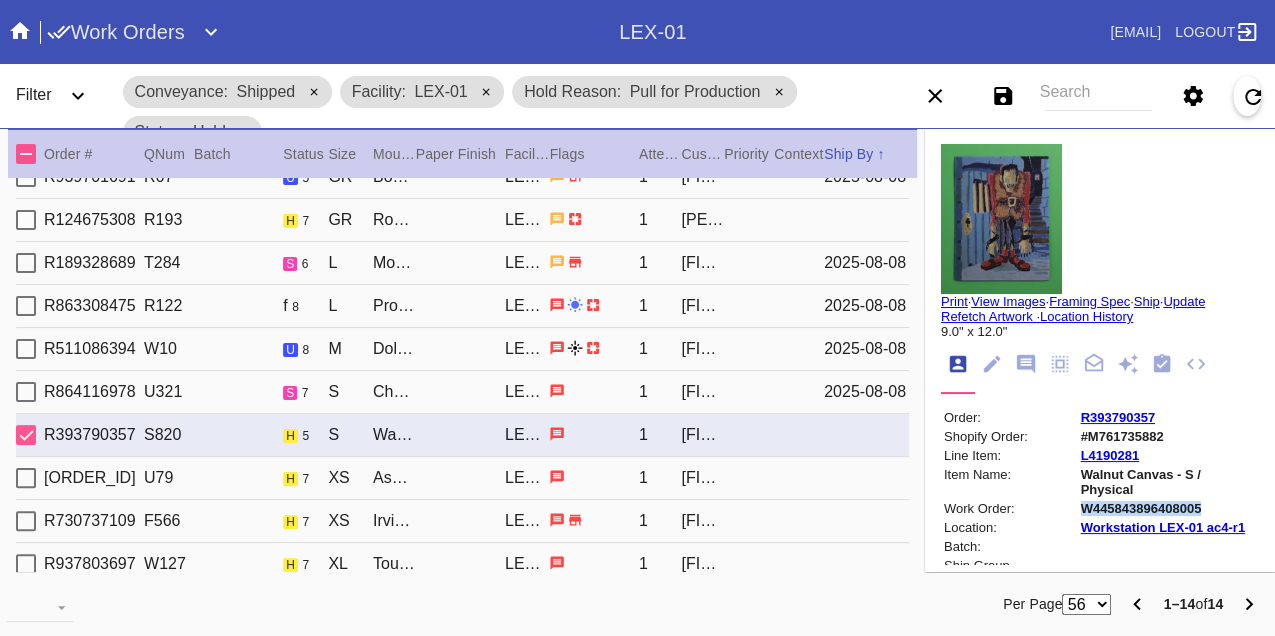 copy on "W445843896408005" 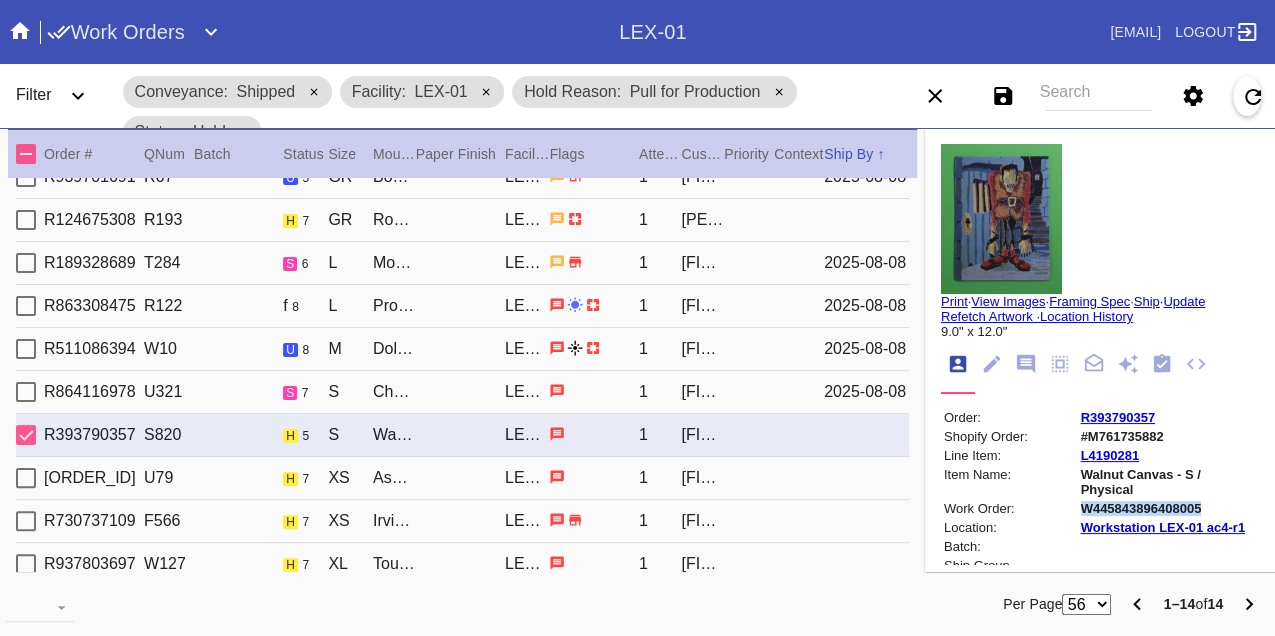 click on "Print" at bounding box center [954, 301] 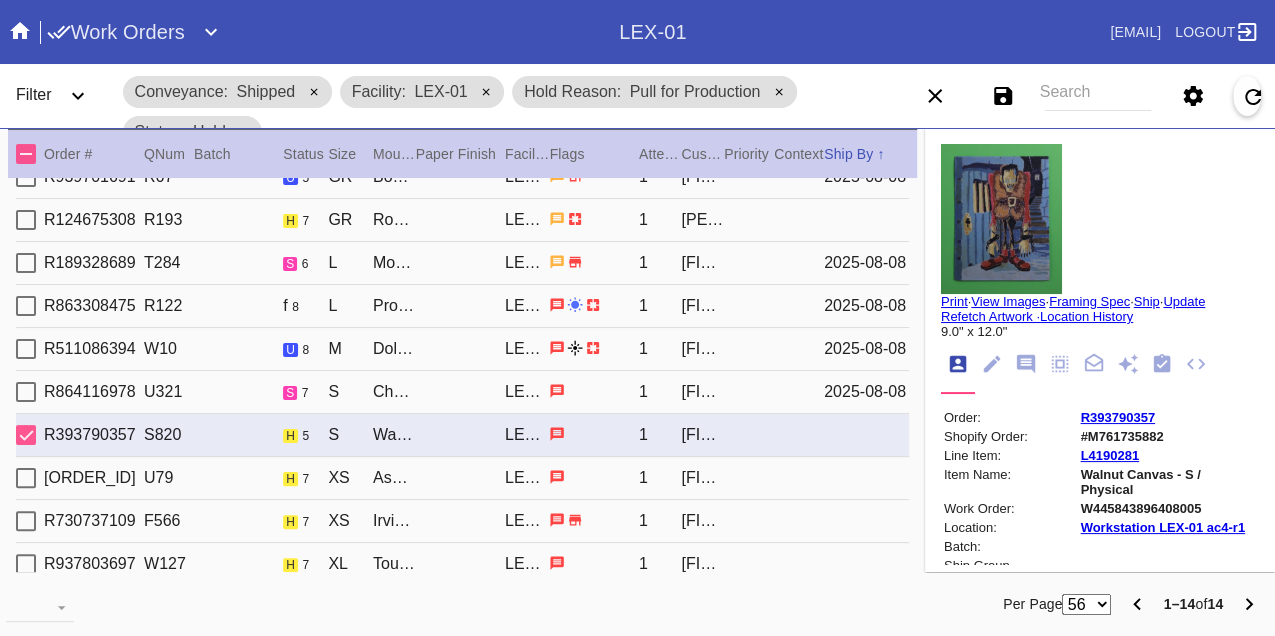 click on "R472911816 U79 h   7 XS Ash Round / Cream - Linen LEX-01 1 Cody Canfield" at bounding box center [462, 478] 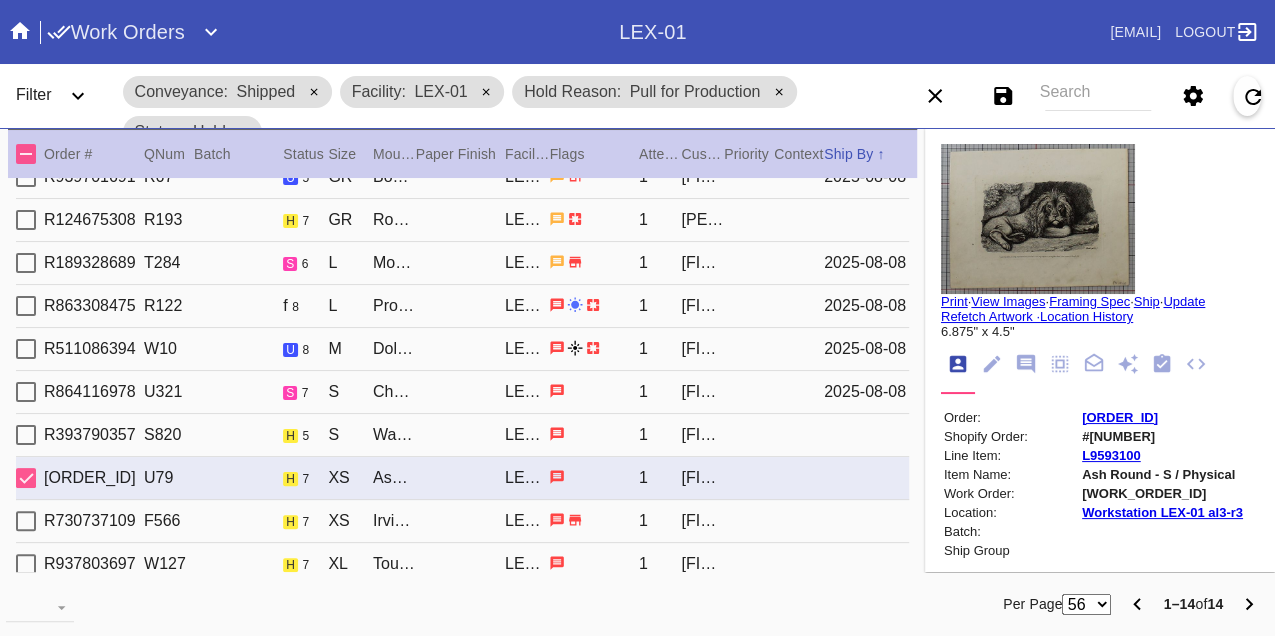 click on "W950808149517914" at bounding box center (1162, 493) 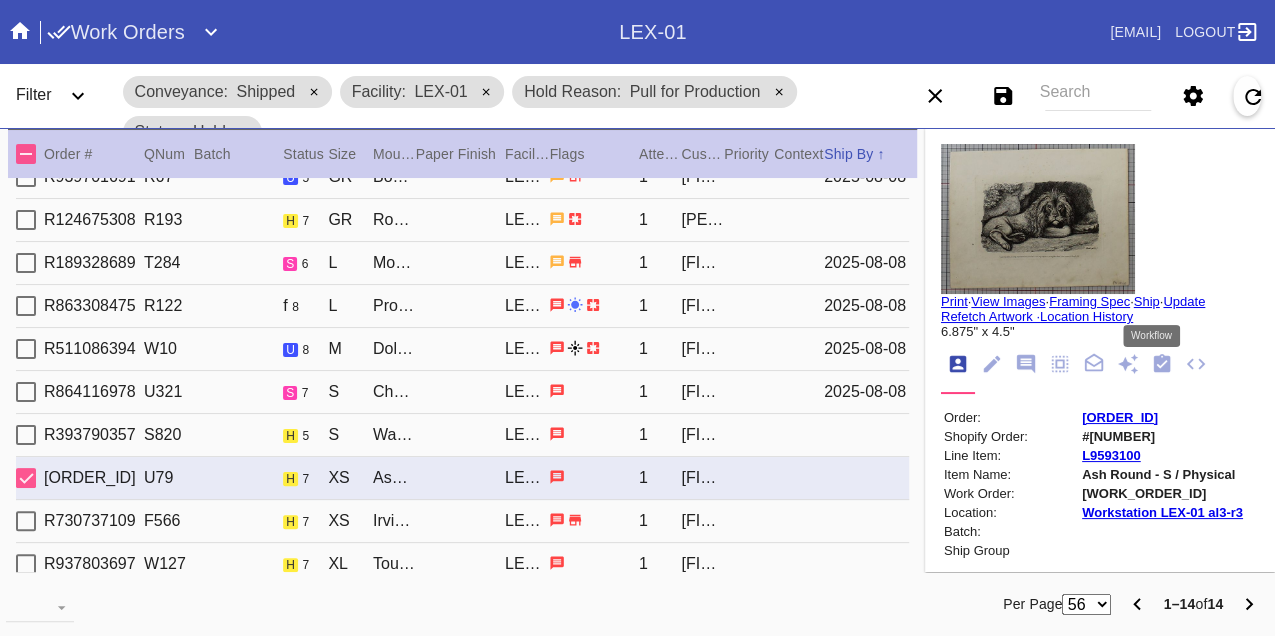 click 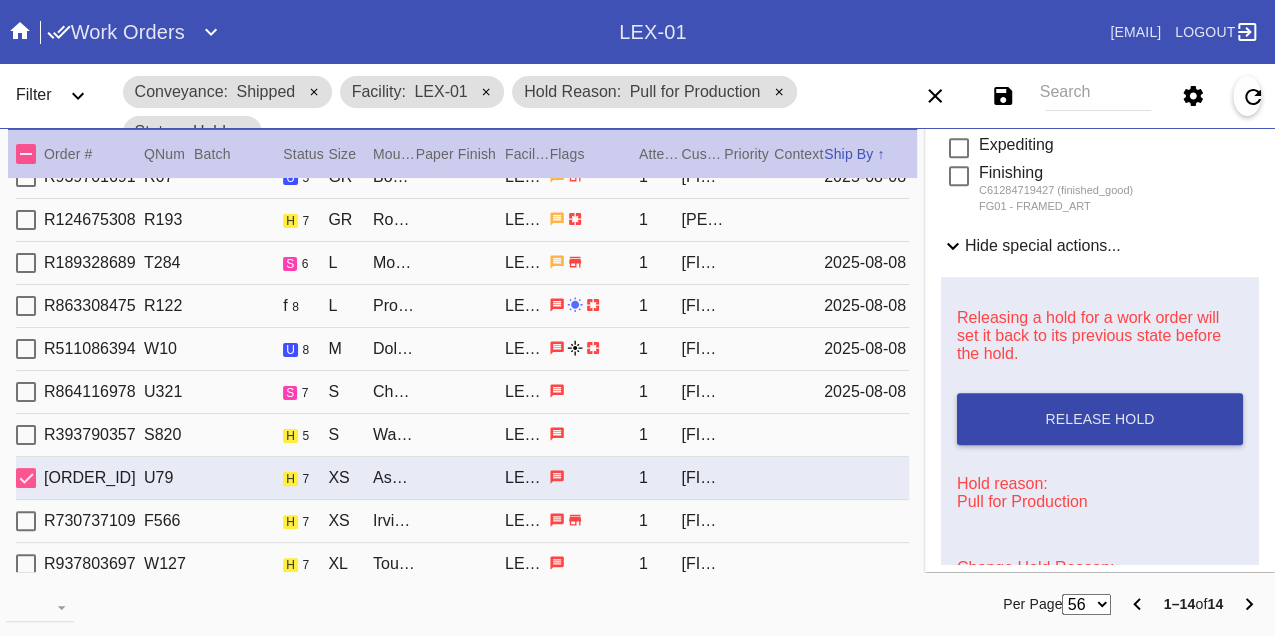 scroll, scrollTop: 888, scrollLeft: 0, axis: vertical 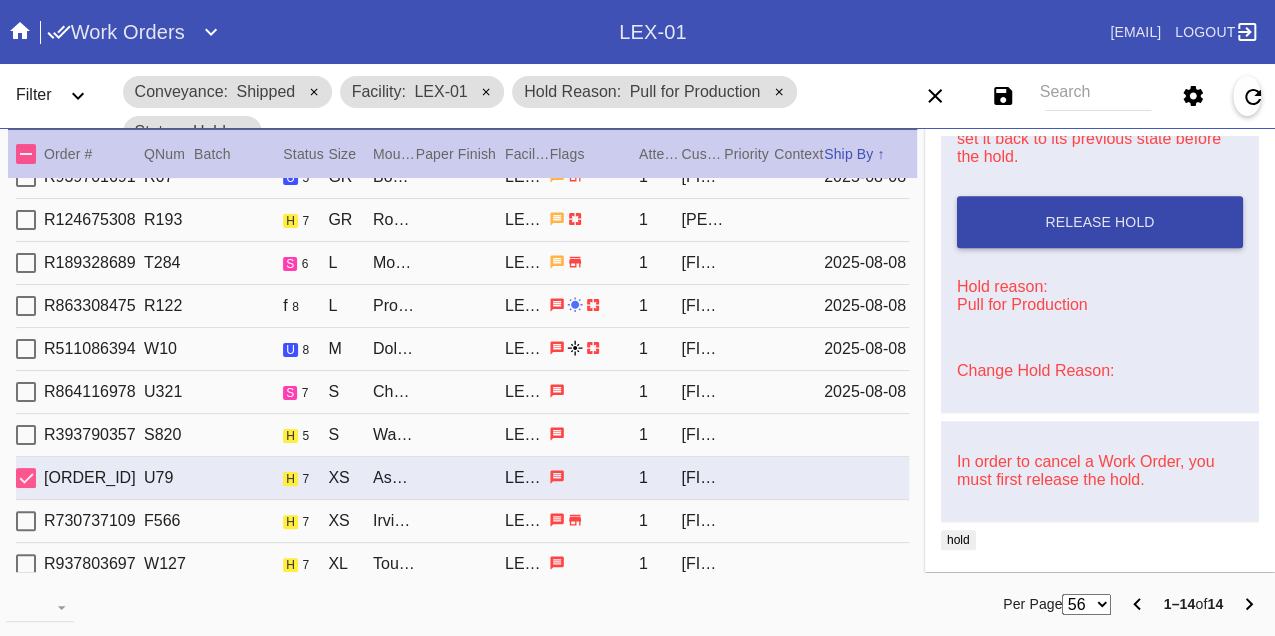 click on "Release Hold" at bounding box center [1100, 222] 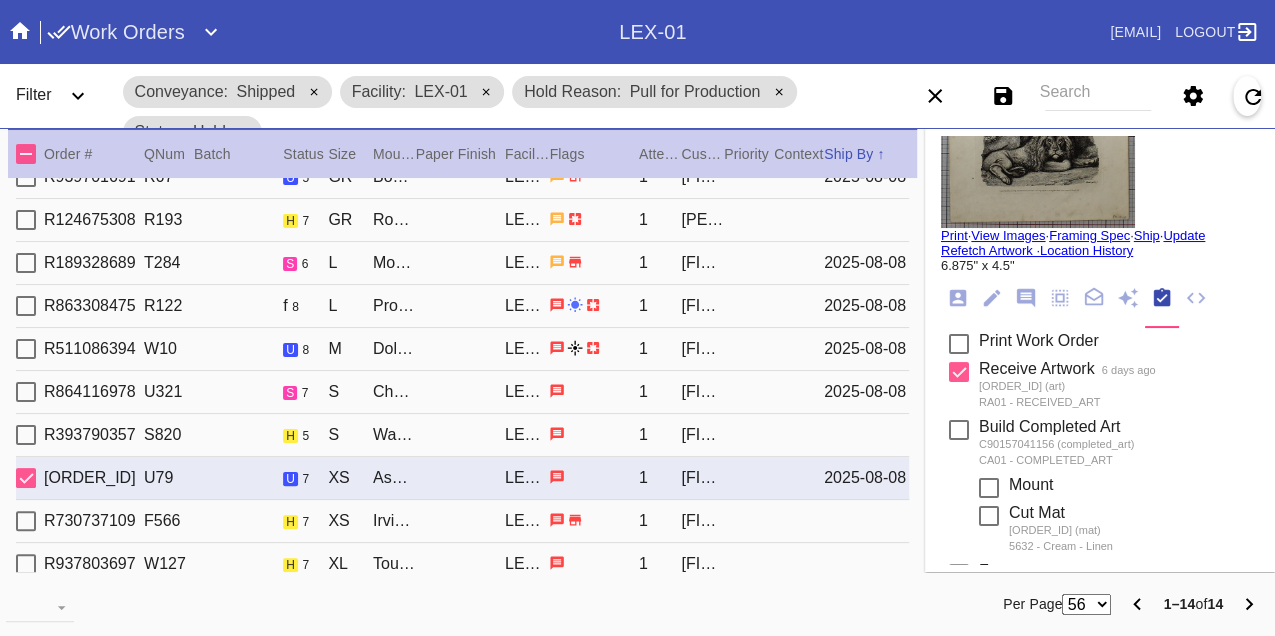 scroll, scrollTop: 0, scrollLeft: 0, axis: both 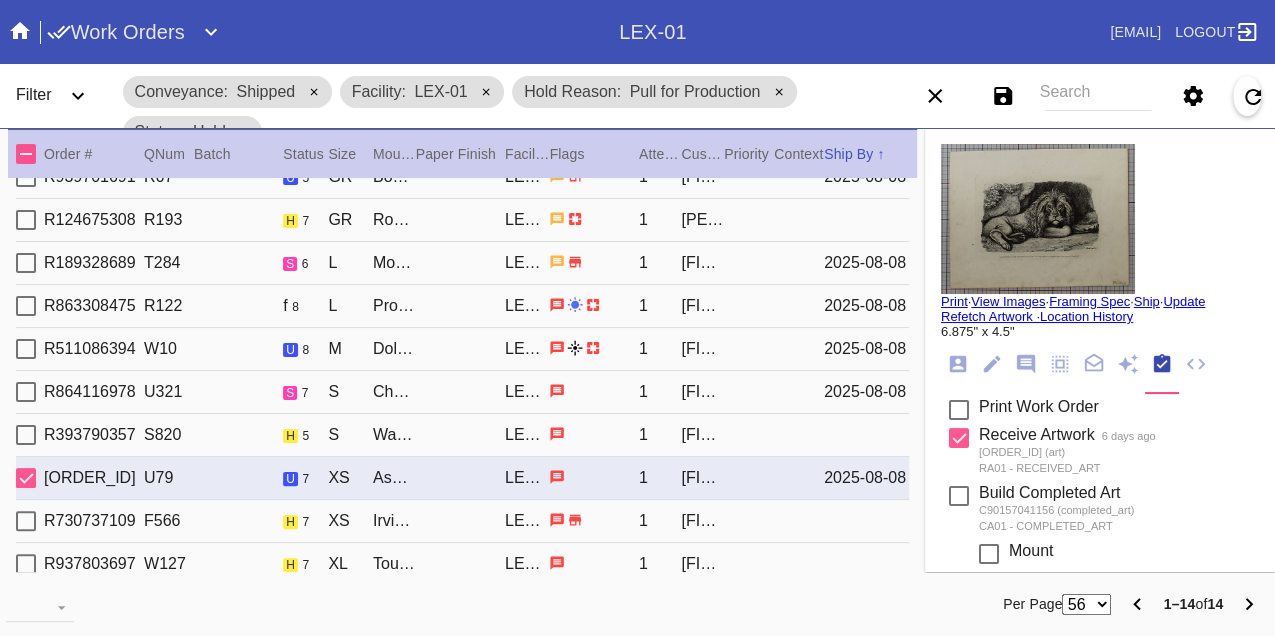 click on "Print" at bounding box center (954, 301) 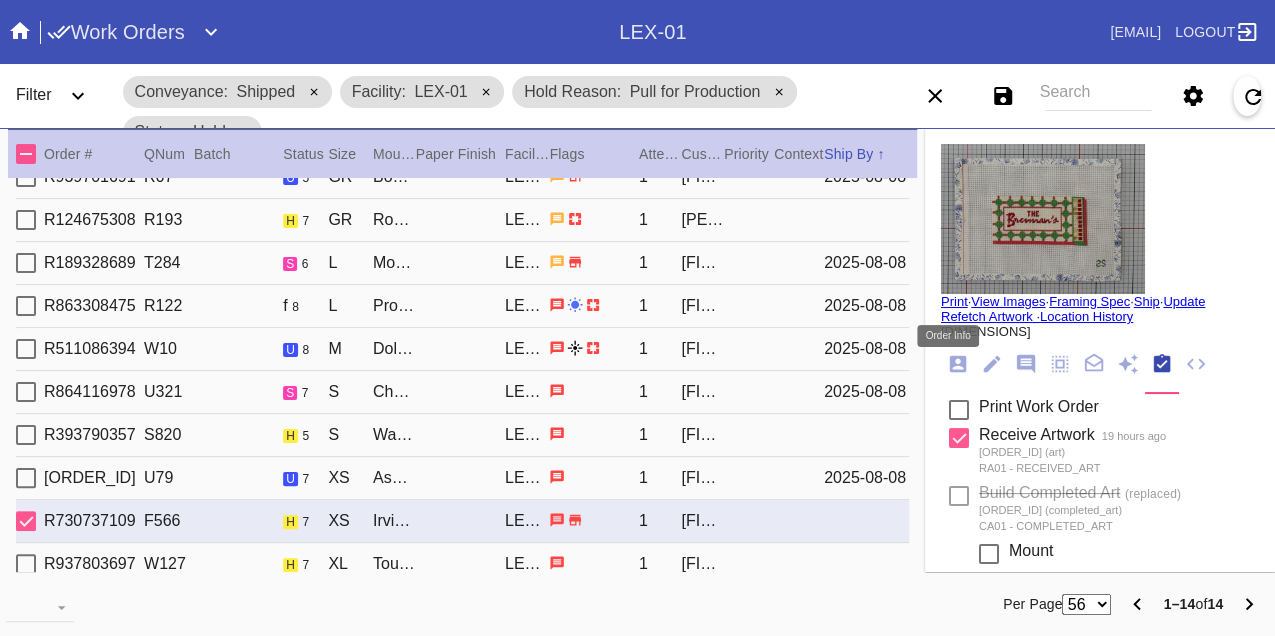 click 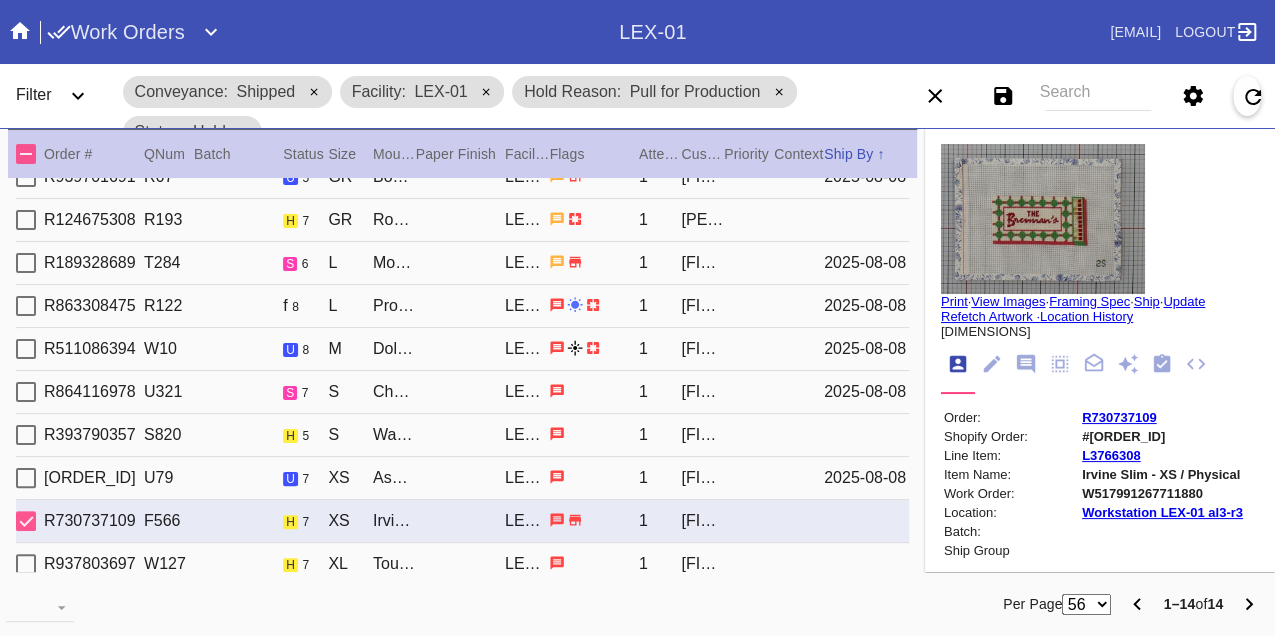 click on "W517991267711880" at bounding box center (1162, 493) 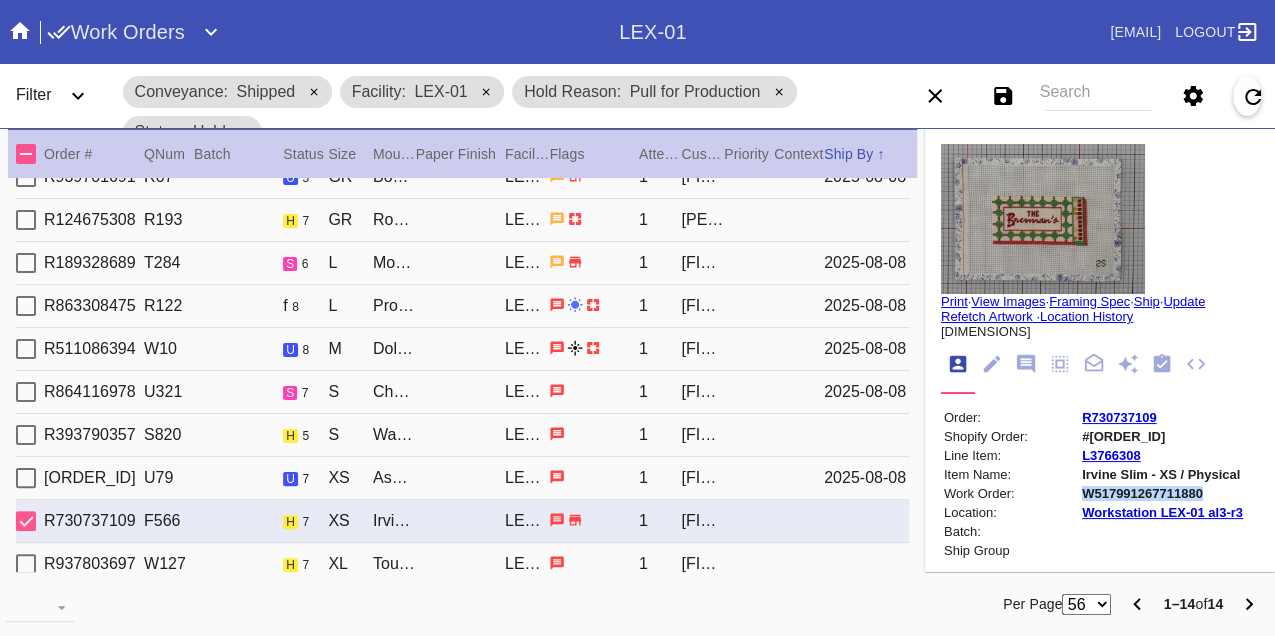 click on "W517991267711880" at bounding box center [1162, 493] 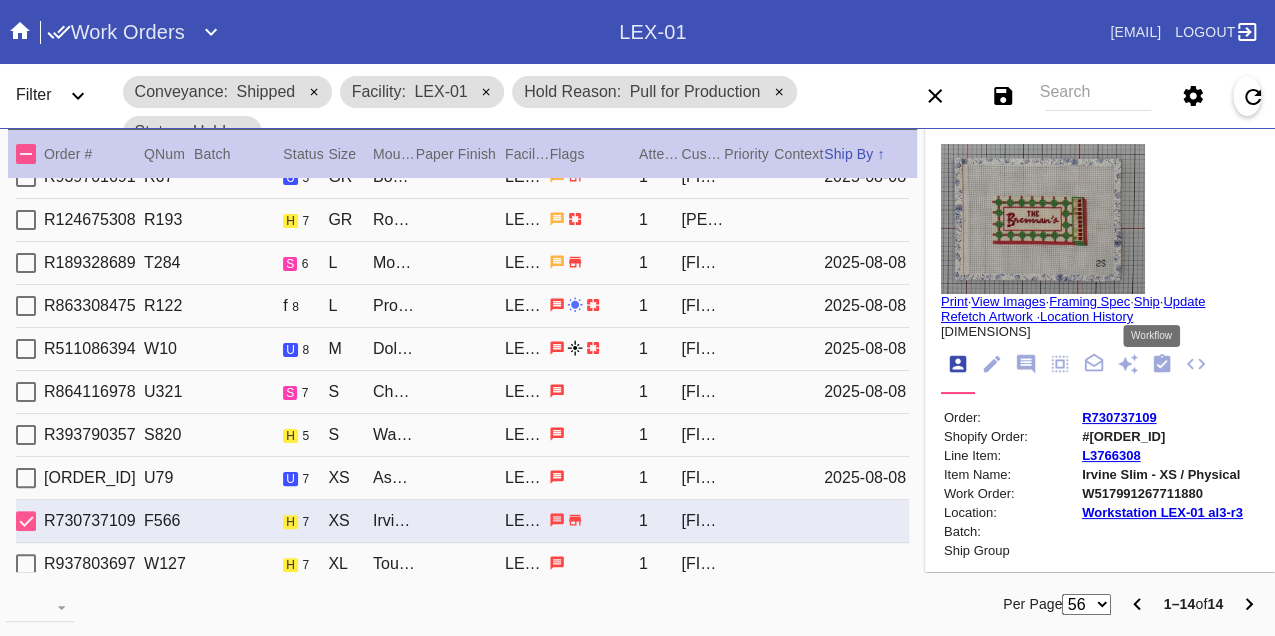 click 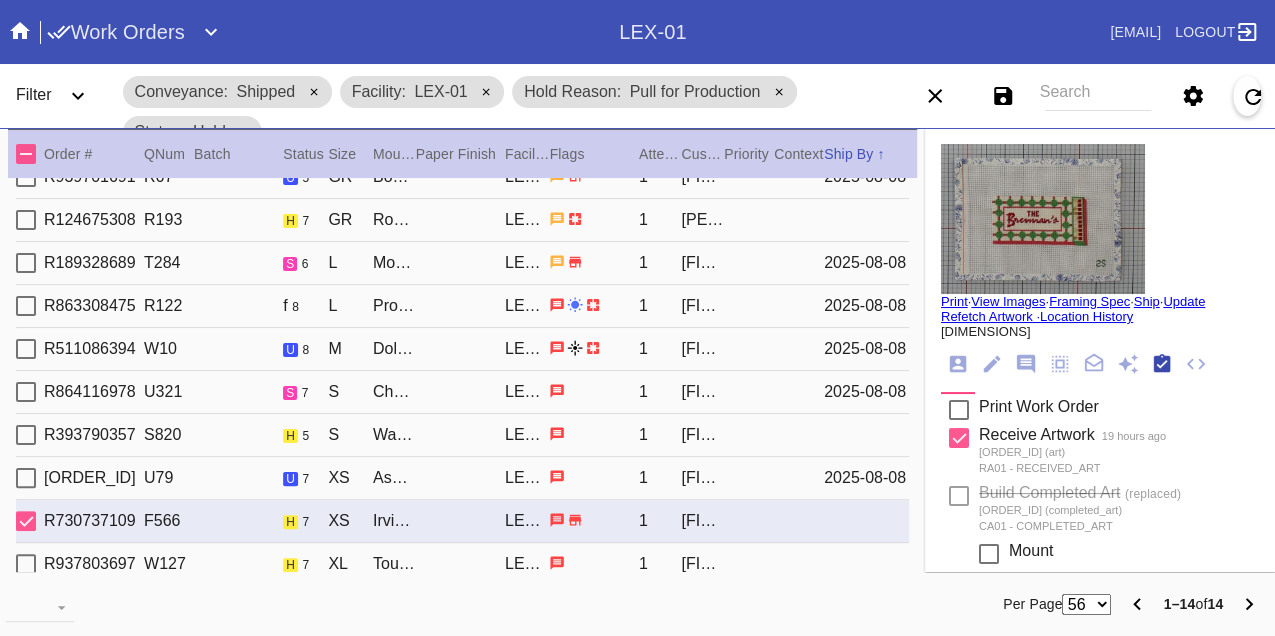 scroll, scrollTop: 318, scrollLeft: 0, axis: vertical 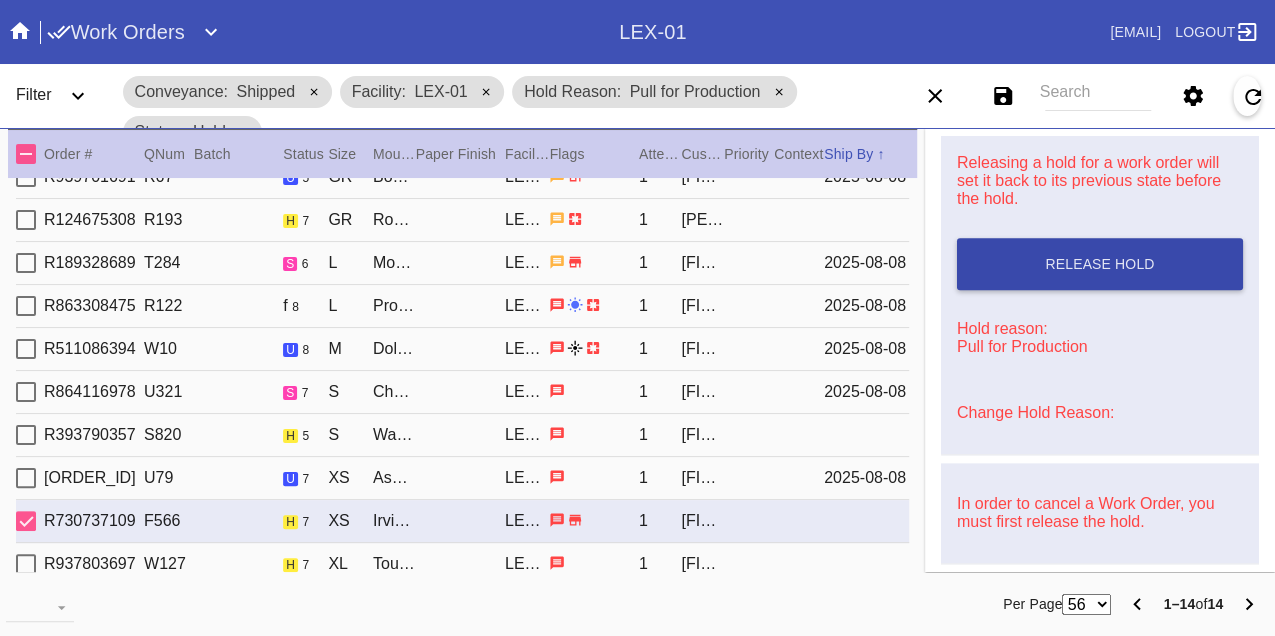 click on "Release Hold" at bounding box center [1099, 264] 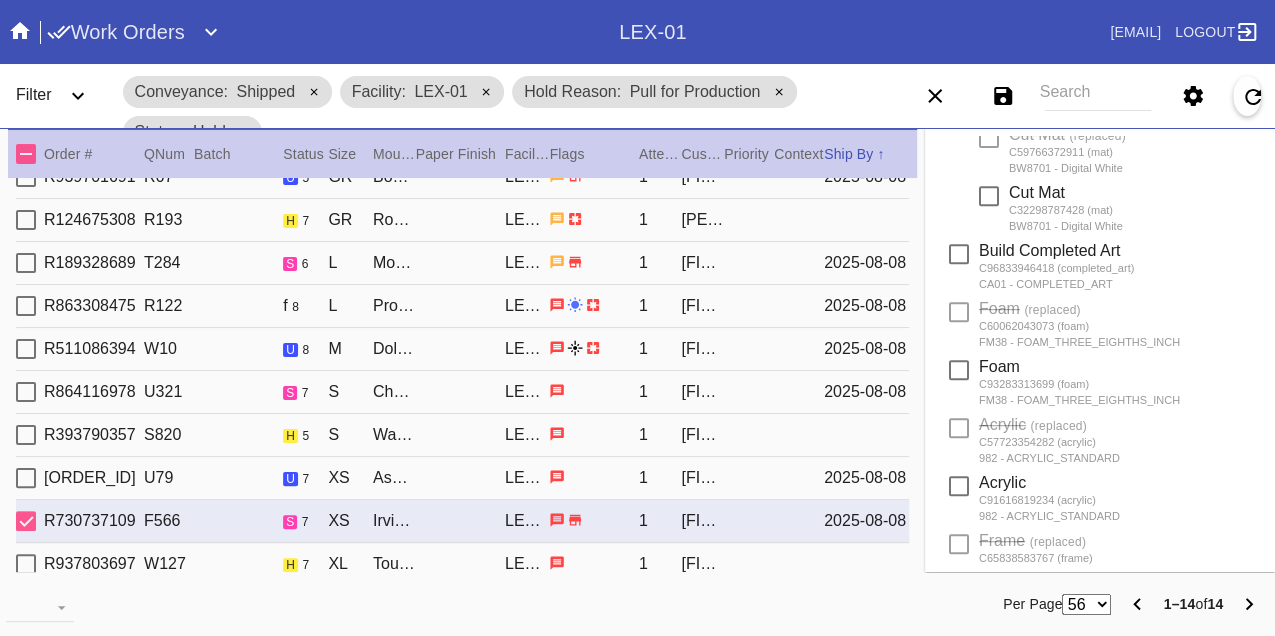 scroll, scrollTop: 0, scrollLeft: 0, axis: both 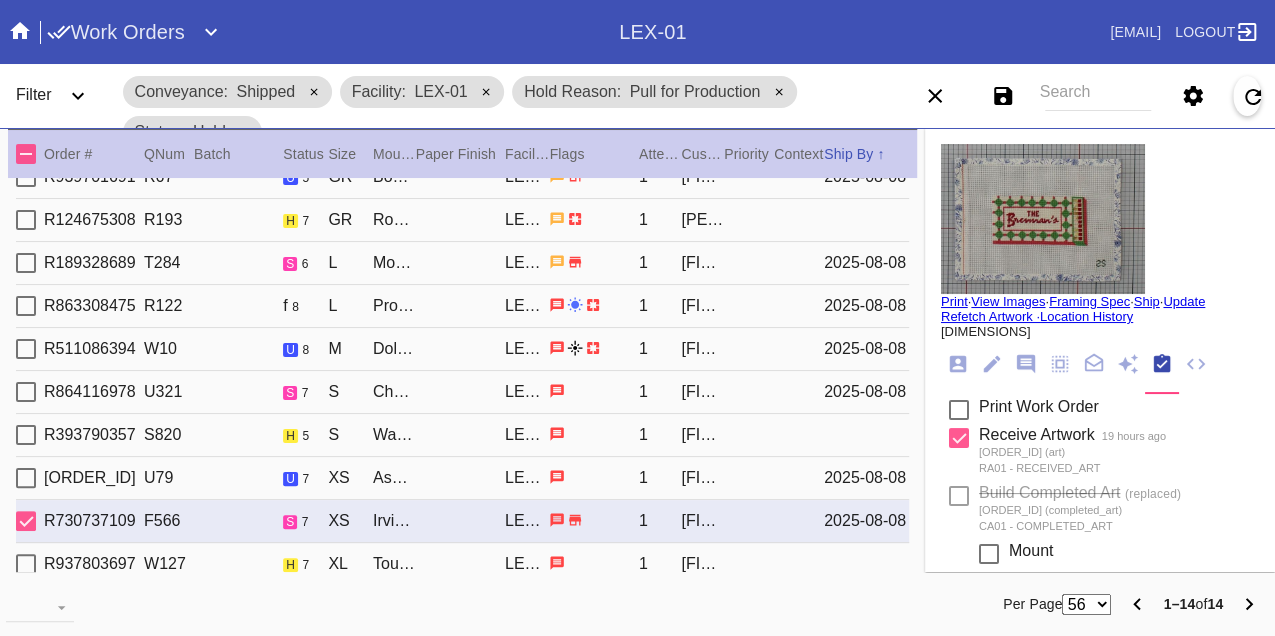 click on "Print" at bounding box center (954, 301) 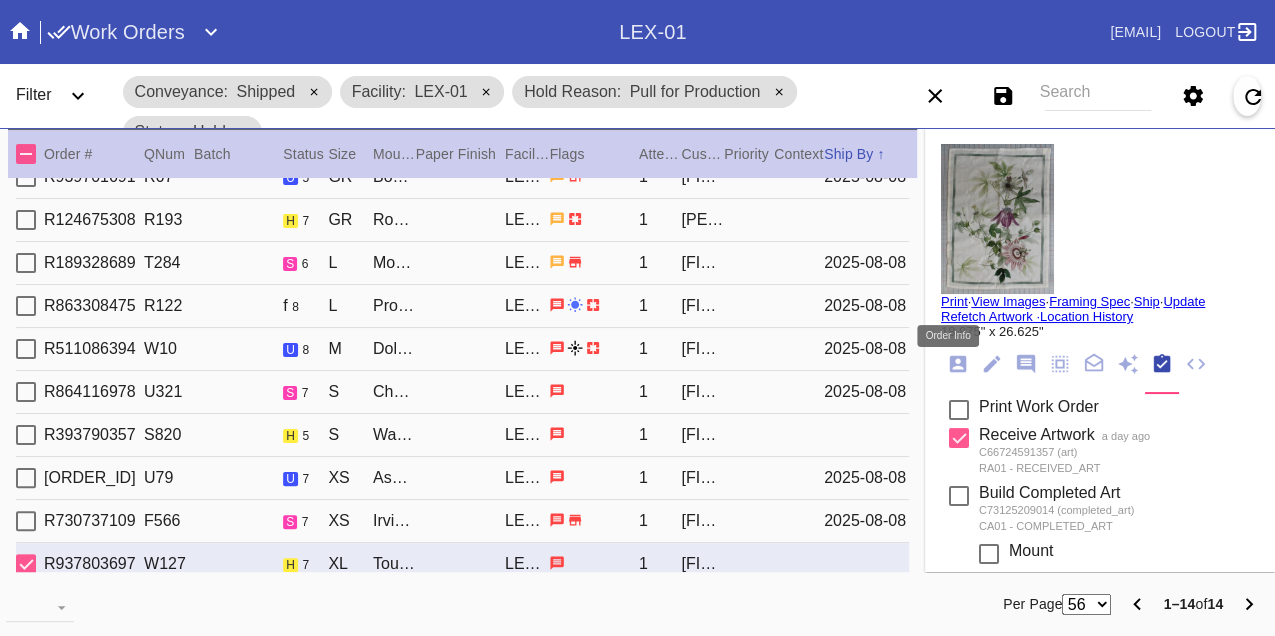 click 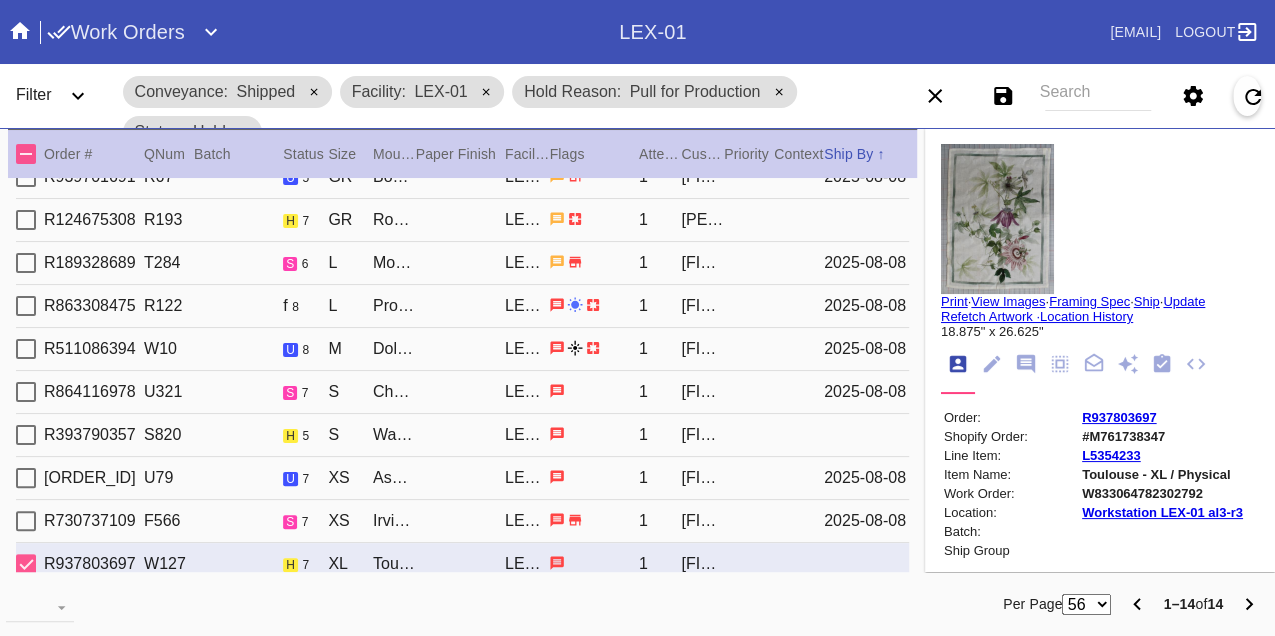 click on "W833064782302792" at bounding box center (1162, 493) 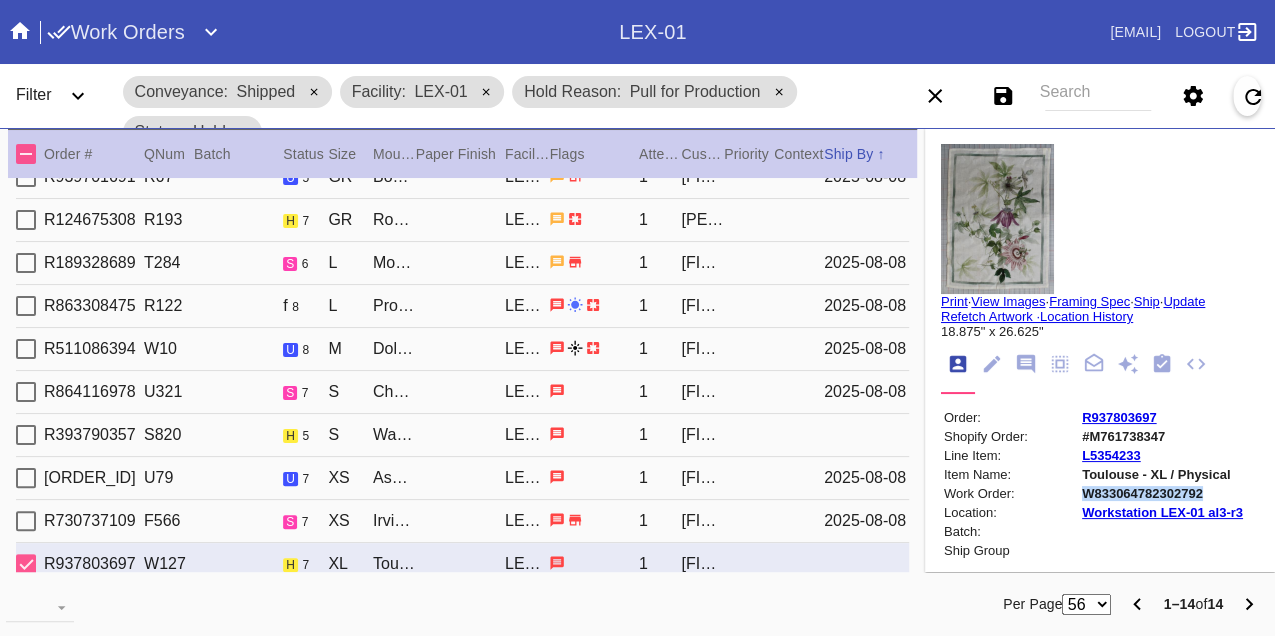 click on "W833064782302792" at bounding box center [1162, 493] 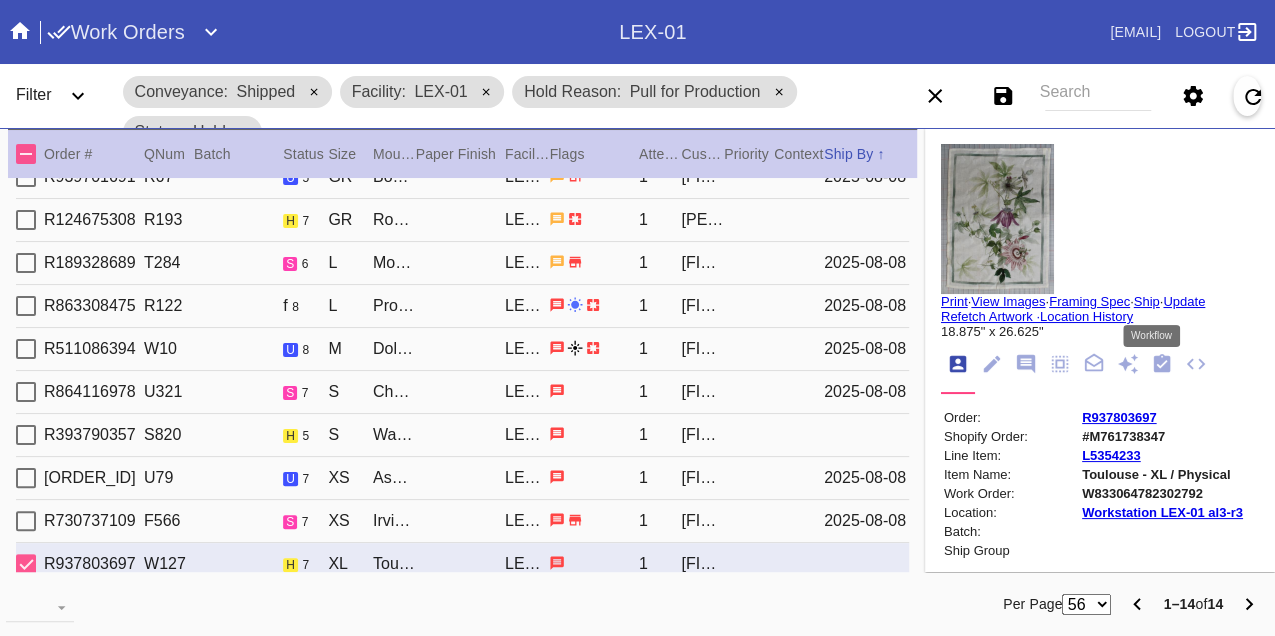 click 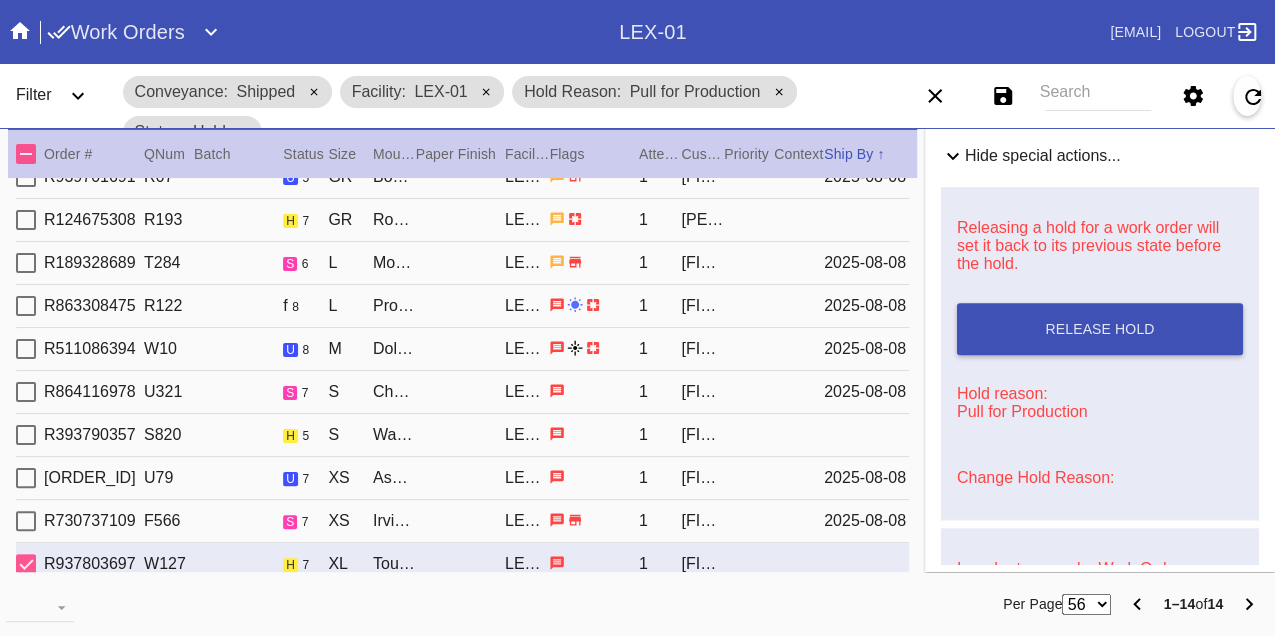 scroll, scrollTop: 976, scrollLeft: 0, axis: vertical 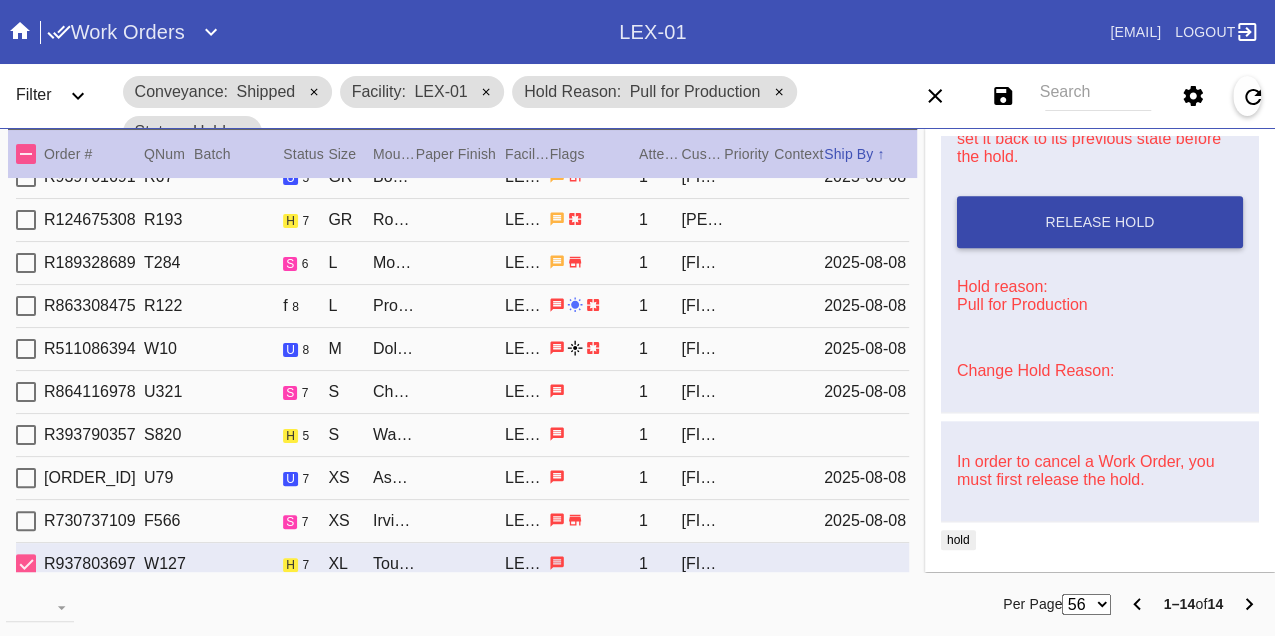 click on "Release Hold" at bounding box center [1100, 222] 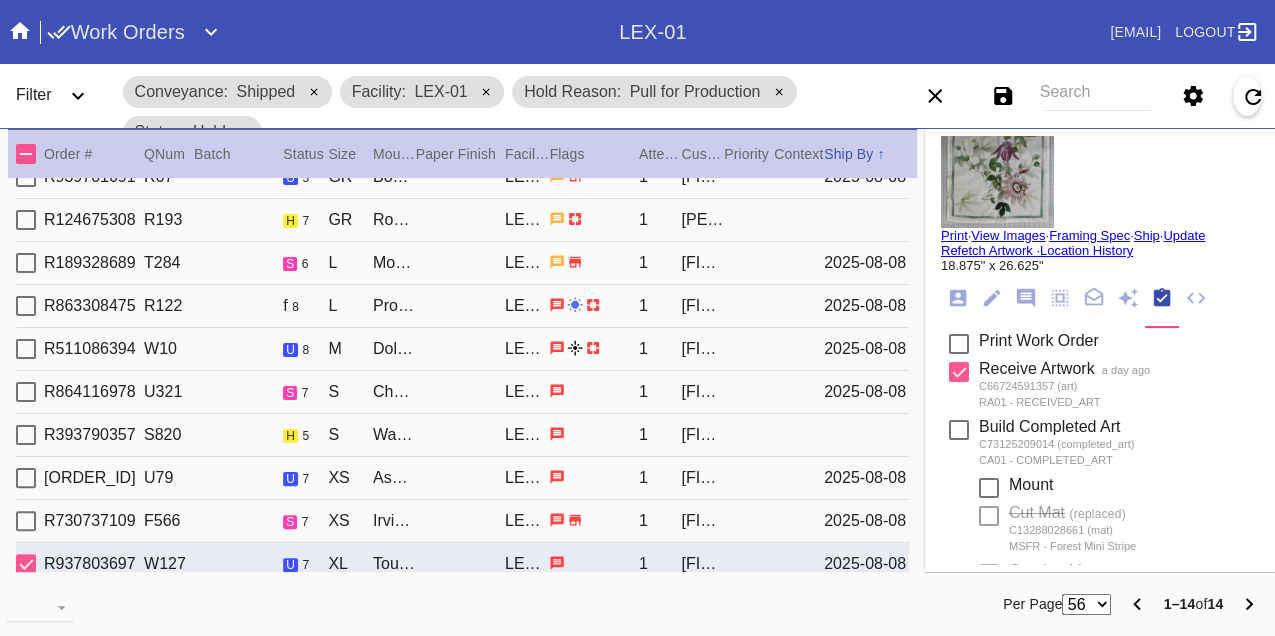 scroll, scrollTop: 0, scrollLeft: 0, axis: both 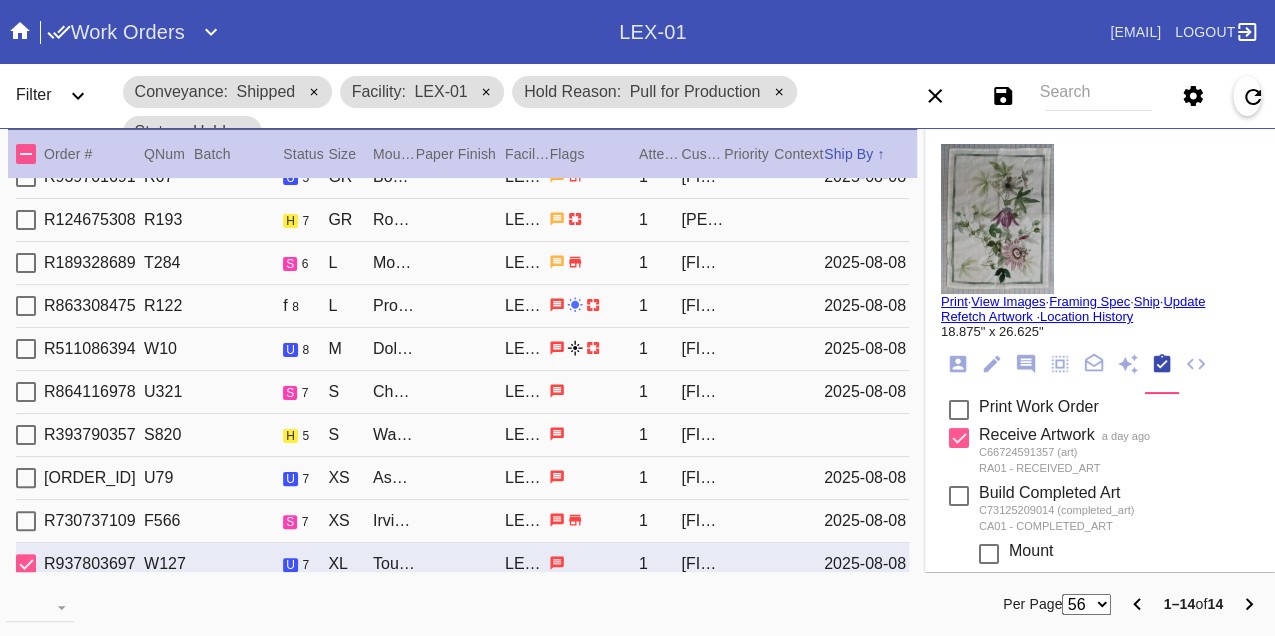 click on "Print" at bounding box center [954, 301] 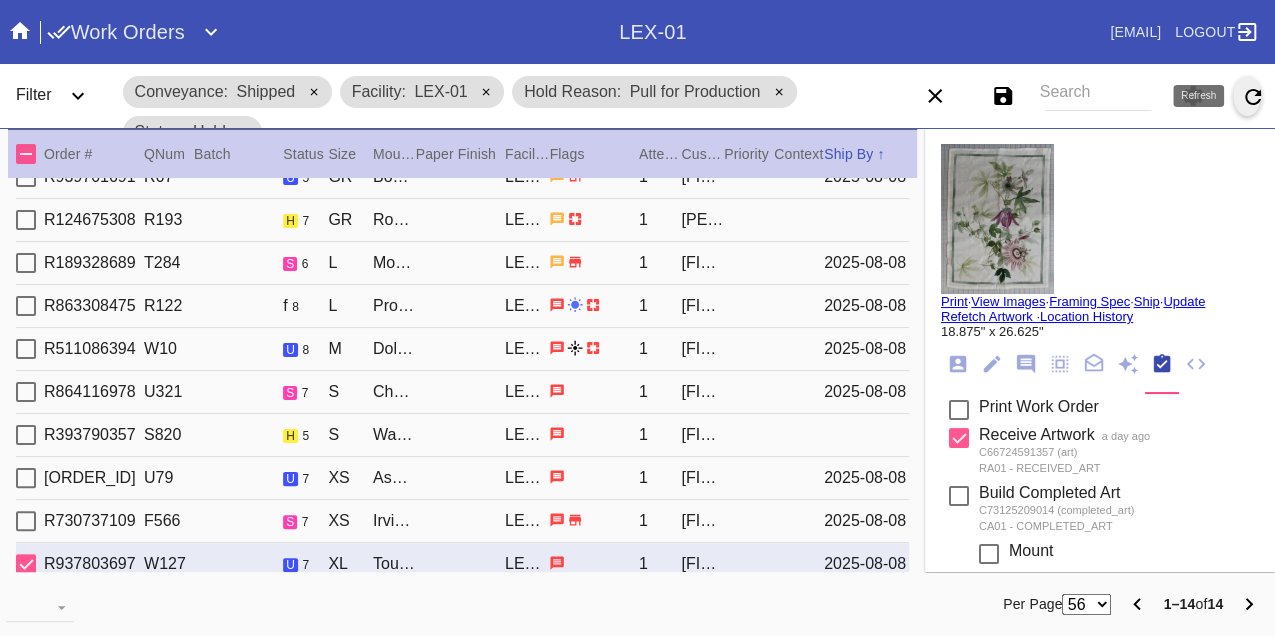 click 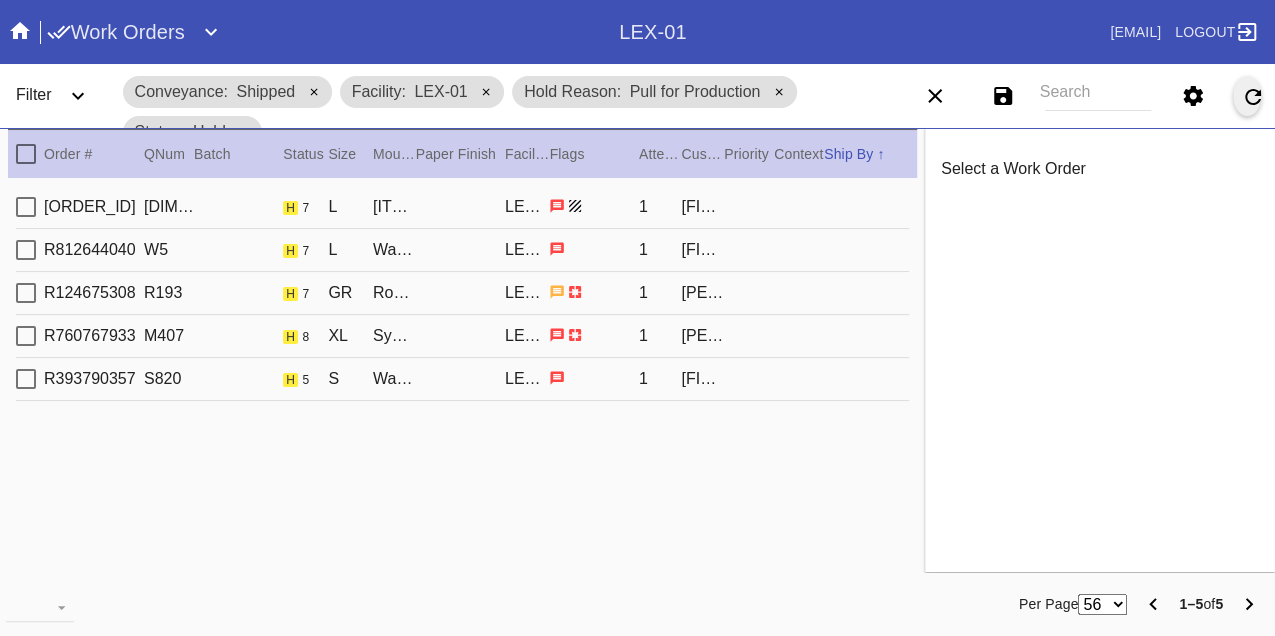 scroll, scrollTop: 0, scrollLeft: 0, axis: both 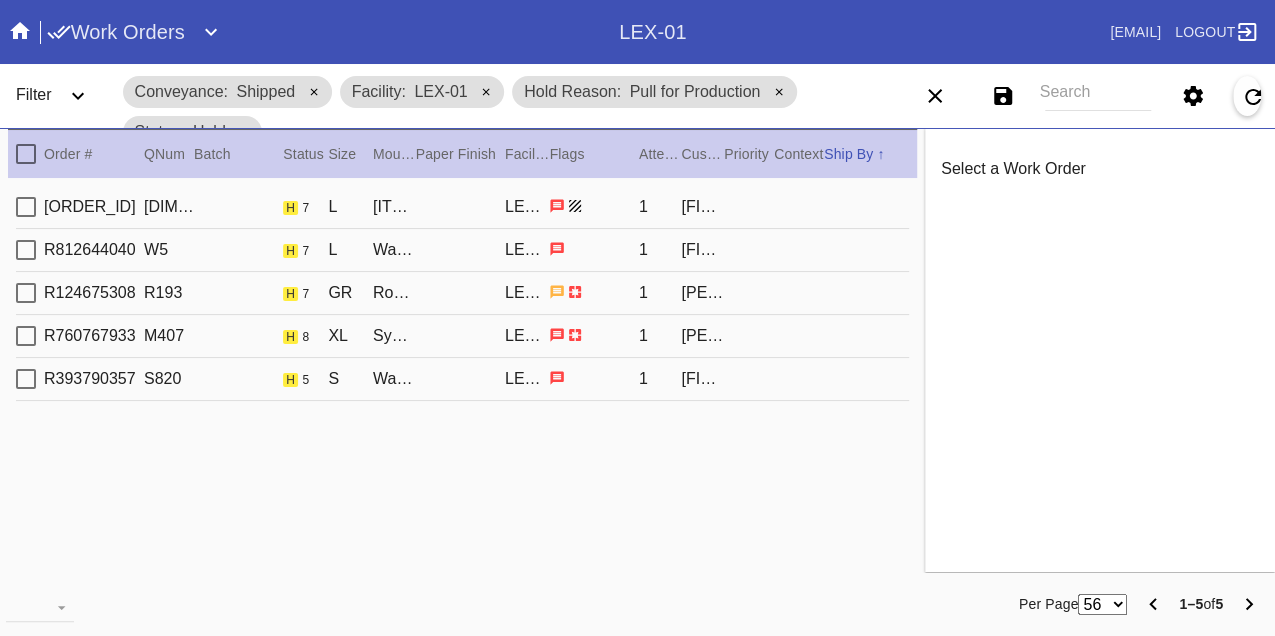 click on "R761415084 M359 h   7 L Wellington / Forest Green LEX-01 1 Alexander Gilberti" at bounding box center (462, 207) 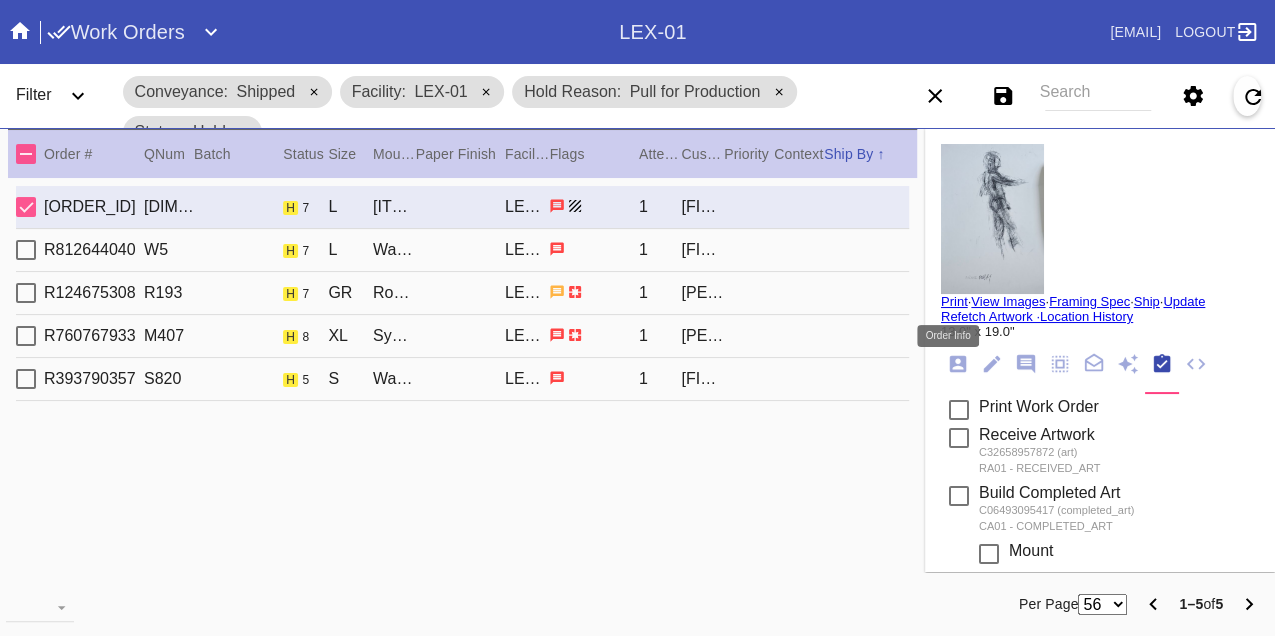 click 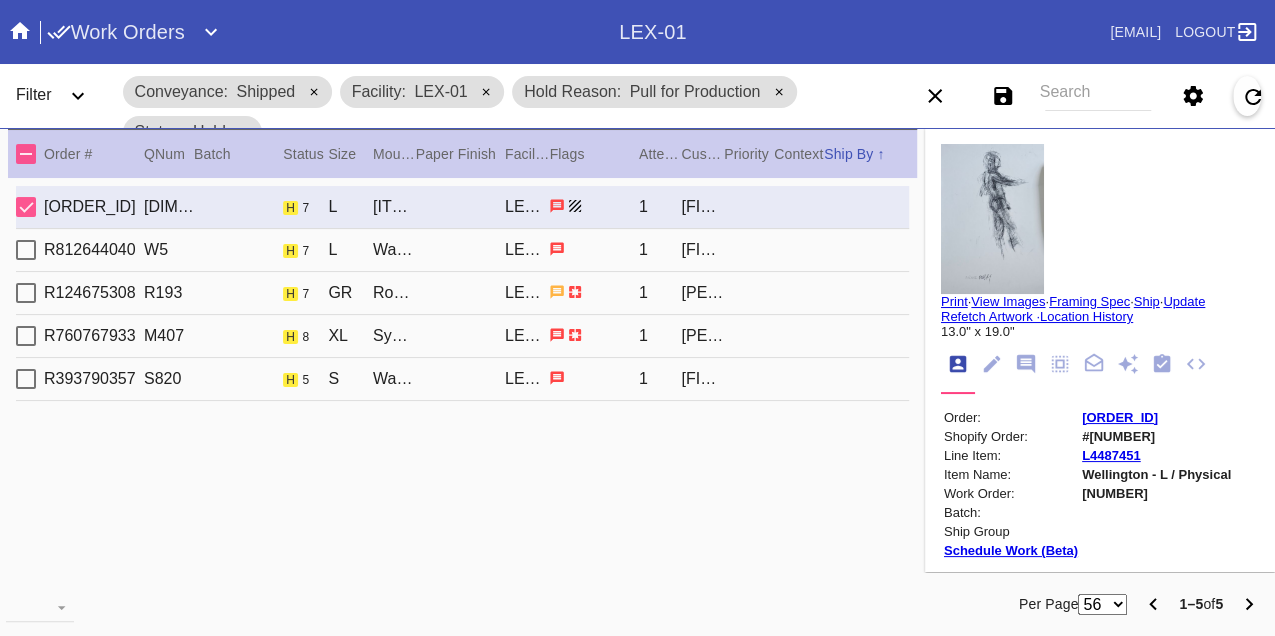 click on "W500224245726519" at bounding box center [1156, 493] 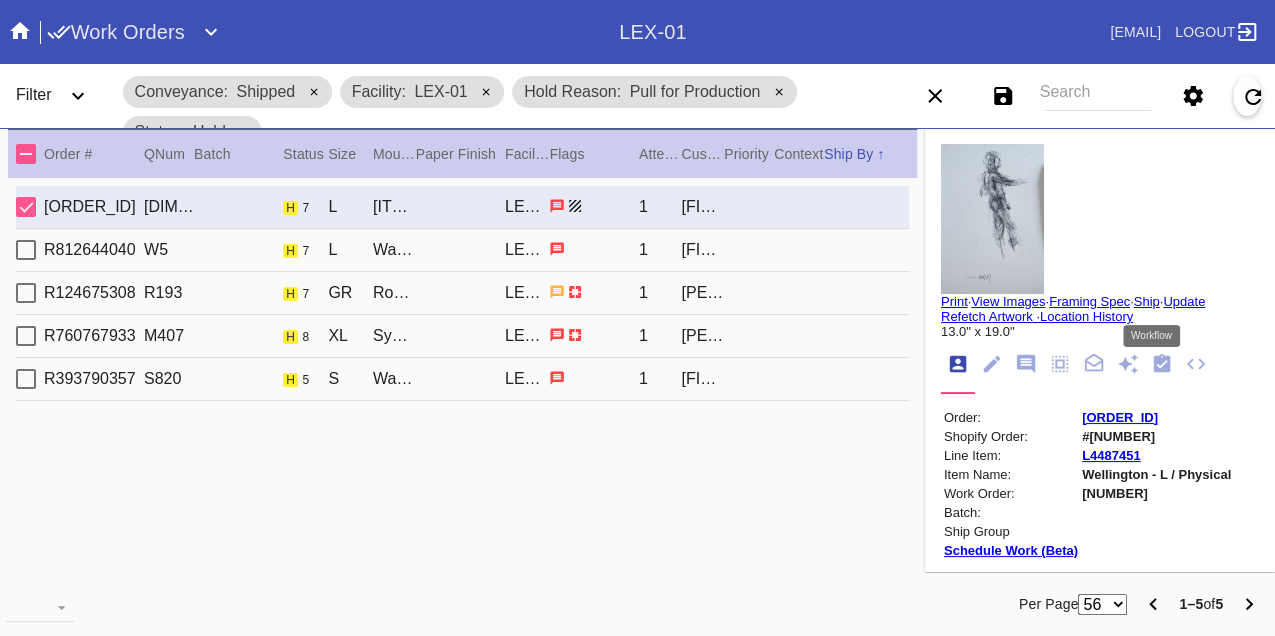 click 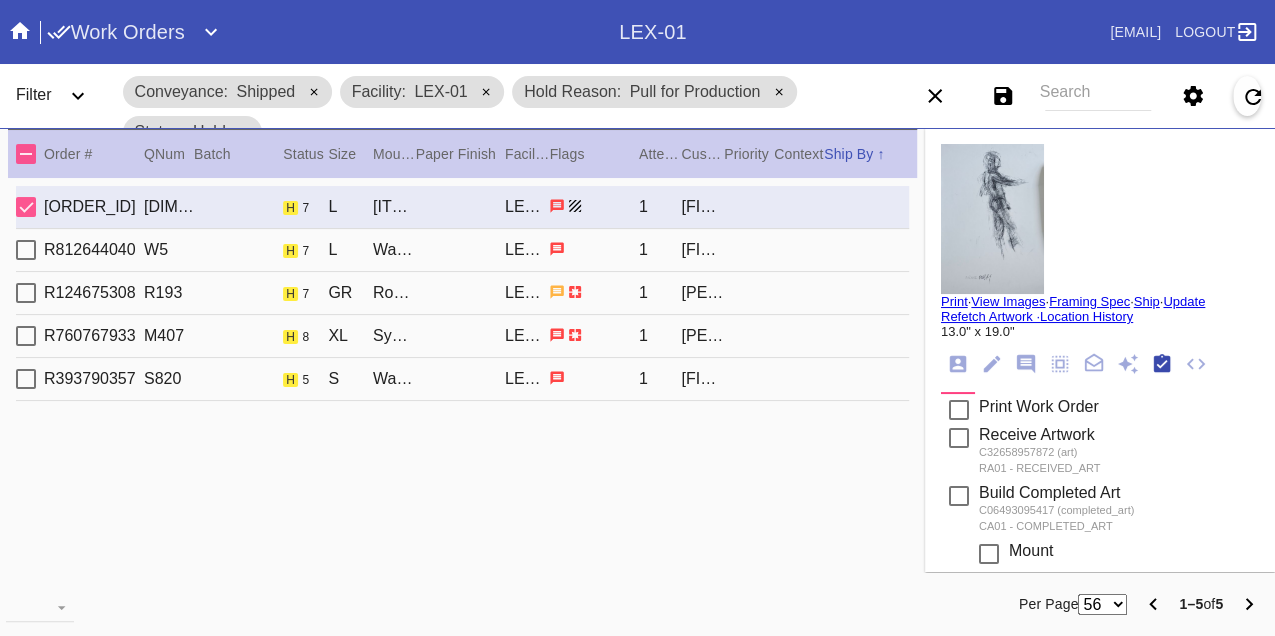 scroll, scrollTop: 318, scrollLeft: 0, axis: vertical 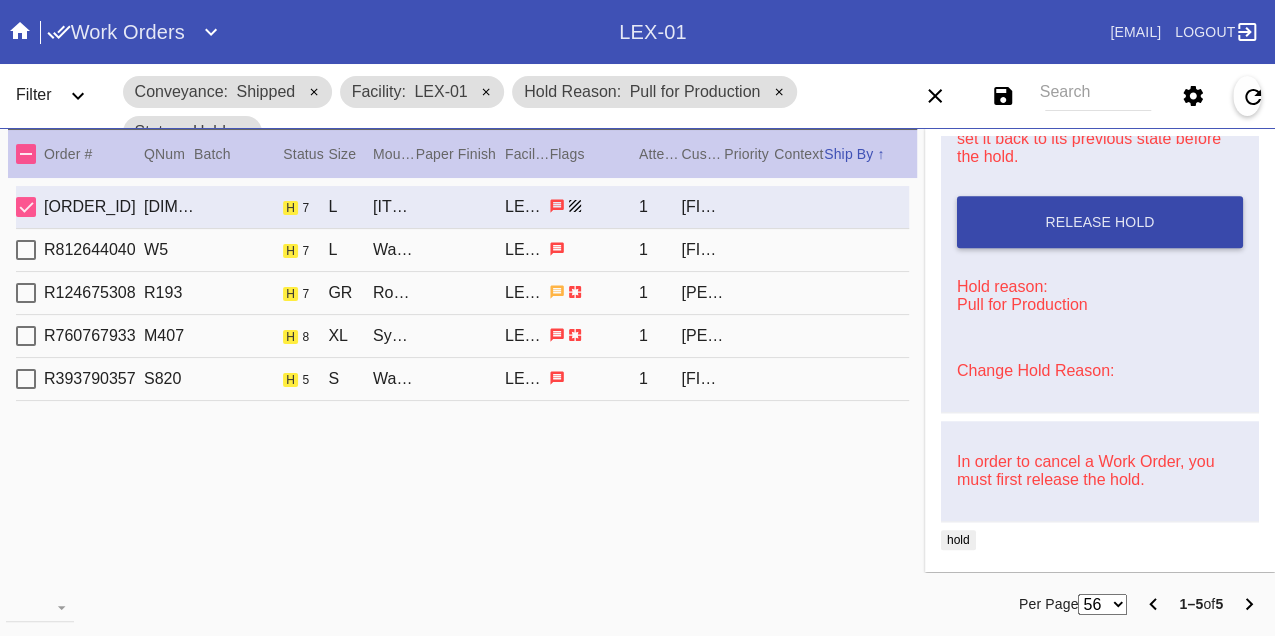 click on "Release Hold" at bounding box center (1099, 222) 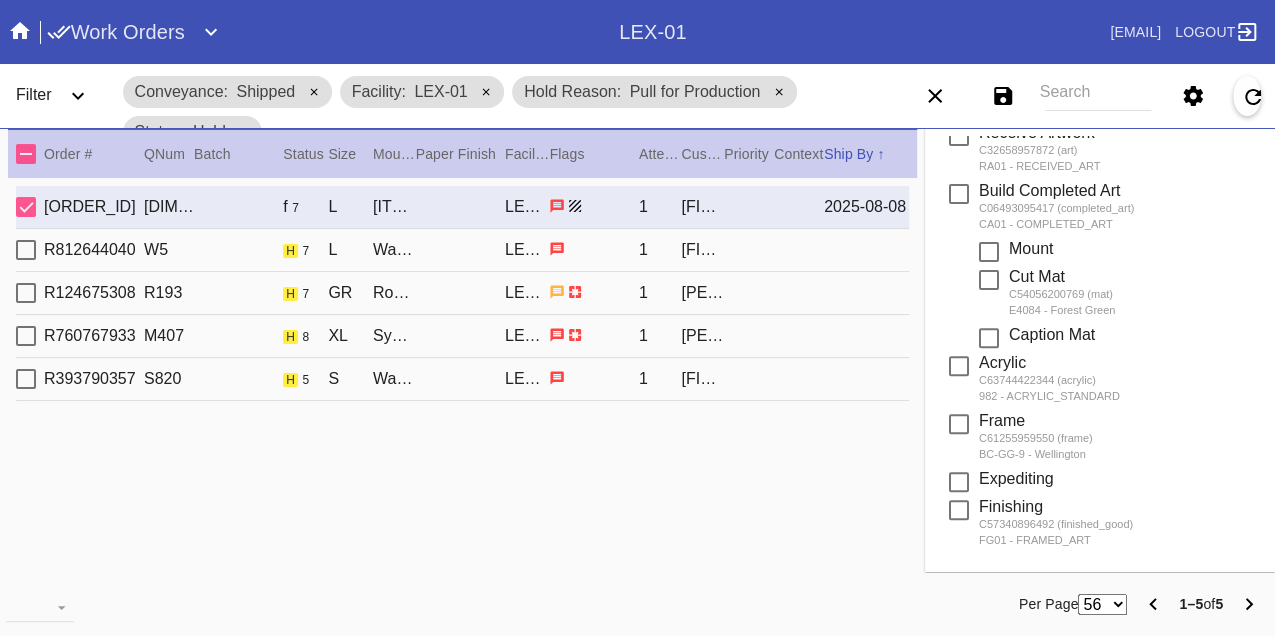 scroll, scrollTop: 0, scrollLeft: 0, axis: both 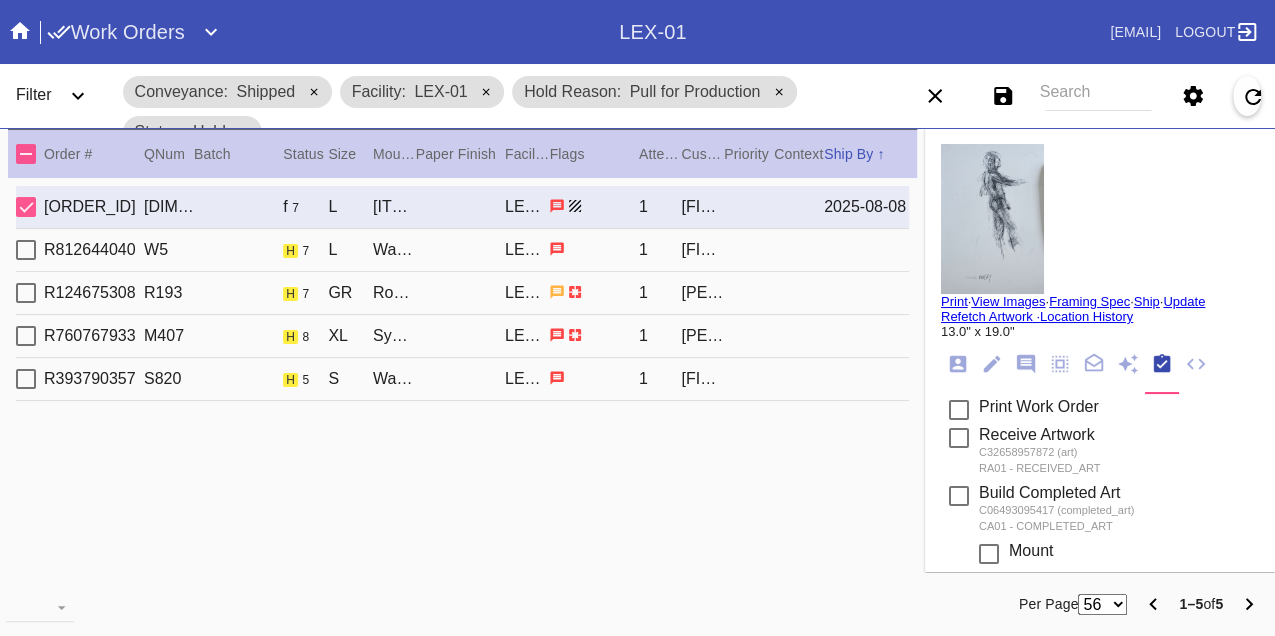 click on "Print" at bounding box center [954, 301] 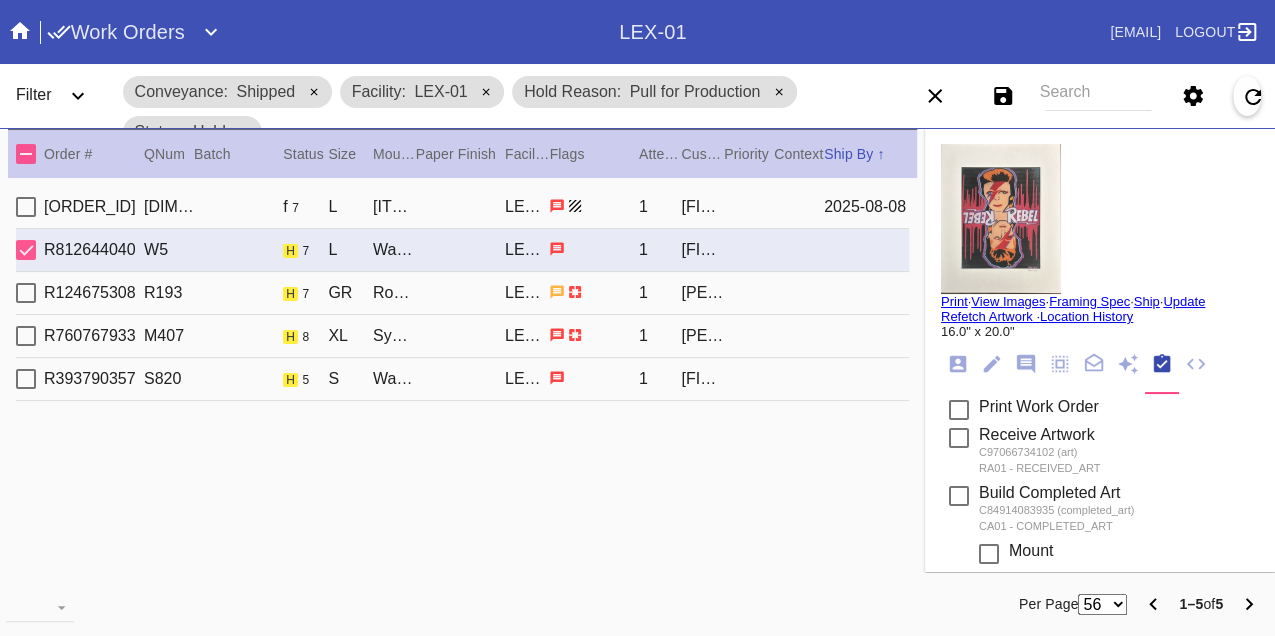 click on "R124675308 R193 h   7 GR Rome / No Mat LEX-01 1 Cary Sun" at bounding box center (462, 293) 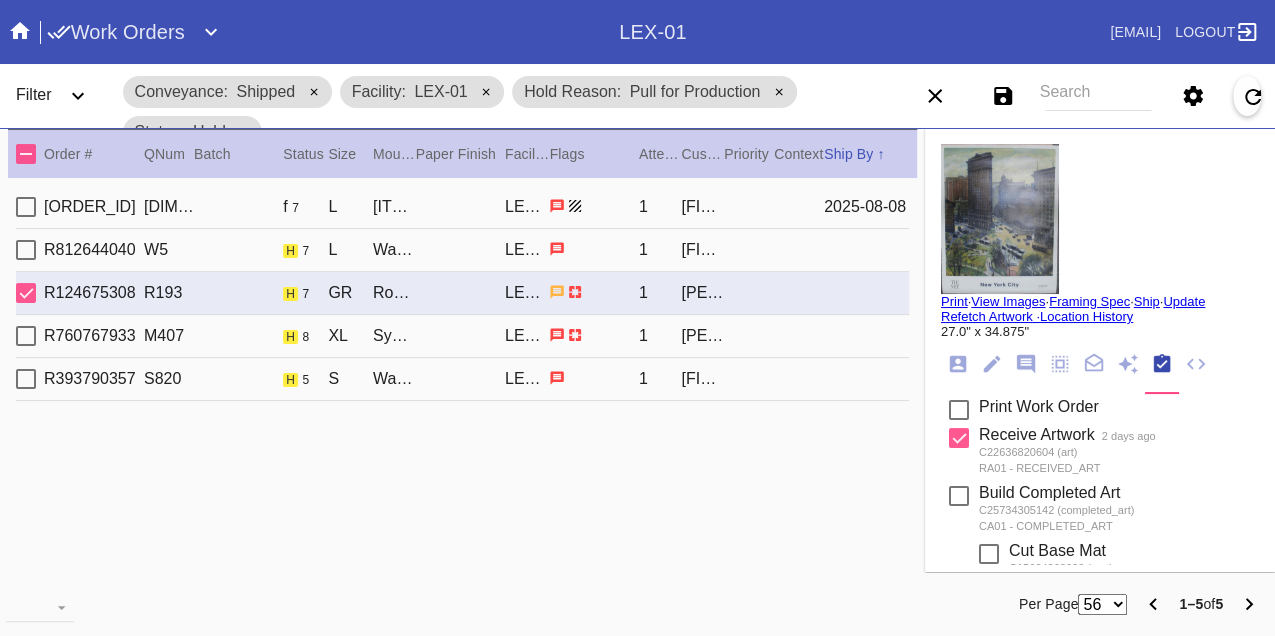 click on "R760767933 M407 h   8 XL Sydney / Dove White LEX-01 1 Jesse Yeo" at bounding box center [462, 336] 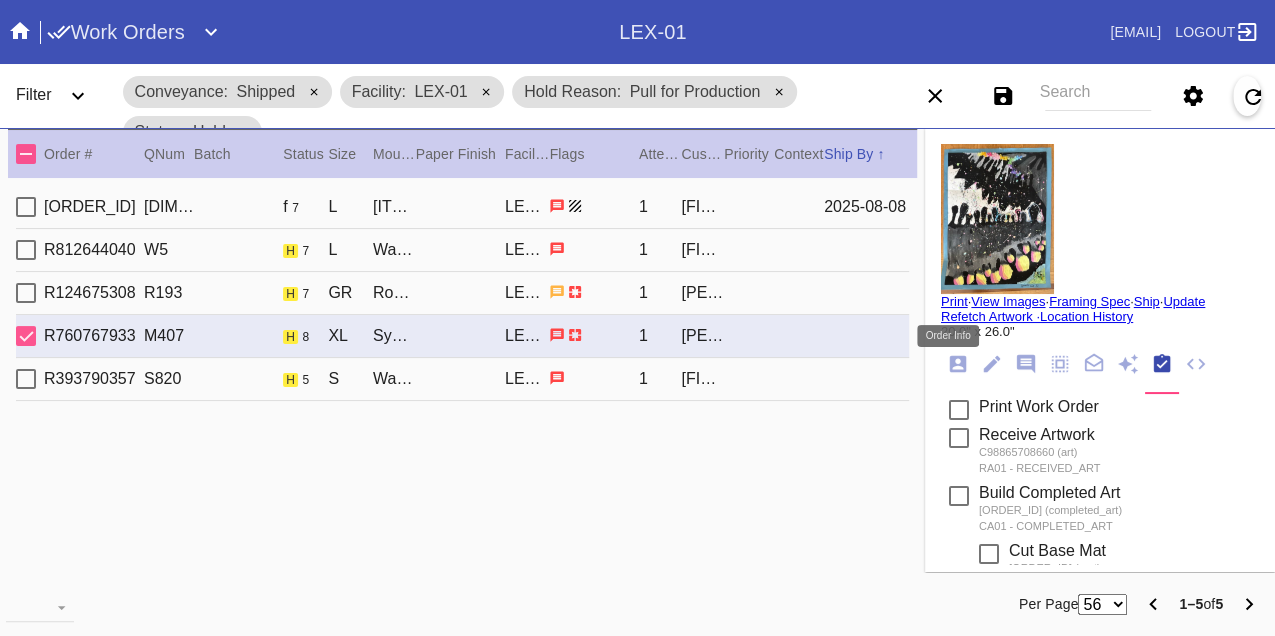 click 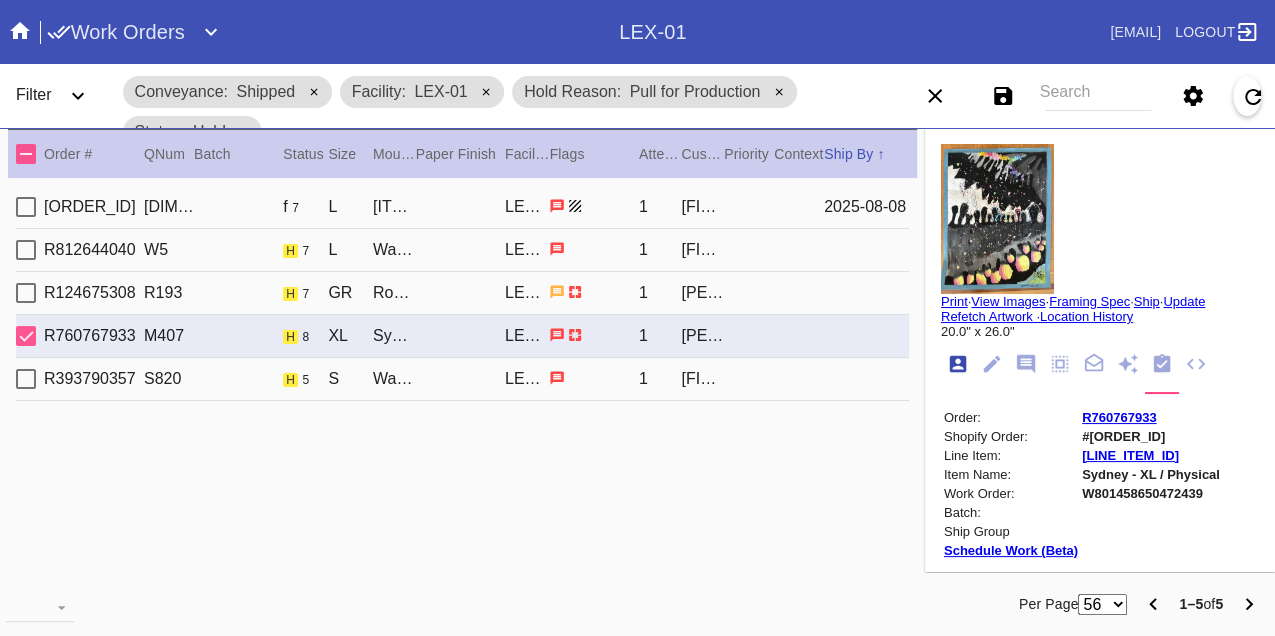 scroll, scrollTop: 24, scrollLeft: 0, axis: vertical 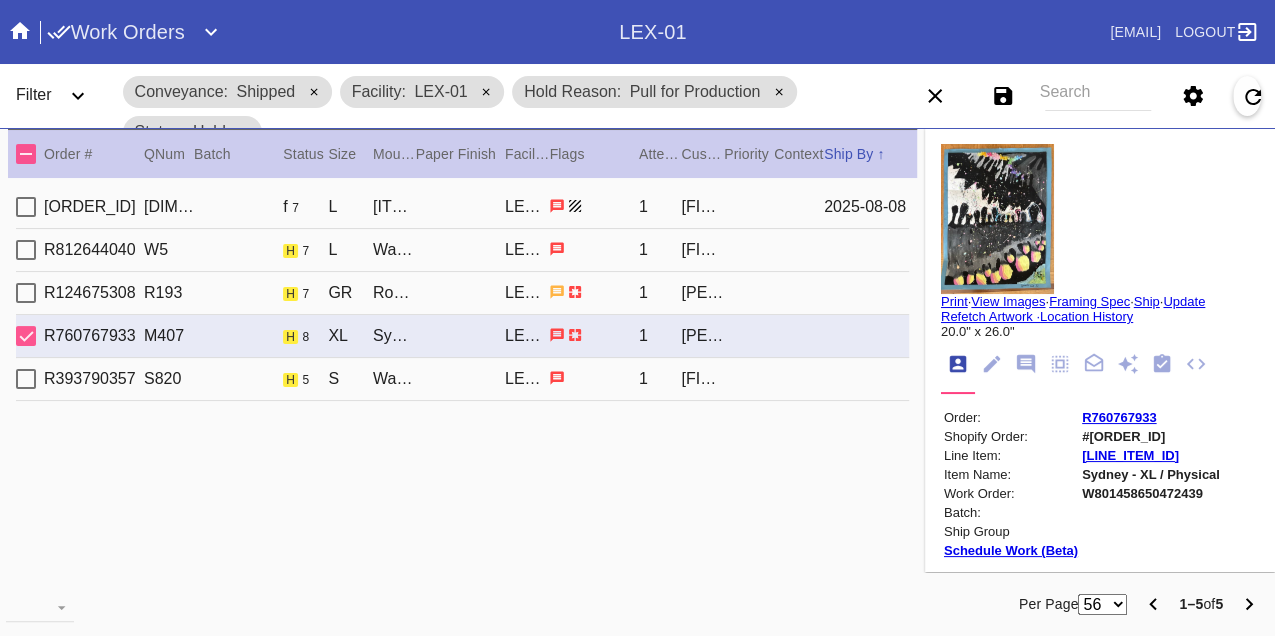 click on "W801458650472439" at bounding box center (1151, 493) 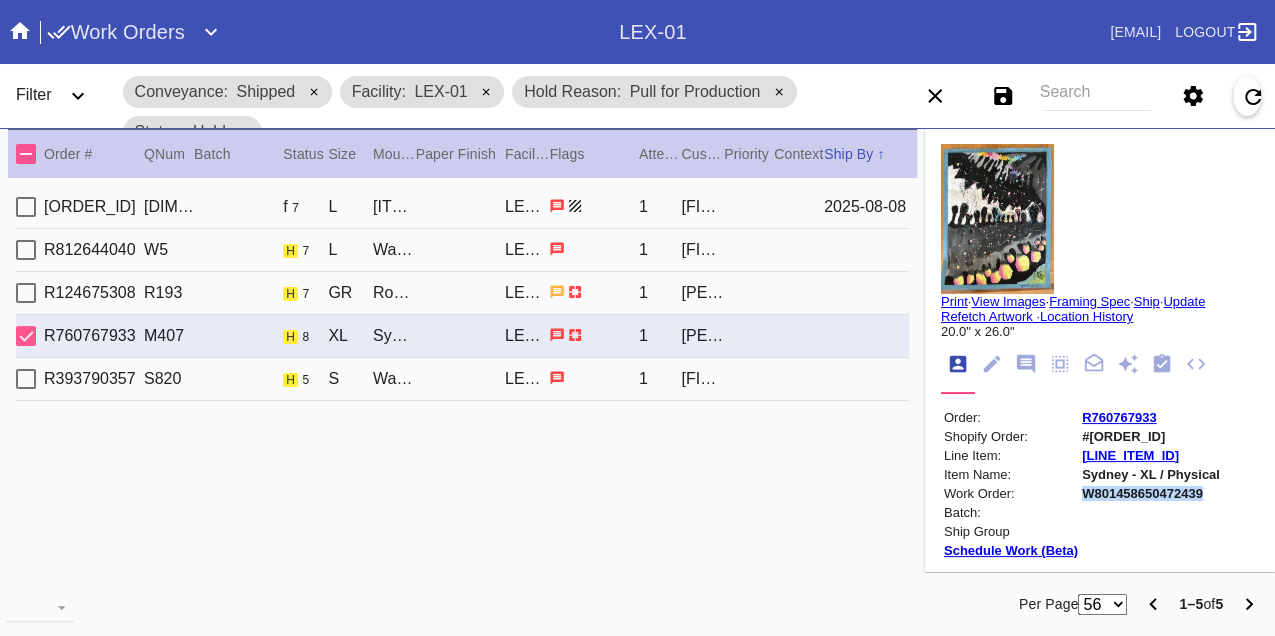 click on "W801458650472439" at bounding box center (1151, 493) 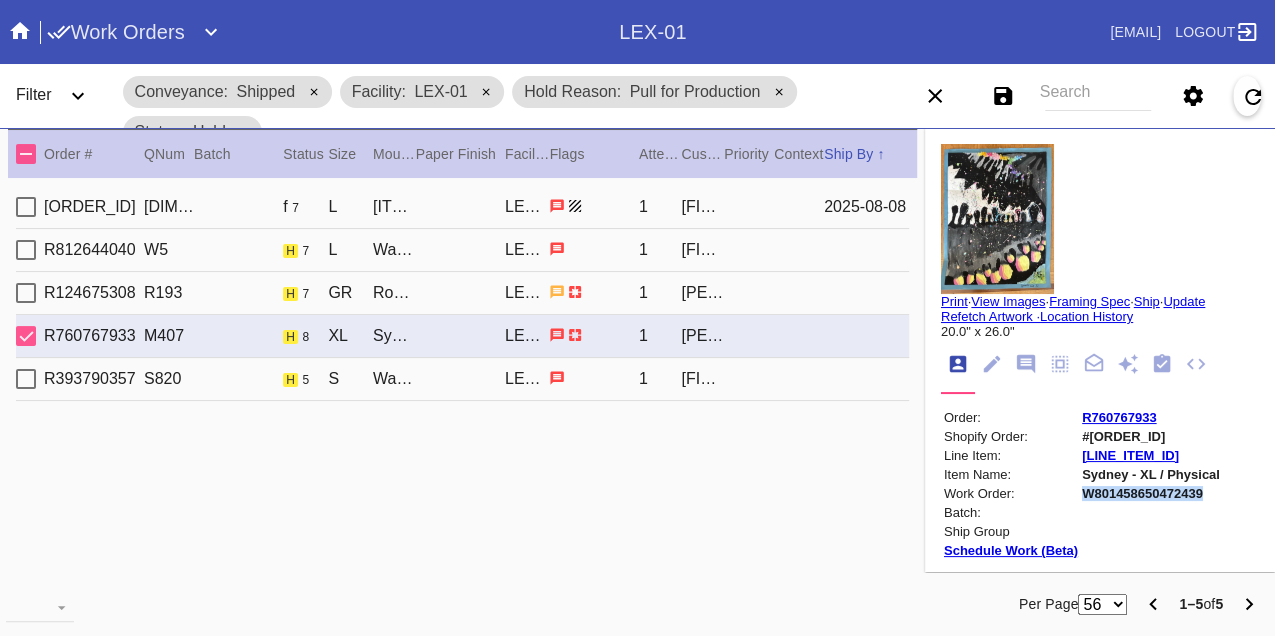 click on "Print" at bounding box center (954, 301) 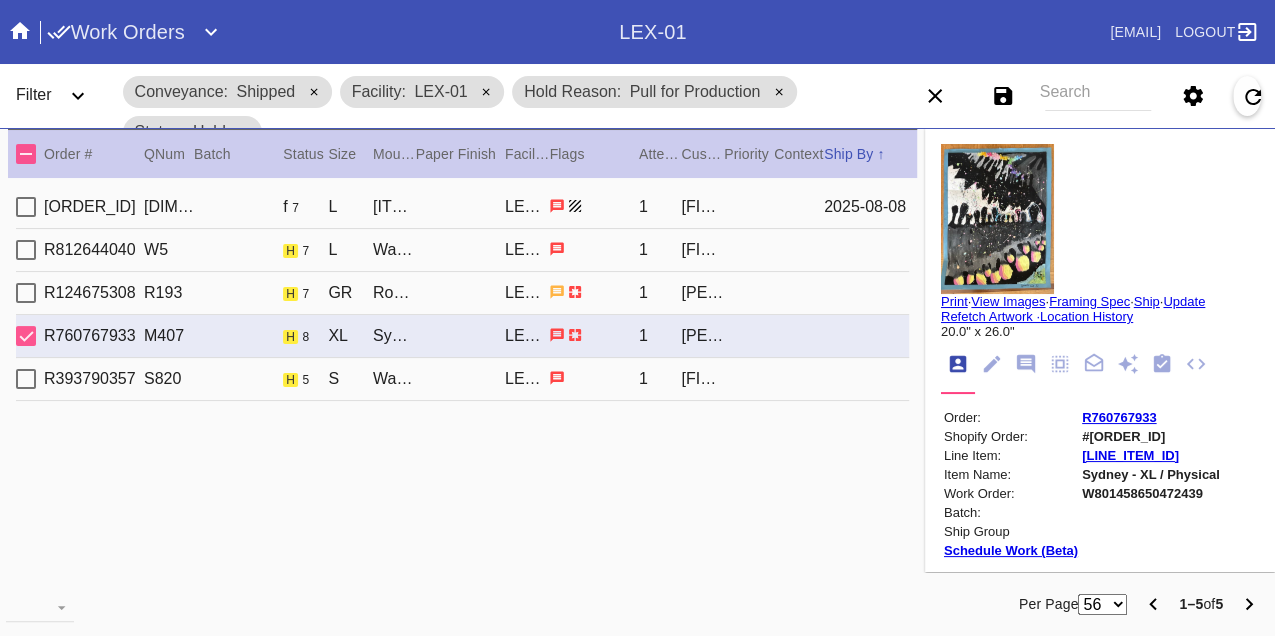 click on "R393790357 S820 h   5 S Walnut Canvas / Canvas LEX-01 1 Toni Glenn" at bounding box center (462, 379) 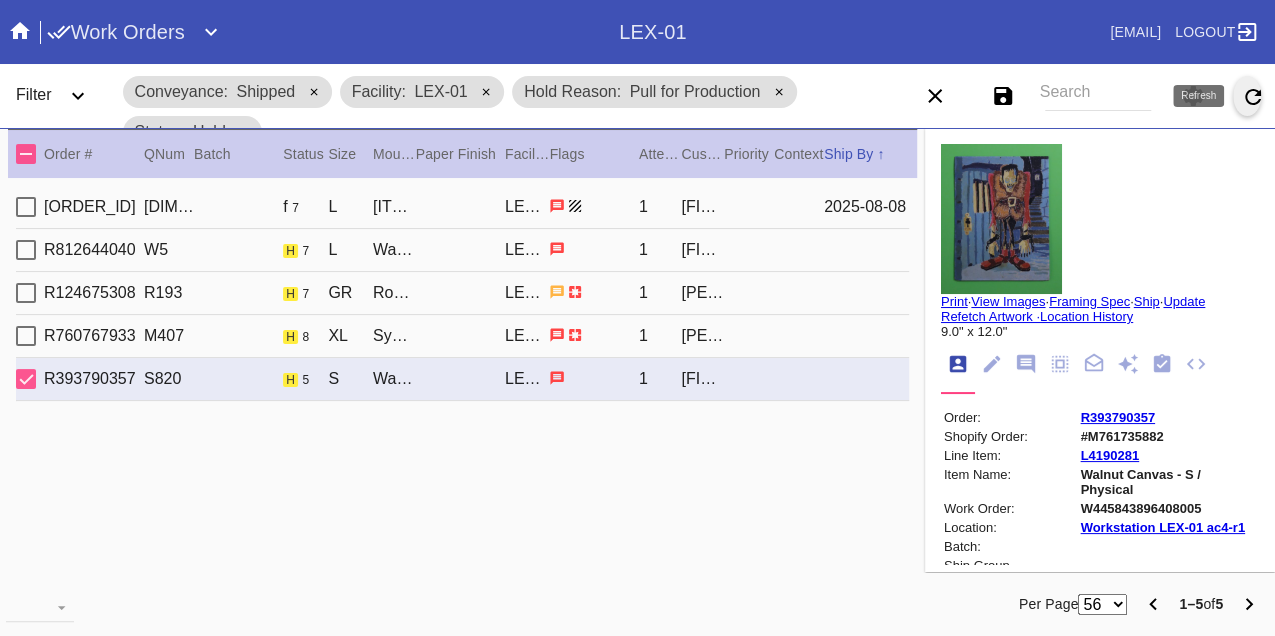 click 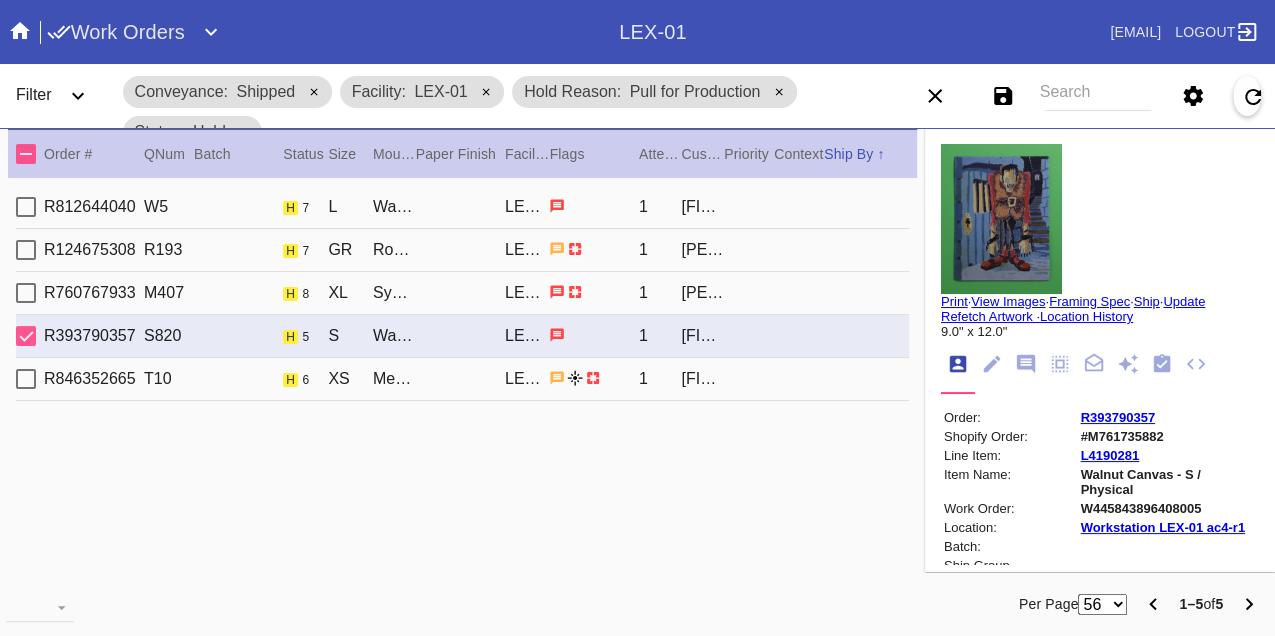 click on "R812644040 W5 h   7 L Waverley / No Mat LEX-01 1 Rachel Villarespe" at bounding box center [462, 207] 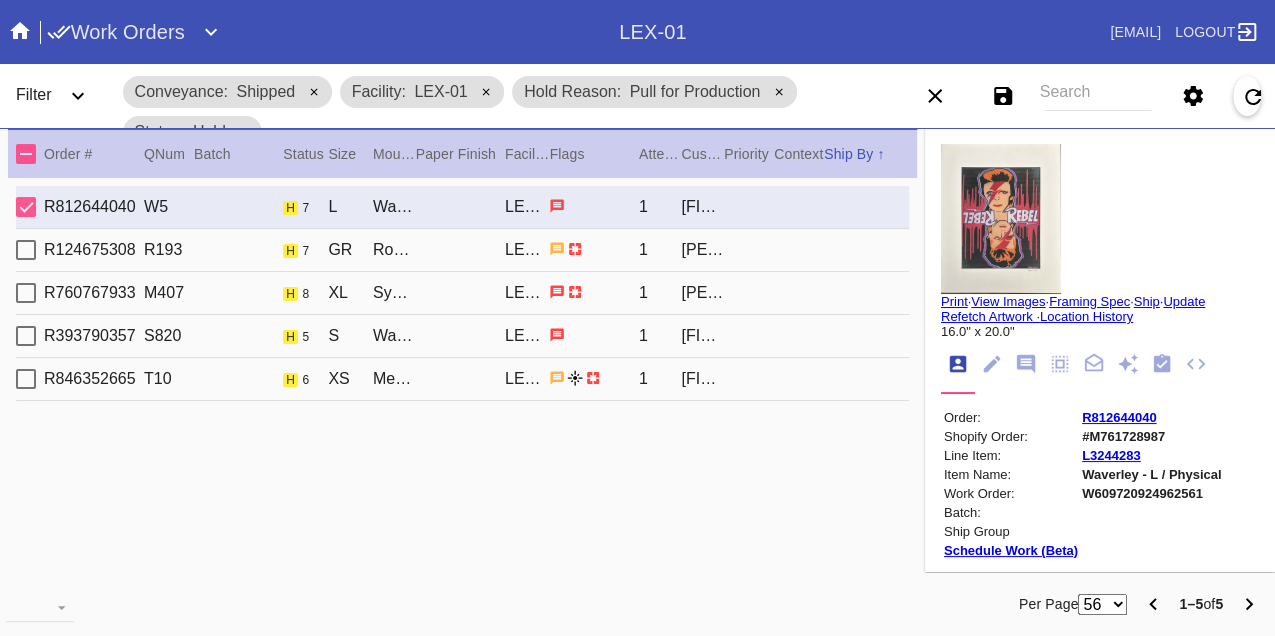 click on "R124675308 R193 h   7 GR Rome / No Mat LEX-01 1 Cary Sun" at bounding box center (462, 250) 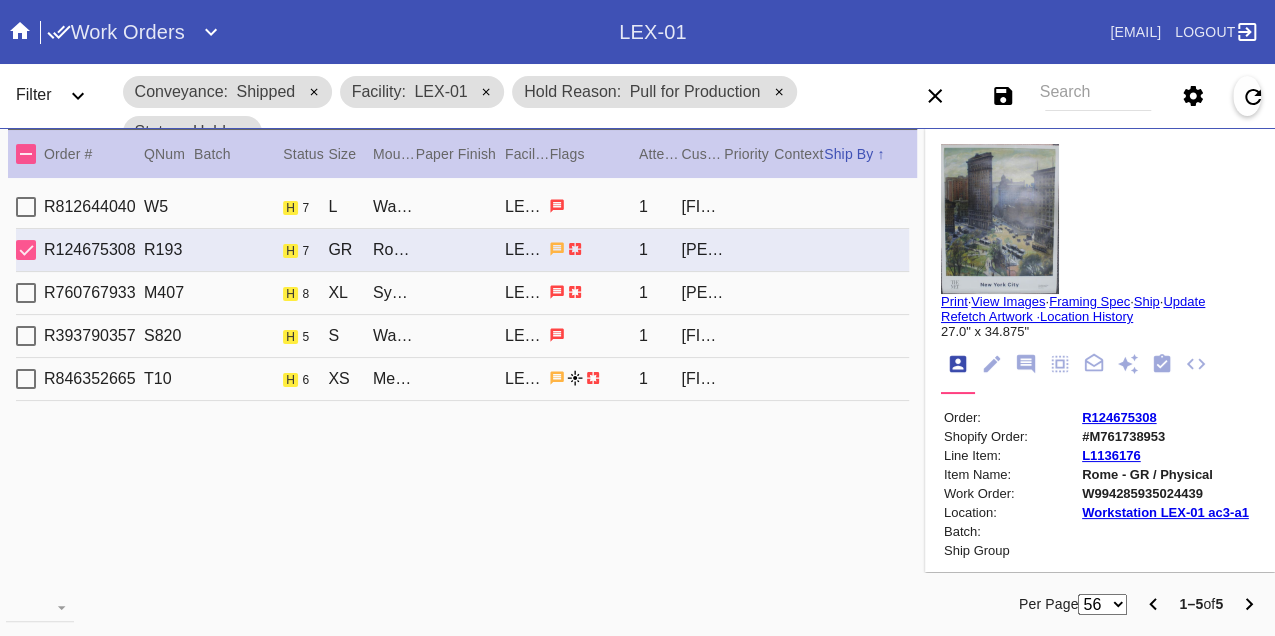 click on "R760767933 M407 h   8 XL Sydney / Dove White LEX-01 1 Jesse Yeo" at bounding box center [462, 293] 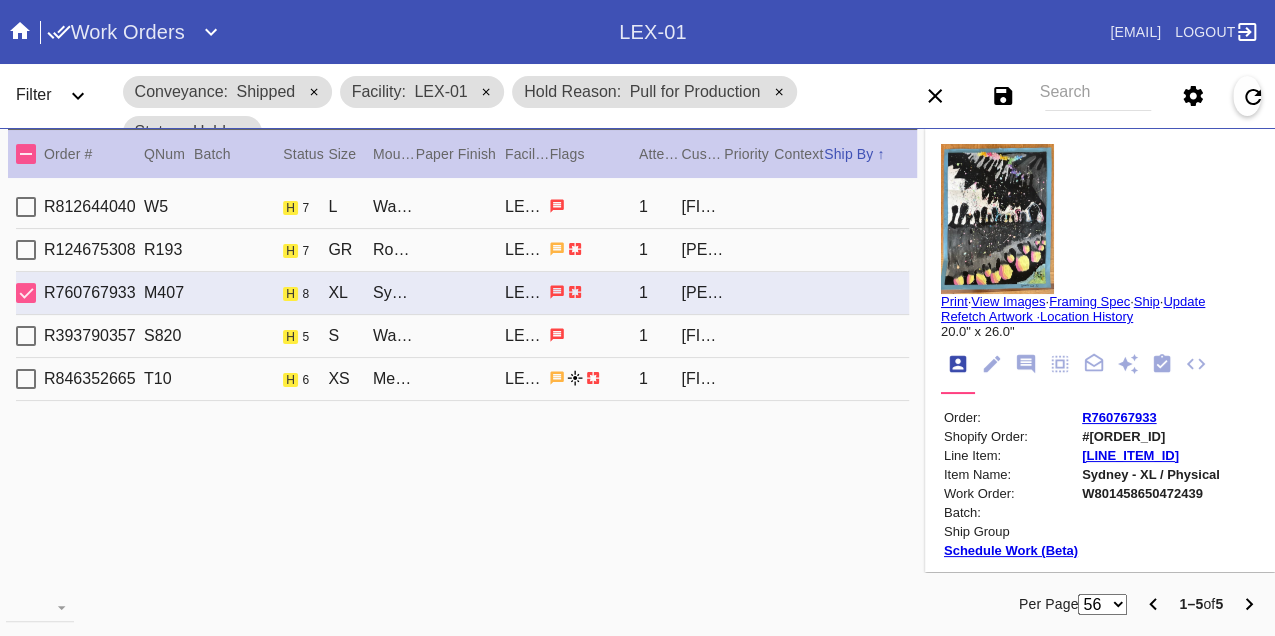 click on "R393790357 S820 h   5 S Walnut Canvas / Canvas LEX-01 1 Toni Glenn" at bounding box center (462, 336) 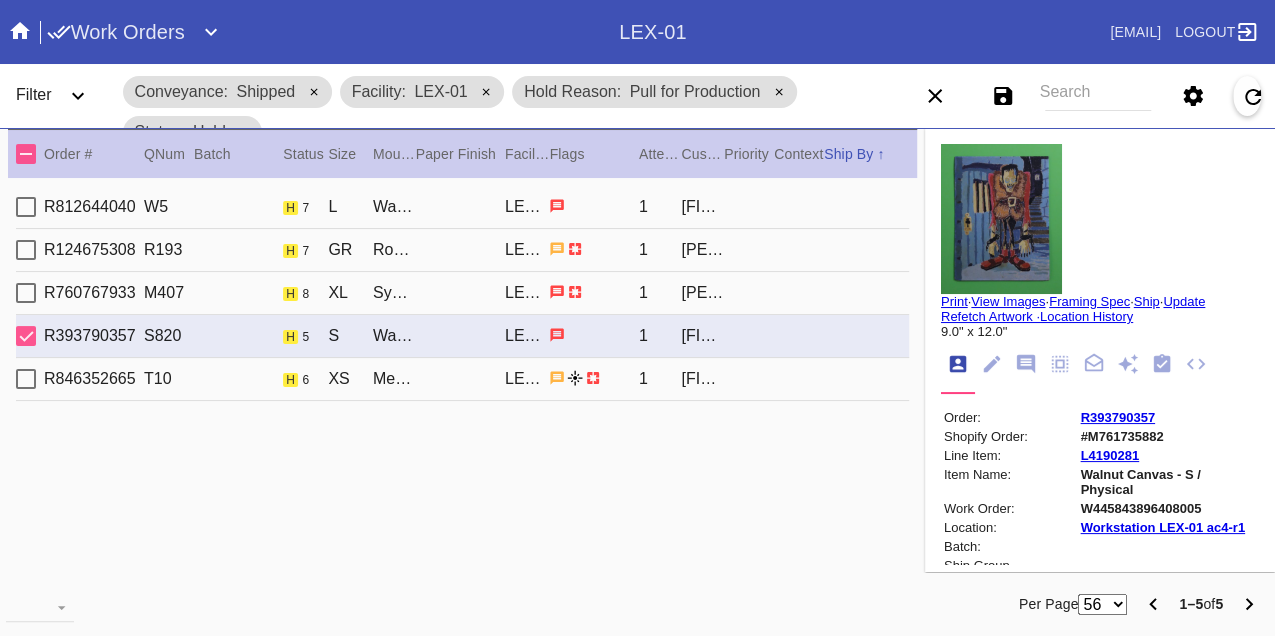 click on "R846352665 T10 h   6 XS Mercer Slim / White LEX-01 1 Kristine Becker" at bounding box center (462, 379) 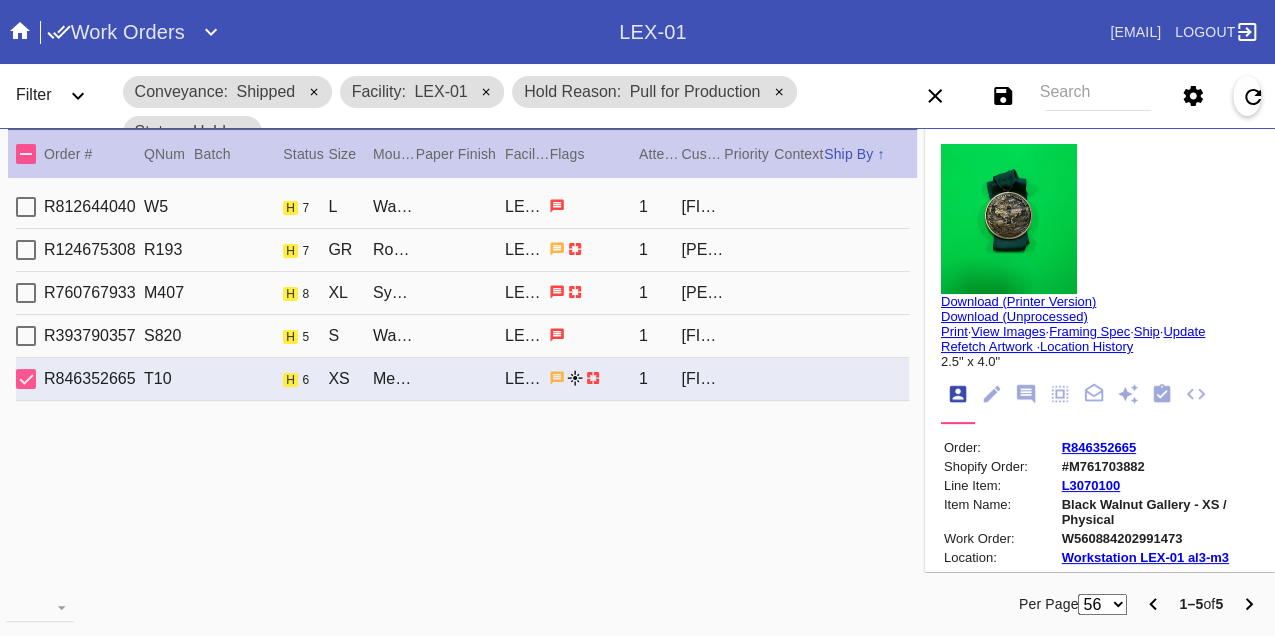 click on "W560884202991473" at bounding box center [1159, 538] 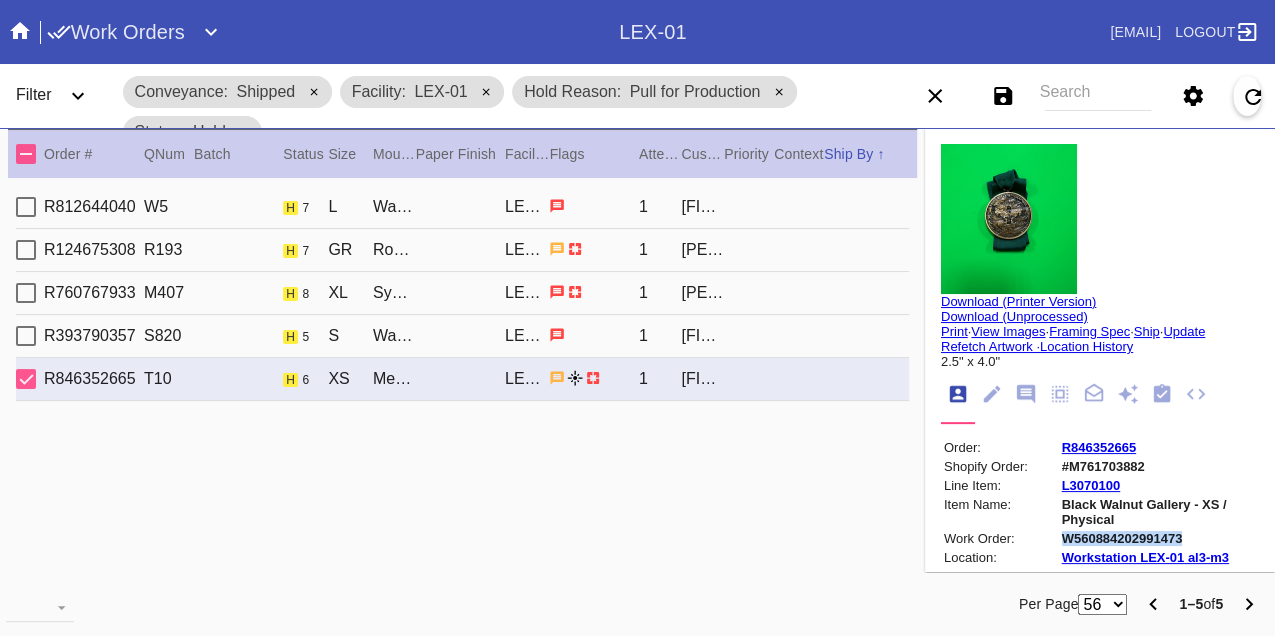 click on "W560884202991473" at bounding box center (1159, 538) 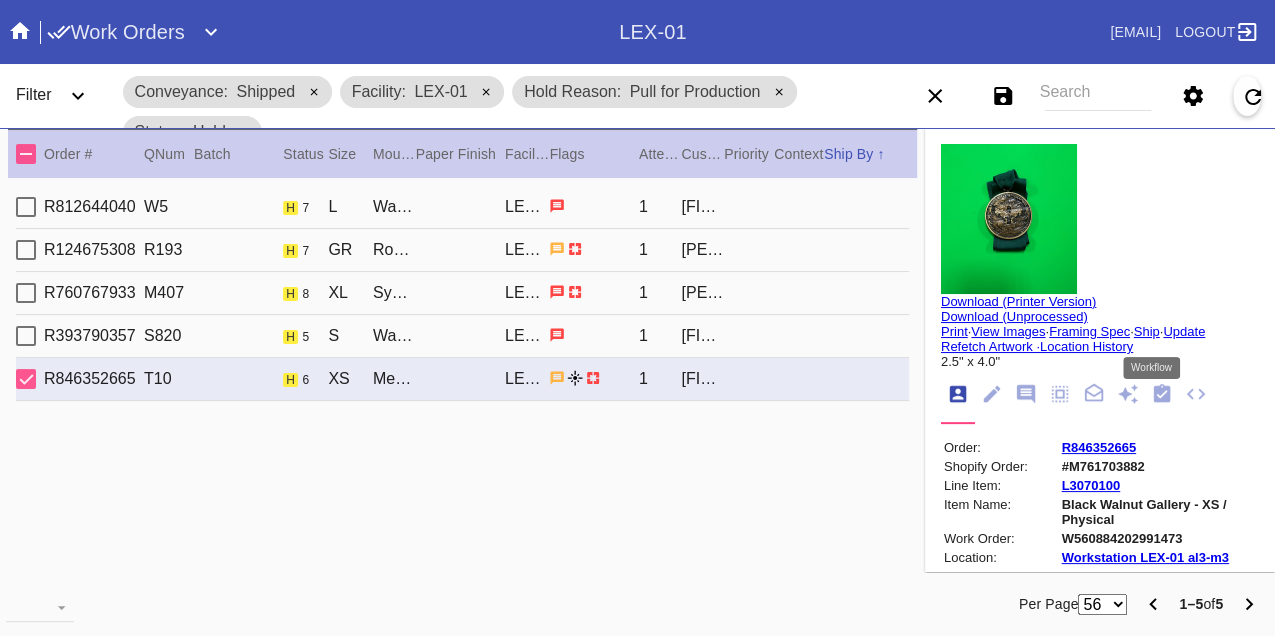 click 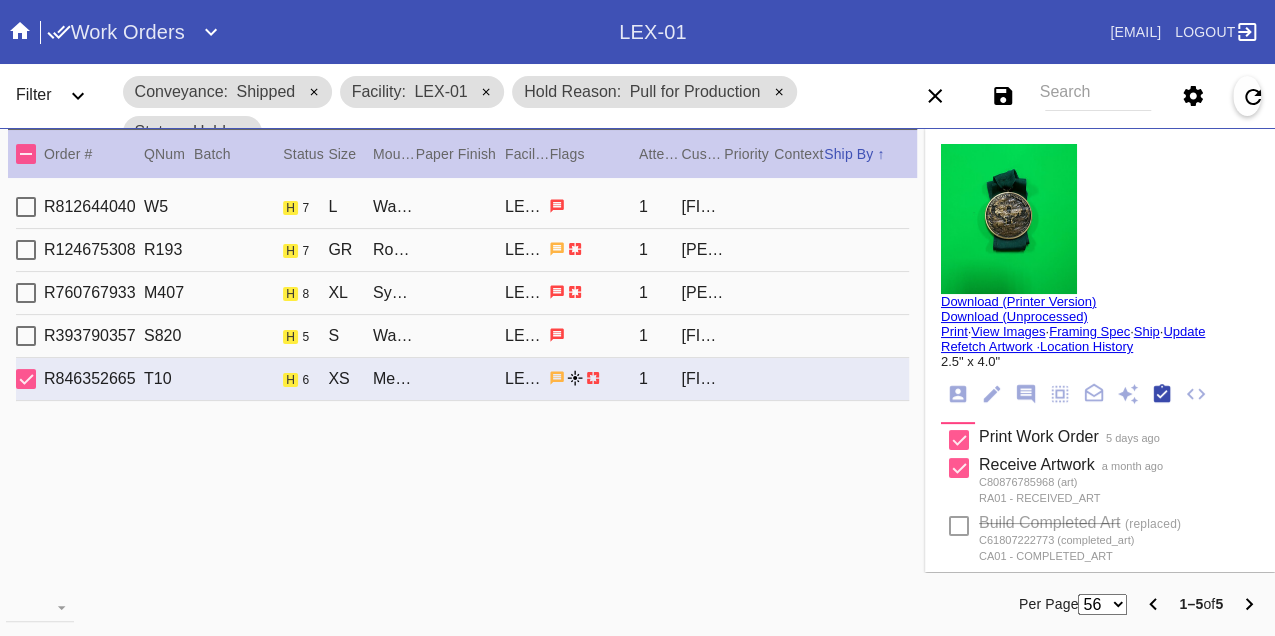 scroll, scrollTop: 318, scrollLeft: 0, axis: vertical 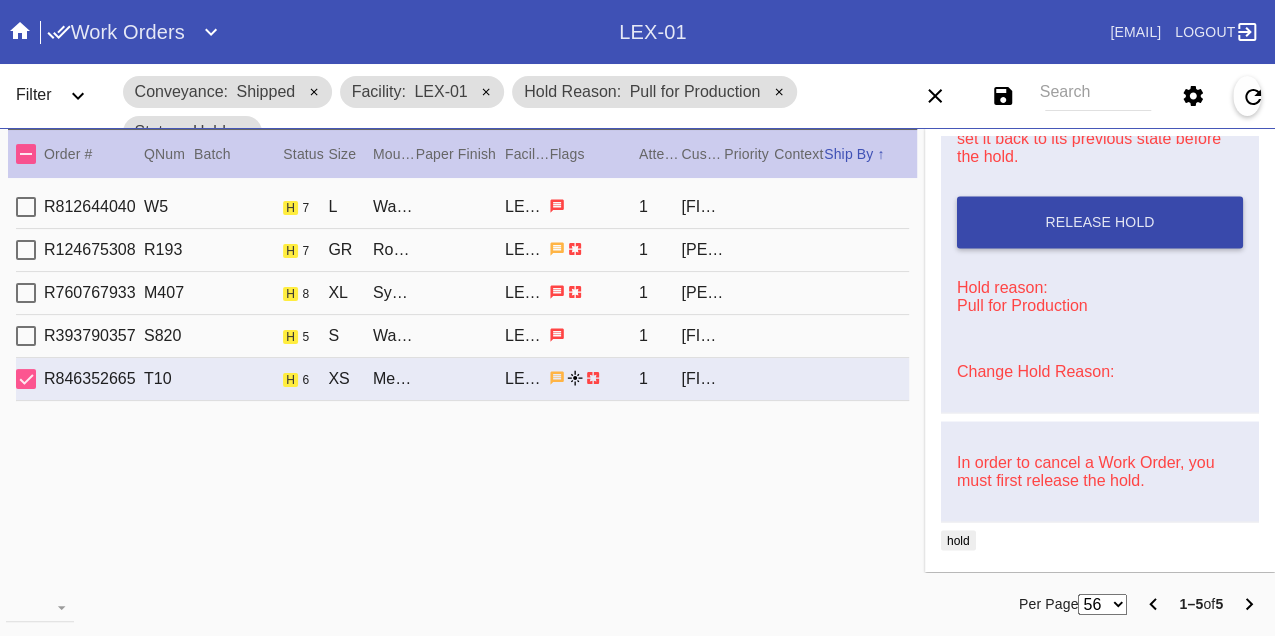 click on "Release Hold" at bounding box center (1100, 222) 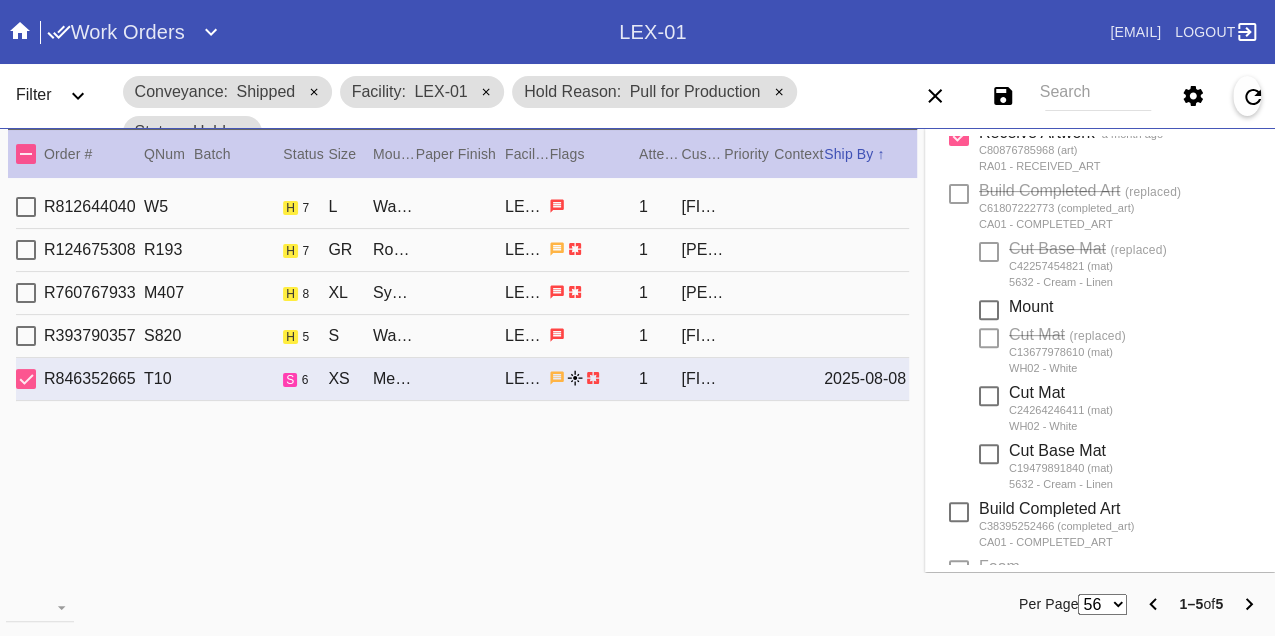scroll, scrollTop: 0, scrollLeft: 0, axis: both 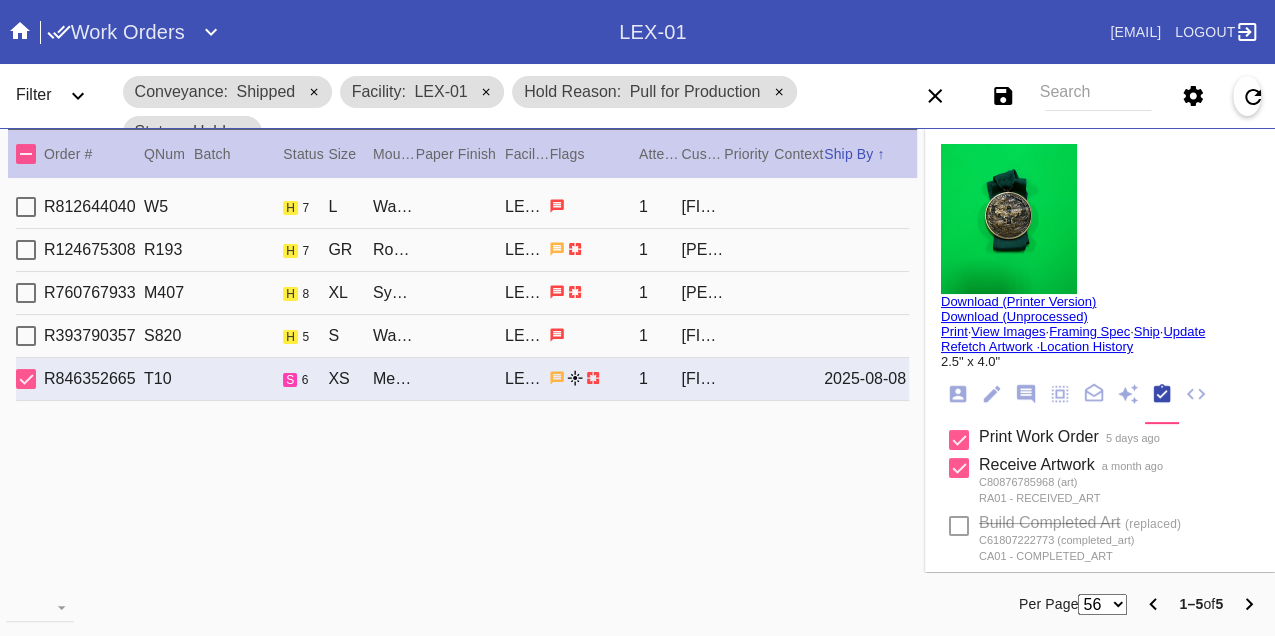 click on "Print" at bounding box center (954, 331) 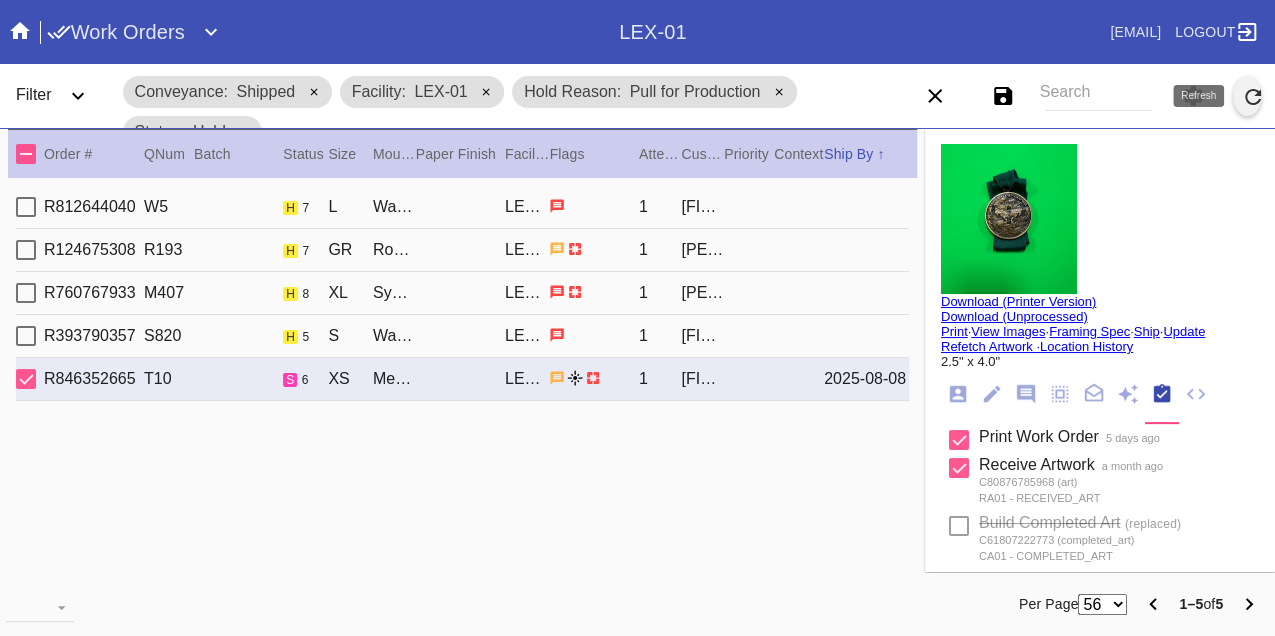click 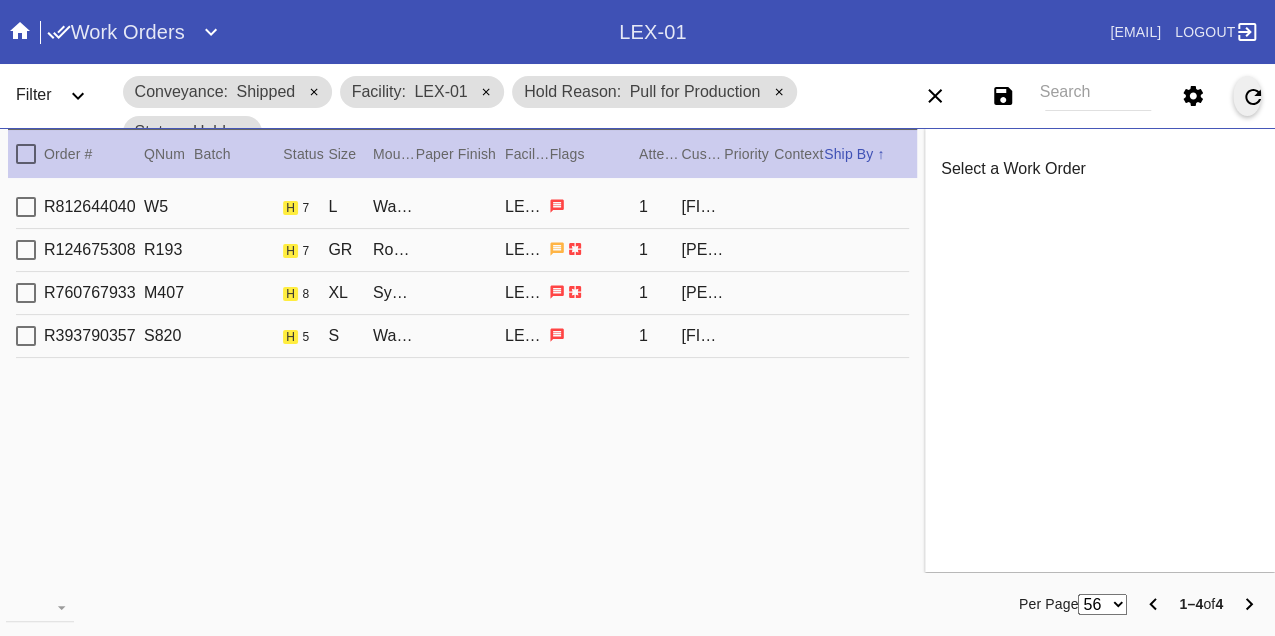 click on "R812644040 W5 h   7 L Waverley / No Mat LEX-01 1 Rachel Villarespe" at bounding box center (462, 207) 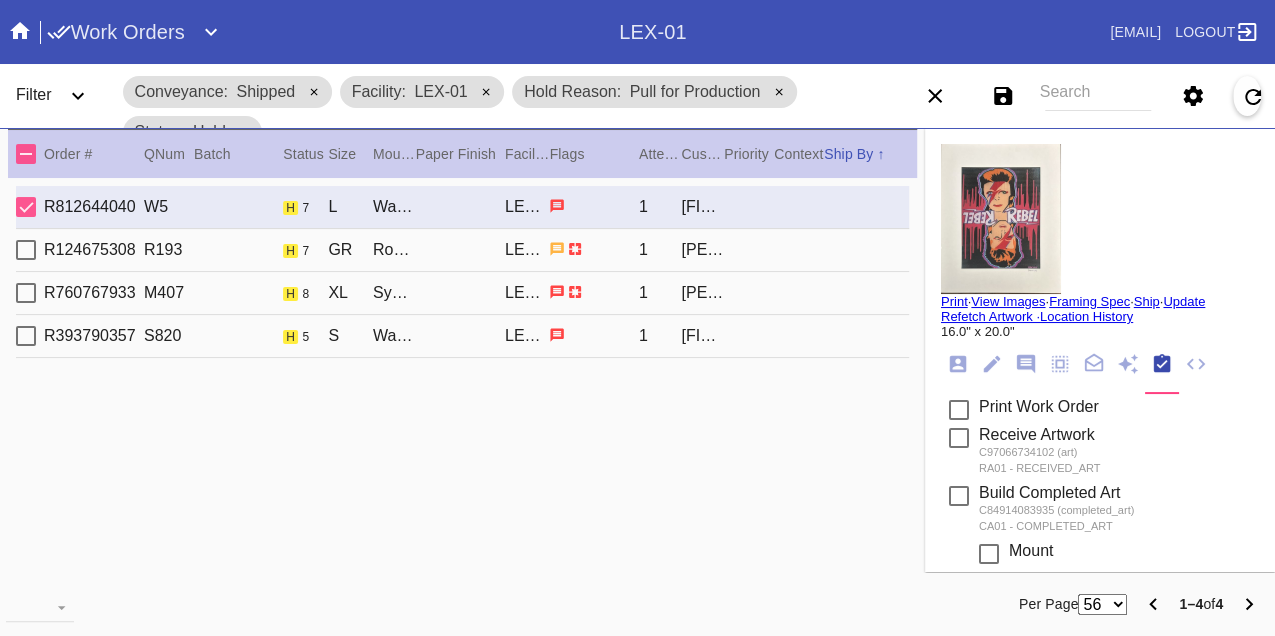 click on "R124675308 R193 h   7 GR Rome / No Mat LEX-01 1 Cary Sun" at bounding box center (462, 250) 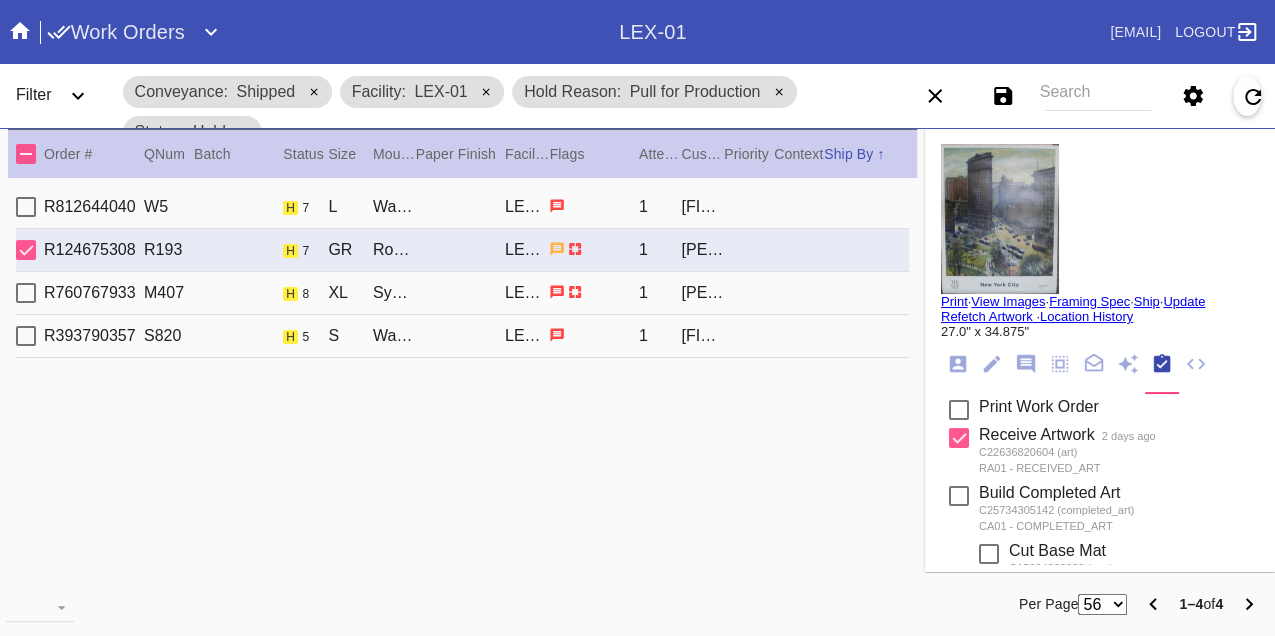 click on "R760767933 M407 h   8 XL Sydney / Dove White LEX-01 1 Jesse Yeo" at bounding box center (462, 293) 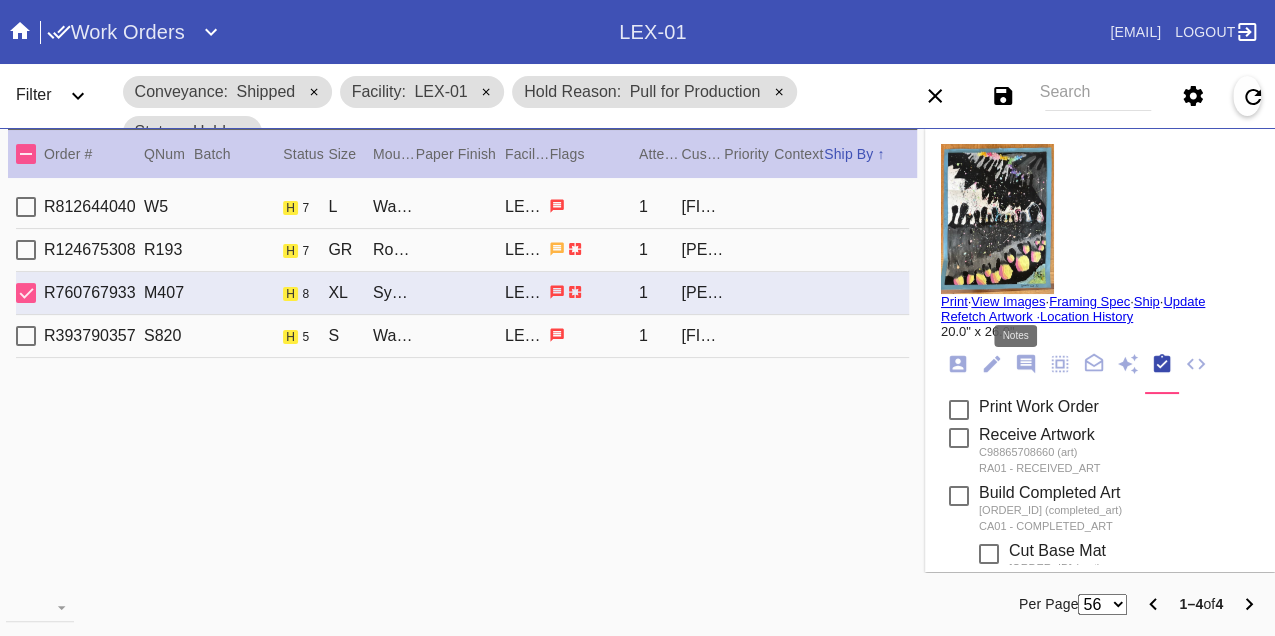 click 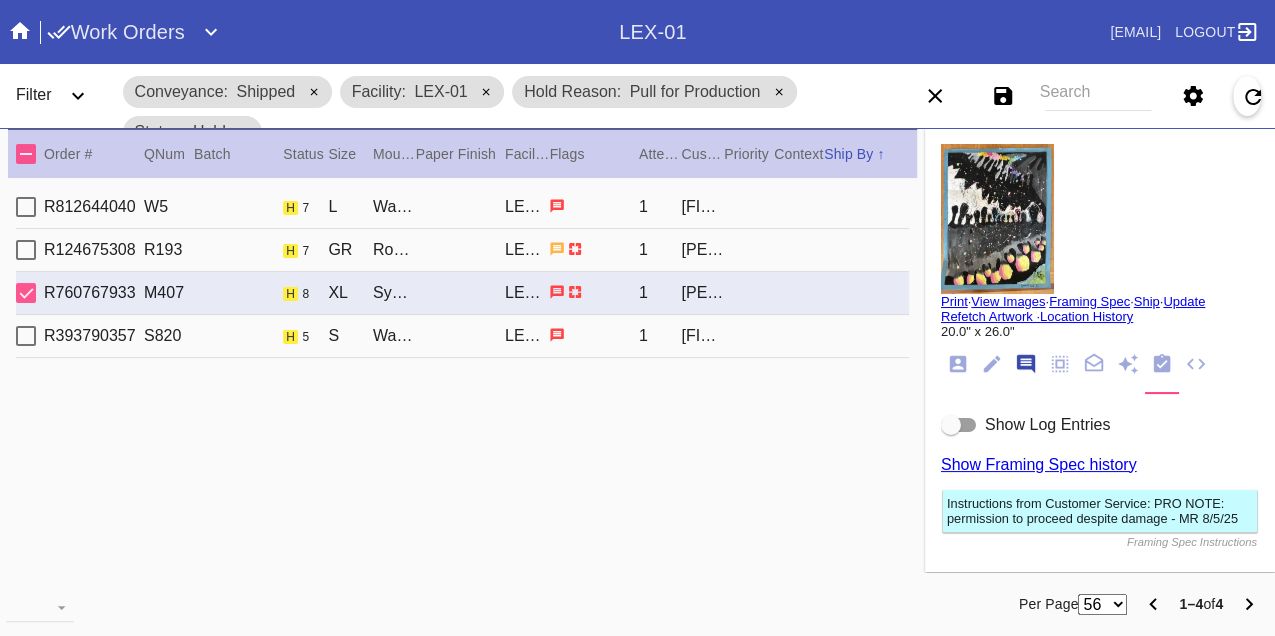scroll, scrollTop: 122, scrollLeft: 0, axis: vertical 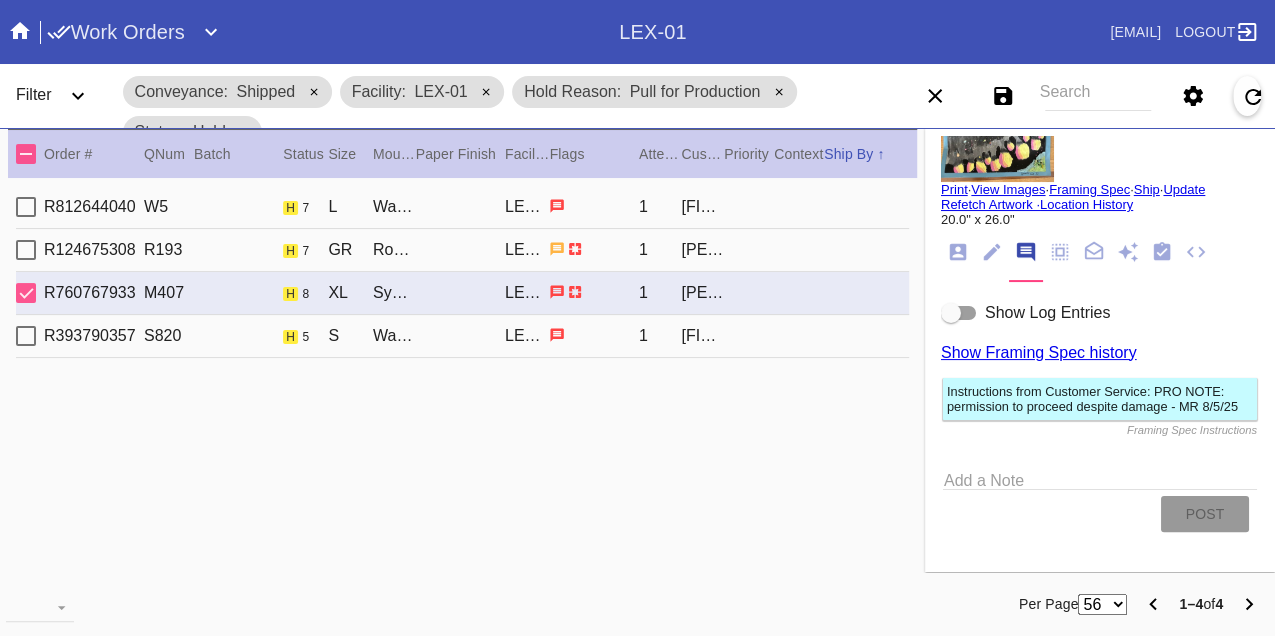 click at bounding box center [951, 313] 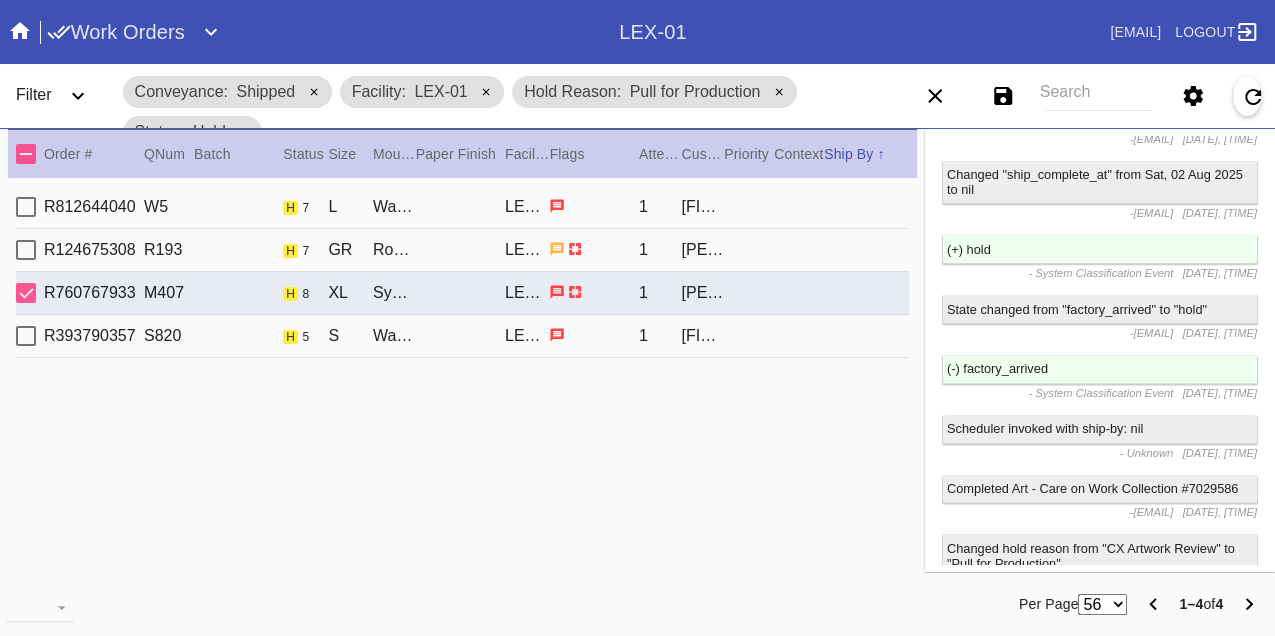 scroll, scrollTop: 1194, scrollLeft: 0, axis: vertical 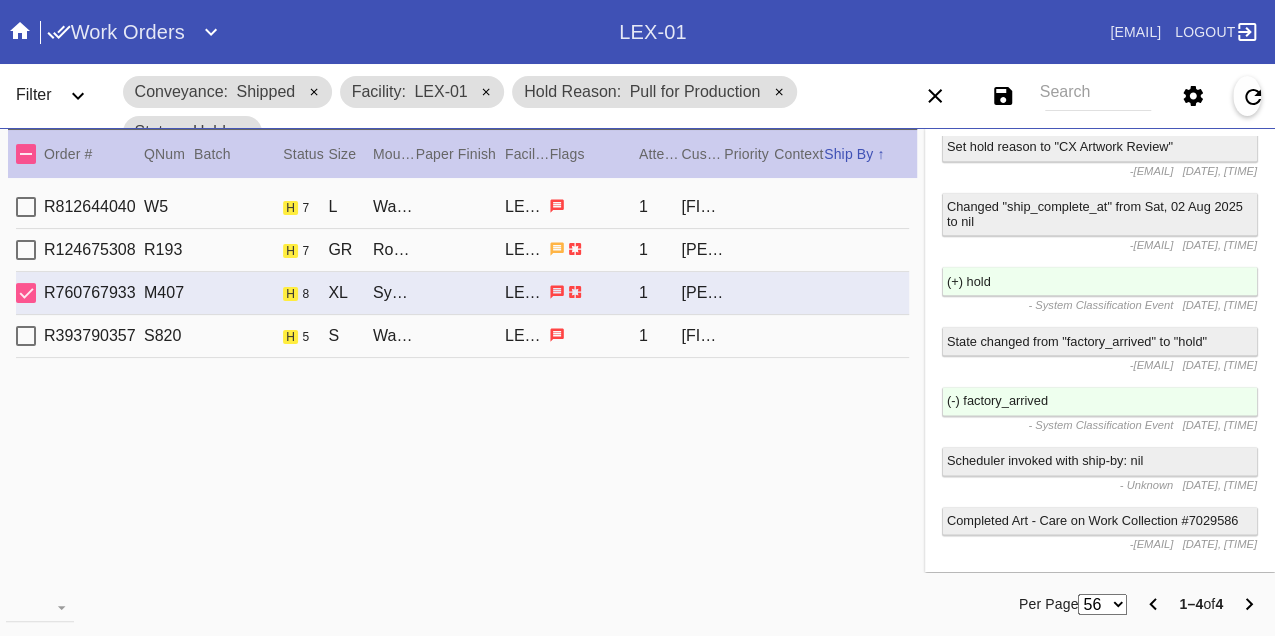 click on "R393790357 S820 h   5 S Walnut Canvas / Canvas LEX-01 1 Toni Glenn" at bounding box center (462, 336) 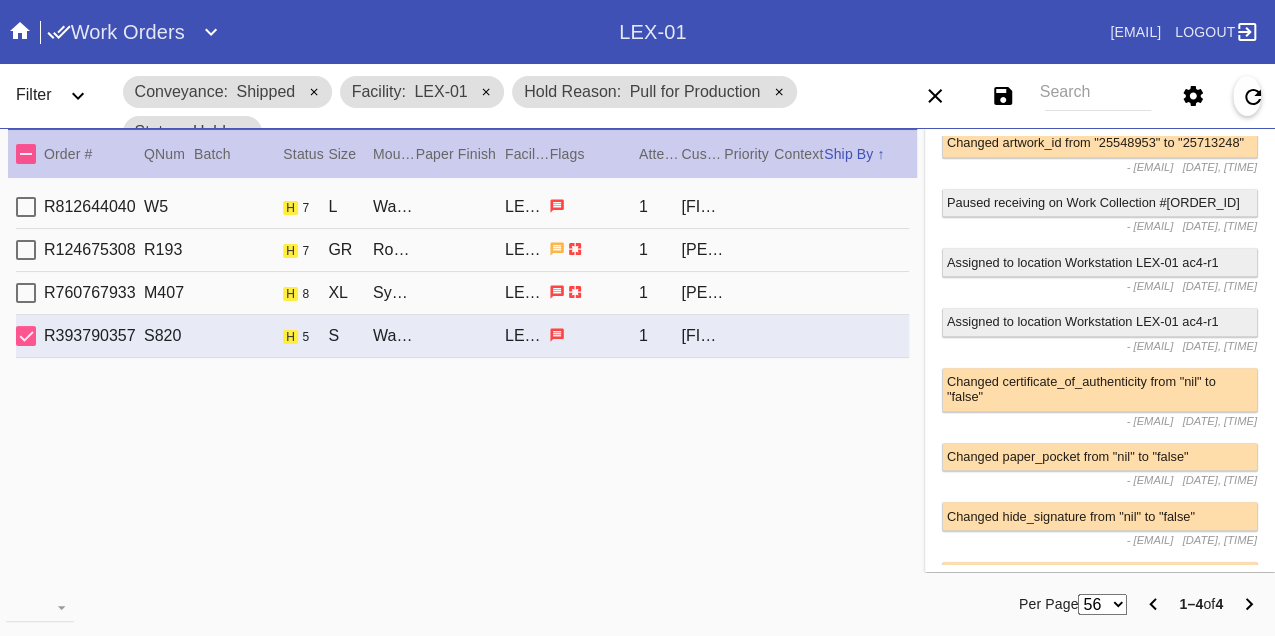 scroll, scrollTop: 959, scrollLeft: 0, axis: vertical 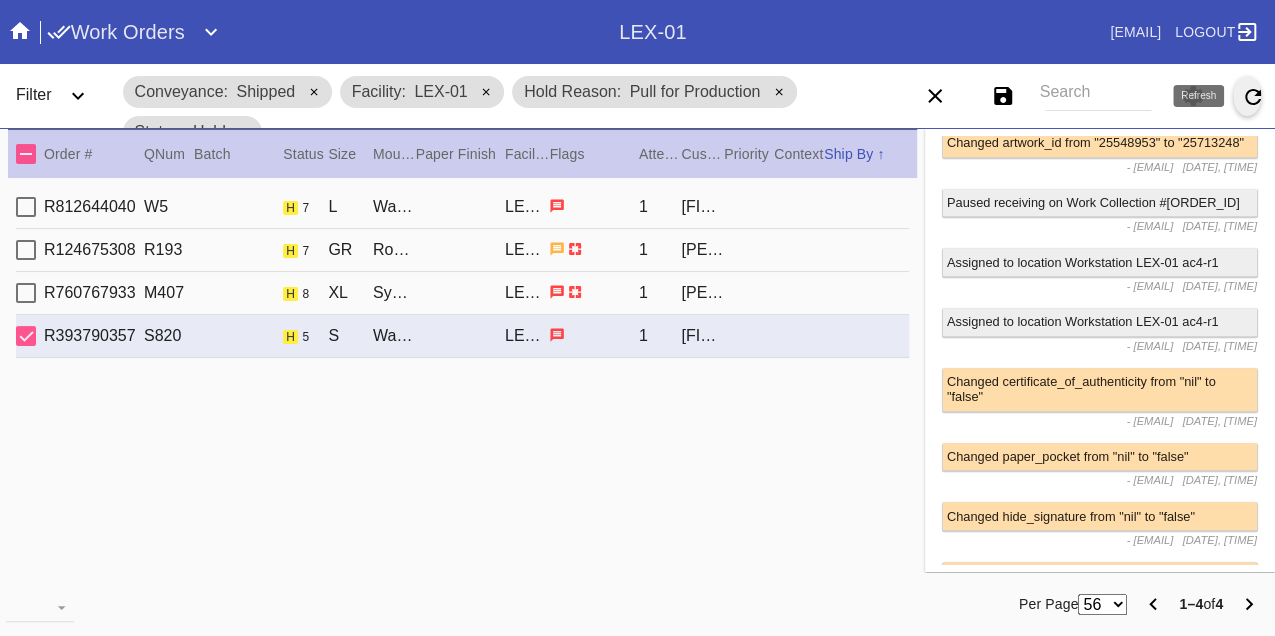 click 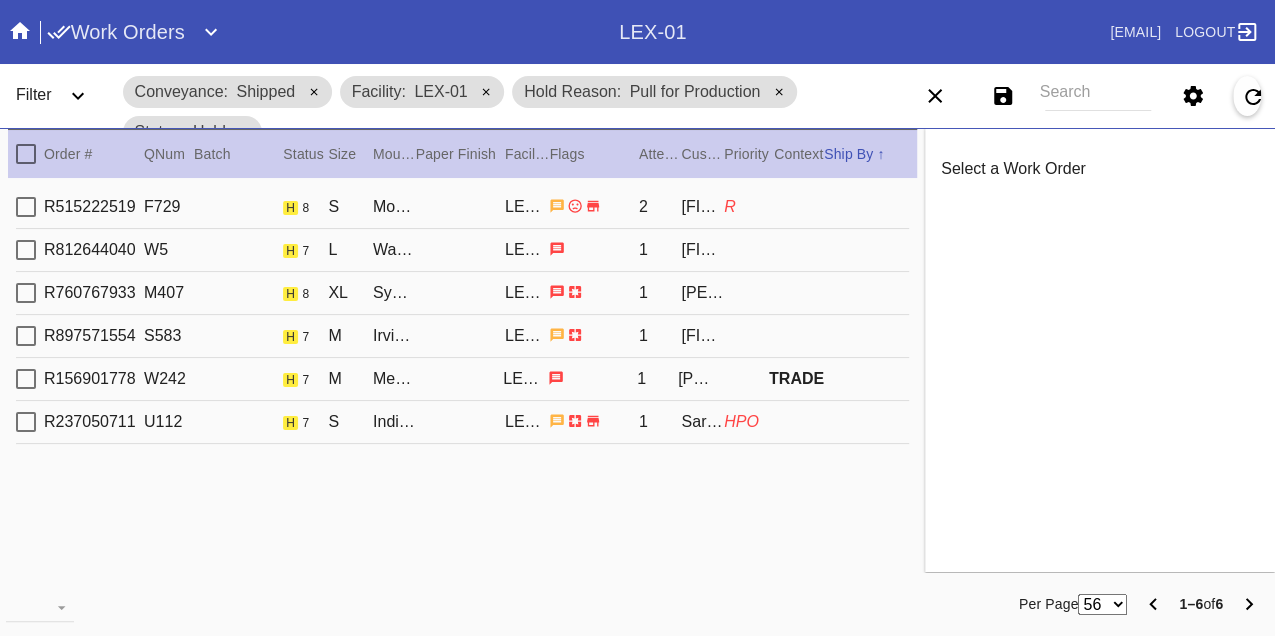 scroll, scrollTop: 0, scrollLeft: 0, axis: both 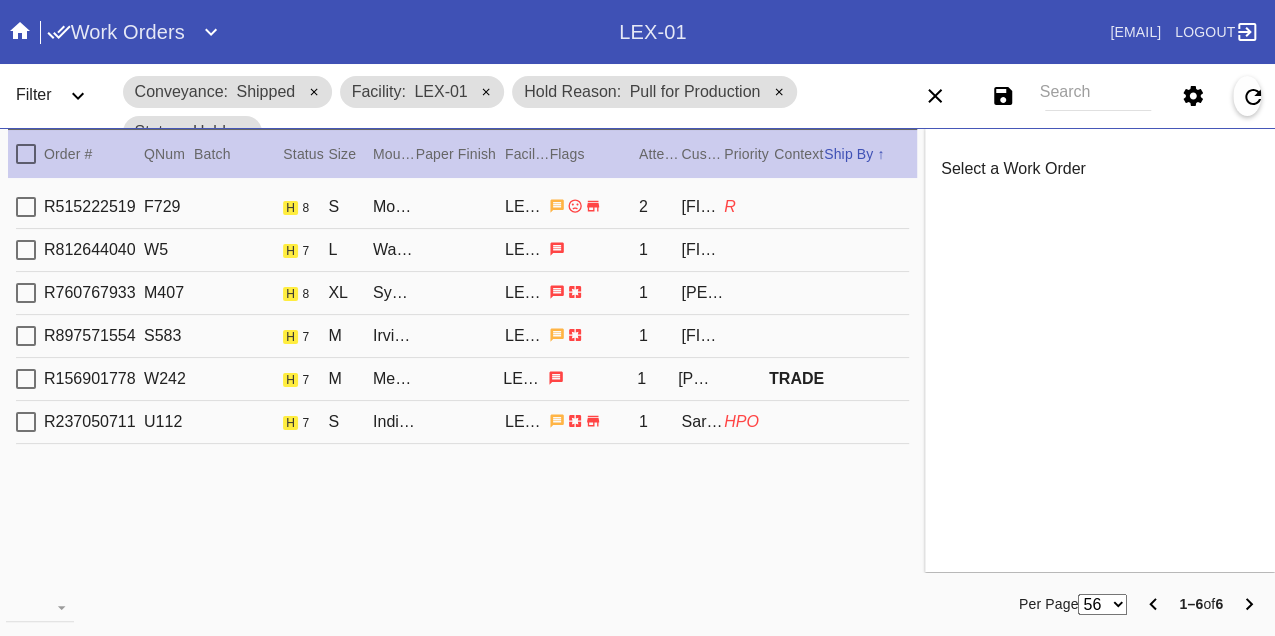click on "R515222519 F729 h   8 S Monterey / Fabric White LEX-01 2 Sara Bernard
R" at bounding box center [462, 207] 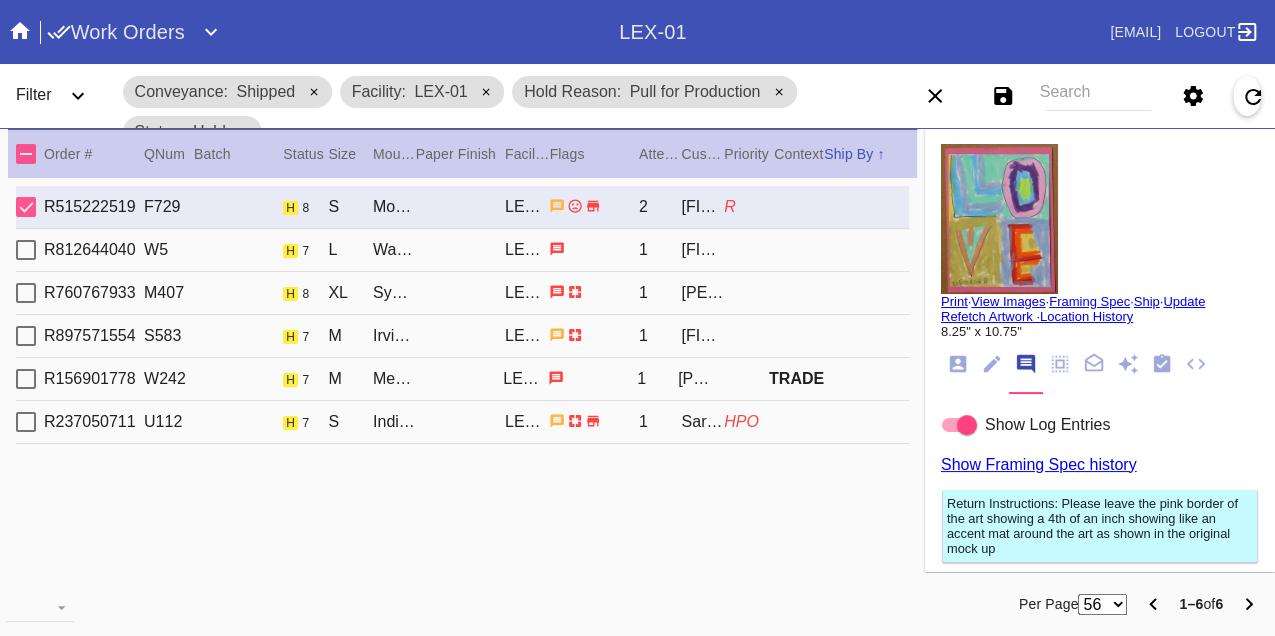 click on "R812644040 W5 h   7 L Waverley / No Mat LEX-01 1 Rachel Villarespe" at bounding box center [462, 250] 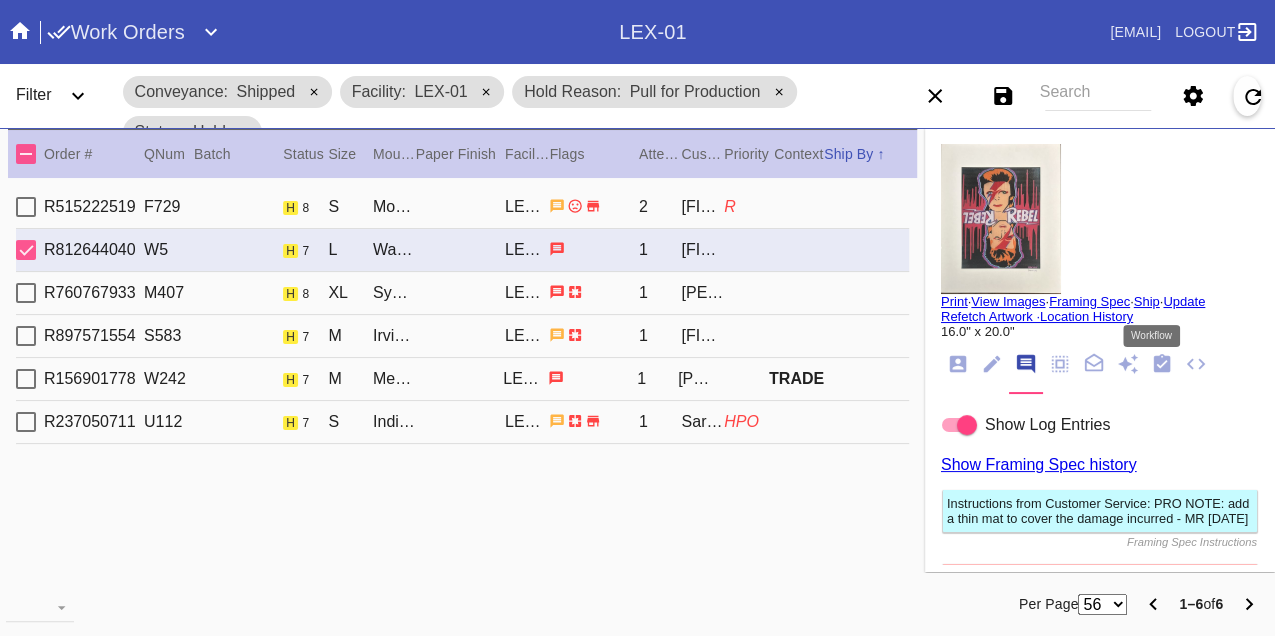 click 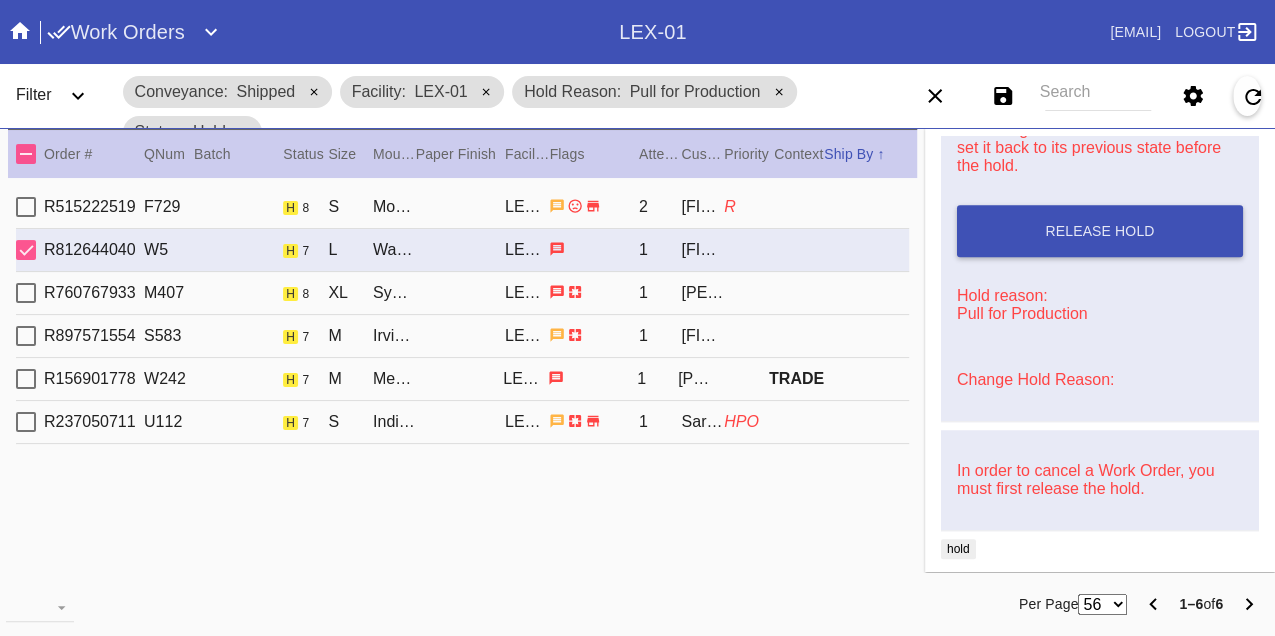 scroll, scrollTop: 770, scrollLeft: 0, axis: vertical 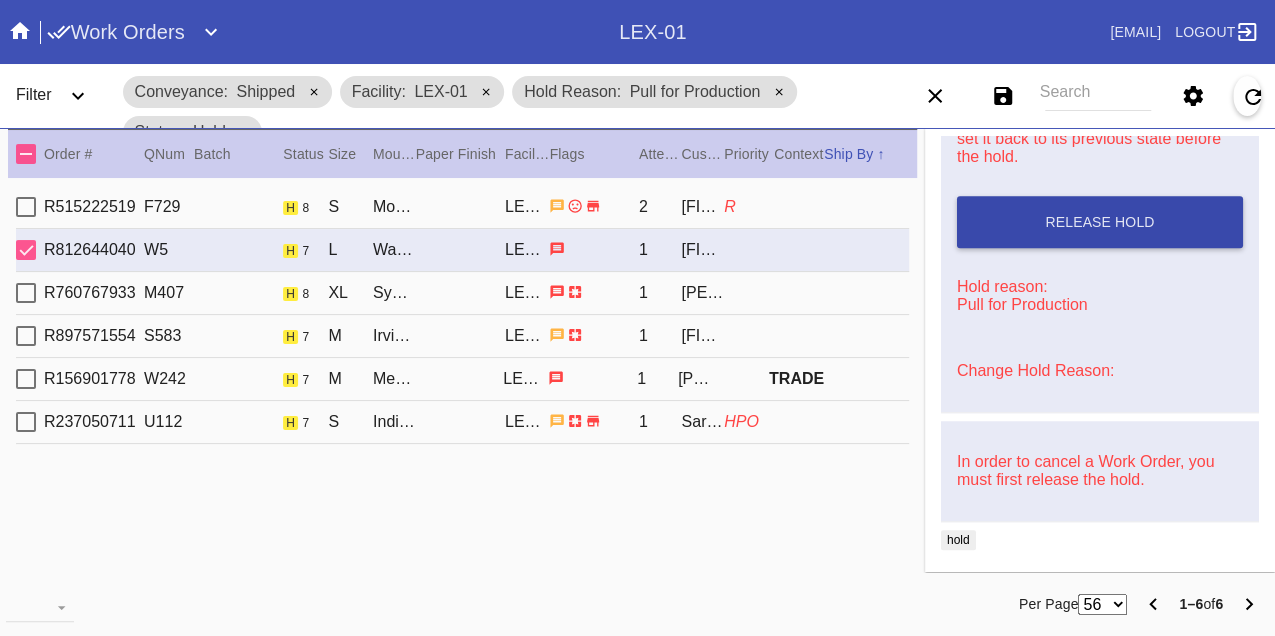 click on "Release Hold" at bounding box center [1099, 222] 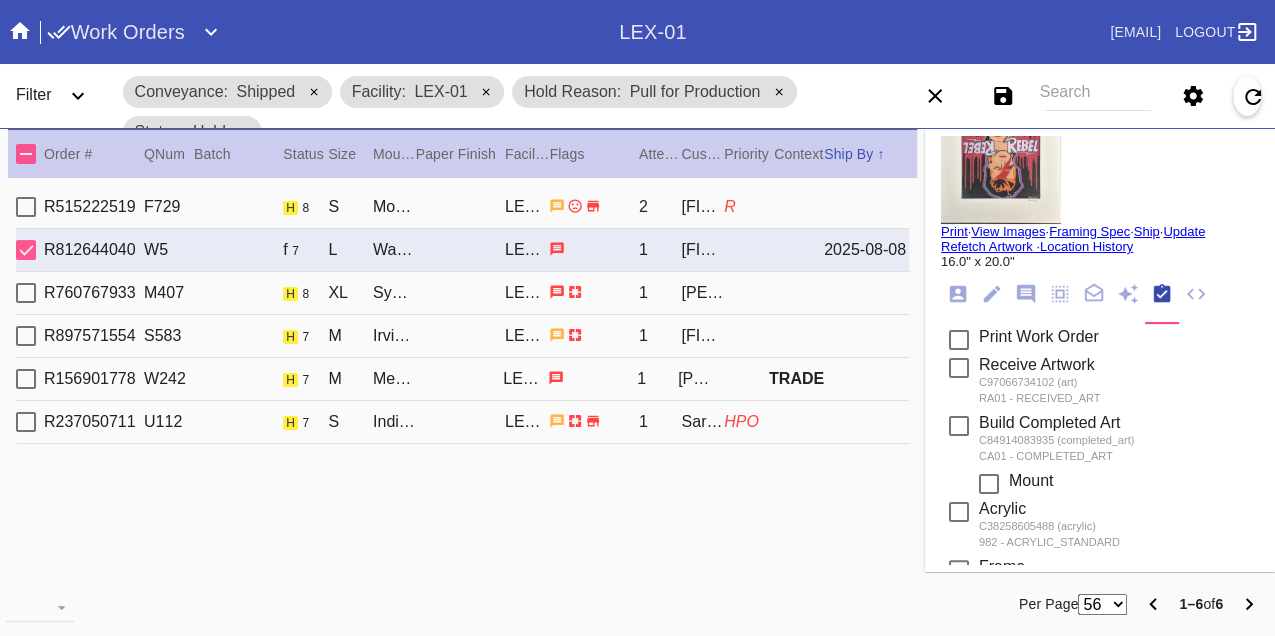 scroll, scrollTop: 0, scrollLeft: 0, axis: both 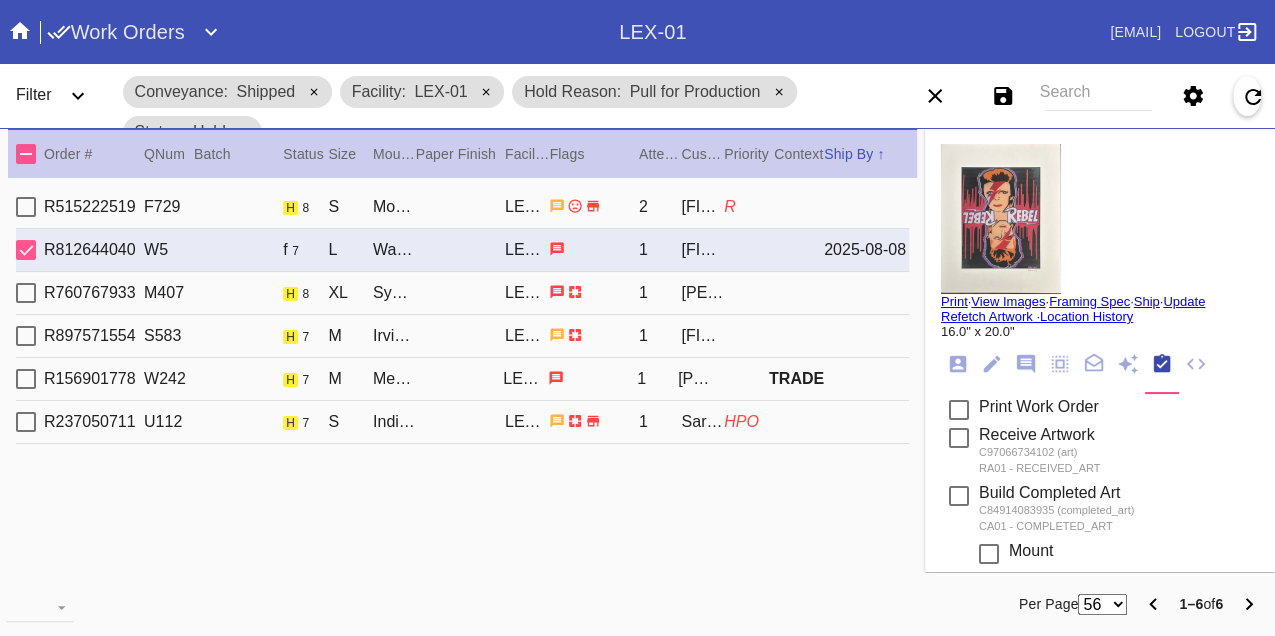 click on "R760767933 M407 h   8 XL Sydney / Dove White LEX-01 1 Jesse Yeo" at bounding box center [462, 293] 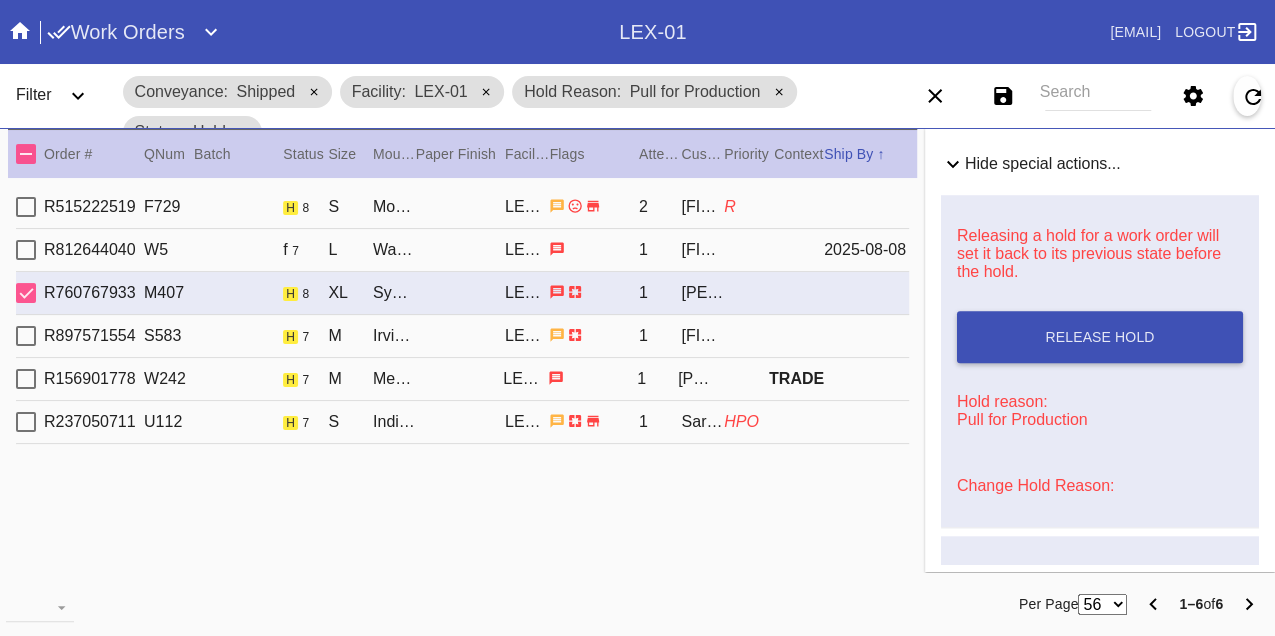 scroll, scrollTop: 948, scrollLeft: 0, axis: vertical 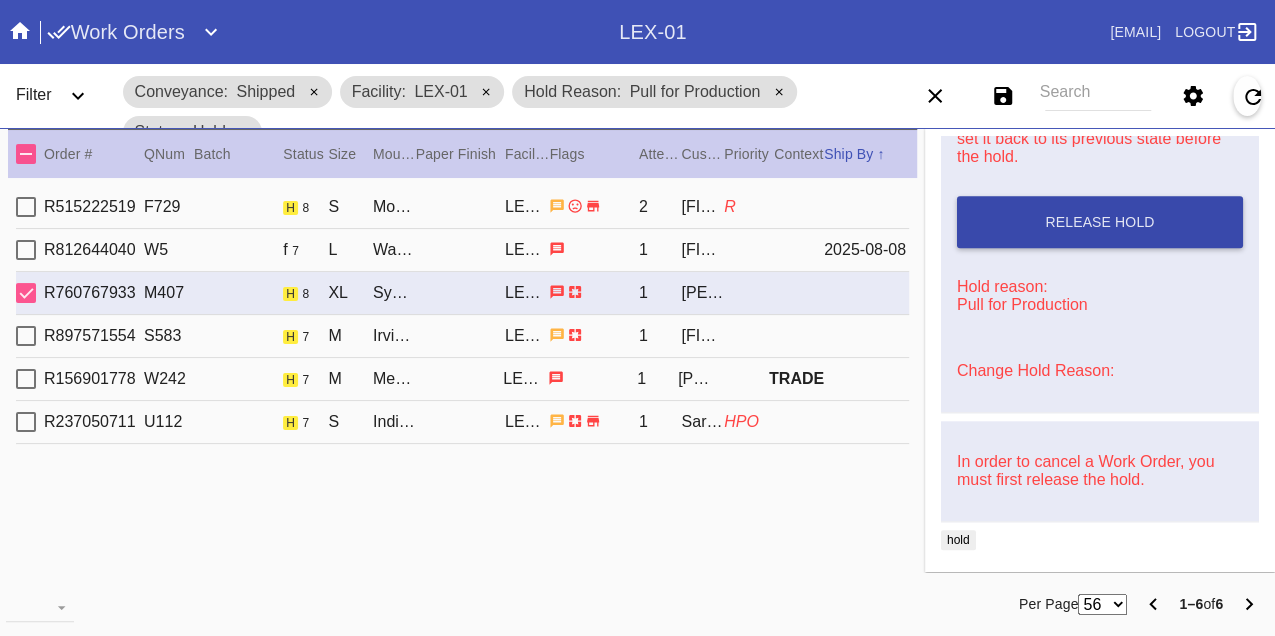 click on "Release Hold" at bounding box center [1099, 222] 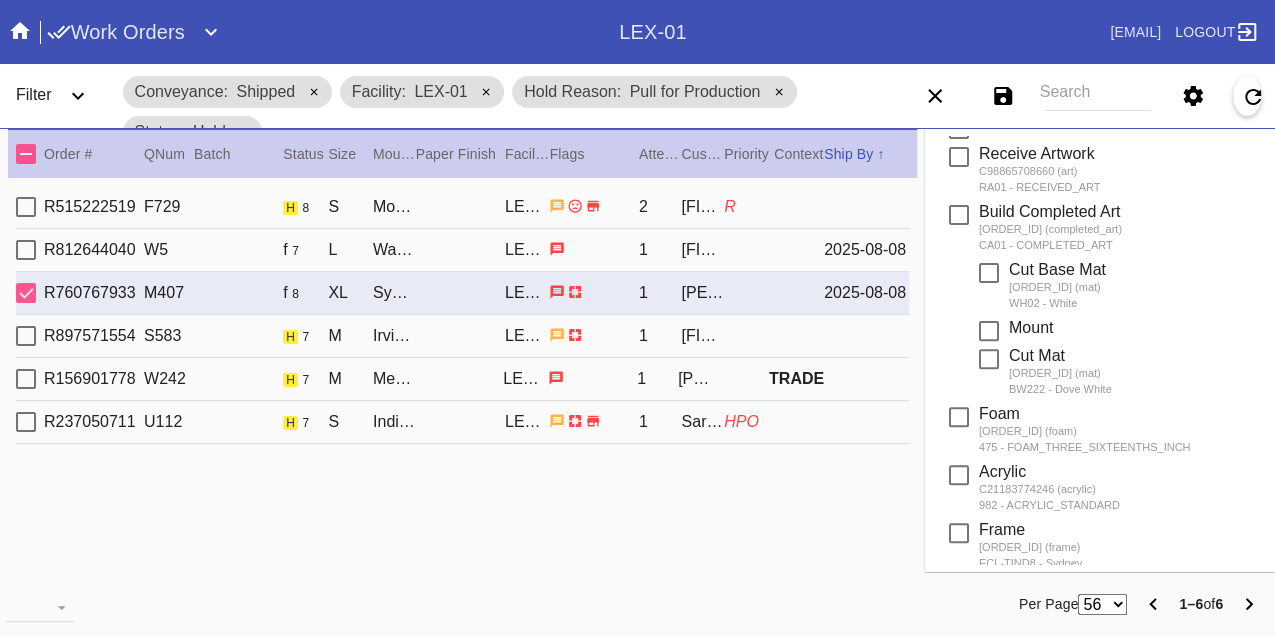 scroll, scrollTop: 0, scrollLeft: 0, axis: both 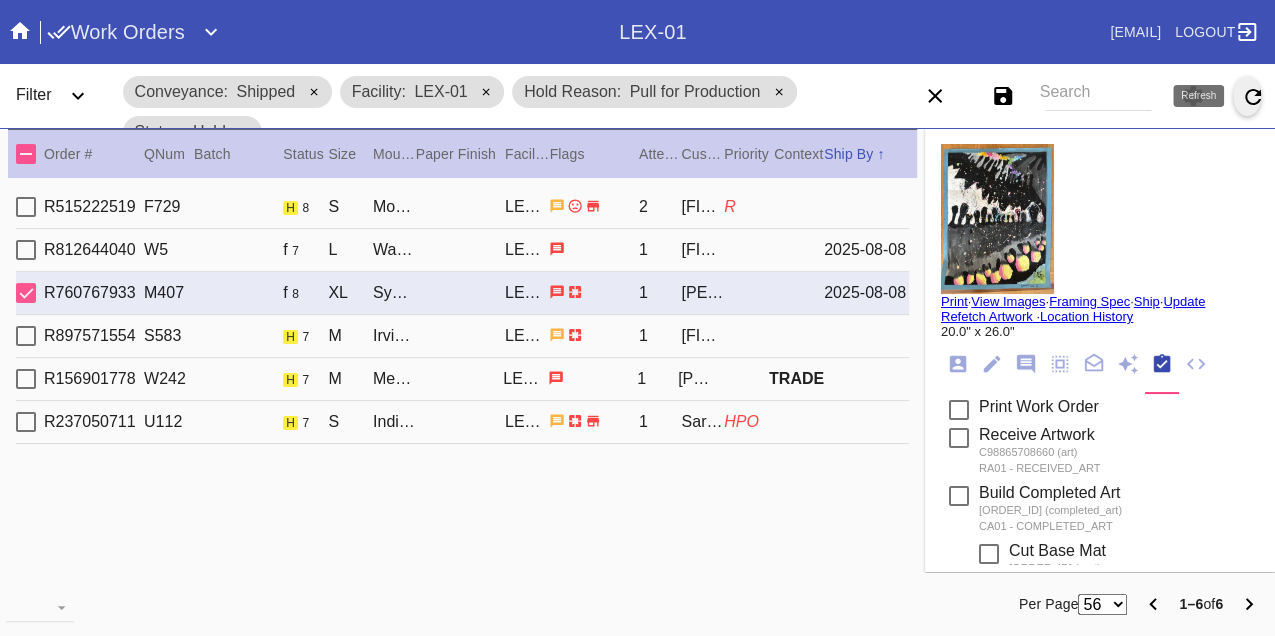 click 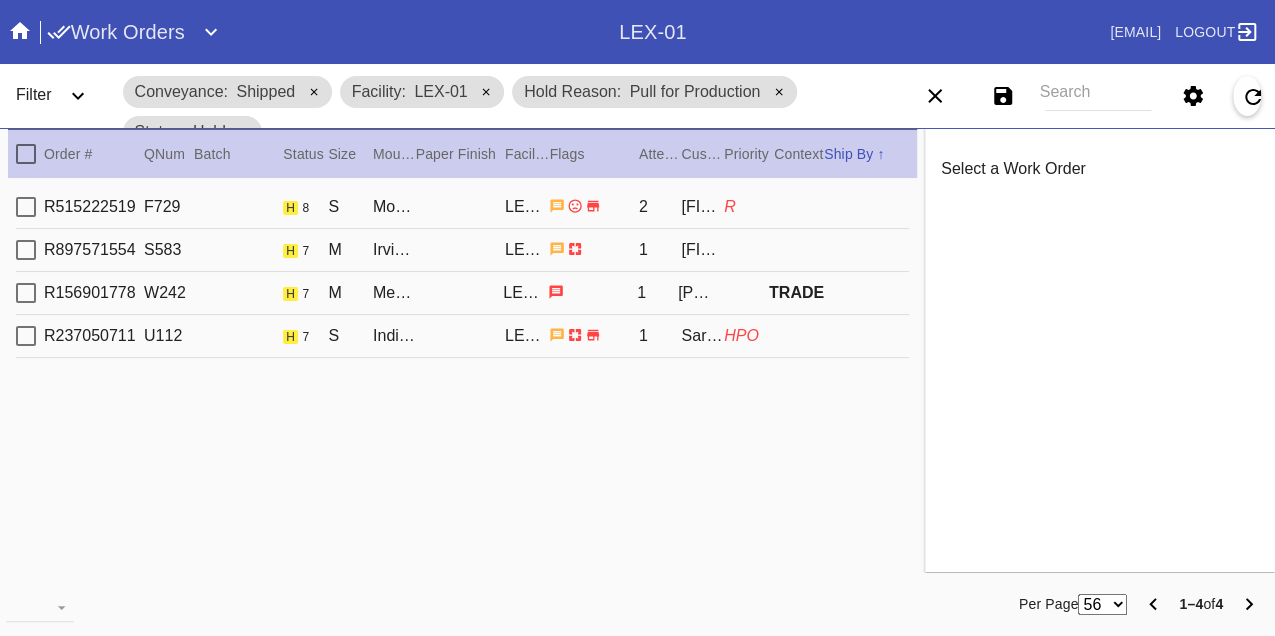 click on "R515222519 F729 h   8 S Monterey / Fabric White LEX-01 2 Sara Bernard
R" at bounding box center (462, 207) 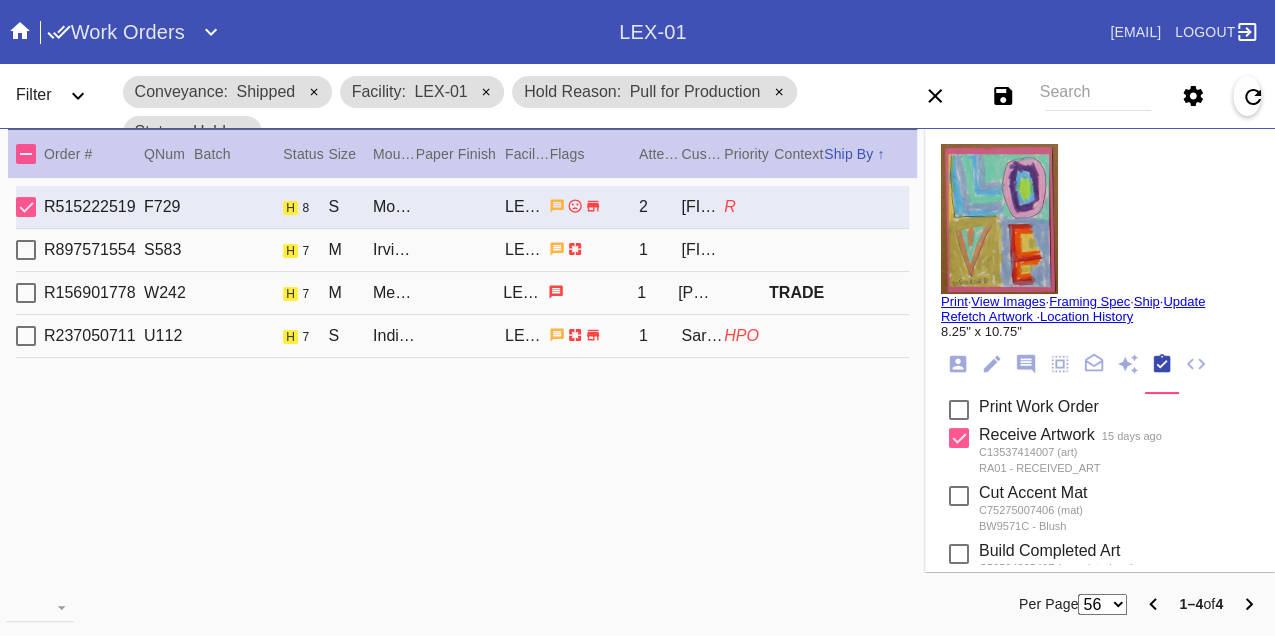 click on "R897571554 S583 h   7 M Irvine Slim / Fabric White LEX-01 1 Julet Jacobs" at bounding box center (462, 250) 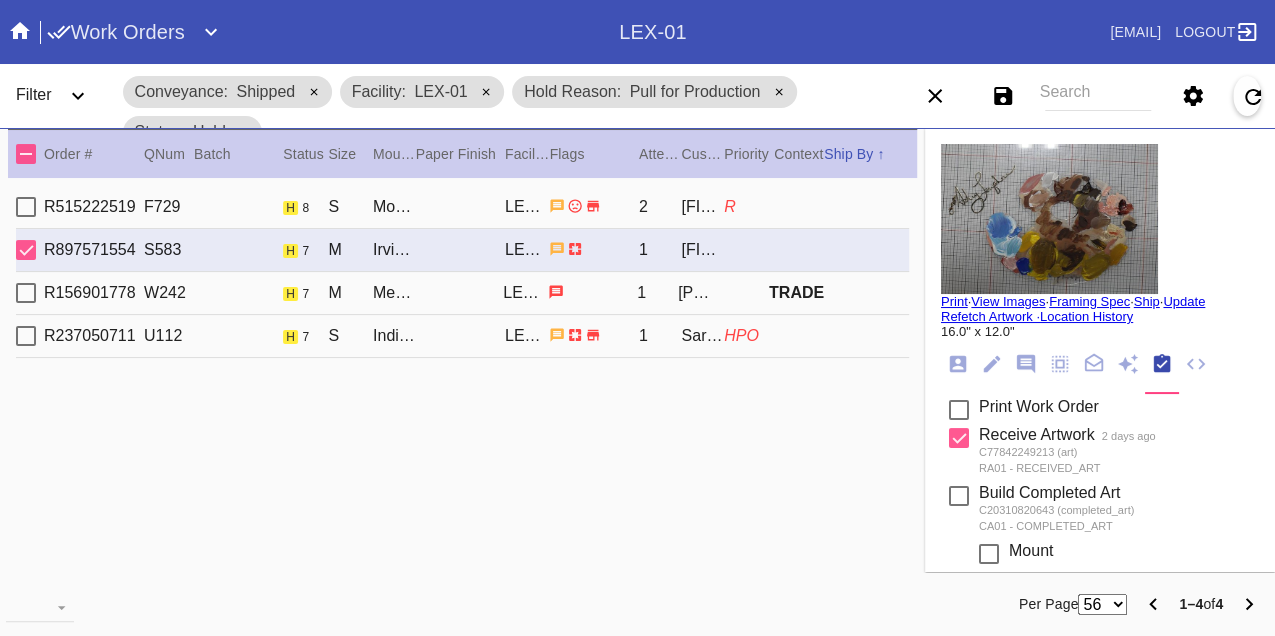 click on "R156901778 W242 h   7 M Mercer Slim / Dove White LEX-01 1 Sharon Marcus
TRADE" at bounding box center [462, 293] 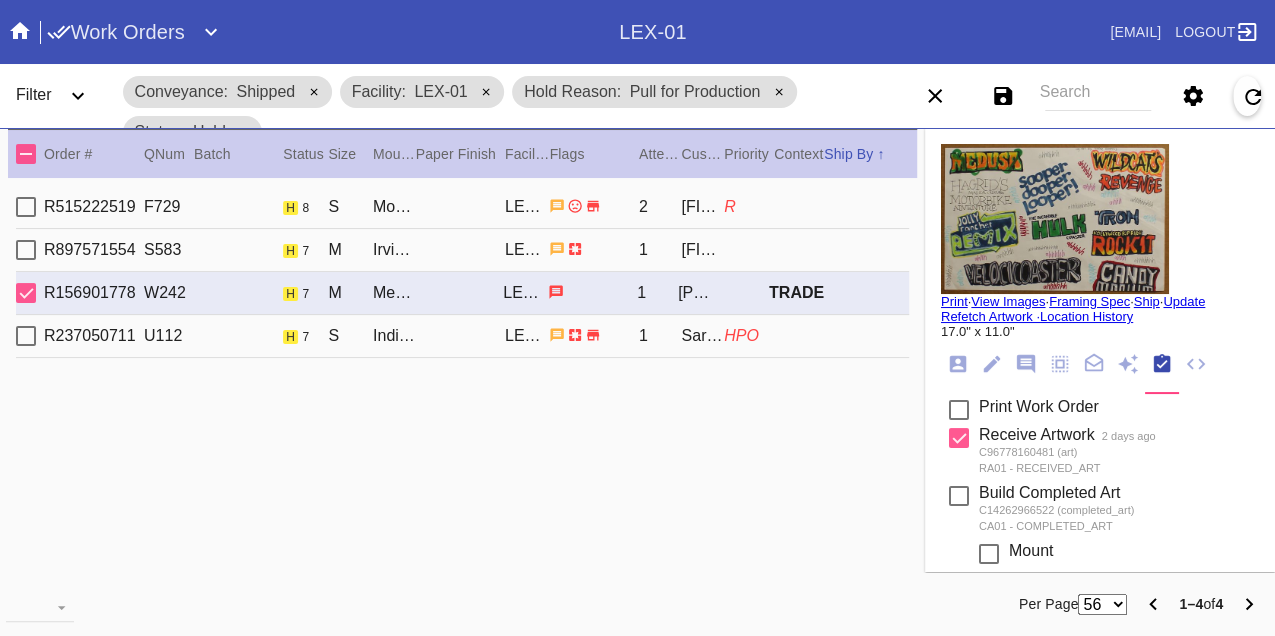 click on "R237050711 U112 h   7 S Indigo Walnut Gallery / White LEX-01 1 Sarah Hendrick
HPO" at bounding box center [462, 336] 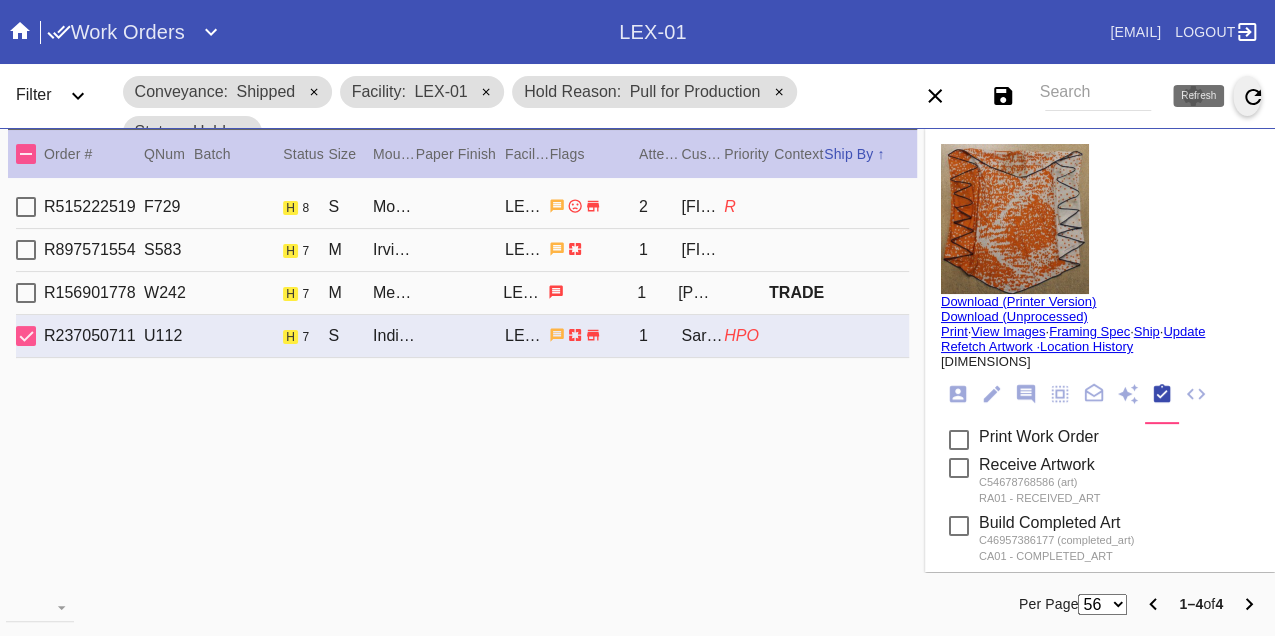 click 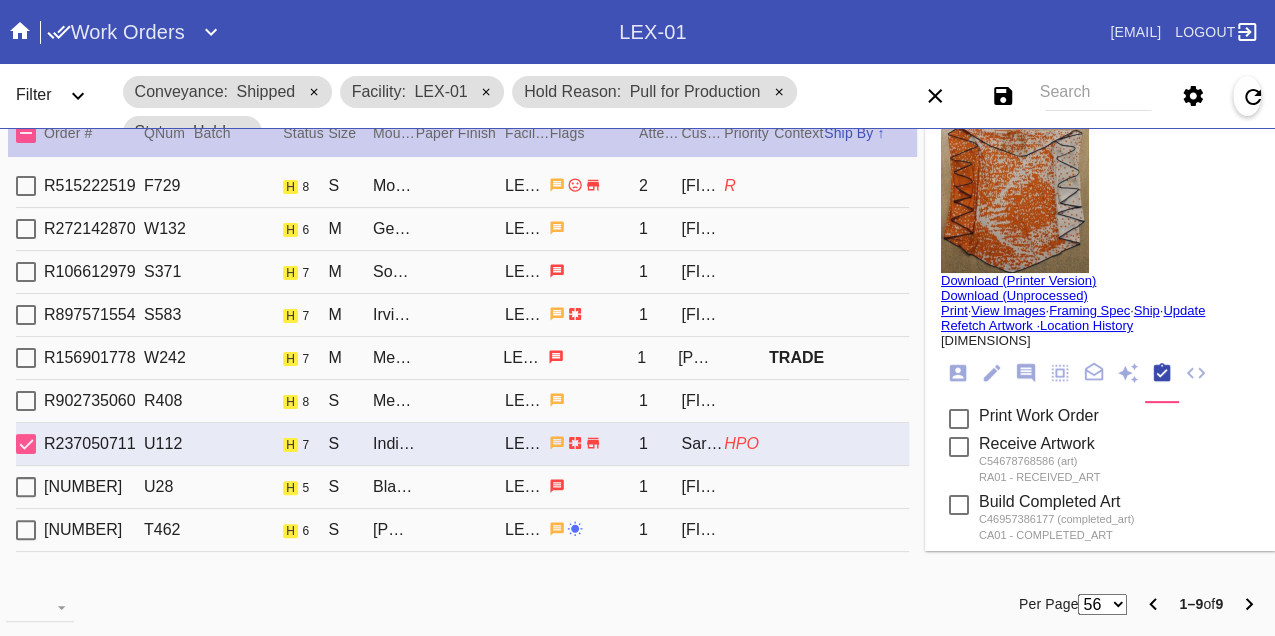 scroll, scrollTop: 0, scrollLeft: 0, axis: both 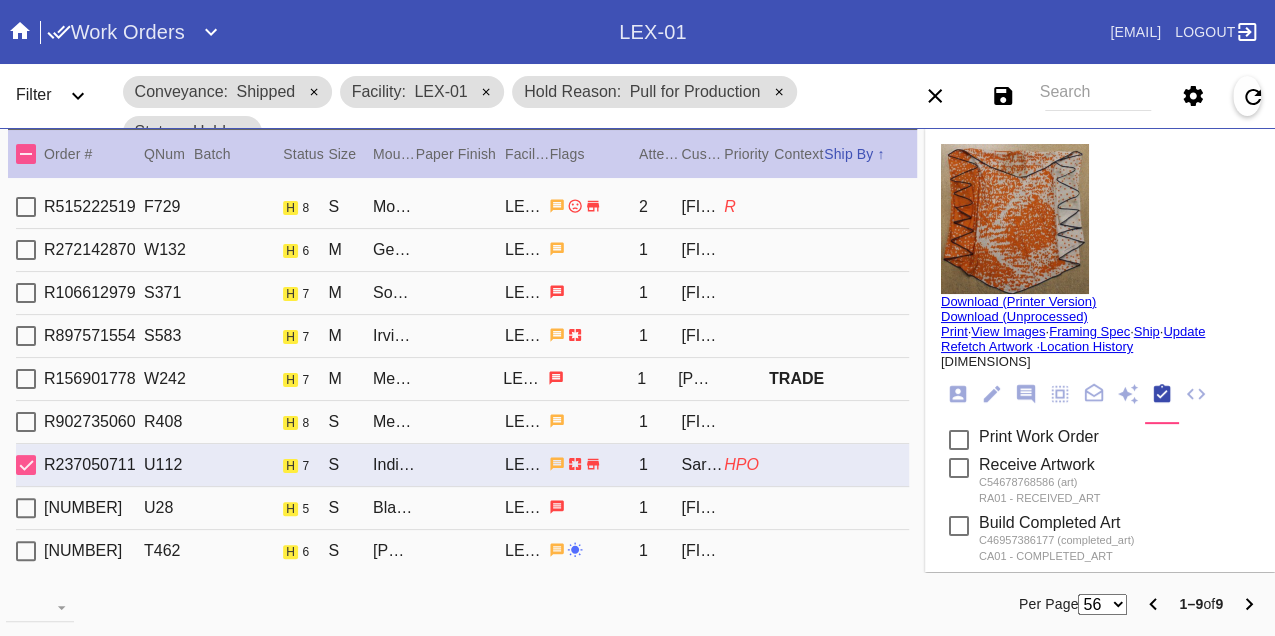 click on "R515222519 F729 h   8 S Monterey / Fabric White LEX-01 2 Sara Bernard
R" at bounding box center (462, 207) 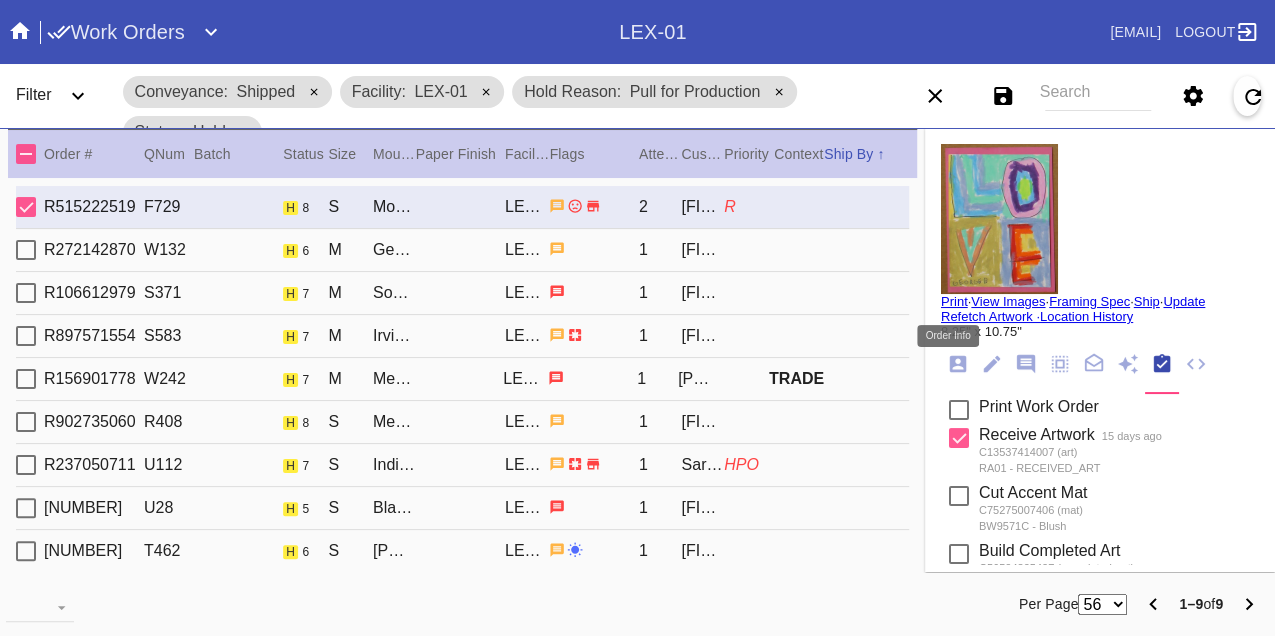click 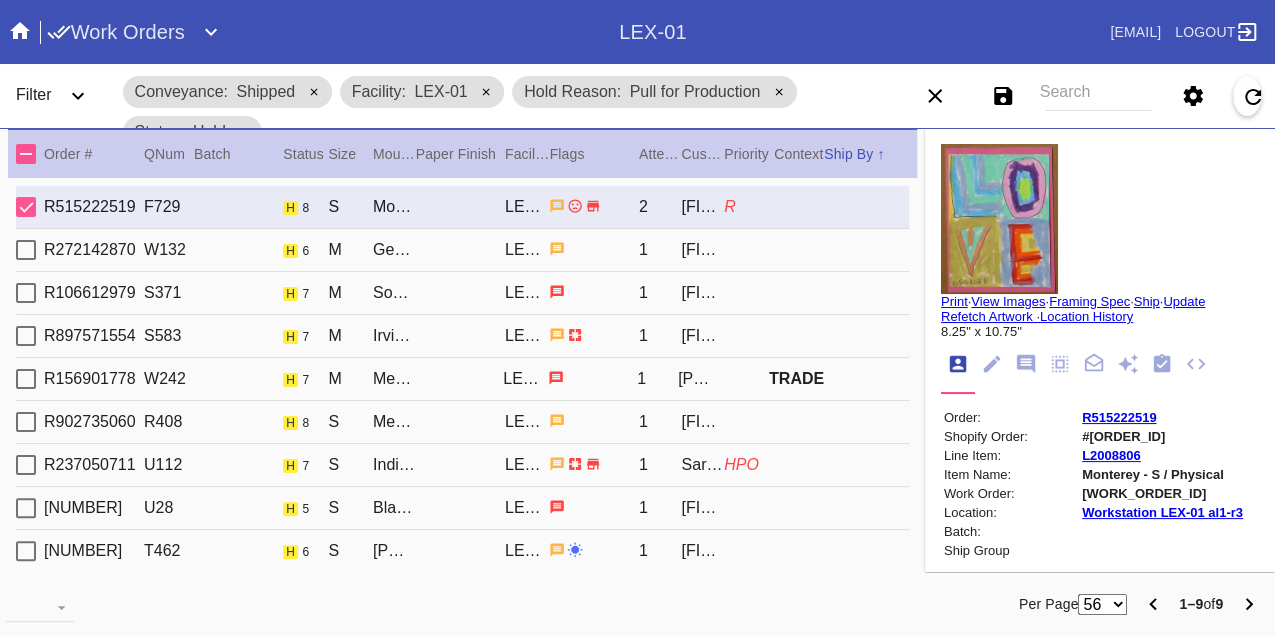 click on "W497898379868893" at bounding box center [1162, 493] 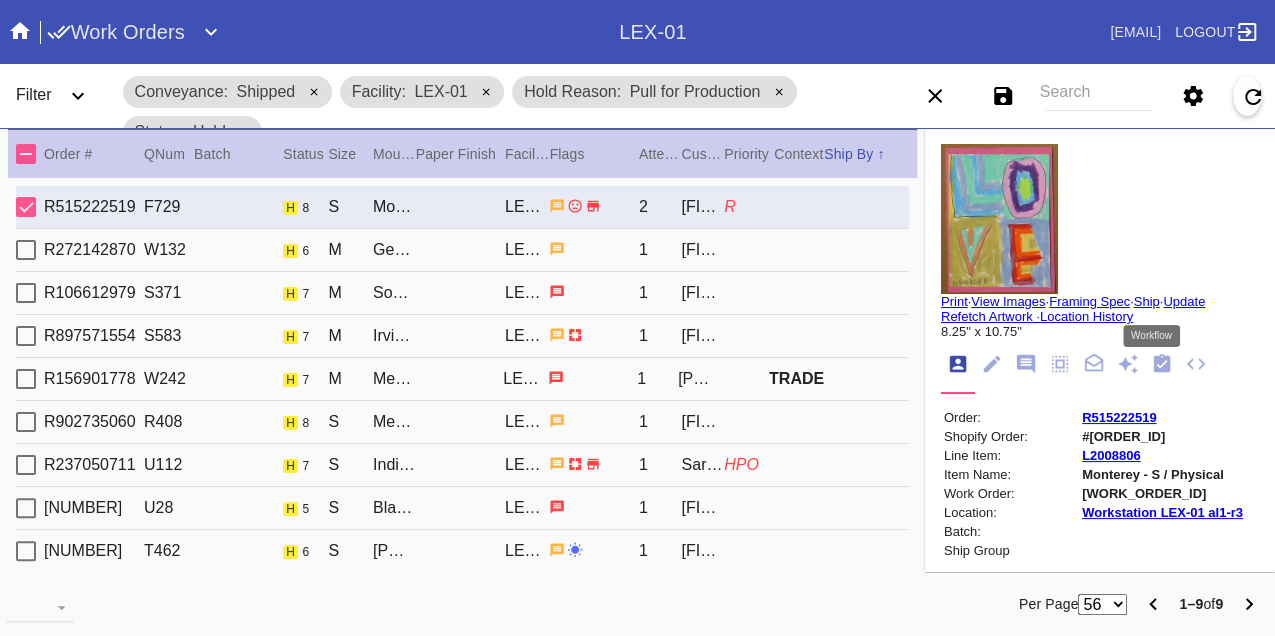 click 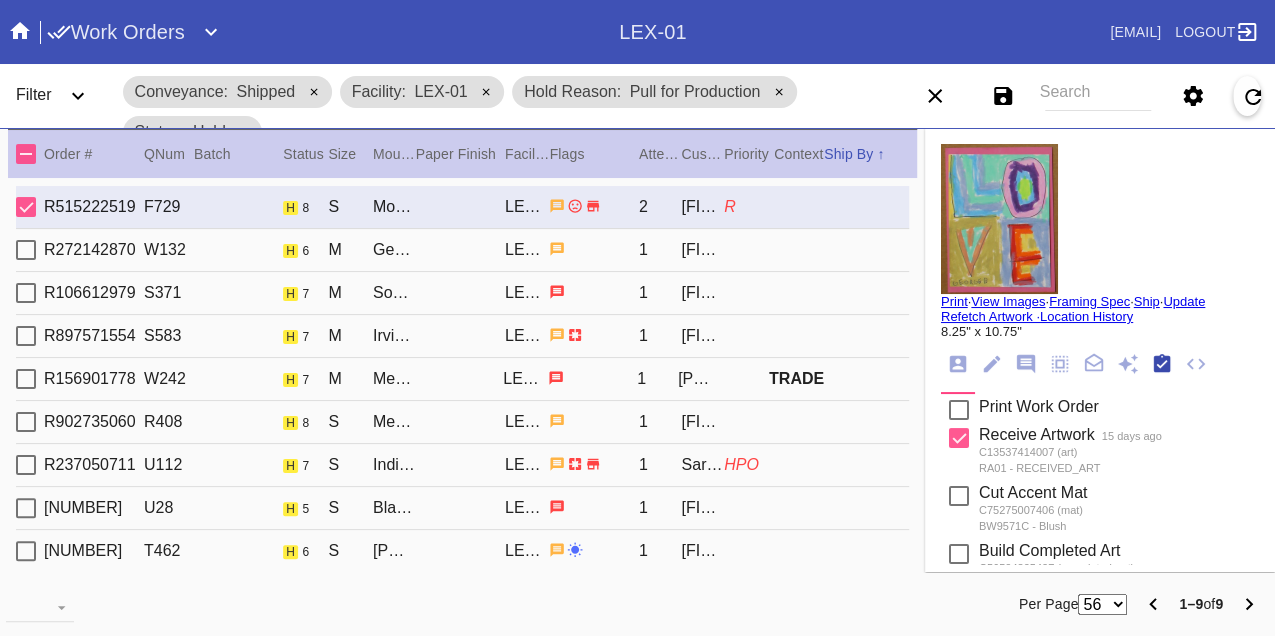 scroll, scrollTop: 318, scrollLeft: 0, axis: vertical 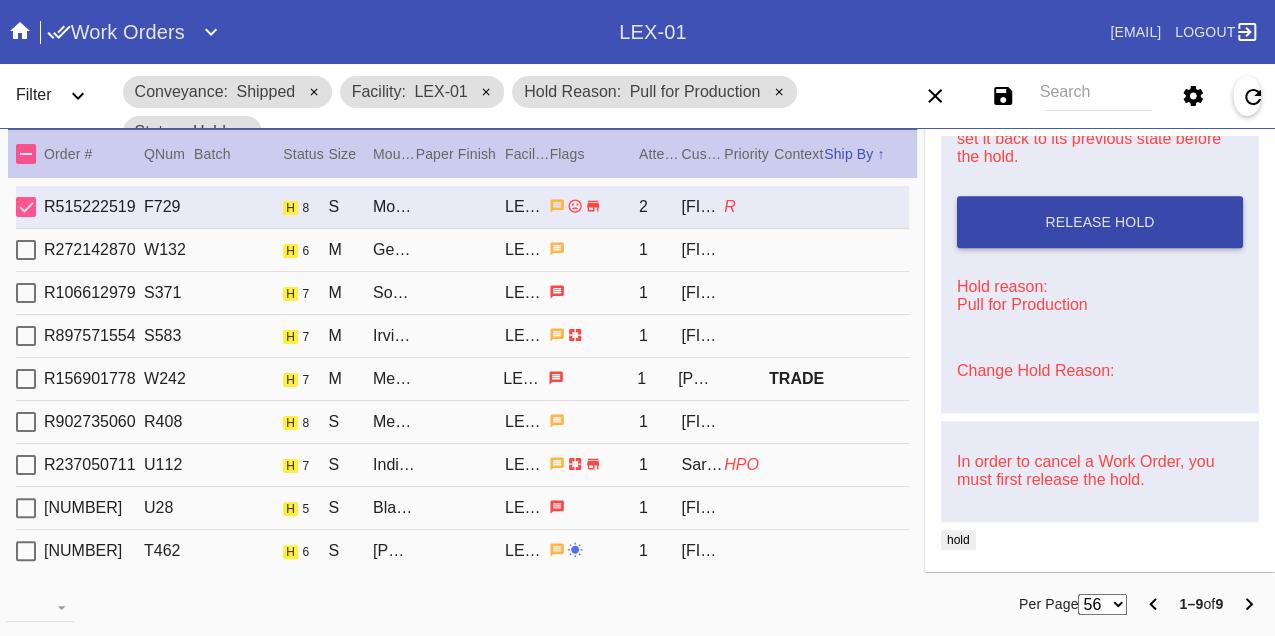 click on "Release Hold" at bounding box center [1100, 222] 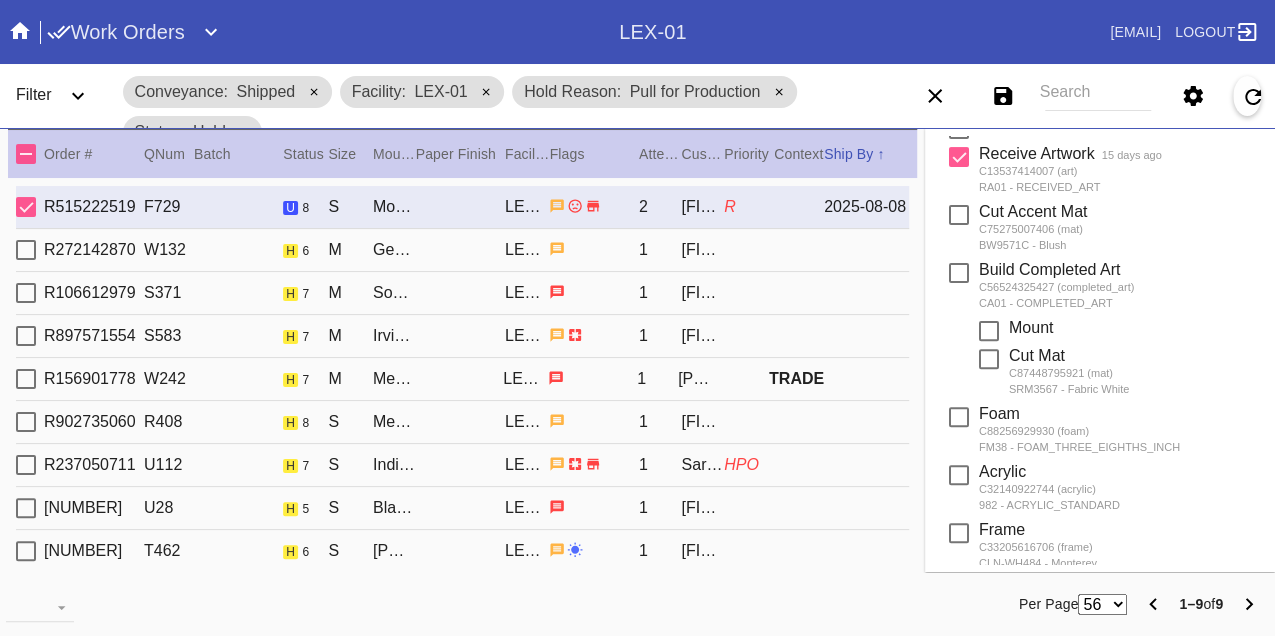scroll, scrollTop: 0, scrollLeft: 0, axis: both 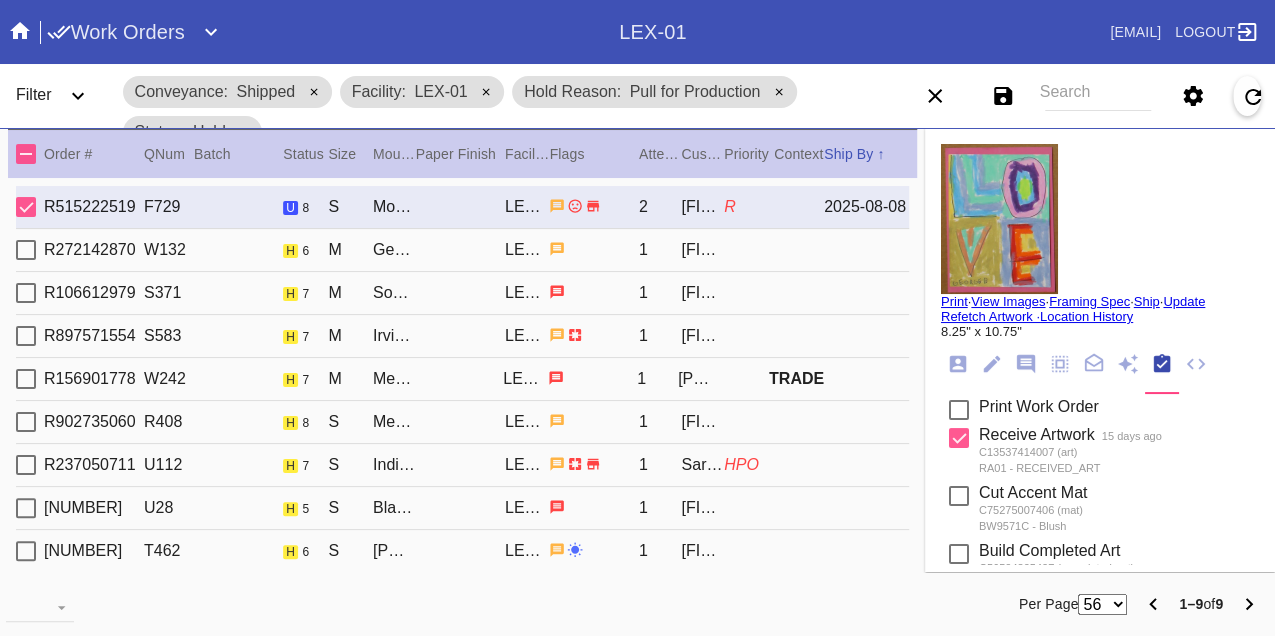 click on "Print" at bounding box center (954, 301) 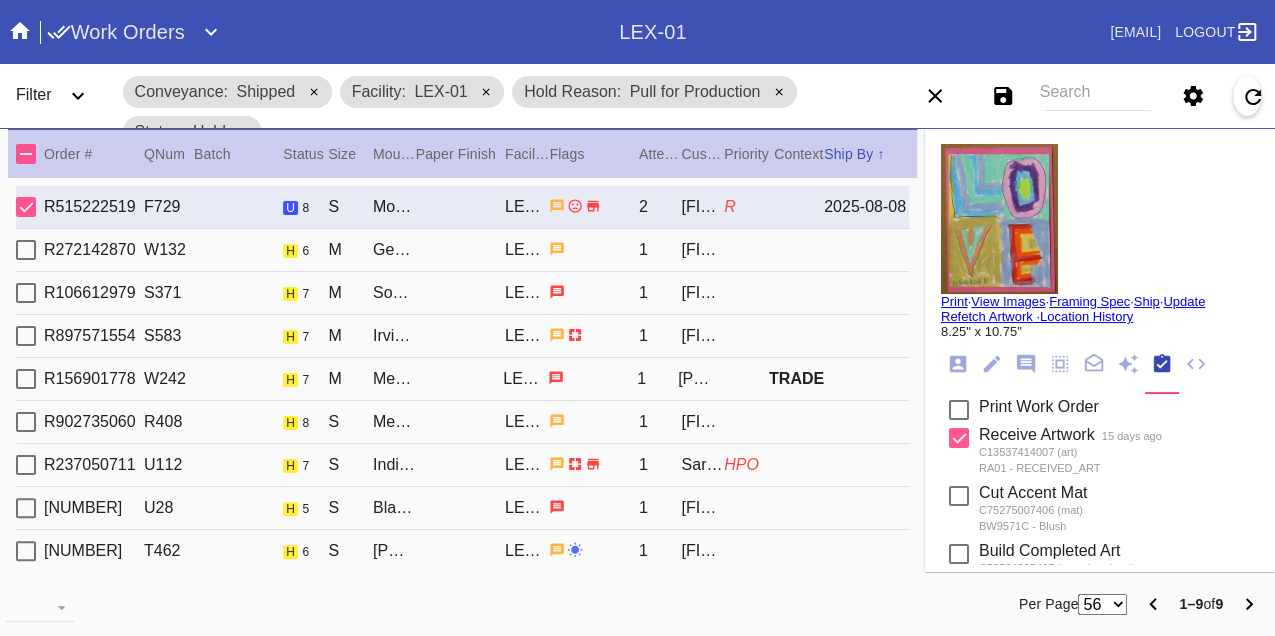 click on "R272142870 W132 h   6 M Georgetown / No Mat LEX-01 1 Natalie Onken" at bounding box center (462, 250) 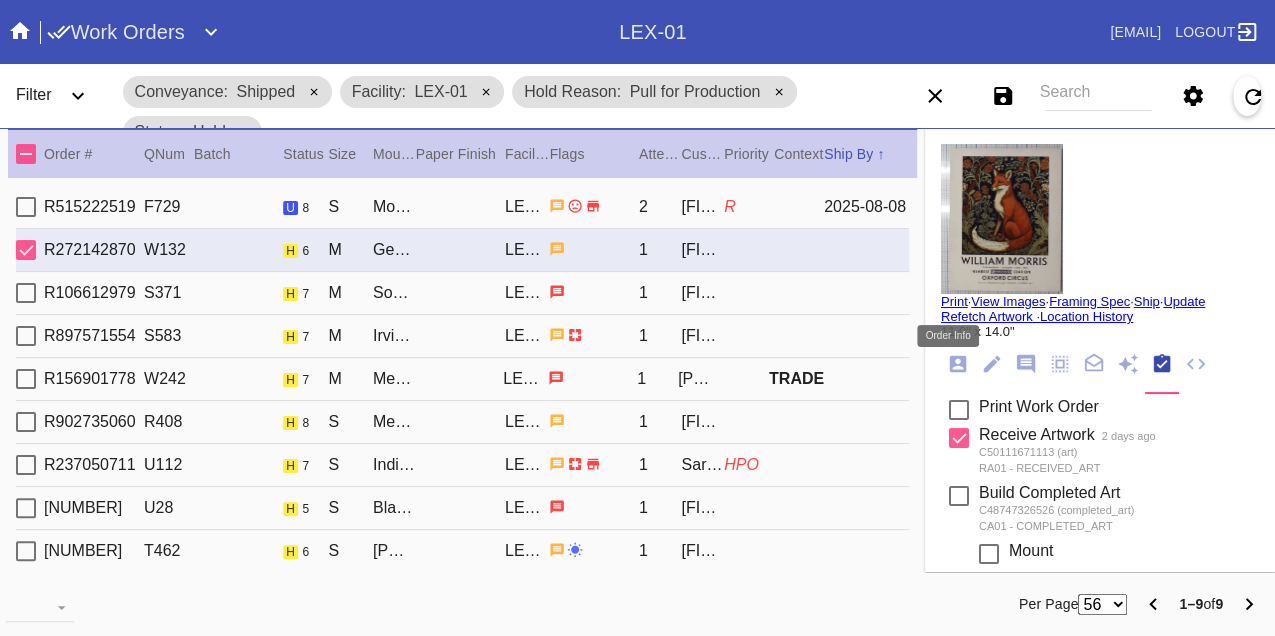 click 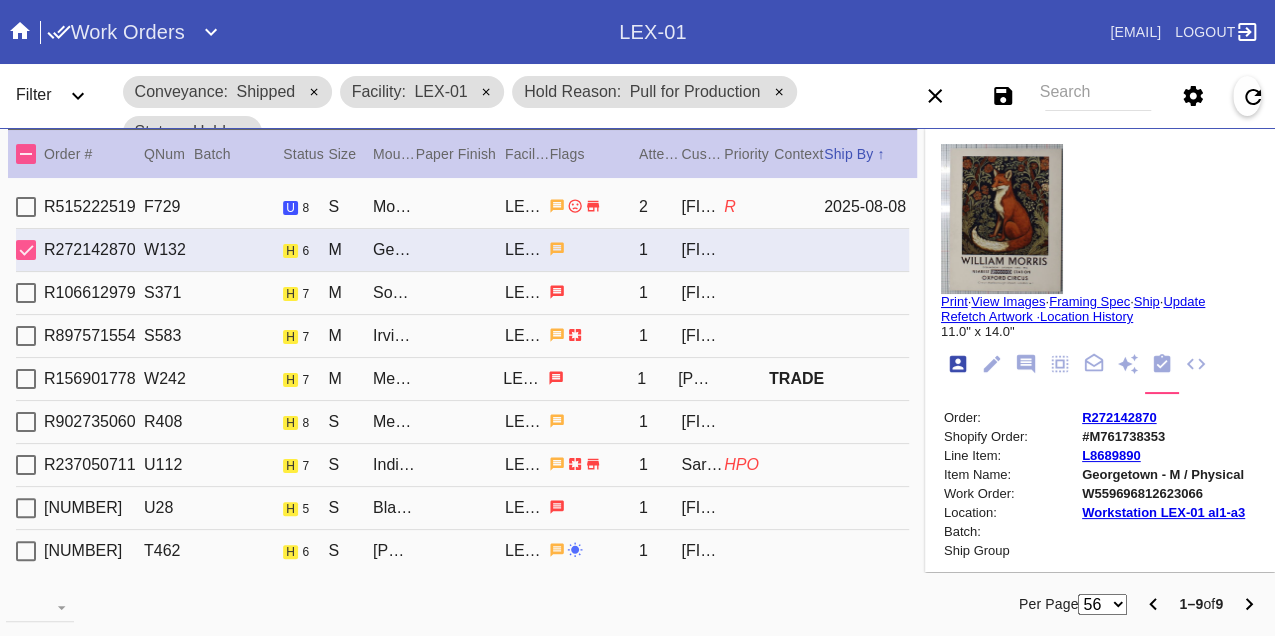 scroll, scrollTop: 24, scrollLeft: 0, axis: vertical 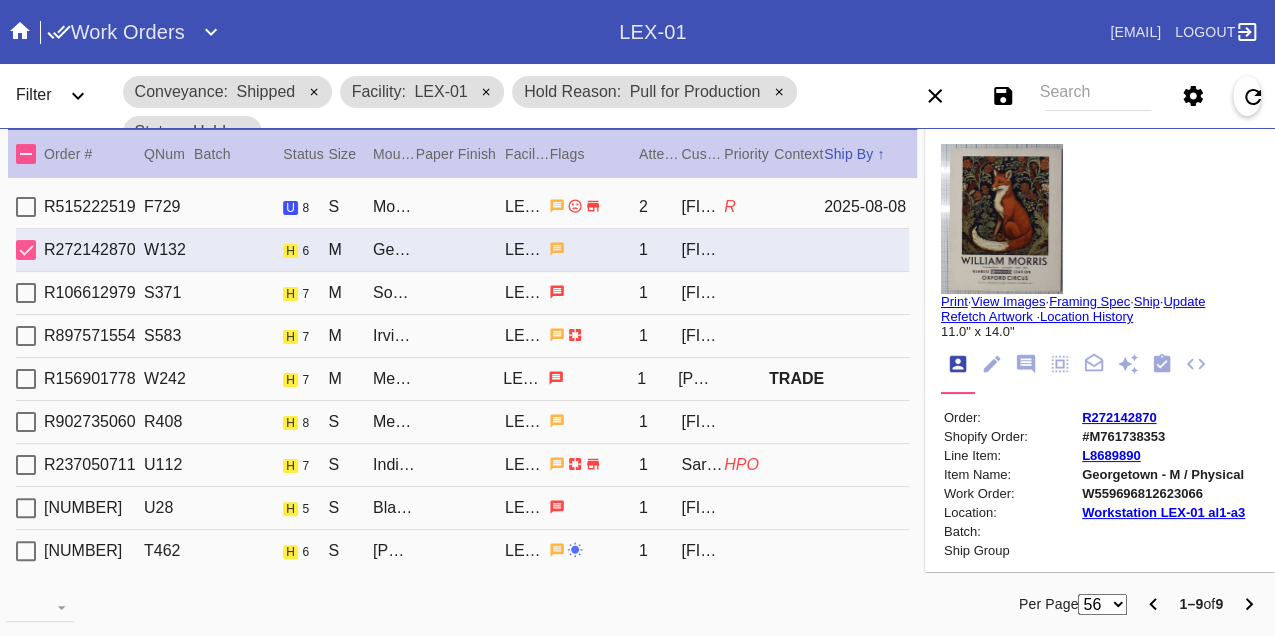 click on "W559696812623066" at bounding box center (1163, 493) 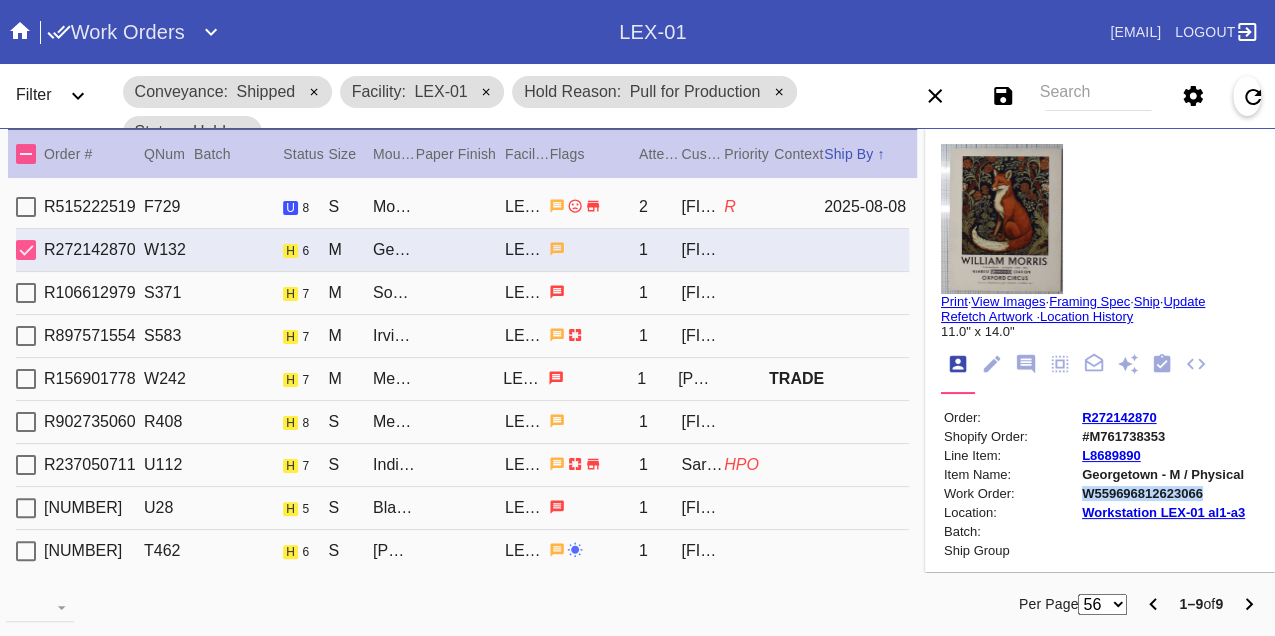 click on "W559696812623066" at bounding box center (1163, 493) 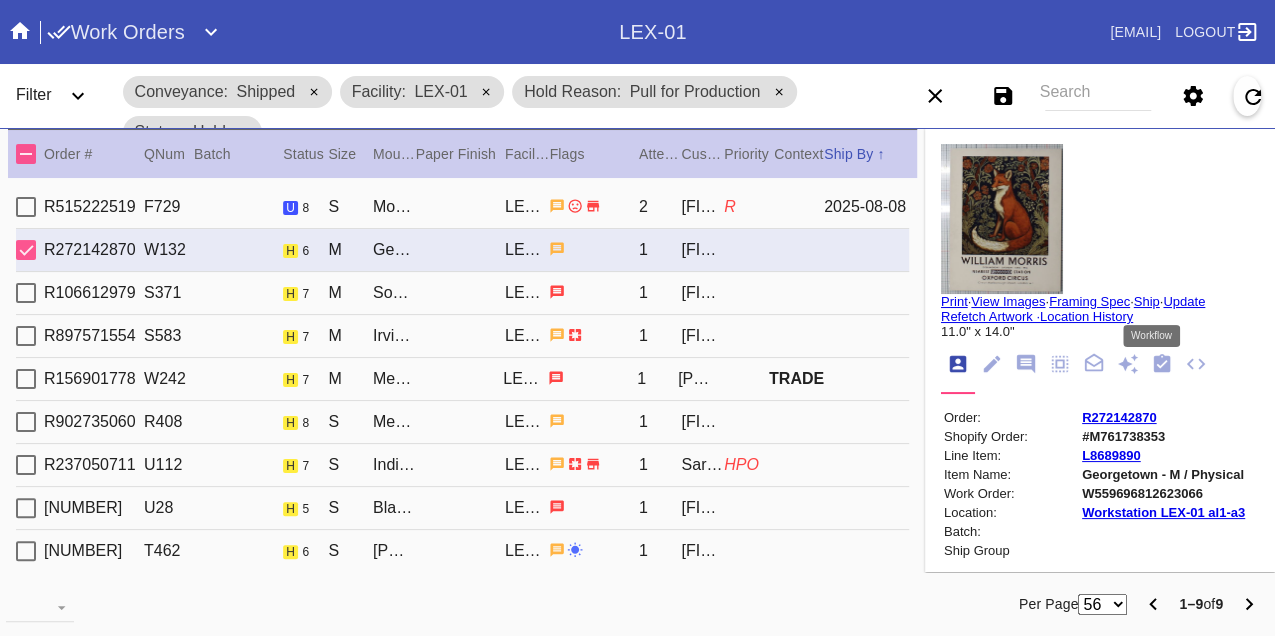click 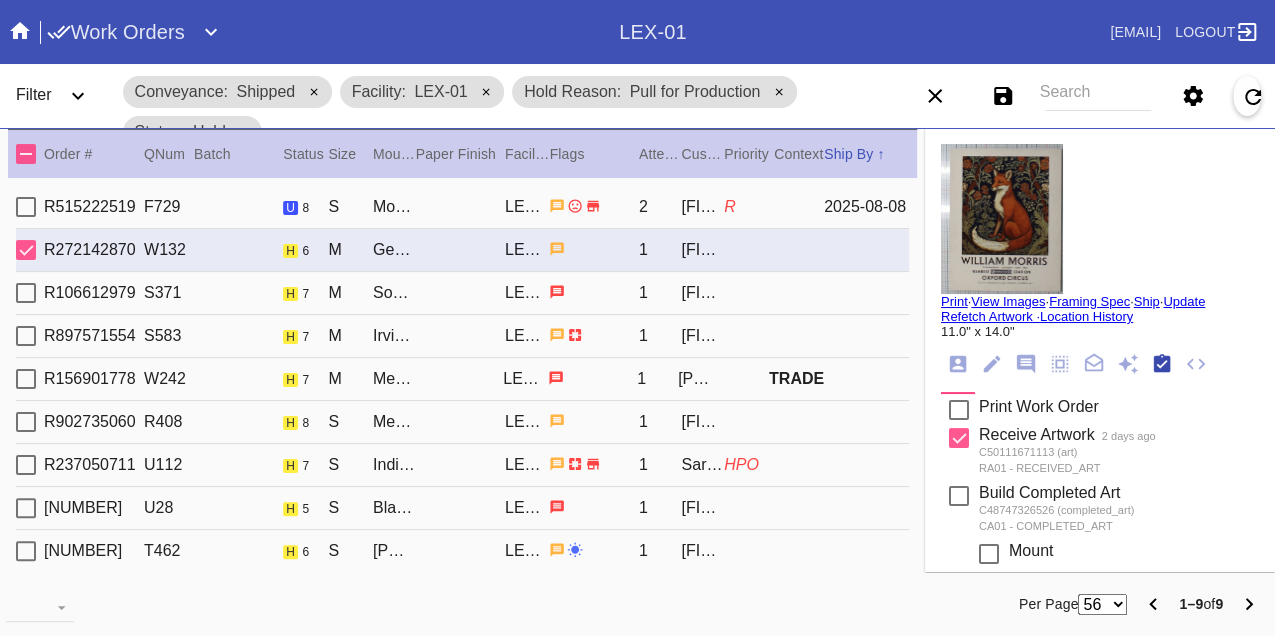 scroll, scrollTop: 318, scrollLeft: 0, axis: vertical 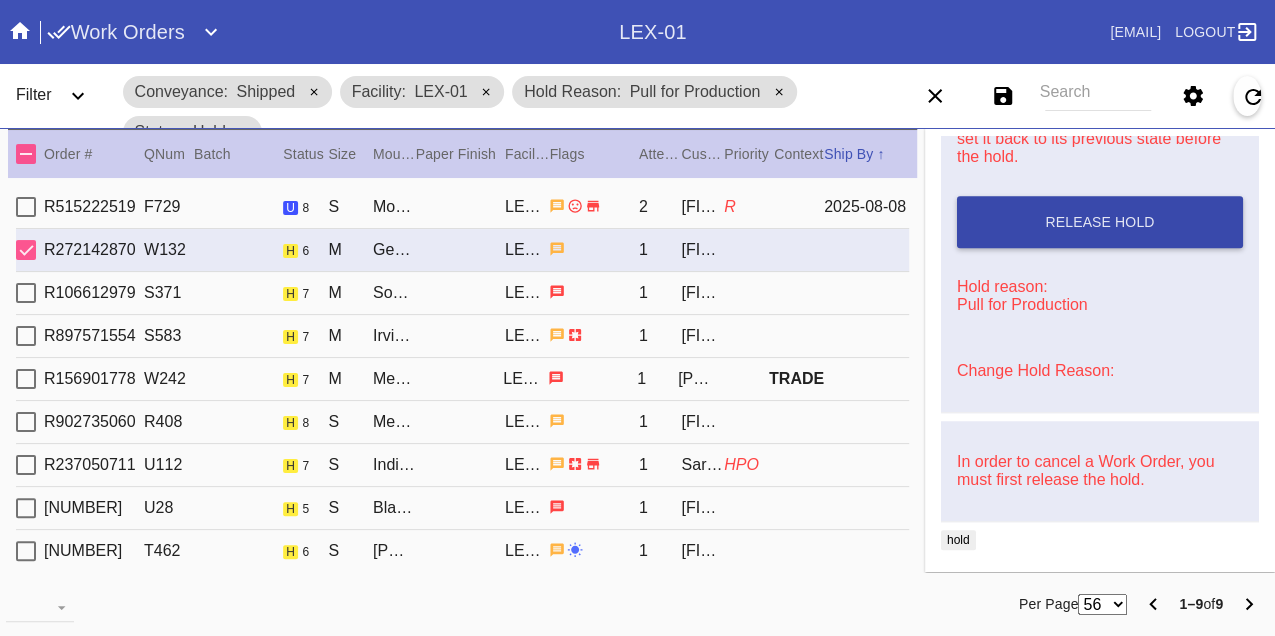 click on "Release Hold" at bounding box center [1100, 222] 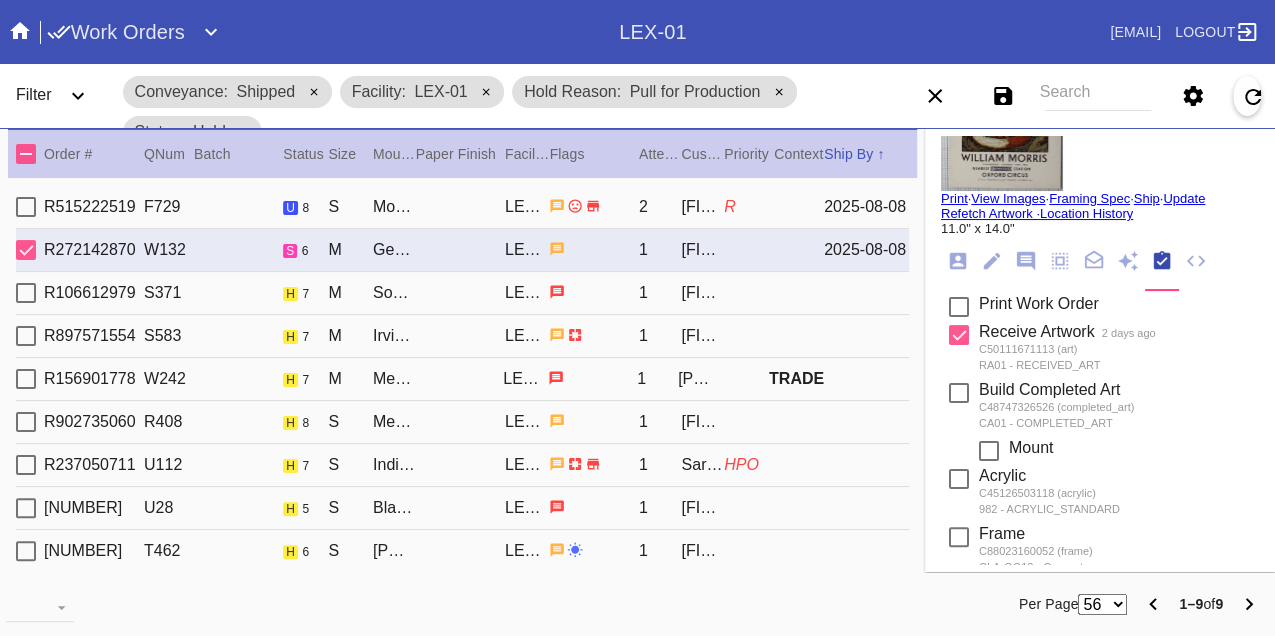 scroll, scrollTop: 0, scrollLeft: 0, axis: both 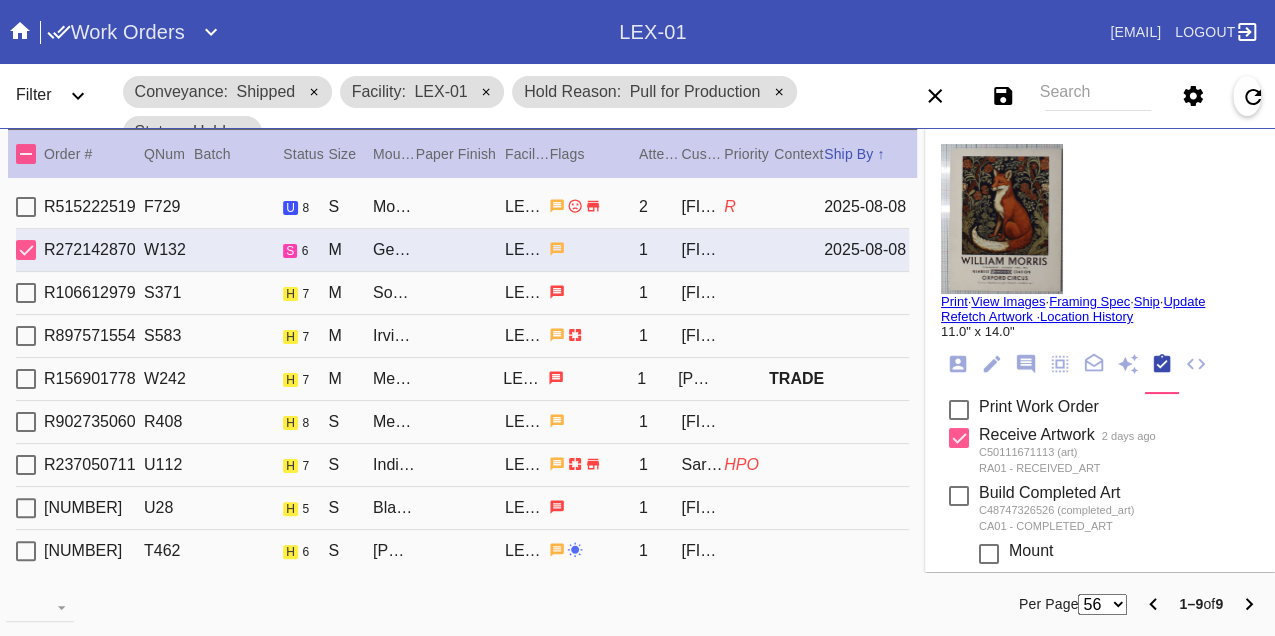 click on "Print" at bounding box center [954, 301] 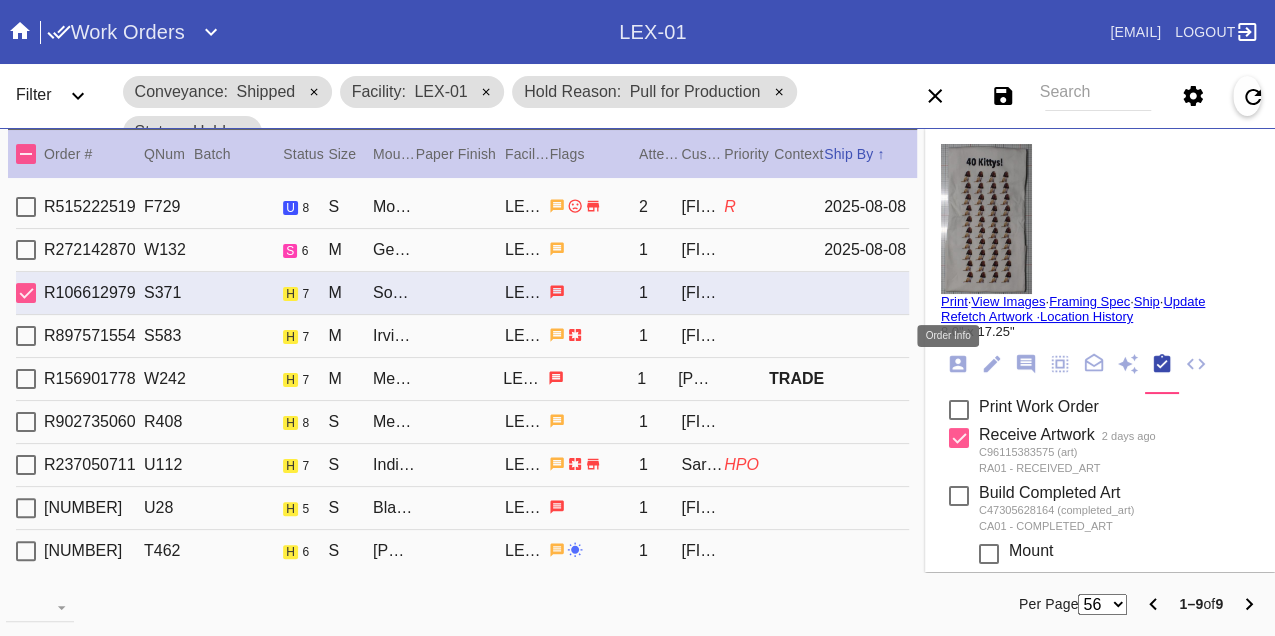 click 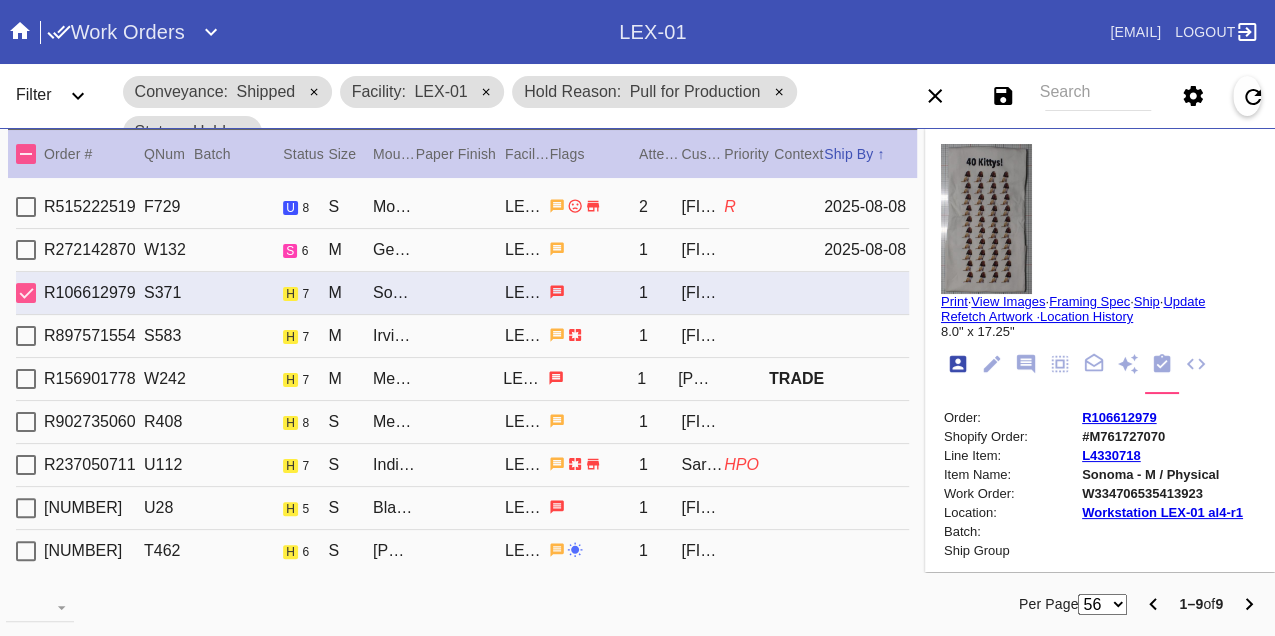 scroll, scrollTop: 24, scrollLeft: 0, axis: vertical 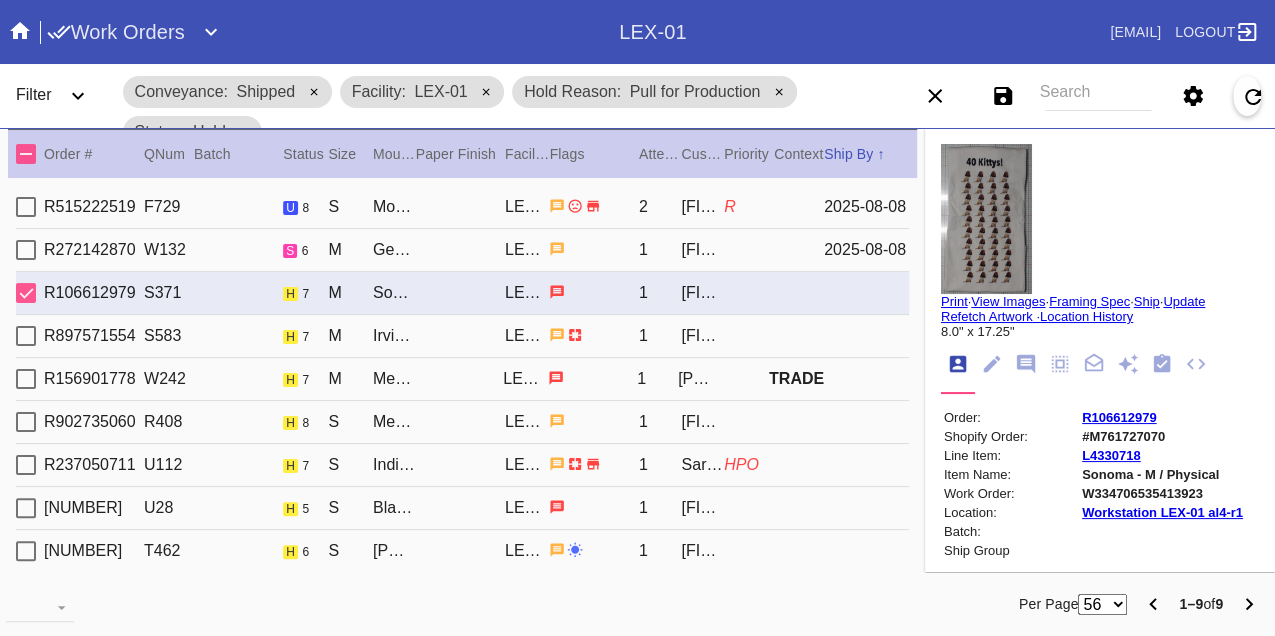 click on "W334706535413923" at bounding box center [1162, 493] 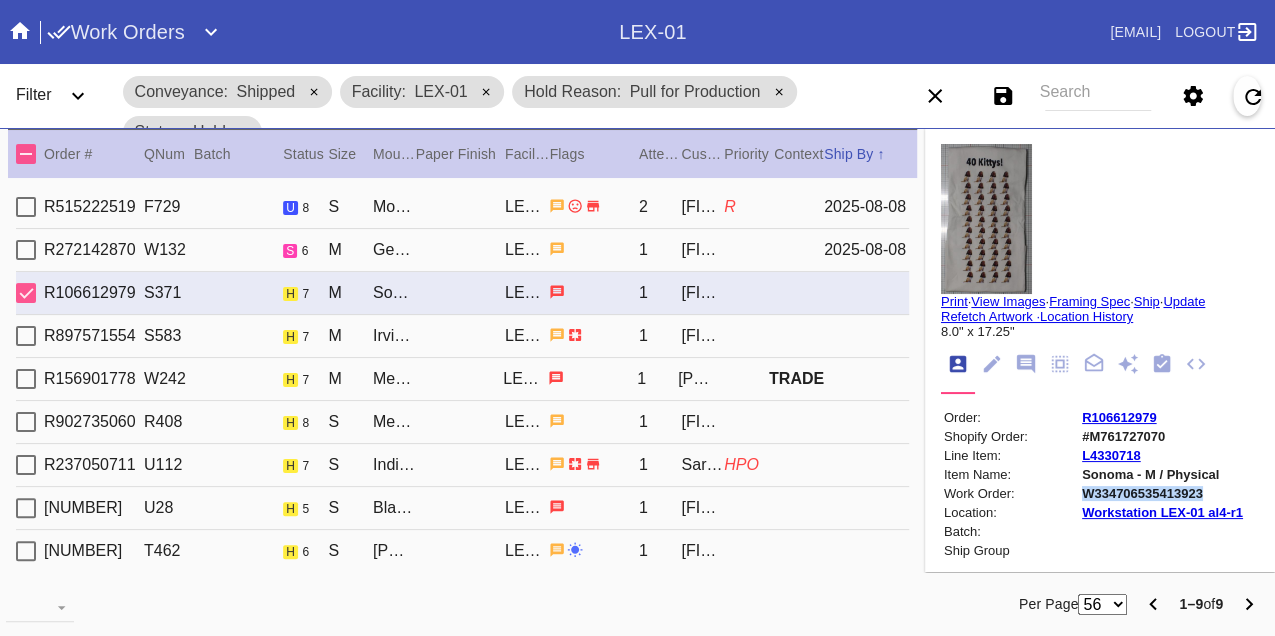 click on "W334706535413923" at bounding box center (1162, 493) 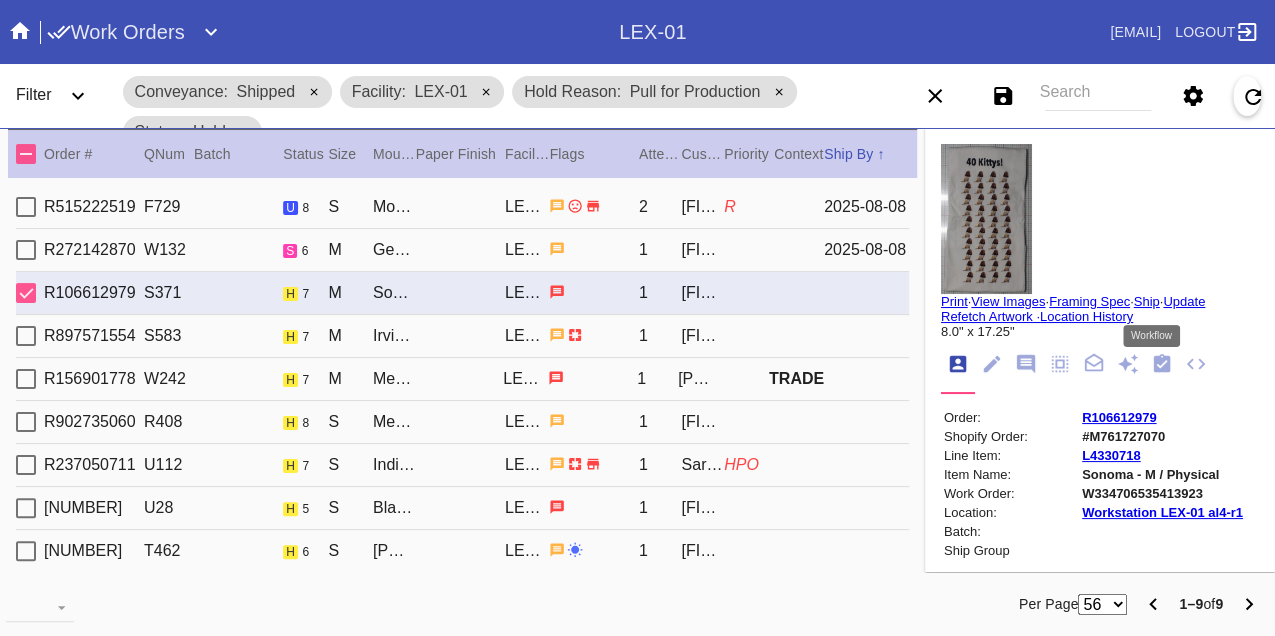 click 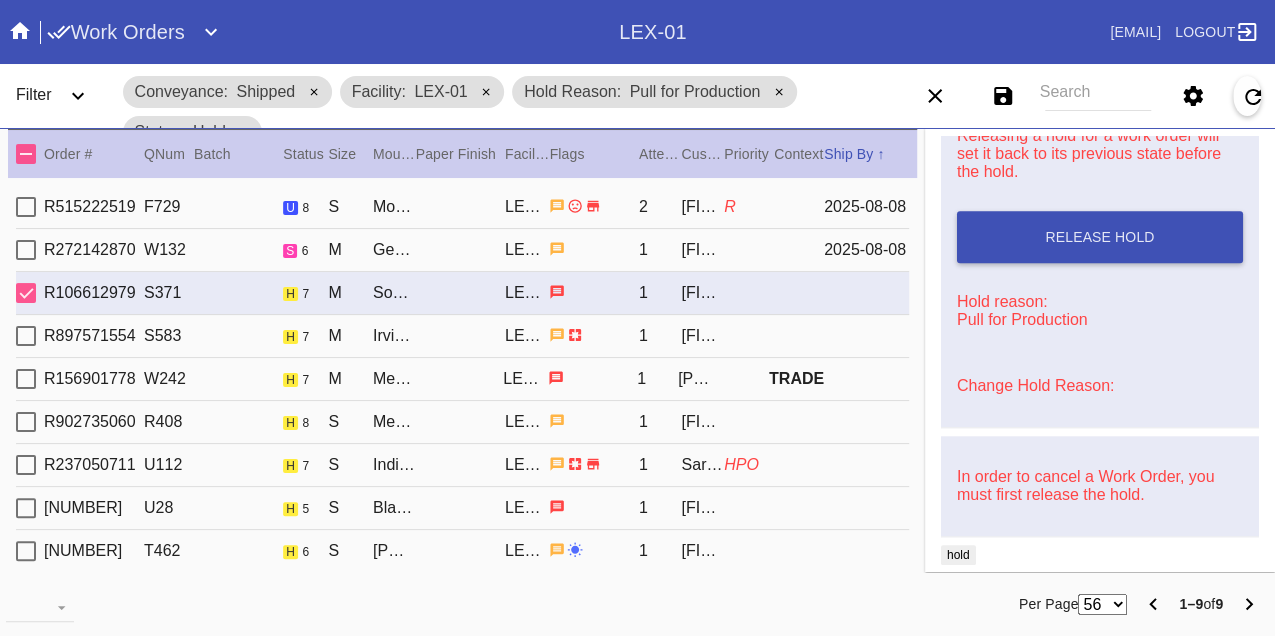 scroll, scrollTop: 888, scrollLeft: 0, axis: vertical 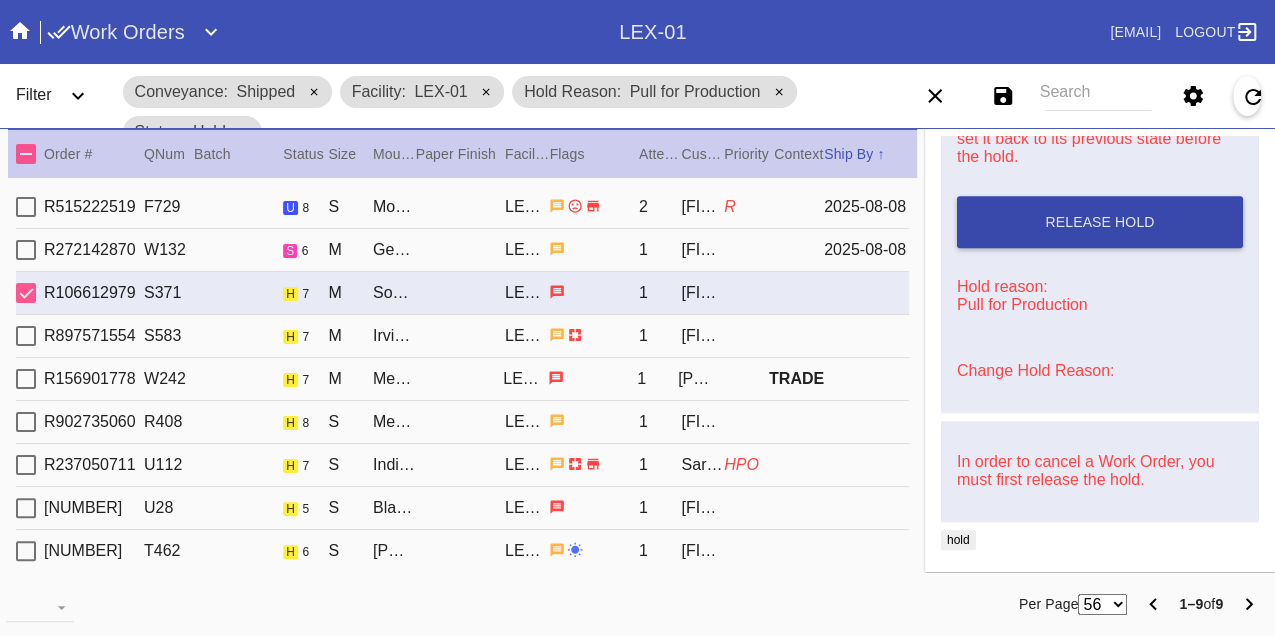 click on "Release Hold" at bounding box center [1100, 222] 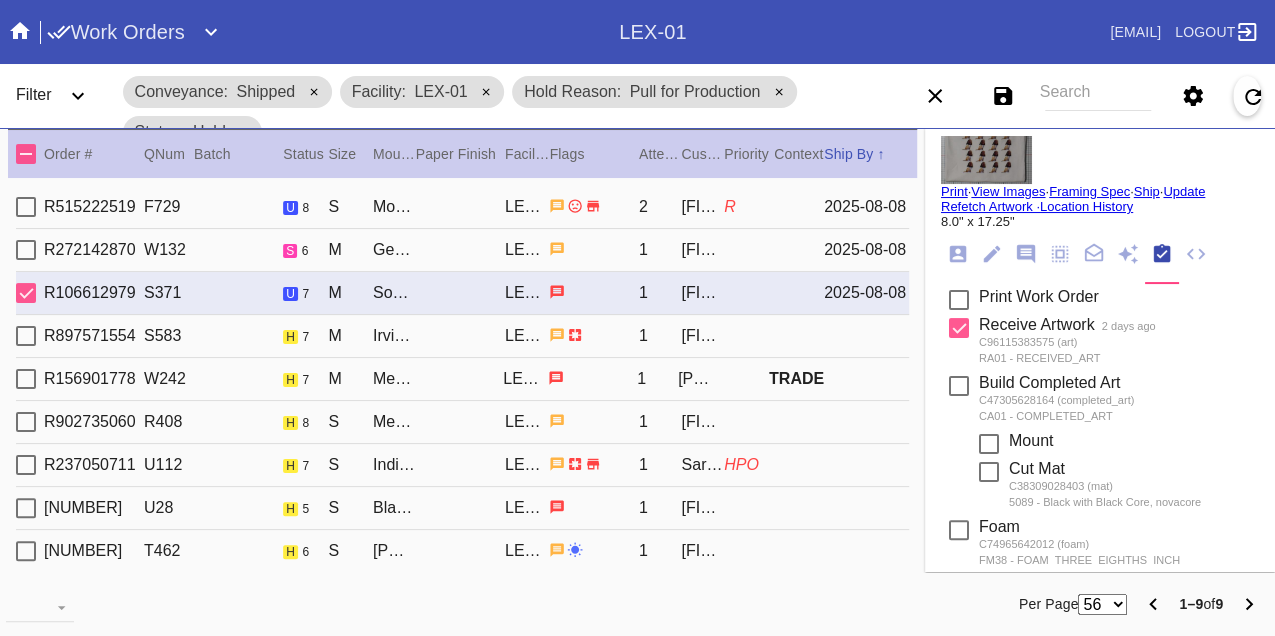 scroll, scrollTop: 0, scrollLeft: 0, axis: both 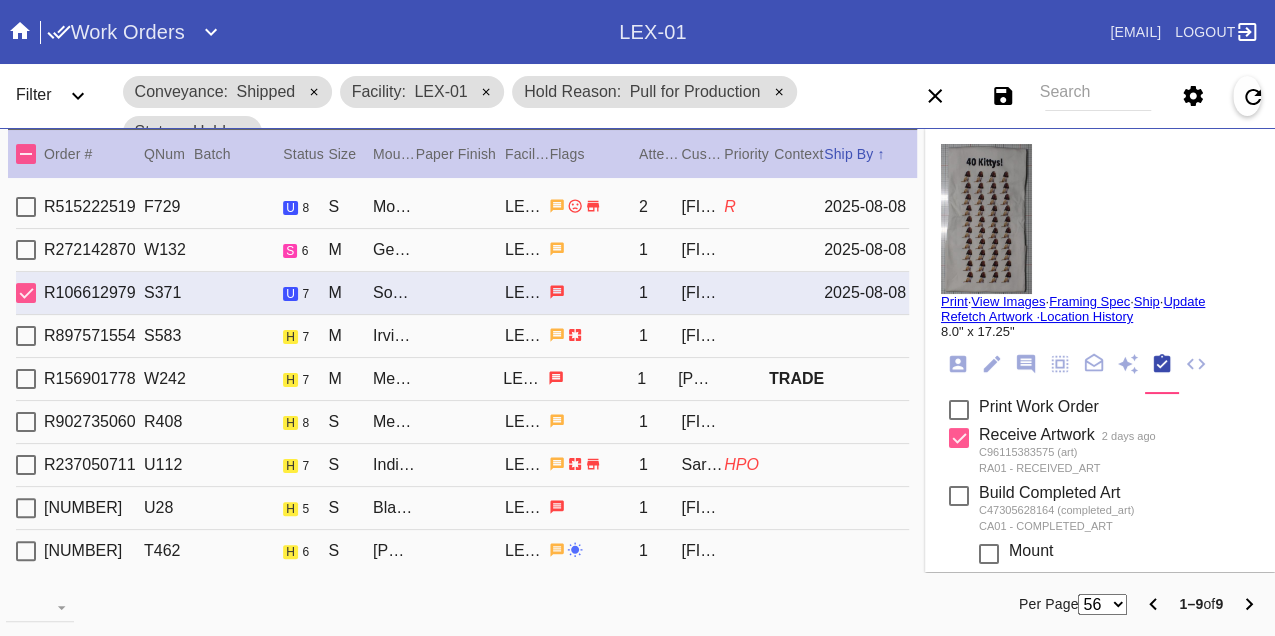 click on "Print" at bounding box center (954, 301) 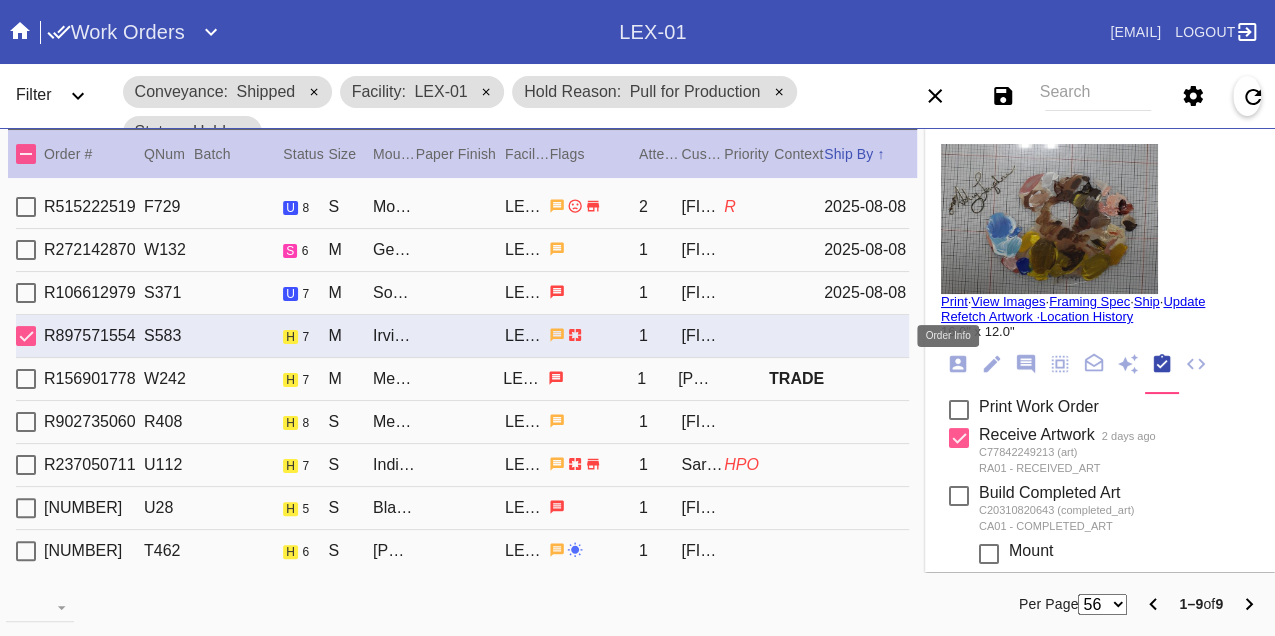 click 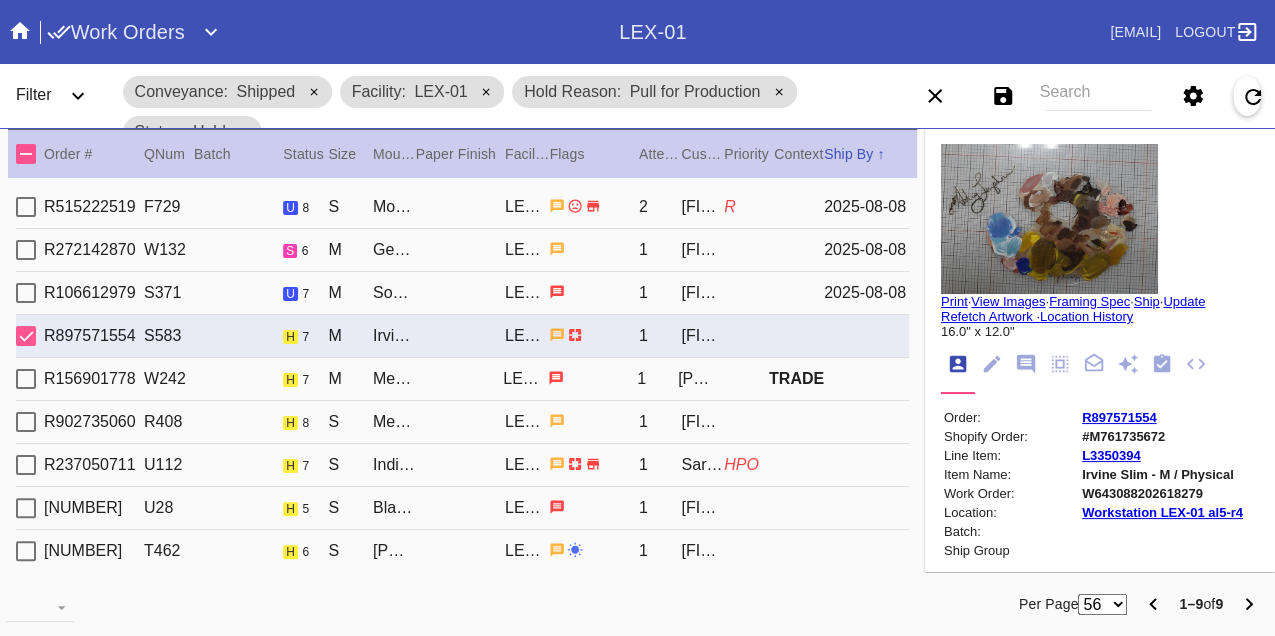click on "W643088202618279" at bounding box center [1162, 493] 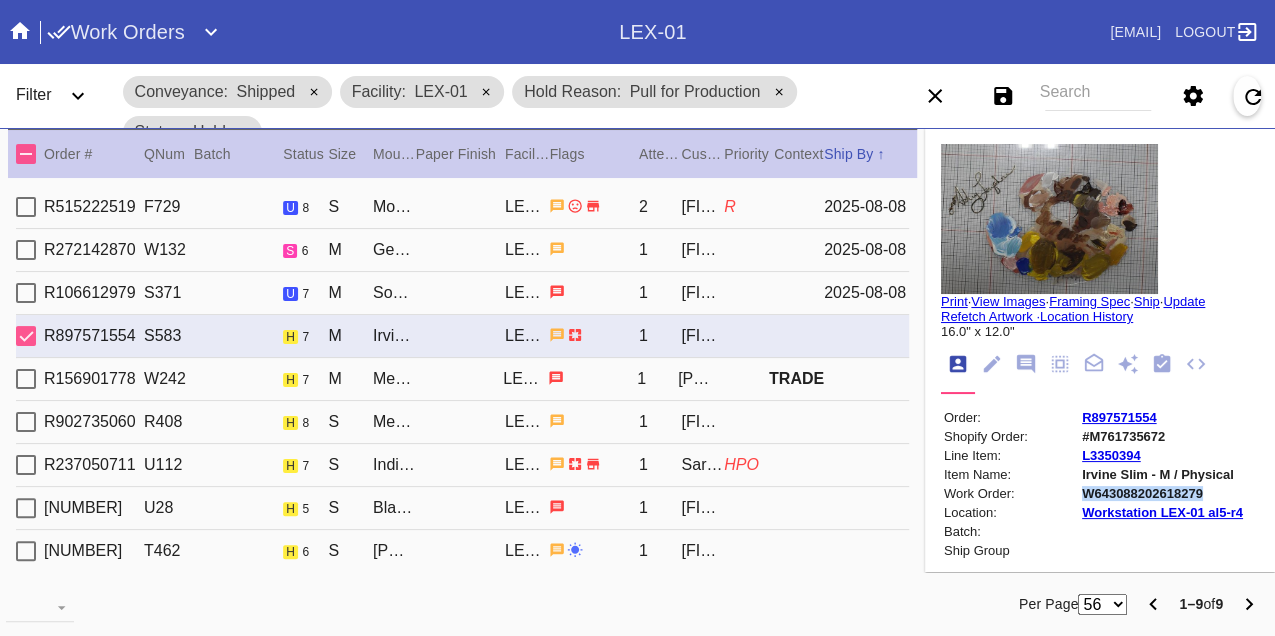 click on "W643088202618279" at bounding box center [1162, 493] 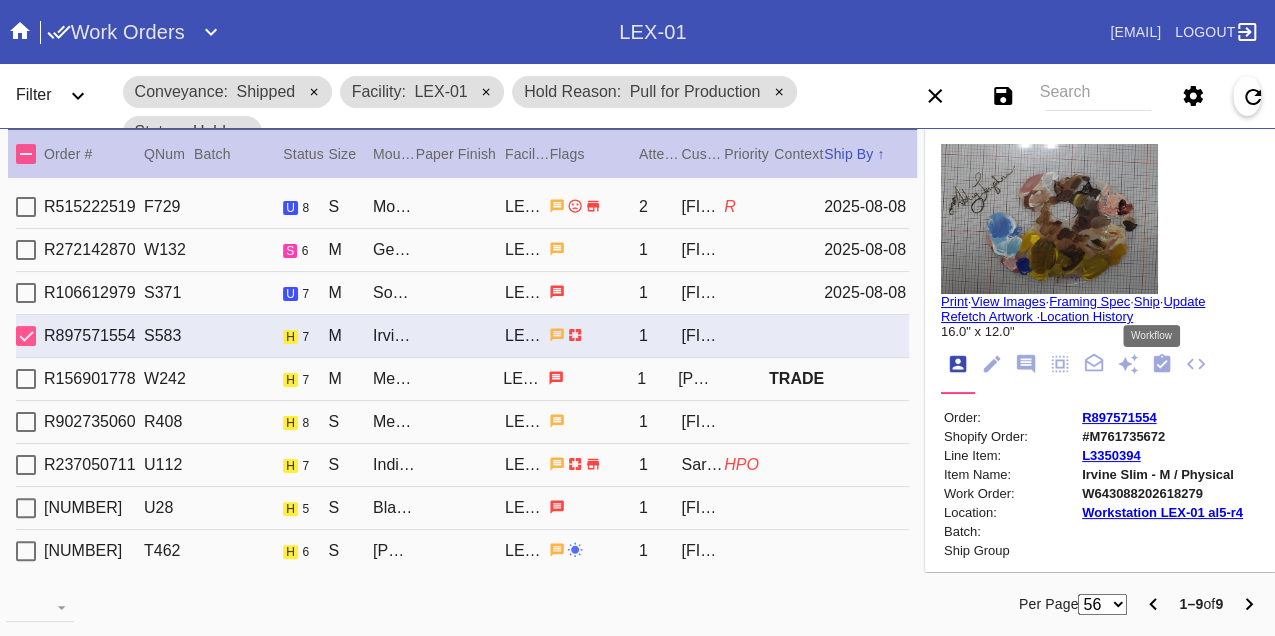 drag, startPoint x: 1153, startPoint y: 362, endPoint x: 1140, endPoint y: 372, distance: 16.40122 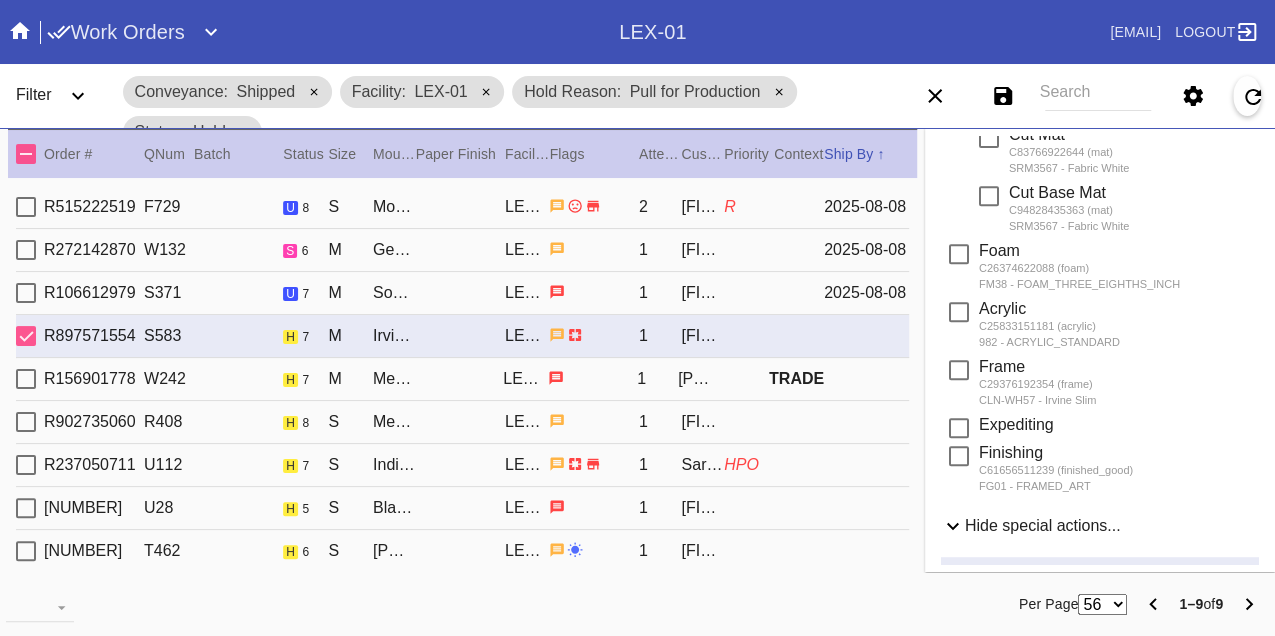 scroll, scrollTop: 948, scrollLeft: 0, axis: vertical 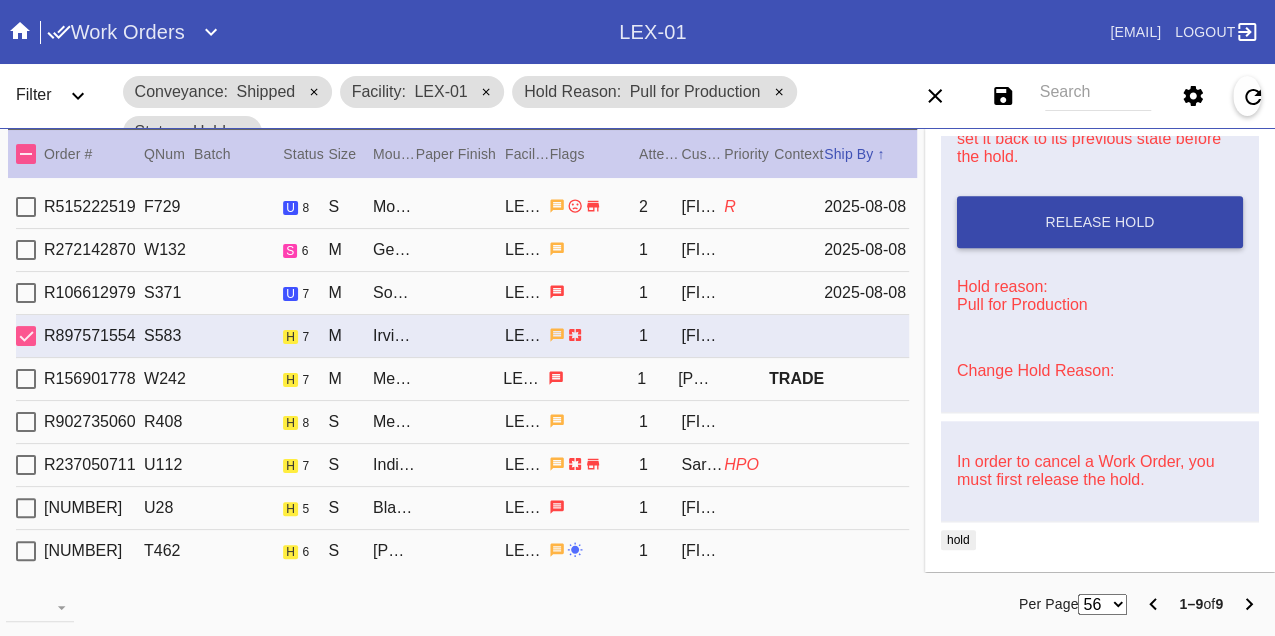 click on "Release Hold" at bounding box center (1100, 222) 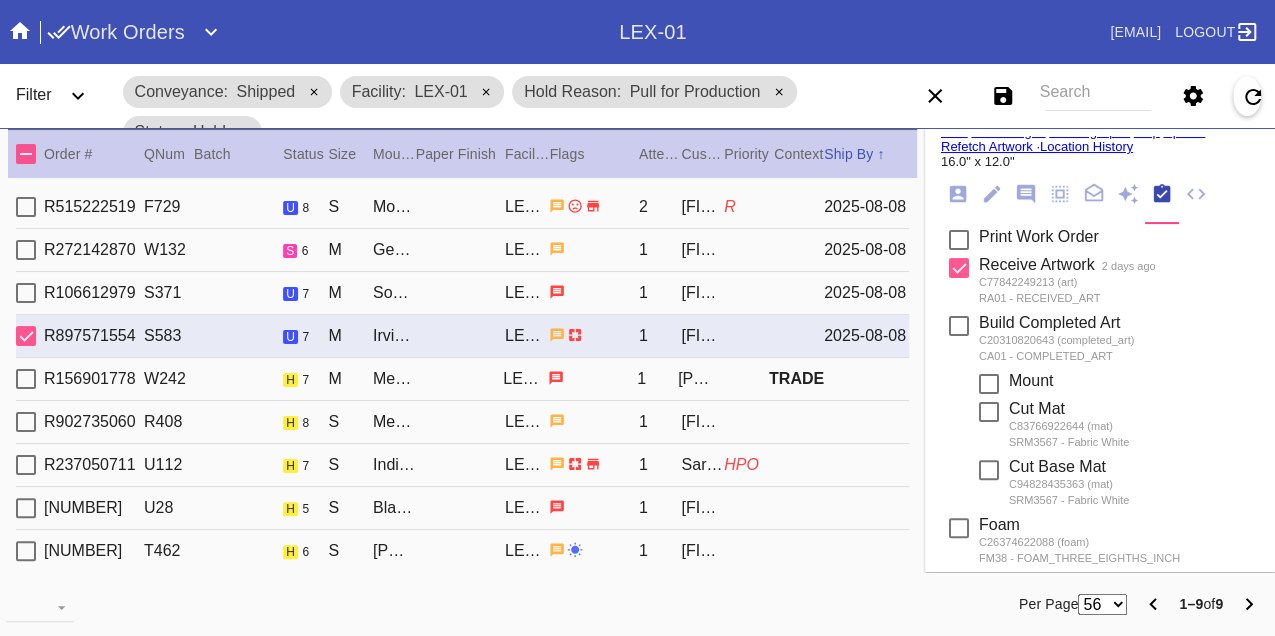 scroll, scrollTop: 0, scrollLeft: 0, axis: both 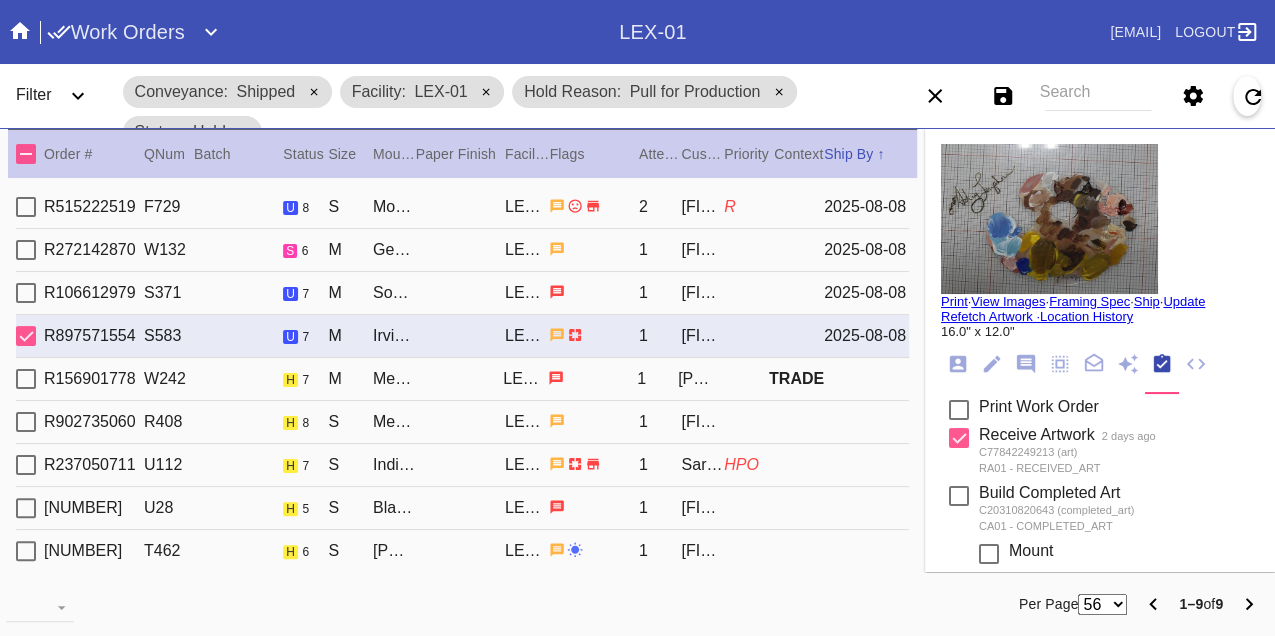 click on "Print" at bounding box center [954, 301] 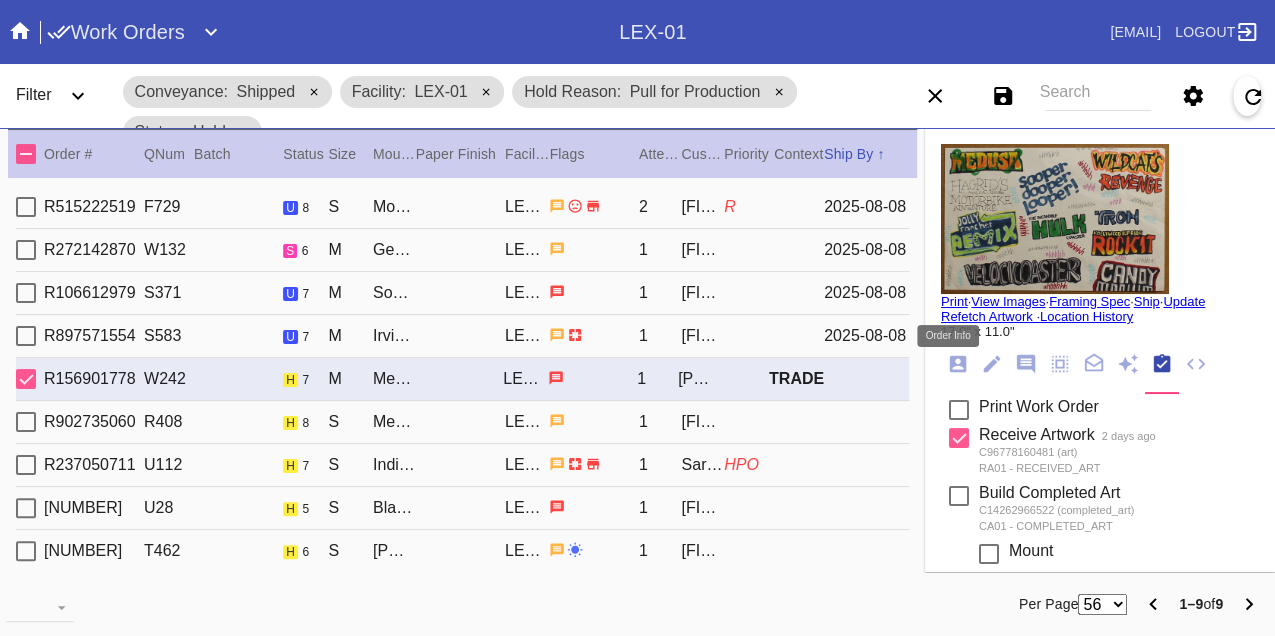 click 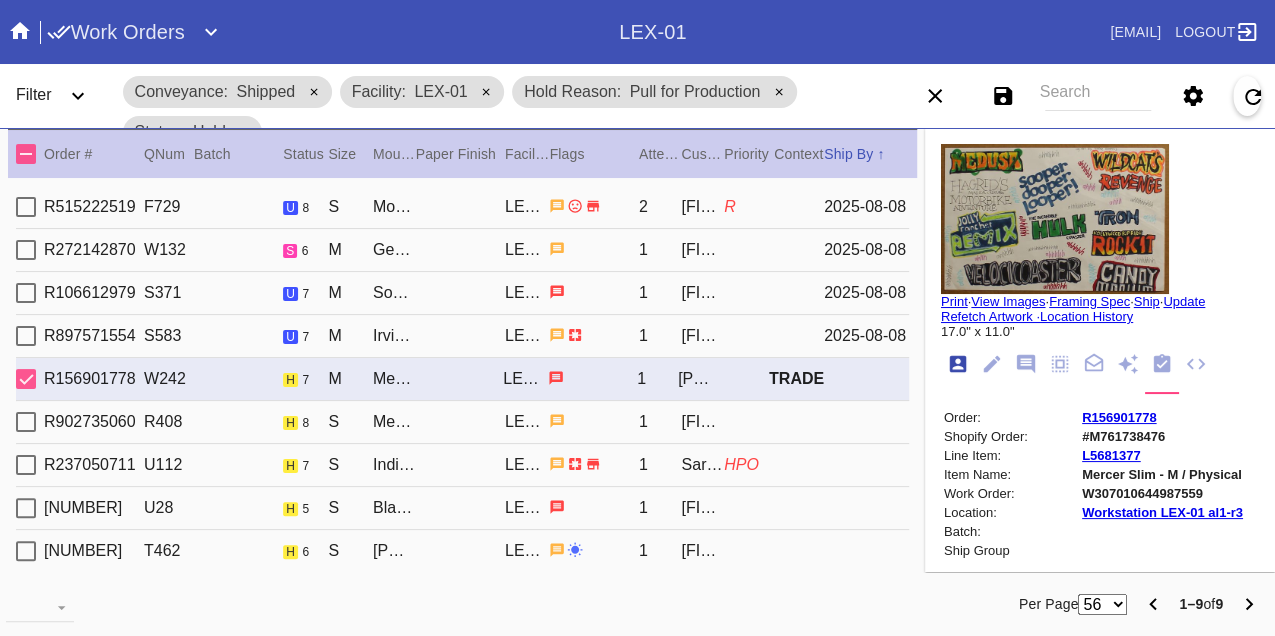 scroll, scrollTop: 24, scrollLeft: 0, axis: vertical 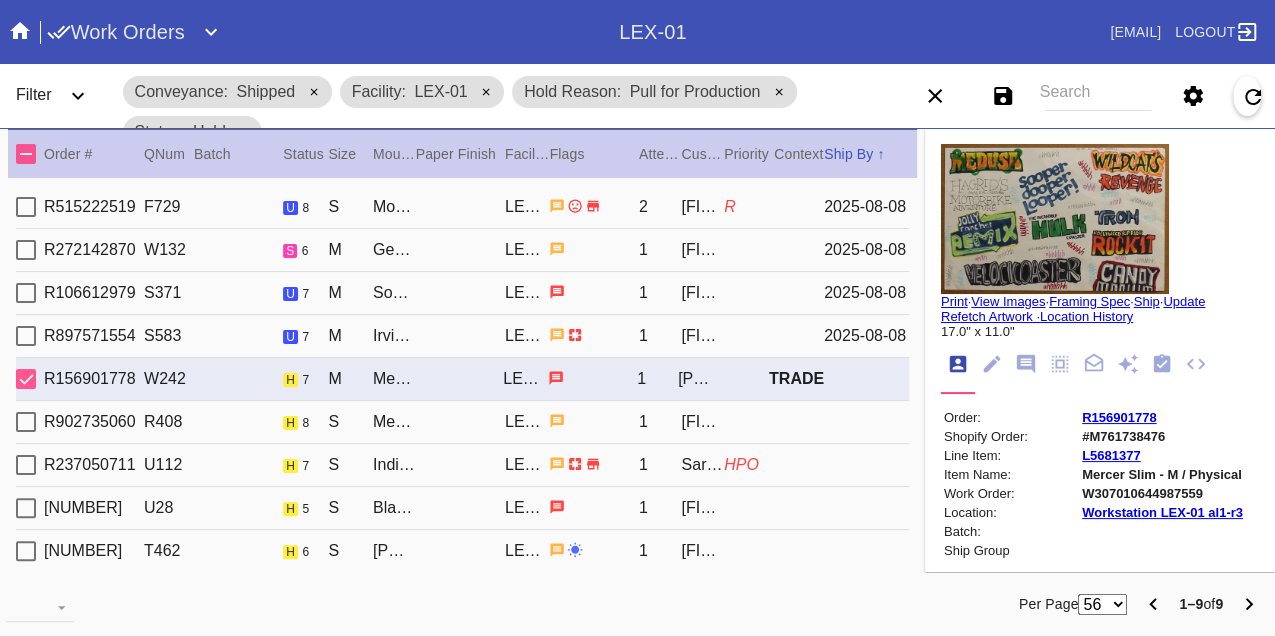 click on "W307010644987559" at bounding box center (1162, 493) 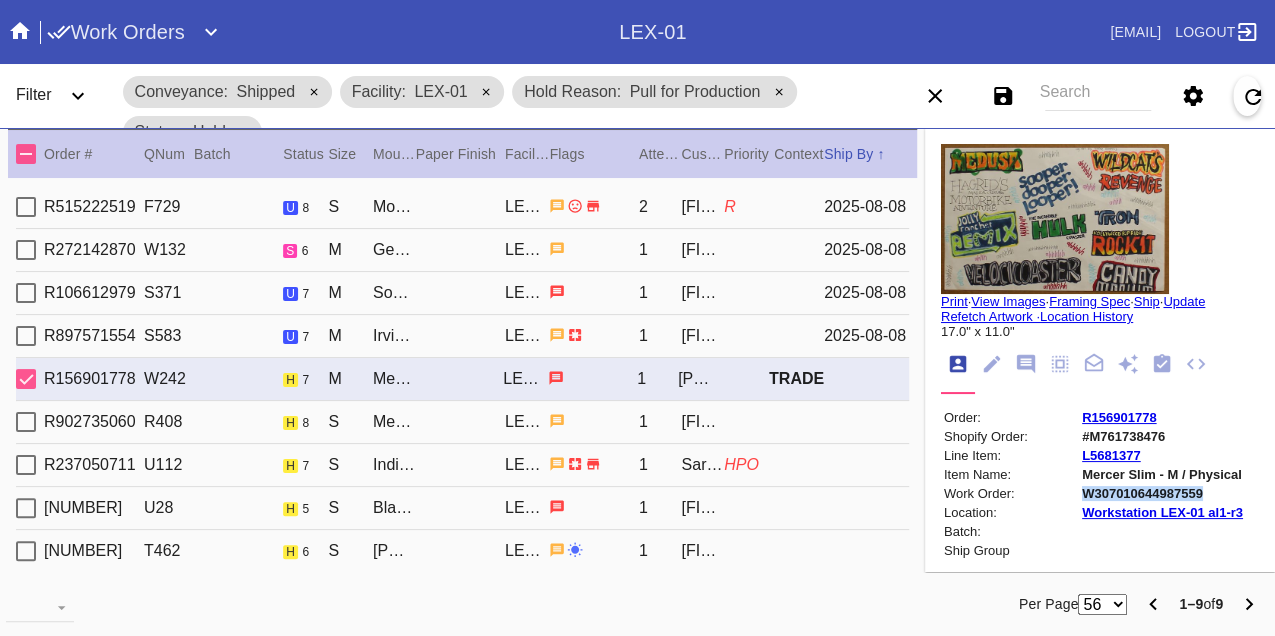 click on "W307010644987559" at bounding box center (1162, 493) 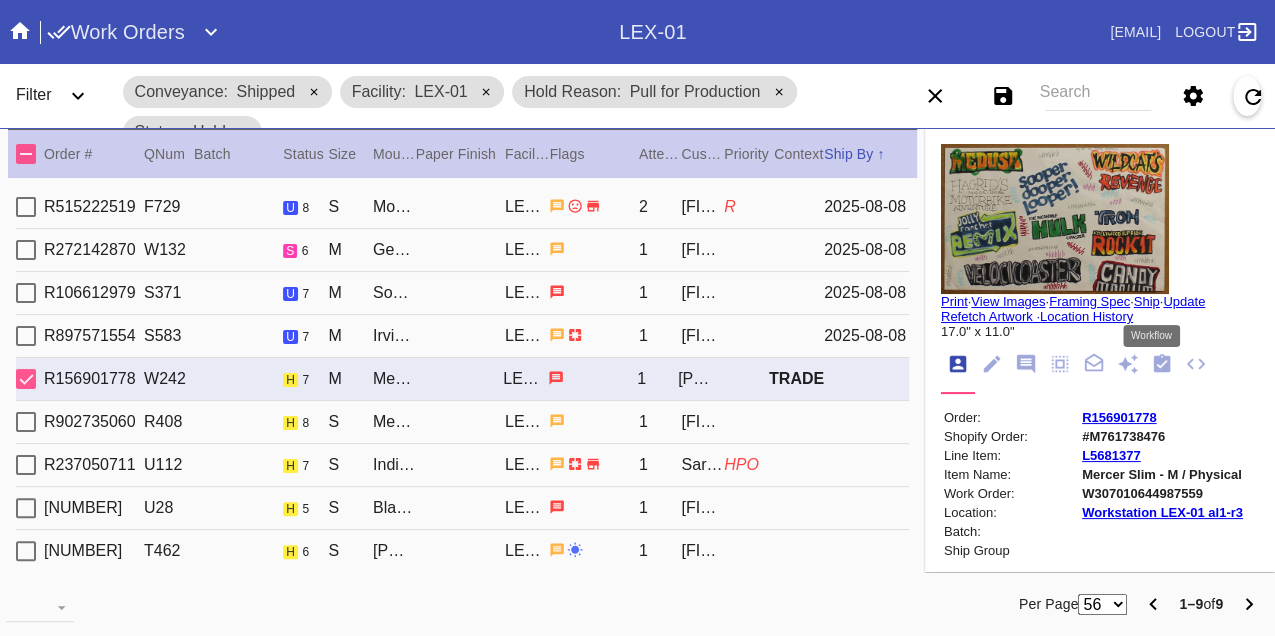 drag, startPoint x: 1152, startPoint y: 364, endPoint x: 1127, endPoint y: 374, distance: 26.925823 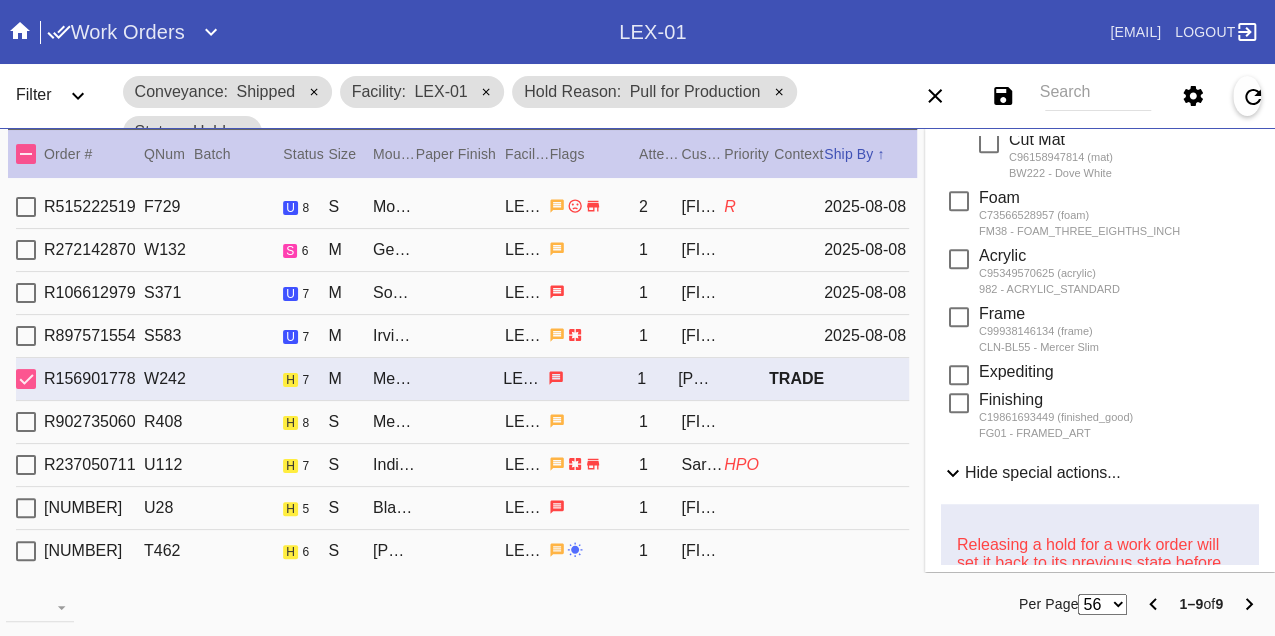 scroll, scrollTop: 1000, scrollLeft: 0, axis: vertical 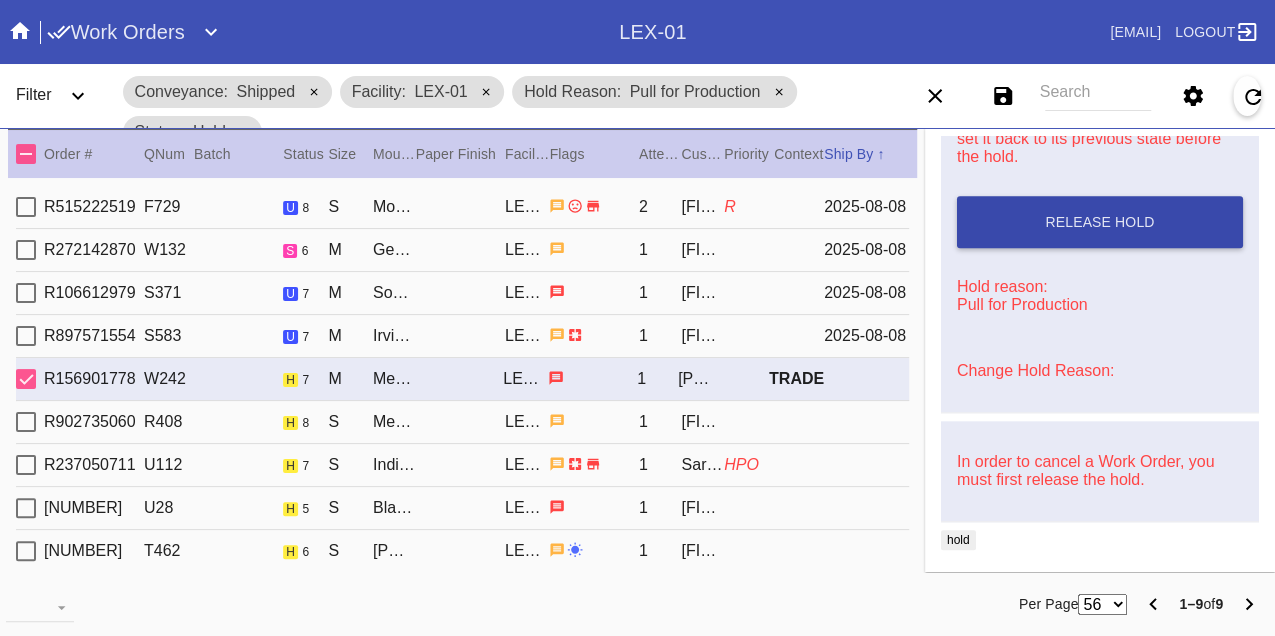 click on "Release Hold" at bounding box center (1100, 222) 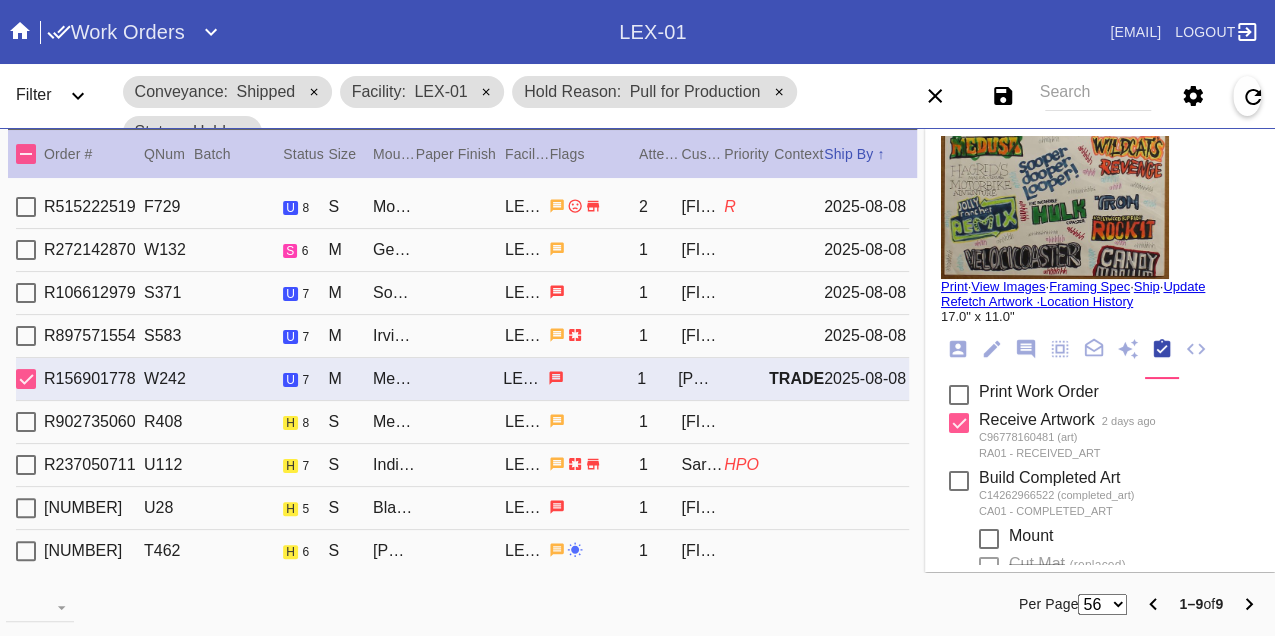 scroll, scrollTop: 0, scrollLeft: 0, axis: both 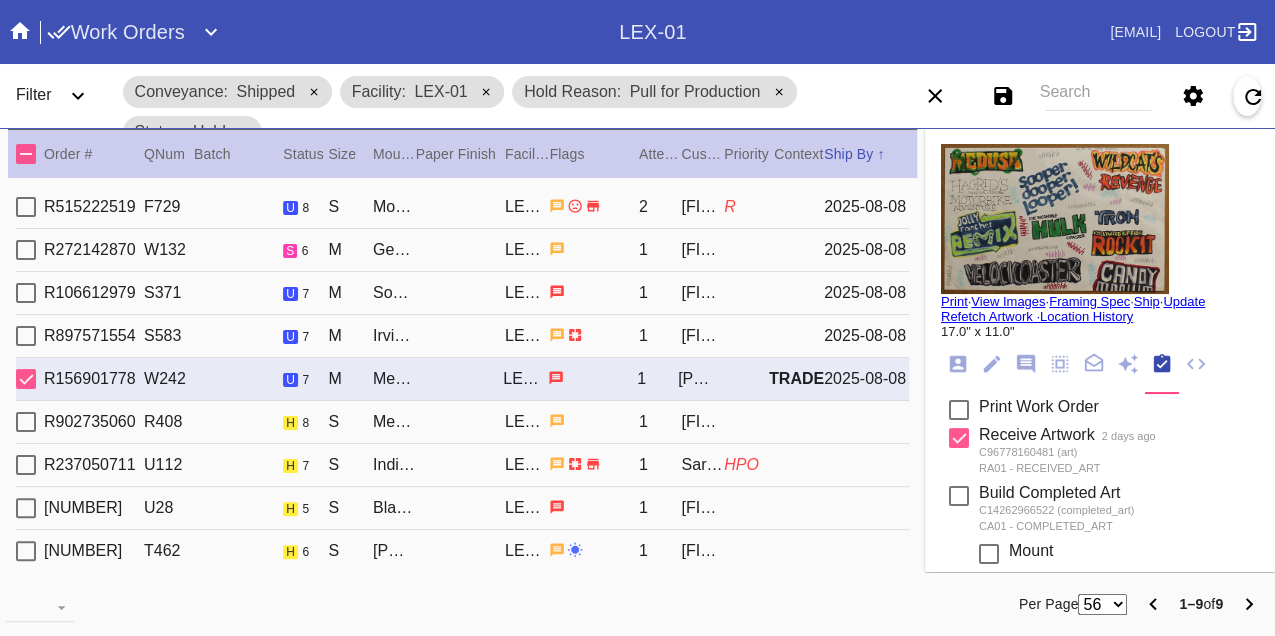 click on "Print" at bounding box center [954, 301] 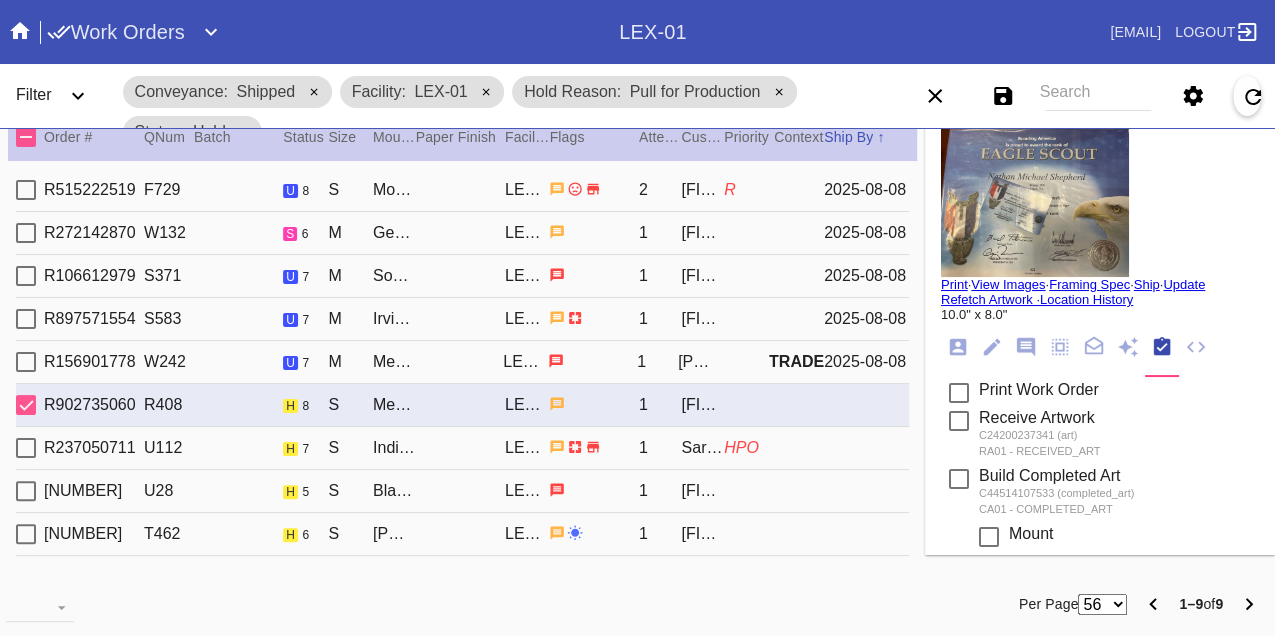 scroll, scrollTop: 21, scrollLeft: 0, axis: vertical 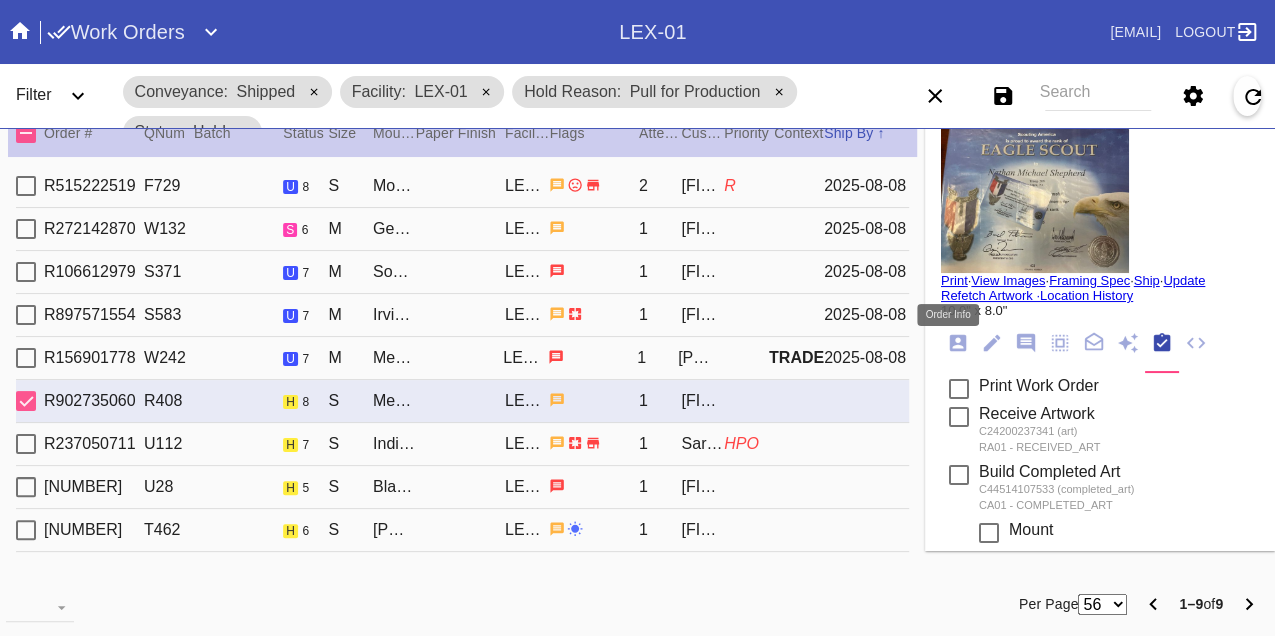 click 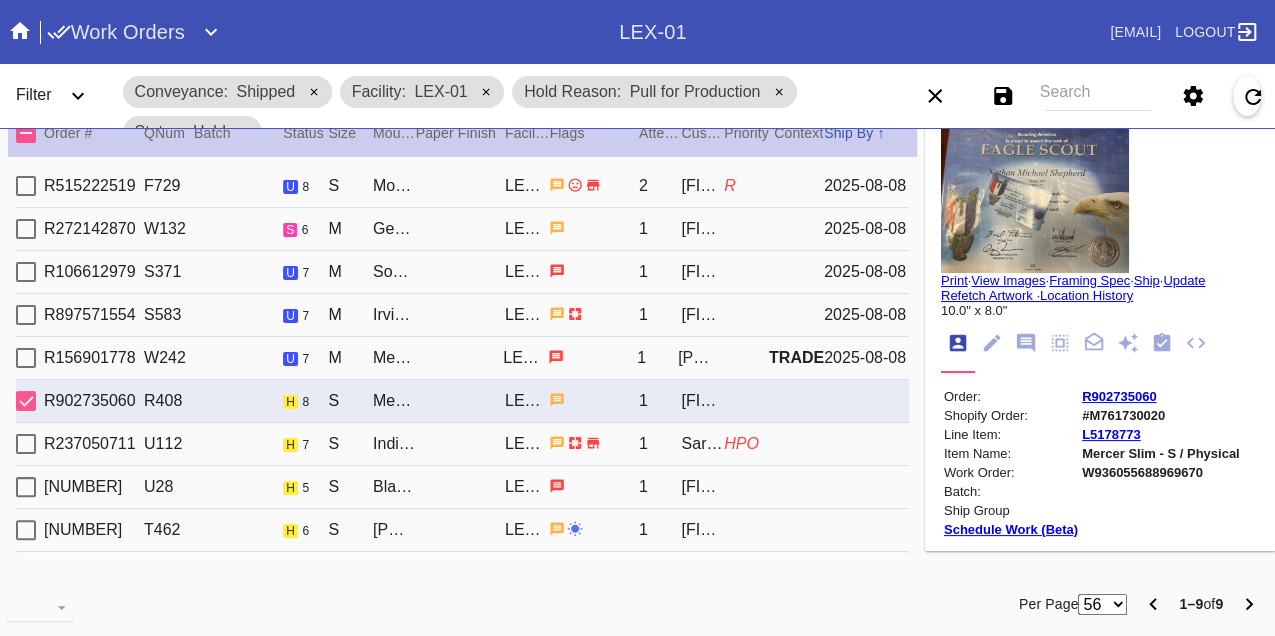 click on "W936055688969670" at bounding box center (1161, 472) 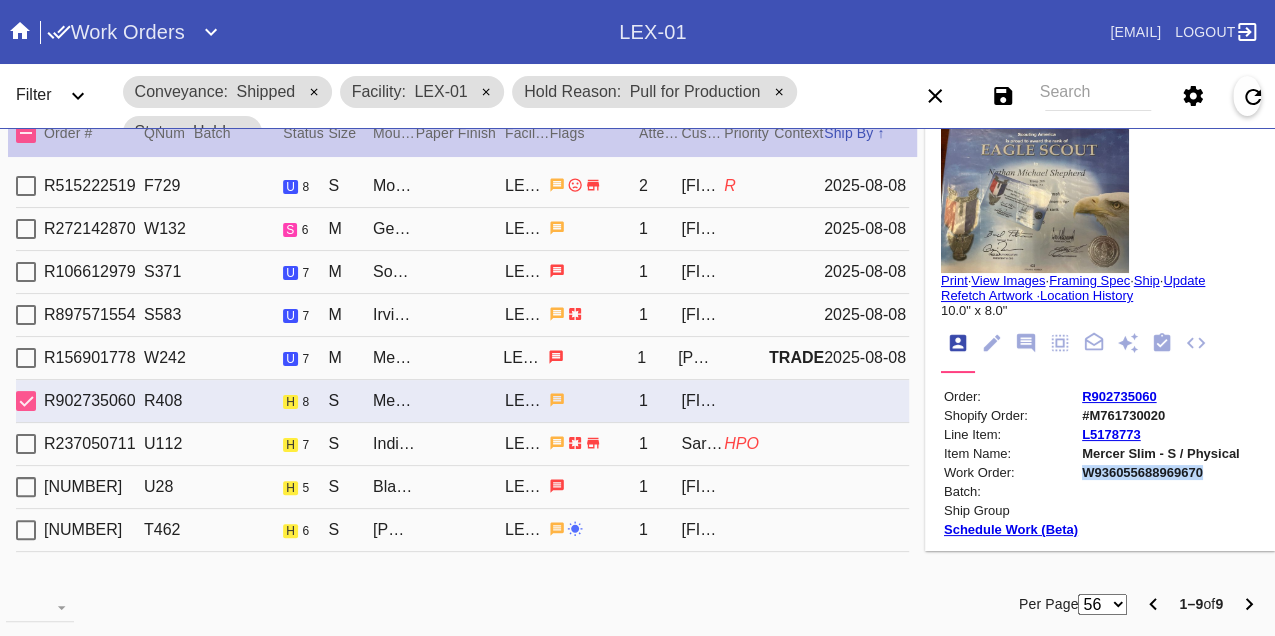 click on "W936055688969670" at bounding box center [1161, 472] 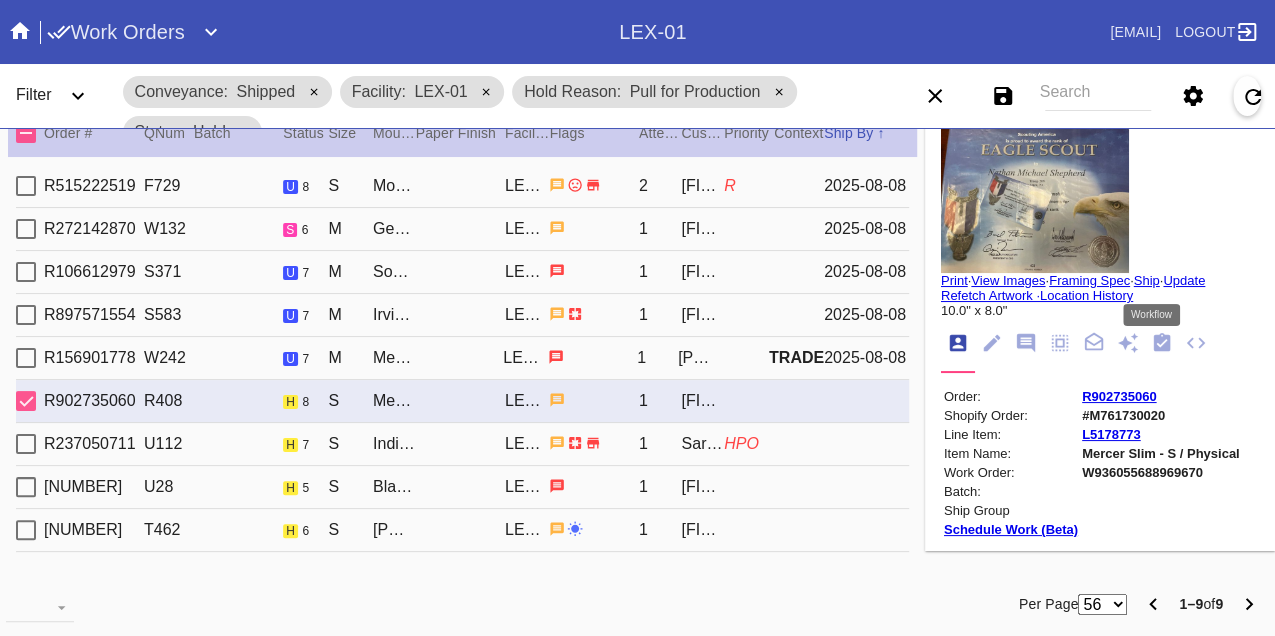 click 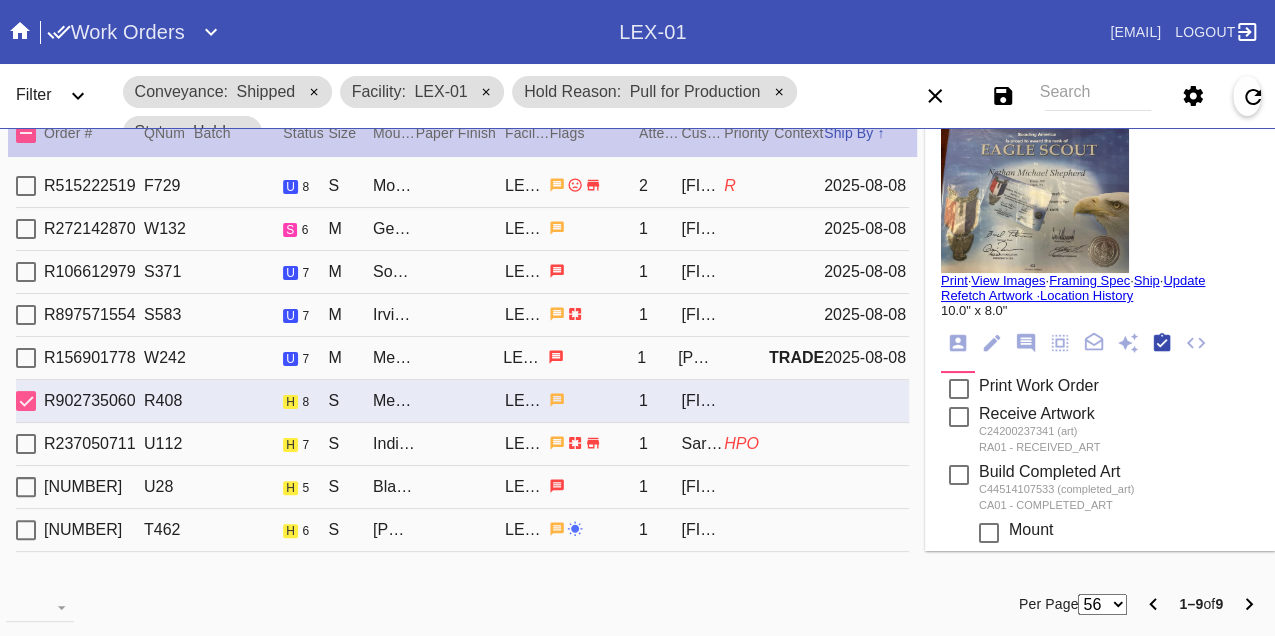 scroll, scrollTop: 318, scrollLeft: 0, axis: vertical 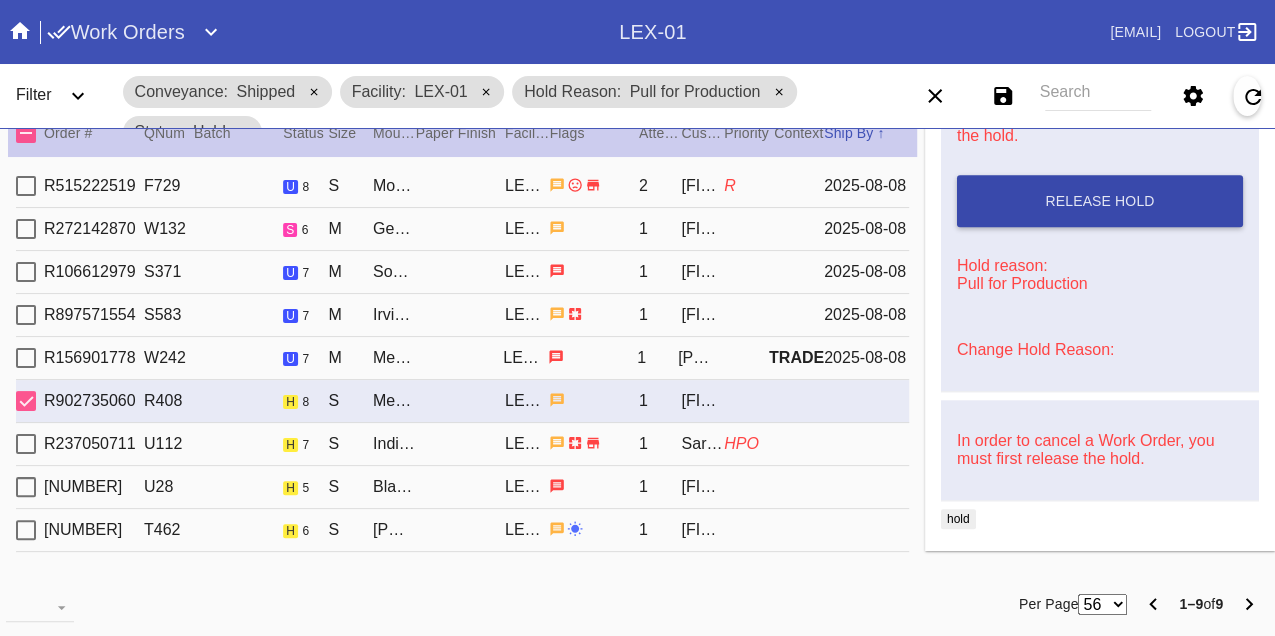 click on "Release Hold" at bounding box center [1099, 201] 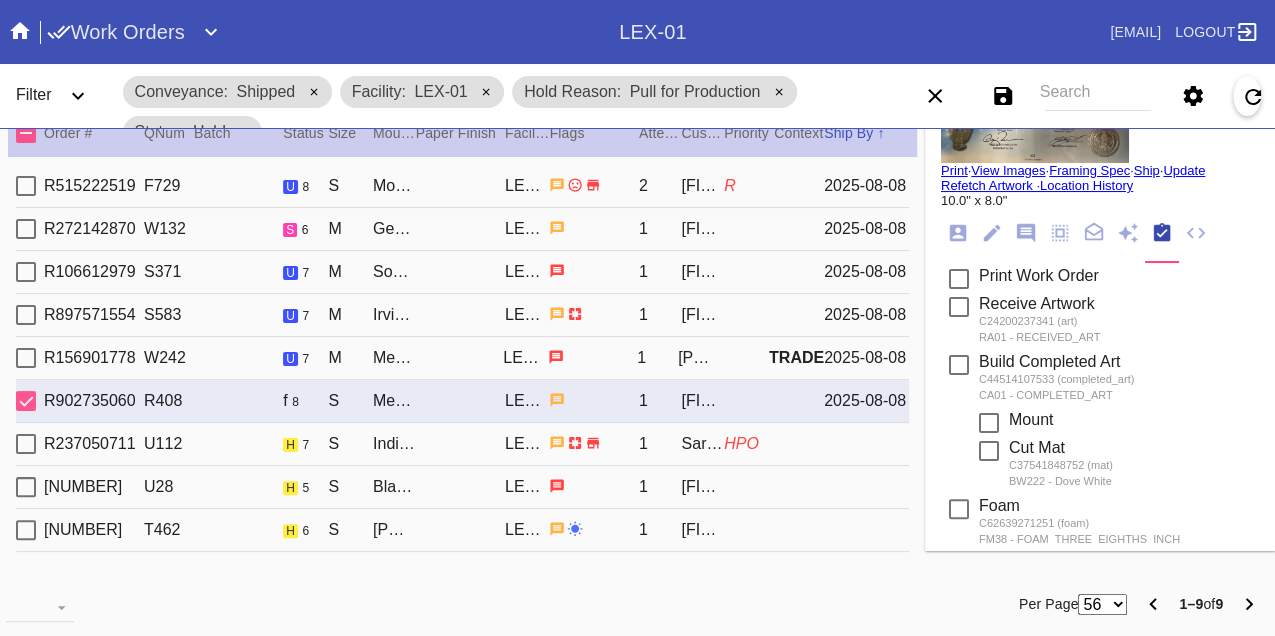 scroll, scrollTop: 0, scrollLeft: 0, axis: both 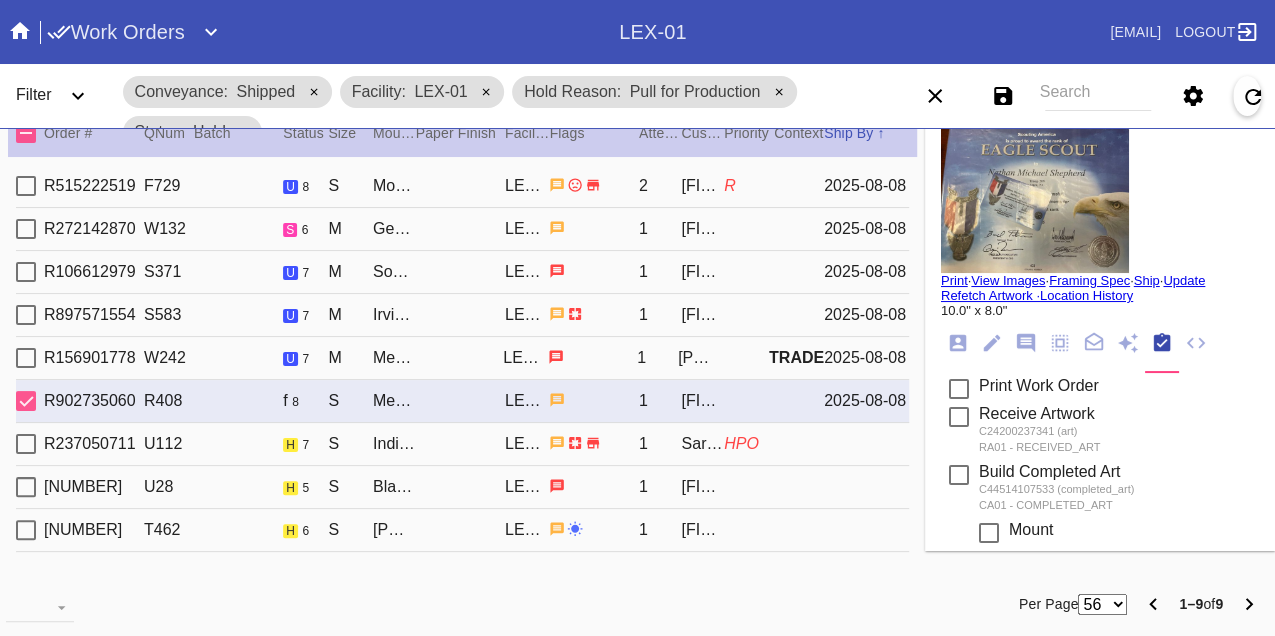 click on "Print" at bounding box center (954, 280) 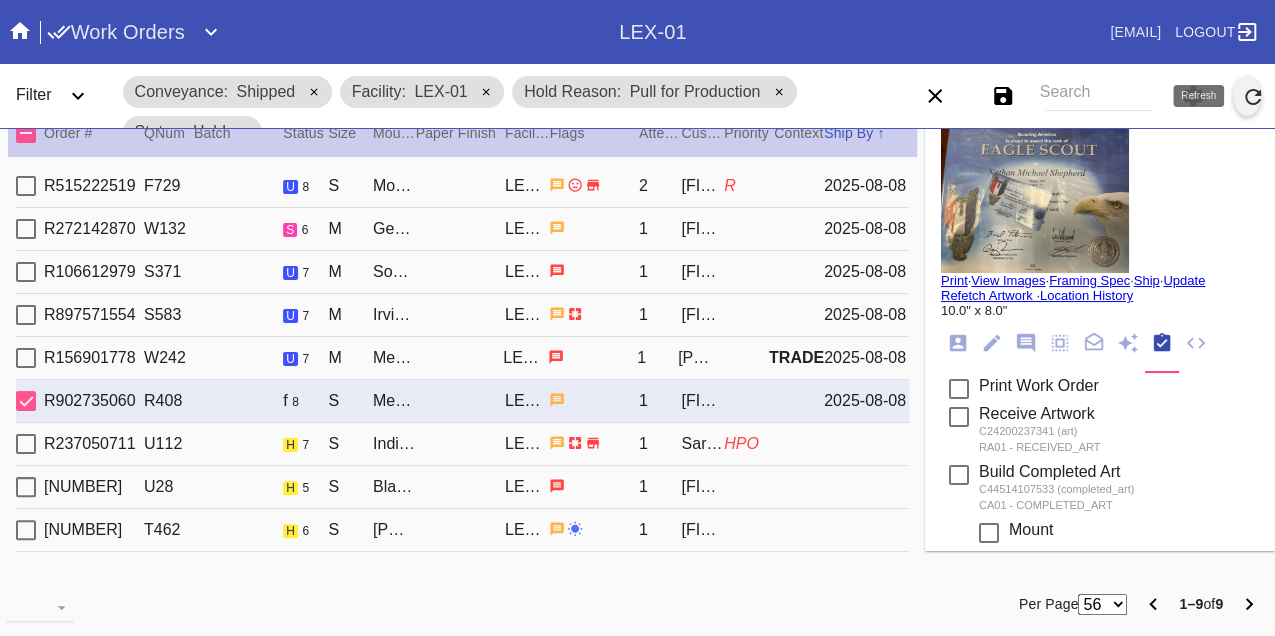 click 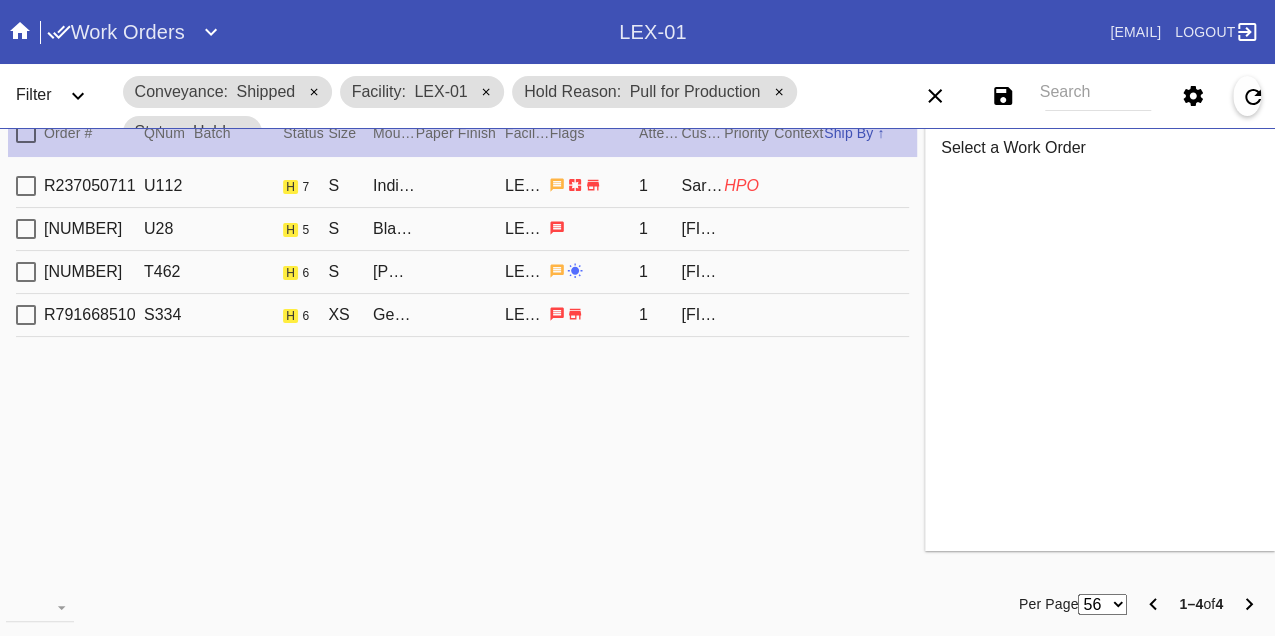 click on "R237050711 U112 h   7 S Indigo Walnut Gallery / White LEX-01 1 Sarah Hendrick
HPO" at bounding box center [462, 186] 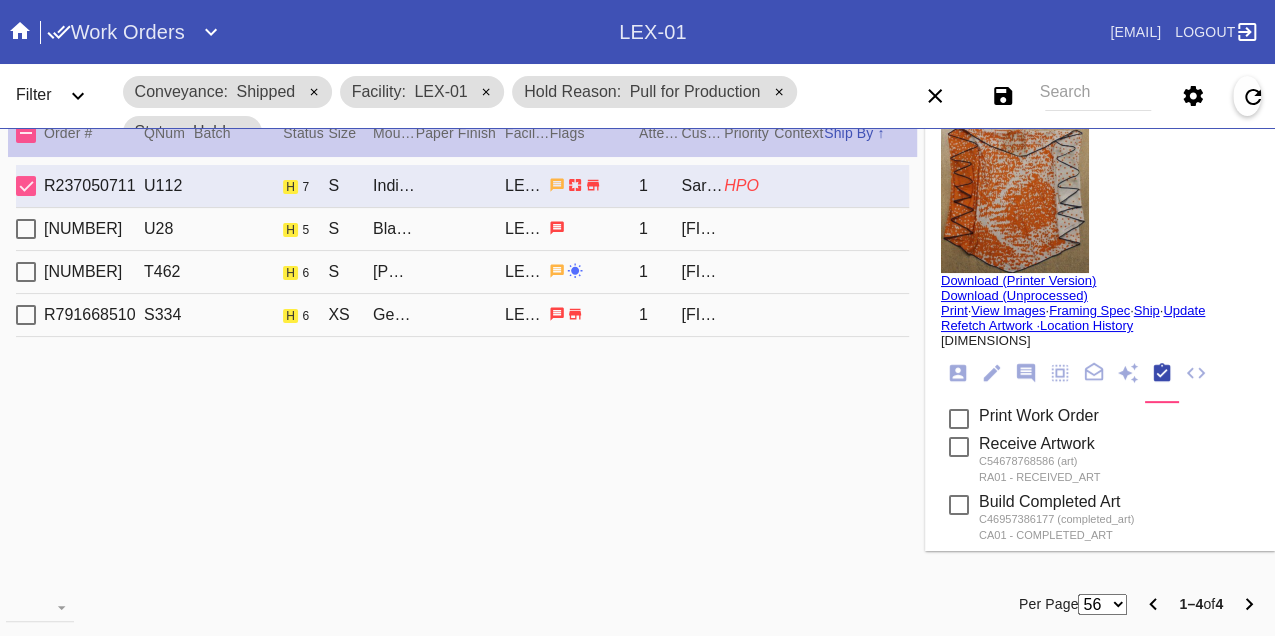 click on "R900511565 U28 h   5 S Black Walnut (Gallery) / White Art with Black Core LEX-01 1 Jill Golden" at bounding box center [462, 229] 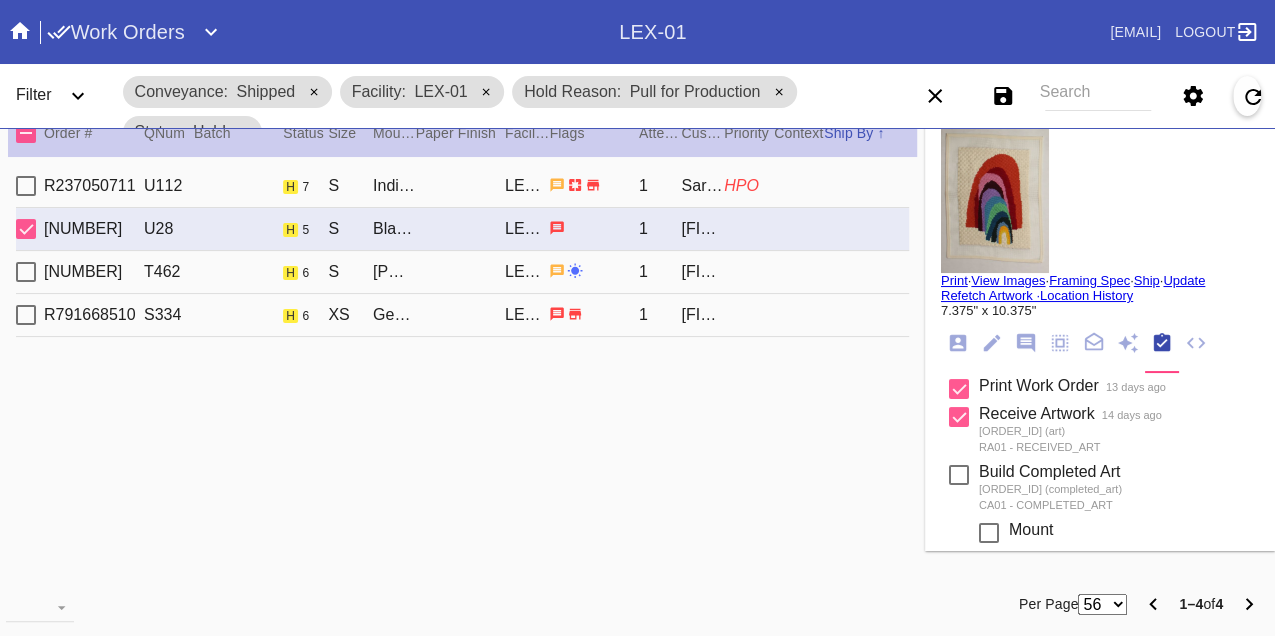 click on "R976446996 T462 h   6 S Florence Mini / Ice Cream LEX-01 1 Katie Zalcberg" at bounding box center (462, 272) 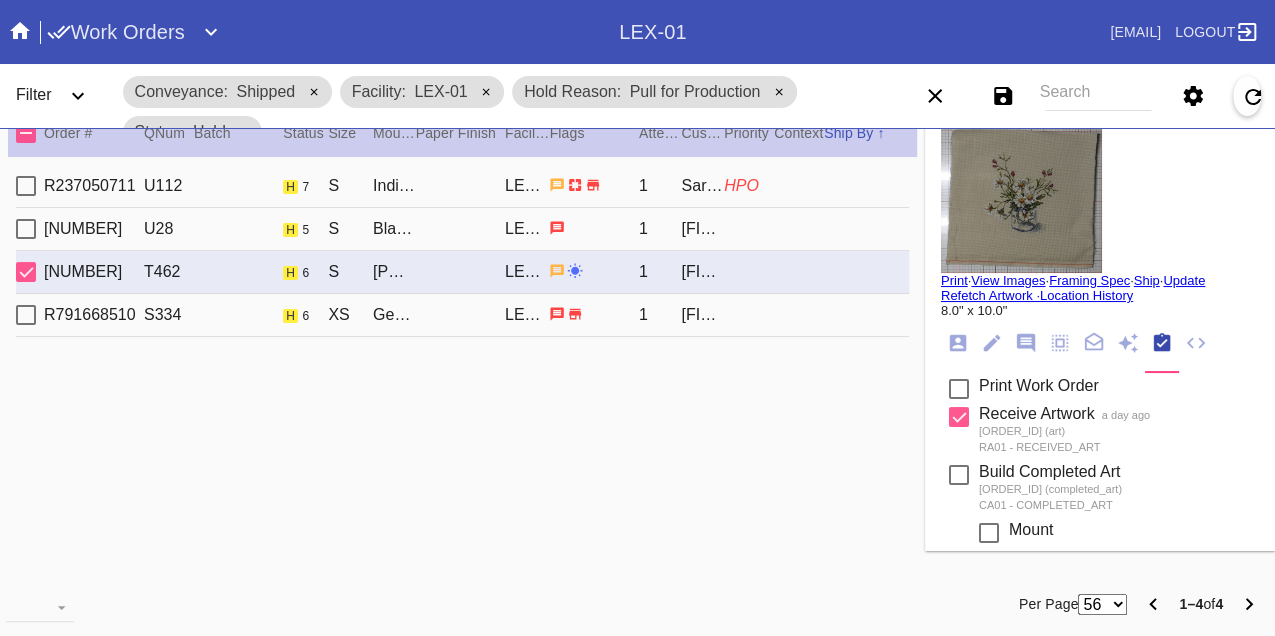 click on "R791668510 S334 h   6 XS Georgetown / Denim LEX-01 1 Jeanne Dagostino" at bounding box center [462, 315] 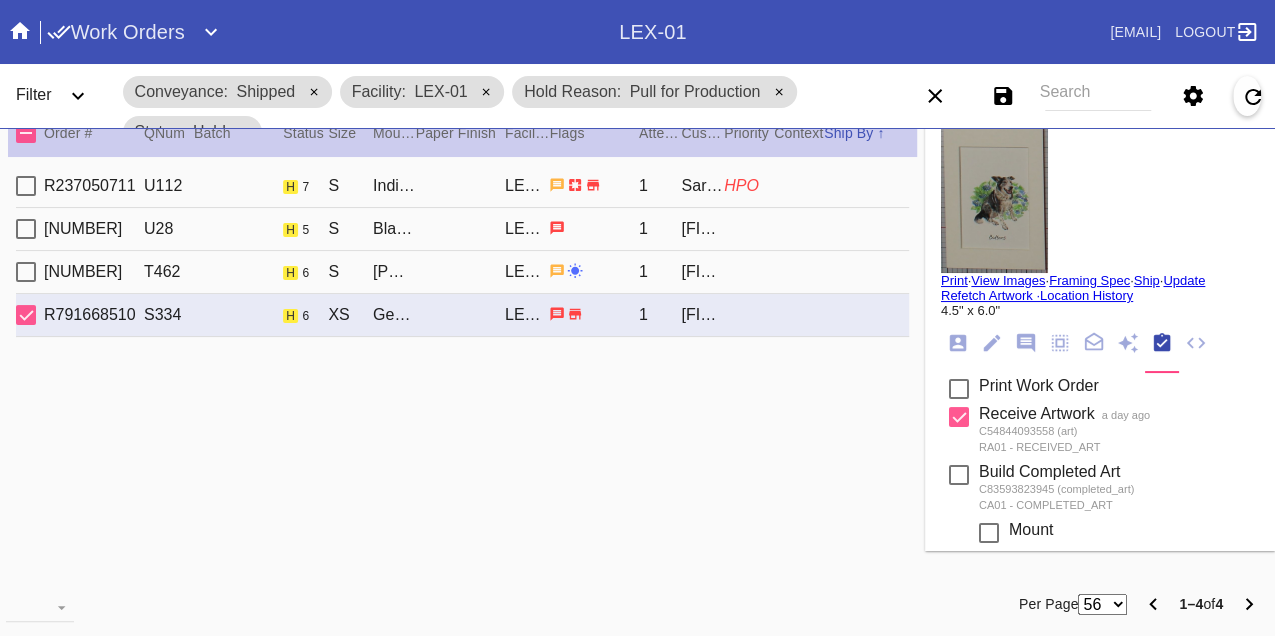 click on "R237050711 U112 h   7 S Indigo Walnut Gallery / White LEX-01 1 Sarah Hendrick
HPO" at bounding box center (462, 186) 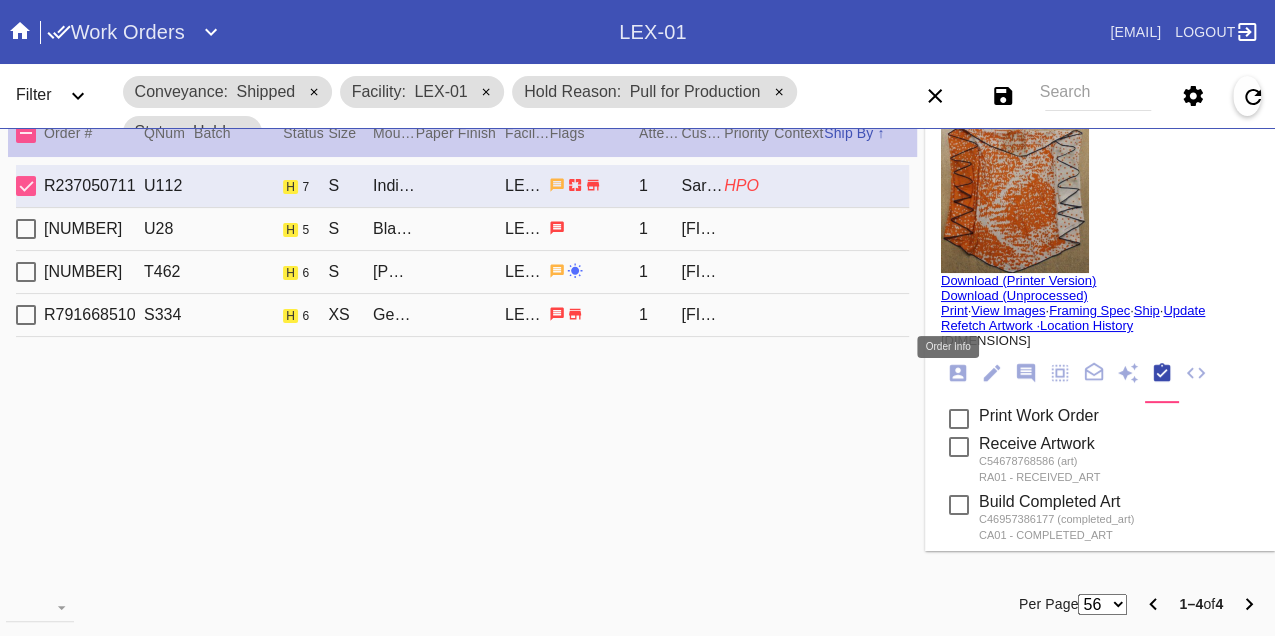 click 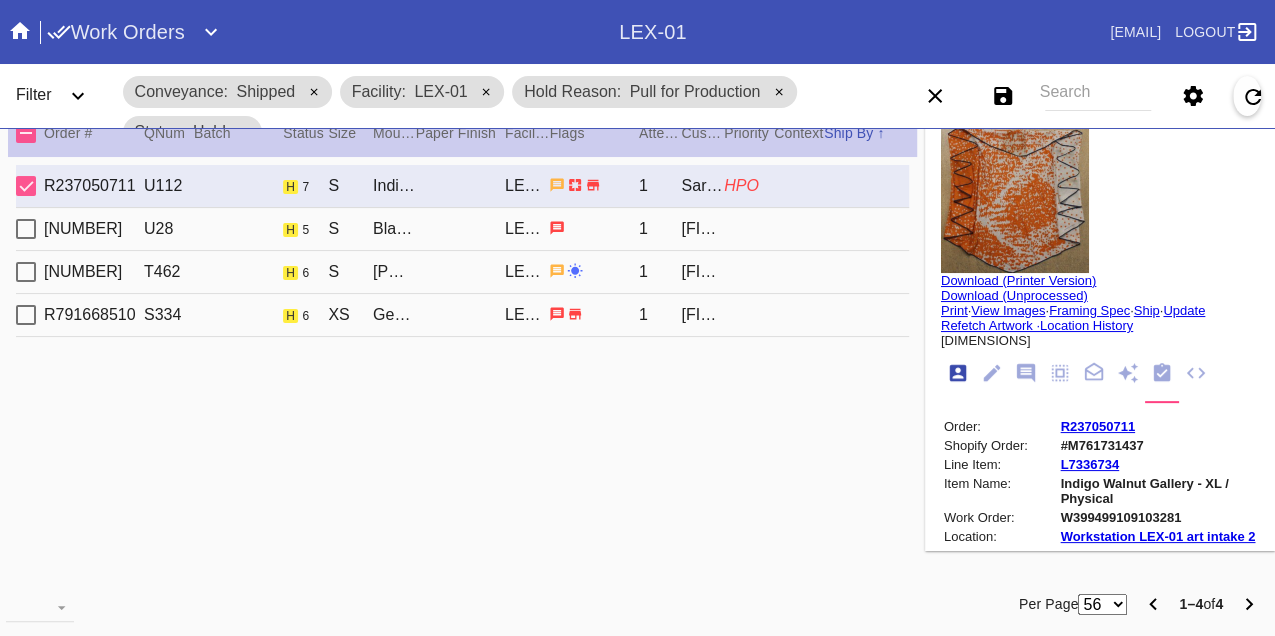 scroll, scrollTop: 24, scrollLeft: 0, axis: vertical 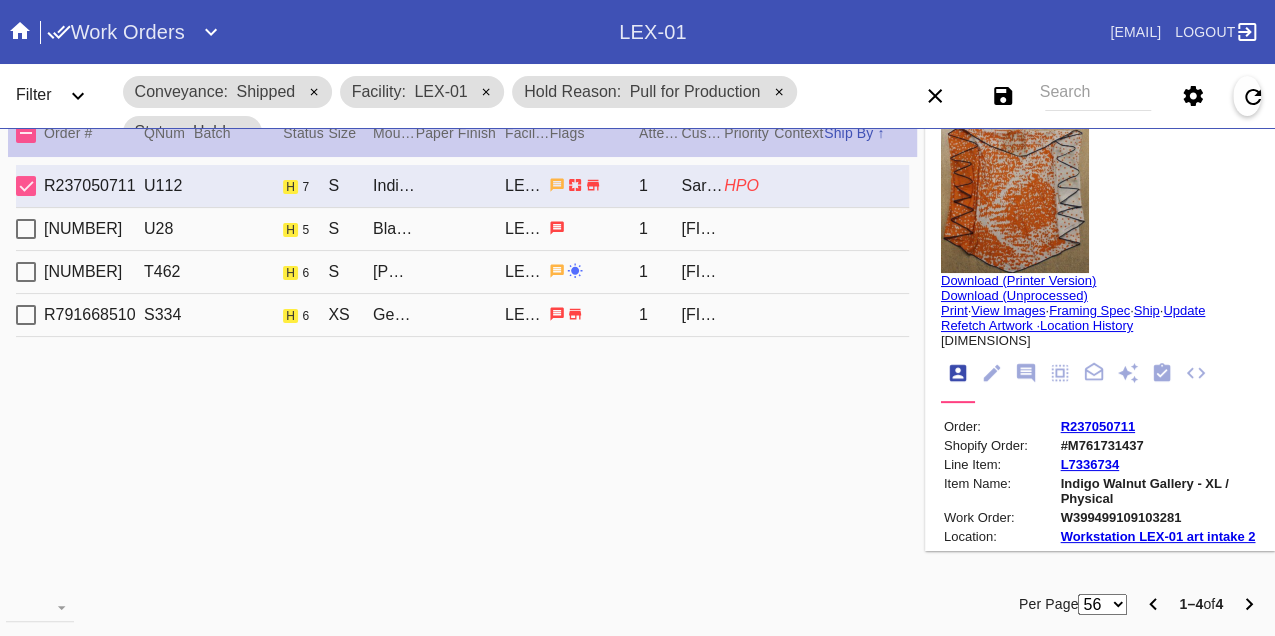 click on "W399499109103281" at bounding box center [1158, 517] 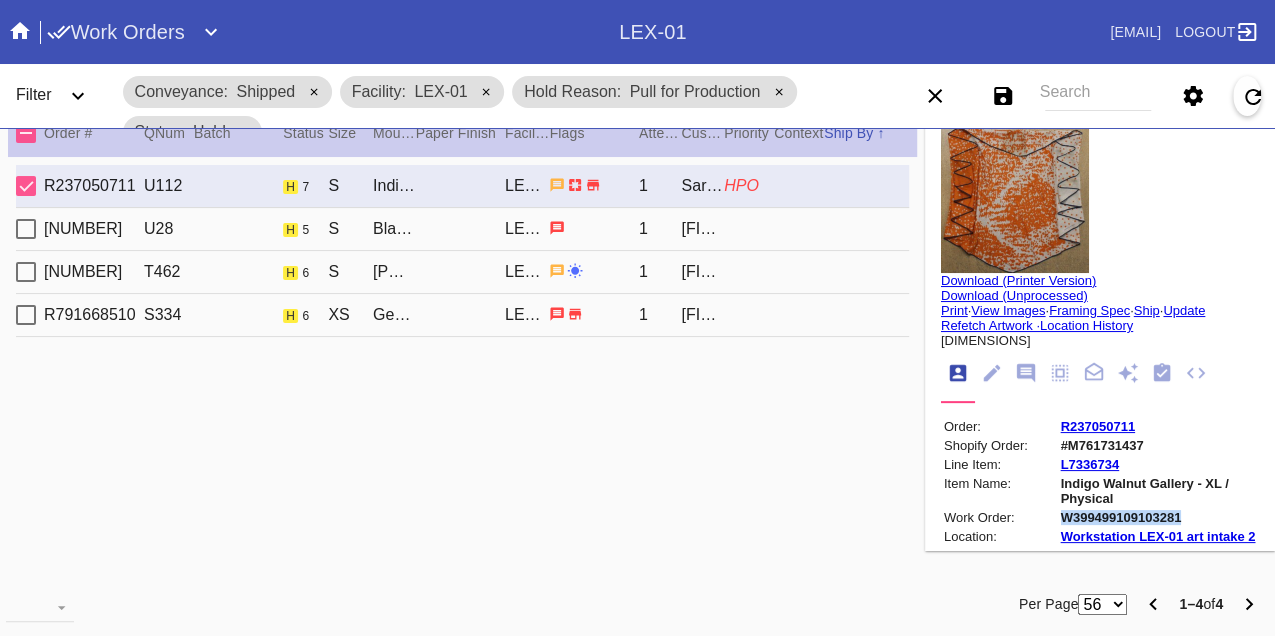 click on "W399499109103281" at bounding box center (1158, 517) 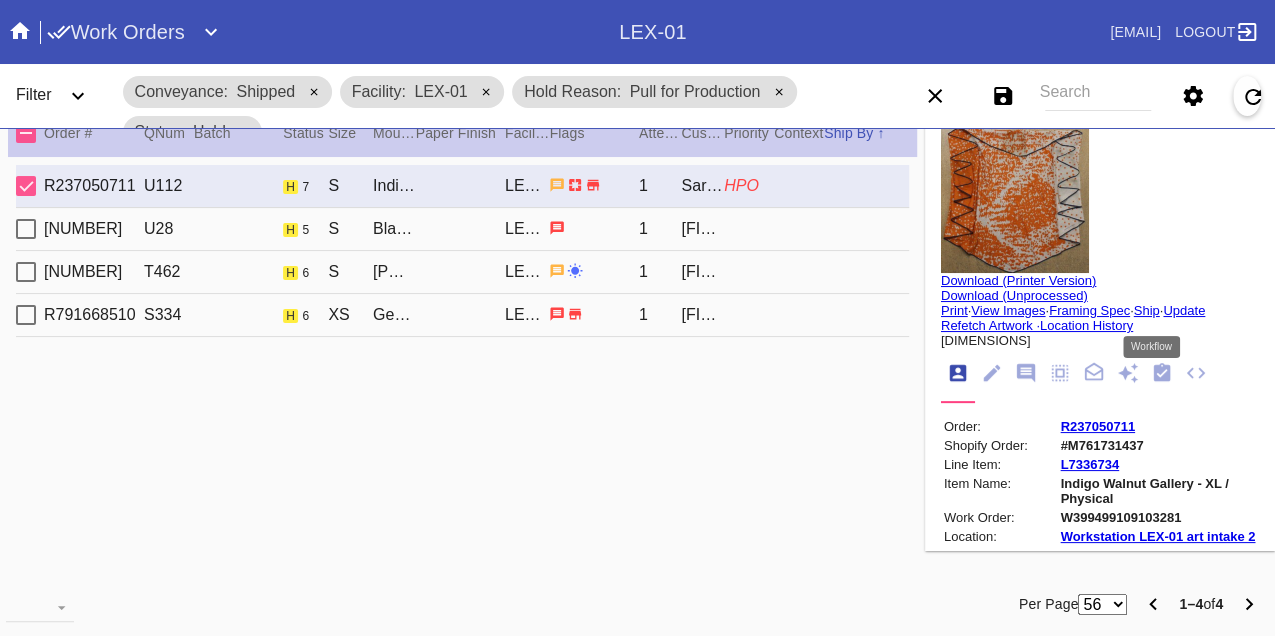 click 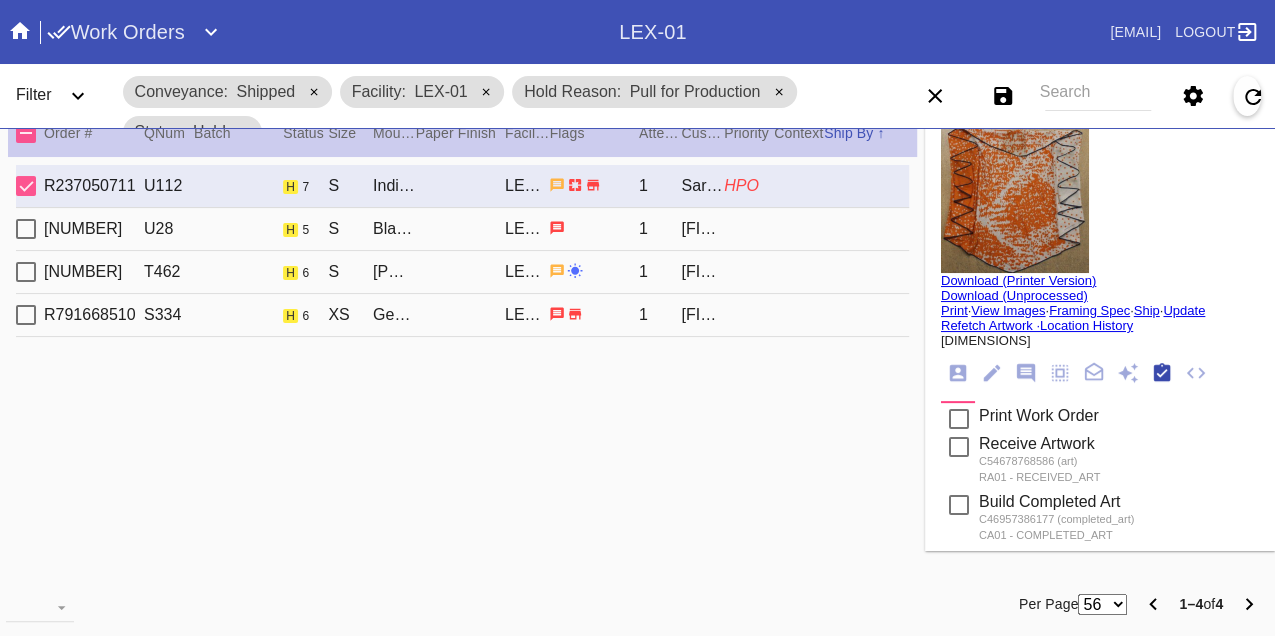 scroll, scrollTop: 318, scrollLeft: 0, axis: vertical 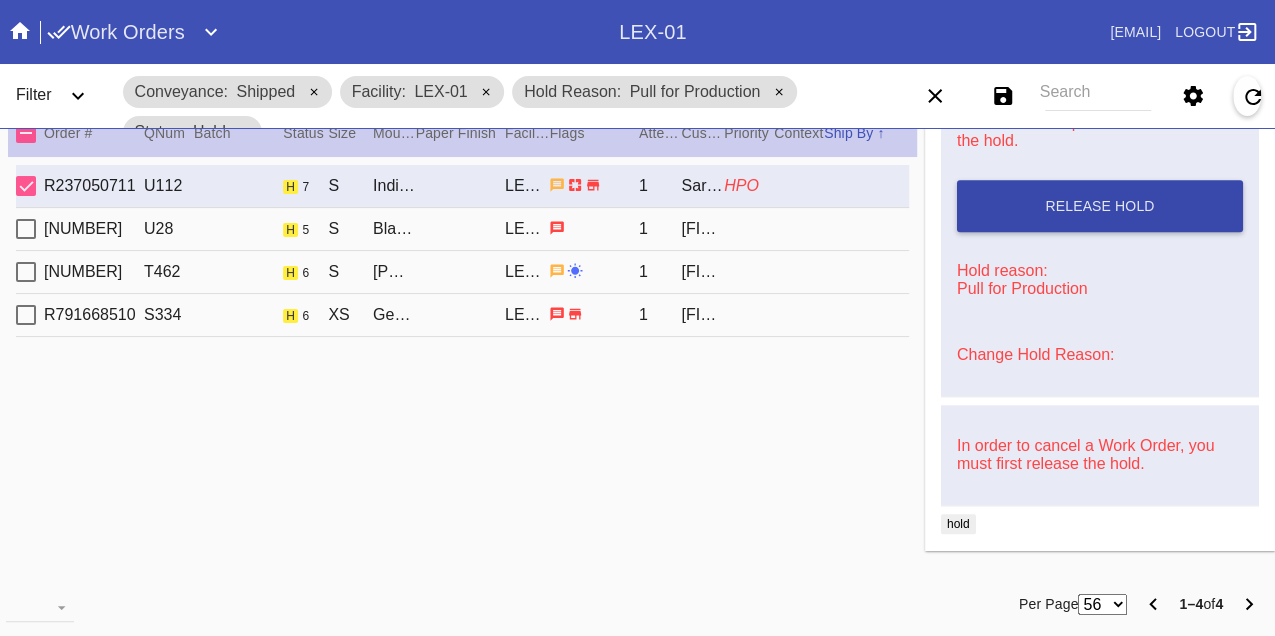 click on "Release Hold" at bounding box center [1100, 206] 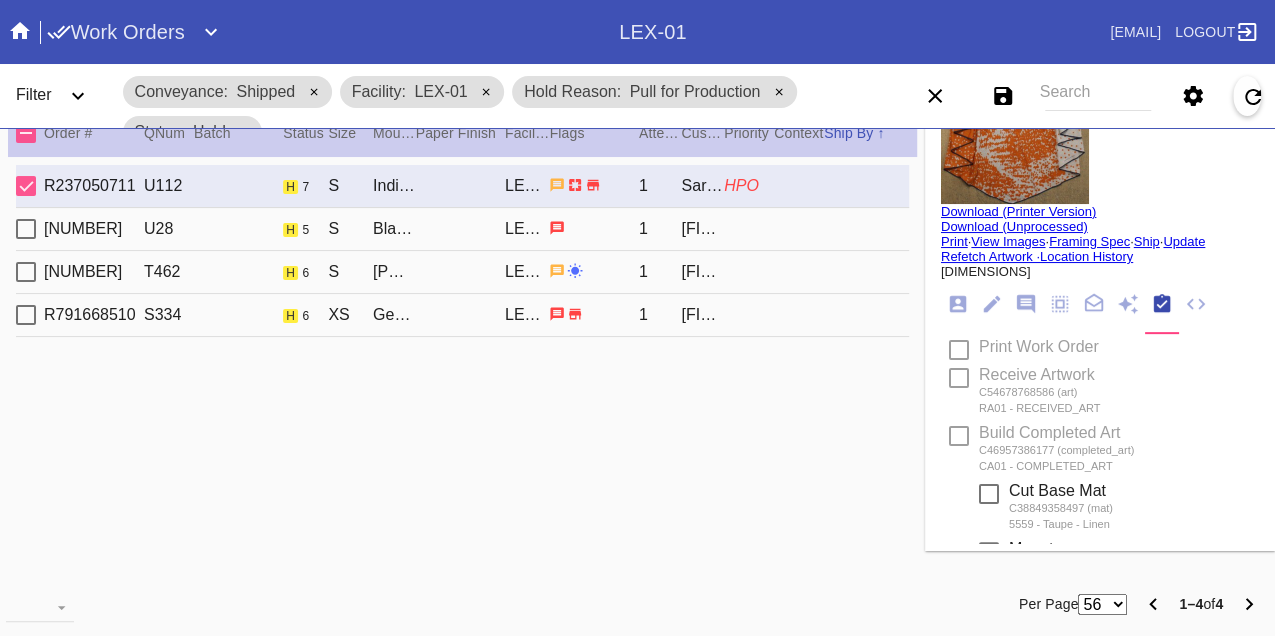 scroll, scrollTop: 0, scrollLeft: 0, axis: both 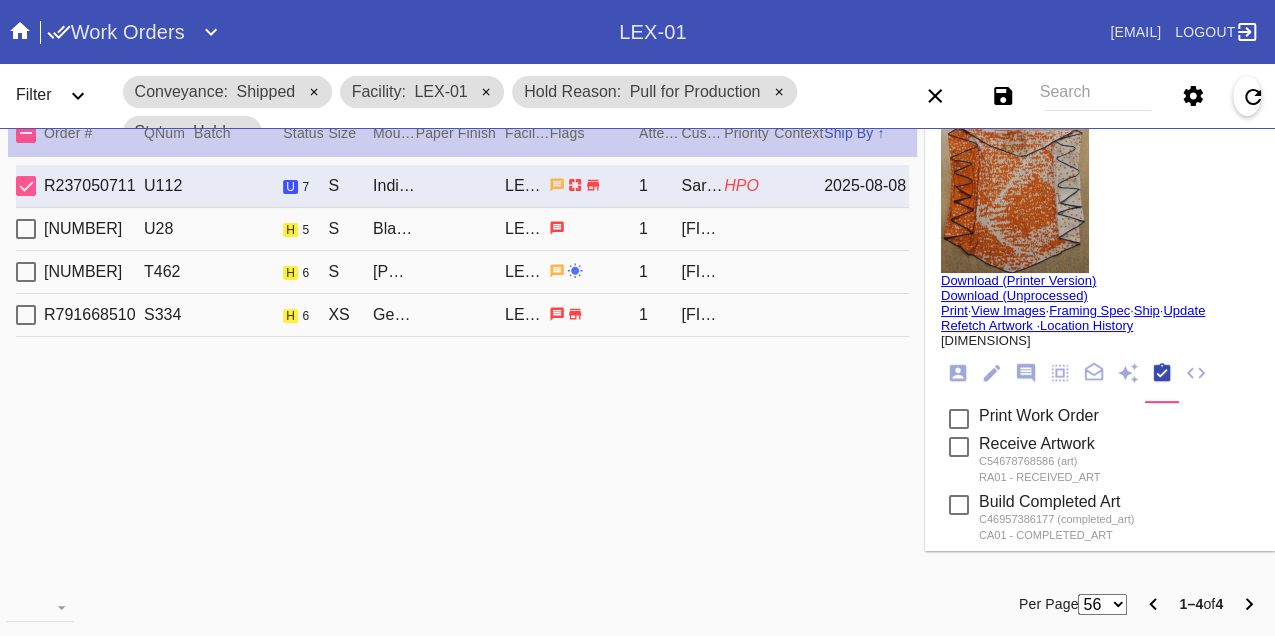 click on "Print" at bounding box center [954, 310] 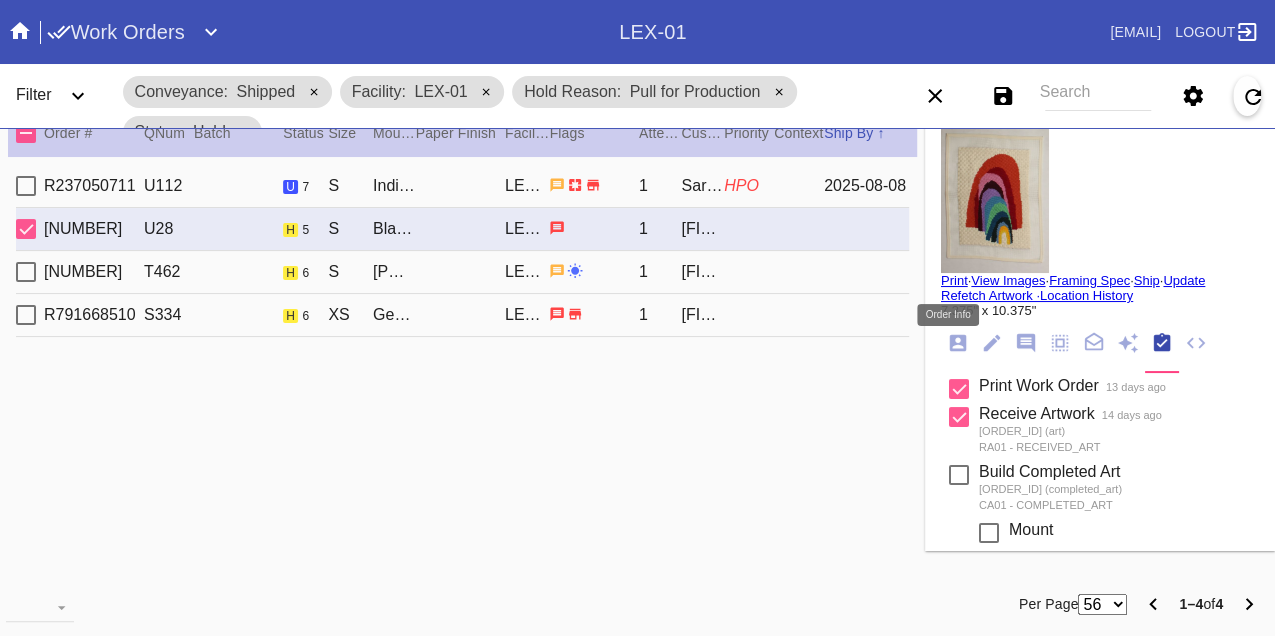 click 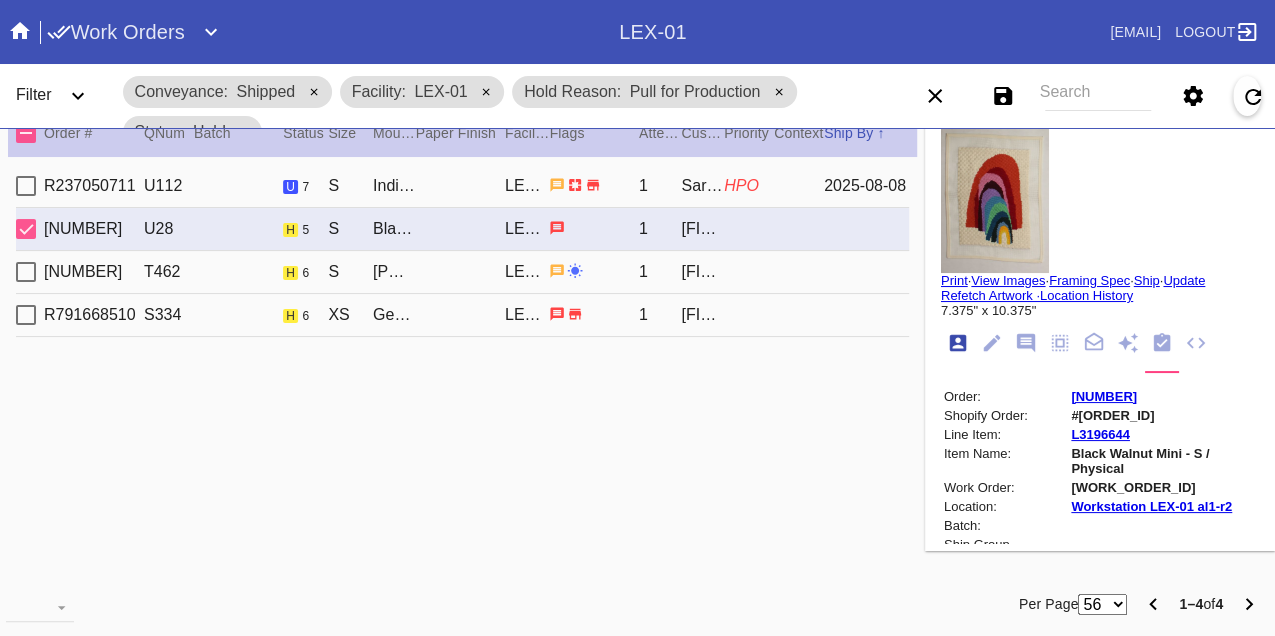 scroll, scrollTop: 24, scrollLeft: 0, axis: vertical 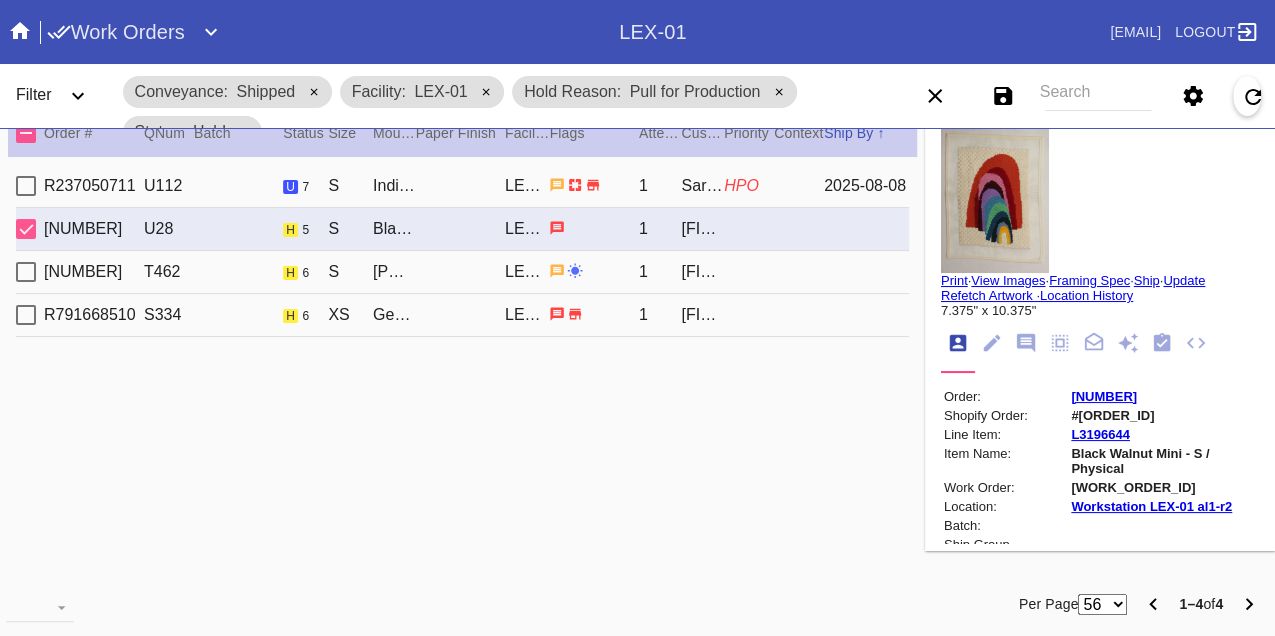 click on "W481934075914393" at bounding box center [1163, 487] 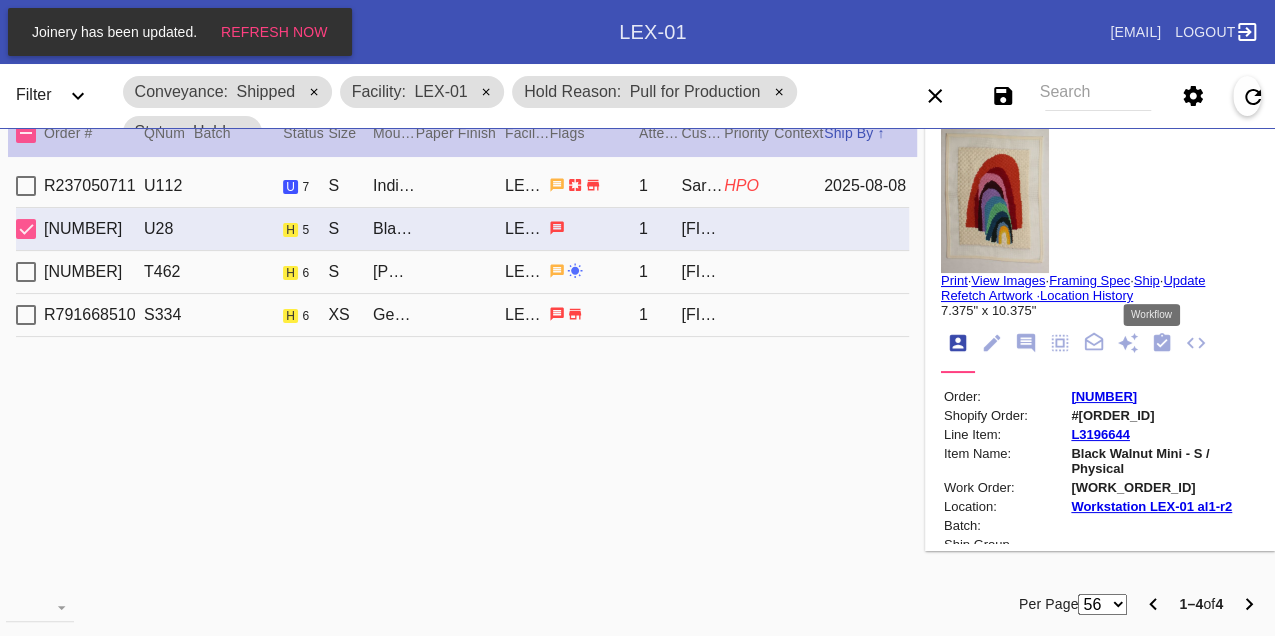 click 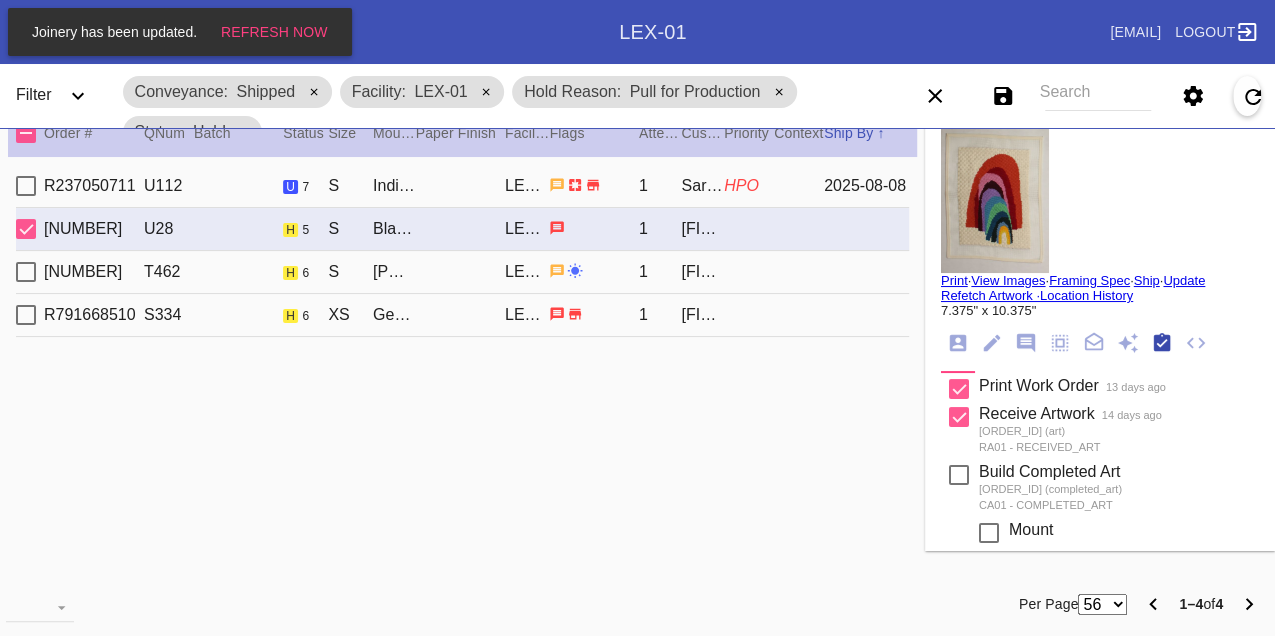 scroll, scrollTop: 318, scrollLeft: 0, axis: vertical 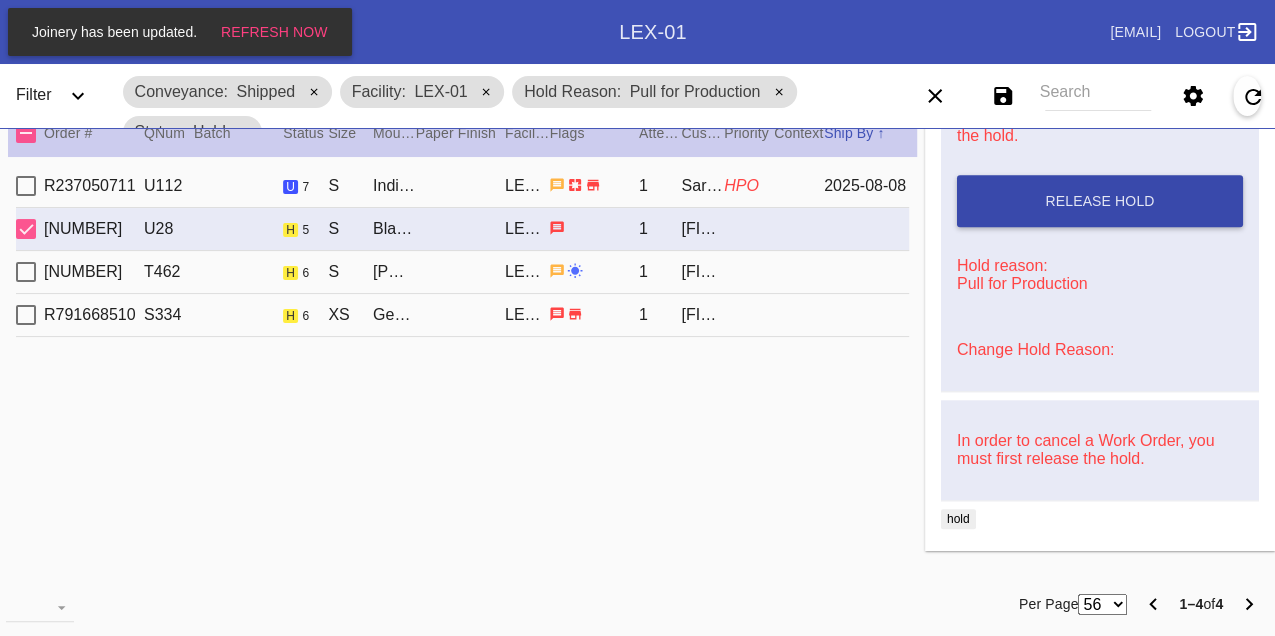 click on "Release Hold" at bounding box center [1100, 201] 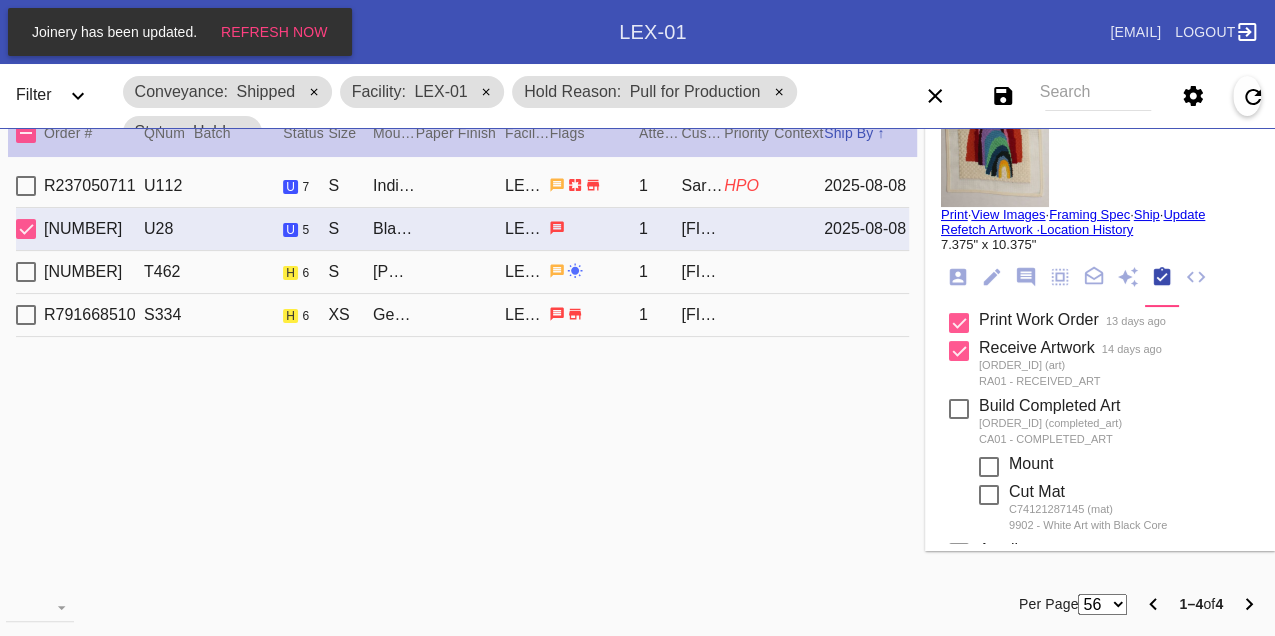 scroll, scrollTop: 0, scrollLeft: 0, axis: both 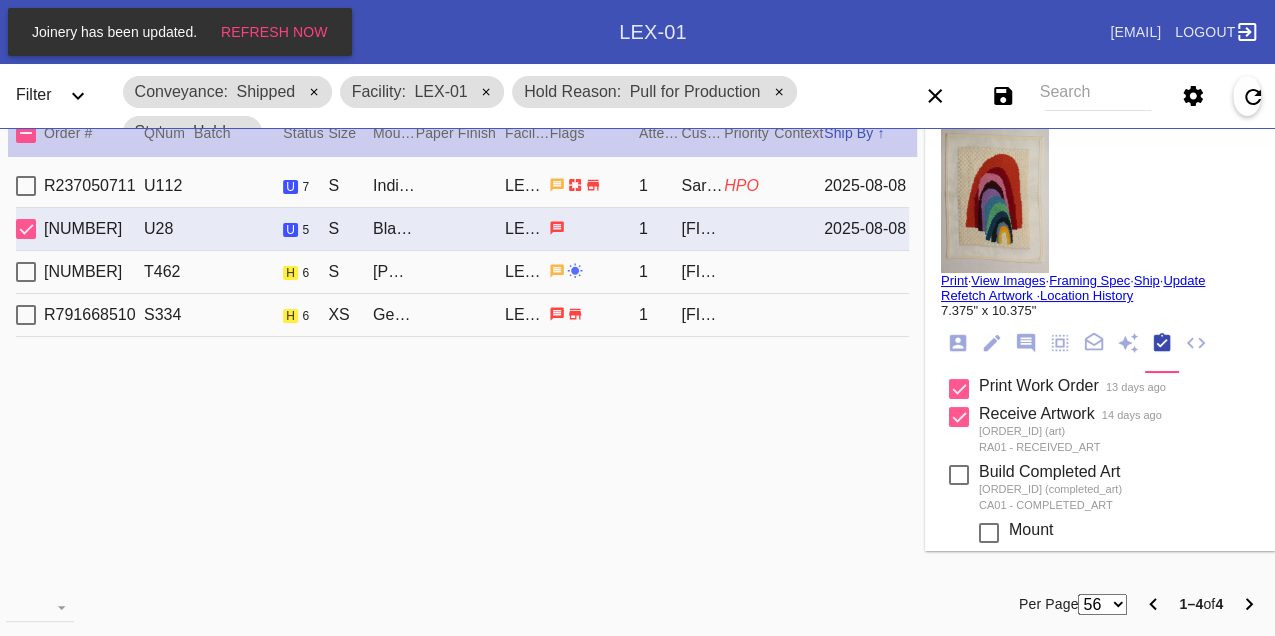 click on "Print" at bounding box center [954, 280] 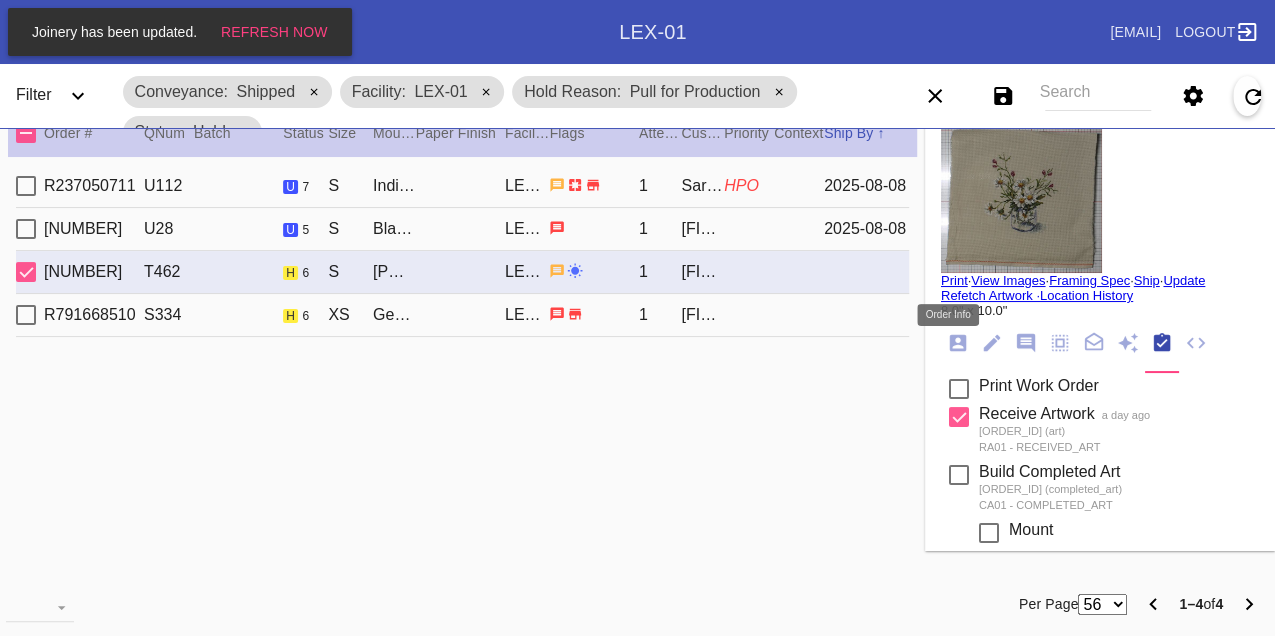 click 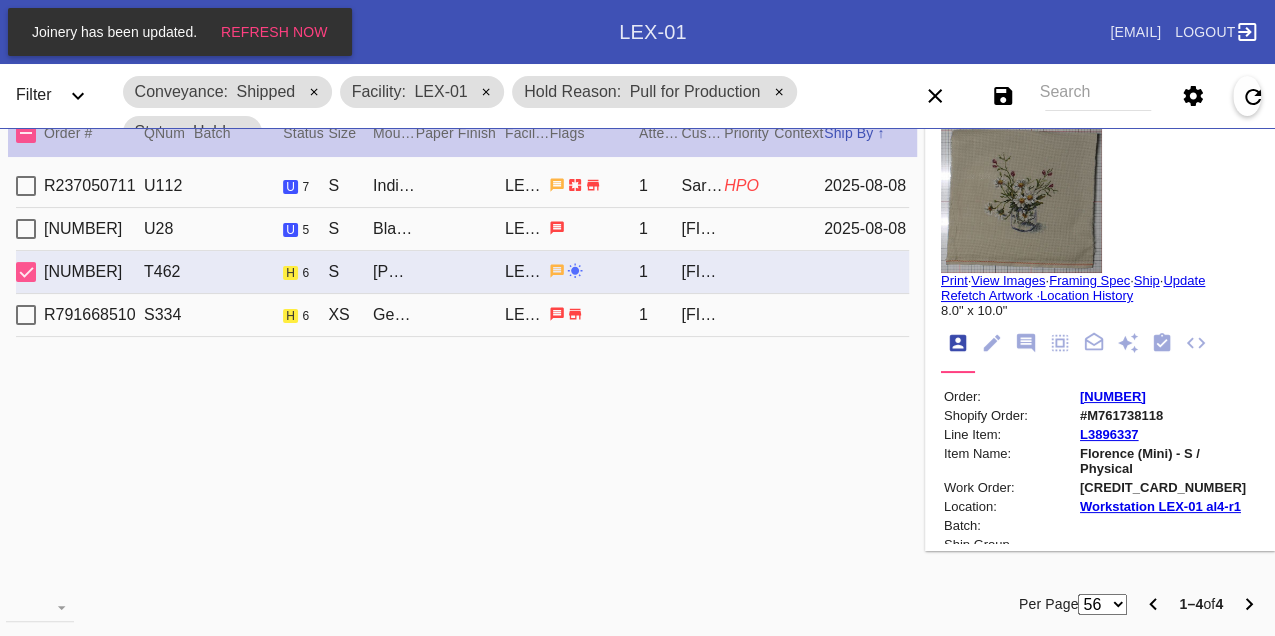 click on "W921198765279236" at bounding box center [1168, 487] 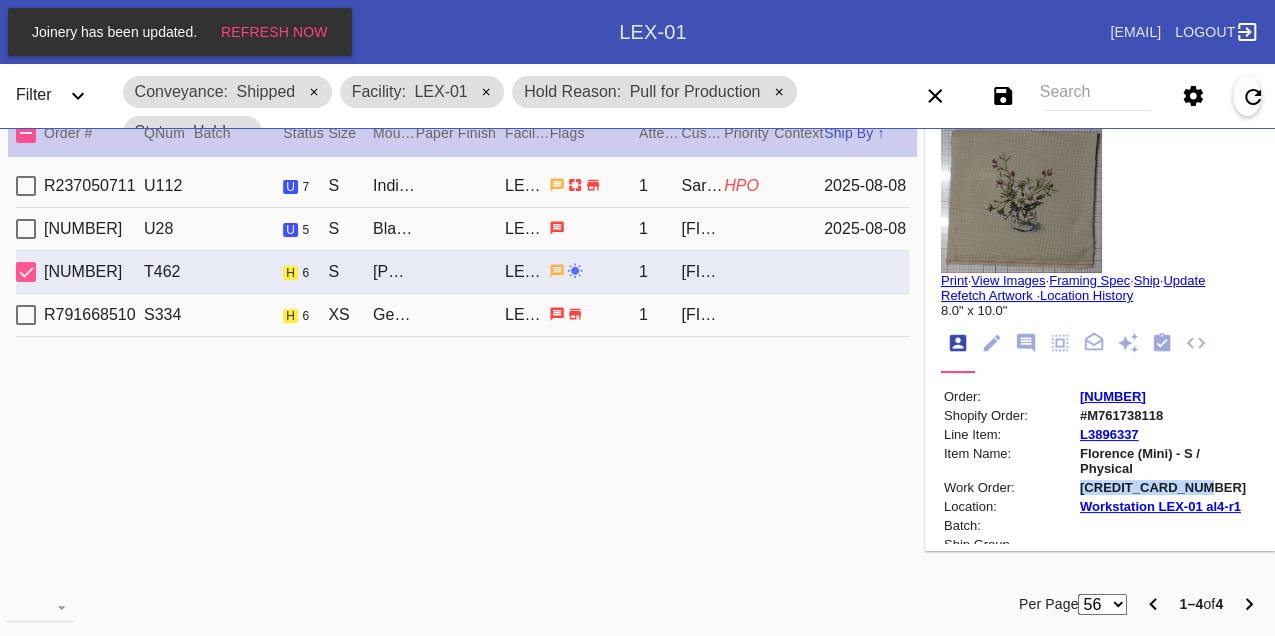 click on "W921198765279236" at bounding box center [1168, 487] 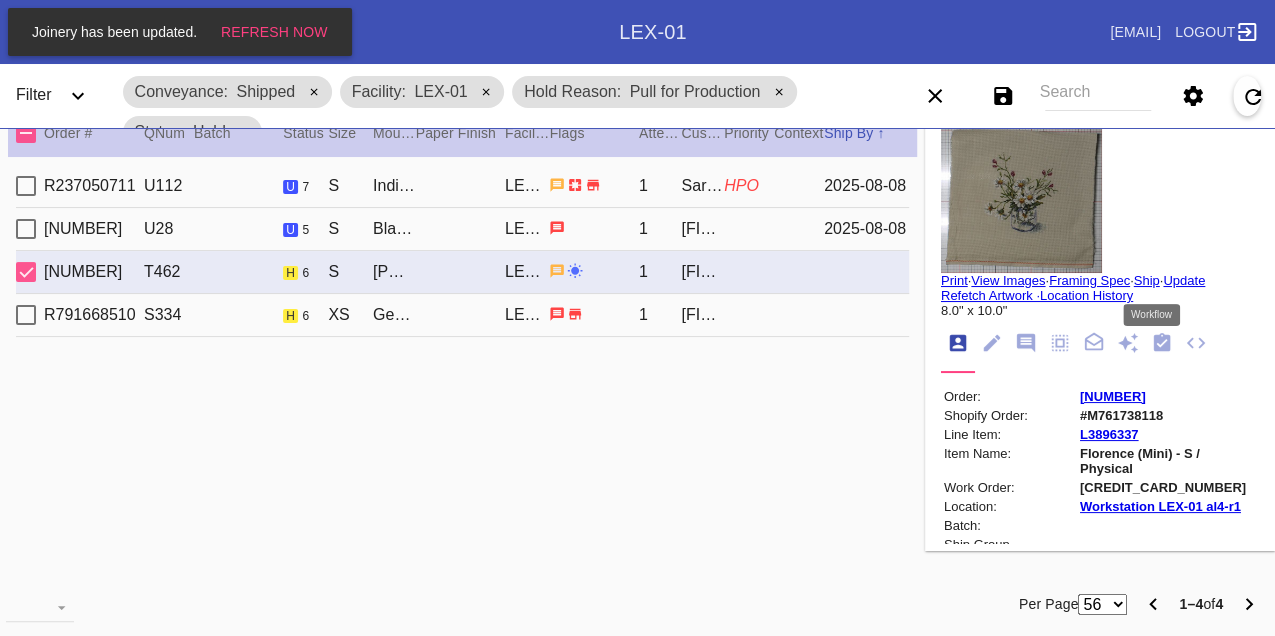 click 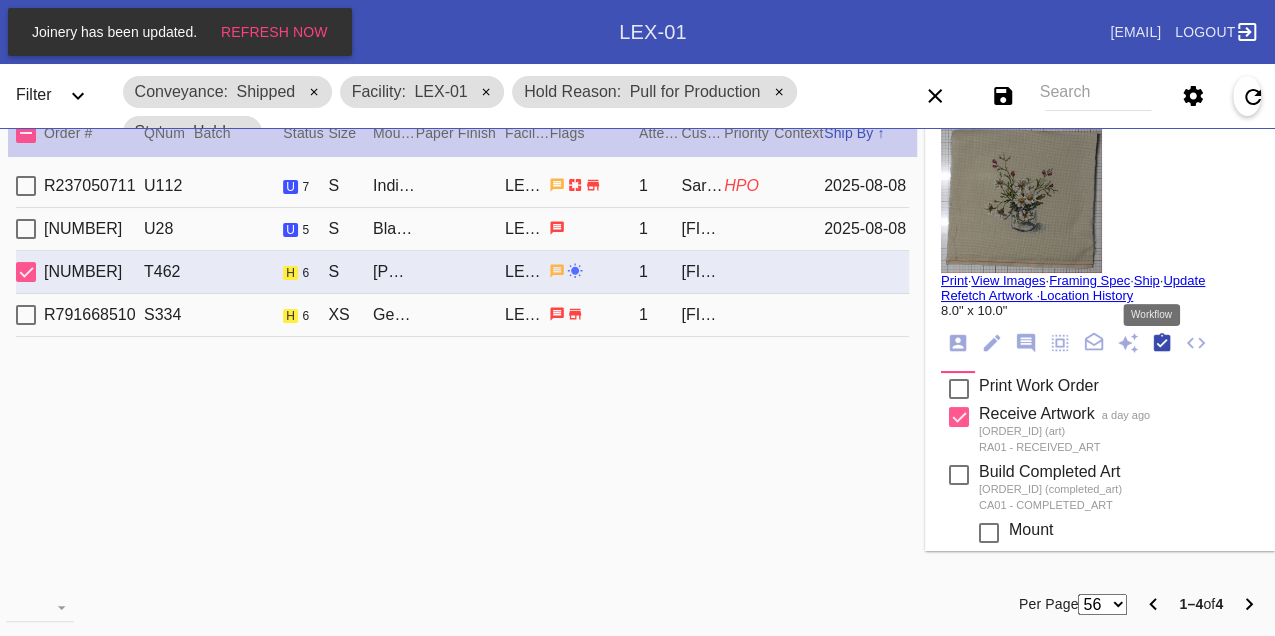 scroll, scrollTop: 318, scrollLeft: 0, axis: vertical 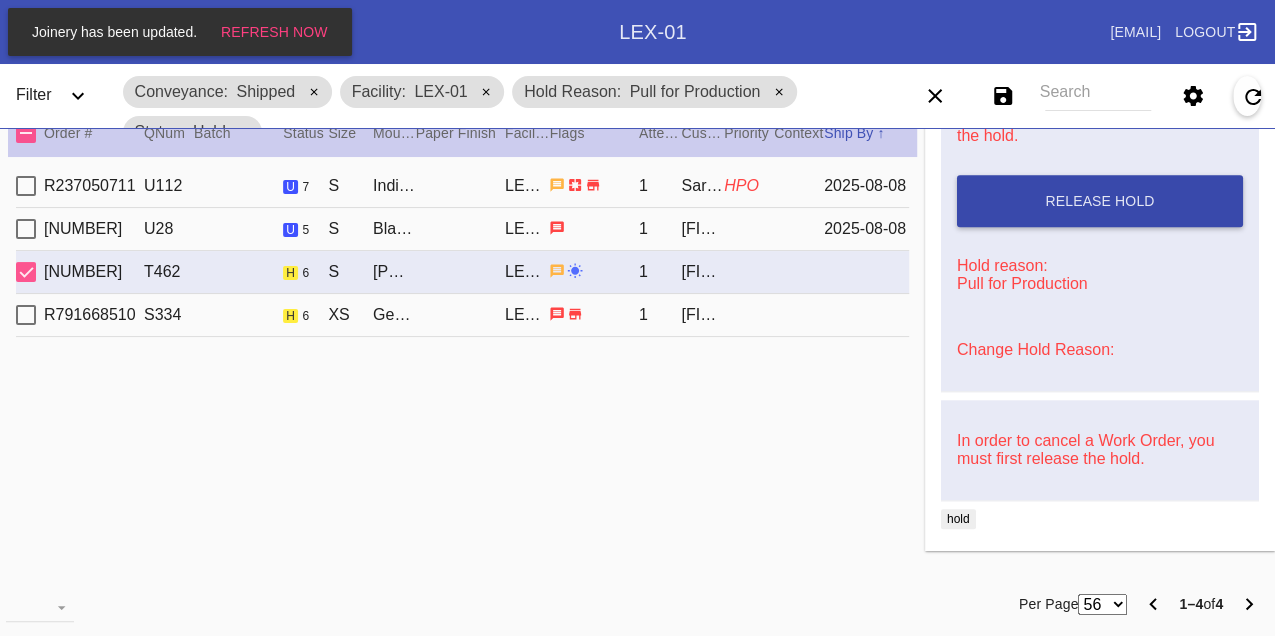 click on "Release Hold" at bounding box center (1100, 201) 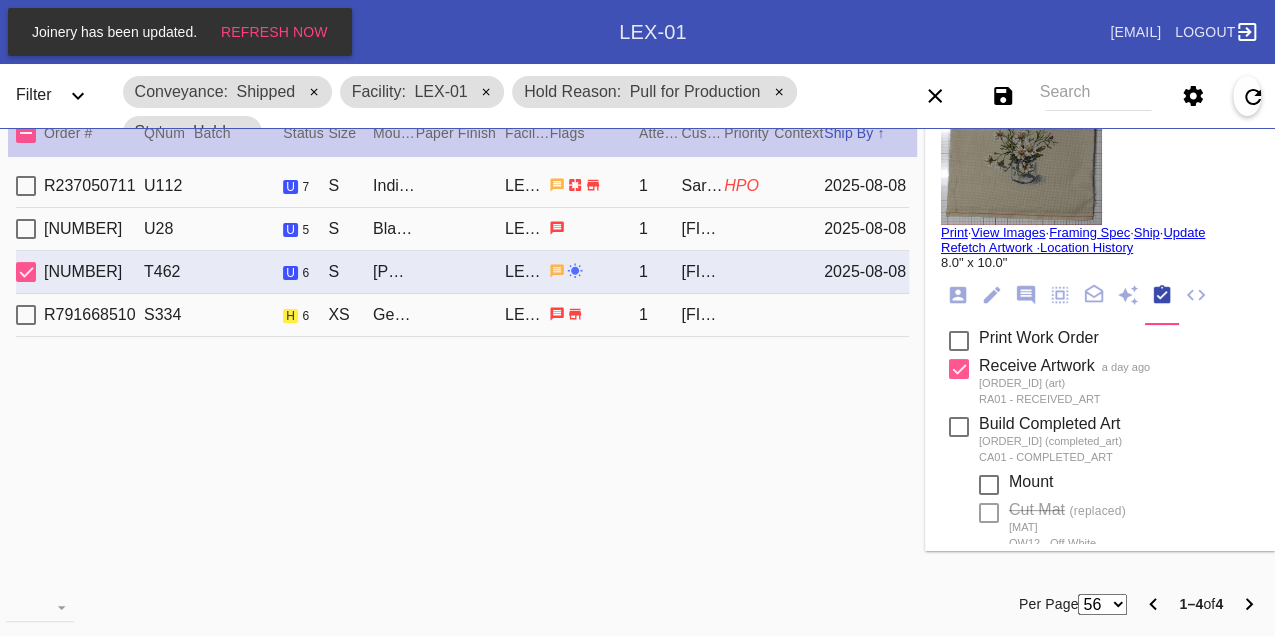 scroll, scrollTop: 0, scrollLeft: 0, axis: both 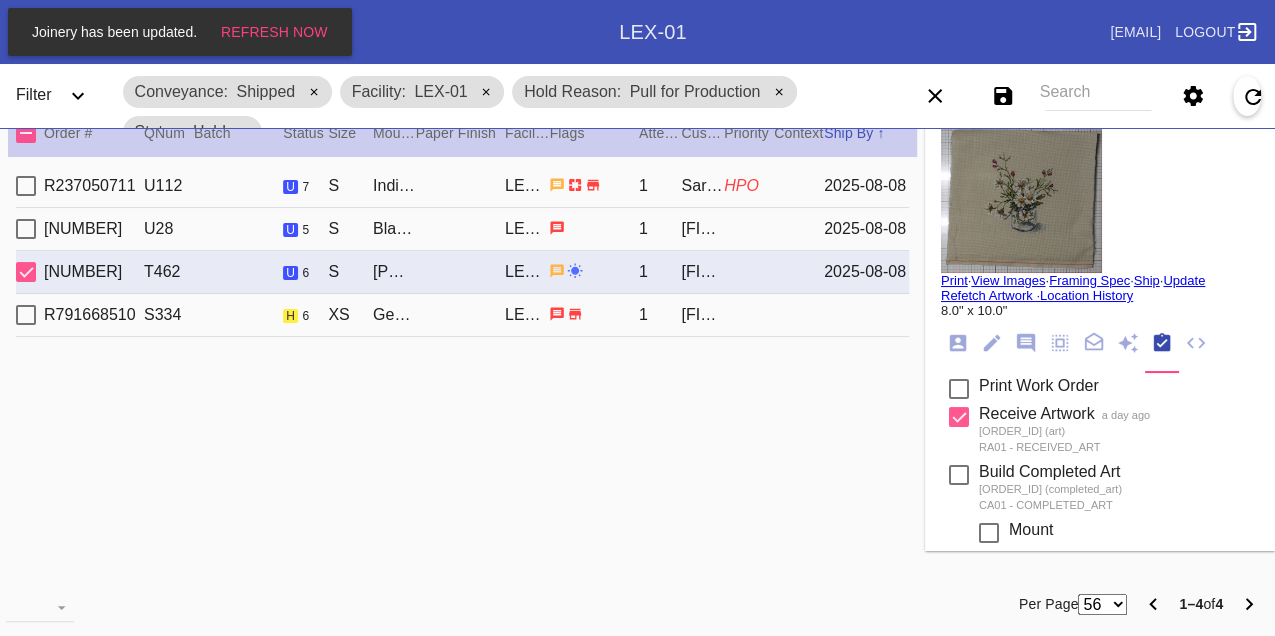 click on "Print" at bounding box center [954, 280] 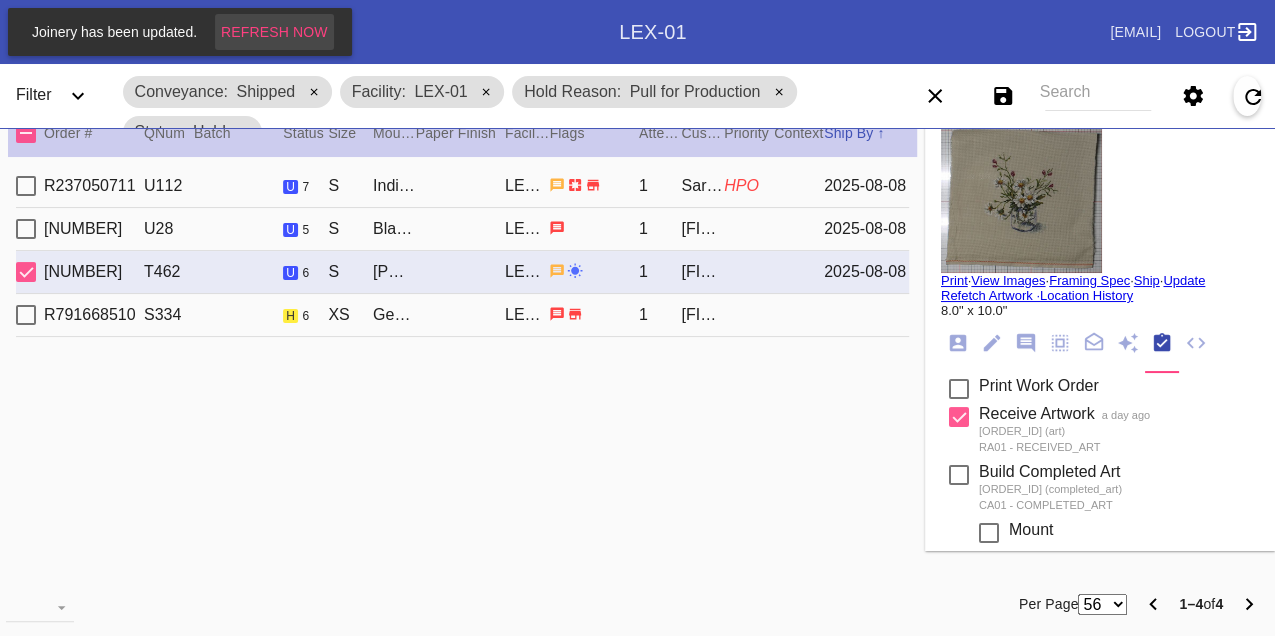 click on "Refresh Now" at bounding box center (274, 32) 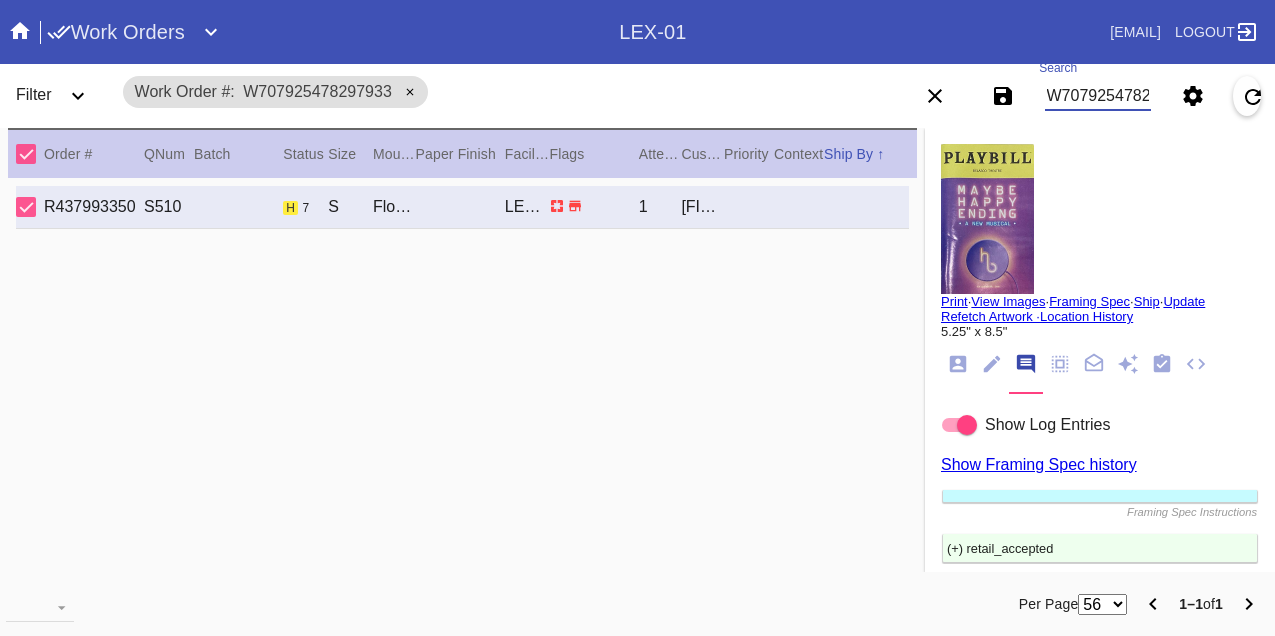 scroll, scrollTop: 0, scrollLeft: 0, axis: both 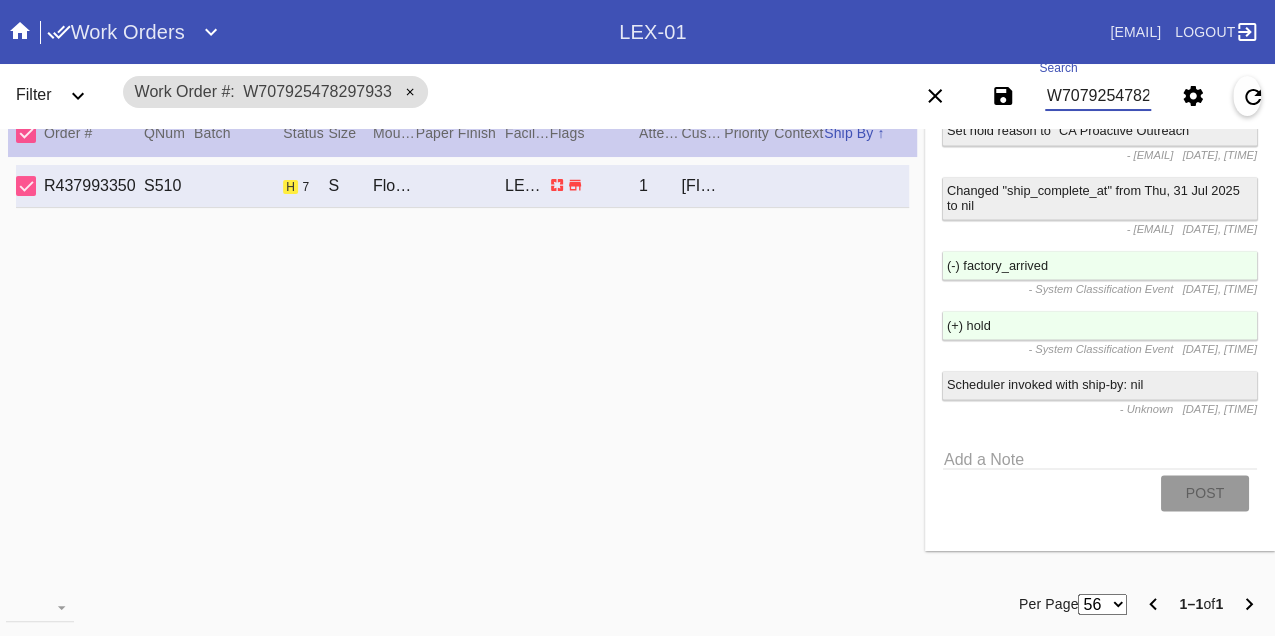 click on "W707925478297933" at bounding box center (1098, 96) 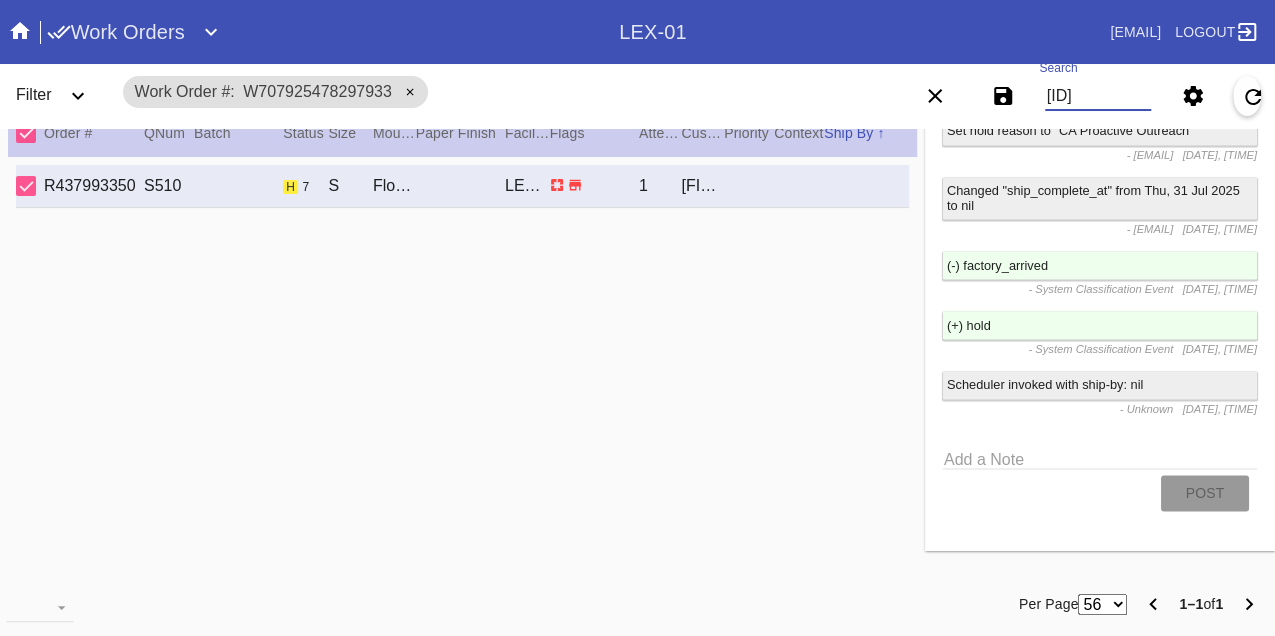 type on "W207655375021372" 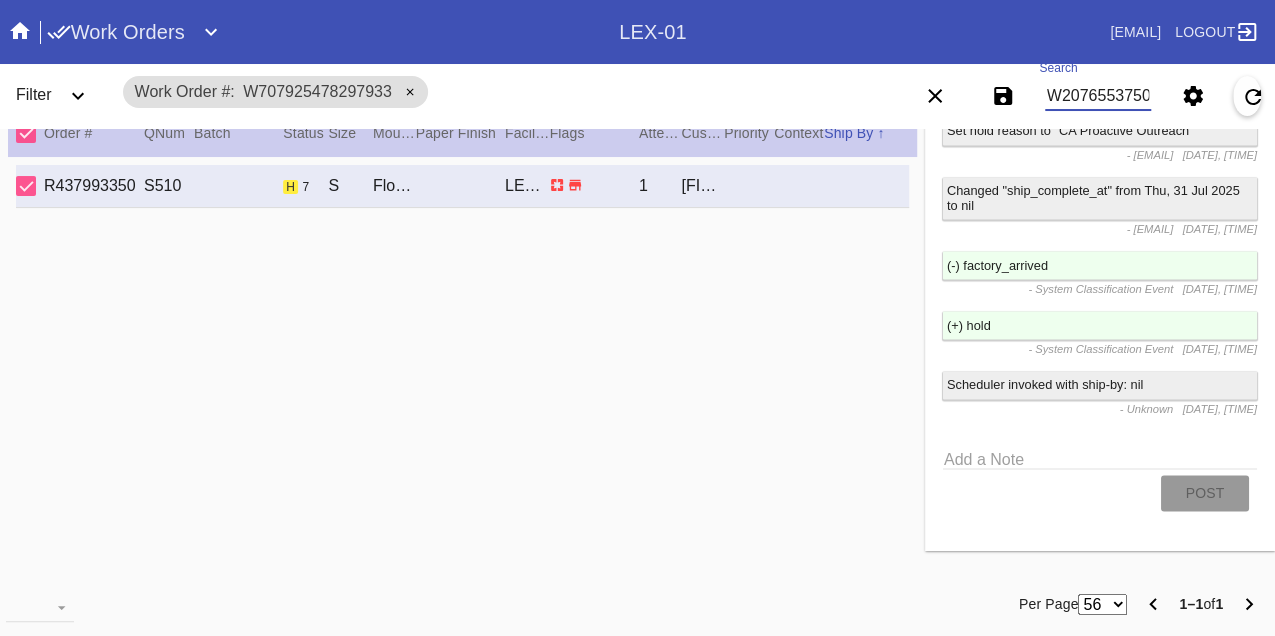 scroll, scrollTop: 0, scrollLeft: 48, axis: horizontal 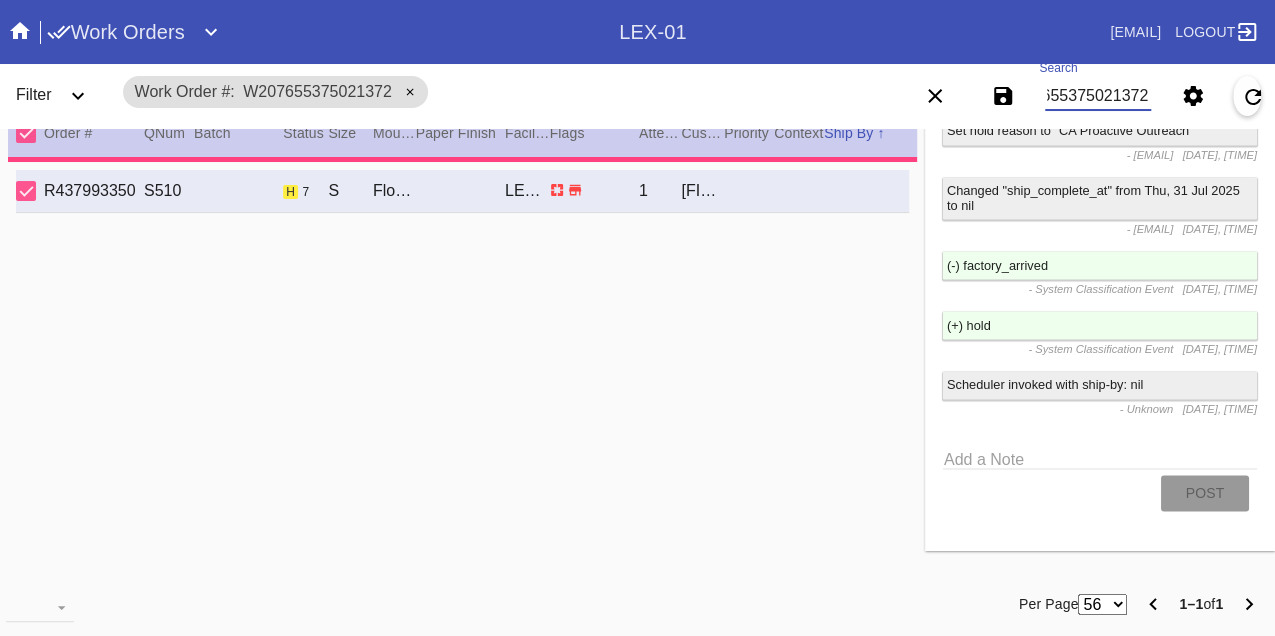 type on "0.0" 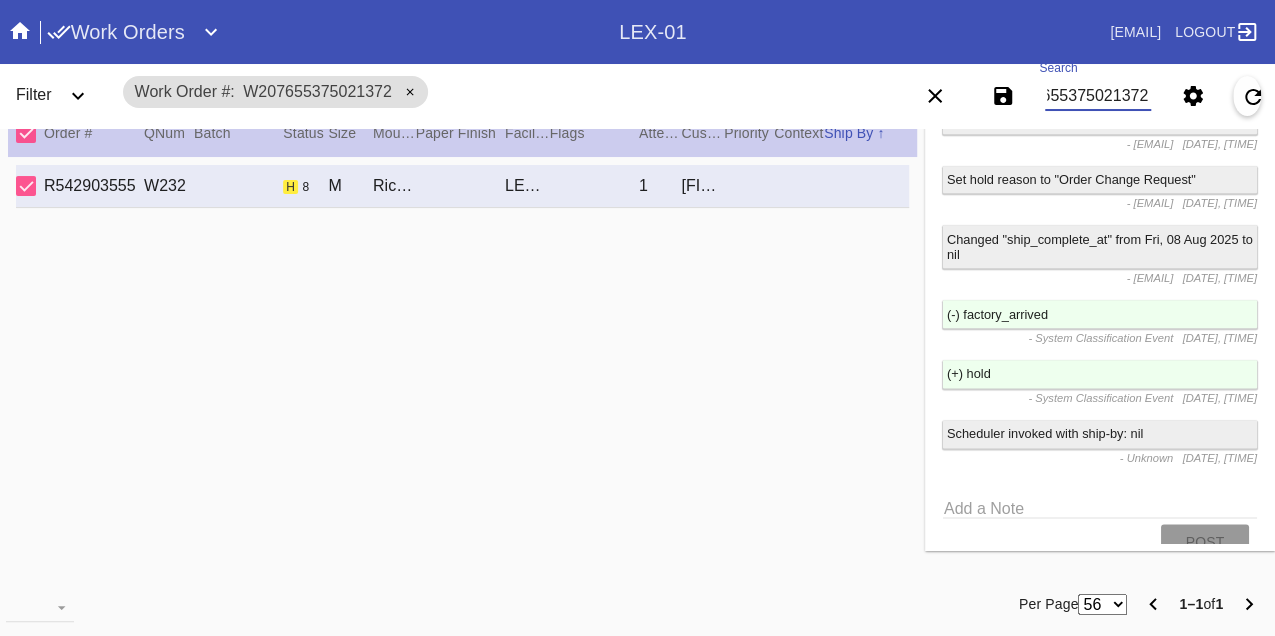 scroll, scrollTop: 1144, scrollLeft: 0, axis: vertical 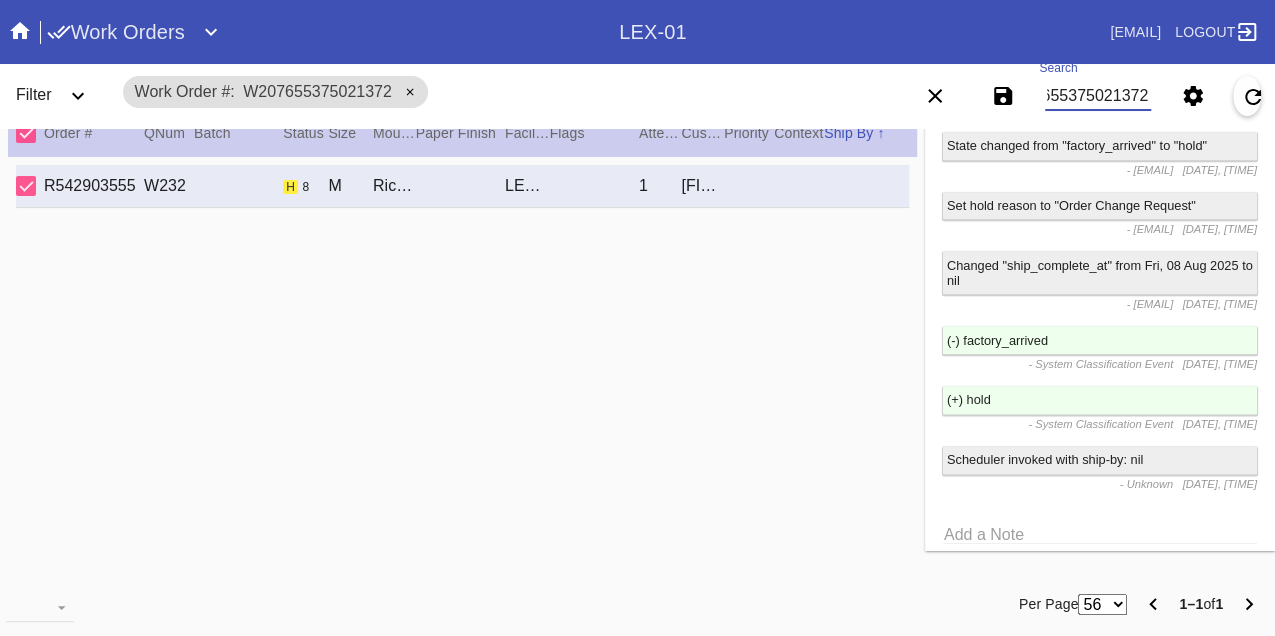 type on "W207655375021372" 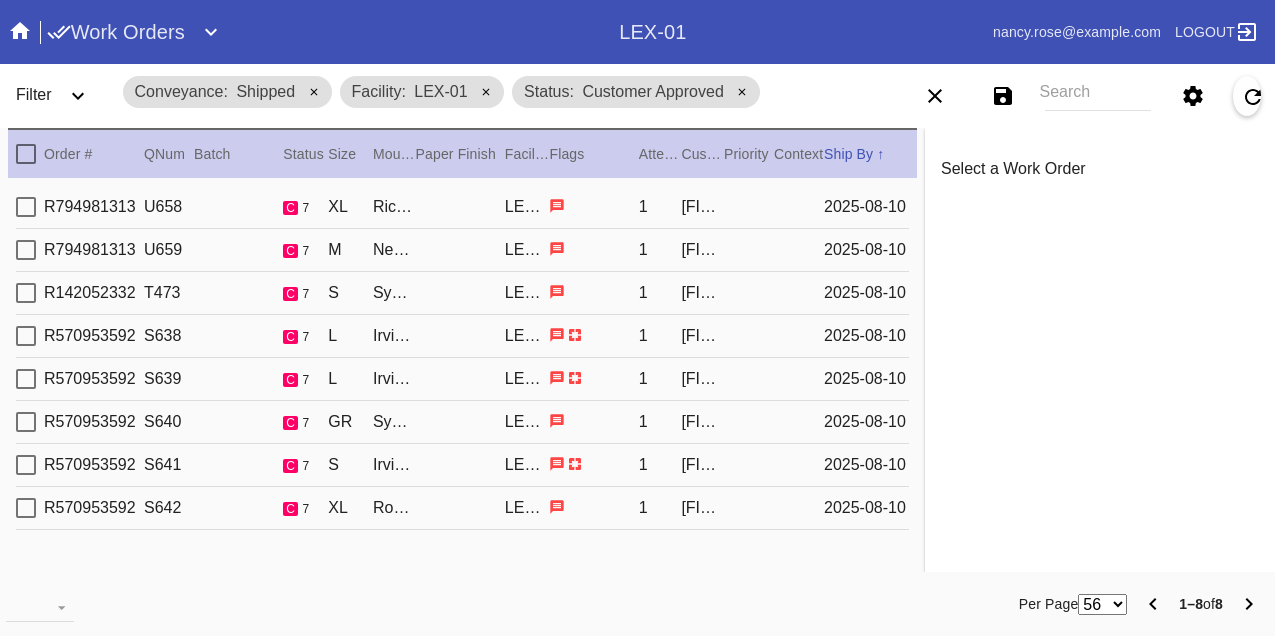 scroll, scrollTop: 0, scrollLeft: 0, axis: both 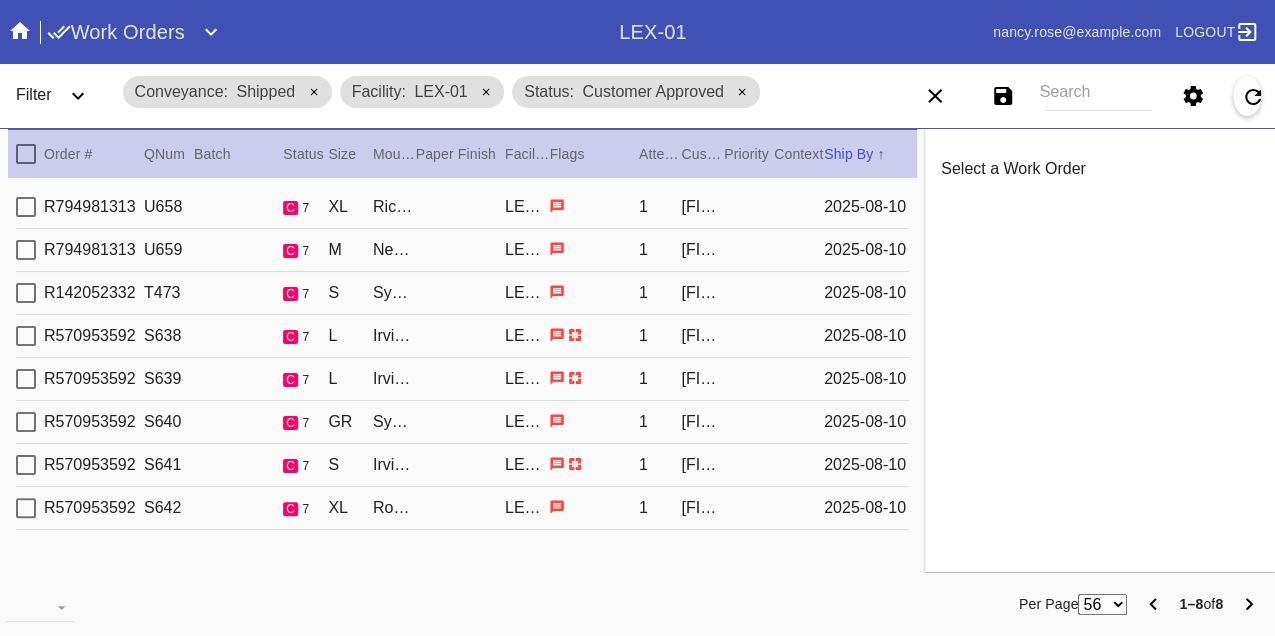 click on "R794981313 U658 c   7 XL Richmond / Royal Blue LEX-01 1 [FIRST] [LAST]
2025-08-10" at bounding box center (462, 207) 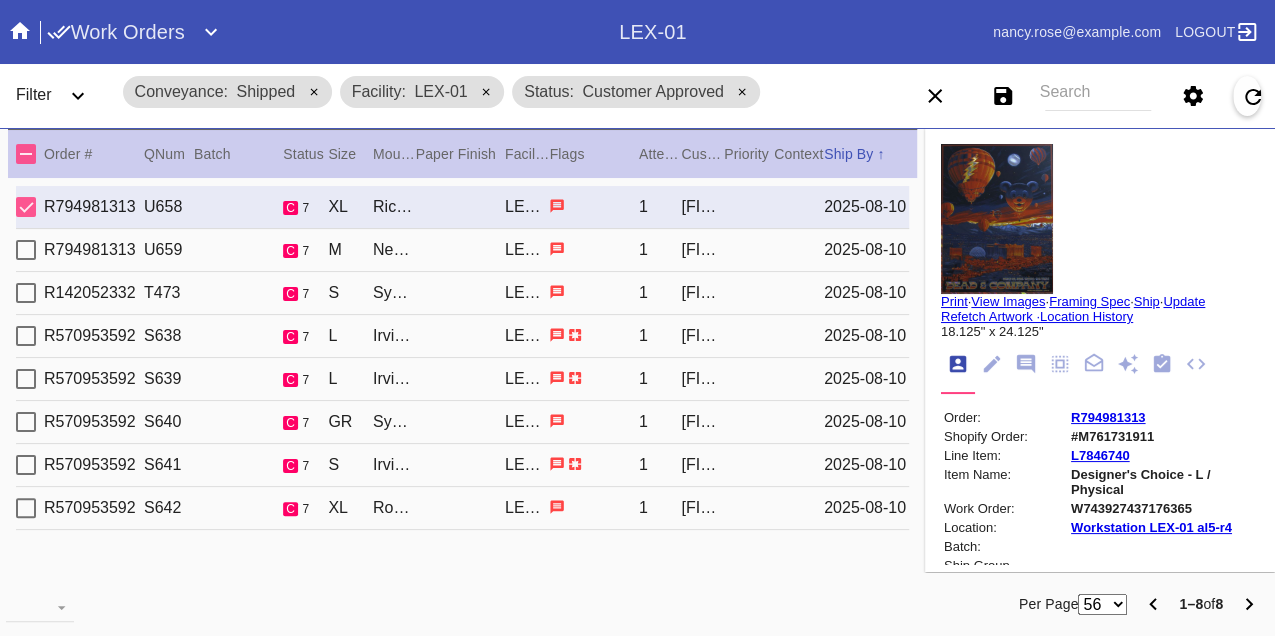 click on "W743927437176365" at bounding box center [1163, 508] 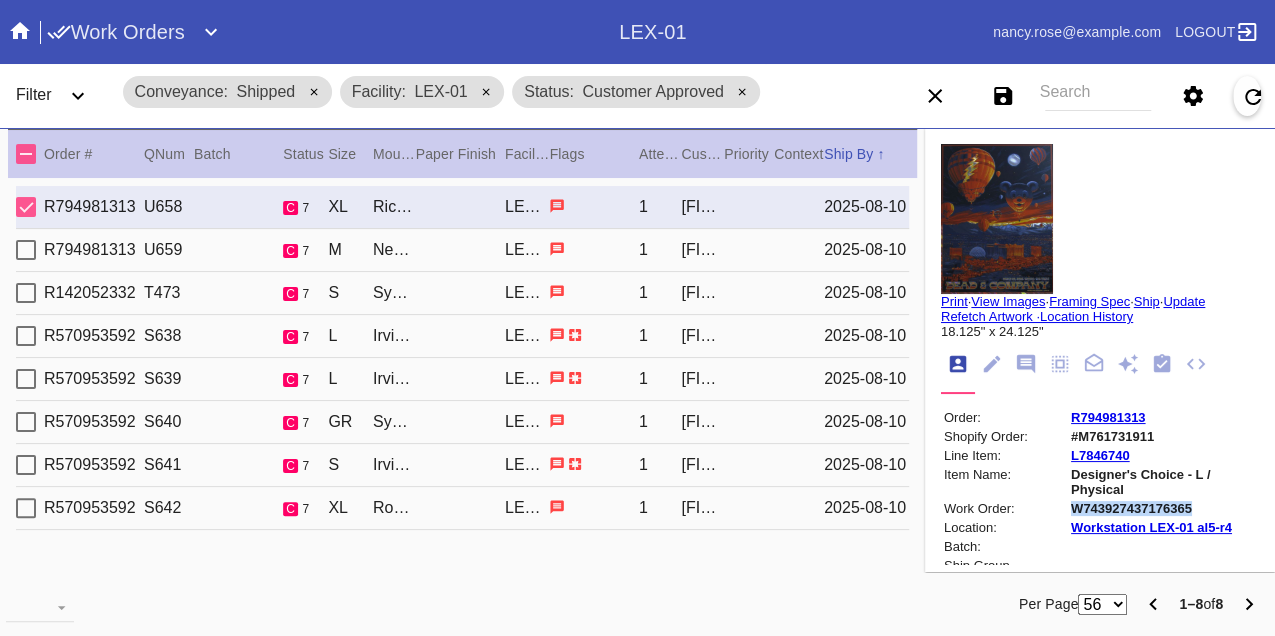 click on "W743927437176365" at bounding box center (1163, 508) 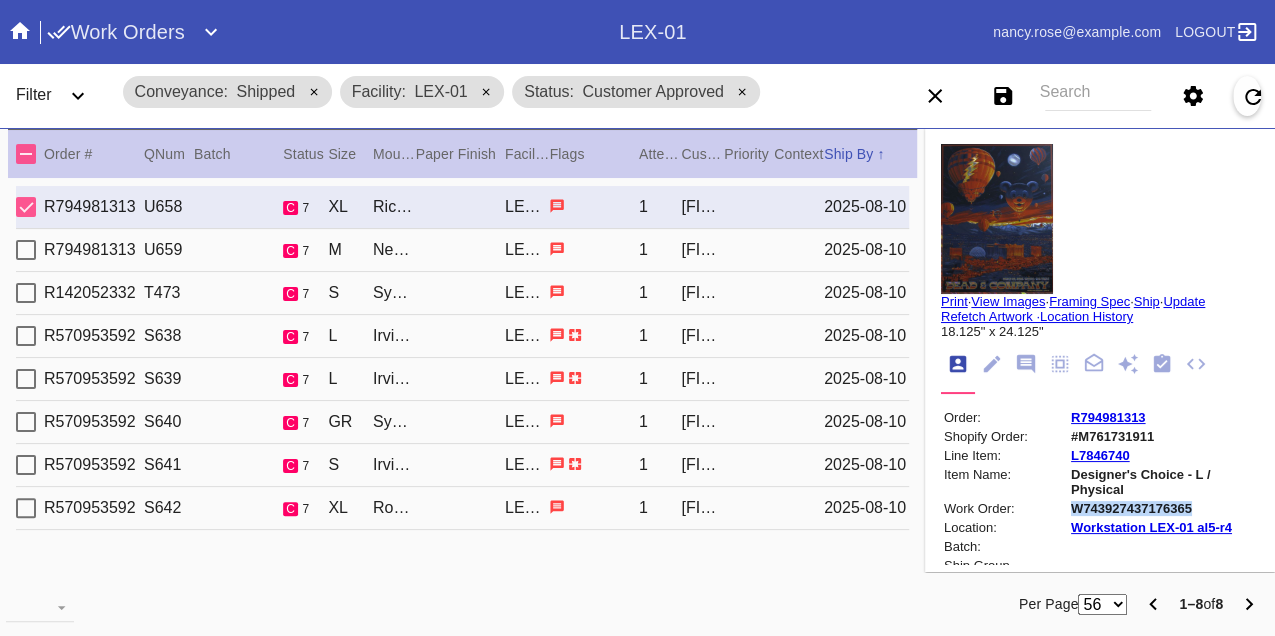 copy on "W743927437176365" 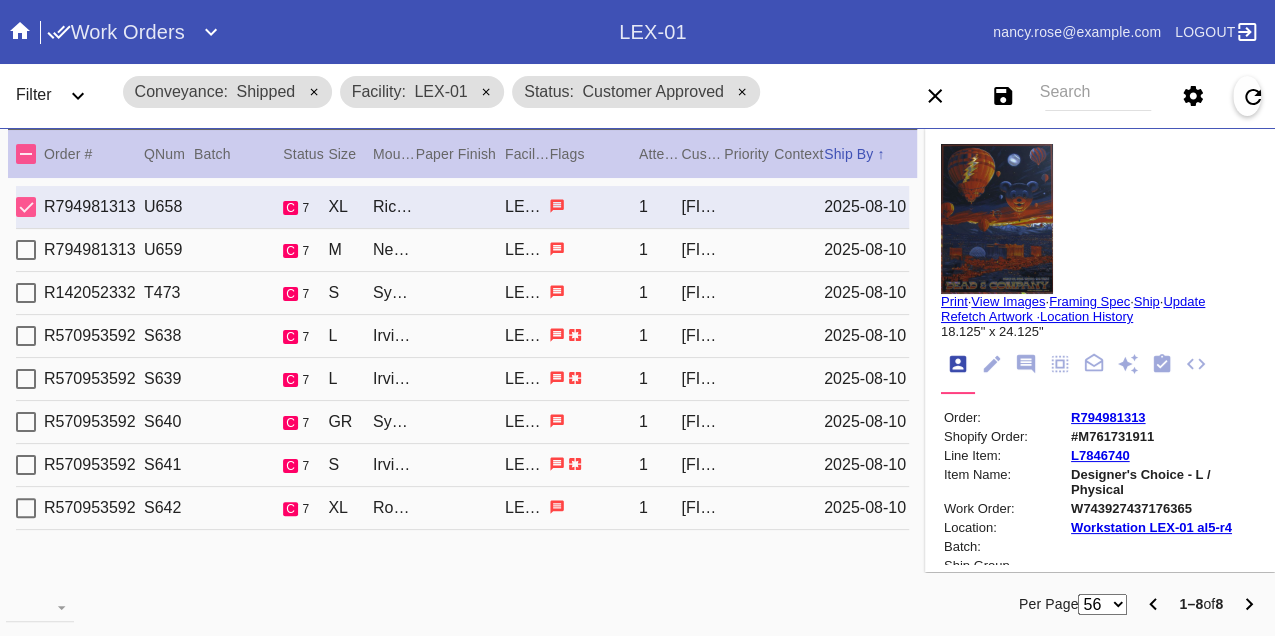 click on "R794981313 U659 c   7 M Newport / Soft Gray LEX-01 1 [FIRST] [LAST]
2025-08-10" at bounding box center [462, 250] 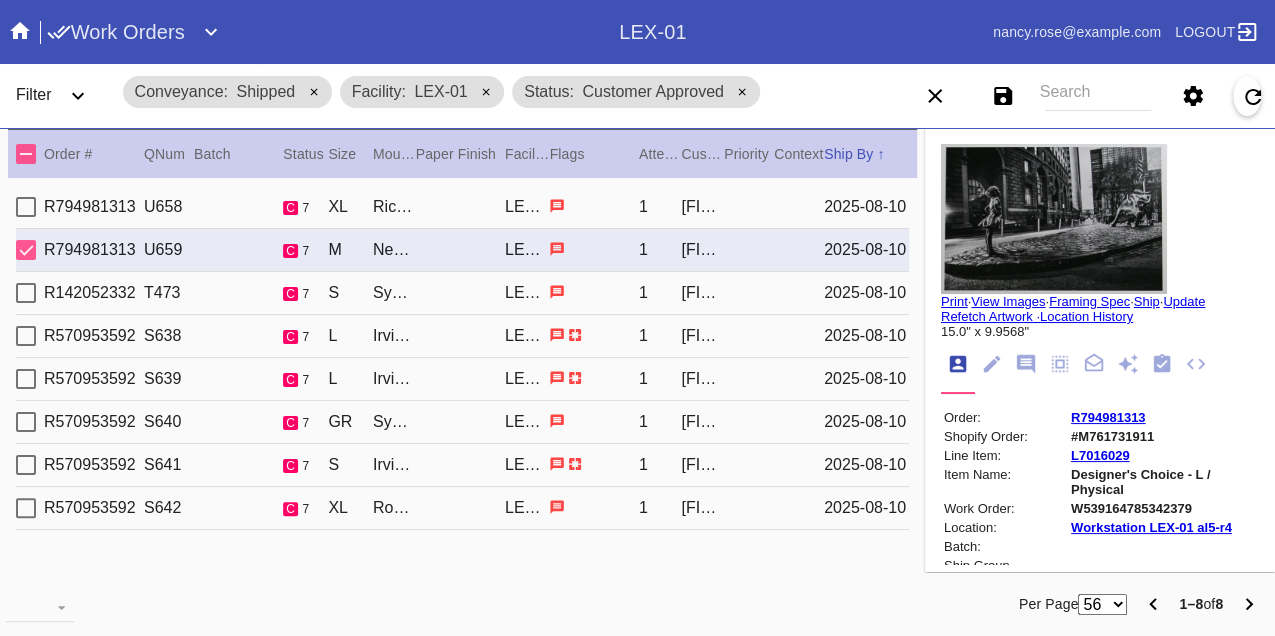 click on "W539164785342379" at bounding box center (1163, 508) 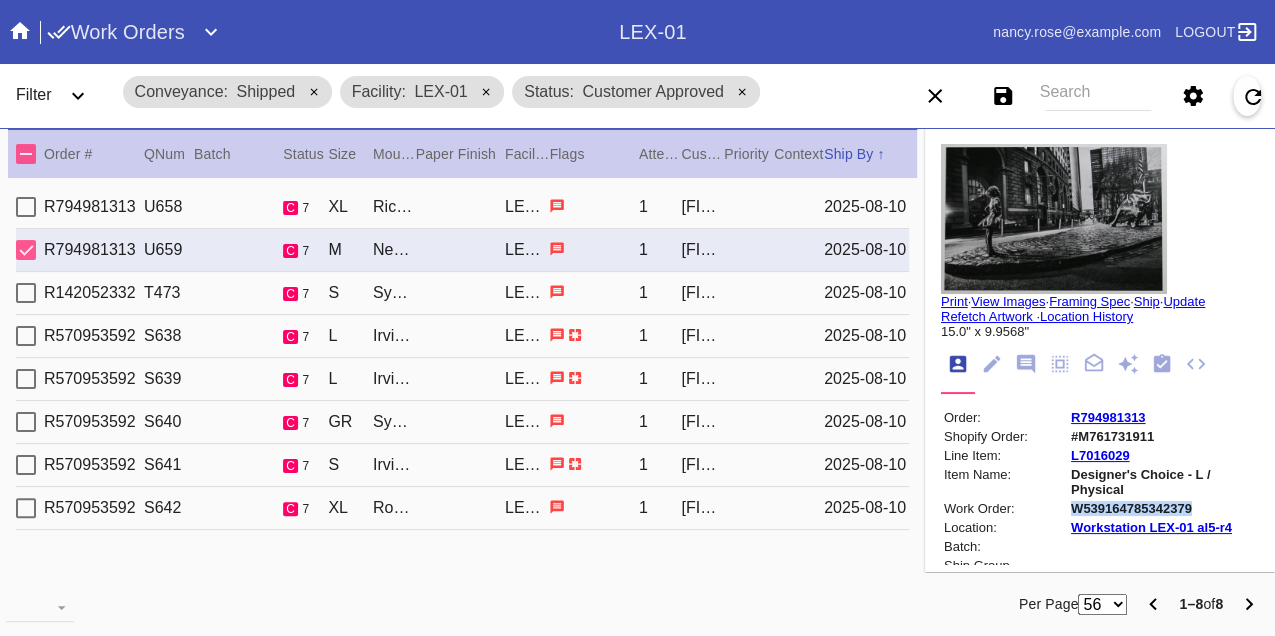 click on "W539164785342379" at bounding box center (1163, 508) 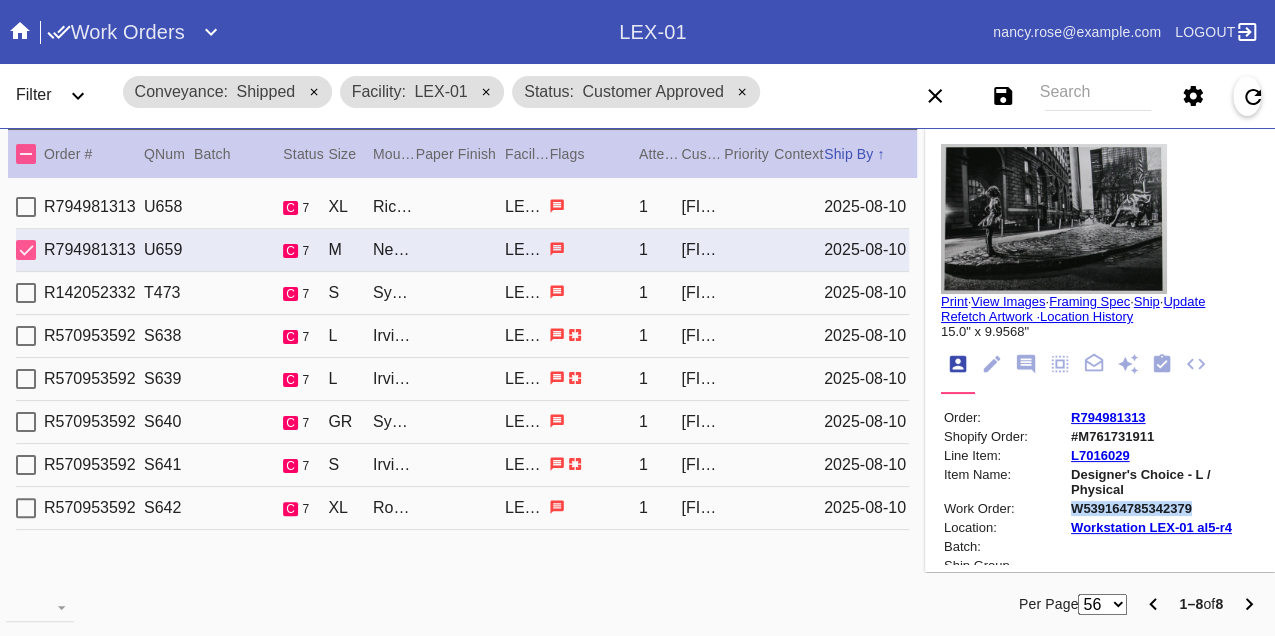 copy on "W539164785342379" 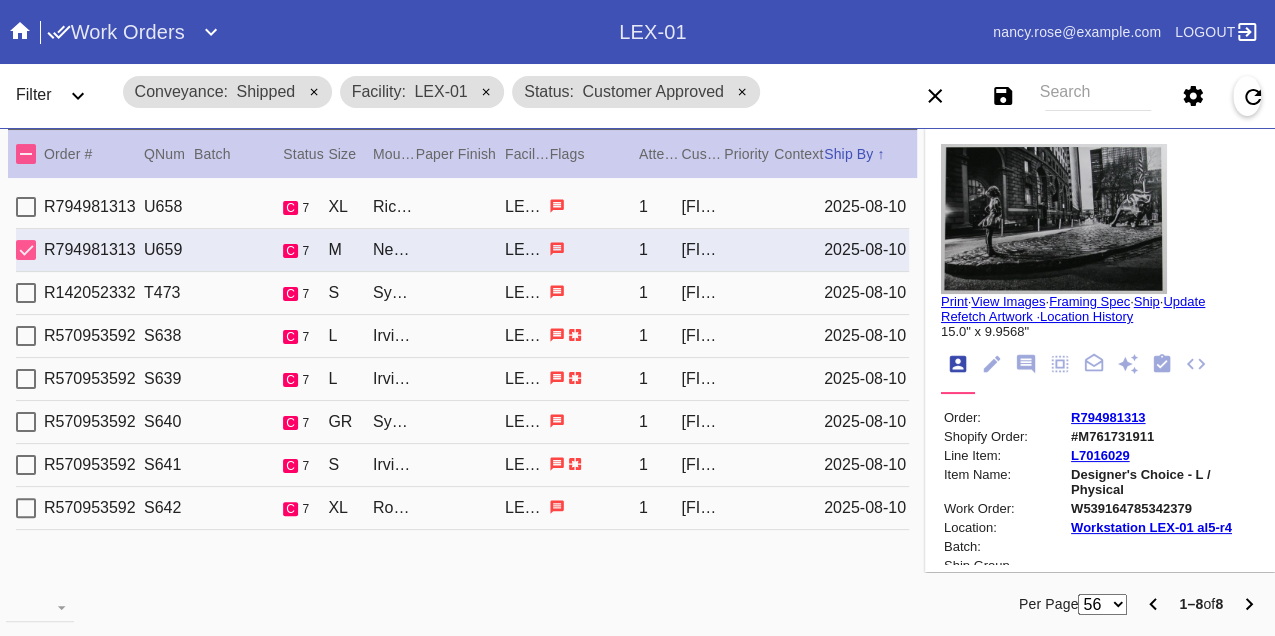 click on "R142052332 T473 c   7 S Sydney / Off-White LEX-01 1 Jill Johnson
2025-08-10" at bounding box center (462, 293) 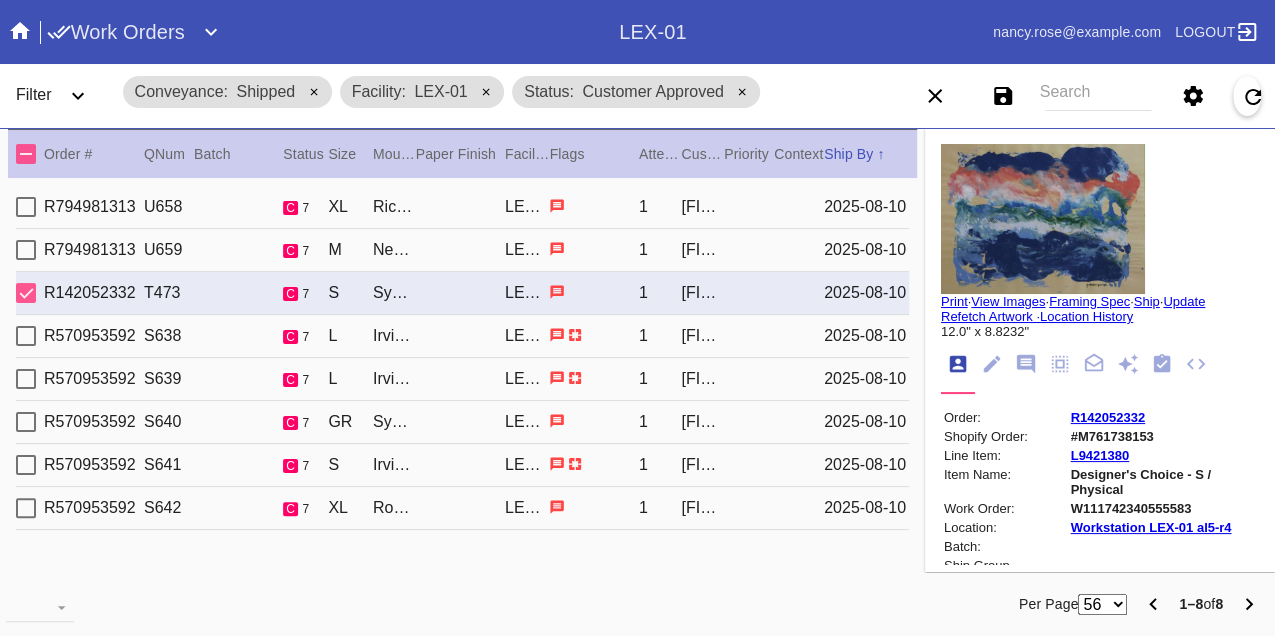 click on "W111742340555583" at bounding box center [1163, 508] 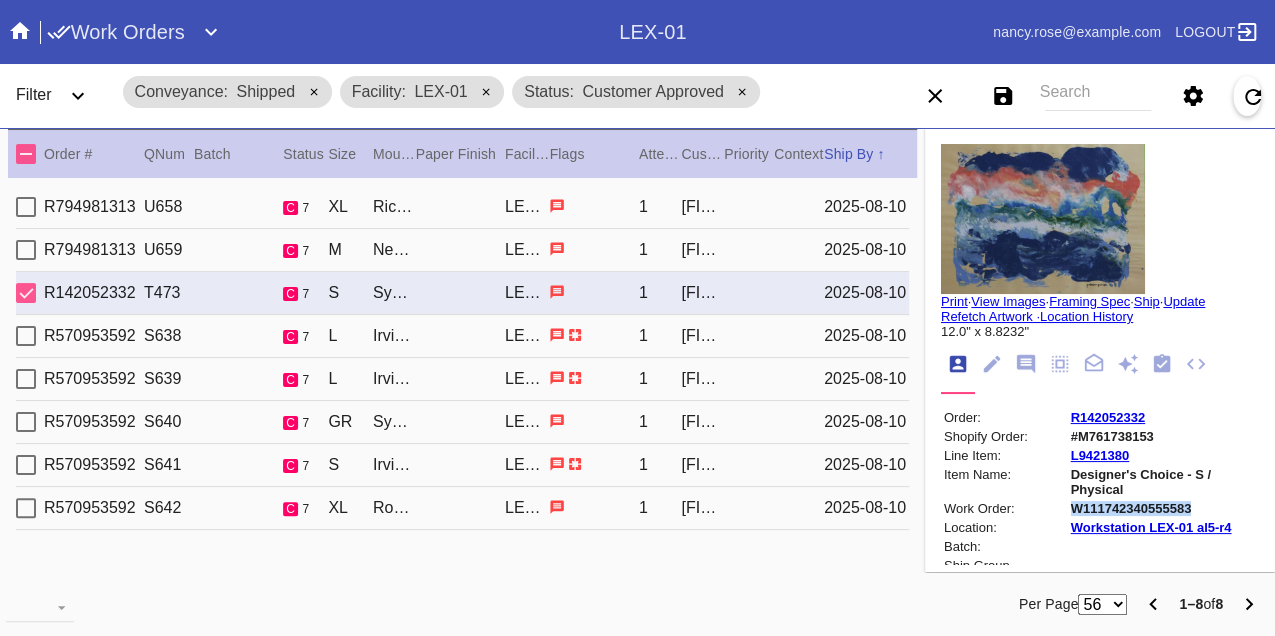 click on "W111742340555583" at bounding box center (1163, 508) 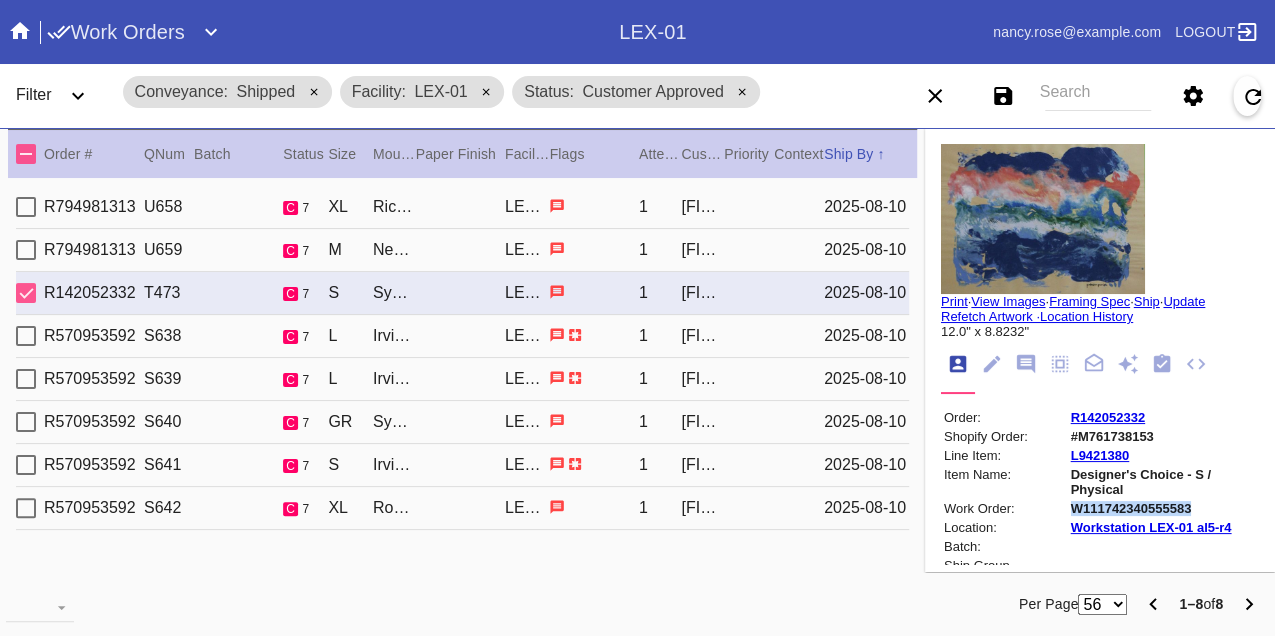 copy on "W111742340555583" 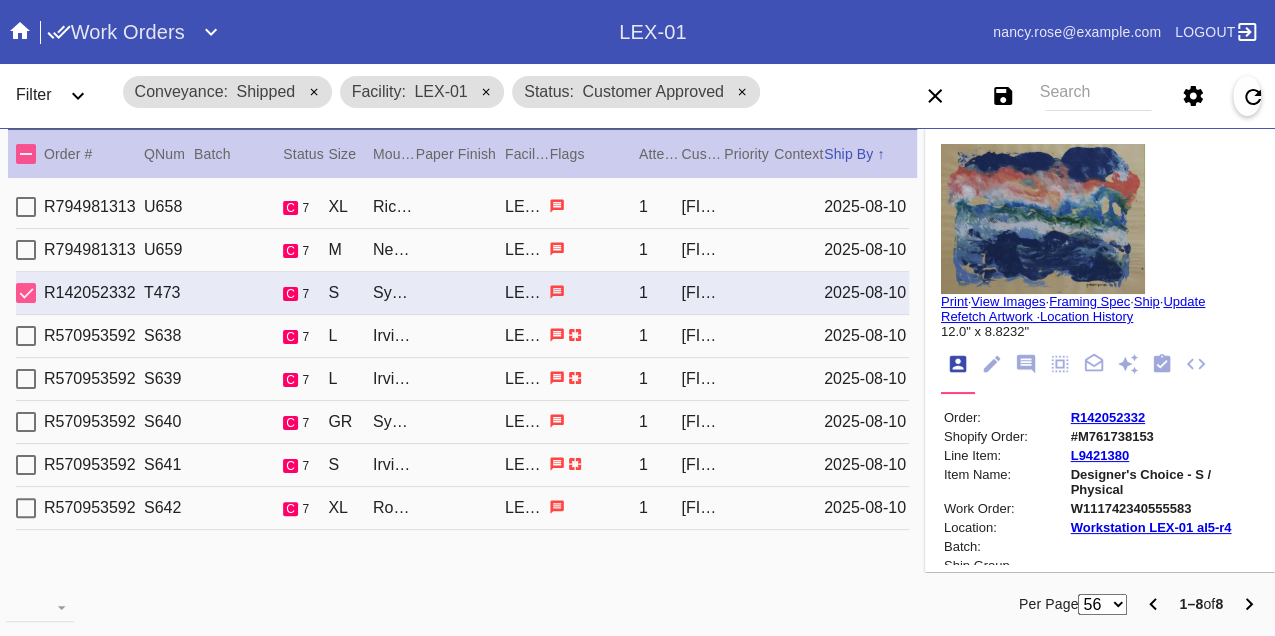 click on "R570953592 S638 c   7 L Irvine Slim / Float Mounting (+$25) LEX-01 1 Iain McGhee
2025-08-10" at bounding box center [462, 336] 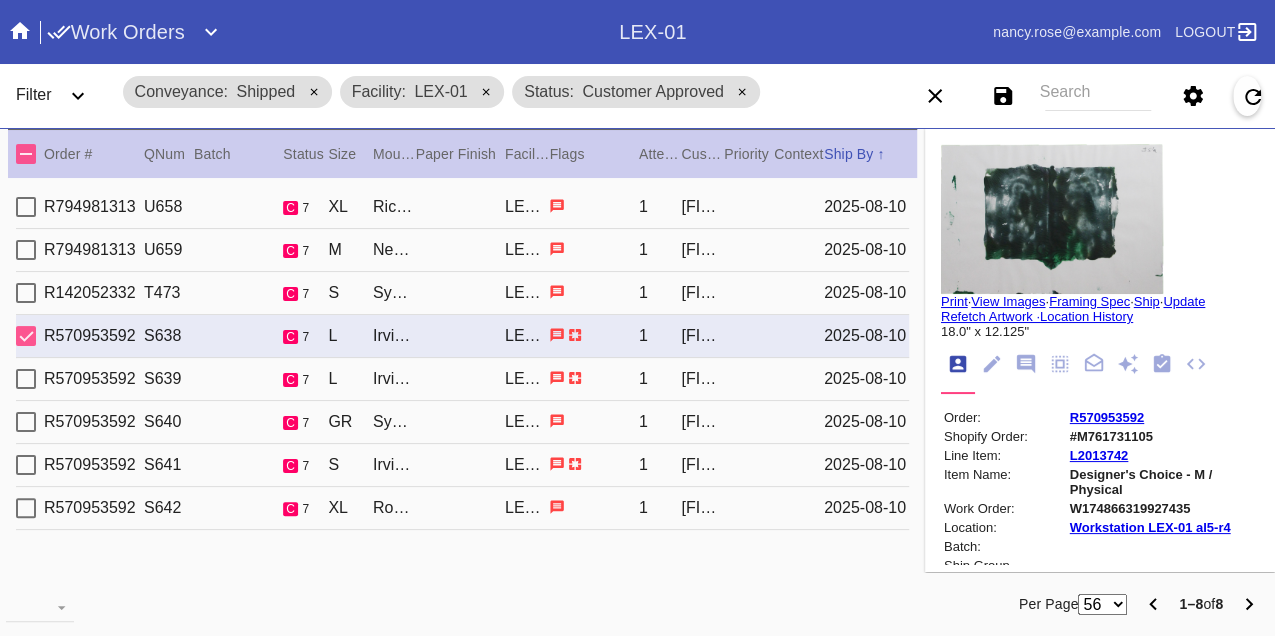 click on "R570953592 S639 c   7 L Irvine Slim / Float Mounting (+$25) LEX-01 1 Iain McGhee
2025-08-10" at bounding box center [462, 379] 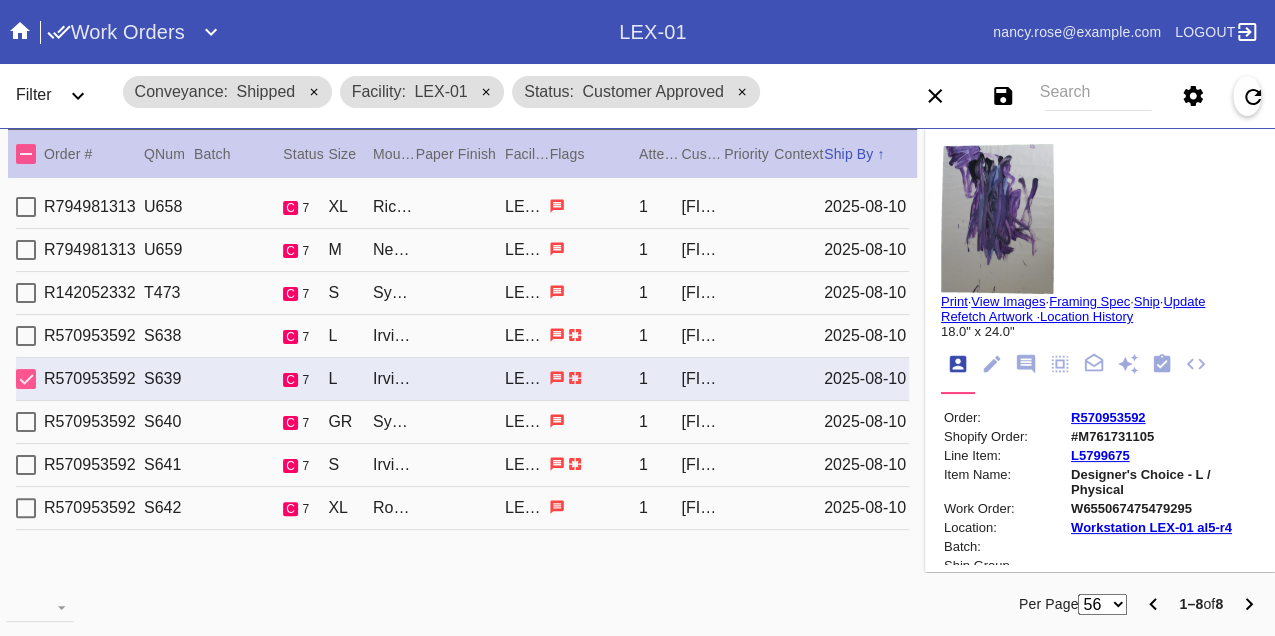 click on "R570953592 S640 c   7 GR Sydney / Oversized White Mat LEX-01 1 Iain McGhee
2025-08-10" at bounding box center (462, 422) 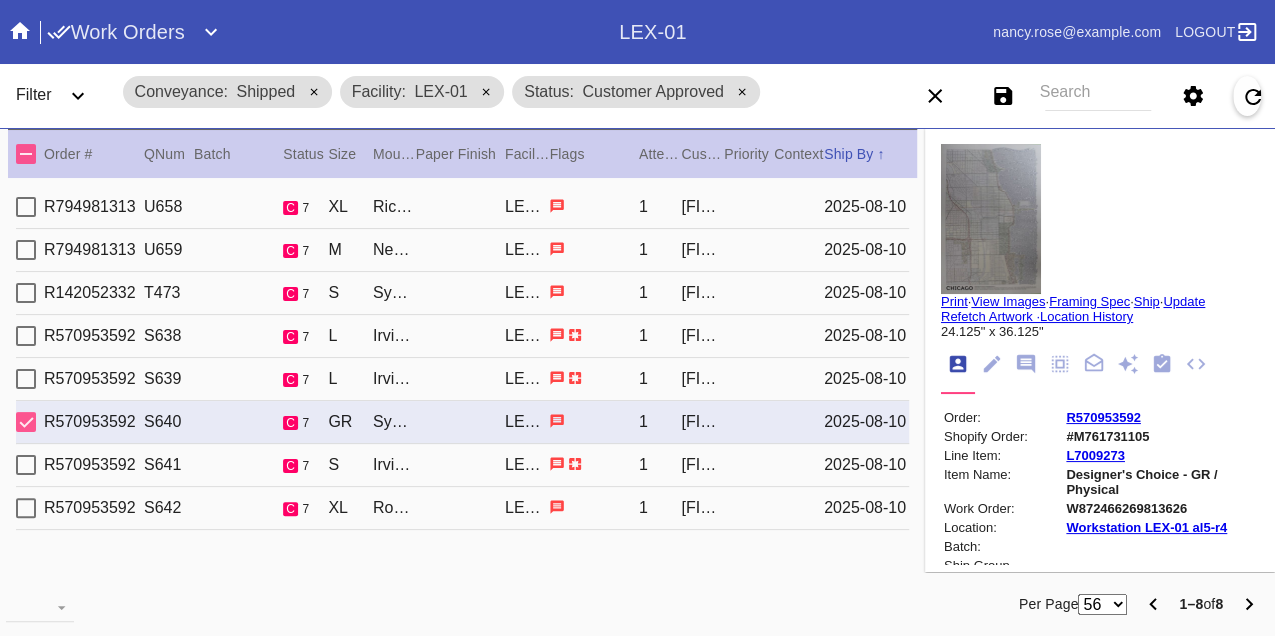 click on "R570953592 S641 c   7 S Irvine Slim / Float Mounting (+$25) LEX-01 1 Iain McGhee
2025-08-10" at bounding box center (462, 465) 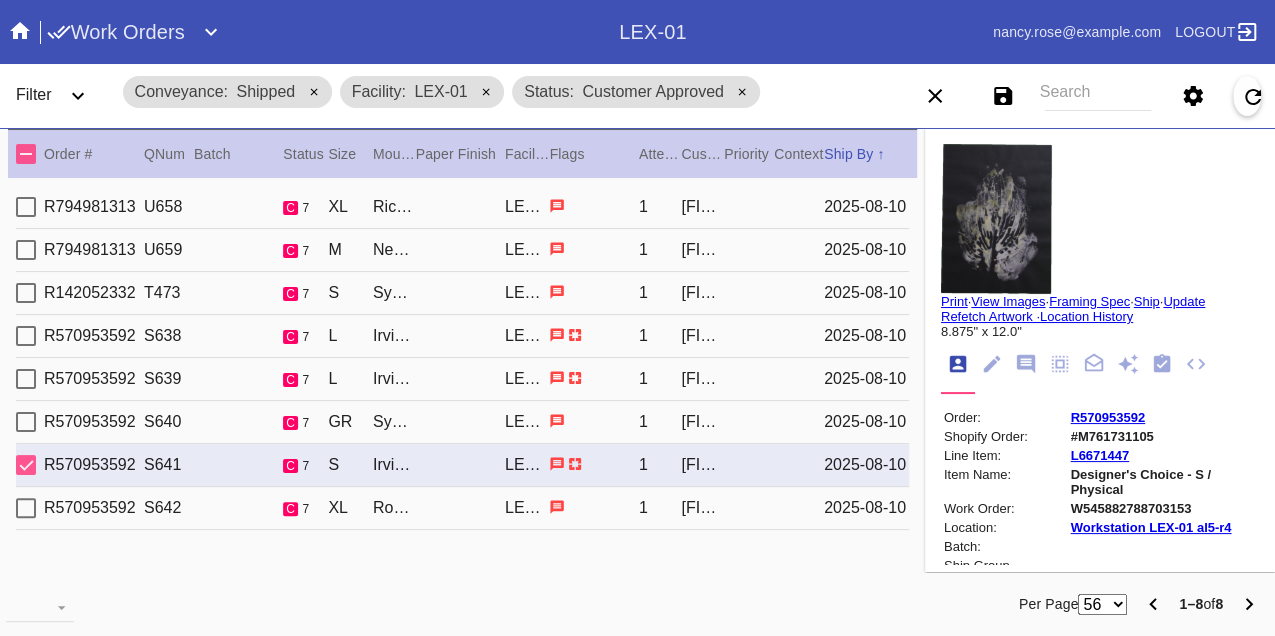 click on "R570953592 S642 c   7 XL Rome / White LEX-01 1 Iain McGhee
2025-08-10" at bounding box center [462, 508] 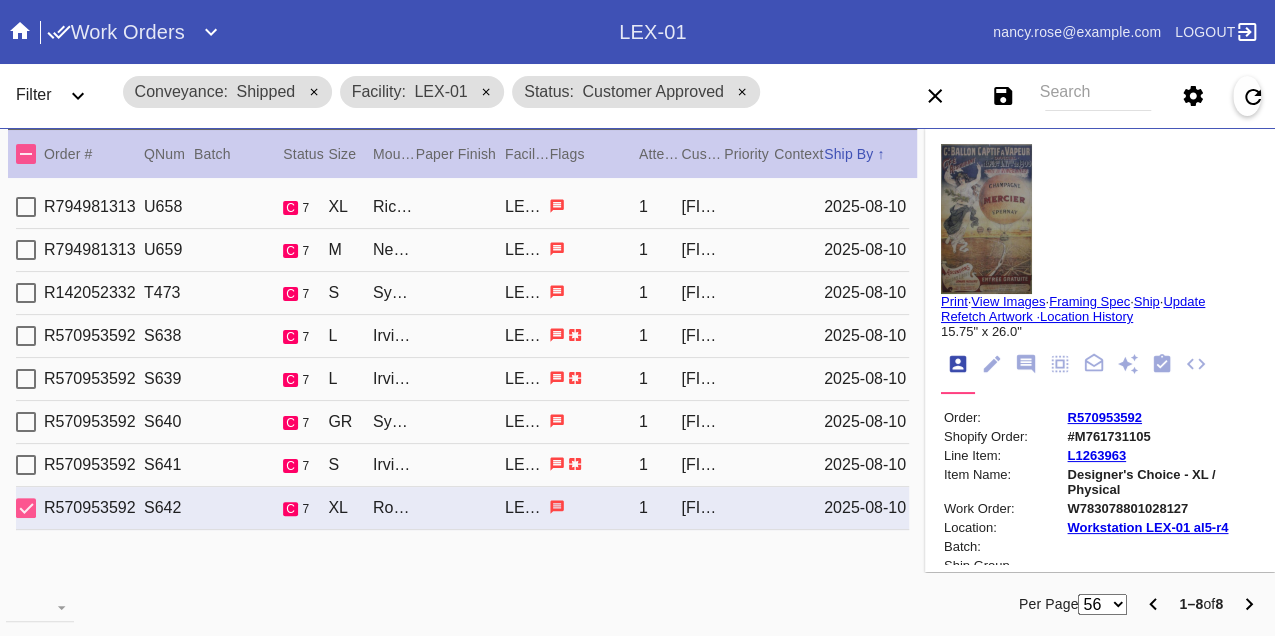 click on "R570953592 S638 c   7 L Irvine Slim / Float Mounting (+$25) LEX-01 1 Iain McGhee
2025-08-10" at bounding box center [462, 336] 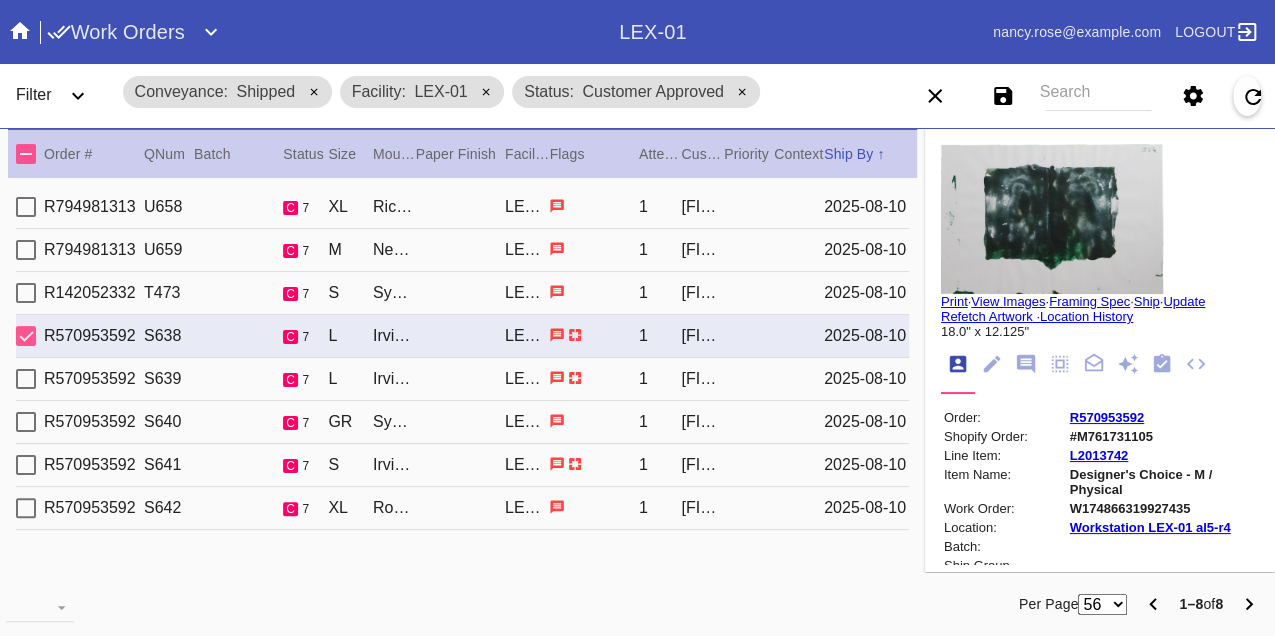 click on "W174866319927435" at bounding box center [1163, 508] 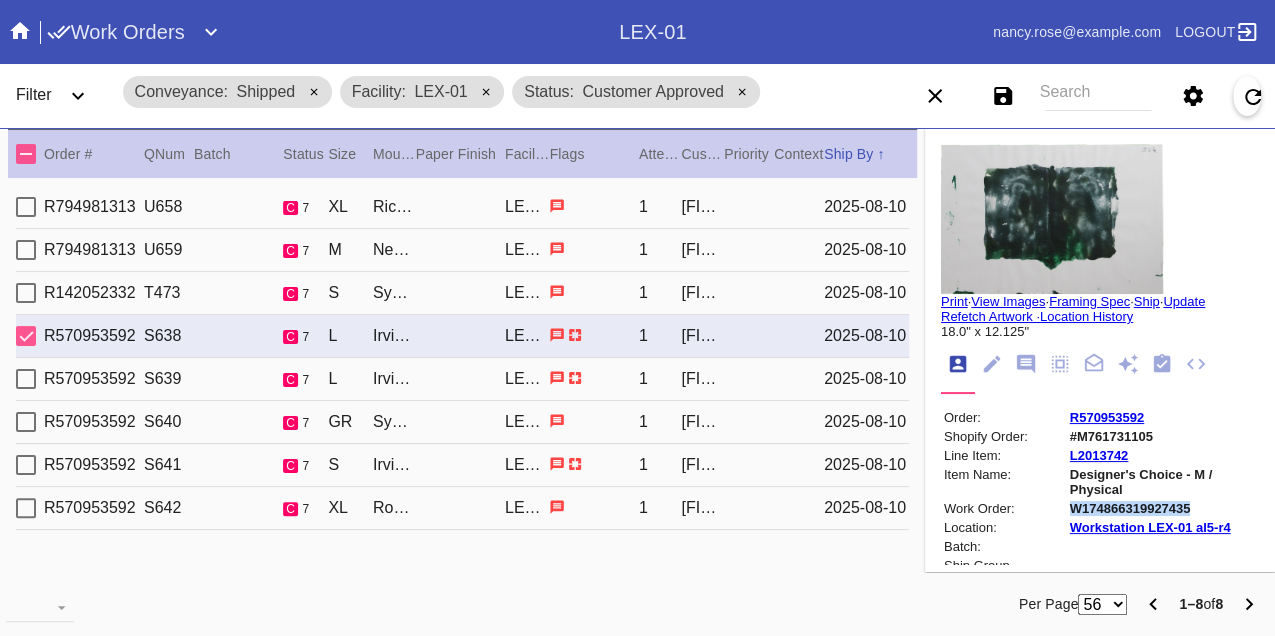 click on "W174866319927435" at bounding box center (1163, 508) 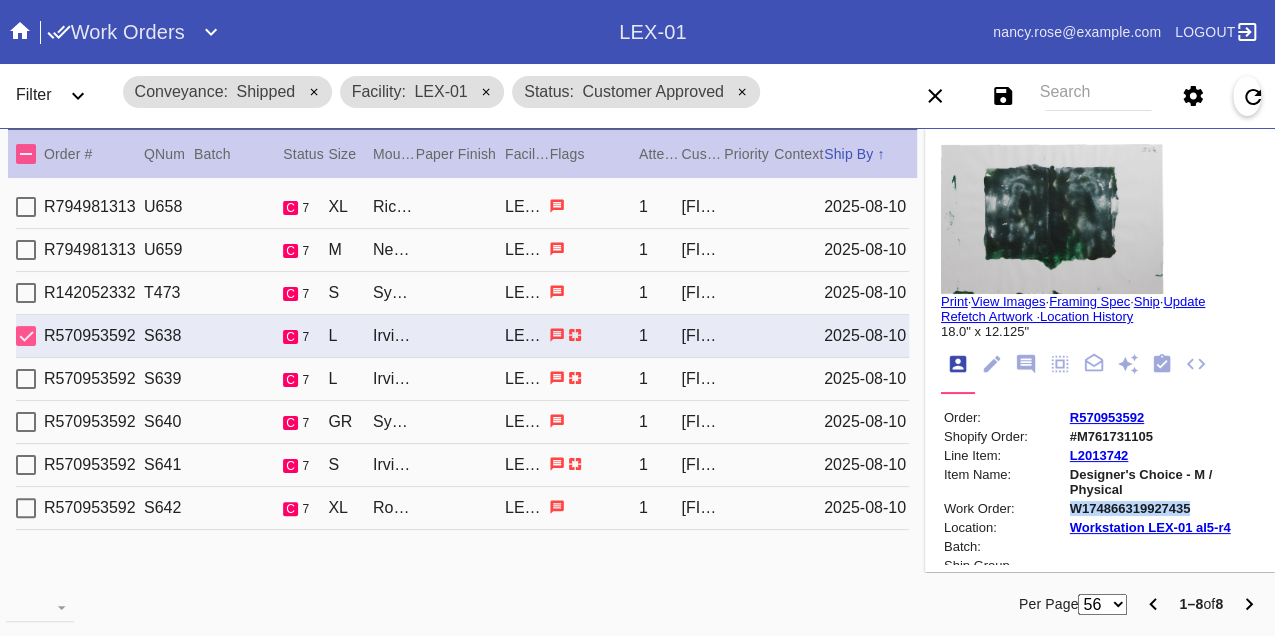 copy on "W174866319927435" 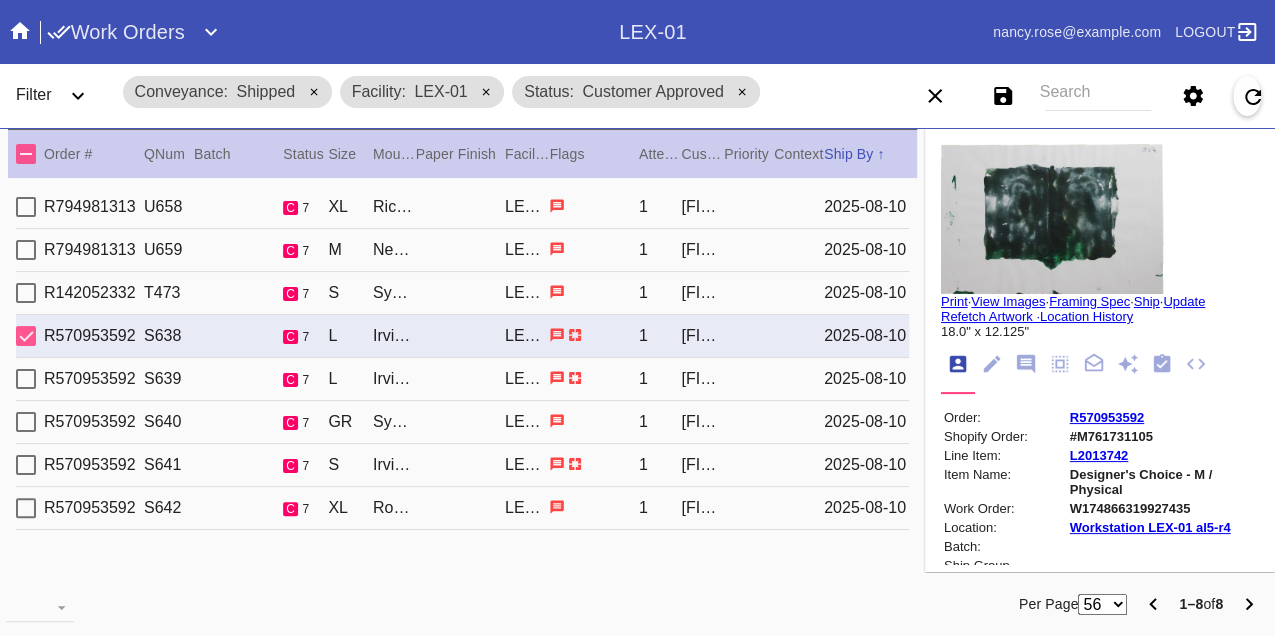 click on "R570953592 S641 c   7 S Irvine Slim / Float Mounting (+$25) LEX-01 1 Iain McGhee
2025-08-10" at bounding box center [462, 465] 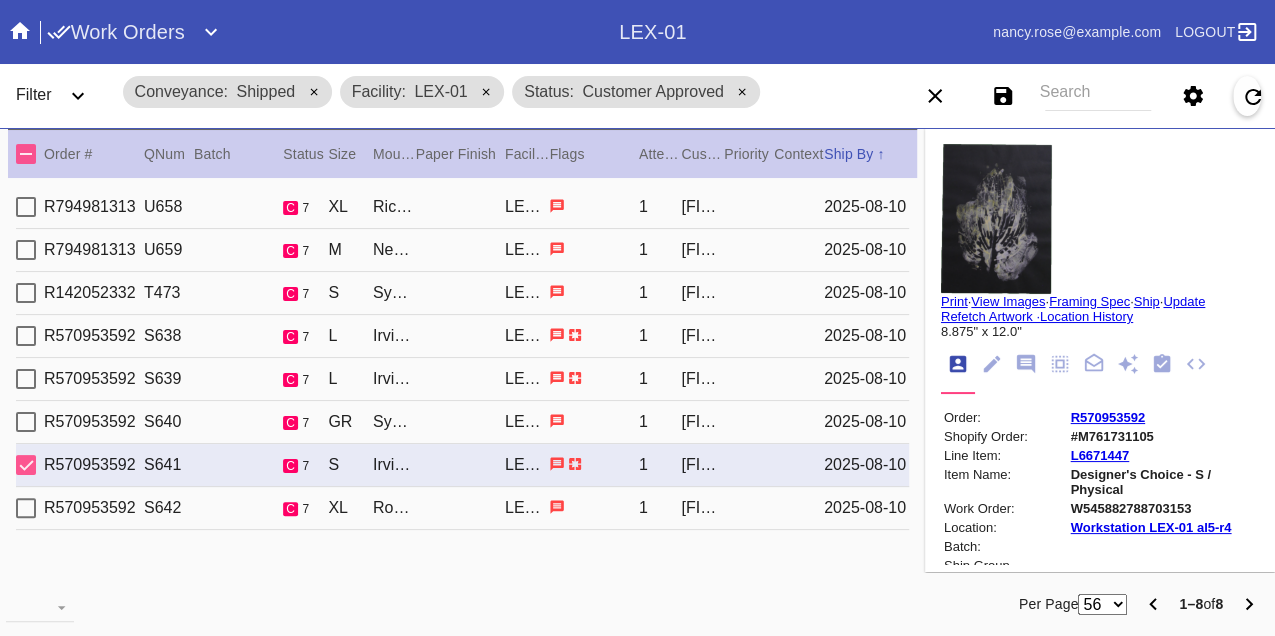 click on "W545882788703153" at bounding box center [1163, 508] 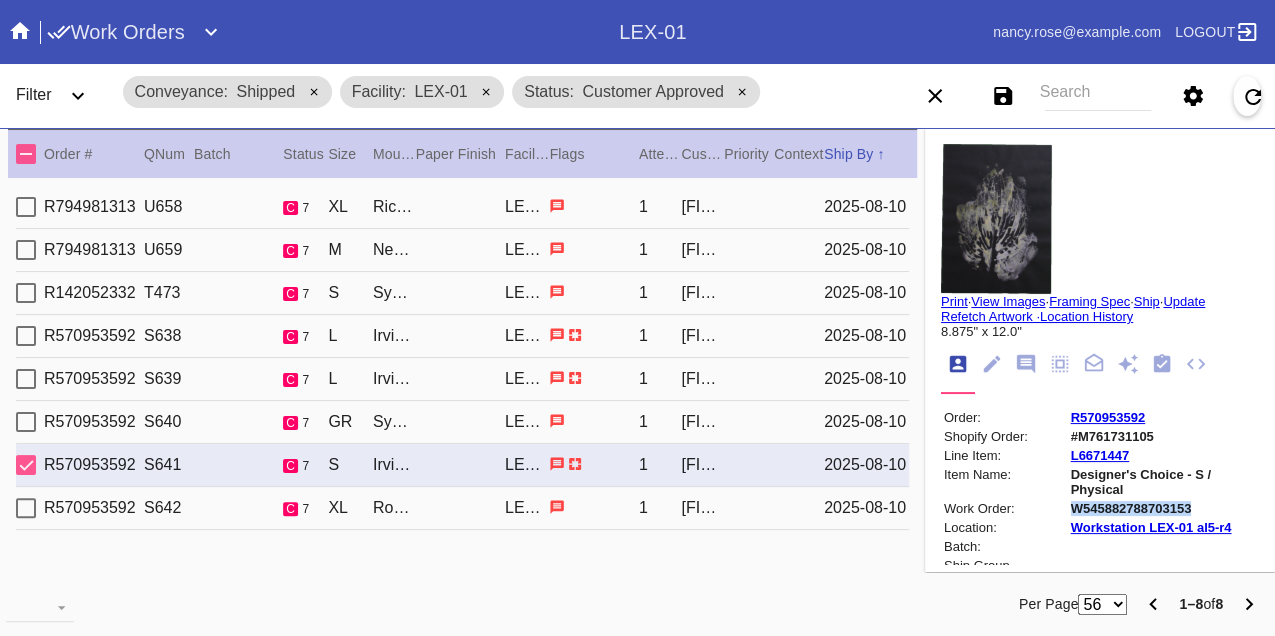 click on "W545882788703153" at bounding box center [1163, 508] 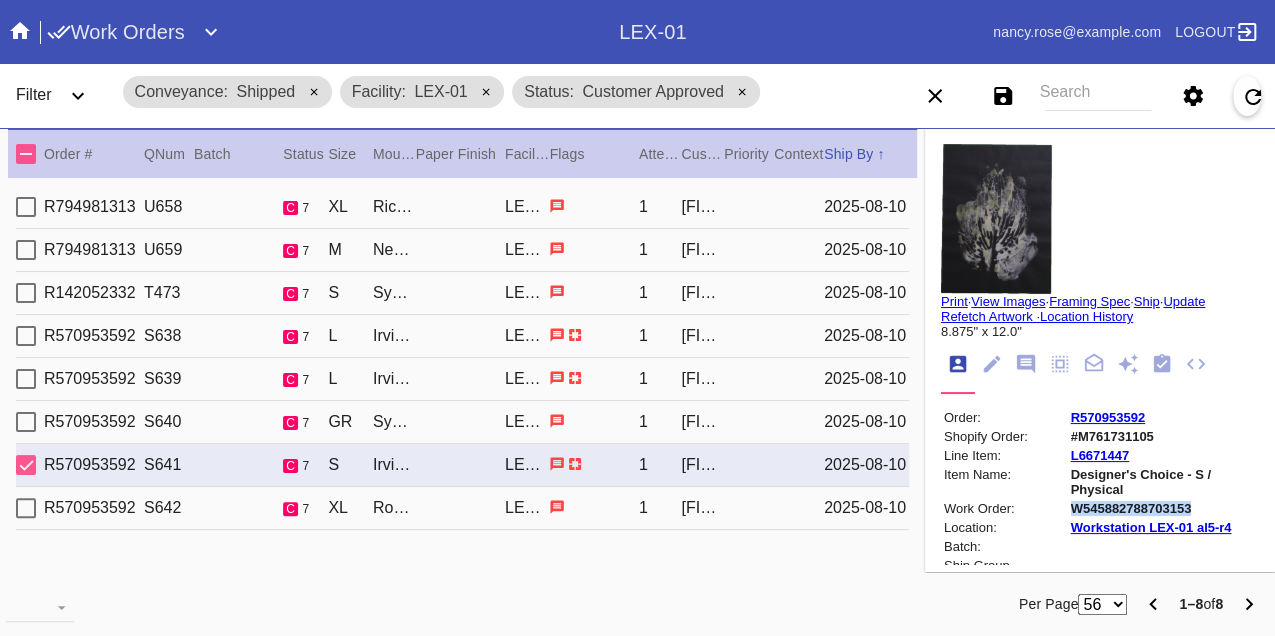 copy on "W545882788703153" 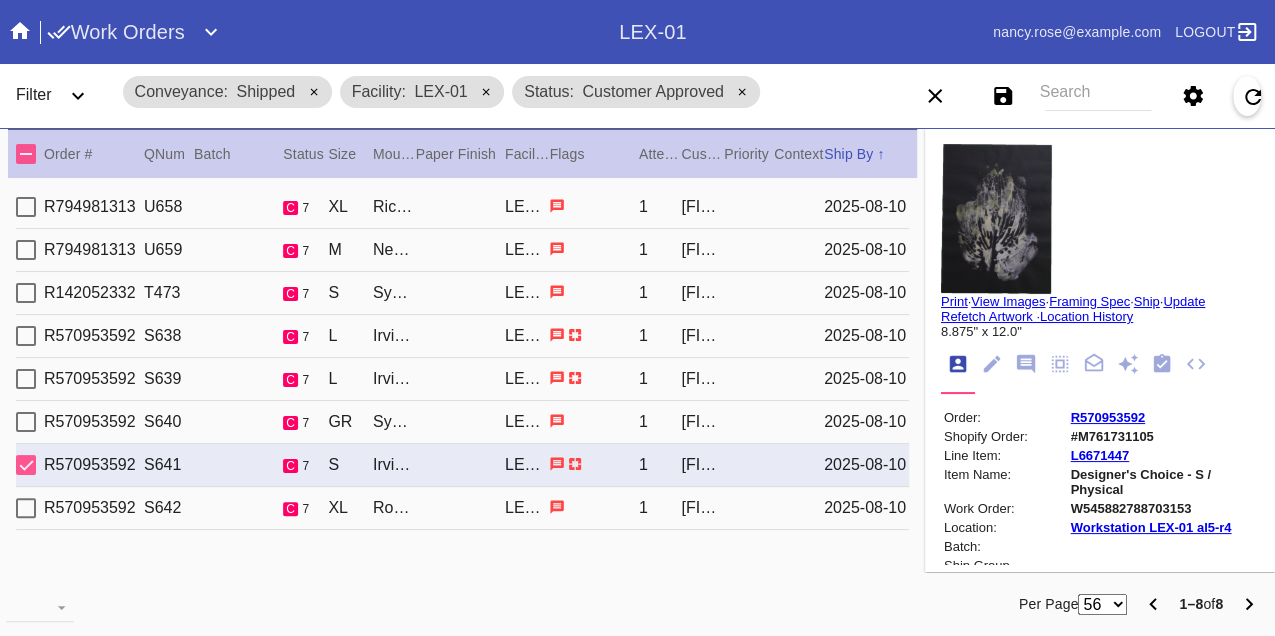 click on "R570953592 S640 c   7 GR Sydney / Oversized White Mat LEX-01 1 Iain McGhee
2025-08-10" at bounding box center [462, 422] 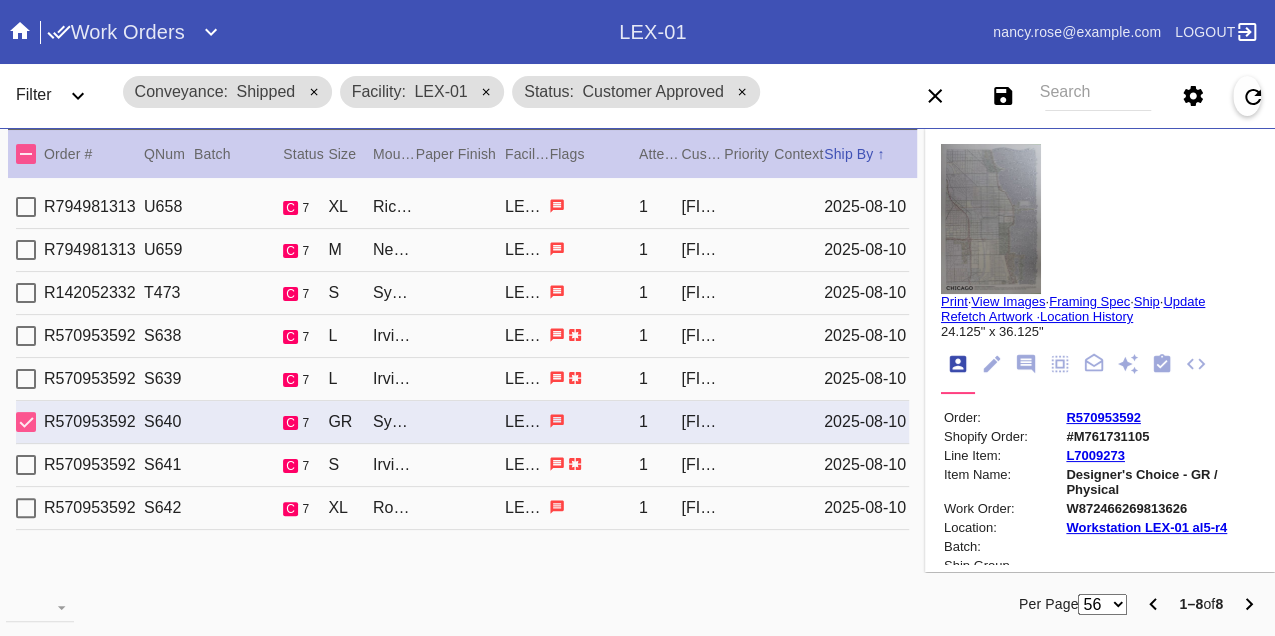 click on "W872466269813626" at bounding box center (1161, 508) 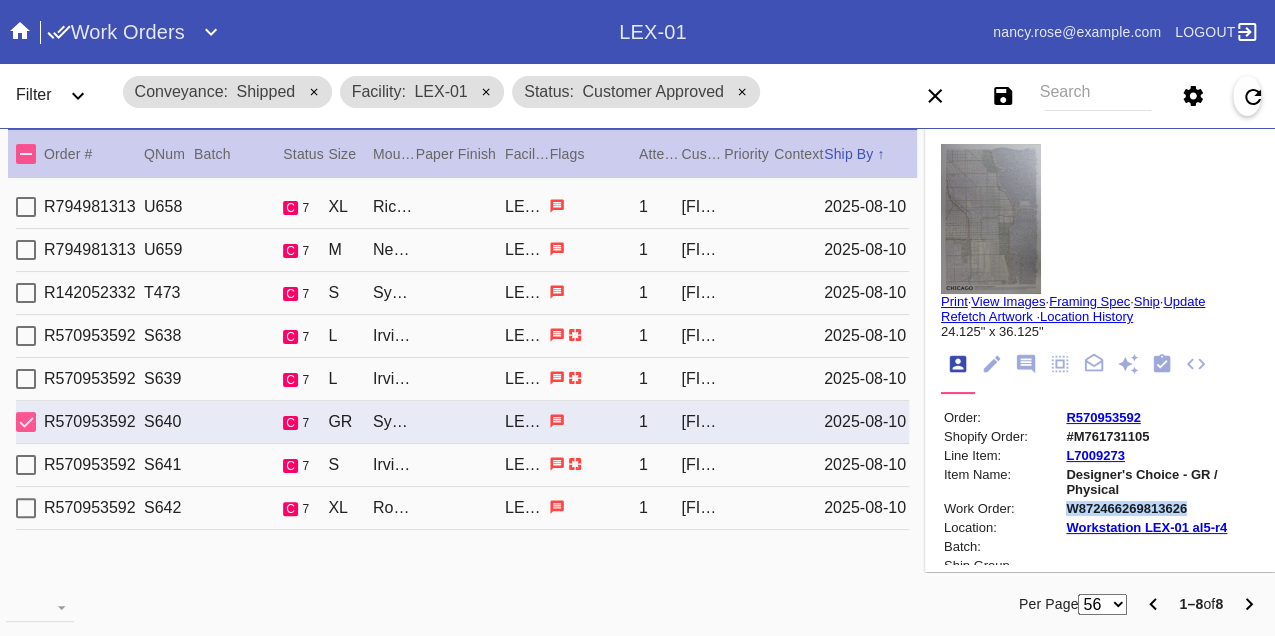 click on "W872466269813626" at bounding box center (1161, 508) 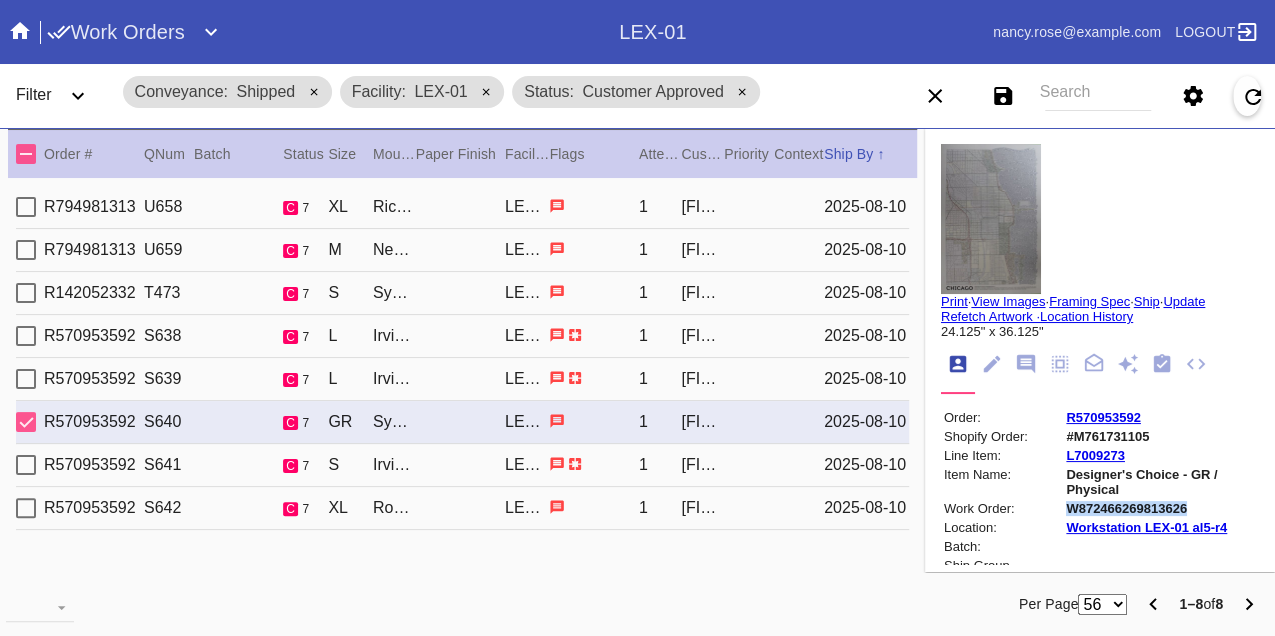 copy on "W872466269813626" 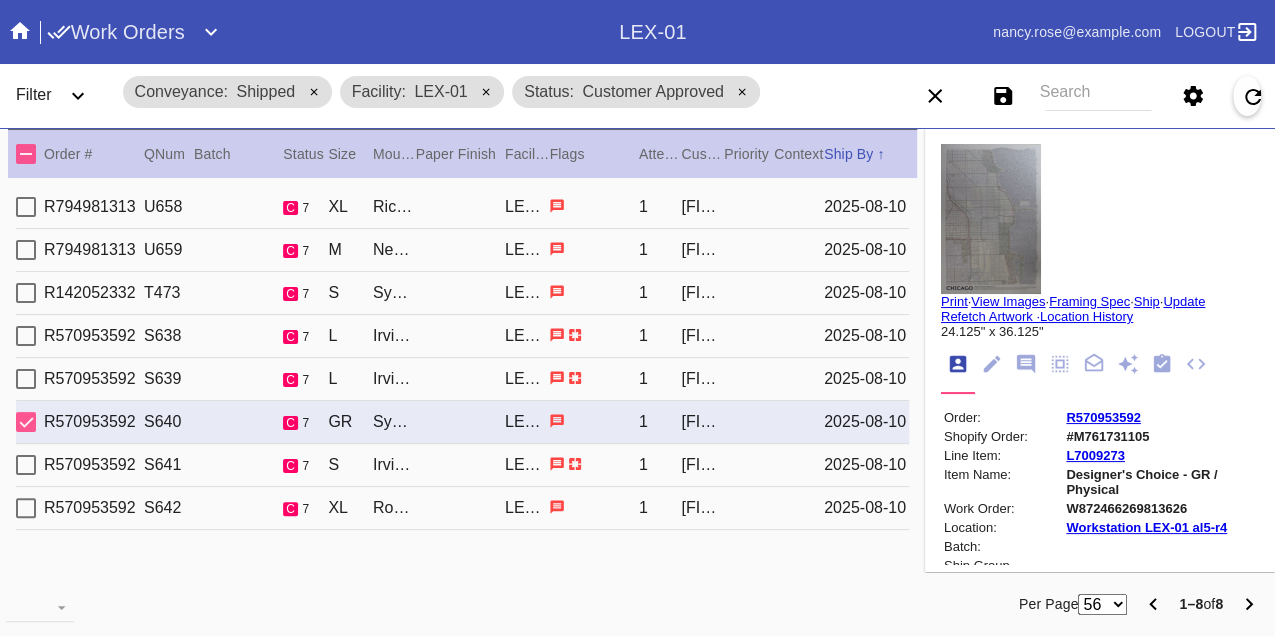click on "R570953592 S638 c   7 L Irvine Slim / Float Mounting (+$25) LEX-01 1 Iain McGhee
2025-08-10" at bounding box center (462, 336) 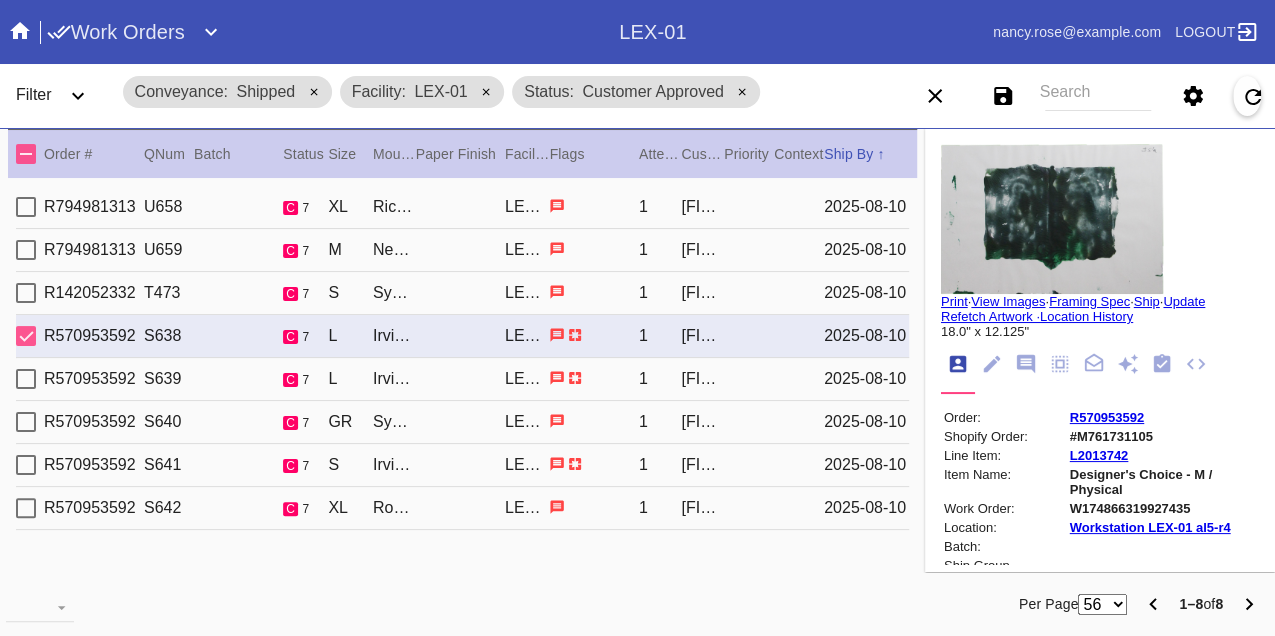 click on "W174866319927435" at bounding box center [1163, 508] 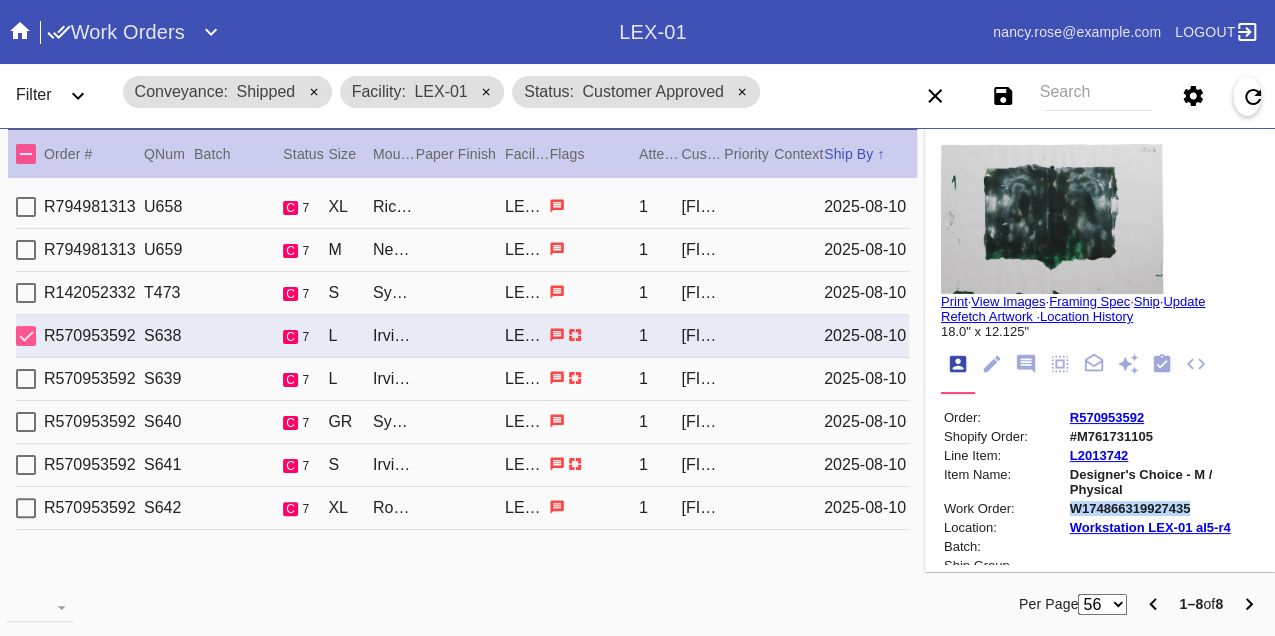 click on "W174866319927435" at bounding box center [1163, 508] 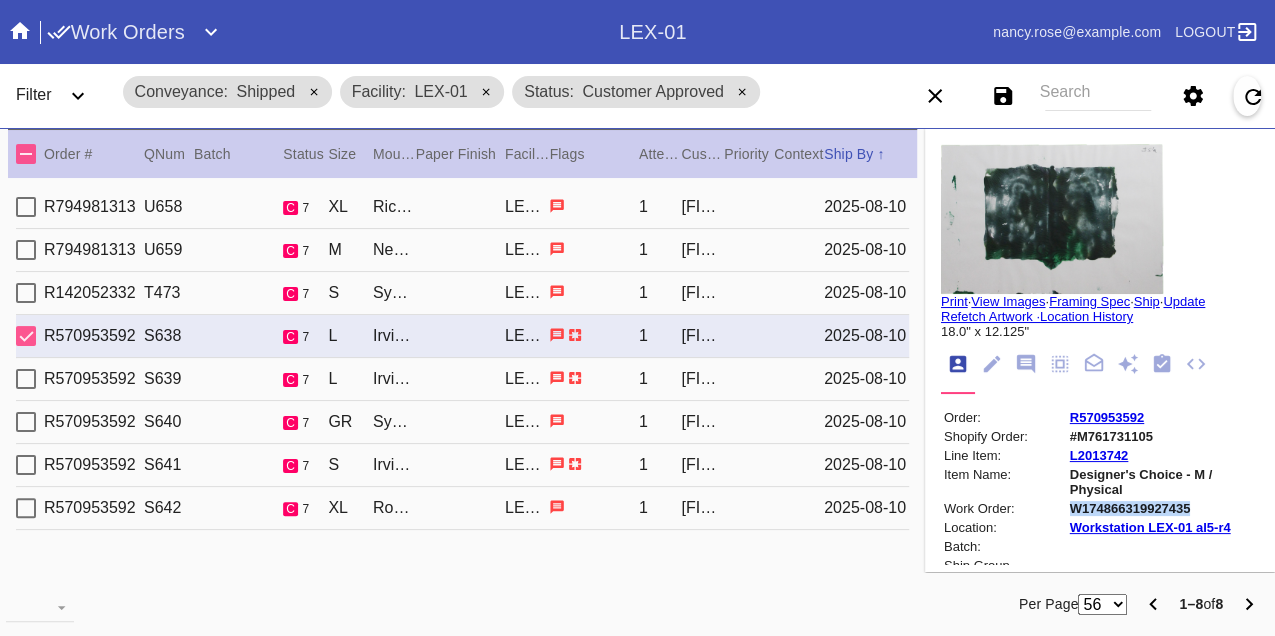 copy on "W174866319927435" 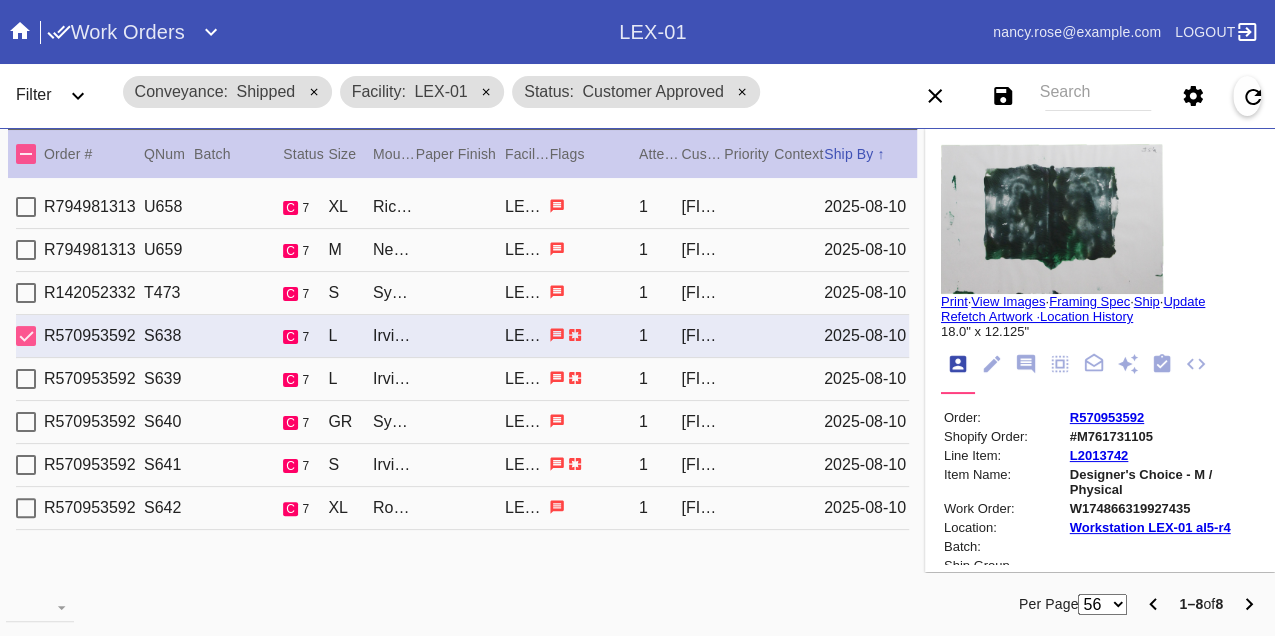 click on "R570953592 S639 c   7 L Irvine Slim / Float Mounting (+$25) LEX-01 1 Iain McGhee
2025-08-10" at bounding box center [462, 379] 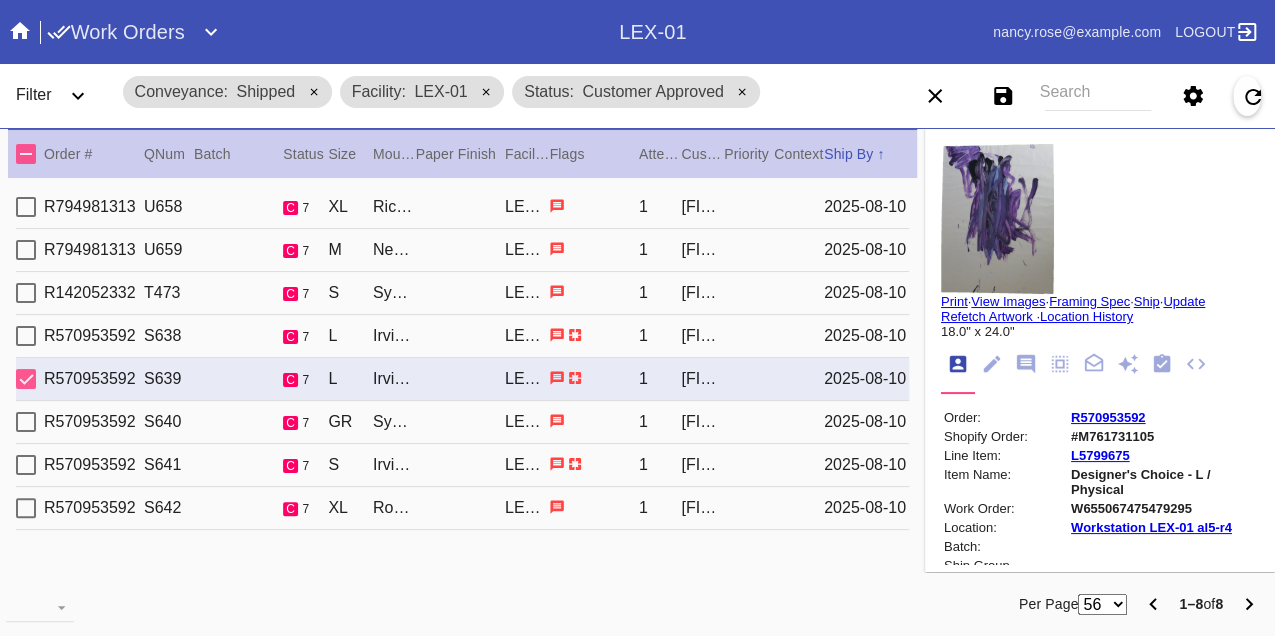 click on "W655067475479295" at bounding box center (1163, 508) 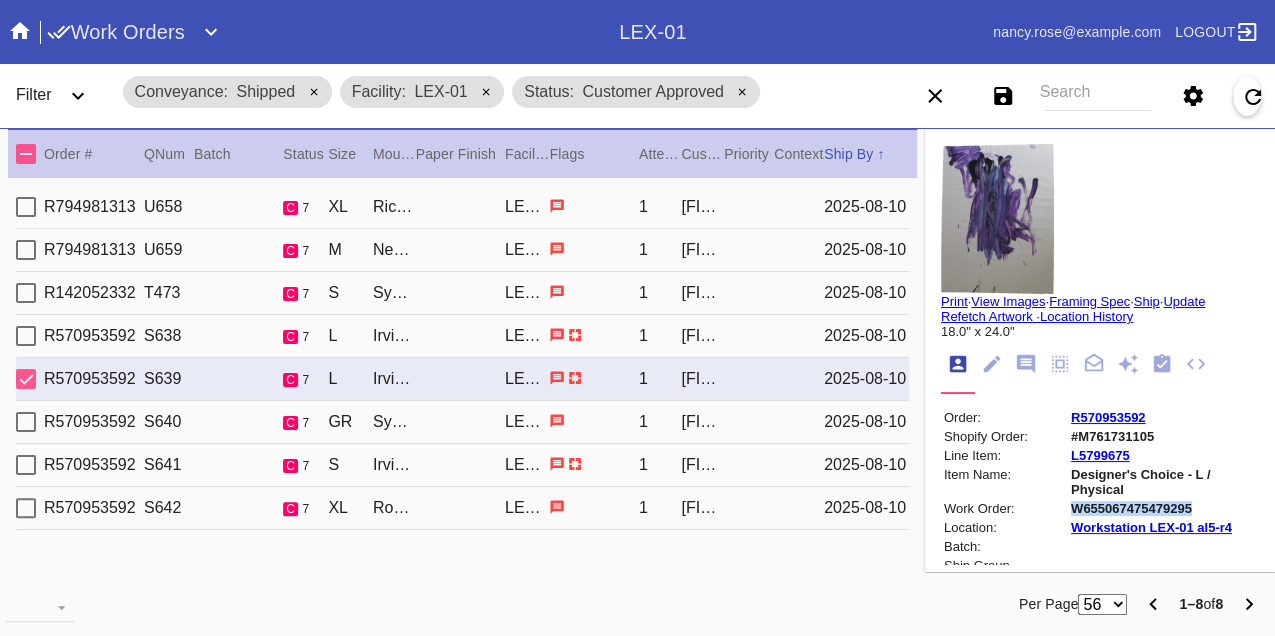 click on "W655067475479295" at bounding box center [1163, 508] 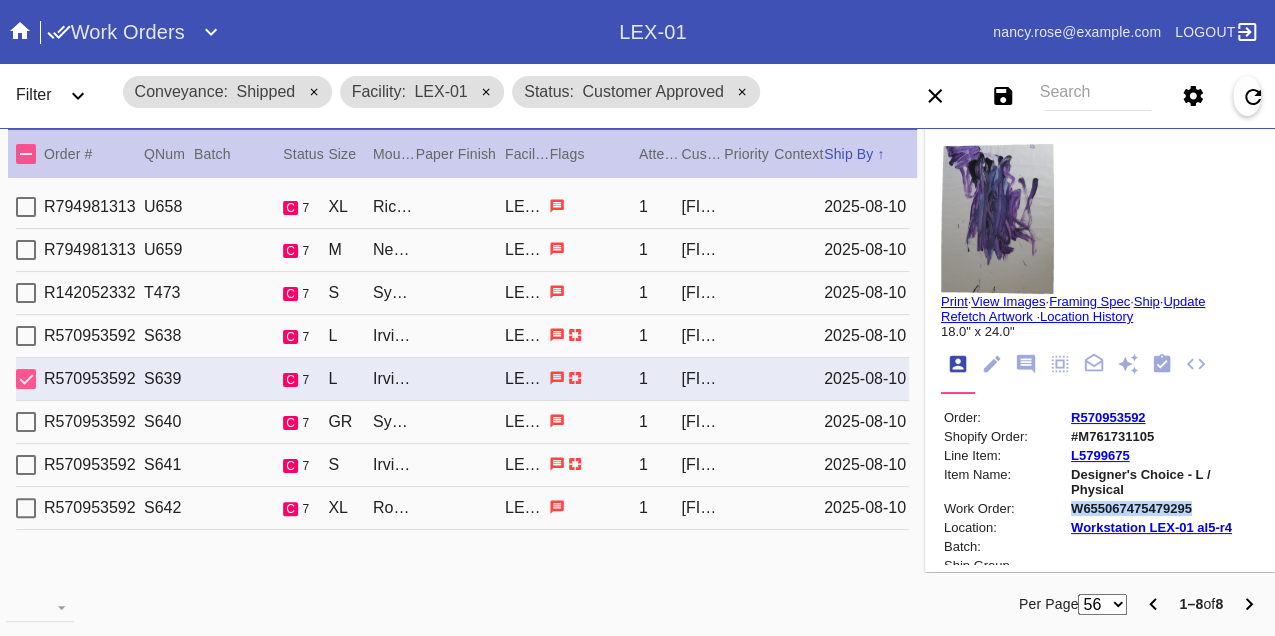 copy on "W655067475479295" 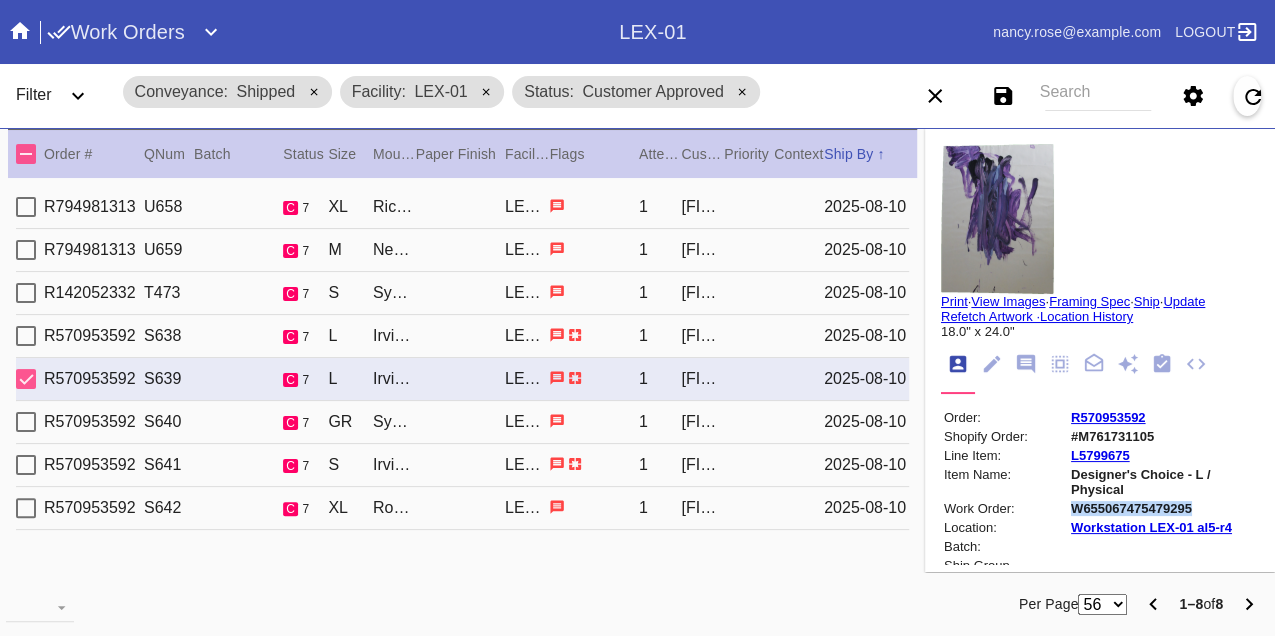 click on "R570953592 S640 c   7 GR Sydney / Oversized White Mat LEX-01 1 Iain McGhee
2025-08-10" at bounding box center (462, 422) 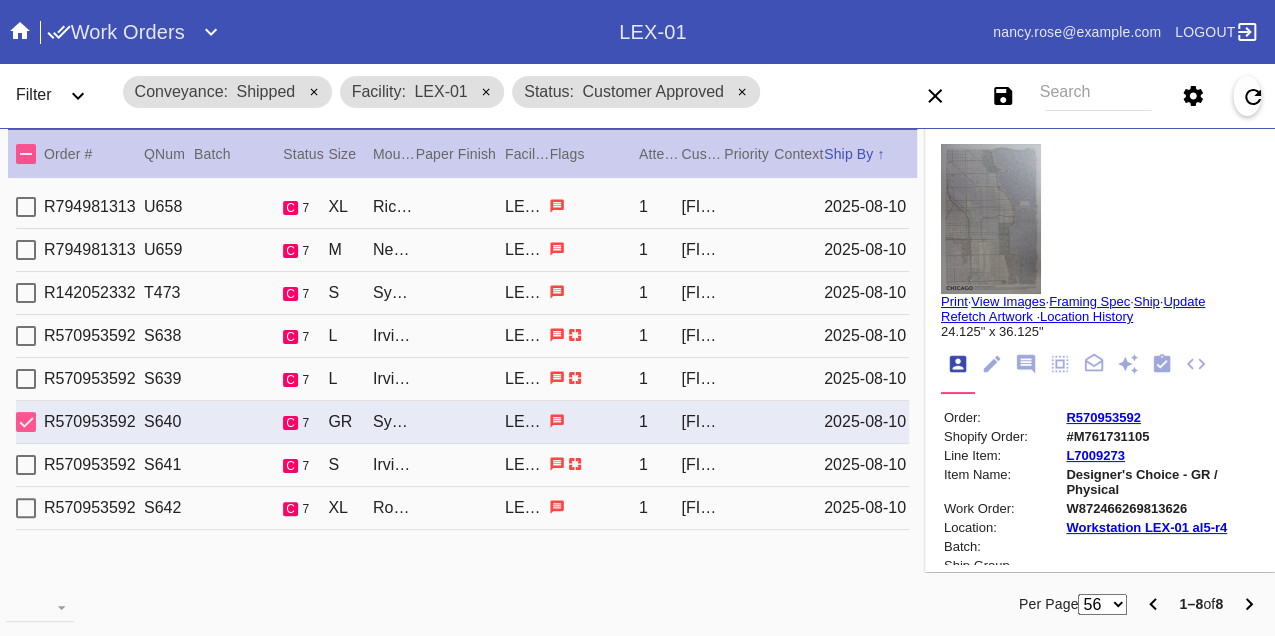 click on "W872466269813626" at bounding box center [1161, 508] 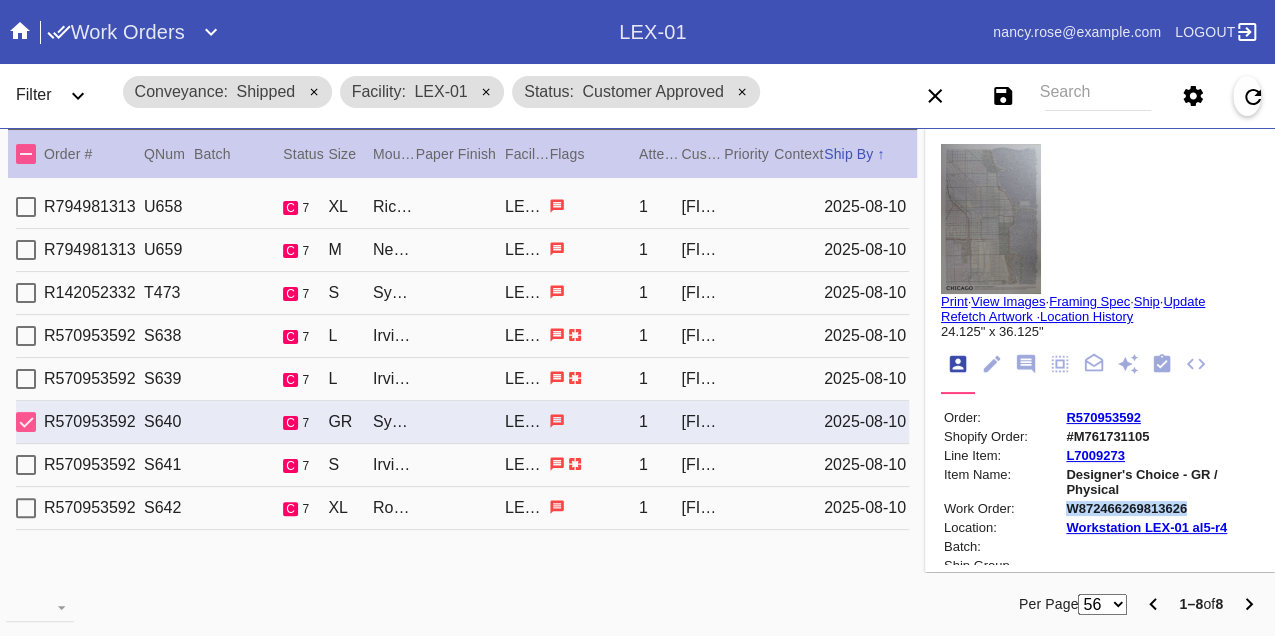 click on "W872466269813626" at bounding box center [1161, 508] 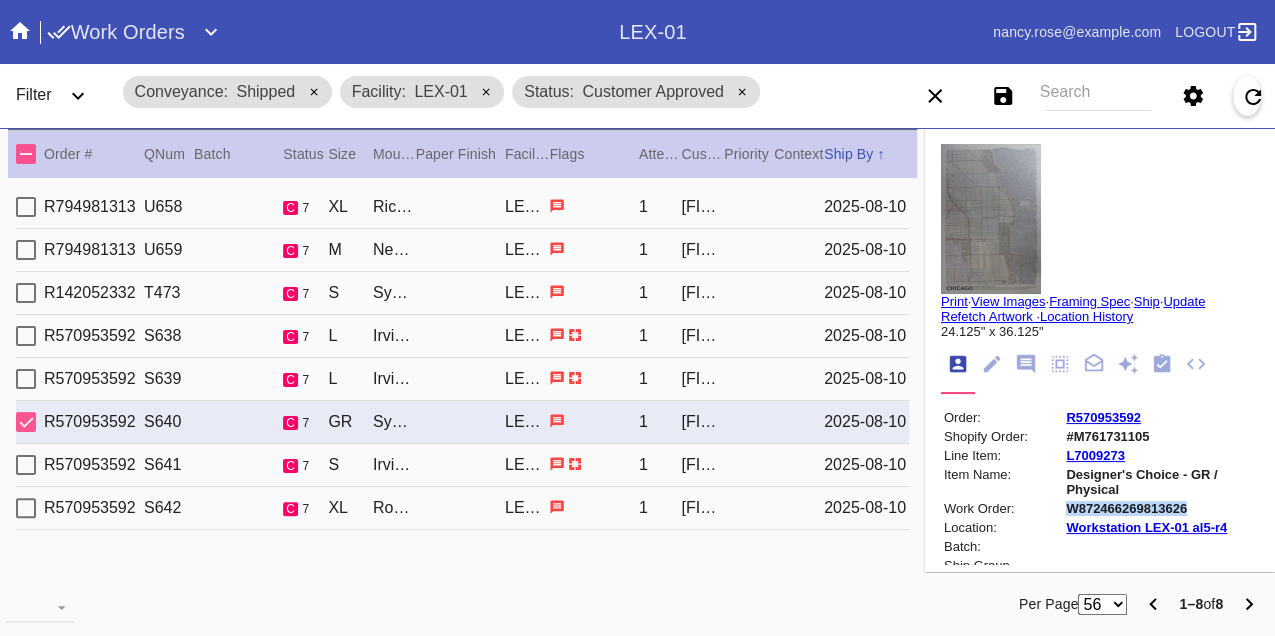 copy on "W872466269813626" 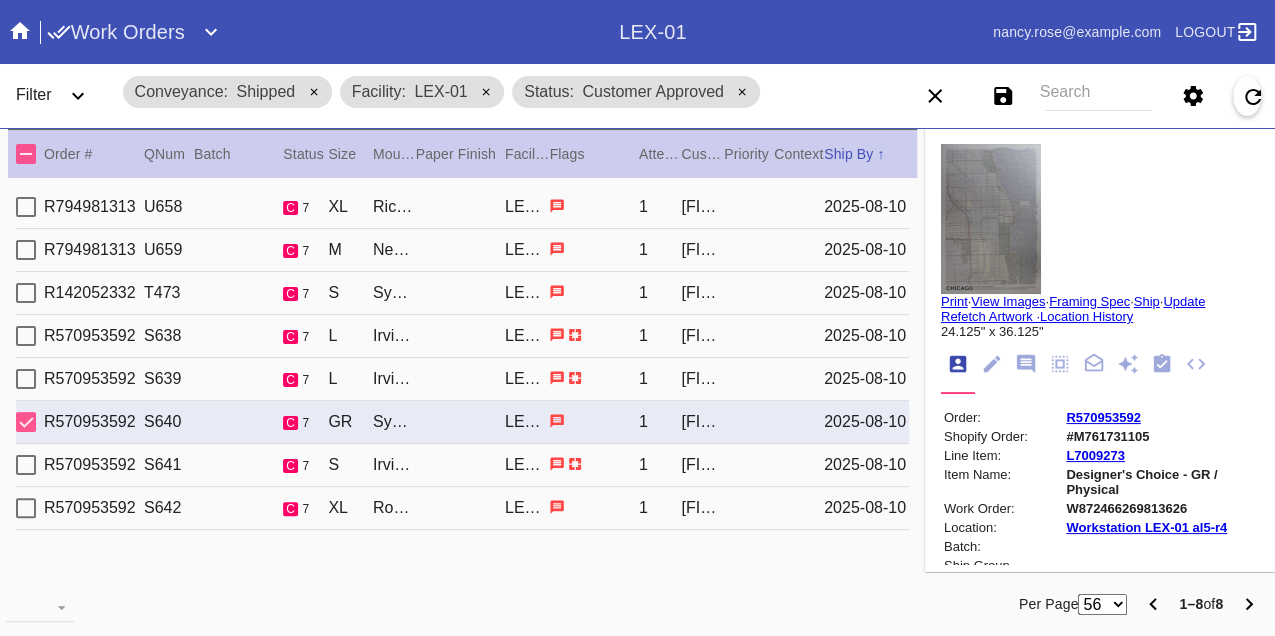 click on "R570953592 S641 c   7 S Irvine Slim / Float Mounting (+$25) LEX-01 1 Iain McGhee
2025-08-10" at bounding box center (462, 465) 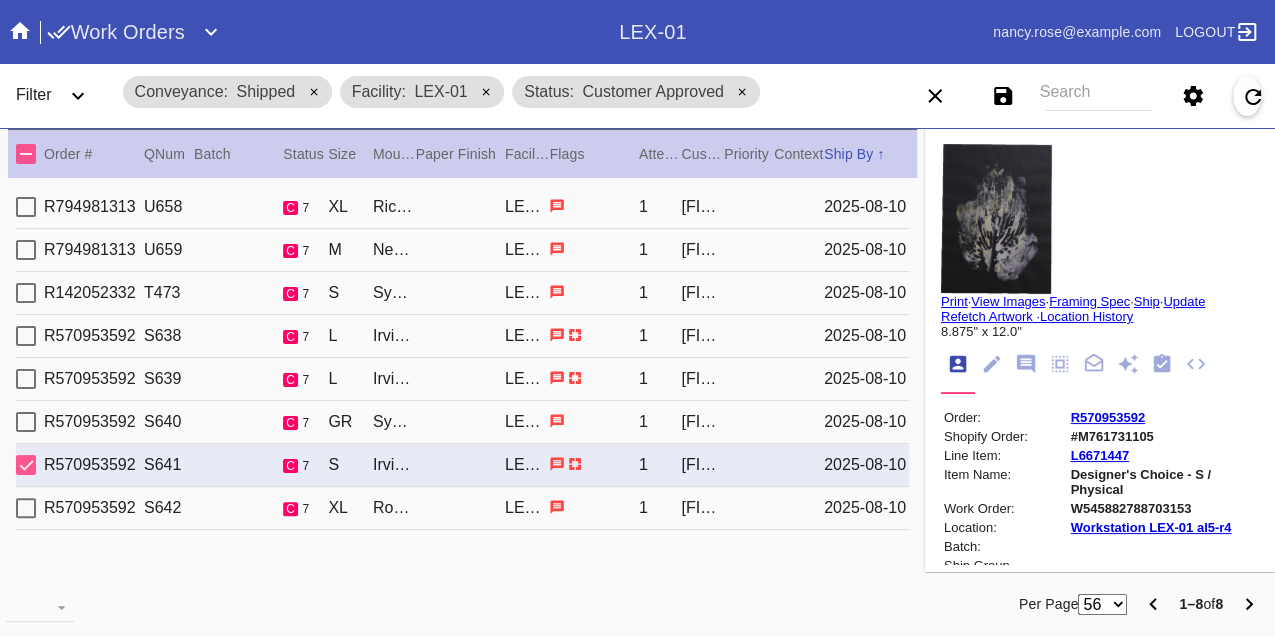click on "W545882788703153" at bounding box center [1163, 508] 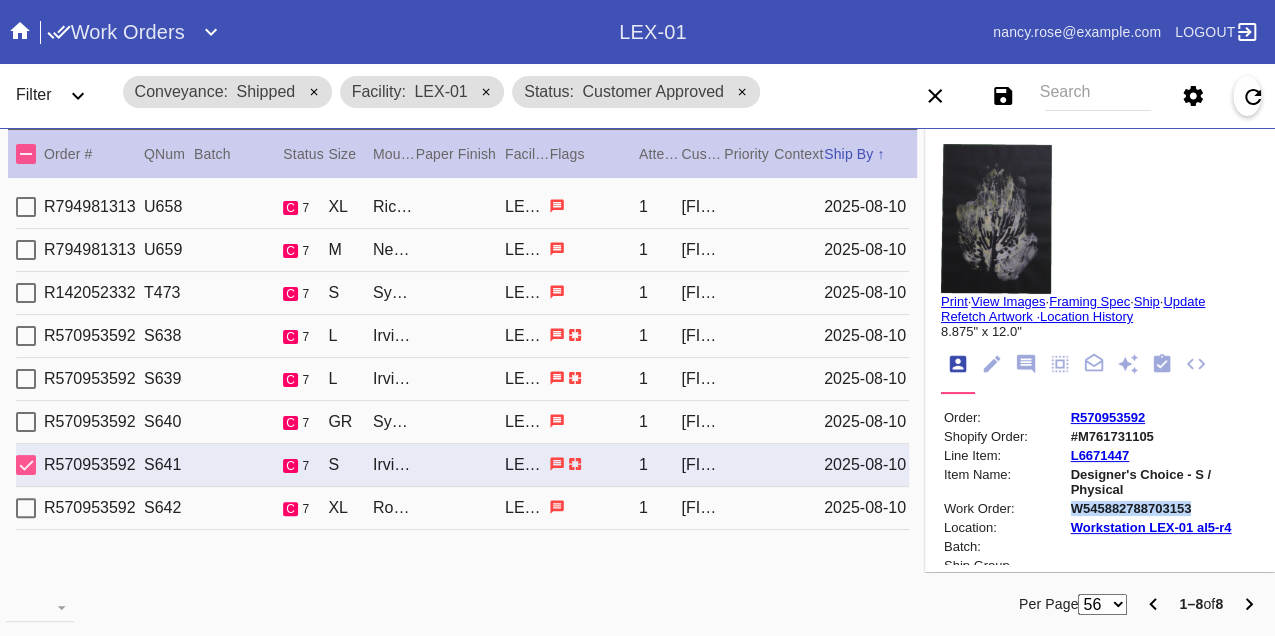 click on "W545882788703153" at bounding box center (1163, 508) 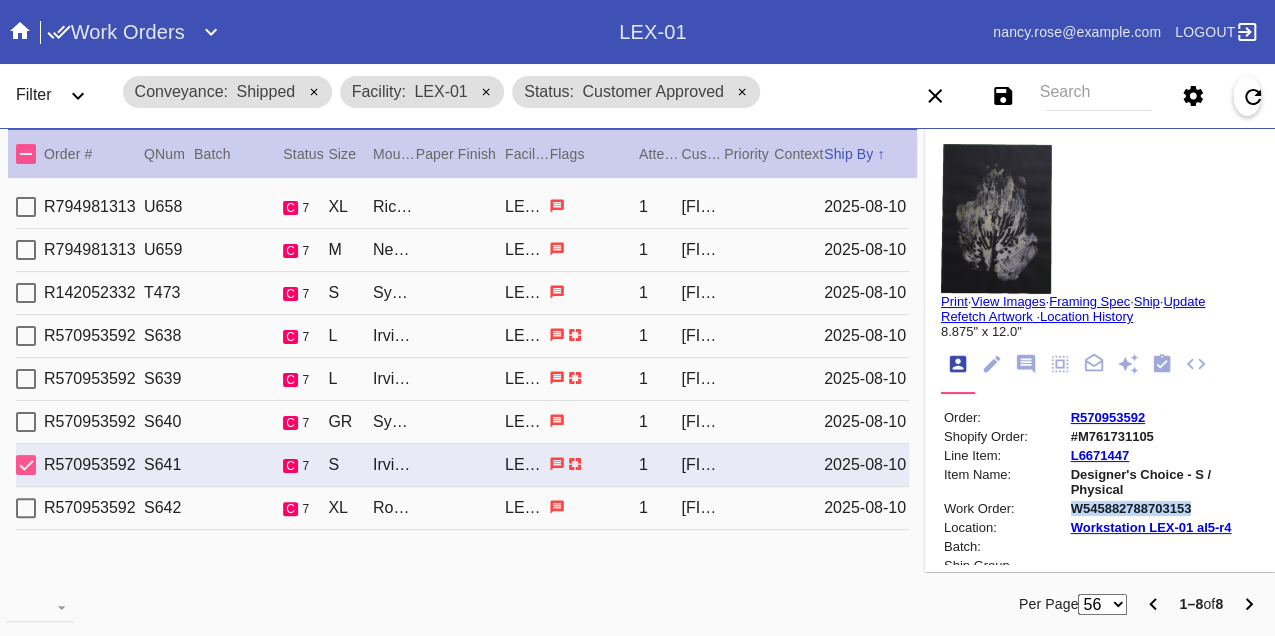 copy on "W545882788703153" 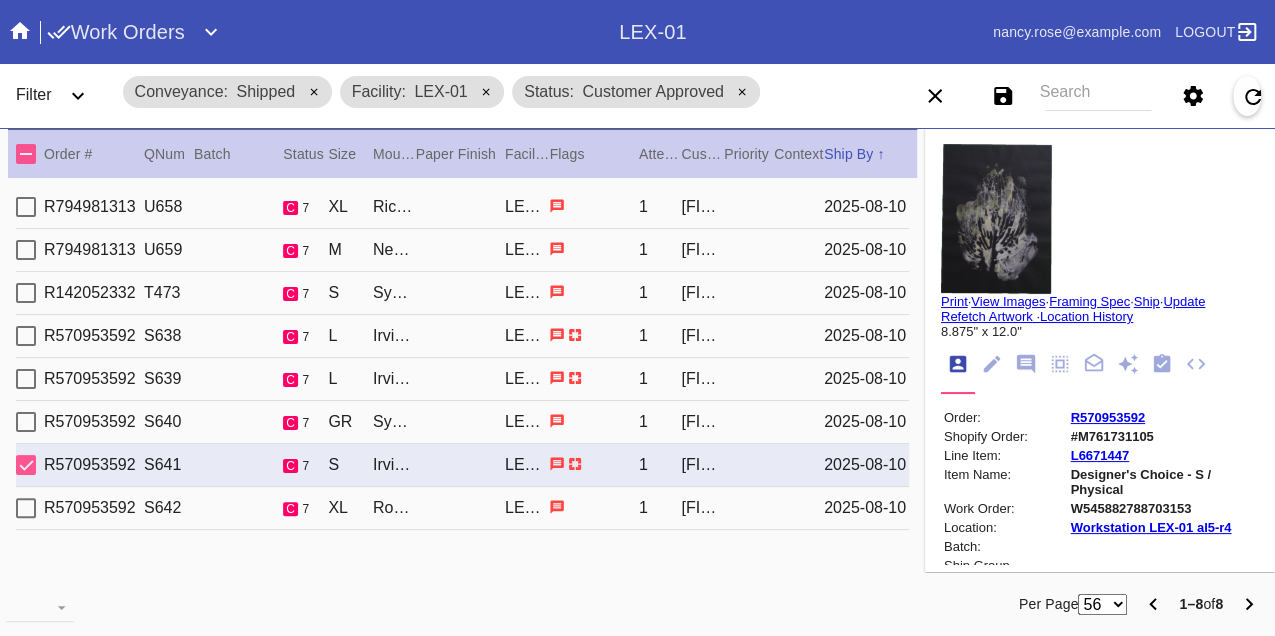 click on "R570953592 S642 c   7 XL Rome / White LEX-01 1 Iain McGhee
2025-08-10" at bounding box center [462, 508] 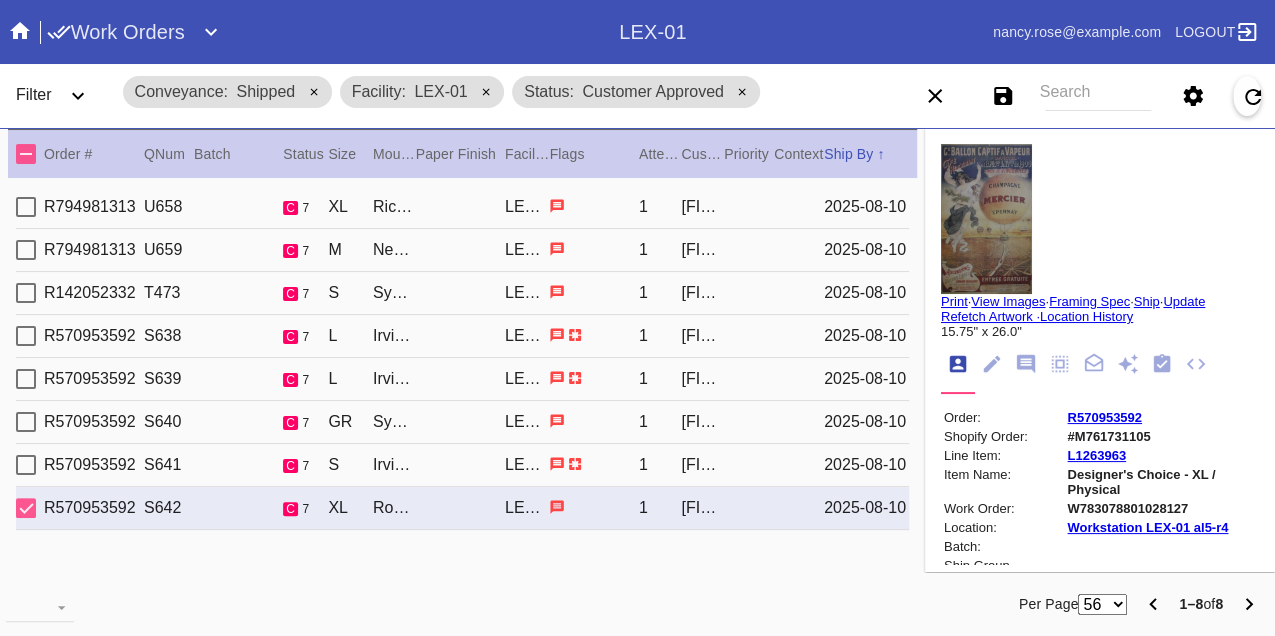 click on "W783078801028127" at bounding box center [1162, 508] 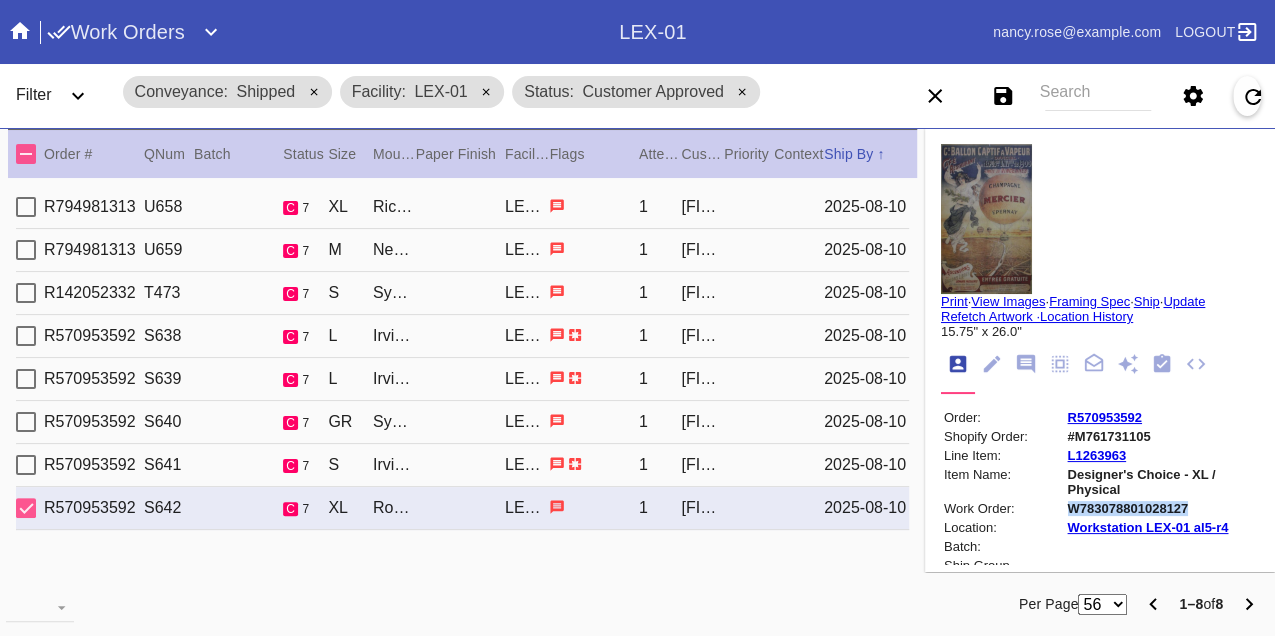 click on "W783078801028127" at bounding box center [1162, 508] 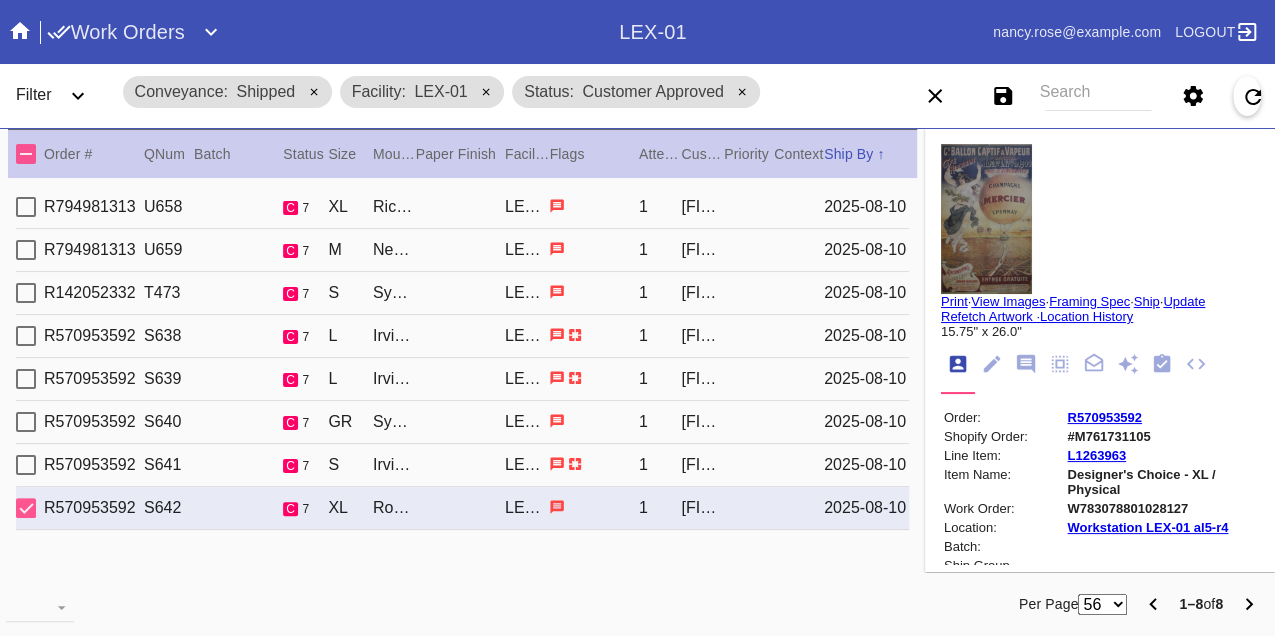 click on "R794981313 U658 c   7 XL Richmond / Royal Blue LEX-01 1 Tracy Ricker
2025-08-10" at bounding box center [462, 207] 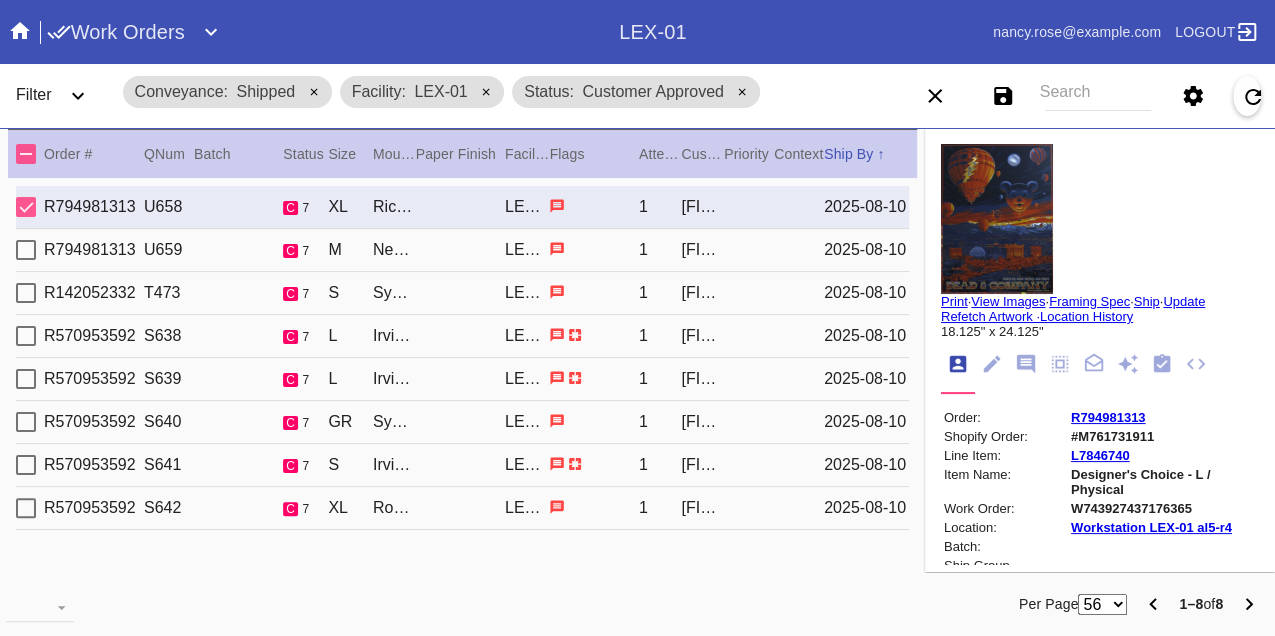 click on "R794981313" at bounding box center [1108, 417] 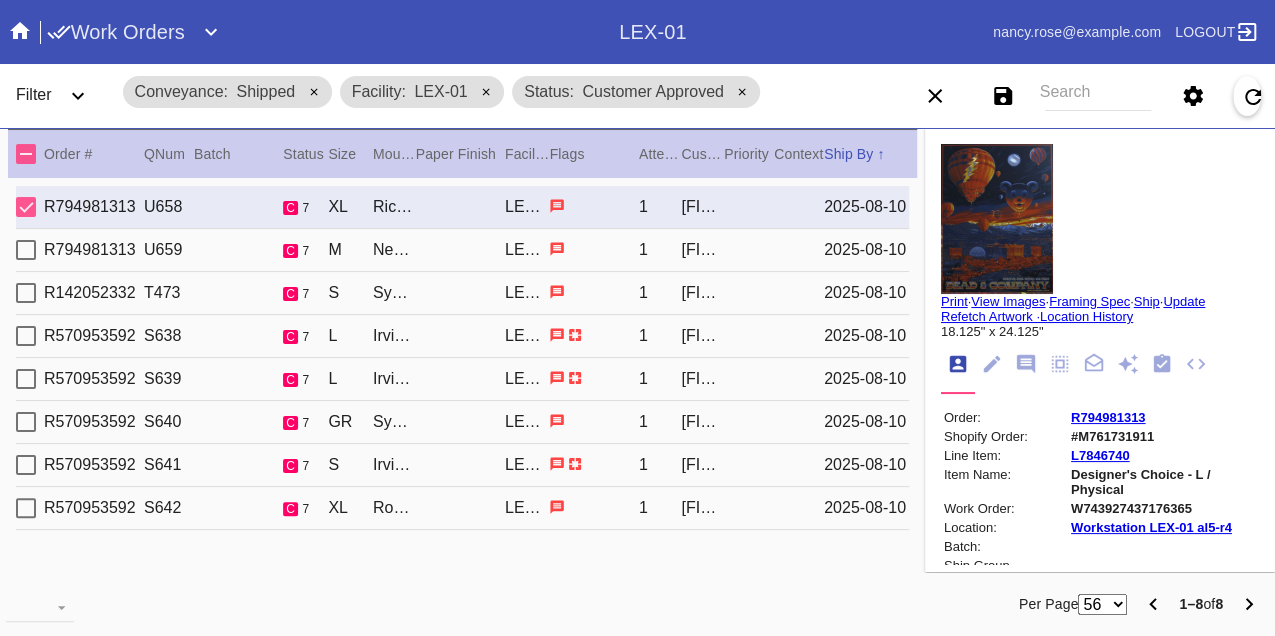 click on "Print" at bounding box center (954, 301) 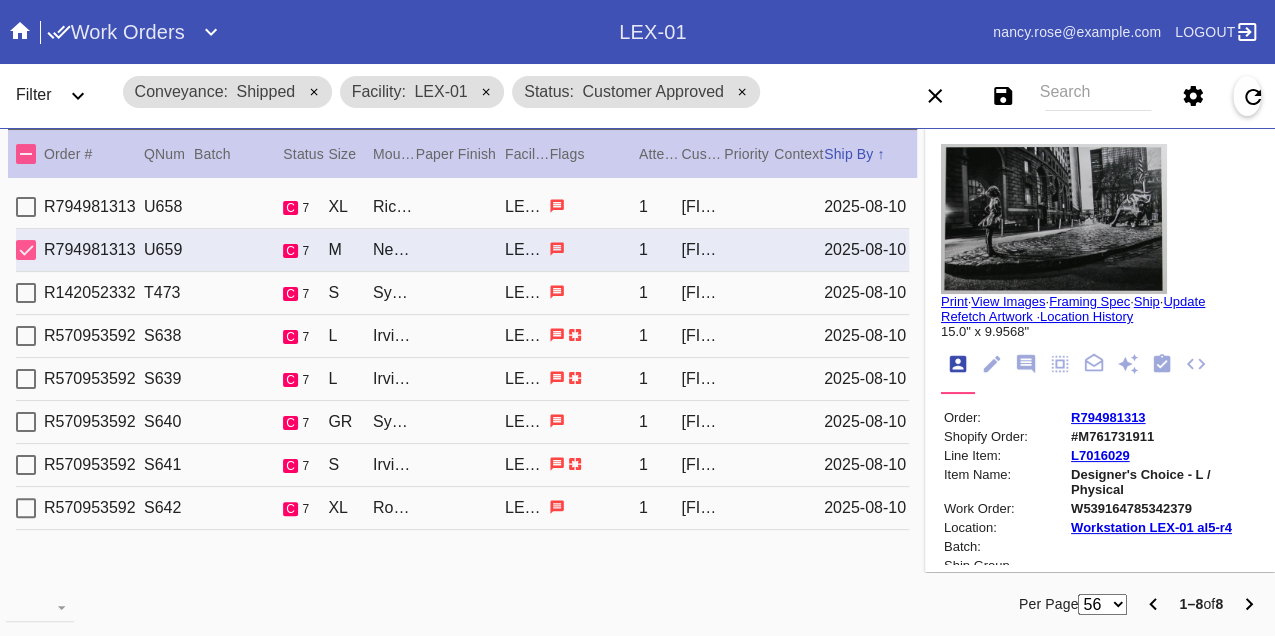 click on "Print" at bounding box center (954, 301) 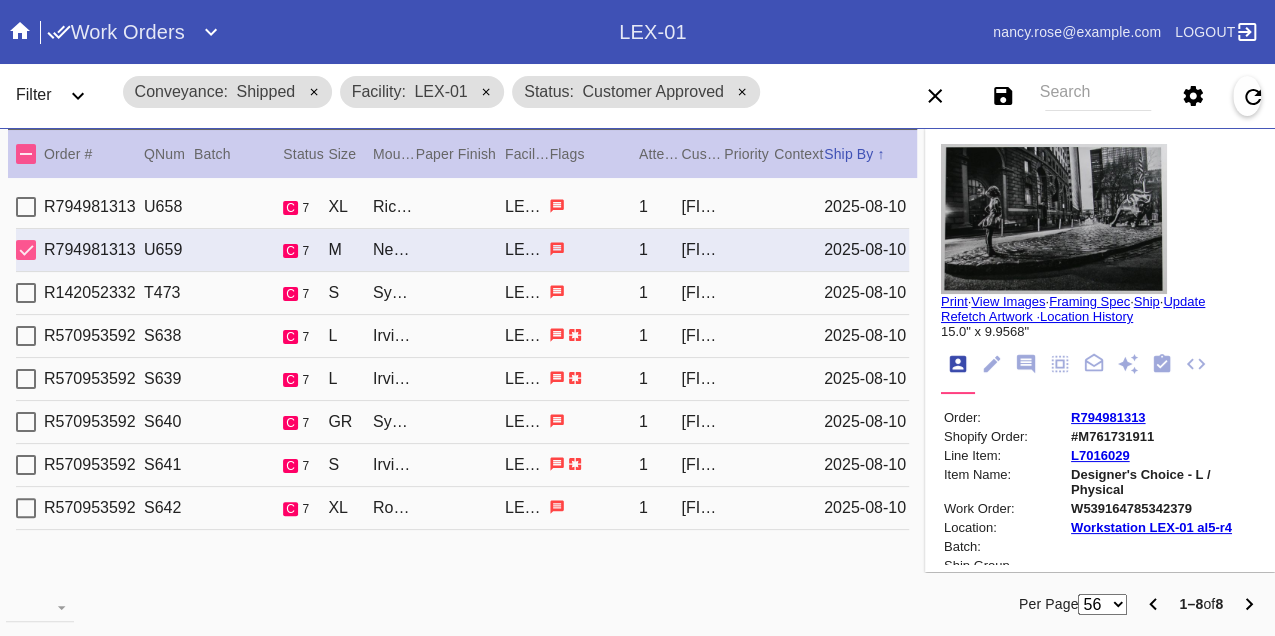 click on "R142052332 T473 c   7 S Sydney / Off-White LEX-01 1 Jill Johnson
2025-08-10" at bounding box center [462, 293] 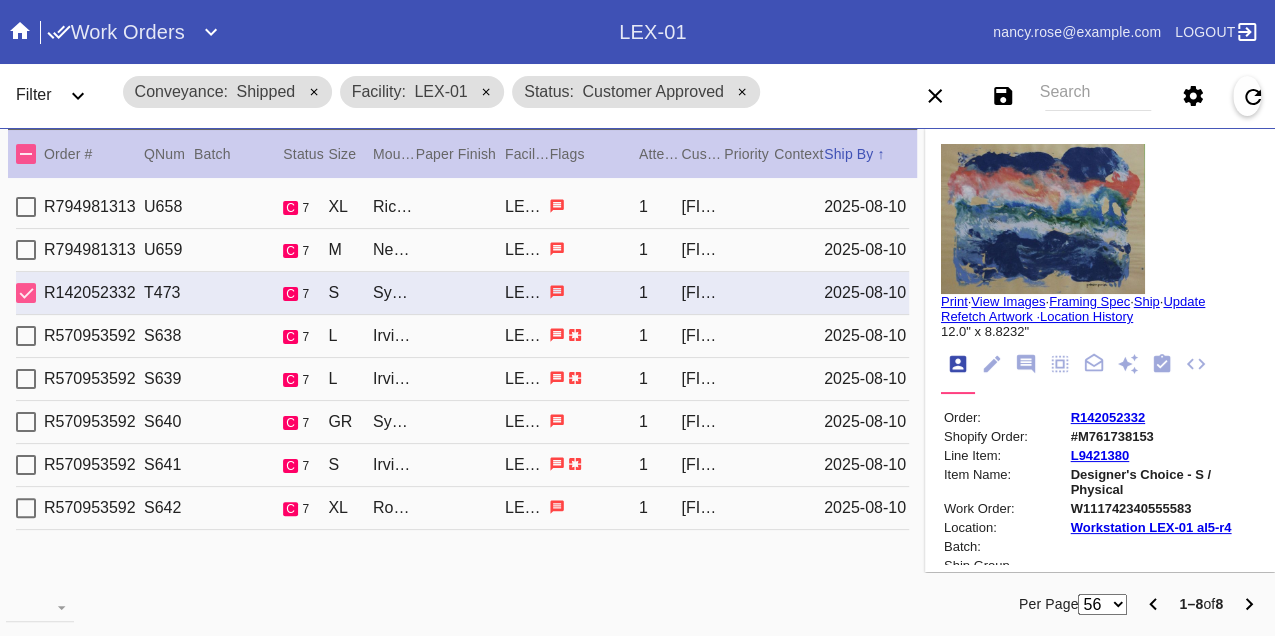 click on "R142052332" at bounding box center [1108, 417] 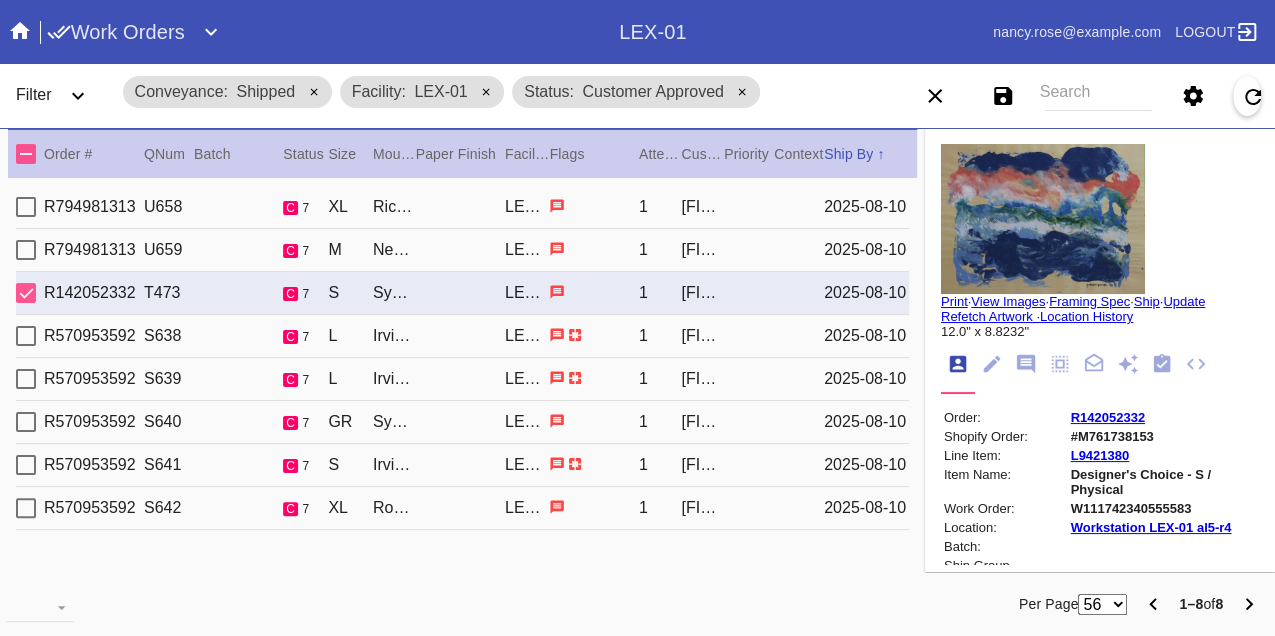 click on "Print" at bounding box center [954, 301] 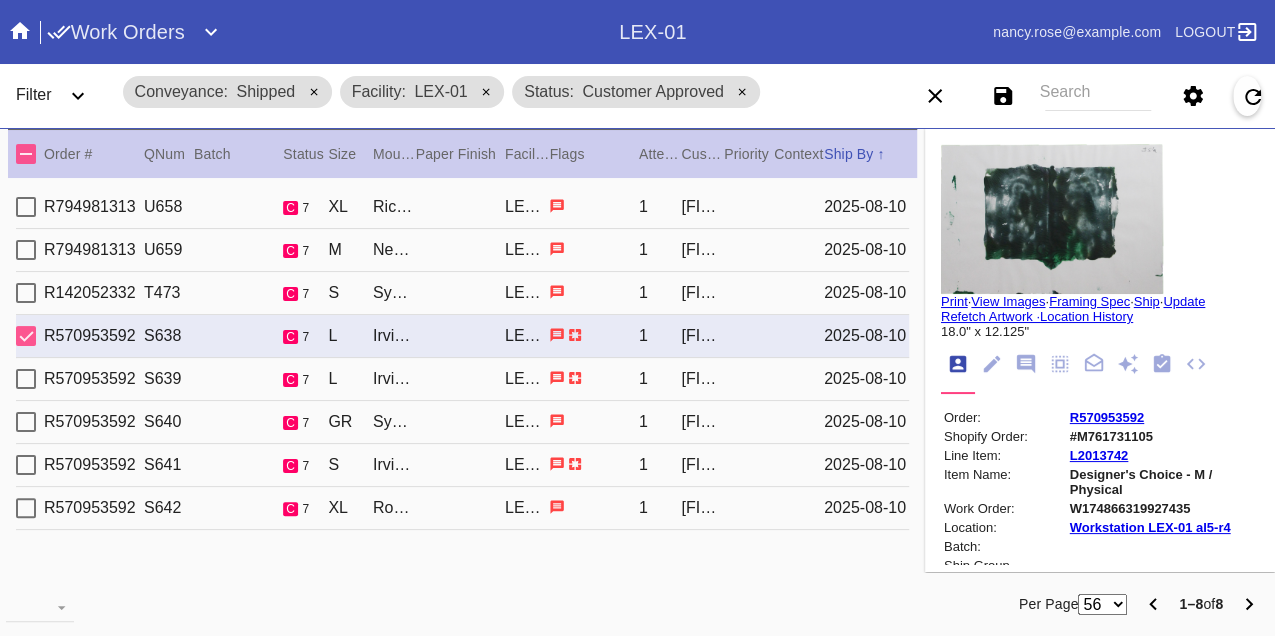 click on "R570953592" at bounding box center (1107, 417) 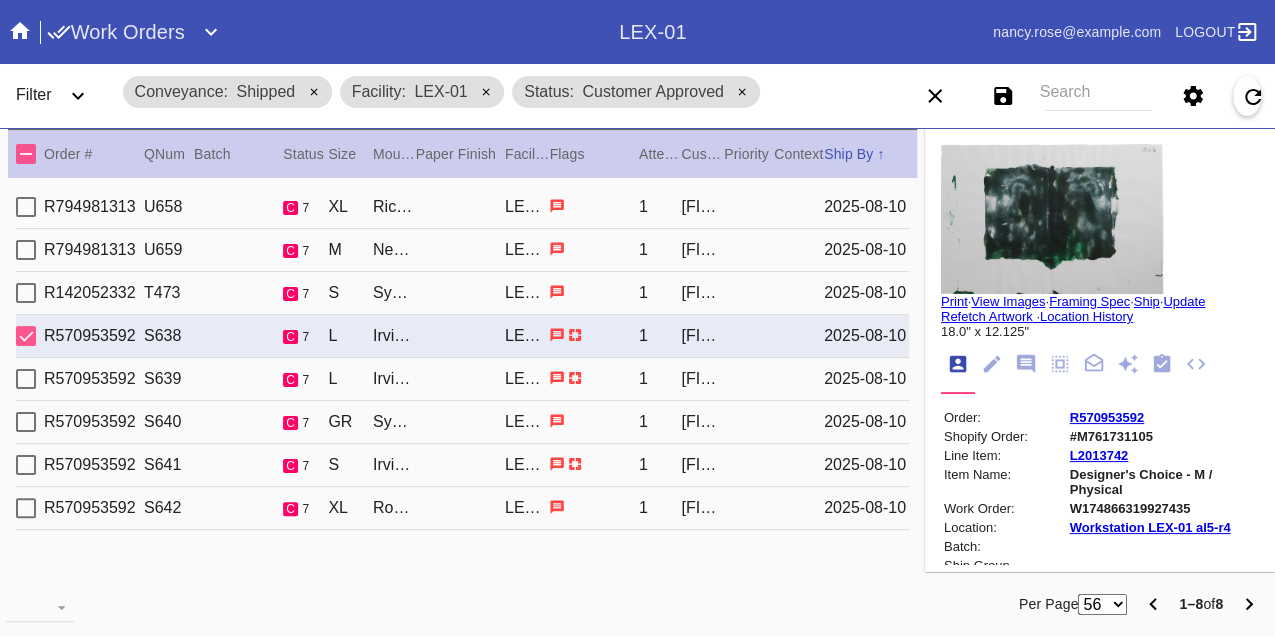 click on "Print" at bounding box center [954, 301] 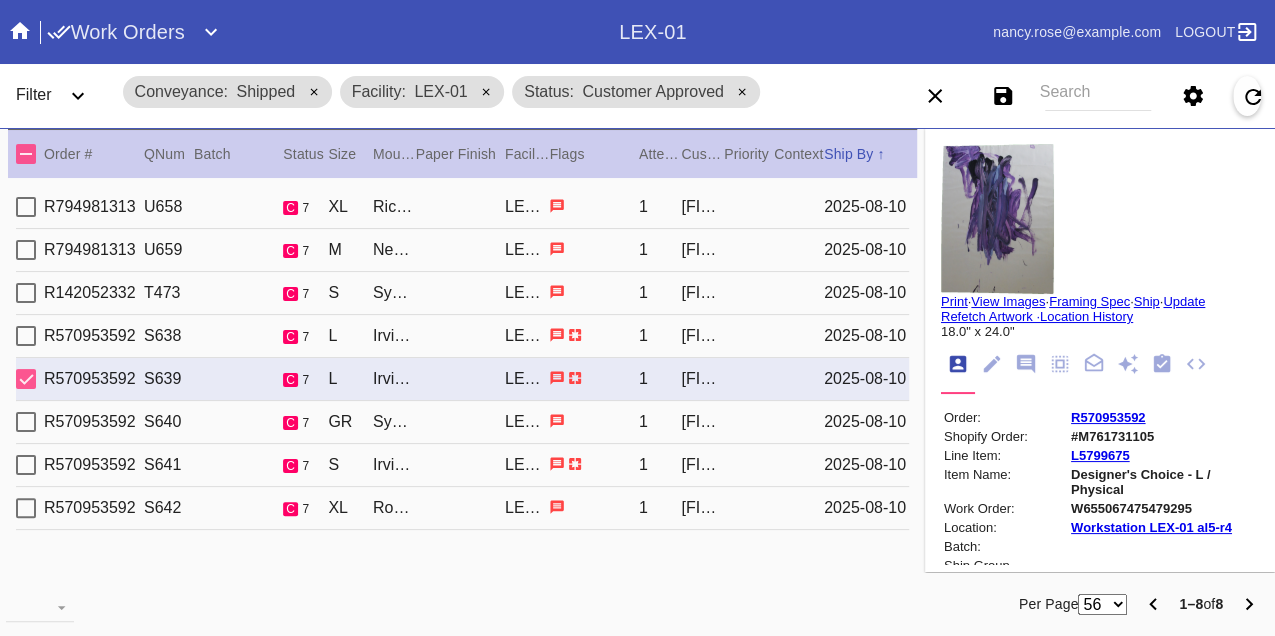 click on "Print" at bounding box center [954, 301] 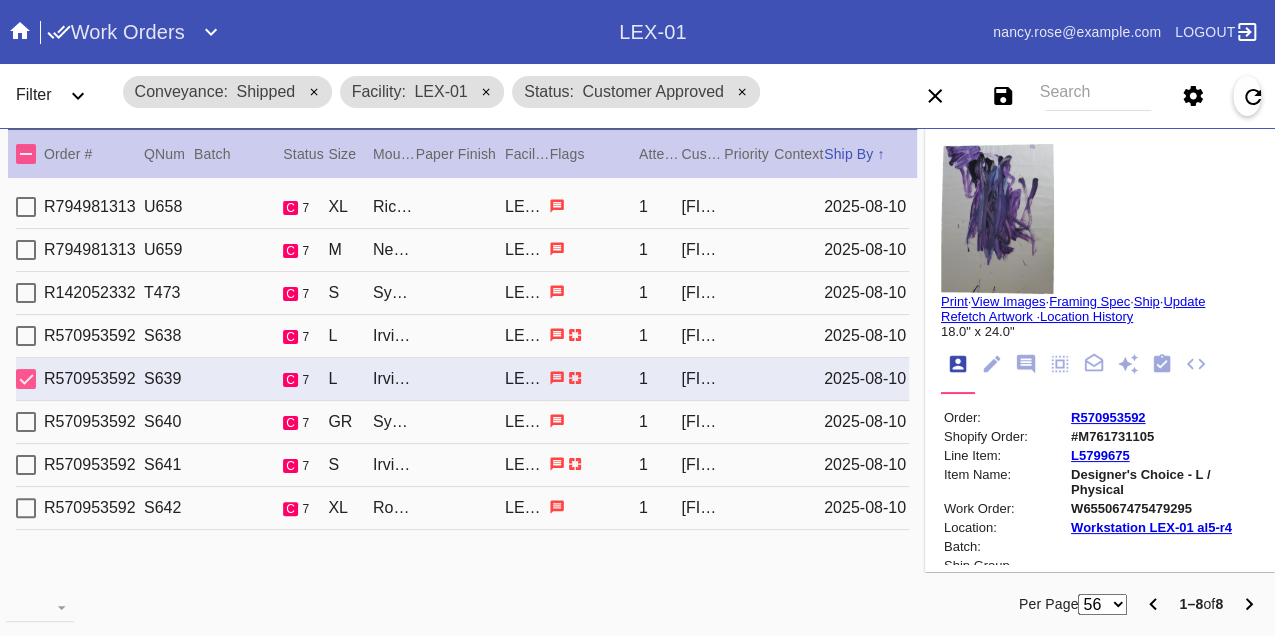 click on "R570953592 S640 c   7 GR Sydney / Oversized White Mat LEX-01 1 Iain McGhee
2025-08-10" at bounding box center [462, 422] 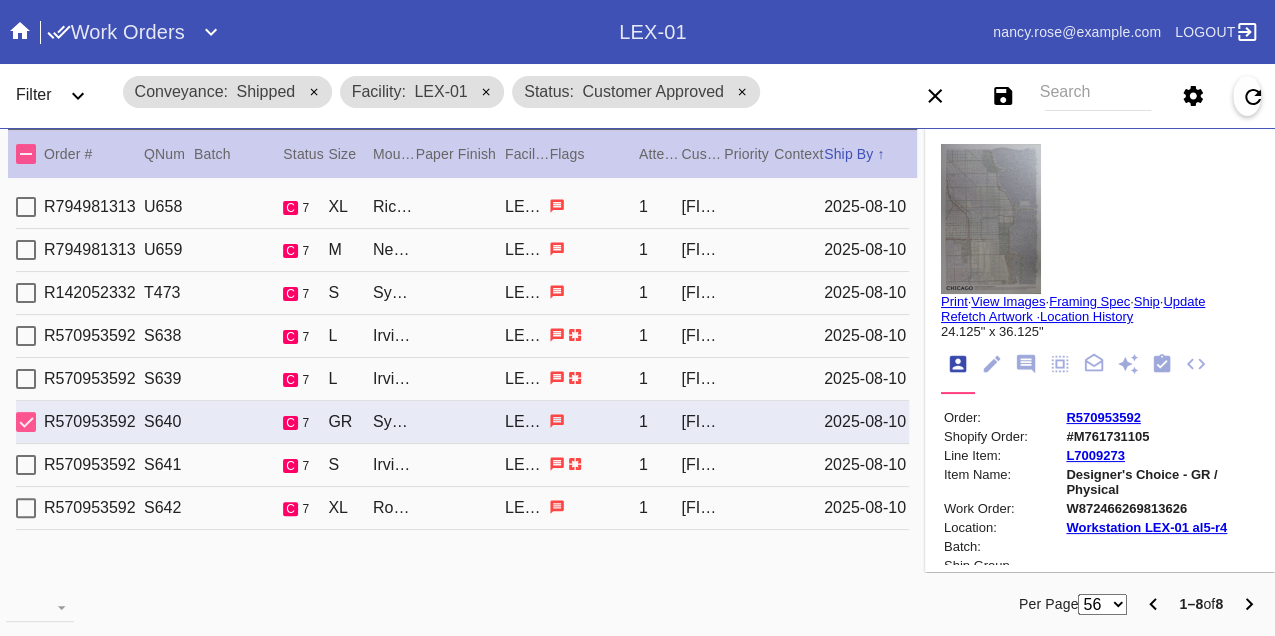 click on "Print" at bounding box center [954, 301] 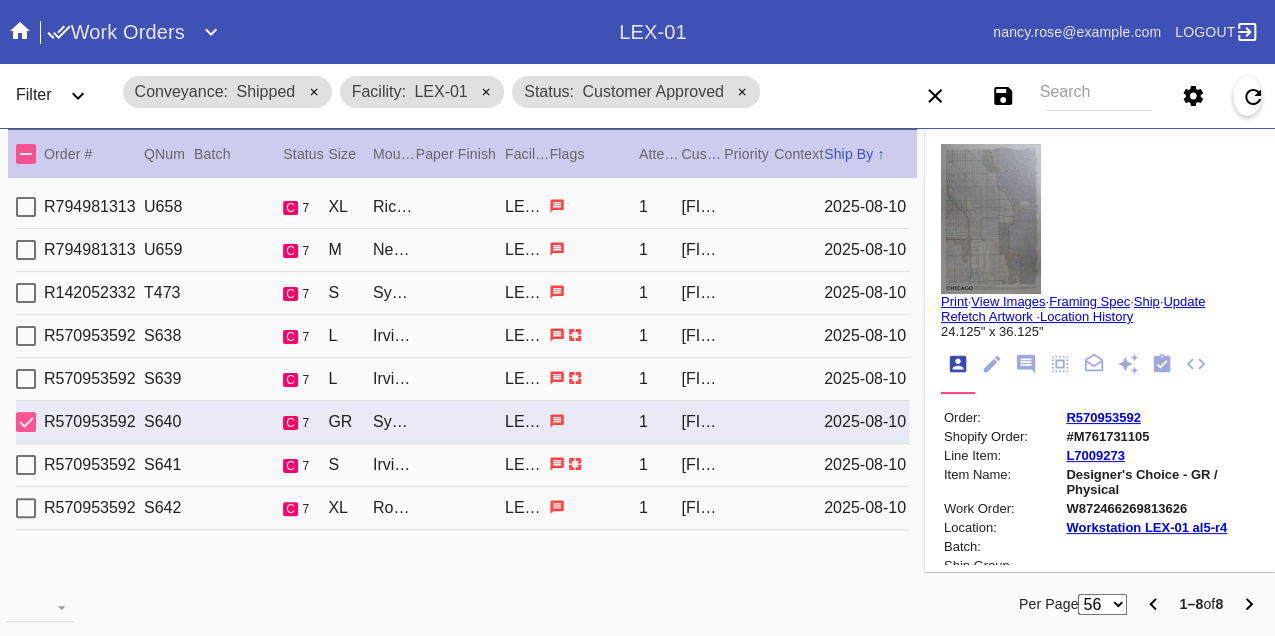 click on "R570953592 S641 c   7 S Irvine Slim / Float Mounting (+$25) LEX-01 1 Iain McGhee
2025-08-10" at bounding box center (462, 465) 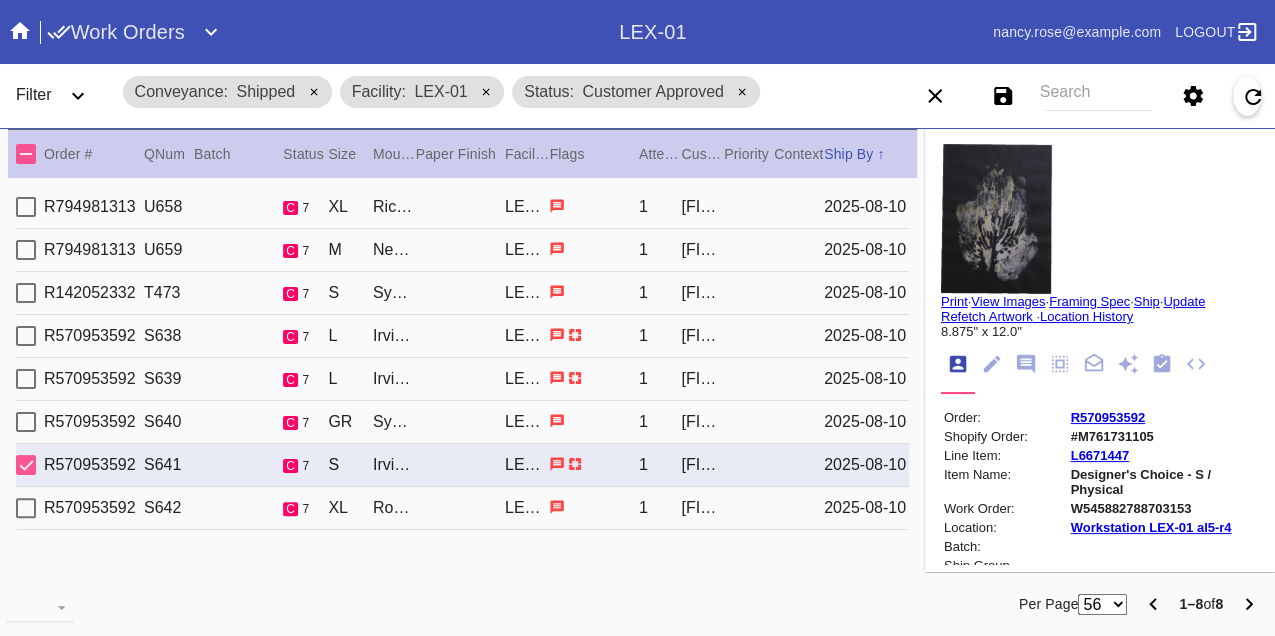 click on "Print" at bounding box center [954, 301] 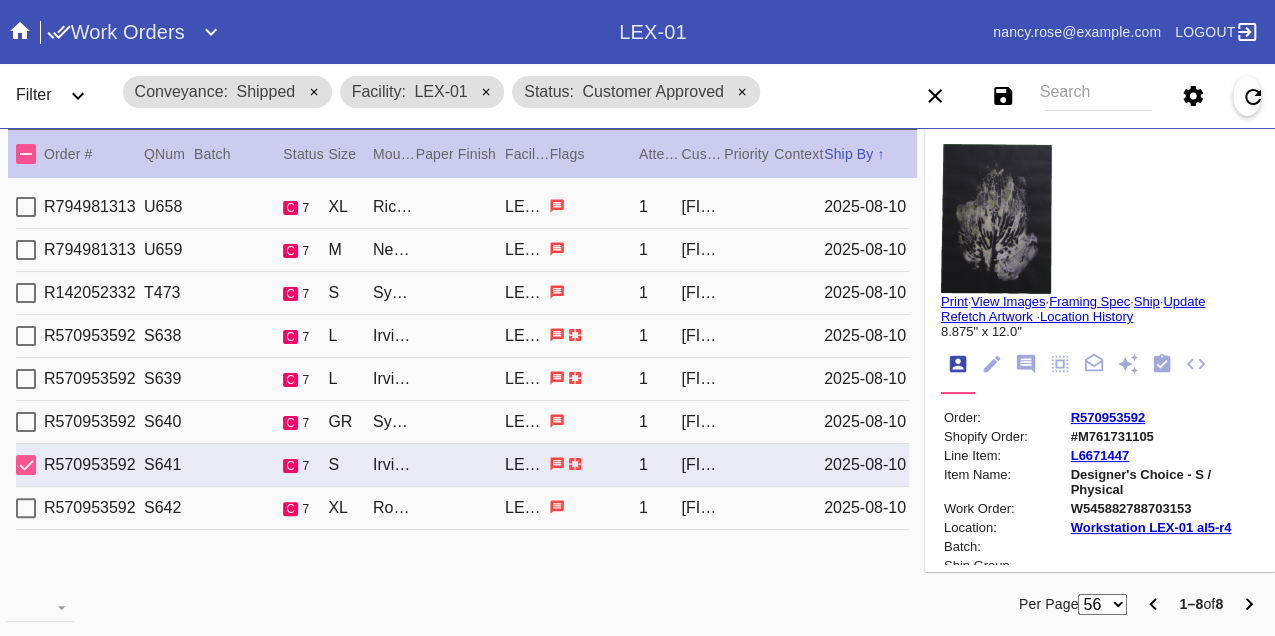 click on "R570953592 S642 c   7 XL Rome / White LEX-01 1 Iain McGhee
2025-08-10" at bounding box center (462, 508) 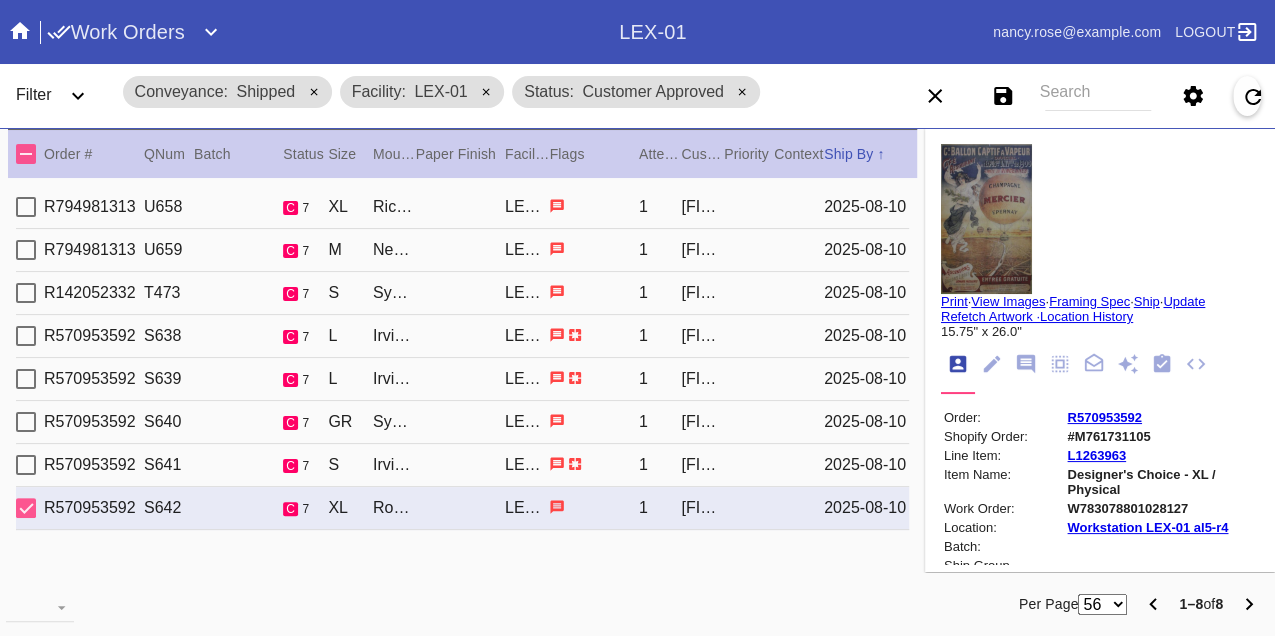click on "Print" at bounding box center [954, 301] 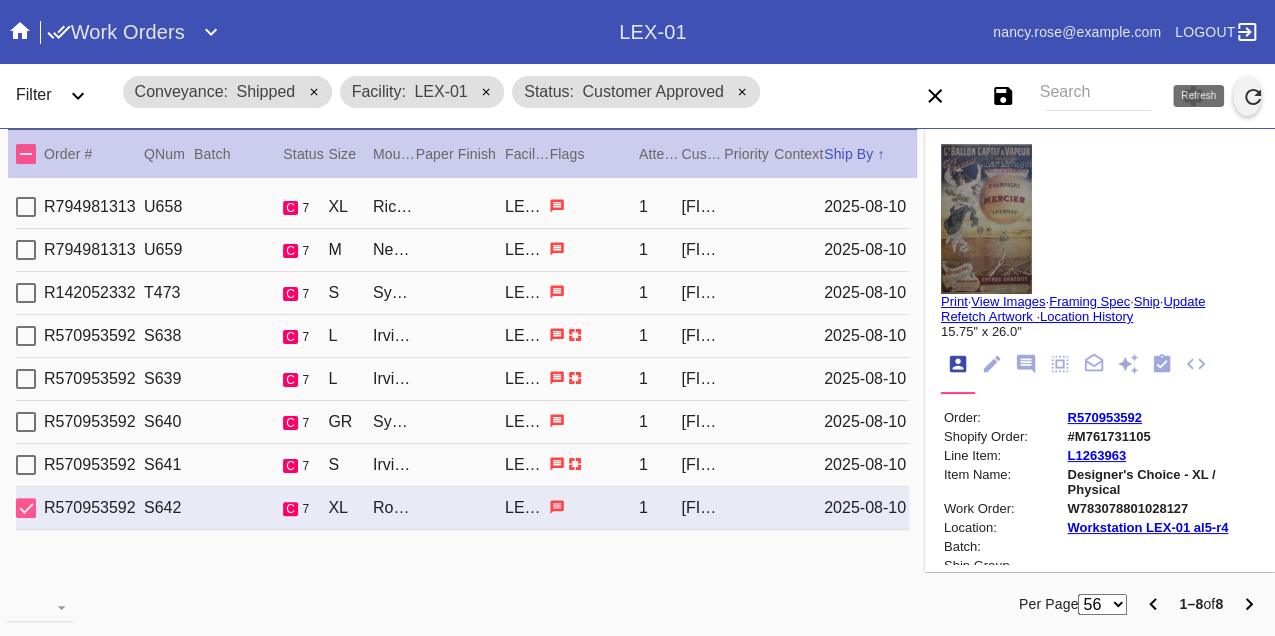 click 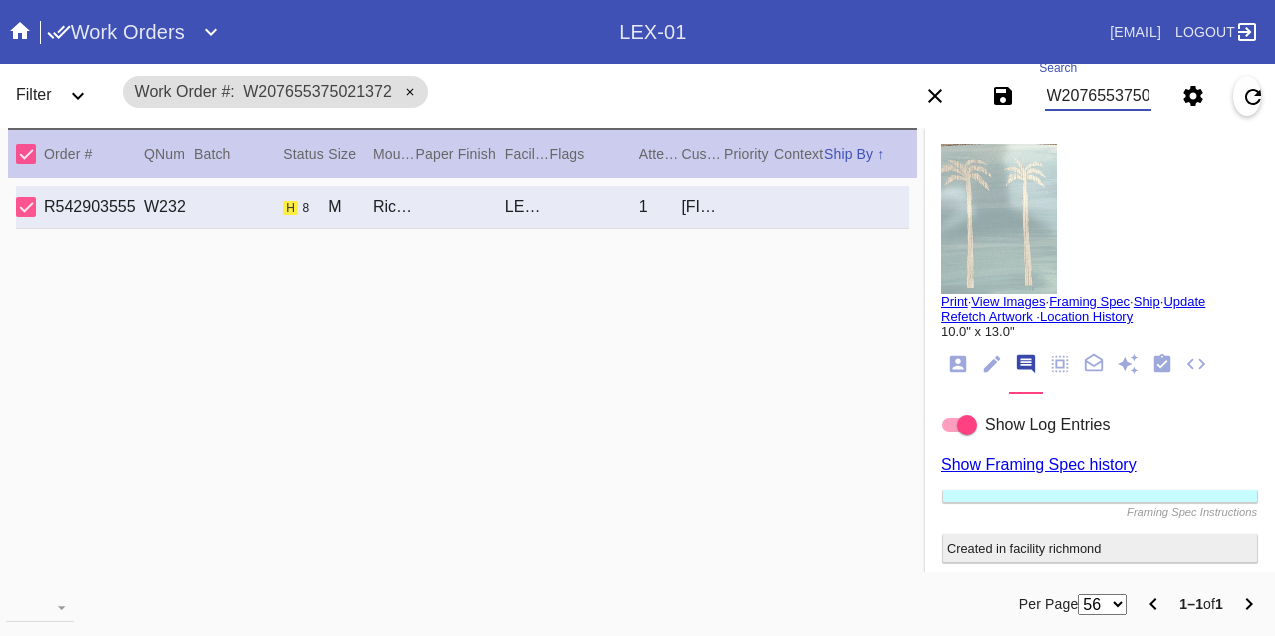 scroll, scrollTop: 0, scrollLeft: 0, axis: both 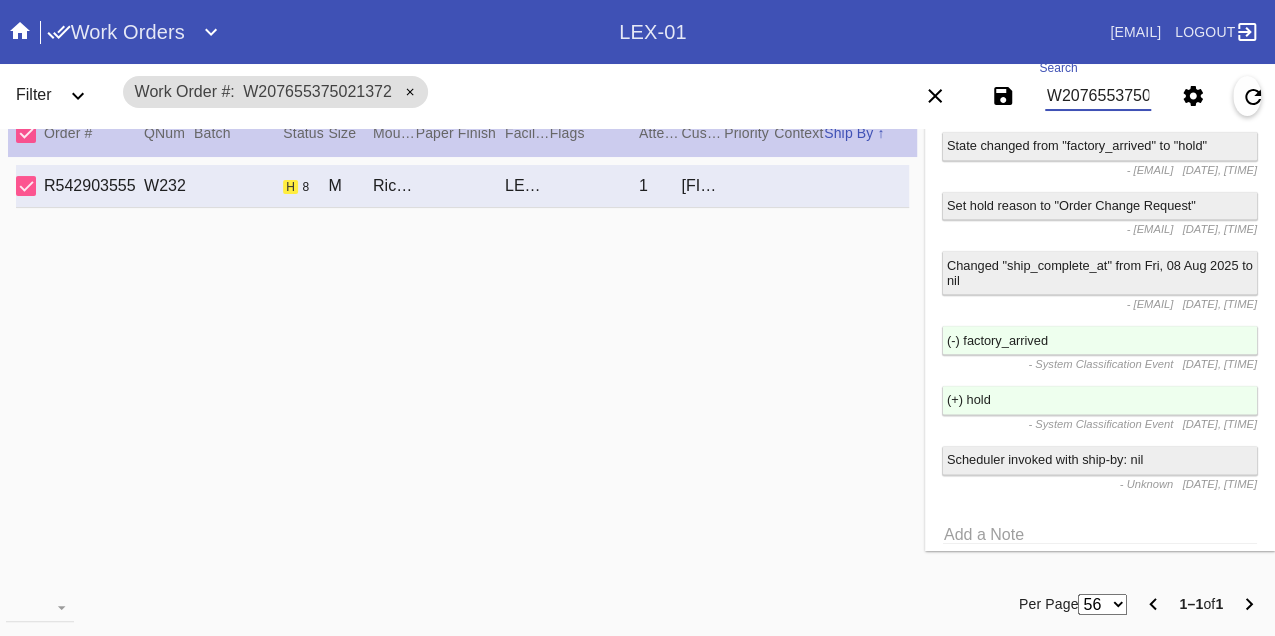 click on "W207655375021372" at bounding box center [1098, 96] 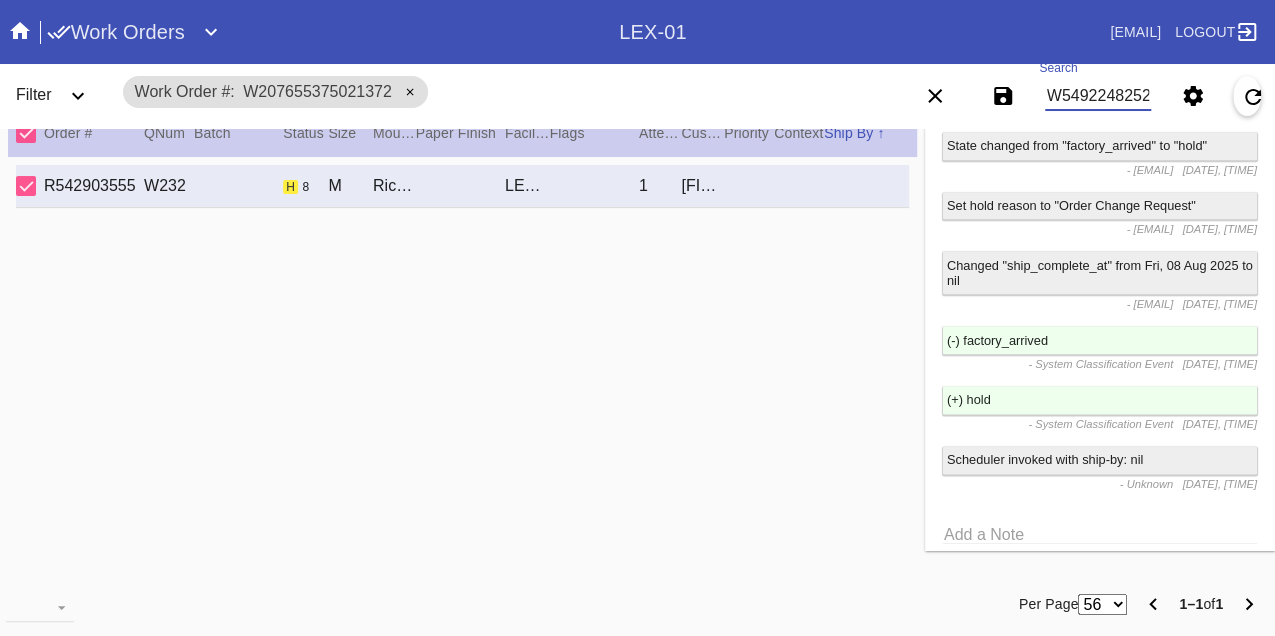 type on "W549224825258009" 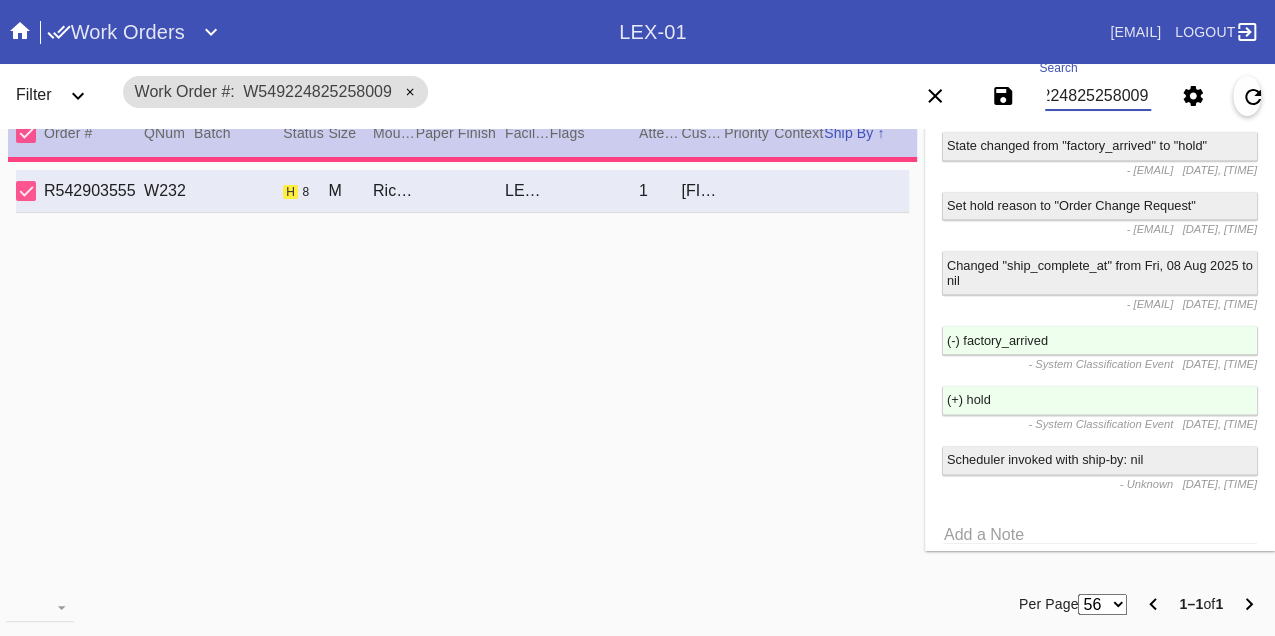 type on "2.375" 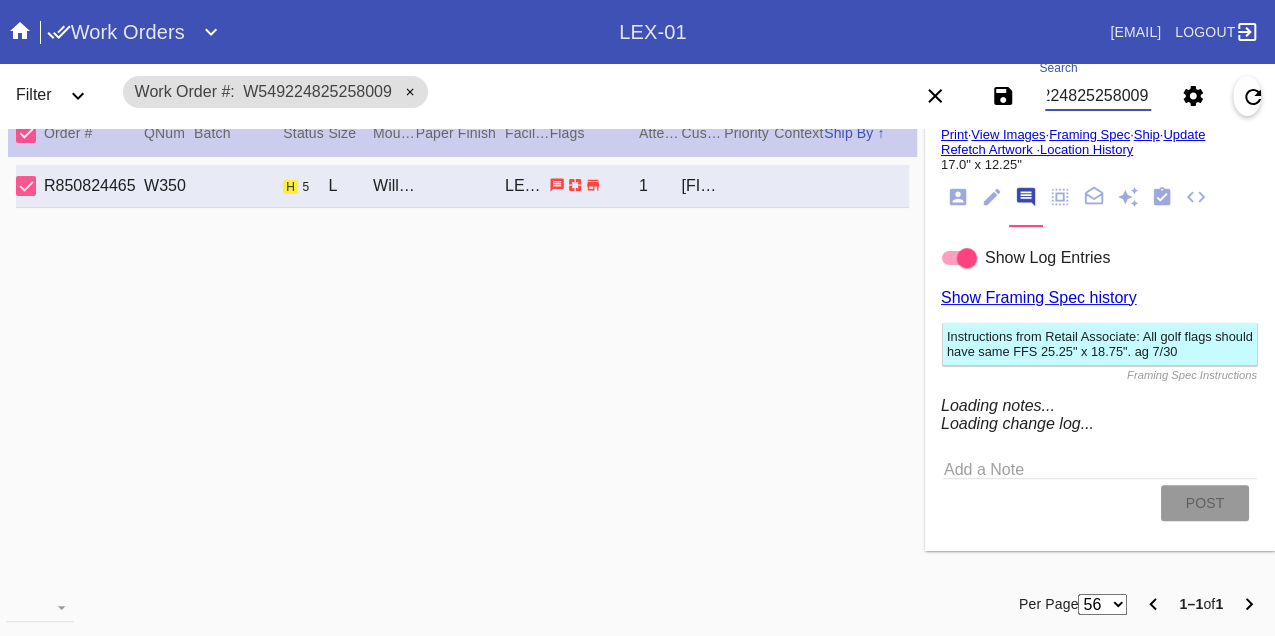 scroll, scrollTop: 1072, scrollLeft: 0, axis: vertical 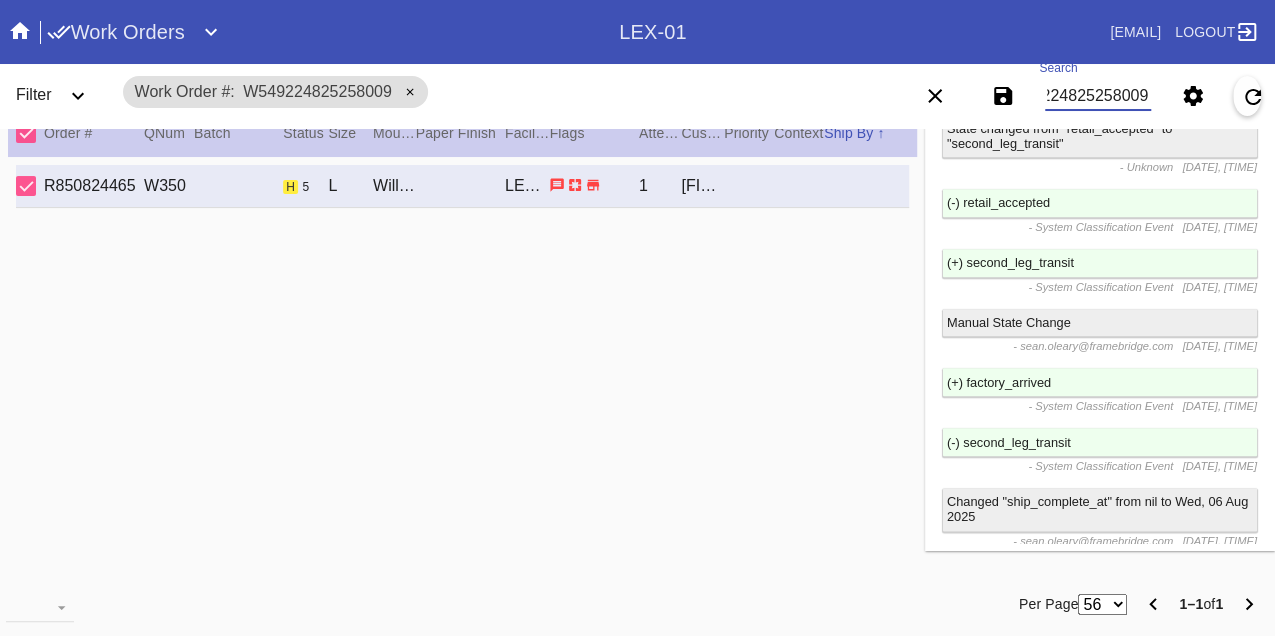 click on "W549224825258009" at bounding box center (1098, 96) 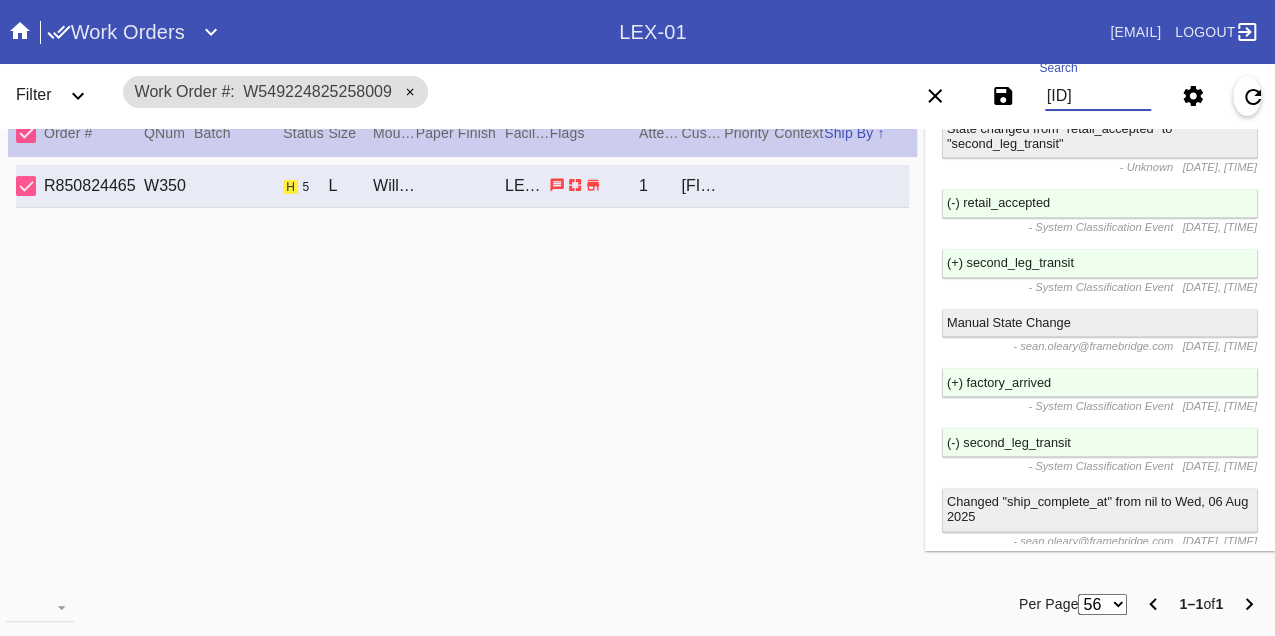 type on "W205662042296011" 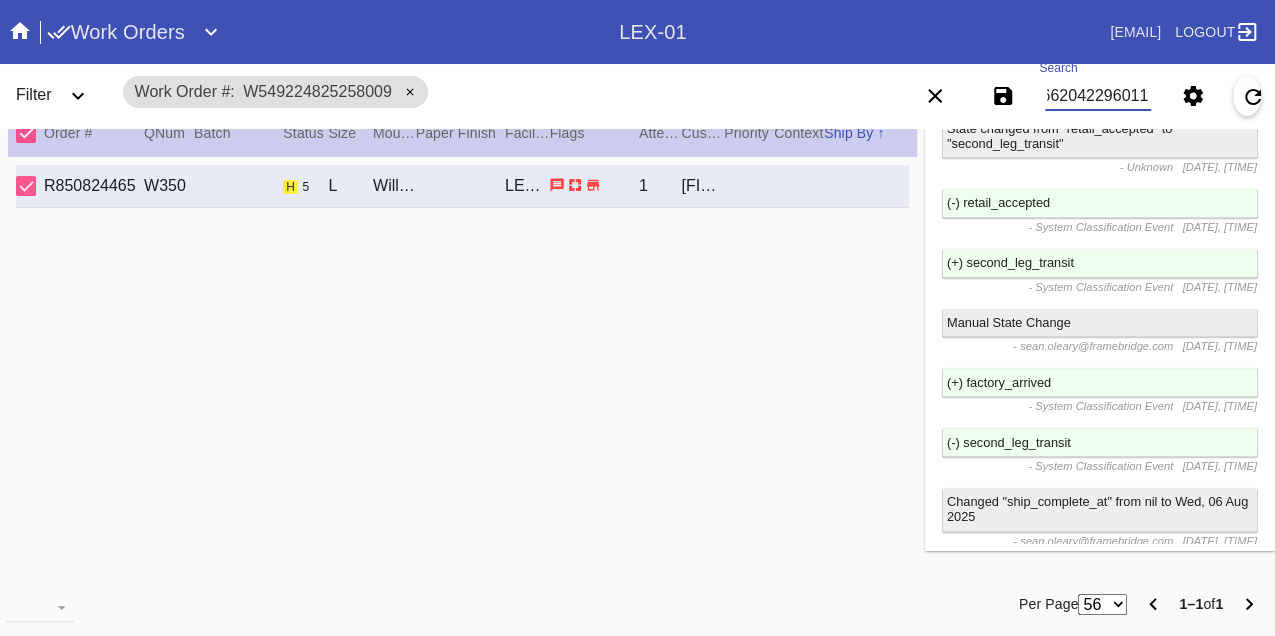 scroll, scrollTop: 0, scrollLeft: 48, axis: horizontal 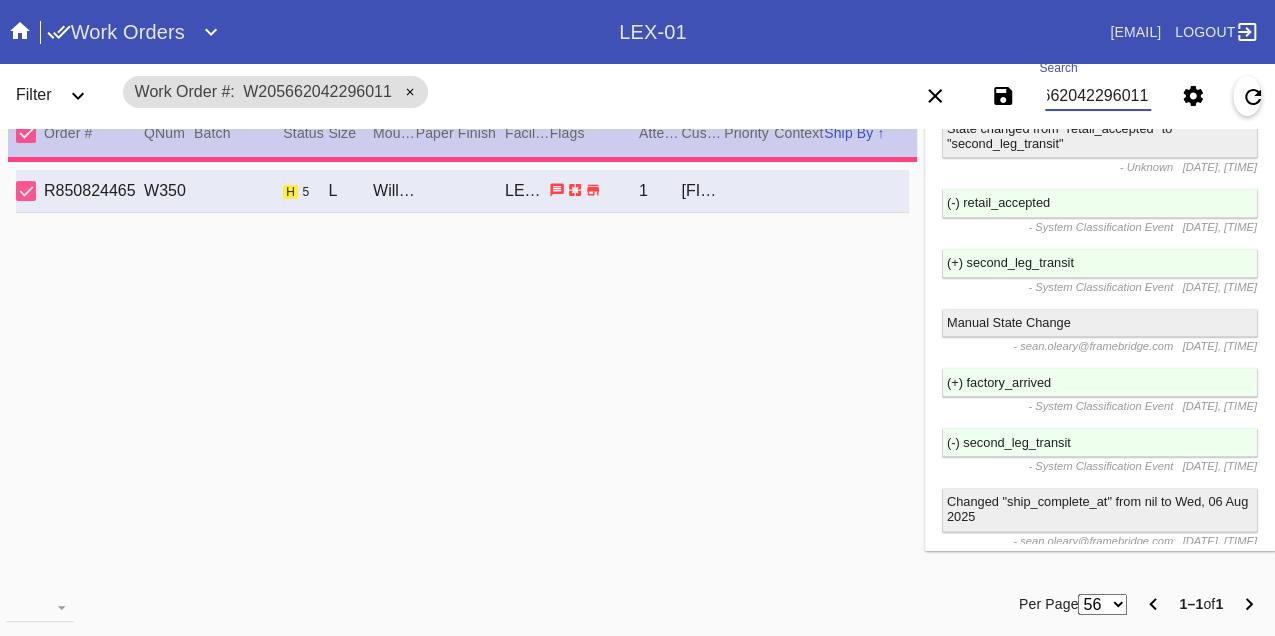 type on "4.6875" 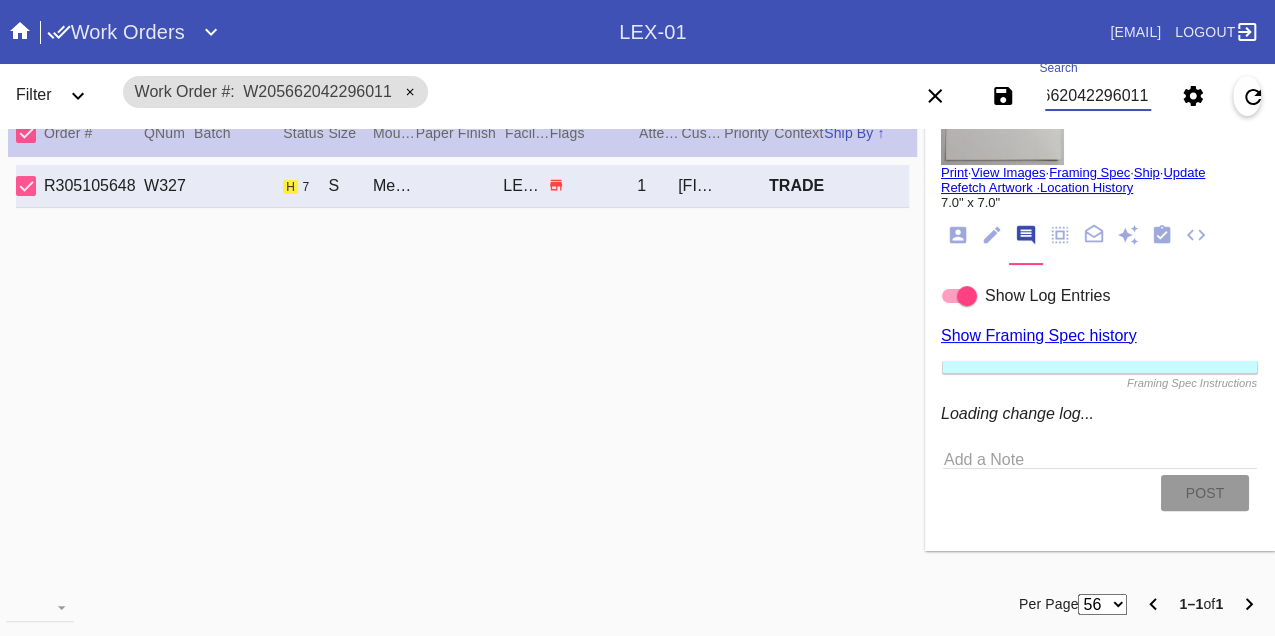 scroll, scrollTop: 1148, scrollLeft: 0, axis: vertical 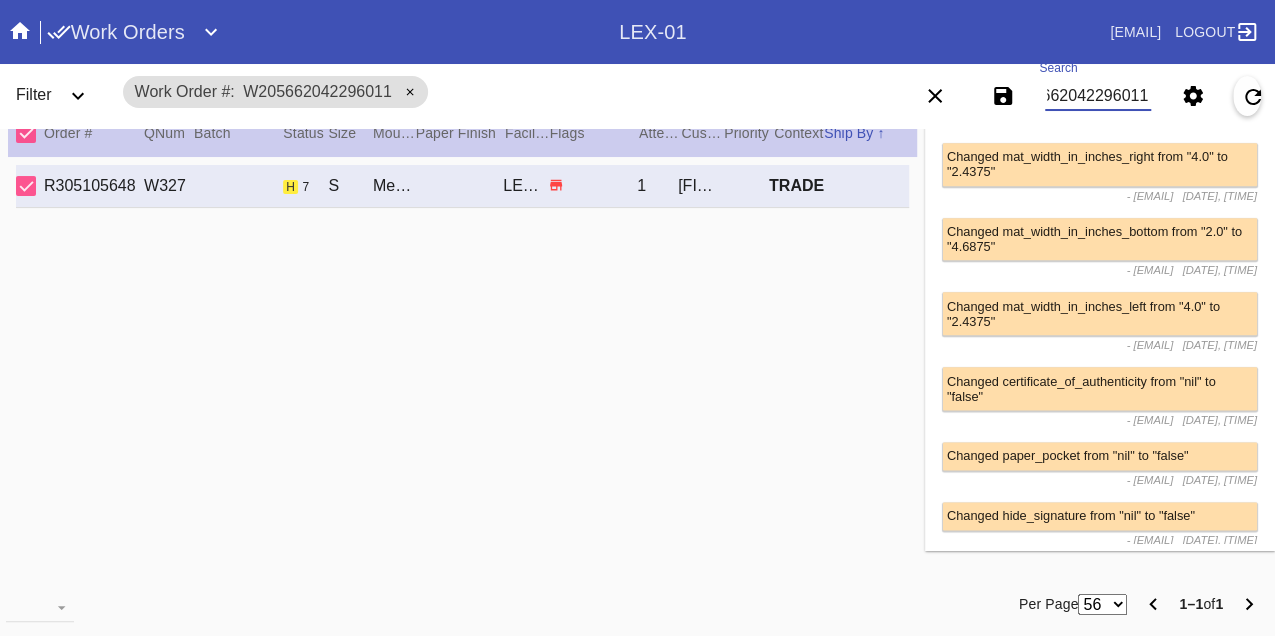 click on "W205662042296011" at bounding box center [1098, 96] 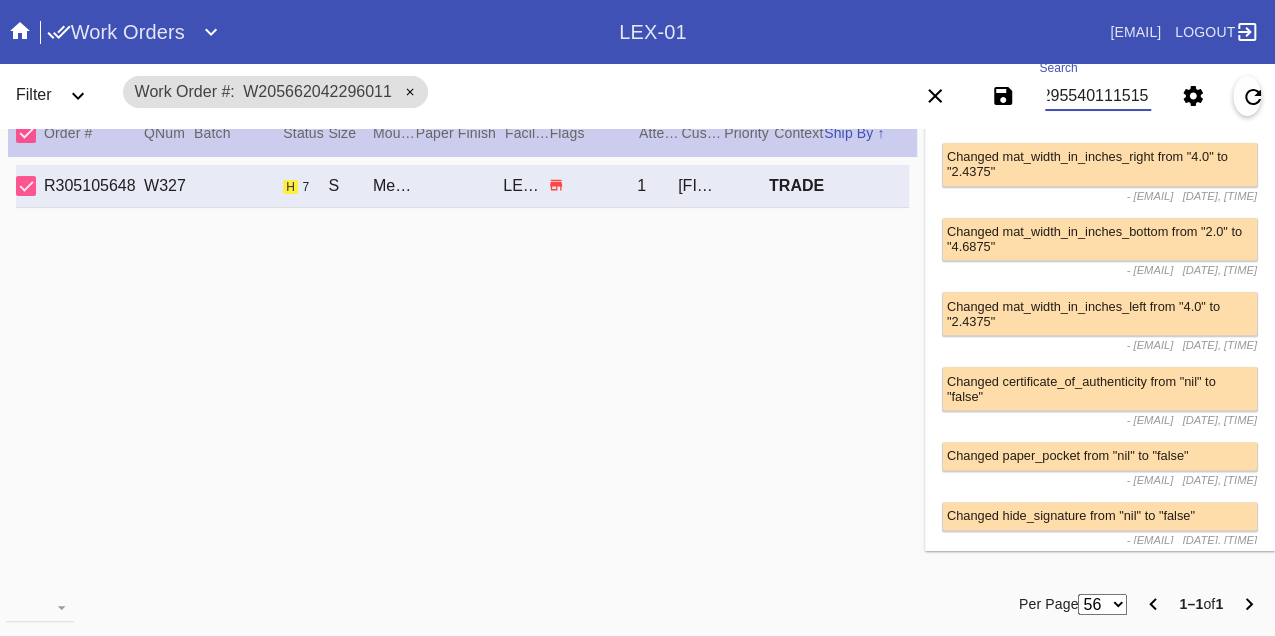 type on "W162955401115159" 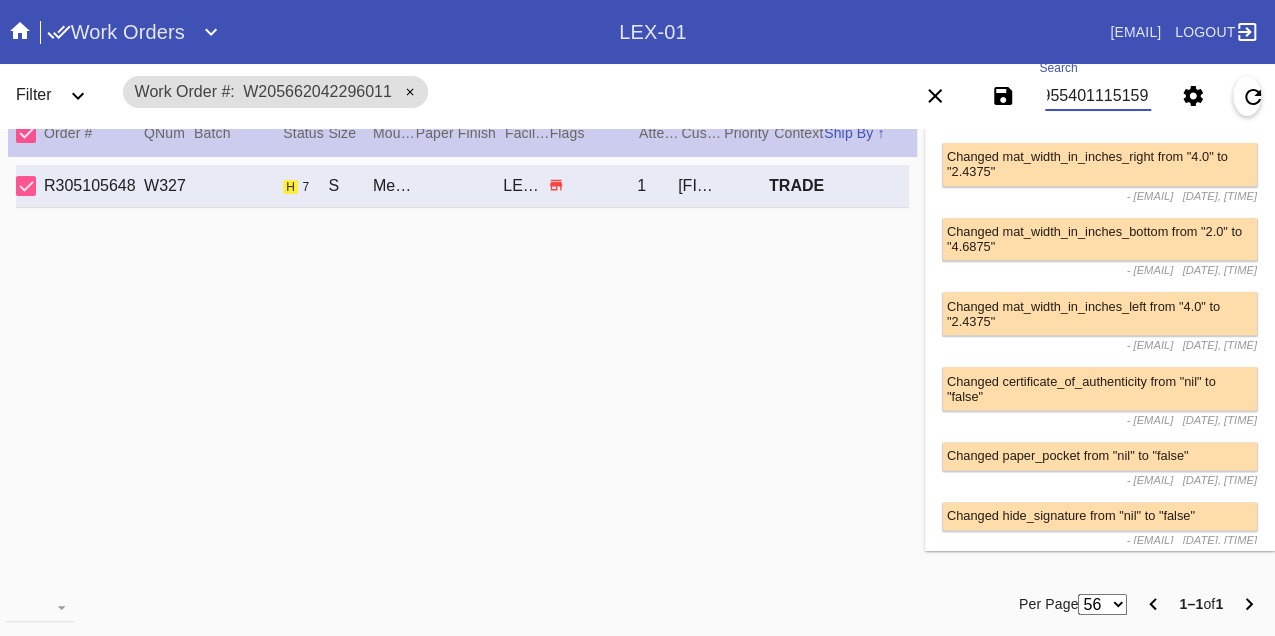 scroll, scrollTop: 0, scrollLeft: 48, axis: horizontal 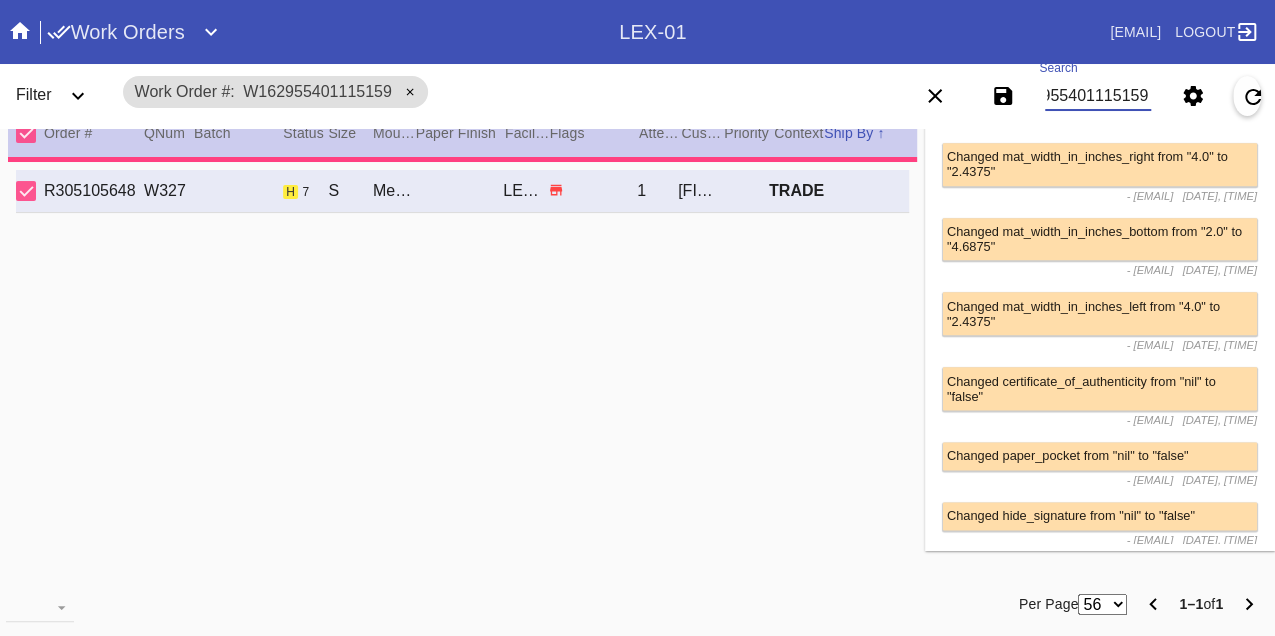 type on "1.5" 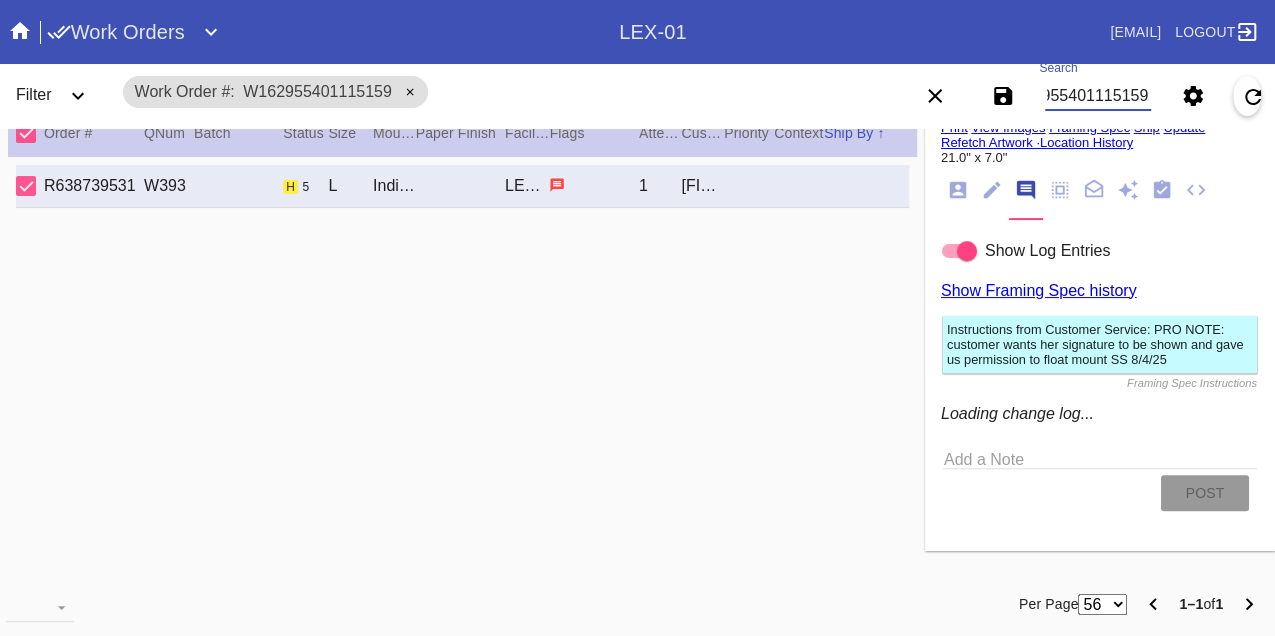 scroll, scrollTop: 1244, scrollLeft: 0, axis: vertical 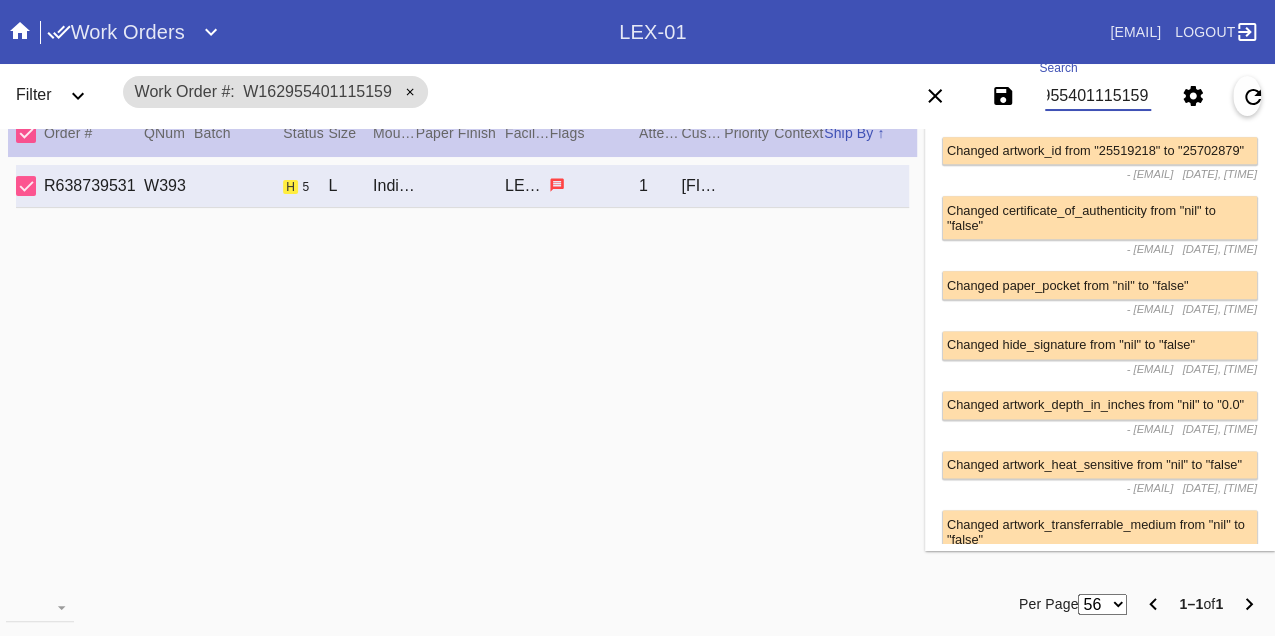 click on "W162955401115159" at bounding box center (1098, 96) 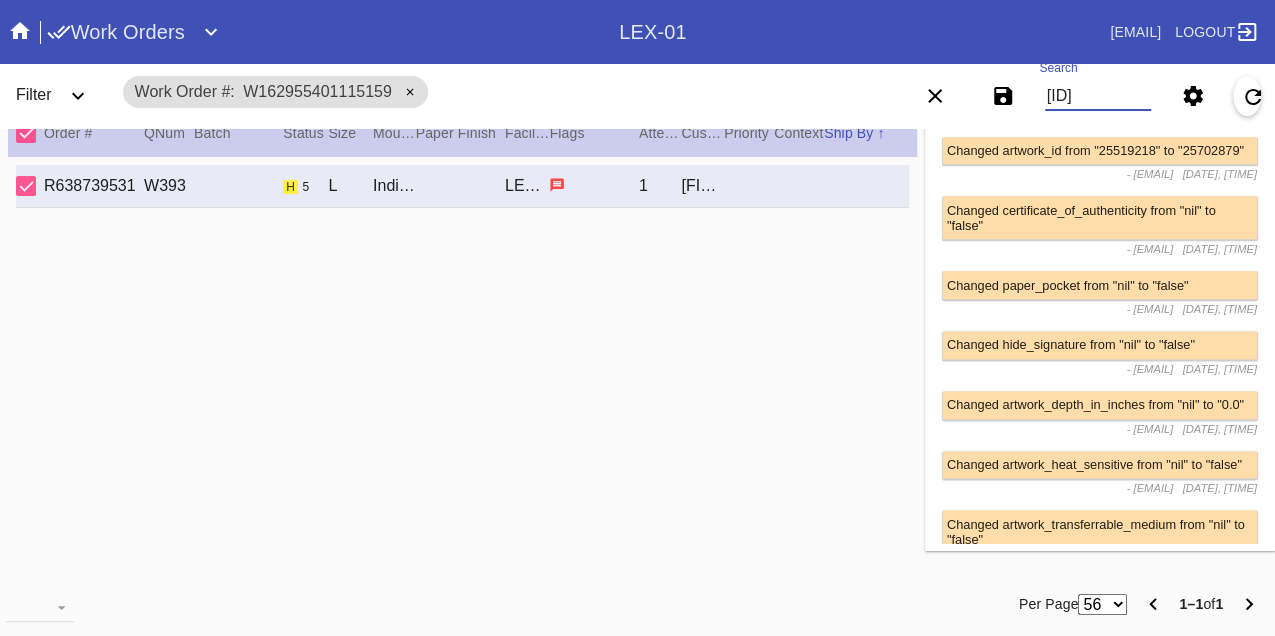 type on "W848901468470339" 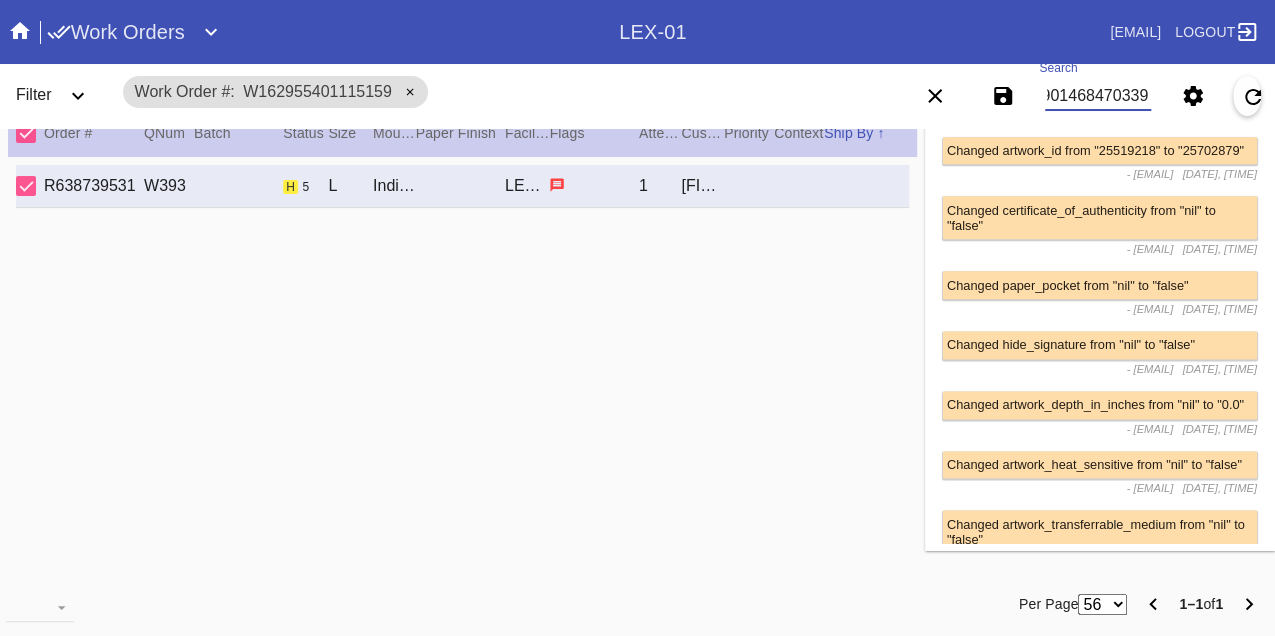 scroll, scrollTop: 0, scrollLeft: 48, axis: horizontal 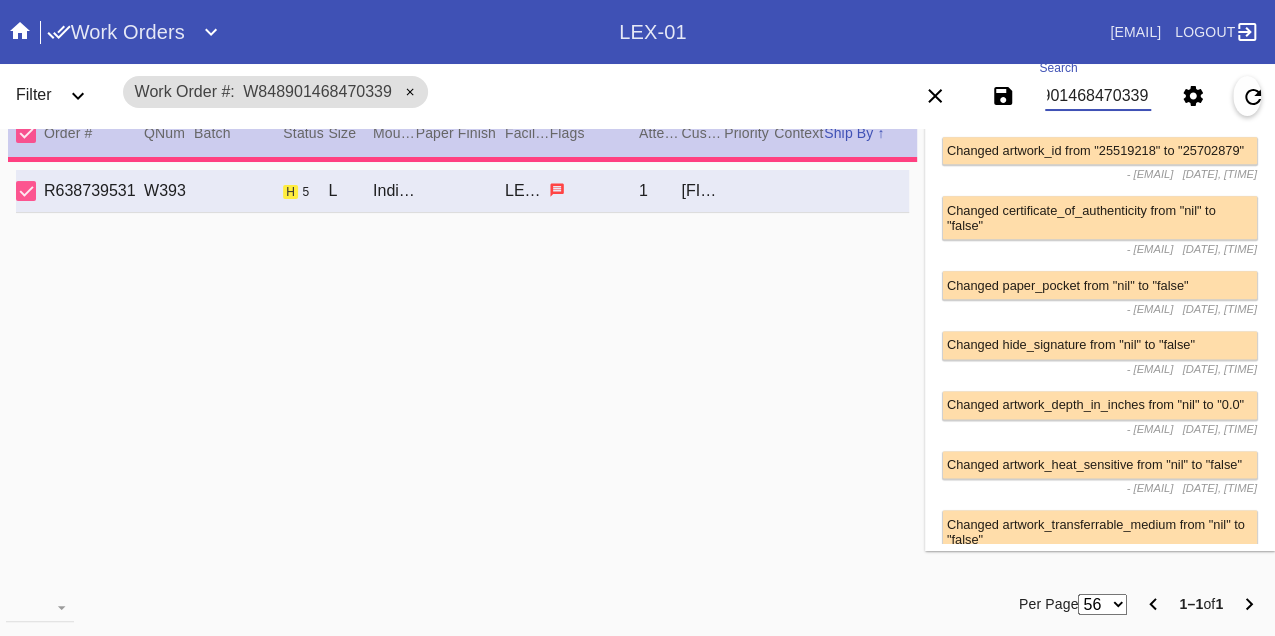 type on "11.0" 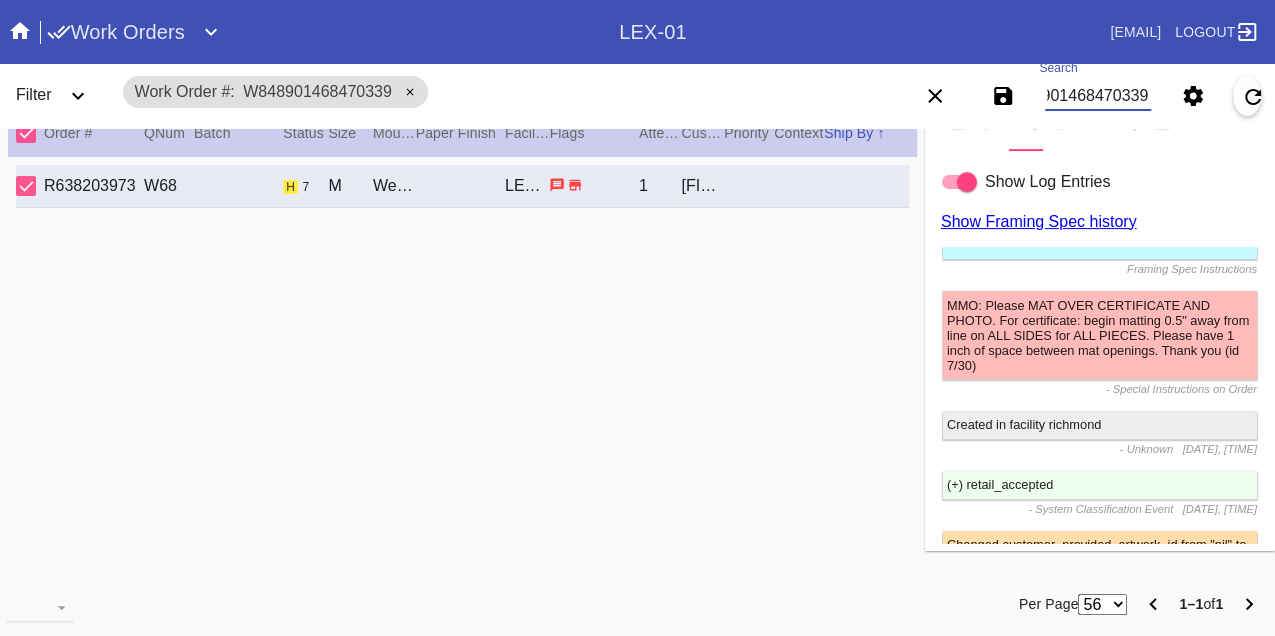 scroll, scrollTop: 1318, scrollLeft: 0, axis: vertical 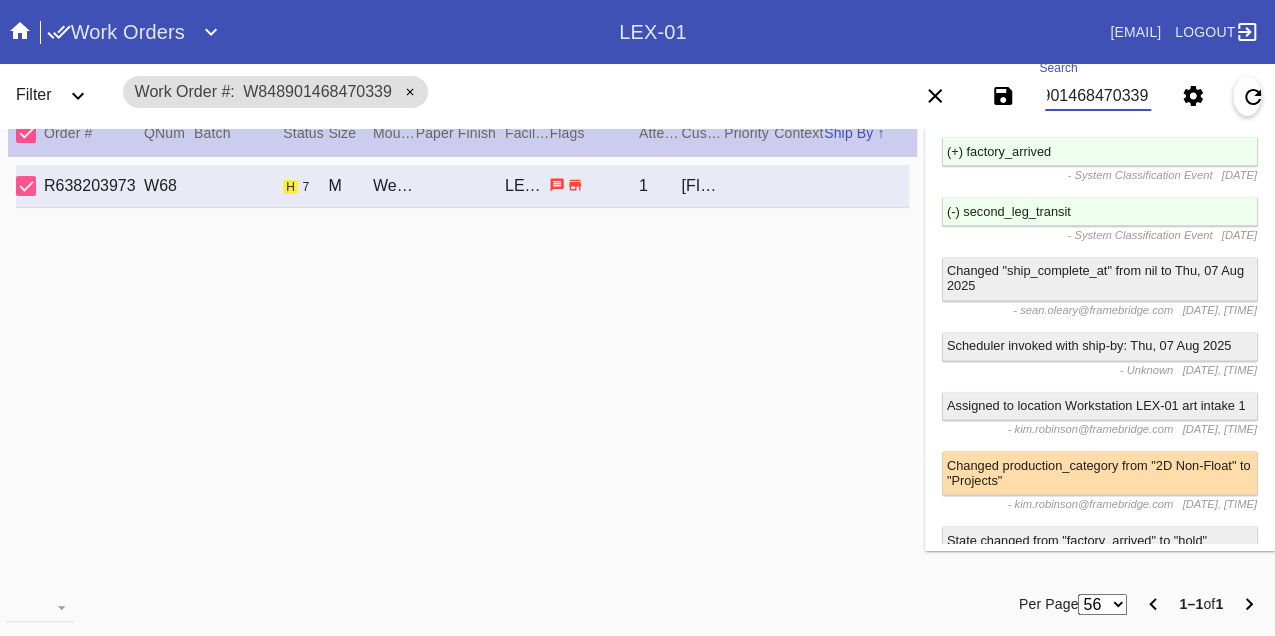 click on "W848901468470339" at bounding box center (1098, 96) 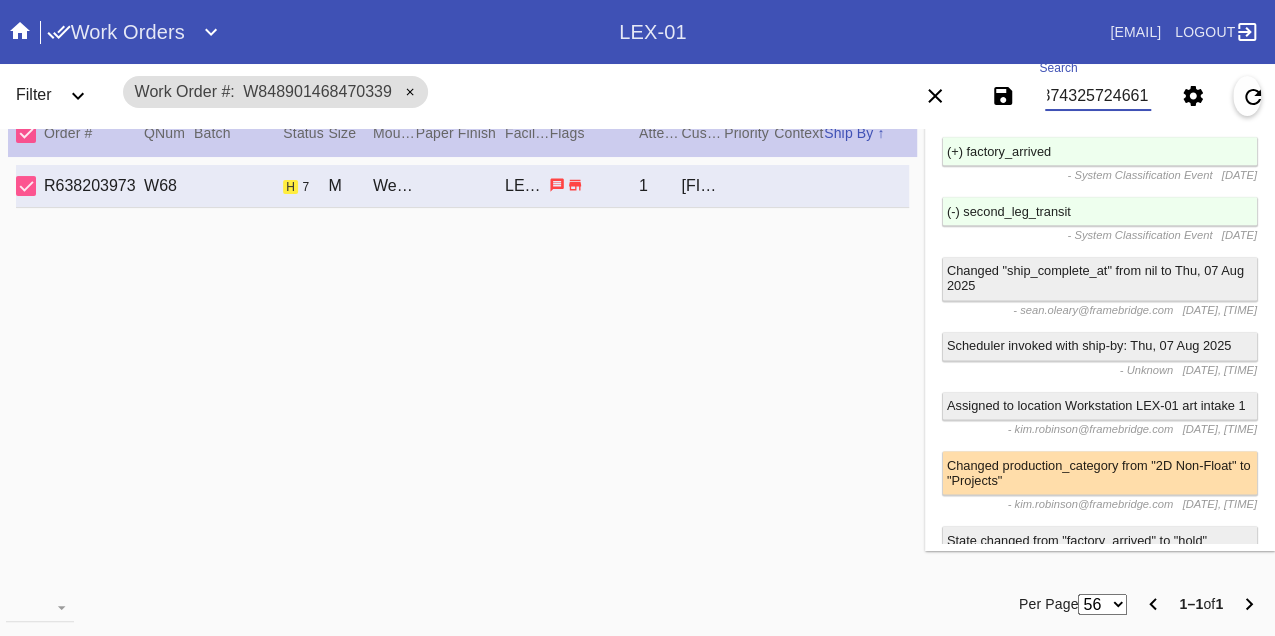 scroll, scrollTop: 0, scrollLeft: 48, axis: horizontal 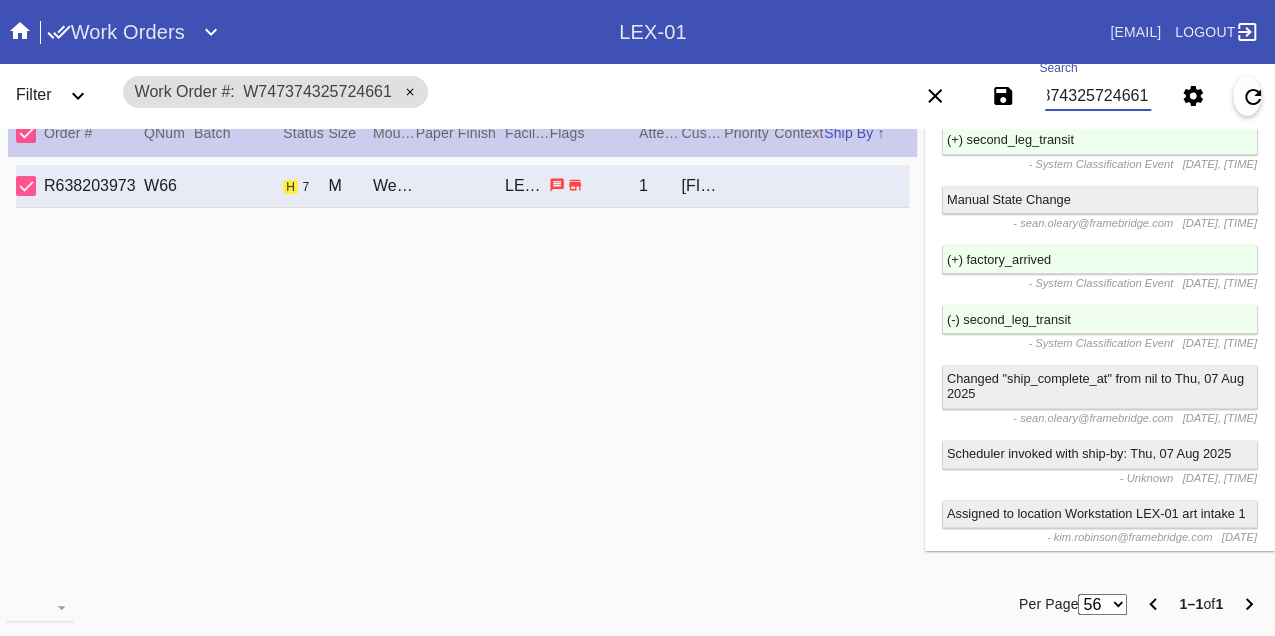 click on "W747374325724661" at bounding box center [1098, 96] 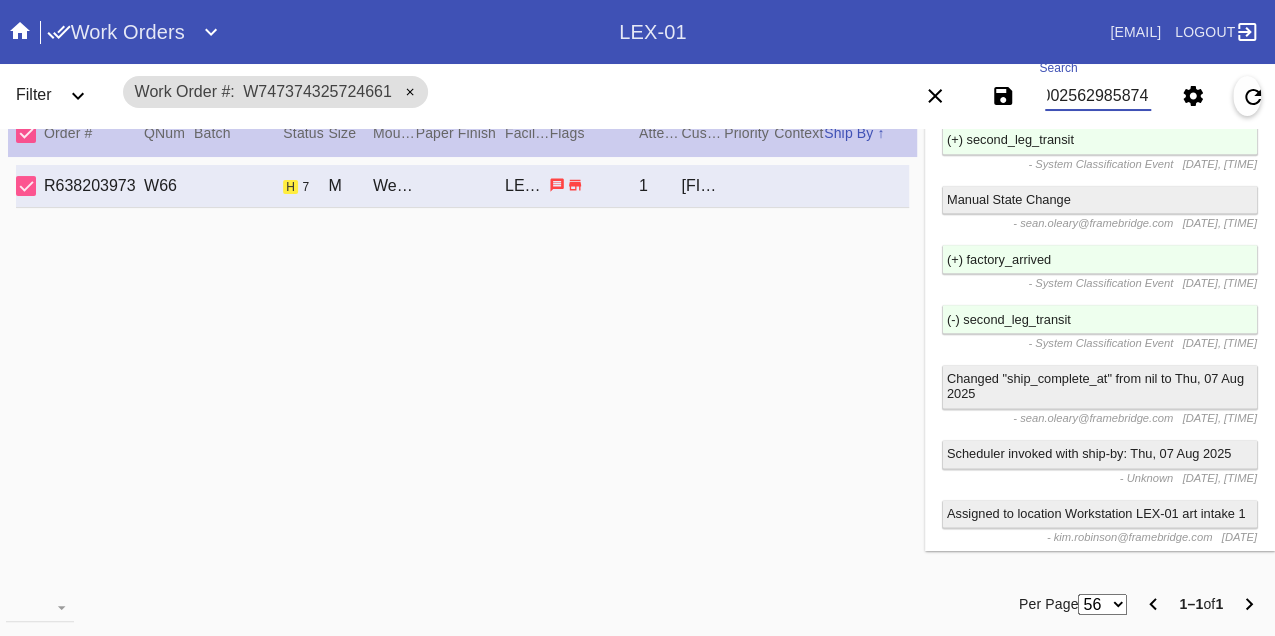 scroll, scrollTop: 0, scrollLeft: 48, axis: horizontal 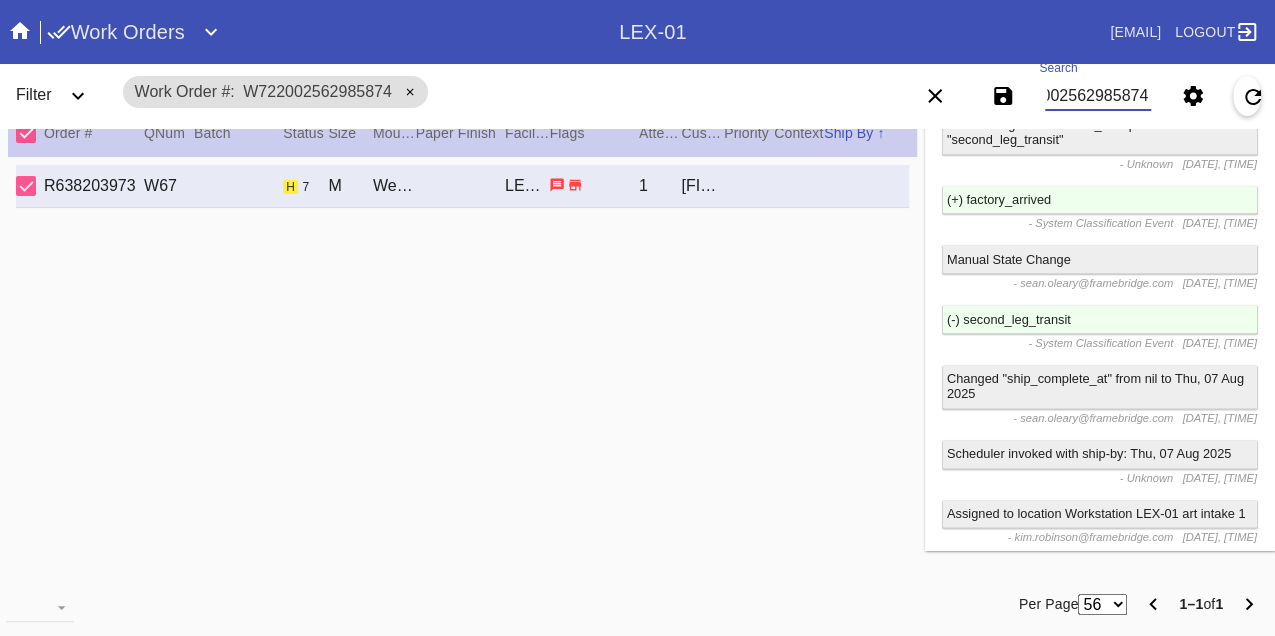 click on "W722002562985874" at bounding box center [1098, 96] 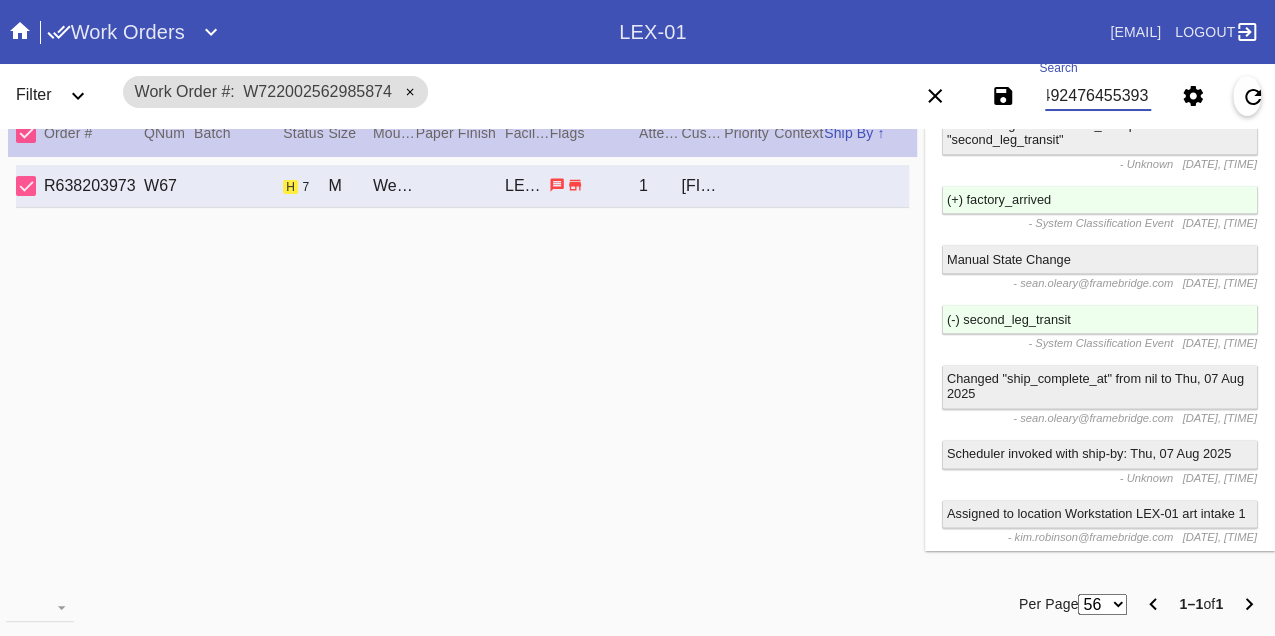 scroll, scrollTop: 0, scrollLeft: 48, axis: horizontal 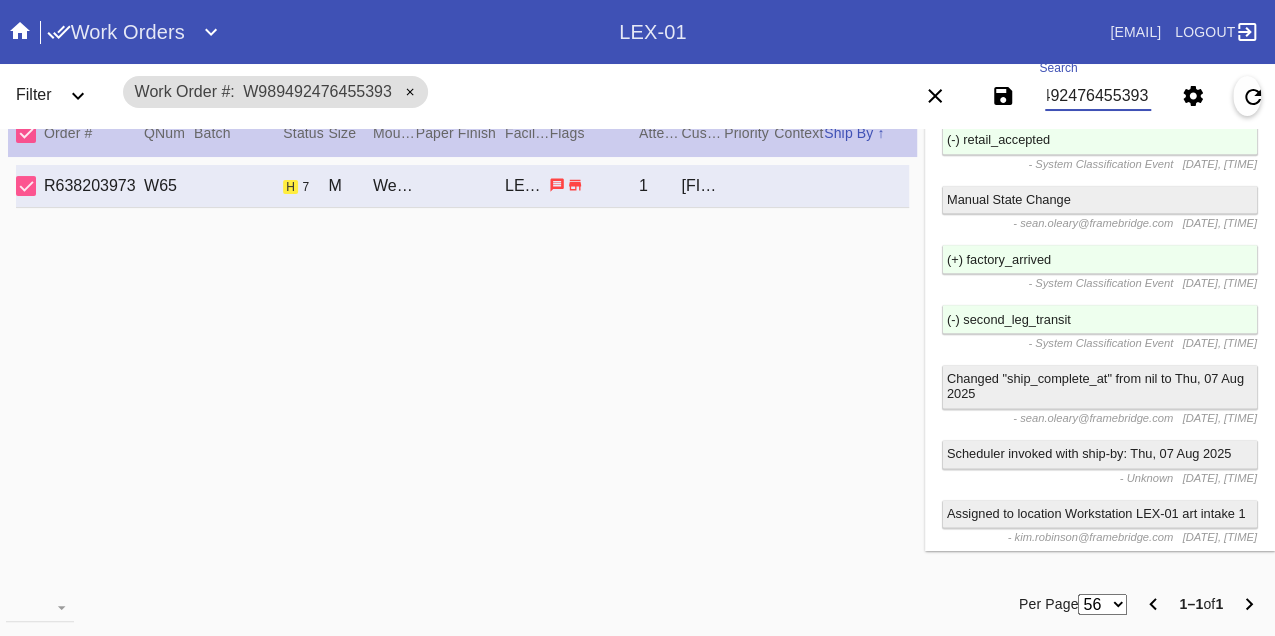 click on "W989492476455393" at bounding box center (1098, 96) 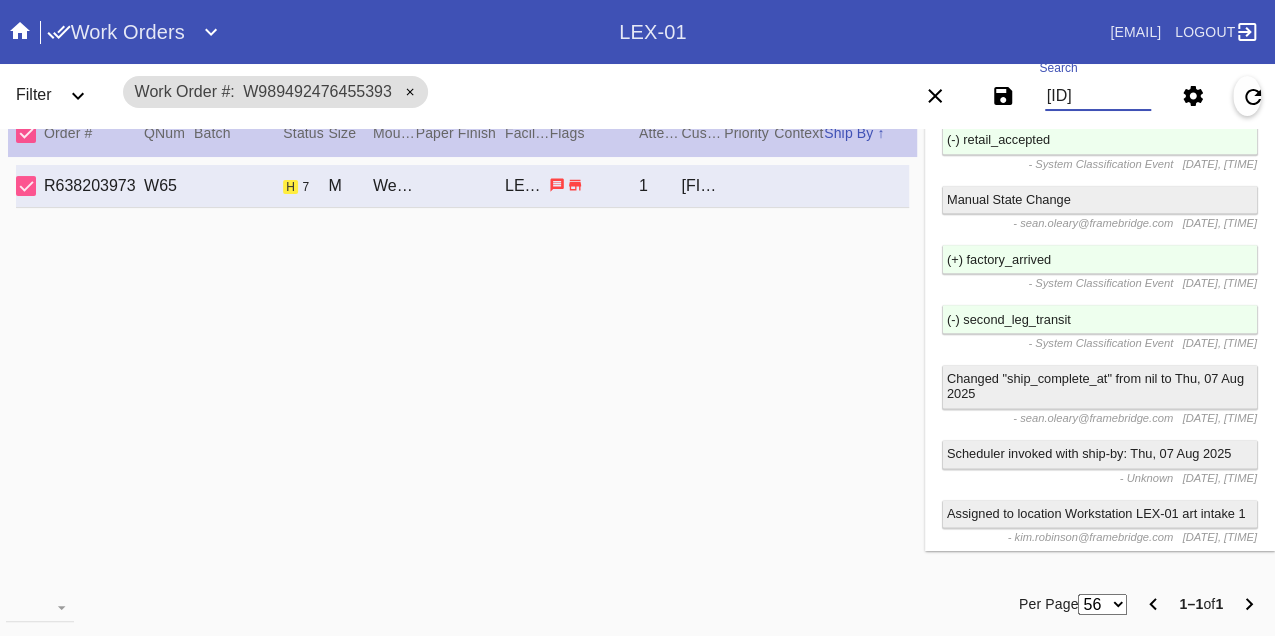 type on "W891959745362844" 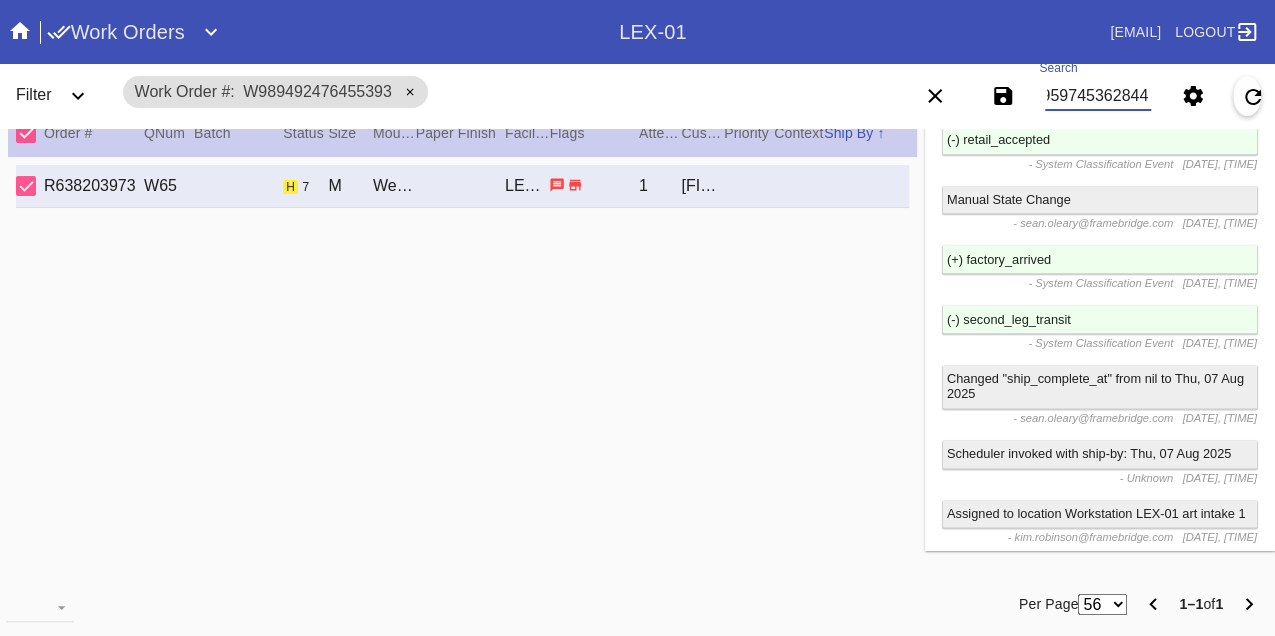 scroll, scrollTop: 0, scrollLeft: 48, axis: horizontal 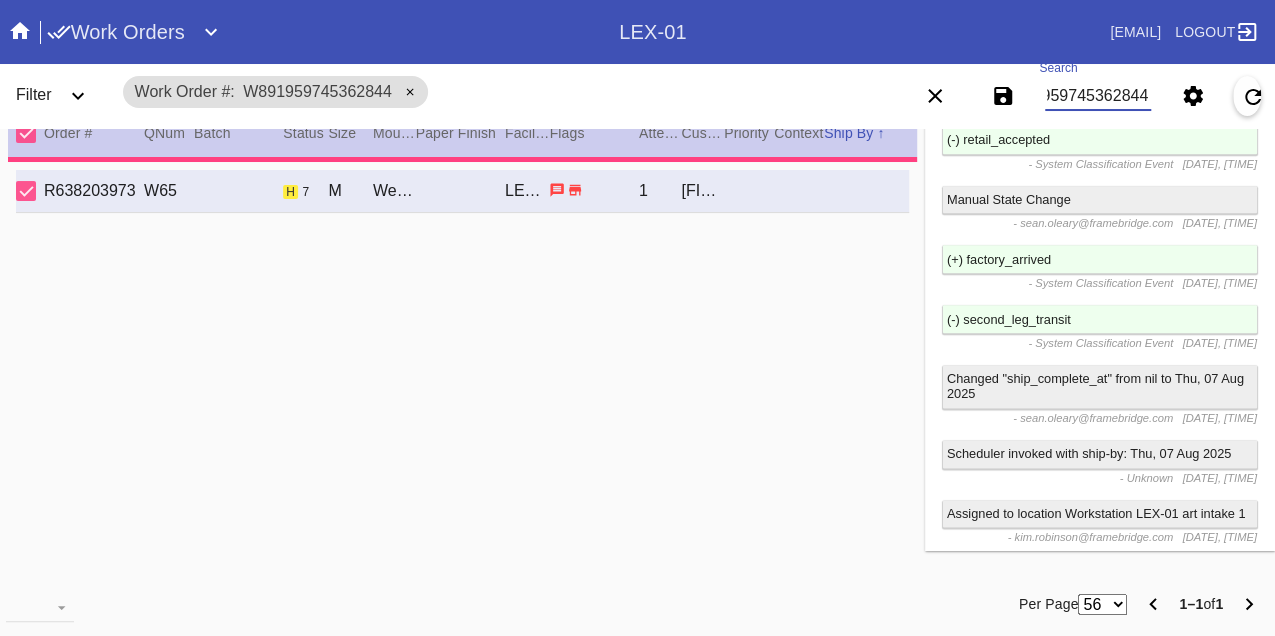 type on "Bent corners." 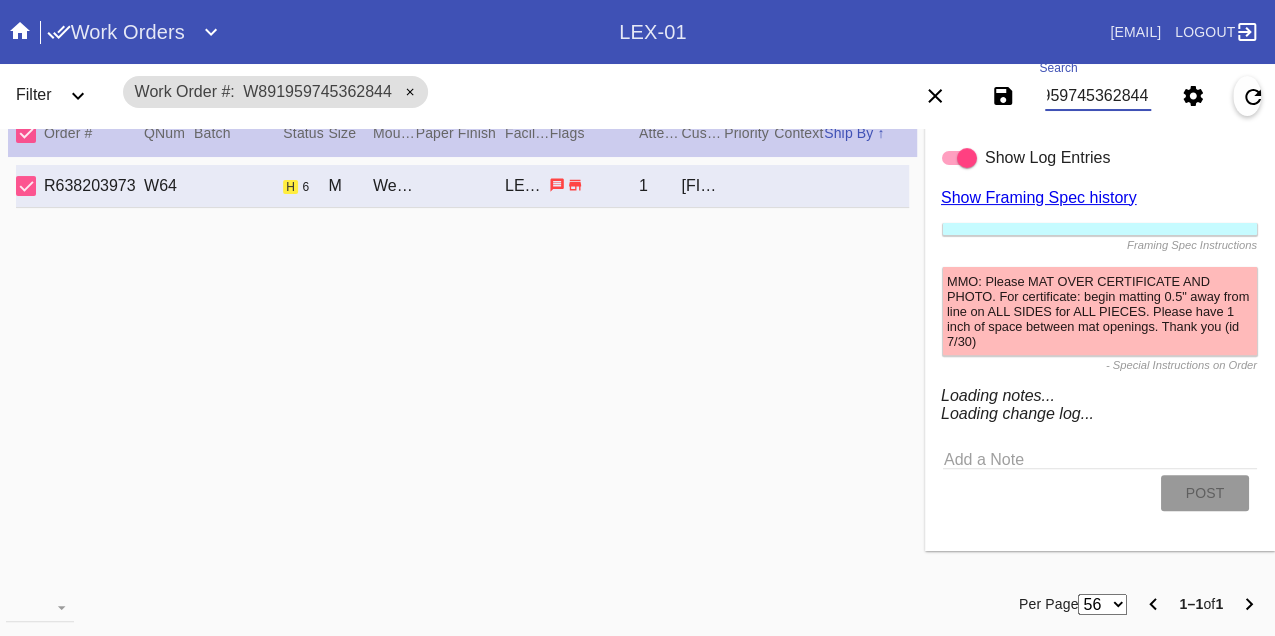 scroll, scrollTop: 1178, scrollLeft: 0, axis: vertical 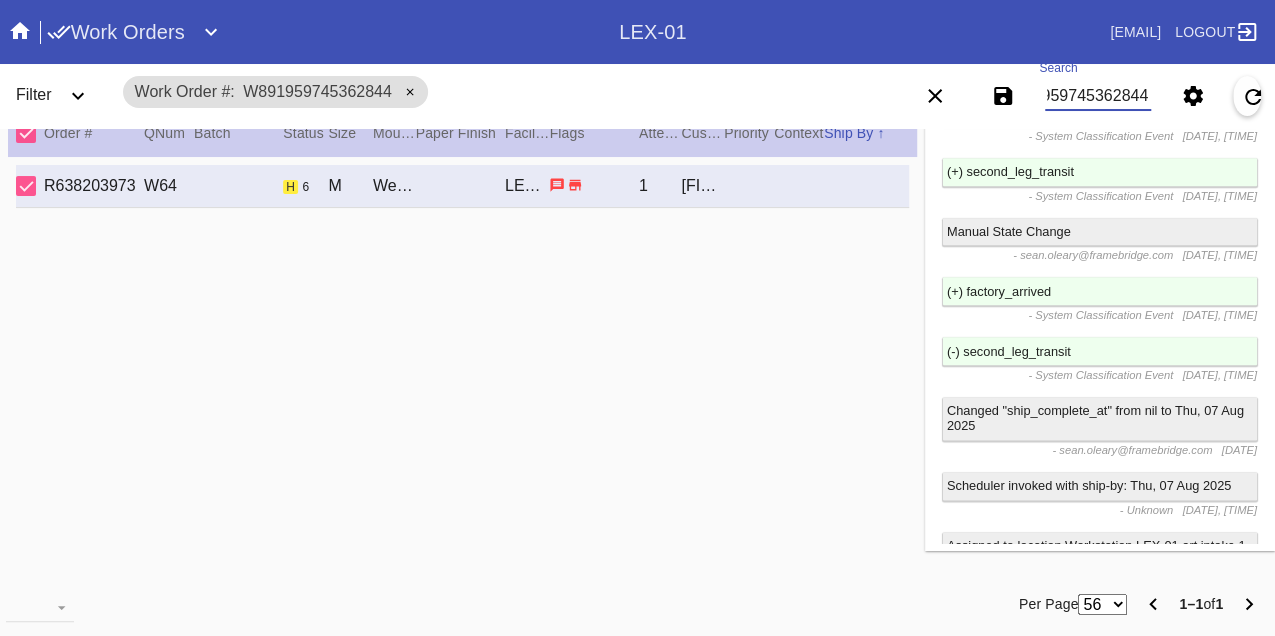 click on "W891959745362844" at bounding box center (1098, 96) 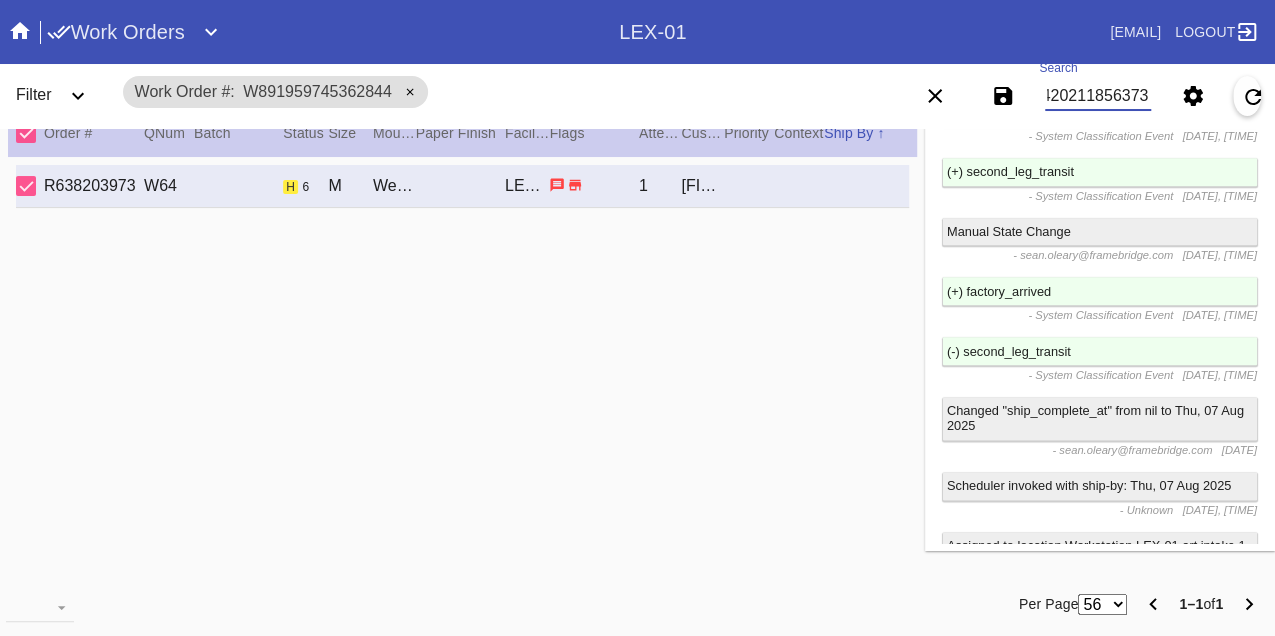 type on "W584202118563737" 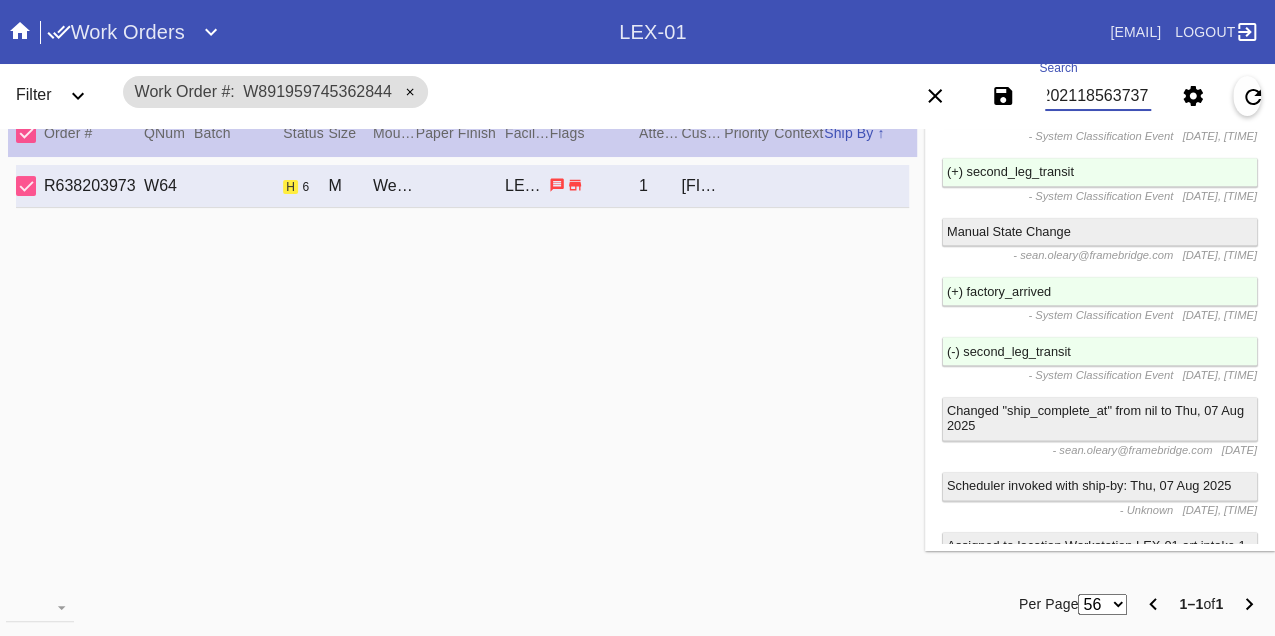 scroll, scrollTop: 0, scrollLeft: 48, axis: horizontal 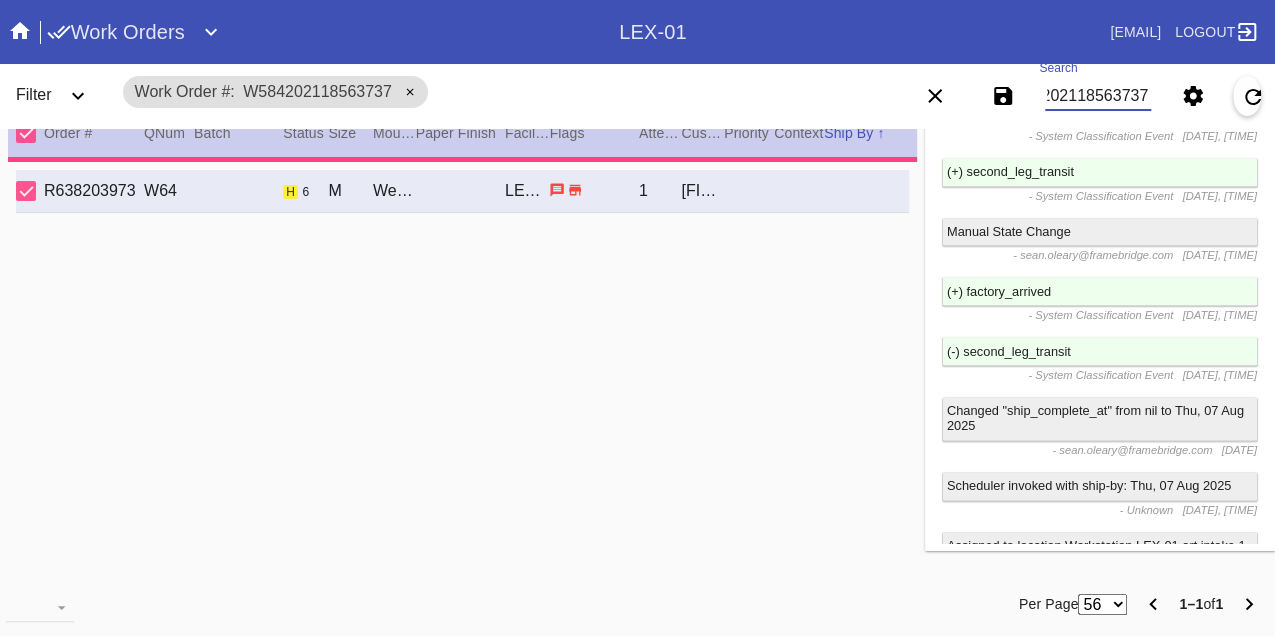 type on "13.0" 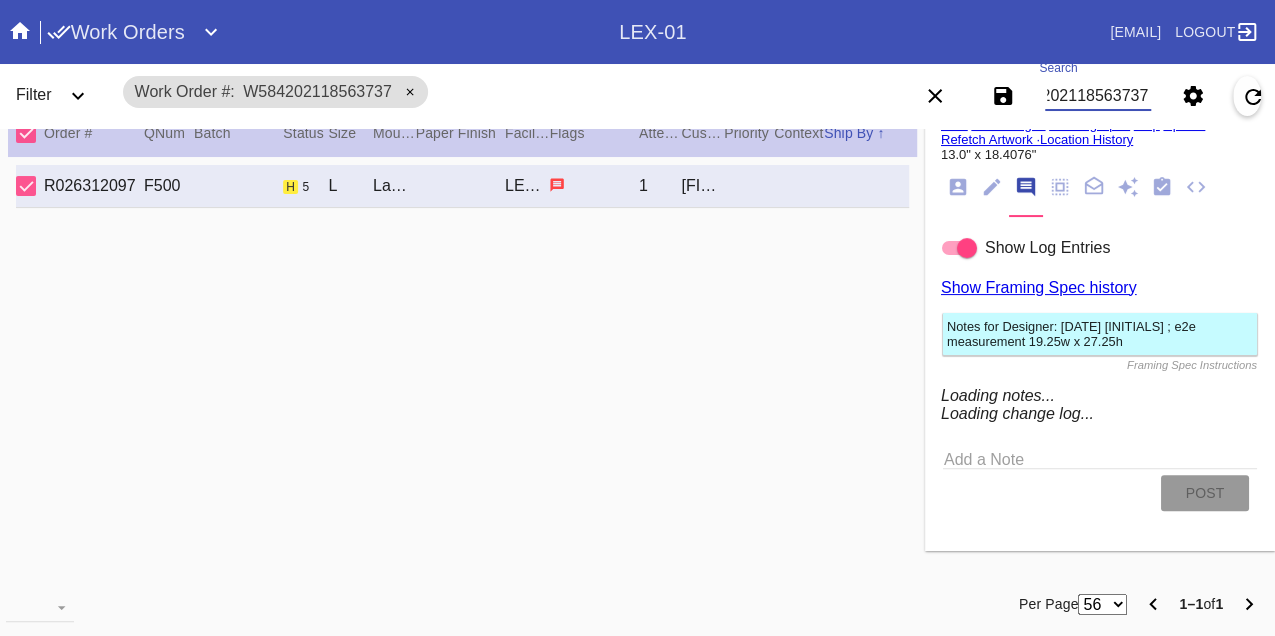 scroll, scrollTop: 1244, scrollLeft: 0, axis: vertical 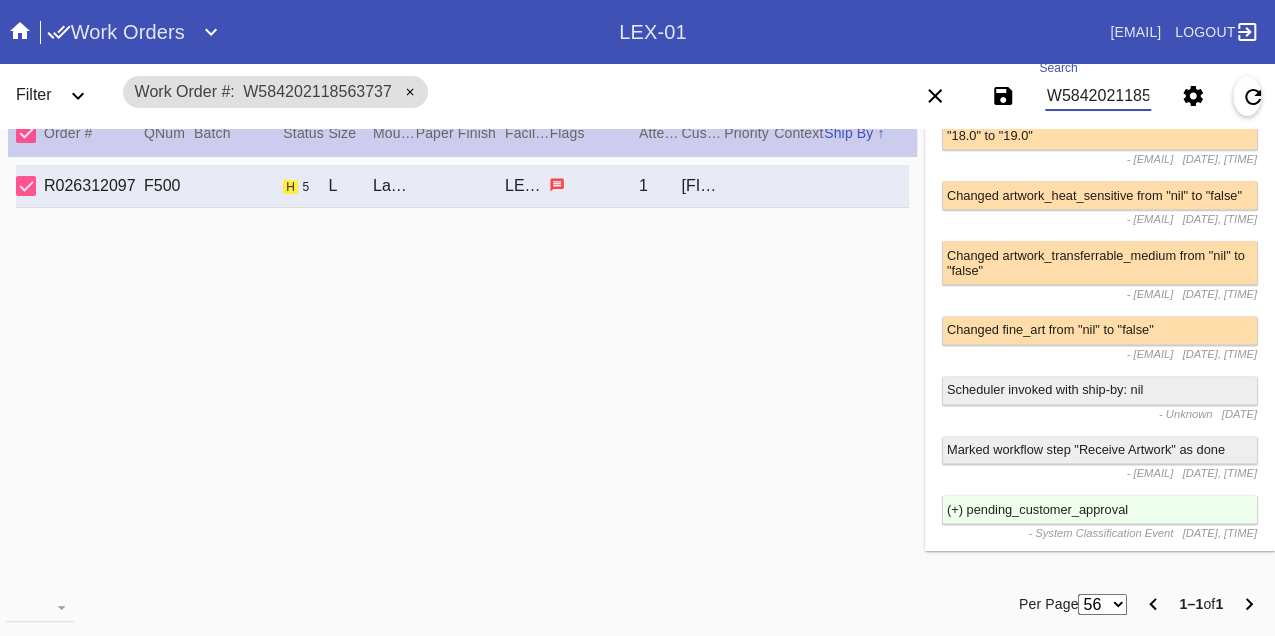 click on "W584202118563737" at bounding box center (1098, 96) 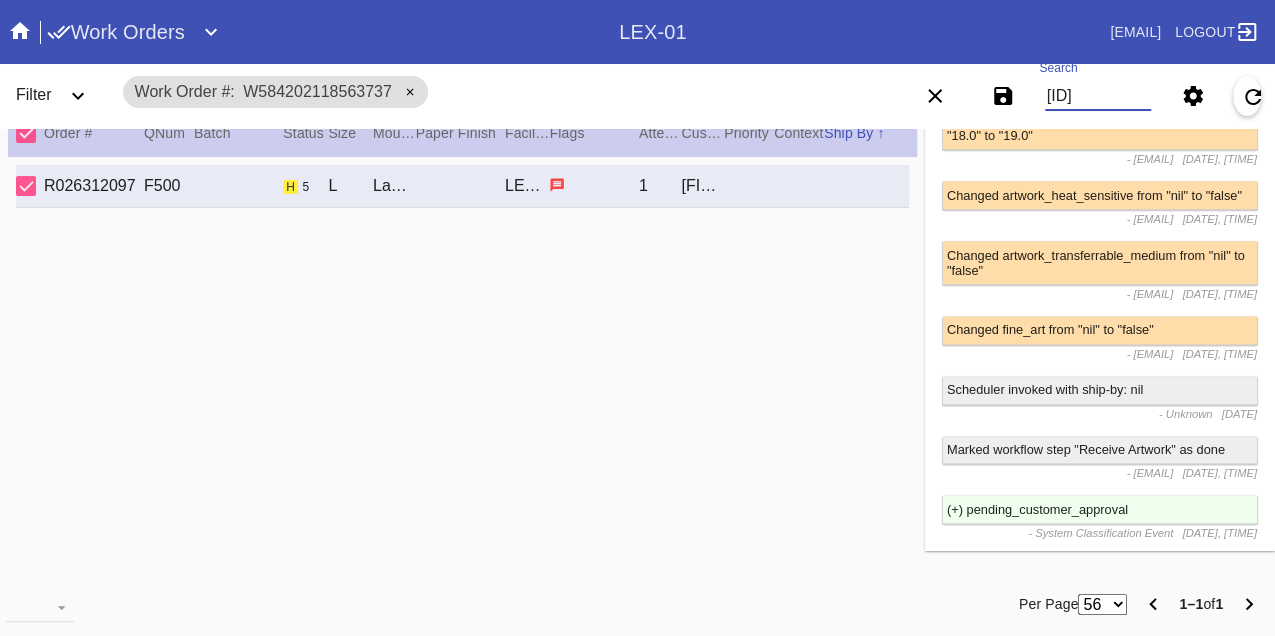 type on "W161711152418830" 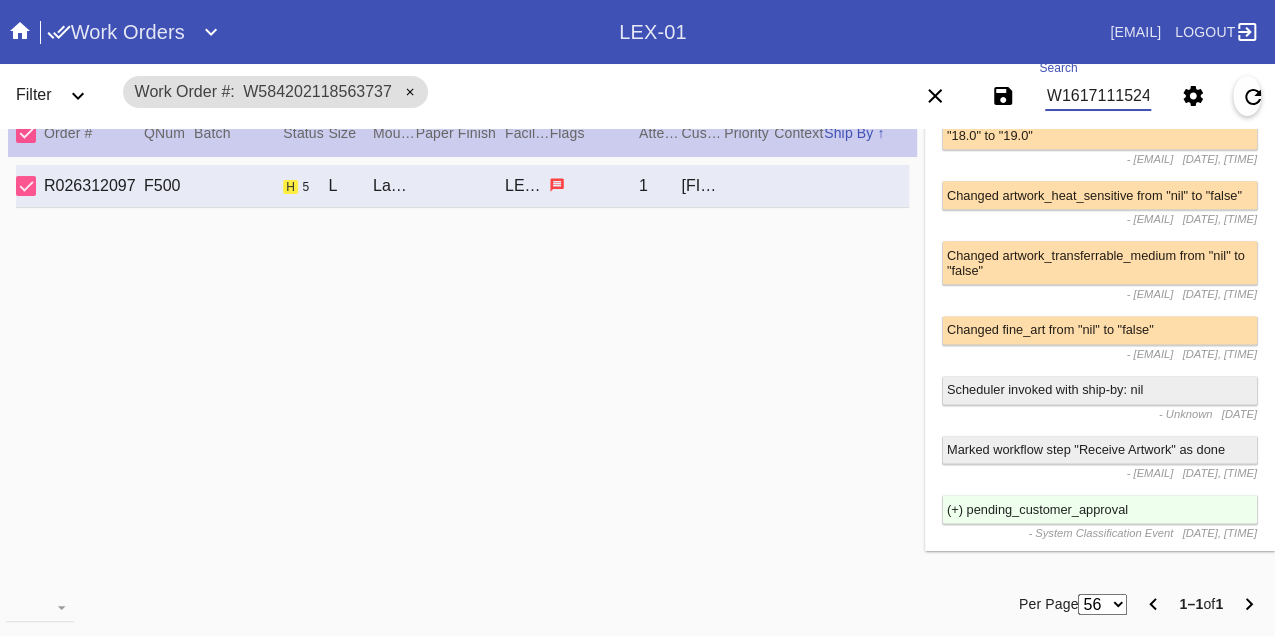 scroll, scrollTop: 0, scrollLeft: 48, axis: horizontal 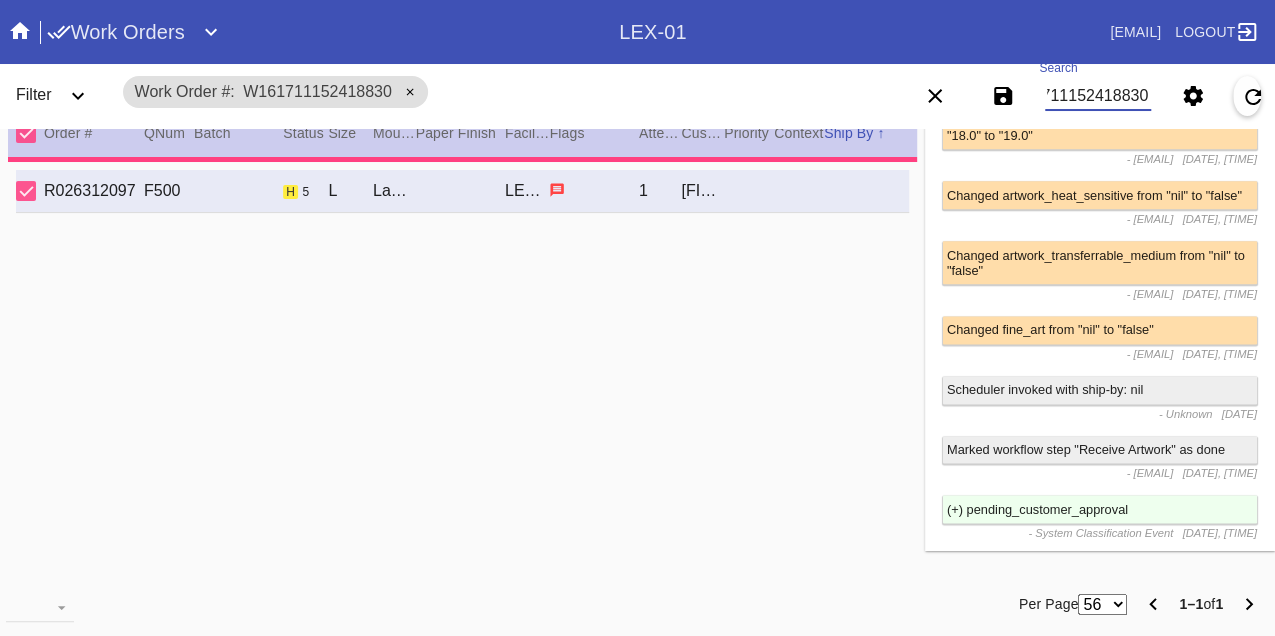 type on "7.0" 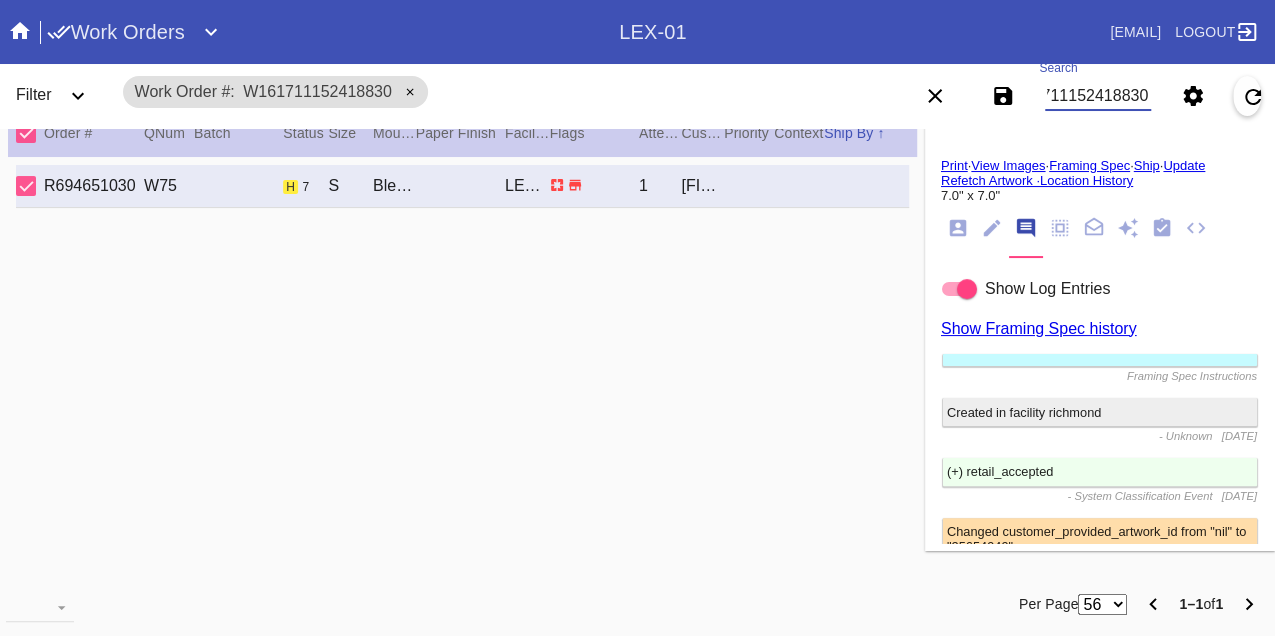 scroll, scrollTop: 1180, scrollLeft: 0, axis: vertical 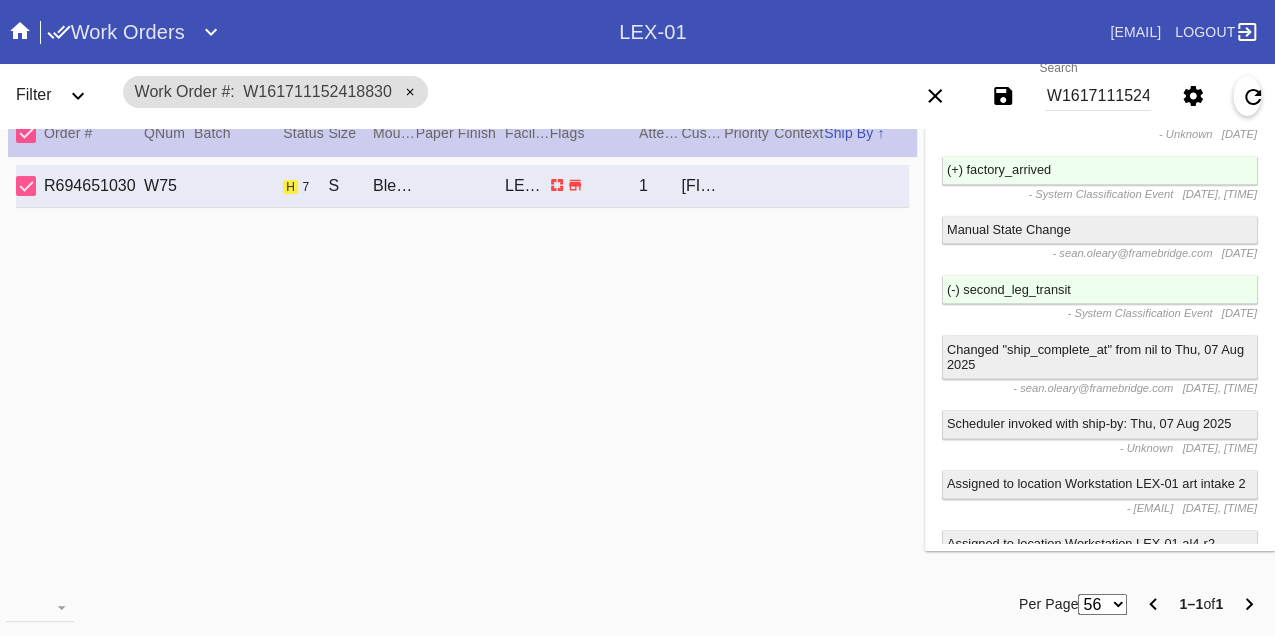 click on "W161711152418830" at bounding box center (1098, 96) 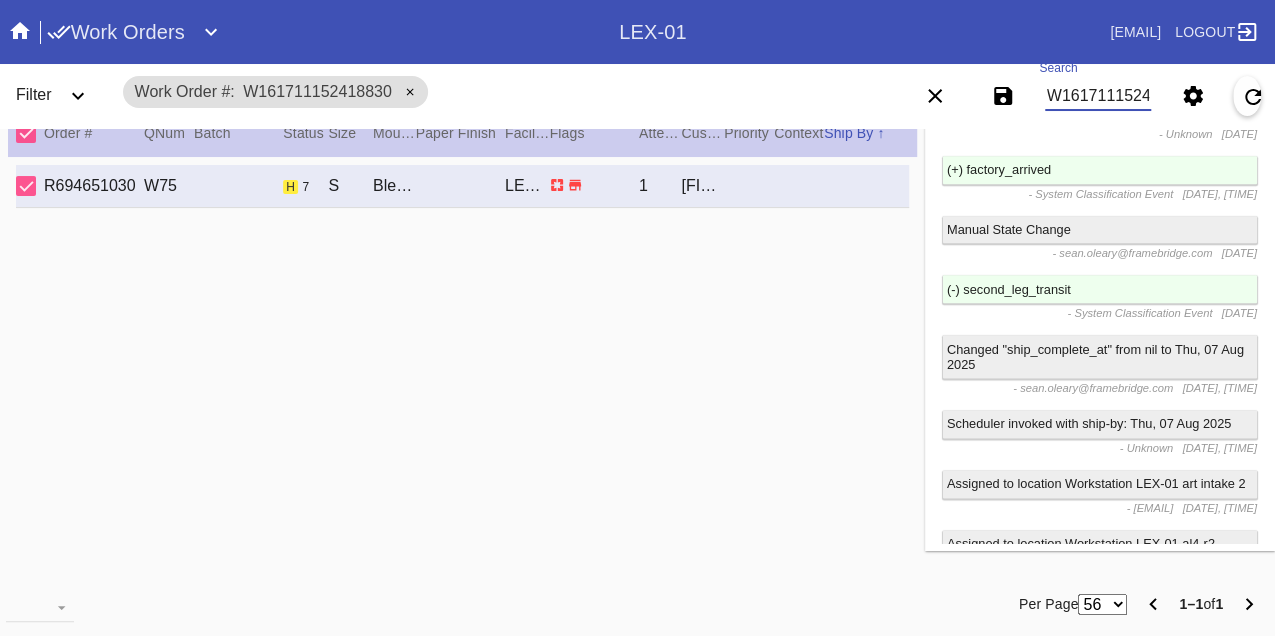 click on "W161711152418830" at bounding box center [1098, 96] 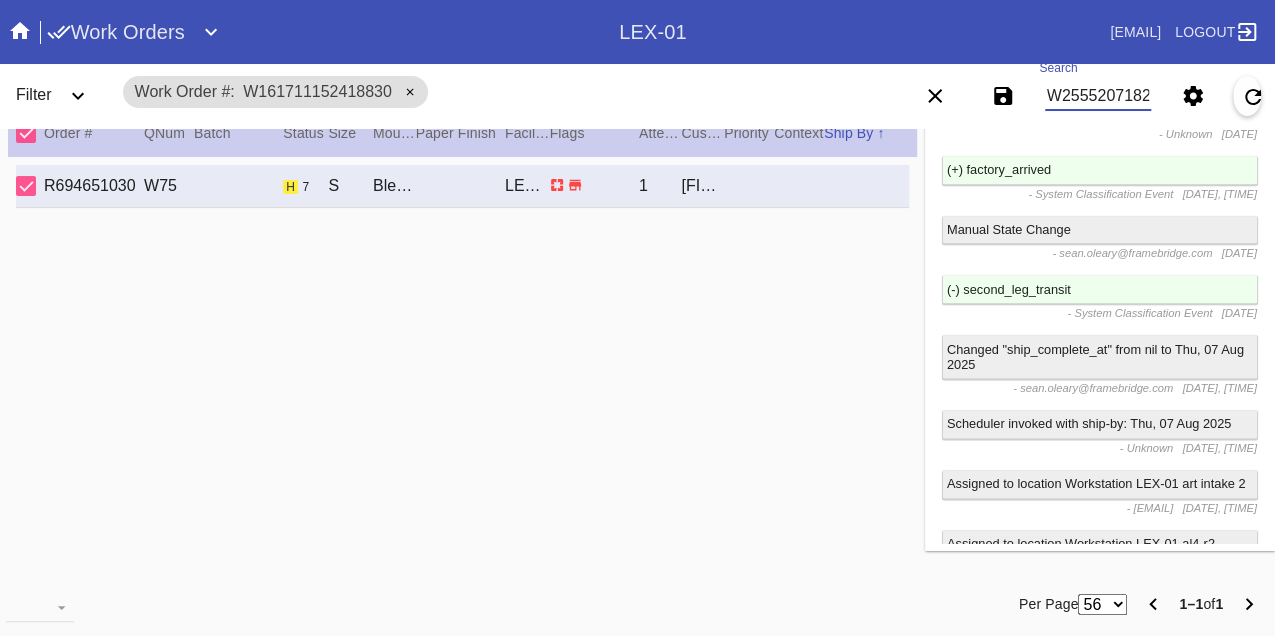 type on "W255520718244032" 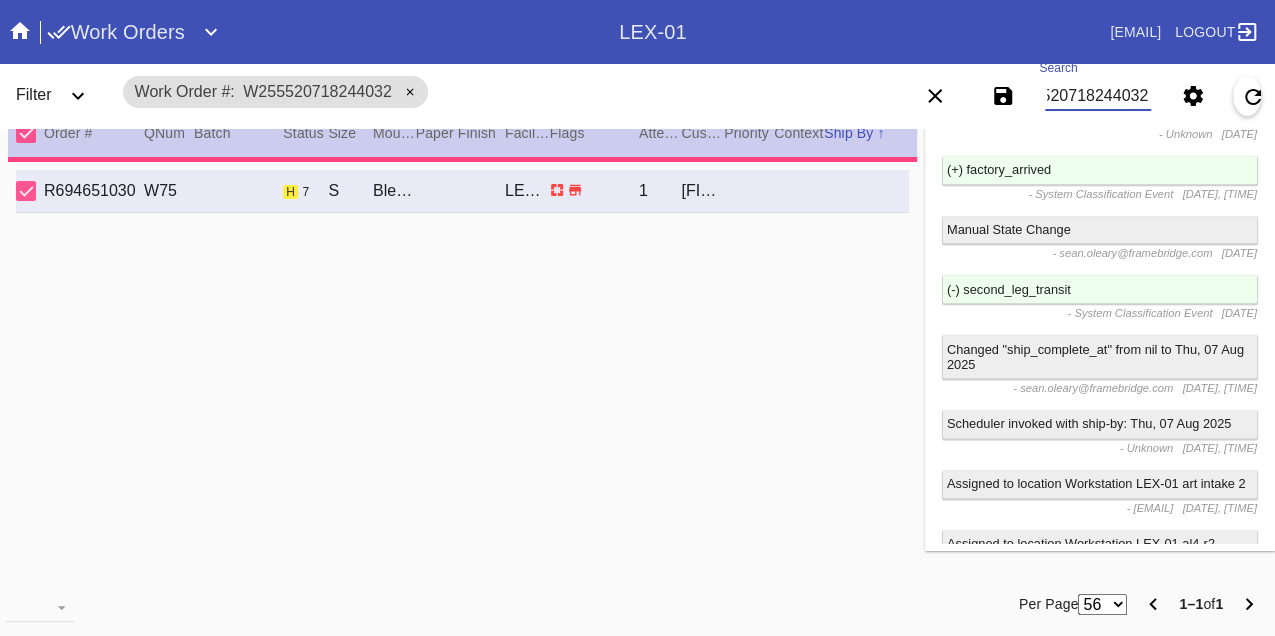 type on "5.0" 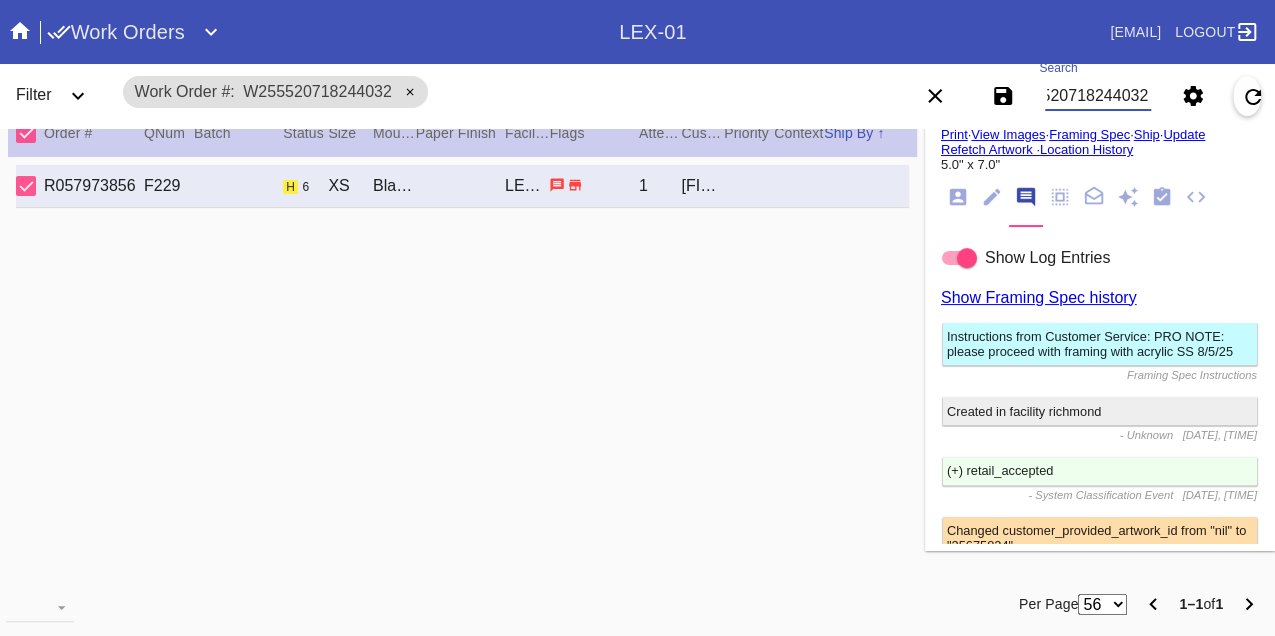 scroll, scrollTop: 1212, scrollLeft: 0, axis: vertical 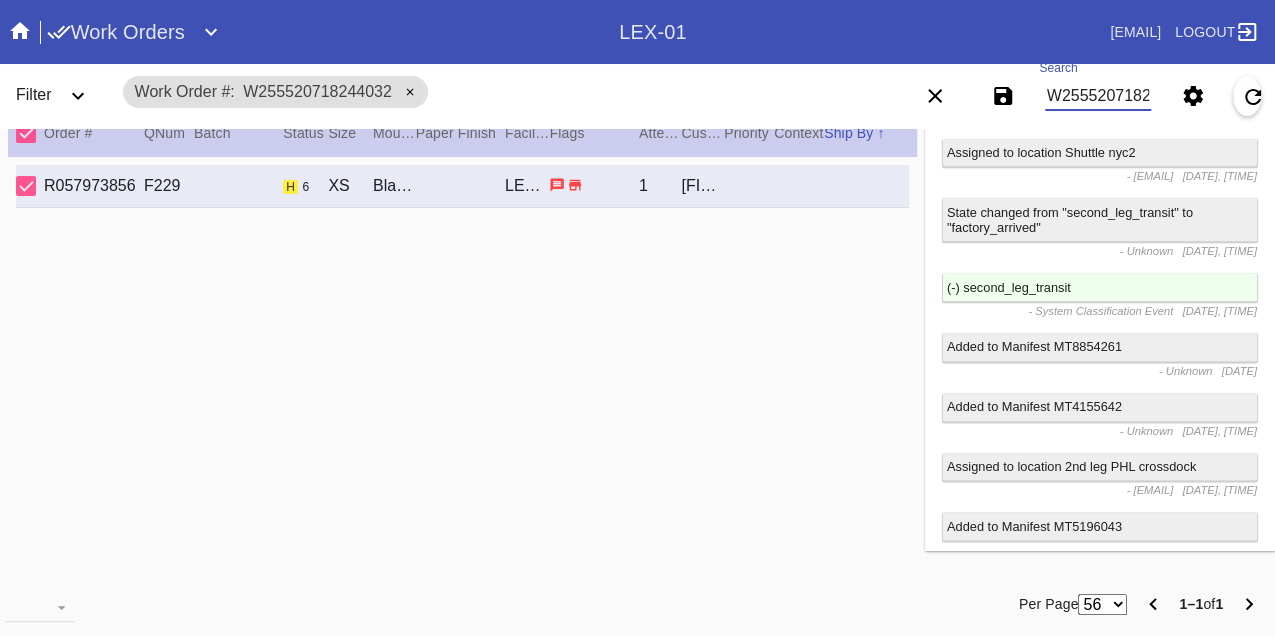 click on "W255520718244032" at bounding box center [1098, 96] 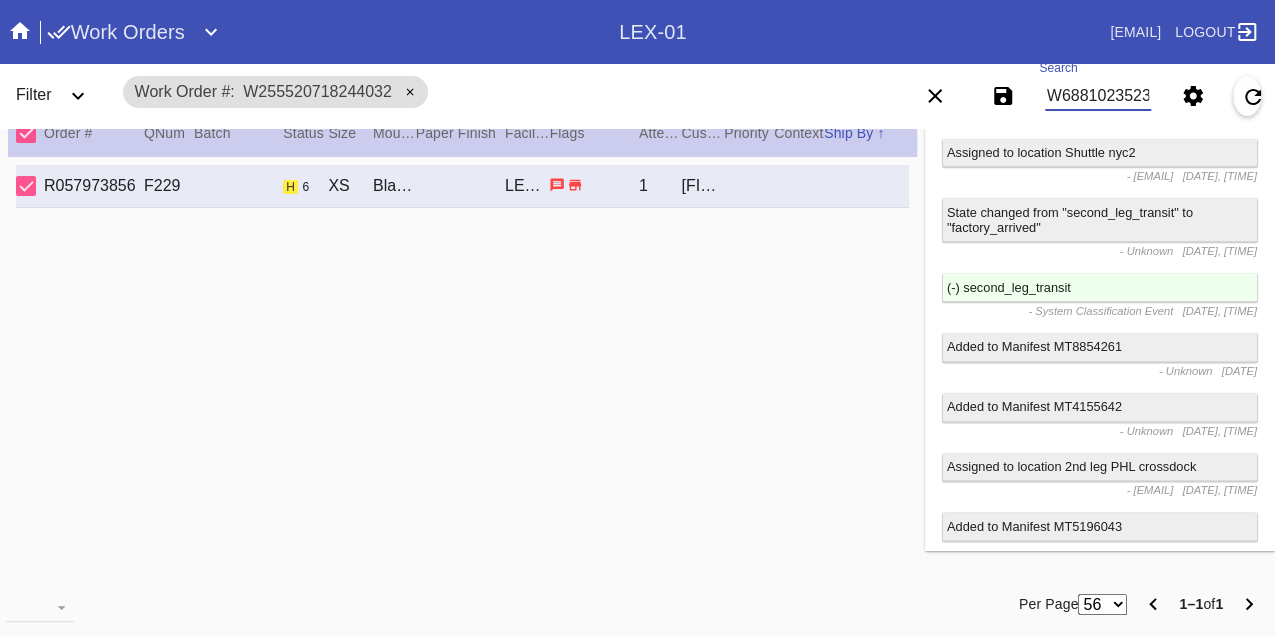 type on "W688102352359744" 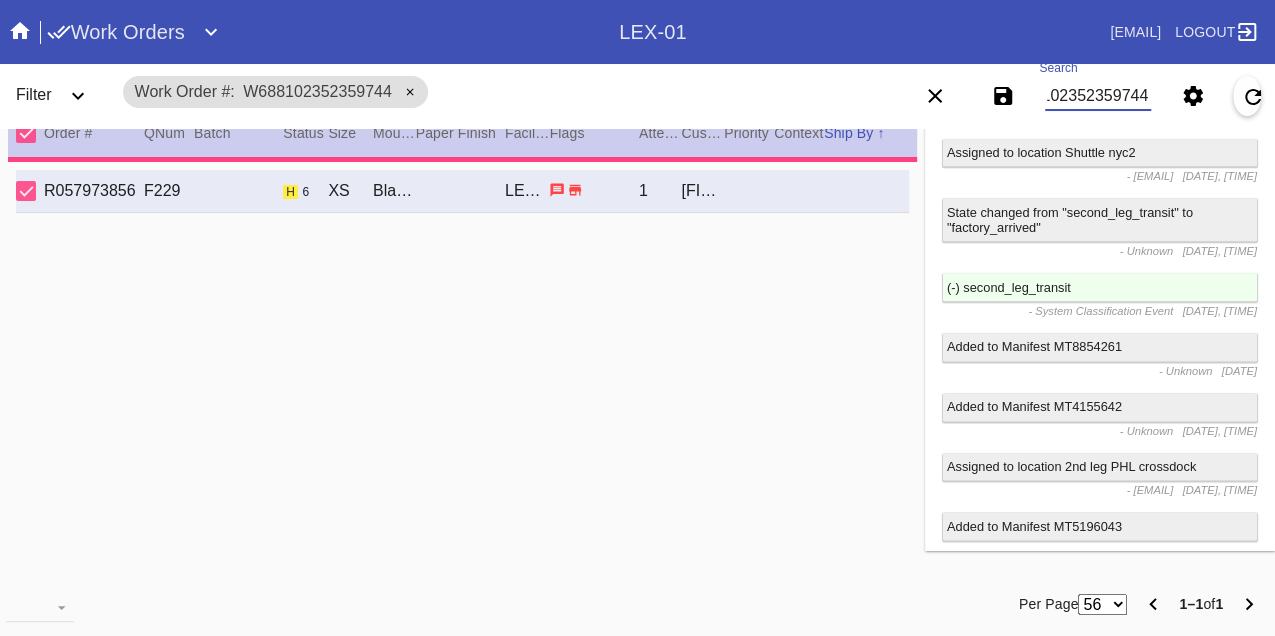 type on "3.75" 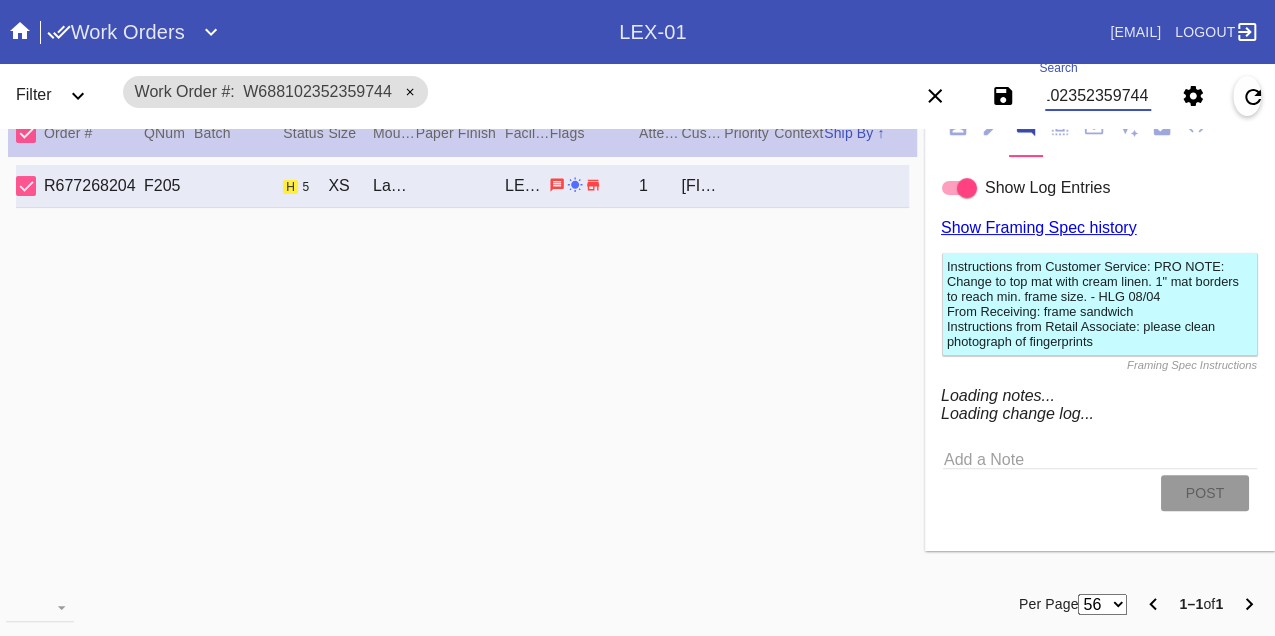 scroll, scrollTop: 1136, scrollLeft: 0, axis: vertical 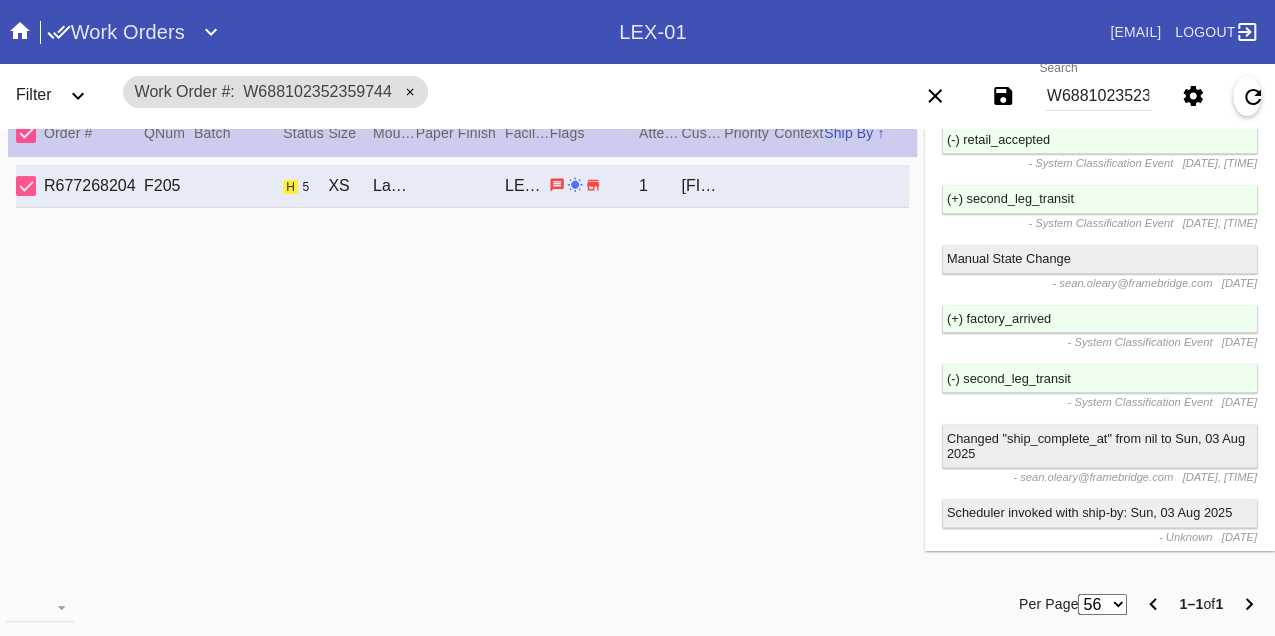 click on "W688102352359744" at bounding box center [1098, 96] 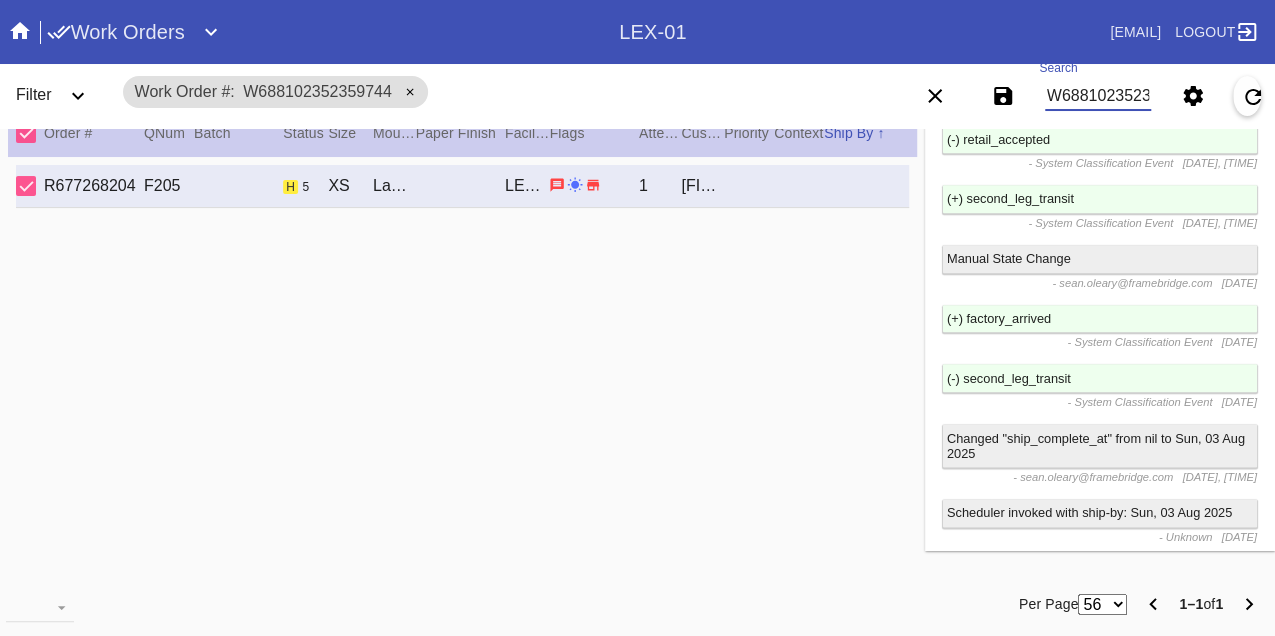 click on "W688102352359744" at bounding box center [1098, 96] 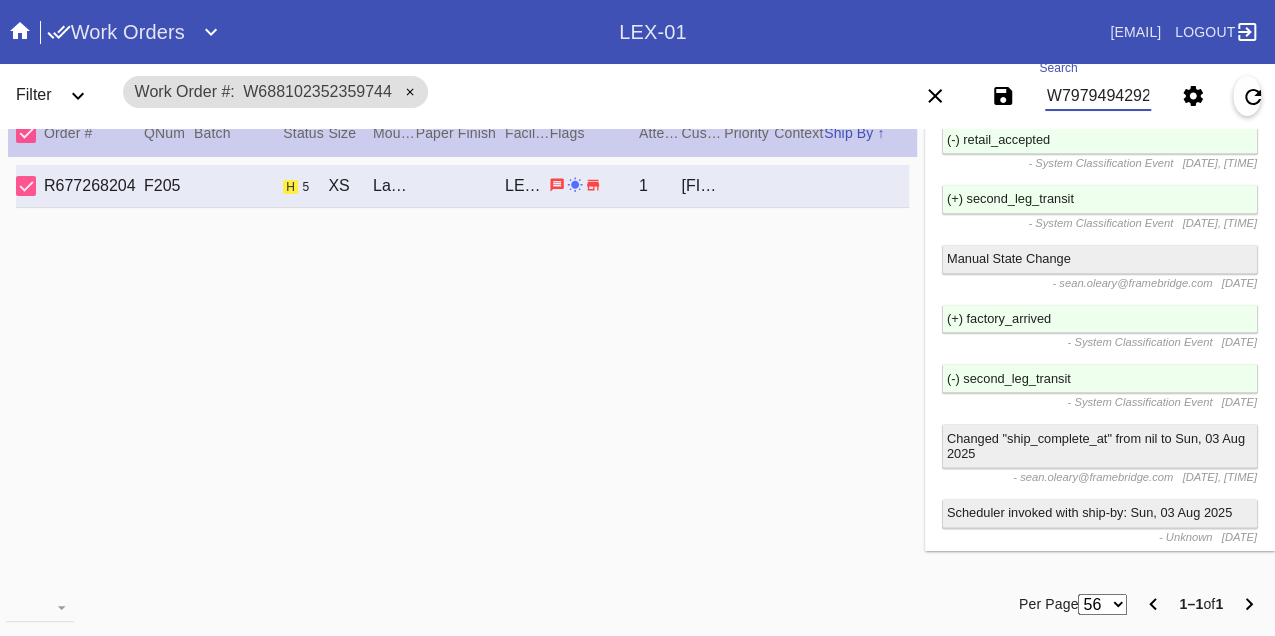 type on "W797949429245650" 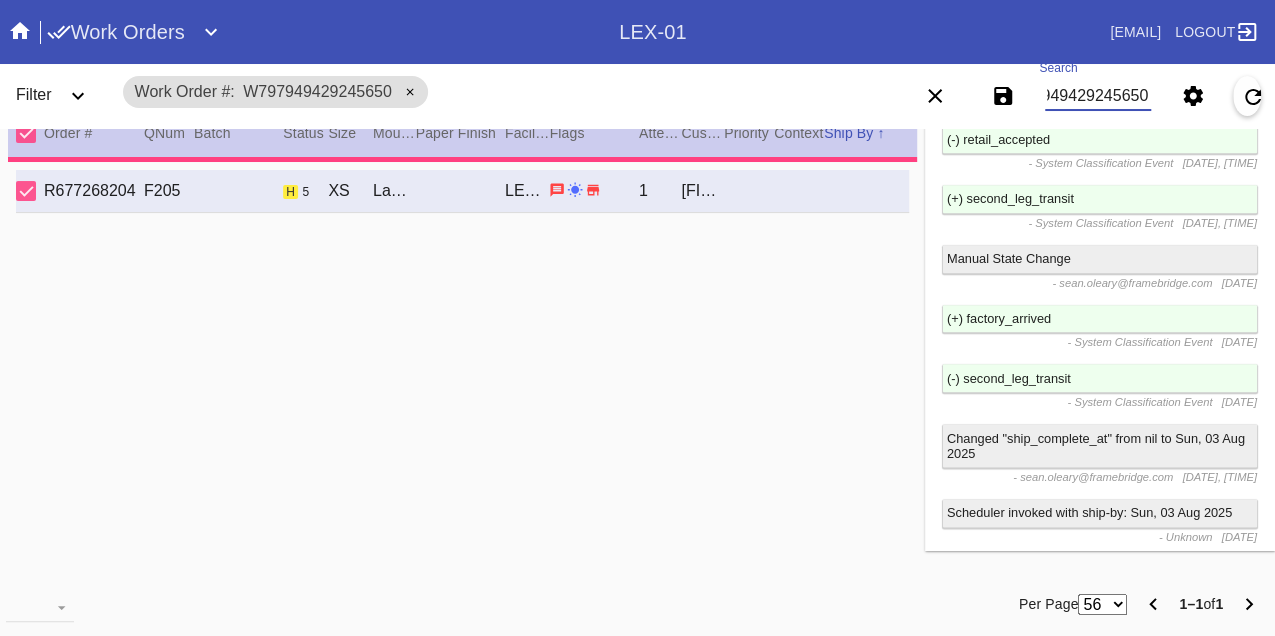 type on "16.5" 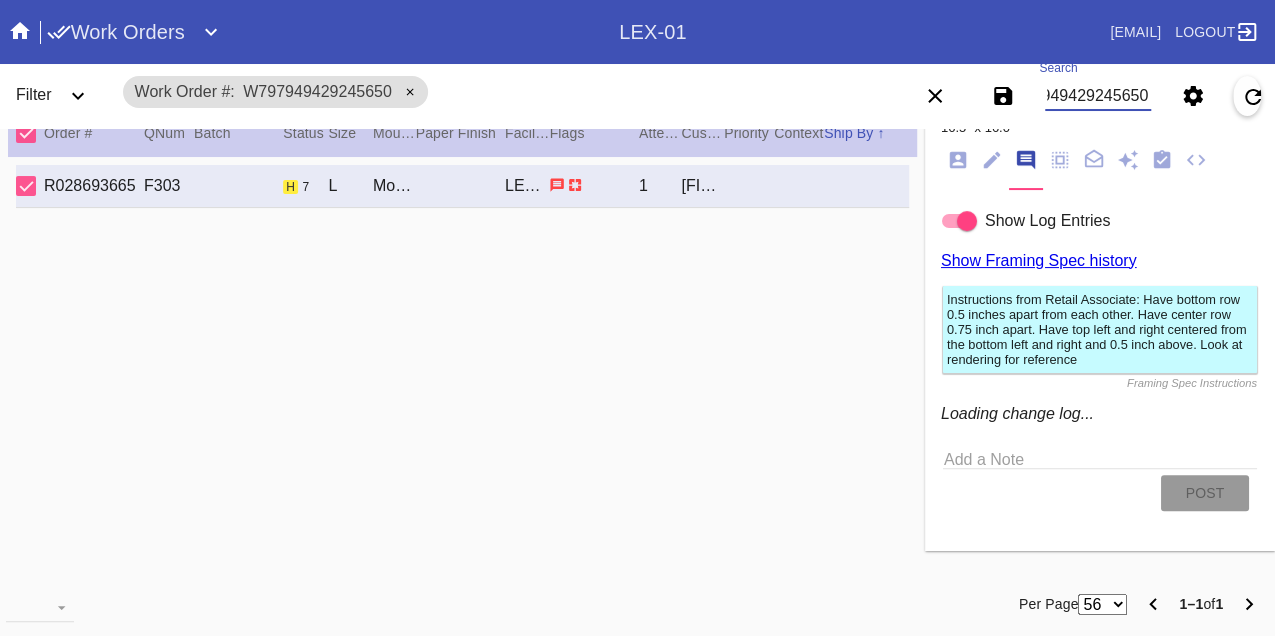 scroll, scrollTop: 1244, scrollLeft: 0, axis: vertical 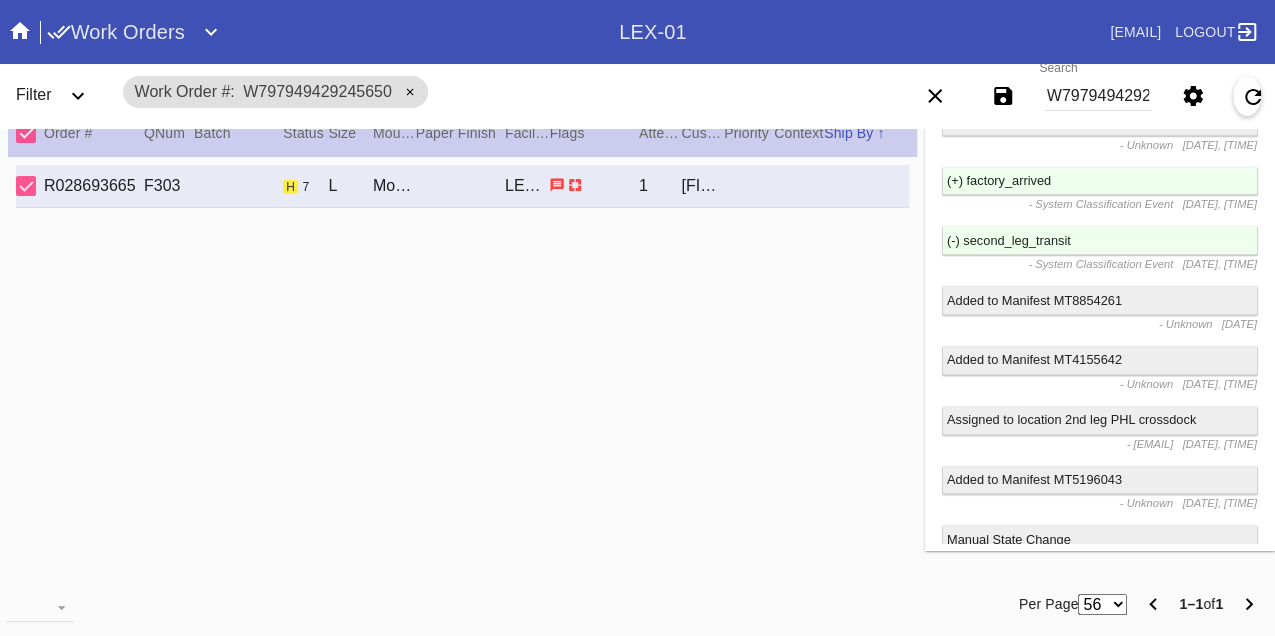 click on "W797949429245650" at bounding box center [1098, 96] 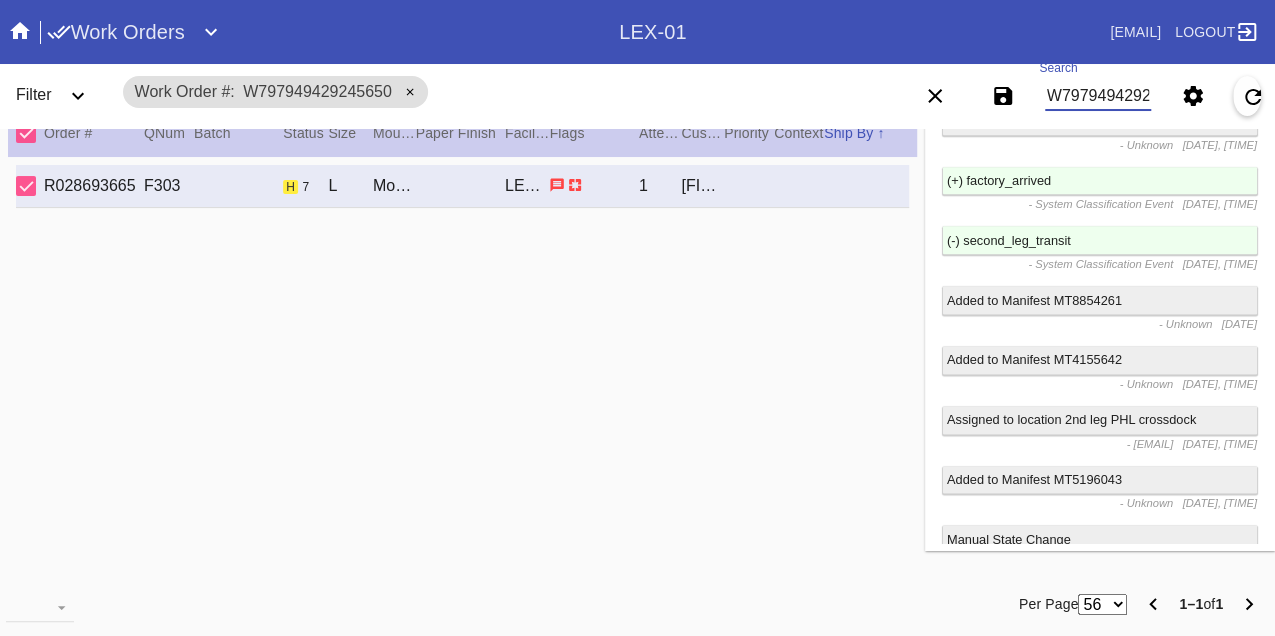 click on "W797949429245650" at bounding box center (1098, 96) 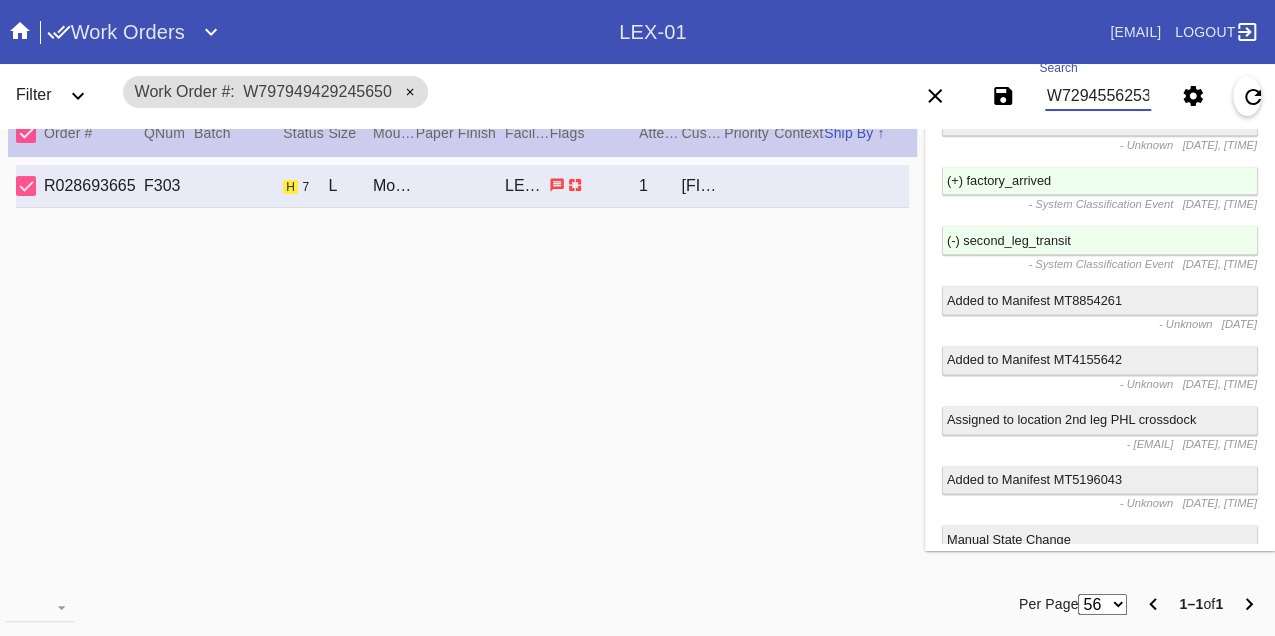 type on "W729455625309711" 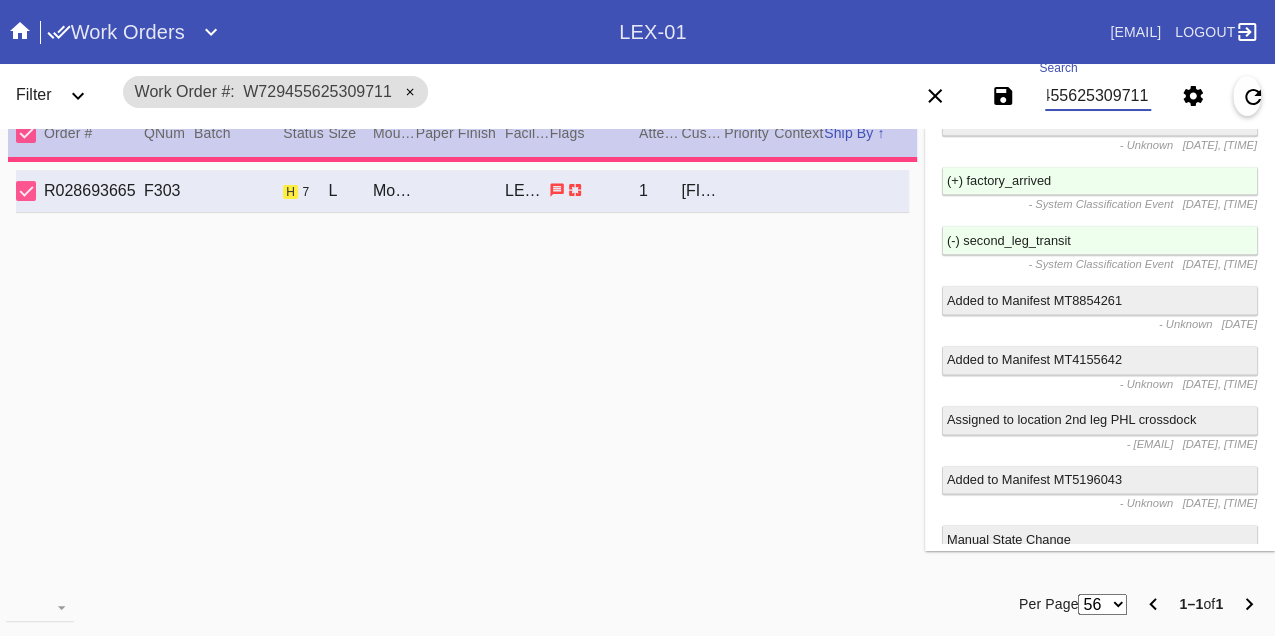 type on "6.5" 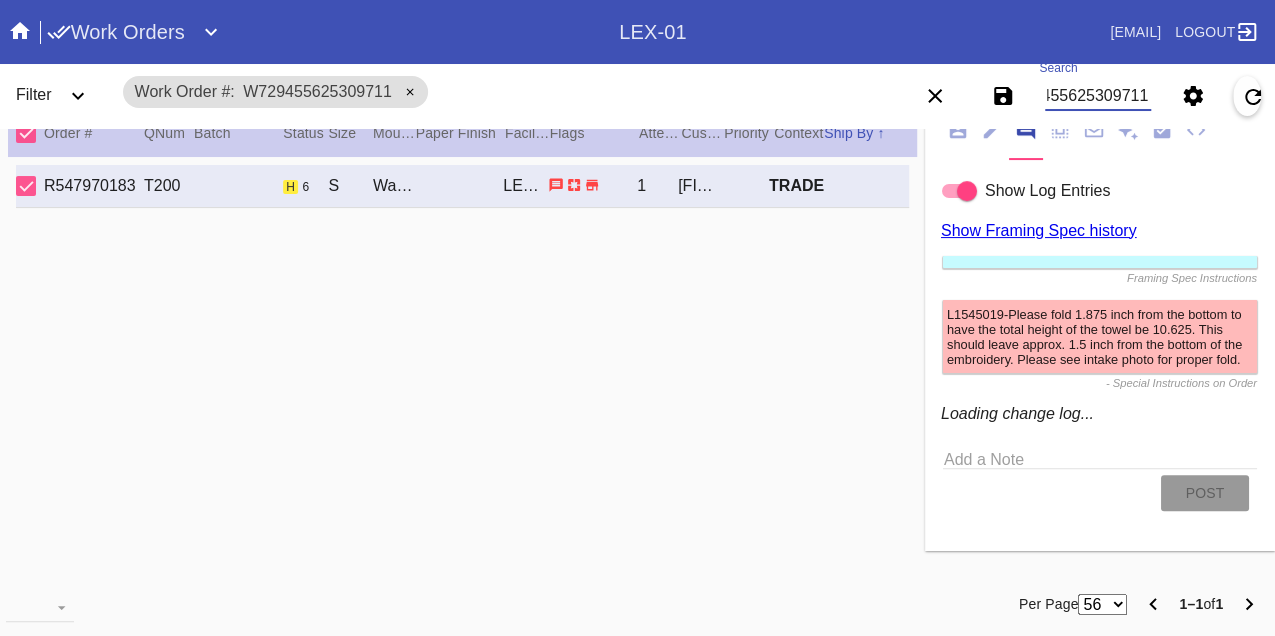 scroll, scrollTop: 1194, scrollLeft: 0, axis: vertical 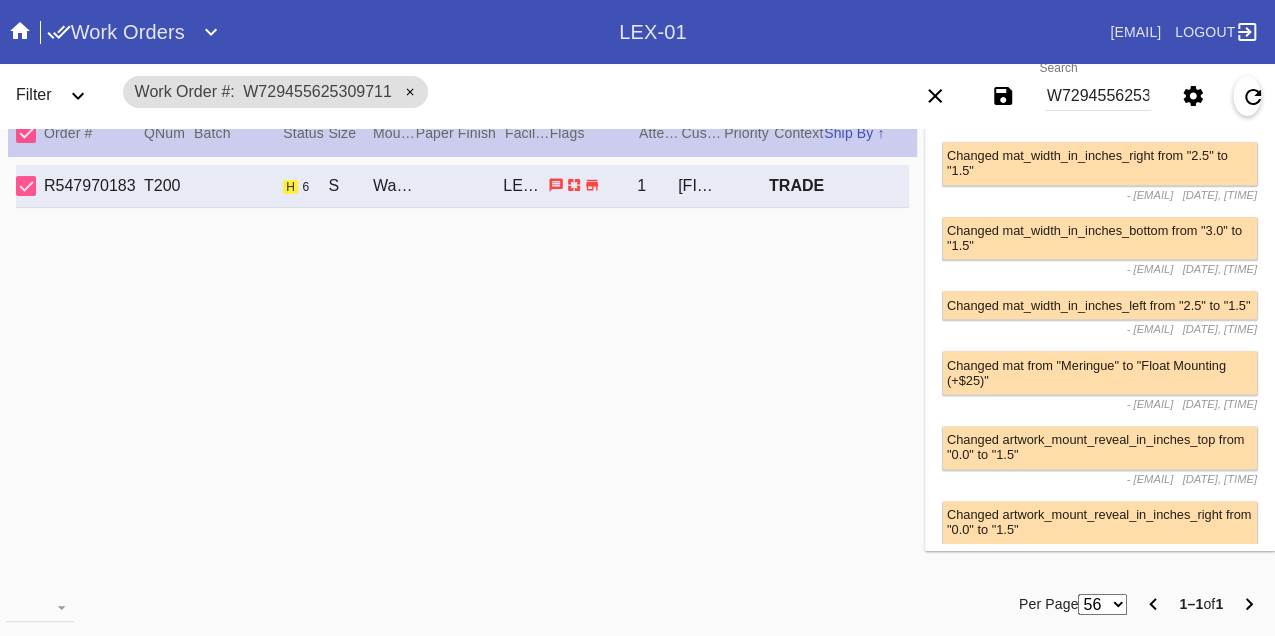 click on "W729455625309711" at bounding box center (1098, 96) 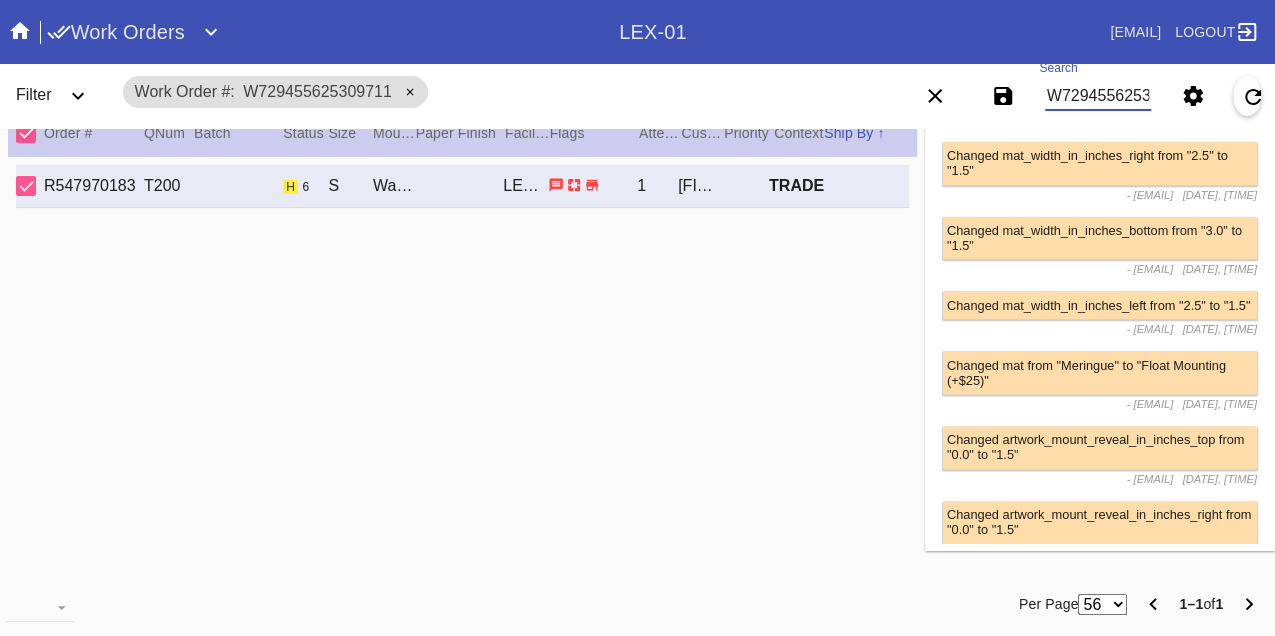 click on "W729455625309711" at bounding box center (1098, 96) 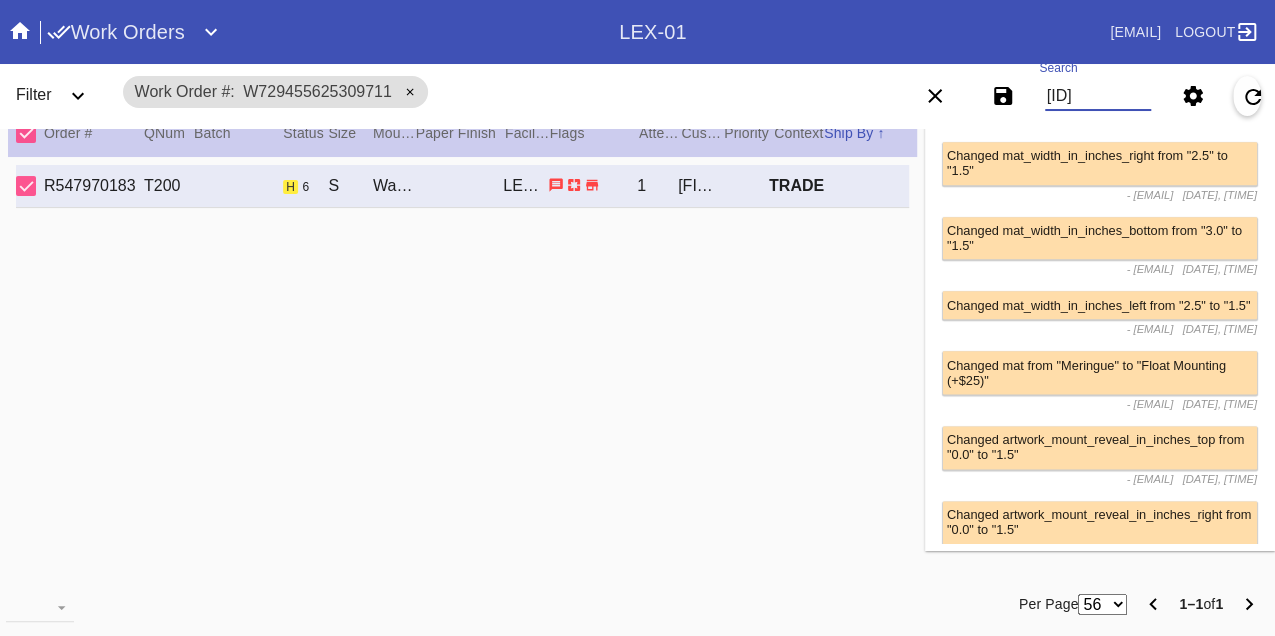 type on "W876827524052241" 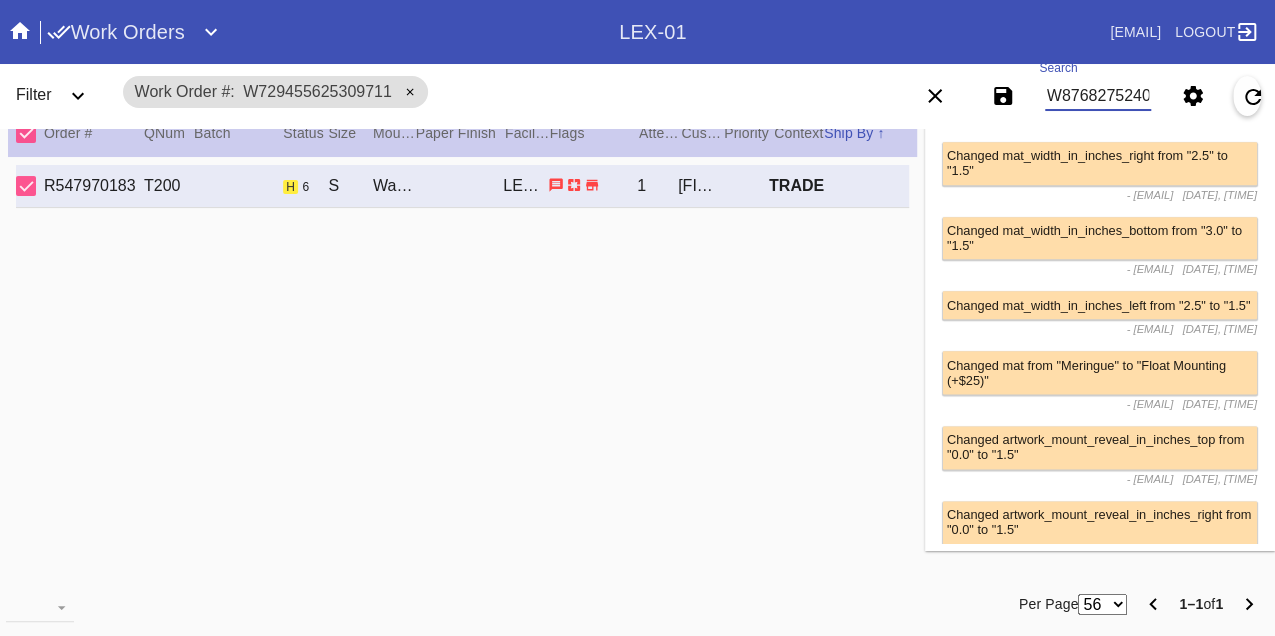 scroll, scrollTop: 0, scrollLeft: 48, axis: horizontal 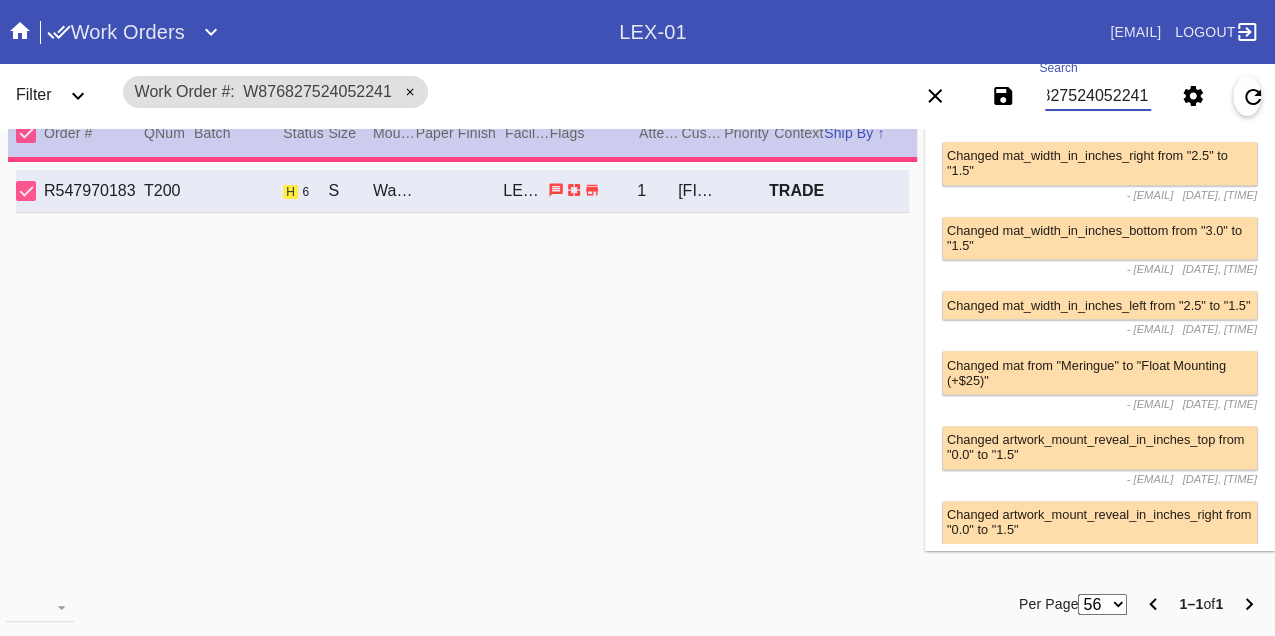 type on "8.125" 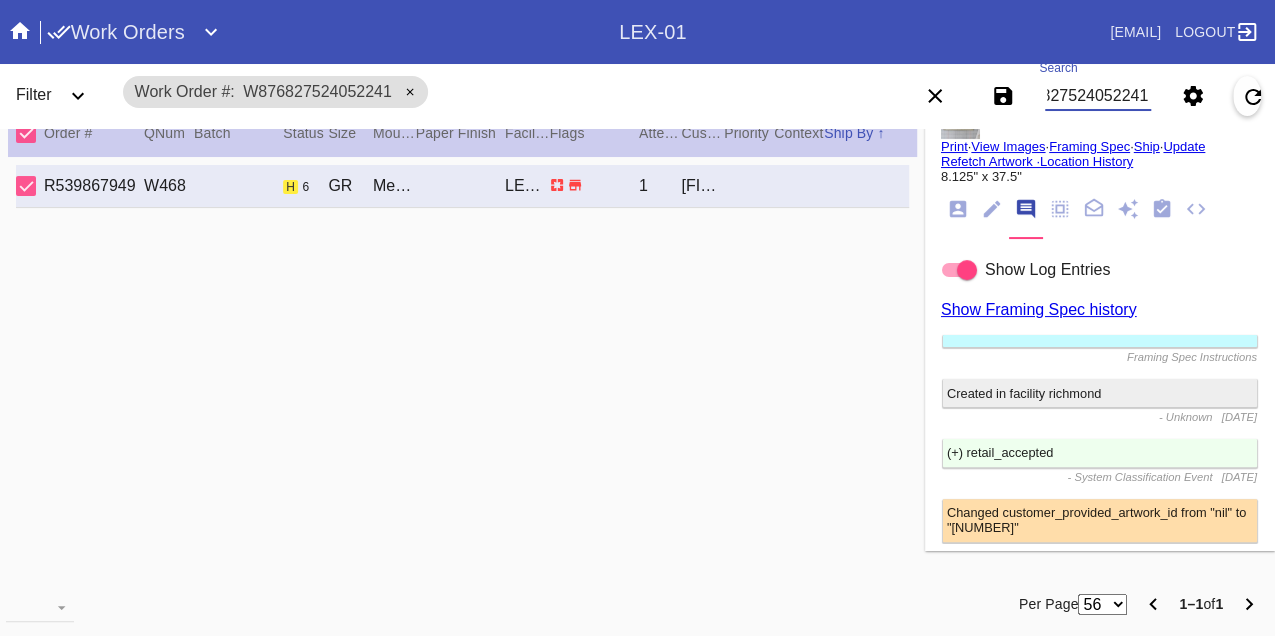 scroll, scrollTop: 1148, scrollLeft: 0, axis: vertical 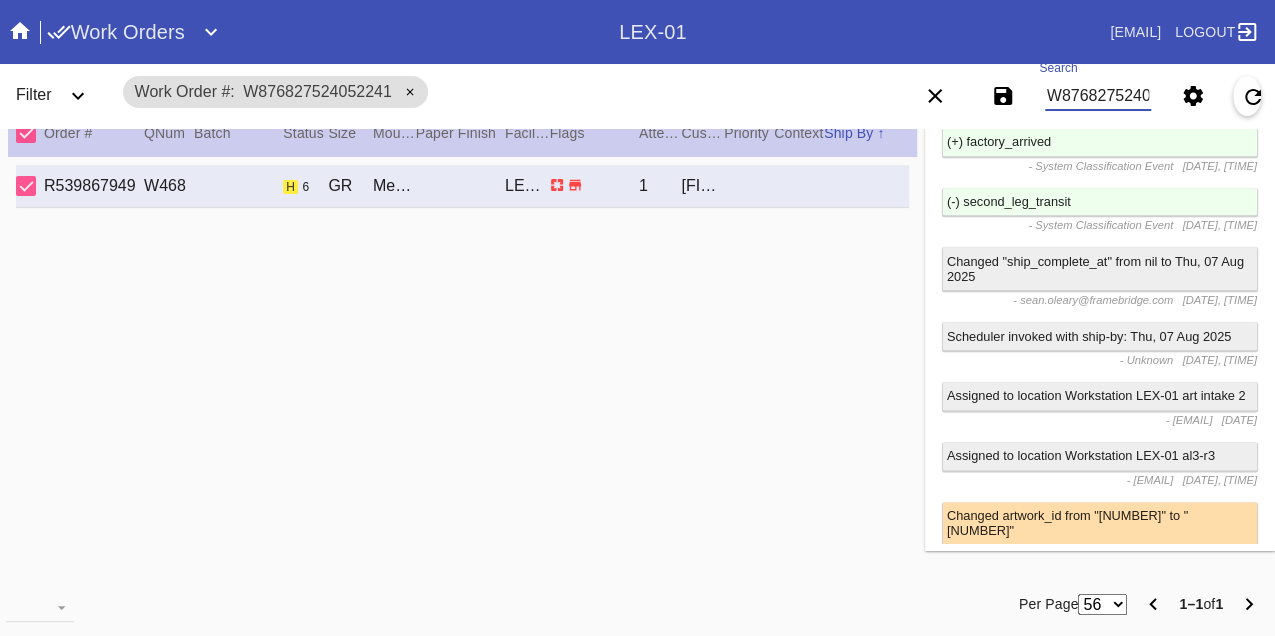 click on "W876827524052241" at bounding box center (1098, 96) 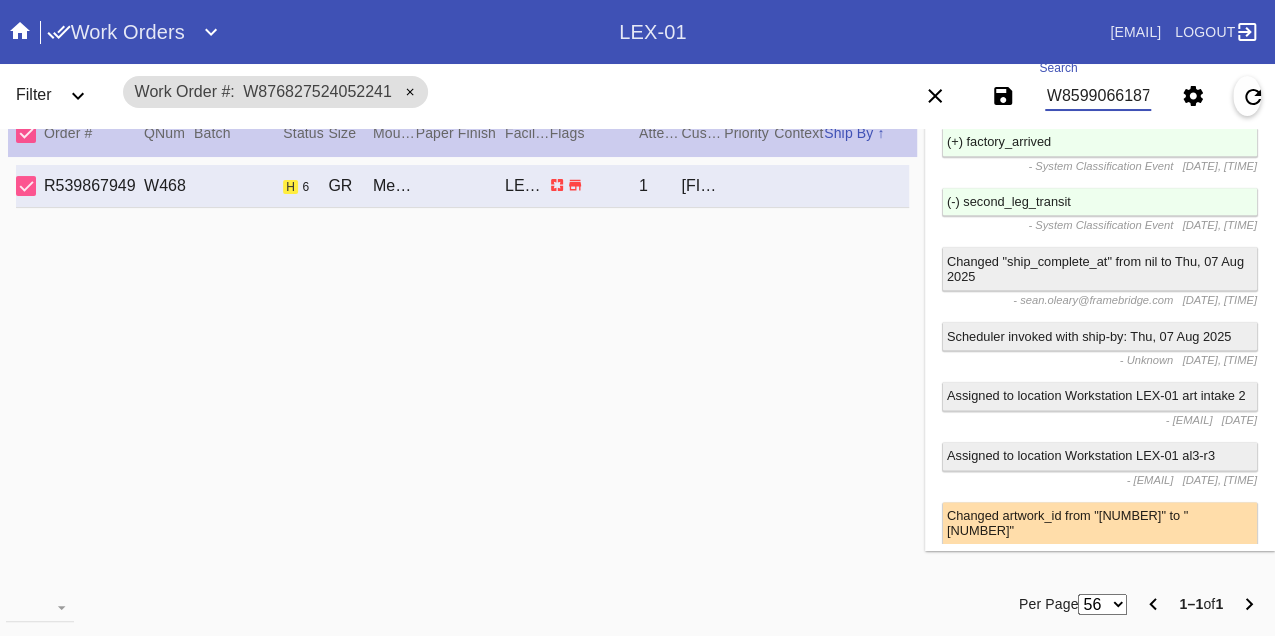 type on "W859906618793213" 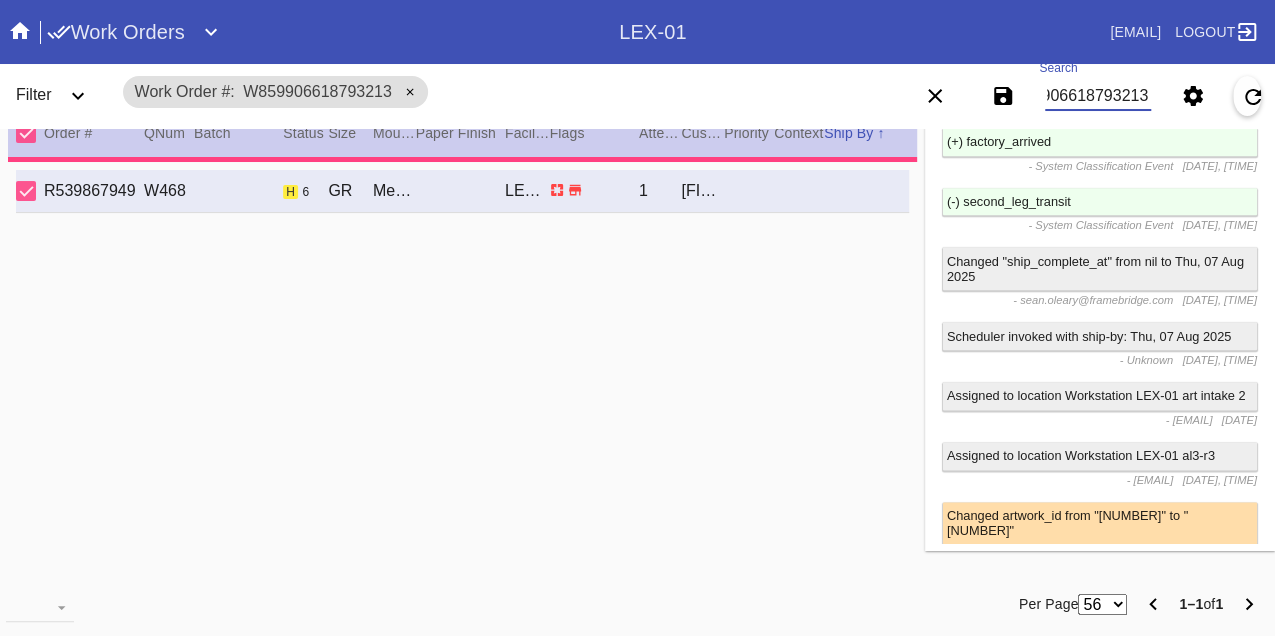 type on "5.0" 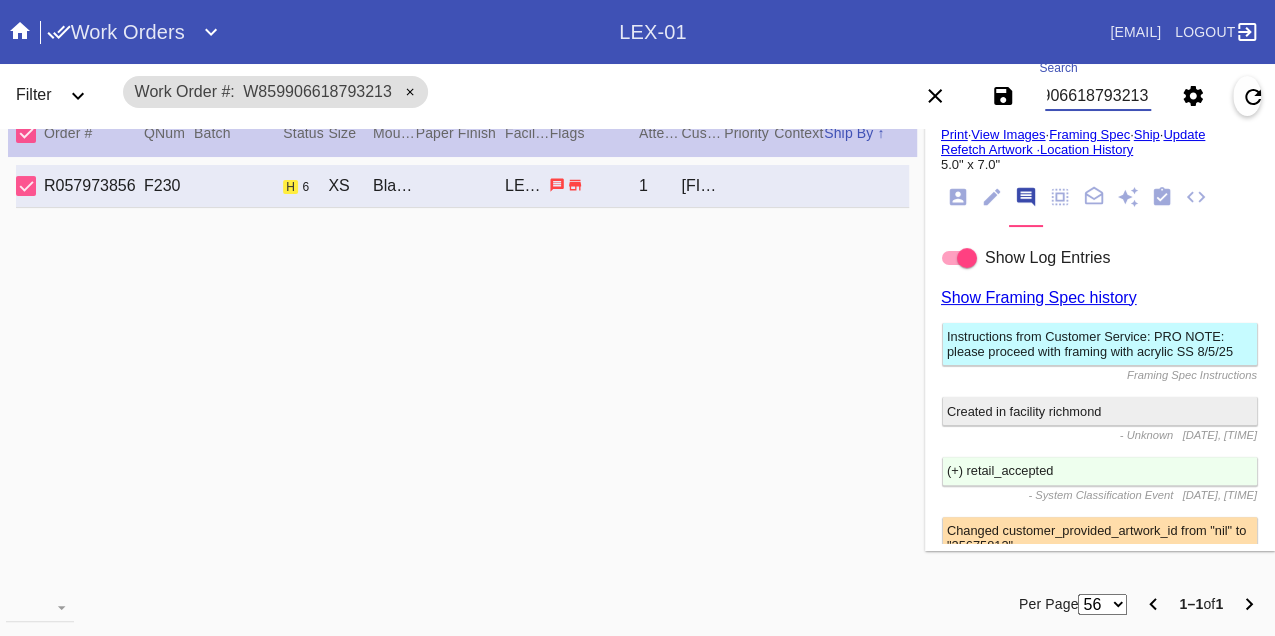 scroll, scrollTop: 1104, scrollLeft: 0, axis: vertical 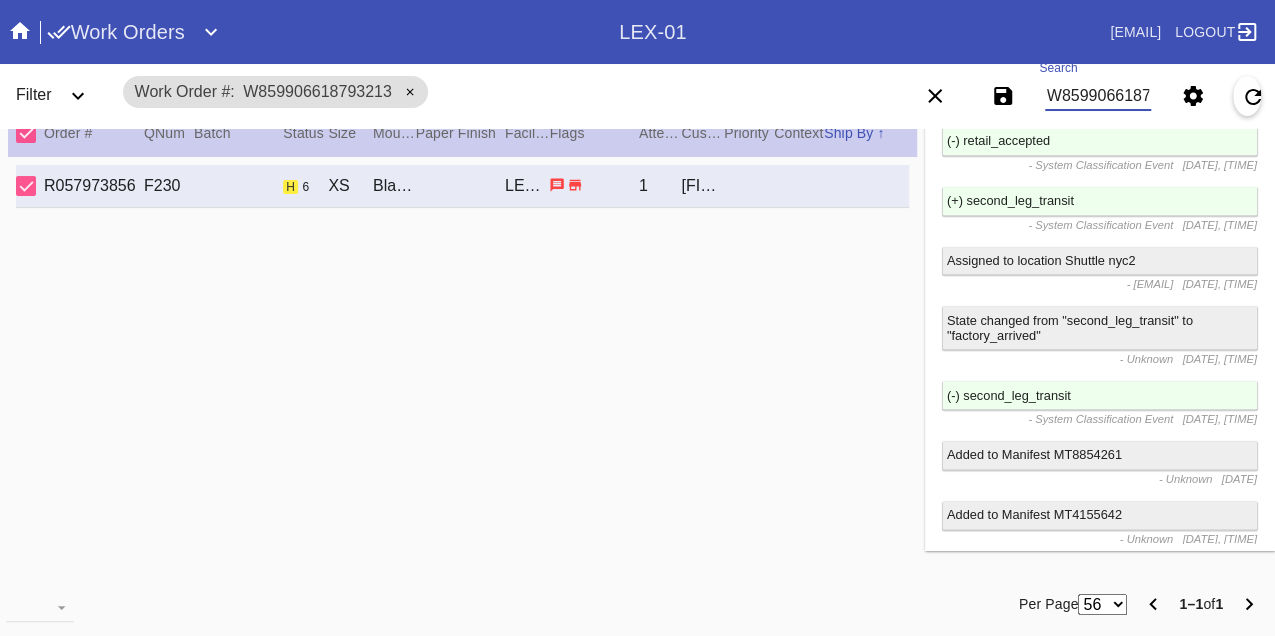 click on "W859906618793213" at bounding box center (1098, 96) 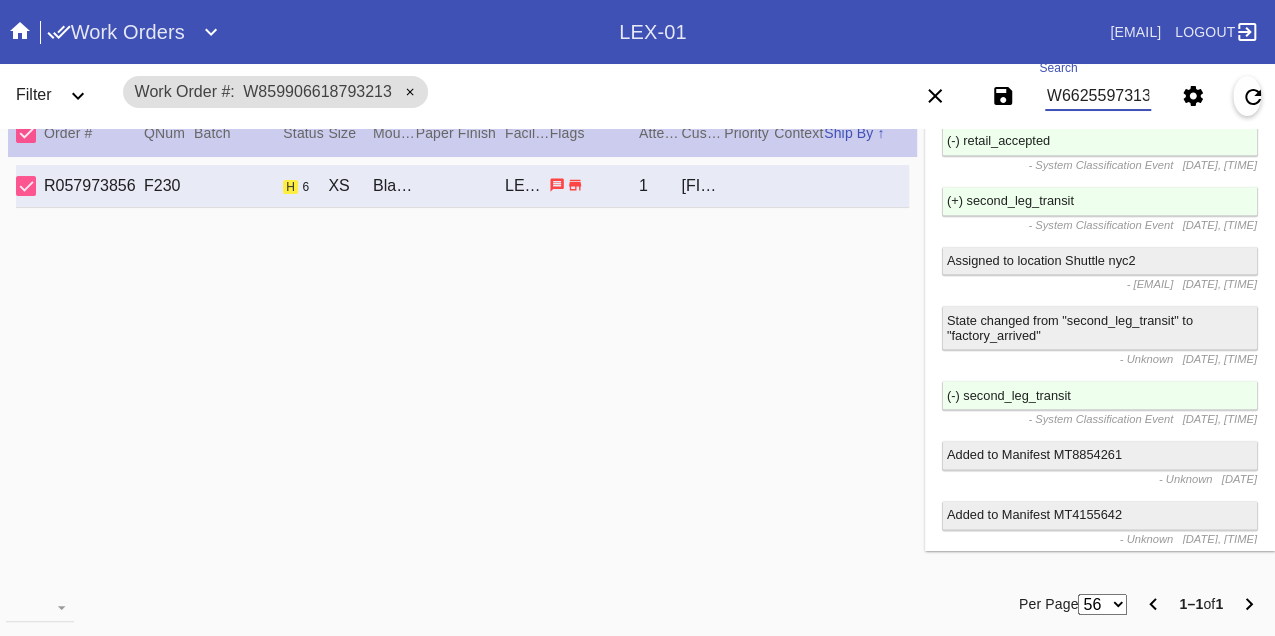 type on "W662559731347595" 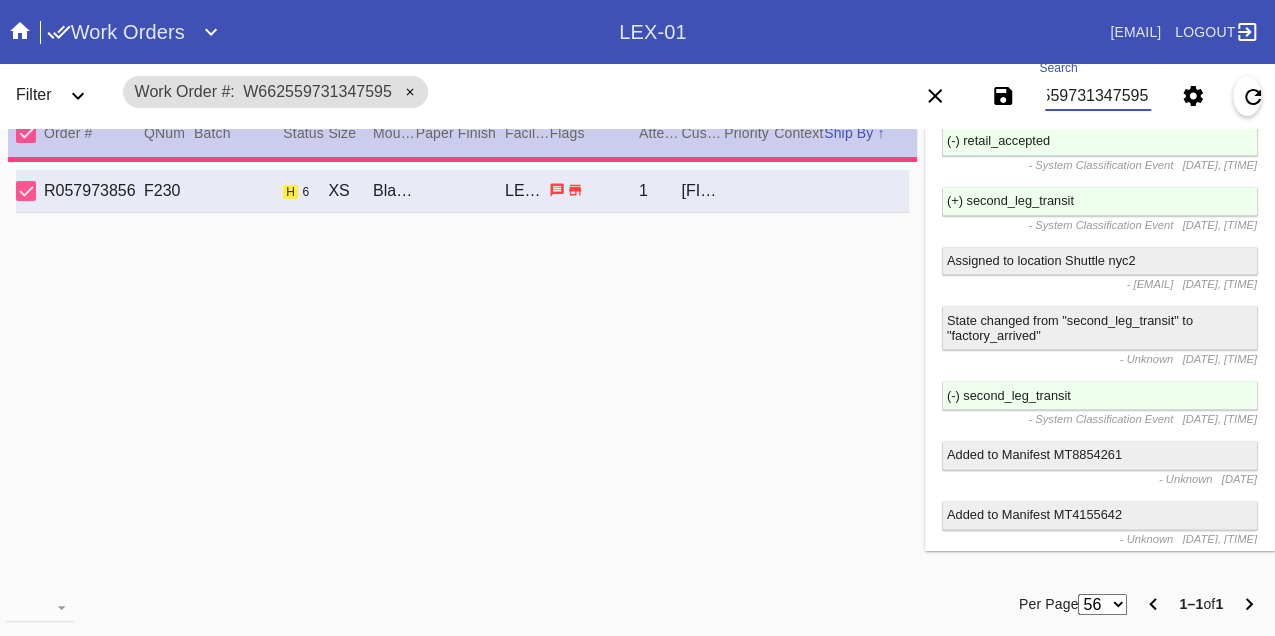 type on "4.0" 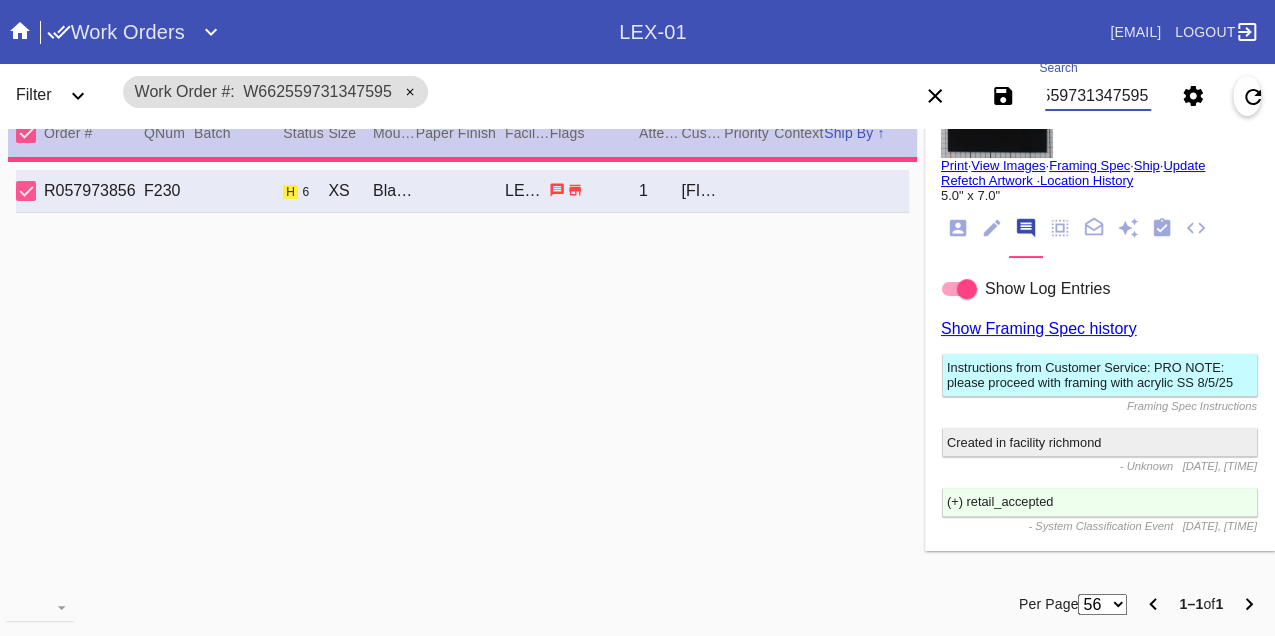 type on "[ARTIST] - [TITLE]" 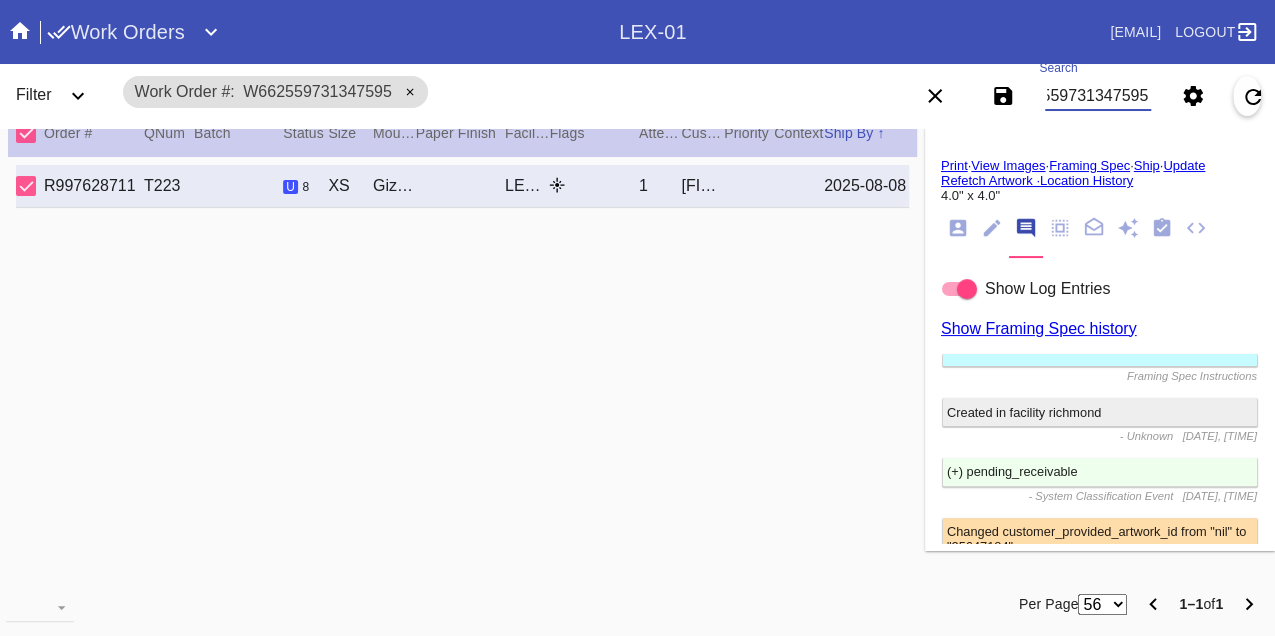scroll, scrollTop: 1200, scrollLeft: 0, axis: vertical 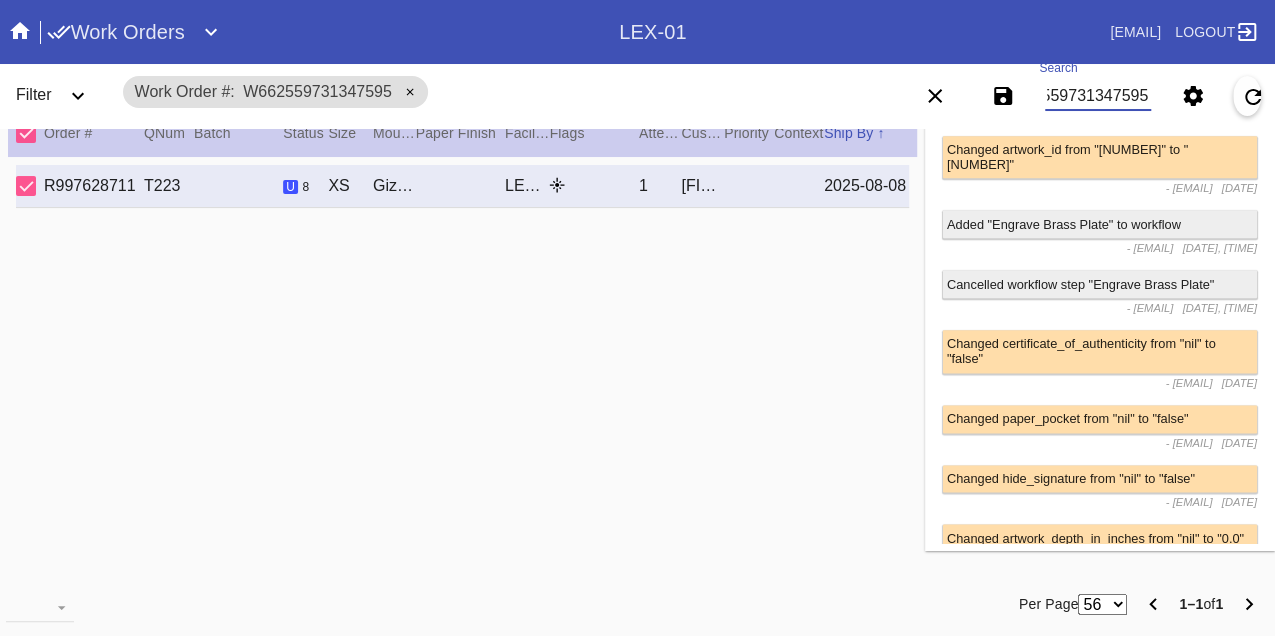 click on "W662559731347595" at bounding box center [1098, 96] 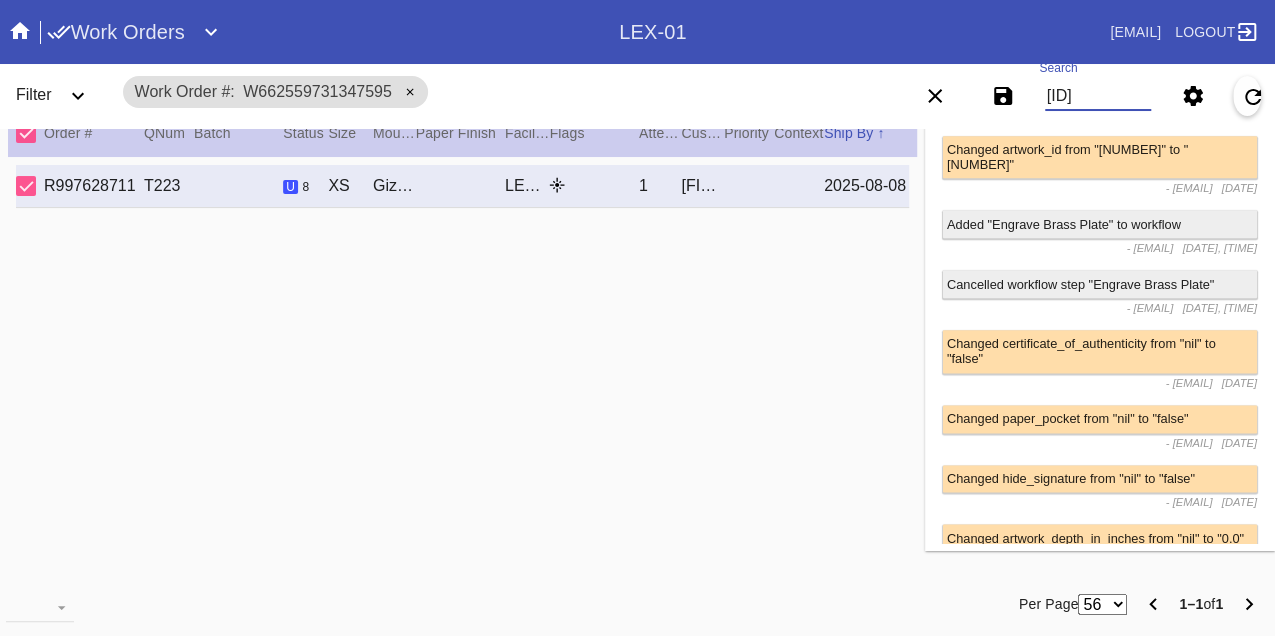 type on "[ID]" 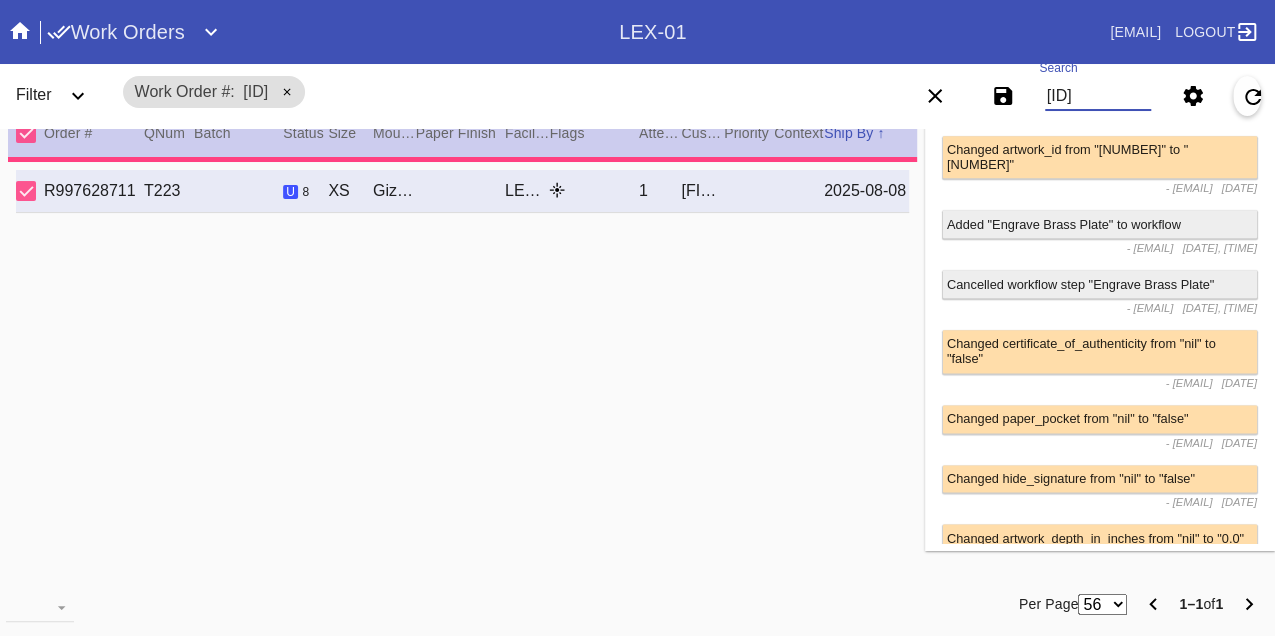 type on "28.0" 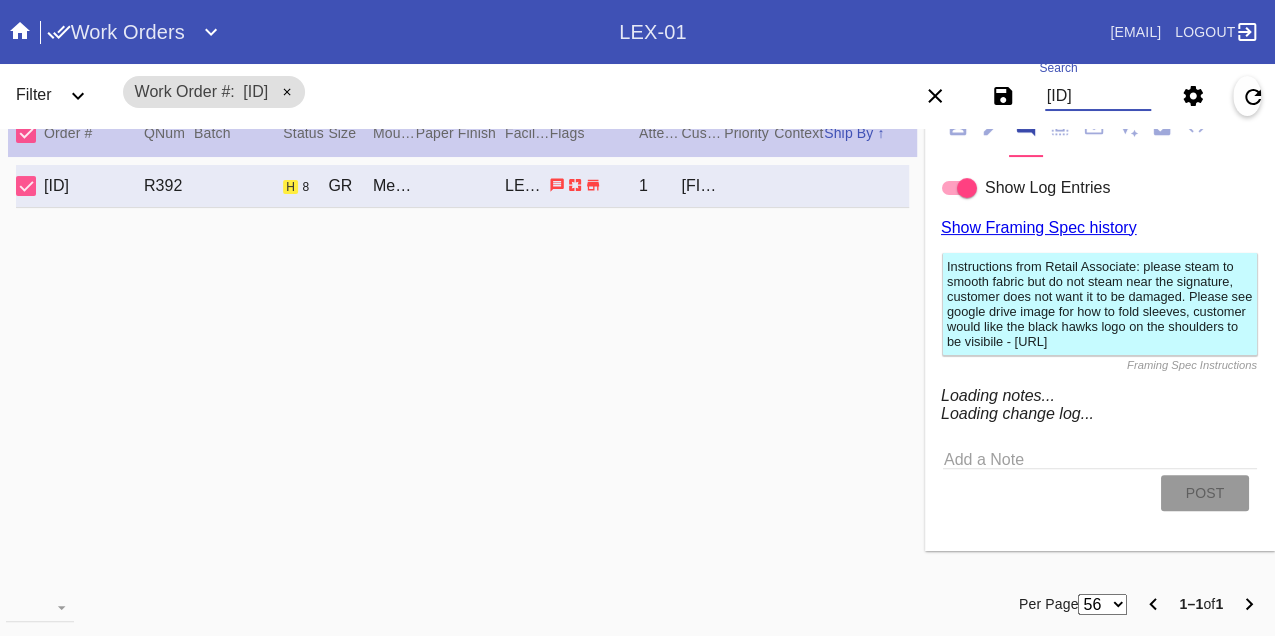 scroll, scrollTop: 1276, scrollLeft: 0, axis: vertical 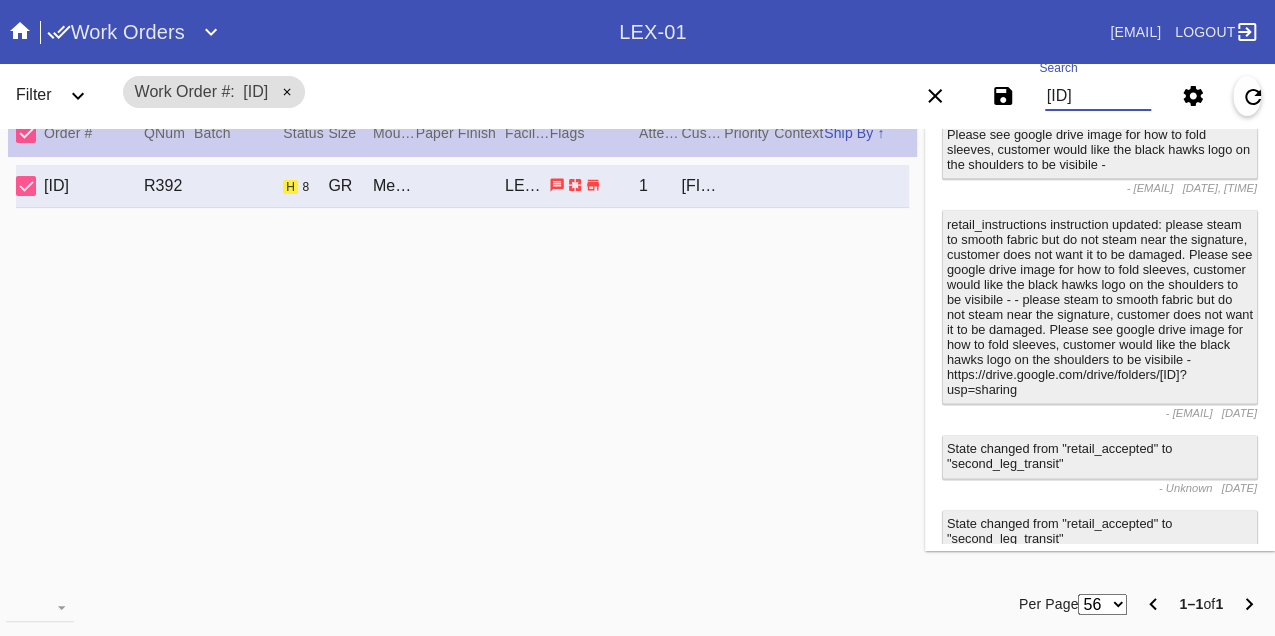 click on "[ID]" at bounding box center (1098, 96) 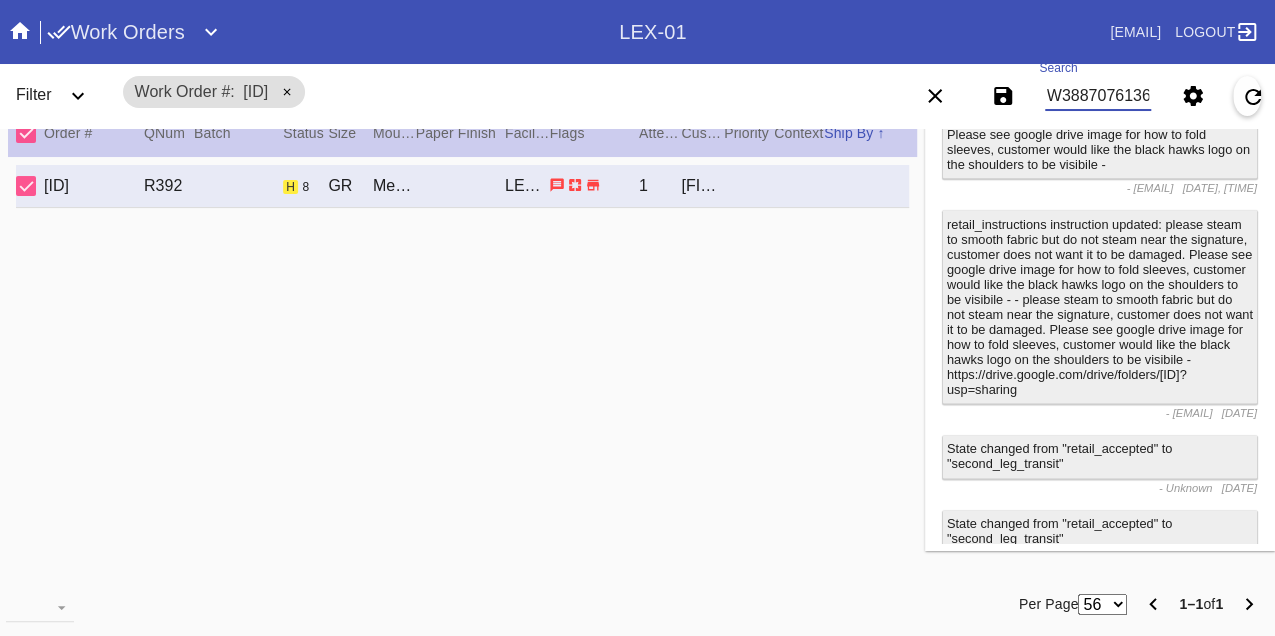 type on "W388707613672474" 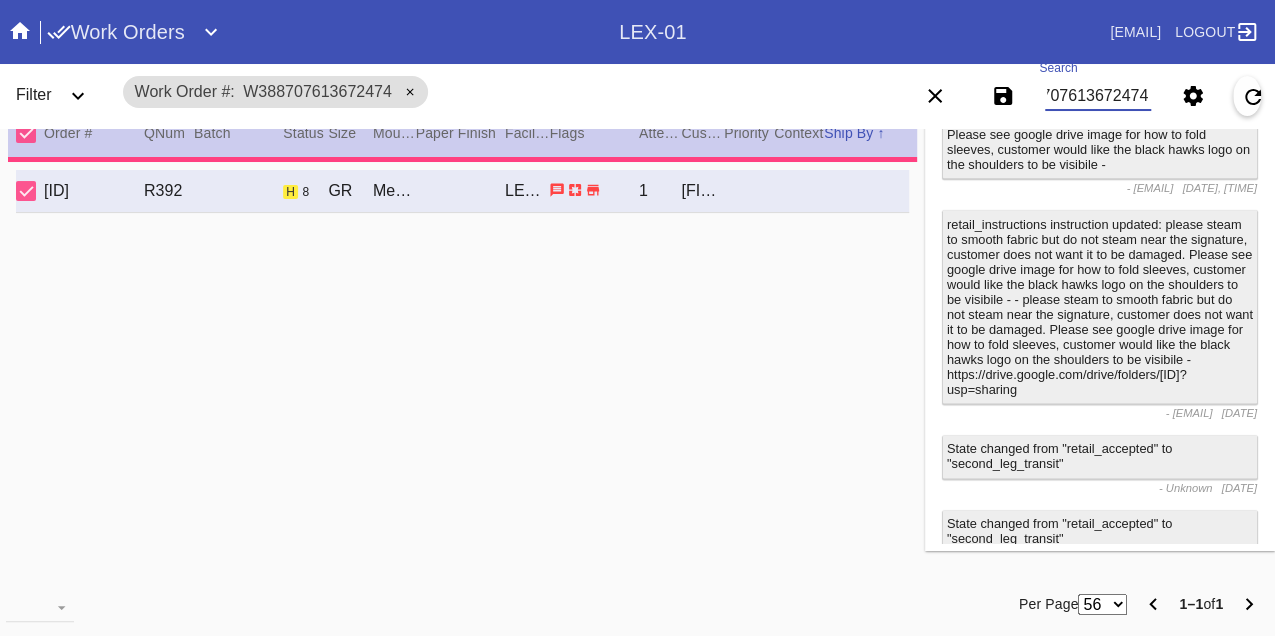 type on "23.5" 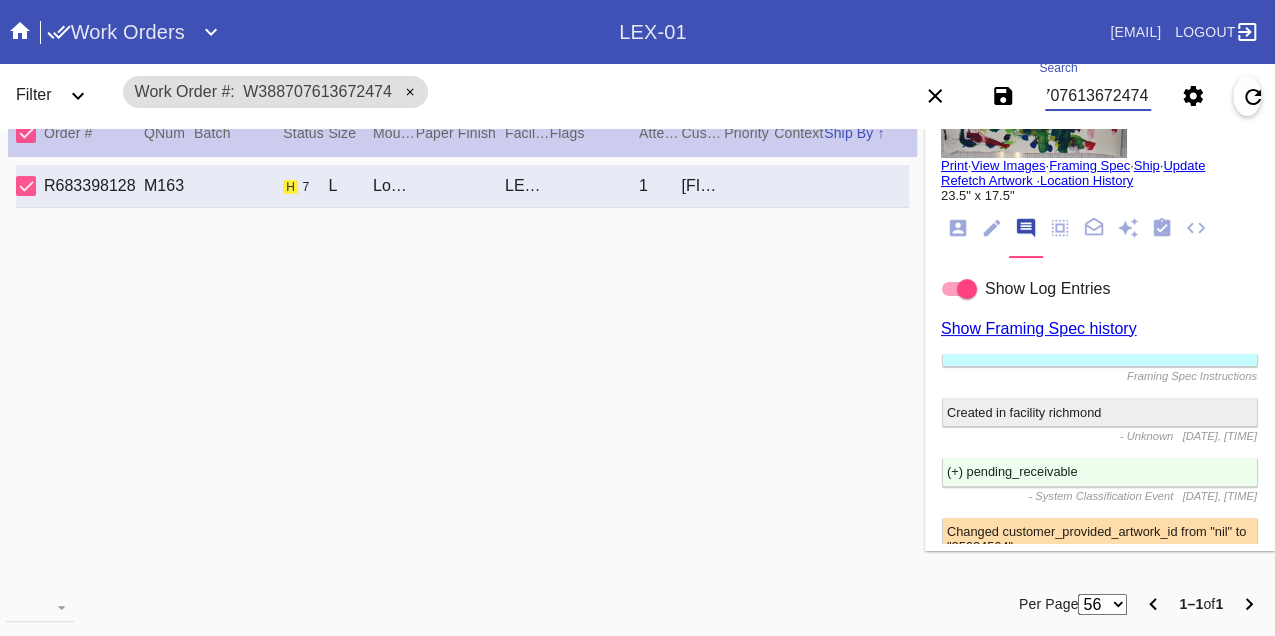 scroll, scrollTop: 1180, scrollLeft: 0, axis: vertical 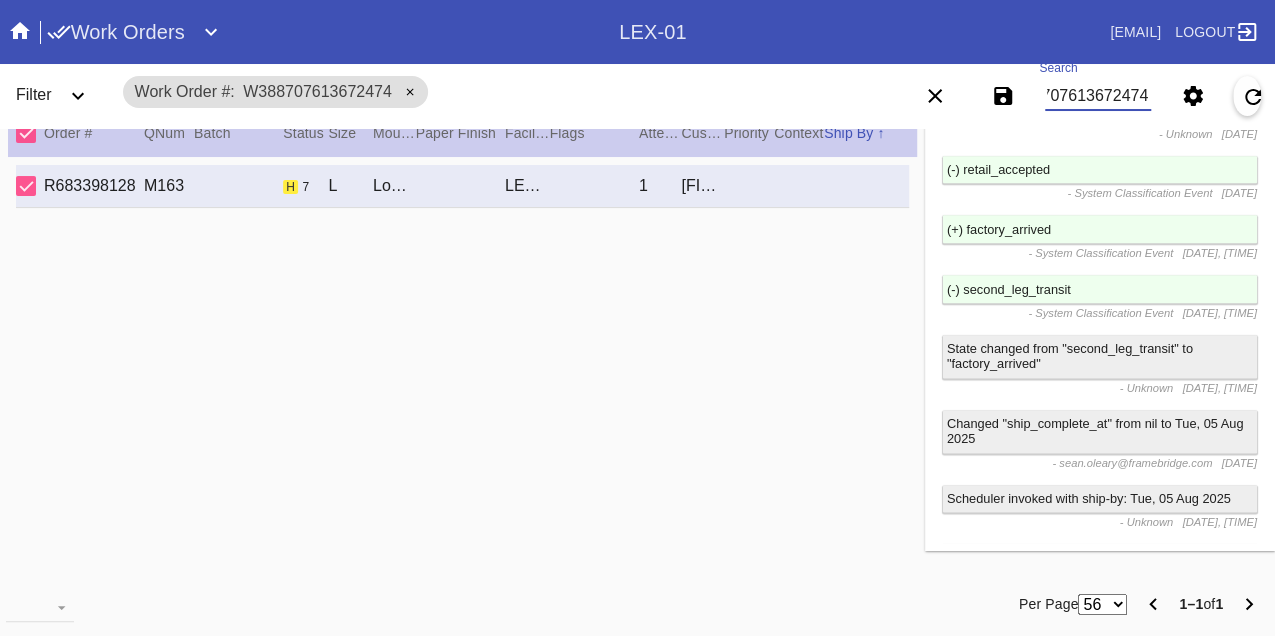 type on "W388707613672474" 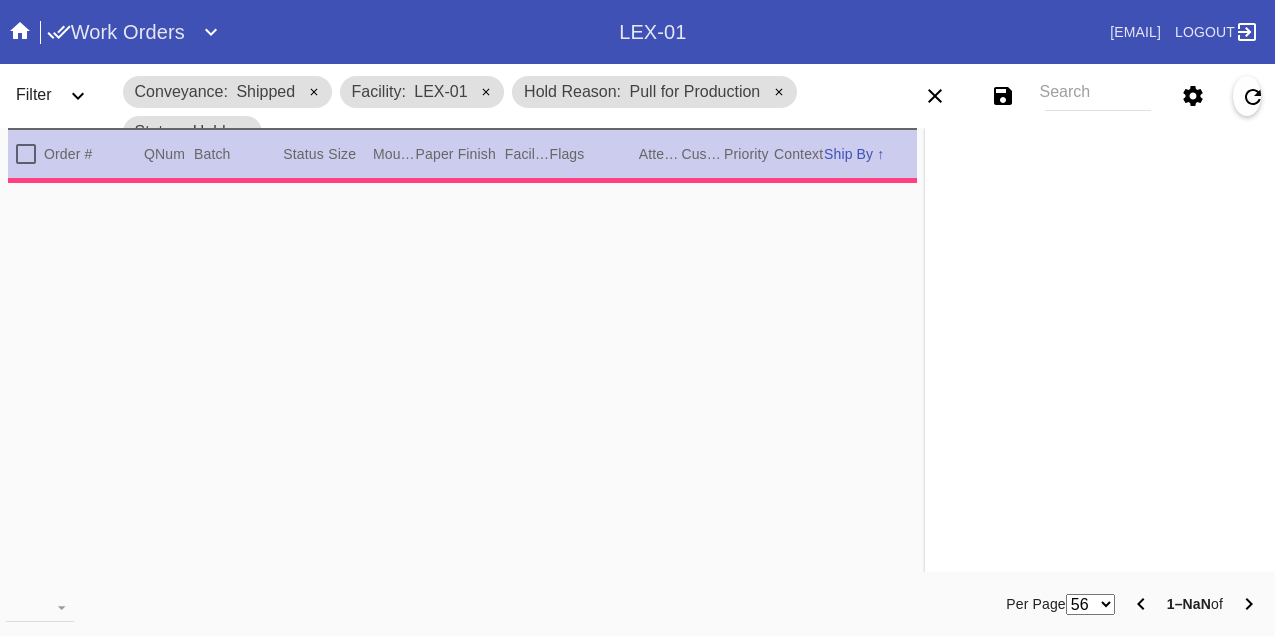 scroll, scrollTop: 0, scrollLeft: 0, axis: both 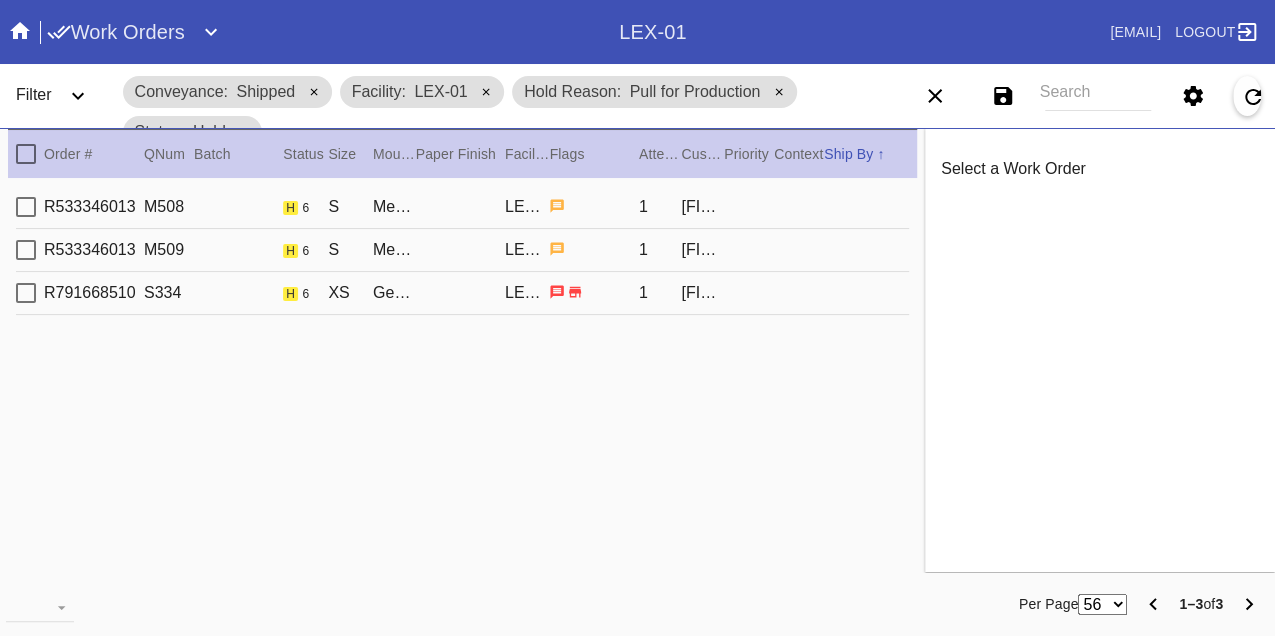click on "[ORDER_NUMBER] [NUMBER] [STREET] [NAME]" at bounding box center (462, 207) 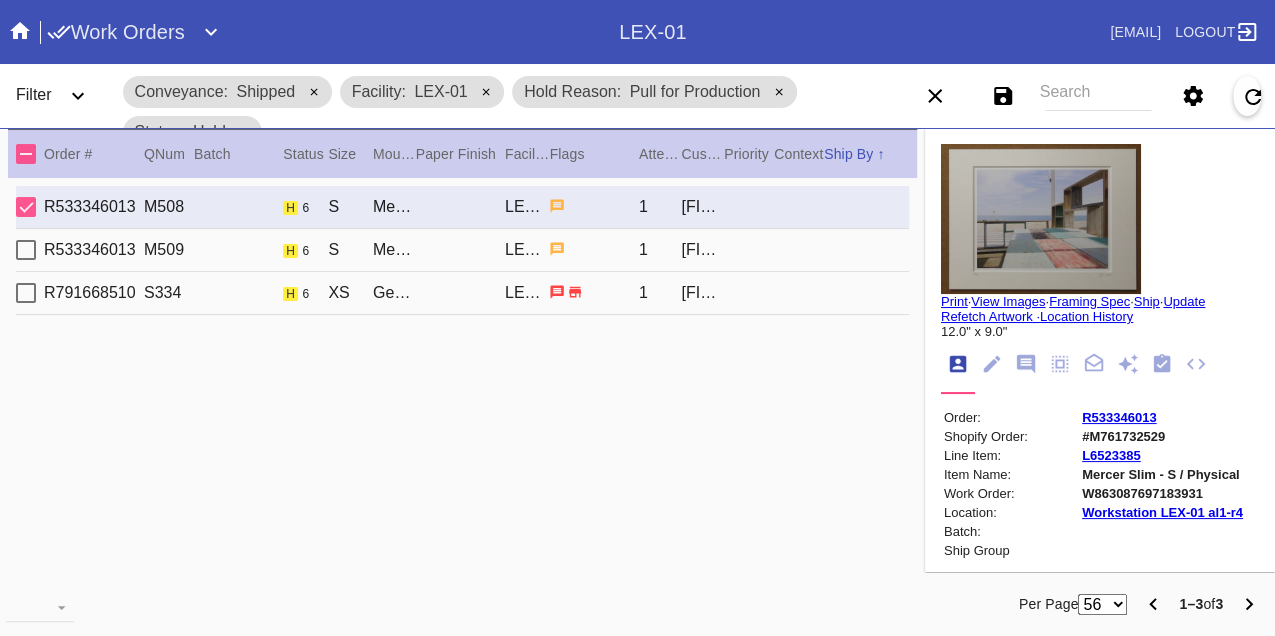 click on "[ORDER_NUMBER] [NUMBER] [STREET] [NAME]" at bounding box center [462, 250] 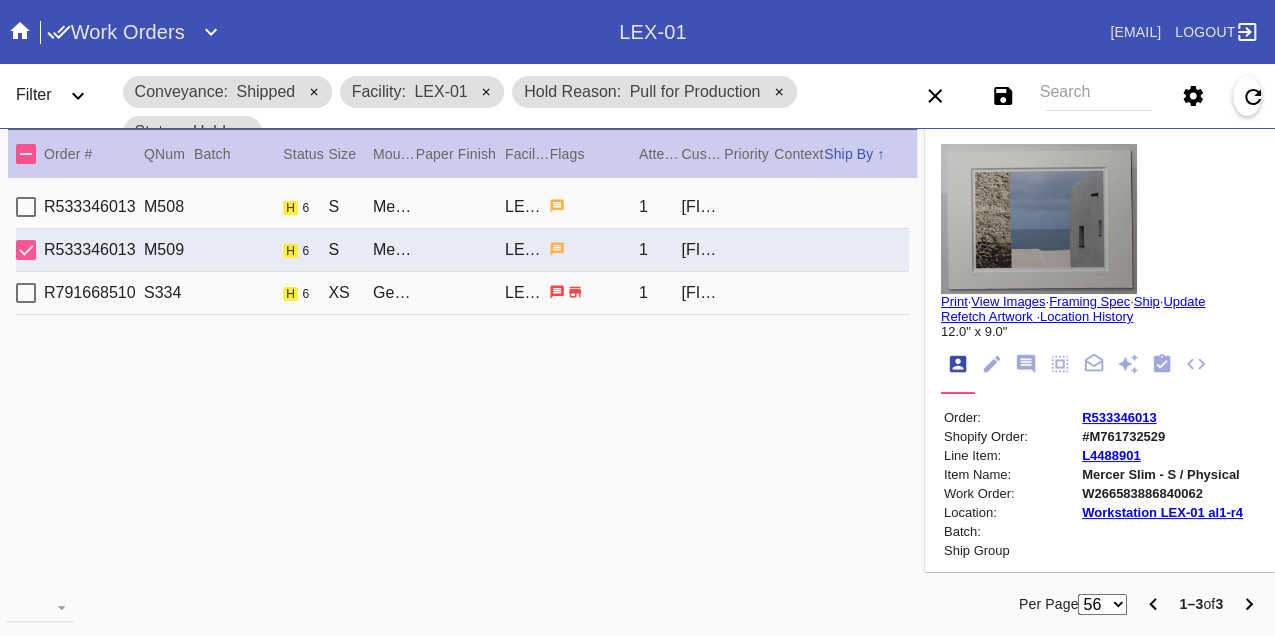 click on "[ORDER_NUMBER] [NUMBER] [STREET] [NAME]" at bounding box center (462, 293) 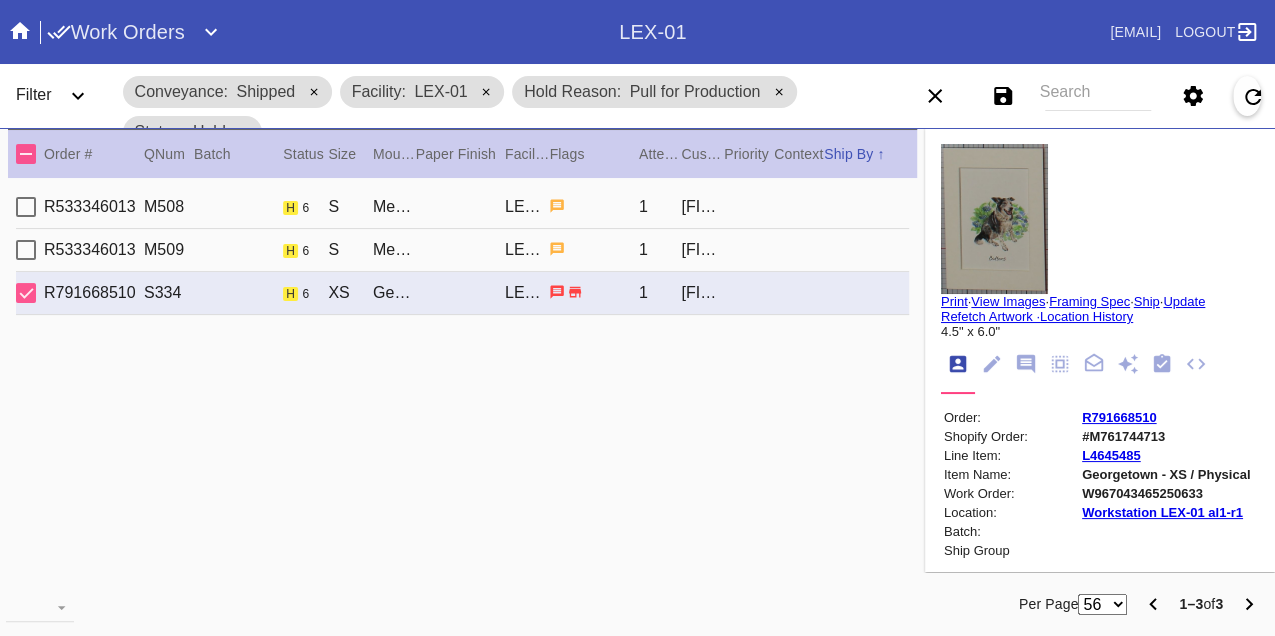 click on "W967043465250633" at bounding box center (1166, 493) 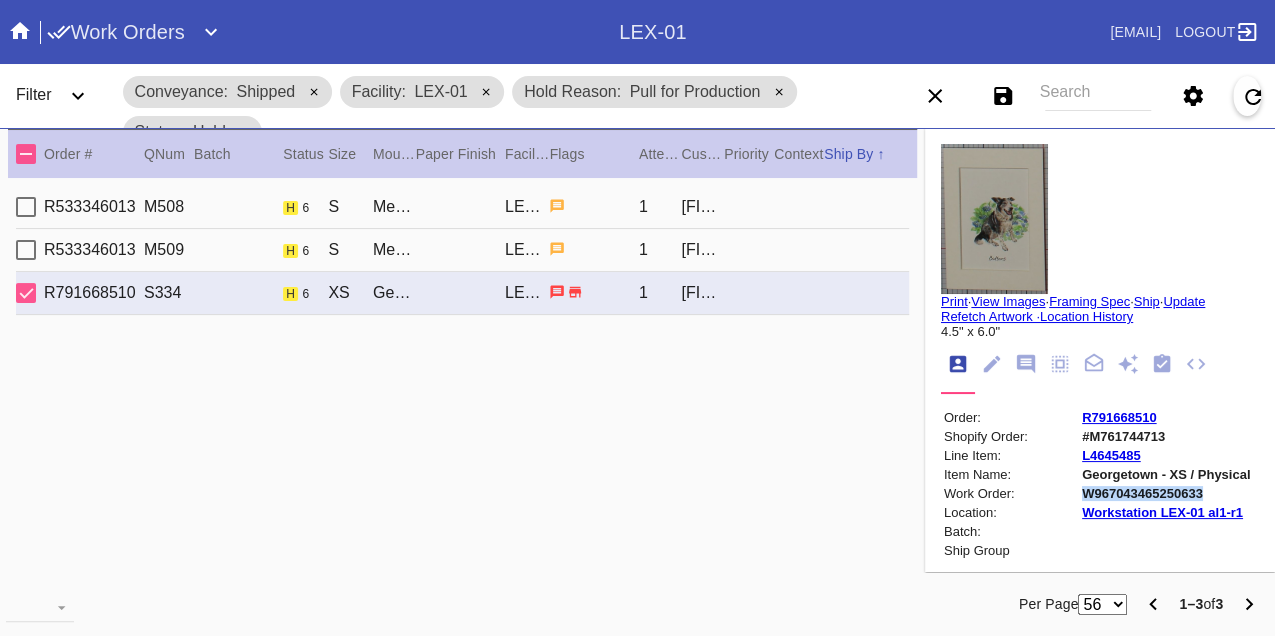 click on "W967043465250633" at bounding box center (1166, 493) 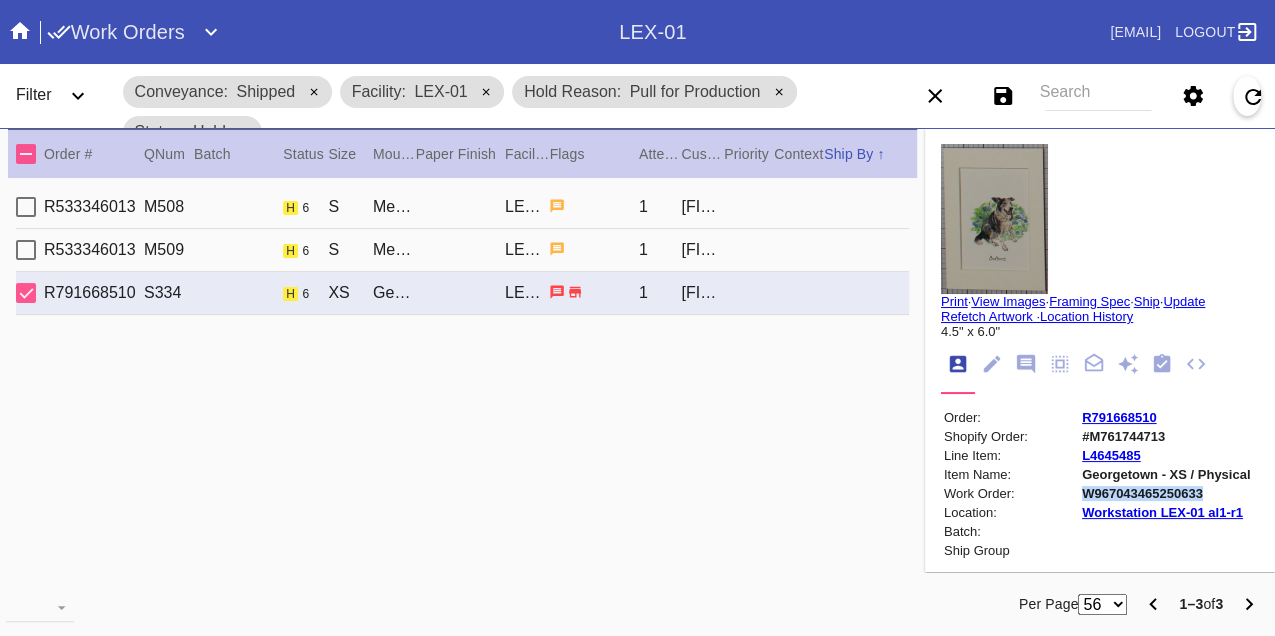 copy on "W967043465250633" 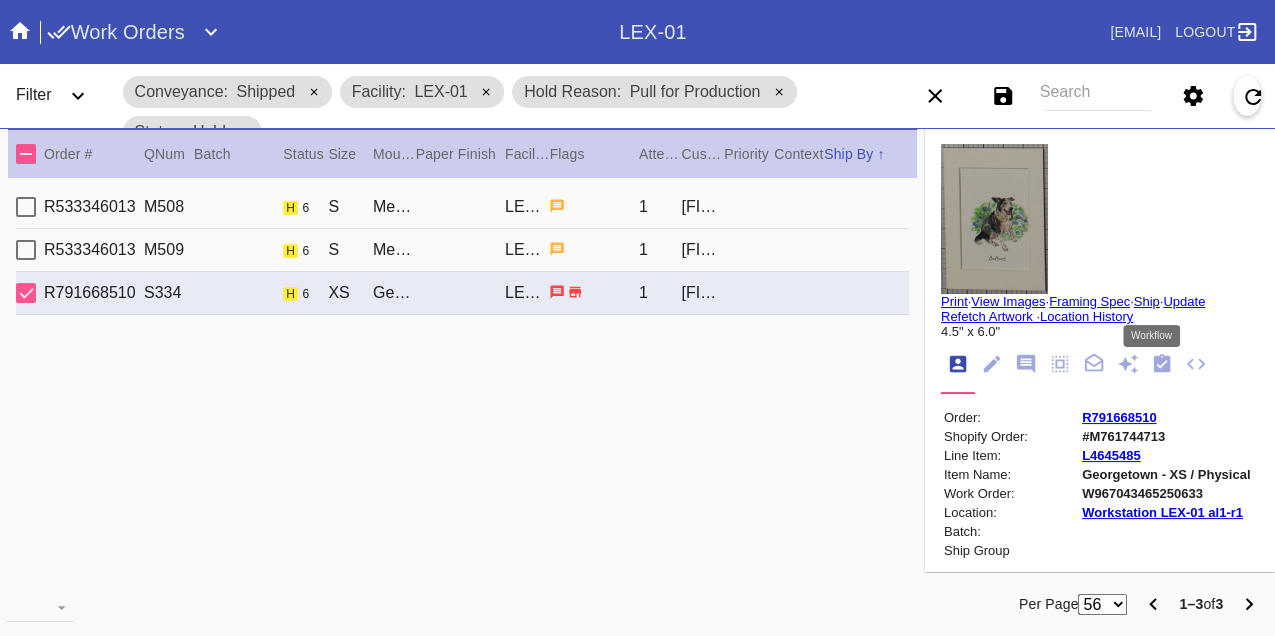drag, startPoint x: 1148, startPoint y: 366, endPoint x: 1145, endPoint y: 376, distance: 10.440307 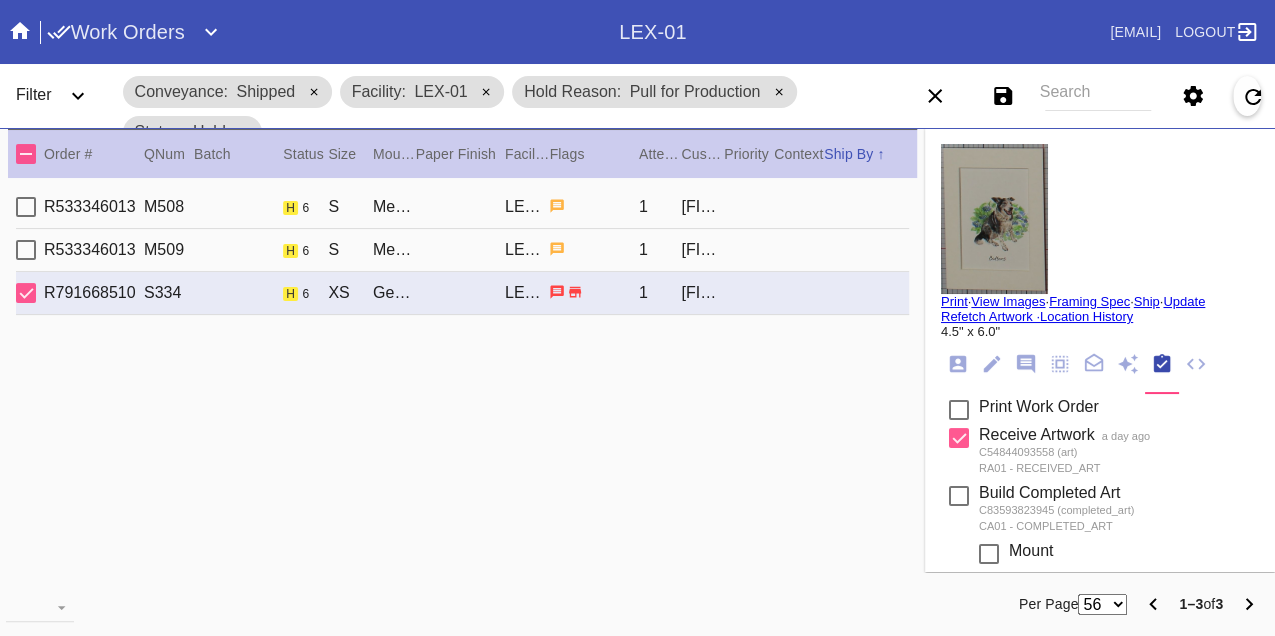 scroll, scrollTop: 369, scrollLeft: 0, axis: vertical 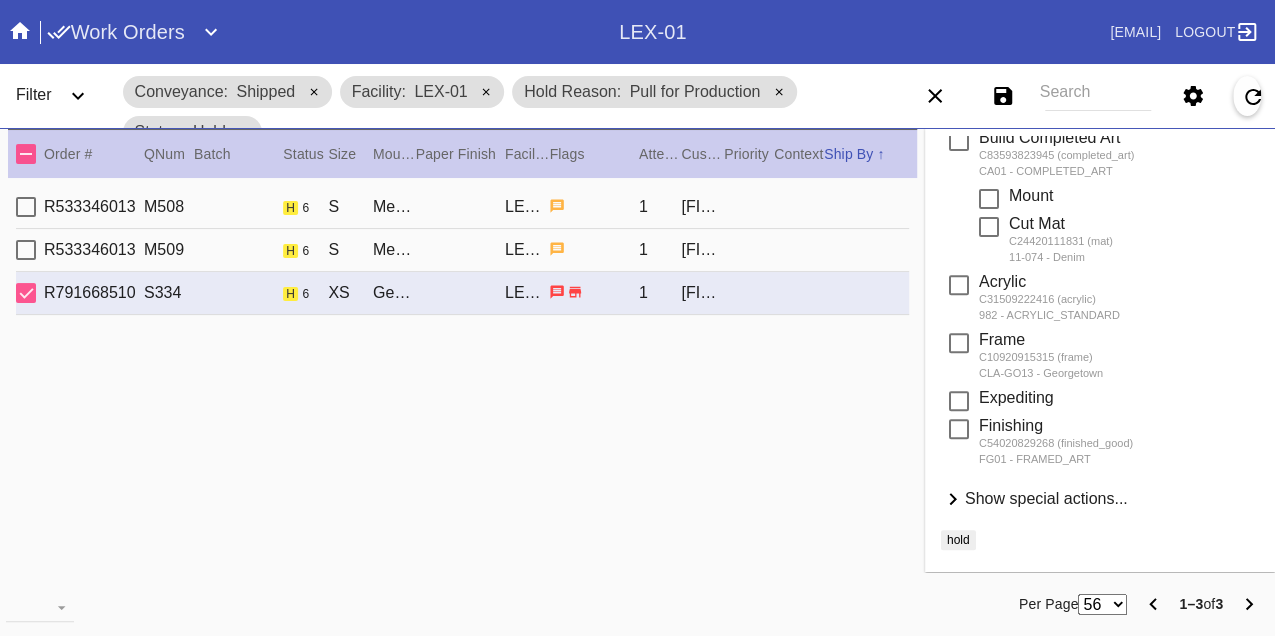 click on "Show special actions..." at bounding box center (1046, 498) 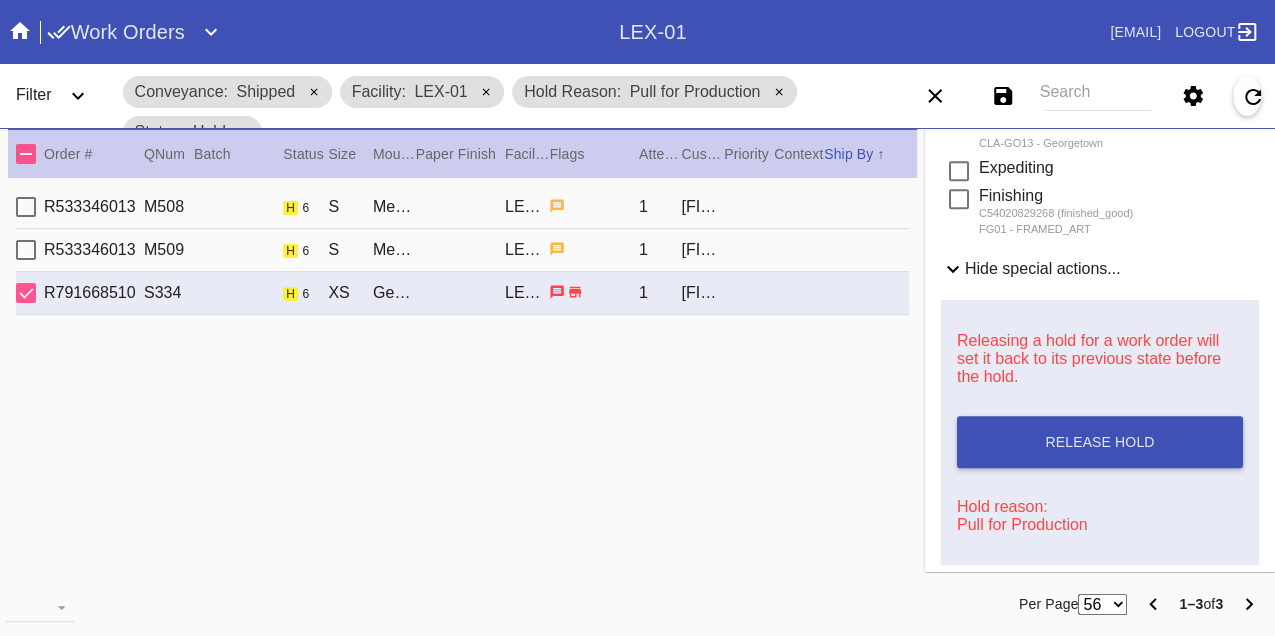 scroll, scrollTop: 829, scrollLeft: 0, axis: vertical 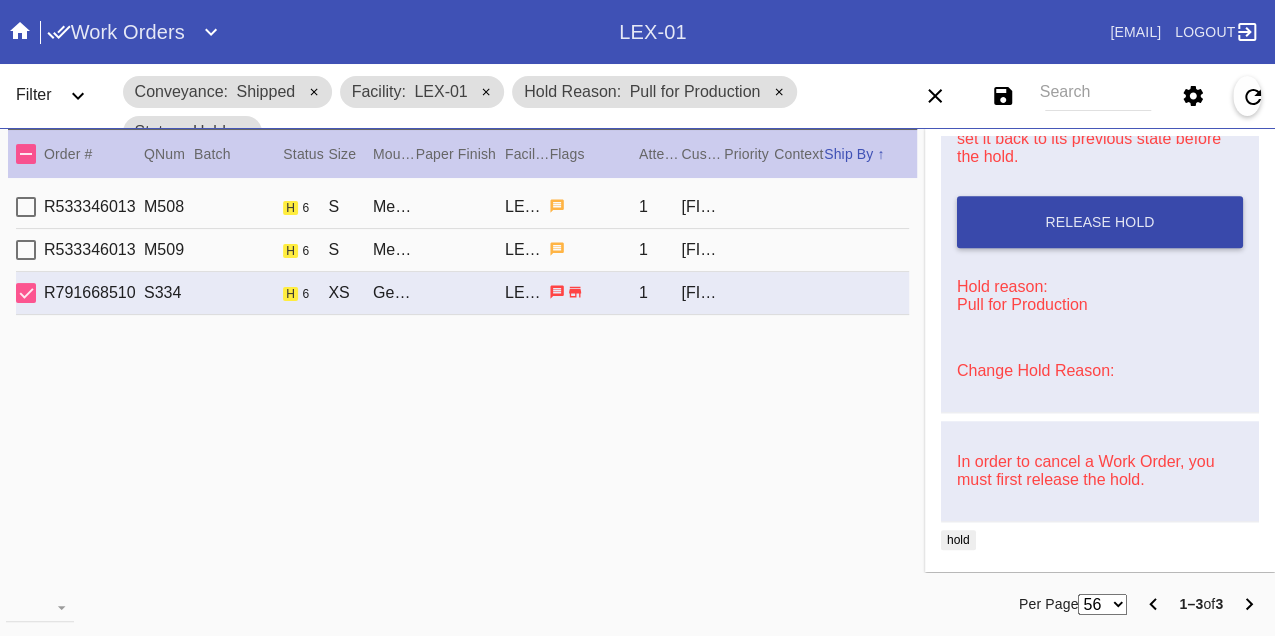 click on "Release Hold" at bounding box center [1099, 222] 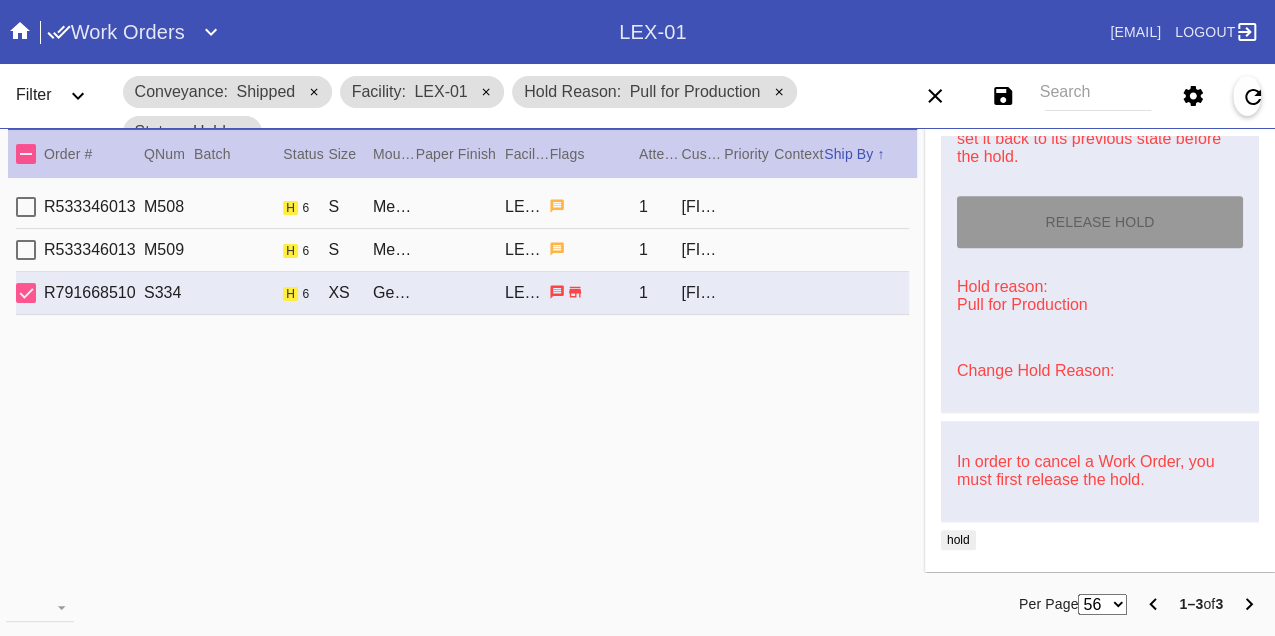 type on "8/8/2025" 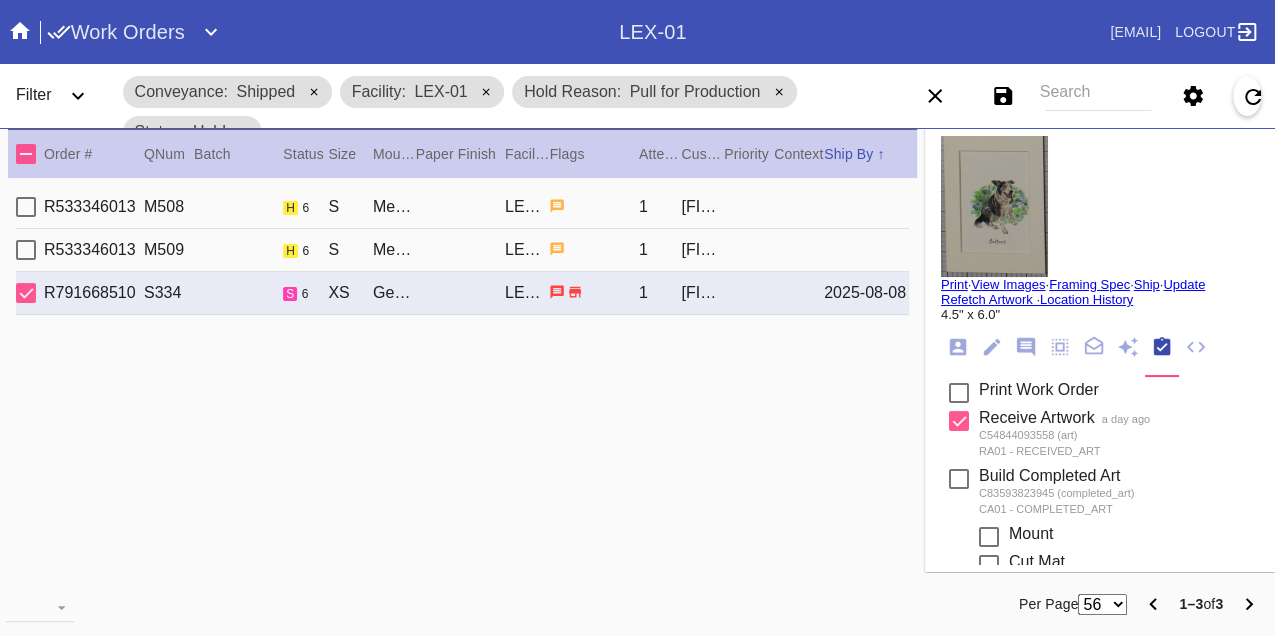 scroll, scrollTop: 0, scrollLeft: 0, axis: both 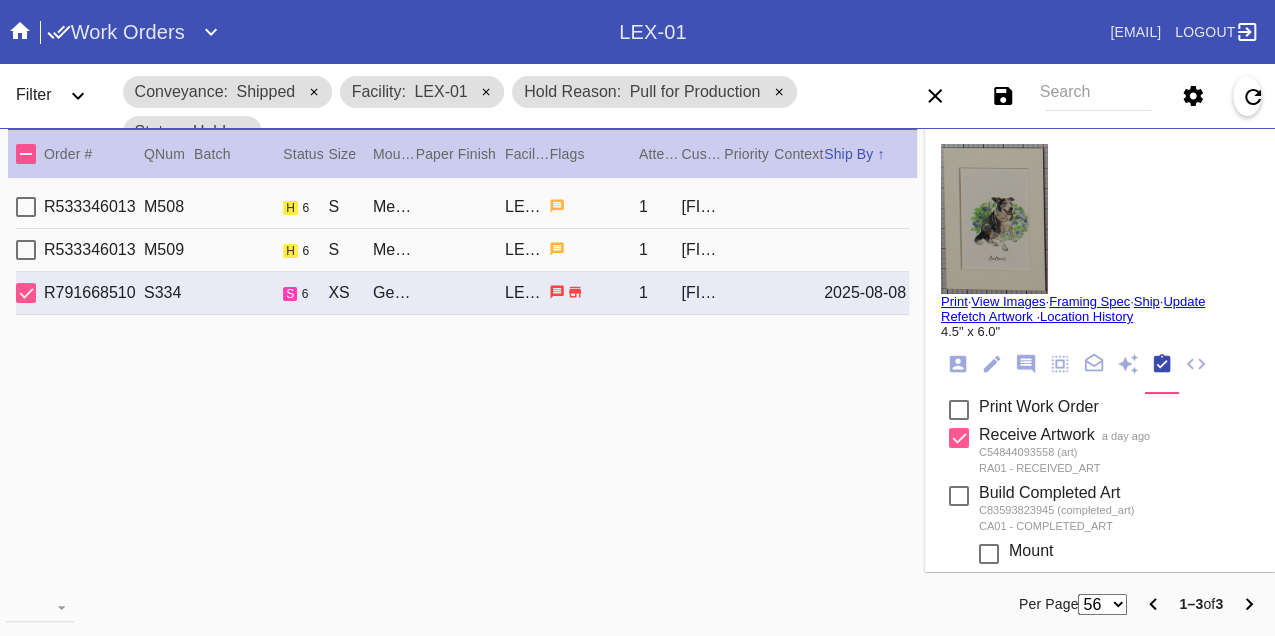 click on "Print" at bounding box center [954, 301] 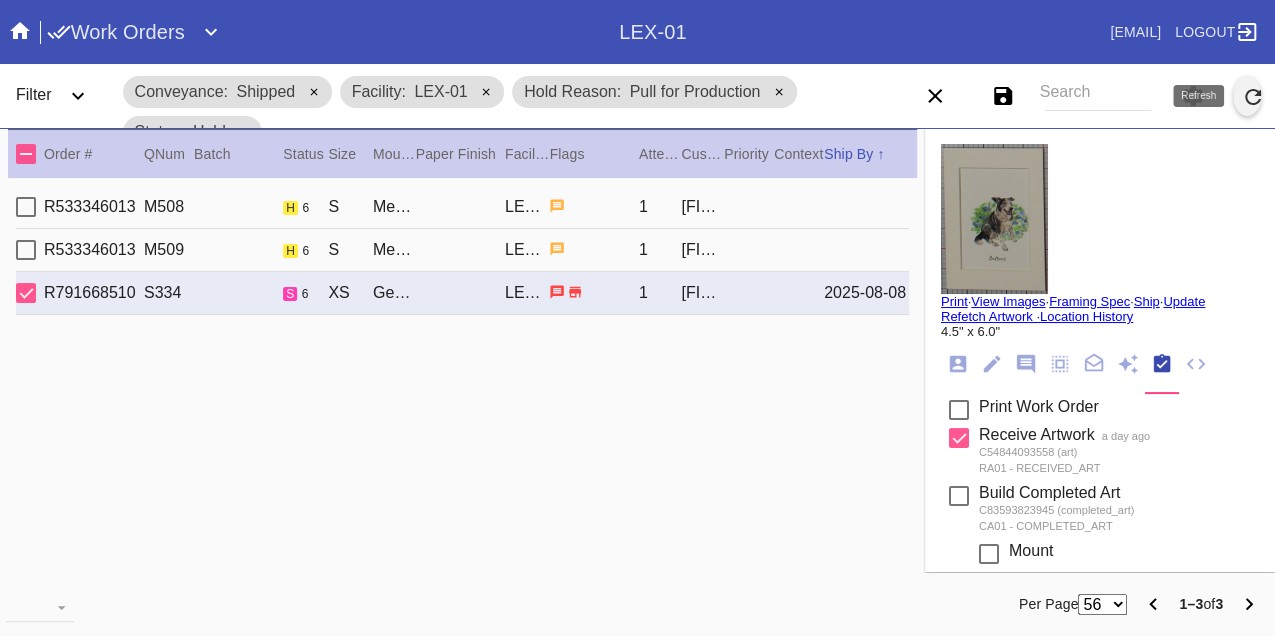 click 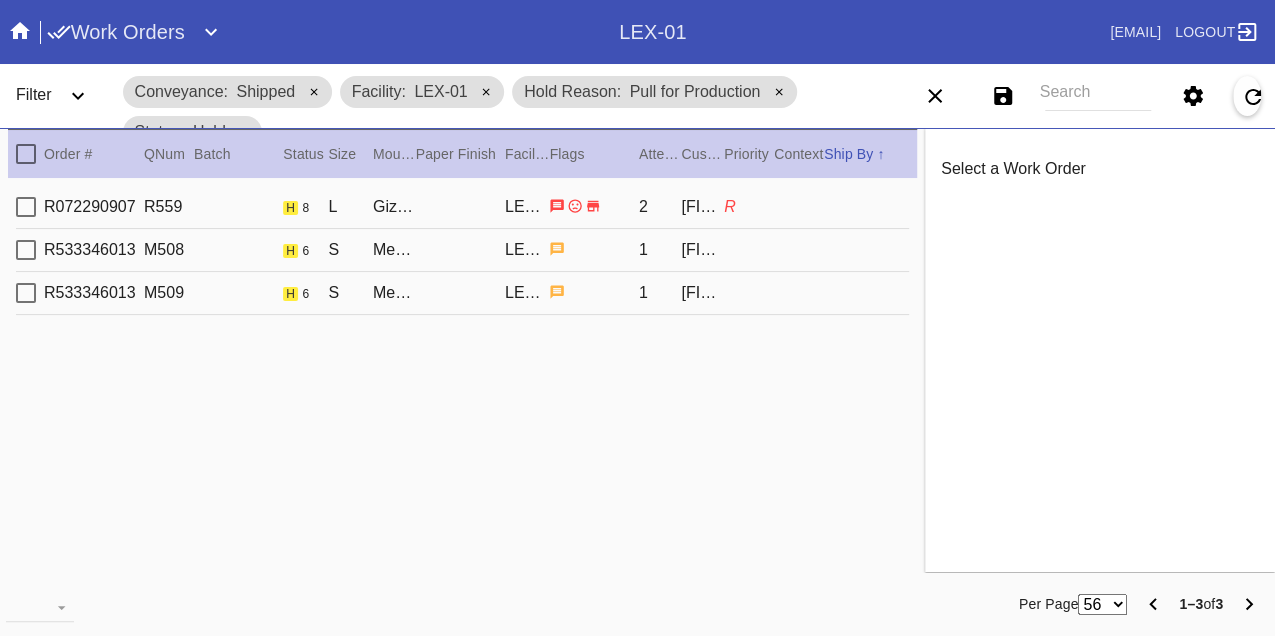 click on "[ORDER_NUMBER] [NUMBER] [STREET] [NAME]" at bounding box center (462, 207) 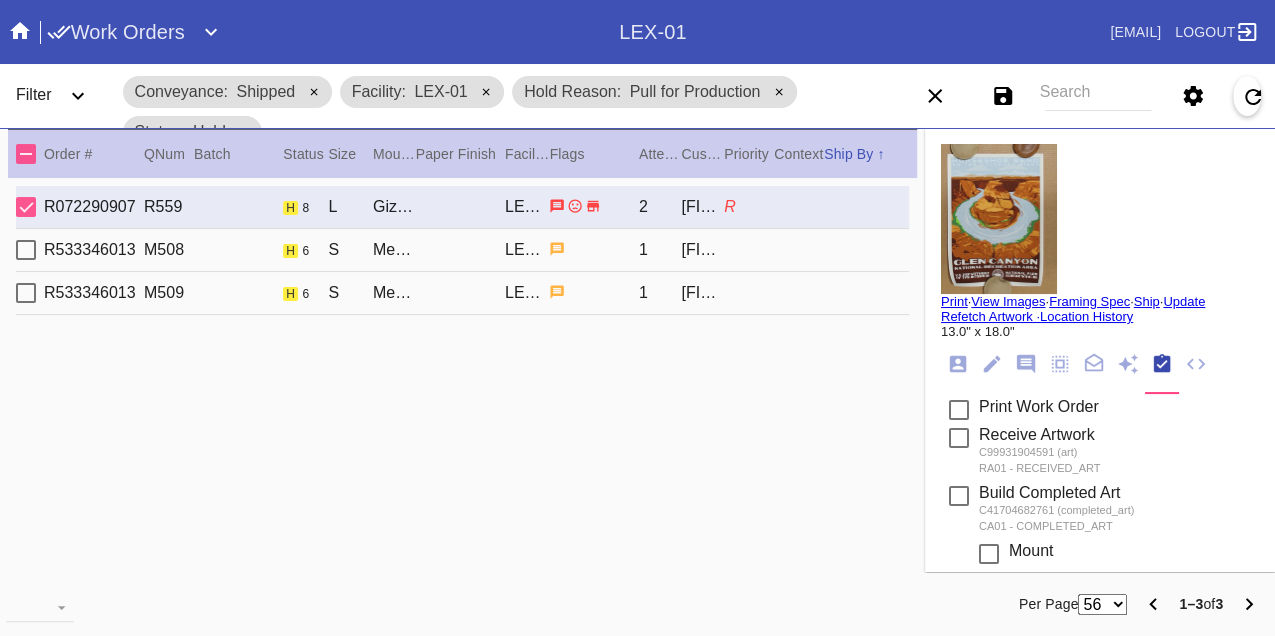 click on "[ORDER_NUMBER] [NUMBER] [STREET] [NAME]" at bounding box center [462, 250] 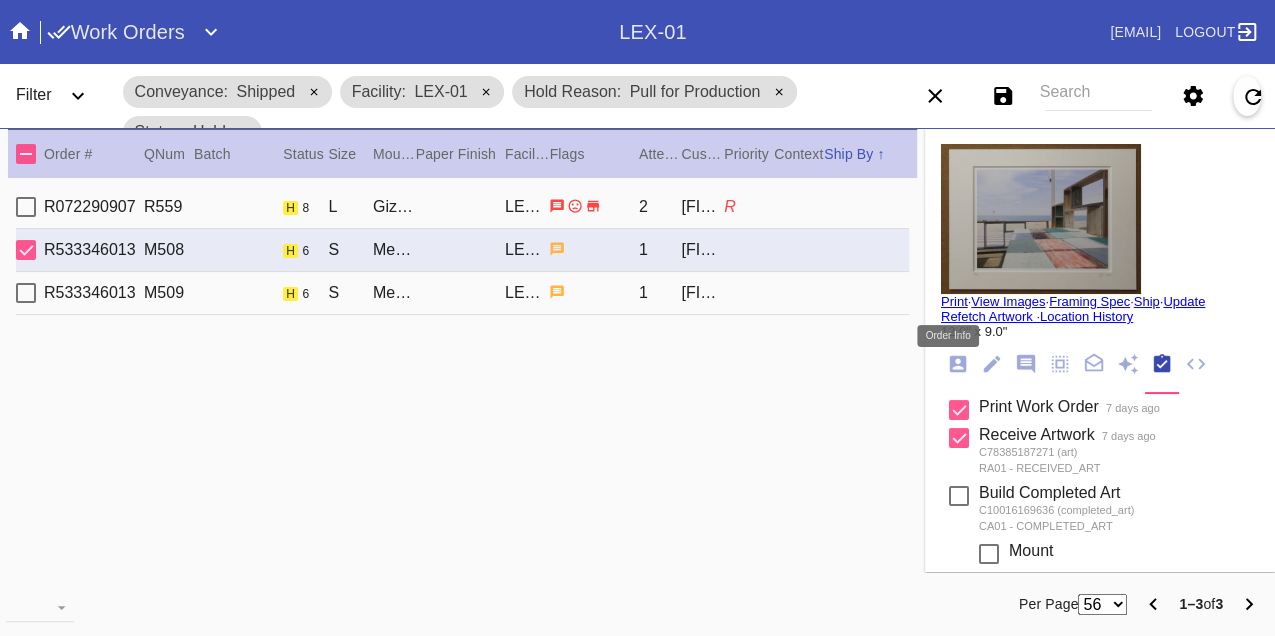 click 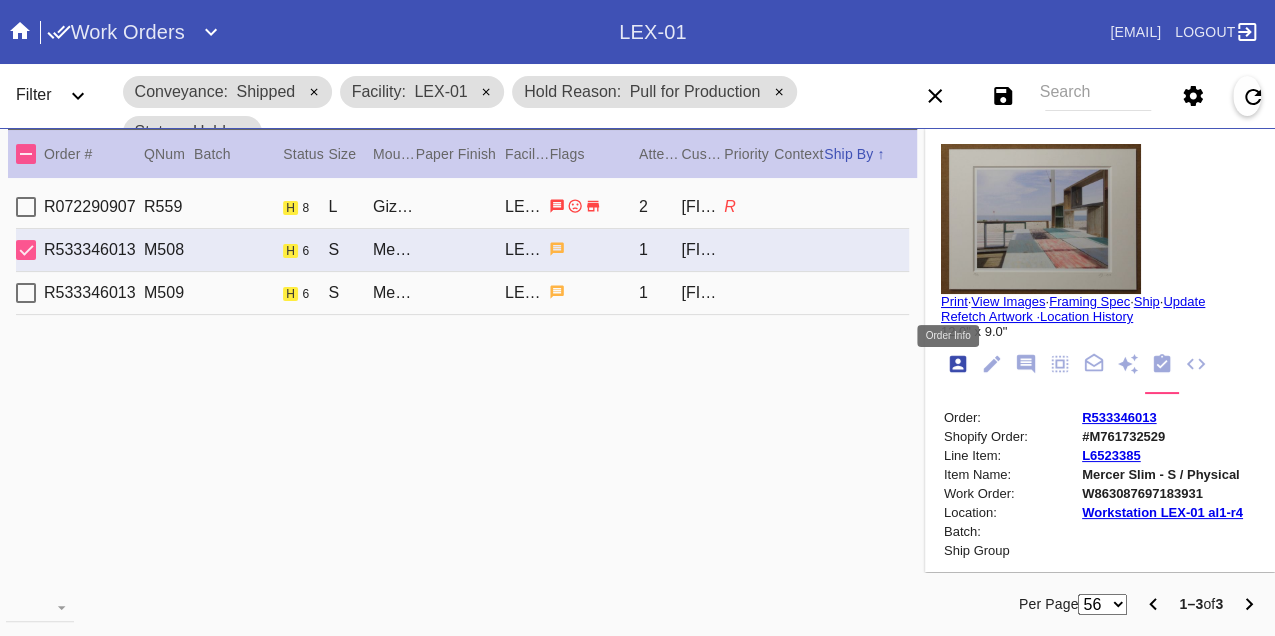 scroll, scrollTop: 24, scrollLeft: 0, axis: vertical 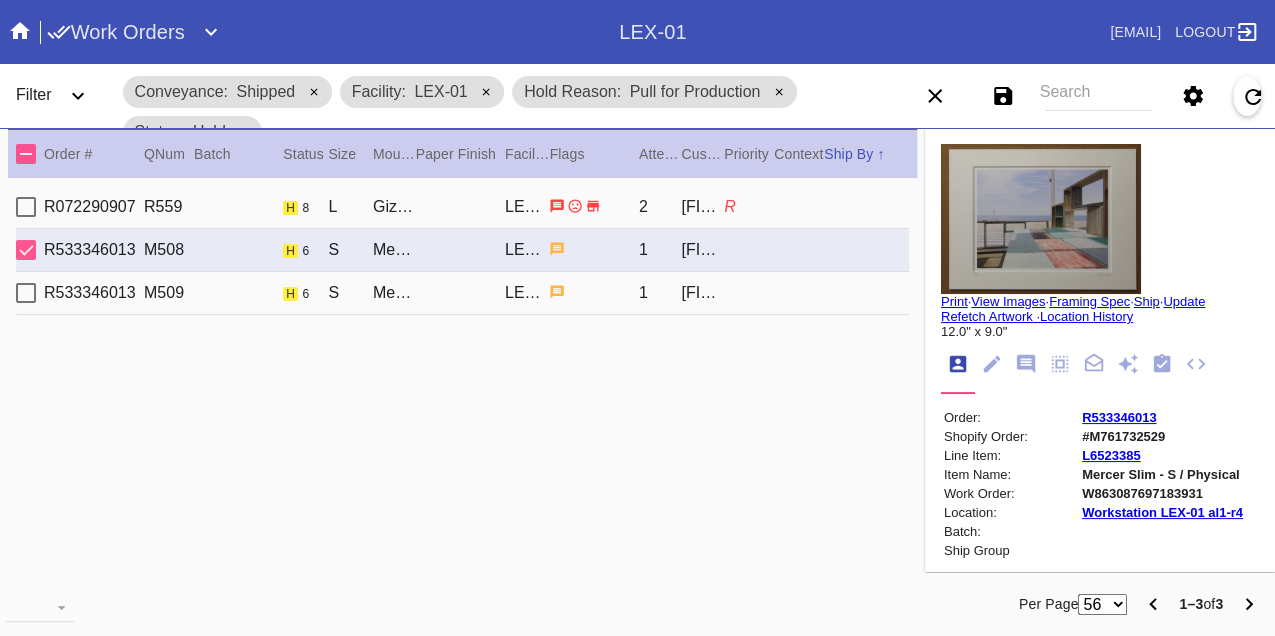 click on "W863087697183931" at bounding box center (1162, 493) 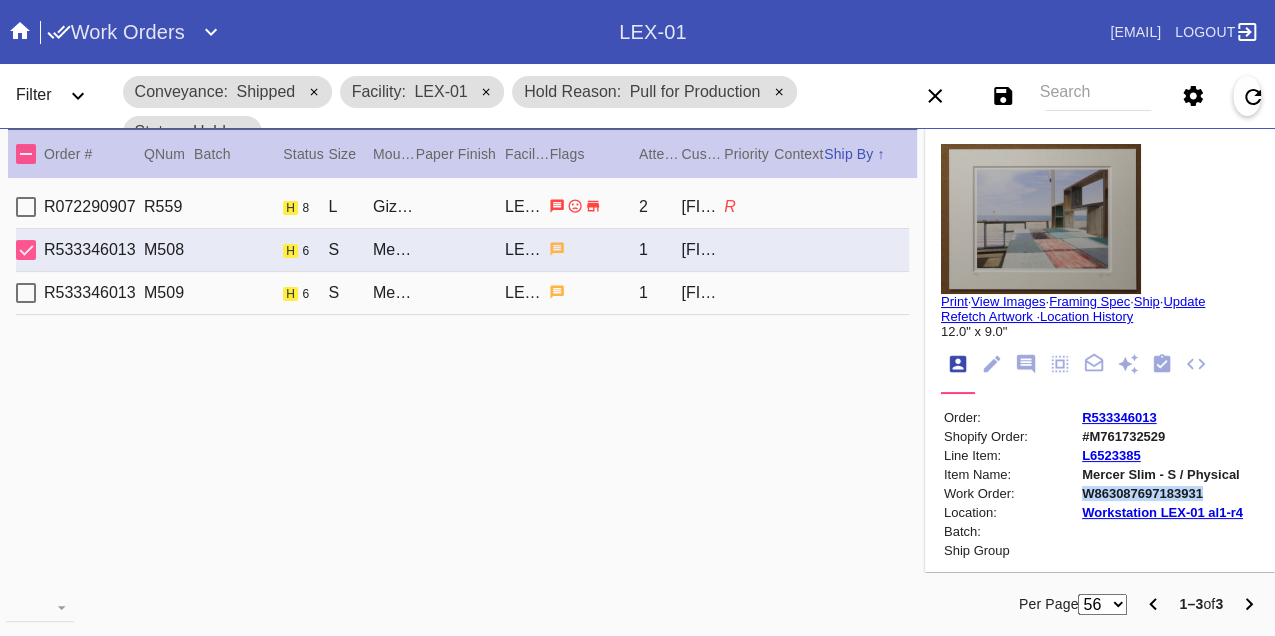 click on "W863087697183931" at bounding box center [1162, 493] 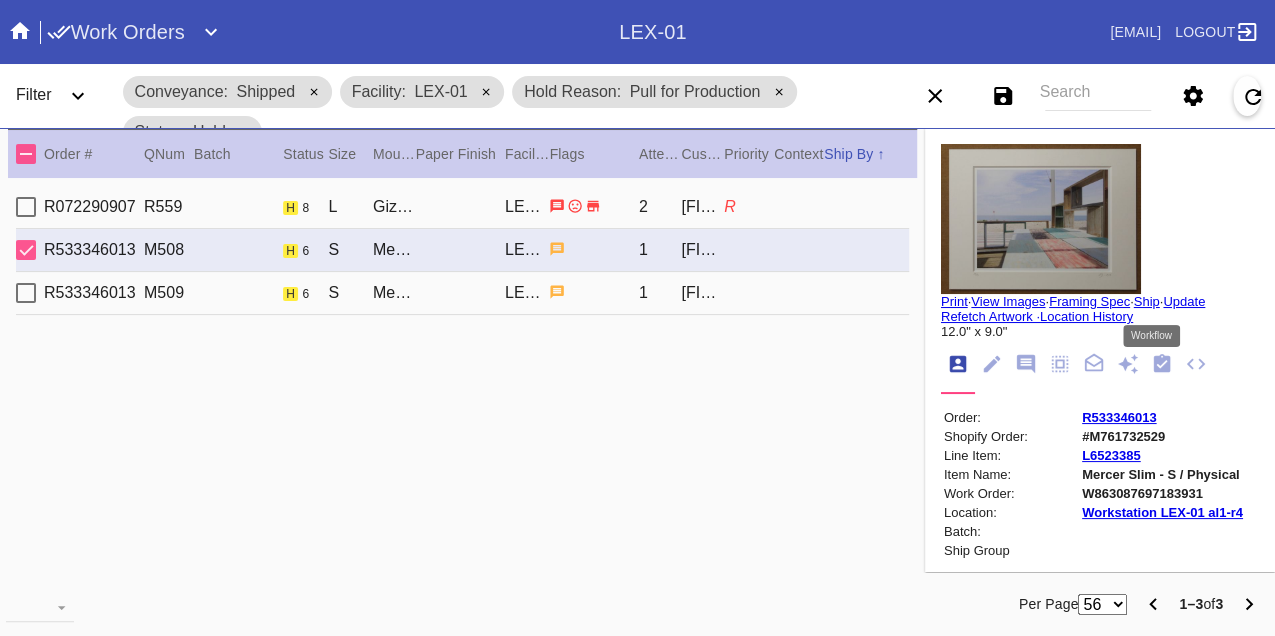 click 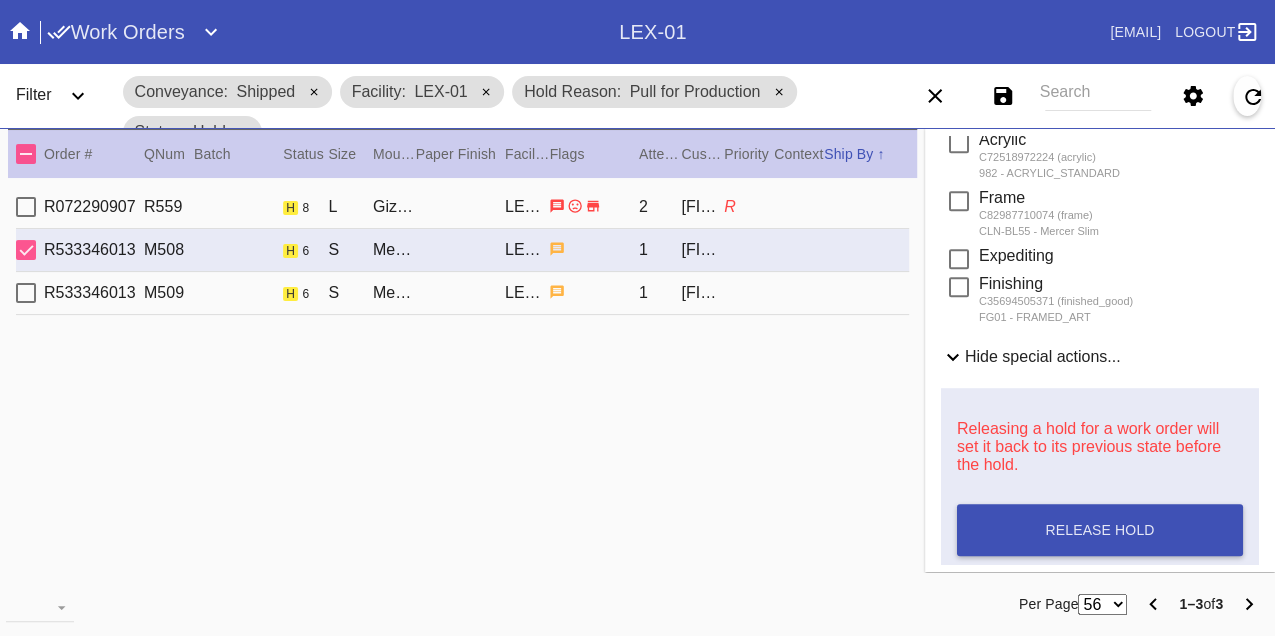 scroll, scrollTop: 888, scrollLeft: 0, axis: vertical 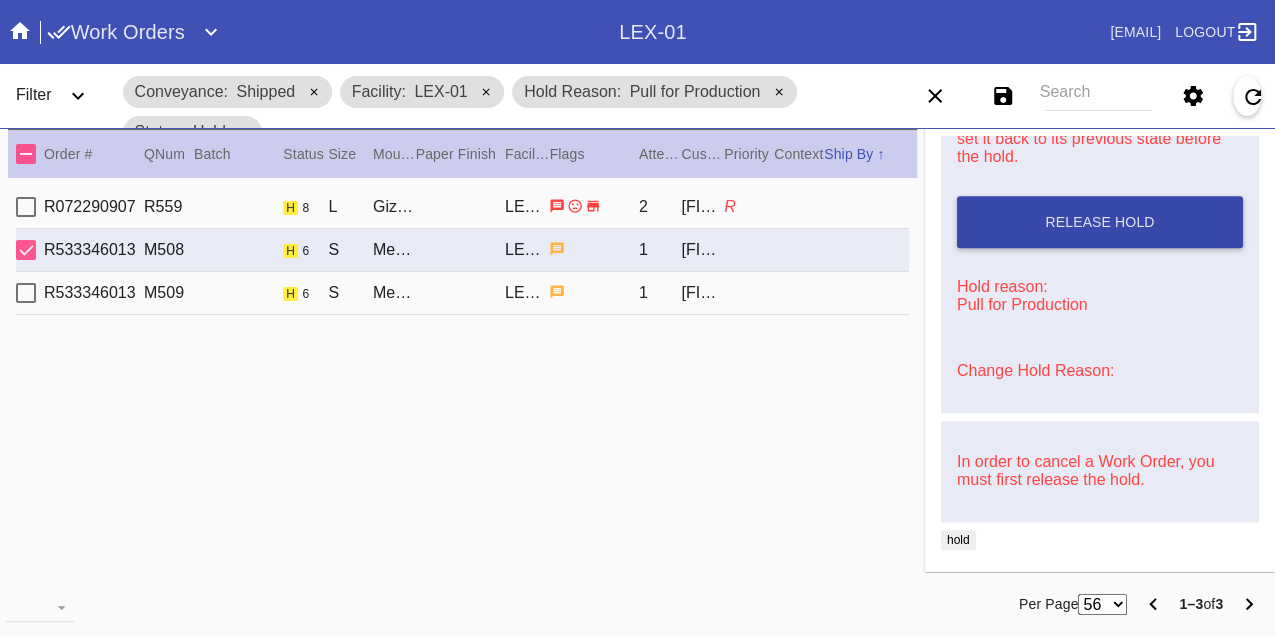 click on "Release Hold" at bounding box center (1100, 222) 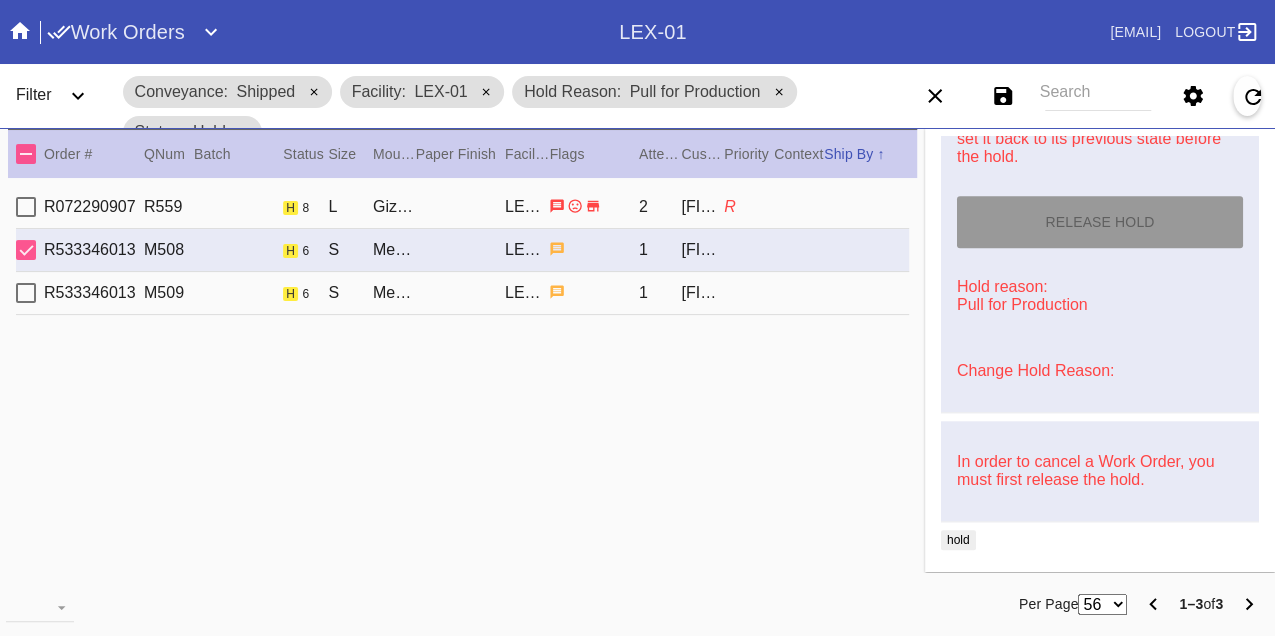 type on "8/8/2025" 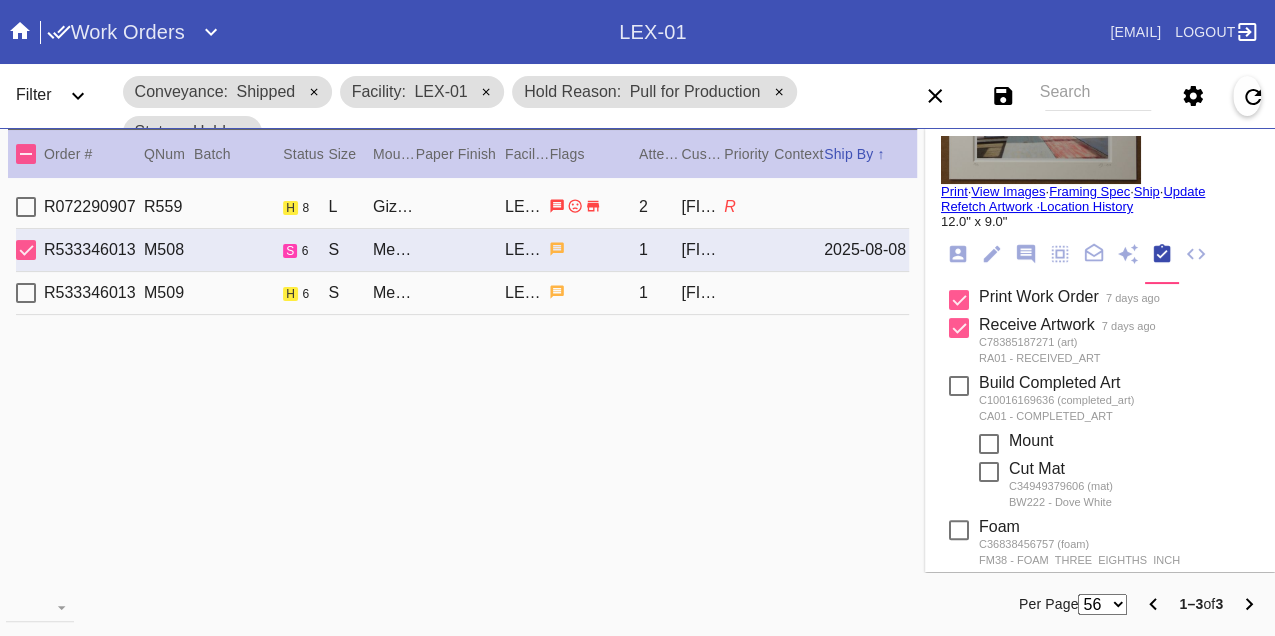 scroll, scrollTop: 0, scrollLeft: 0, axis: both 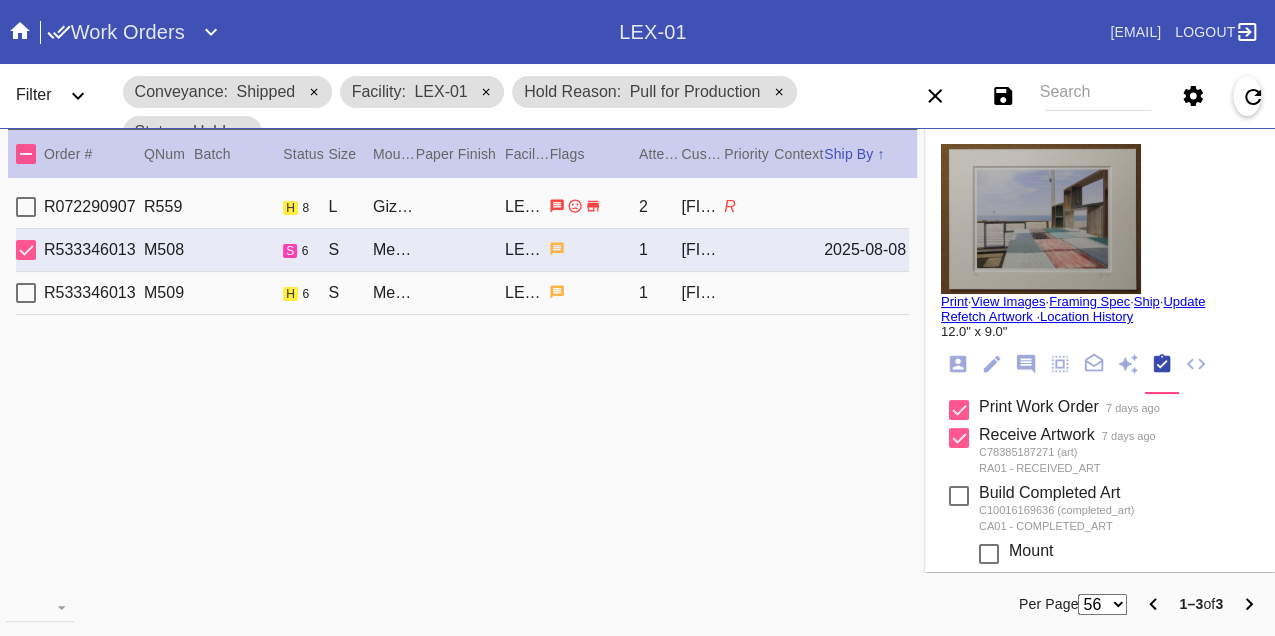 click on "Print" at bounding box center (954, 301) 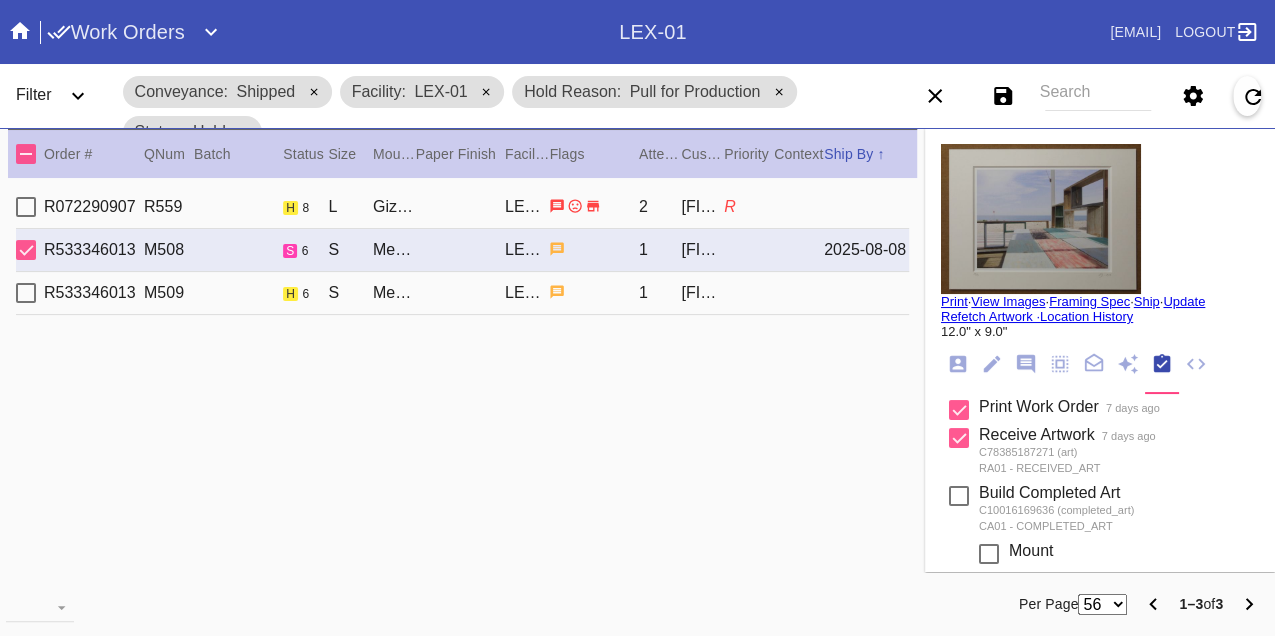 click on "[ORDER_NUMBER] [NUMBER] [STREET] [NAME]" at bounding box center [462, 293] 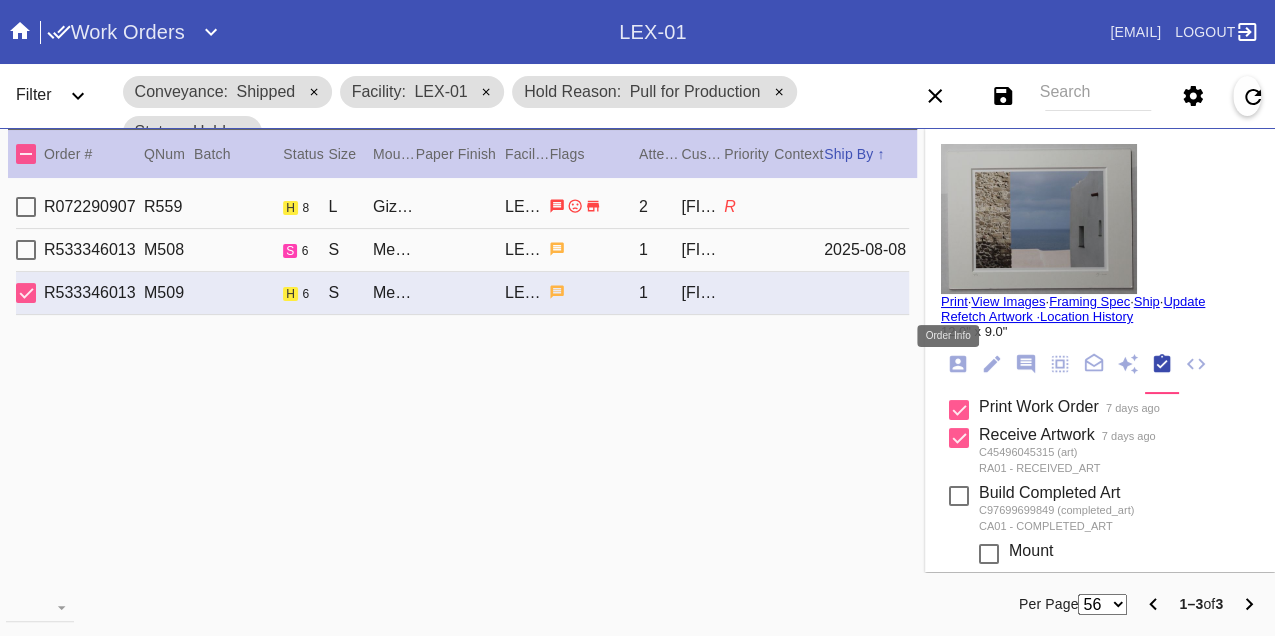 click 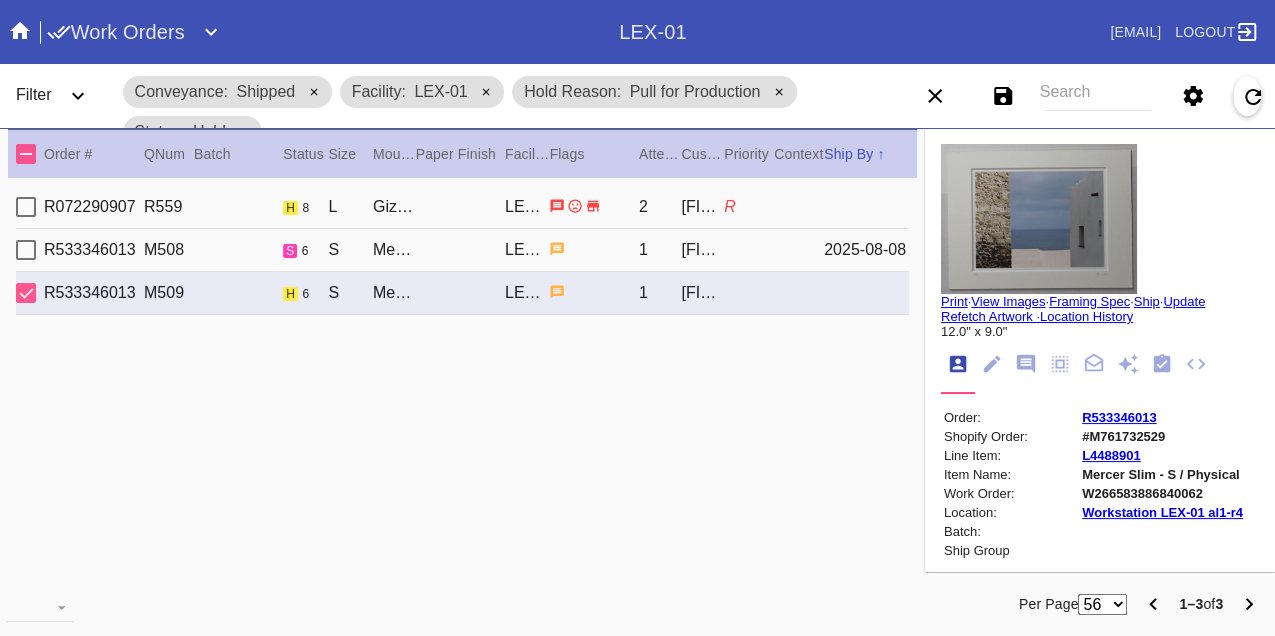 click on "W266583886840062" at bounding box center [1162, 493] 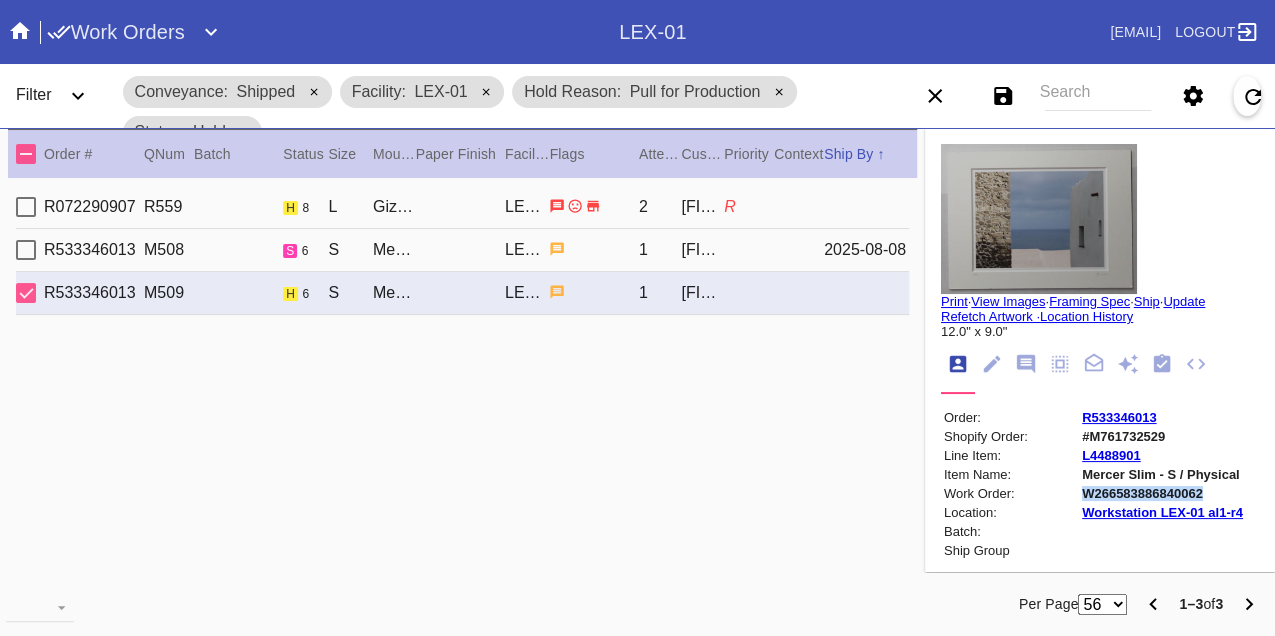 click on "W266583886840062" at bounding box center [1162, 493] 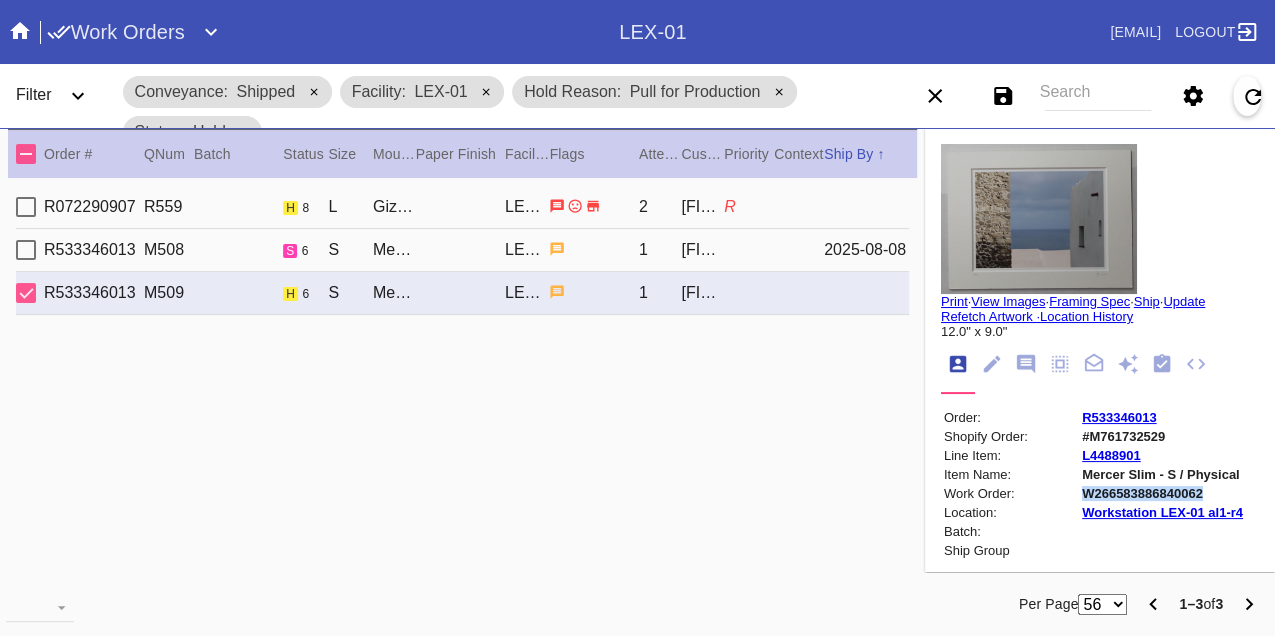 copy on "W266583886840062" 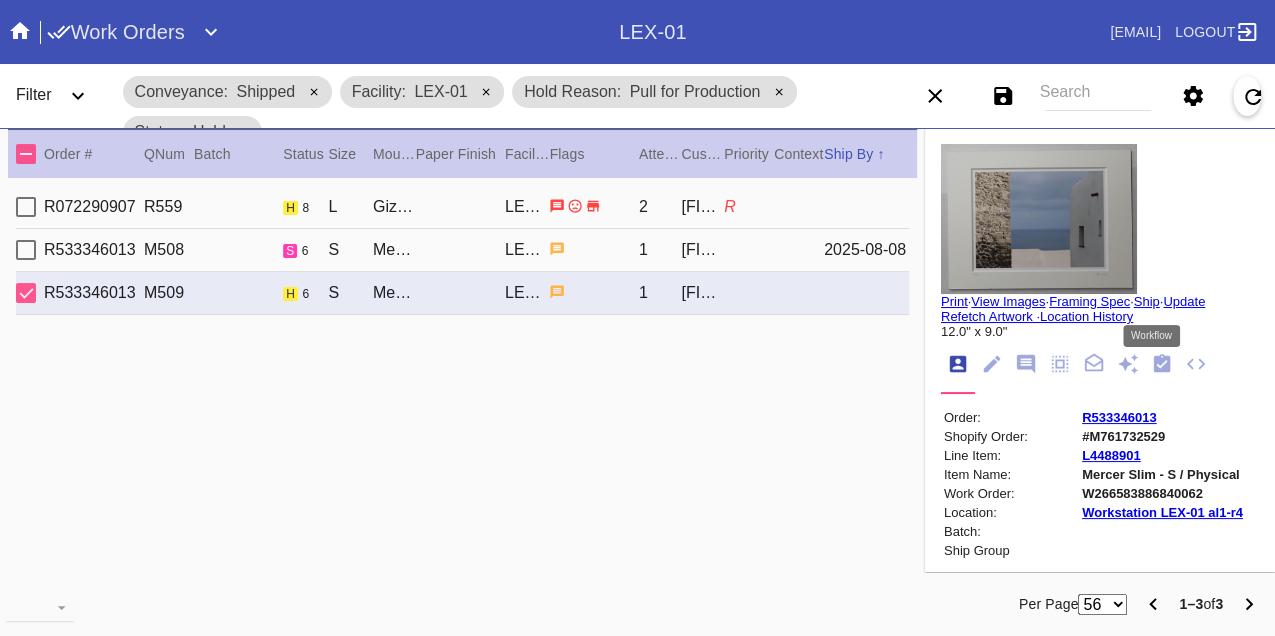 click 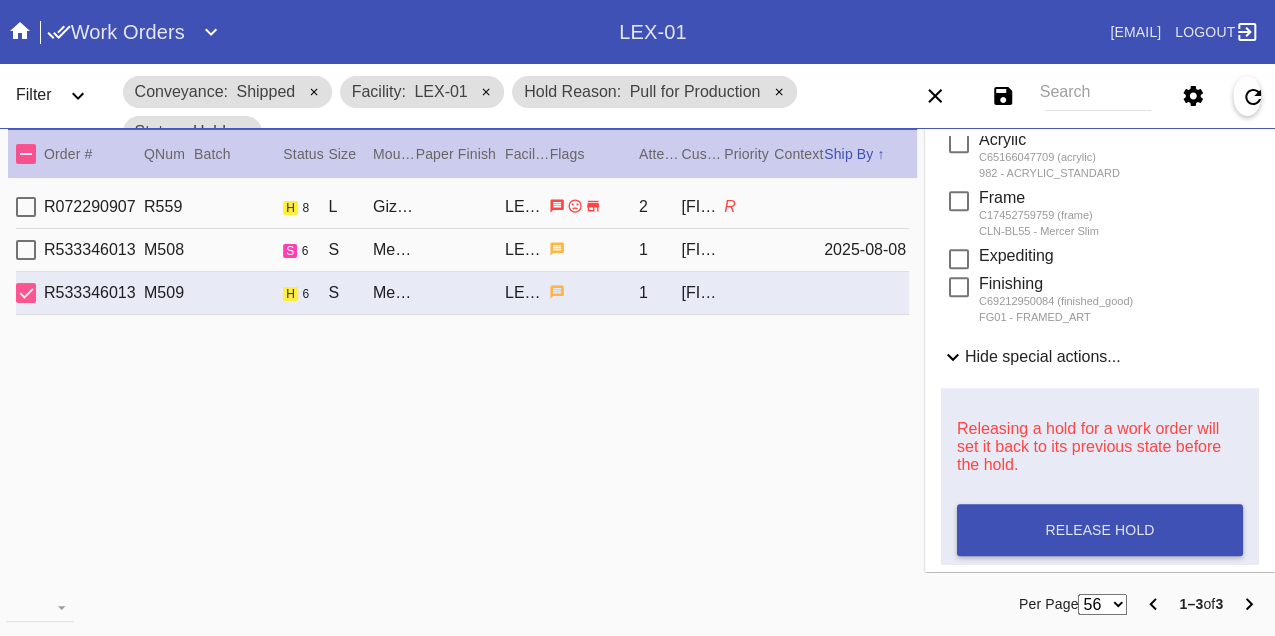 scroll, scrollTop: 888, scrollLeft: 0, axis: vertical 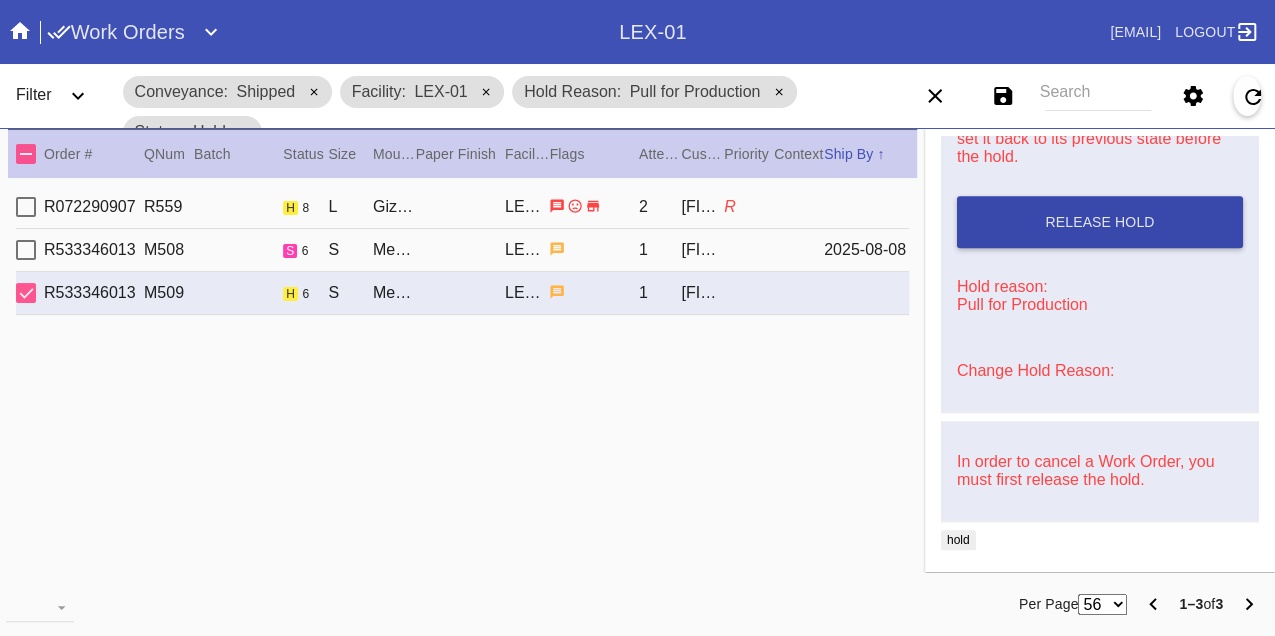 click on "Release Hold" at bounding box center [1099, 222] 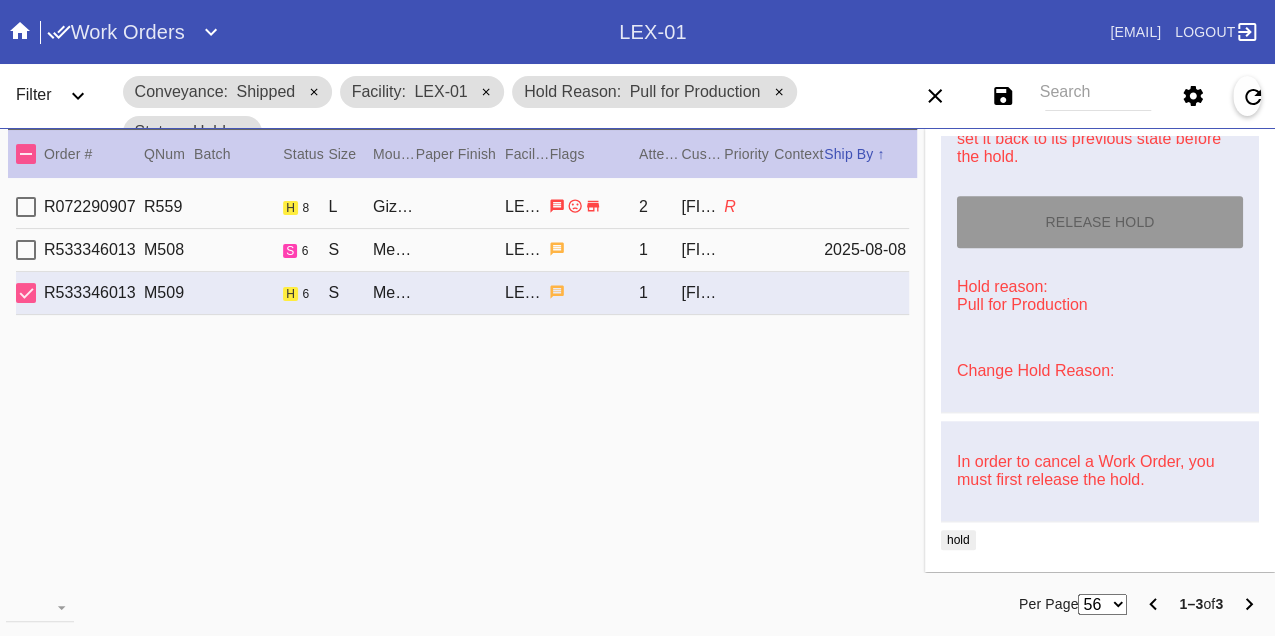 type on "8/8/2025" 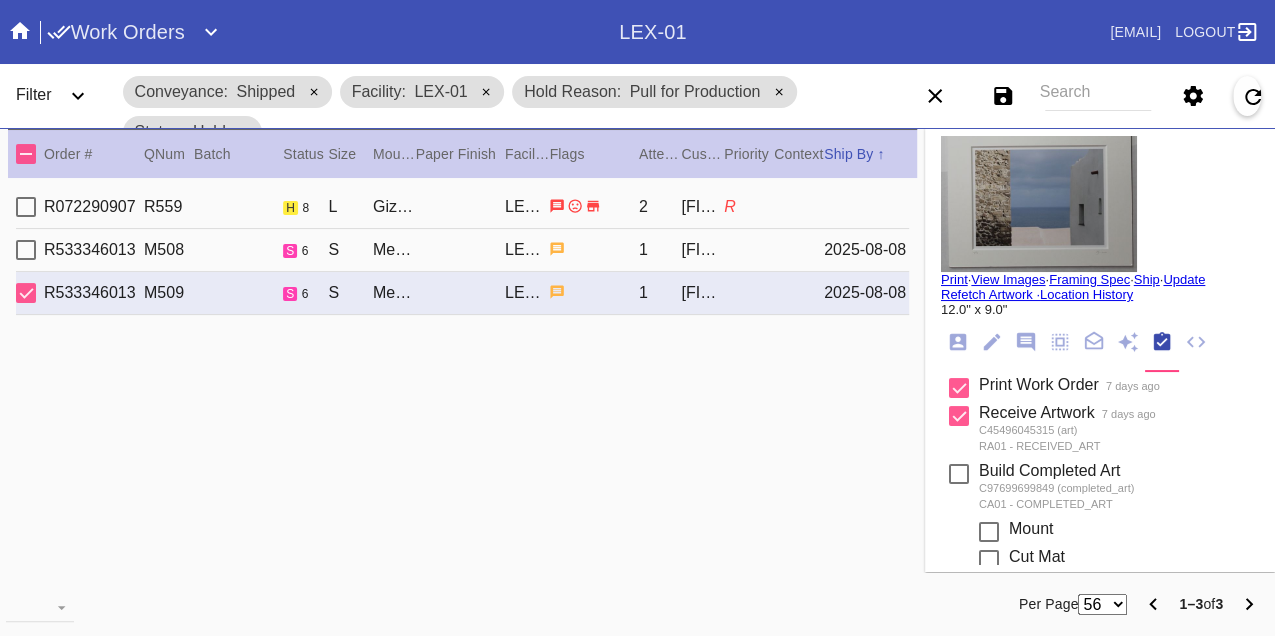 scroll, scrollTop: 0, scrollLeft: 0, axis: both 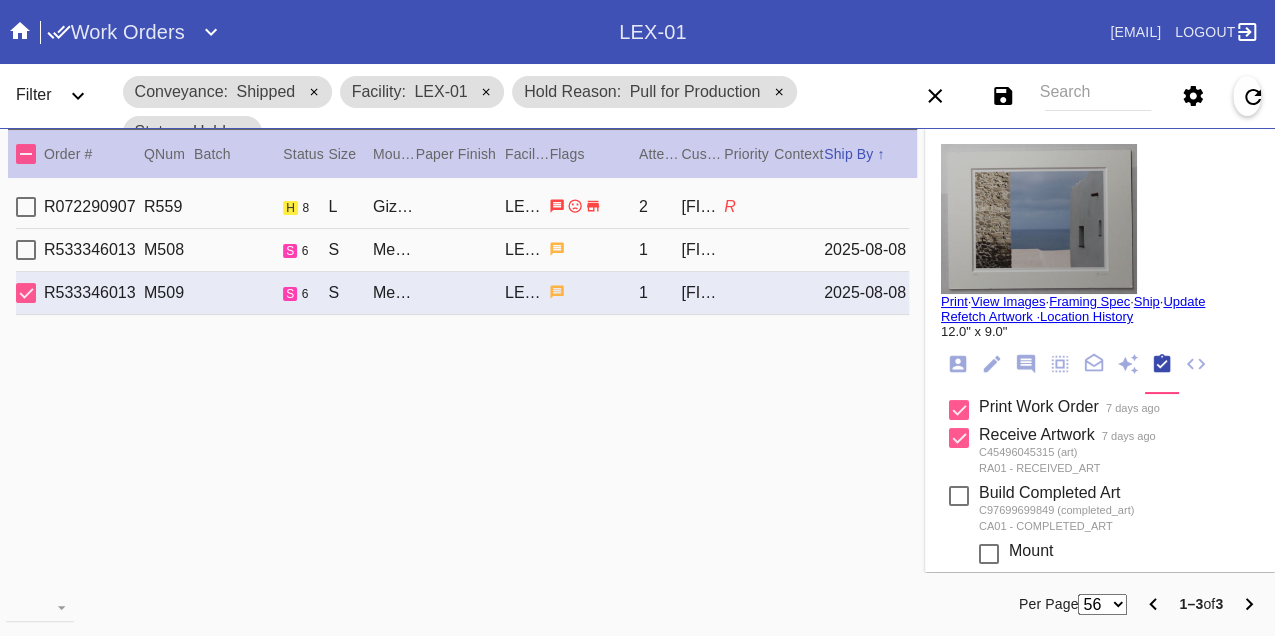 click on "Print" at bounding box center (954, 301) 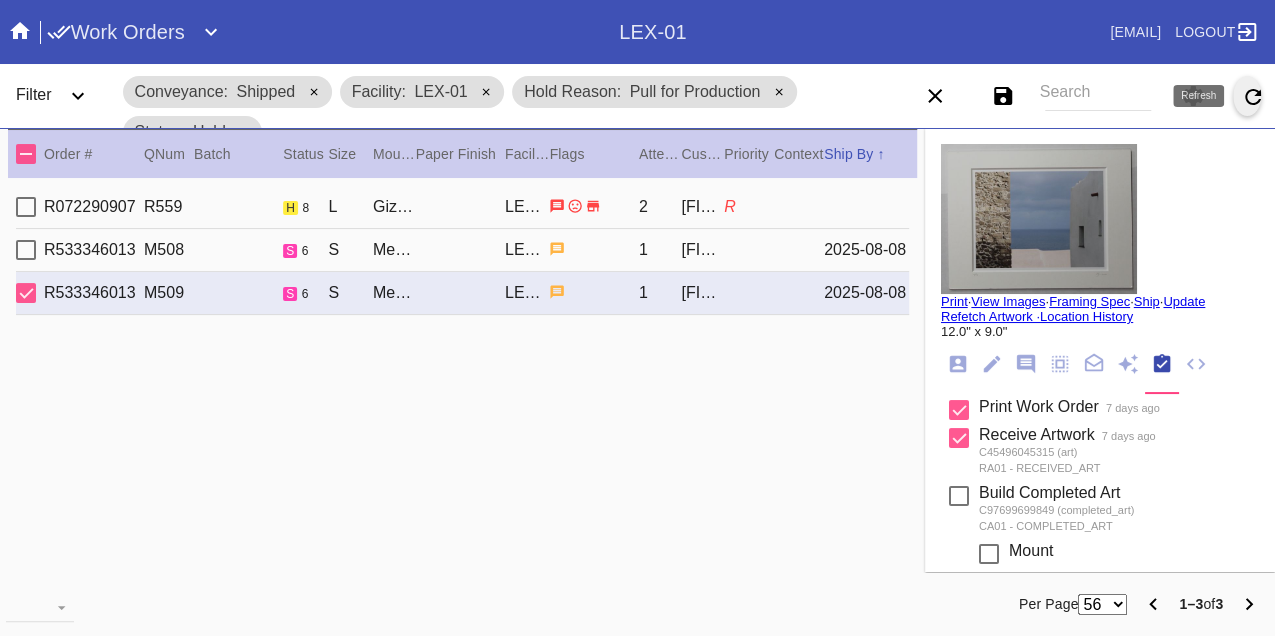 click 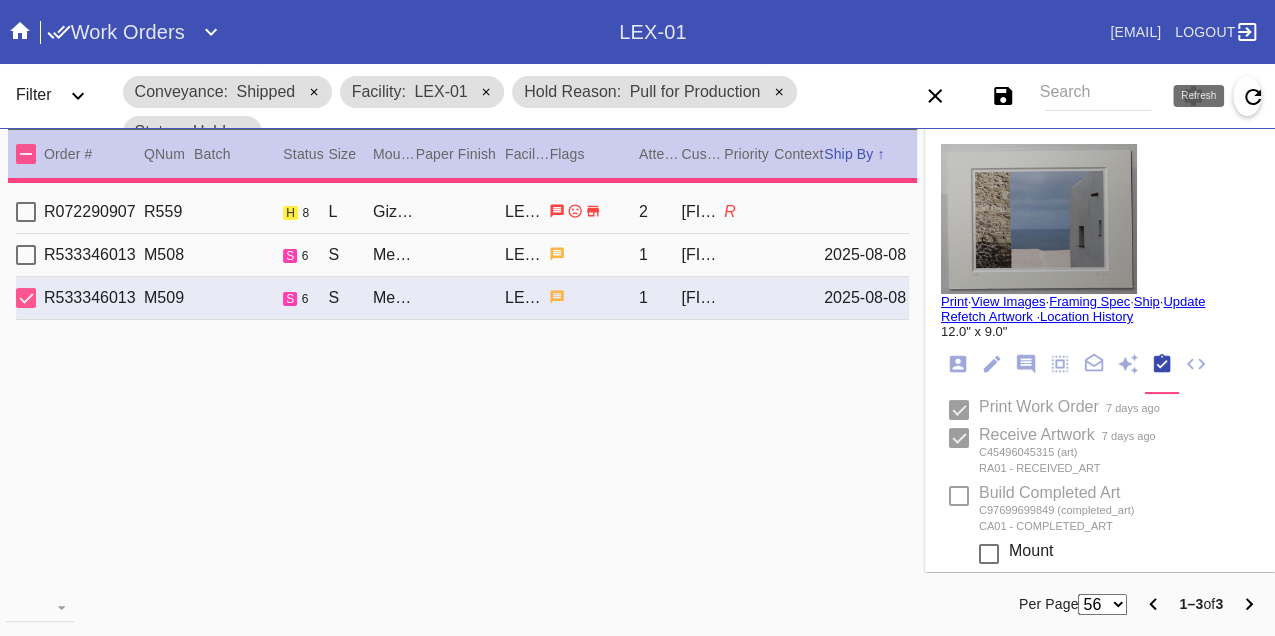 type 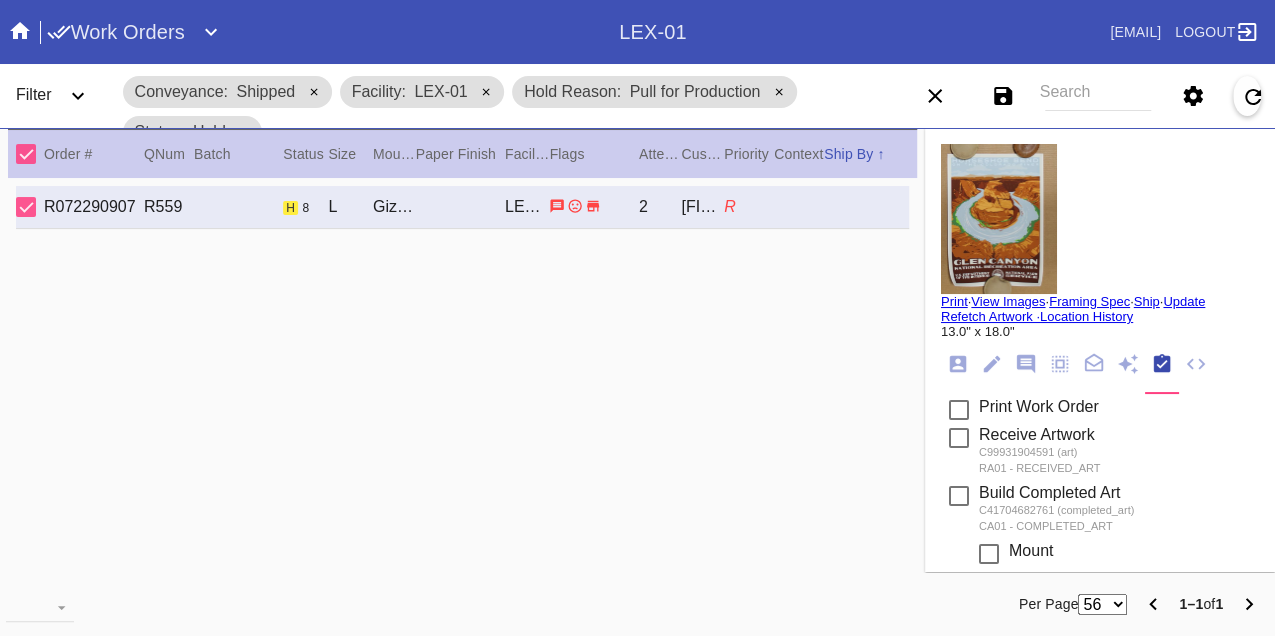 click on "[ORDER_NUMBER] [NUMBER] [STREET] [NAME]" at bounding box center (462, 386) 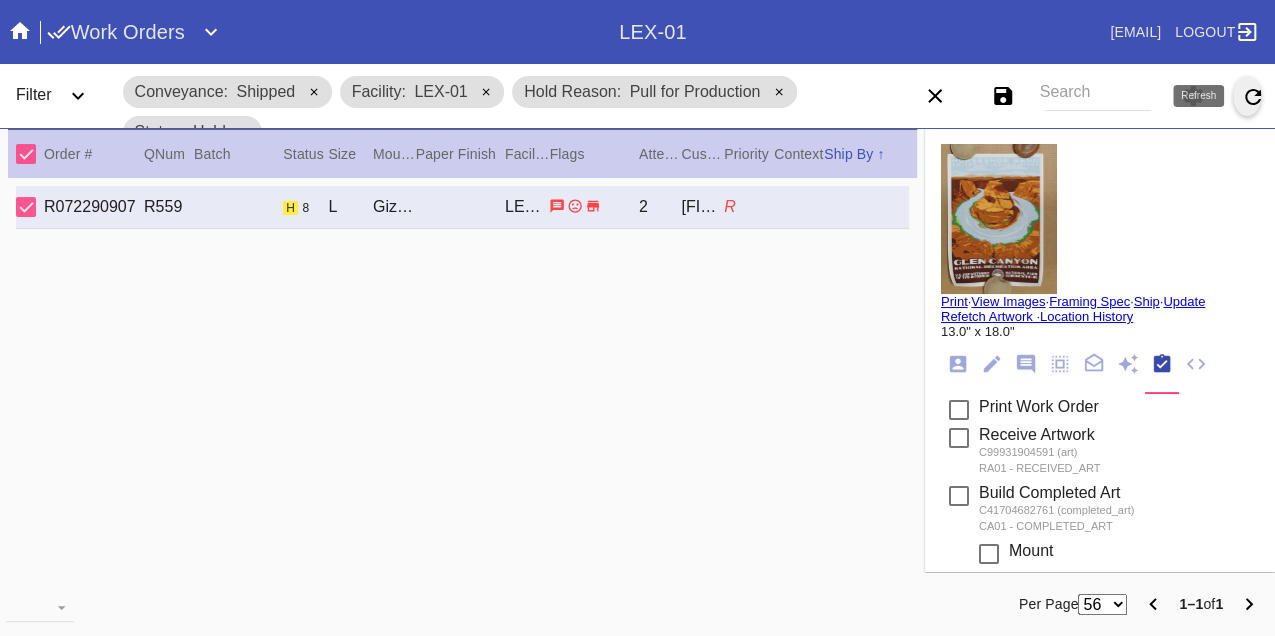 click 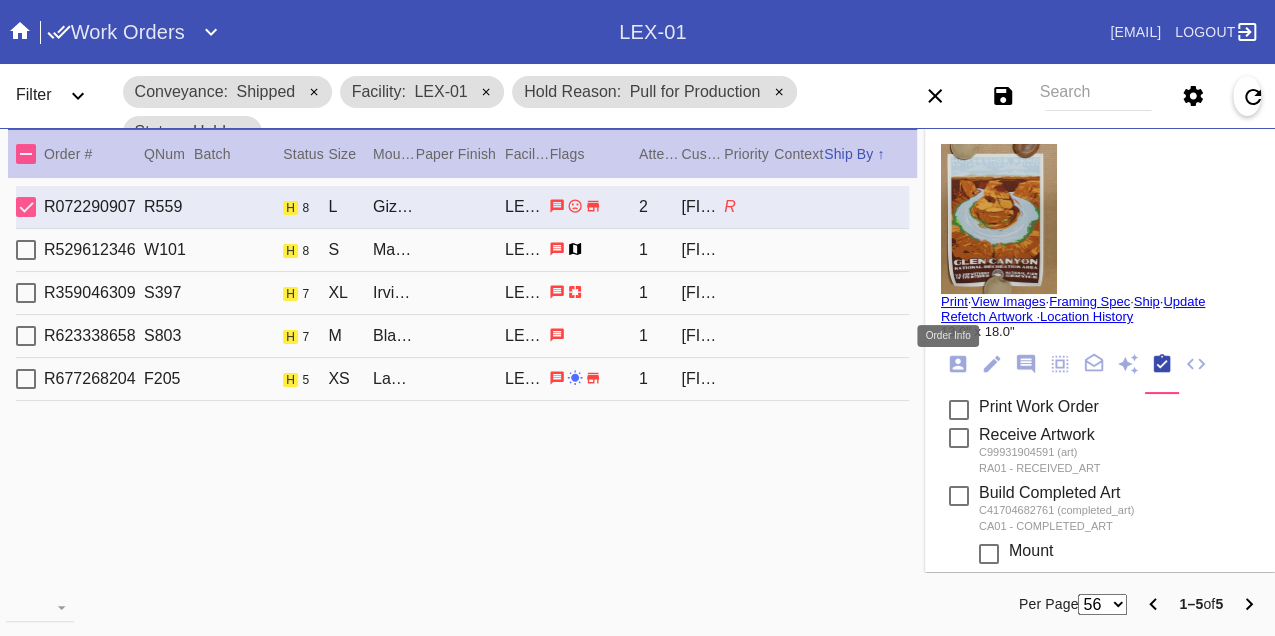 click 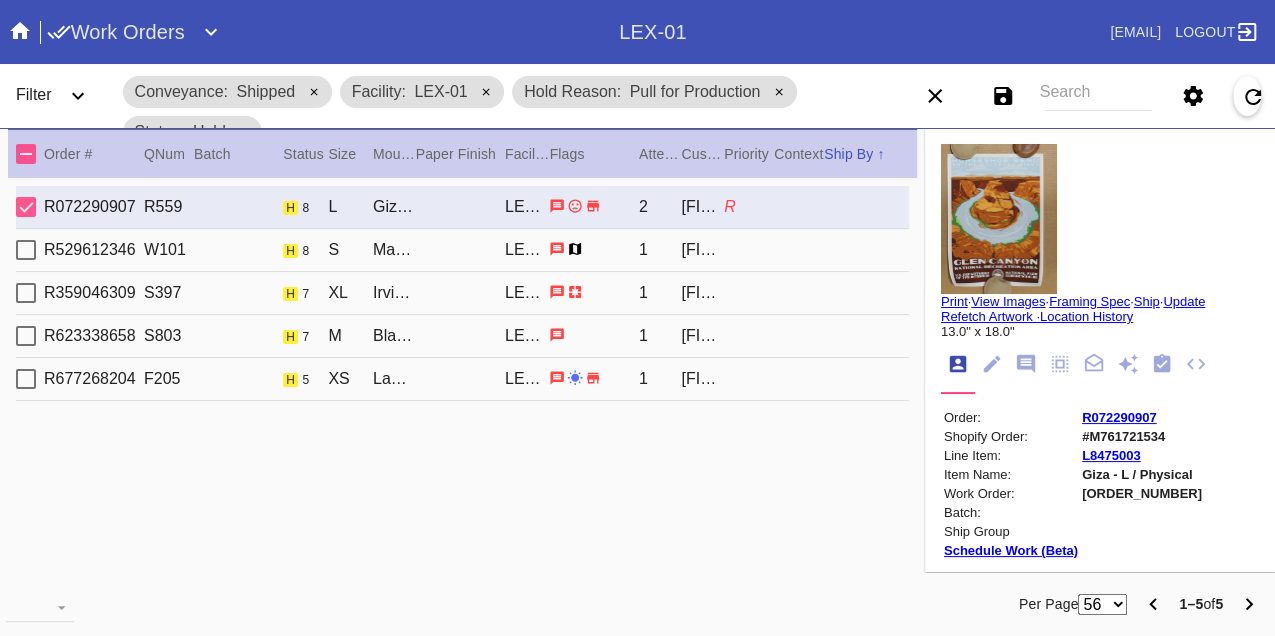 scroll, scrollTop: 24, scrollLeft: 0, axis: vertical 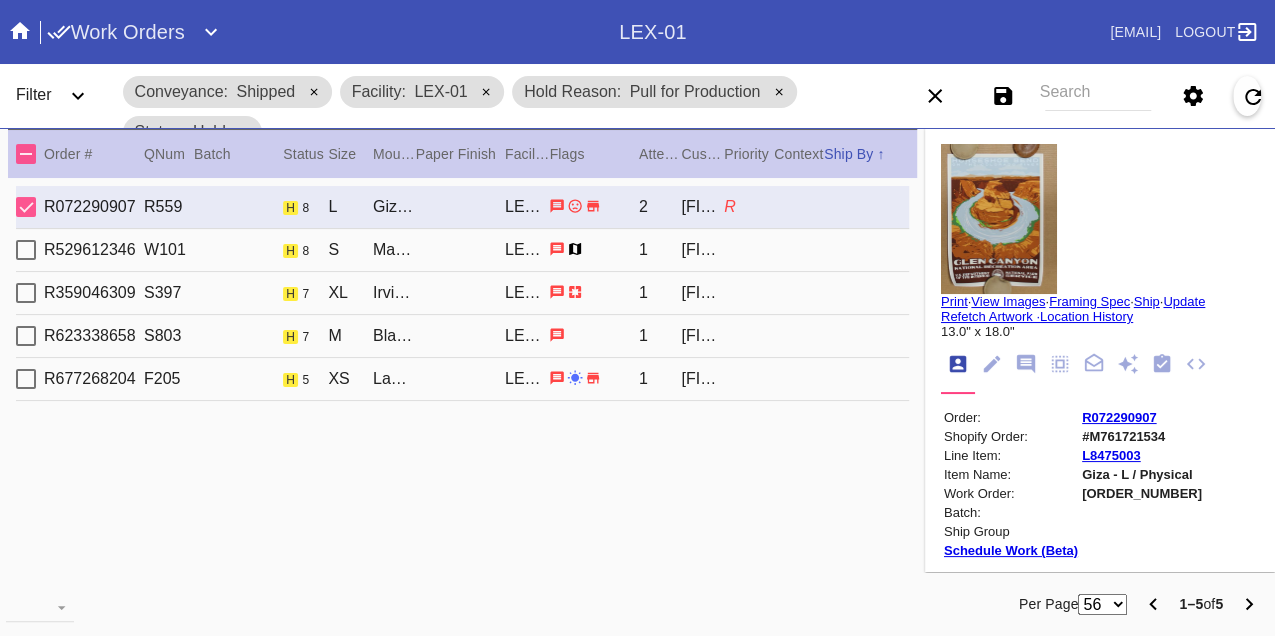 click on "[ORDER_NUMBER]" at bounding box center (1142, 493) 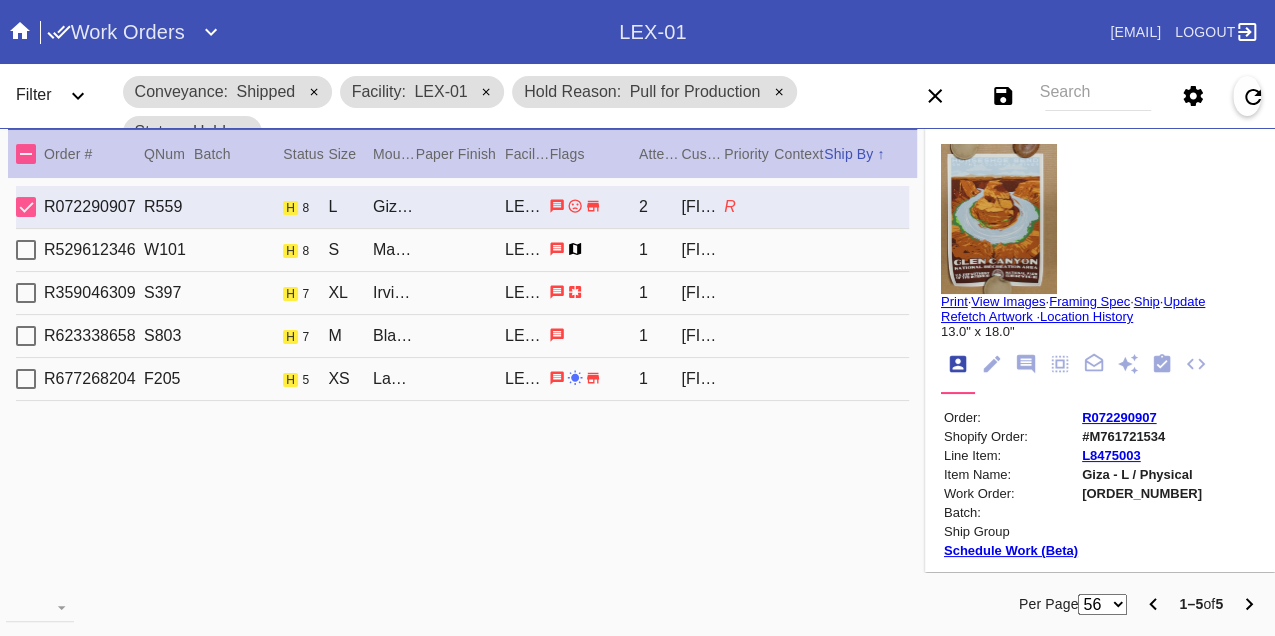 click on "Print" at bounding box center [954, 301] 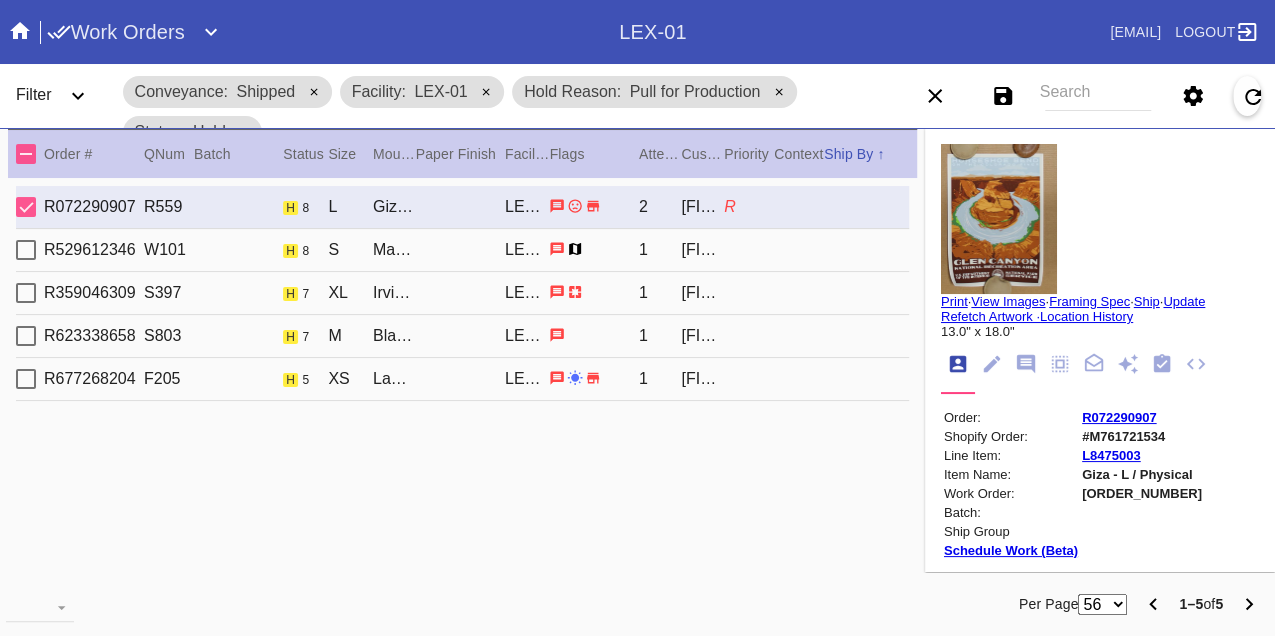 click on "[ORDER_NUMBER] [NUMBER] [STREET] [NAME]" at bounding box center (462, 250) 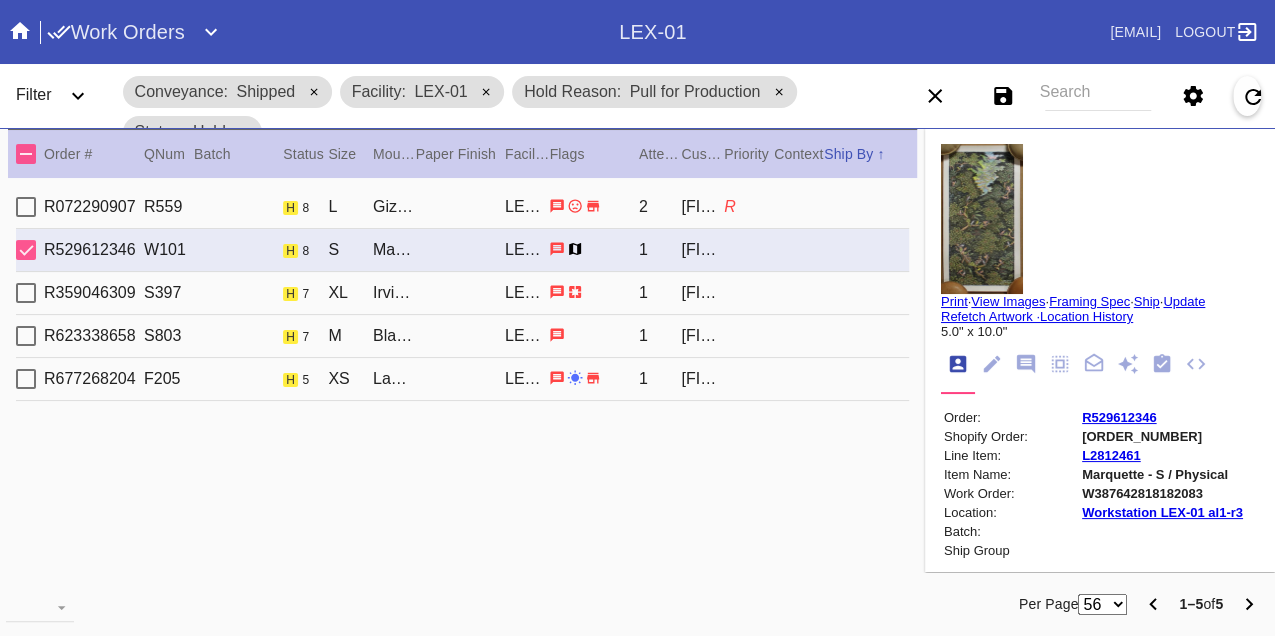 click on "W387642818182083" at bounding box center (1162, 493) 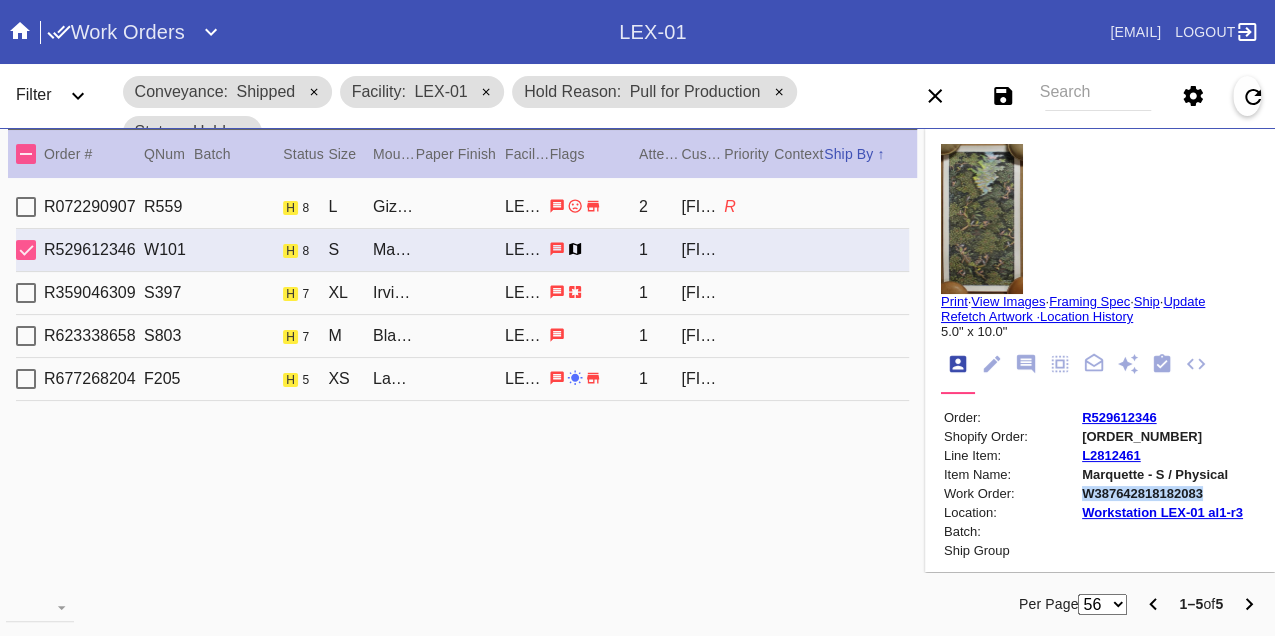 click on "W387642818182083" at bounding box center (1162, 493) 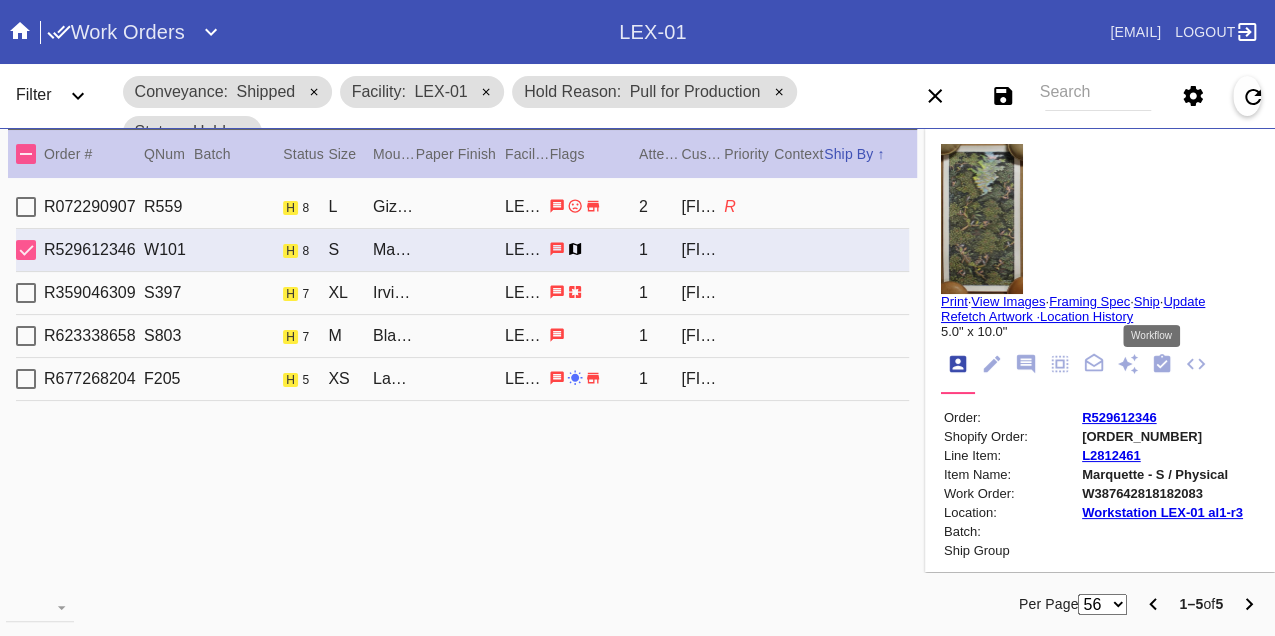 click 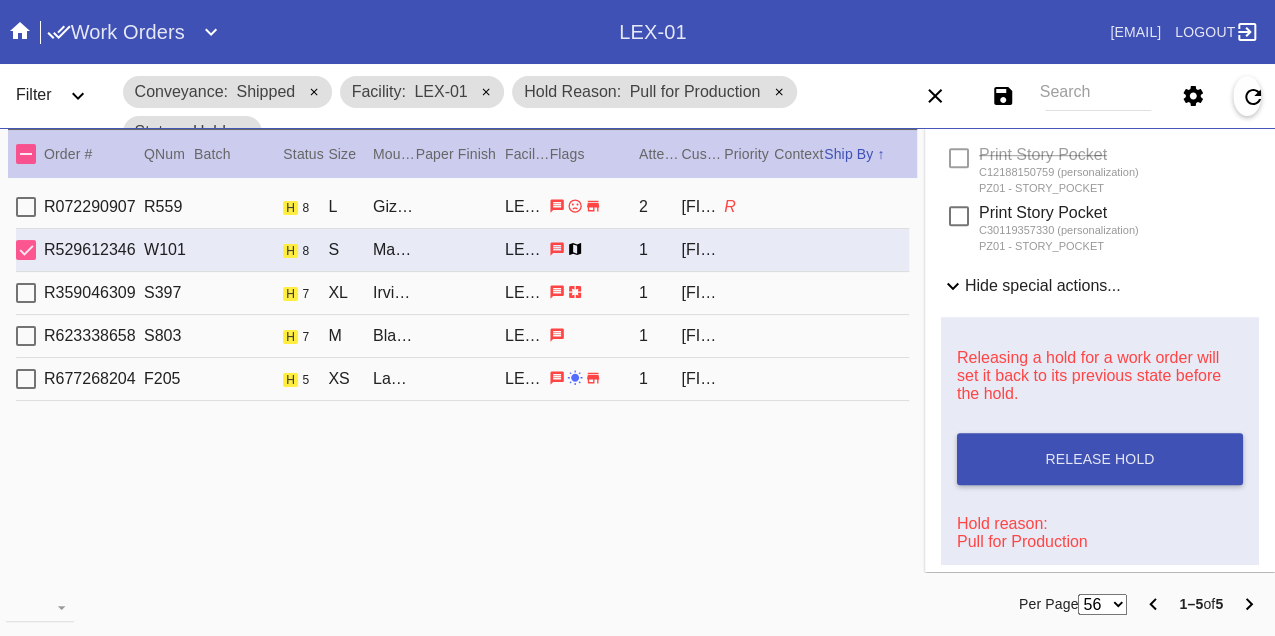 scroll, scrollTop: 1000, scrollLeft: 0, axis: vertical 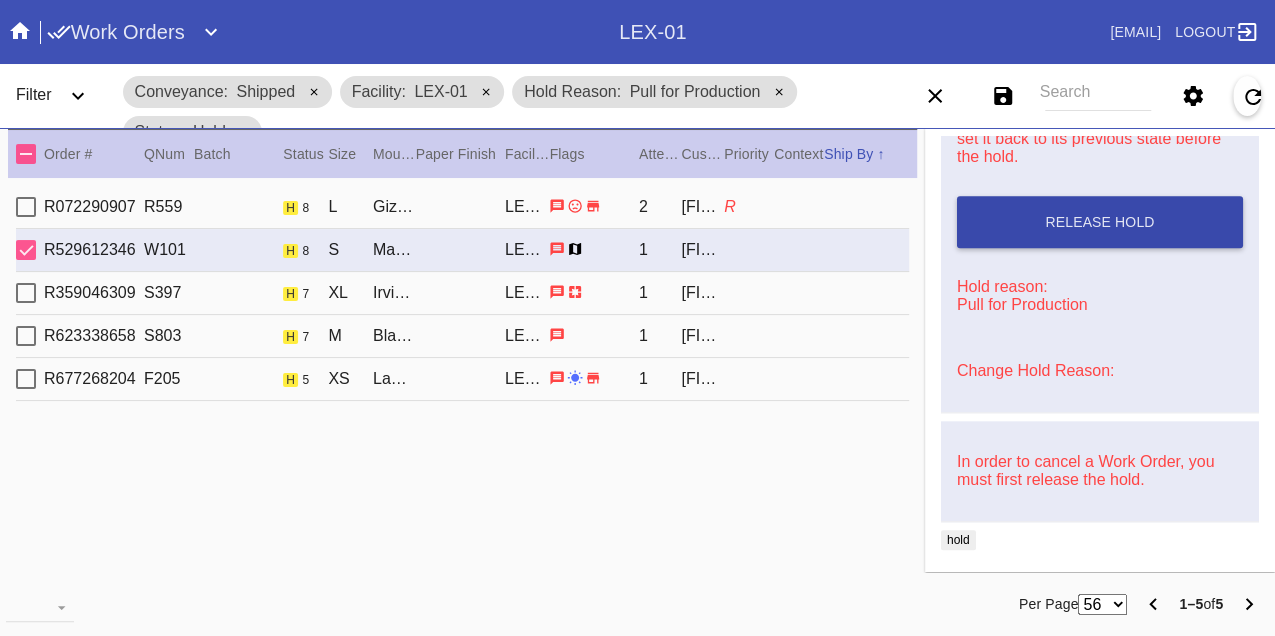 click on "Release Hold" at bounding box center [1100, 222] 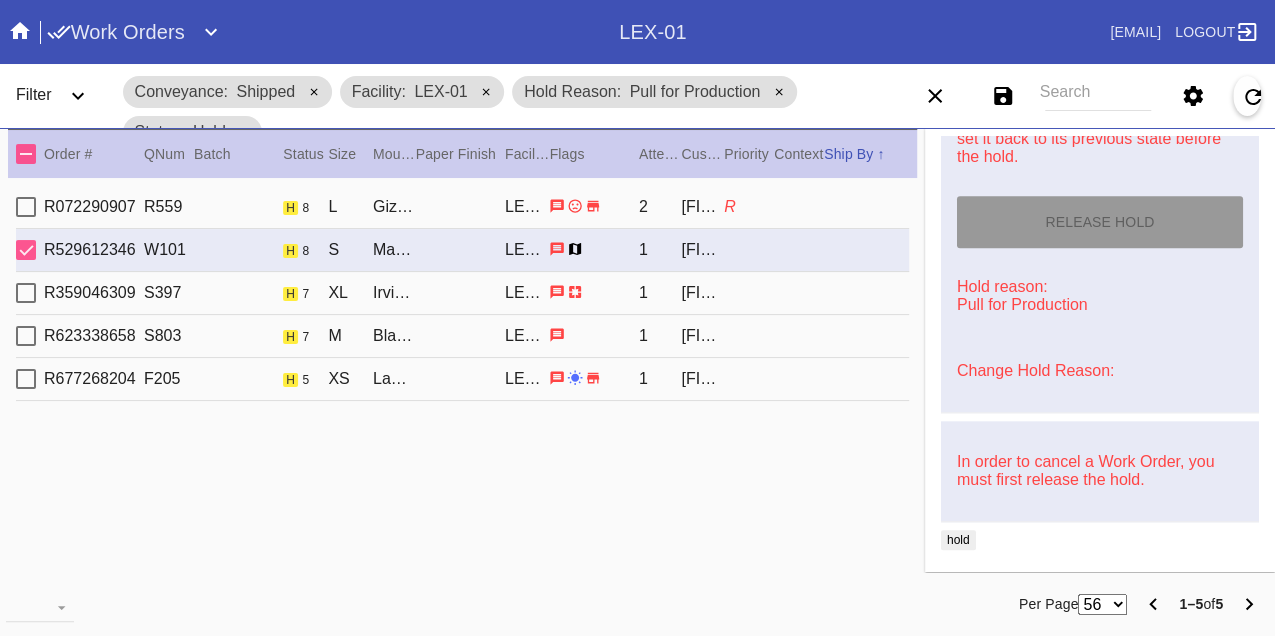 type on "8/8/2025" 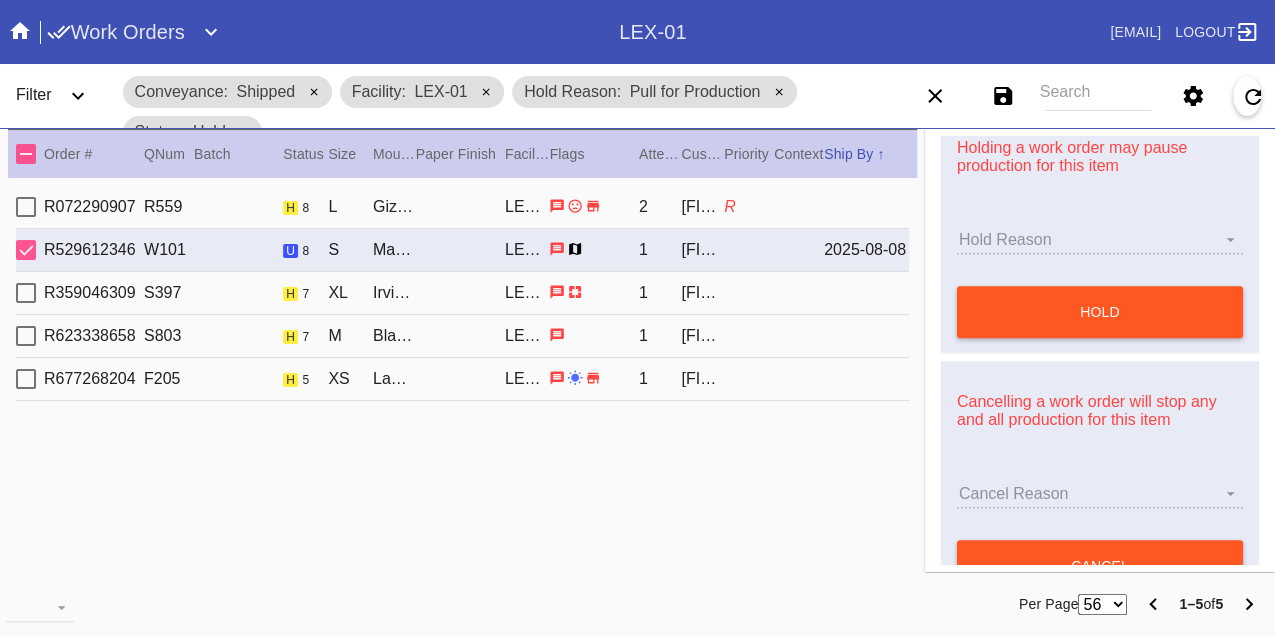 type on "[LOCATION] [LOCATION] [LOCATION] [YEAR]" 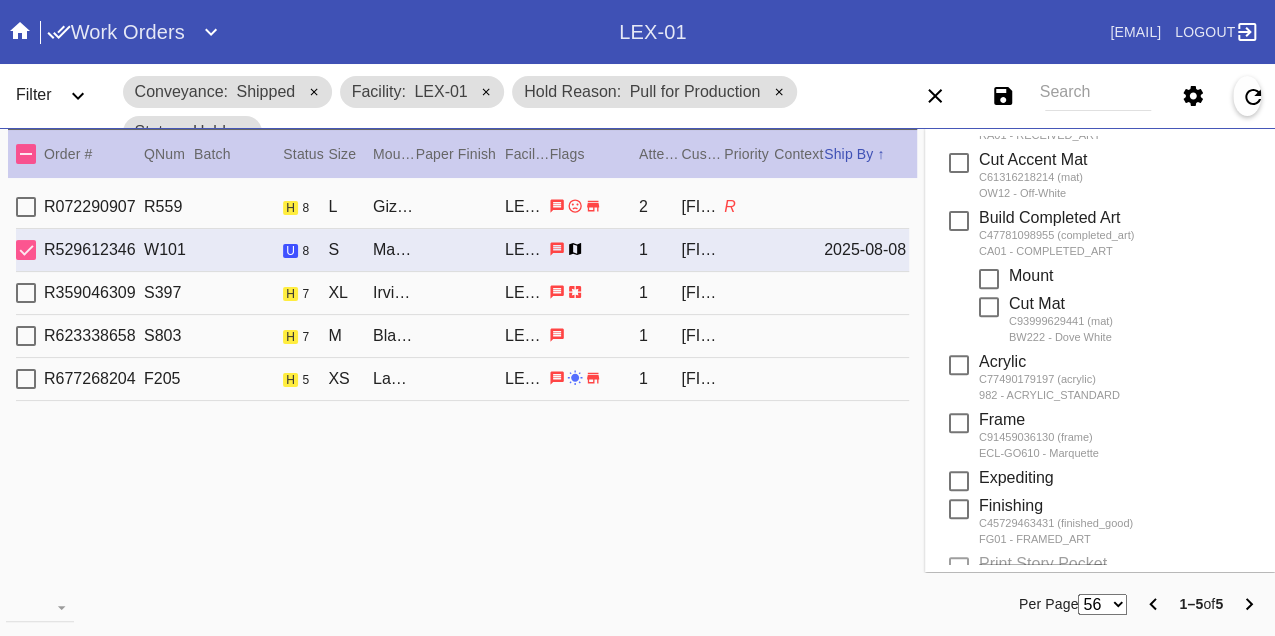 scroll, scrollTop: 0, scrollLeft: 0, axis: both 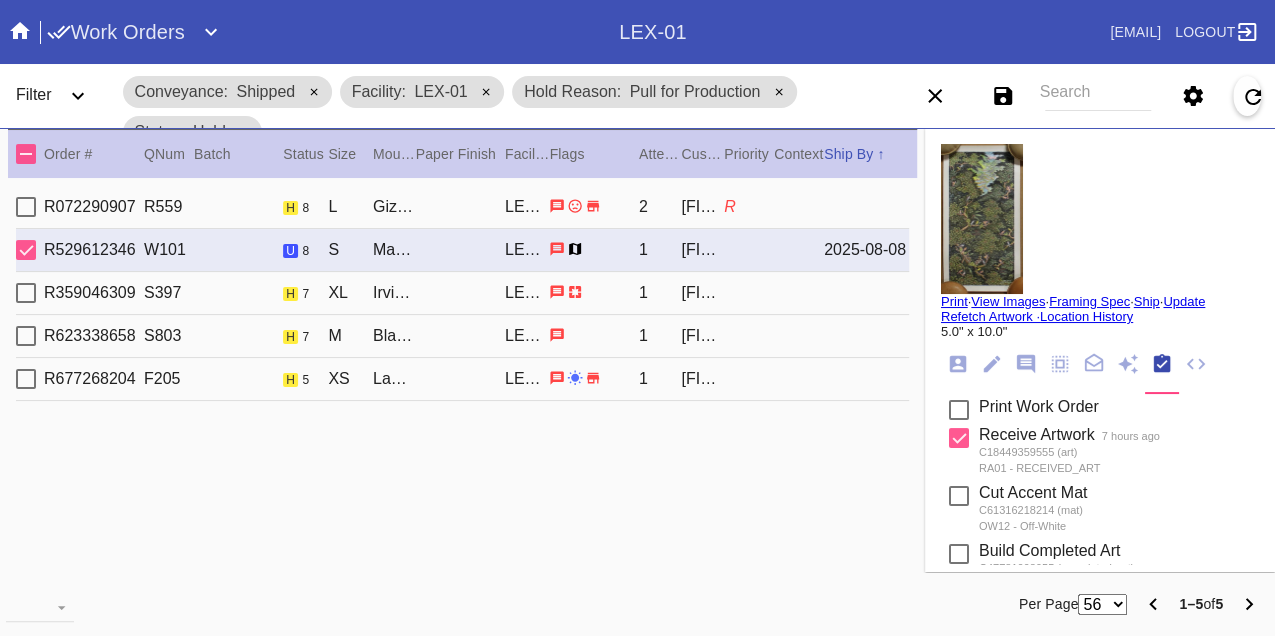 click on "Print" at bounding box center (954, 301) 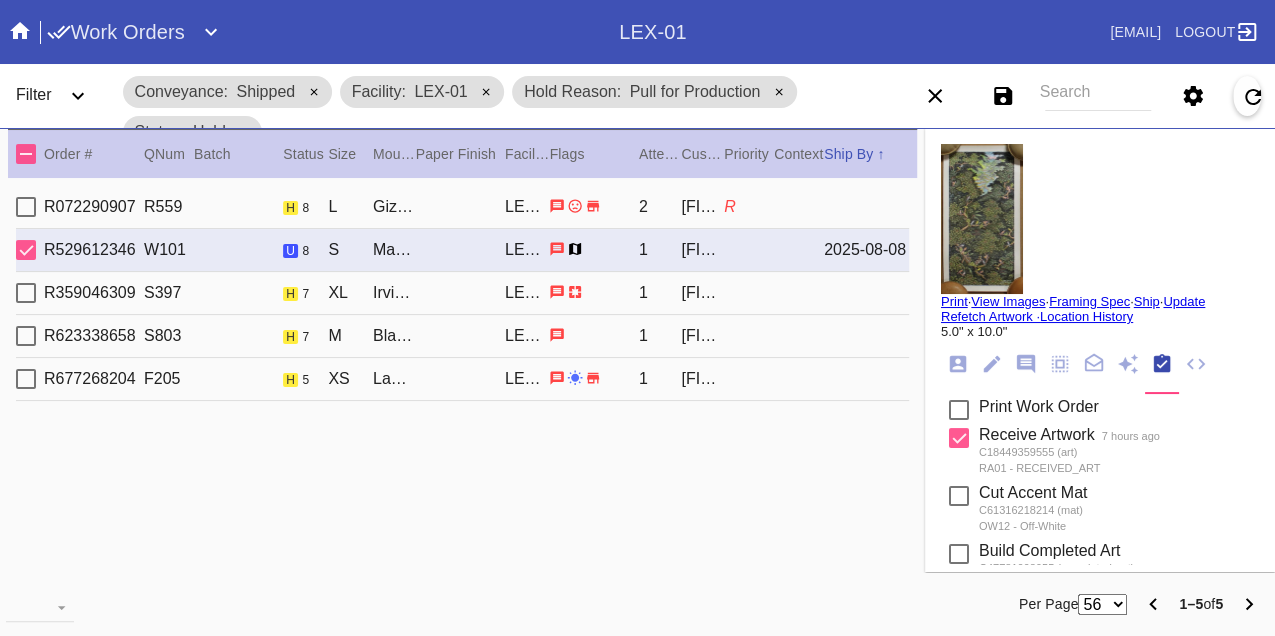 click on "[ORDER_NUMBER] [NUMBER] [STREET] [NAME]" at bounding box center (462, 293) 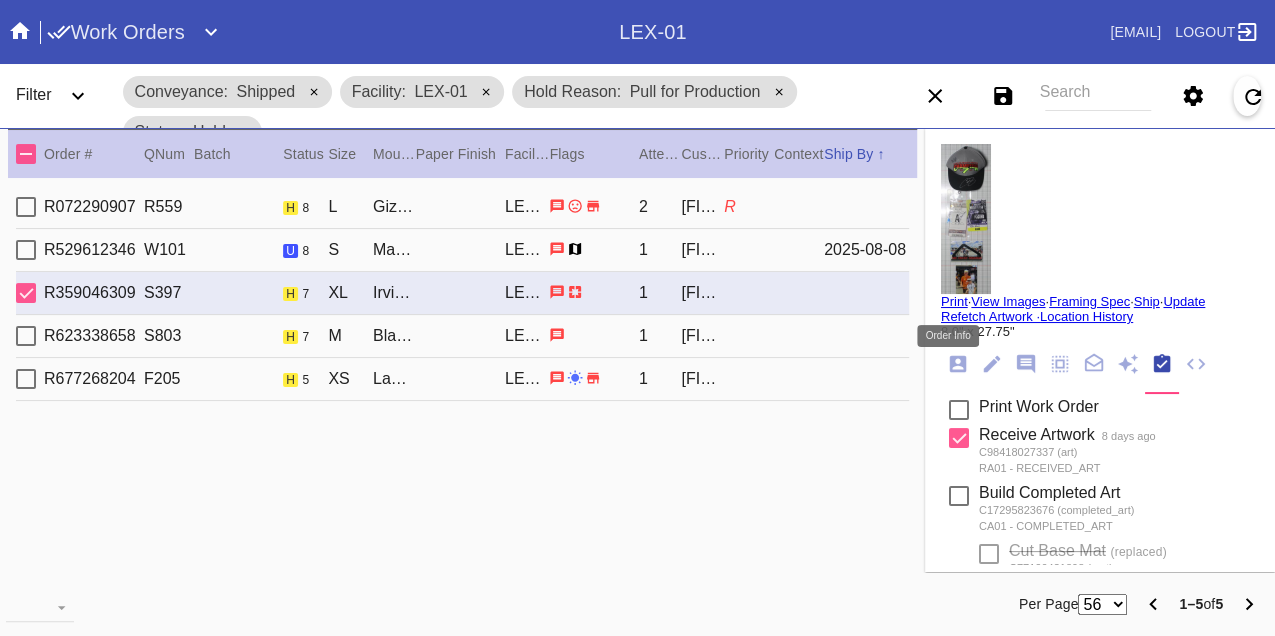 click 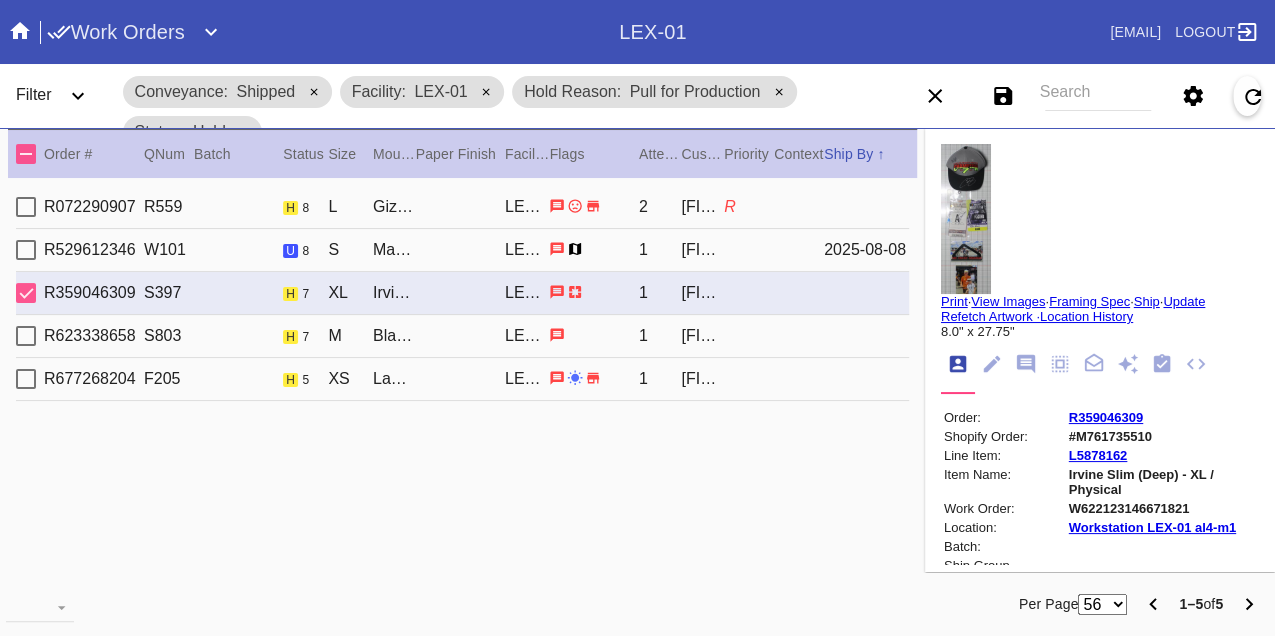click on "W622123146671821" at bounding box center [1162, 508] 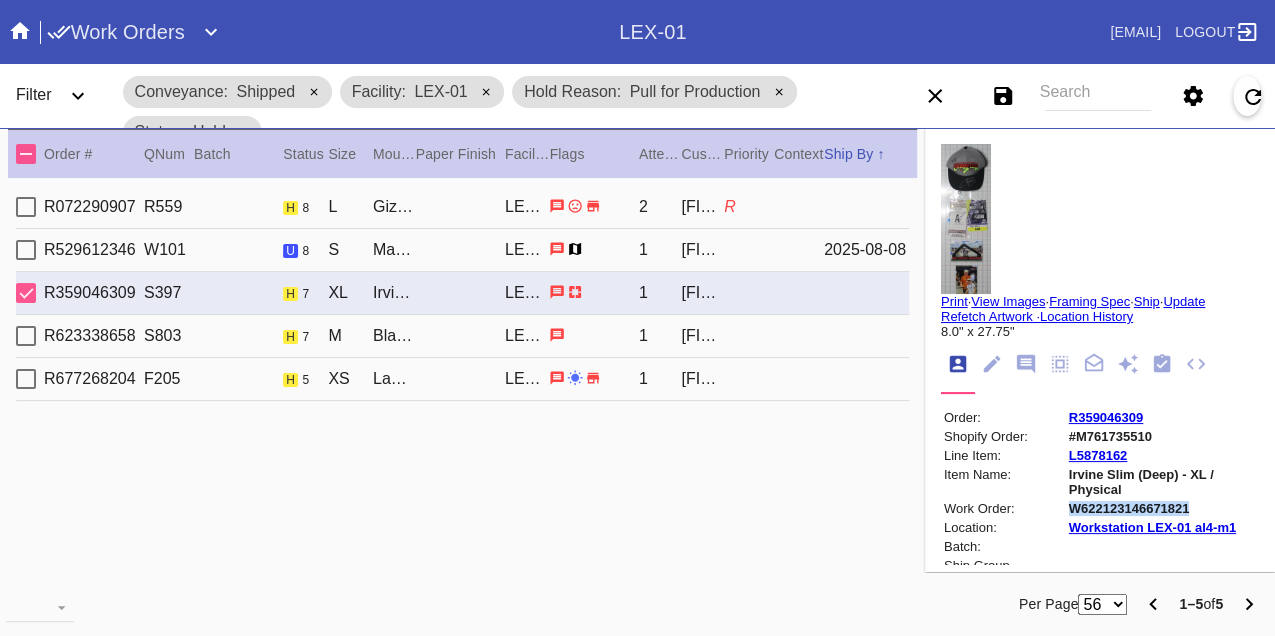 click on "W622123146671821" at bounding box center (1162, 508) 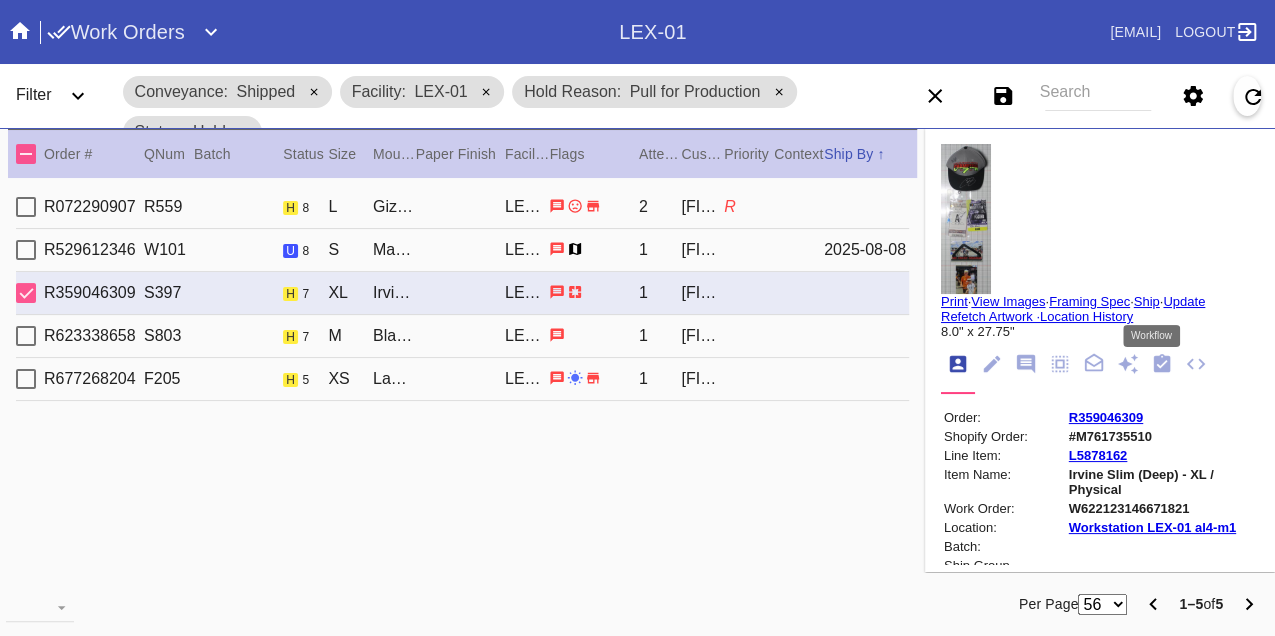 click 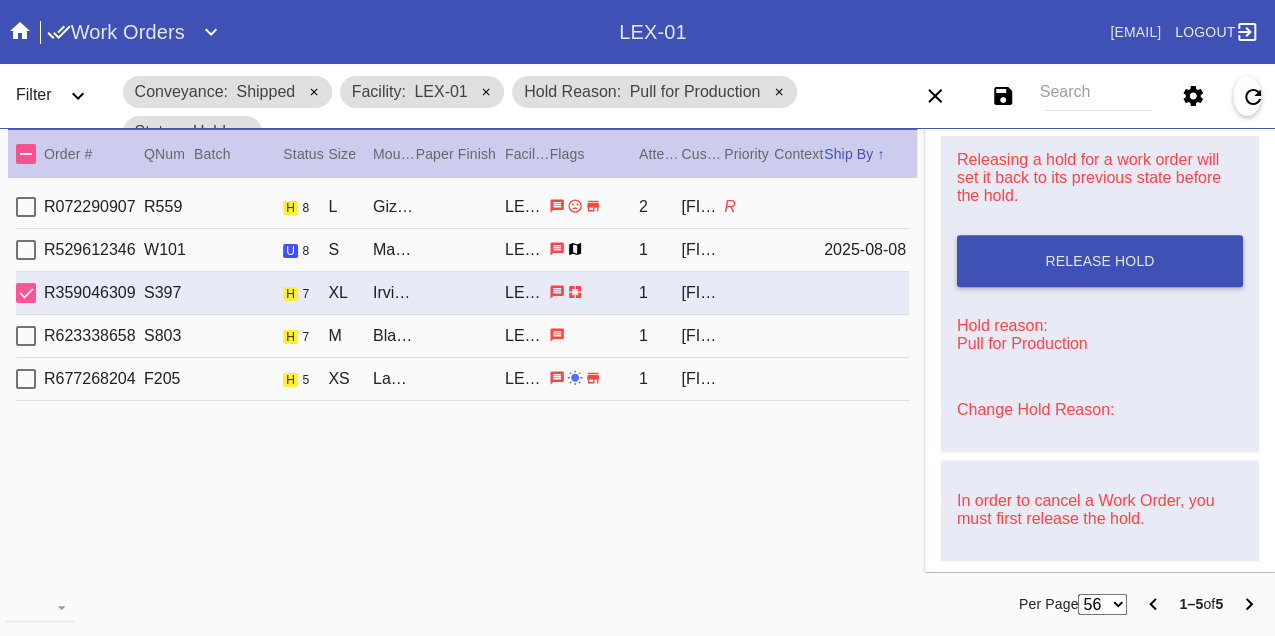 scroll, scrollTop: 1000, scrollLeft: 0, axis: vertical 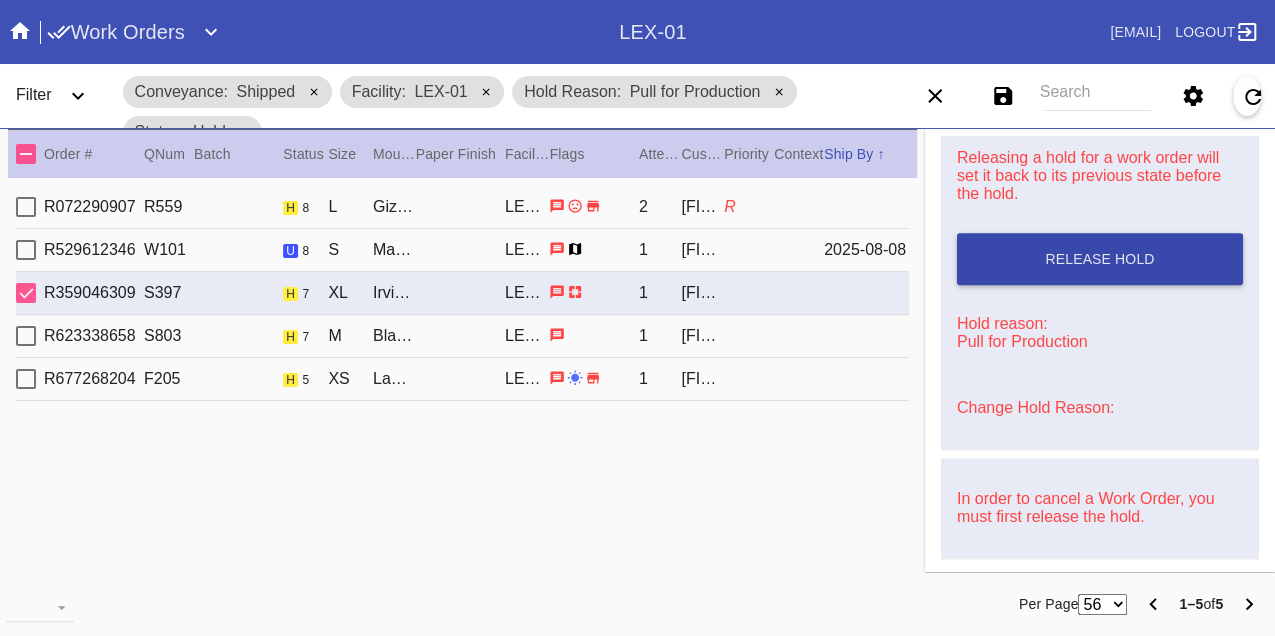 click on "Release Hold" at bounding box center (1100, 259) 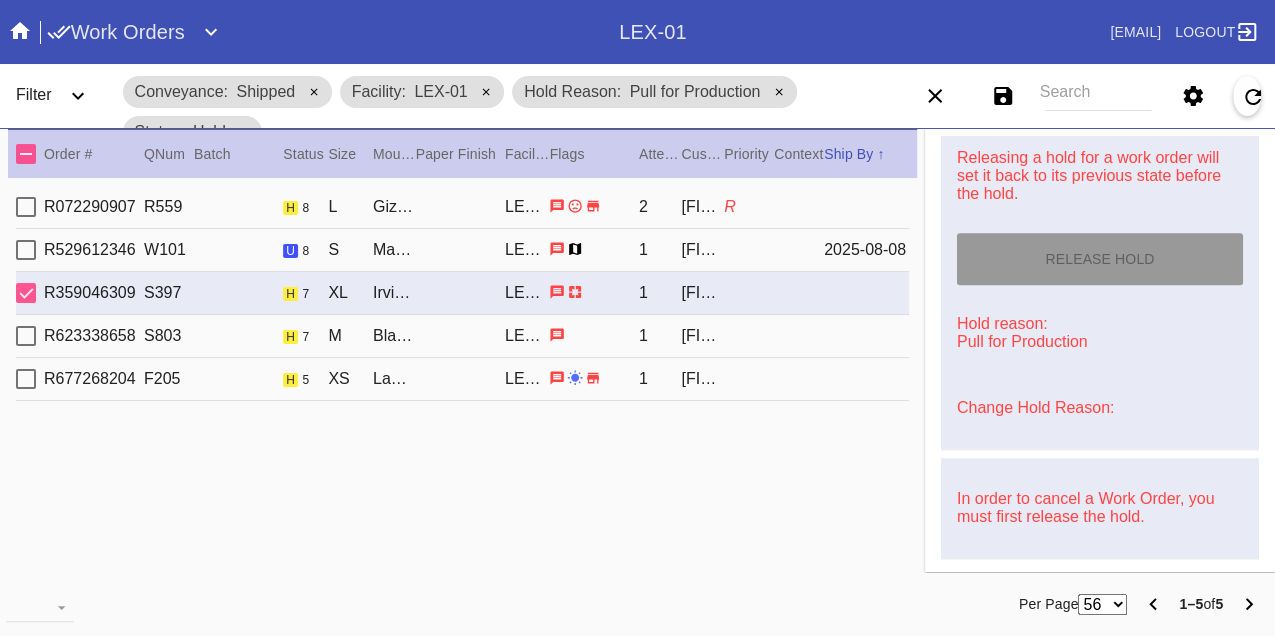 type on "8/8/2025" 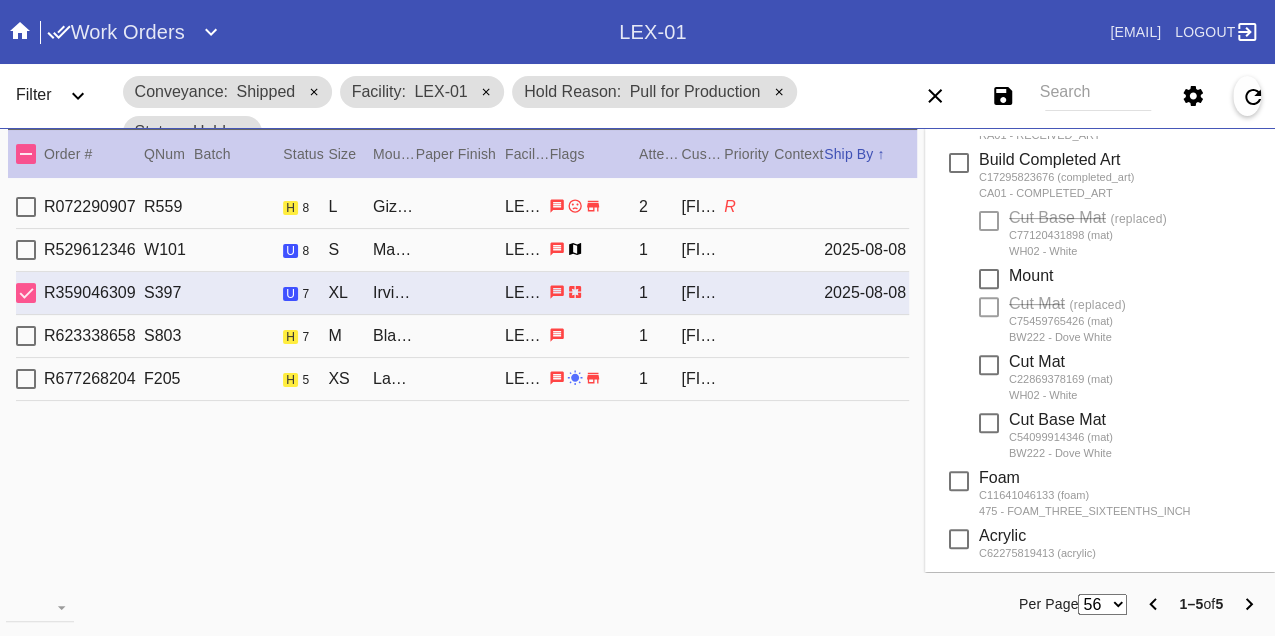 scroll, scrollTop: 0, scrollLeft: 0, axis: both 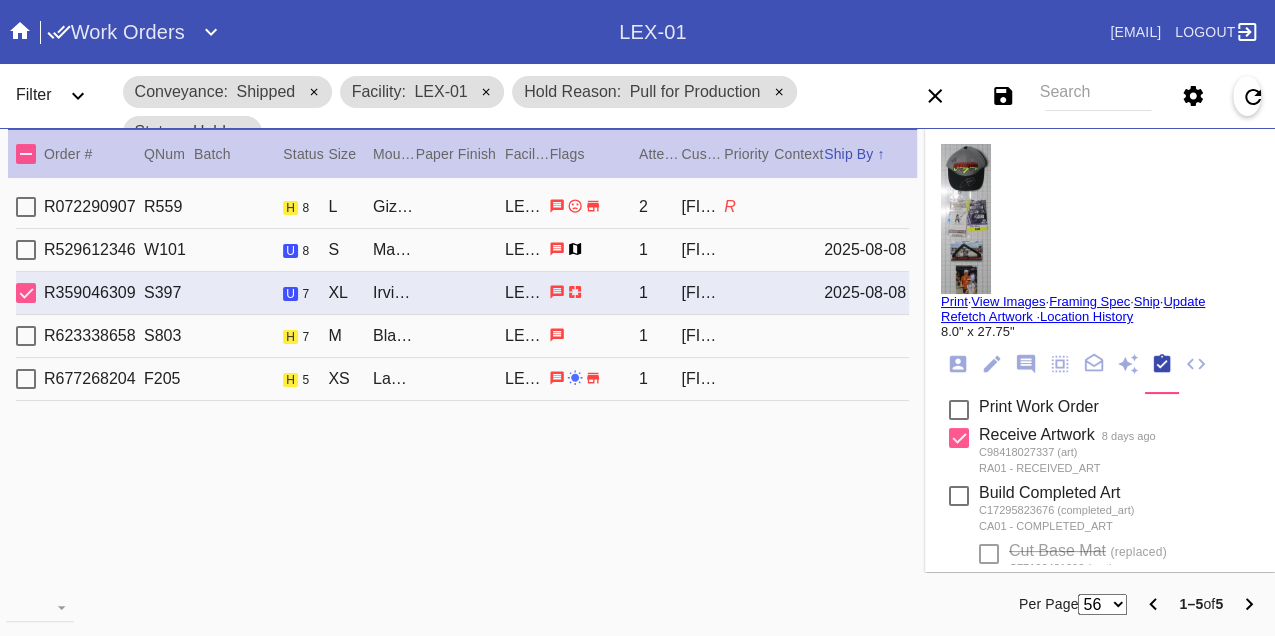click on "Print" at bounding box center (954, 301) 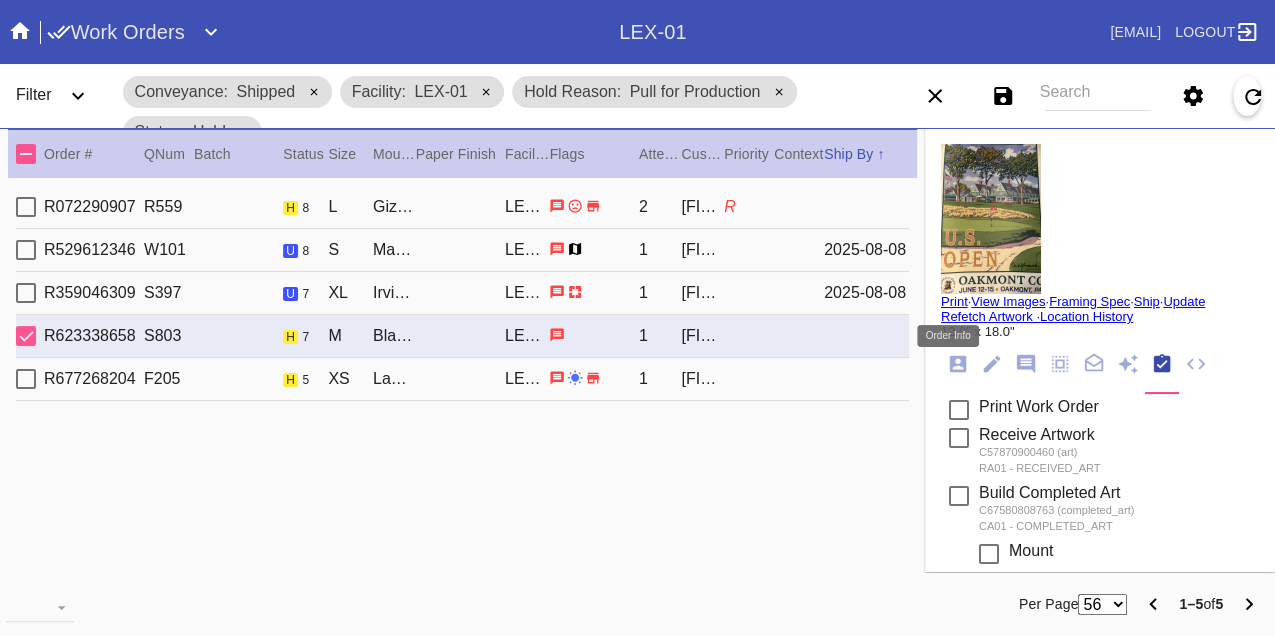 click 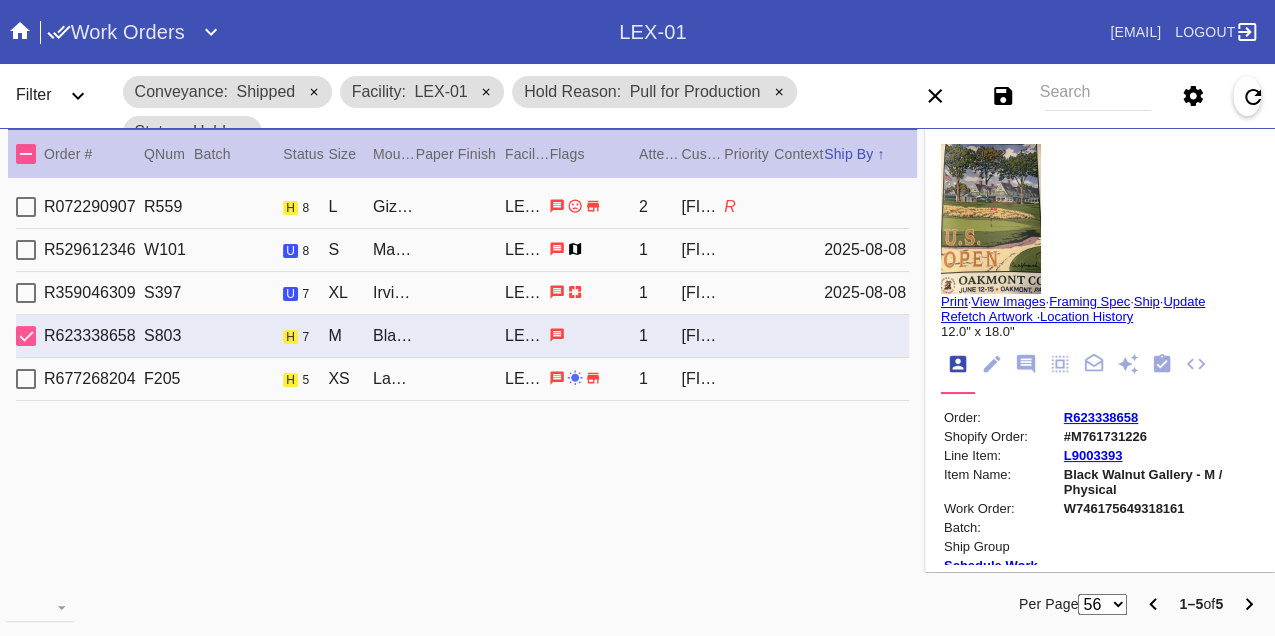 click on "W746175649318161" at bounding box center (1160, 508) 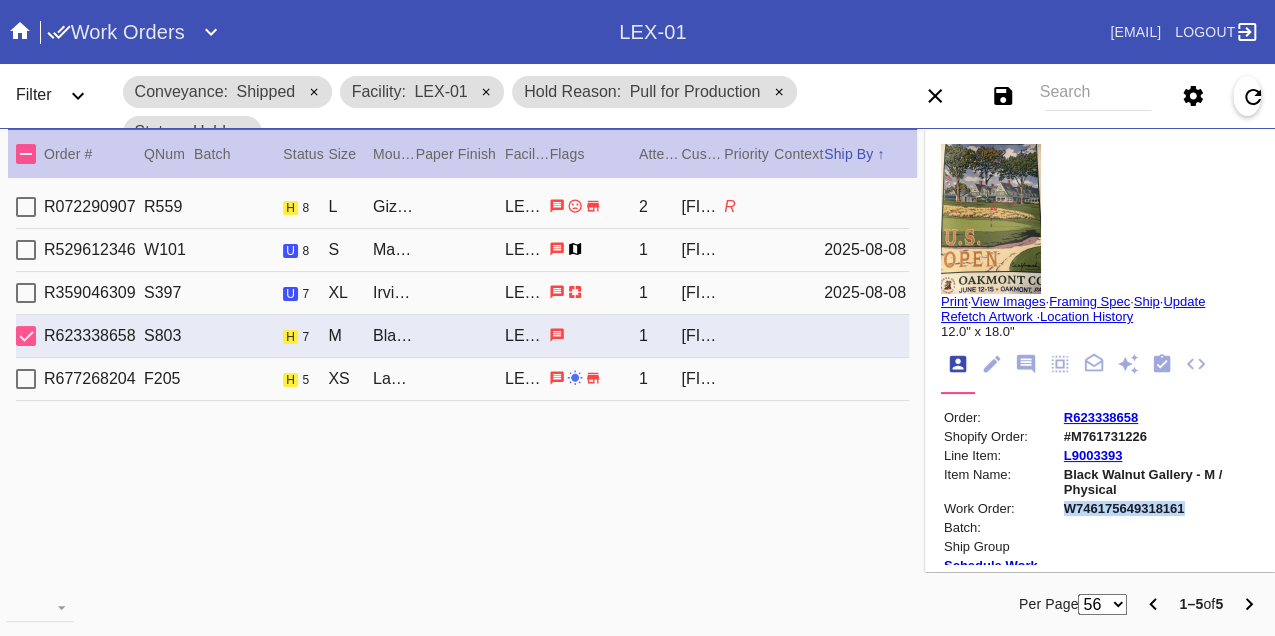 click on "W746175649318161" at bounding box center (1160, 508) 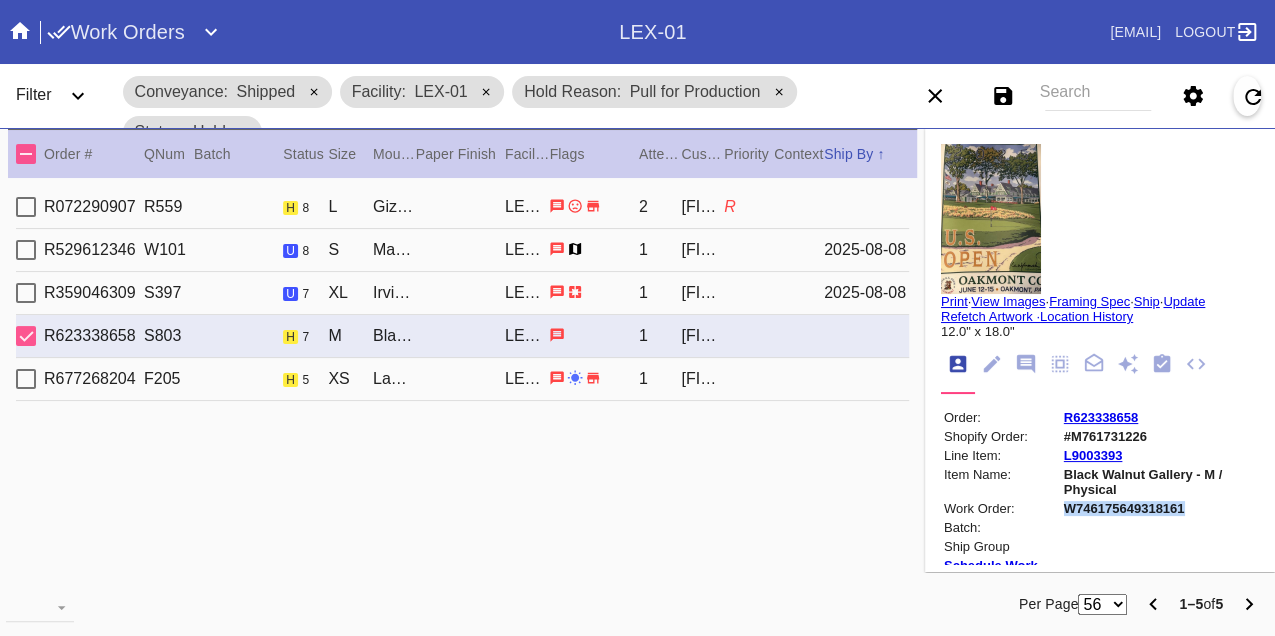 copy on "W746175649318161" 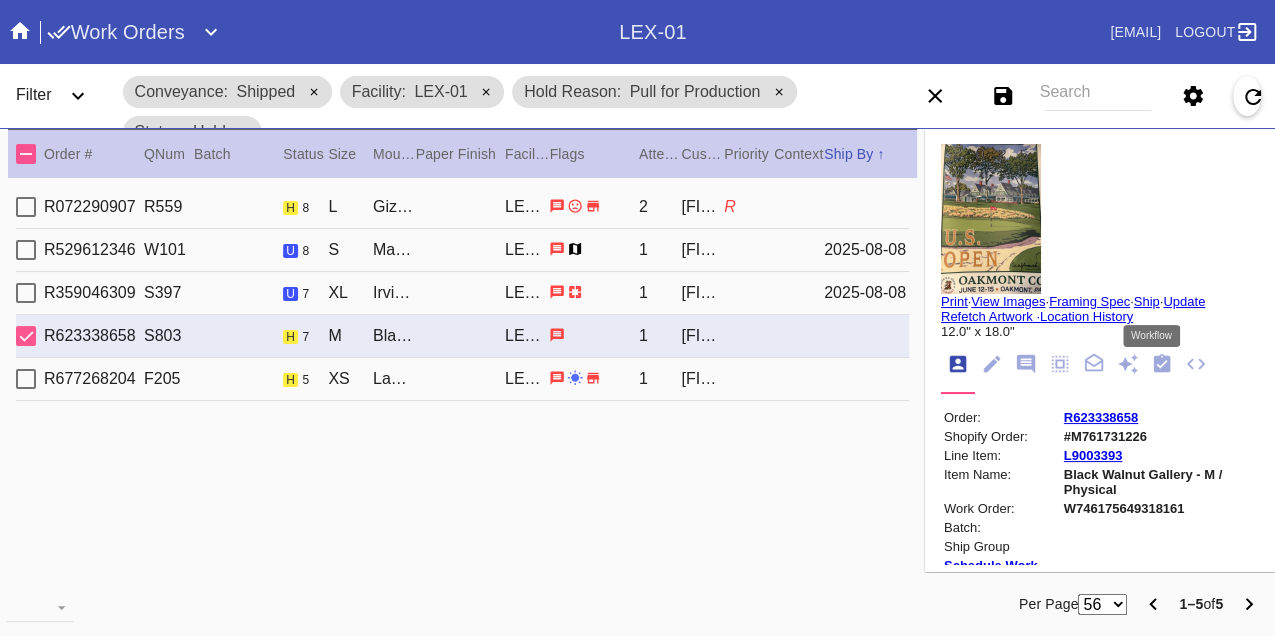 click 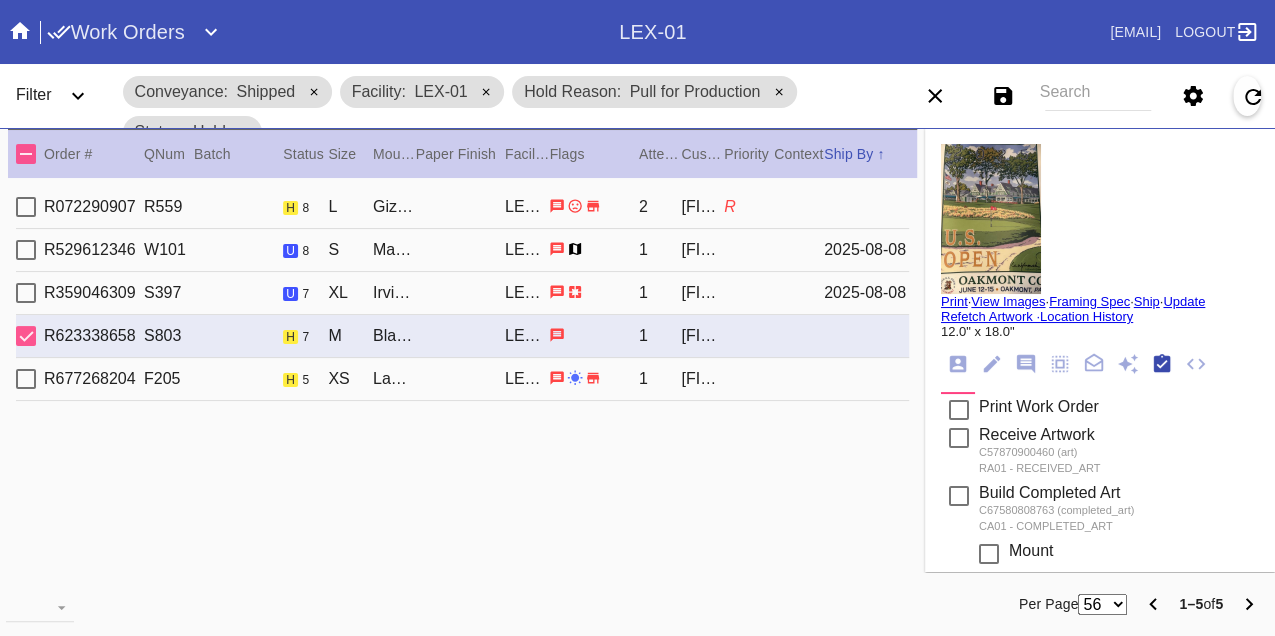 scroll, scrollTop: 318, scrollLeft: 0, axis: vertical 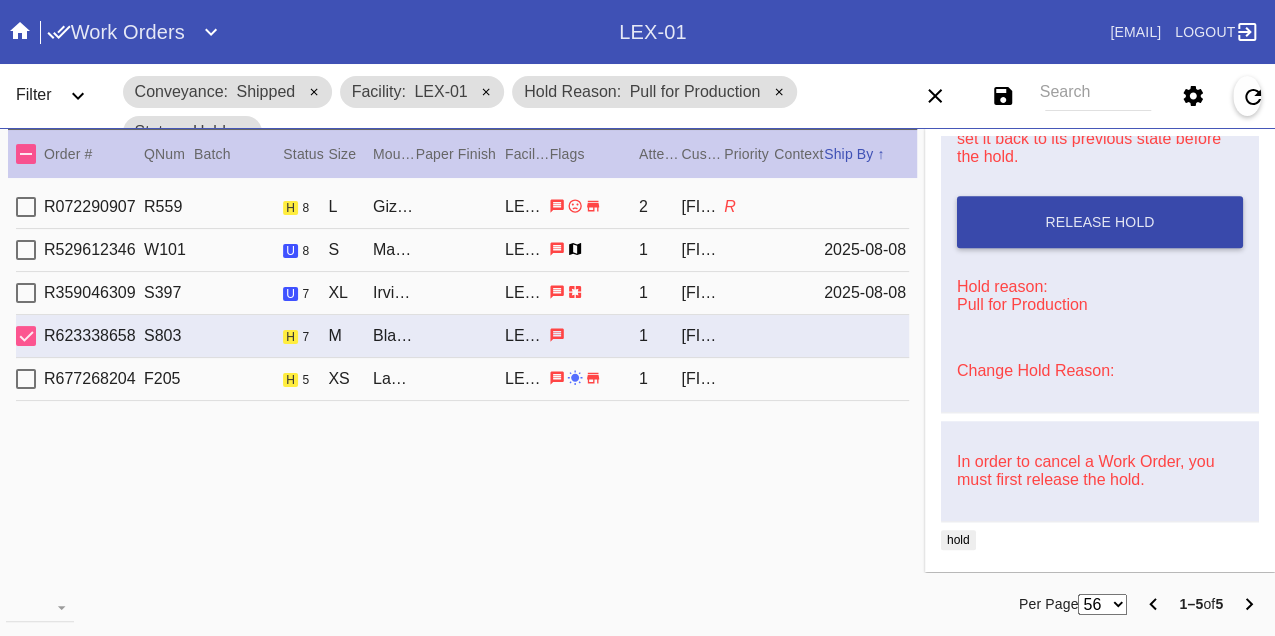 click on "Release Hold" at bounding box center [1100, 222] 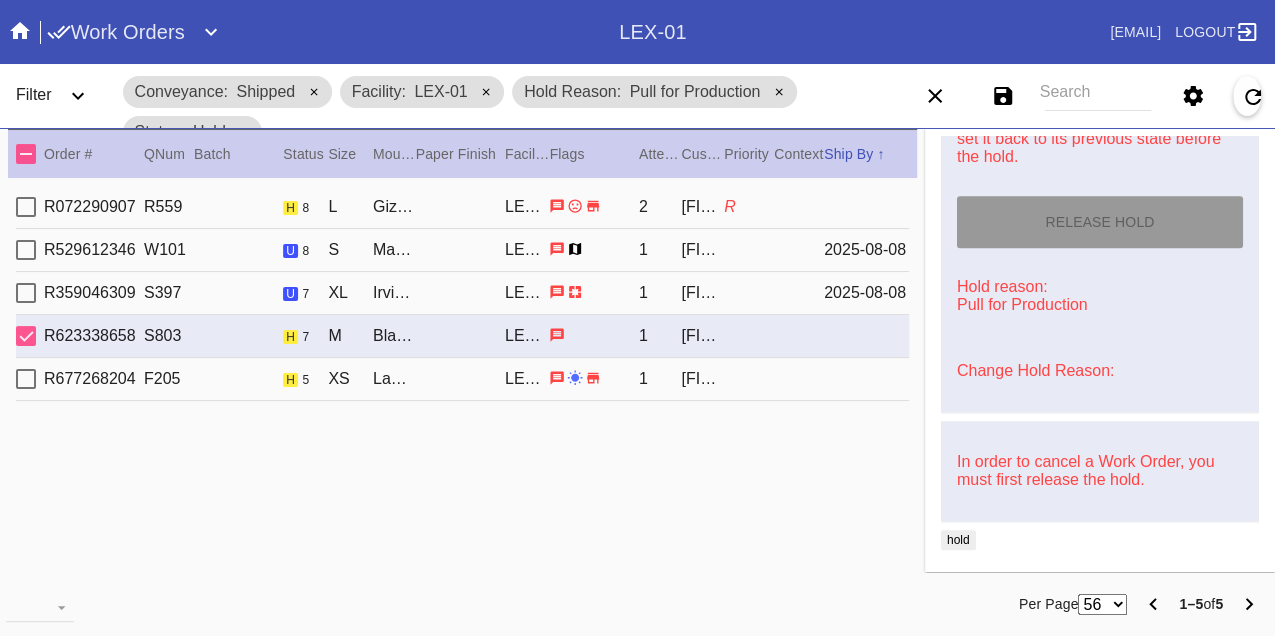 type on "8/8/2025" 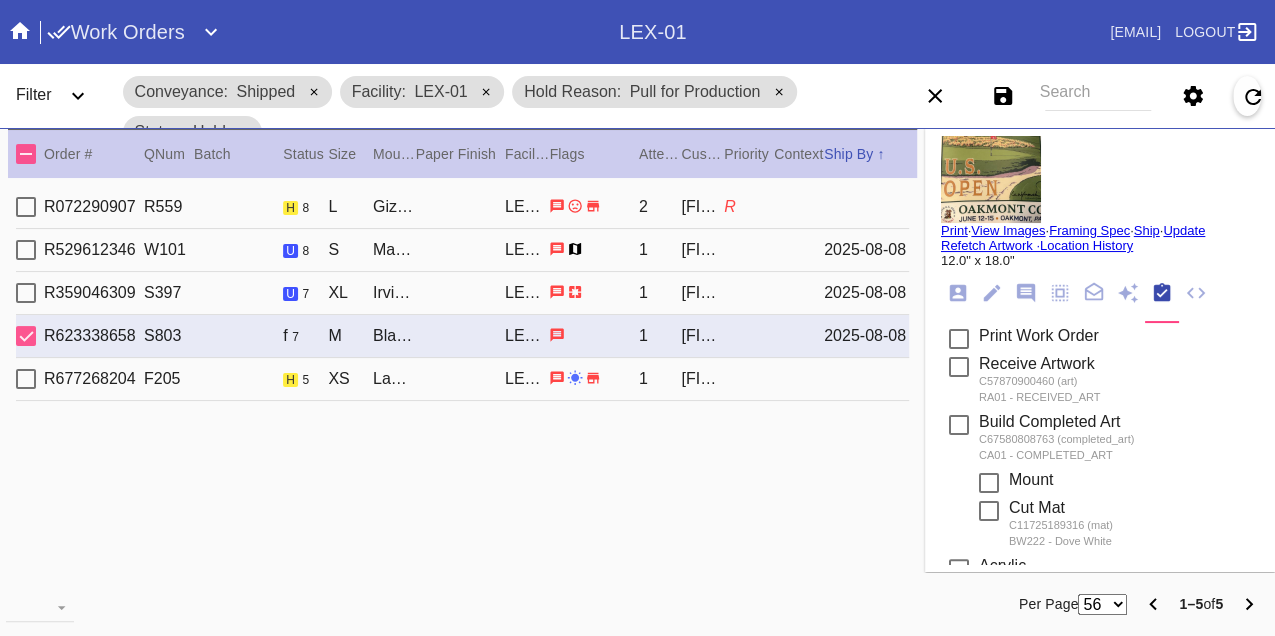 scroll, scrollTop: 0, scrollLeft: 0, axis: both 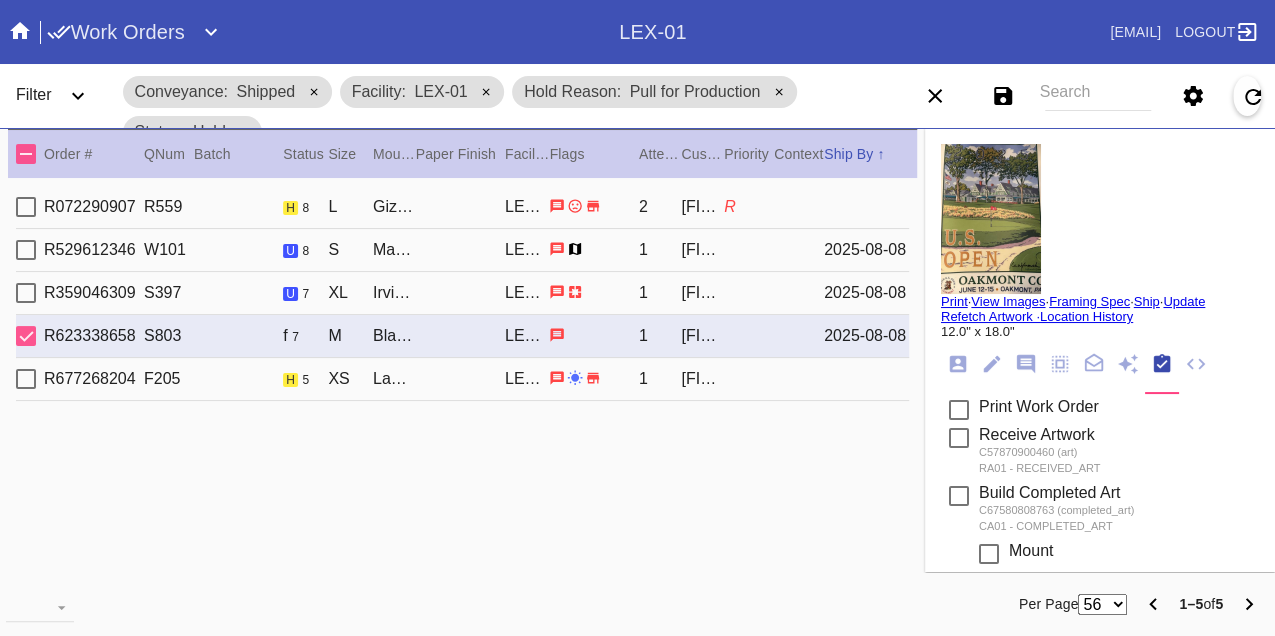 click on "Print" at bounding box center [954, 301] 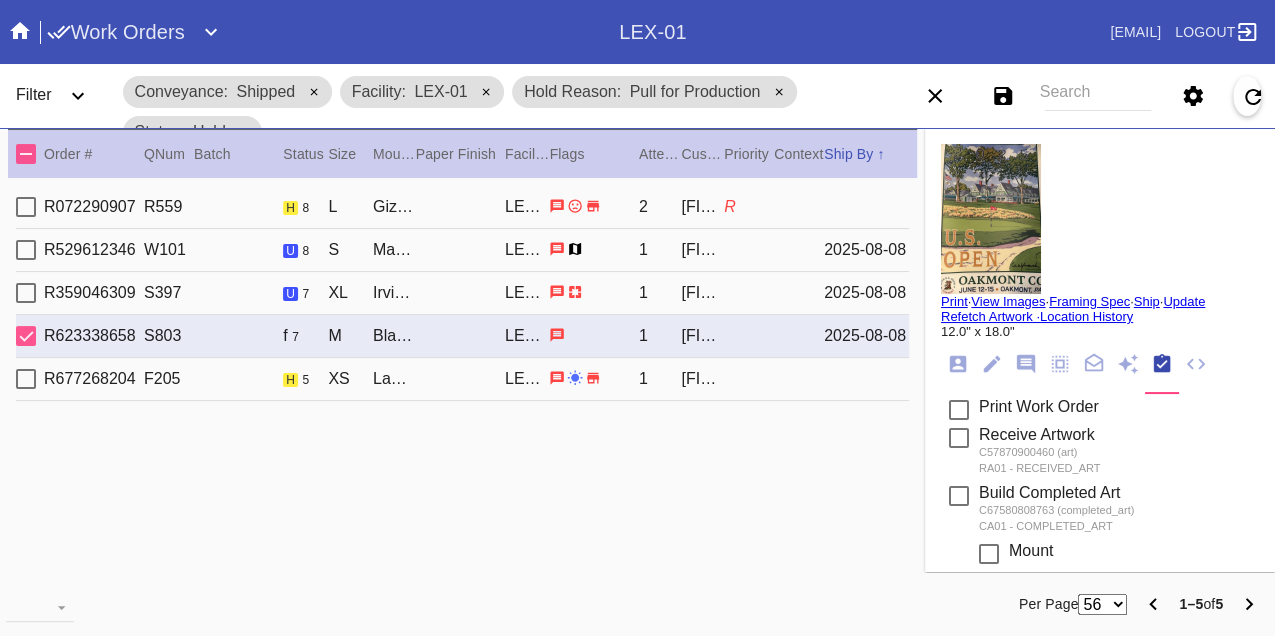 click on "R677268204 F205 h   5 XS Lawrence / Cream - Linen LEX-01 1 Philippe Welter" at bounding box center [462, 379] 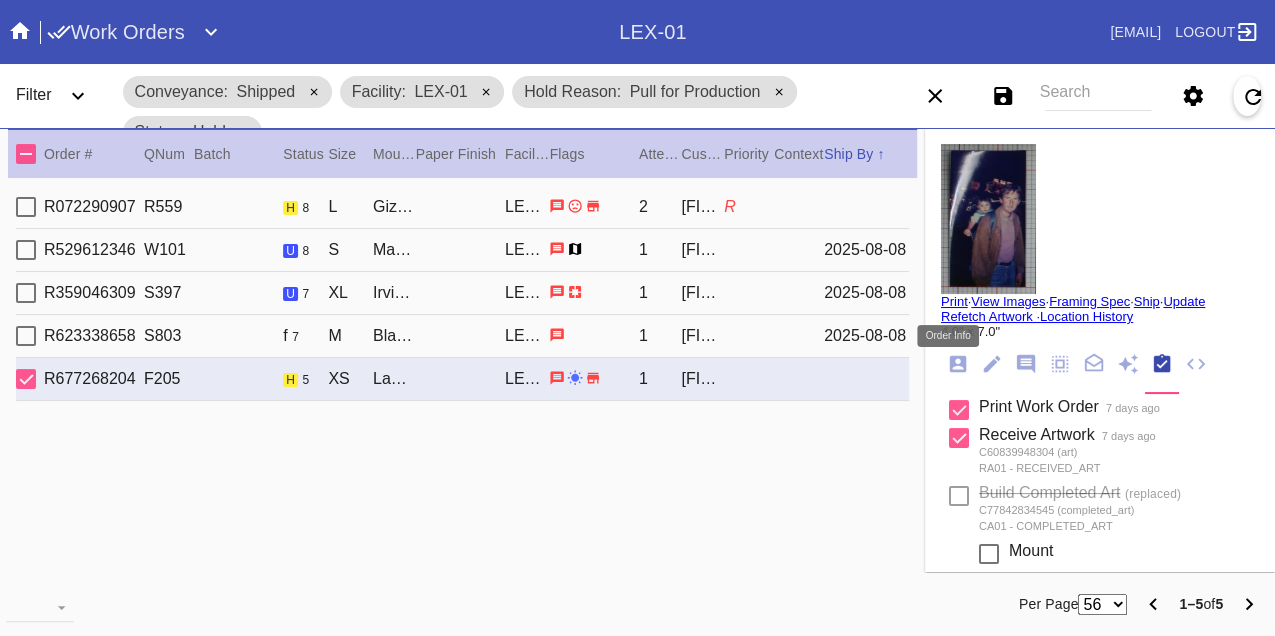 click 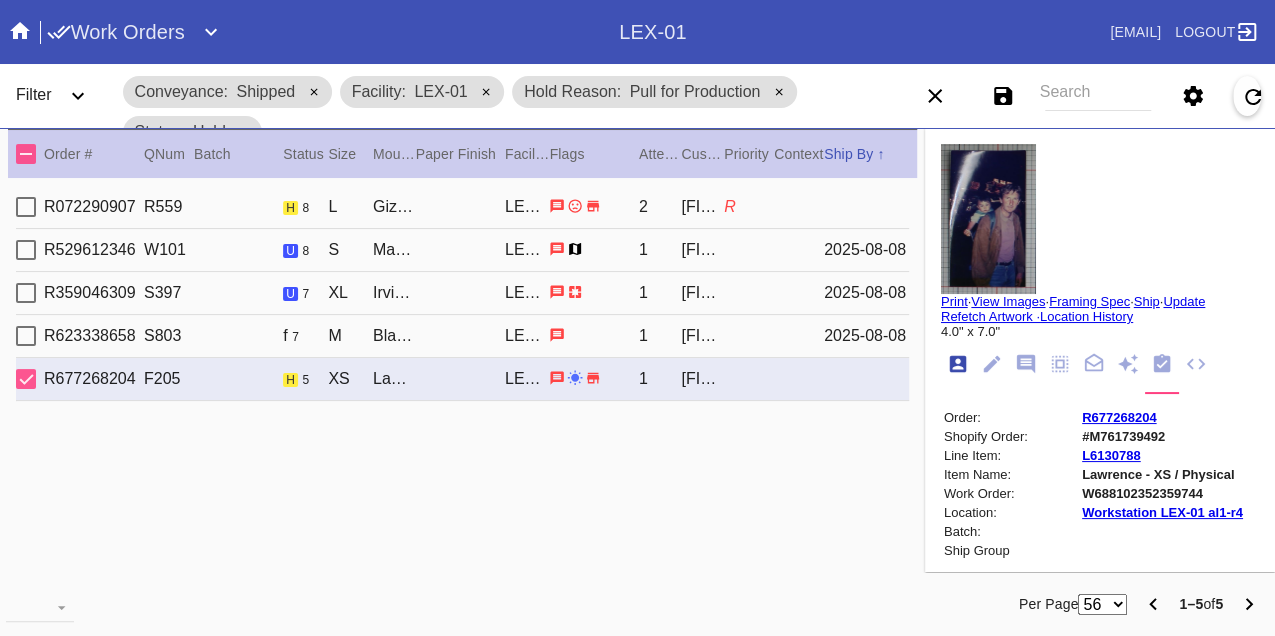 scroll, scrollTop: 24, scrollLeft: 0, axis: vertical 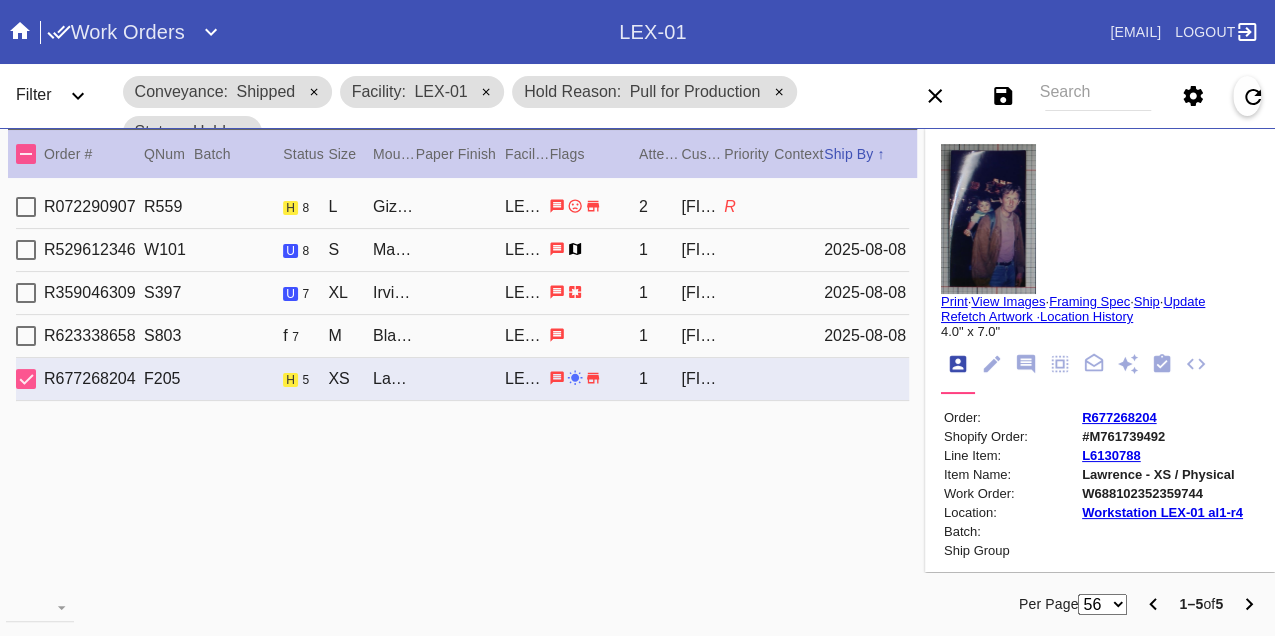 click on "W688102352359744" at bounding box center [1162, 493] 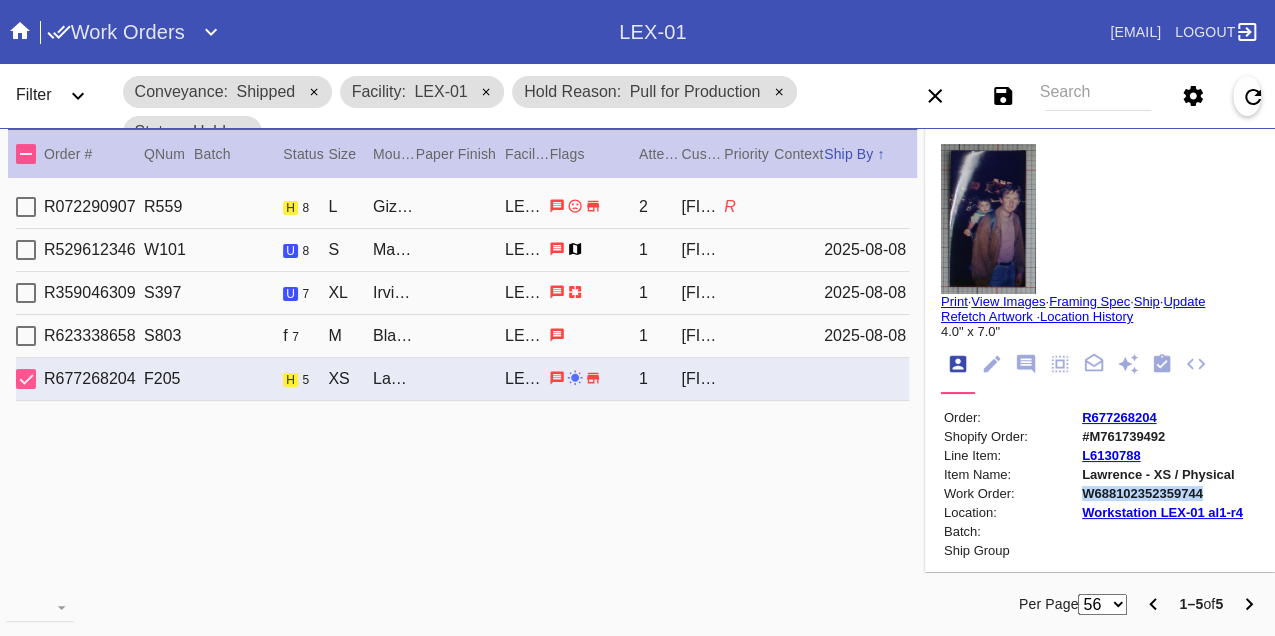 click on "W688102352359744" at bounding box center (1162, 493) 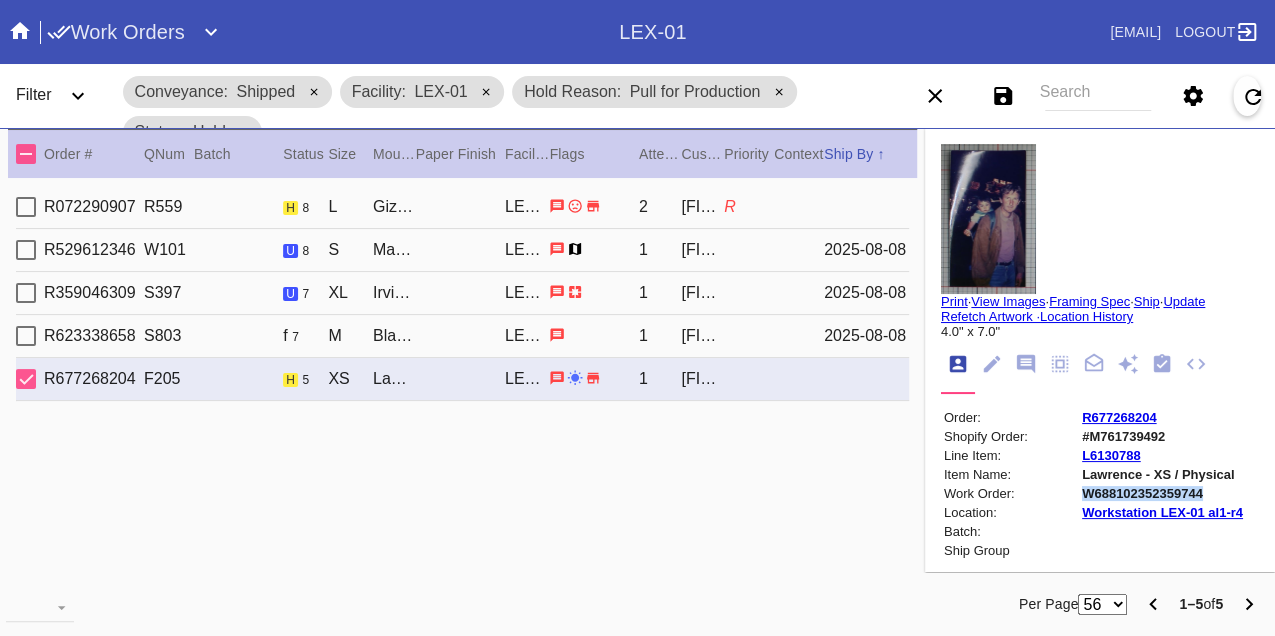 copy on "W688102352359744" 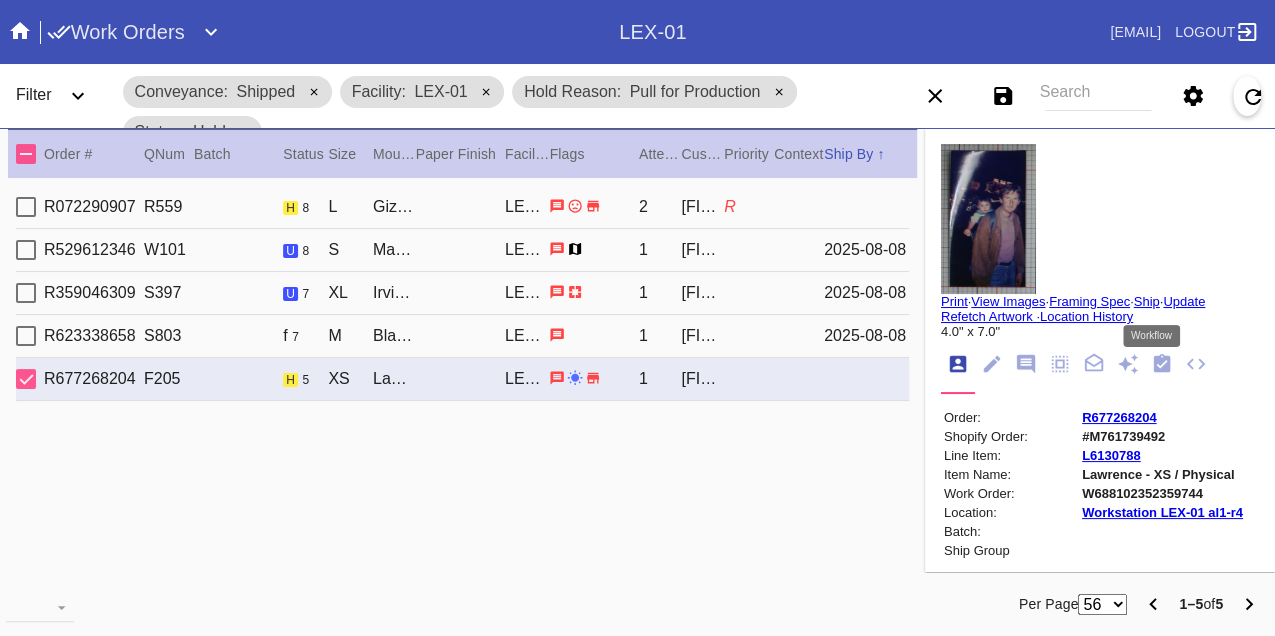 click 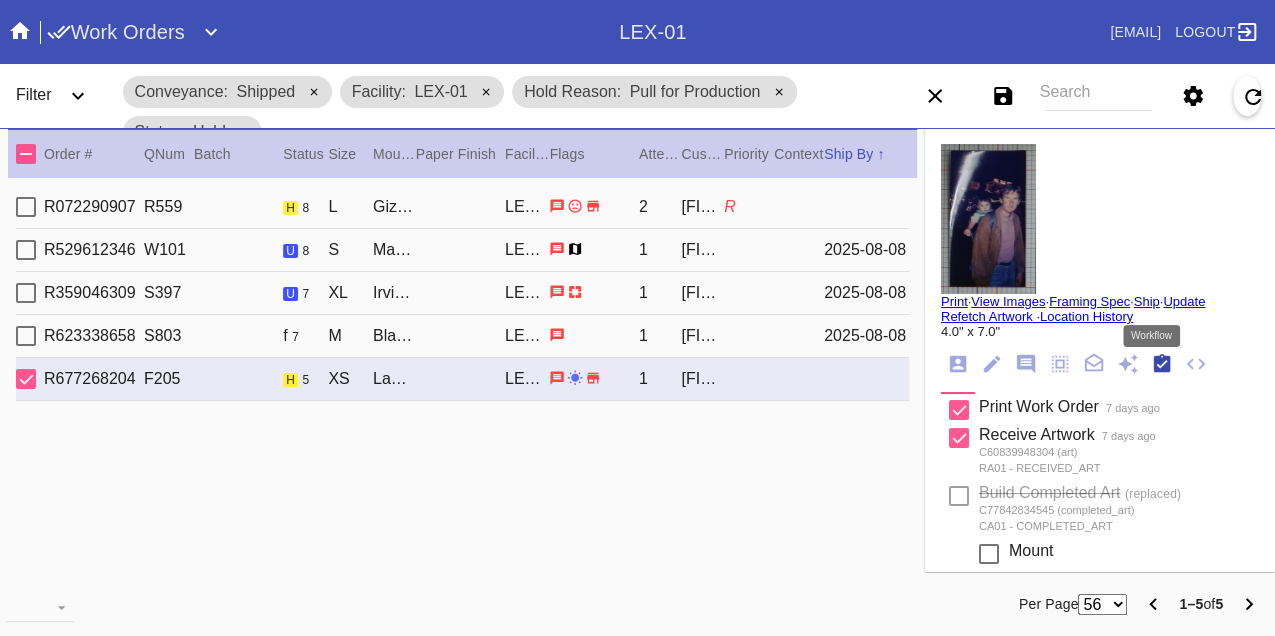 scroll, scrollTop: 318, scrollLeft: 0, axis: vertical 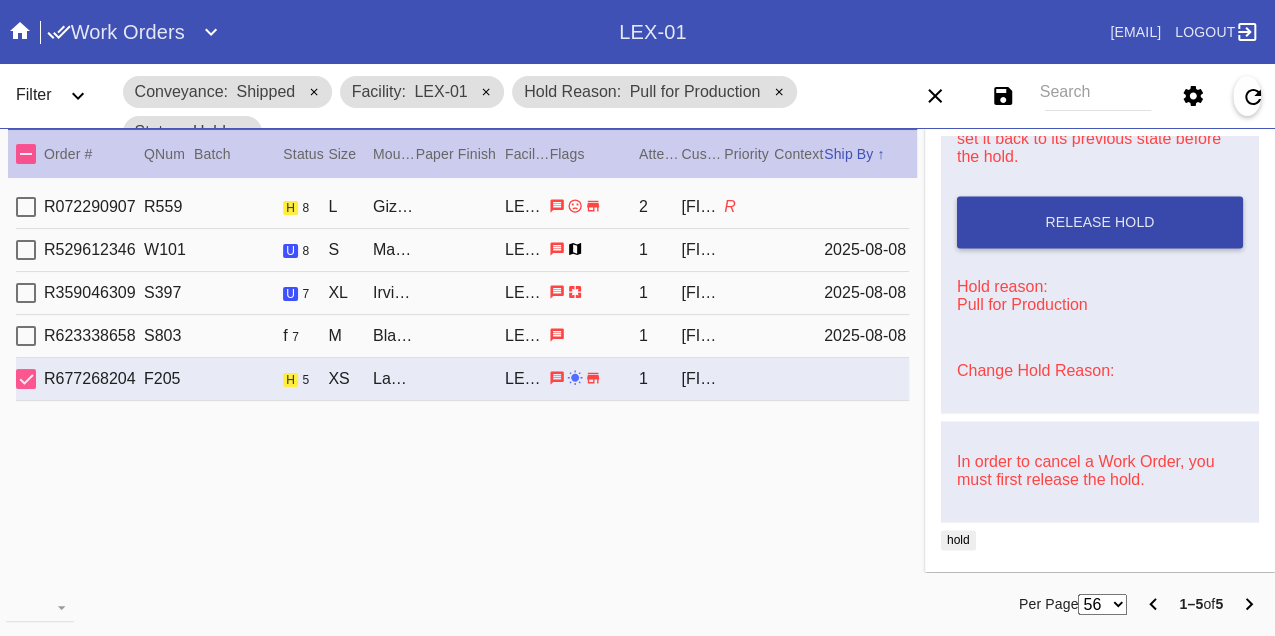 click on "Release Hold" at bounding box center (1100, 222) 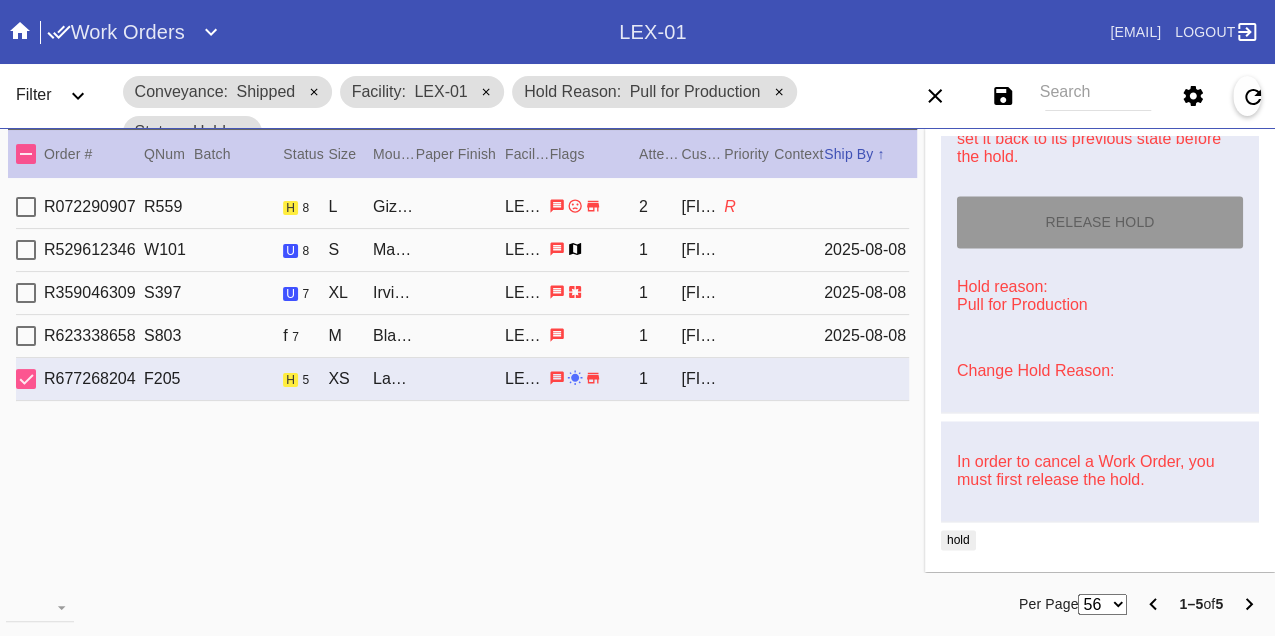 scroll, scrollTop: 1539, scrollLeft: 0, axis: vertical 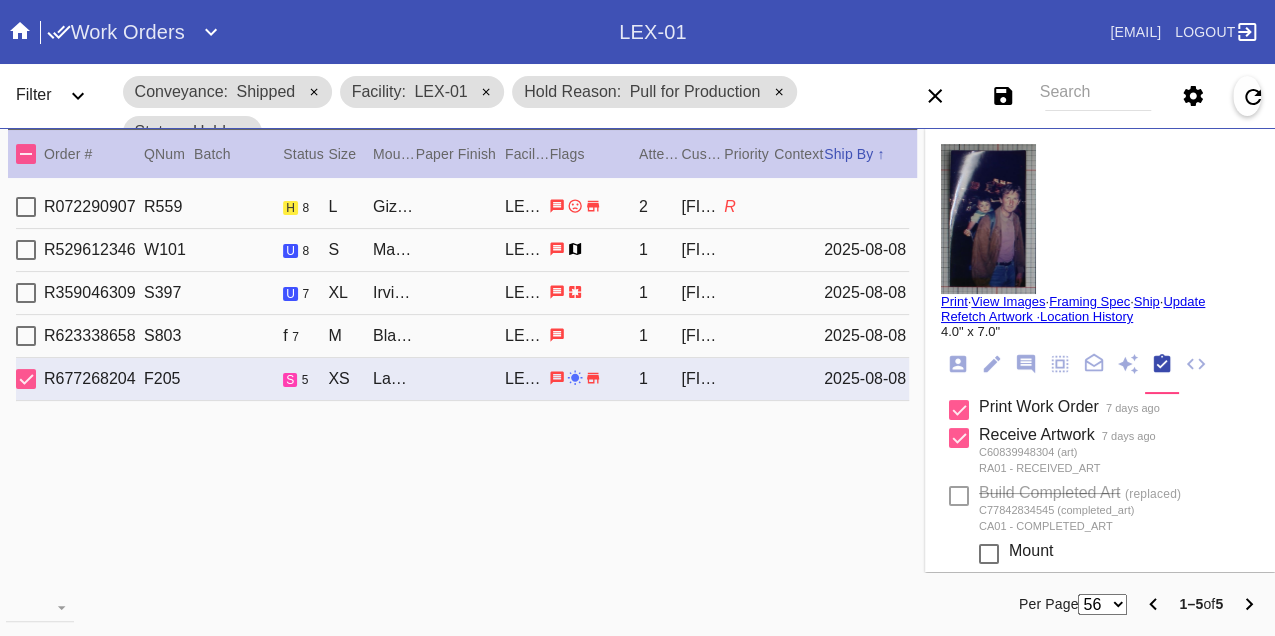 click on "Print" at bounding box center (954, 301) 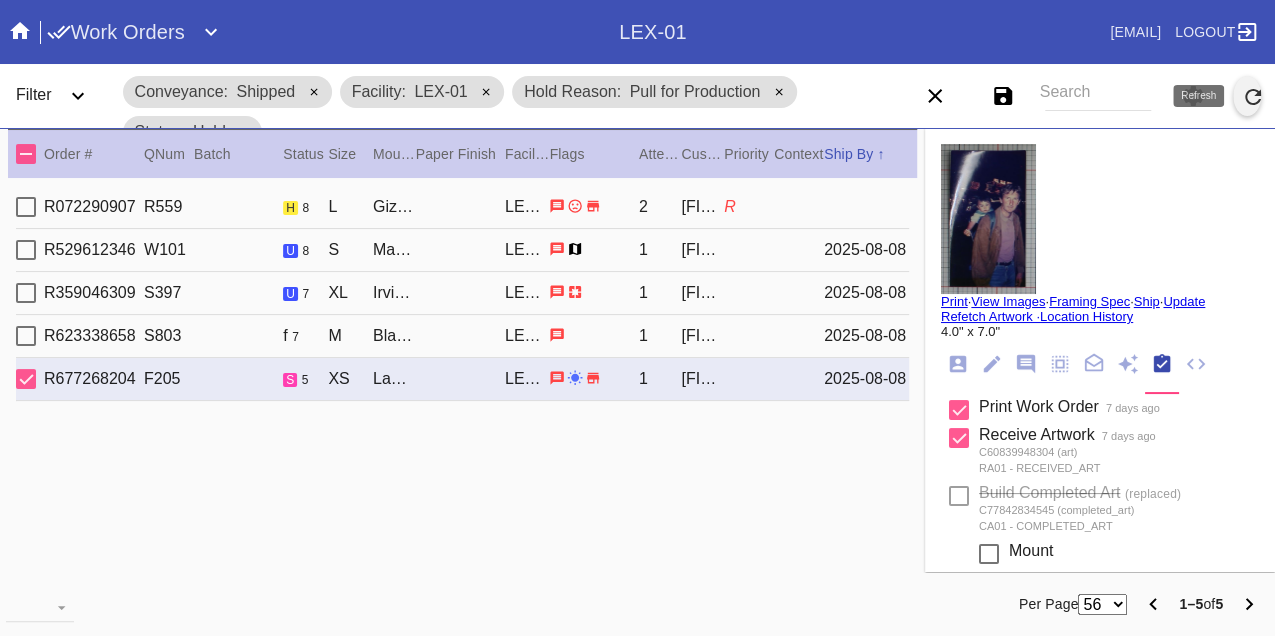 click 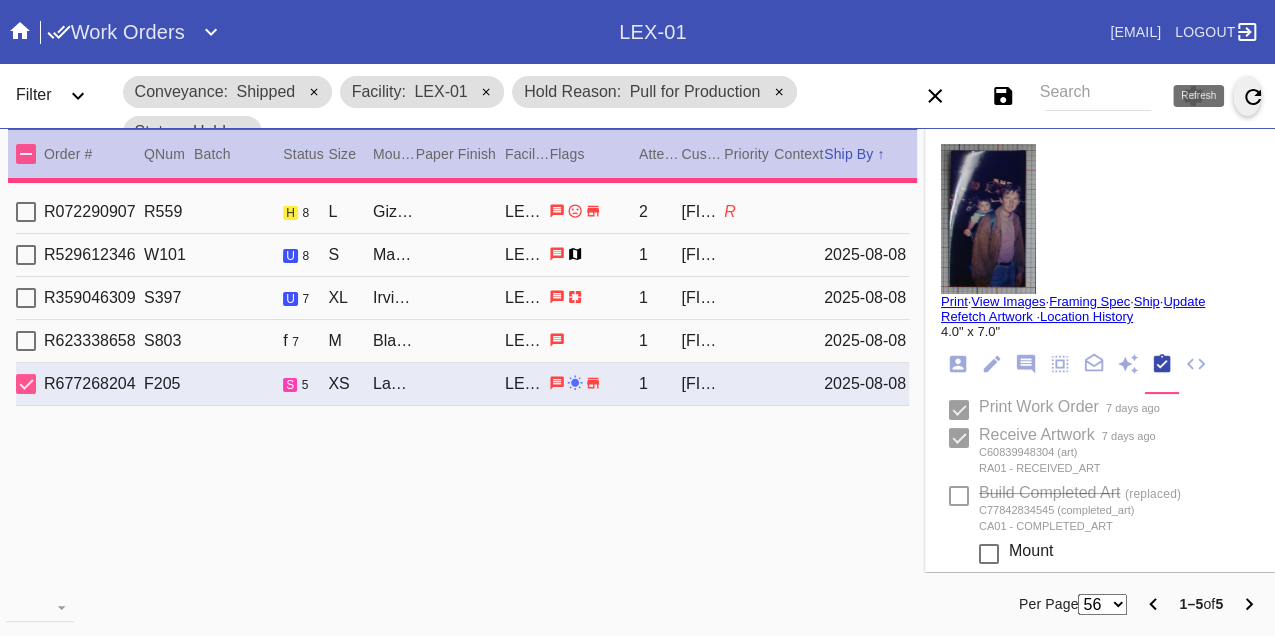 type 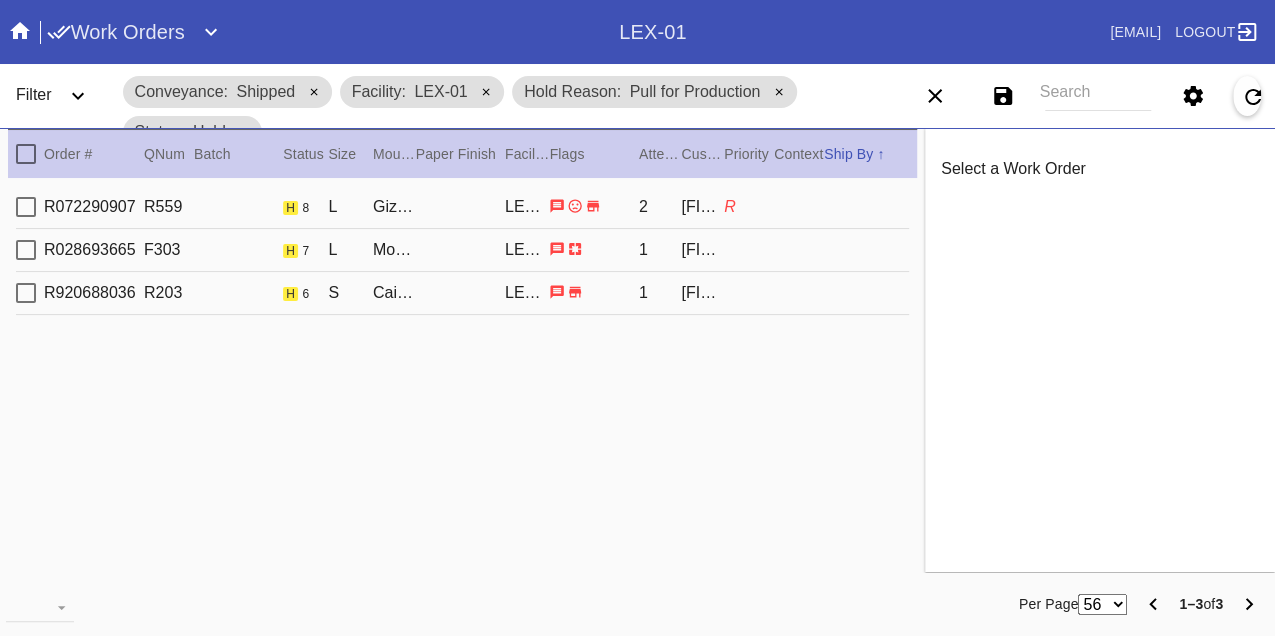 click on "R072290907 R559 h   8 L Giza / No Mat LEX-01 2 Paige Tyler
R" at bounding box center (462, 207) 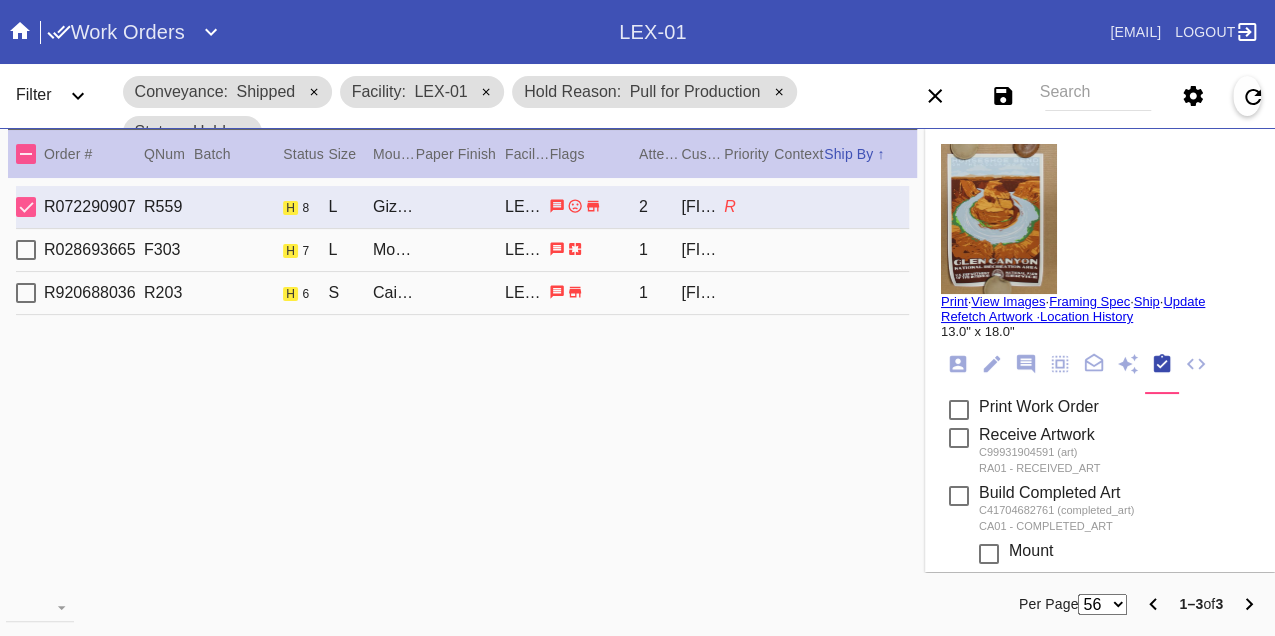 click on "R028693665 F303 h   7 L Monterey / White LEX-01 1 Julia Charalel" at bounding box center (462, 250) 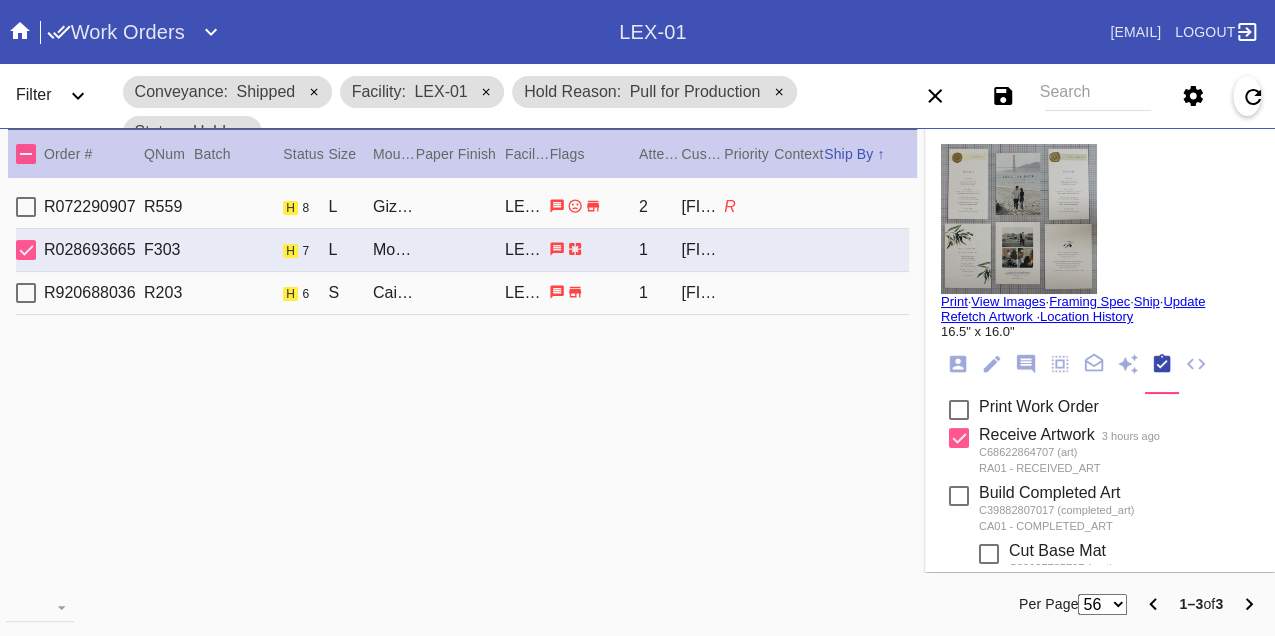 click on "R920688036 R203 h   6 S Cairo / Digital White LEX-01 1 Madison Ziser" at bounding box center [462, 293] 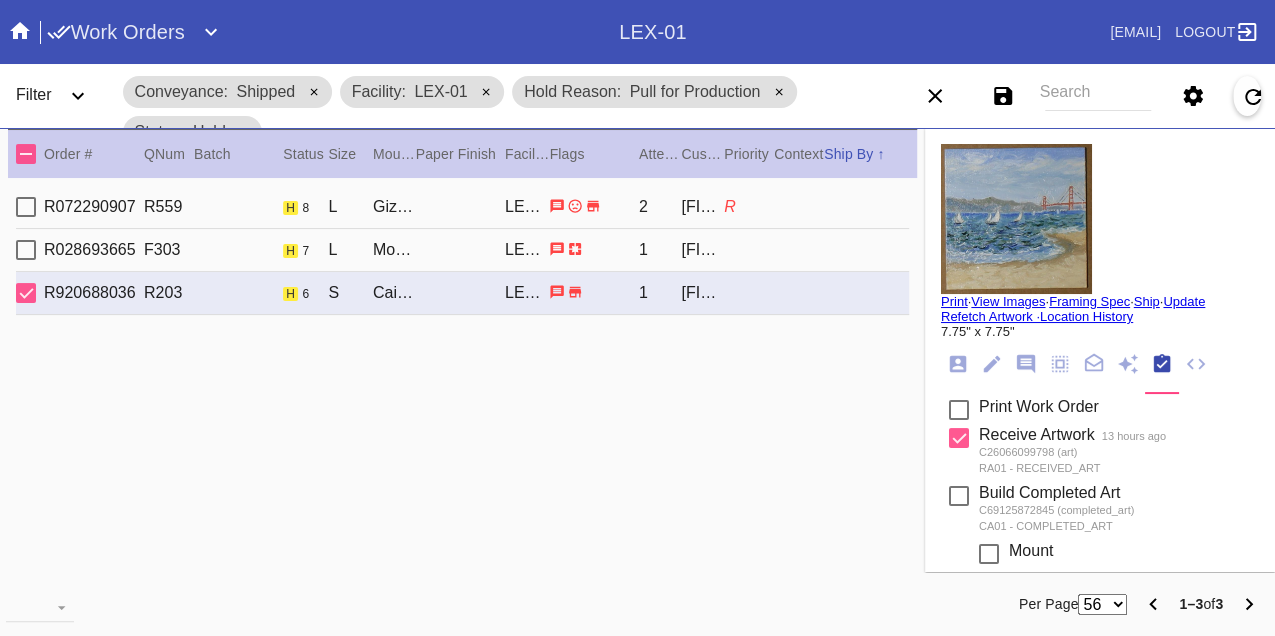 click on "R028693665 F303 h   7 L Monterey / White LEX-01 1 Julia Charalel" at bounding box center [462, 250] 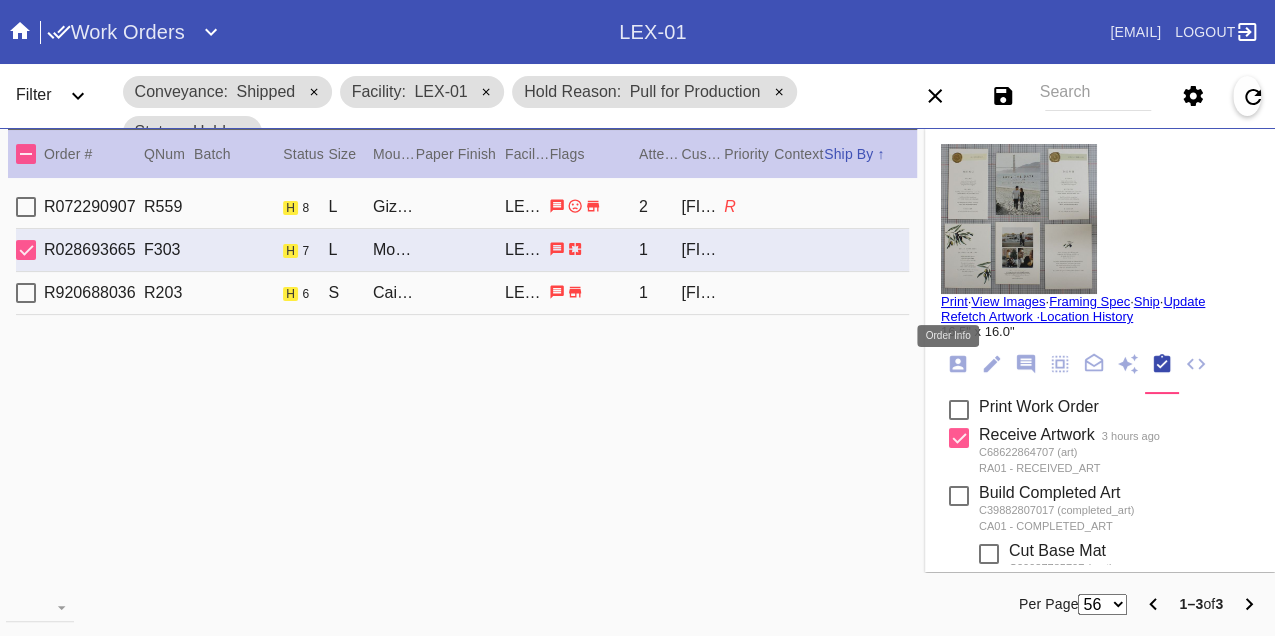 click 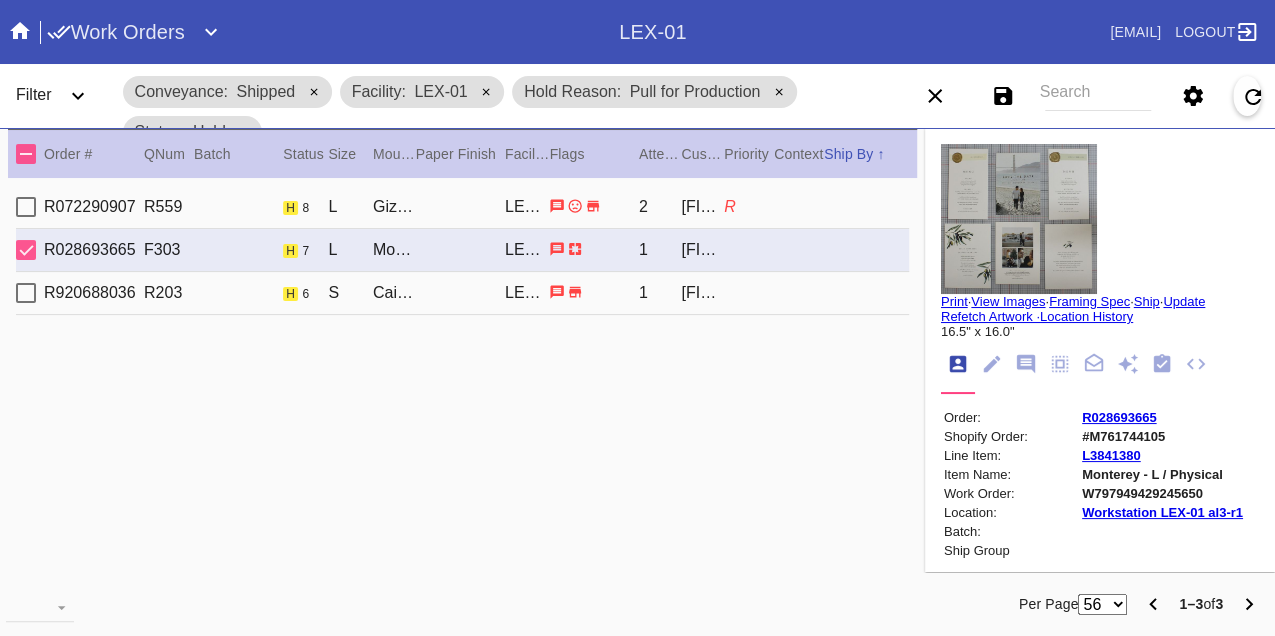 click on "W797949429245650" at bounding box center [1162, 493] 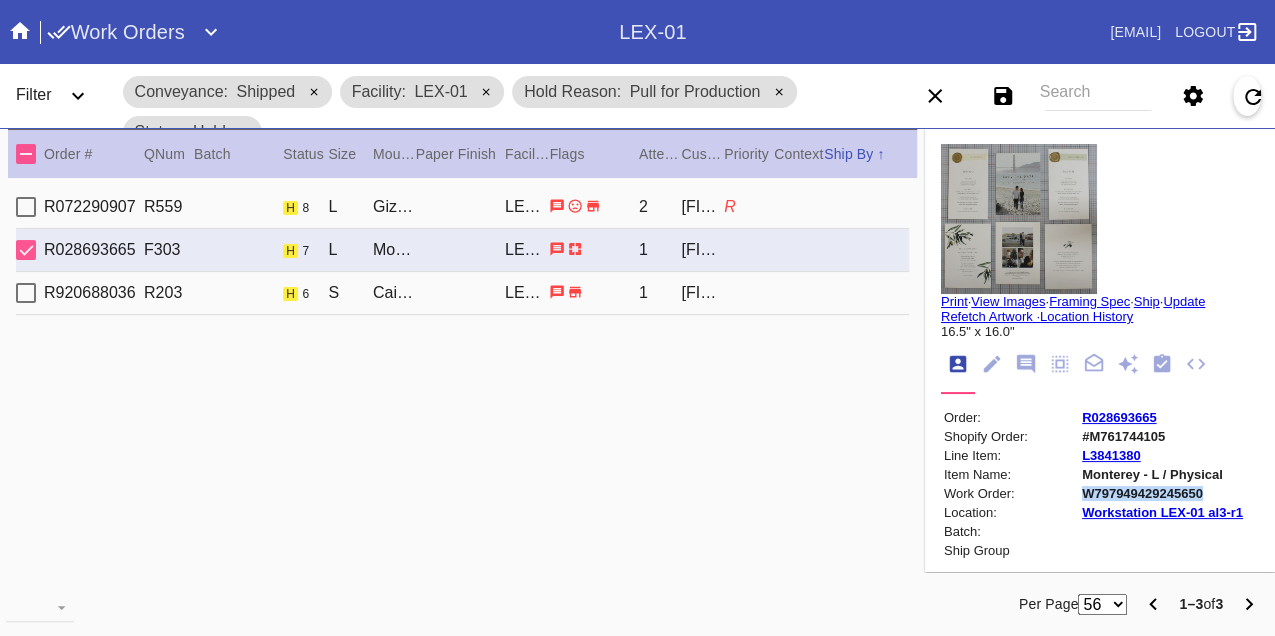 click on "W797949429245650" at bounding box center (1162, 493) 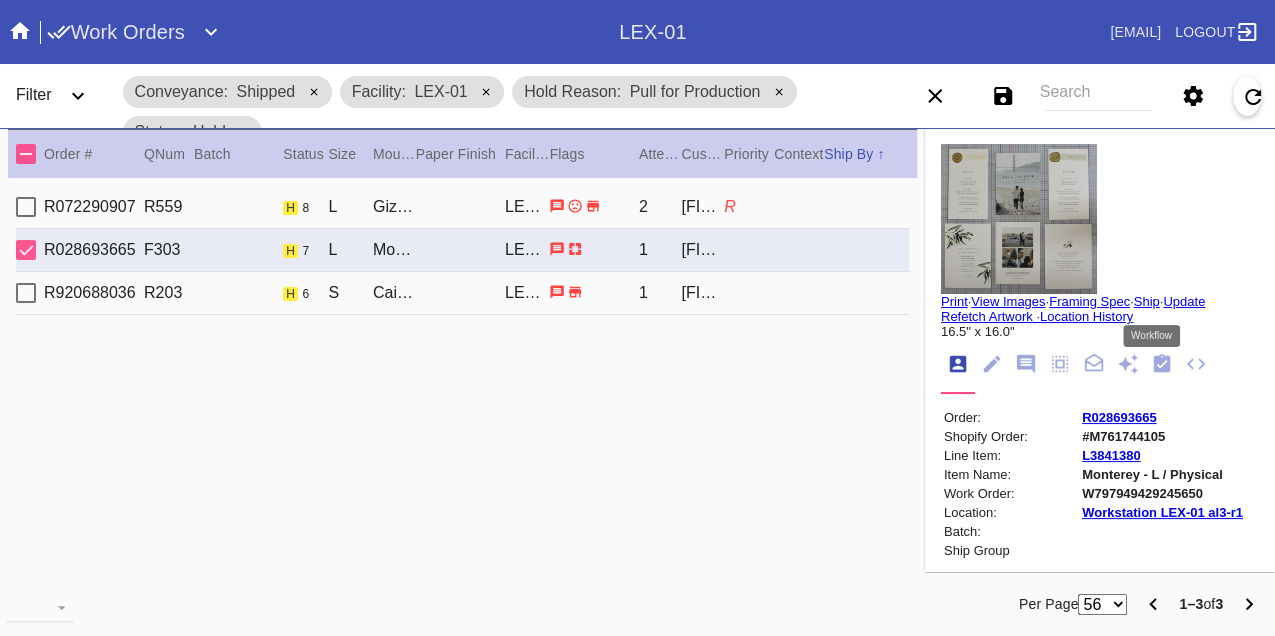 click 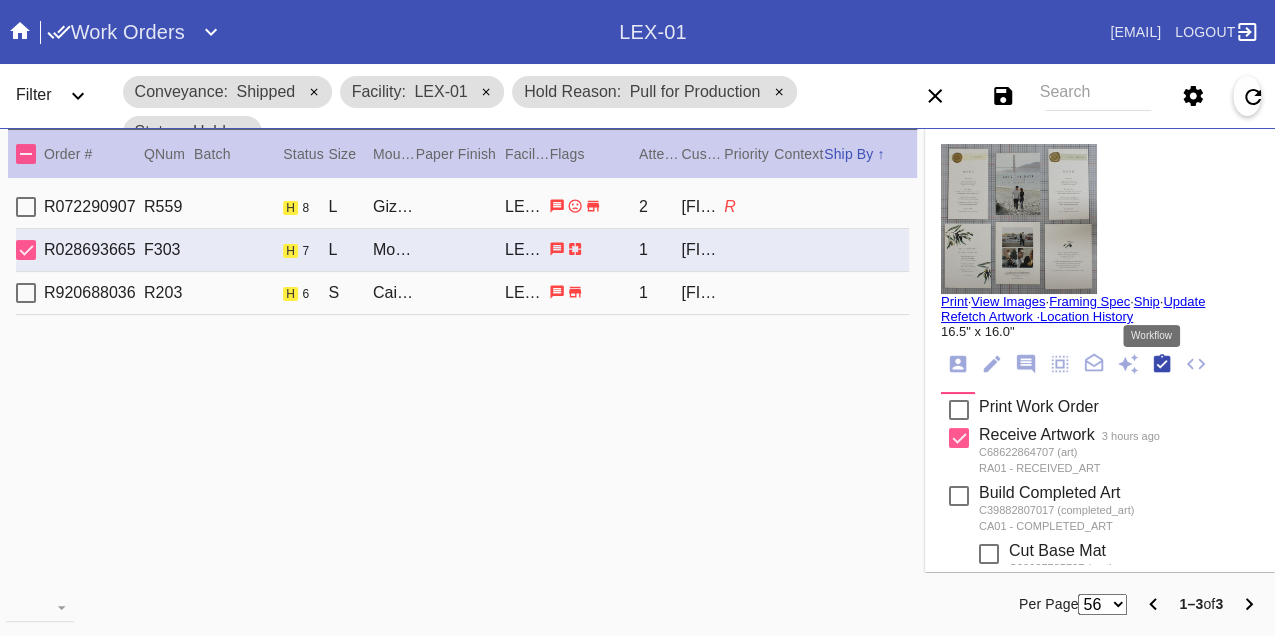 scroll, scrollTop: 318, scrollLeft: 0, axis: vertical 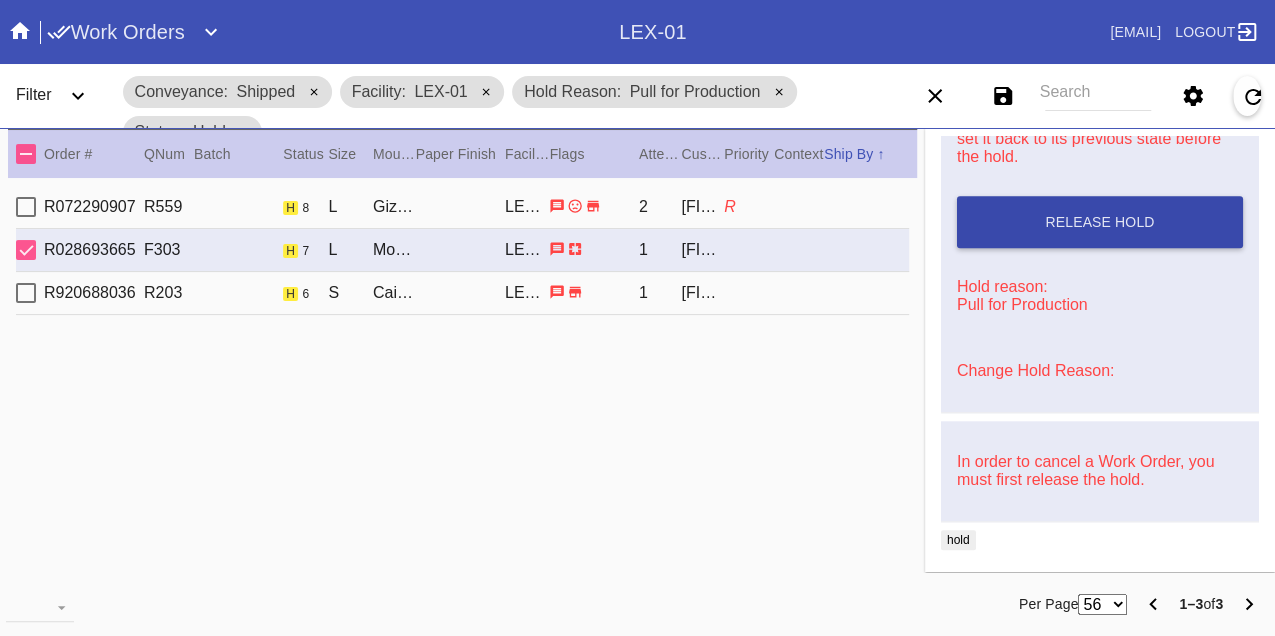 click on "Release Hold" at bounding box center [1099, 222] 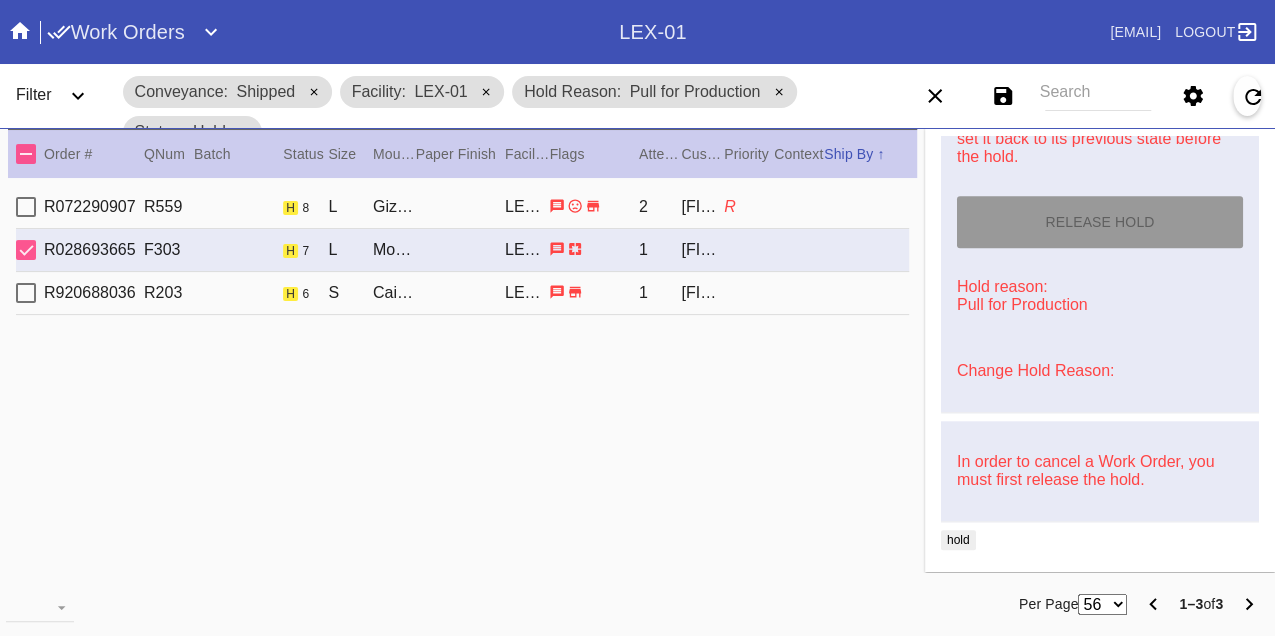 type on "8/8/2025" 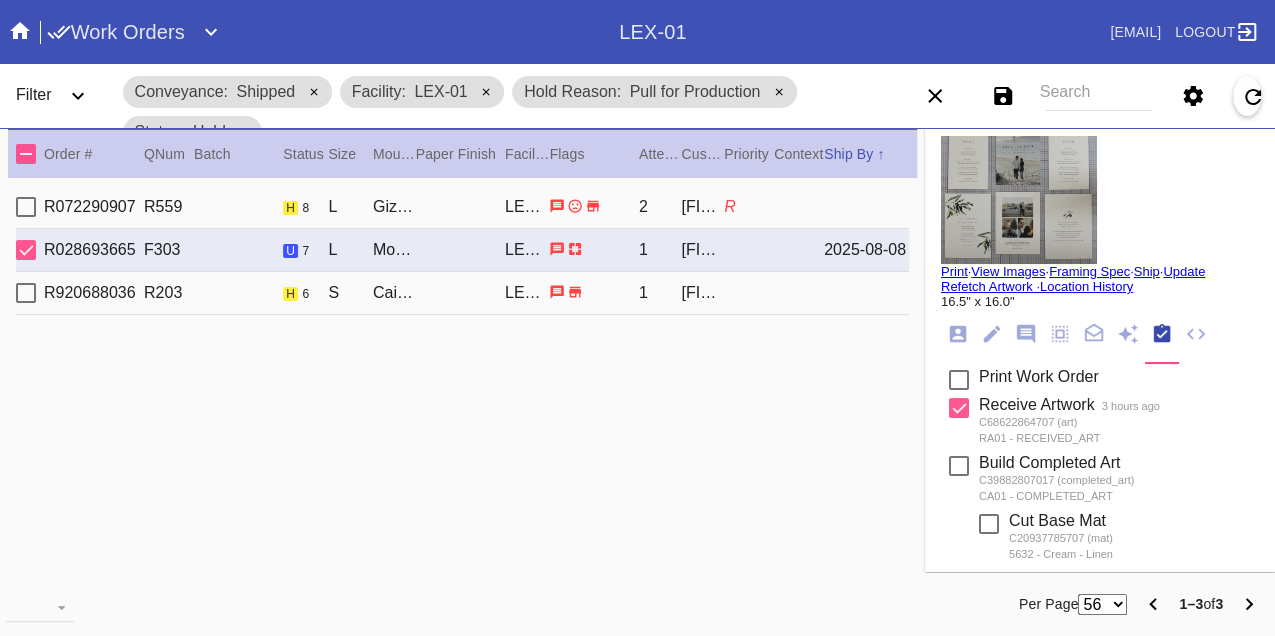 scroll, scrollTop: 0, scrollLeft: 0, axis: both 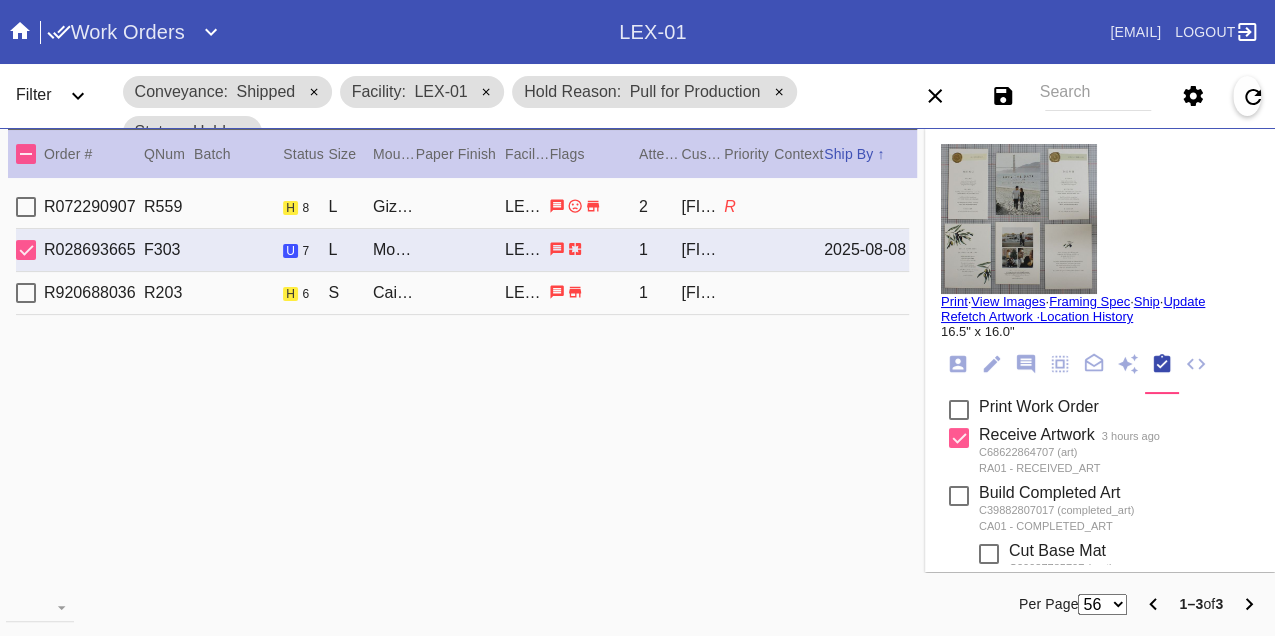 click on "Print" at bounding box center (954, 301) 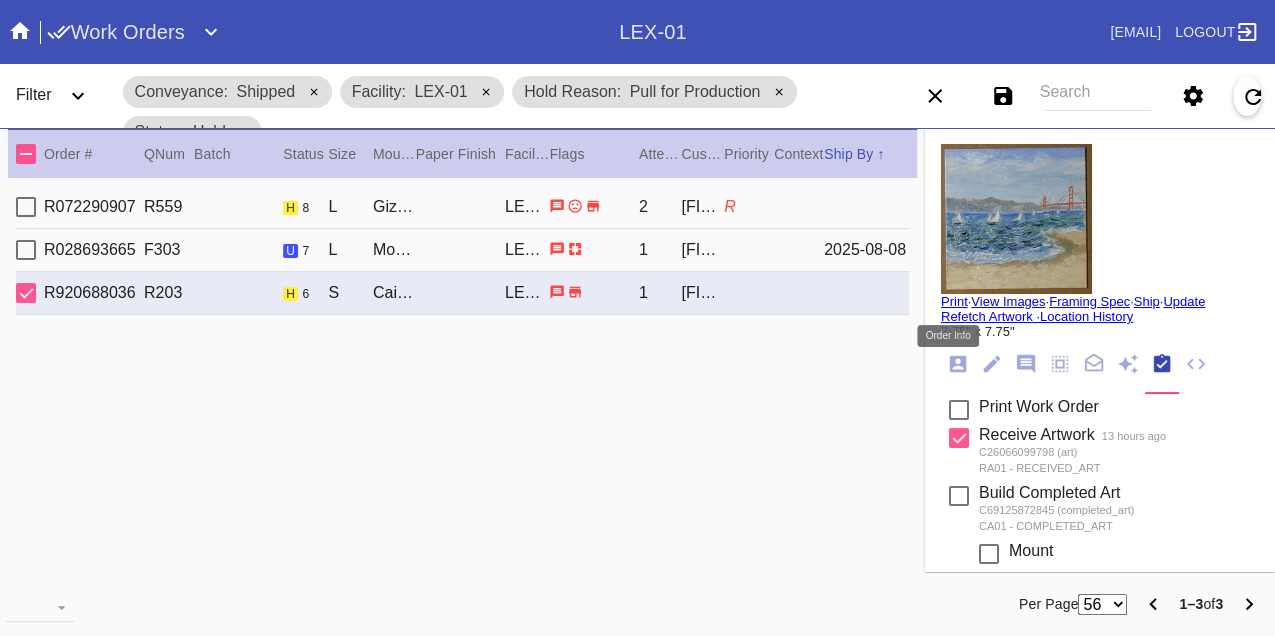 click 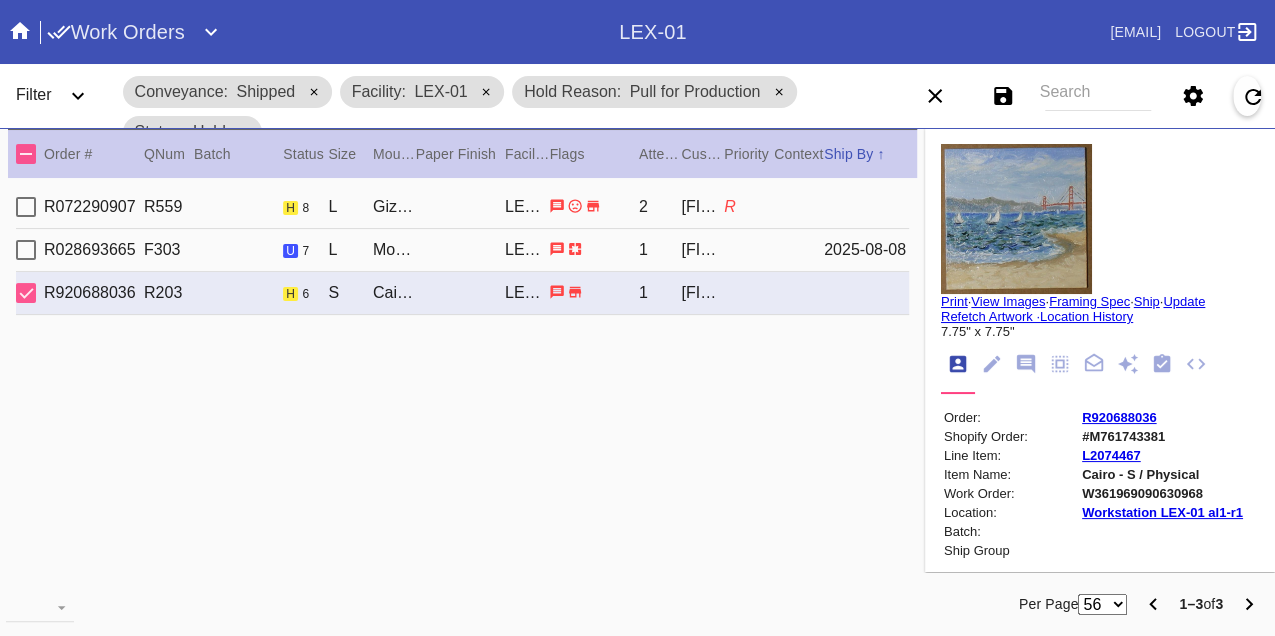 click on "W361969090630968" at bounding box center [1162, 493] 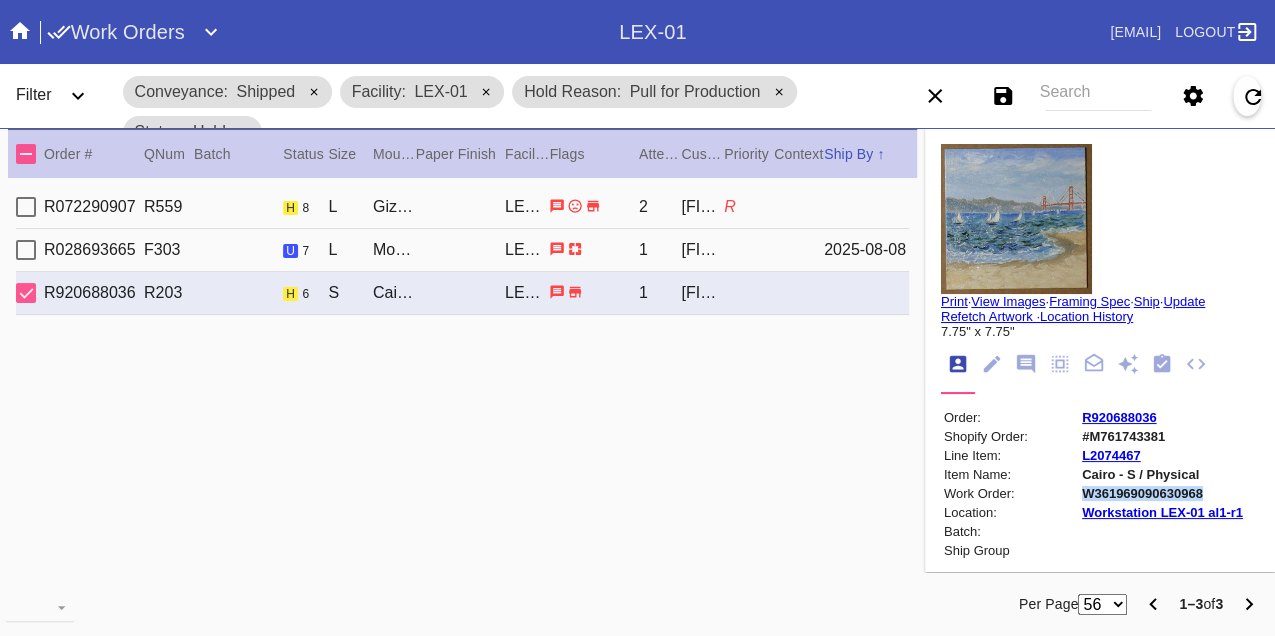 click on "W361969090630968" at bounding box center [1162, 493] 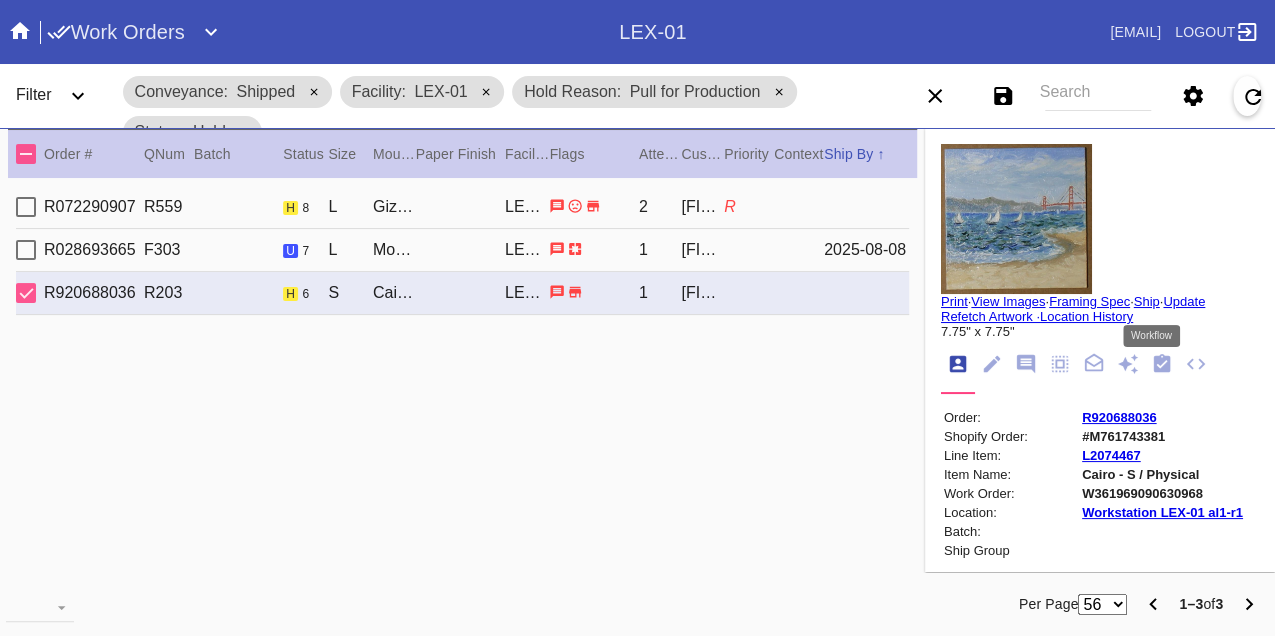 drag, startPoint x: 1150, startPoint y: 363, endPoint x: 1128, endPoint y: 378, distance: 26.627054 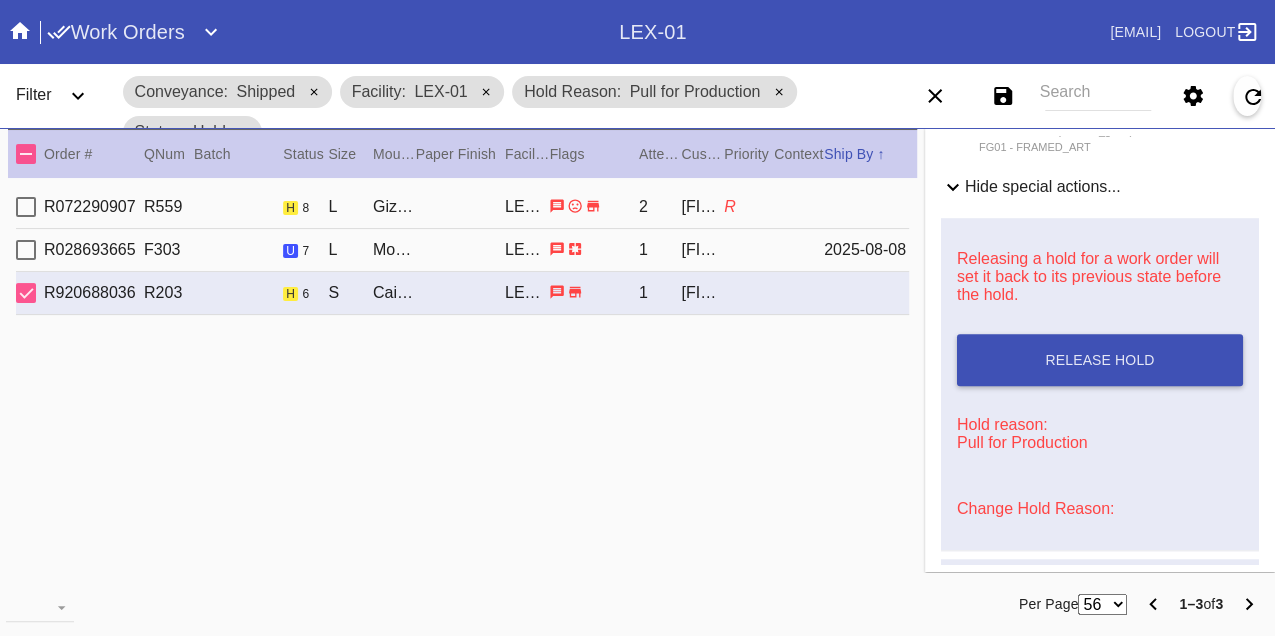 scroll, scrollTop: 829, scrollLeft: 0, axis: vertical 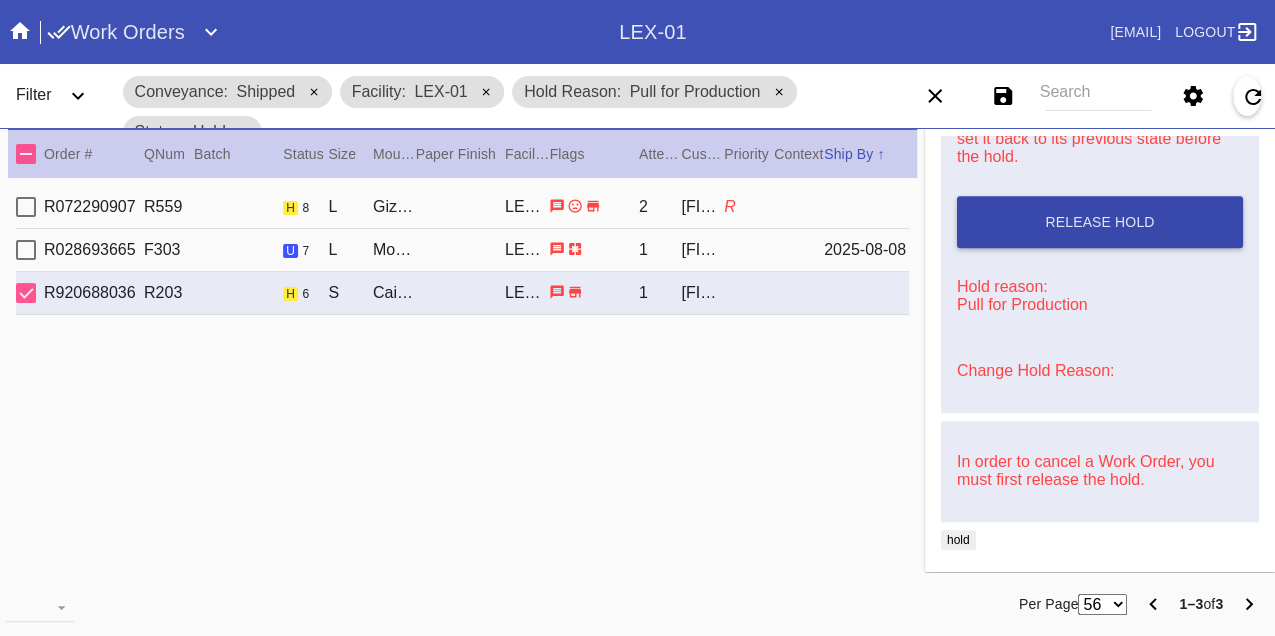 click on "Release Hold" at bounding box center [1100, 222] 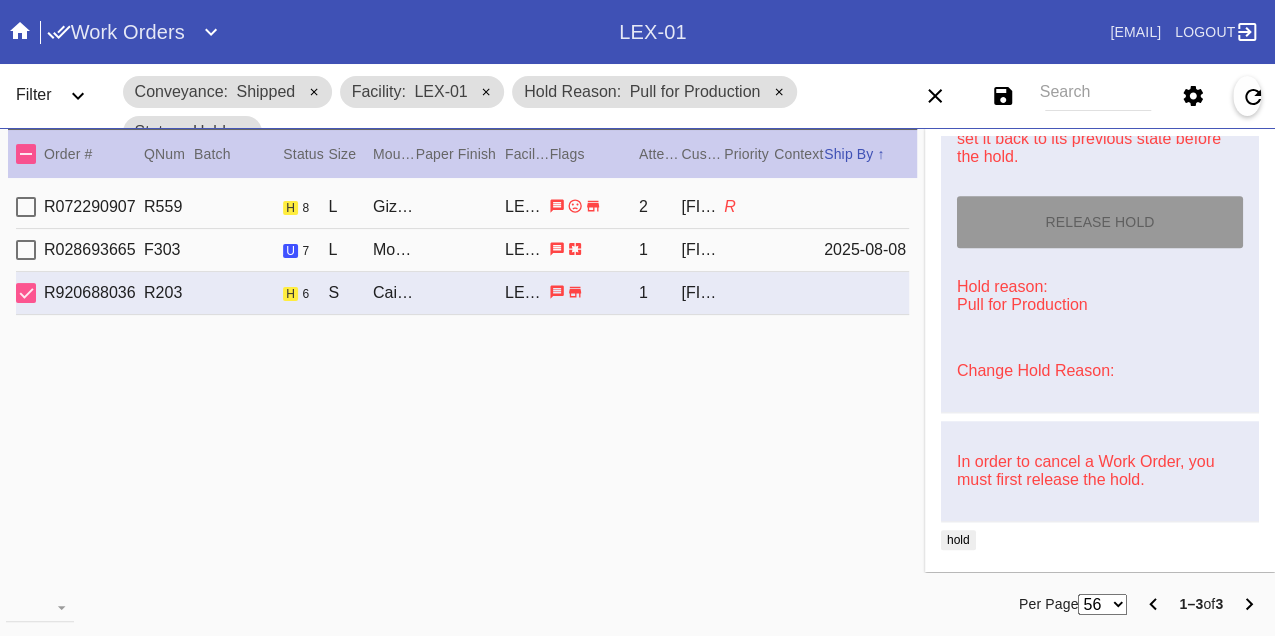 type on "8/8/2025" 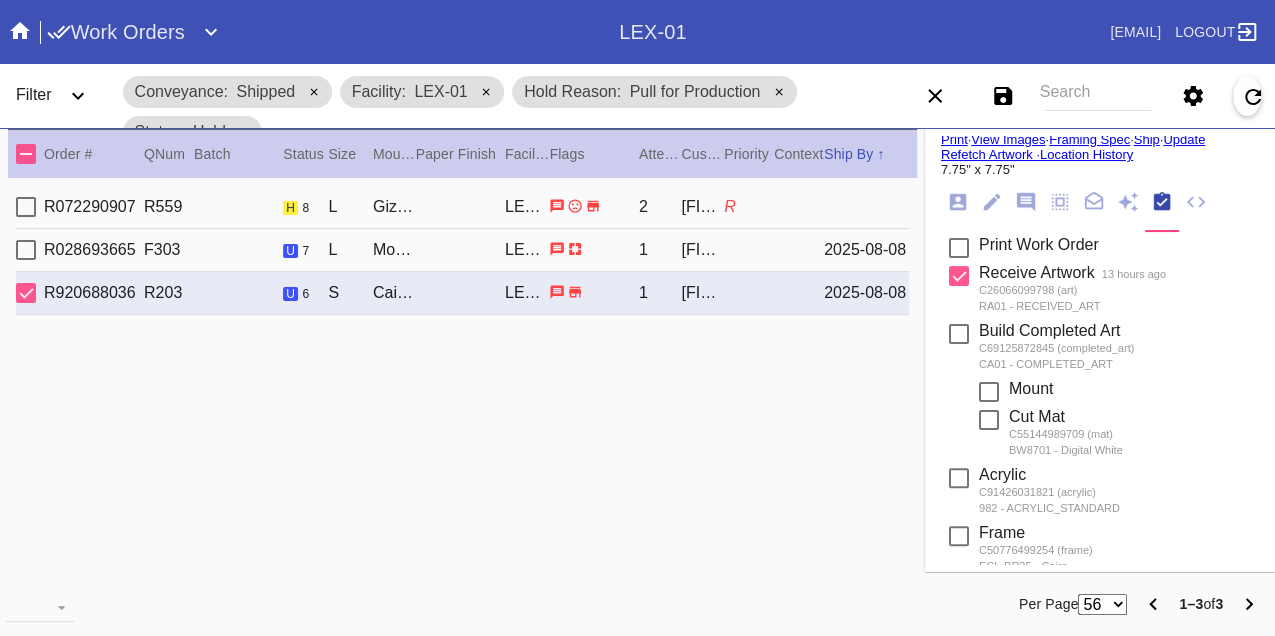 scroll, scrollTop: 0, scrollLeft: 0, axis: both 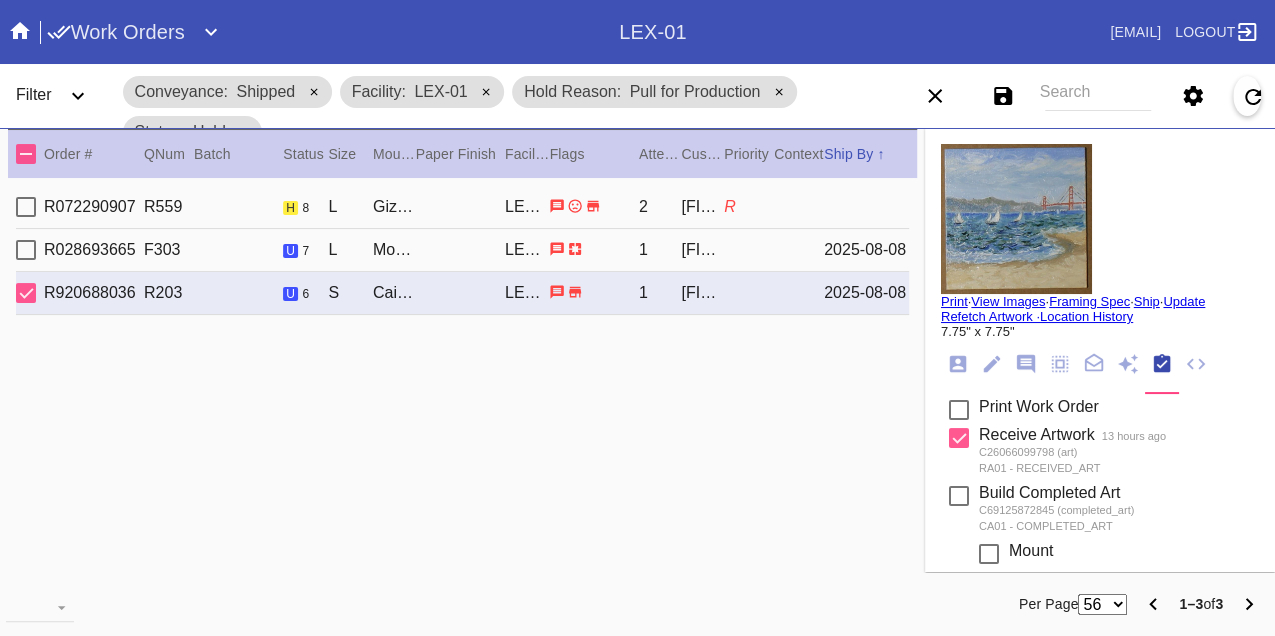 click on "Print" at bounding box center (954, 301) 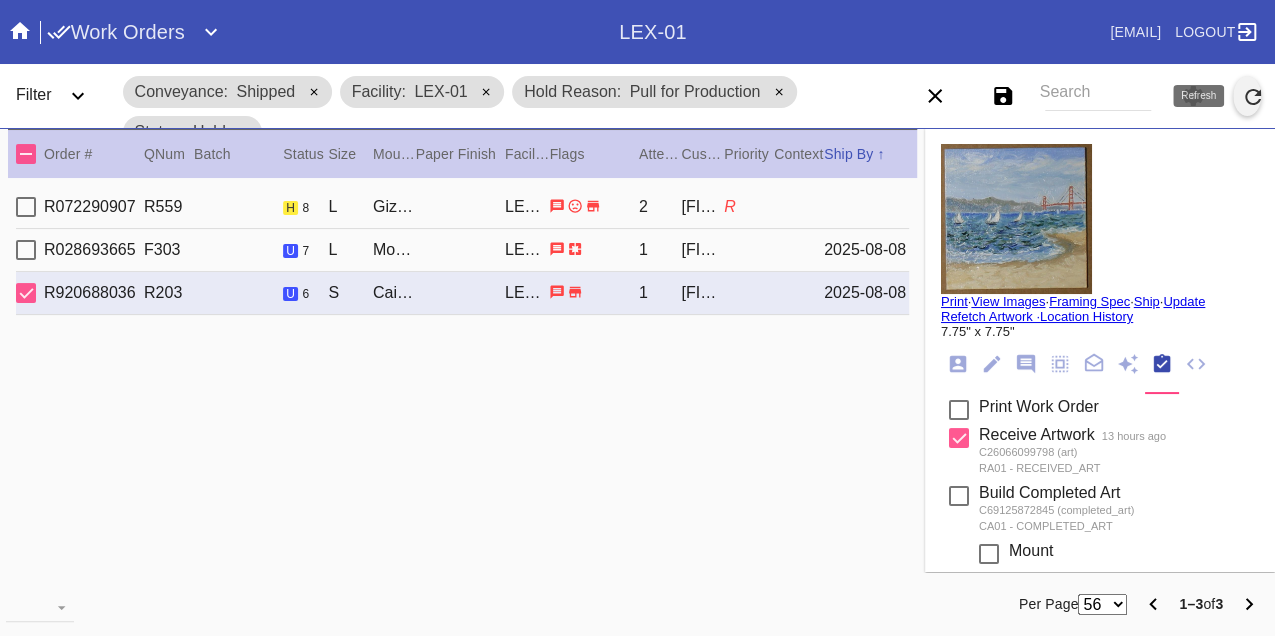 click 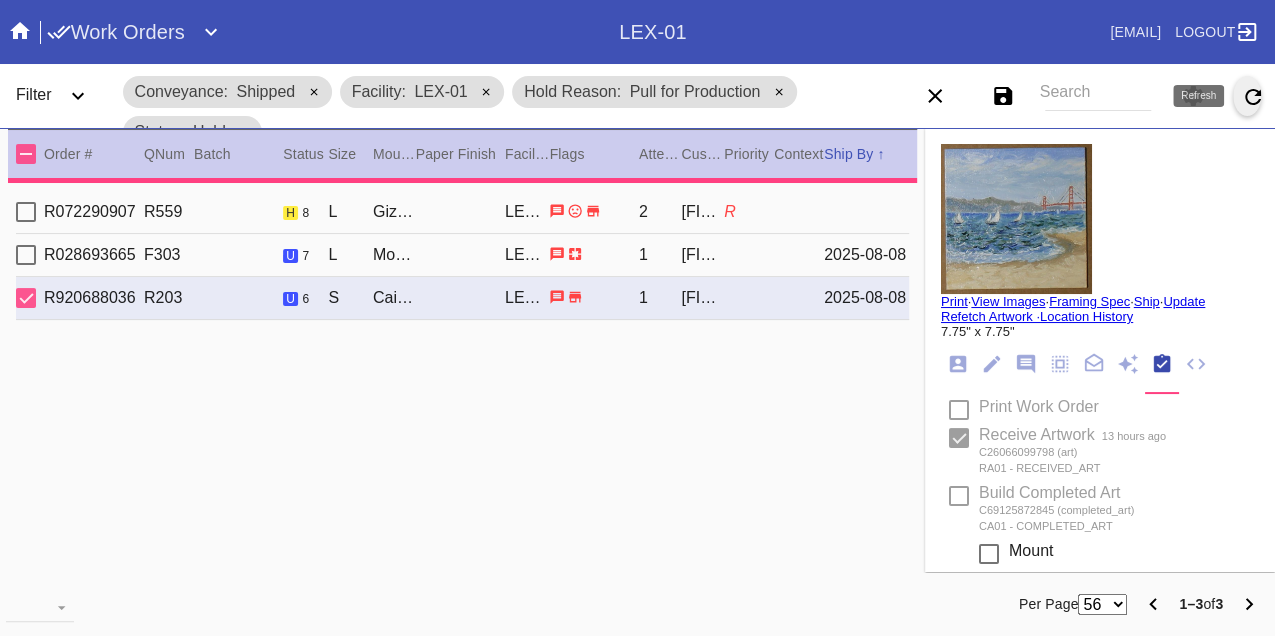 type 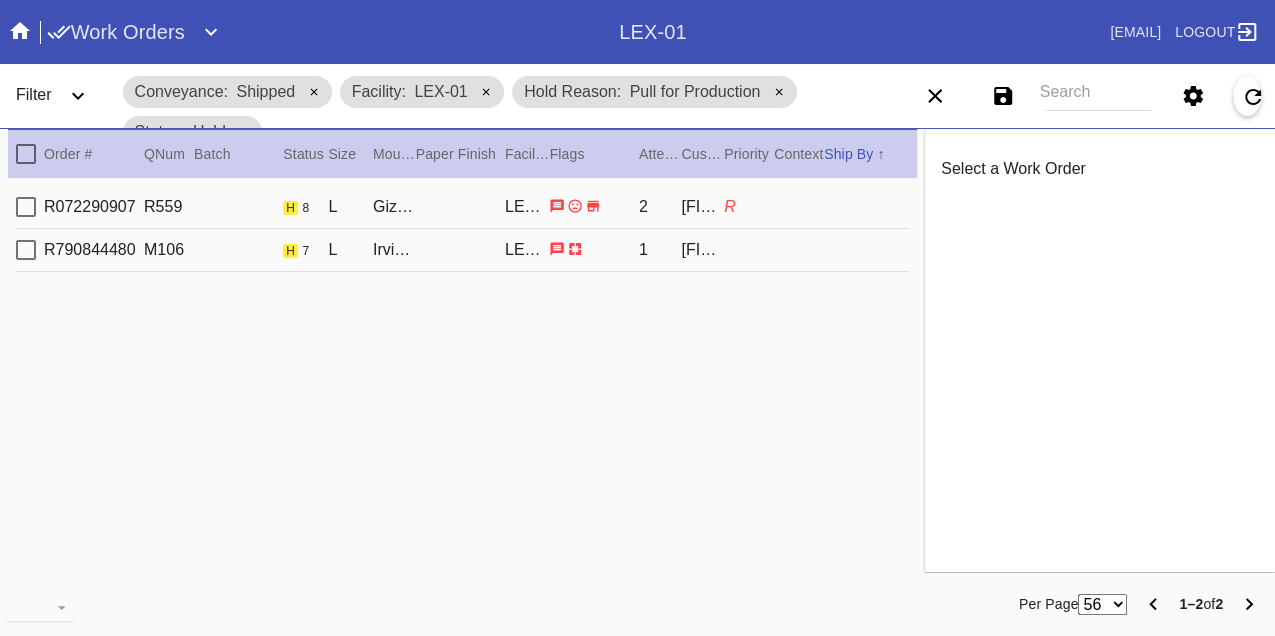 click on "R790844480 M106 h   7 L Irvine Slim / White LEX-01 1 Lori Adelman" at bounding box center [462, 250] 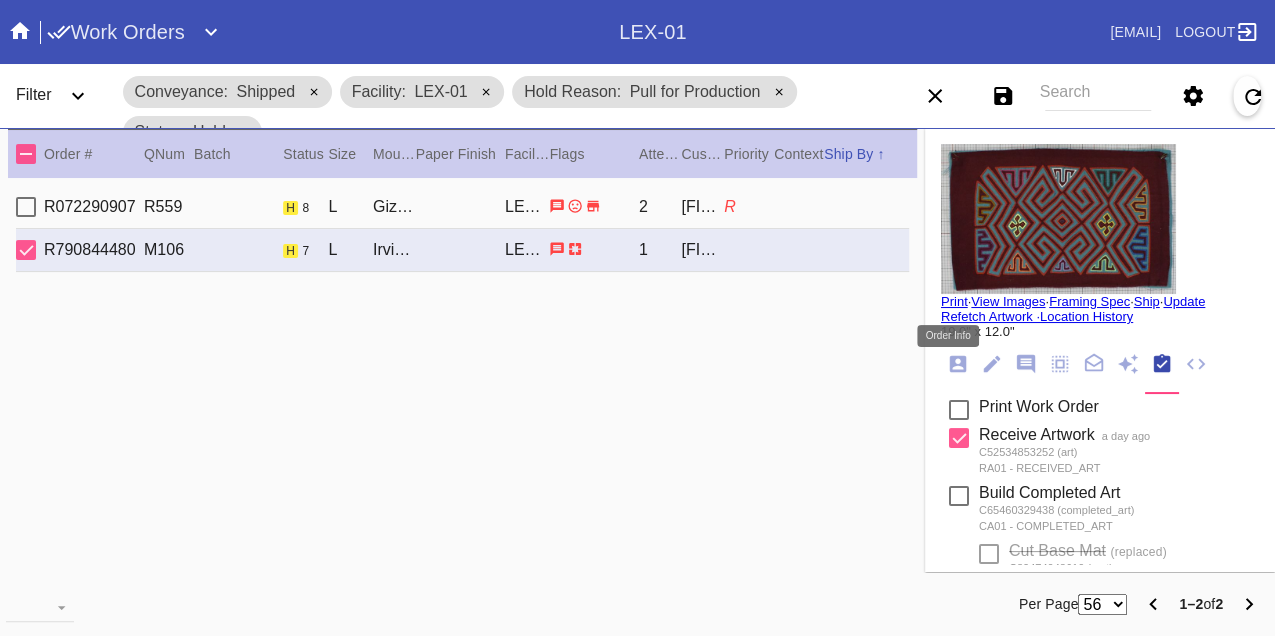 click 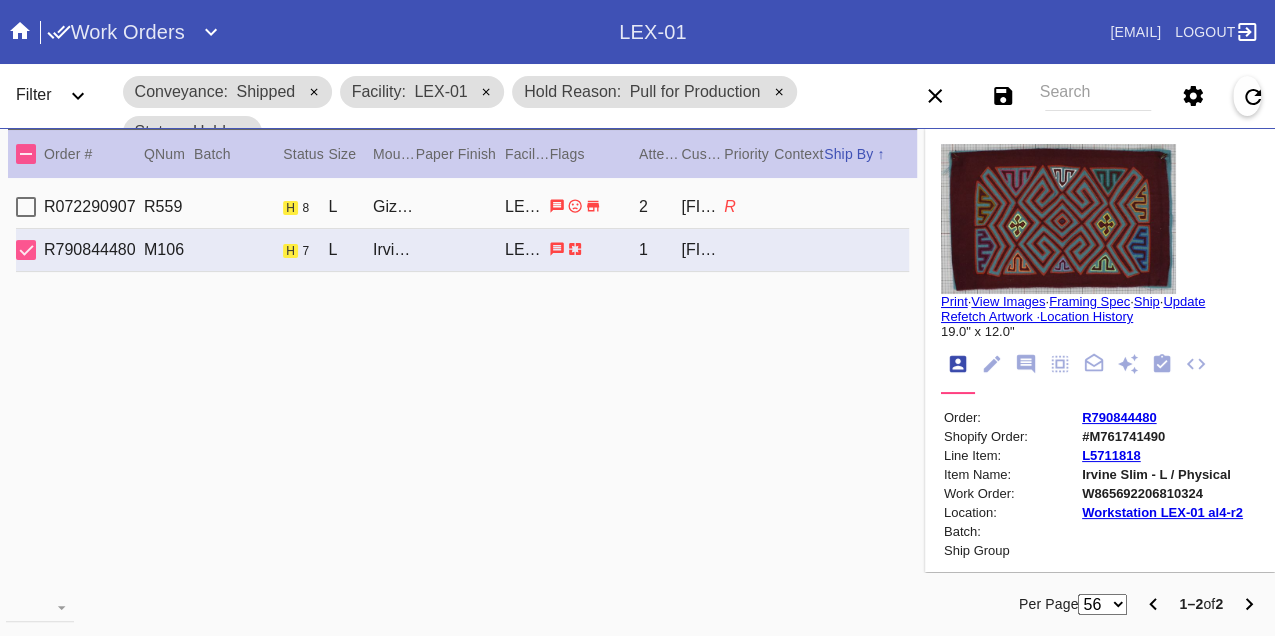 click on "W865692206810324" at bounding box center (1162, 493) 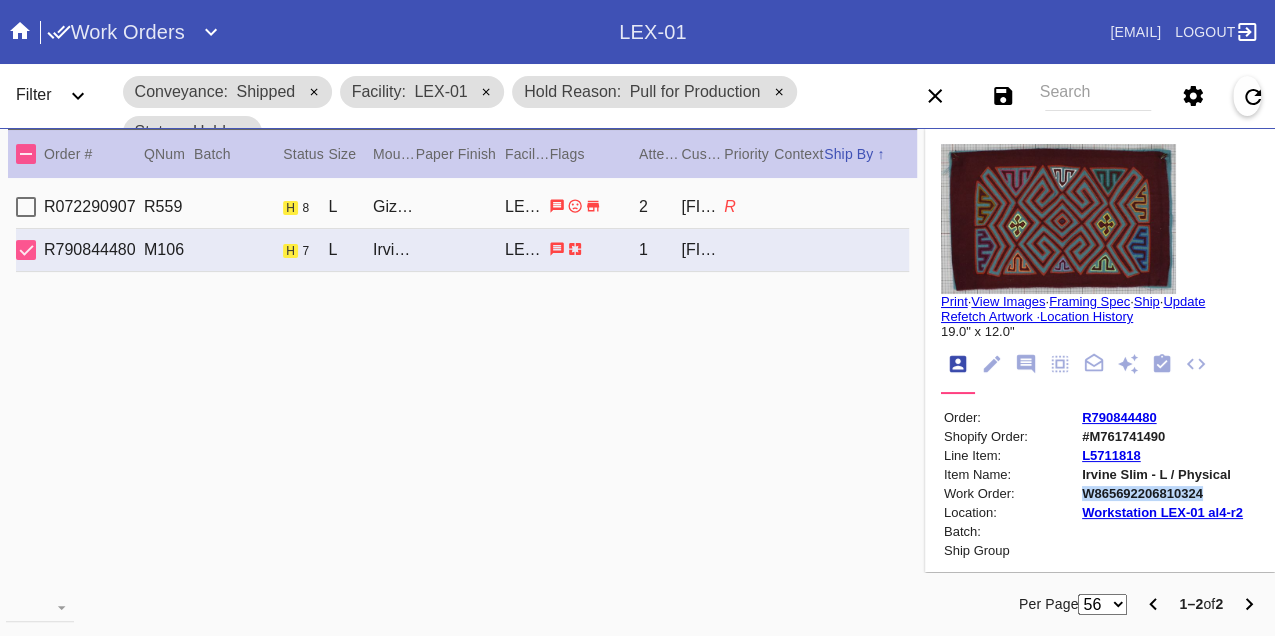 click on "W865692206810324" at bounding box center [1162, 493] 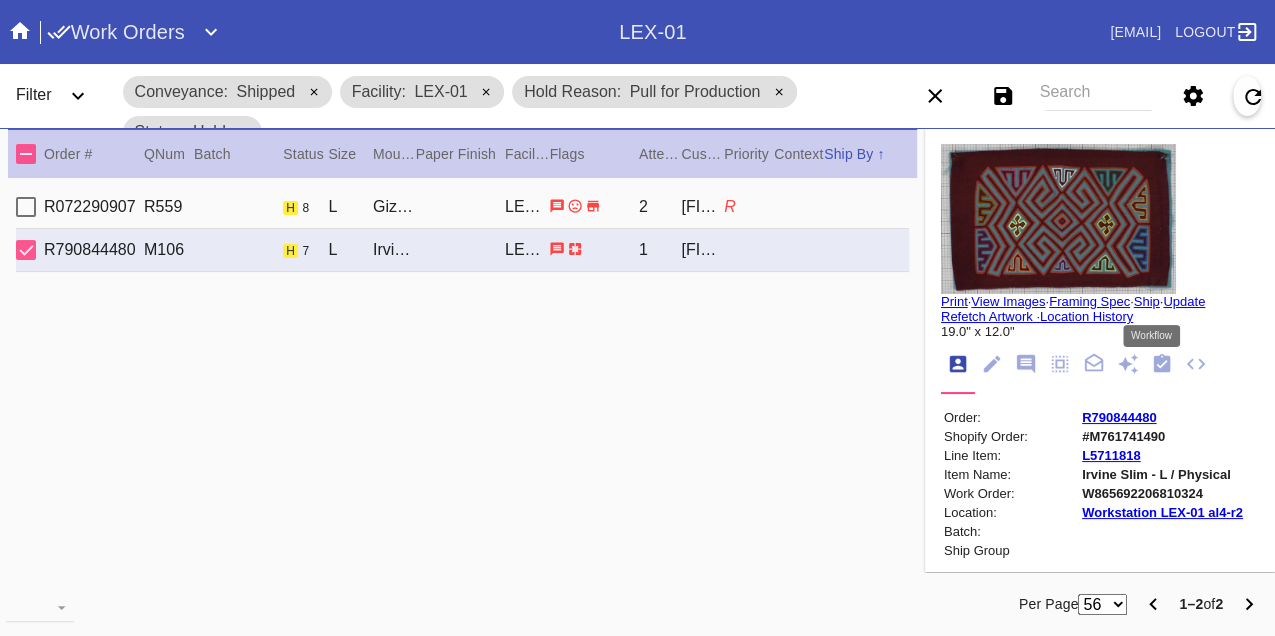 click 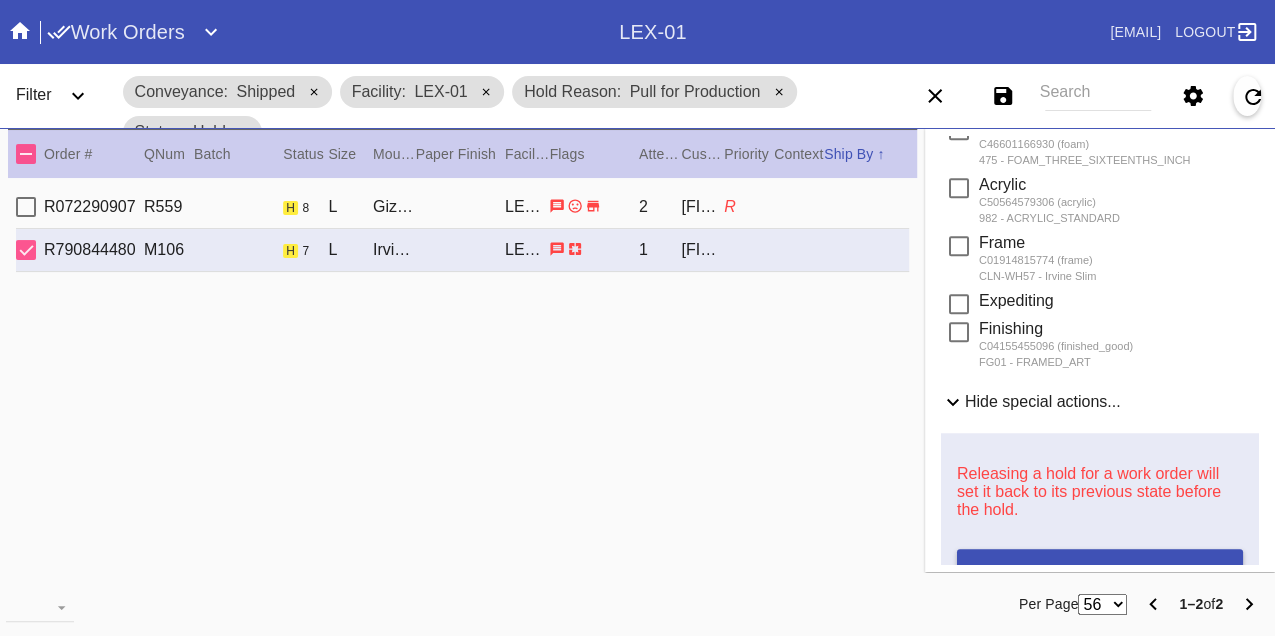 scroll, scrollTop: 1000, scrollLeft: 0, axis: vertical 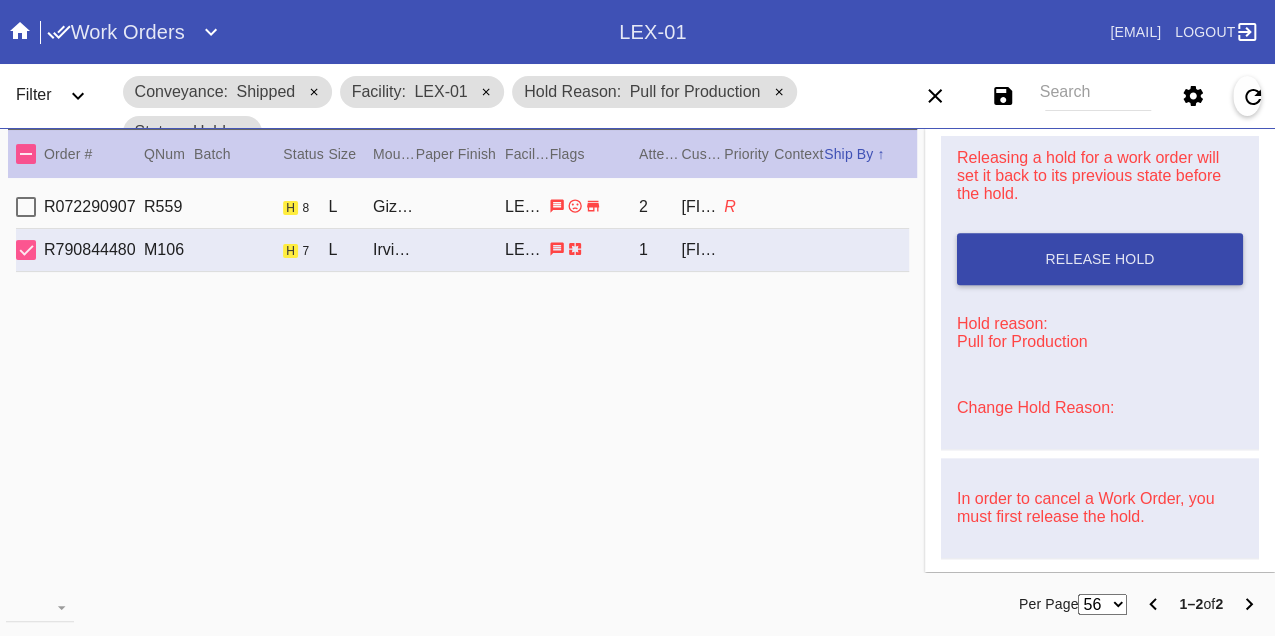 click on "Release Hold" at bounding box center [1099, 259] 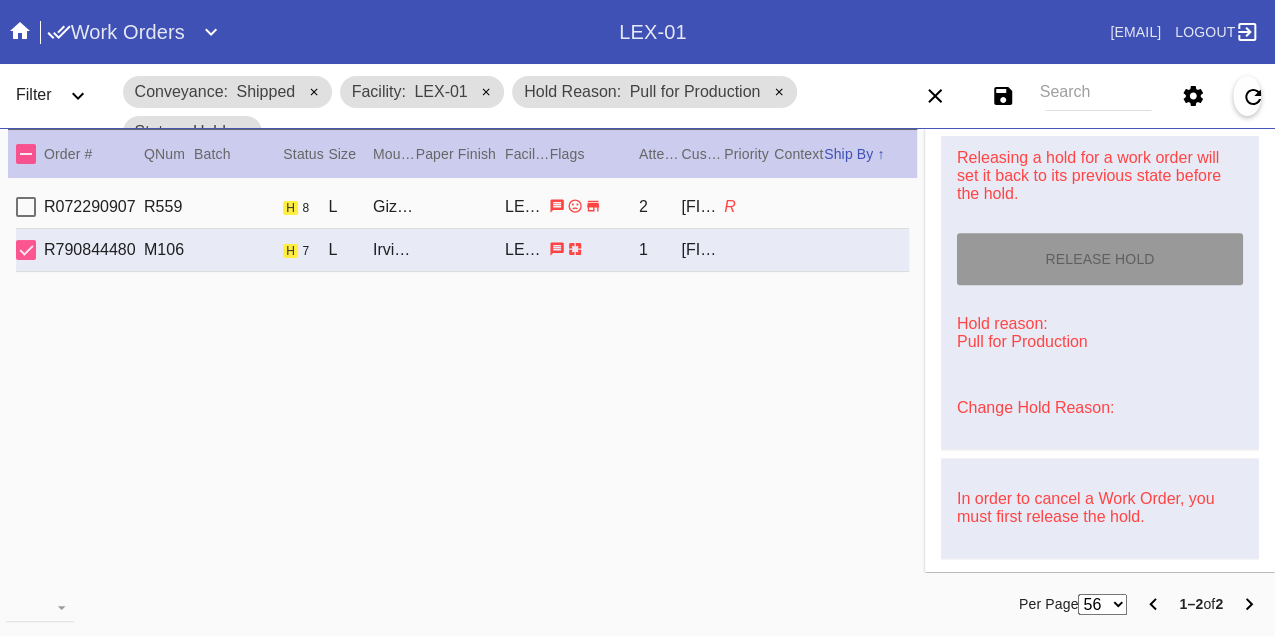 type on "8/8/2025" 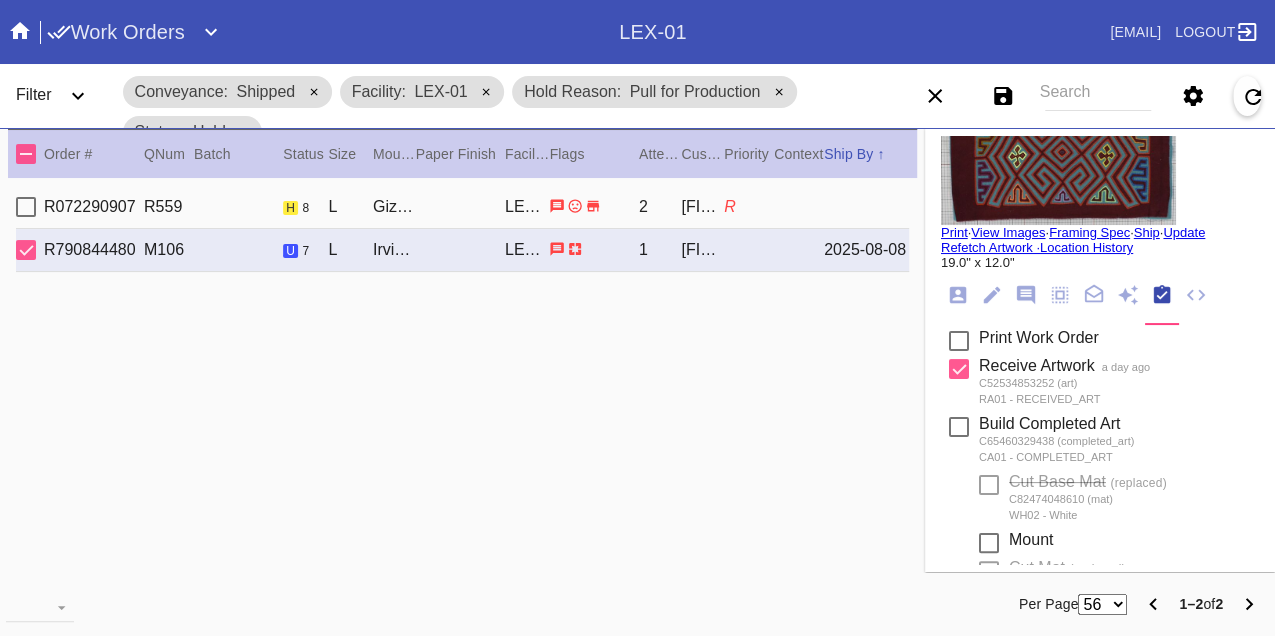 scroll, scrollTop: 0, scrollLeft: 0, axis: both 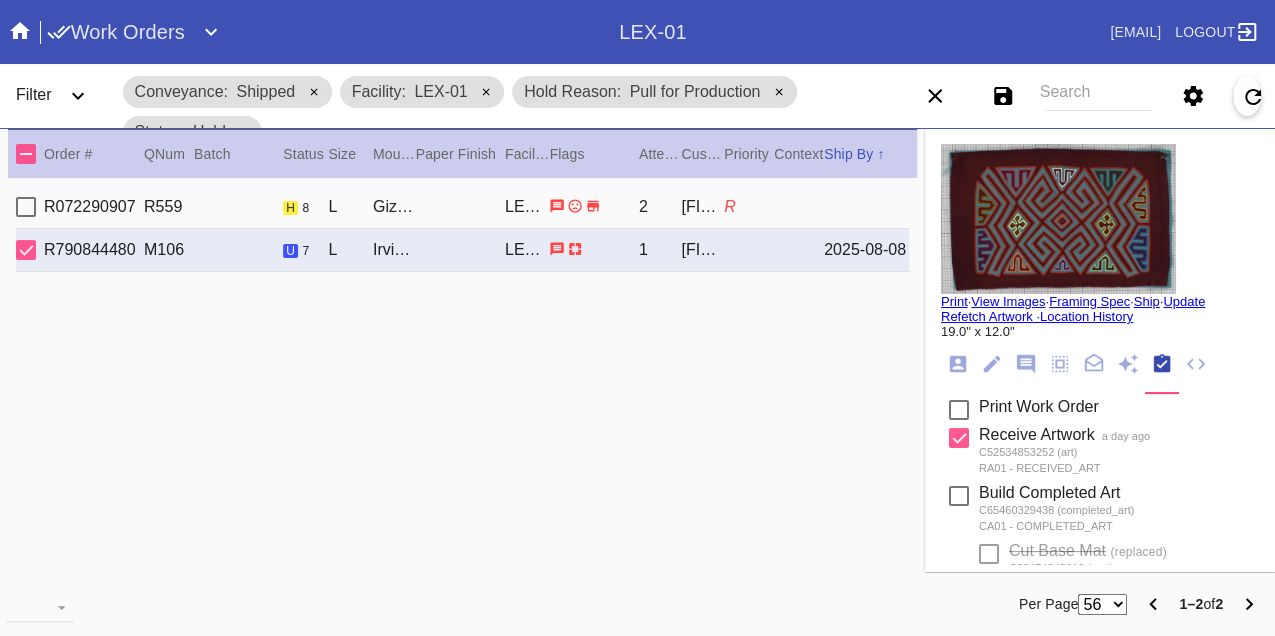 click on "Print" at bounding box center [954, 301] 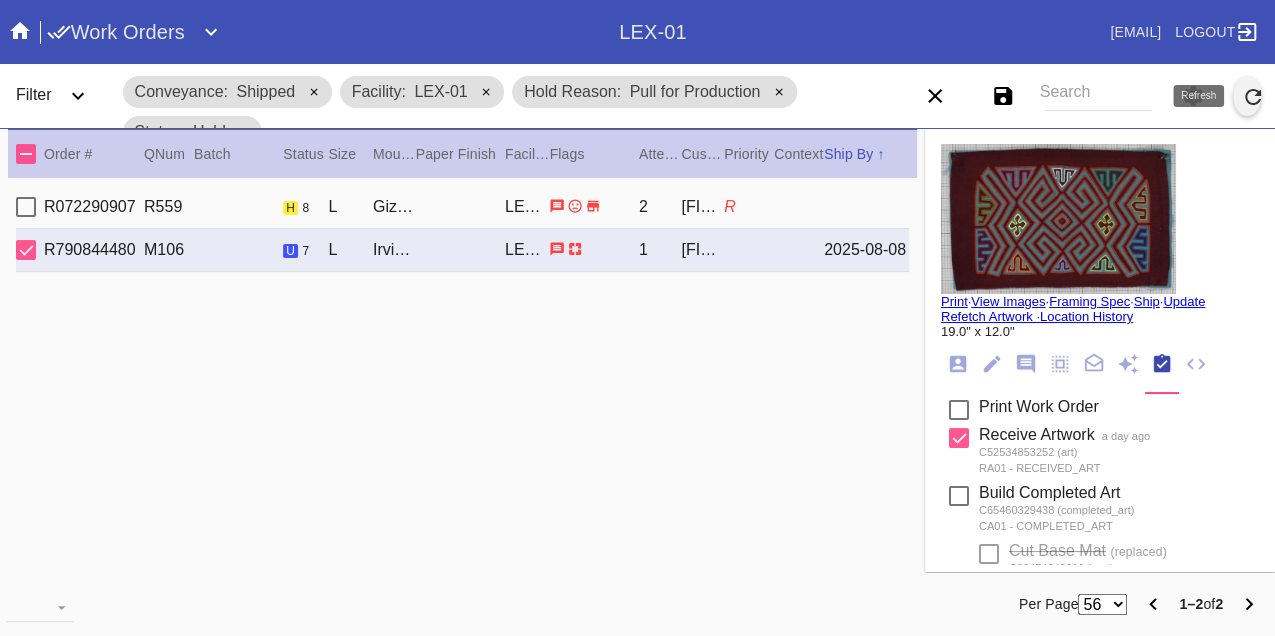 click 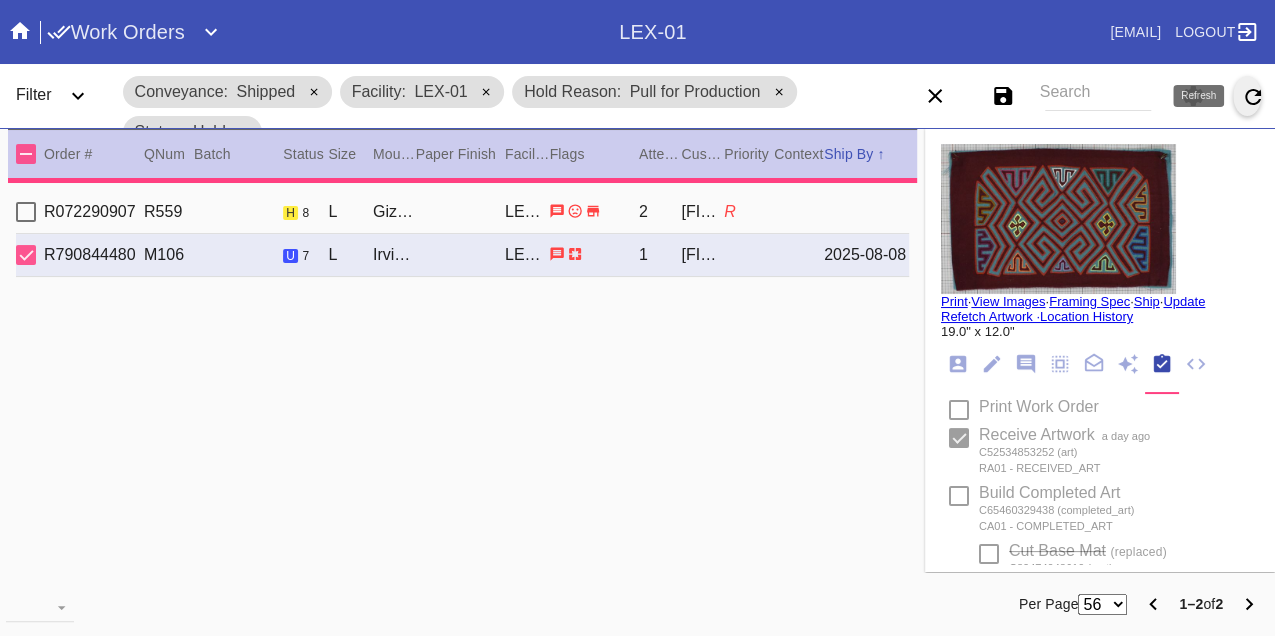type on "0.0" 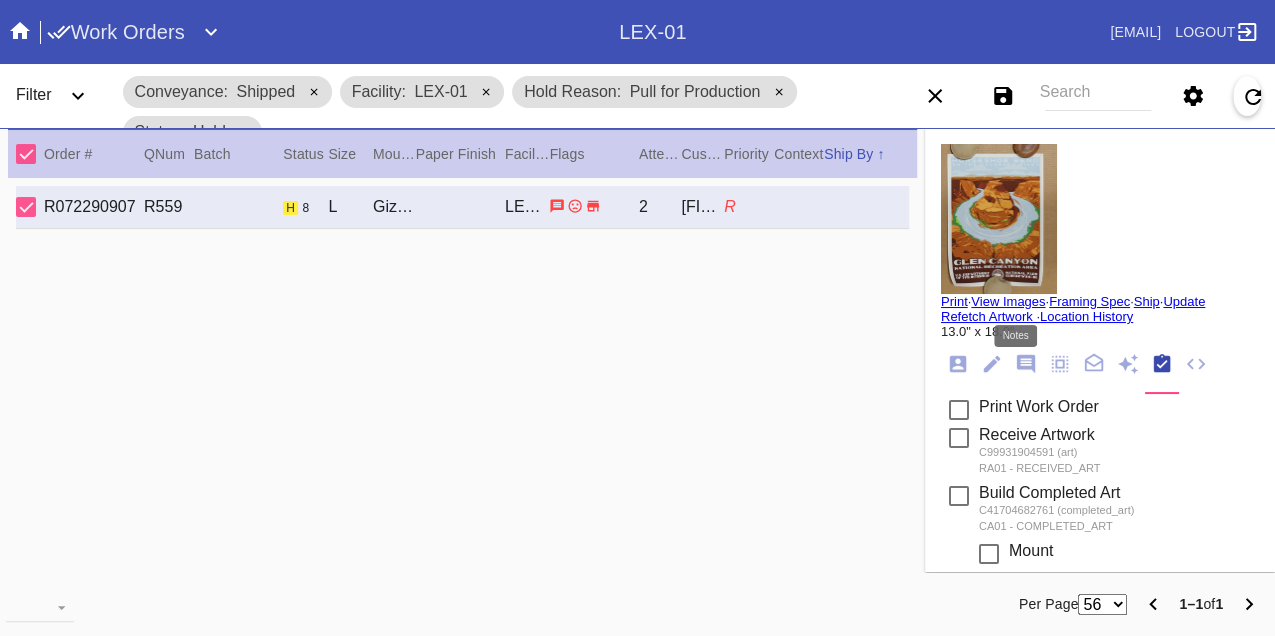 click 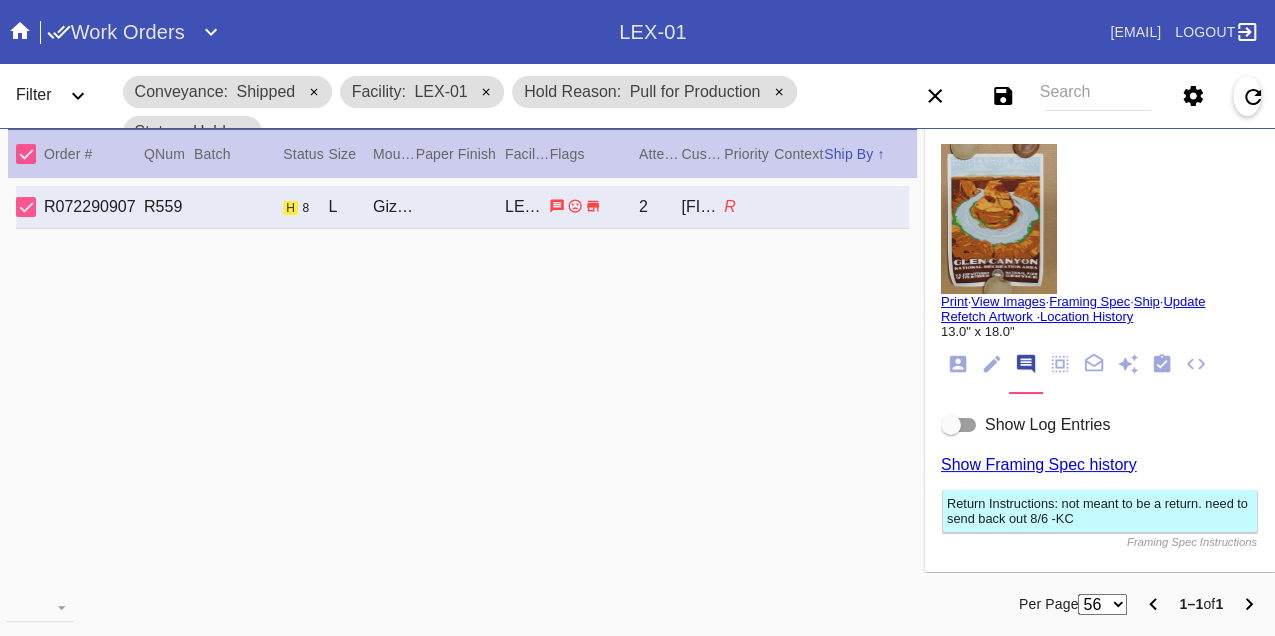 click at bounding box center [959, 425] 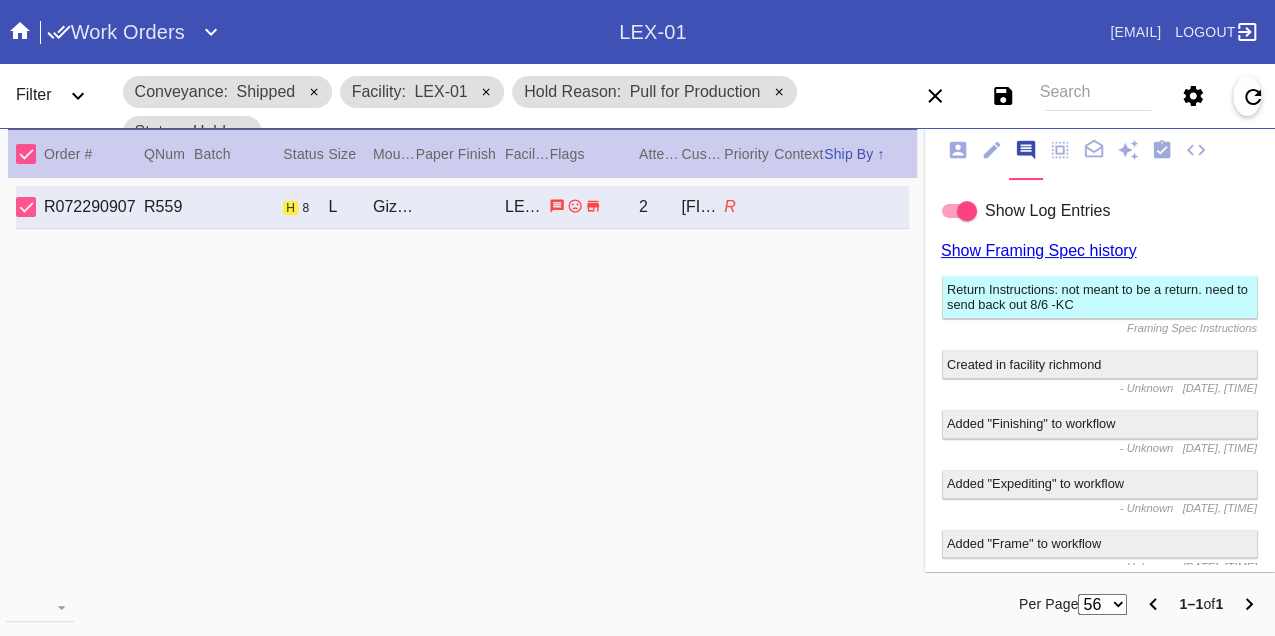 scroll, scrollTop: 163, scrollLeft: 0, axis: vertical 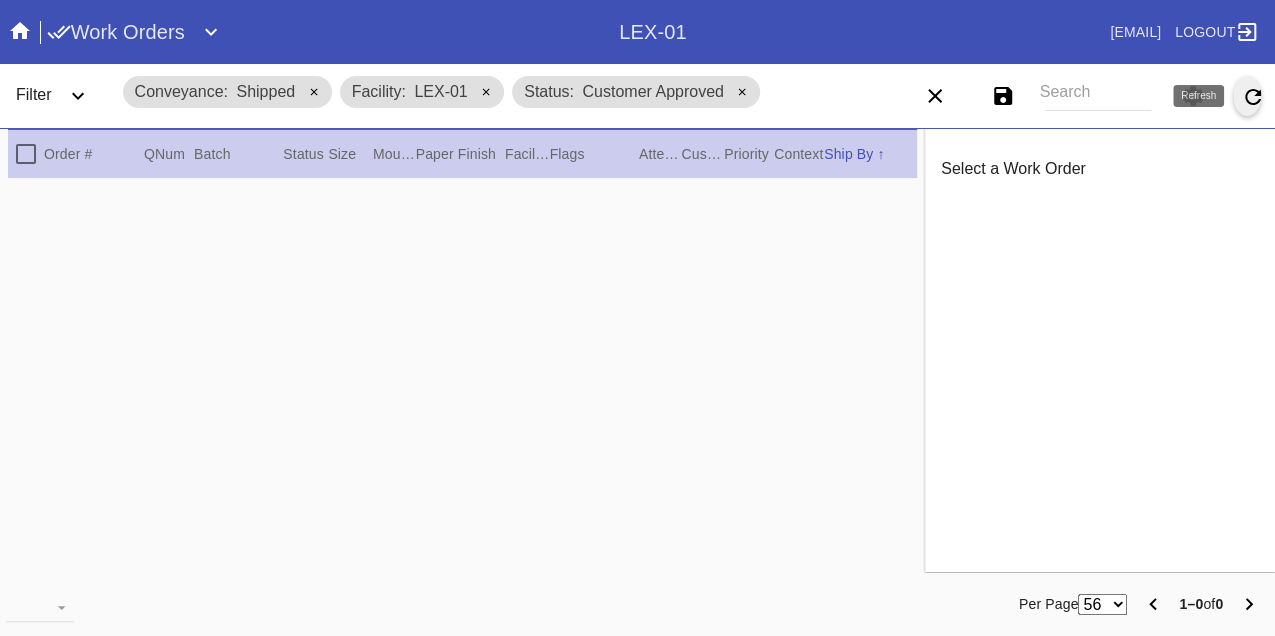 click 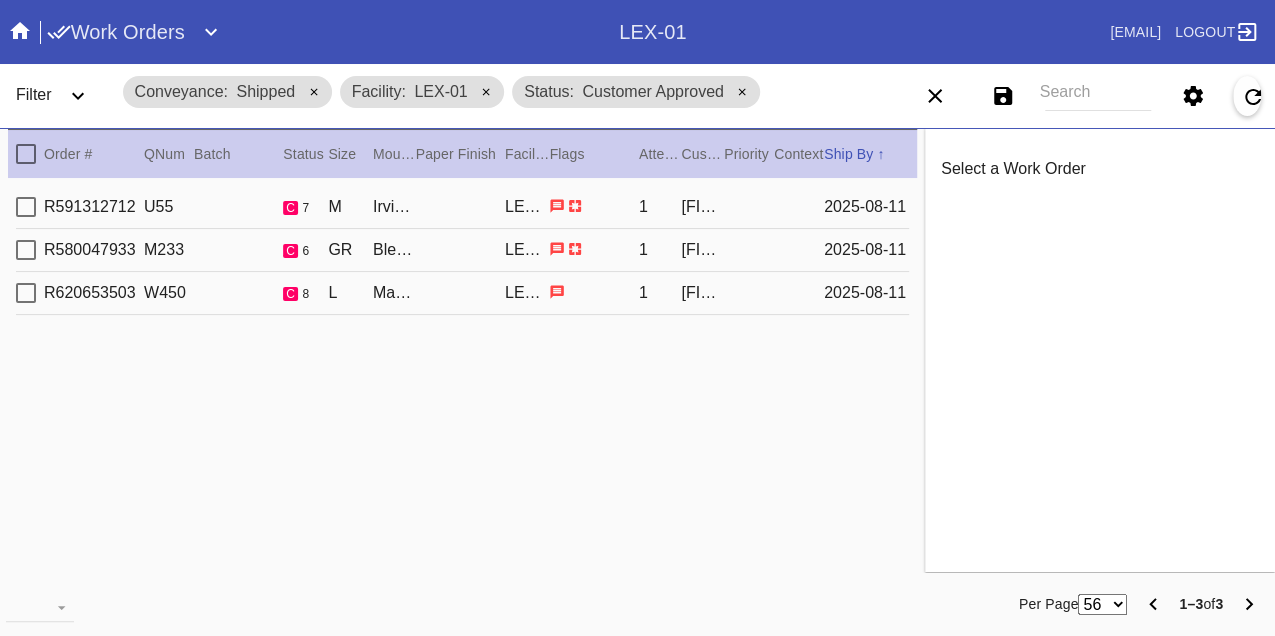click on "R591312712 U55 c   7 M Irvine Slim / Float Mounting (+$25) LEX-01 1 [FIRST] [LAST]
[DATE]" at bounding box center [462, 207] 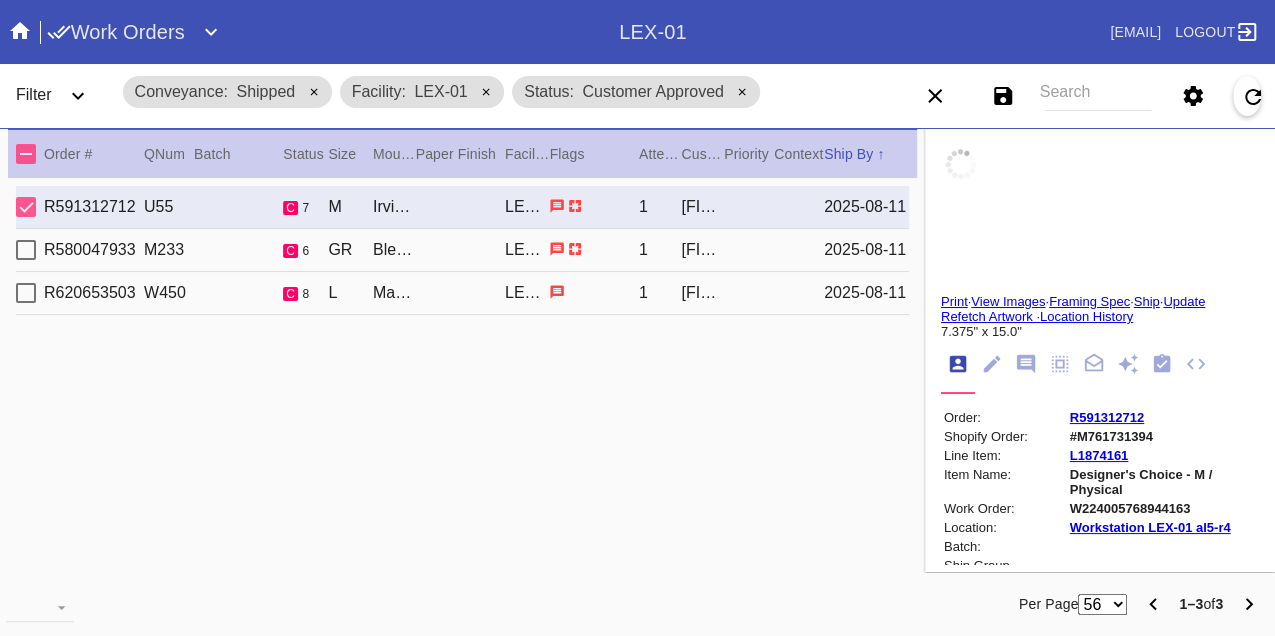 type on "1.5" 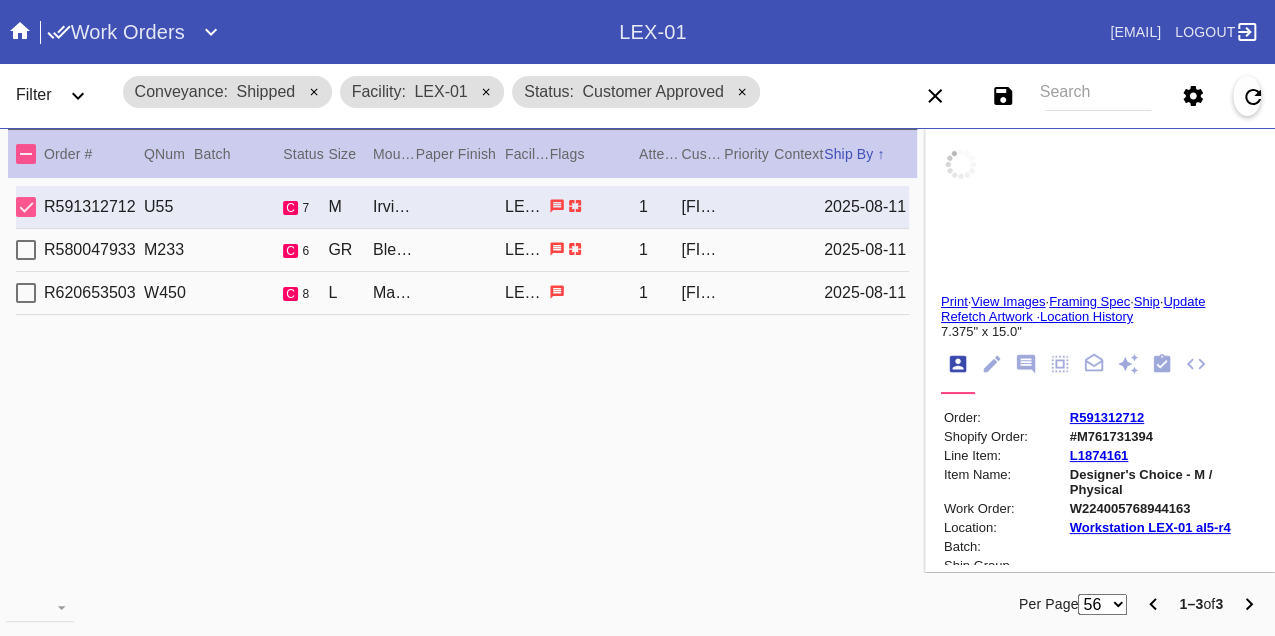 type on "1.5" 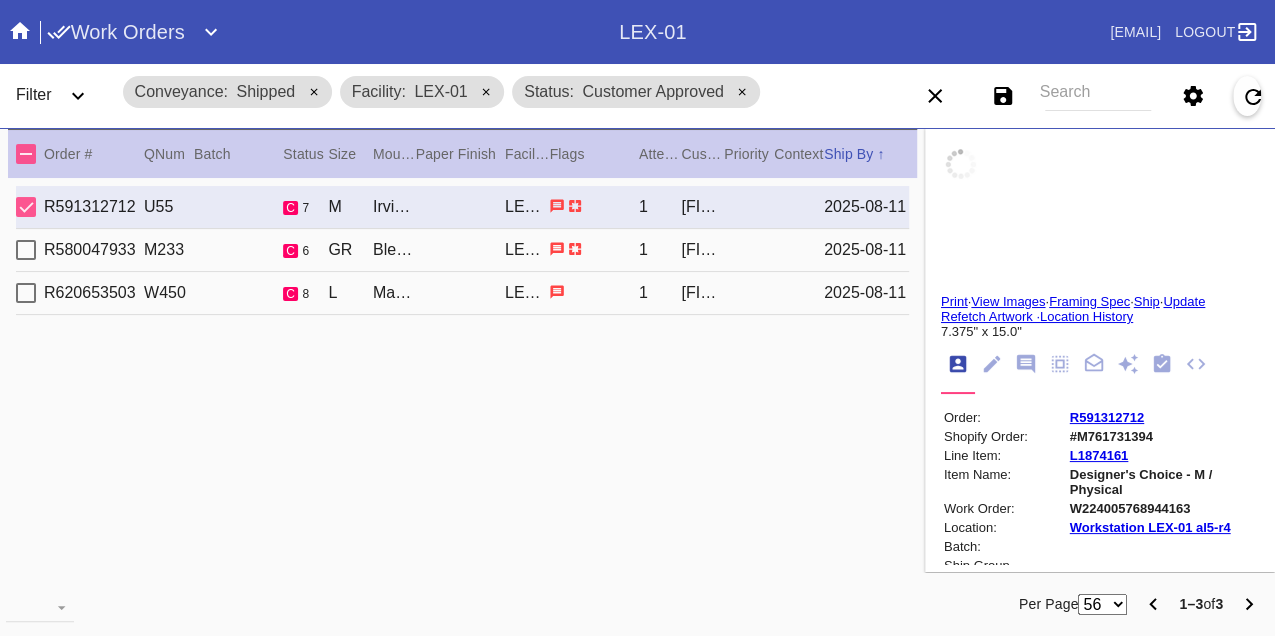 type on "1.5" 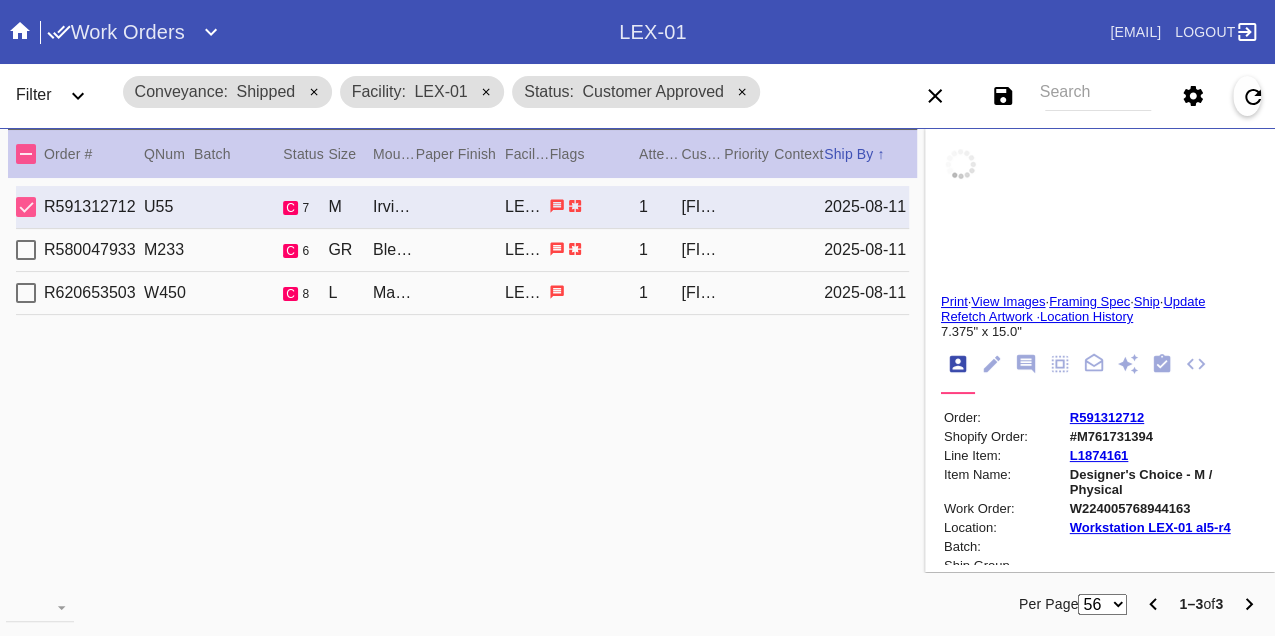 type on "1.5" 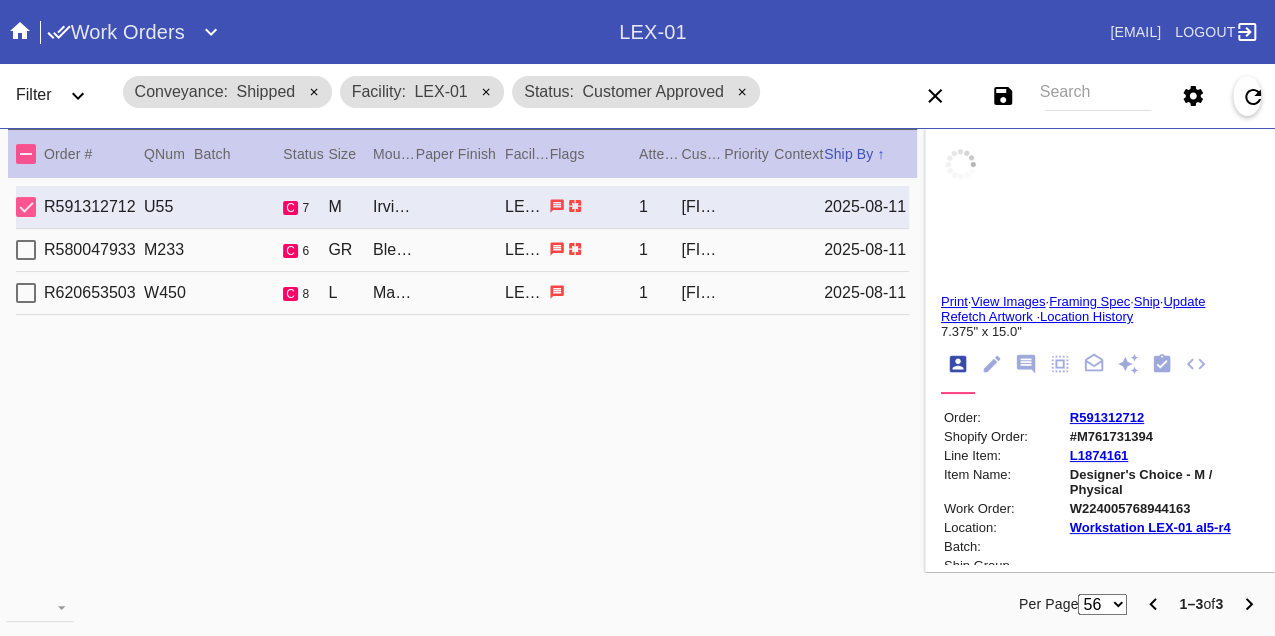 type on "0.1875" 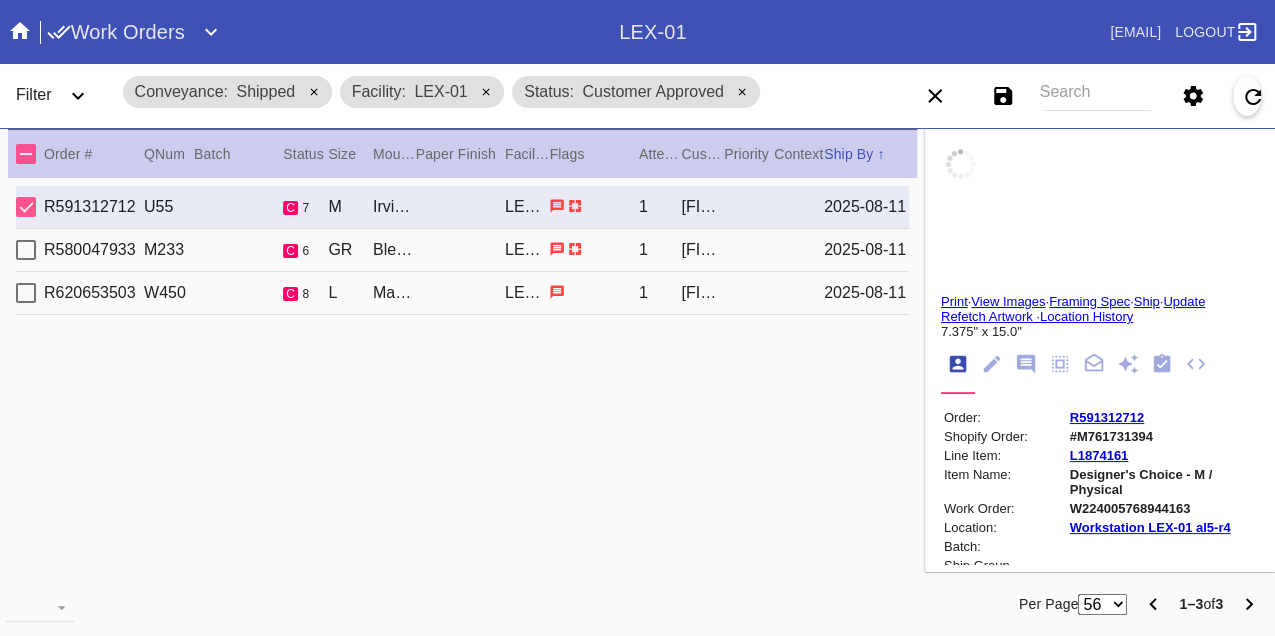 type on "7.375" 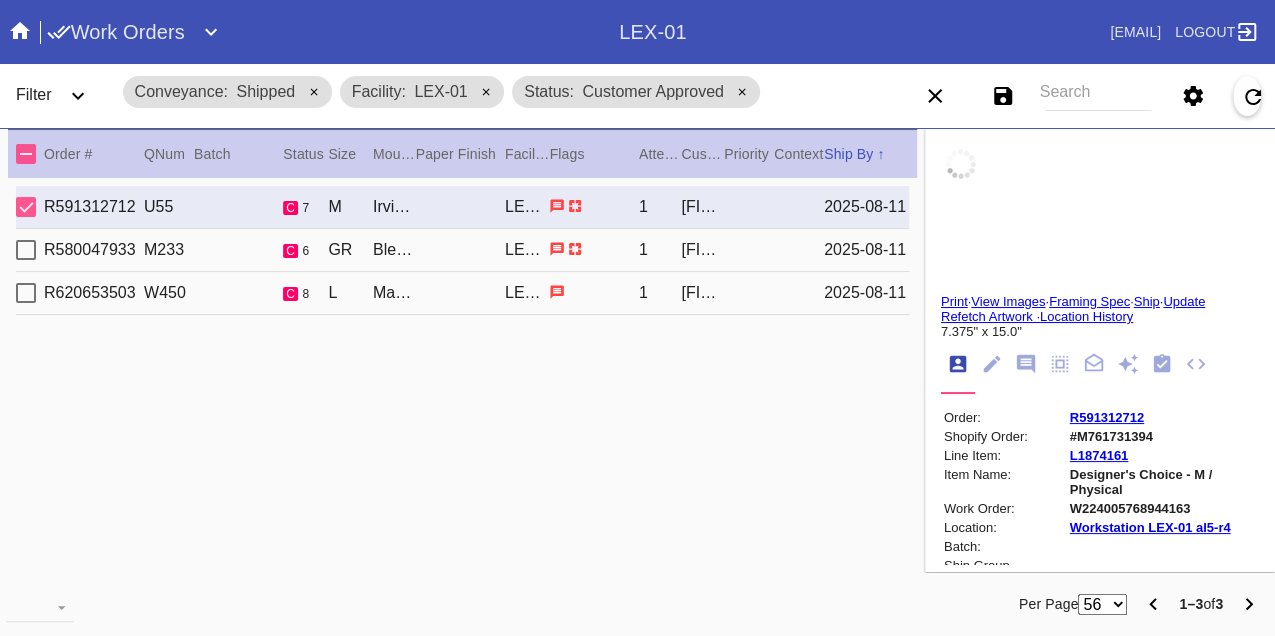 type on "15.0" 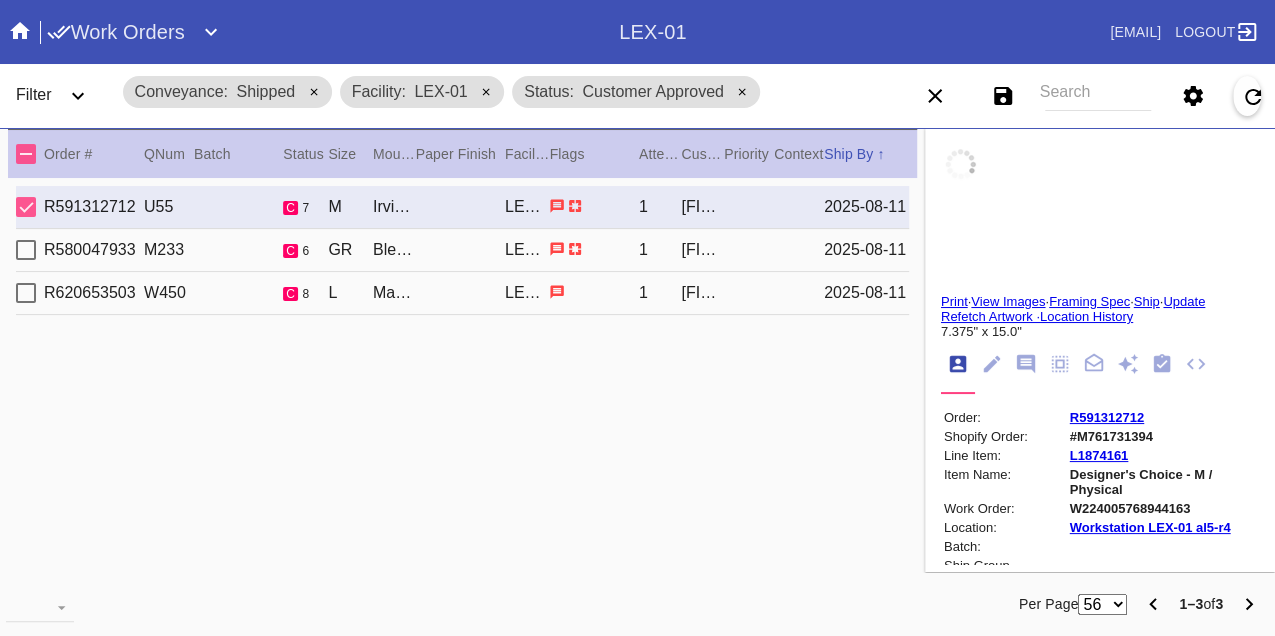 type on "light smudges and debris spots, slight waviness to photos" 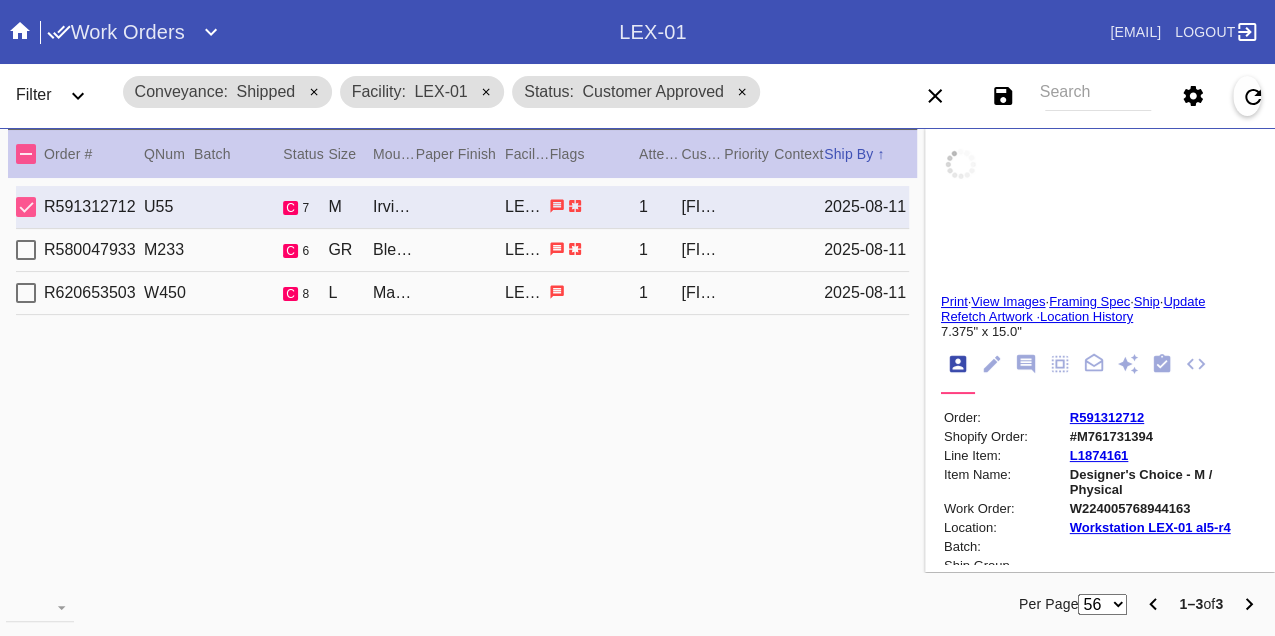 type on "8/4/2025" 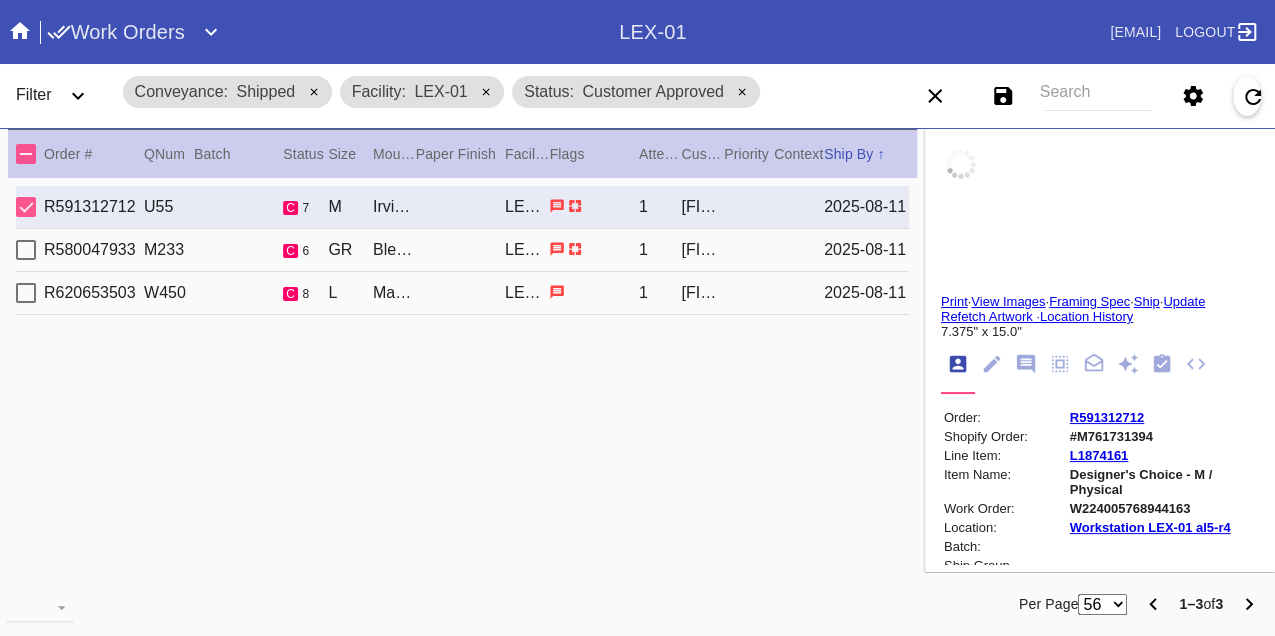 type on "7/27/2025" 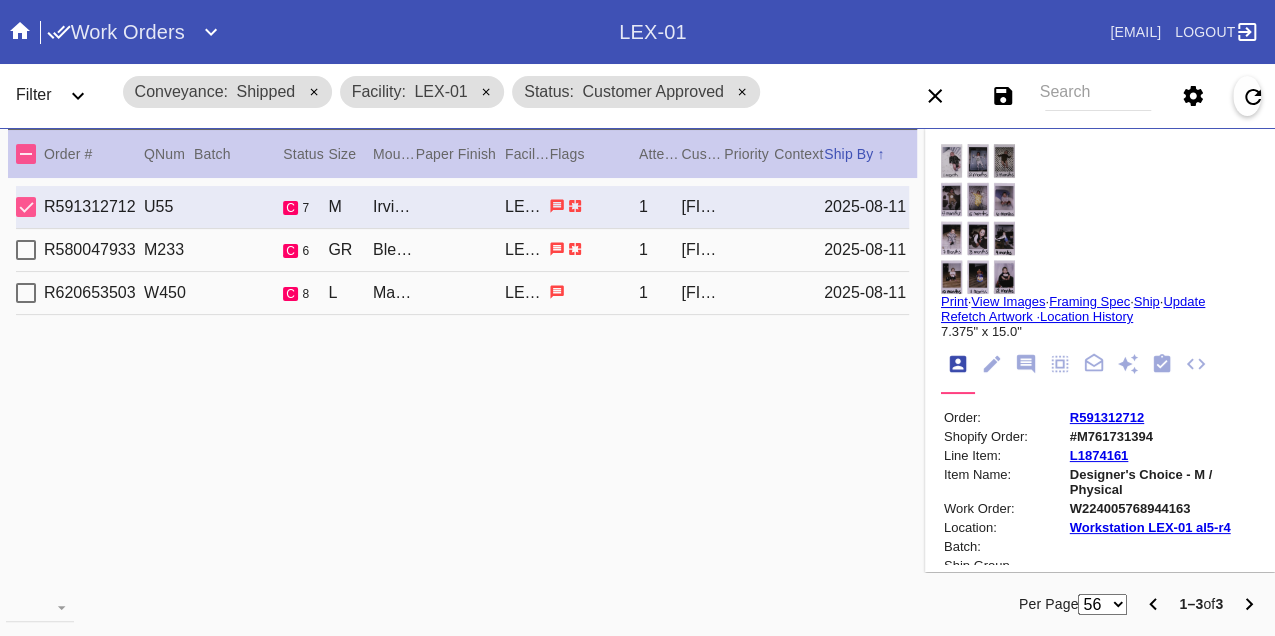 click on "R580047933 M233 c   6 GR Bleached Maple Gallery / White LEX-01 1 [FIRST] [LAST]
[DATE]" at bounding box center (462, 250) 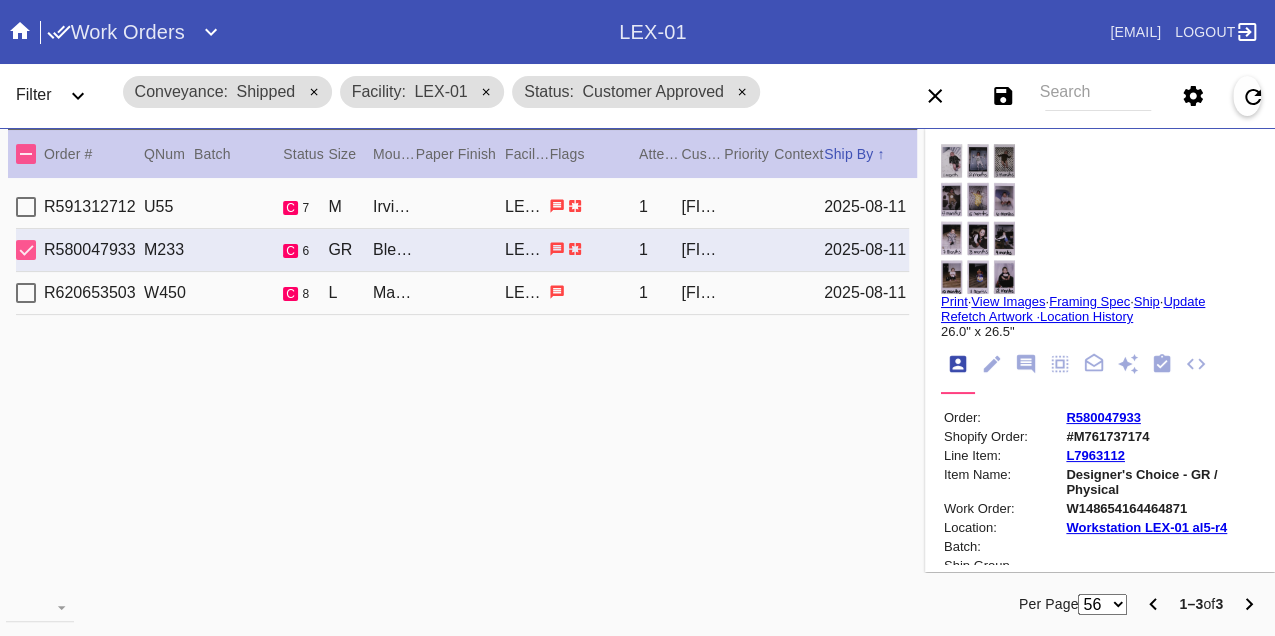 click on "R620653503 W450 c   8 L Marrakesh / Sushi LEX-01 1 [FIRST] [LAST]
[DATE]" at bounding box center (462, 293) 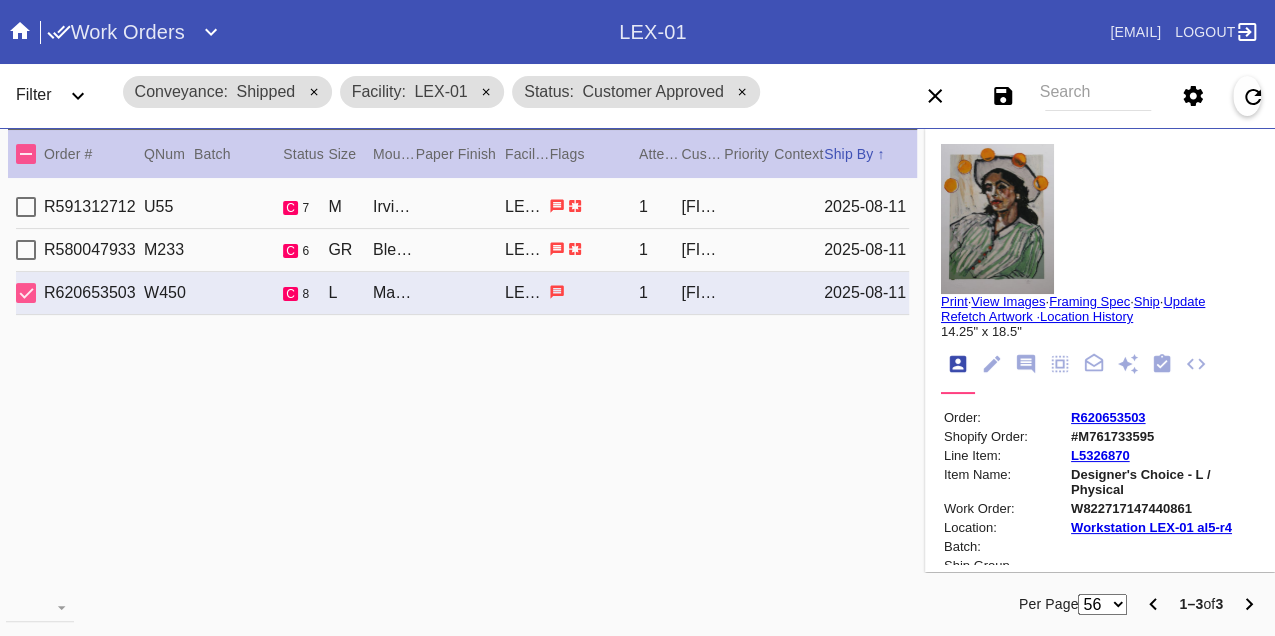 click on "R591312712 U55 c   7 M Irvine Slim / Float Mounting (+$25) LEX-01 1 [FIRST] [LAST]
[DATE]" at bounding box center [462, 207] 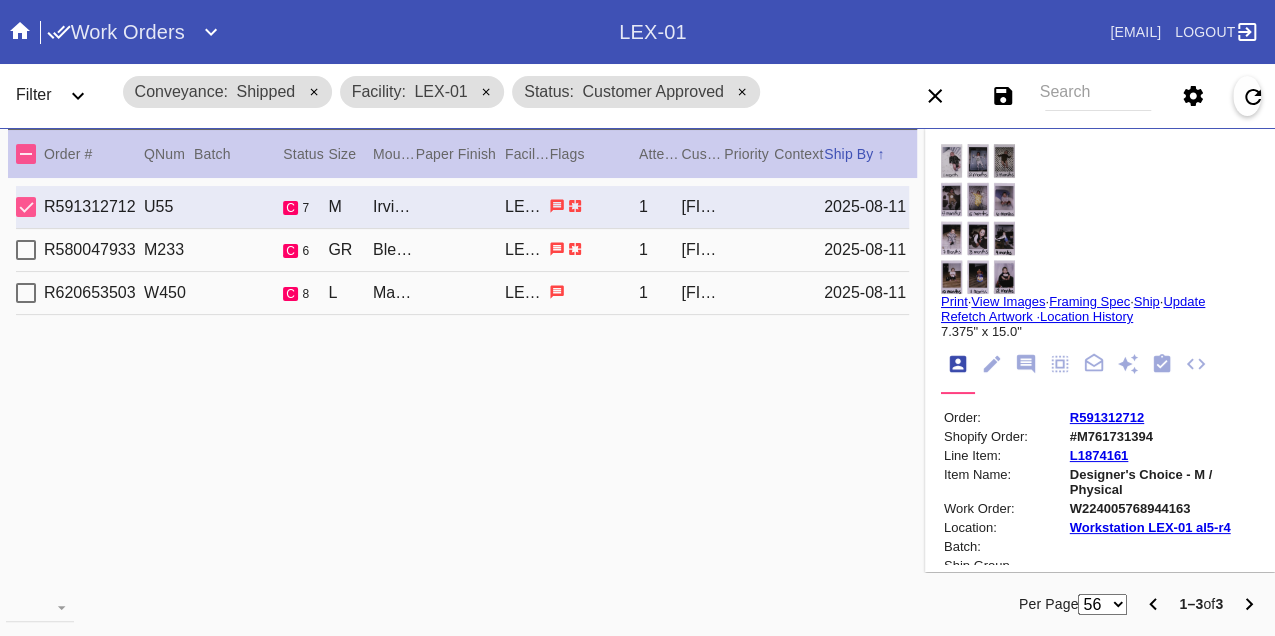 click on "W224005768944163" at bounding box center (1163, 508) 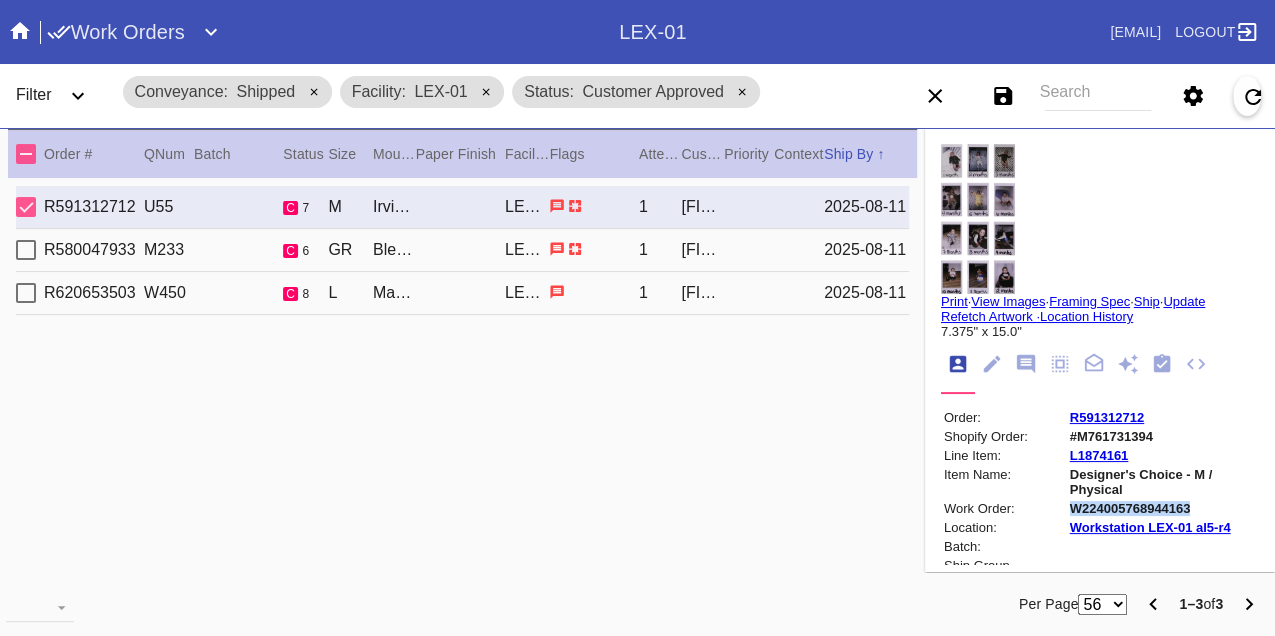click on "W224005768944163" at bounding box center (1163, 508) 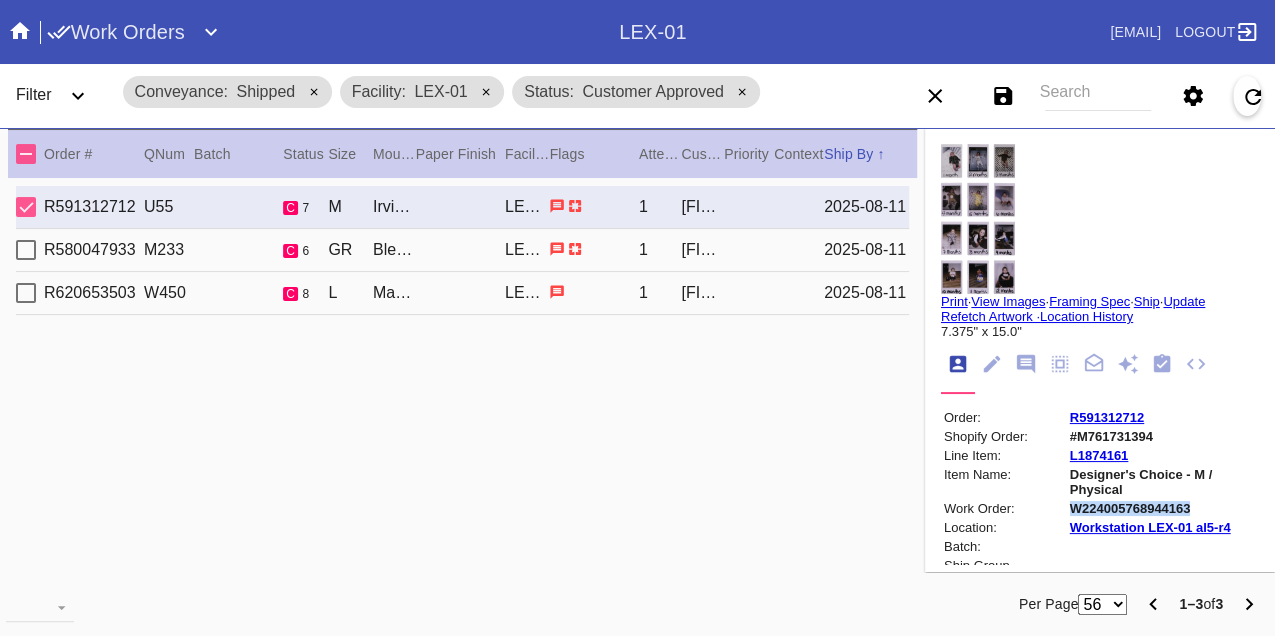 click on "R580047933 M233 c   6 GR Bleached Maple Gallery / White LEX-01 1 [FIRST] [LAST]
[DATE]" at bounding box center (462, 250) 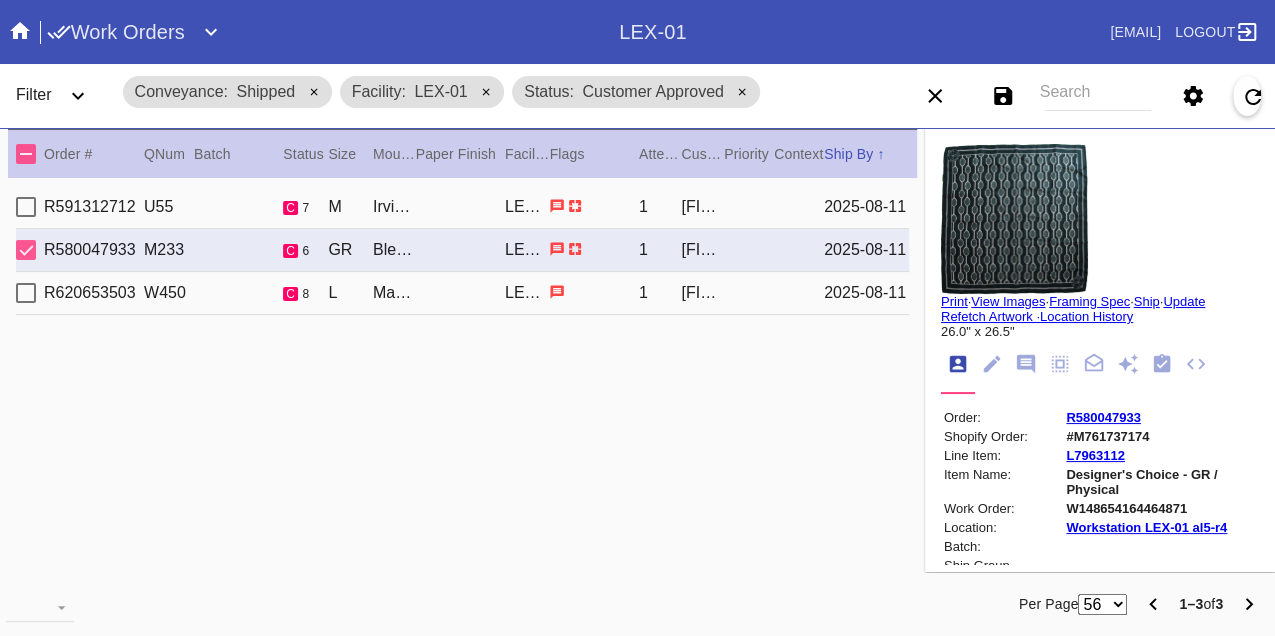 click on "W148654164464871" at bounding box center [1161, 508] 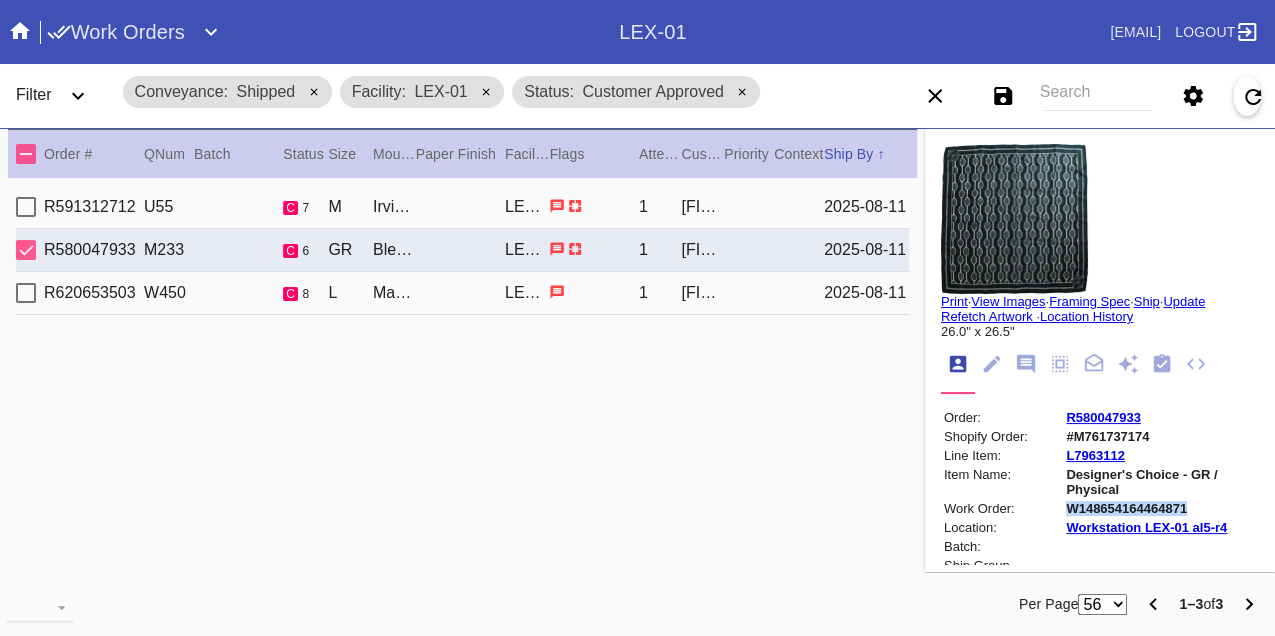 click on "W148654164464871" at bounding box center [1161, 508] 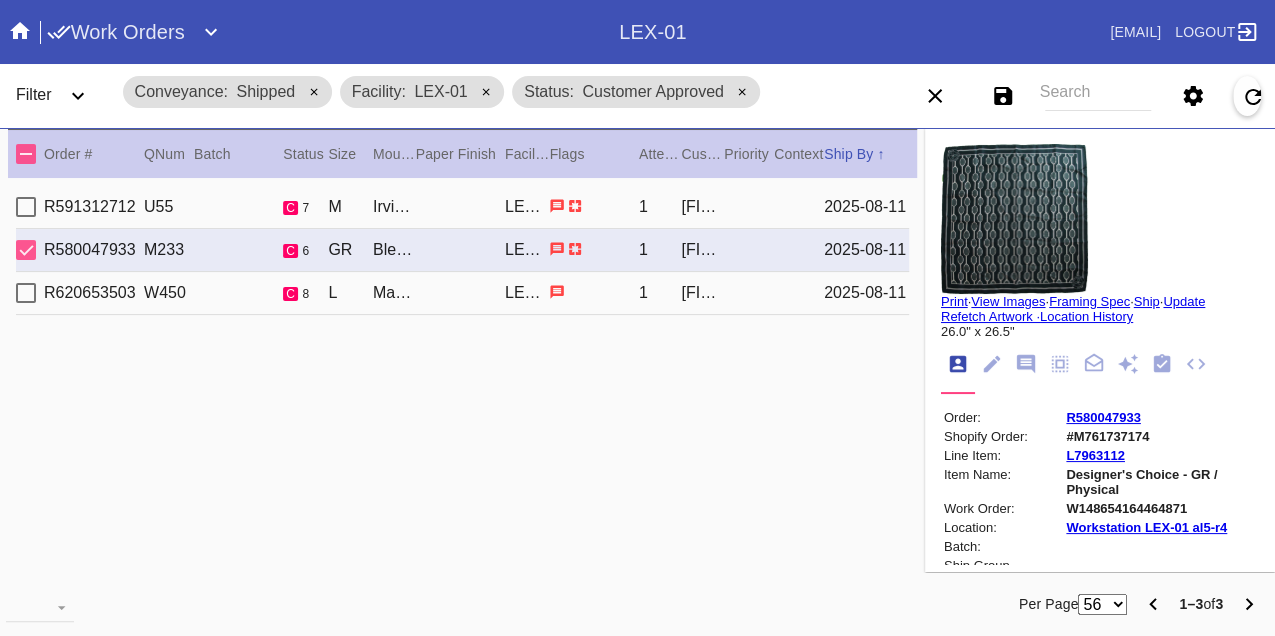 click on "R620653503 W450 c   8 L Marrakesh / Sushi LEX-01 1 [FIRST] [LAST]
[DATE]" at bounding box center [462, 293] 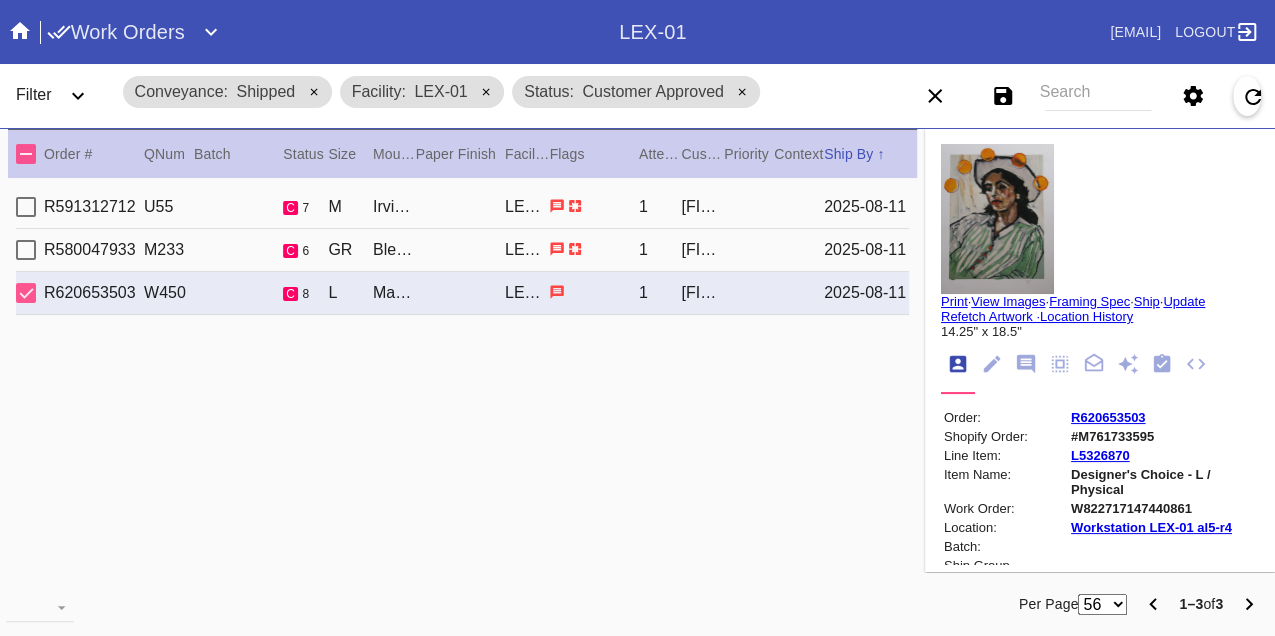 click on "W822717147440861" at bounding box center (1163, 508) 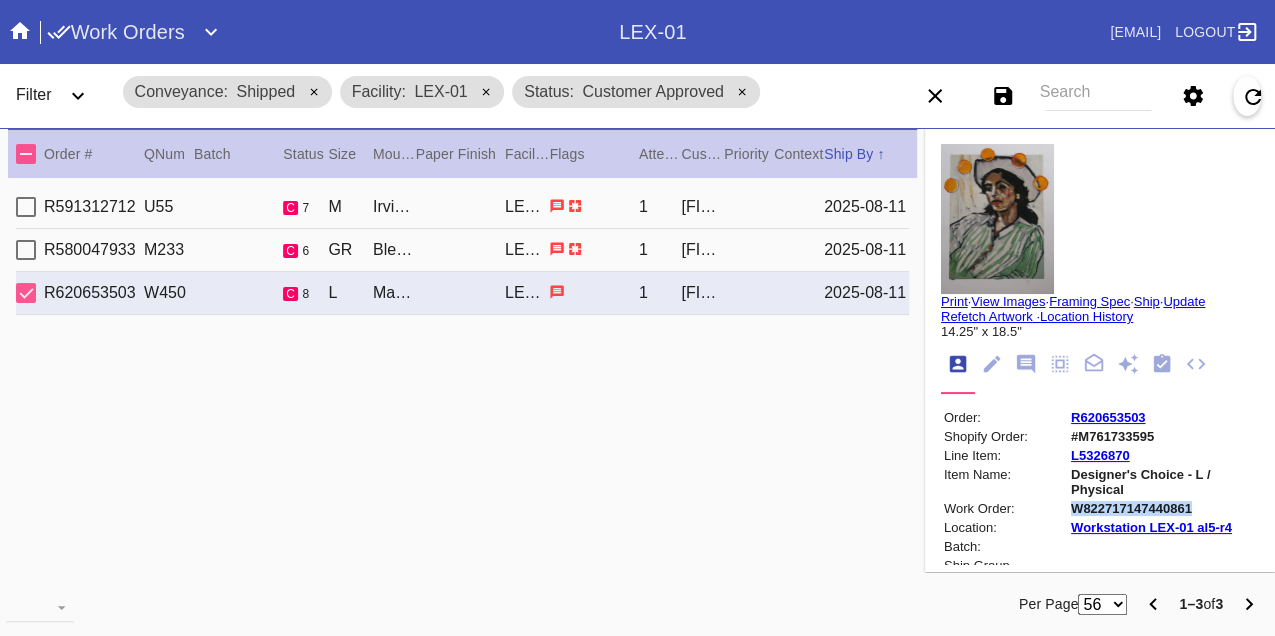 click on "W822717147440861" at bounding box center [1163, 508] 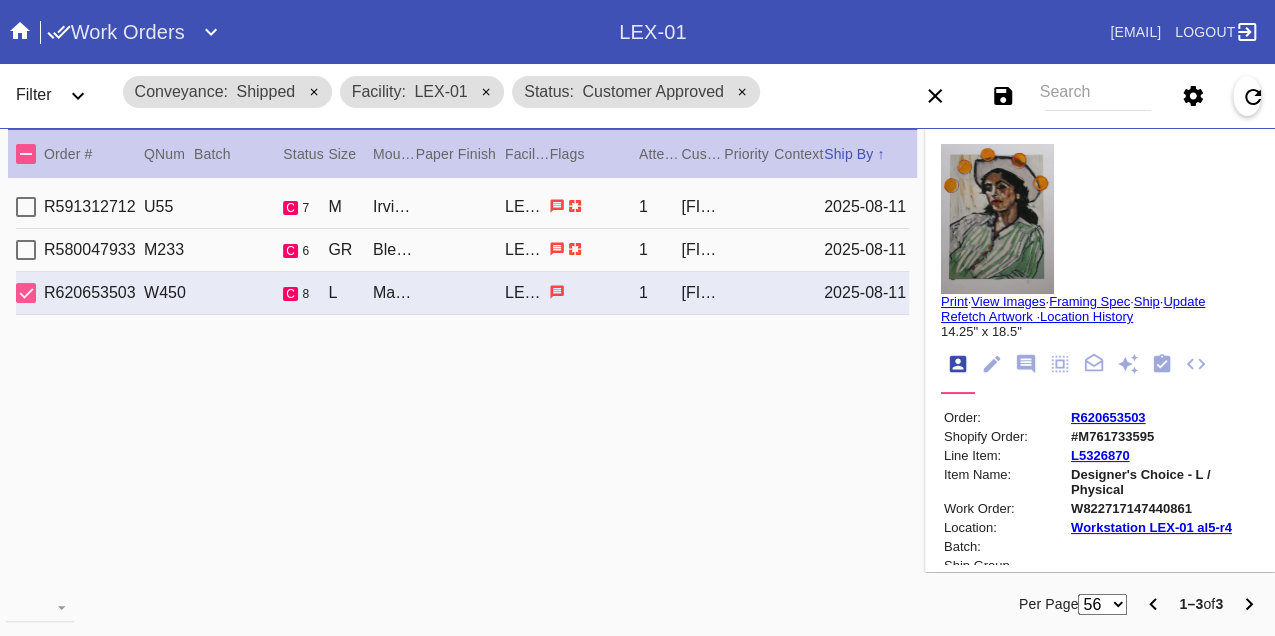 click on "R591312712 U55 c   7 M Irvine Slim / Float Mounting (+$25) LEX-01 1 [FIRST] [LAST]
[DATE]" at bounding box center [462, 207] 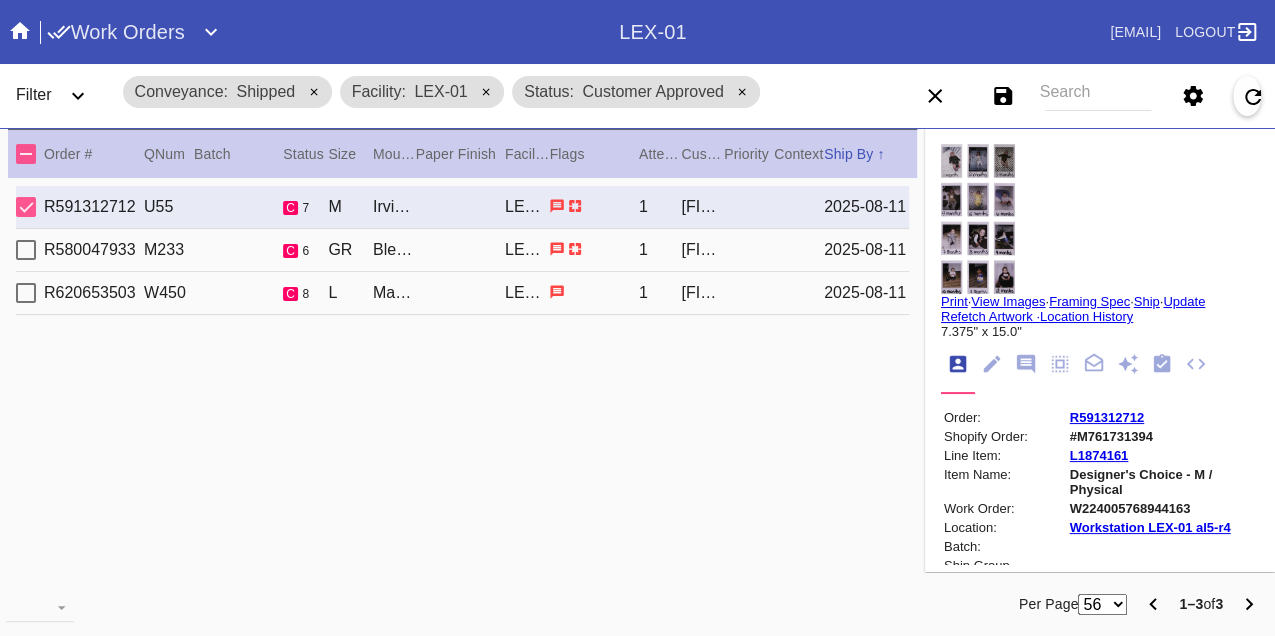 click on "R591312712" at bounding box center (1107, 417) 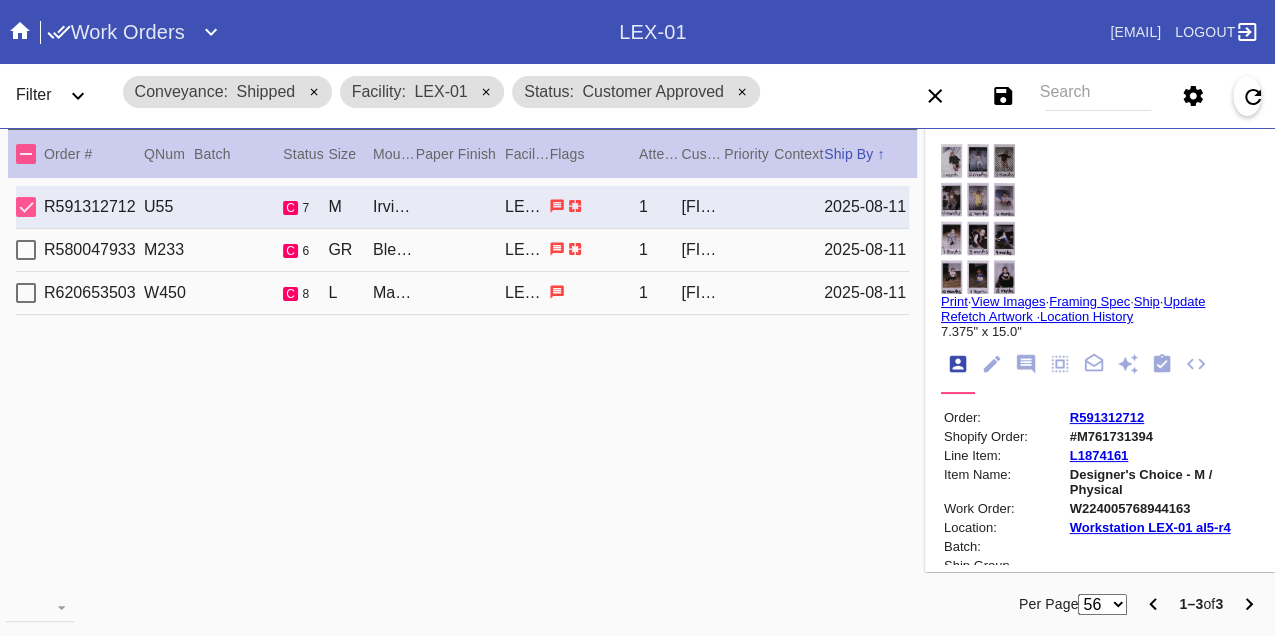 click on "Print" at bounding box center (954, 301) 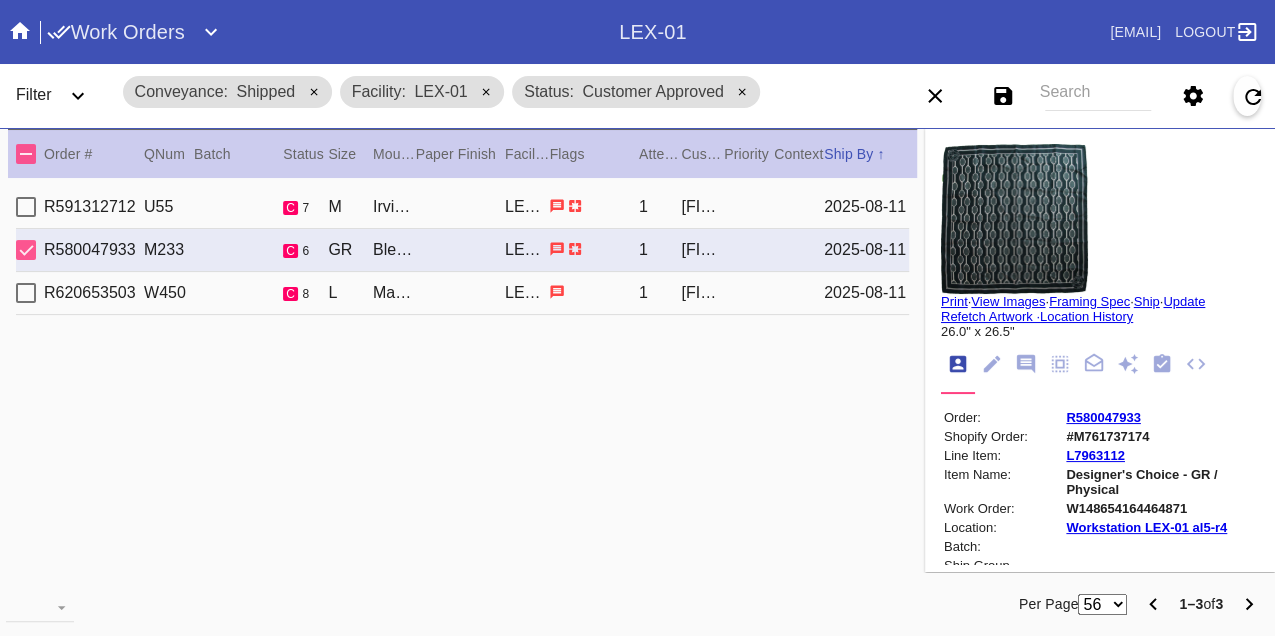 click on "R580047933" at bounding box center (1103, 417) 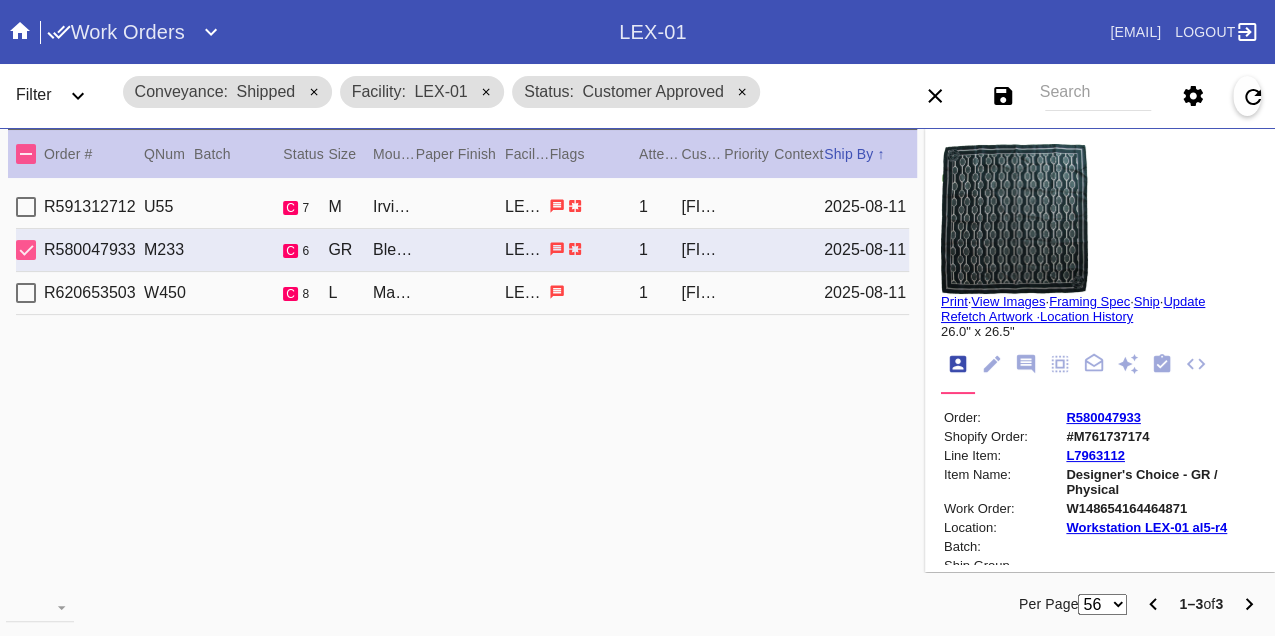 click on "Print" at bounding box center (954, 301) 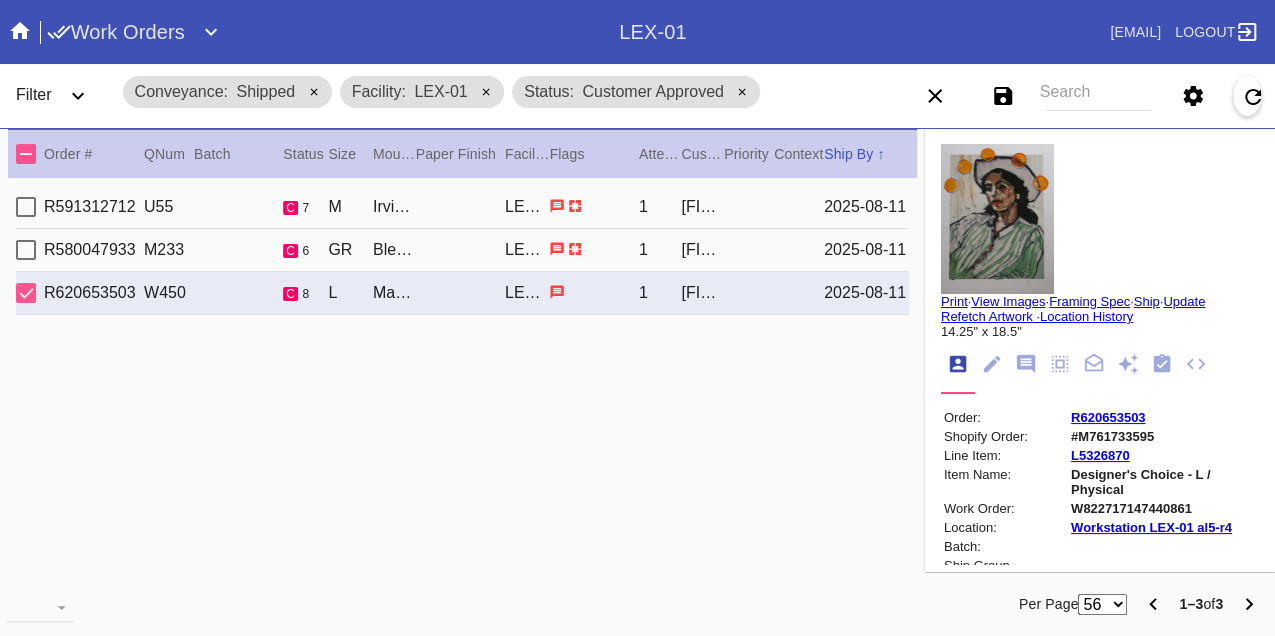 click on "R620653503" at bounding box center [1108, 417] 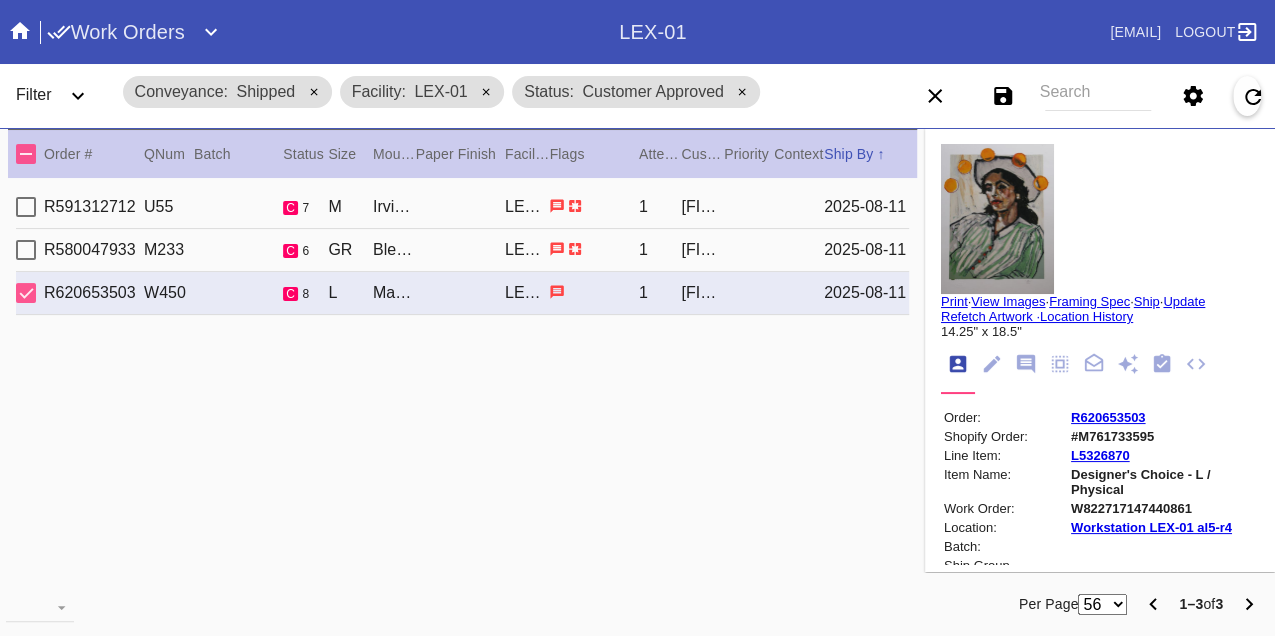 click on "Print" at bounding box center [954, 301] 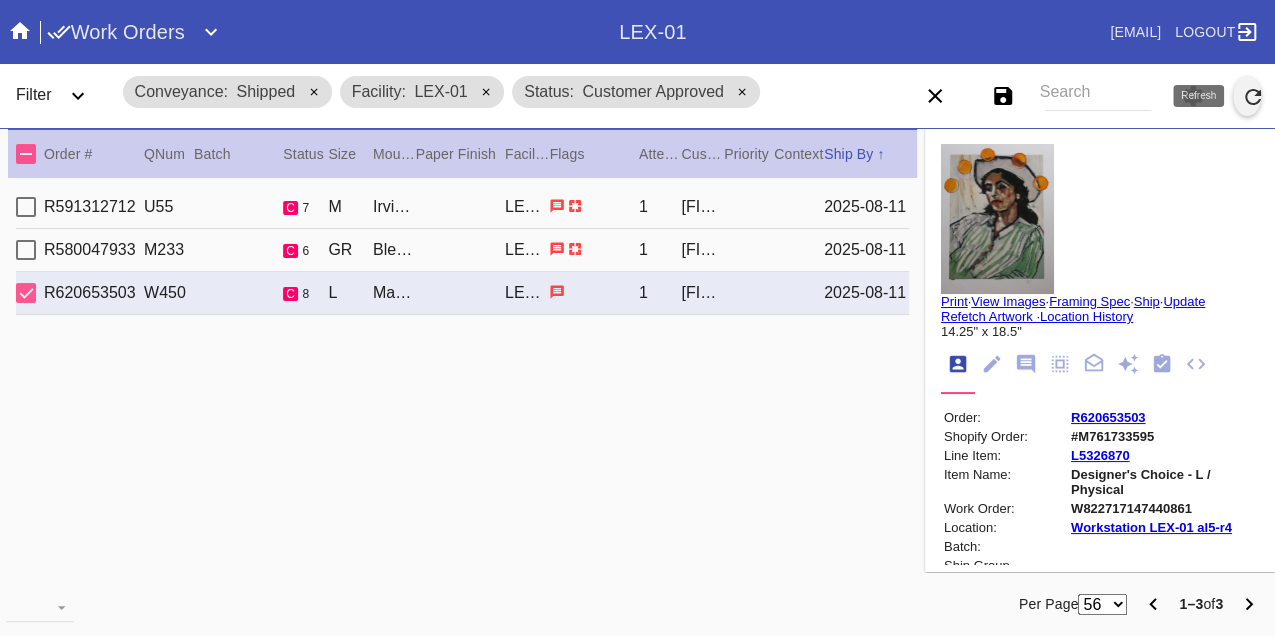 click 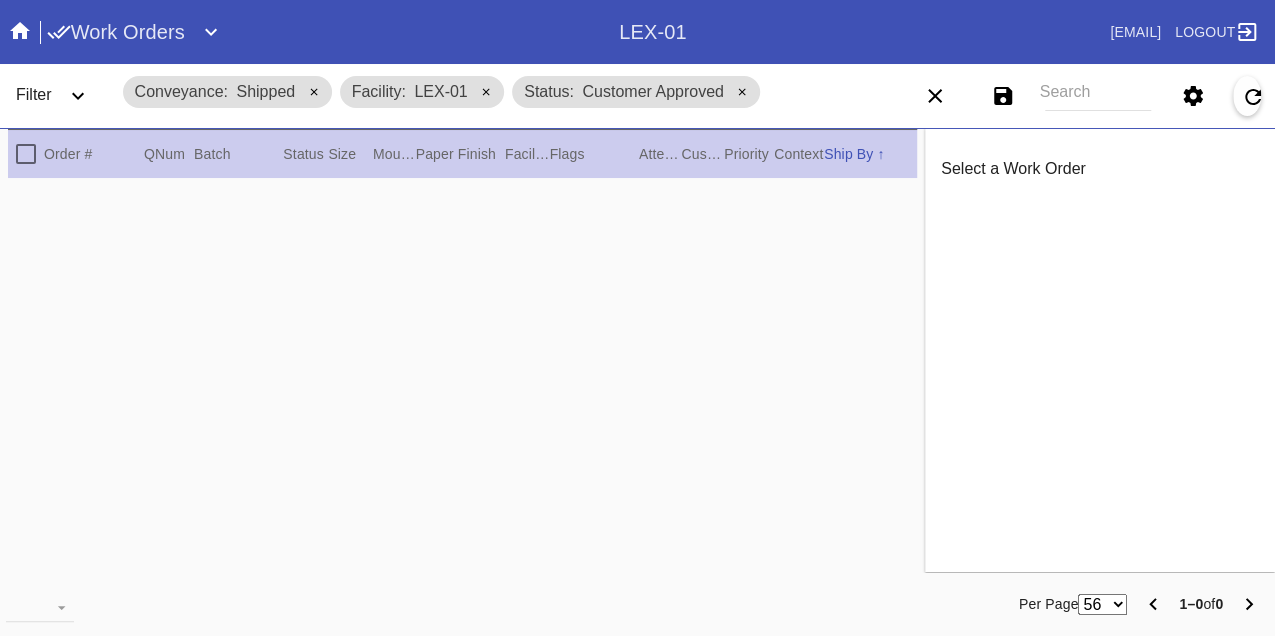 type 